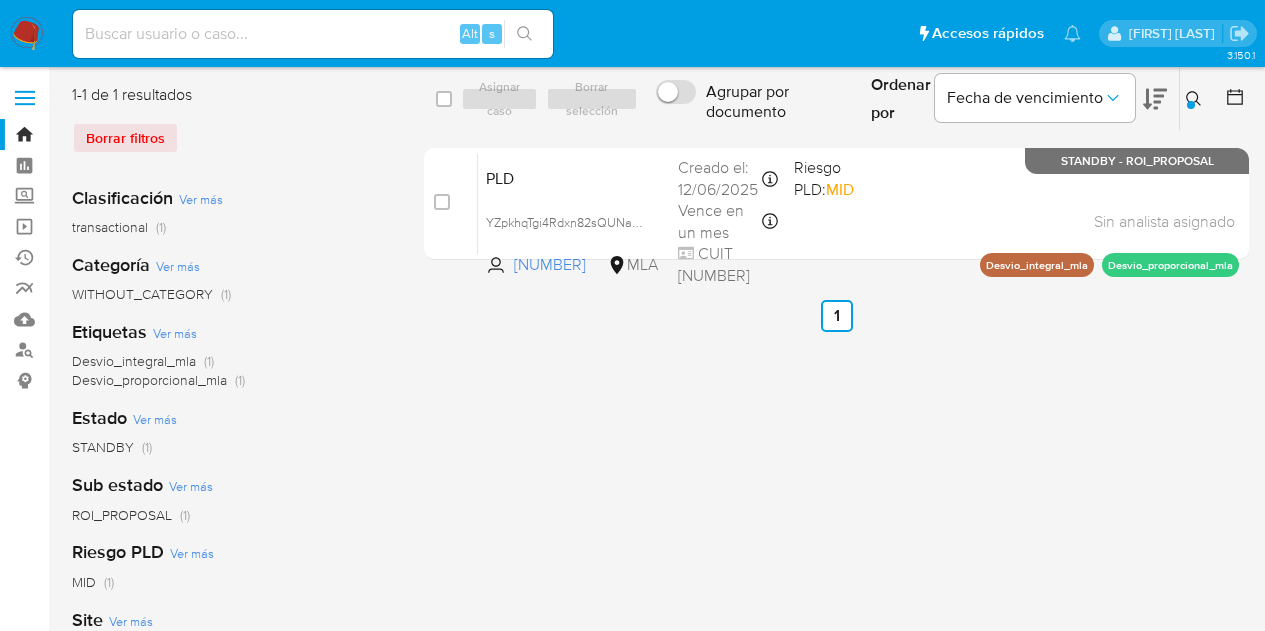 scroll, scrollTop: 0, scrollLeft: 0, axis: both 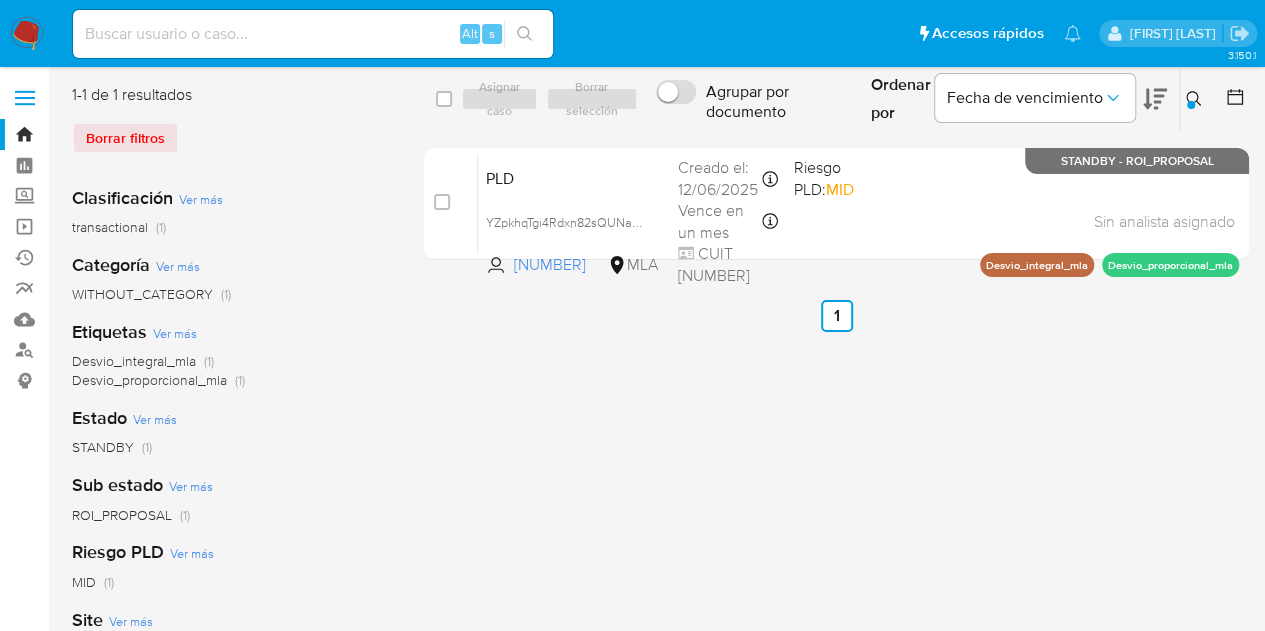 click 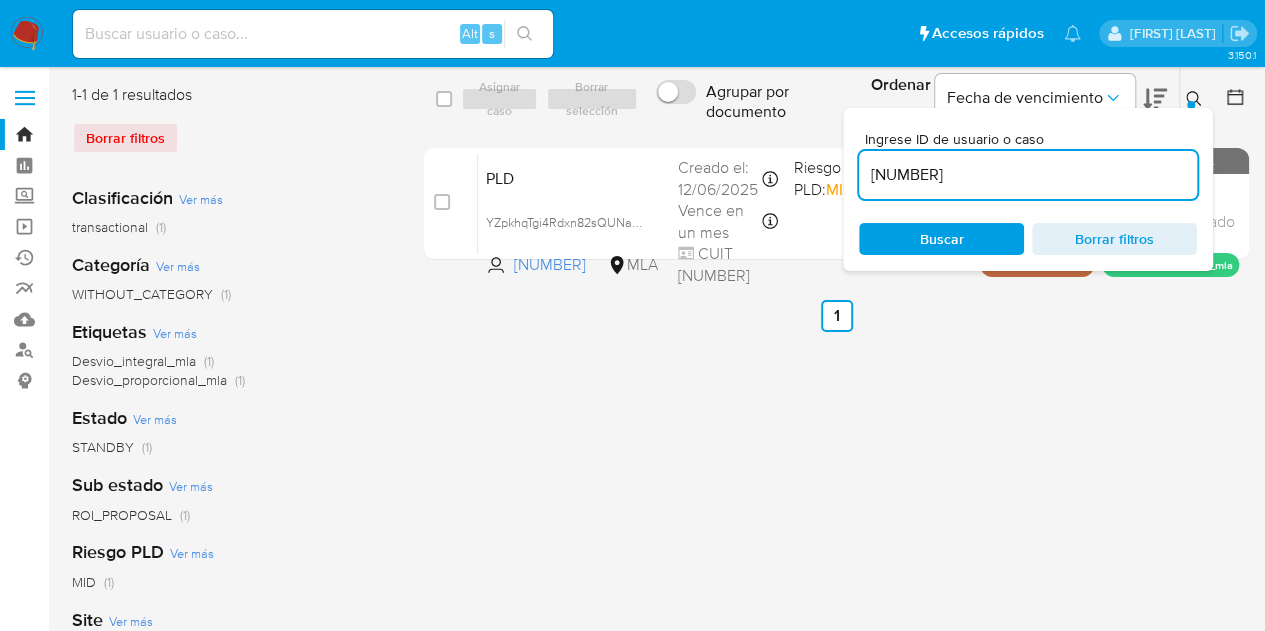 drag, startPoint x: 989, startPoint y: 177, endPoint x: 641, endPoint y: 137, distance: 350.29132 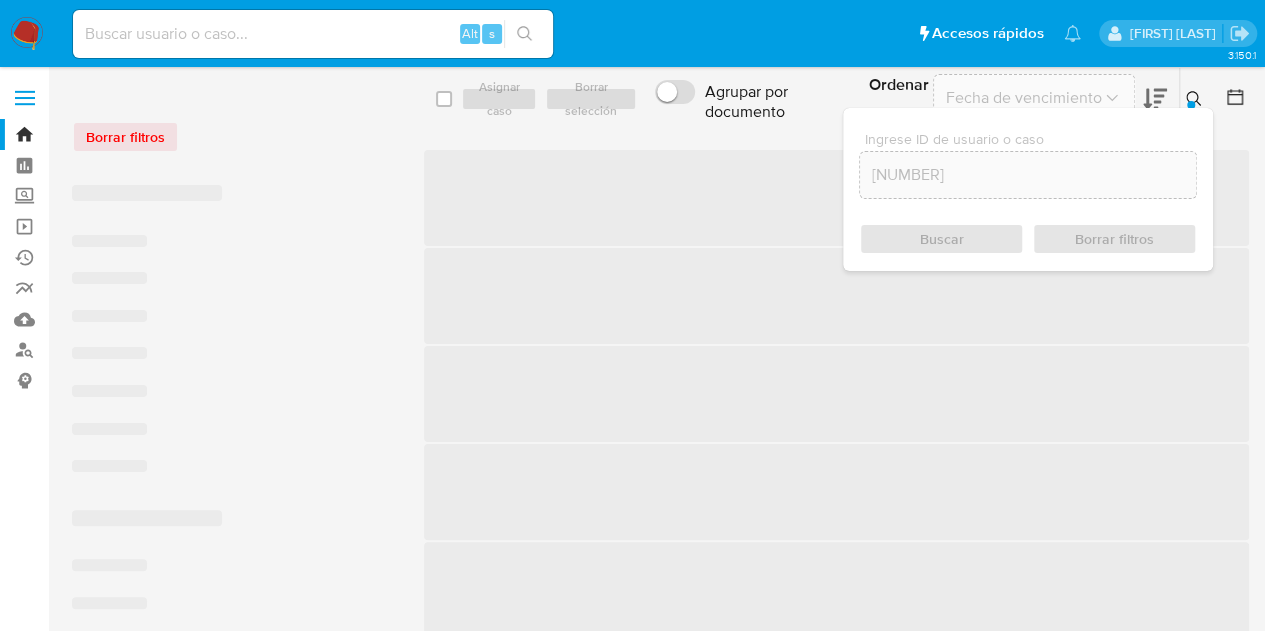 click 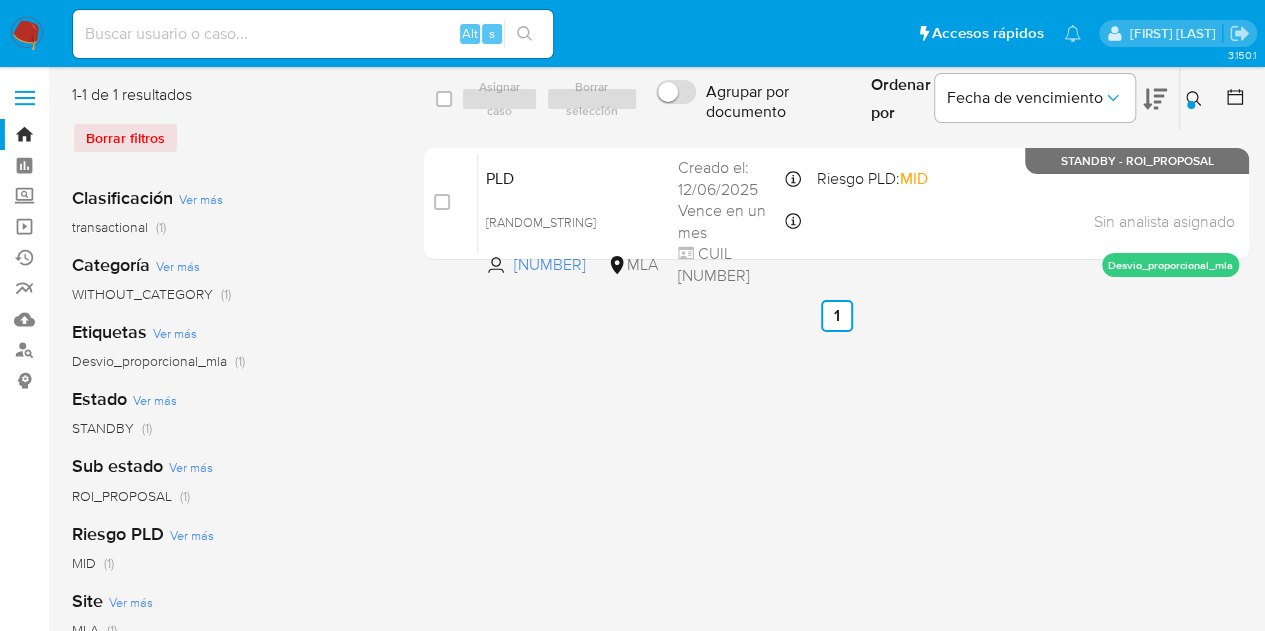 scroll, scrollTop: 327, scrollLeft: 0, axis: vertical 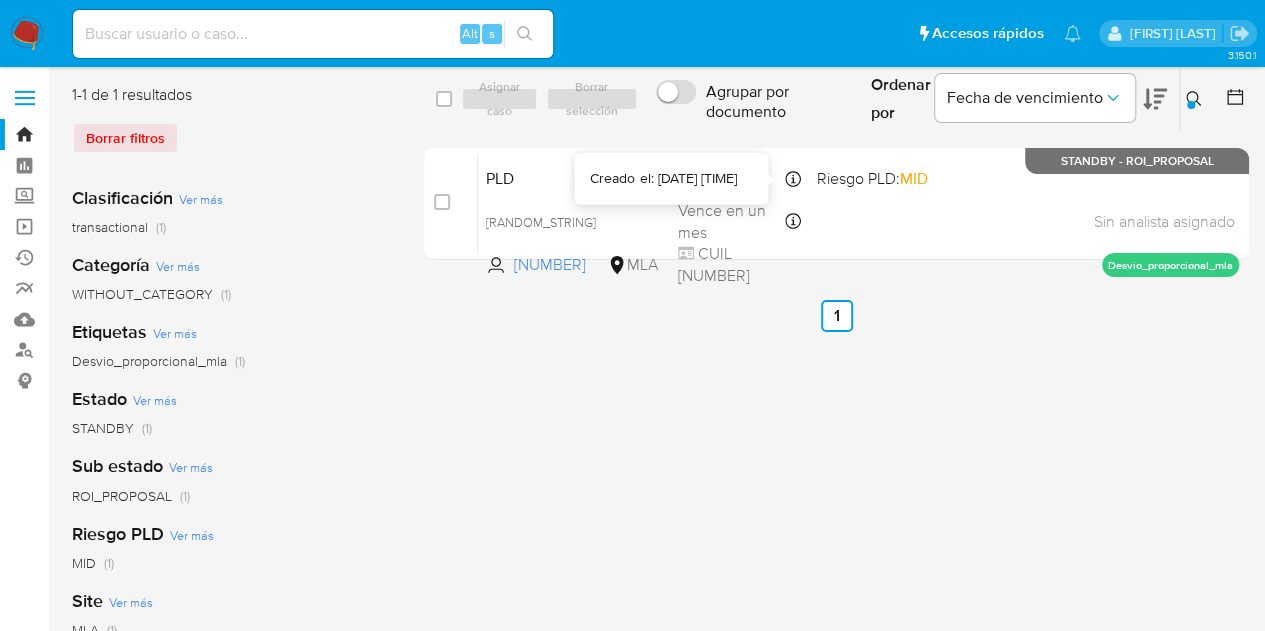 click on "Creado el: [DATE] [TIME]" at bounding box center (663, 179) 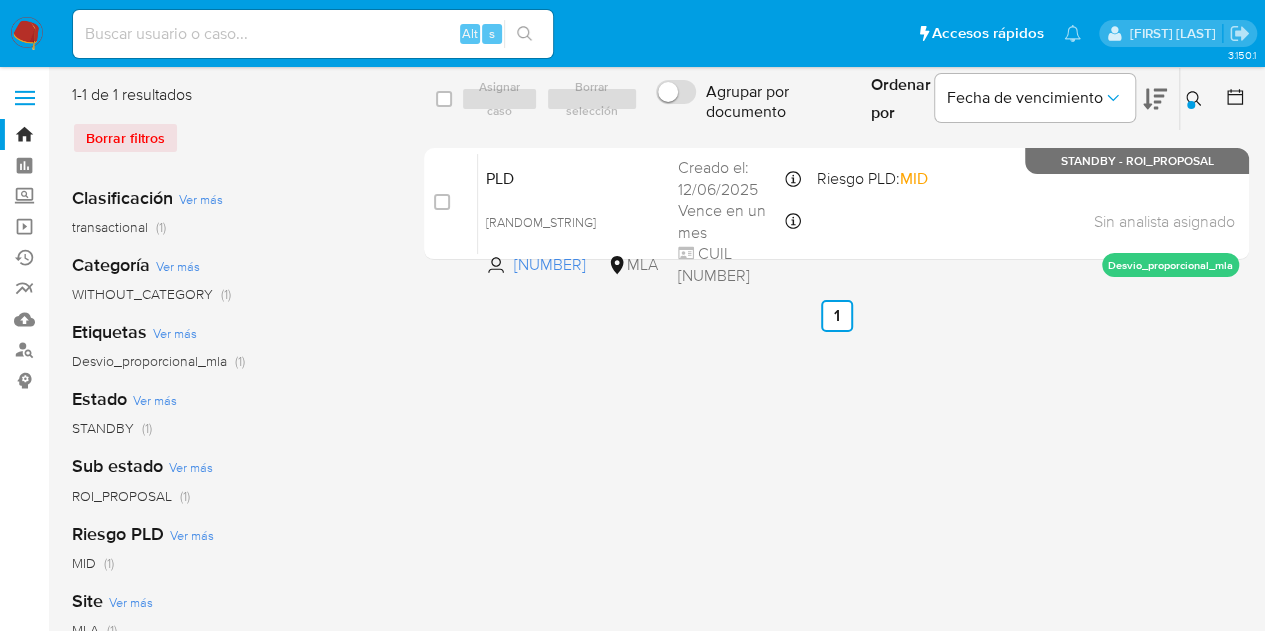 click 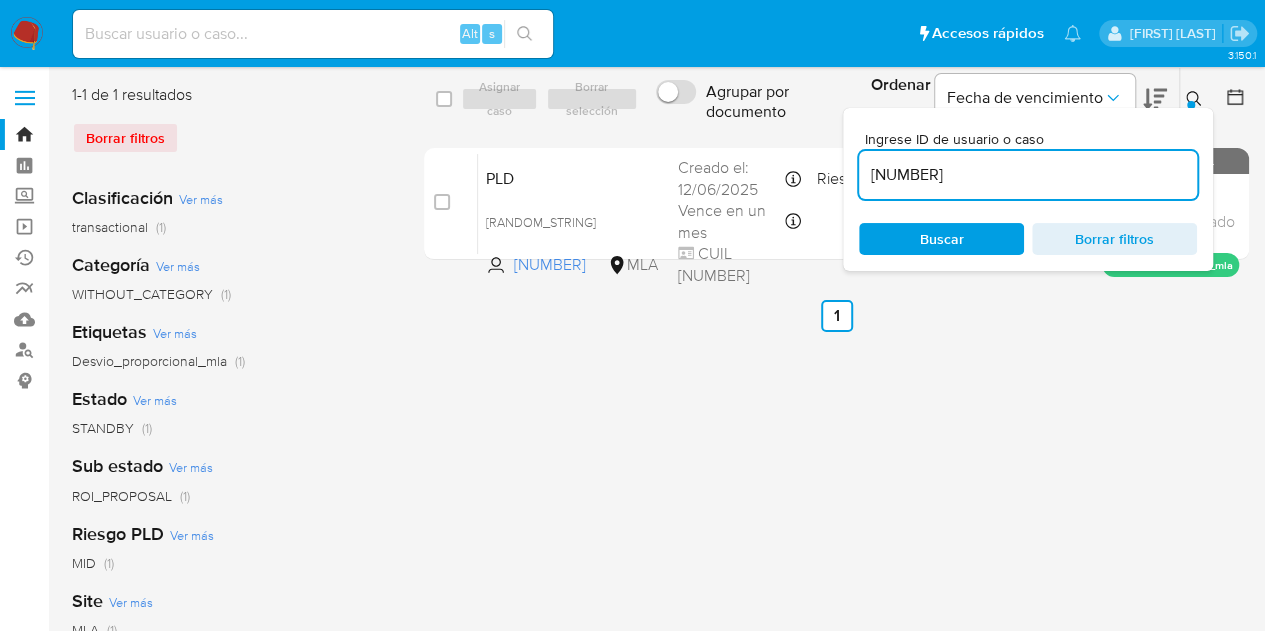 drag, startPoint x: 966, startPoint y: 176, endPoint x: 694, endPoint y: 127, distance: 276.37836 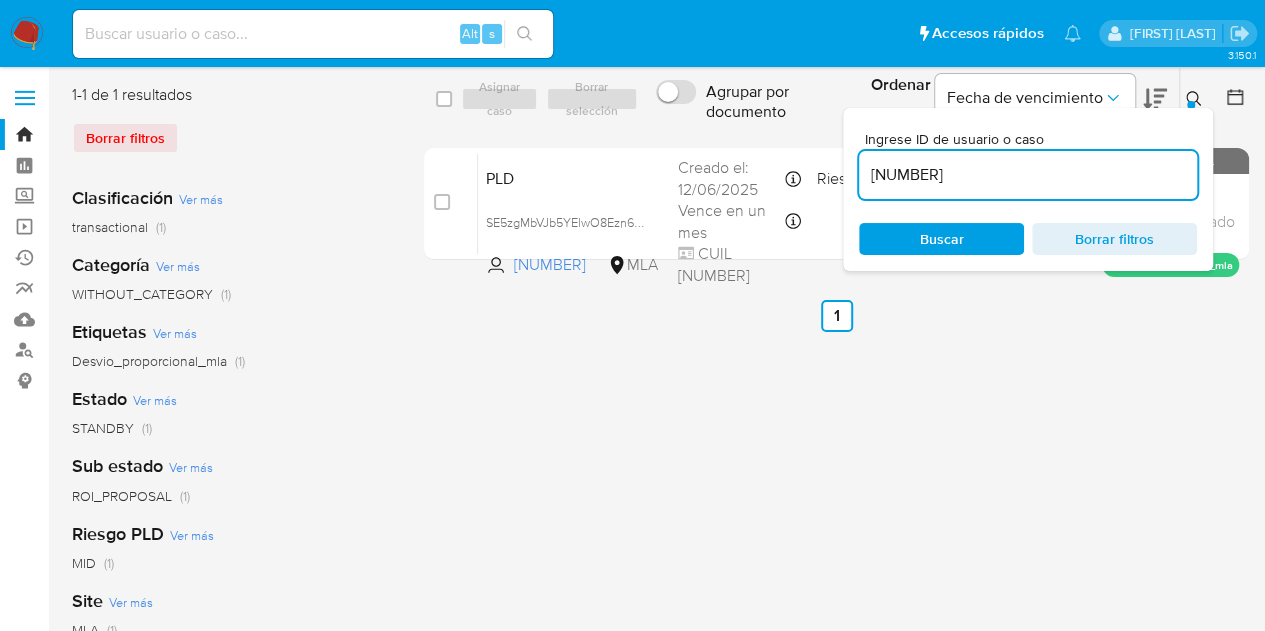 click on "Ingrese ID de usuario o caso 2413033152 Buscar Borrar filtros" at bounding box center [1196, 99] 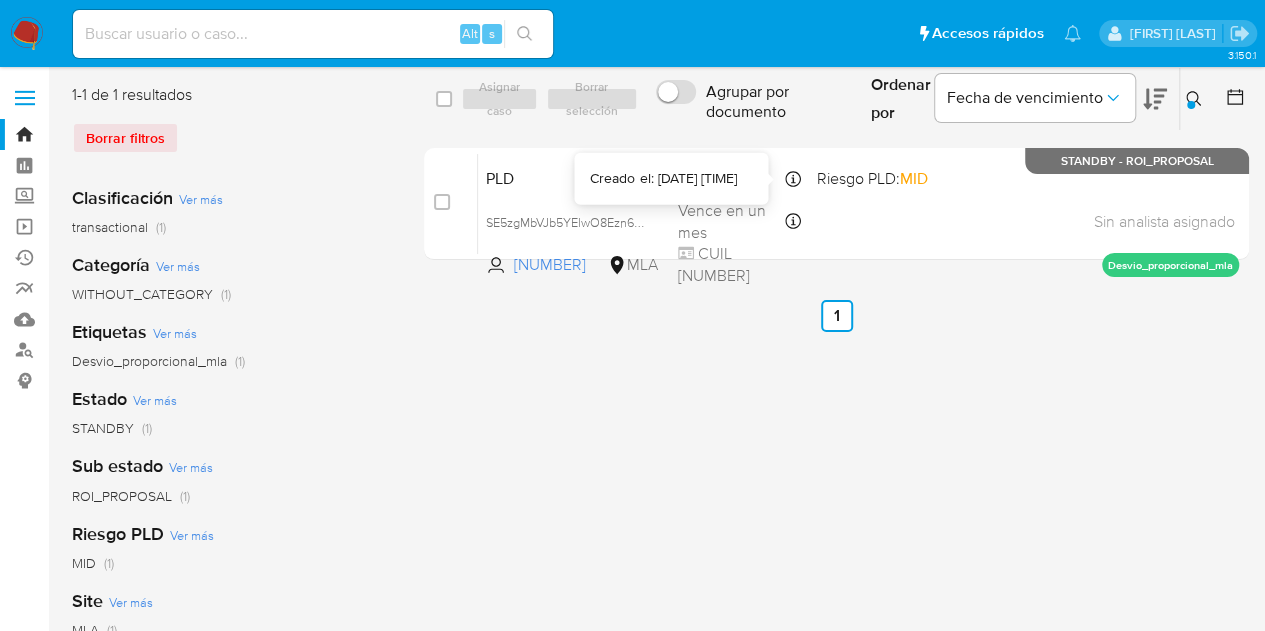 click on "Creado el: 12/06/2025 03:26:32" at bounding box center [663, 179] 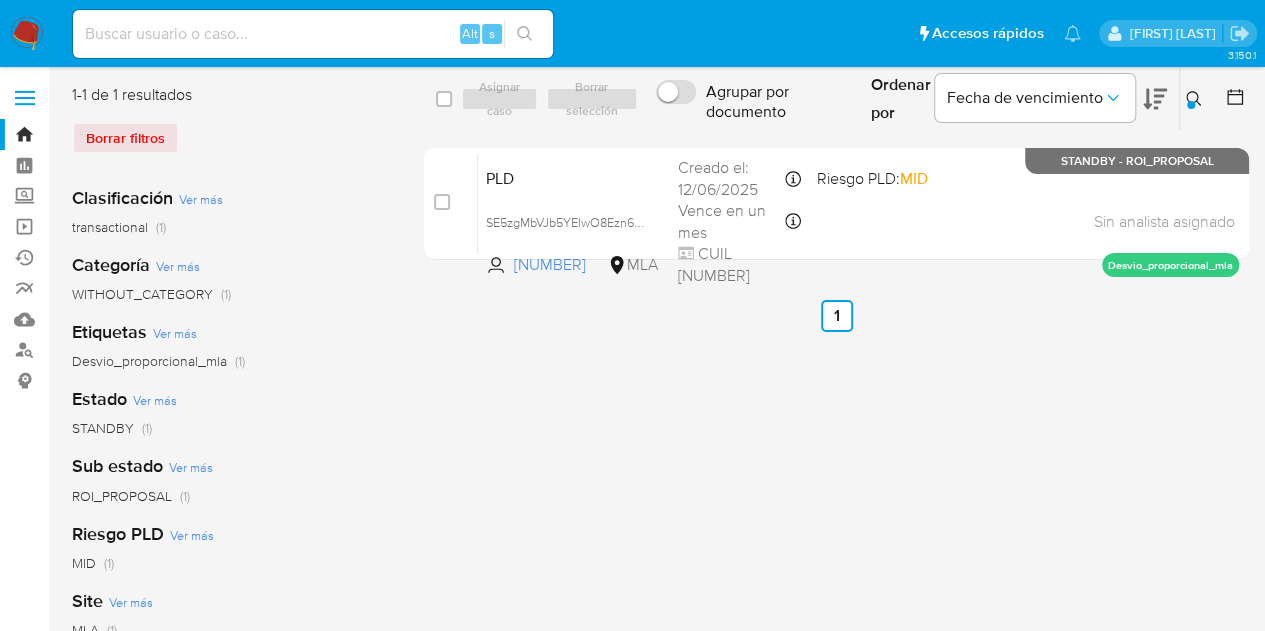 click 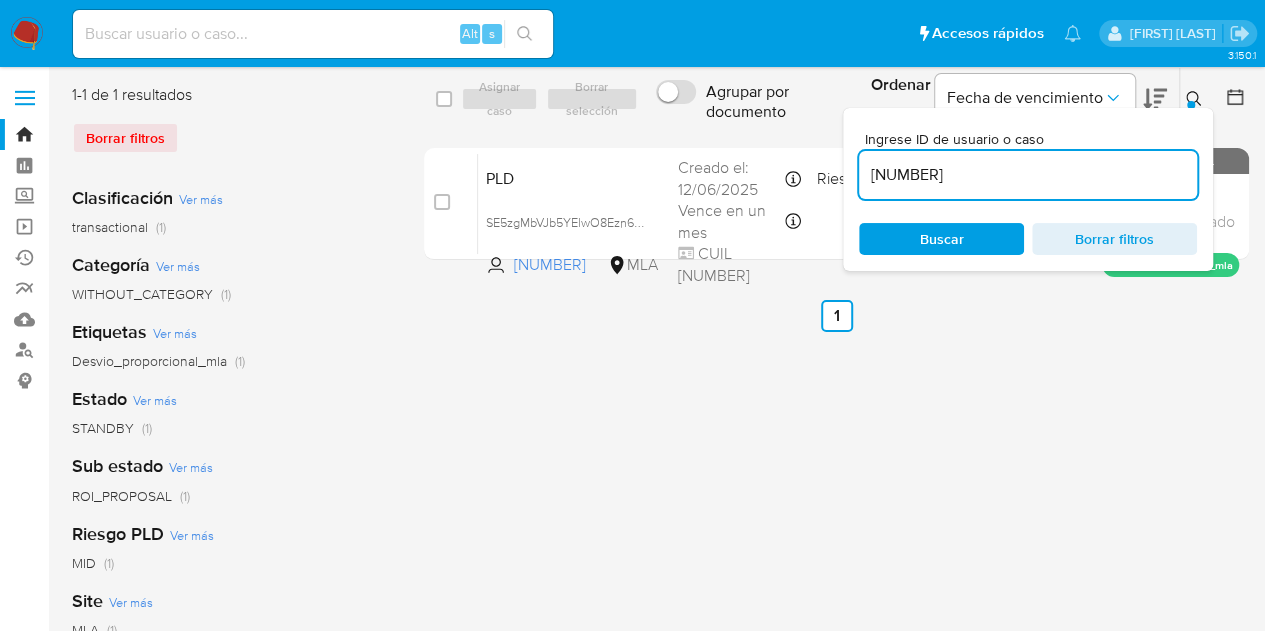 drag, startPoint x: 1006, startPoint y: 177, endPoint x: 731, endPoint y: 121, distance: 280.6439 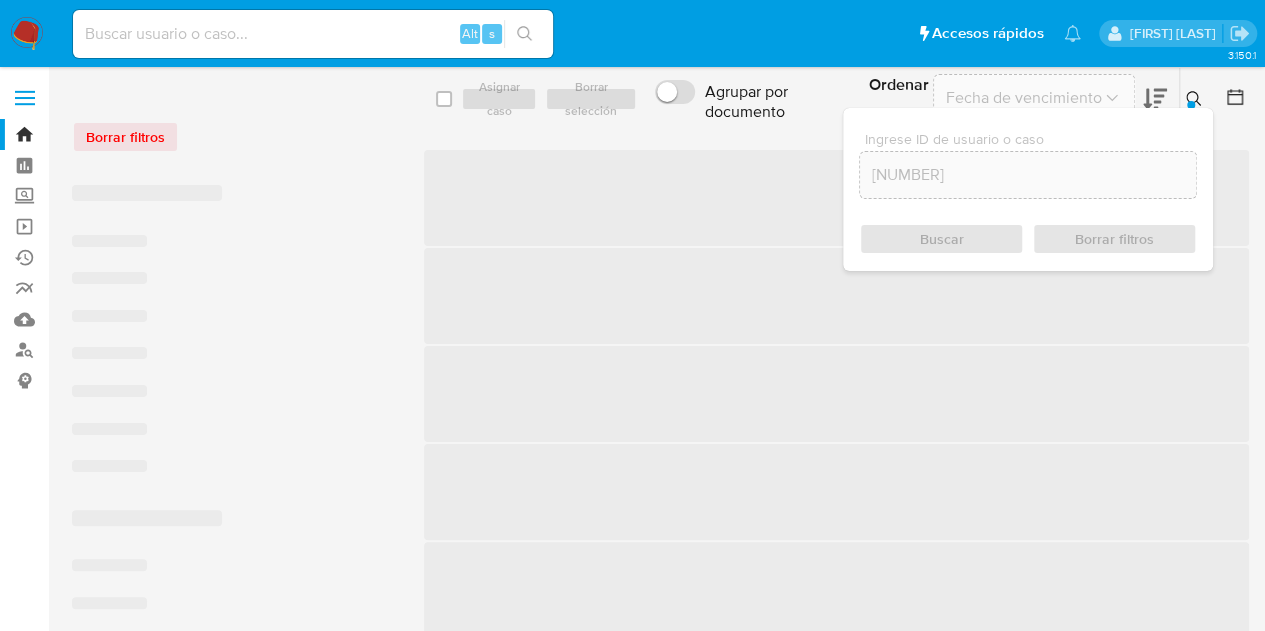 click 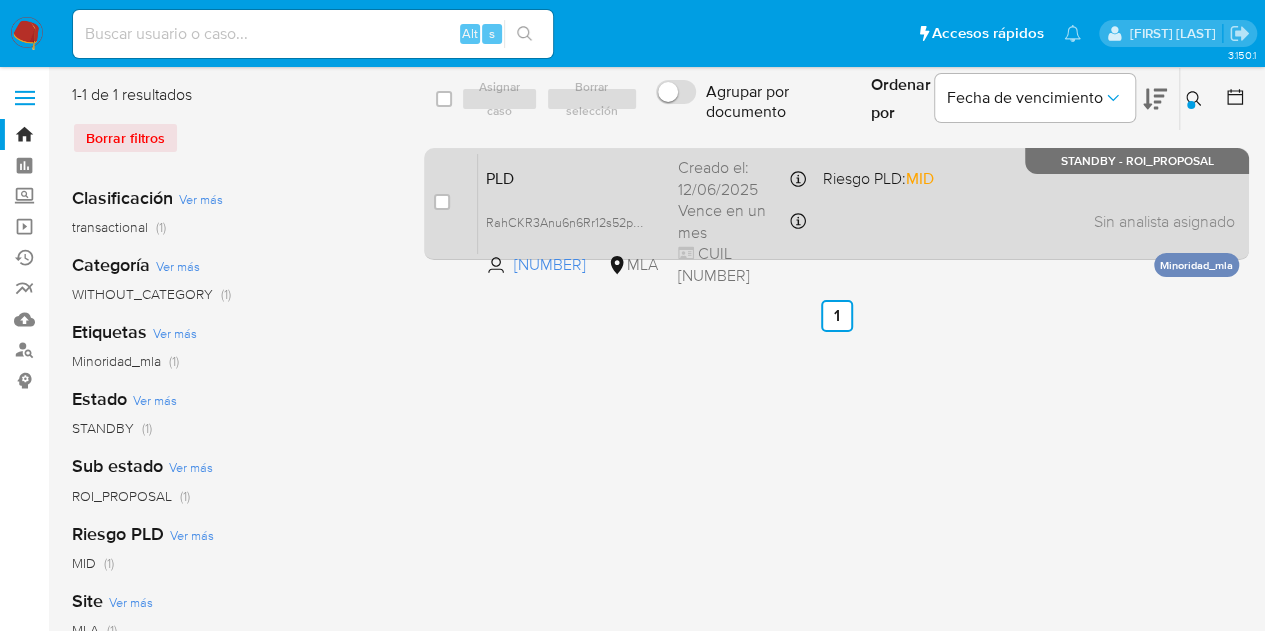 click on "PLD" at bounding box center [574, 177] 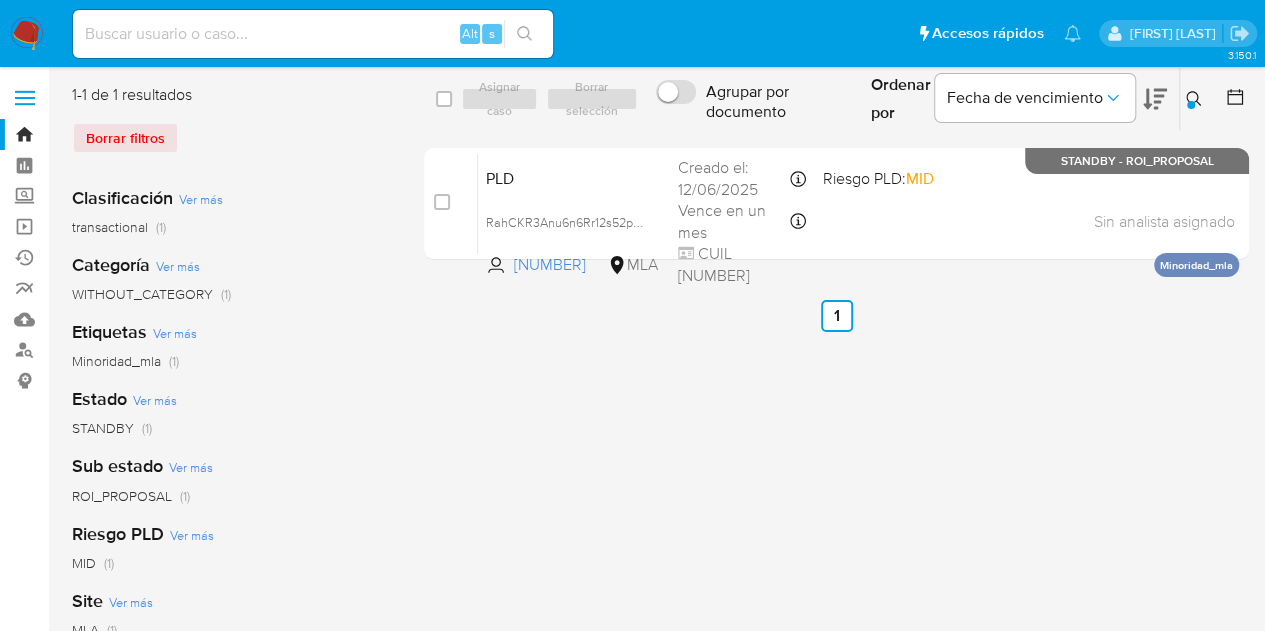 click 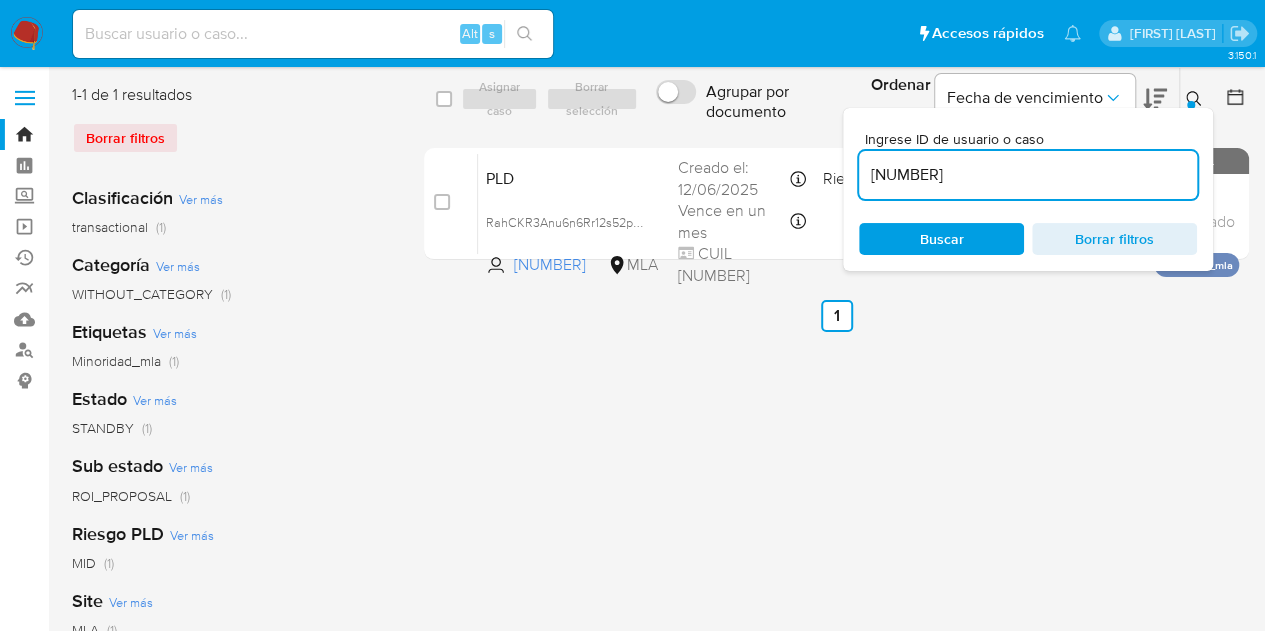 drag, startPoint x: 966, startPoint y: 179, endPoint x: 738, endPoint y: 141, distance: 231.14497 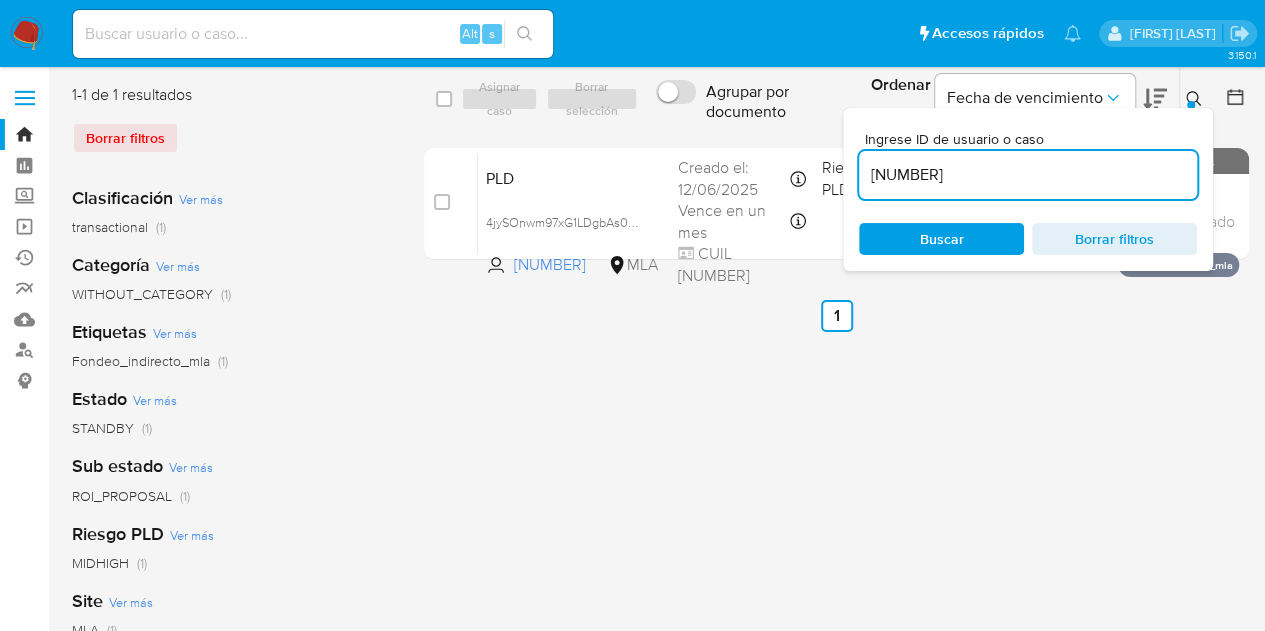 click at bounding box center [1196, 99] 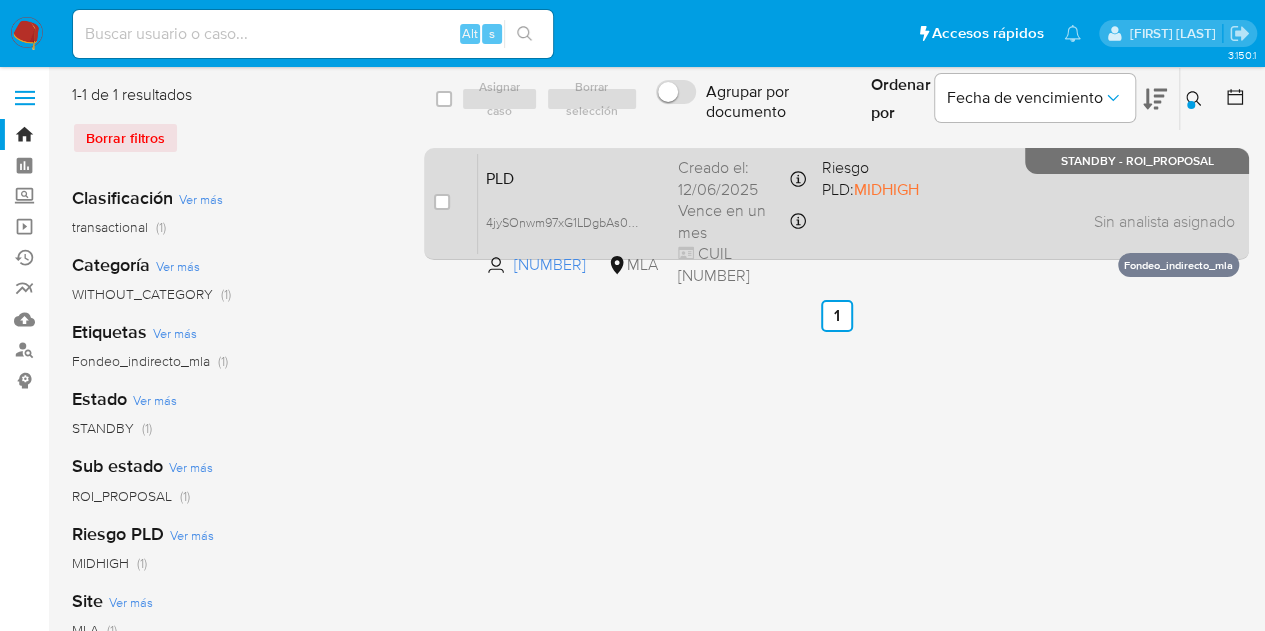 click on "PLD" at bounding box center (574, 177) 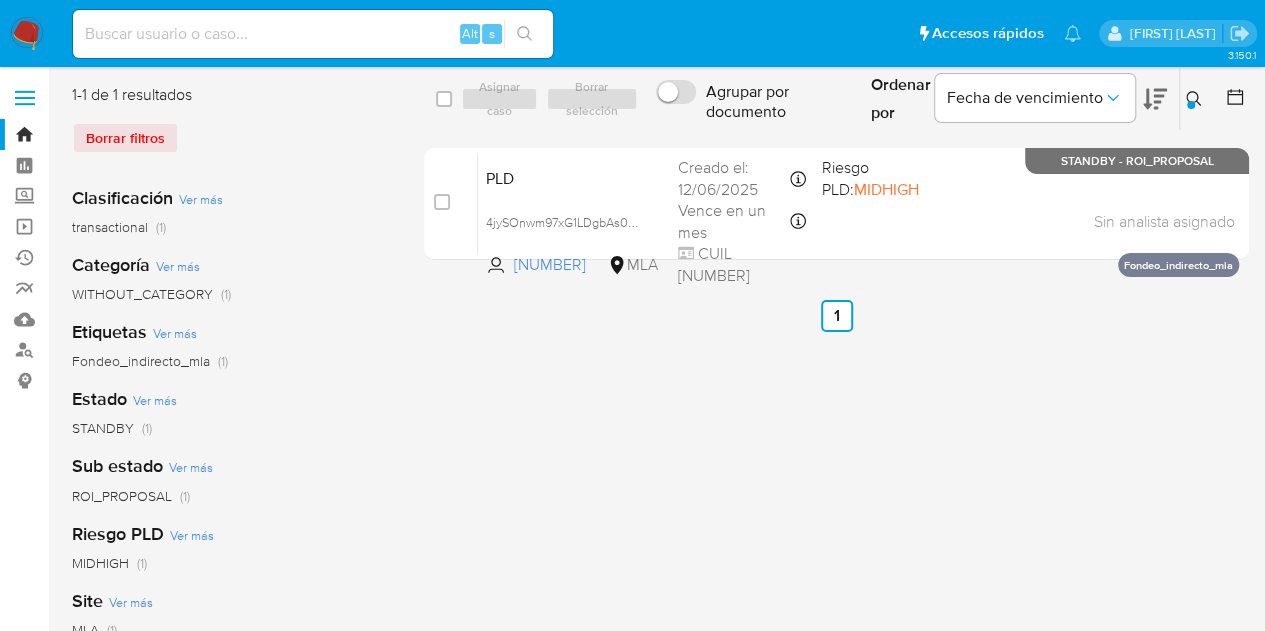 click 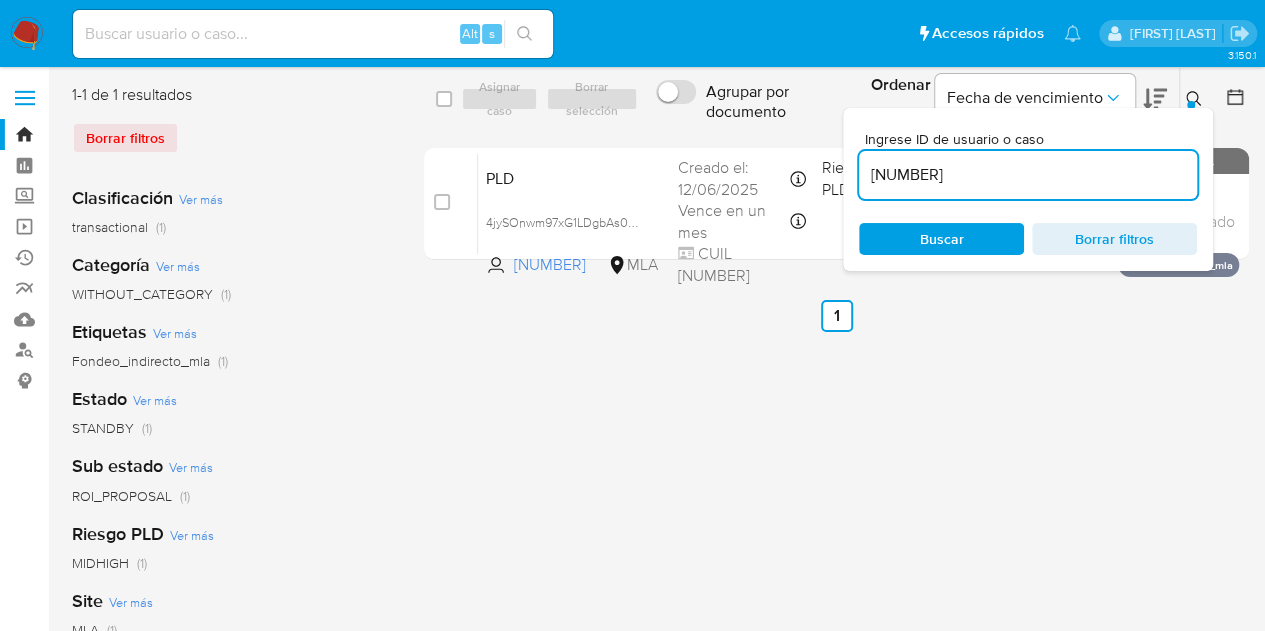 drag, startPoint x: 1024, startPoint y: 167, endPoint x: 675, endPoint y: 102, distance: 355.0014 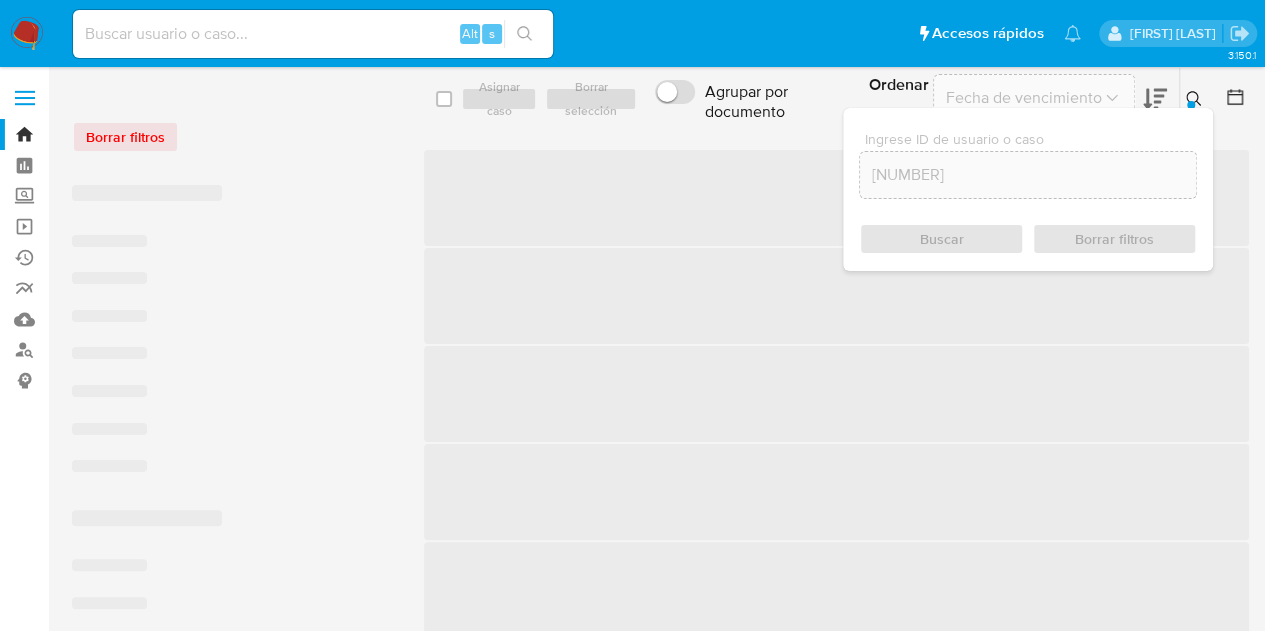 click 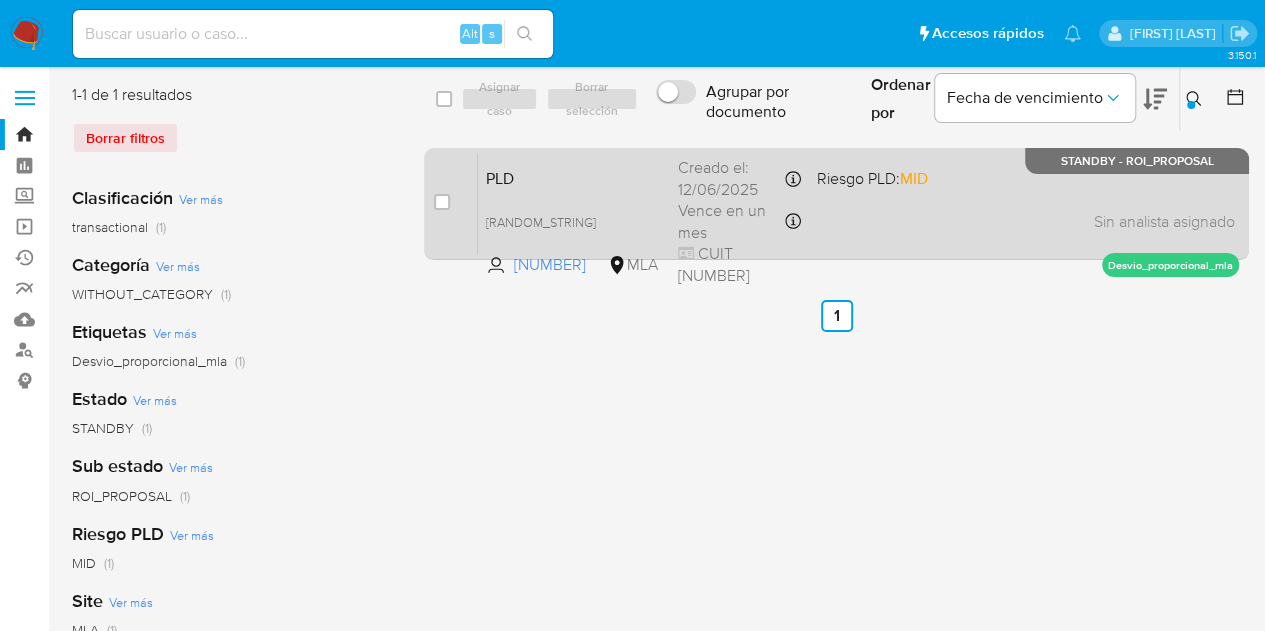 click on "PLD" at bounding box center [574, 177] 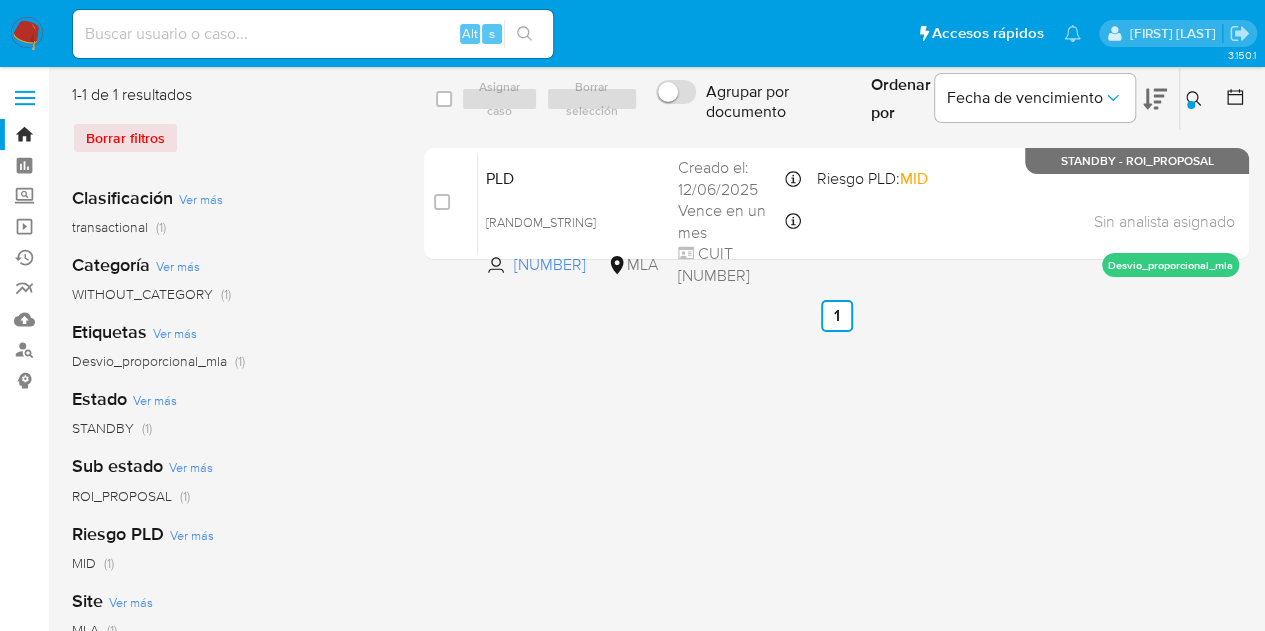 drag, startPoint x: 1195, startPoint y: 96, endPoint x: 1034, endPoint y: 162, distance: 174.00287 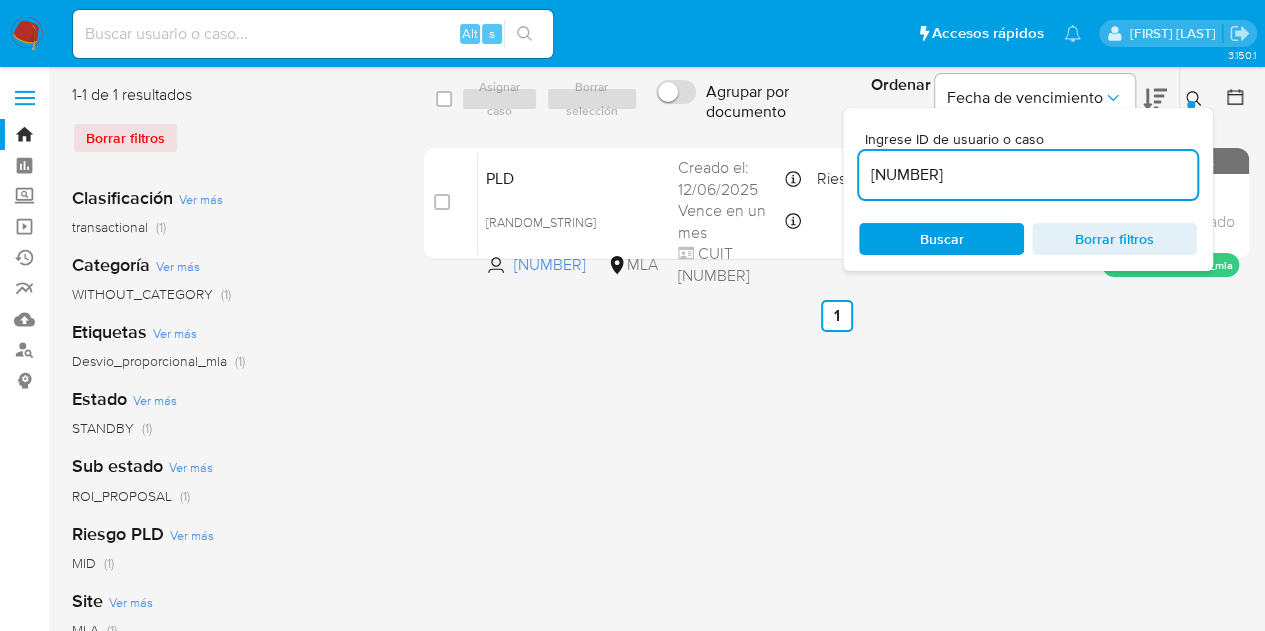drag, startPoint x: 852, startPoint y: 149, endPoint x: 758, endPoint y: 133, distance: 95.35198 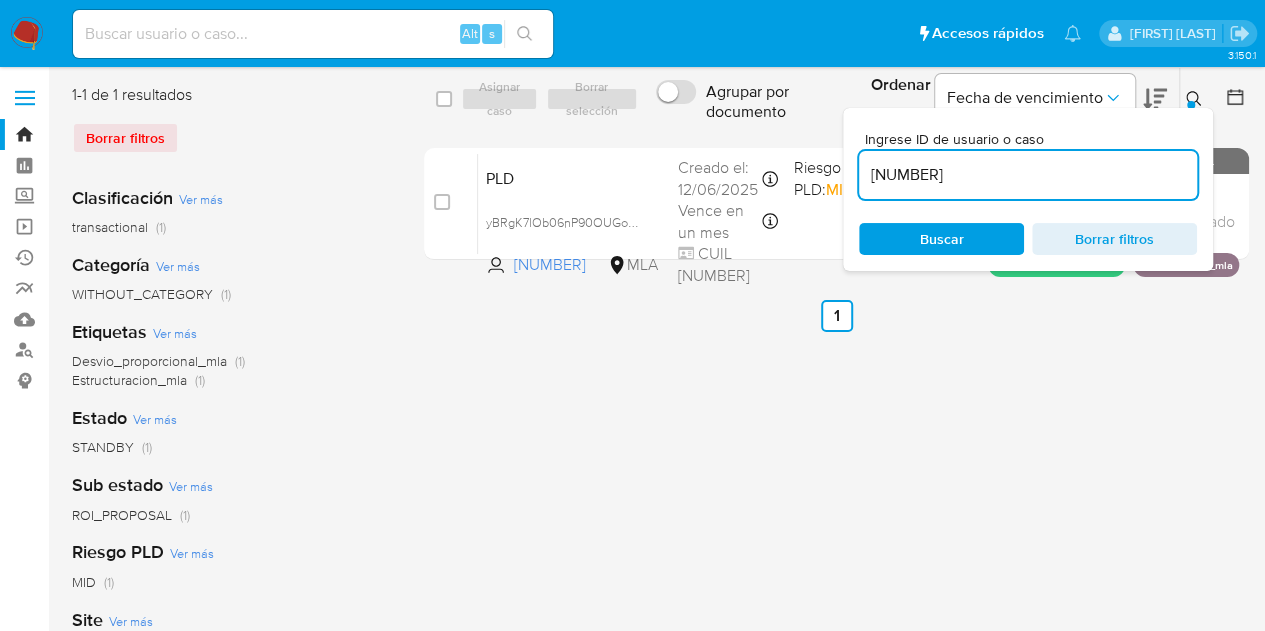 click at bounding box center [1191, 105] 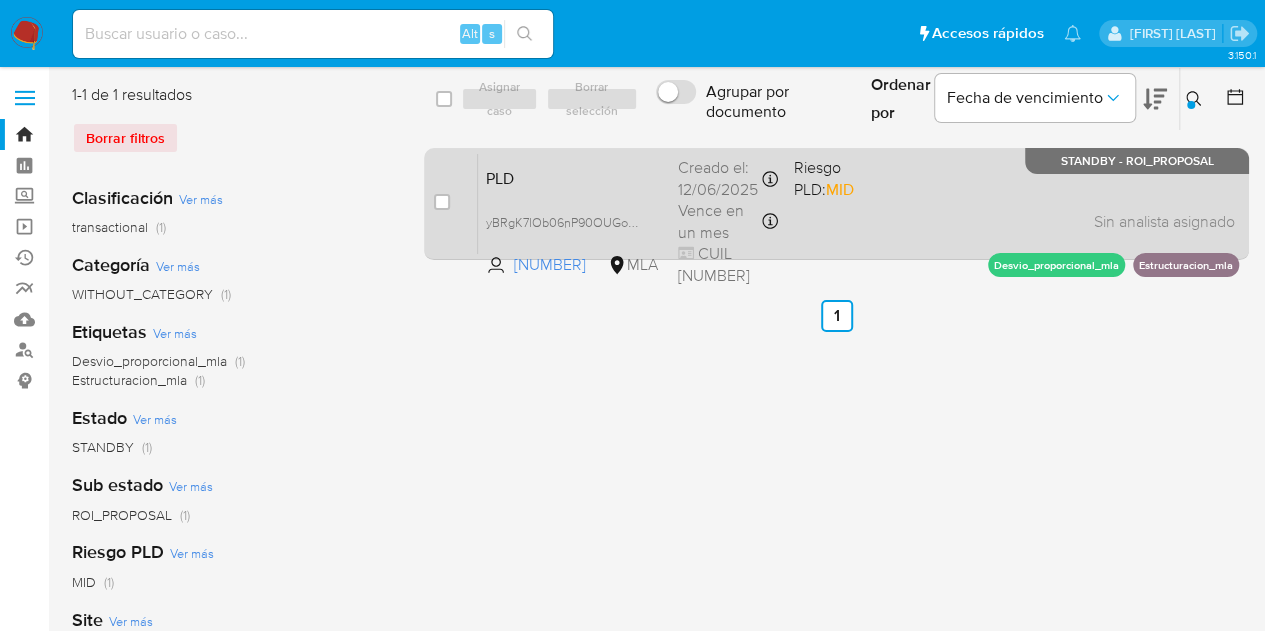 click on "PLD" at bounding box center [574, 177] 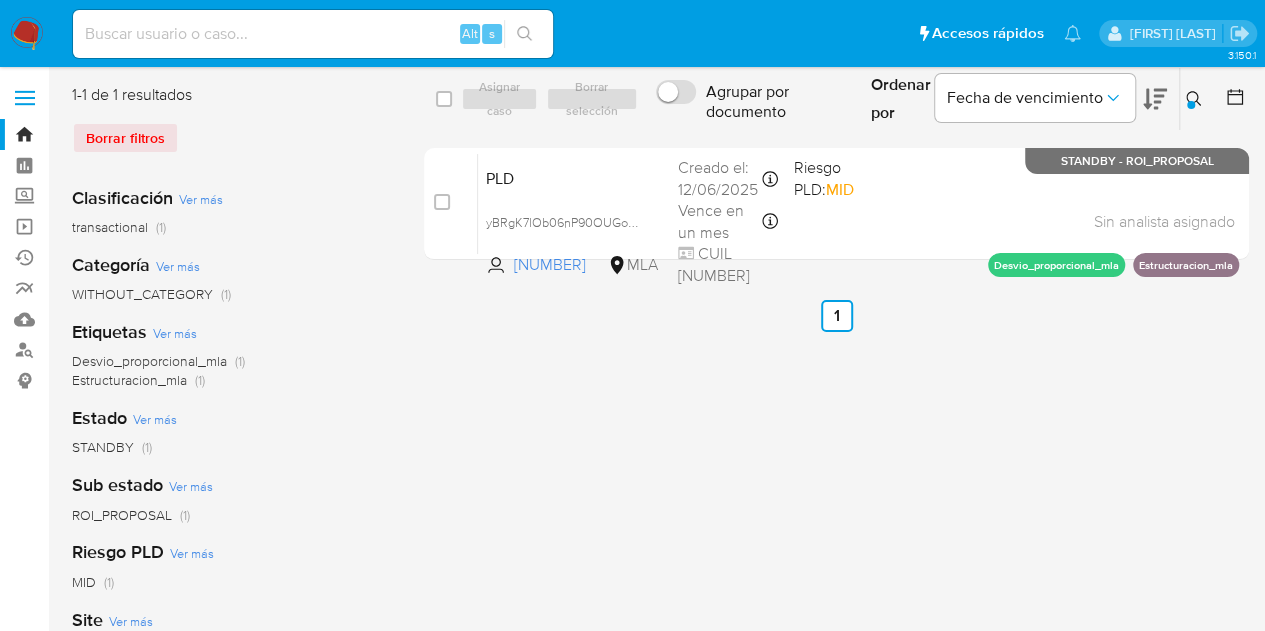 drag, startPoint x: 1182, startPoint y: 103, endPoint x: 1166, endPoint y: 113, distance: 18.867962 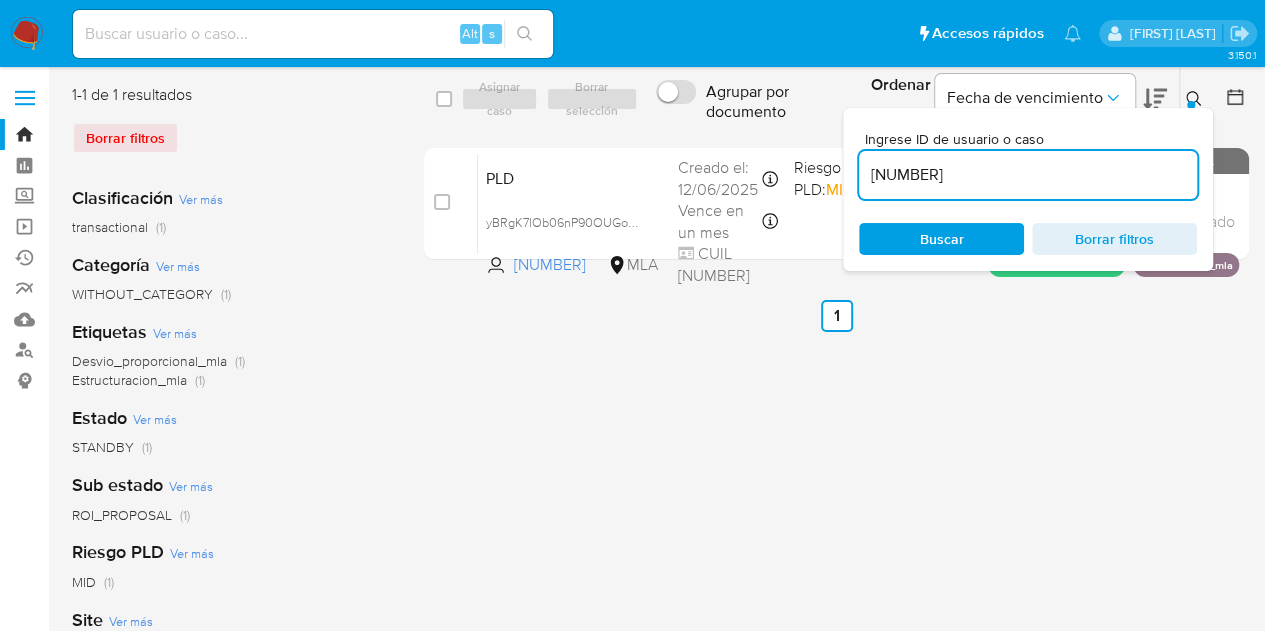 drag, startPoint x: 1045, startPoint y: 186, endPoint x: 706, endPoint y: 105, distance: 348.5427 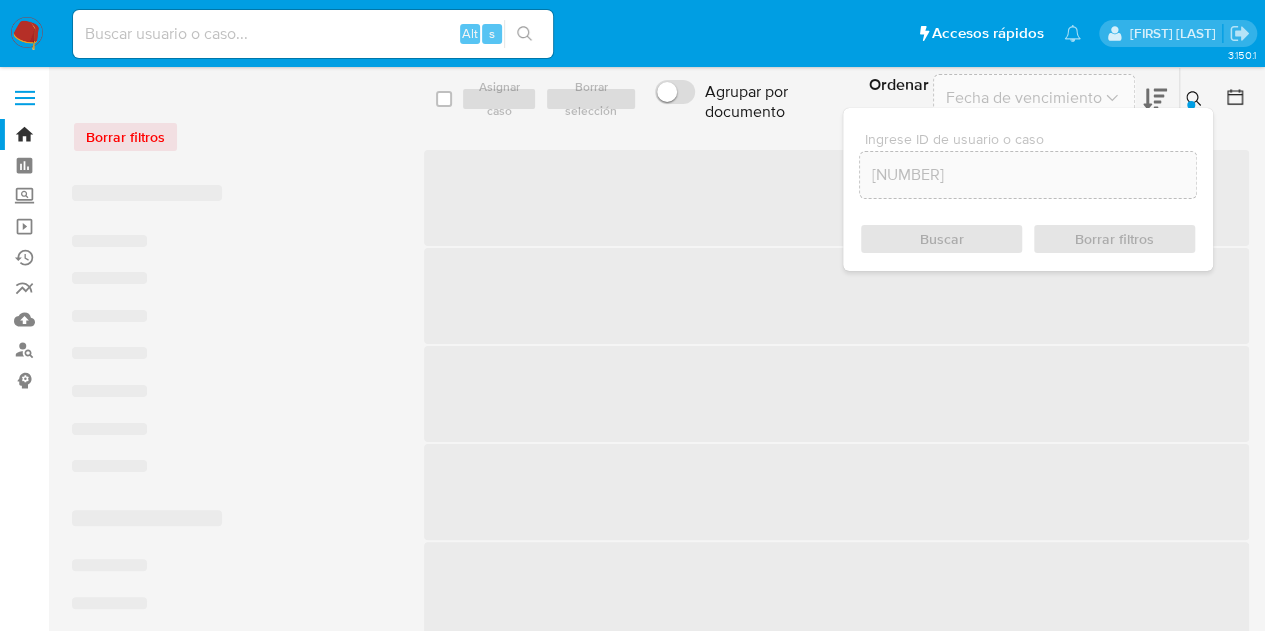 click 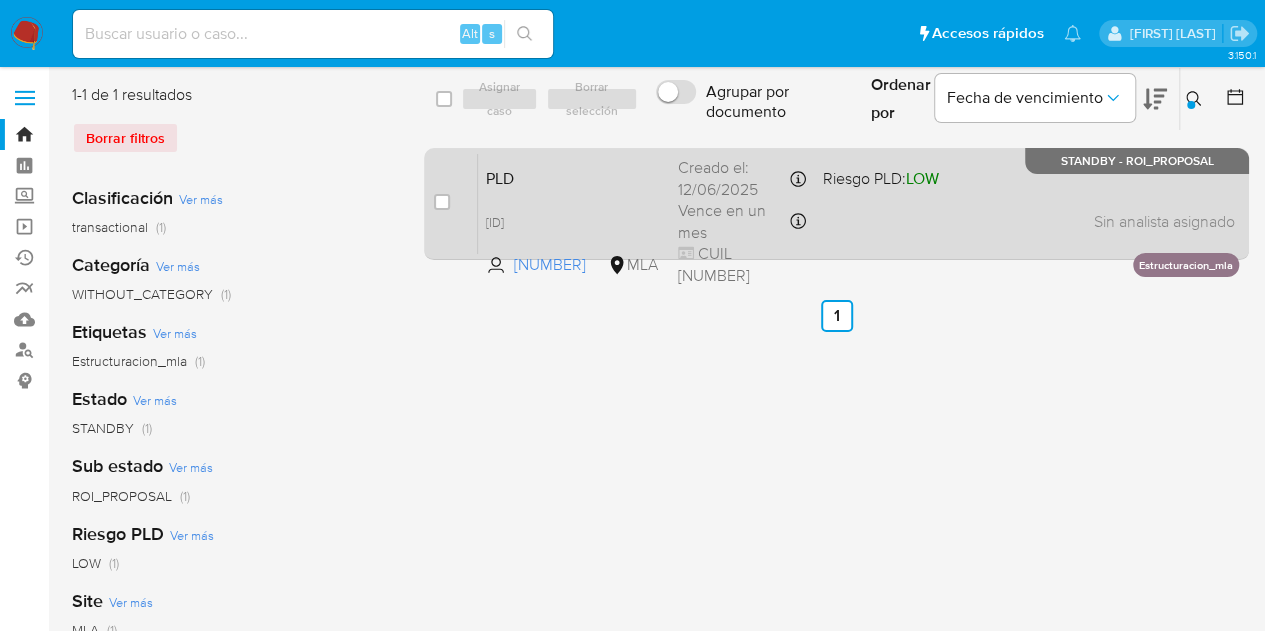 click on "PLD" at bounding box center (574, 177) 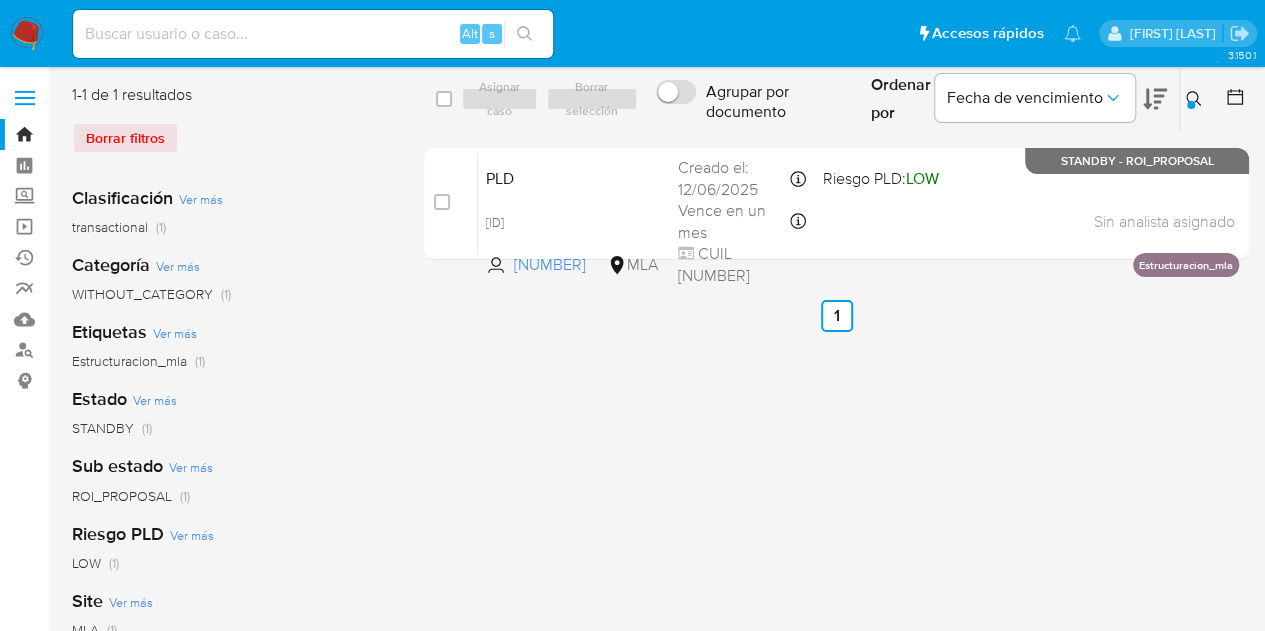 click 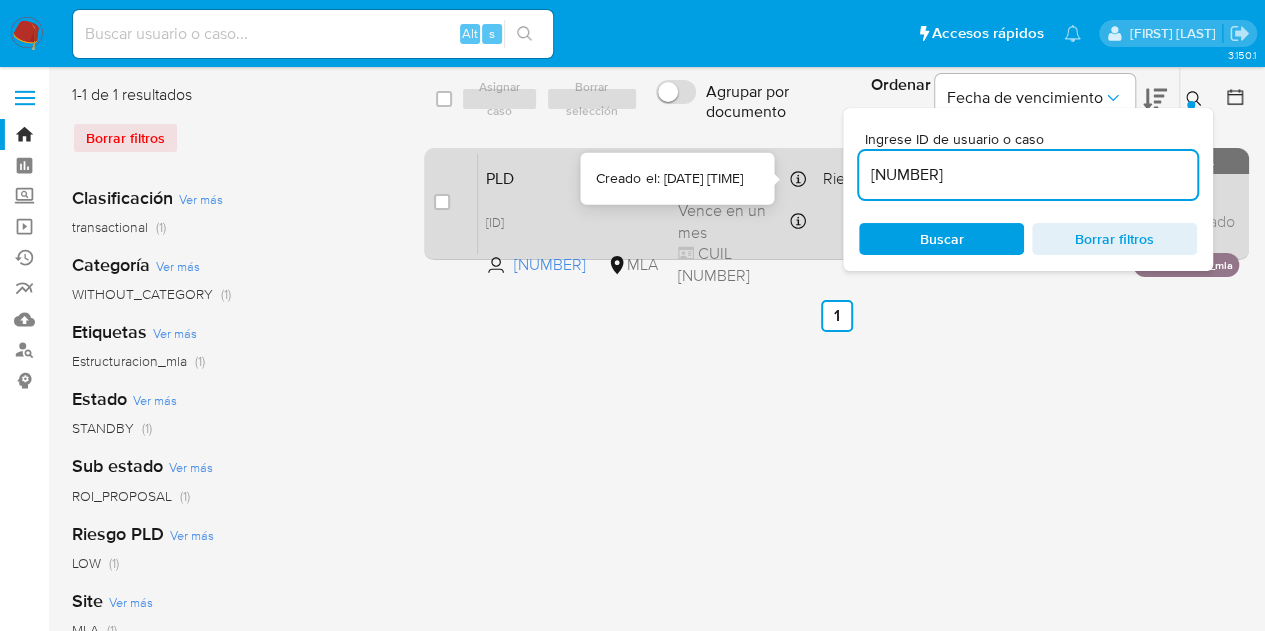 drag, startPoint x: 987, startPoint y: 173, endPoint x: 714, endPoint y: 151, distance: 273.885 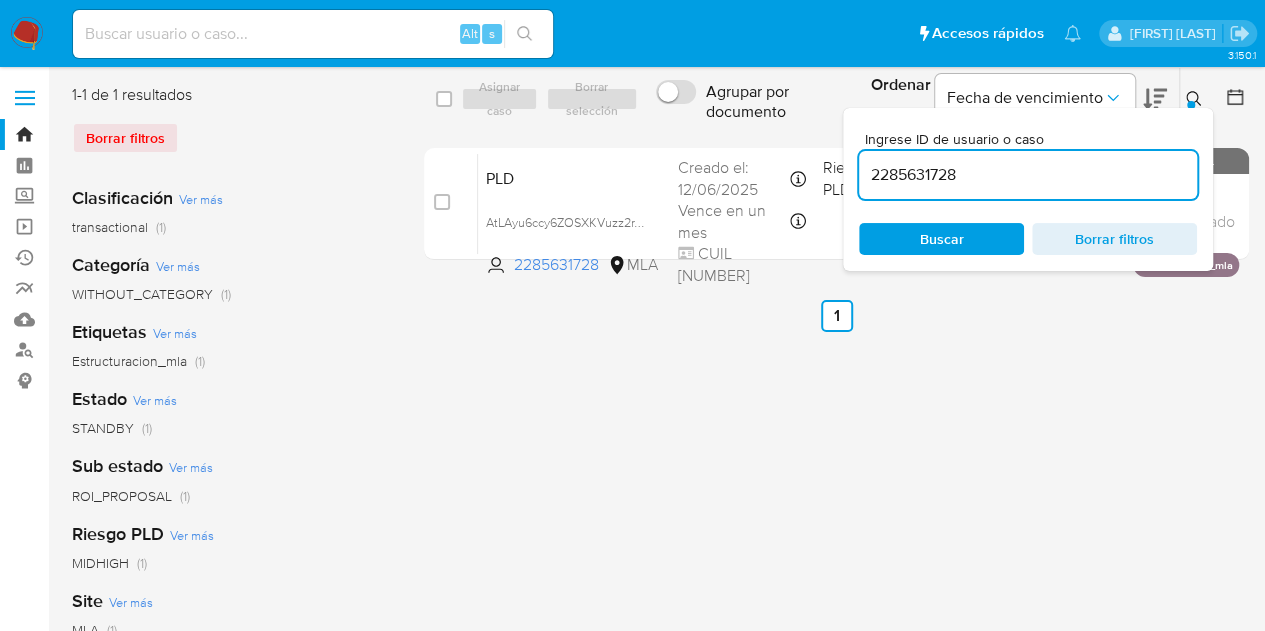click 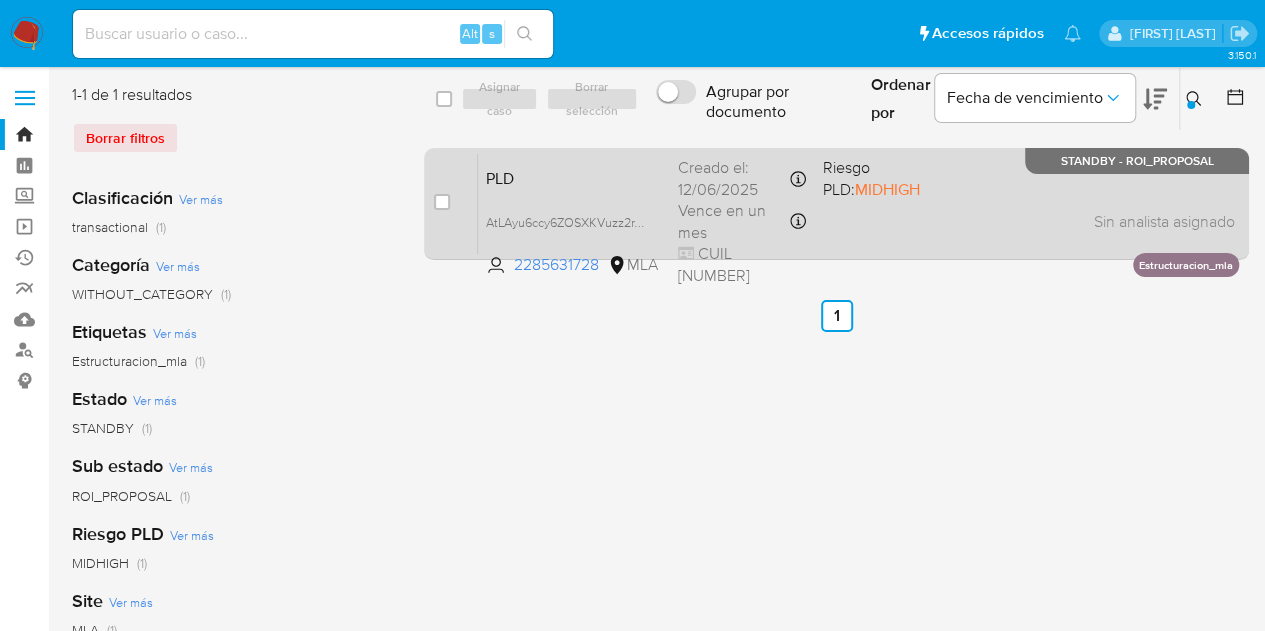 click on "PLD AtLAyu6ccy6ZOSXKVuzz2rTM 2285631728 MLA Riesgo PLD:  MIDHIGH Creado el: 12/06/2025   Creado el: 12/06/2025 03:25:05 Vence en un mes   Vence el 10/09/2025 03:25:05 CUIL   27461129221 Sin analista asignado   Asignado el: 18/06/2025 14:16:37 Estructuracion_mla STANDBY - ROI_PROPOSAL" at bounding box center (858, 203) 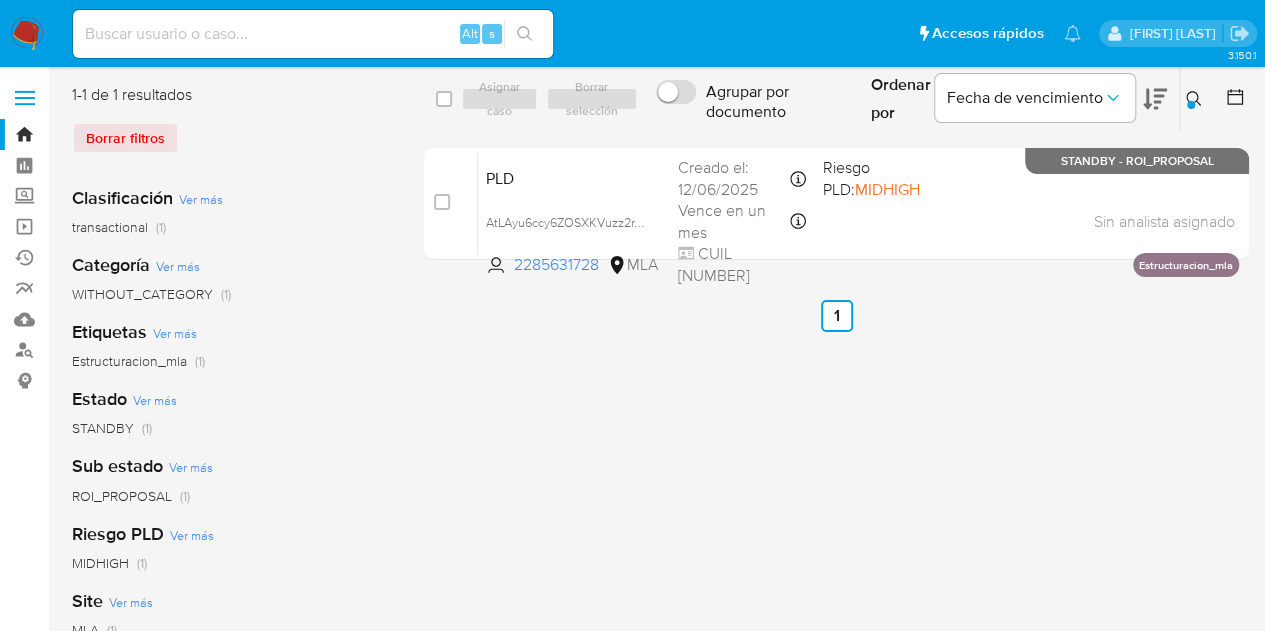 click 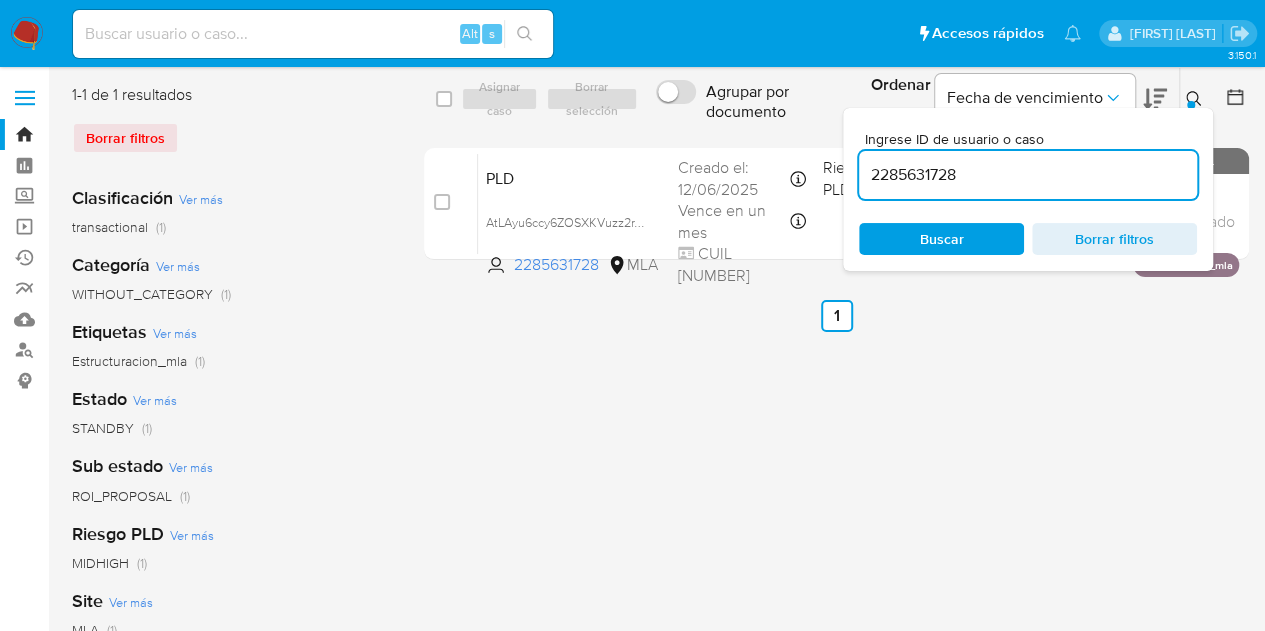 drag, startPoint x: 981, startPoint y: 173, endPoint x: 717, endPoint y: 118, distance: 269.6683 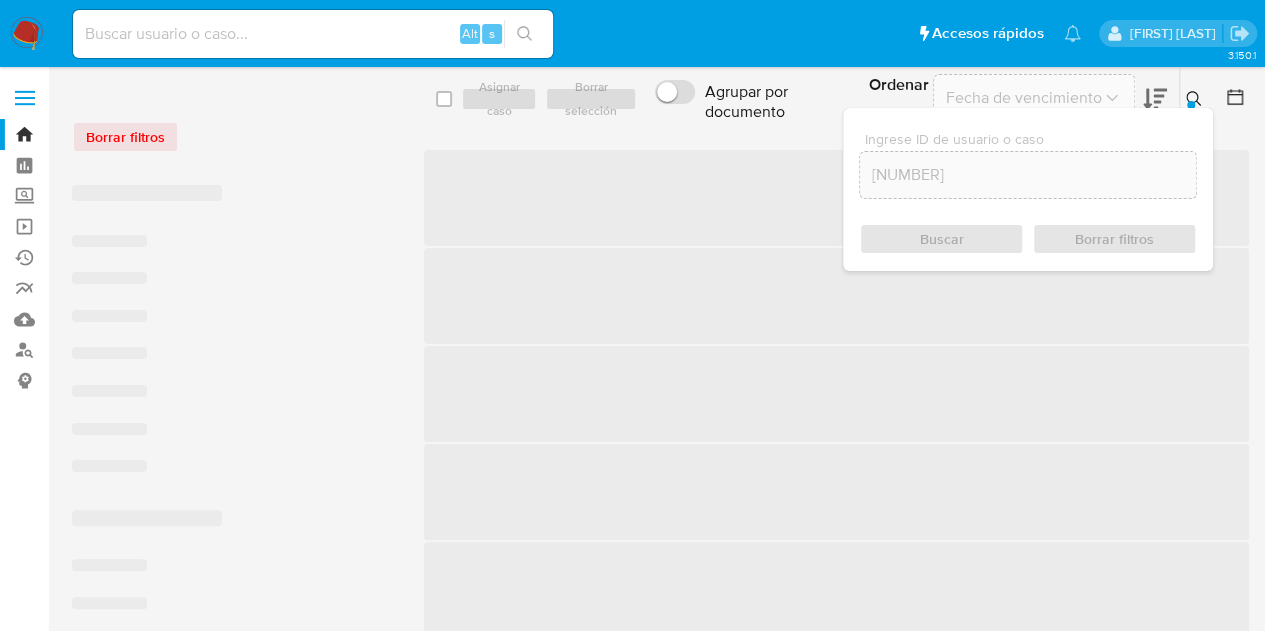 click 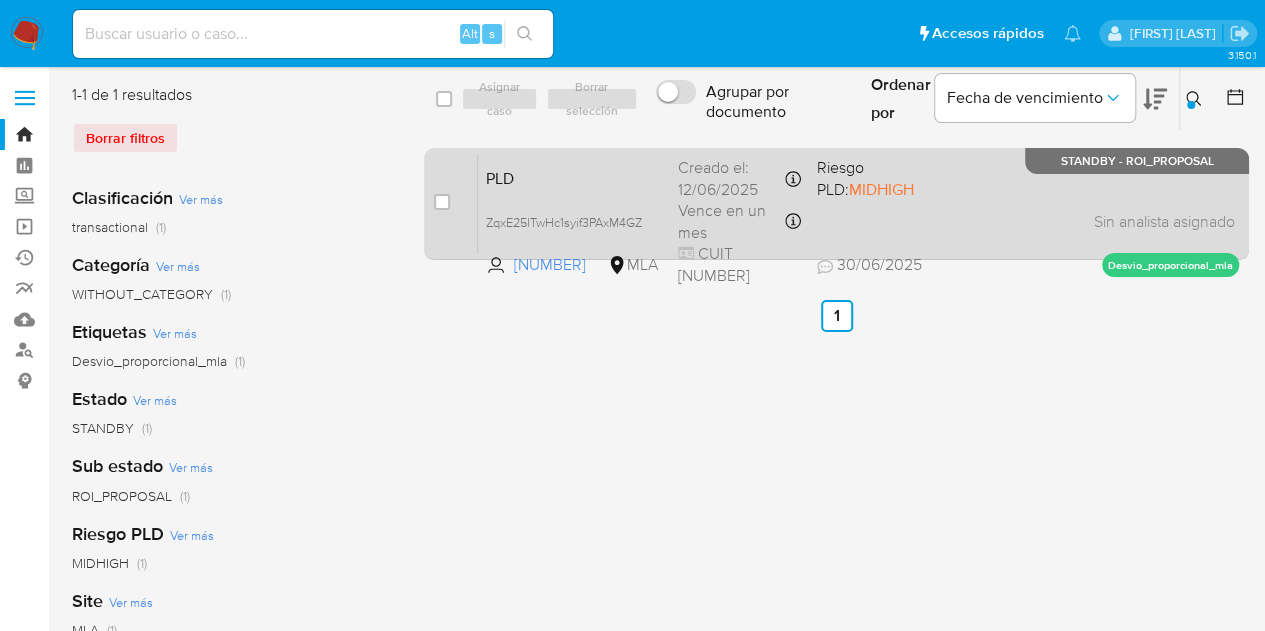 click on "PLD" at bounding box center [574, 177] 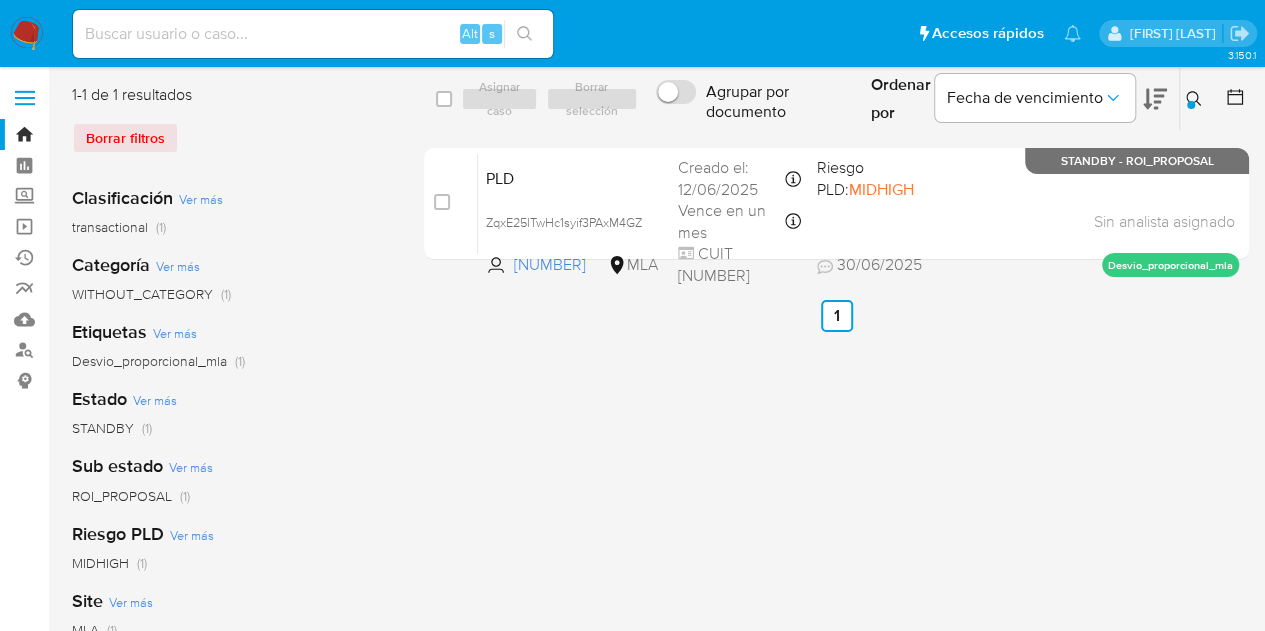 drag, startPoint x: 1188, startPoint y: 101, endPoint x: 1112, endPoint y: 145, distance: 87.81799 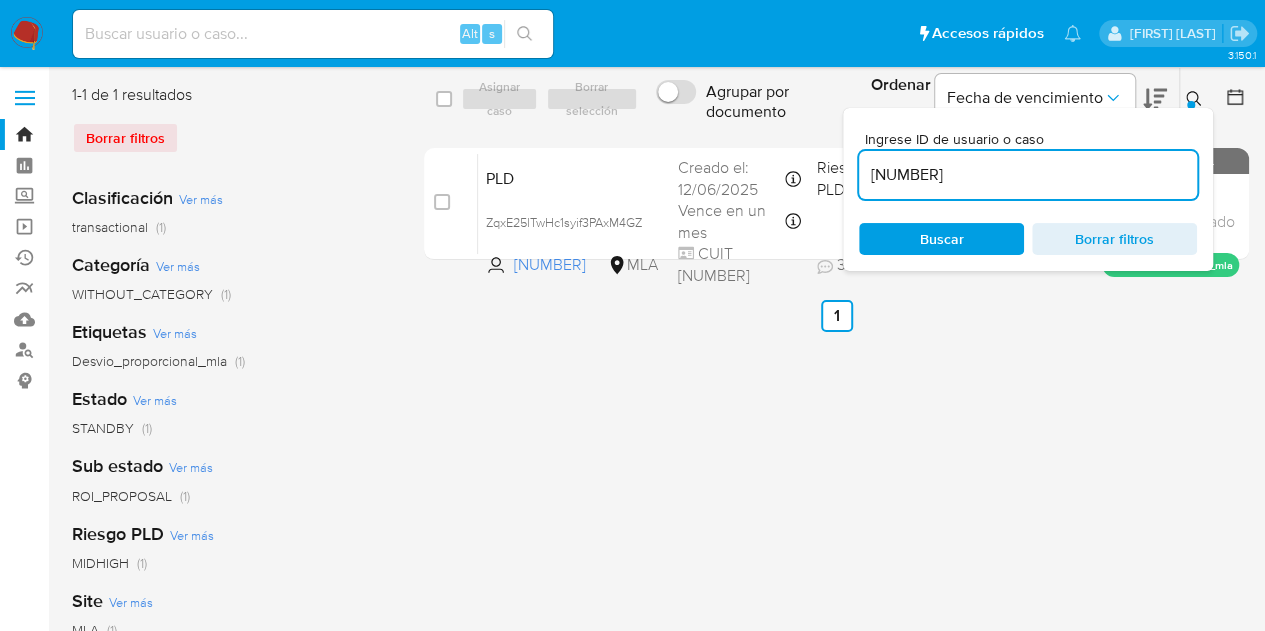 drag, startPoint x: 706, startPoint y: 101, endPoint x: 690, endPoint y: 96, distance: 16.763054 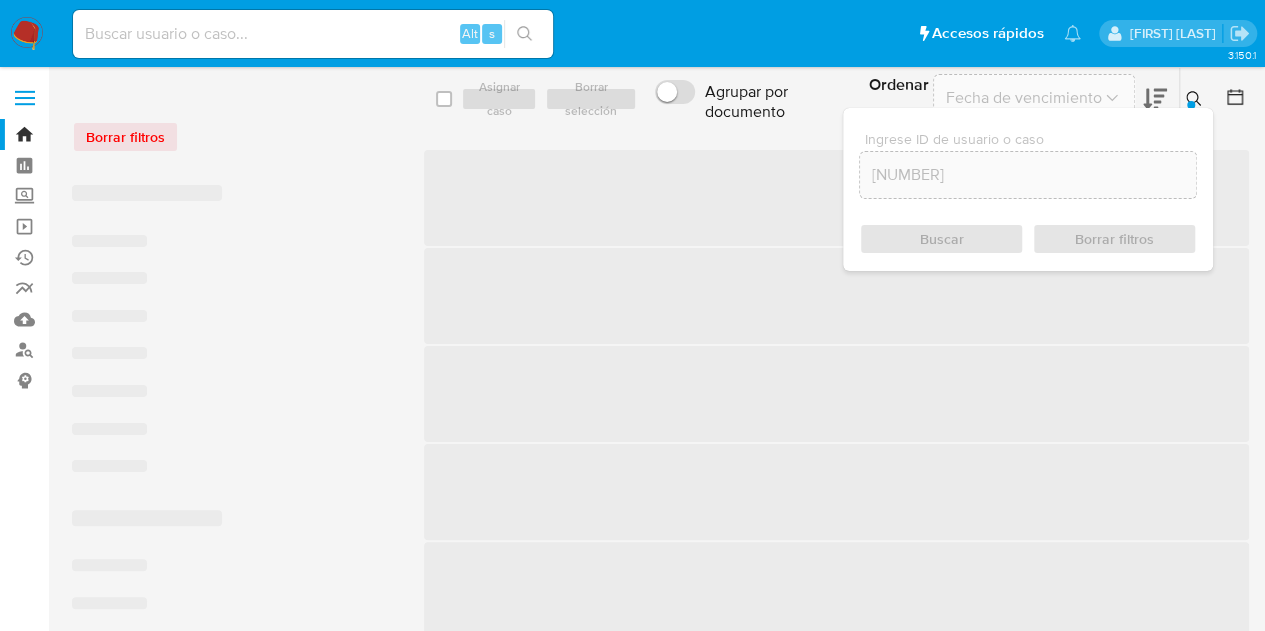 click 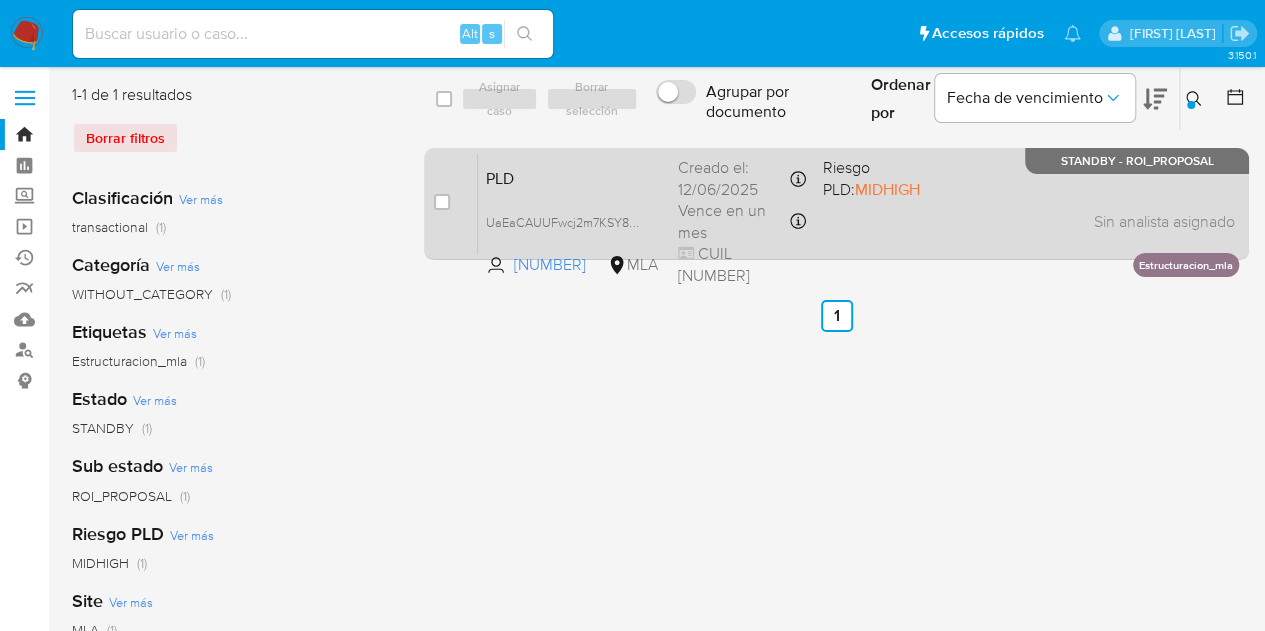 click on "PLD" at bounding box center (574, 177) 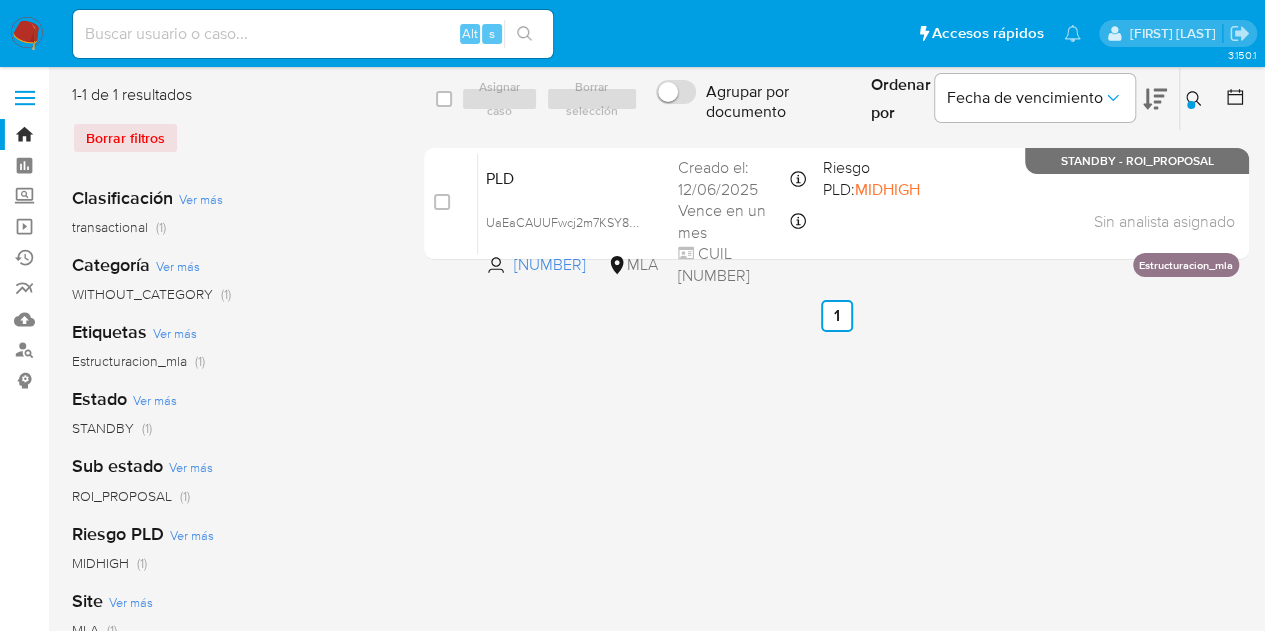 drag, startPoint x: 1204, startPoint y: 103, endPoint x: 1115, endPoint y: 131, distance: 93.30059 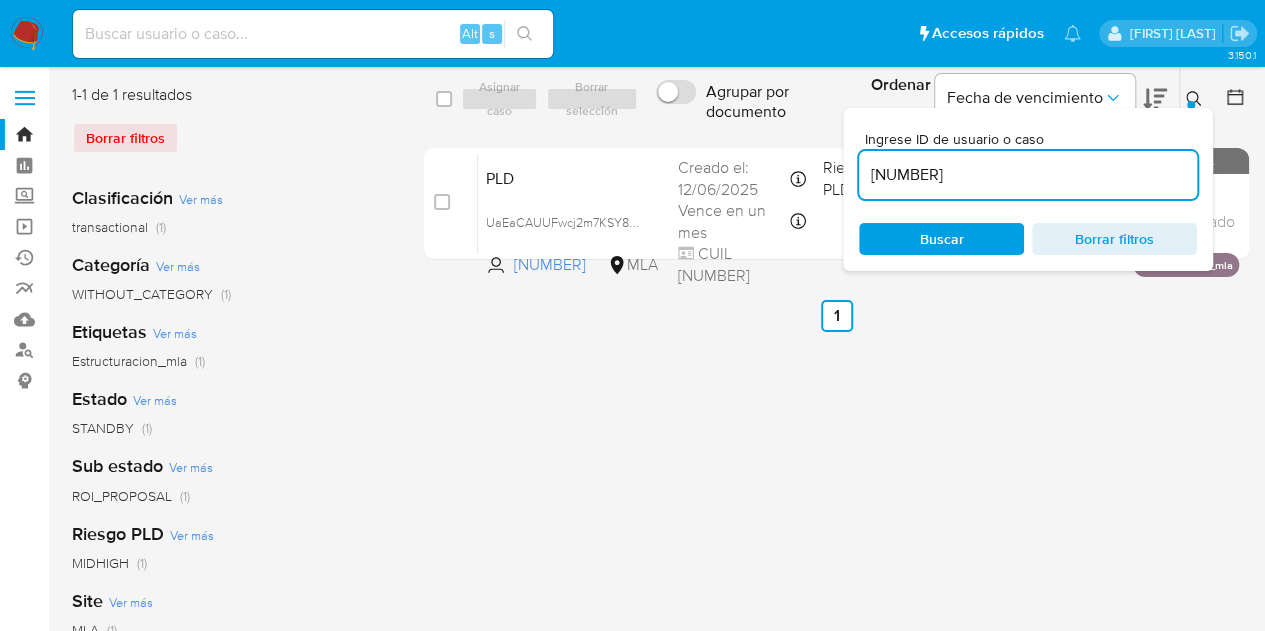 drag, startPoint x: 1013, startPoint y: 171, endPoint x: 692, endPoint y: 117, distance: 325.51038 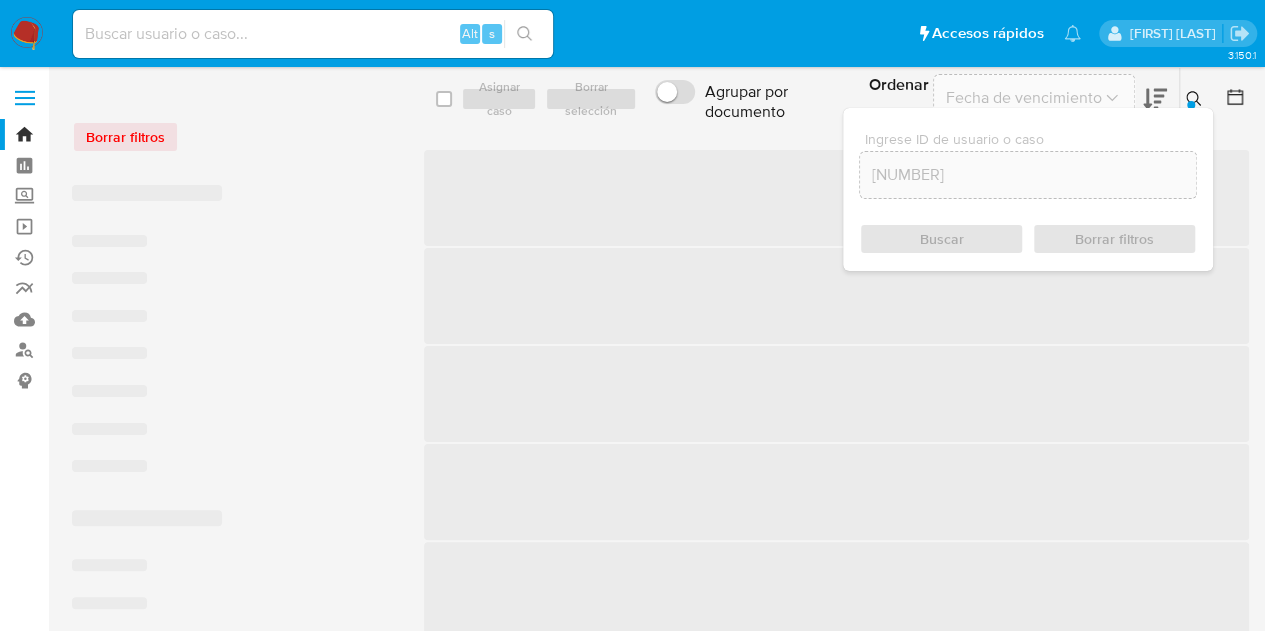 click 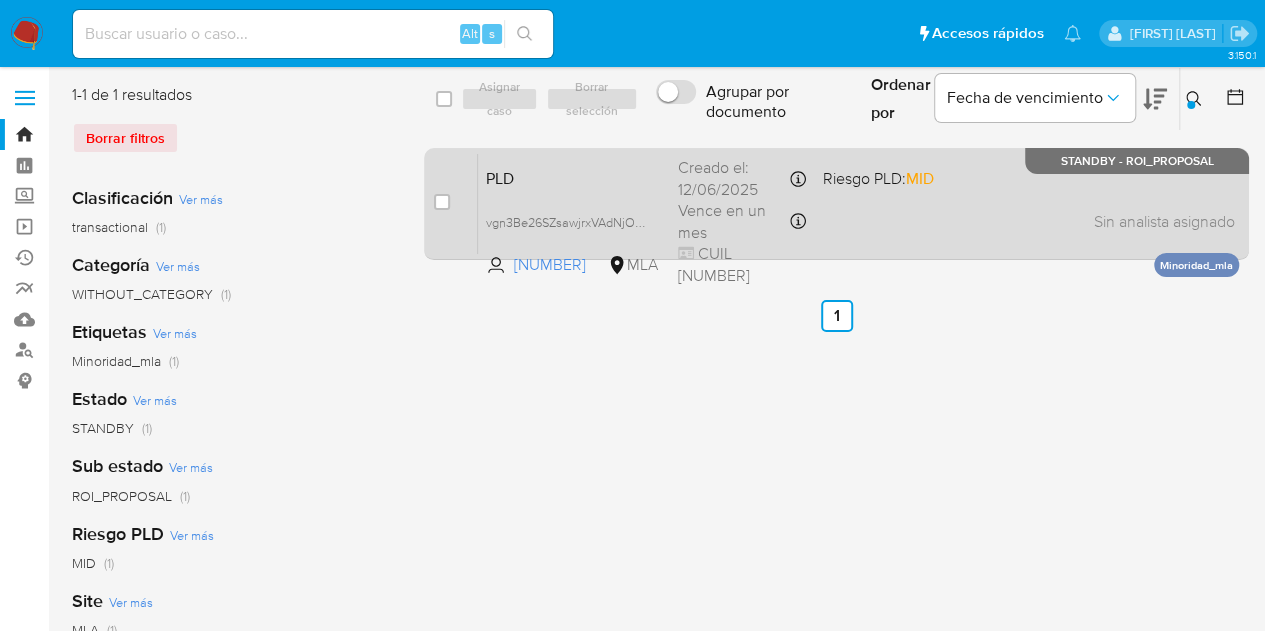 click on "PLD" at bounding box center (574, 177) 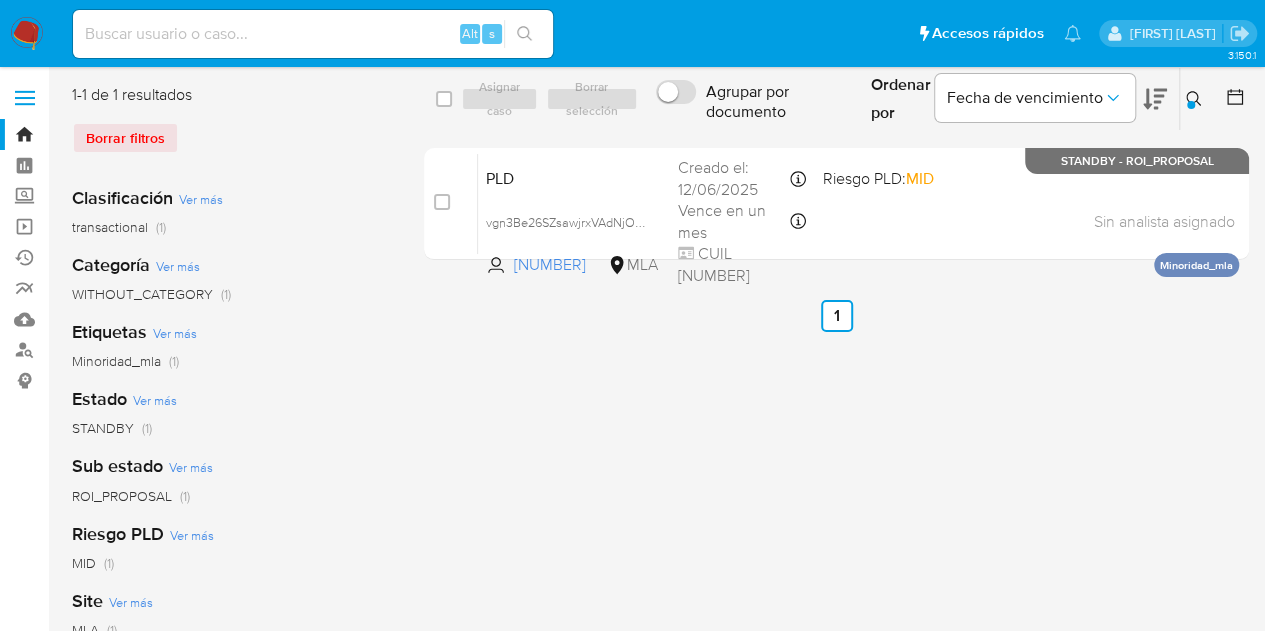 click at bounding box center (1191, 105) 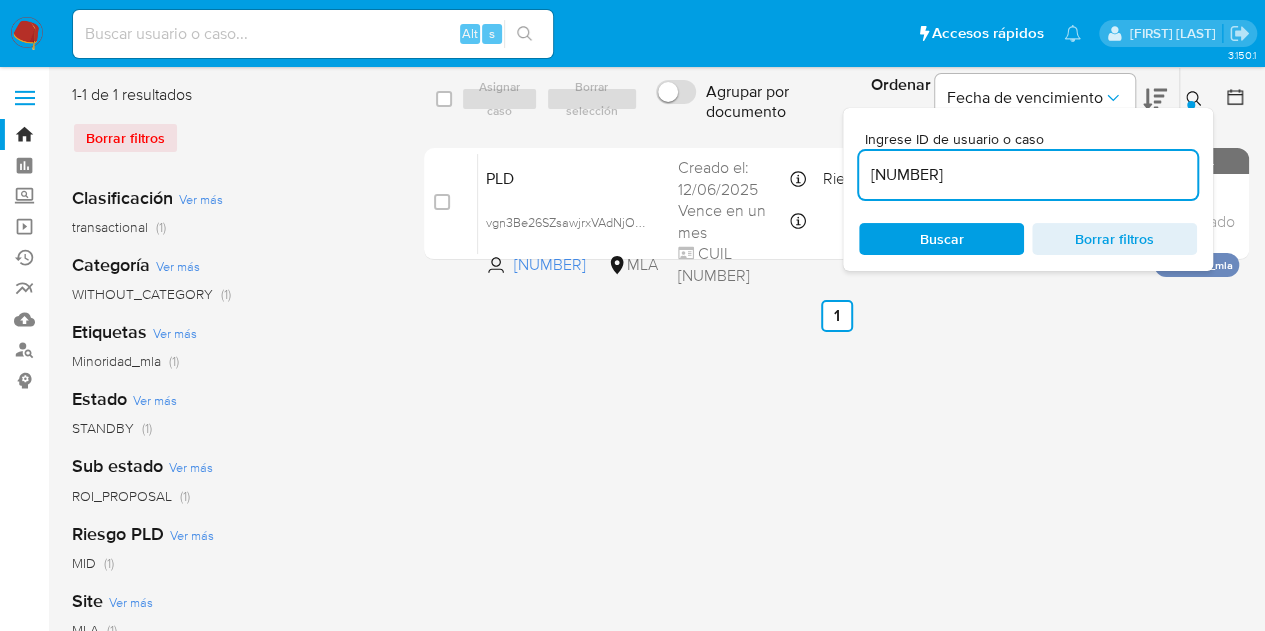 drag, startPoint x: 996, startPoint y: 181, endPoint x: 743, endPoint y: 131, distance: 257.8934 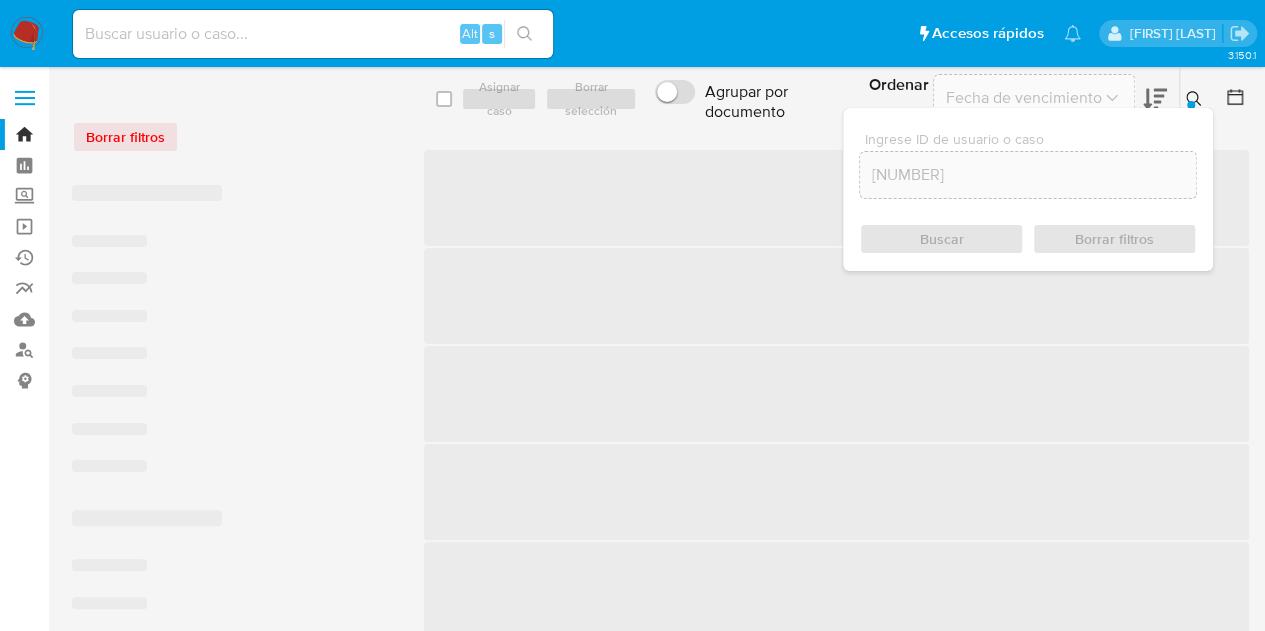 click 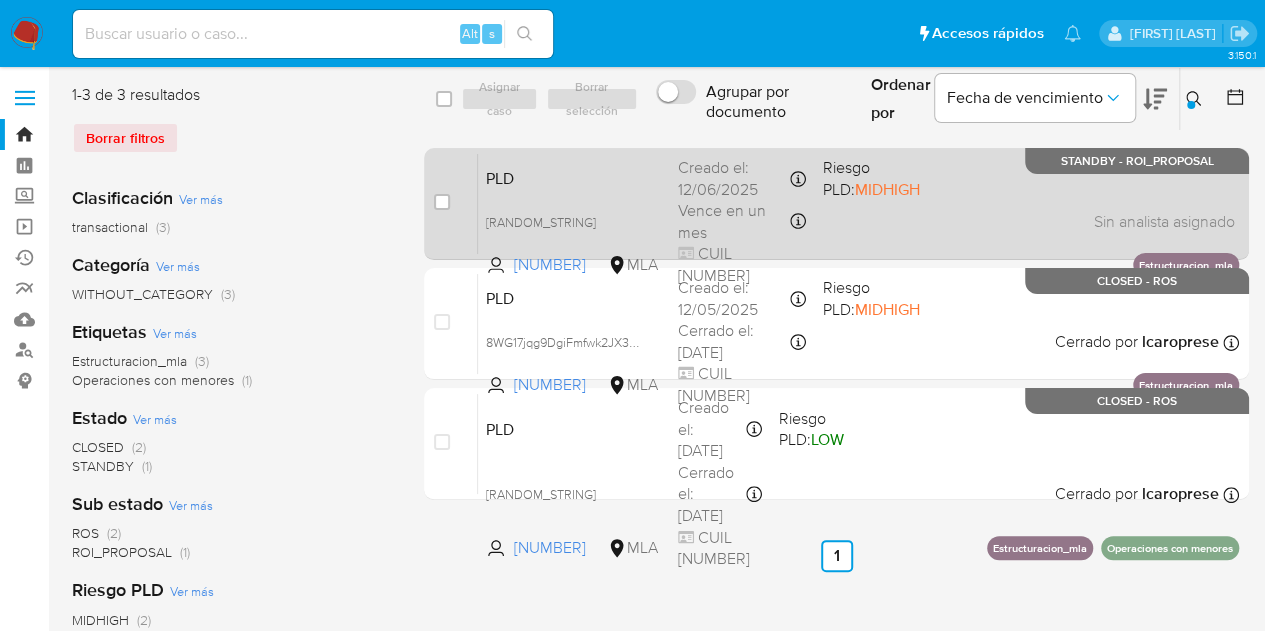 click on "PLD KllUPb2UO8TpWzqCfZjkgR9T 2289512287 MLA Riesgo PLD:  MIDHIGH Creado el: 12/06/2025   Creado el: 12/06/2025 03:07:38 Vence en un mes   Vence el 10/09/2025 03:07:39 CUIL   20445602249 Sin analista asignado   Asignado el: 18/06/2025 14:19:33 Estructuracion_mla STANDBY - ROI_PROPOSAL" at bounding box center [858, 203] 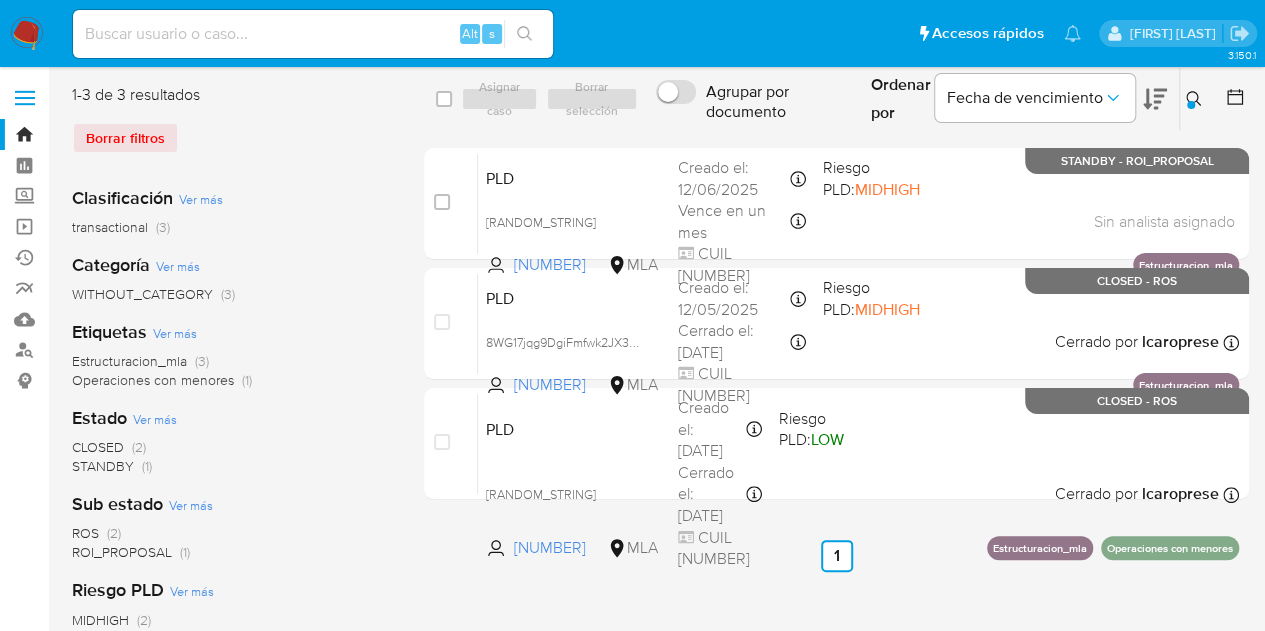 click at bounding box center (1196, 99) 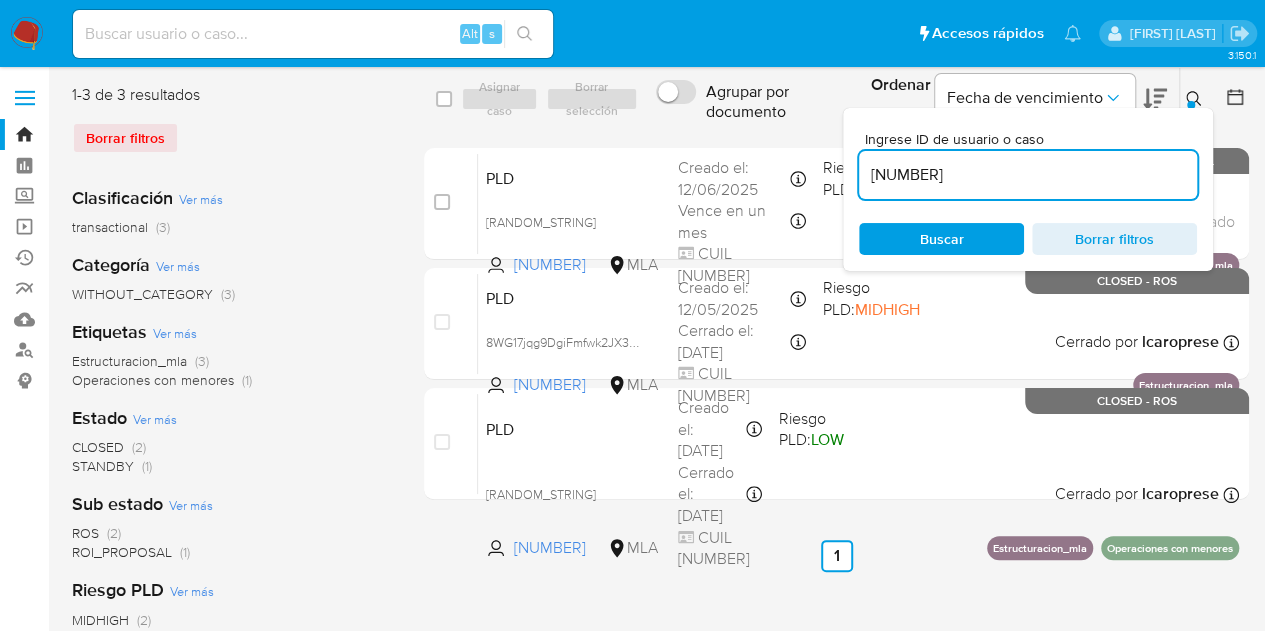 drag, startPoint x: 1027, startPoint y: 175, endPoint x: 738, endPoint y: 107, distance: 296.89224 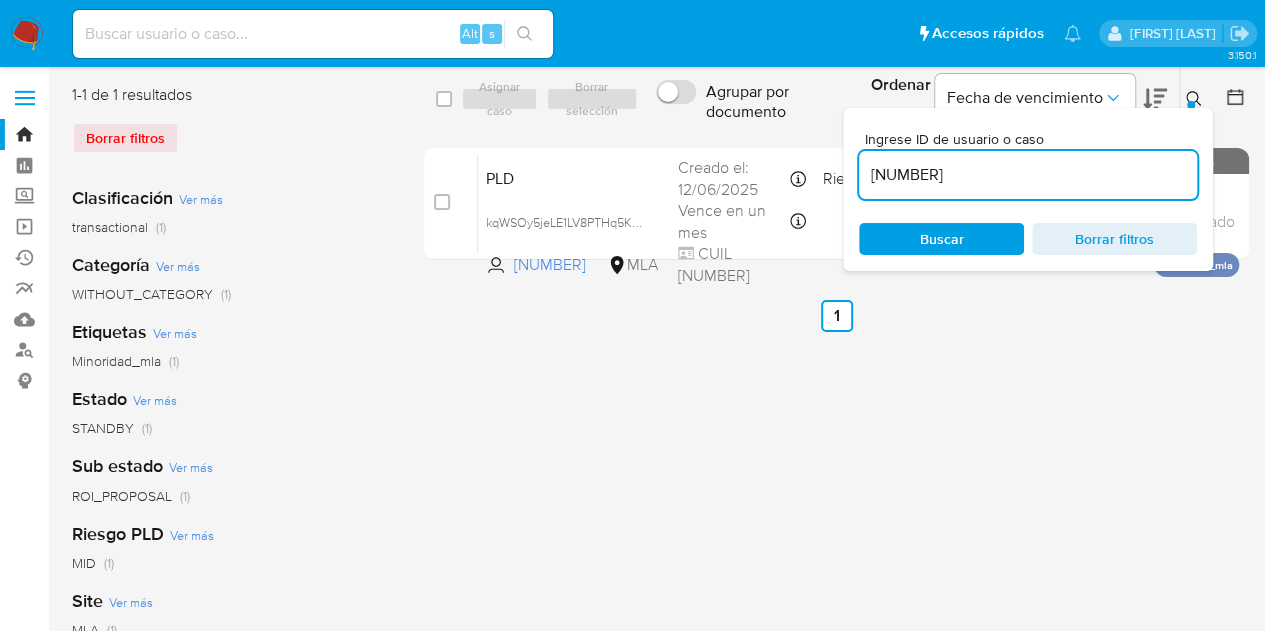 click at bounding box center (1196, 99) 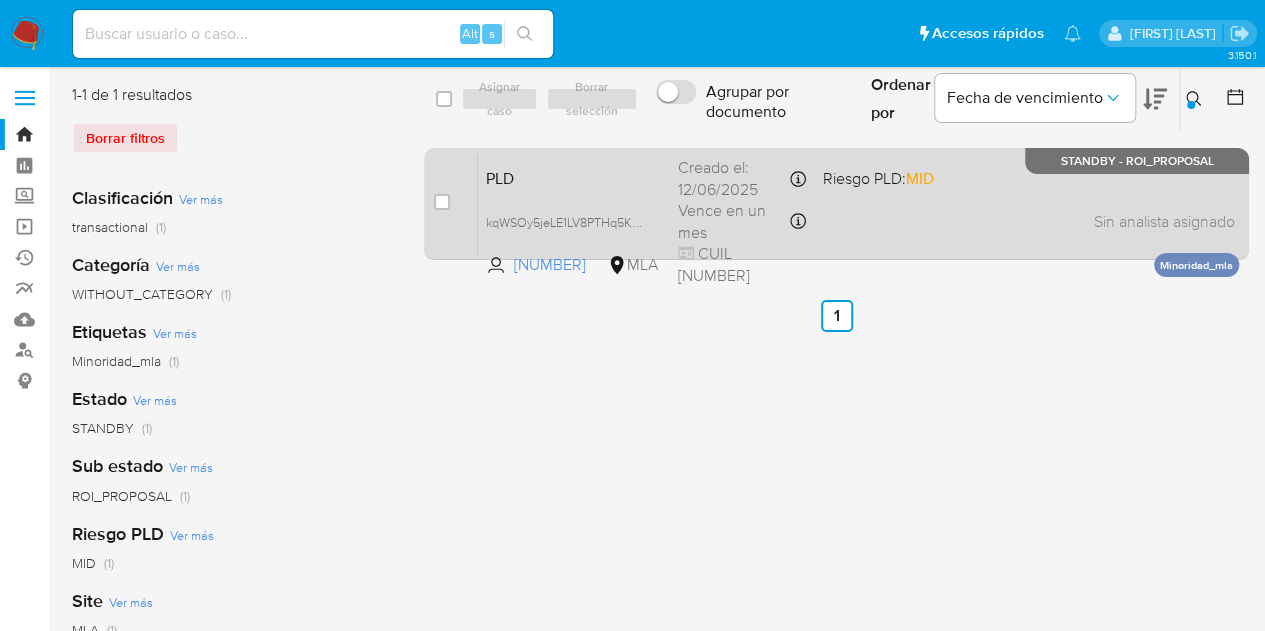 click on "PLD" at bounding box center [574, 177] 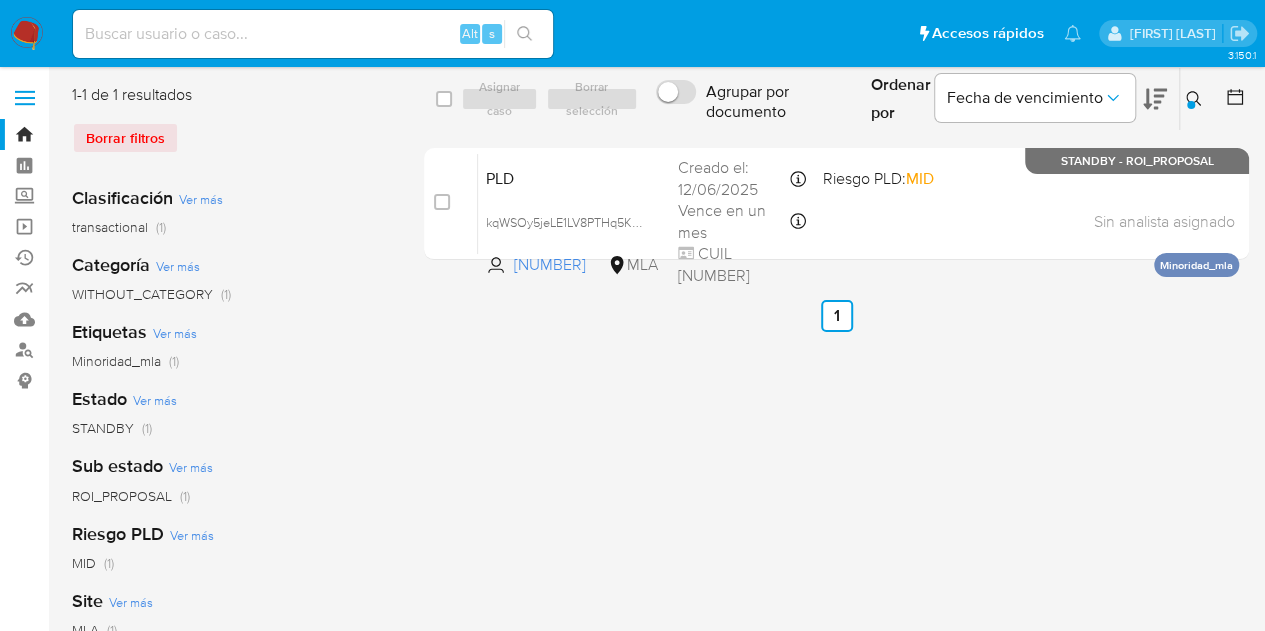 click 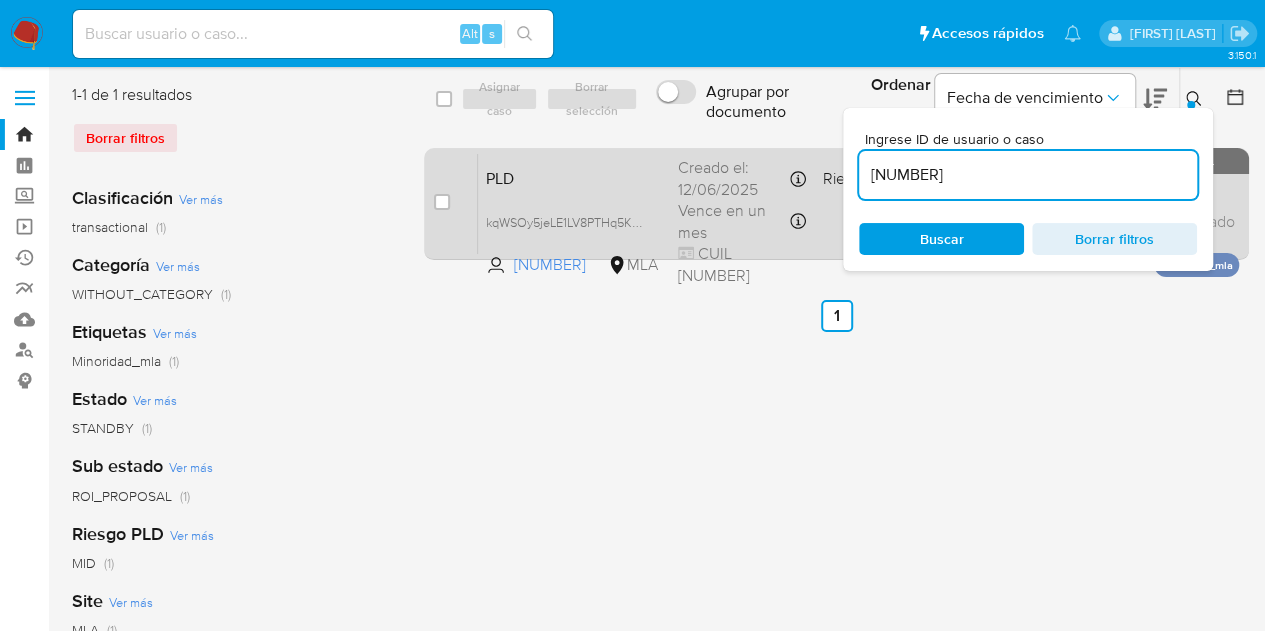 drag, startPoint x: 1013, startPoint y: 166, endPoint x: 662, endPoint y: 161, distance: 351.0356 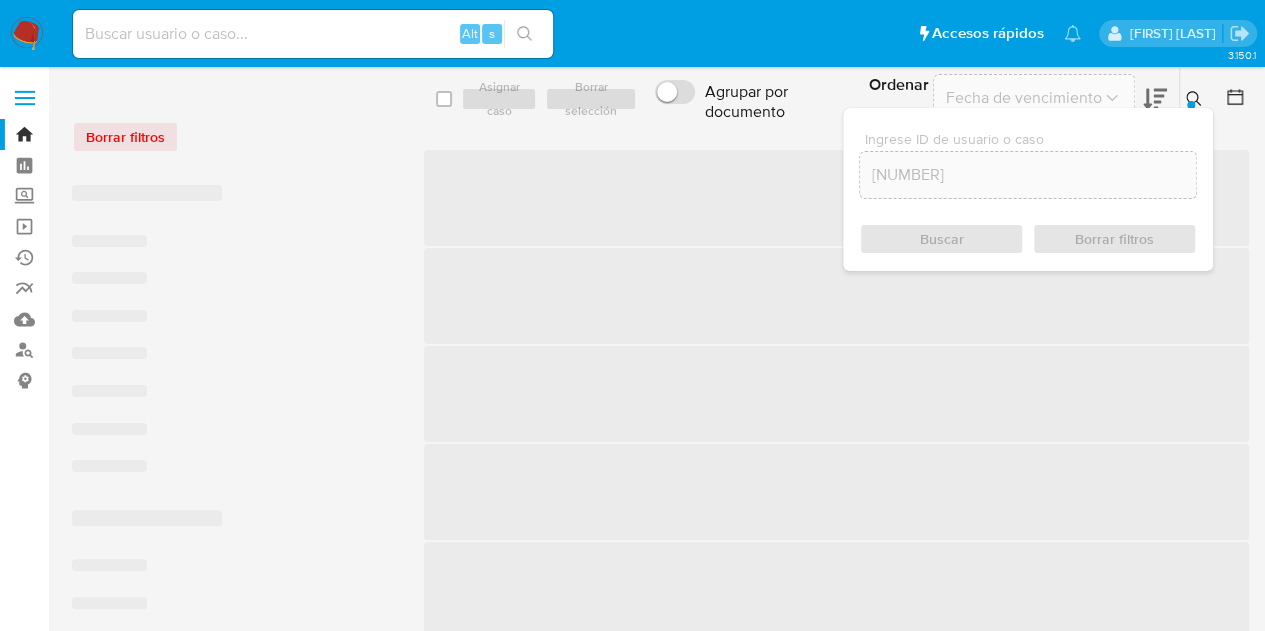 click 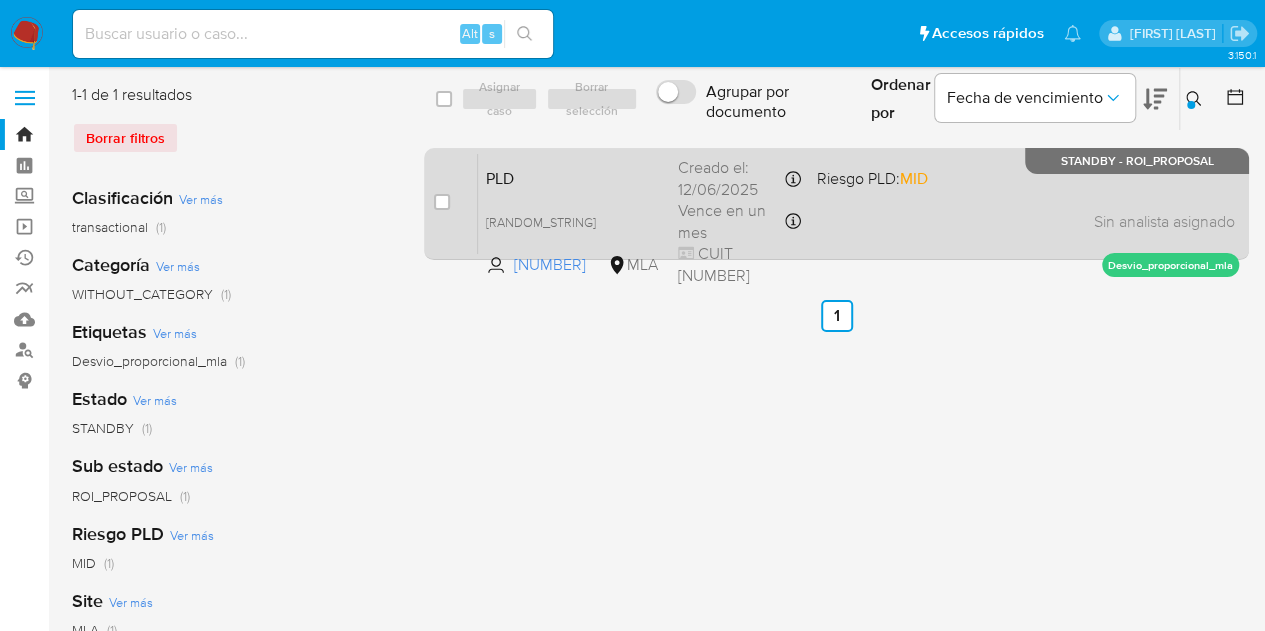 click on "PLD" at bounding box center (574, 177) 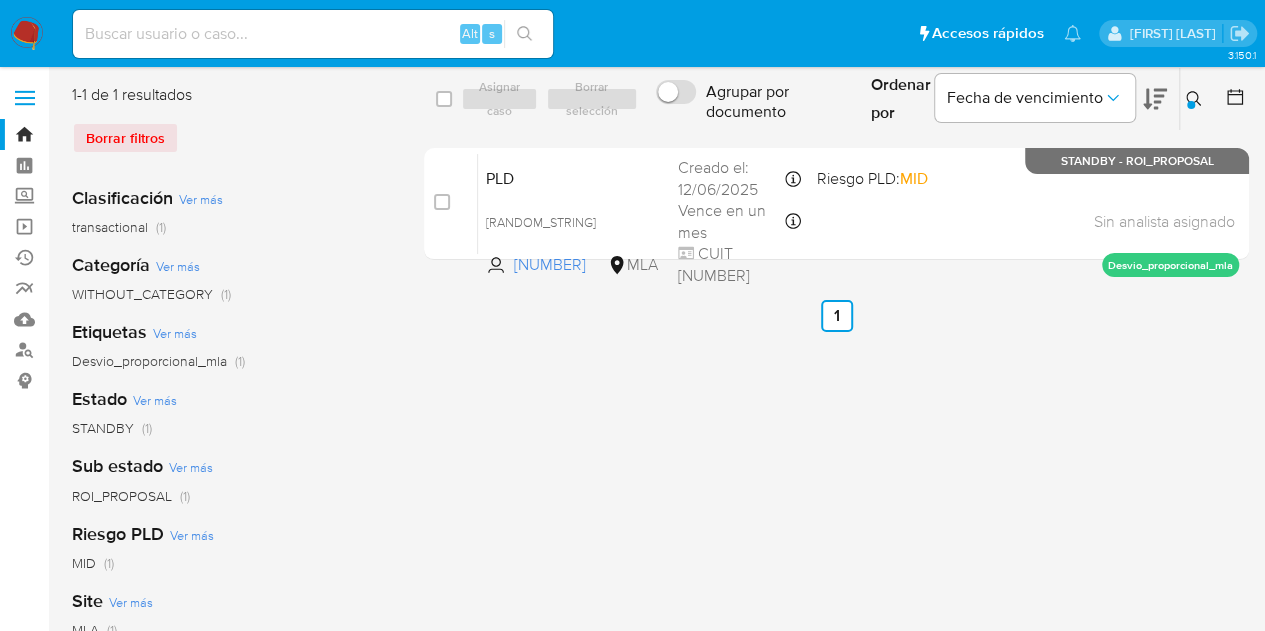 click at bounding box center [1196, 99] 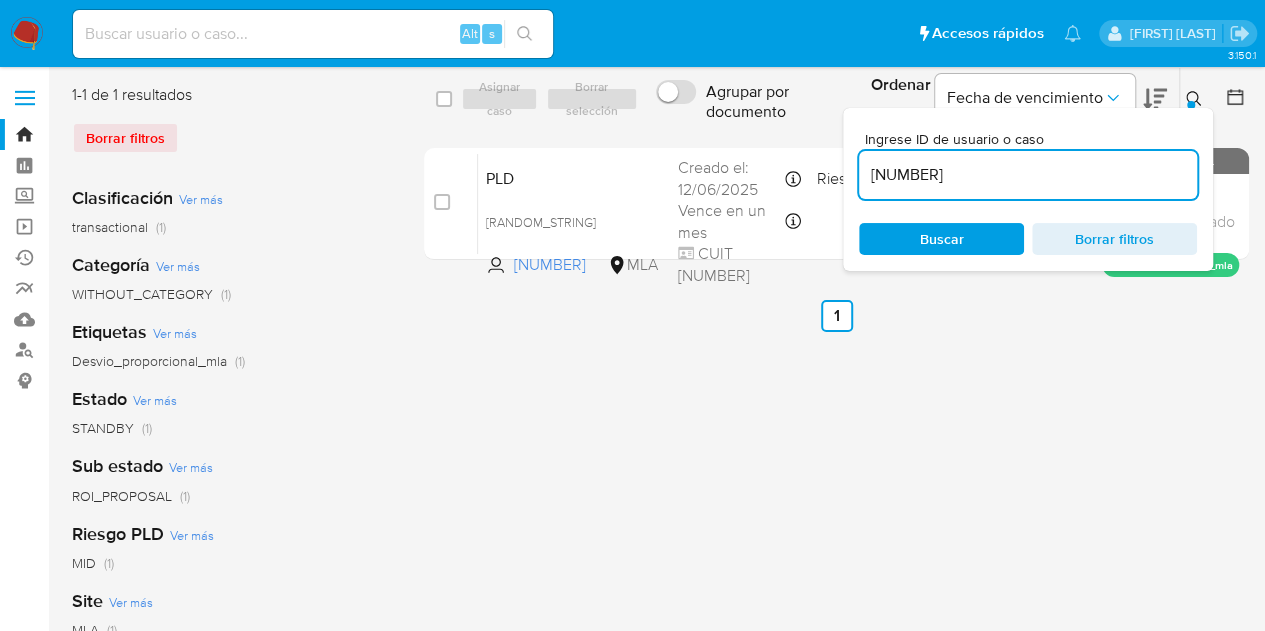 drag, startPoint x: 1001, startPoint y: 169, endPoint x: 676, endPoint y: 116, distance: 329.29318 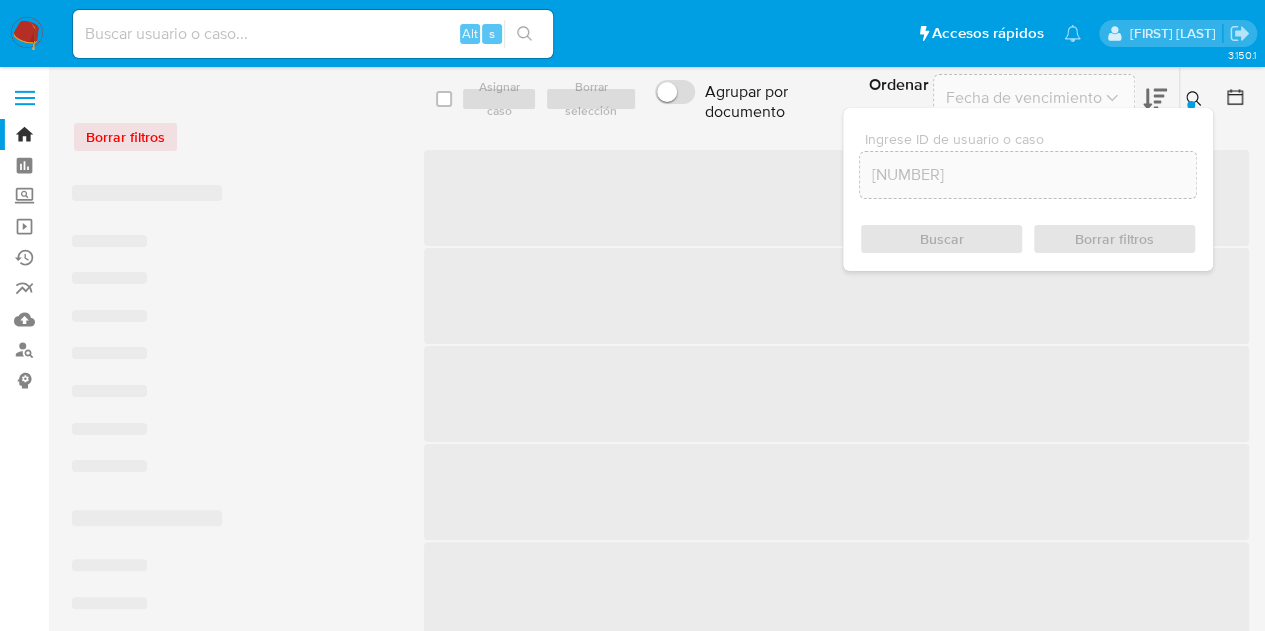 click 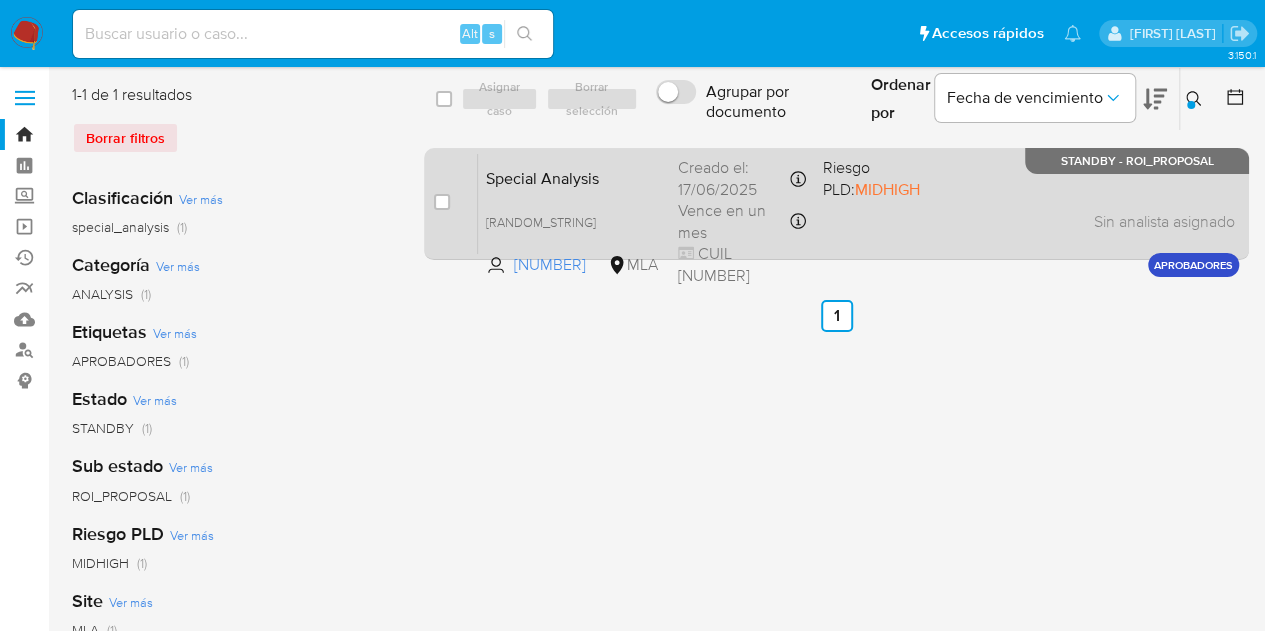 click on "Special Analysis TkkCO2GVYe6wTSEJXNTkeJny 1833161652 MLA Riesgo PLD:  MIDHIGH Creado el: 17/06/2025   Creado el: 17/06/2025 15:50:30 Vence en un mes   Vence el 15/09/2025 15:50:30 CUIL   23345104054 Sin analista asignado   Asignado el: 17/06/2025 15:50:30 APROBADORES STANDBY - ROI_PROPOSAL" at bounding box center (858, 203) 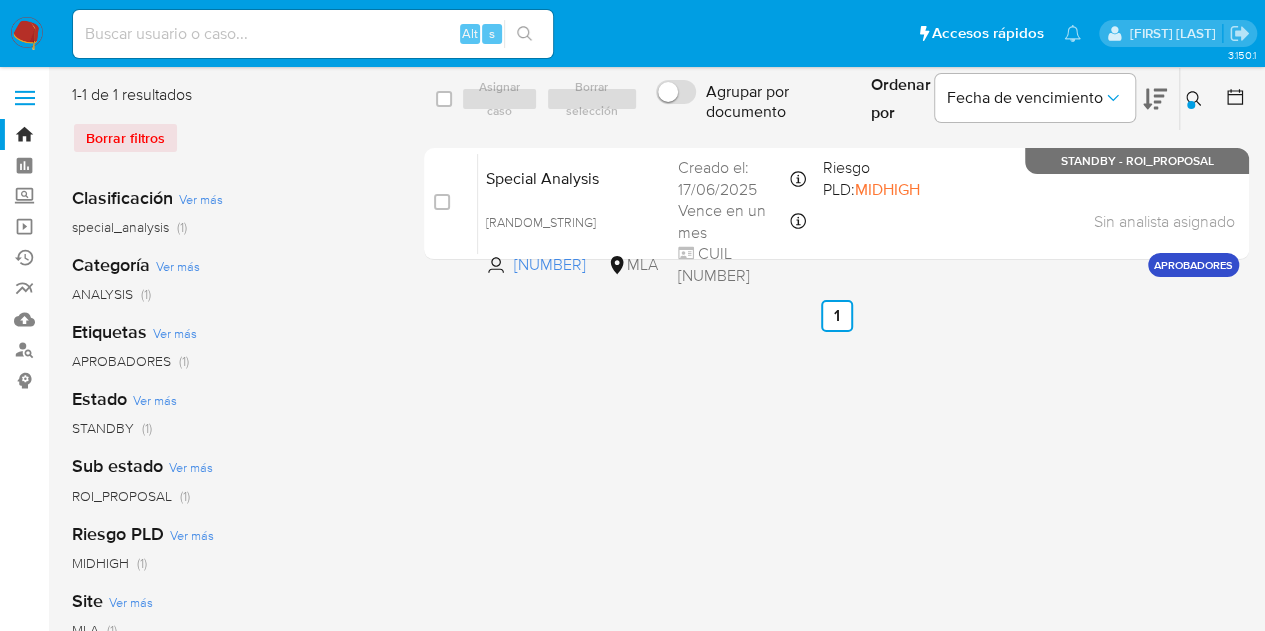 click 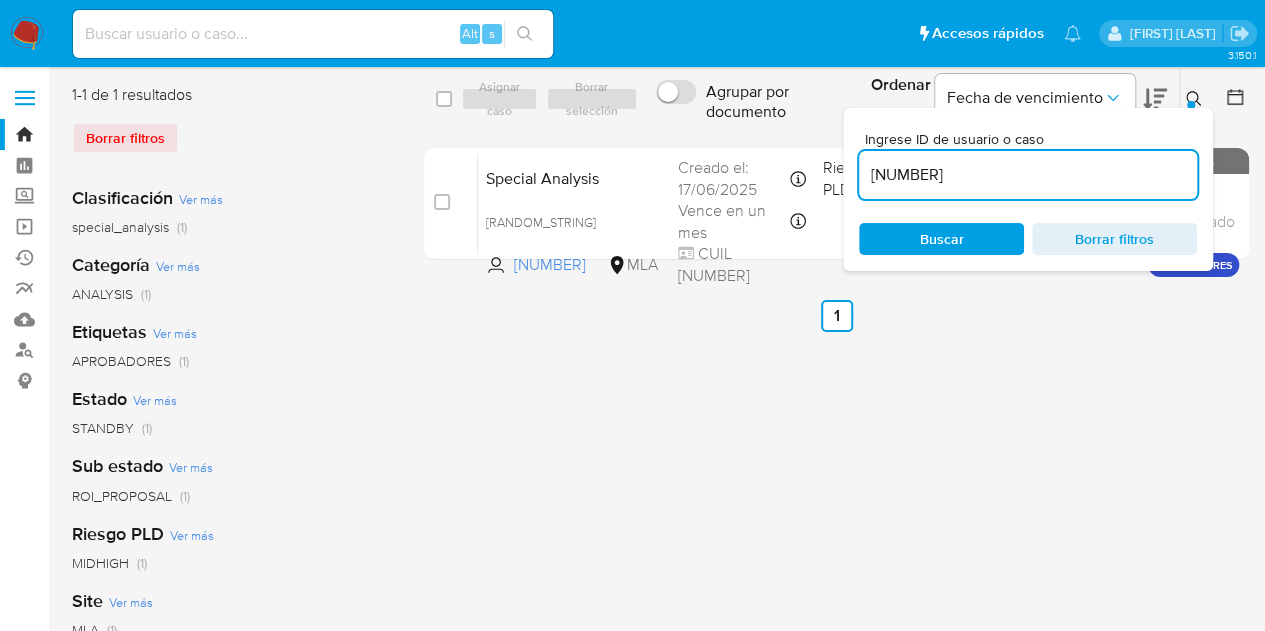 drag, startPoint x: 976, startPoint y: 181, endPoint x: 689, endPoint y: 122, distance: 293.0017 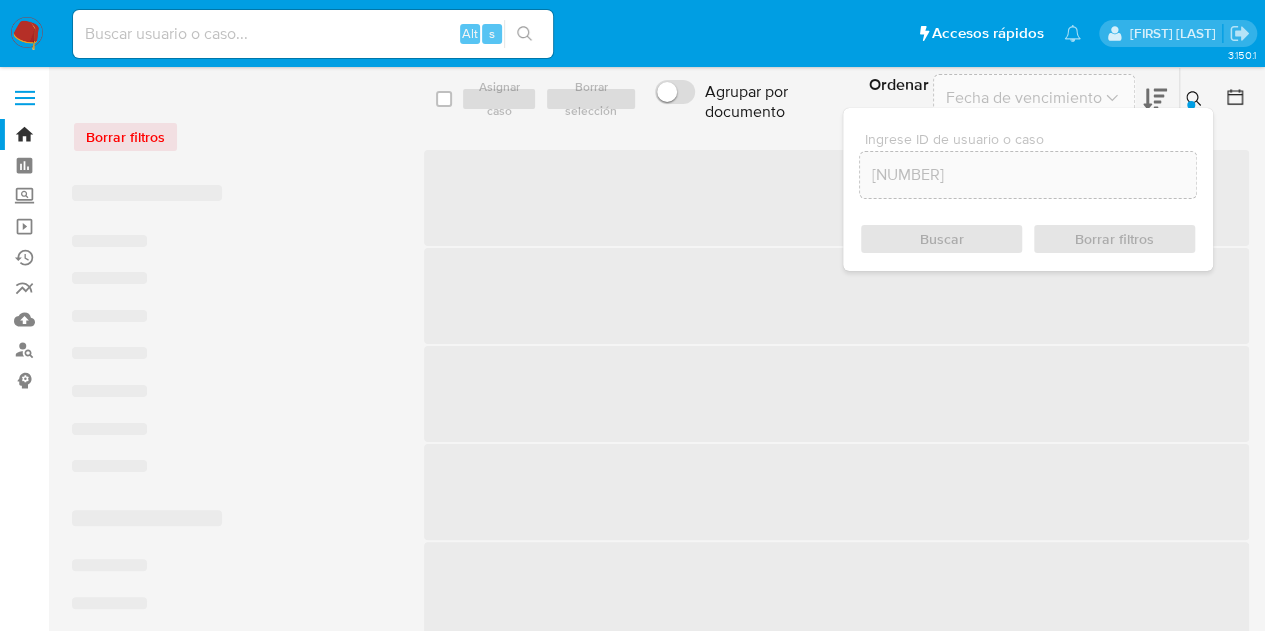 click 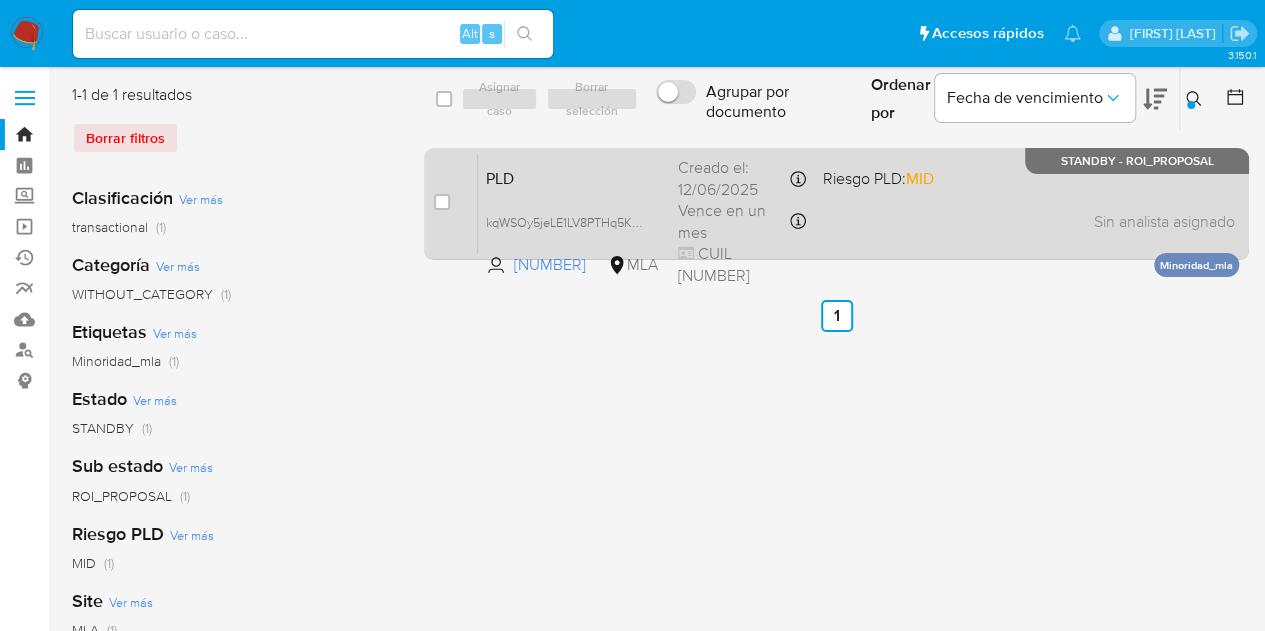 click on "PLD" at bounding box center [574, 177] 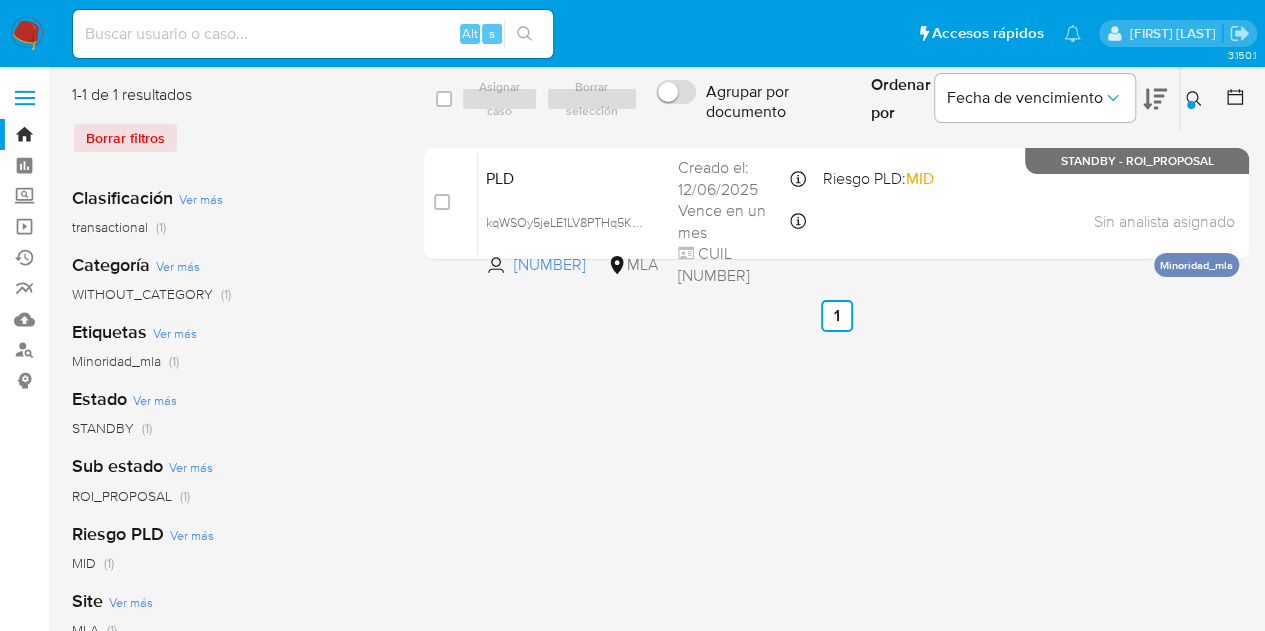 click 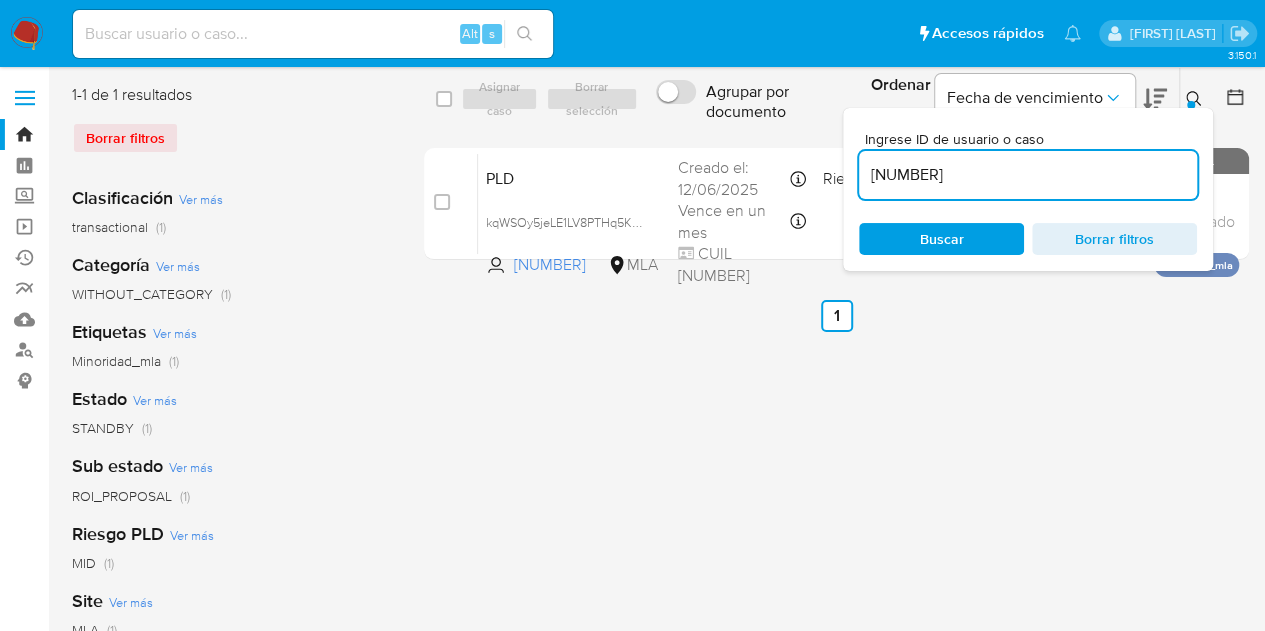 drag, startPoint x: 996, startPoint y: 174, endPoint x: 726, endPoint y: 131, distance: 273.40262 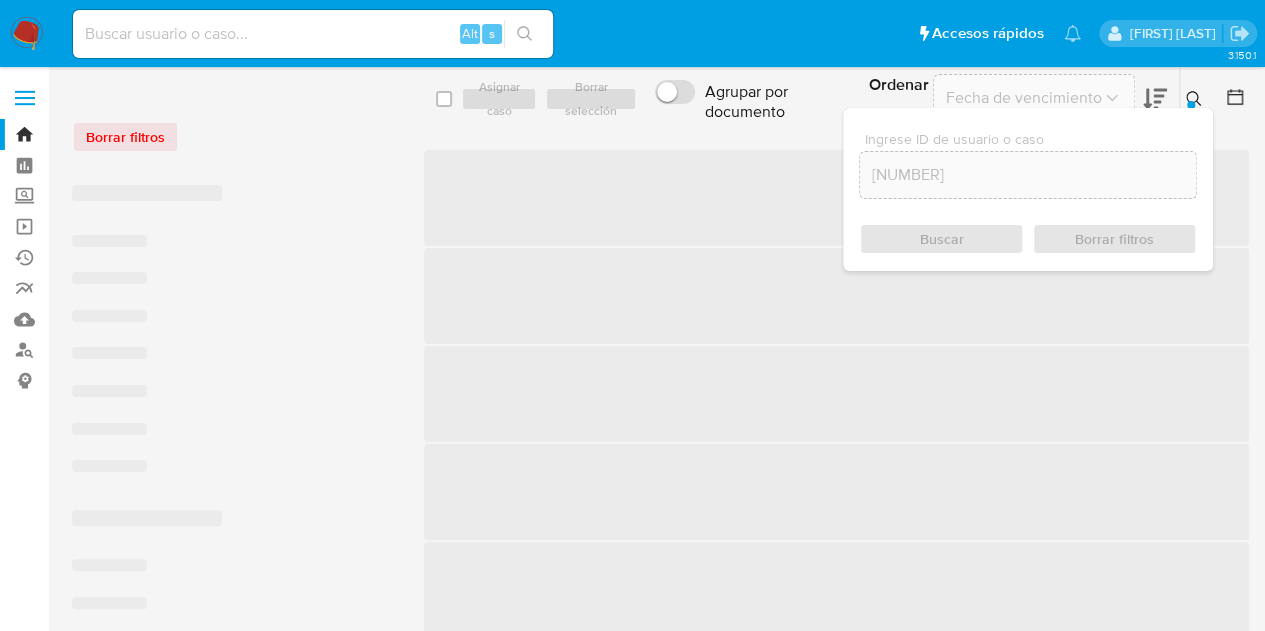 click 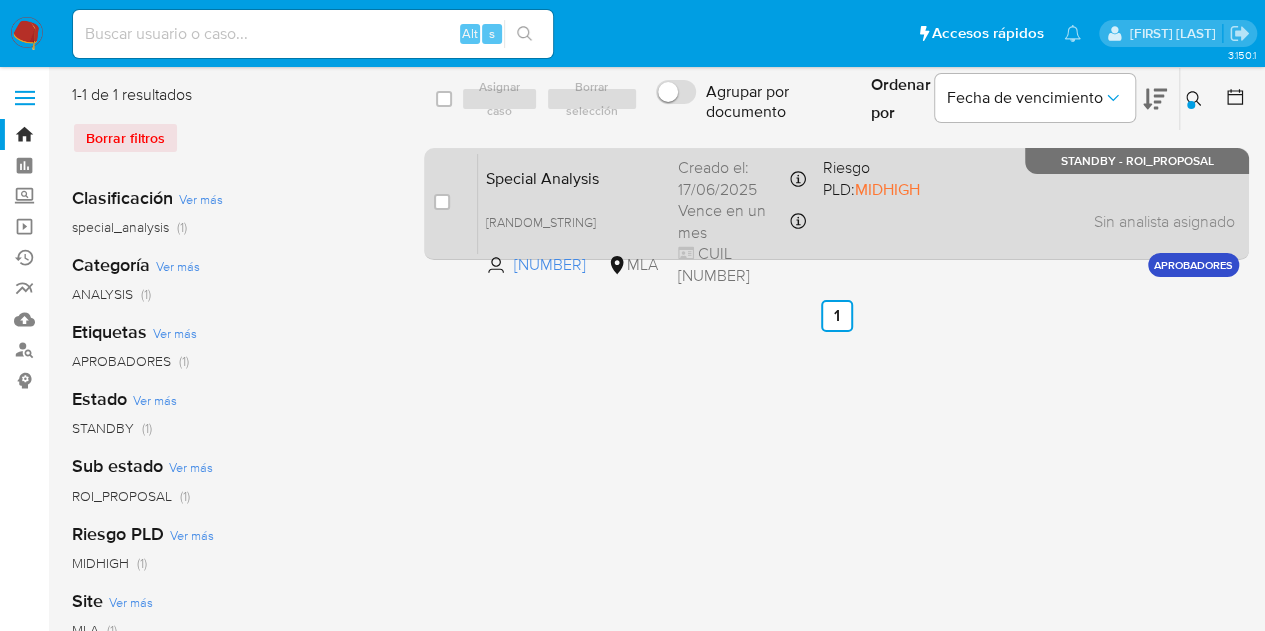 click on "Special Analysis TkkCO2GVYe6wTSEJXNTkeJny 1833161652 MLA Riesgo PLD:  MIDHIGH Creado el: 17/06/2025   Creado el: 17/06/2025 15:50:30 Vence en un mes   Vence el 15/09/2025 15:50:30 CUIL   23345104054 Sin analista asignado   Asignado el: 17/06/2025 15:50:30 APROBADORES STANDBY - ROI_PROPOSAL" at bounding box center [858, 203] 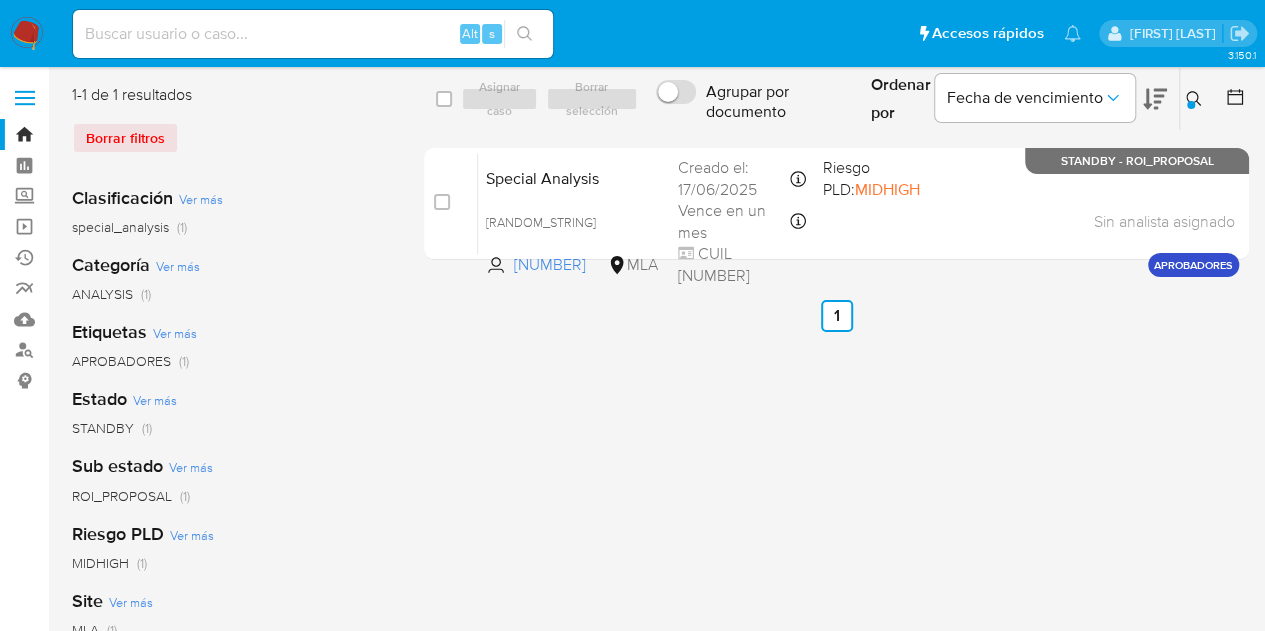 click 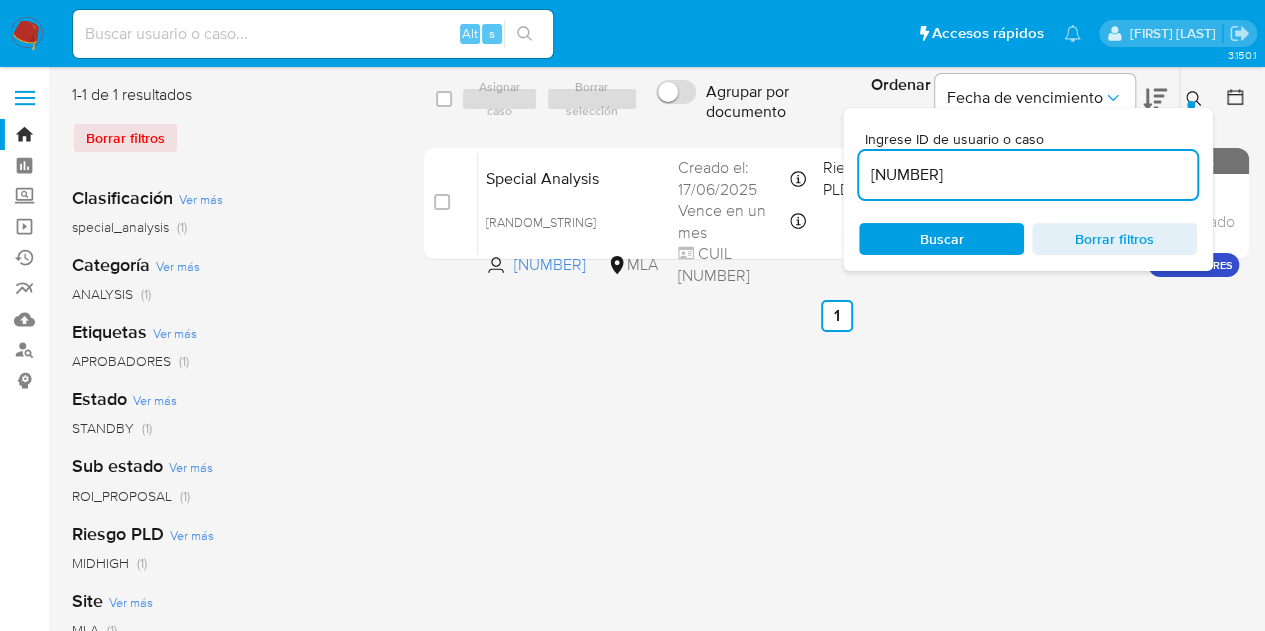 drag, startPoint x: 962, startPoint y: 173, endPoint x: 753, endPoint y: 141, distance: 211.43556 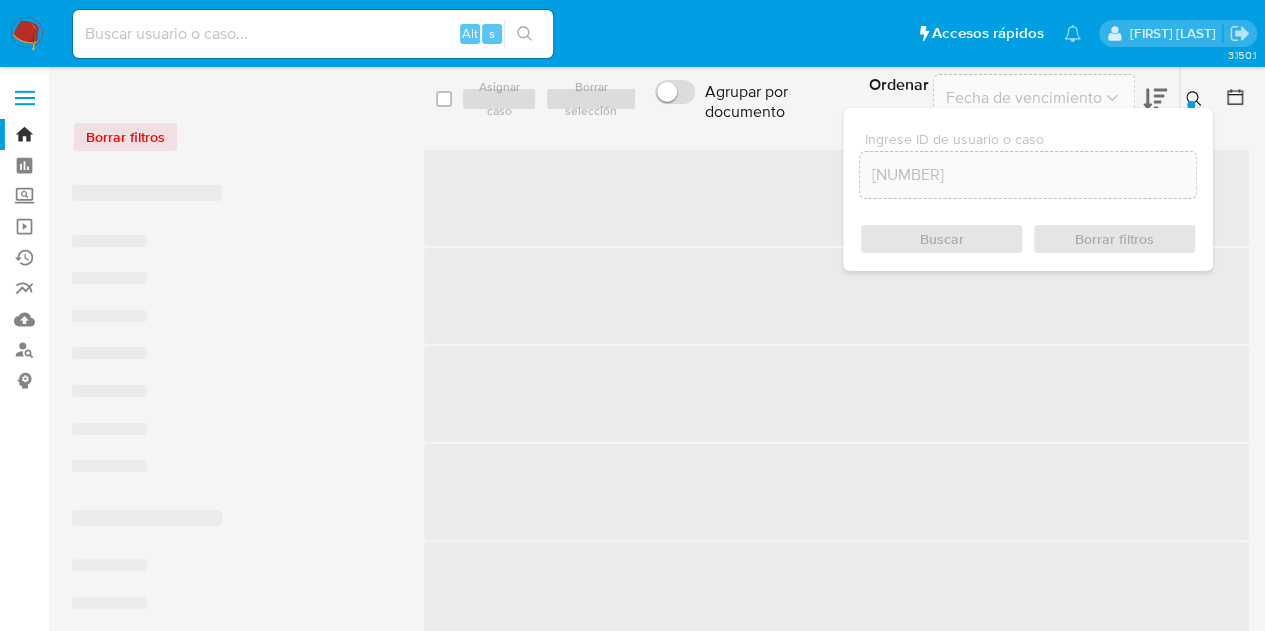click 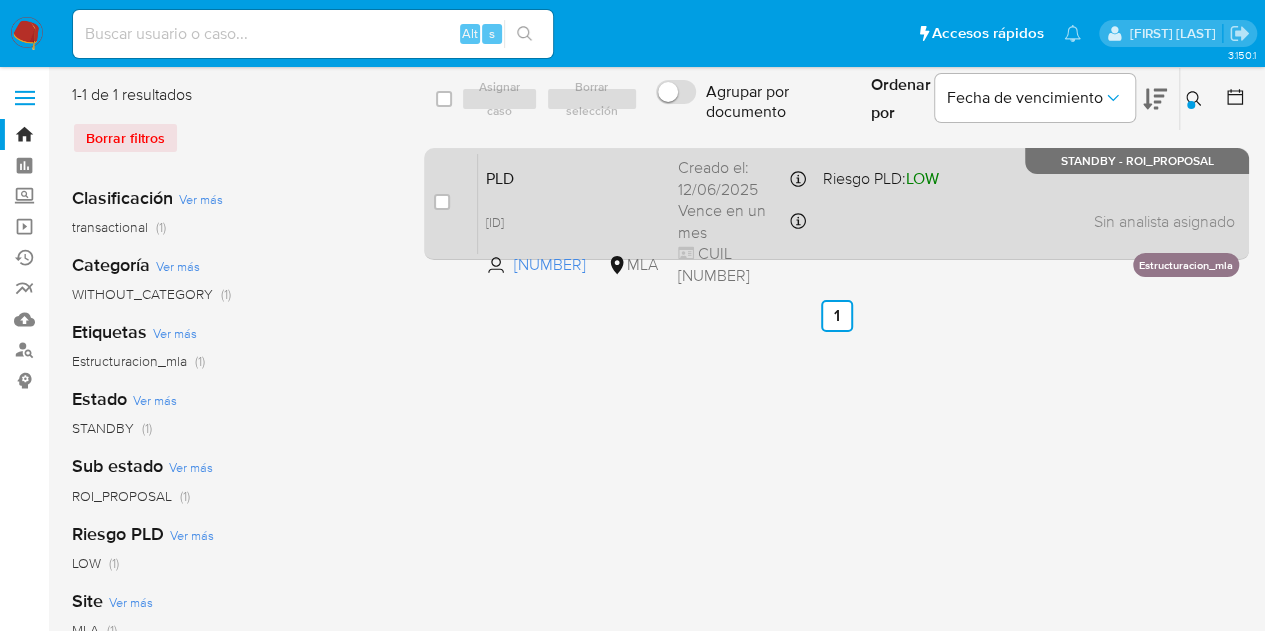 click on "PLD" at bounding box center (574, 177) 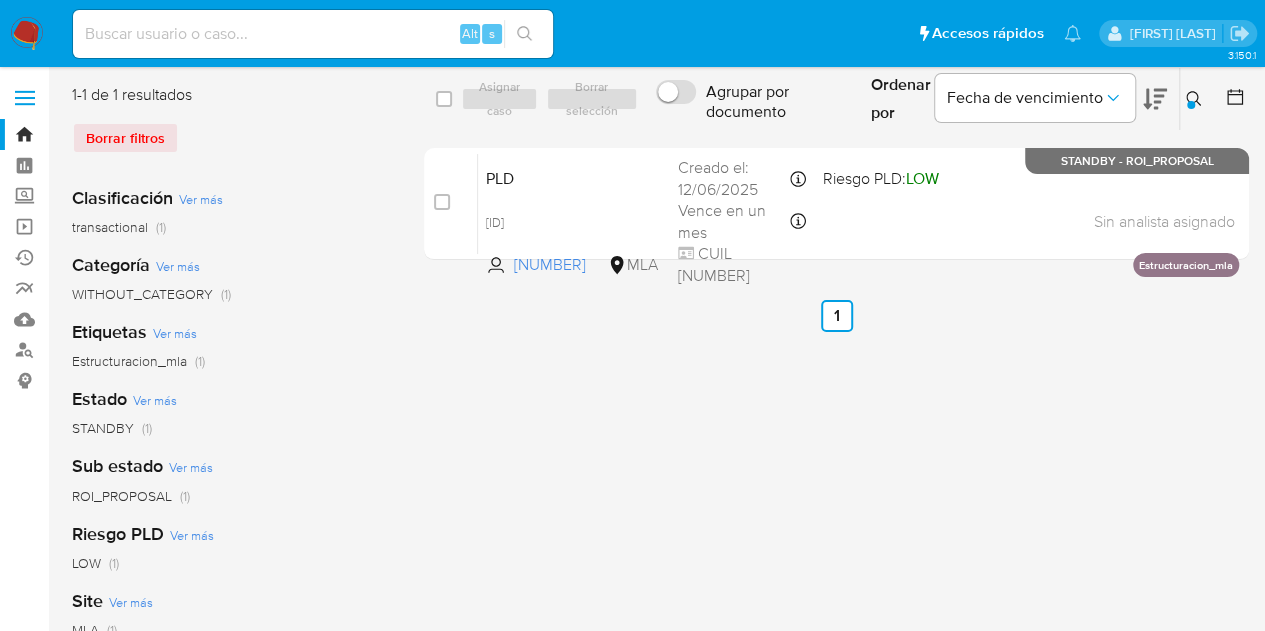 click at bounding box center [1196, 99] 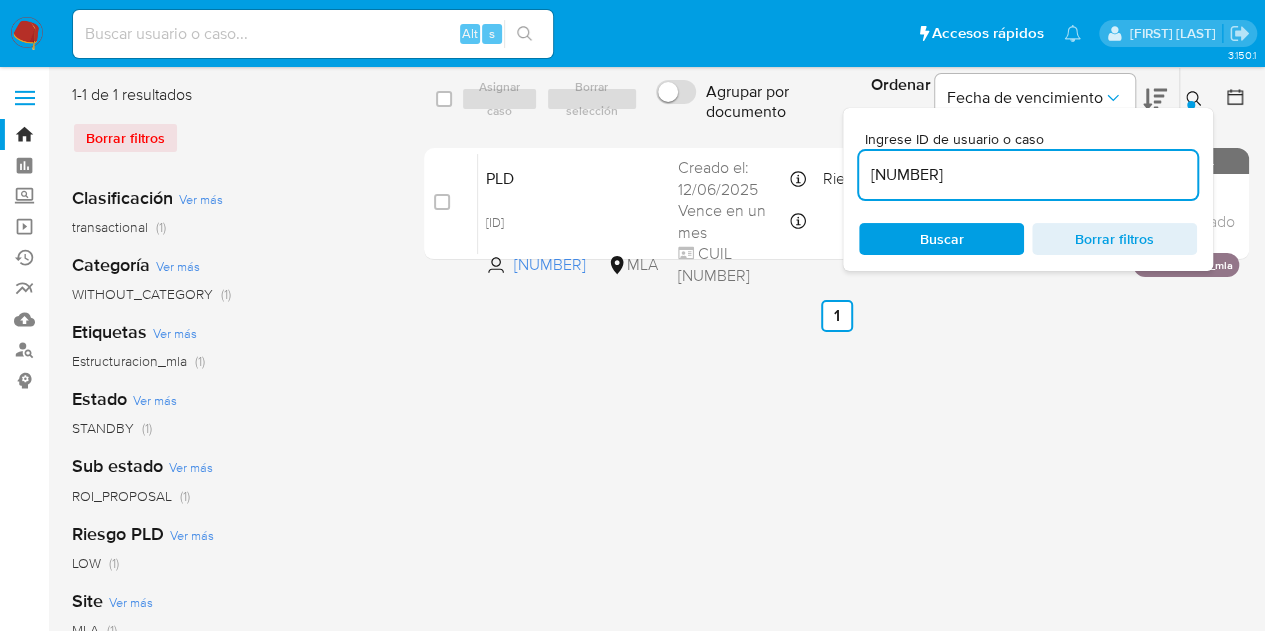 drag, startPoint x: 1022, startPoint y: 185, endPoint x: 733, endPoint y: 135, distance: 293.29337 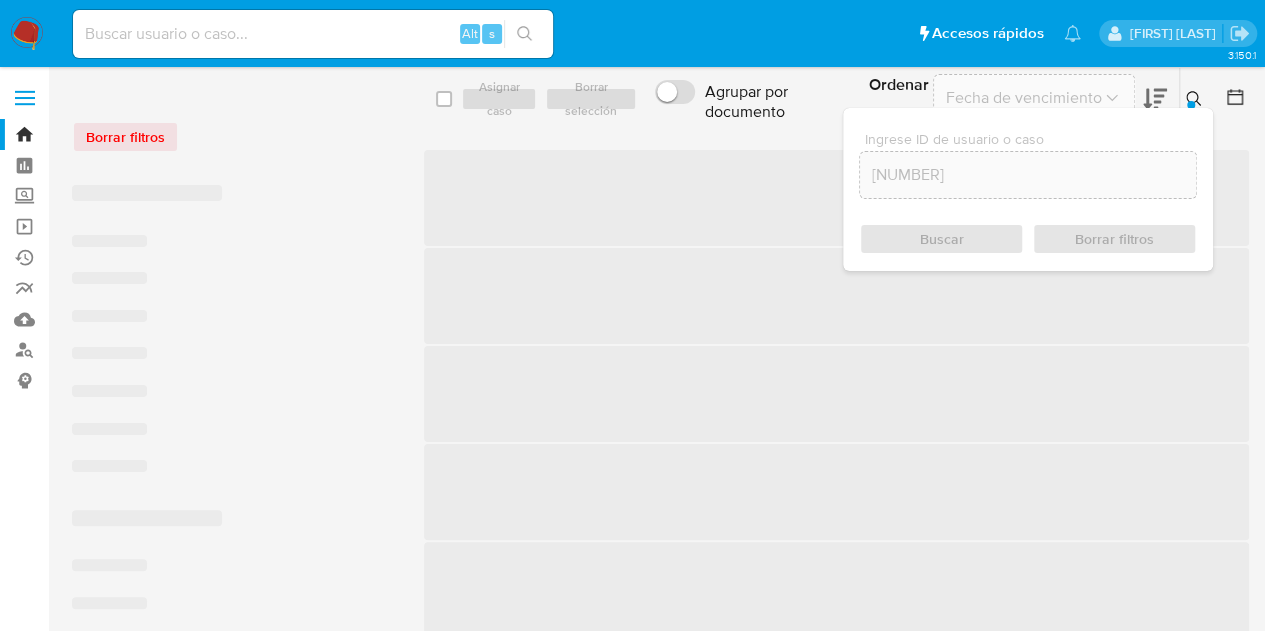 click 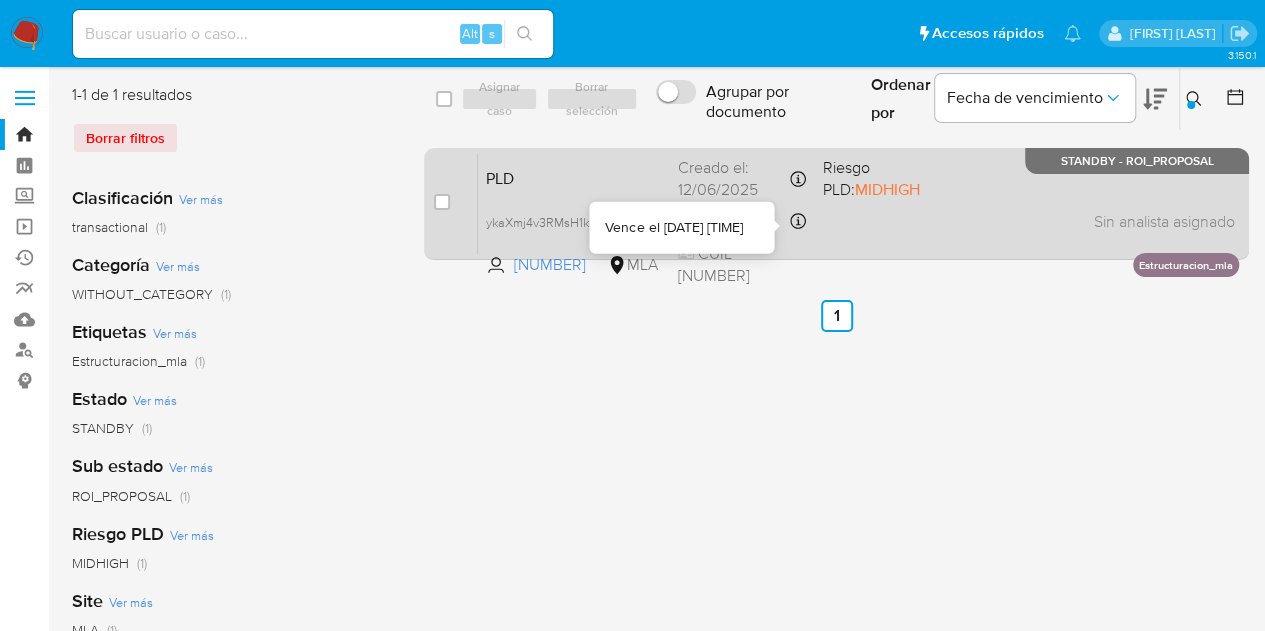 click on "PLD" at bounding box center [574, 177] 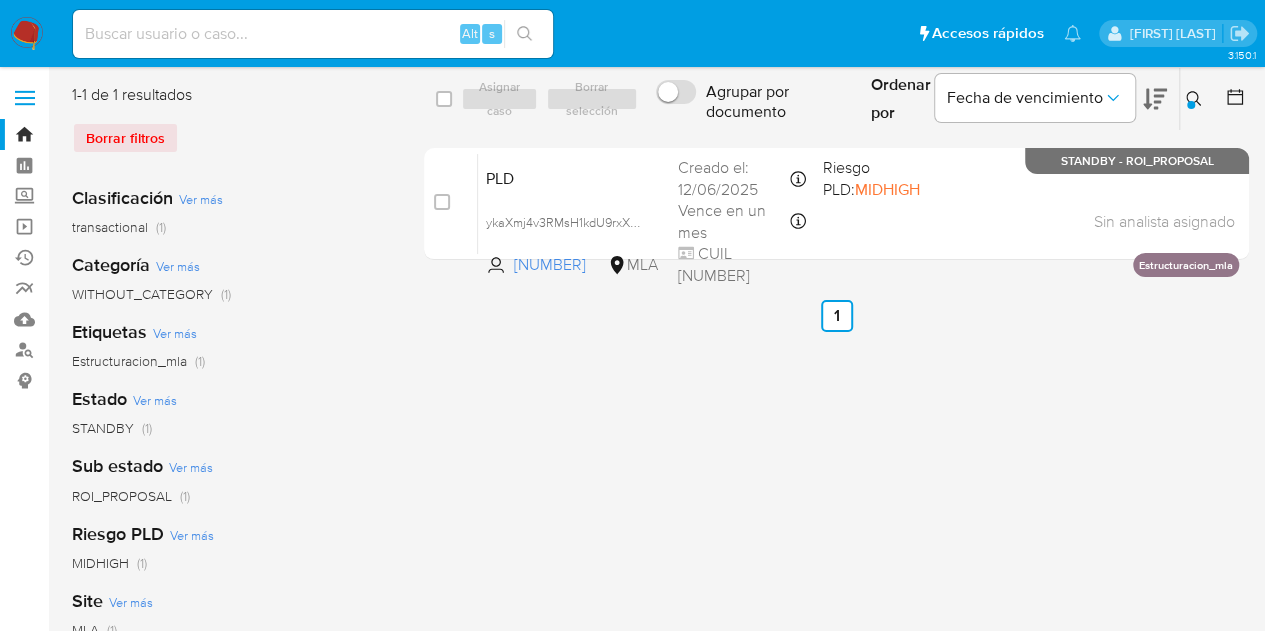 click 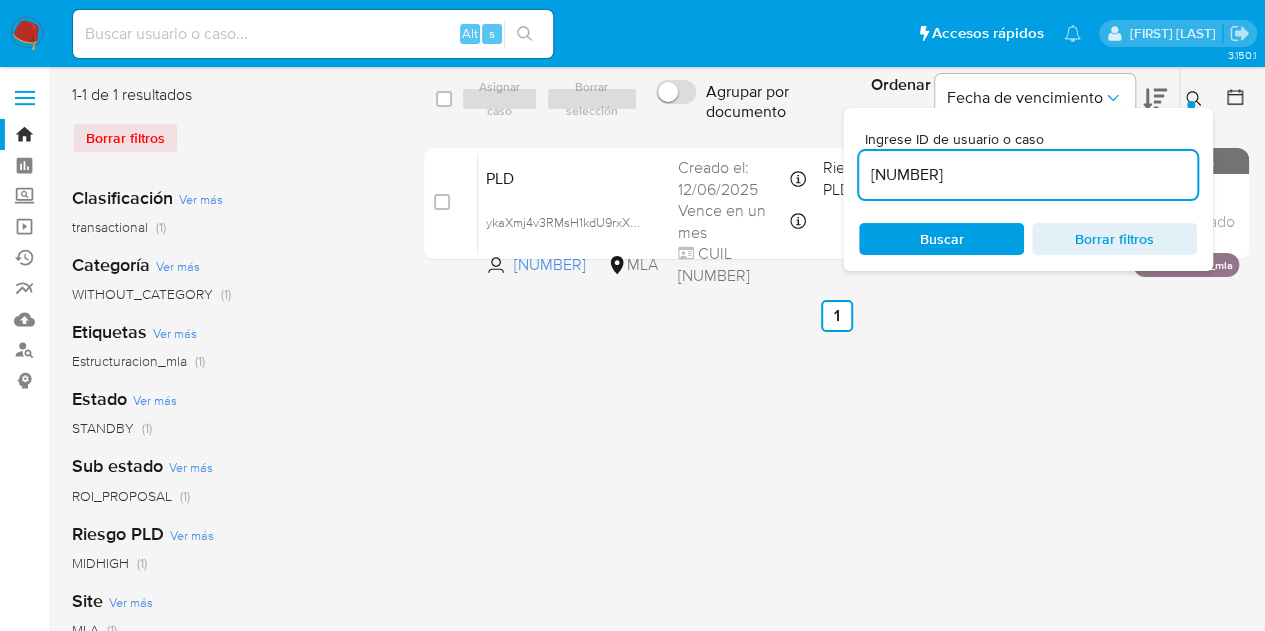 drag, startPoint x: 814, startPoint y: 115, endPoint x: 703, endPoint y: 97, distance: 112.44999 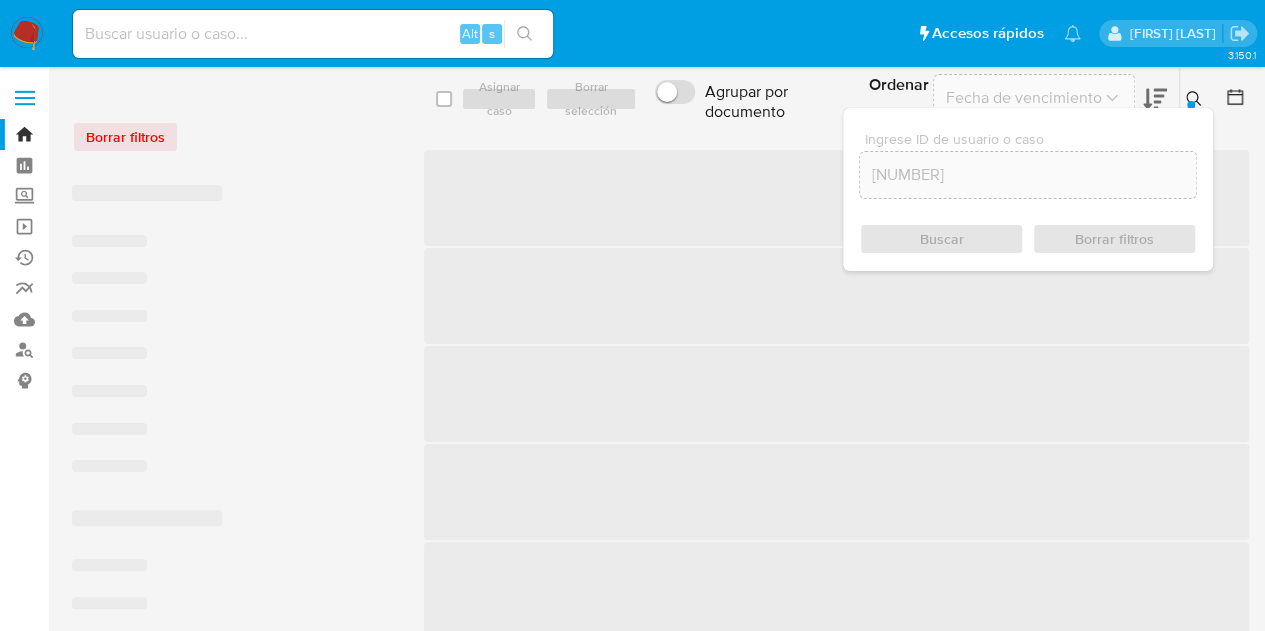 click at bounding box center [1196, 99] 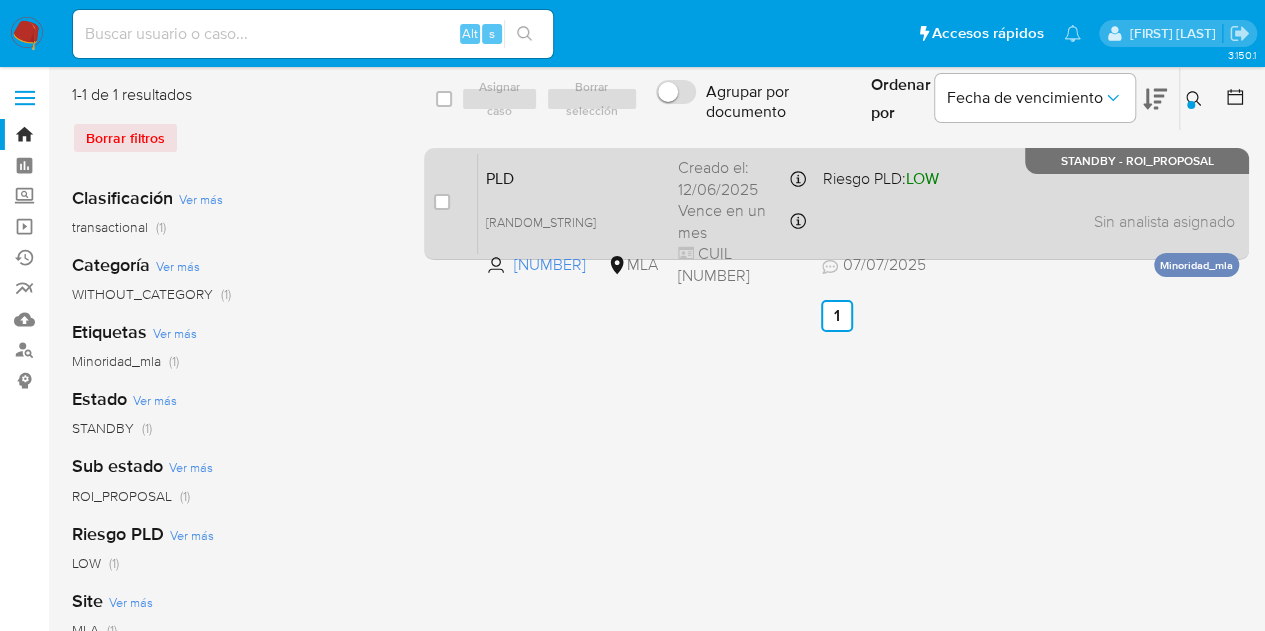 click on "PLD" at bounding box center [574, 177] 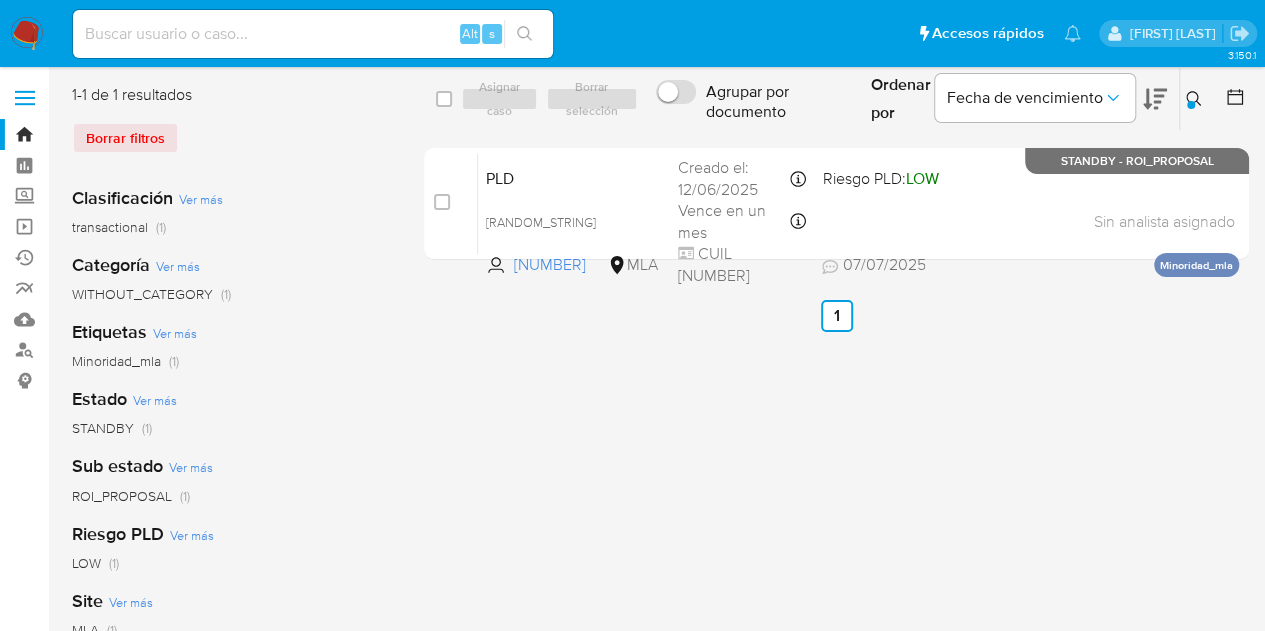 click 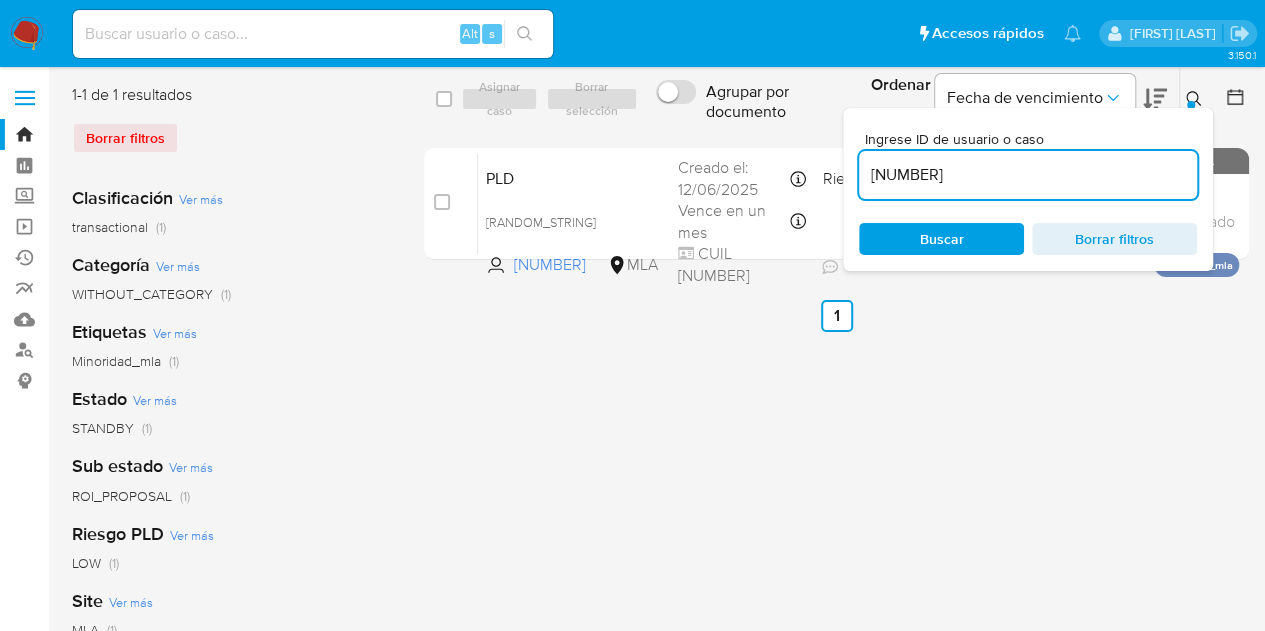 drag, startPoint x: 1014, startPoint y: 180, endPoint x: 686, endPoint y: 129, distance: 331.94125 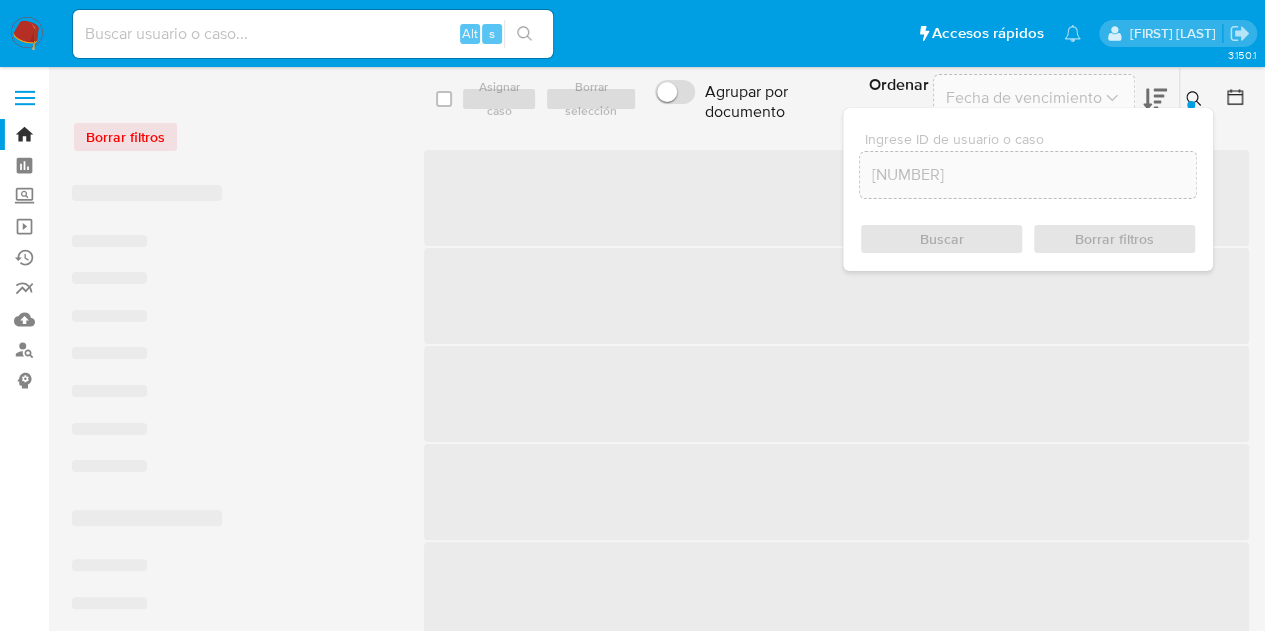 click at bounding box center [1191, 105] 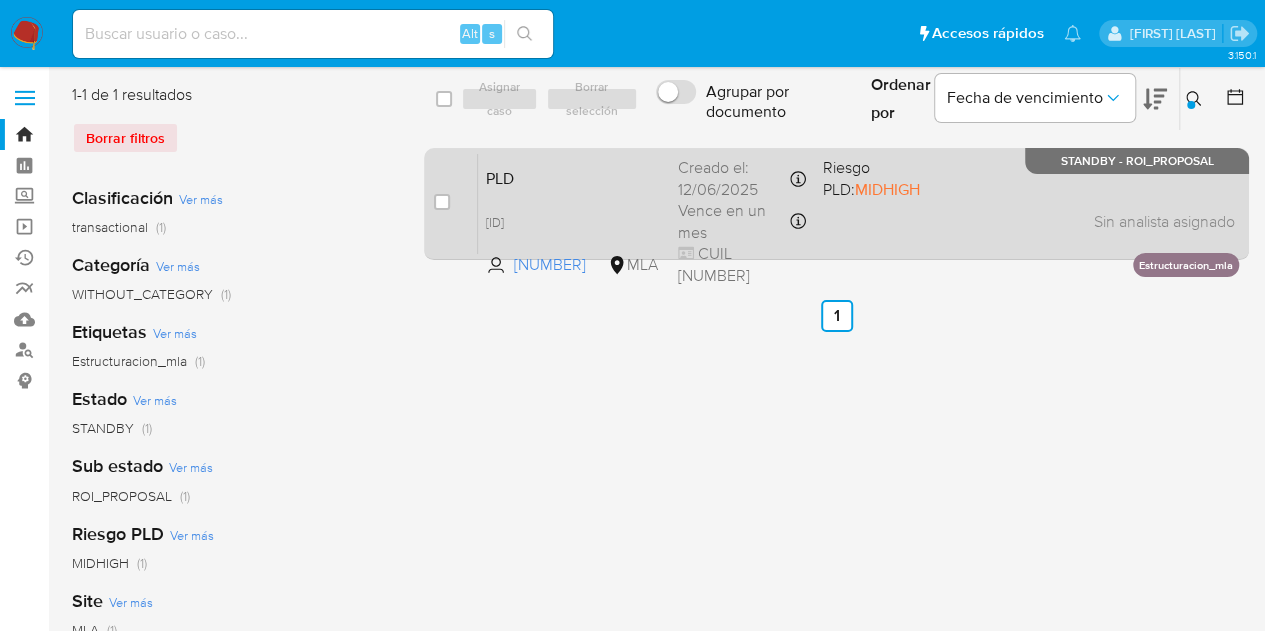 click on "PLD" at bounding box center [574, 177] 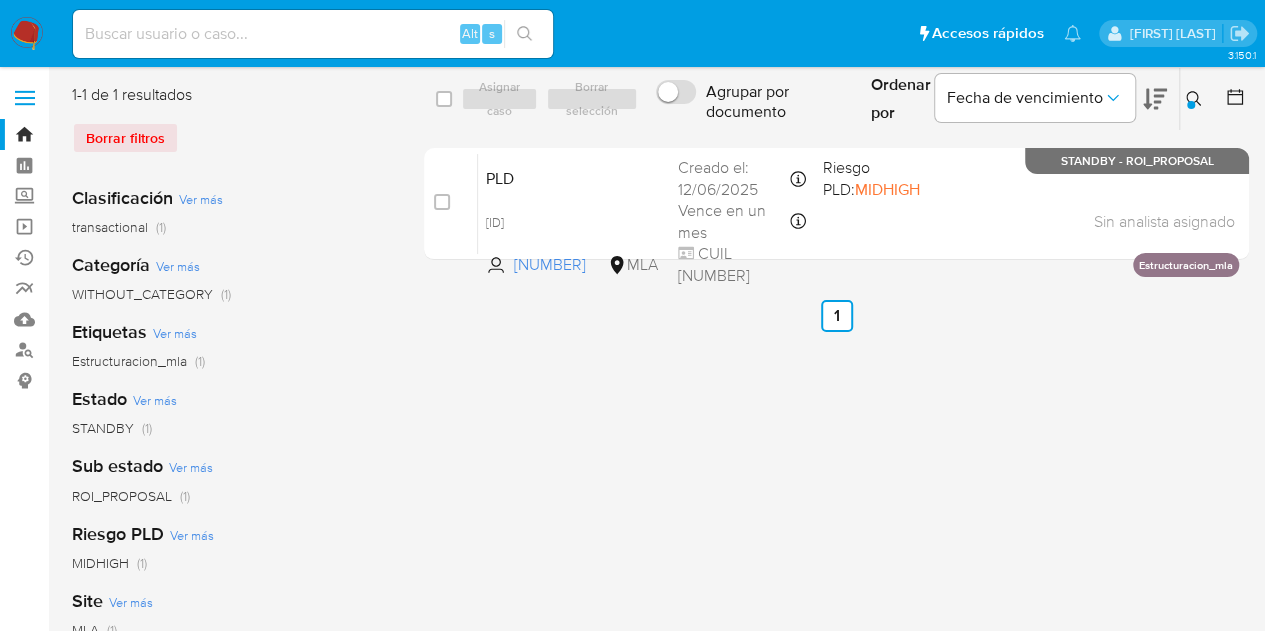 click 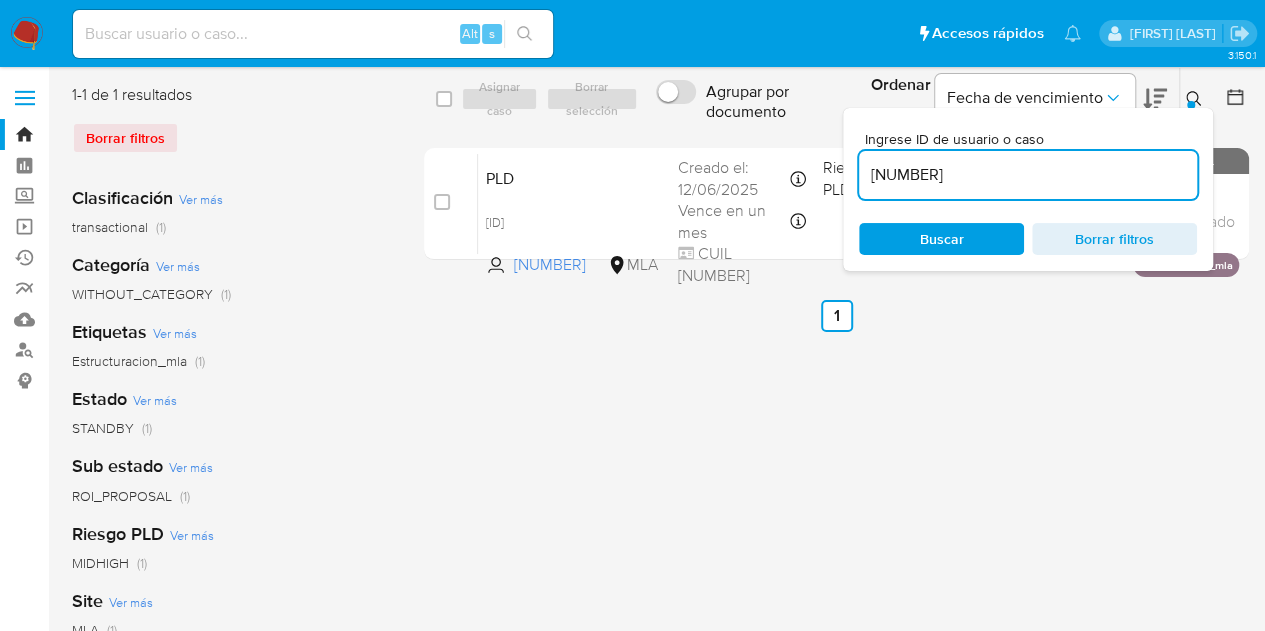 drag, startPoint x: 1030, startPoint y: 177, endPoint x: 677, endPoint y: 103, distance: 360.67297 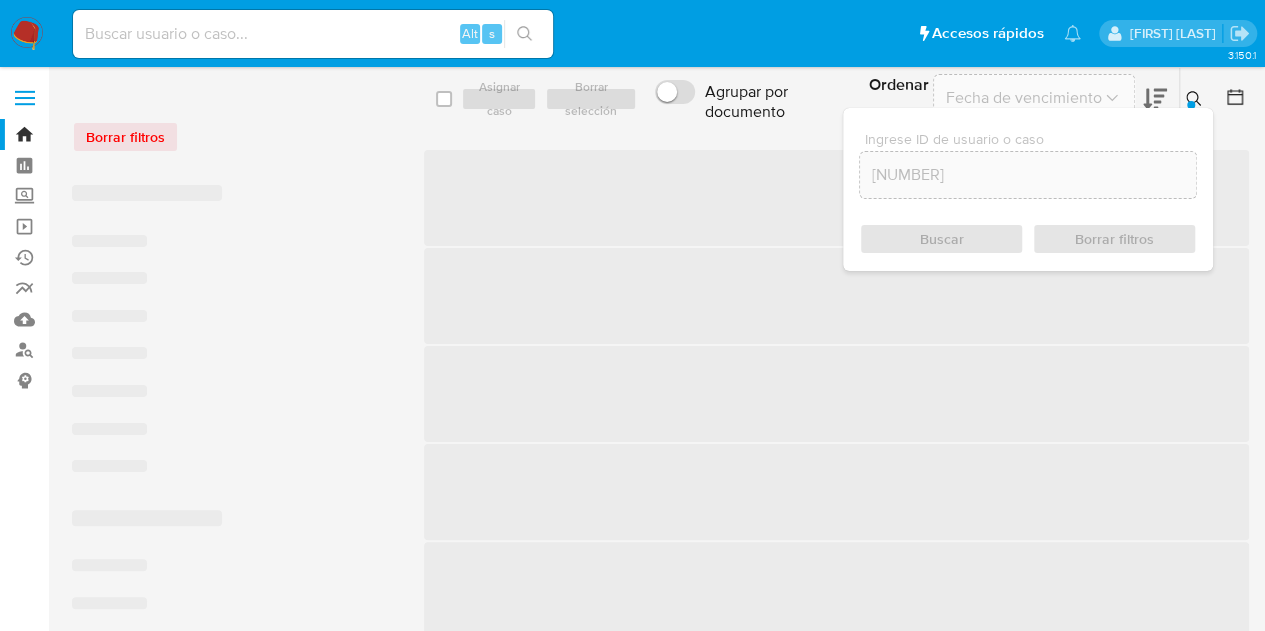 click at bounding box center (1196, 99) 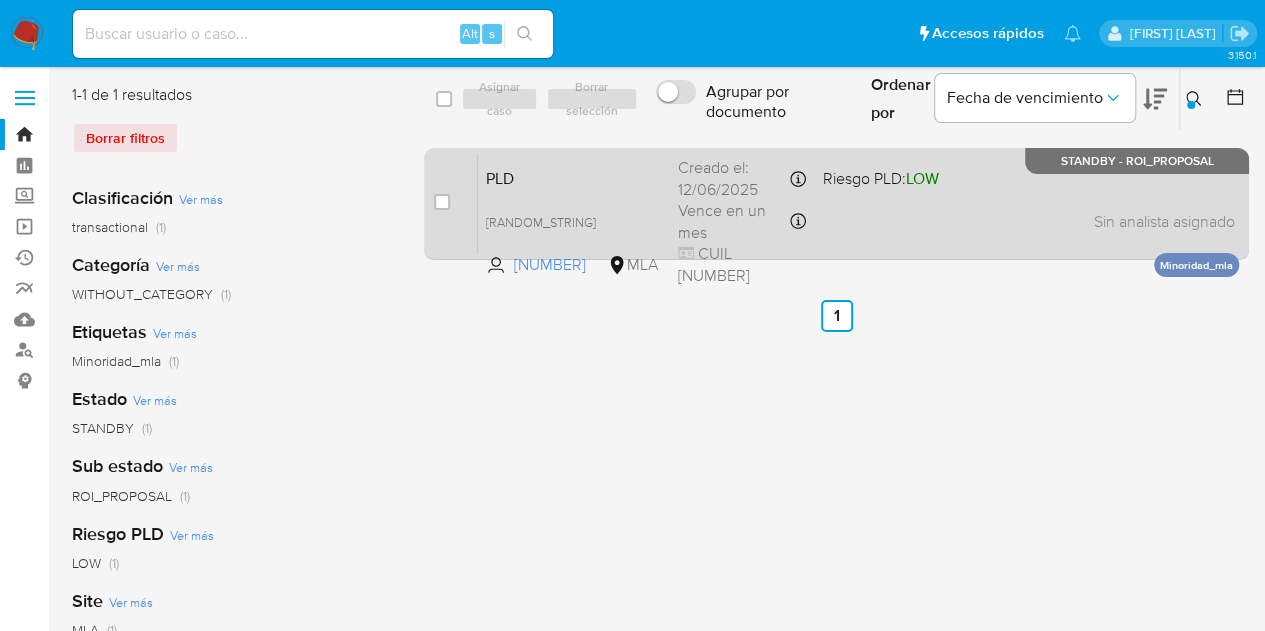 click on "PLD HZuKFSjdjnvRgR3QLnVGMT2K 820623784 MLA Riesgo PLD:  LOW Creado el: 12/06/2025   Creado el: 12/06/2025 03:13:36 Vence en un mes   Vence el 10/09/2025 03:13:36 CUIL   20482960139 Sin analista asignado   Asignado el: 18/06/2025 14:19:18 Minoridad_mla STANDBY - ROI_PROPOSAL" at bounding box center [858, 203] 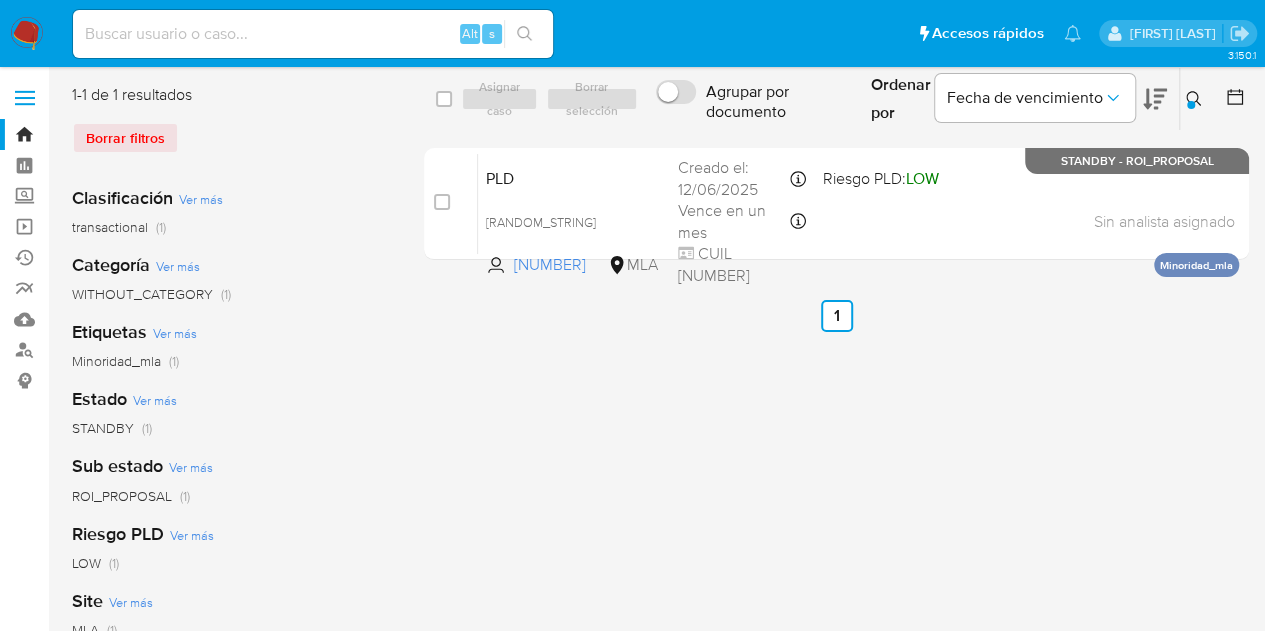 click 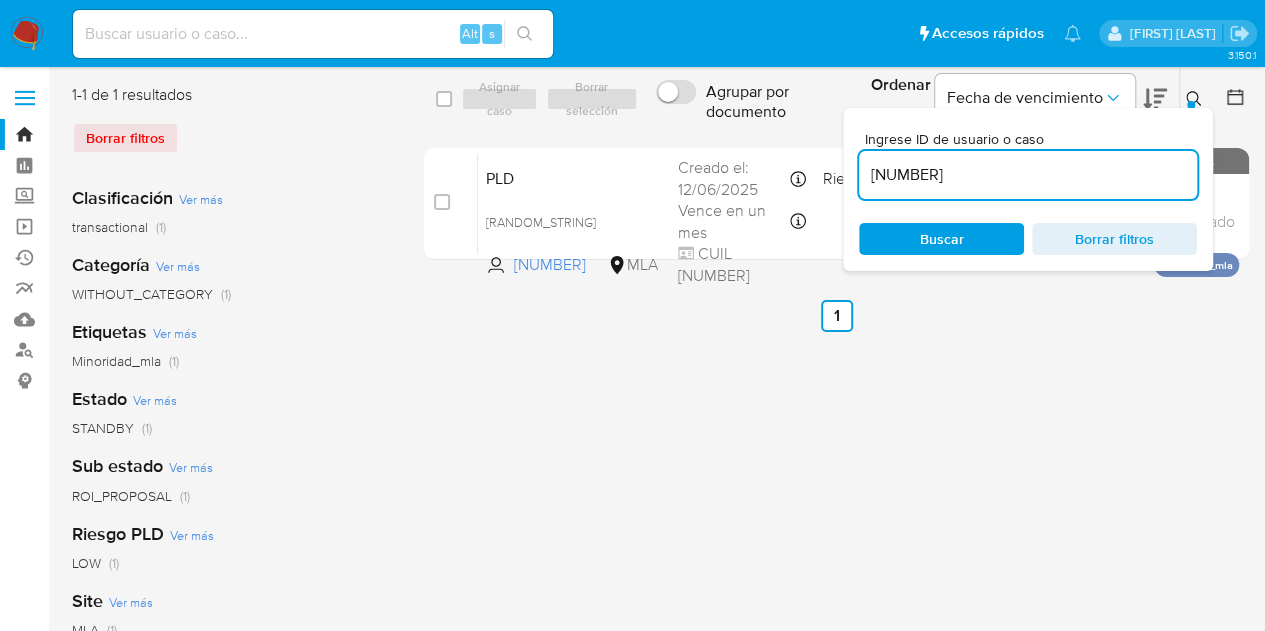 drag, startPoint x: 1052, startPoint y: 177, endPoint x: 756, endPoint y: 132, distance: 299.40106 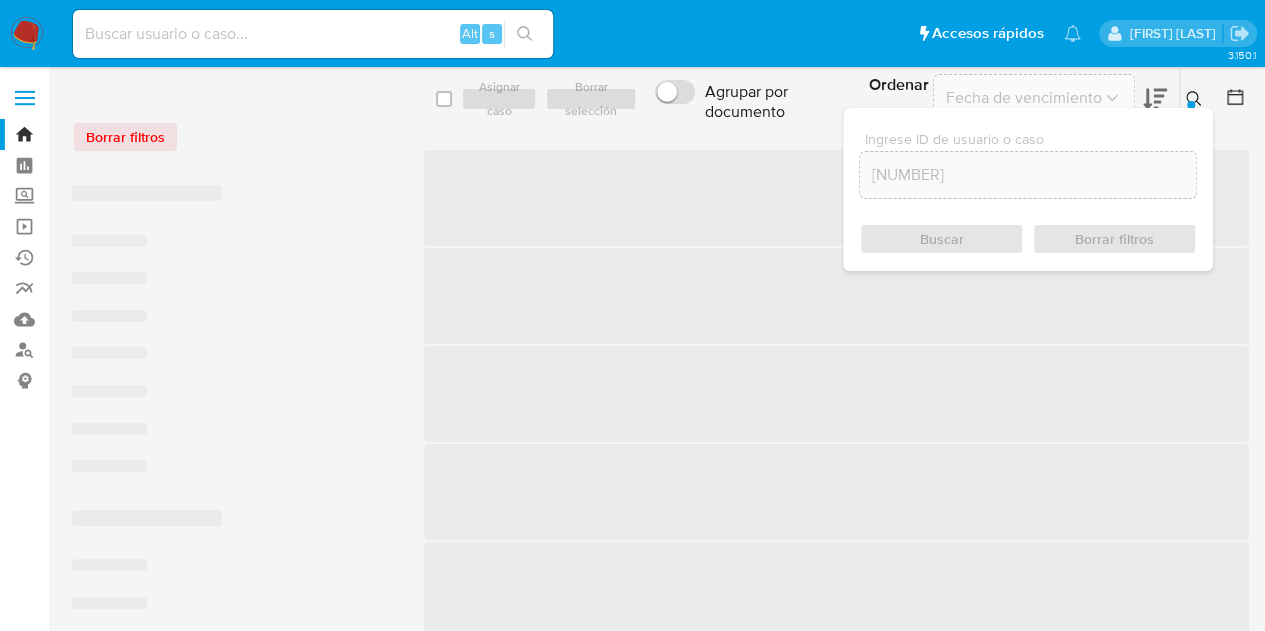 click 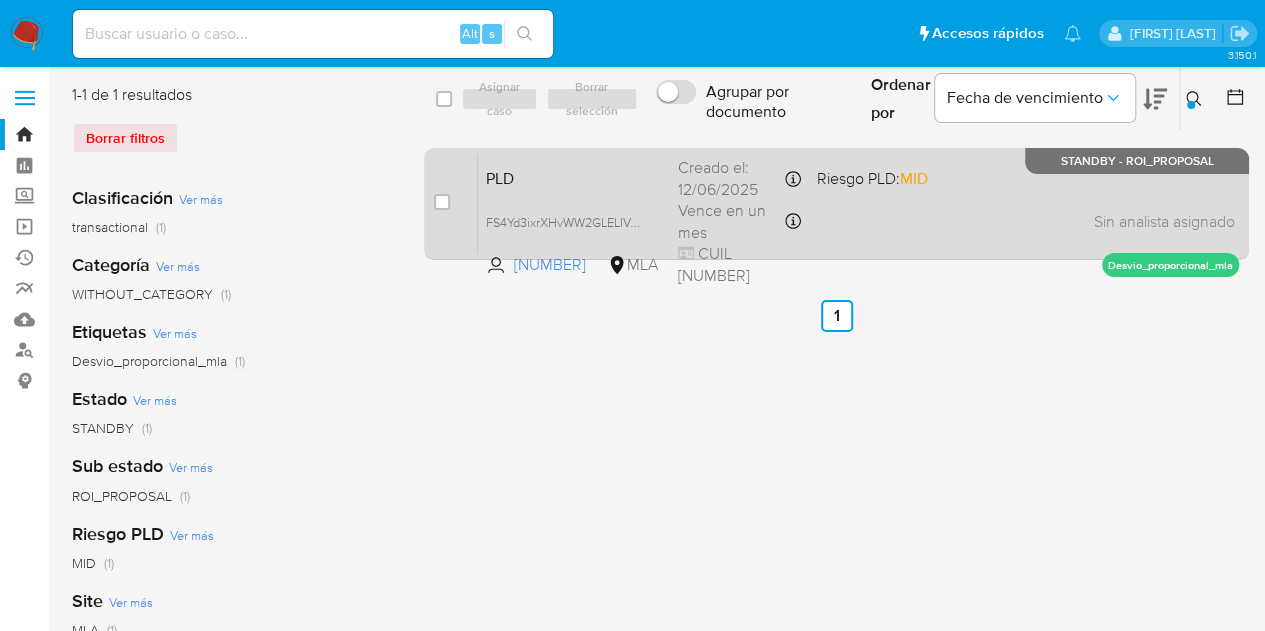 click on "PLD" at bounding box center (574, 177) 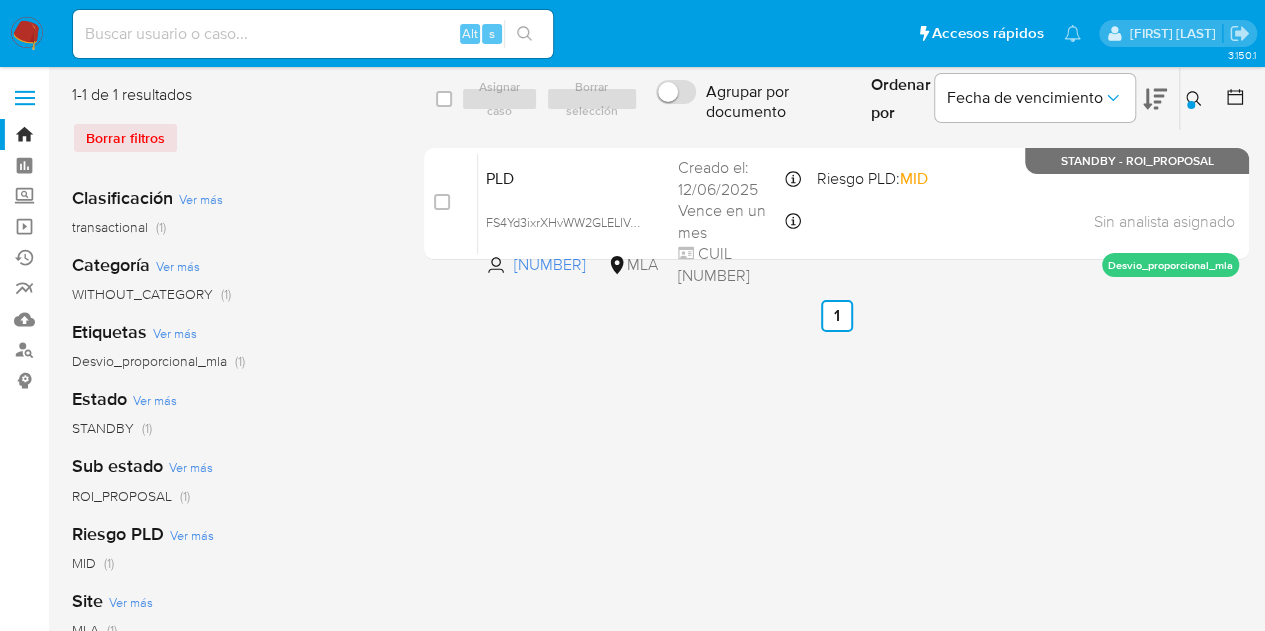 click 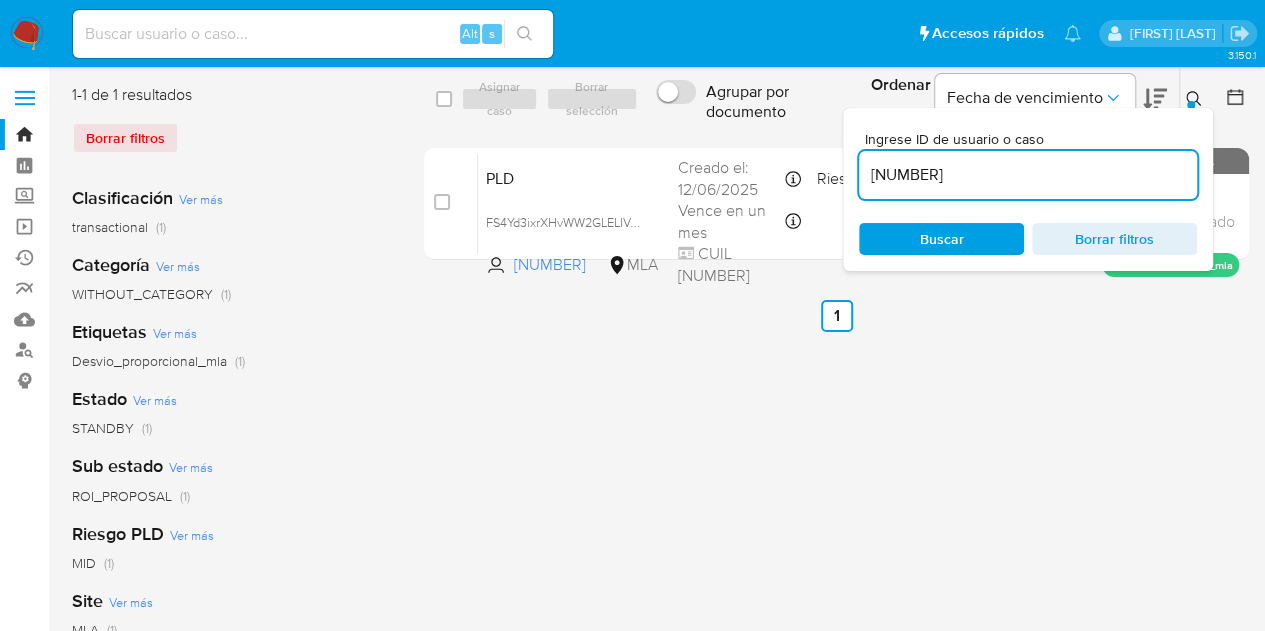 drag, startPoint x: 1000, startPoint y: 162, endPoint x: 714, endPoint y: 123, distance: 288.64685 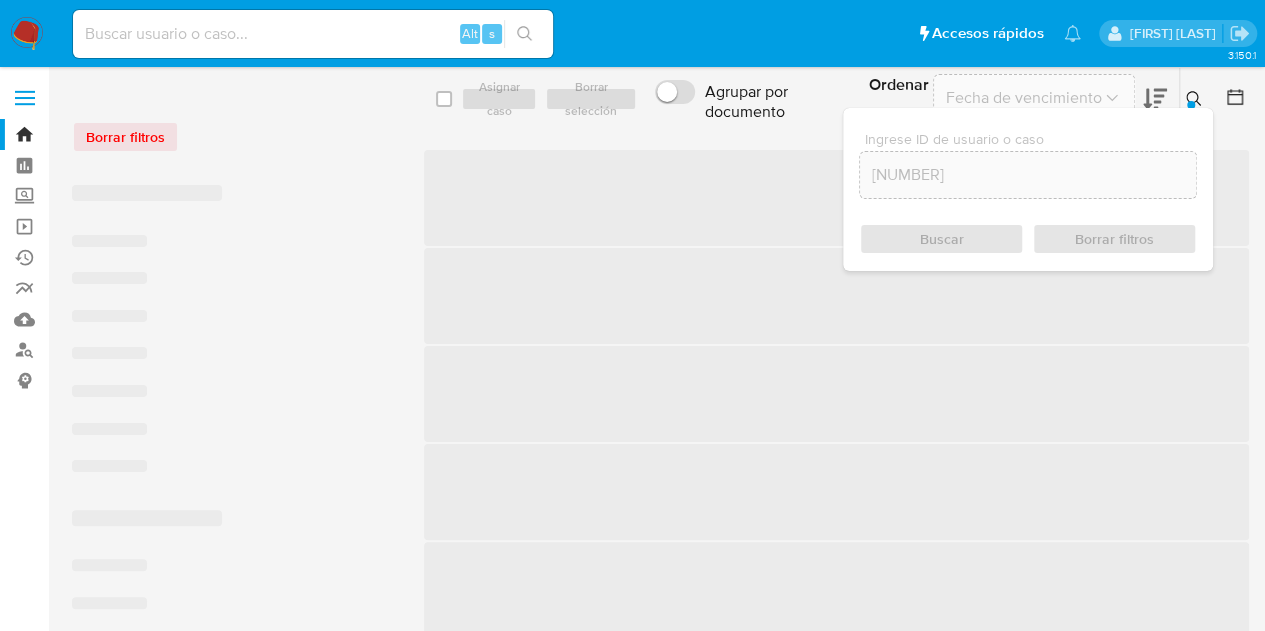 click 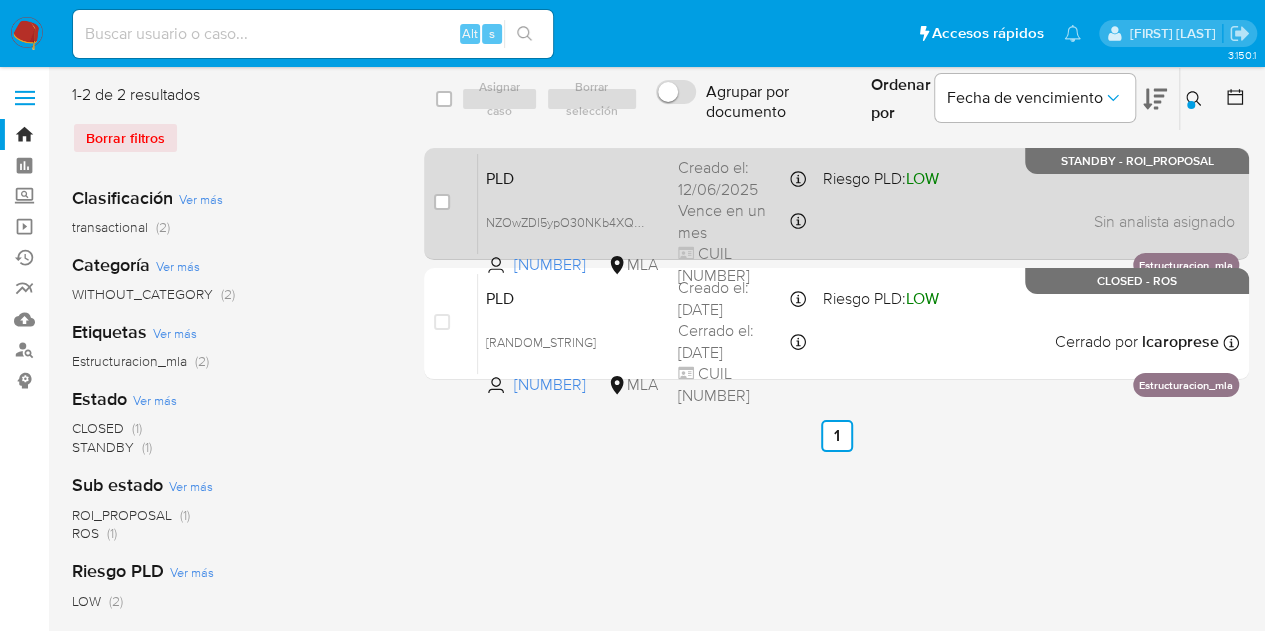 click on "PLD" at bounding box center (574, 177) 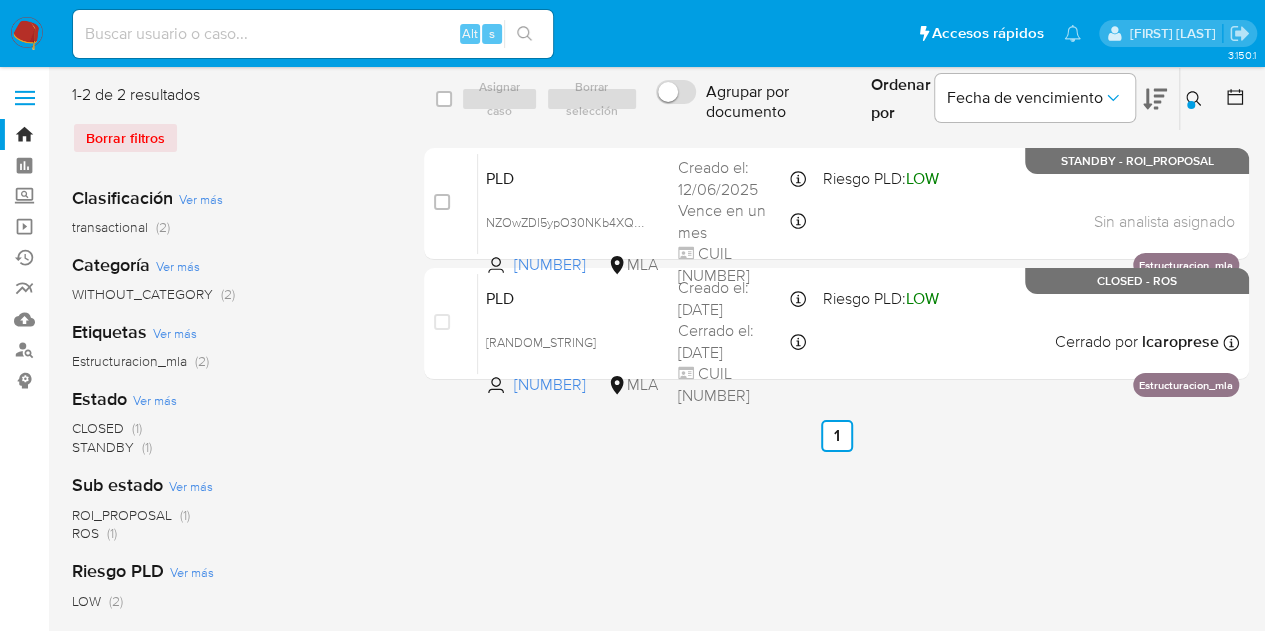 click 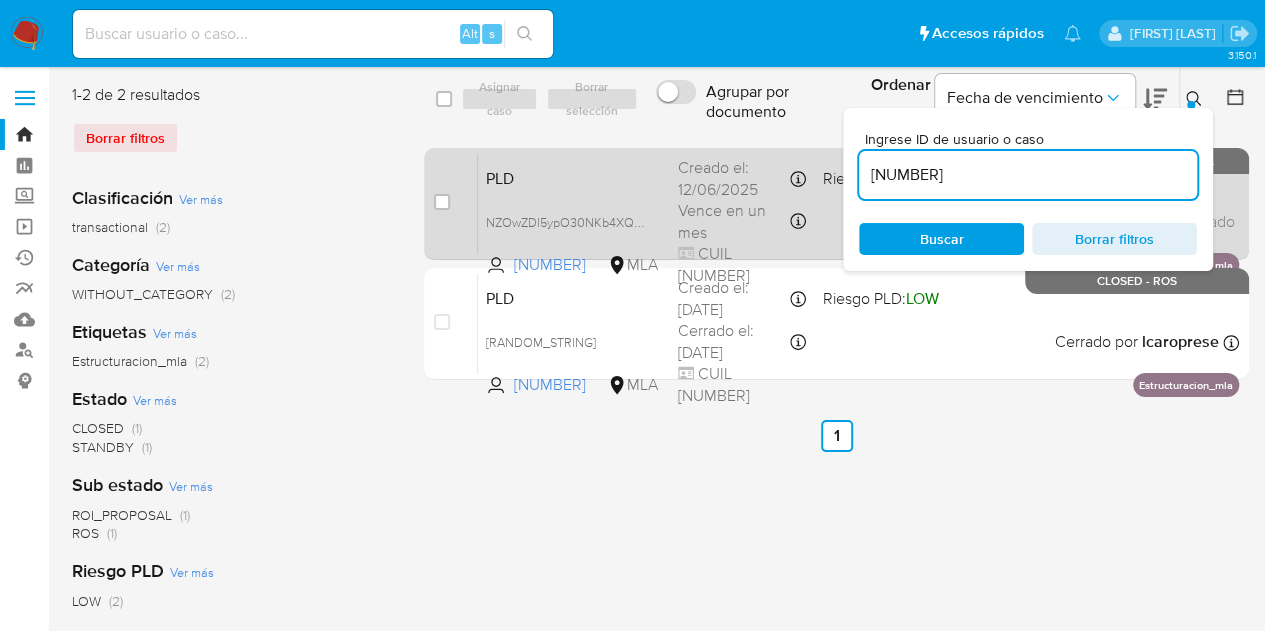 drag, startPoint x: 1072, startPoint y: 180, endPoint x: 732, endPoint y: 155, distance: 340.91788 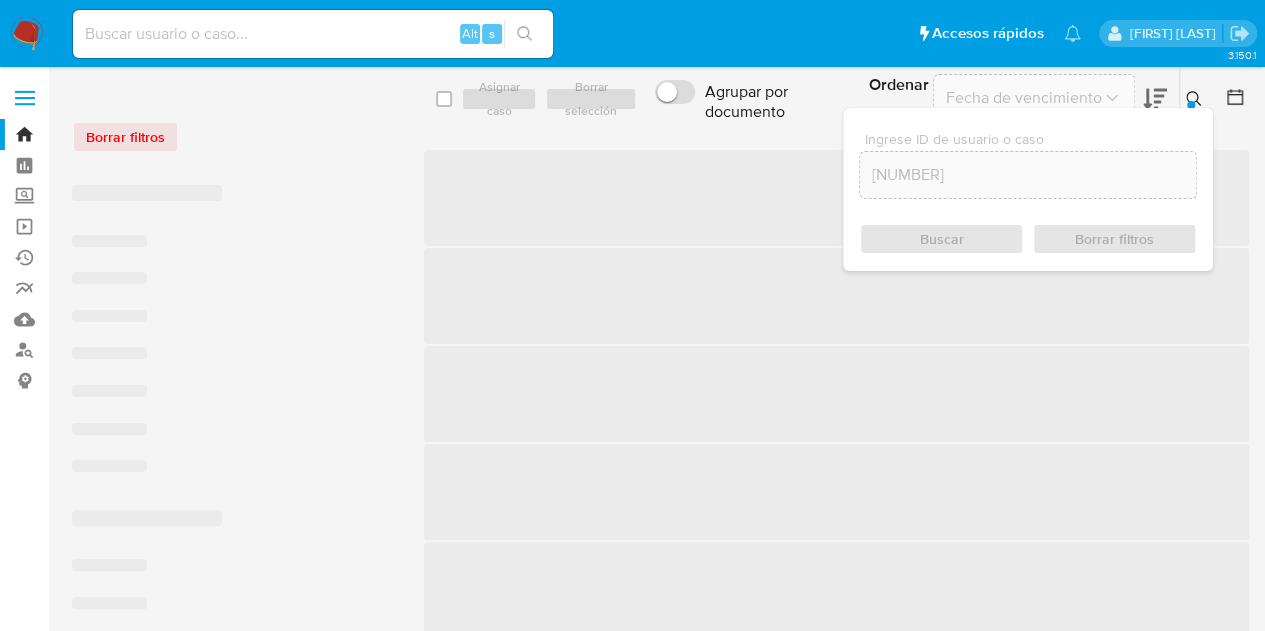 click at bounding box center [1196, 99] 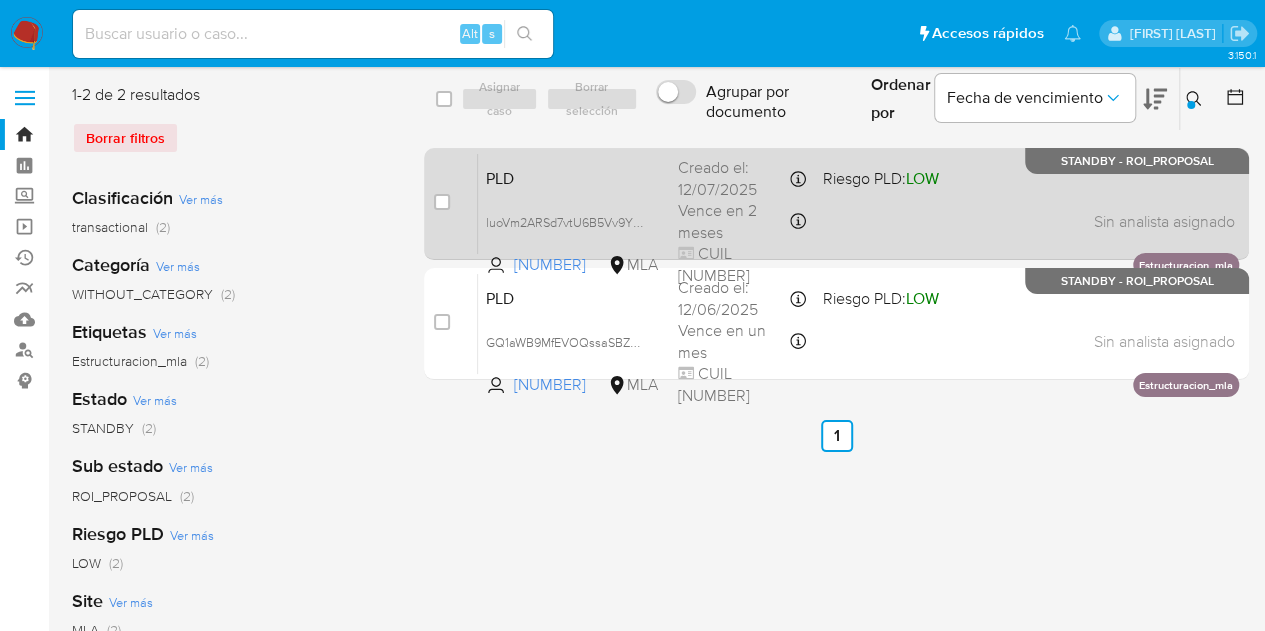 click on "PLD" at bounding box center [574, 177] 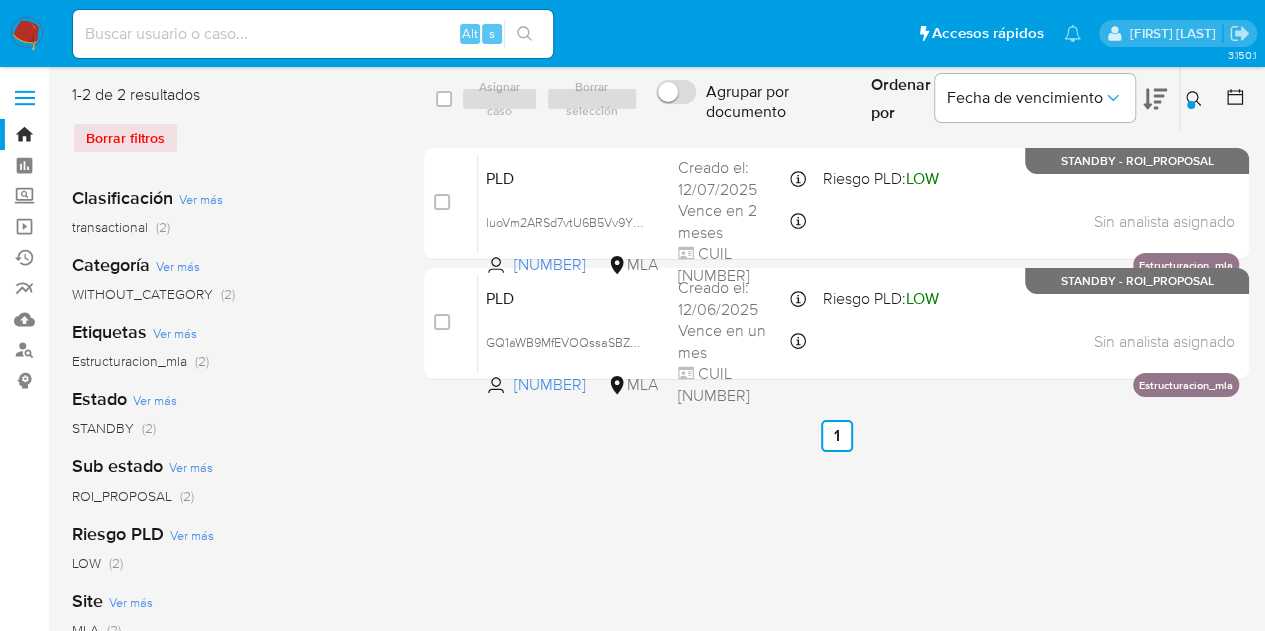 drag, startPoint x: 1190, startPoint y: 102, endPoint x: 1170, endPoint y: 111, distance: 21.931713 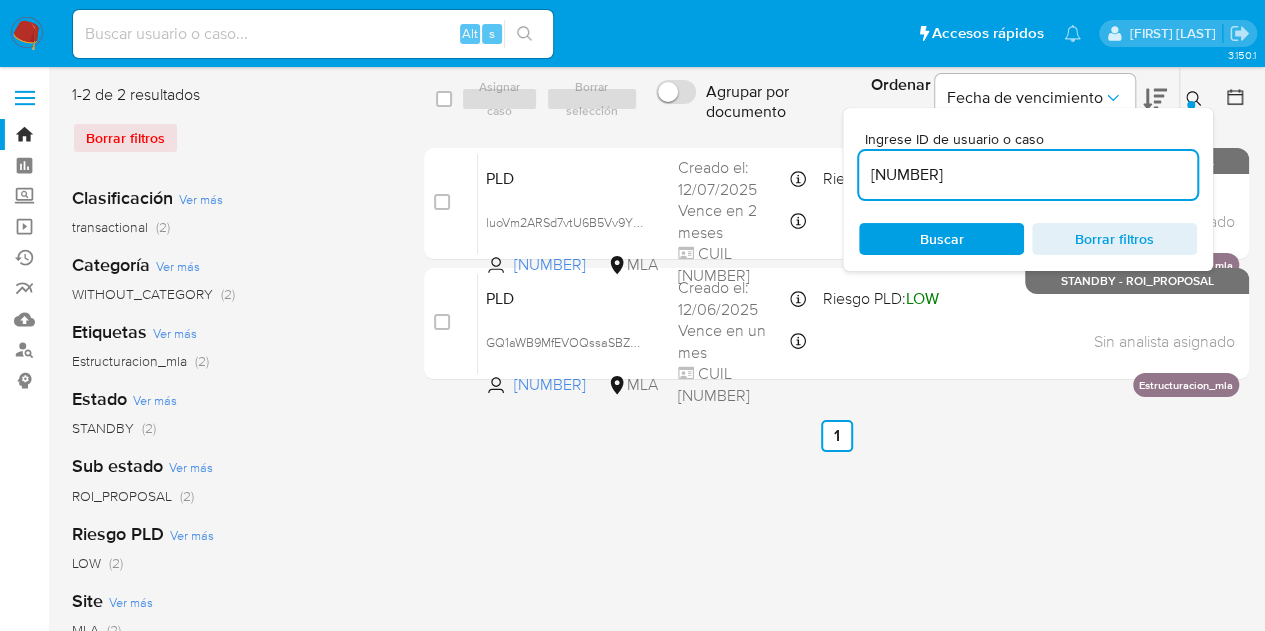 drag, startPoint x: 968, startPoint y: 172, endPoint x: 719, endPoint y: 121, distance: 254.16924 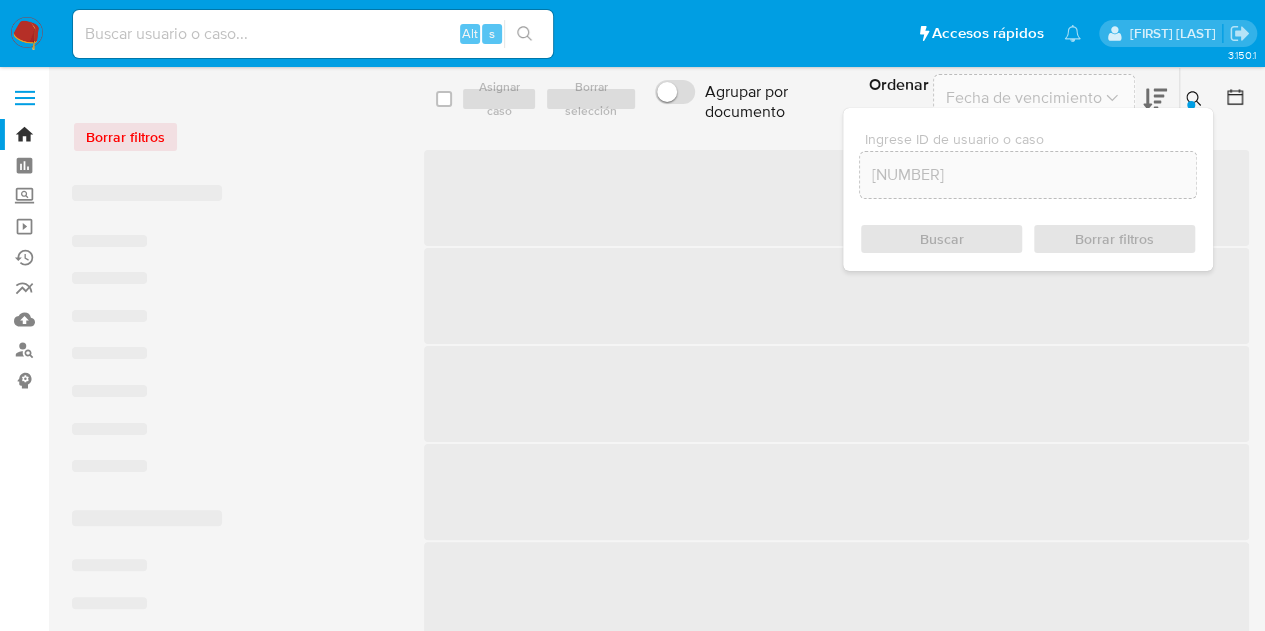 click 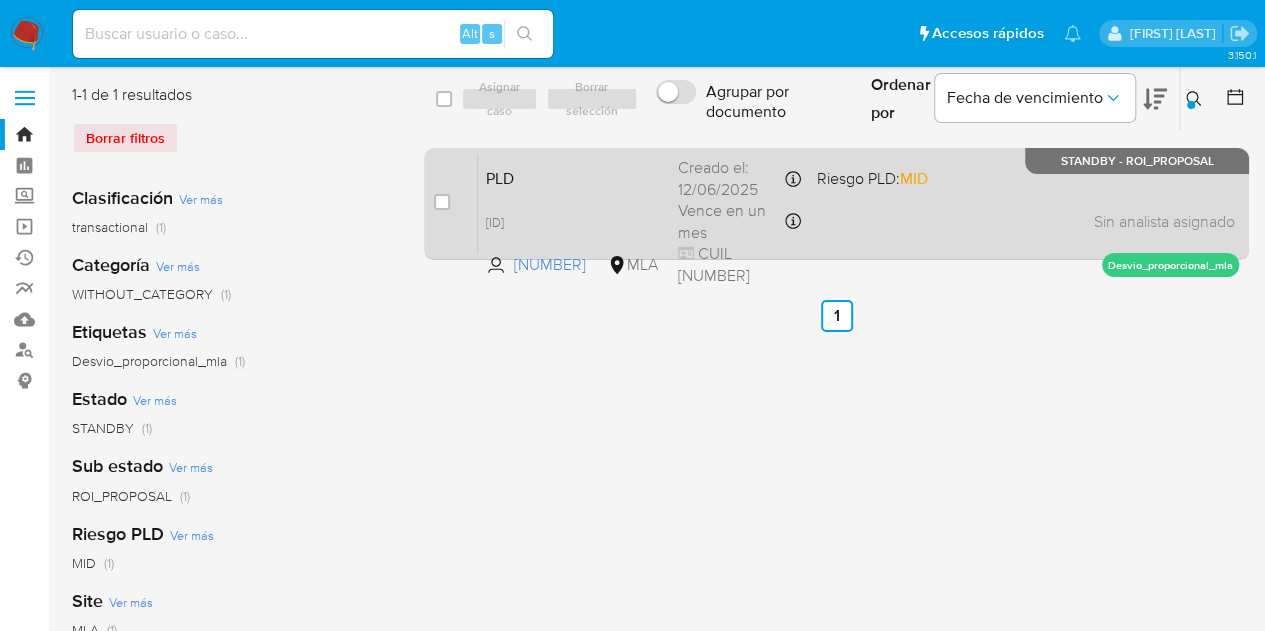 click on "PLD" at bounding box center (574, 177) 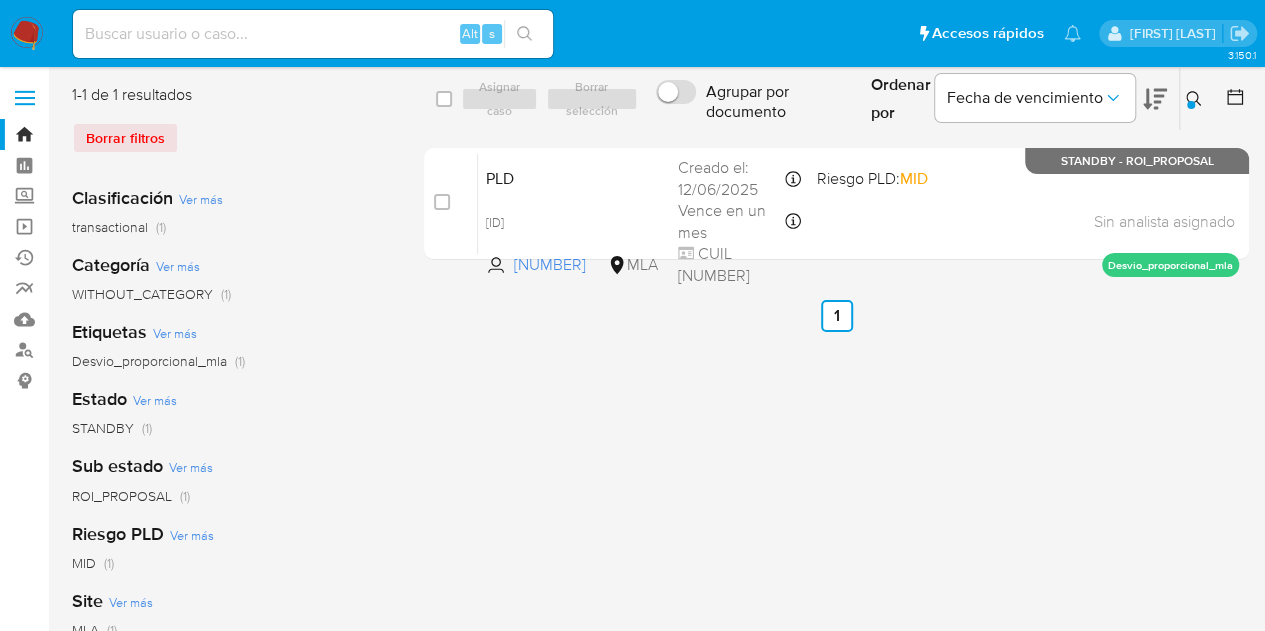 drag, startPoint x: 1189, startPoint y: 101, endPoint x: 998, endPoint y: 181, distance: 207.07729 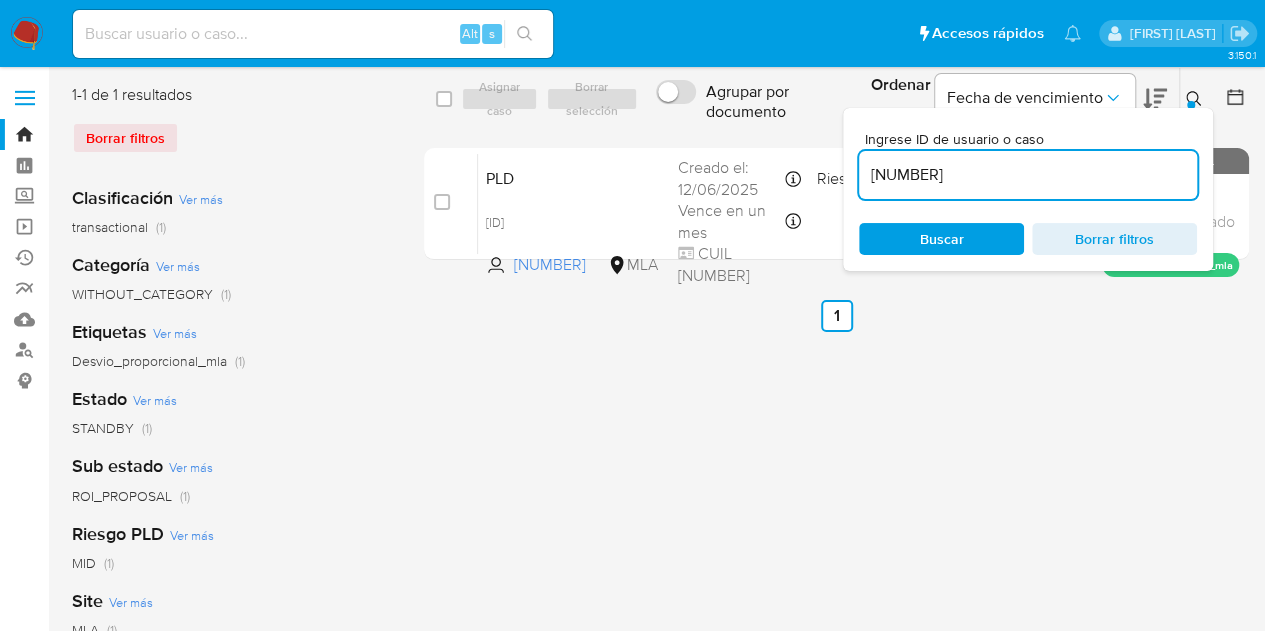 drag, startPoint x: 996, startPoint y: 185, endPoint x: 776, endPoint y: 145, distance: 223.6068 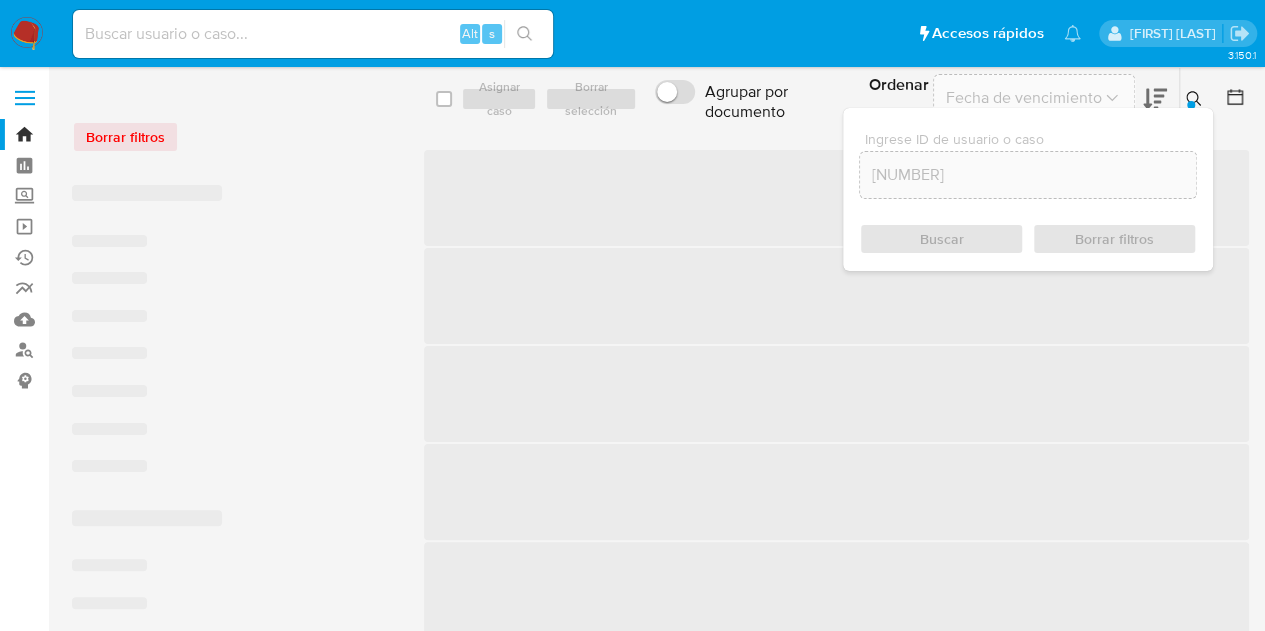 click at bounding box center [1191, 105] 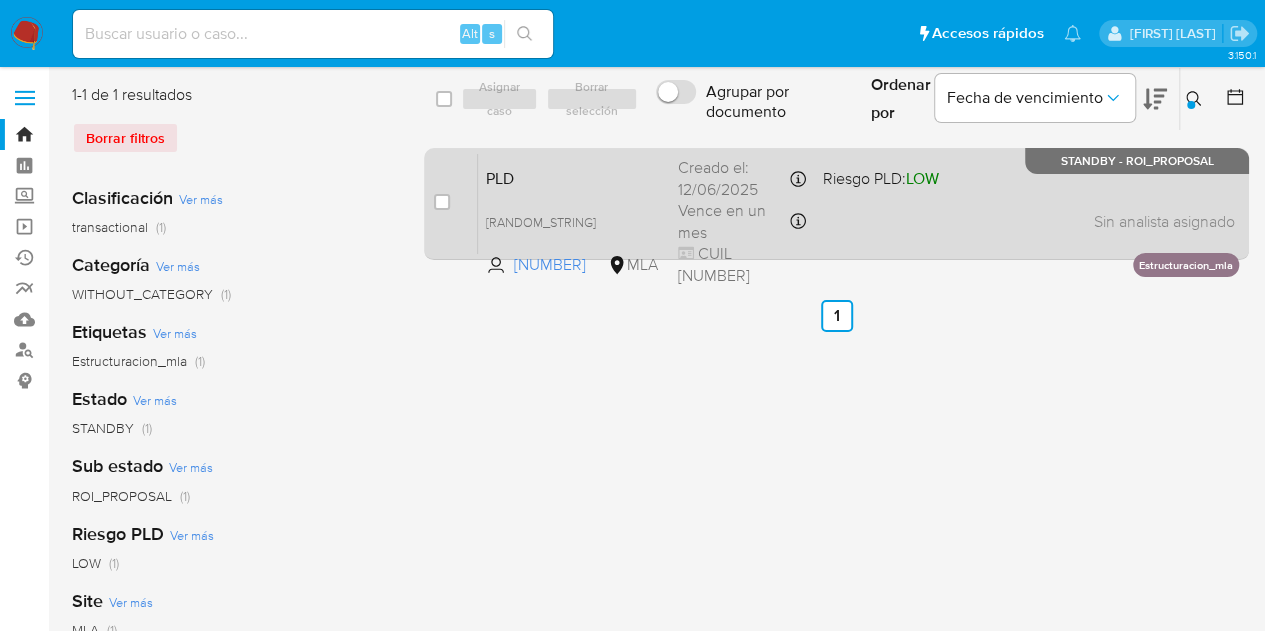 click on "PLD" at bounding box center [574, 177] 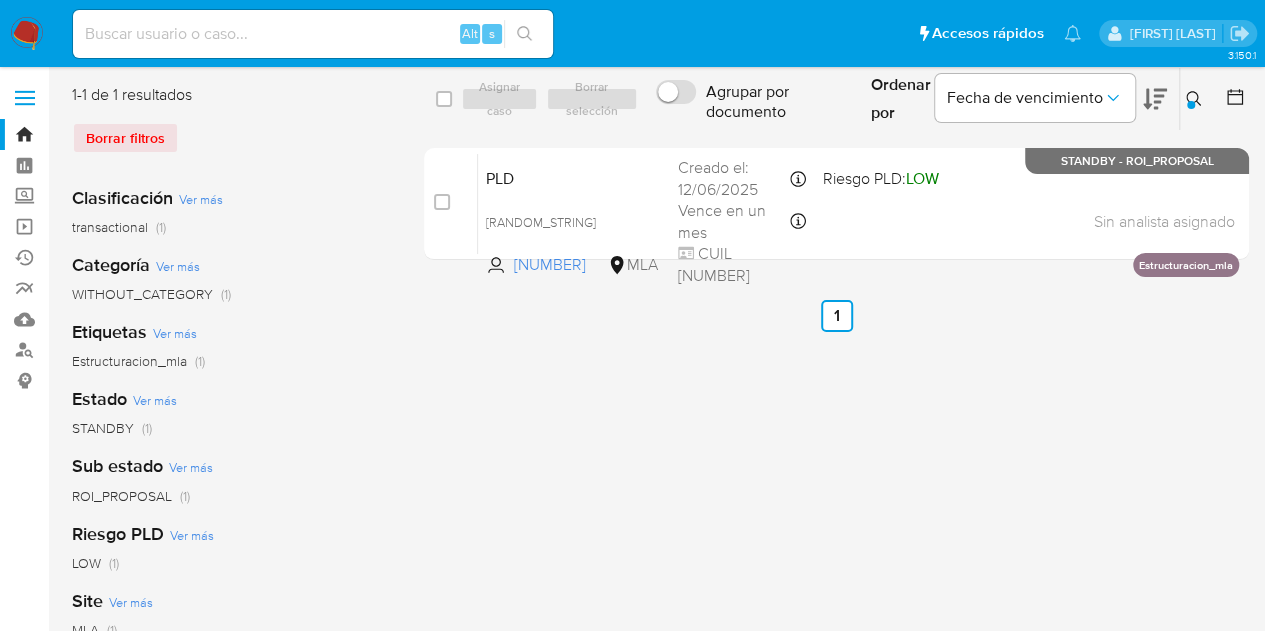 click at bounding box center [1196, 99] 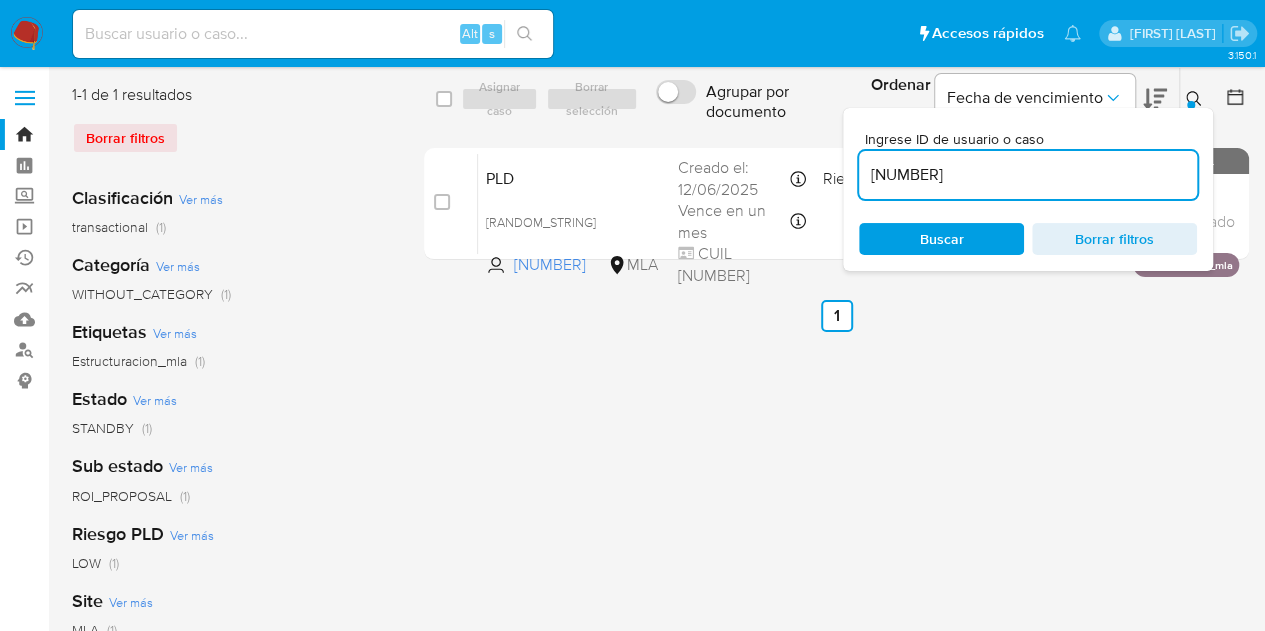 drag, startPoint x: 1059, startPoint y: 178, endPoint x: 686, endPoint y: 127, distance: 376.47046 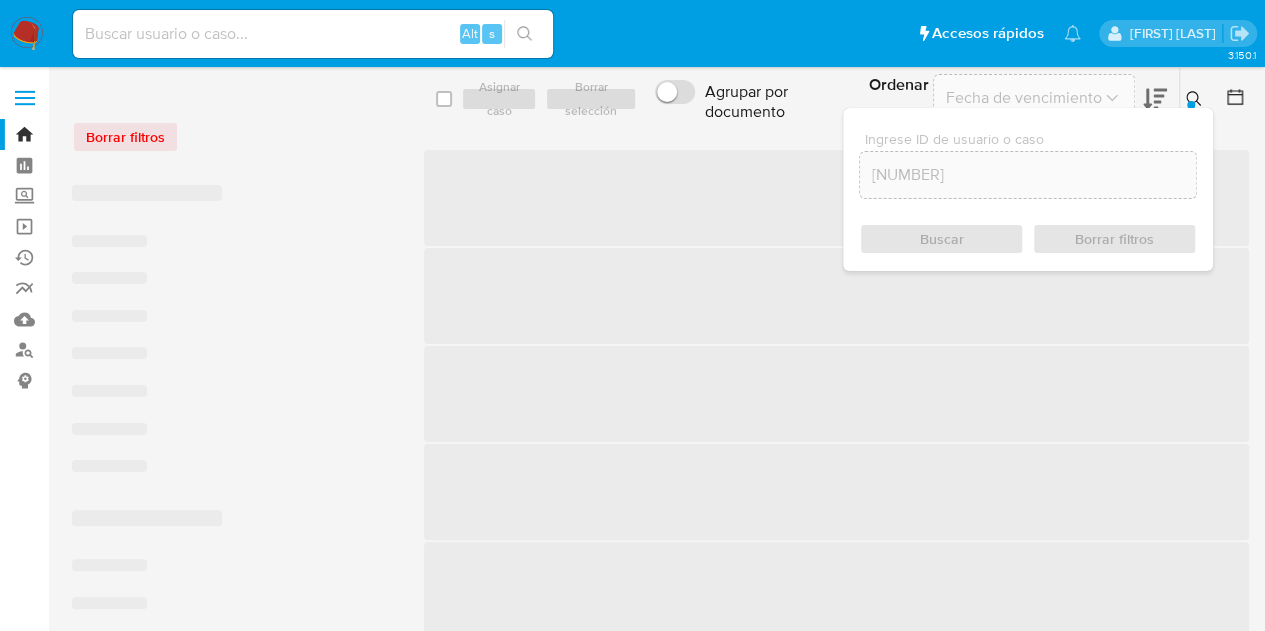 click 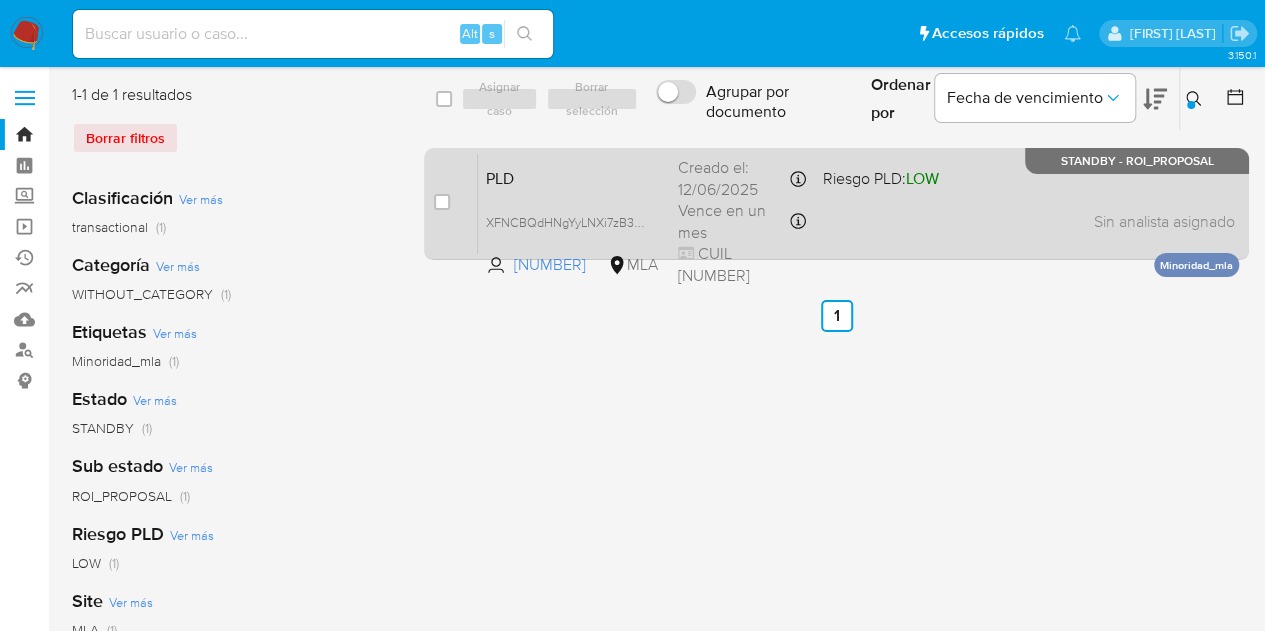 click on "PLD" at bounding box center (574, 177) 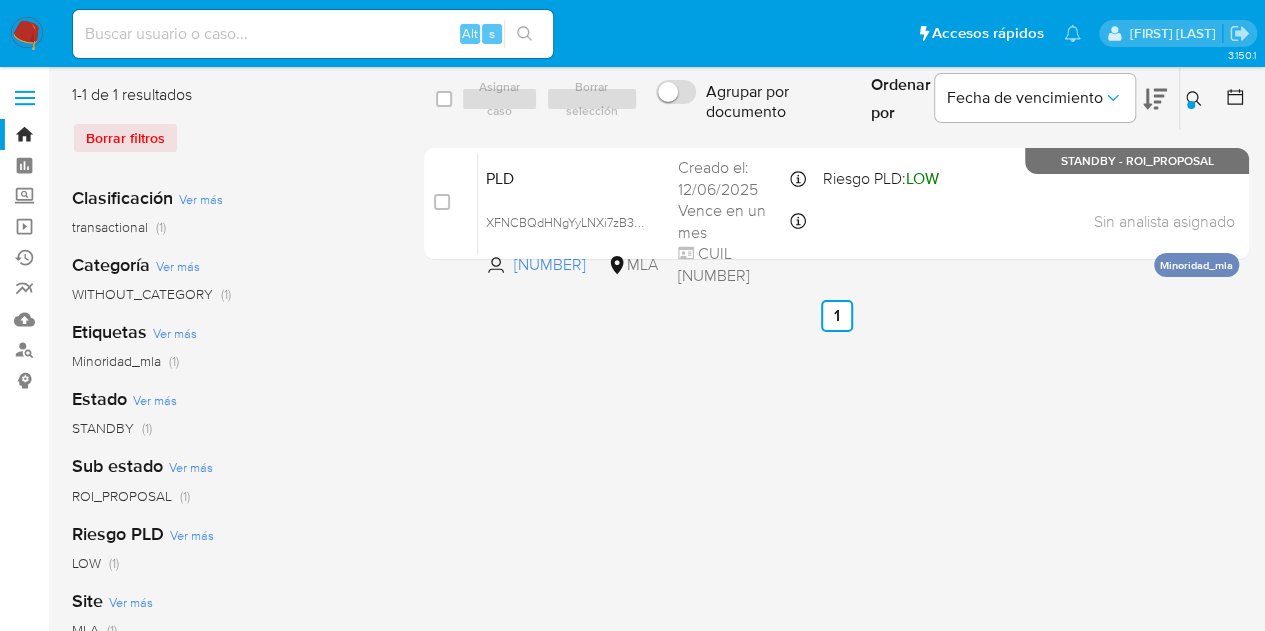 drag, startPoint x: 1189, startPoint y: 90, endPoint x: 1050, endPoint y: 185, distance: 168.3627 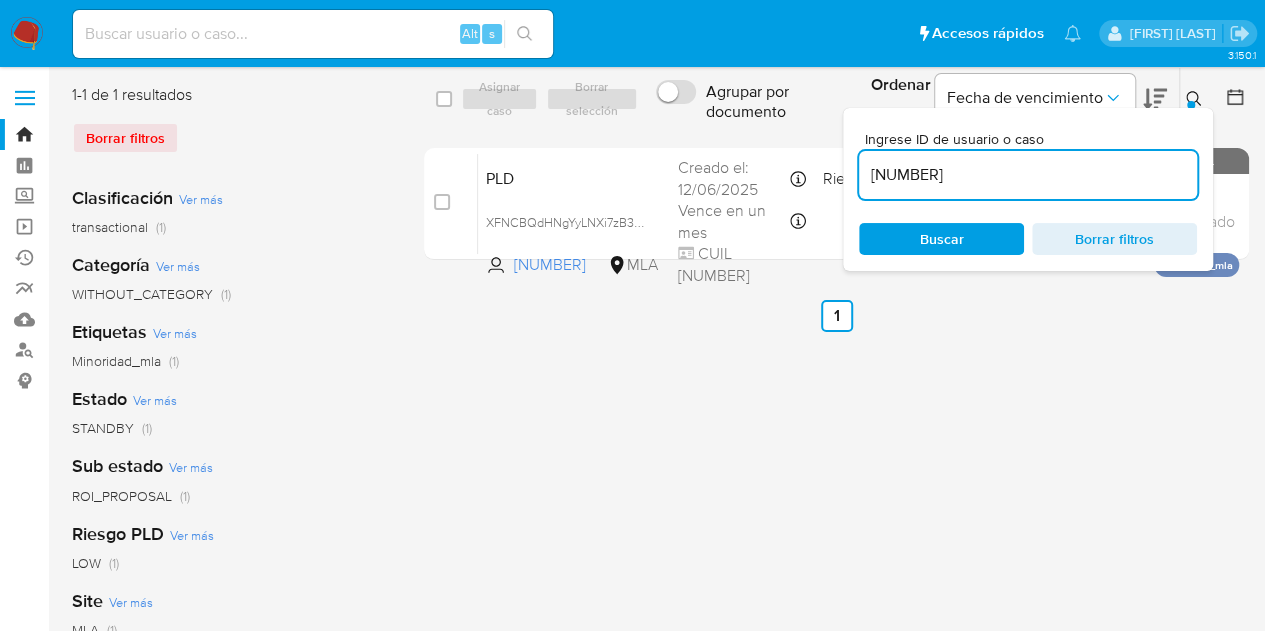 drag, startPoint x: 1030, startPoint y: 171, endPoint x: 681, endPoint y: 120, distance: 352.70667 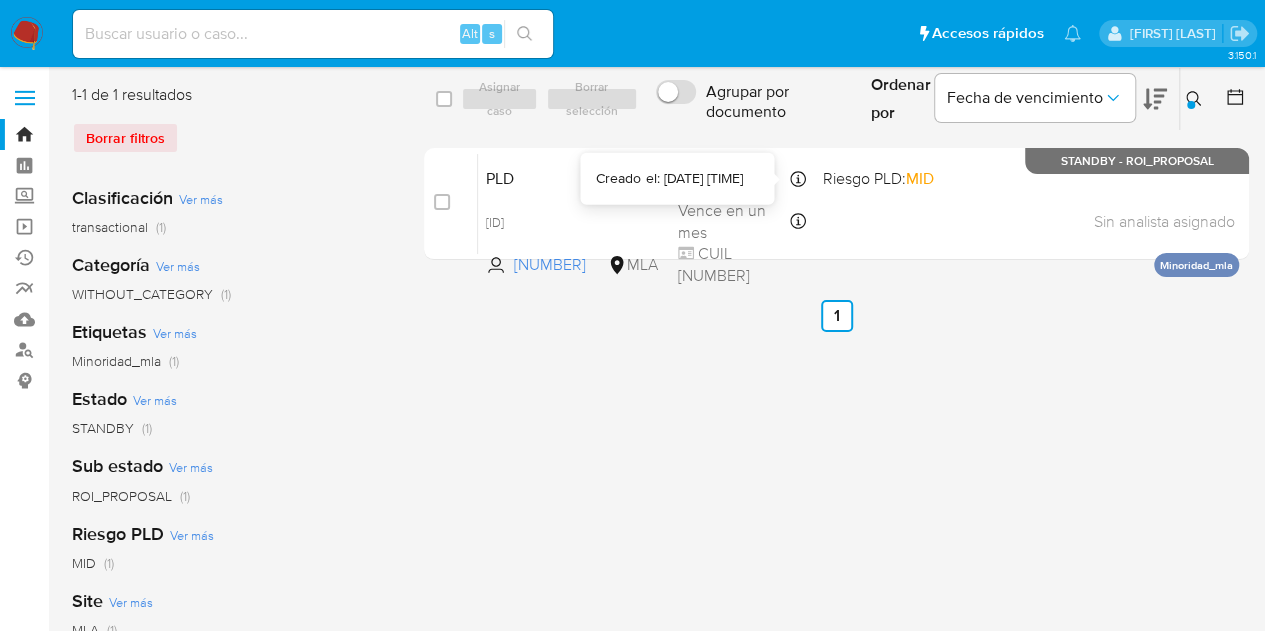 click on "PLD 0ILCX1JnVU0jDBu6UiKTL54Z 738043402 MLA Riesgo PLD:  MID Creado el: 12/06/2025   Creado el: 12/06/2025 03:07:32 Vence en un mes   Vence el 10/09/2025 03:07:32 CUIL   27486216706 Sin analista asignado   Asignado el: 18/06/2025 14:16:23 Minoridad_mla STANDBY - ROI_PROPOSAL" at bounding box center [858, 203] 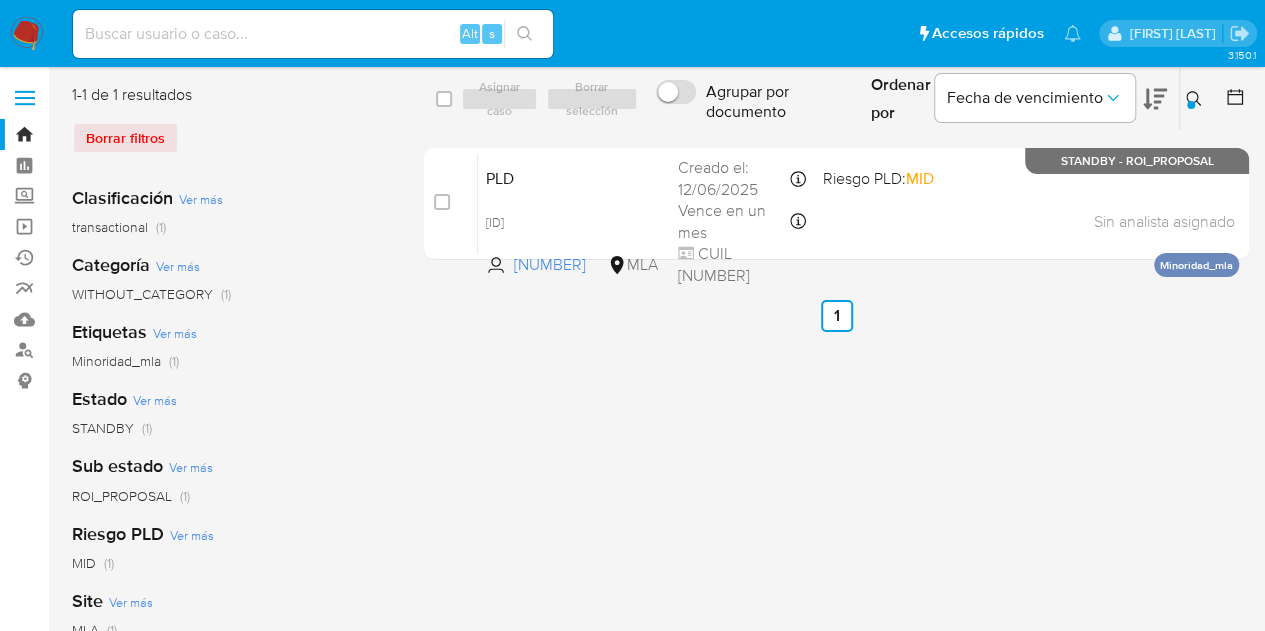 click at bounding box center [1196, 99] 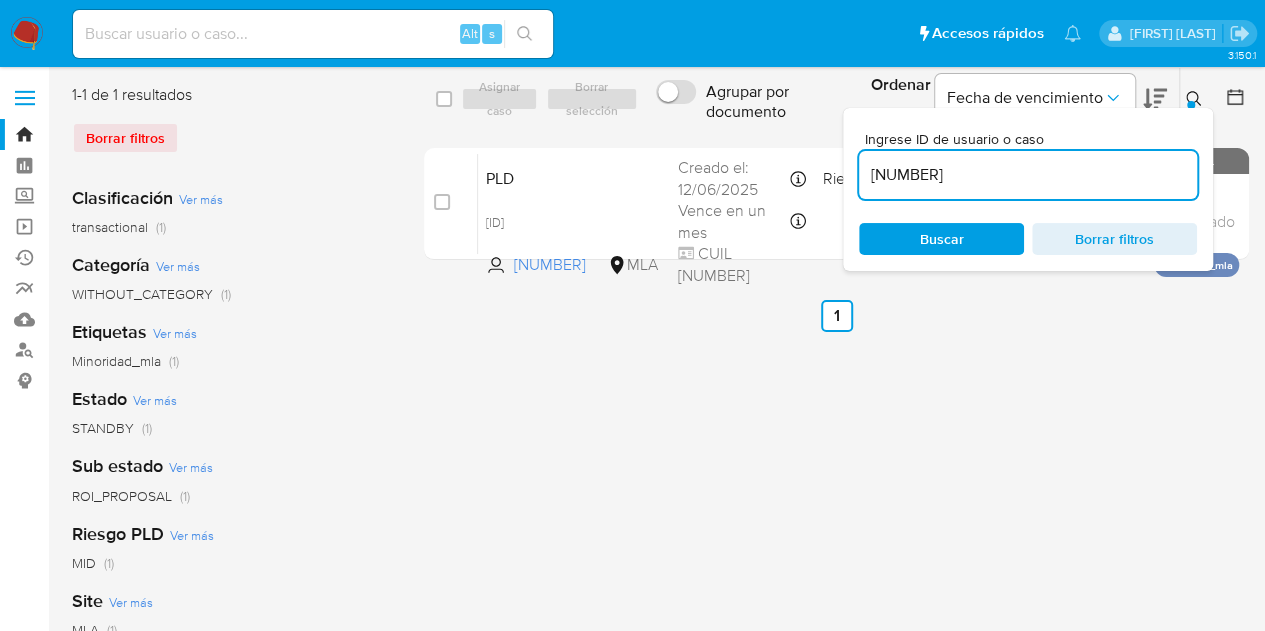 drag, startPoint x: 1000, startPoint y: 175, endPoint x: 857, endPoint y: 155, distance: 144.39183 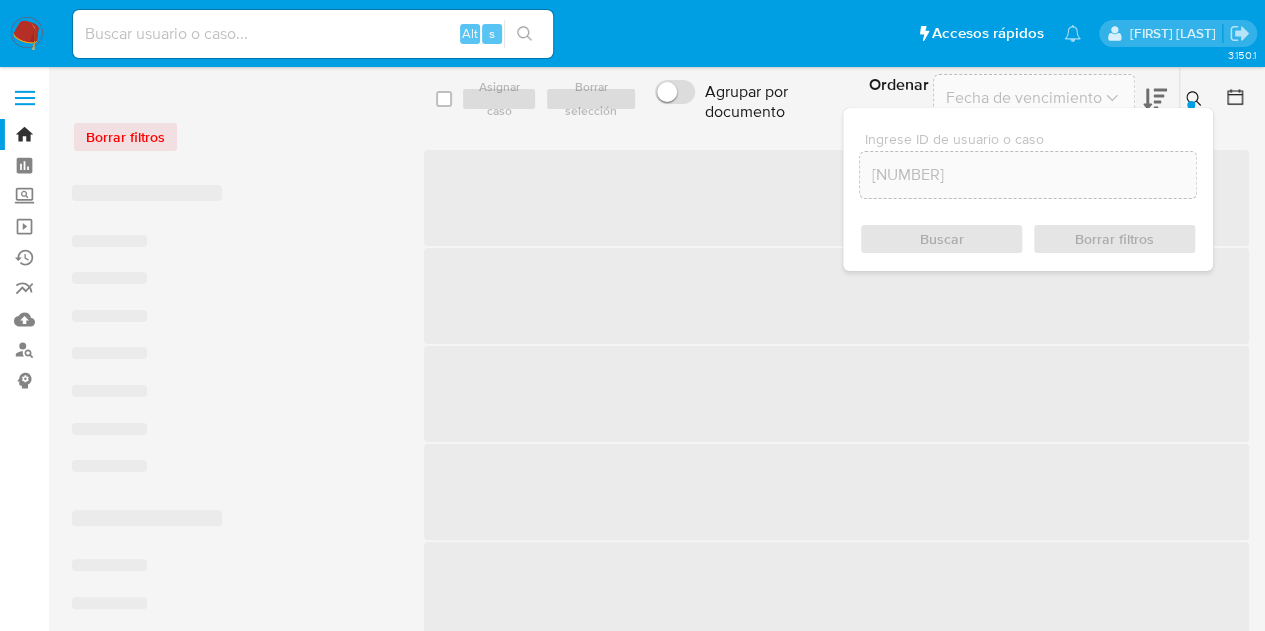 click 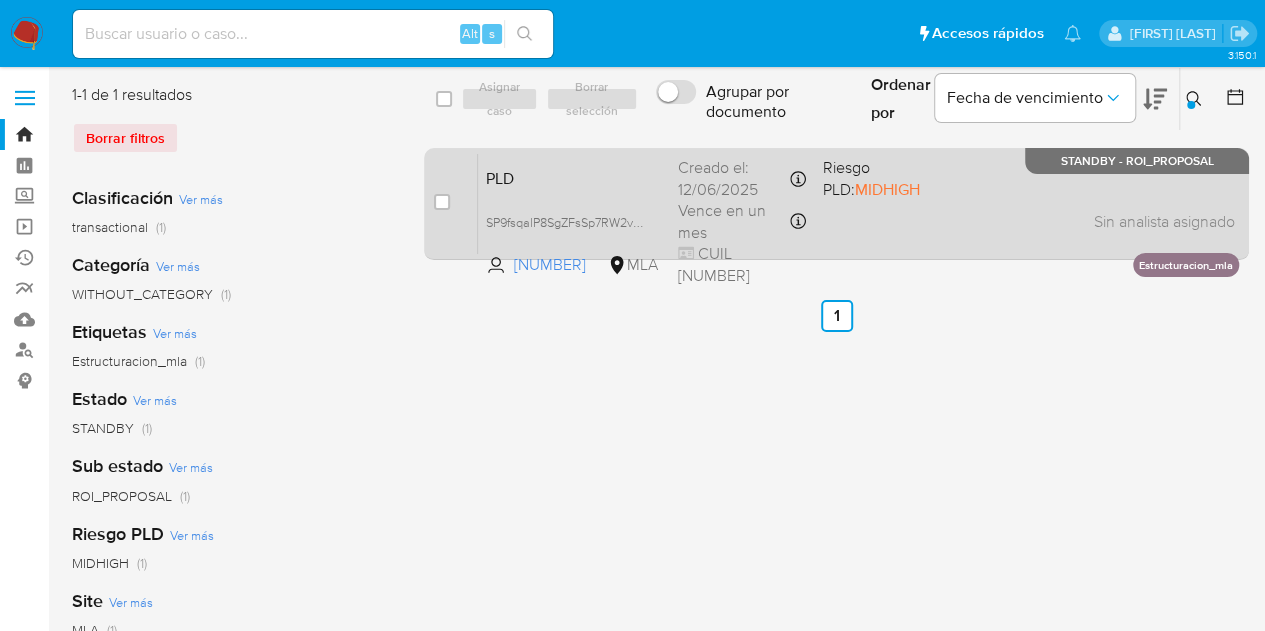 click on "PLD" at bounding box center [574, 177] 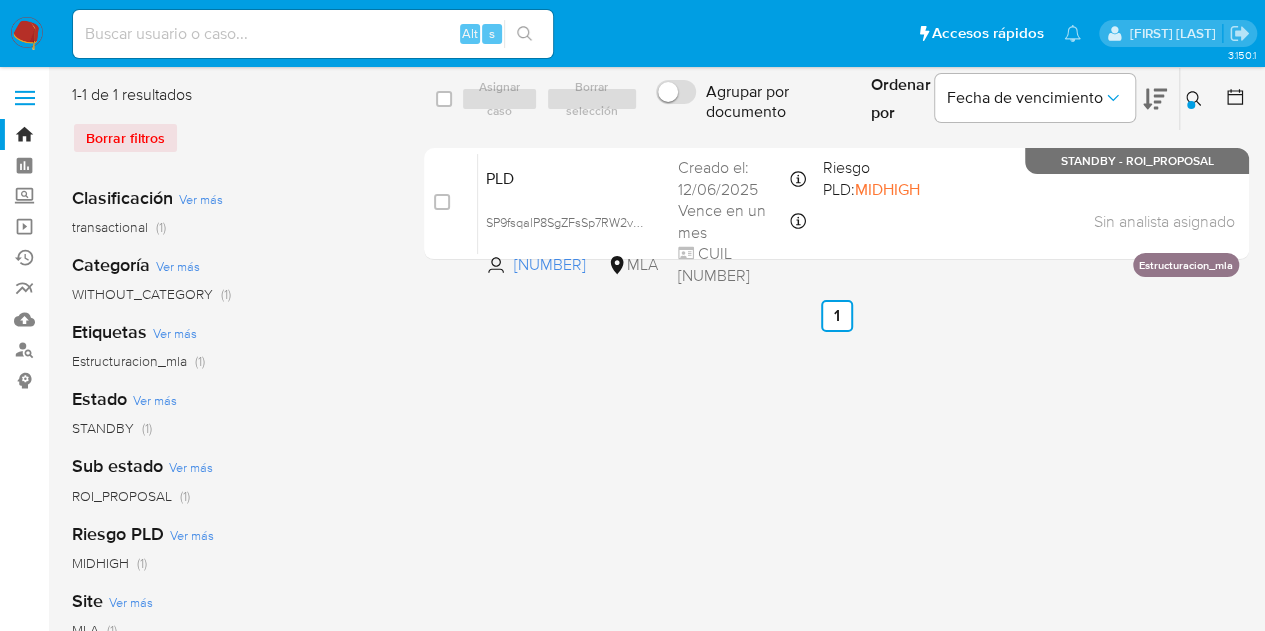 click 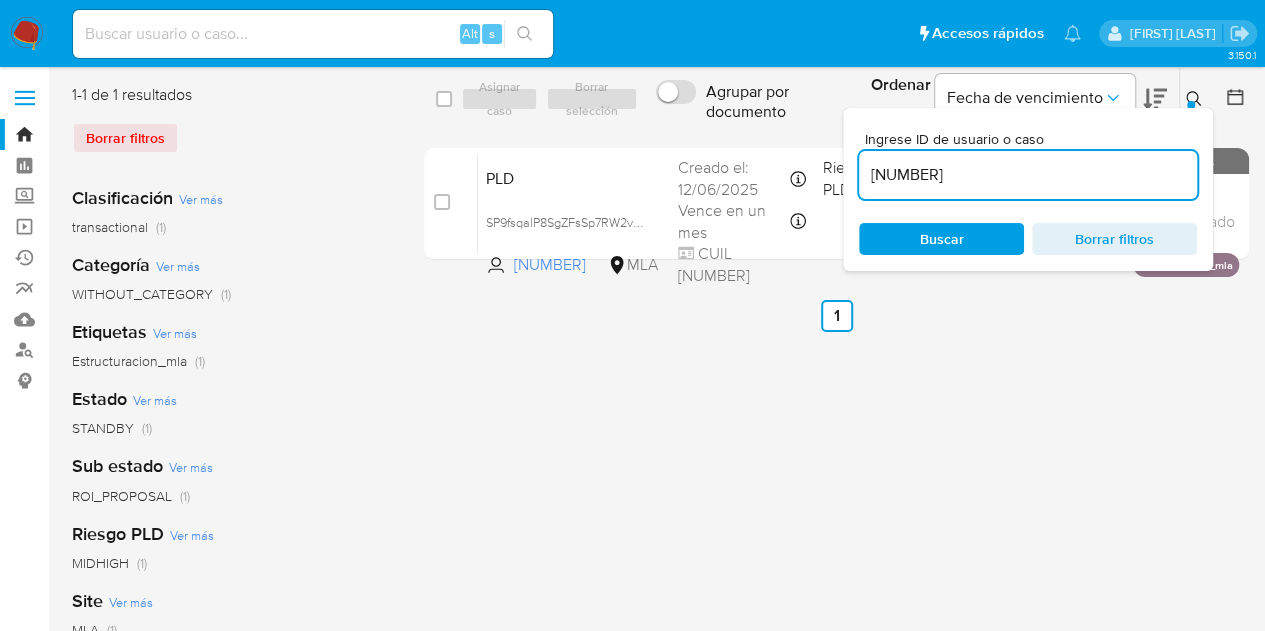 drag, startPoint x: 1022, startPoint y: 178, endPoint x: 745, endPoint y: 143, distance: 279.20242 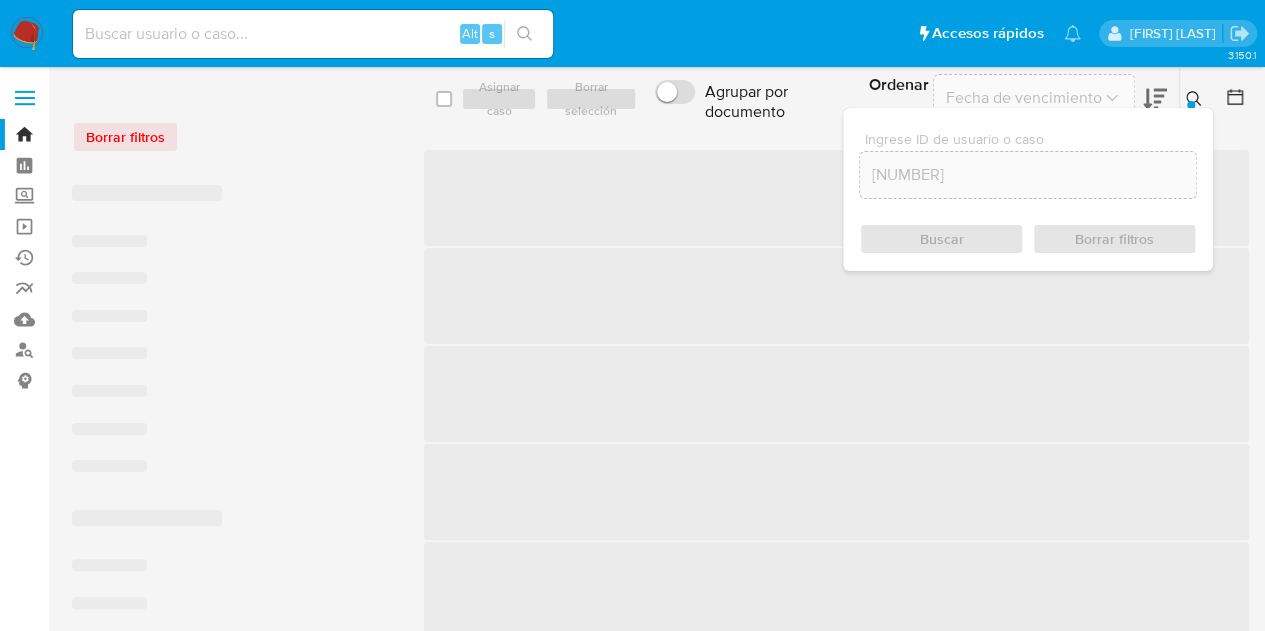 click 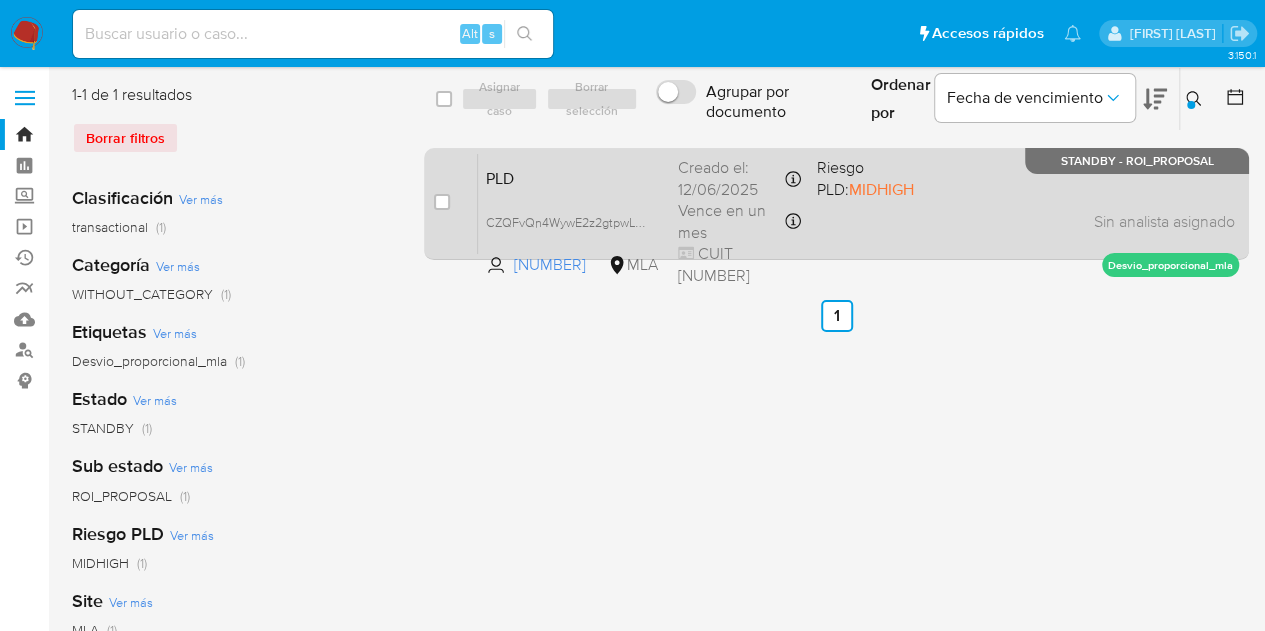 click on "PLD CZQFvQn4WywE2z2gtpwLEhw4 208362993 MLA Riesgo PLD:  MIDHIGH Creado el: 12/06/2025   Creado el: 12/06/2025 03:17:37 Vence en un mes   Vence el 10/09/2025 03:17:38 CUIT   20441618825 Sin analista asignado   Asignado el: 18/06/2025 14:19:35 Desvio_proporcional_mla STANDBY - ROI_PROPOSAL" at bounding box center (858, 203) 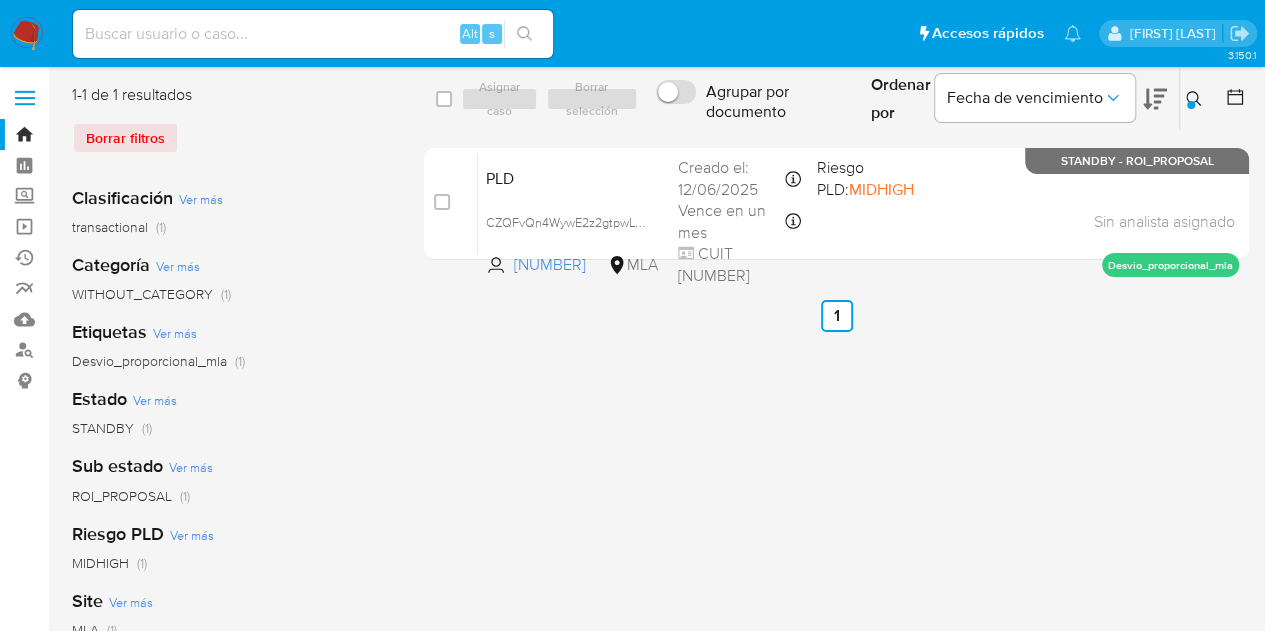 click at bounding box center (1196, 99) 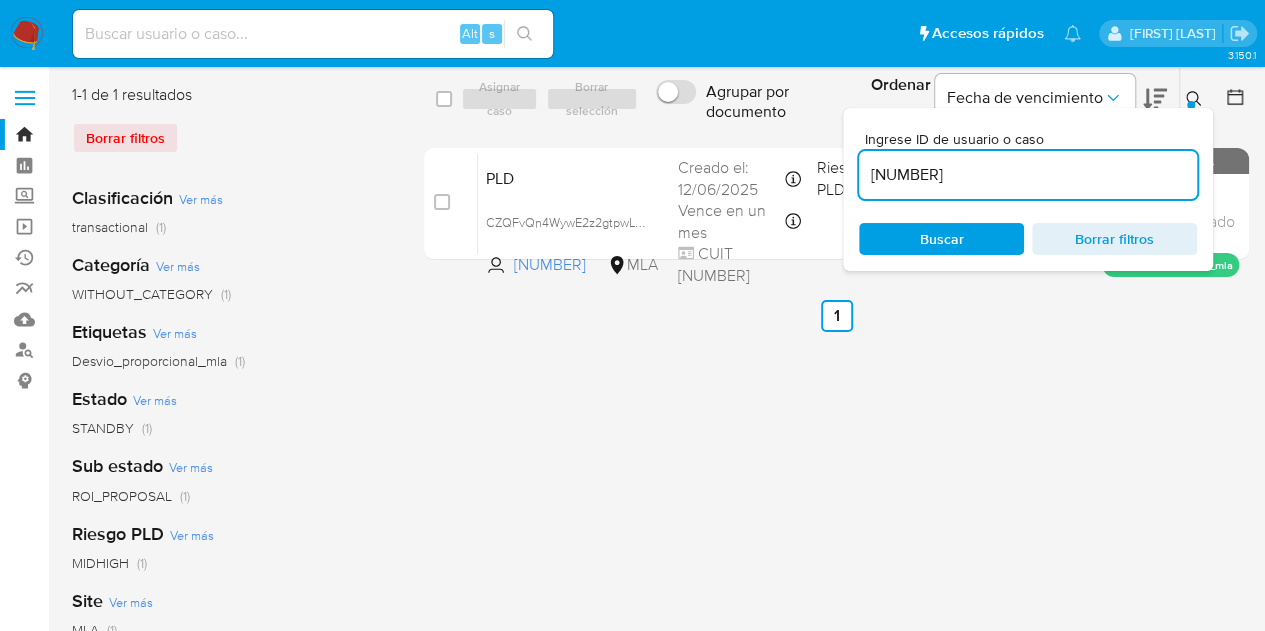 drag, startPoint x: 1008, startPoint y: 182, endPoint x: 739, endPoint y: 135, distance: 273.07507 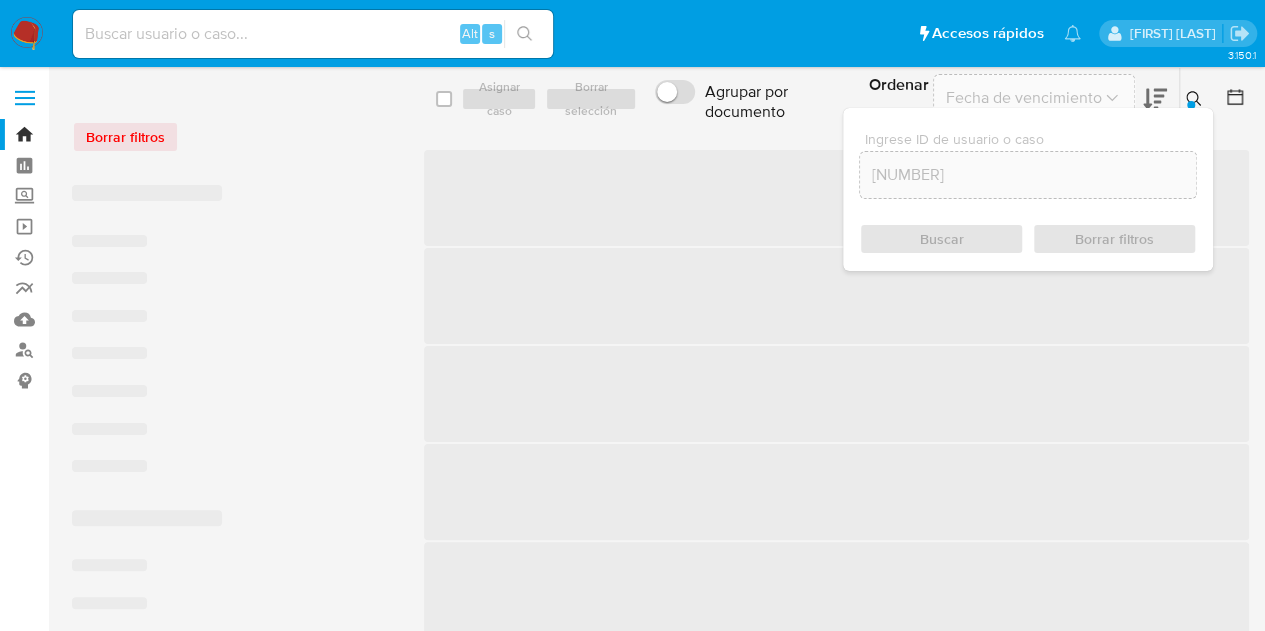click at bounding box center [1196, 99] 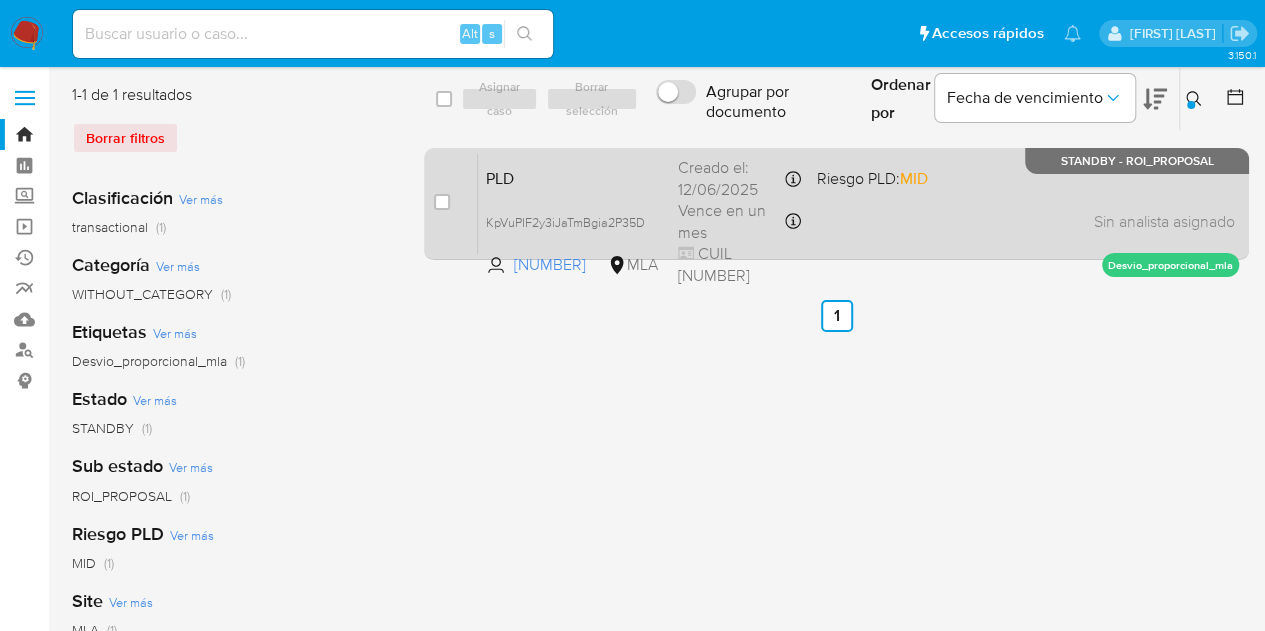click on "PLD KpVuPIF2y3iJaTmBgia2P35D 2404735566 MLA Riesgo PLD:  MID Creado el: 12/06/2025   Creado el: 12/06/2025 03:27:16 Vence en un mes   Vence el 10/09/2025 03:27:16 CUIL   20462765674 Sin analista asignado   Asignado el: 18/06/2025 14:19:25 Desvio_proporcional_mla STANDBY - ROI_PROPOSAL" at bounding box center (858, 203) 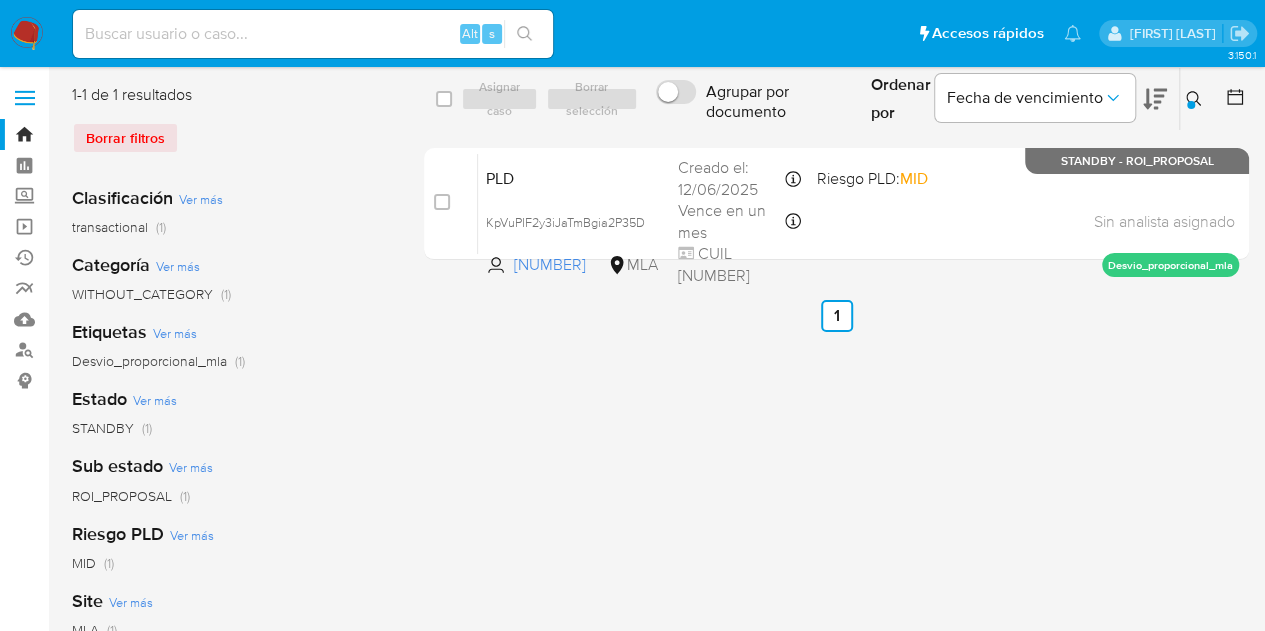 click at bounding box center (1196, 99) 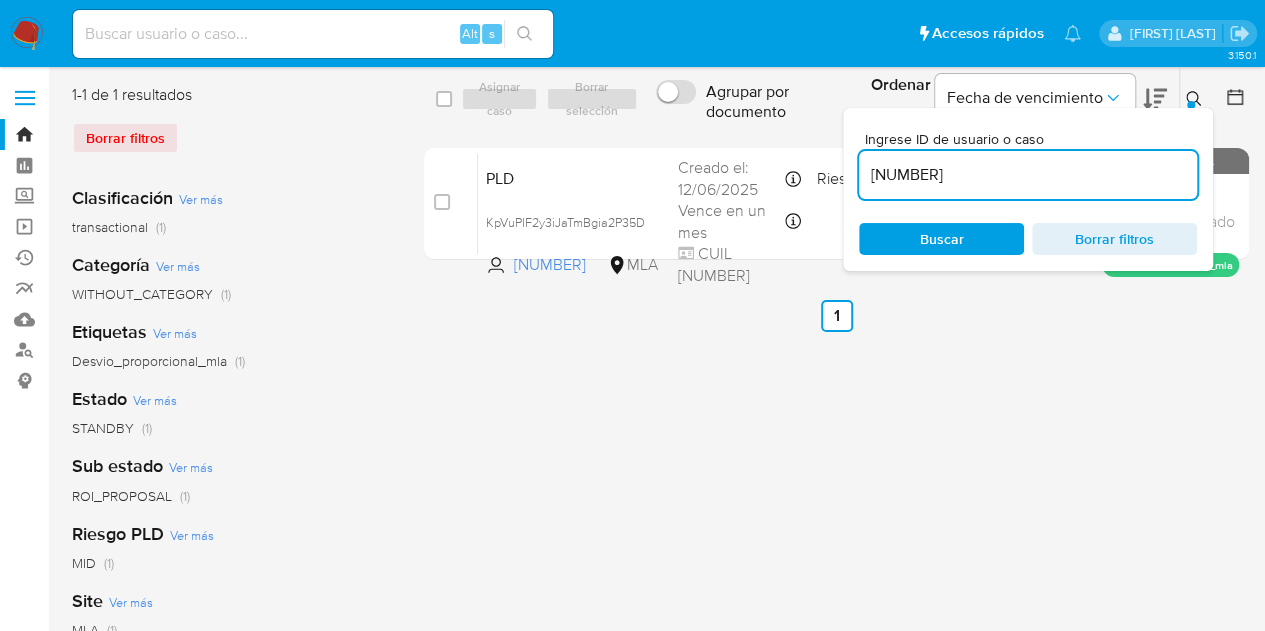 drag, startPoint x: 984, startPoint y: 170, endPoint x: 751, endPoint y: 137, distance: 235.3253 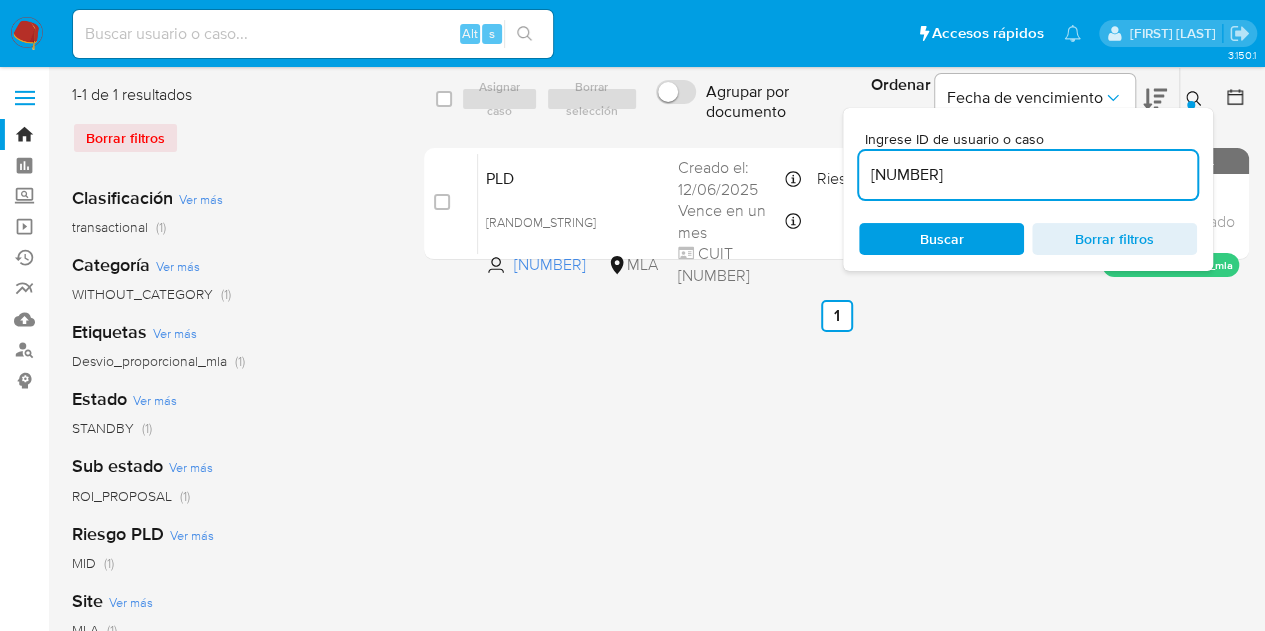 click 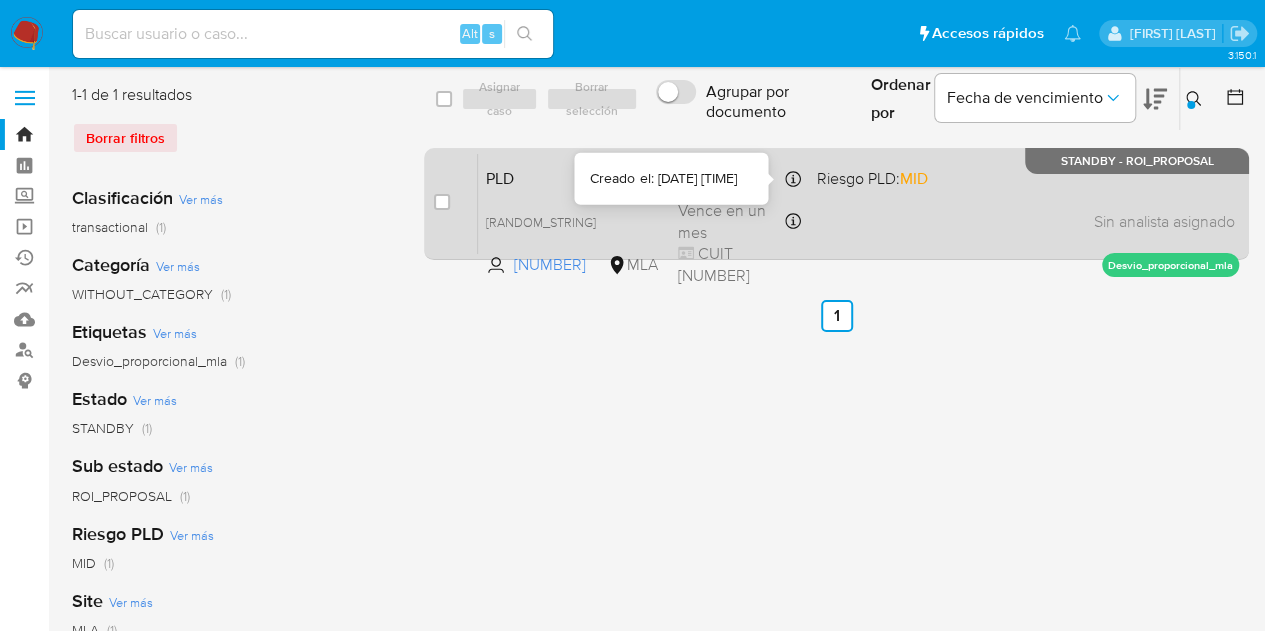 click on "Creado el: 12/06/2025   Creado el: 12/06/2025 03:26:20" at bounding box center [739, 178] 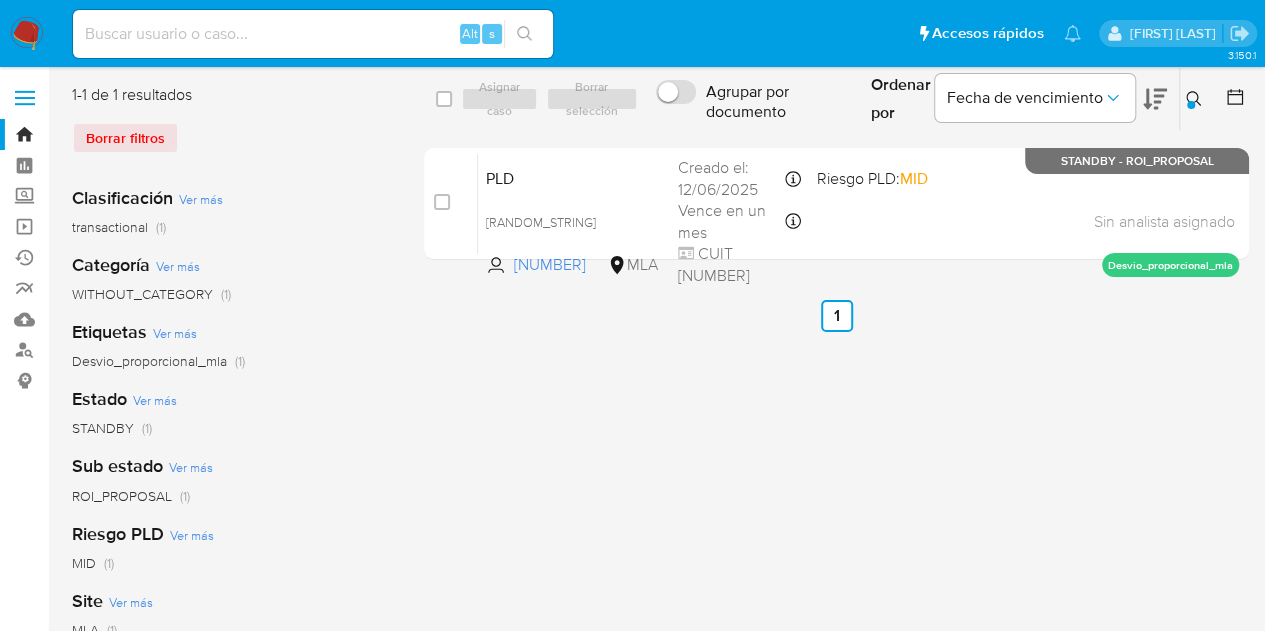 click 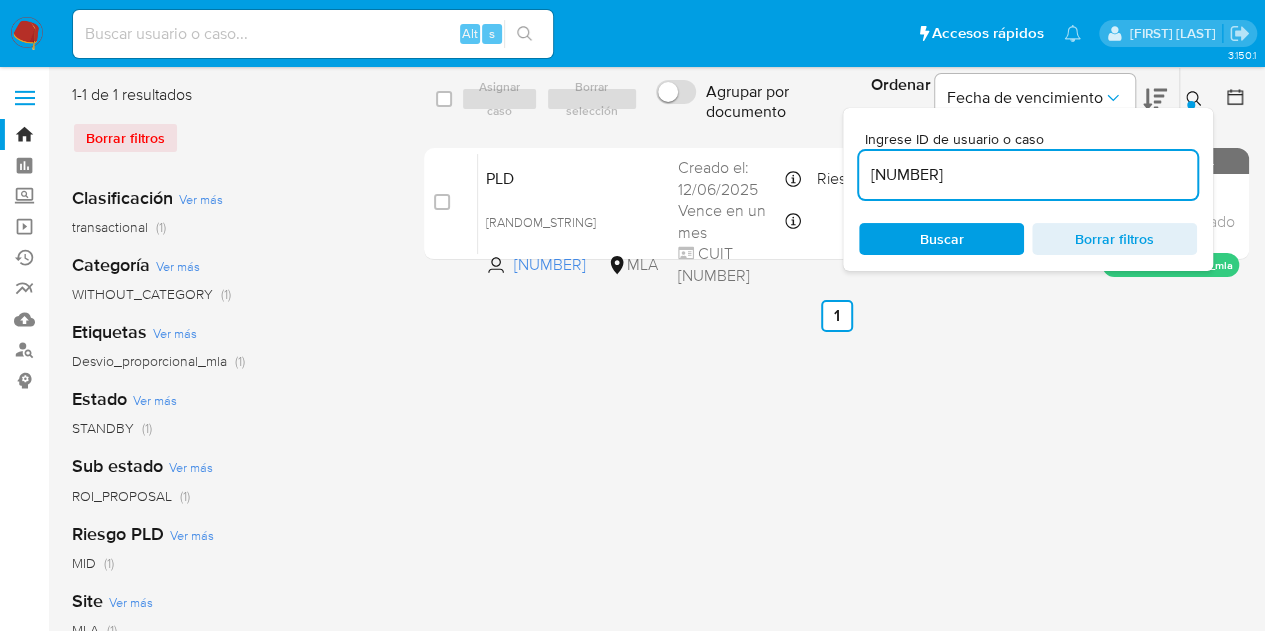 drag, startPoint x: 1010, startPoint y: 181, endPoint x: 774, endPoint y: 115, distance: 245.0551 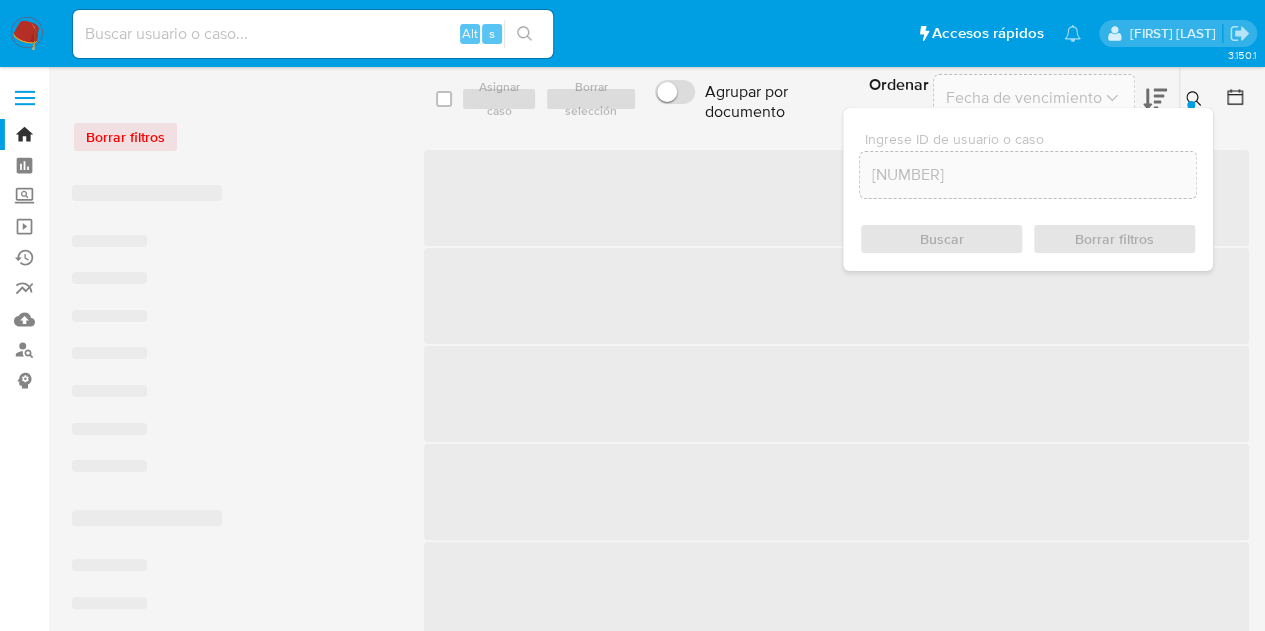 click on "Ingrese ID de usuario o caso 101302884 Buscar Borrar filtros" at bounding box center (1196, 99) 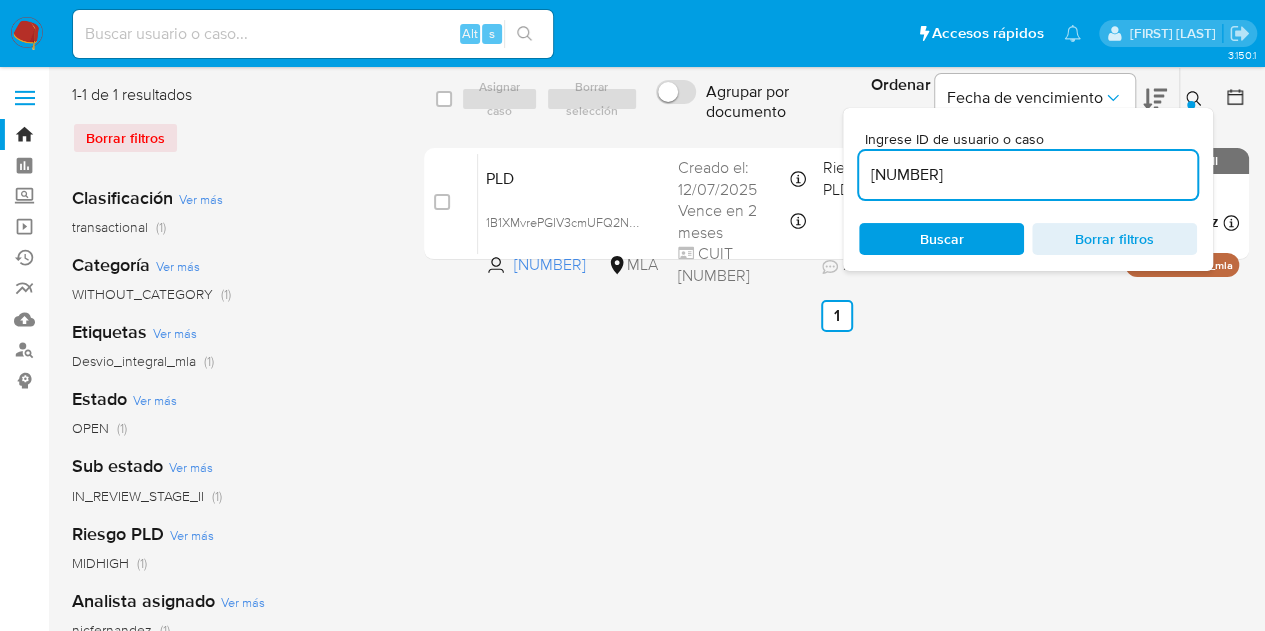 click at bounding box center (1196, 99) 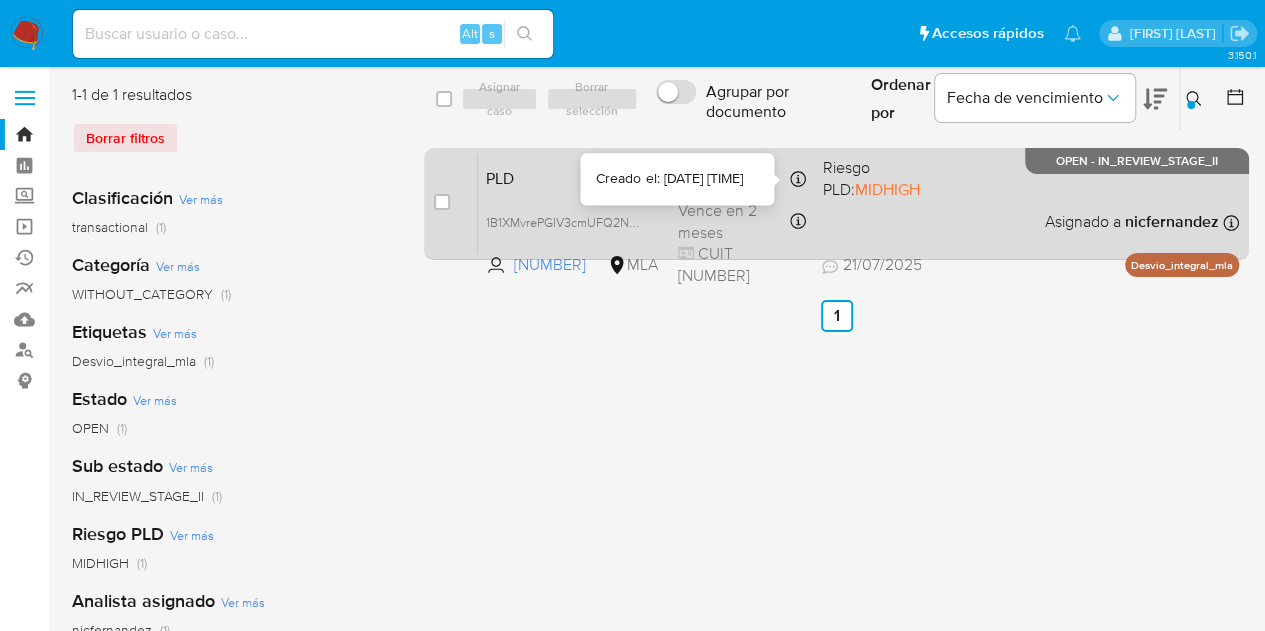 drag, startPoint x: 790, startPoint y: 184, endPoint x: 582, endPoint y: 156, distance: 209.87616 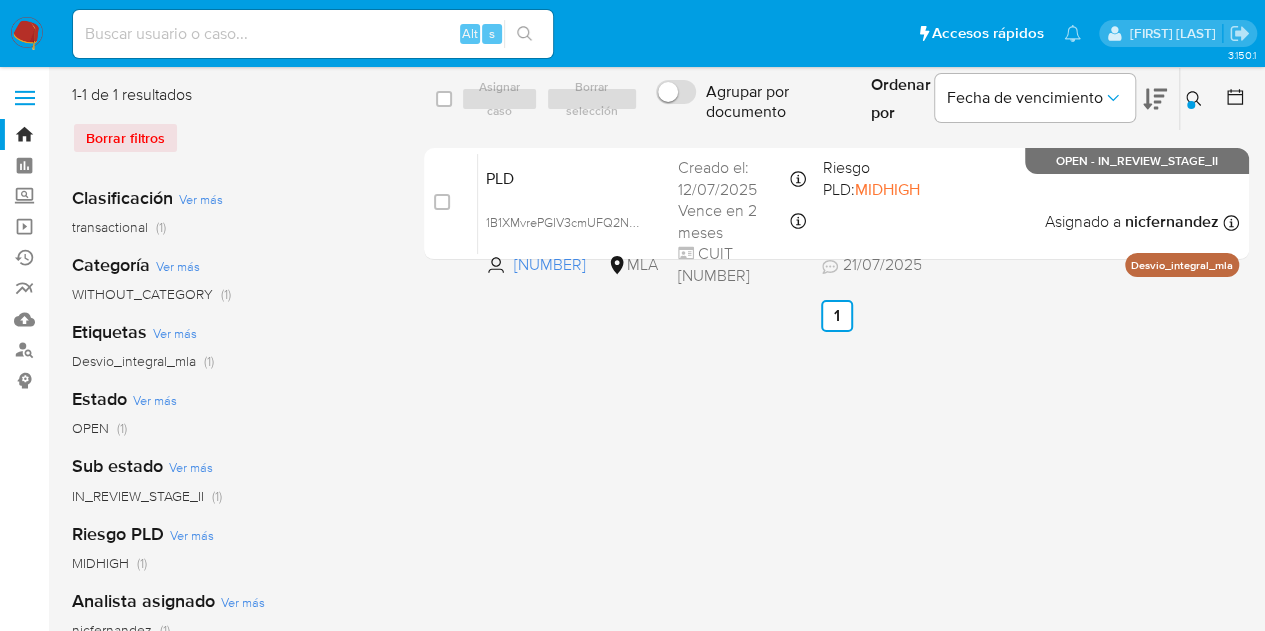 click 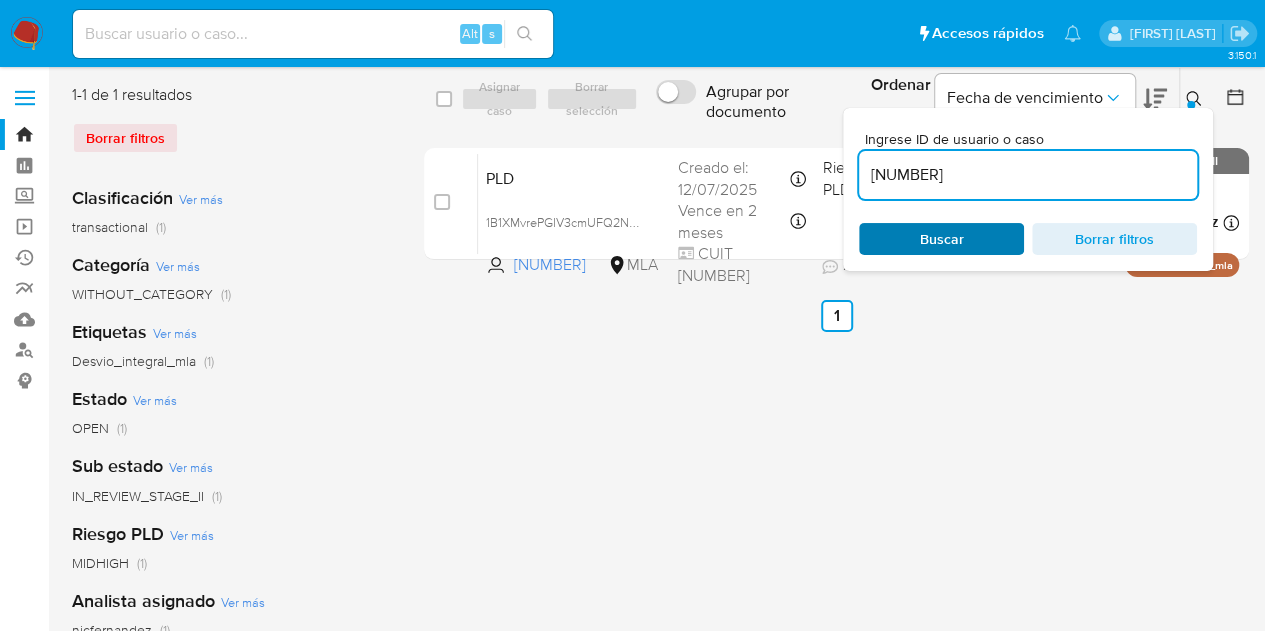 click on "Buscar" at bounding box center [942, 239] 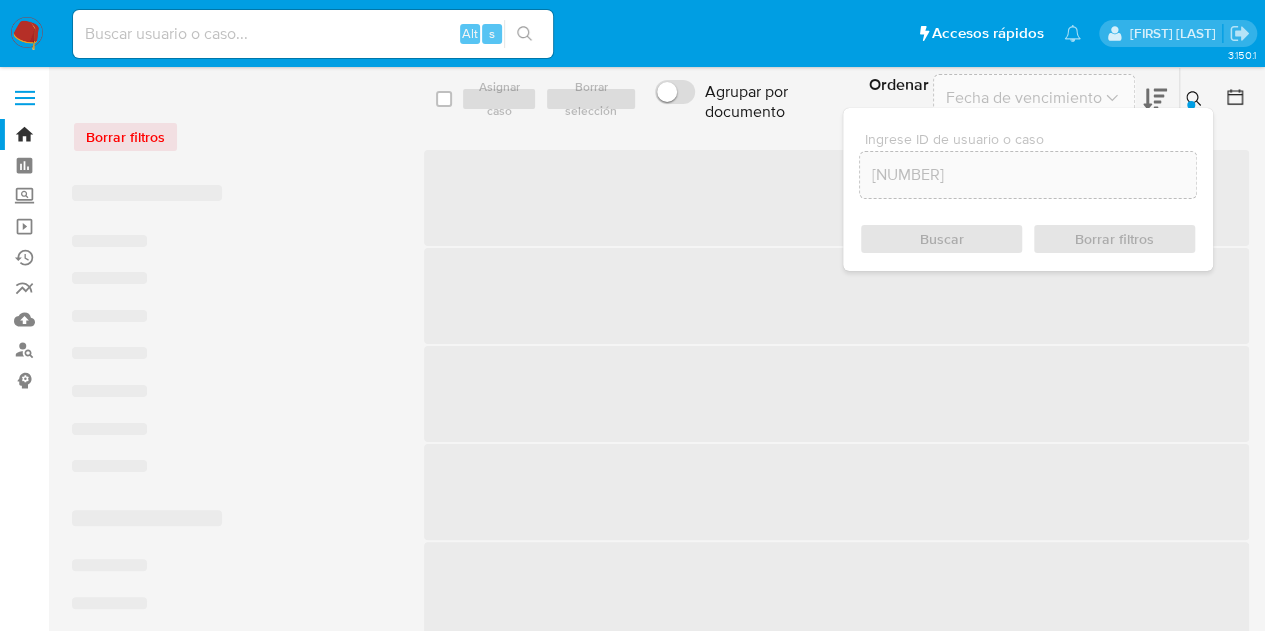click 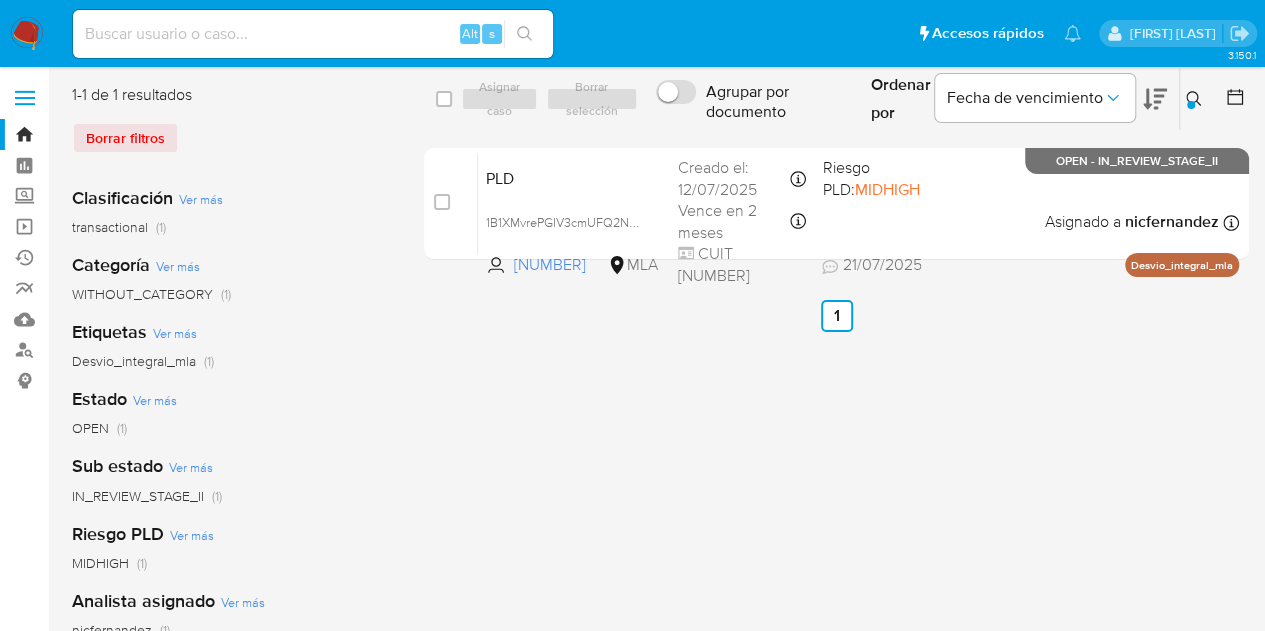 click 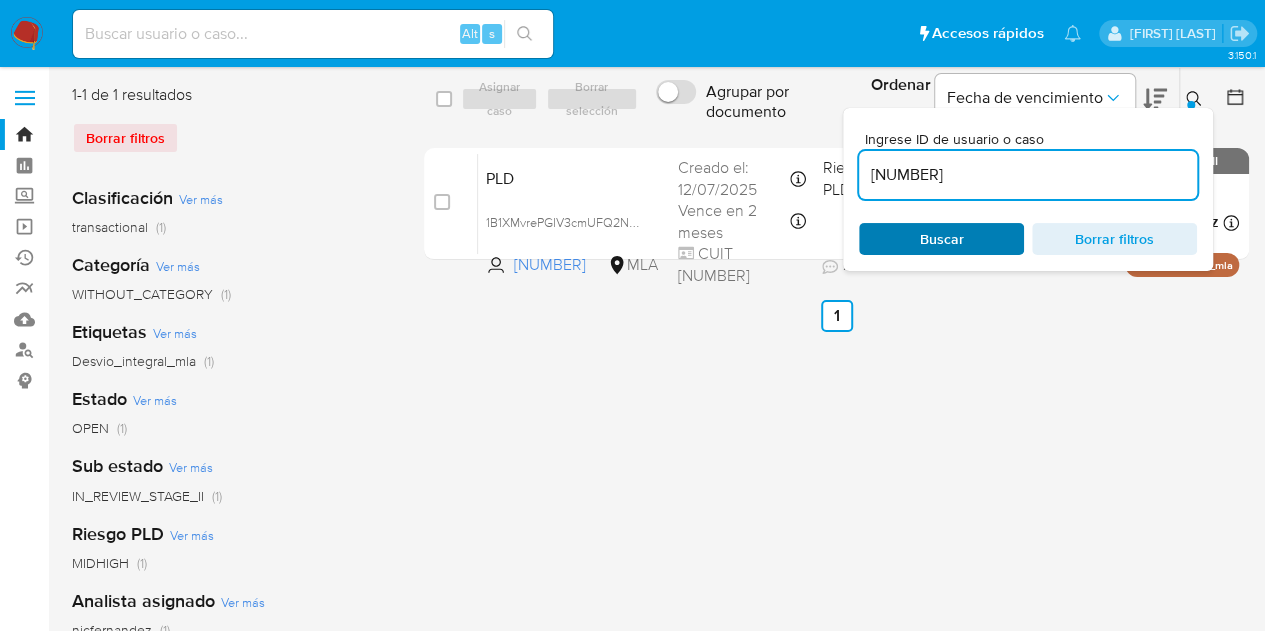 click on "Buscar" at bounding box center (941, 239) 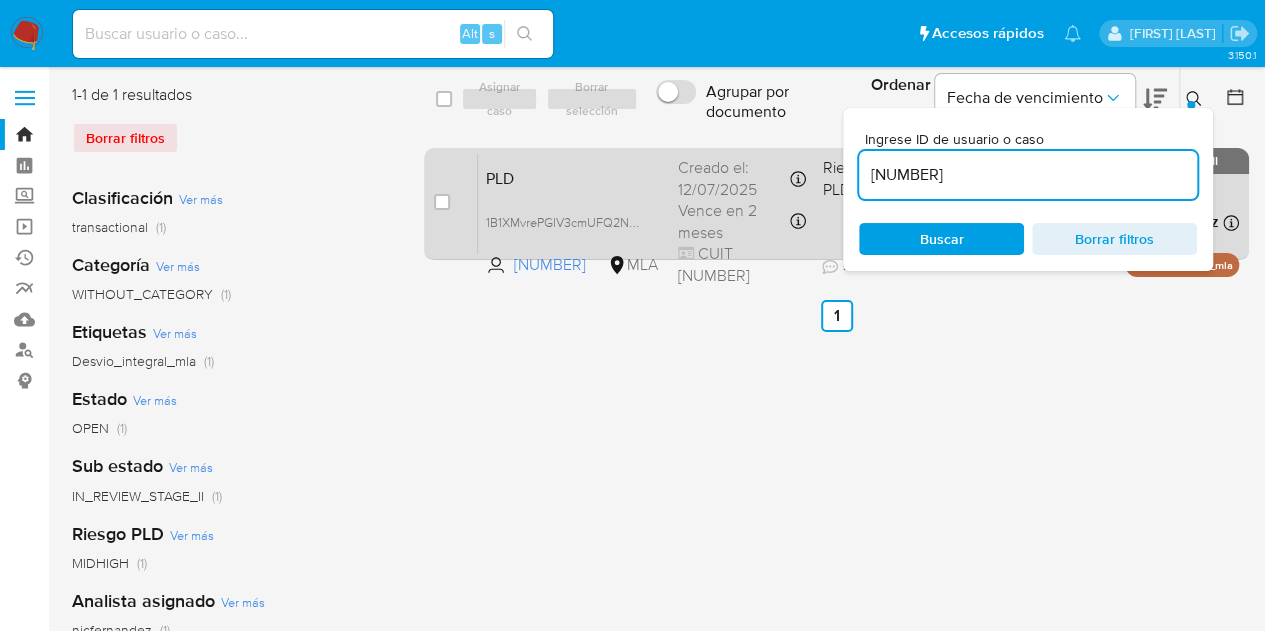 click on "PLD 1B1XMvrePGIV3cmUFQ2NGpLo 101302884 MLA Riesgo PLD:  MIDHIGH Creado el: 12/07/2025   Creado el: 12/07/2025 03:12:55 Vence en 2 meses   Vence el 10/10/2025 03:12:56 CUIT   20934819692 21/07/2025   21/07/2025 22:58 Asignado a   nicfernandez   Asignado el: 17/07/2025 16:33:56 Desvio_integral_mla OPEN - IN_REVIEW_STAGE_II" at bounding box center [858, 203] 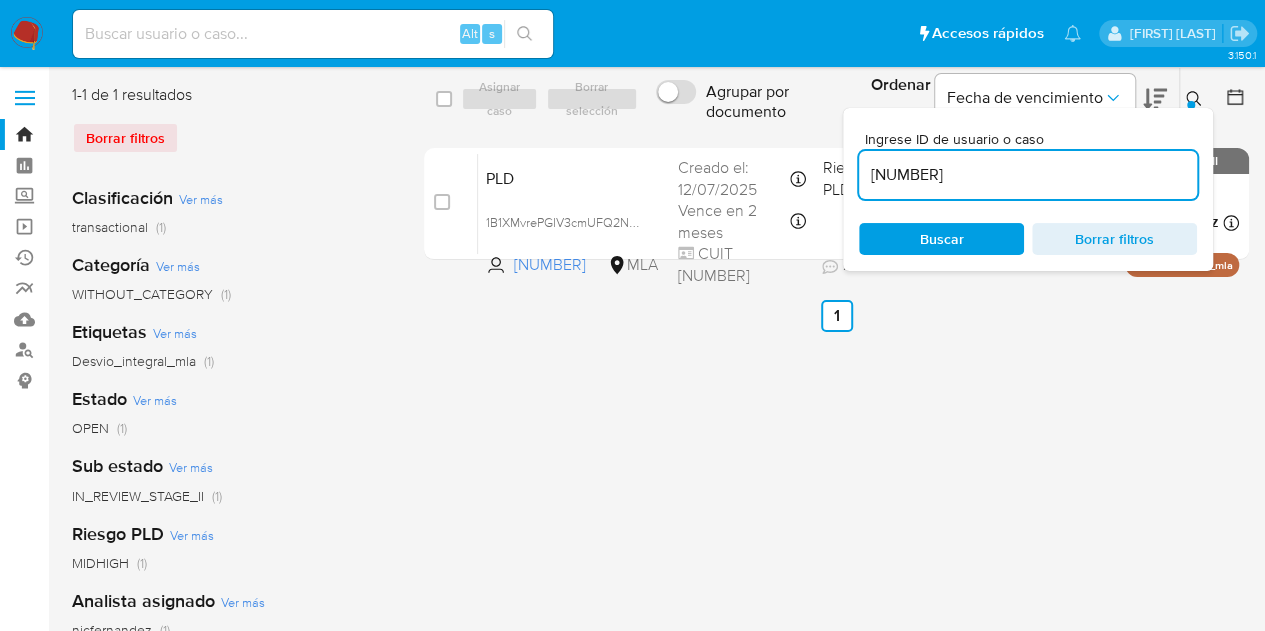click on "Buscar" at bounding box center [941, 239] 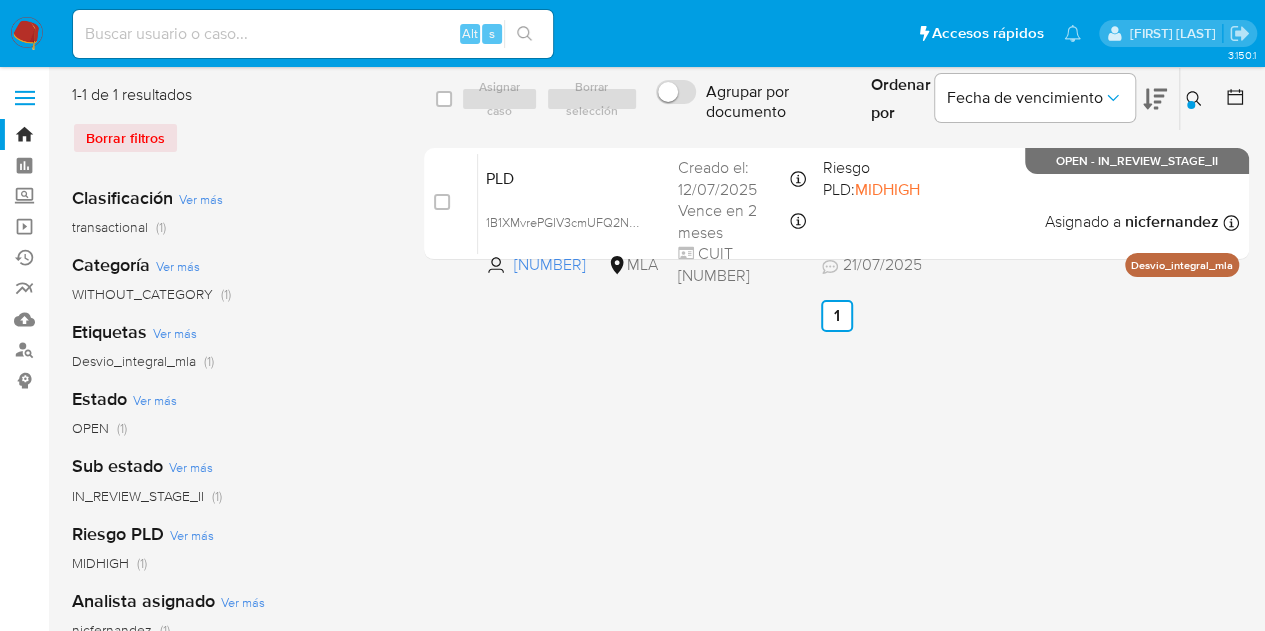 click at bounding box center [1196, 99] 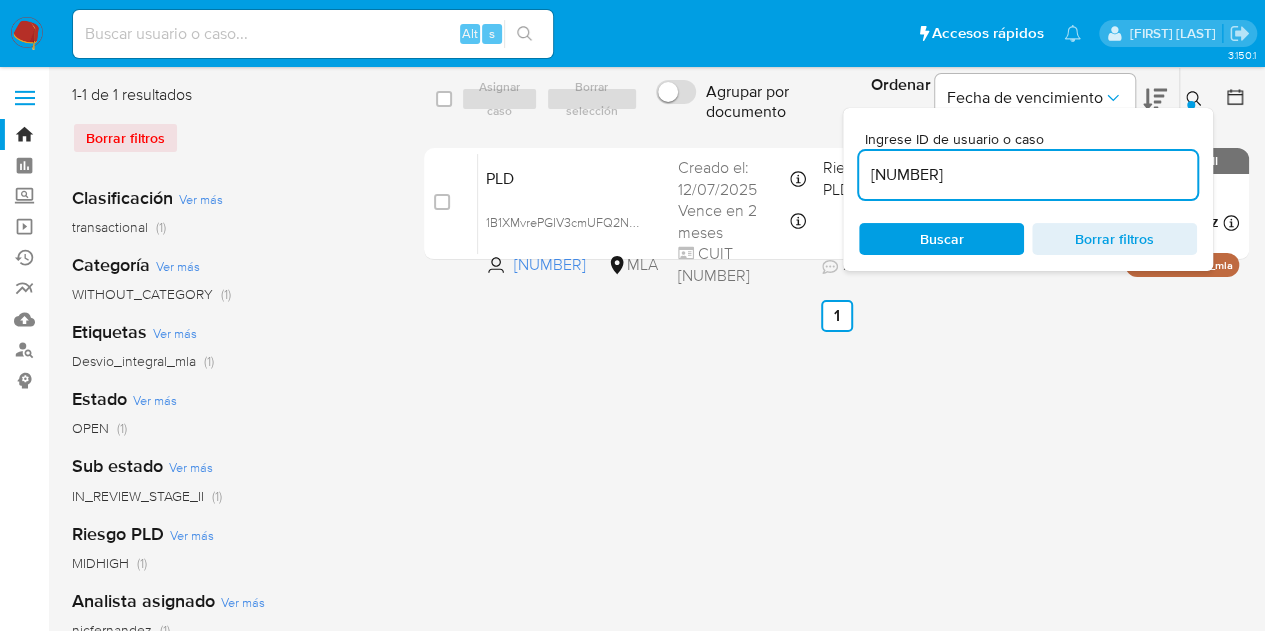 drag, startPoint x: 1074, startPoint y: 179, endPoint x: 640, endPoint y: 73, distance: 446.7572 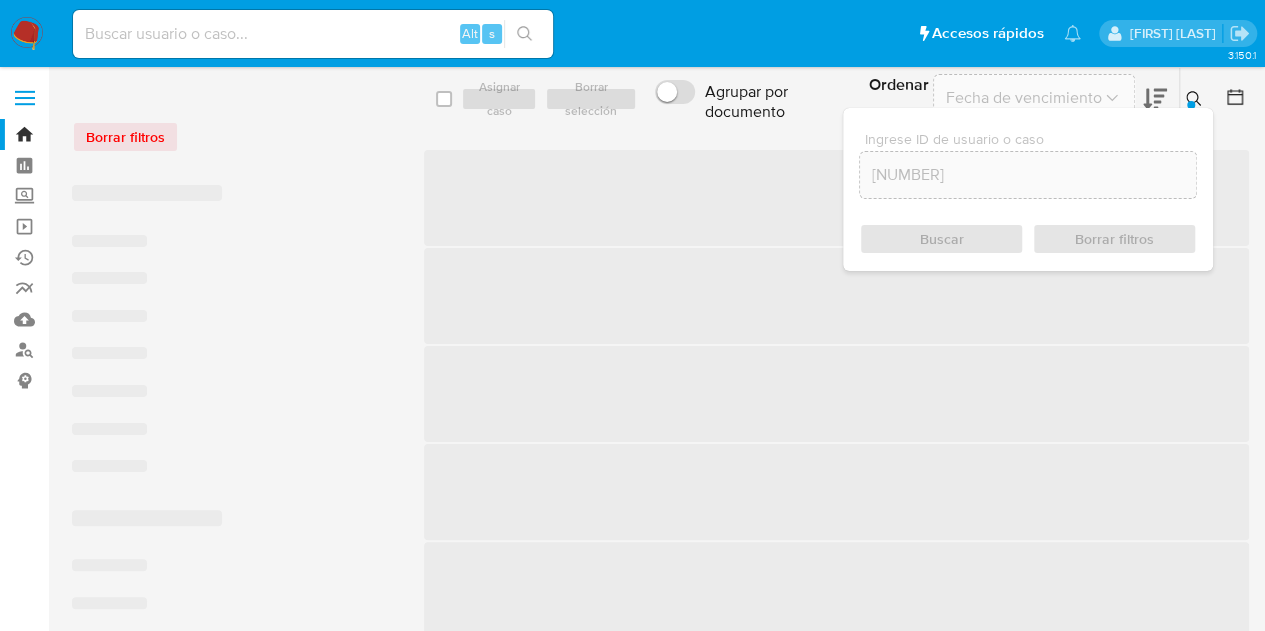 click at bounding box center (1196, 99) 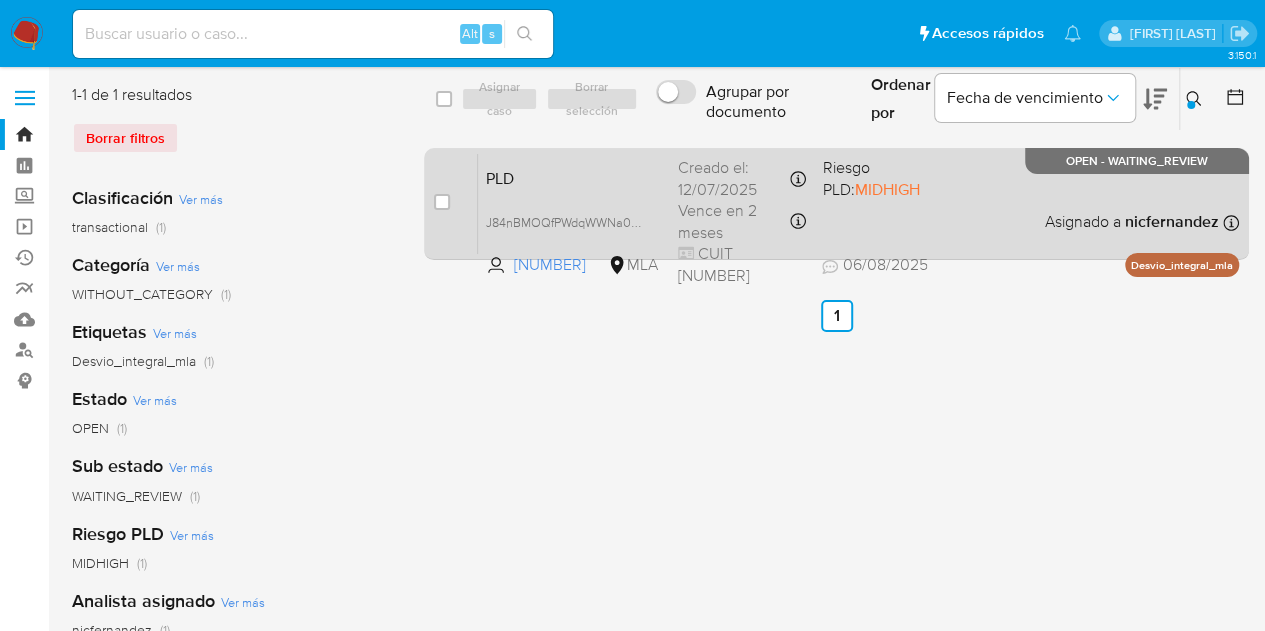 click at bounding box center (442, 202) 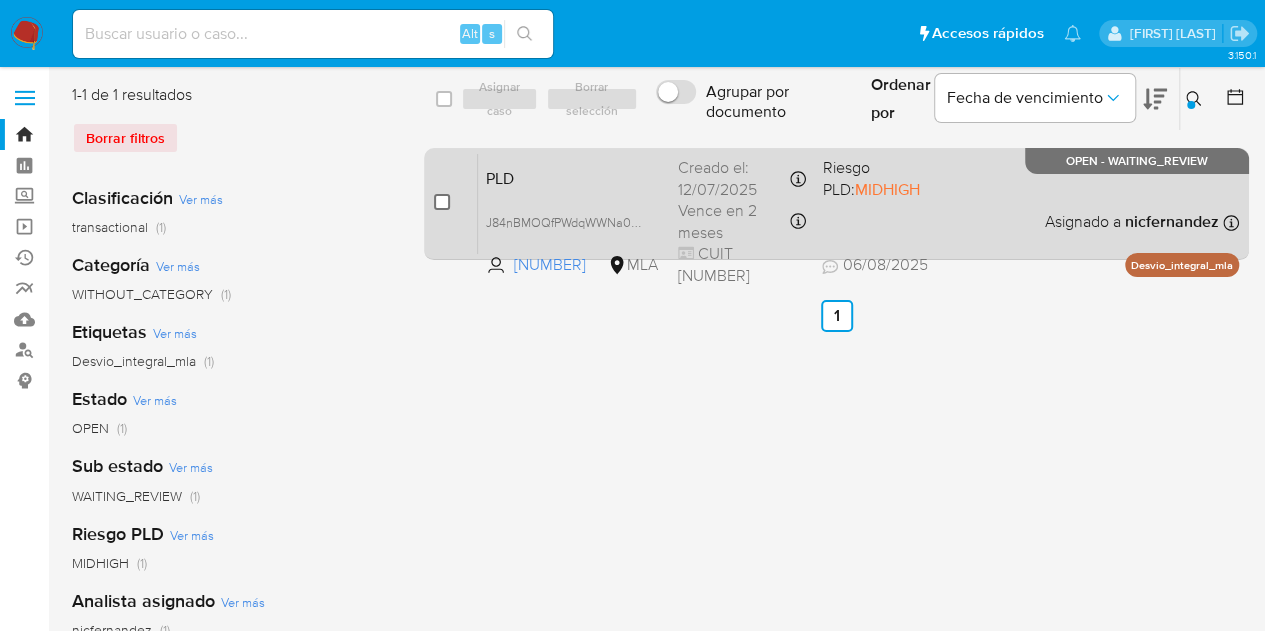 click at bounding box center [442, 202] 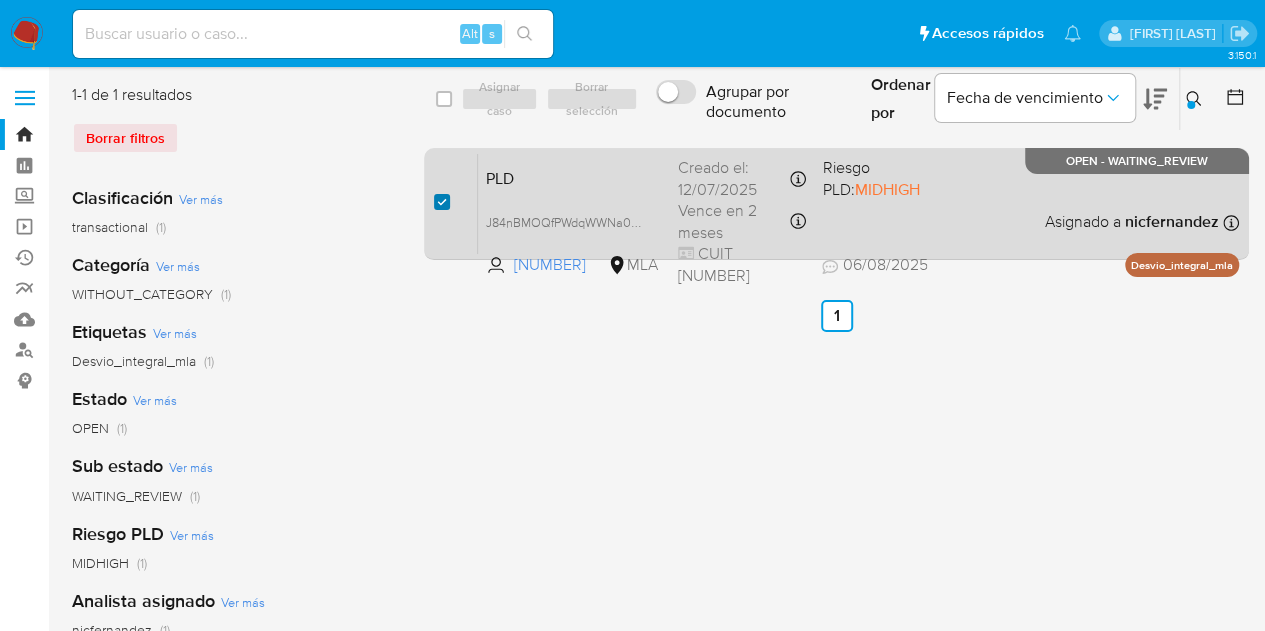 checkbox on "true" 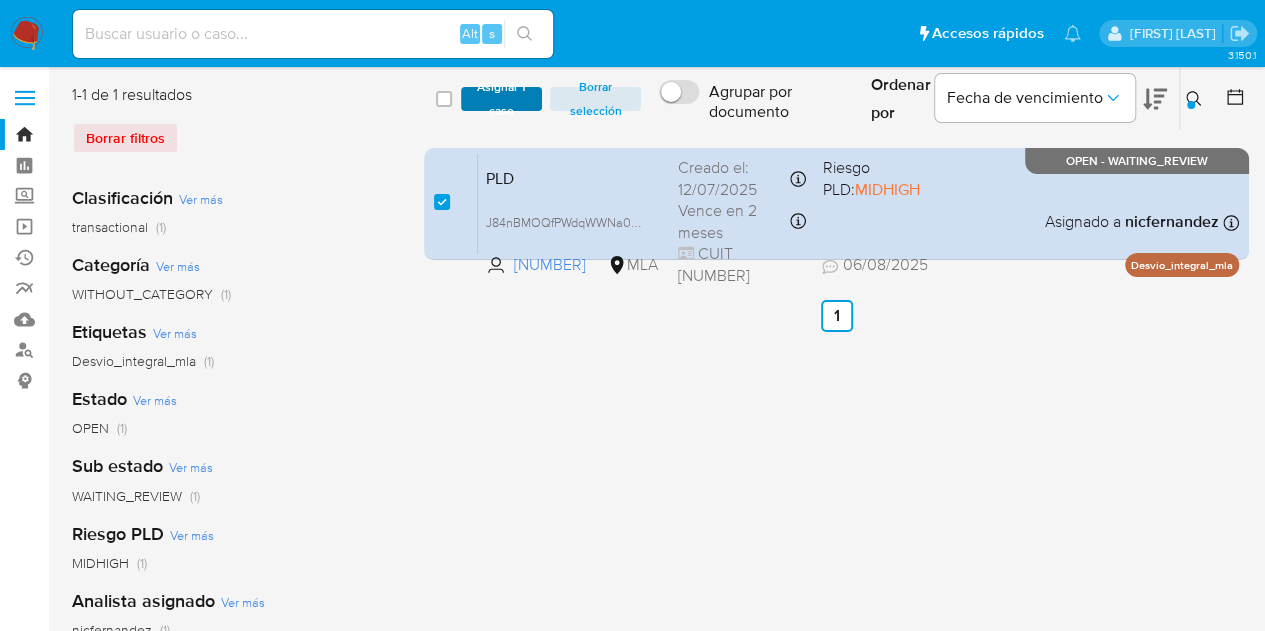 click on "Asignar 1 caso" at bounding box center [502, 99] 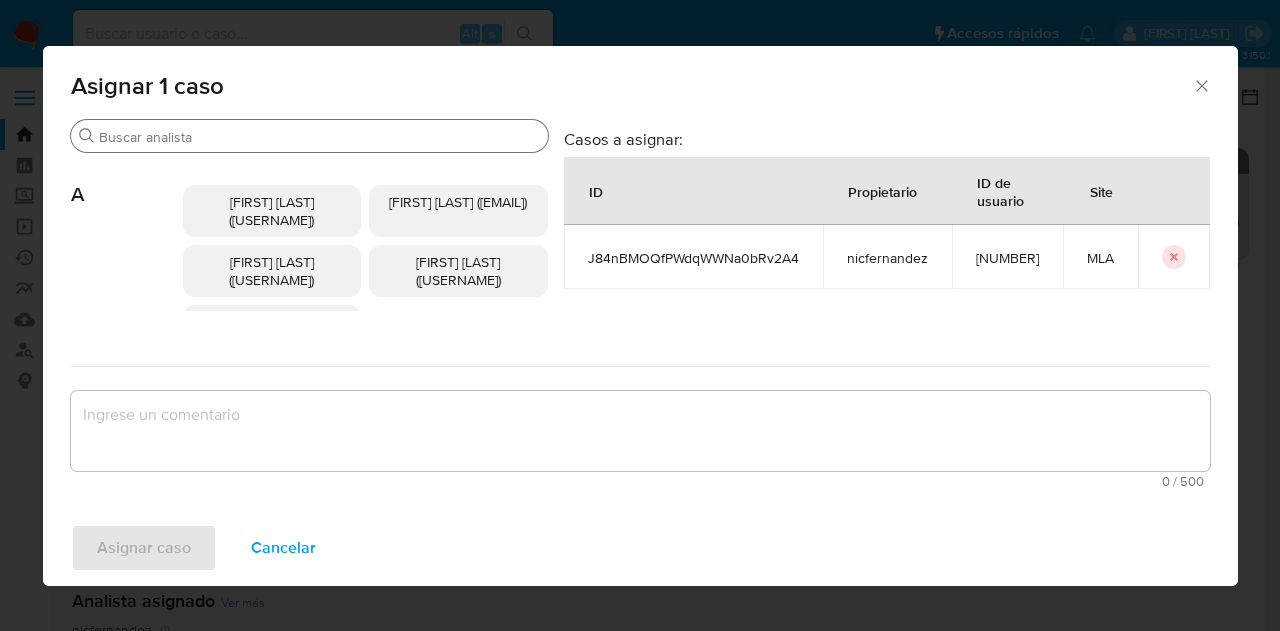 click on "Buscar" at bounding box center (319, 137) 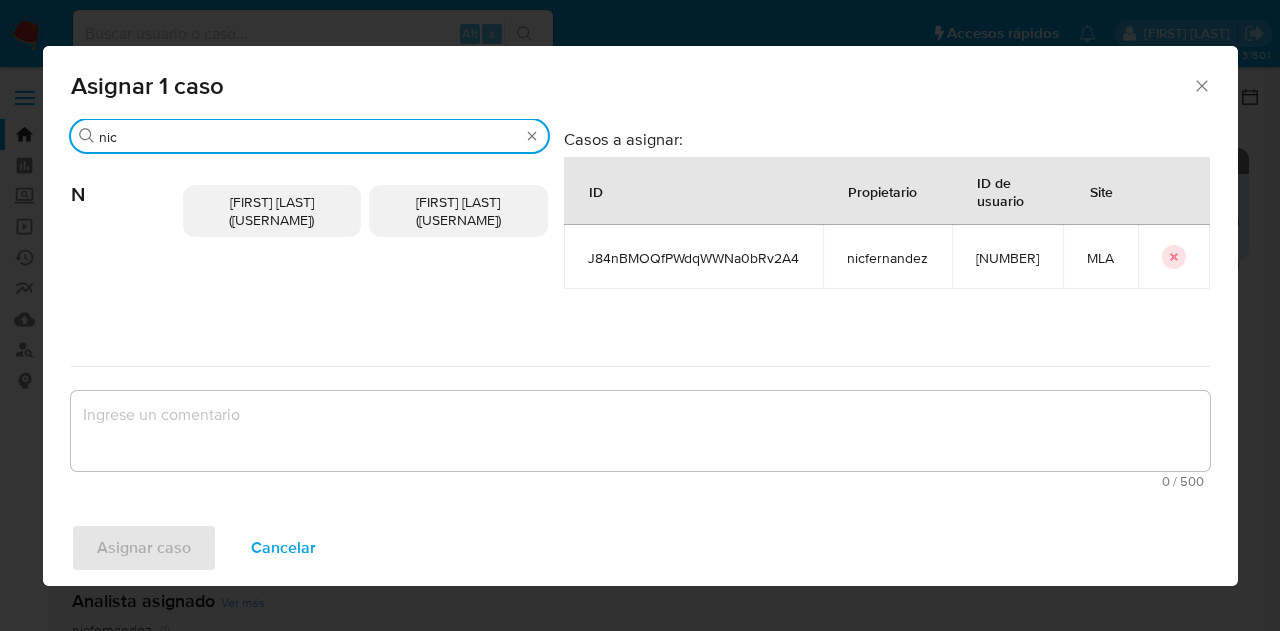type on "nic" 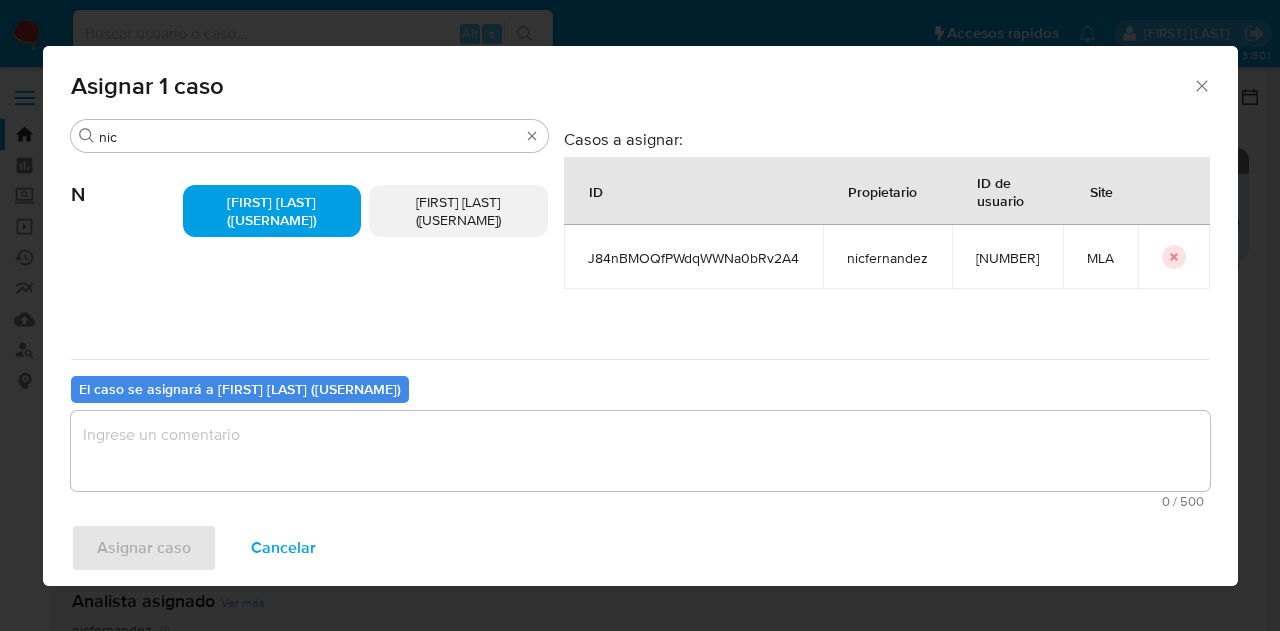 click at bounding box center [640, 451] 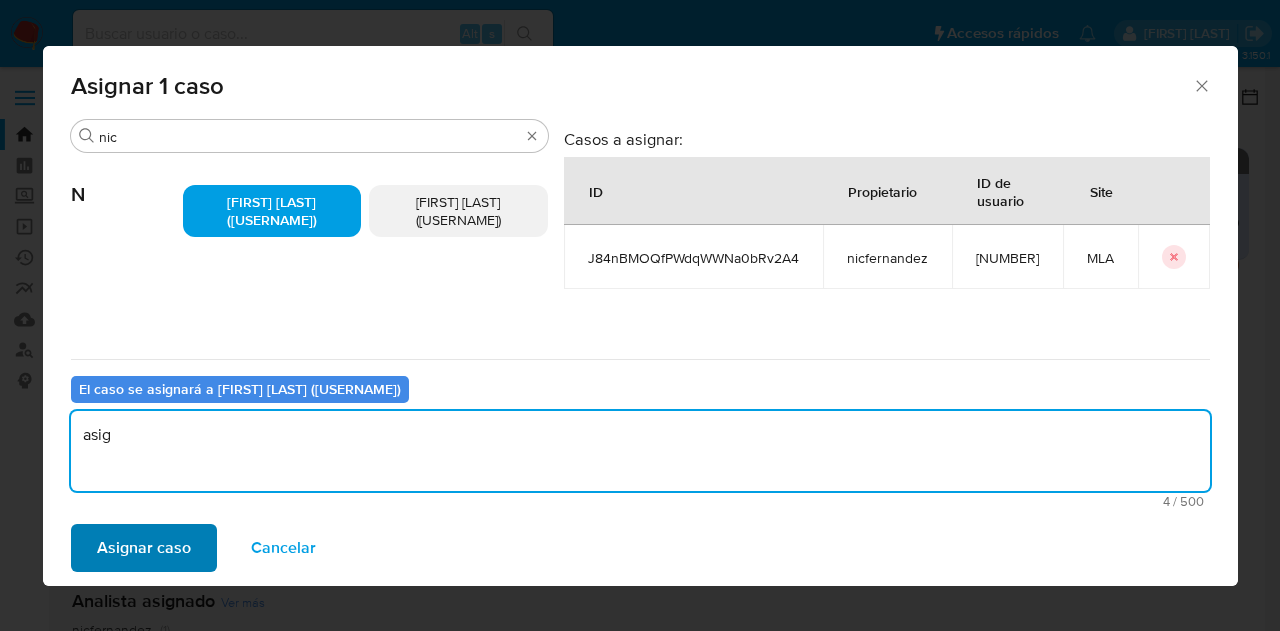 type on "asig" 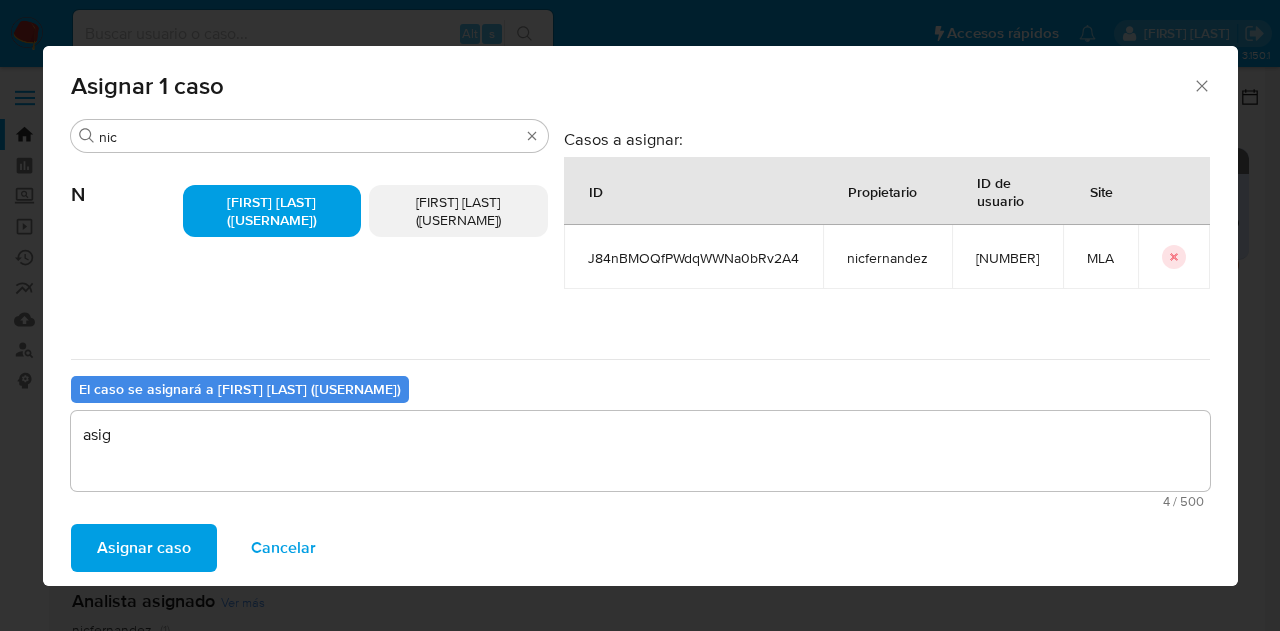 click on "Asignar caso" at bounding box center (144, 548) 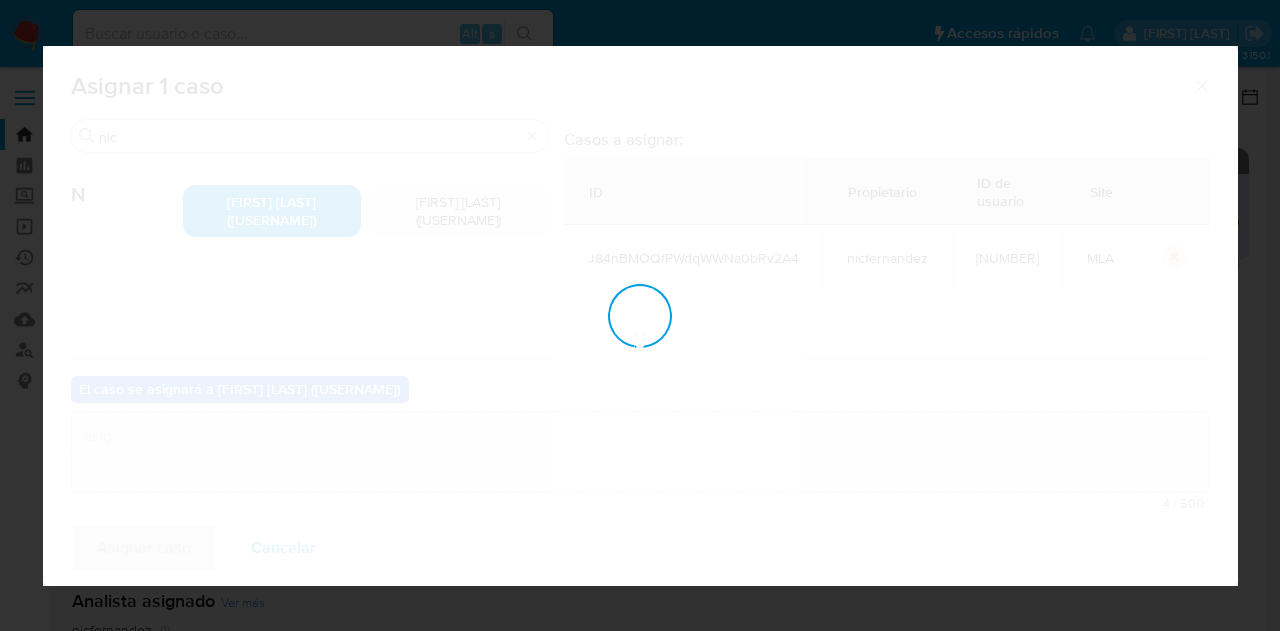 type 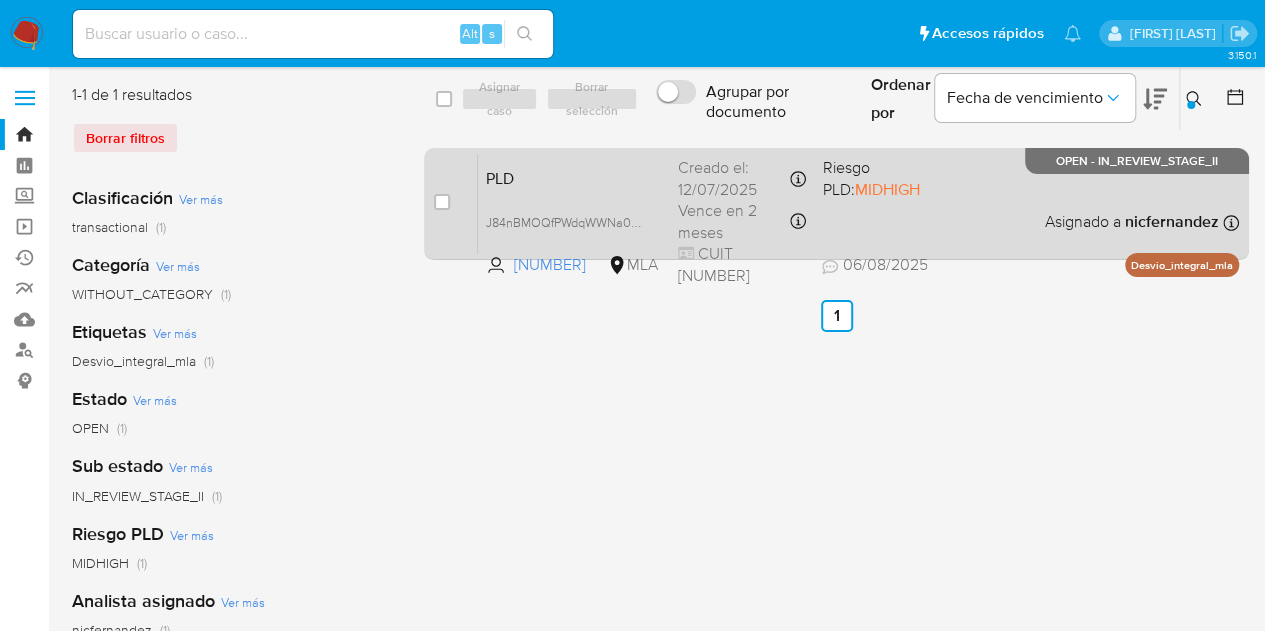 click on "PLD" at bounding box center [574, 177] 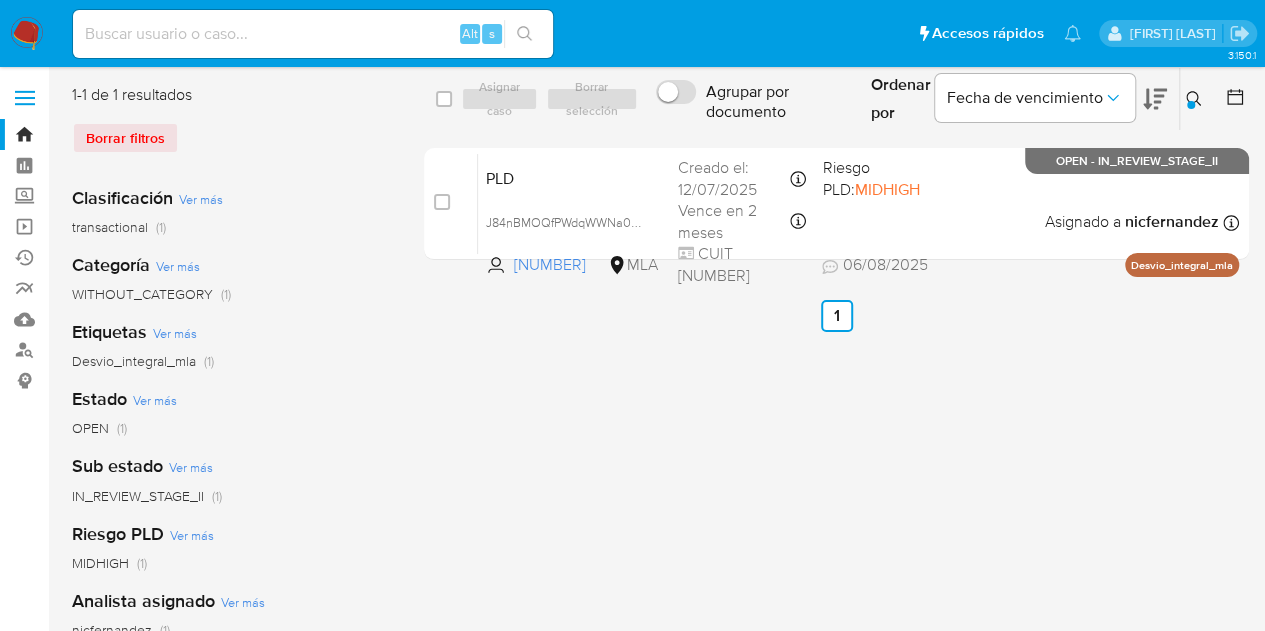 click 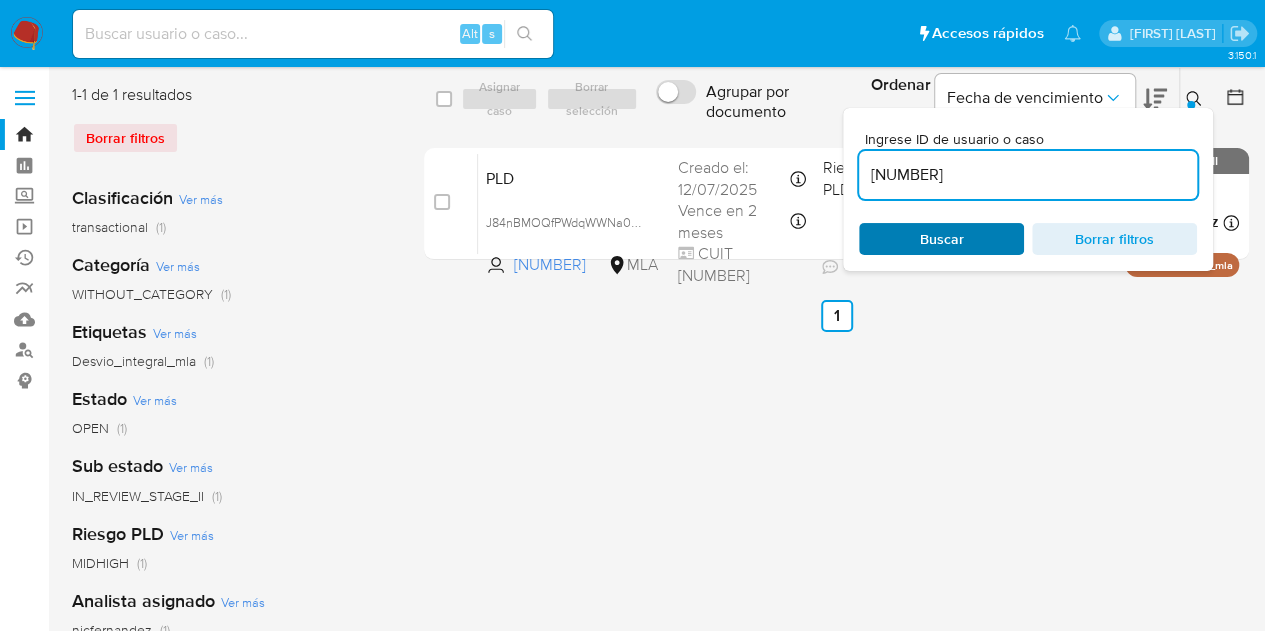 click on "Buscar" at bounding box center (941, 239) 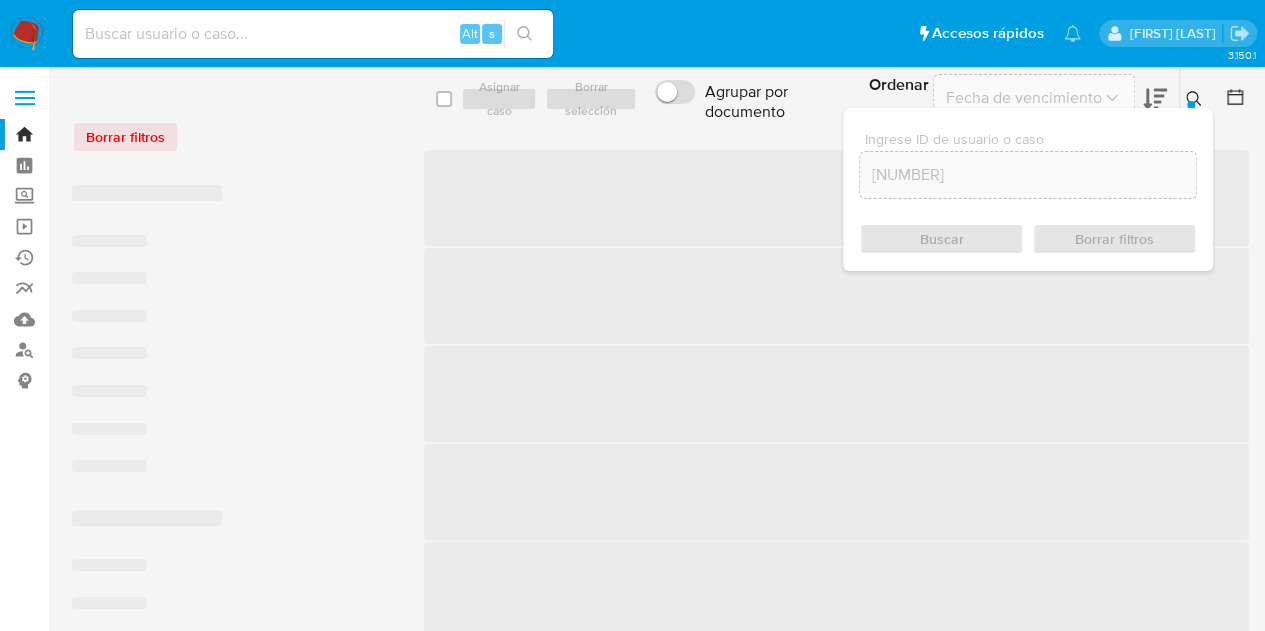 click at bounding box center [1191, 105] 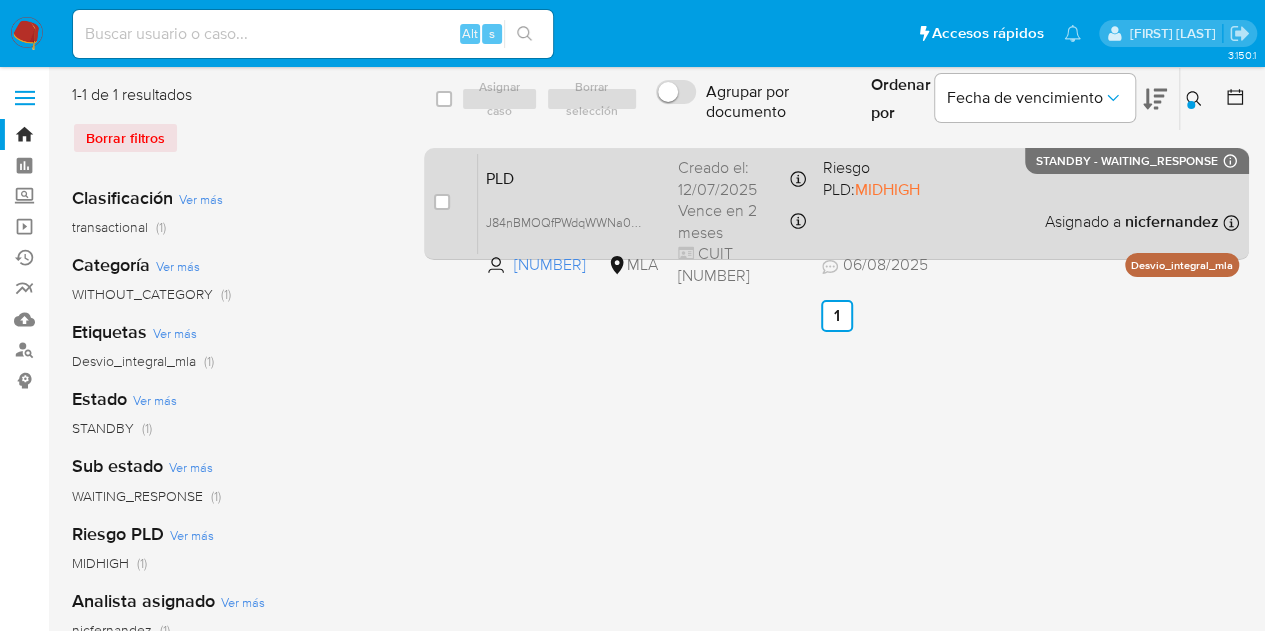 click at bounding box center (442, 202) 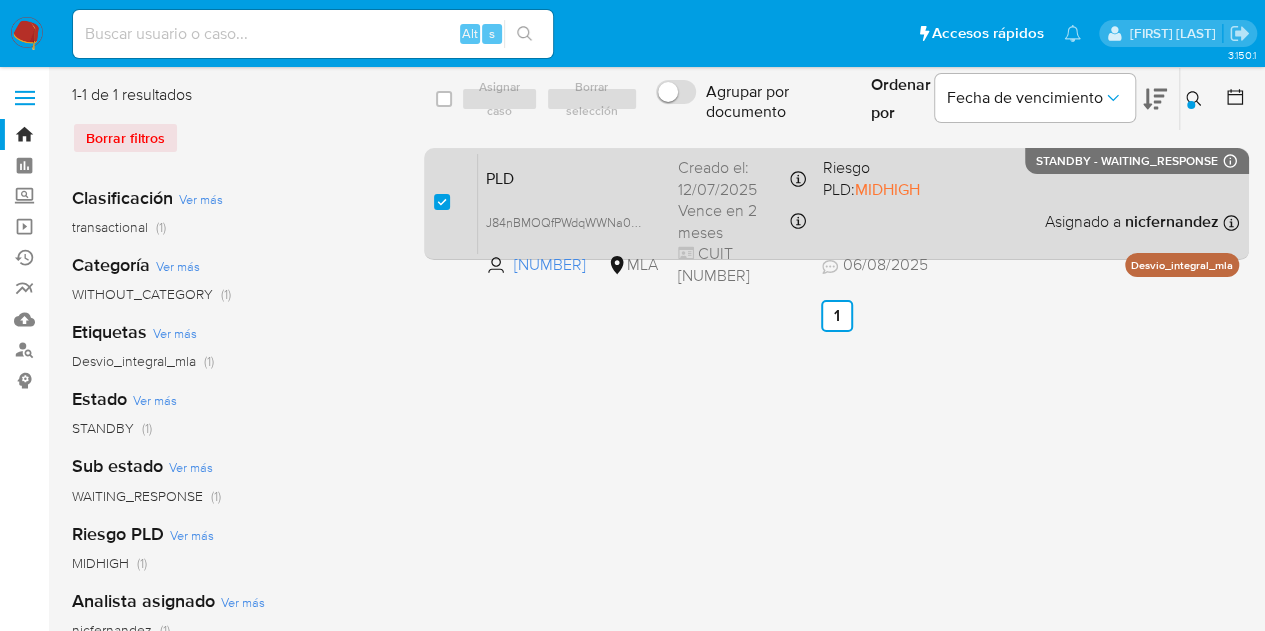 checkbox on "true" 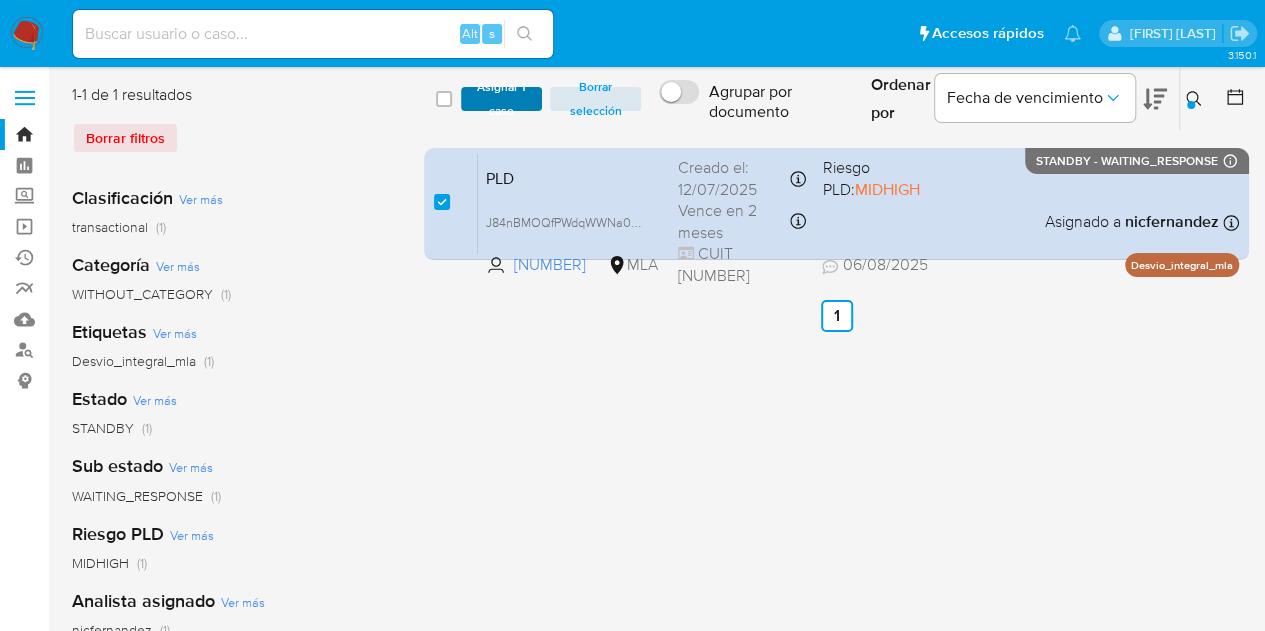 click on "Asignar 1 caso" at bounding box center (502, 99) 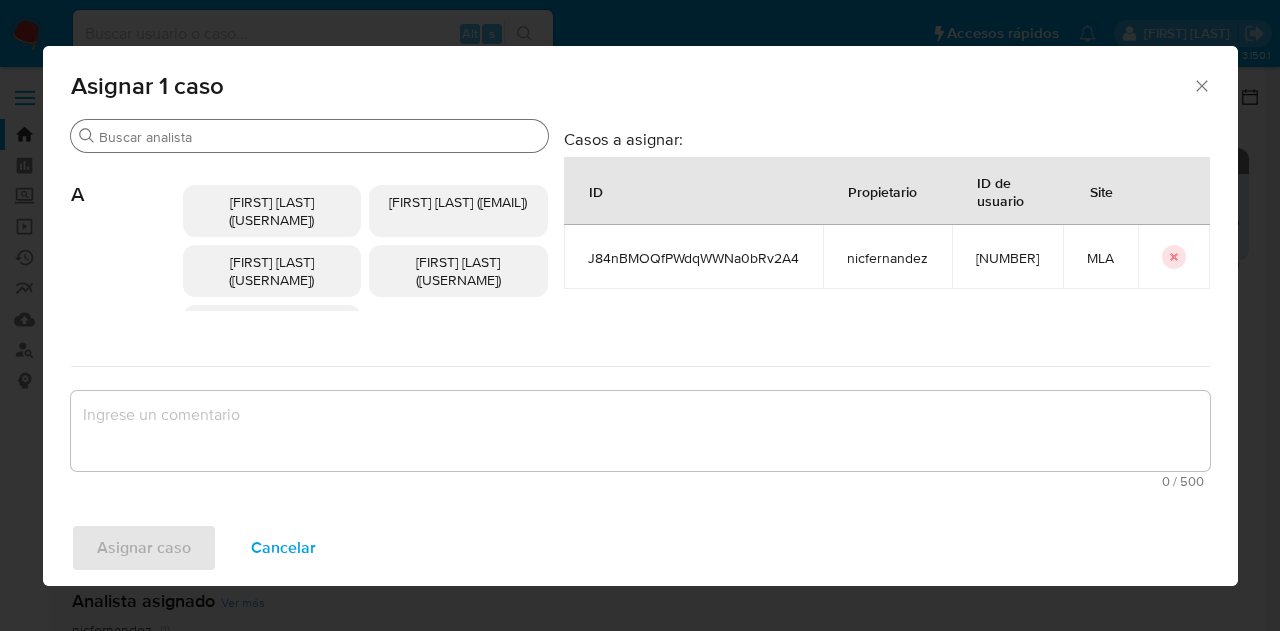 click on "Buscar" at bounding box center [319, 137] 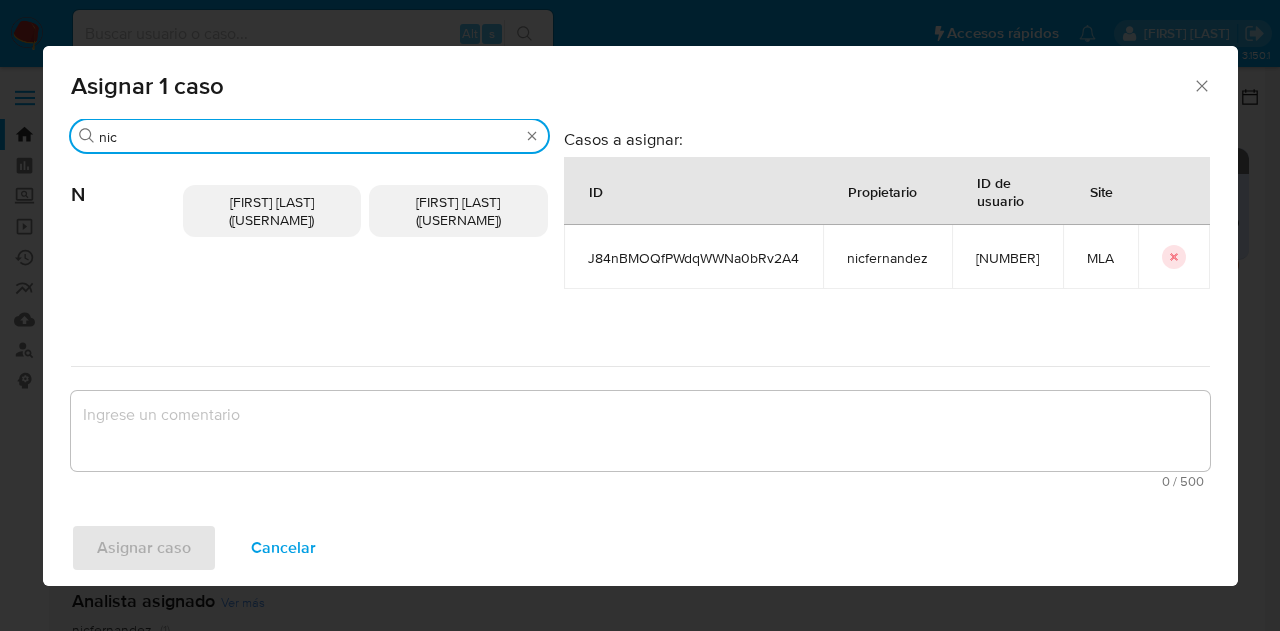 type on "nic" 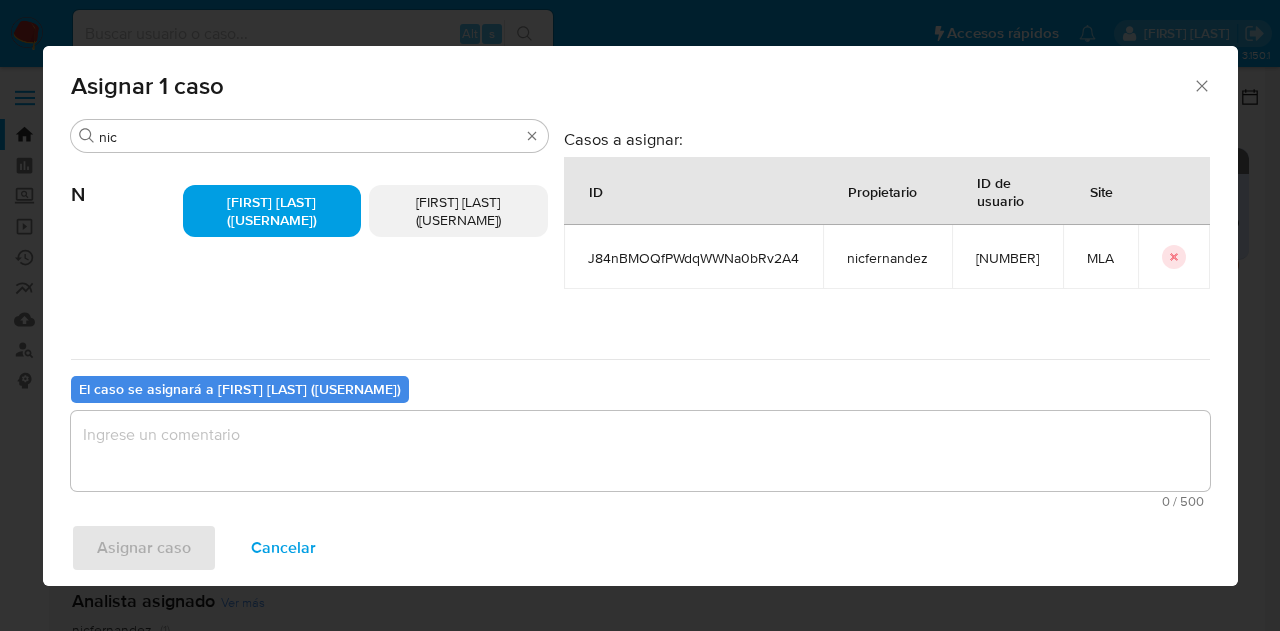 click at bounding box center (640, 451) 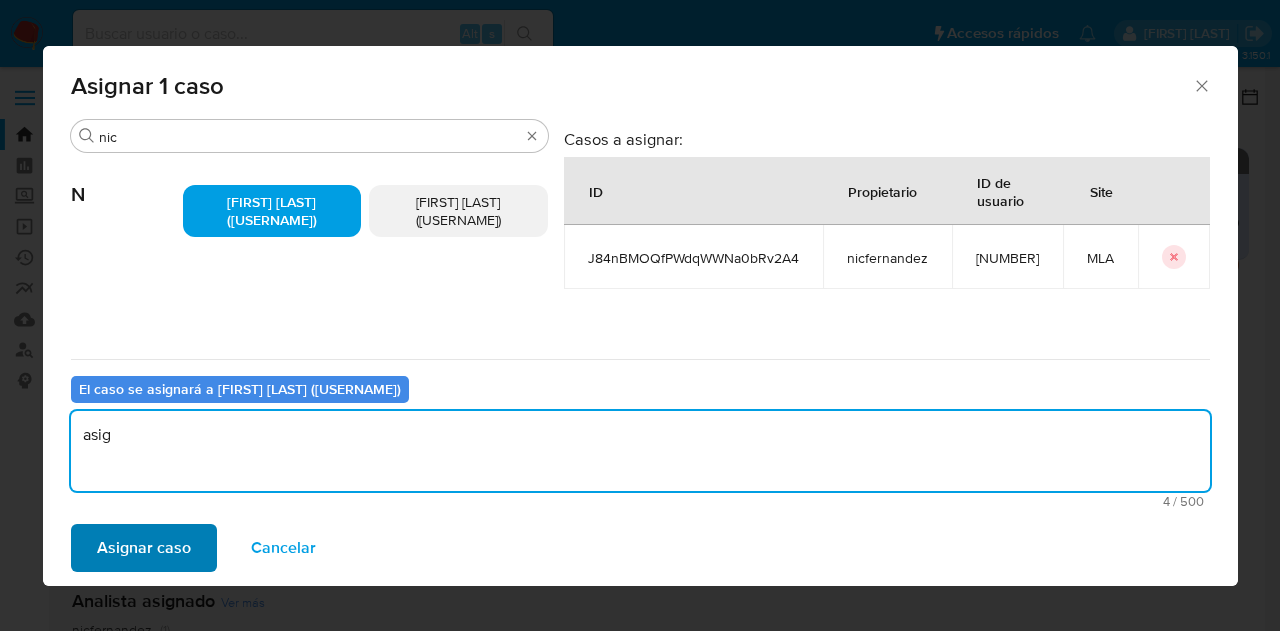 type on "asig" 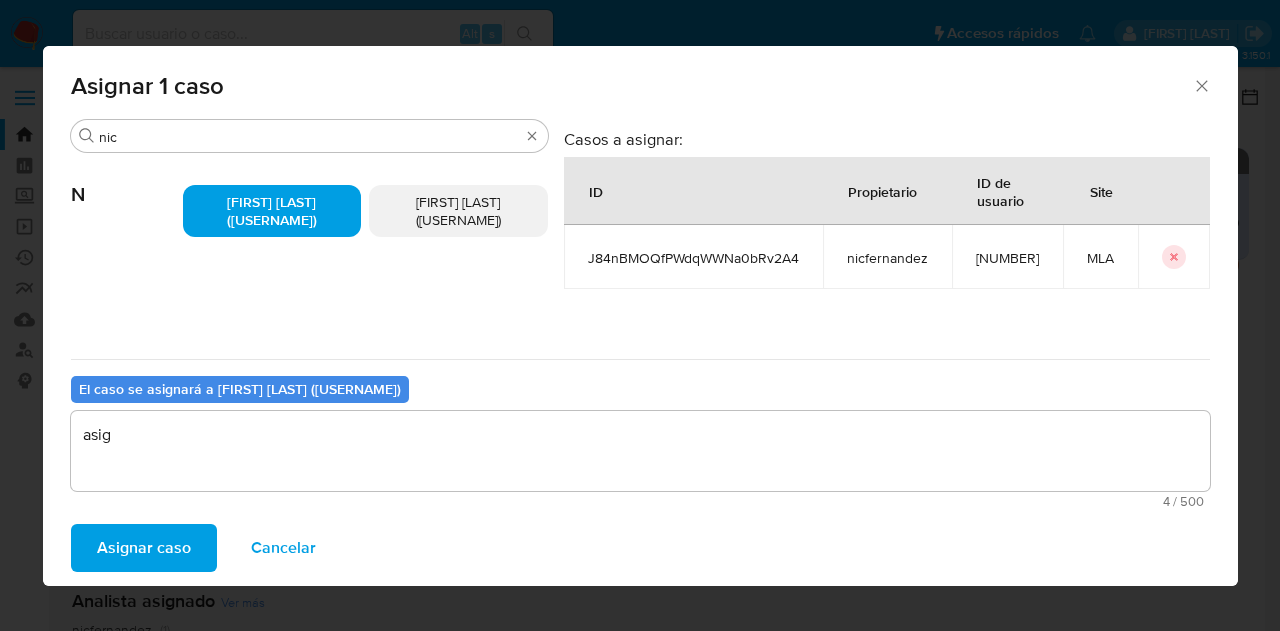 click on "Asignar caso" at bounding box center (144, 548) 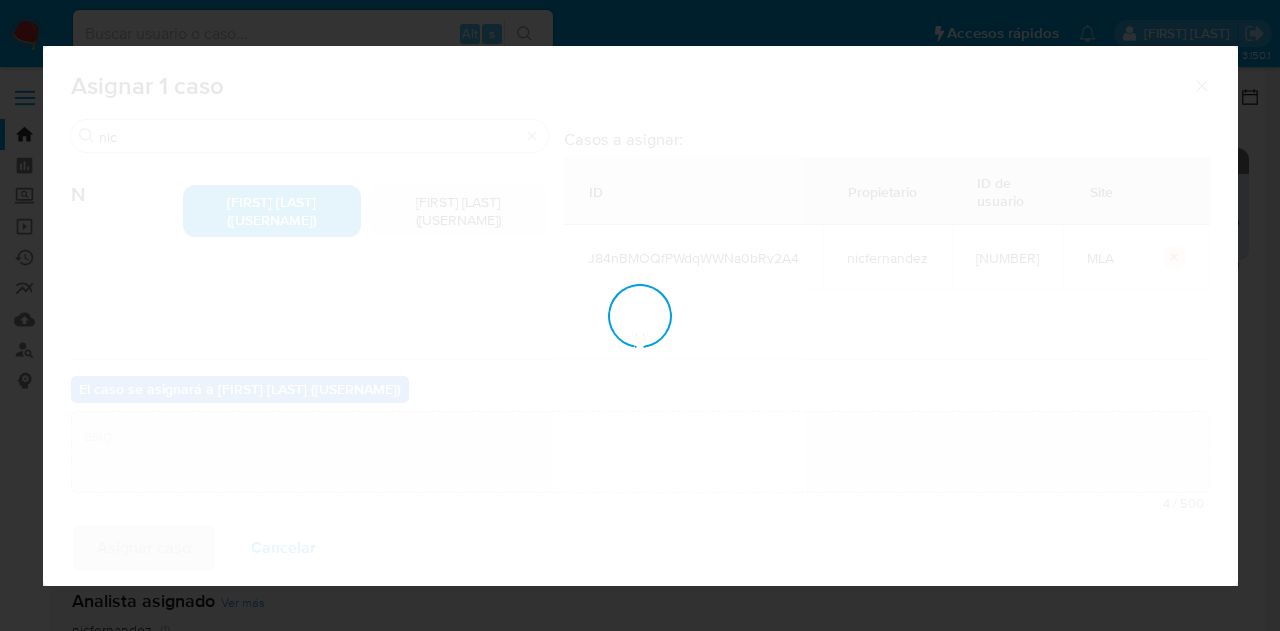 type 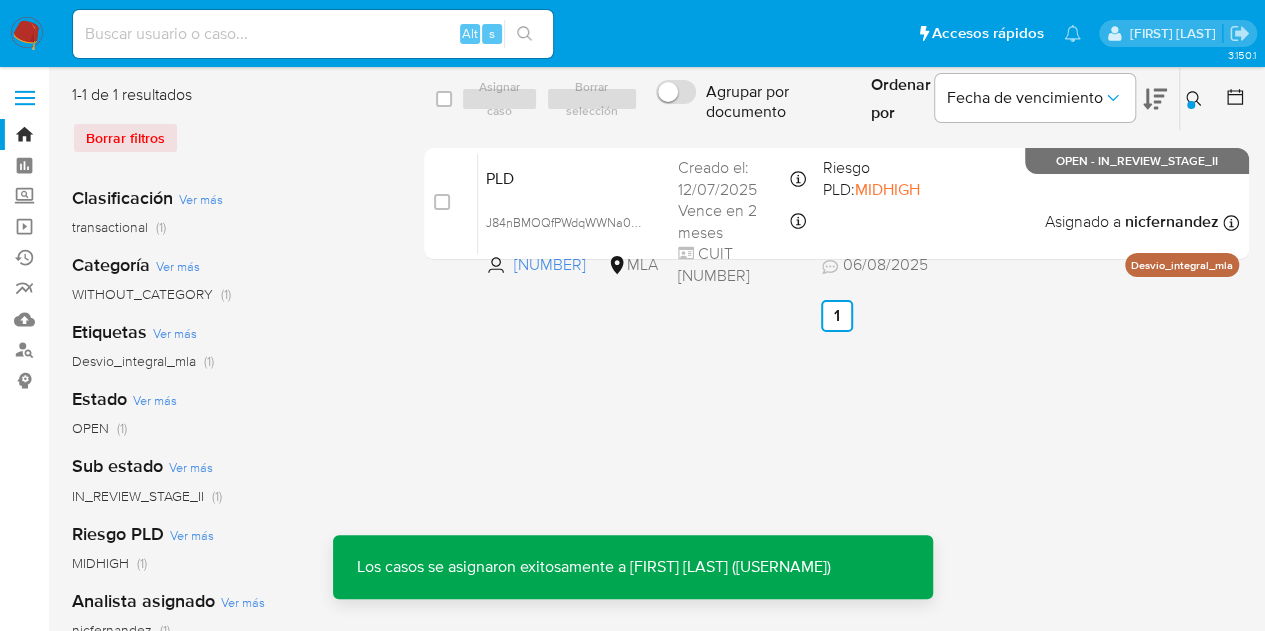 click on "PLD" at bounding box center (574, 177) 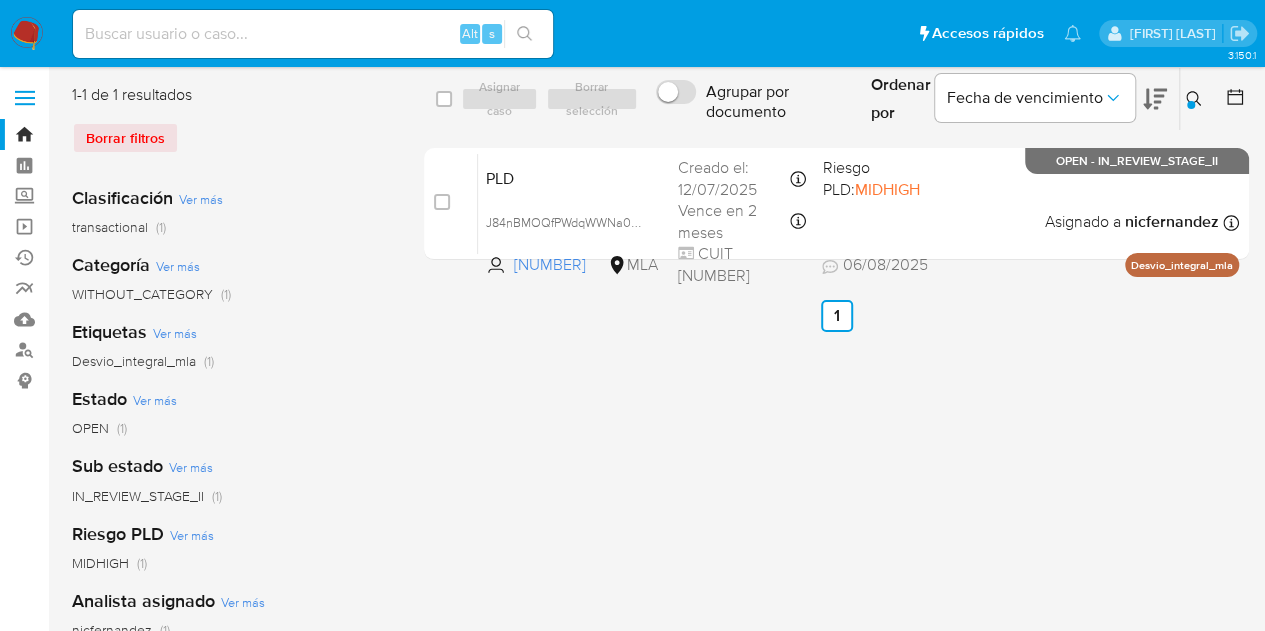 click 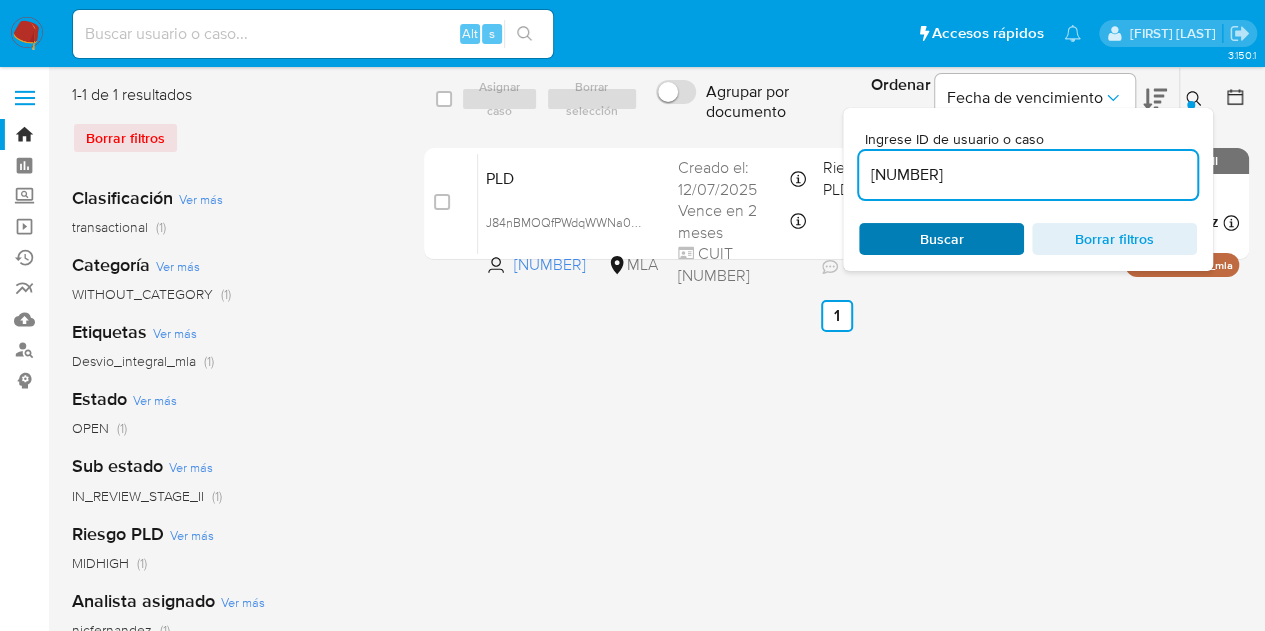 click on "Buscar" at bounding box center [941, 239] 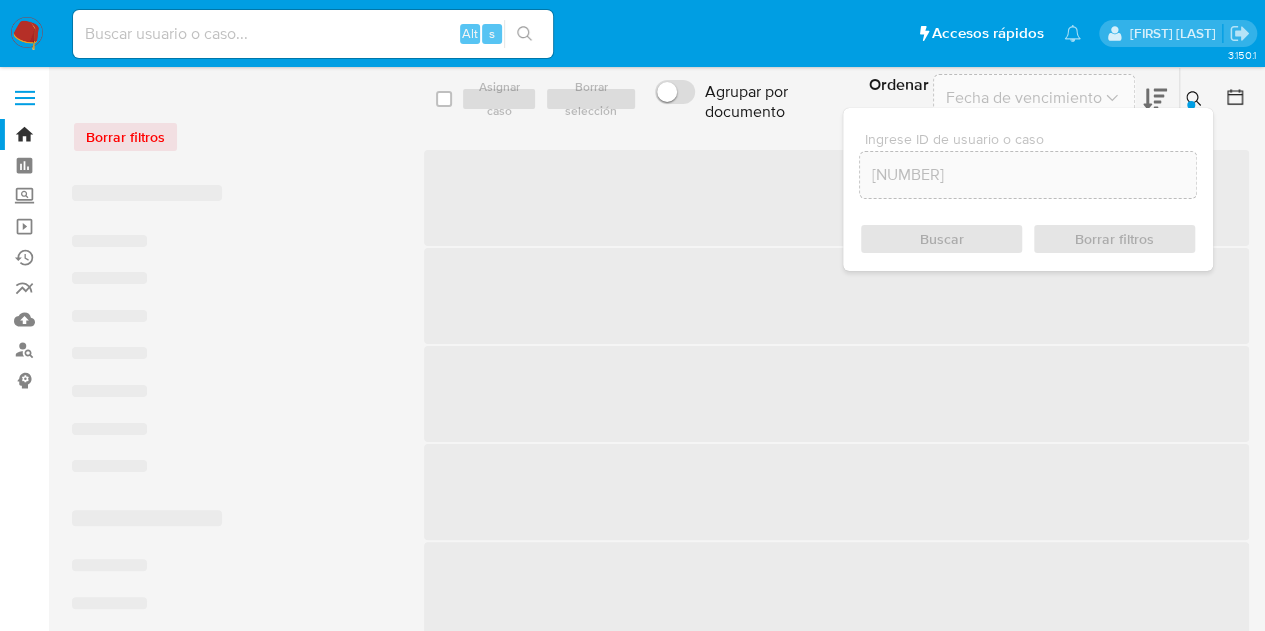 click 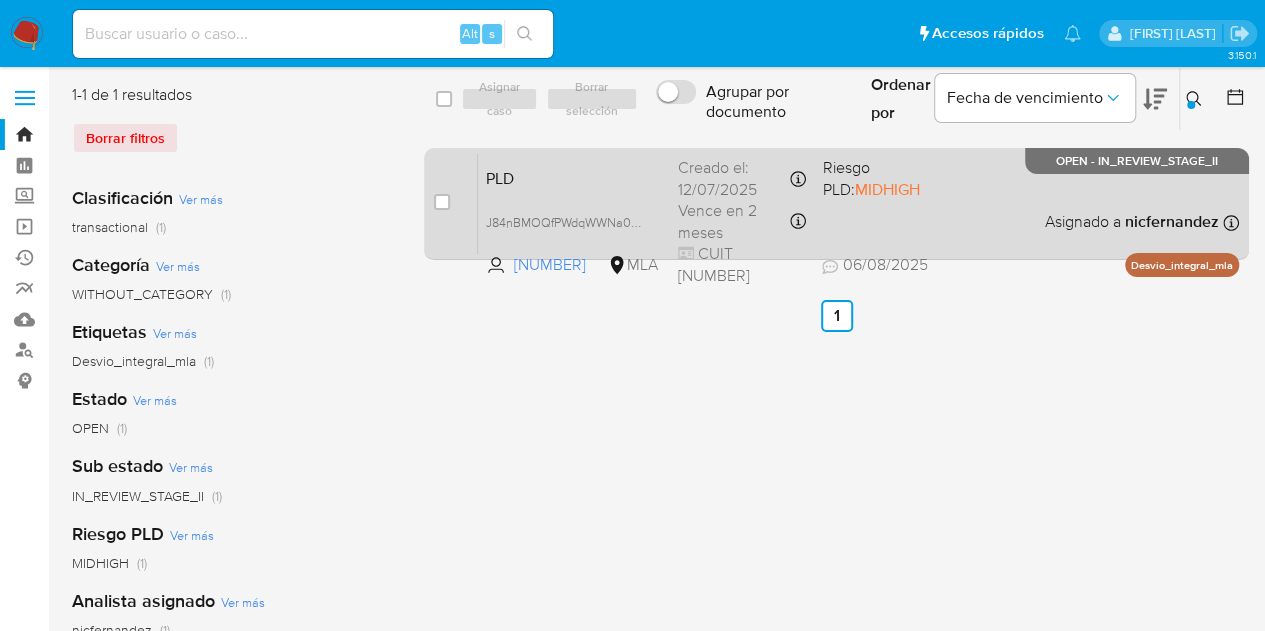 click on "PLD" at bounding box center [574, 177] 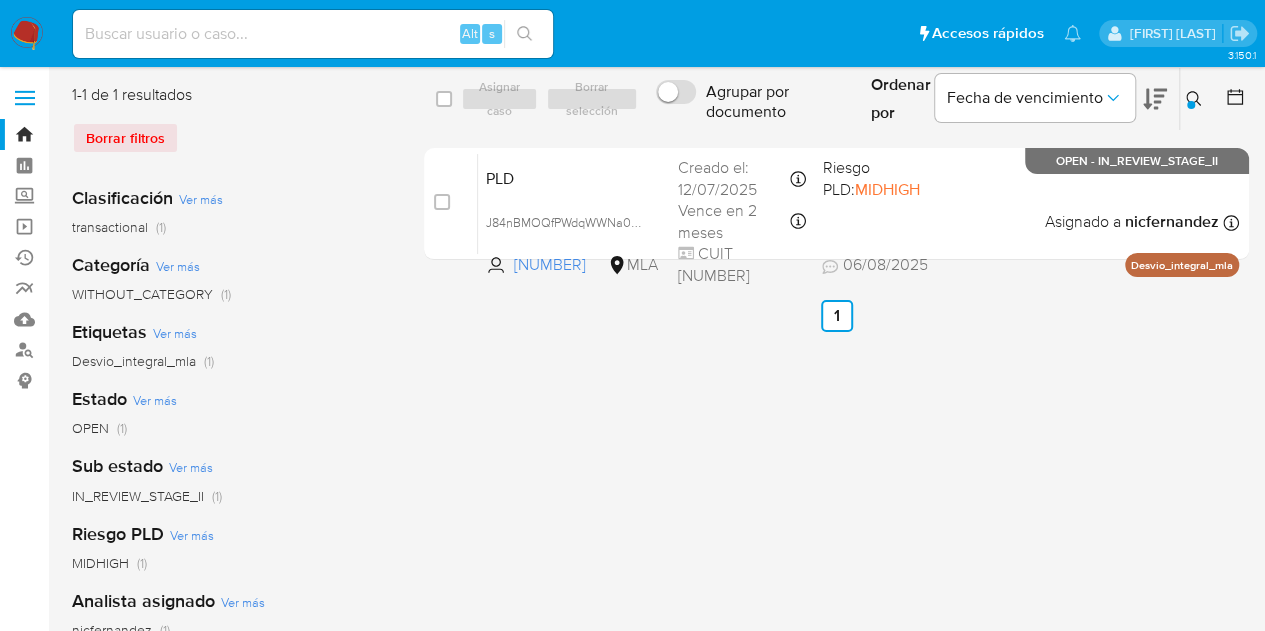 click on "Ingrese ID de usuario o caso 318510817 Buscar Borrar filtros" at bounding box center (1196, 99) 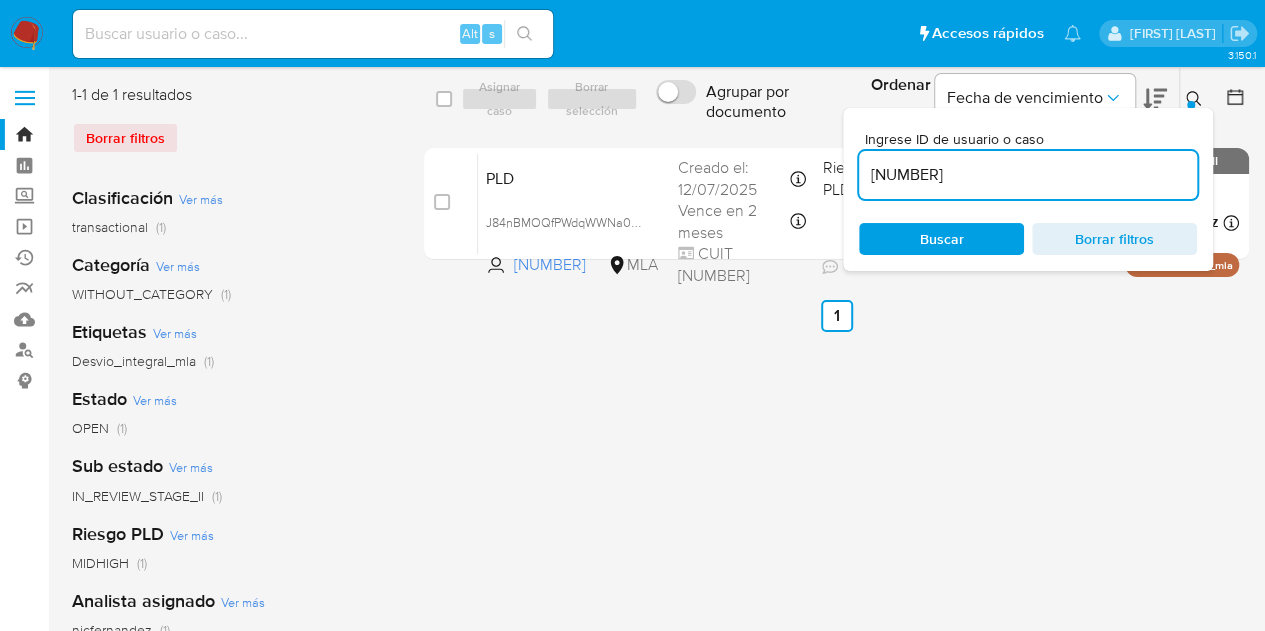 drag, startPoint x: 988, startPoint y: 181, endPoint x: 771, endPoint y: 137, distance: 221.4159 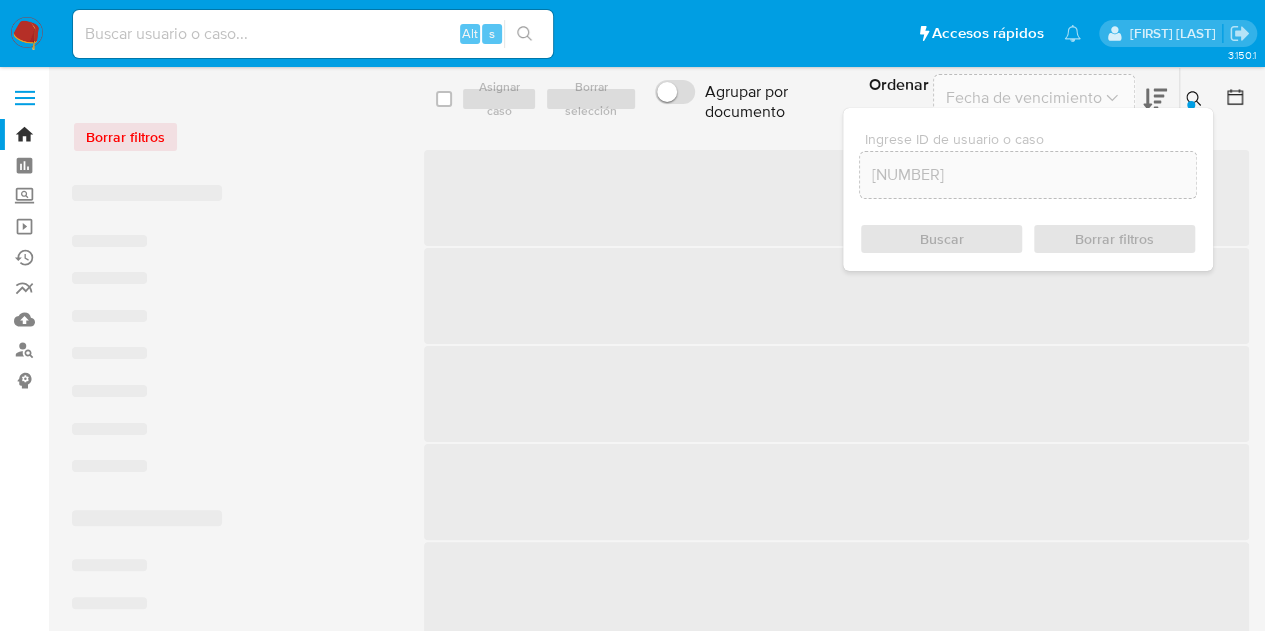 click at bounding box center (1196, 99) 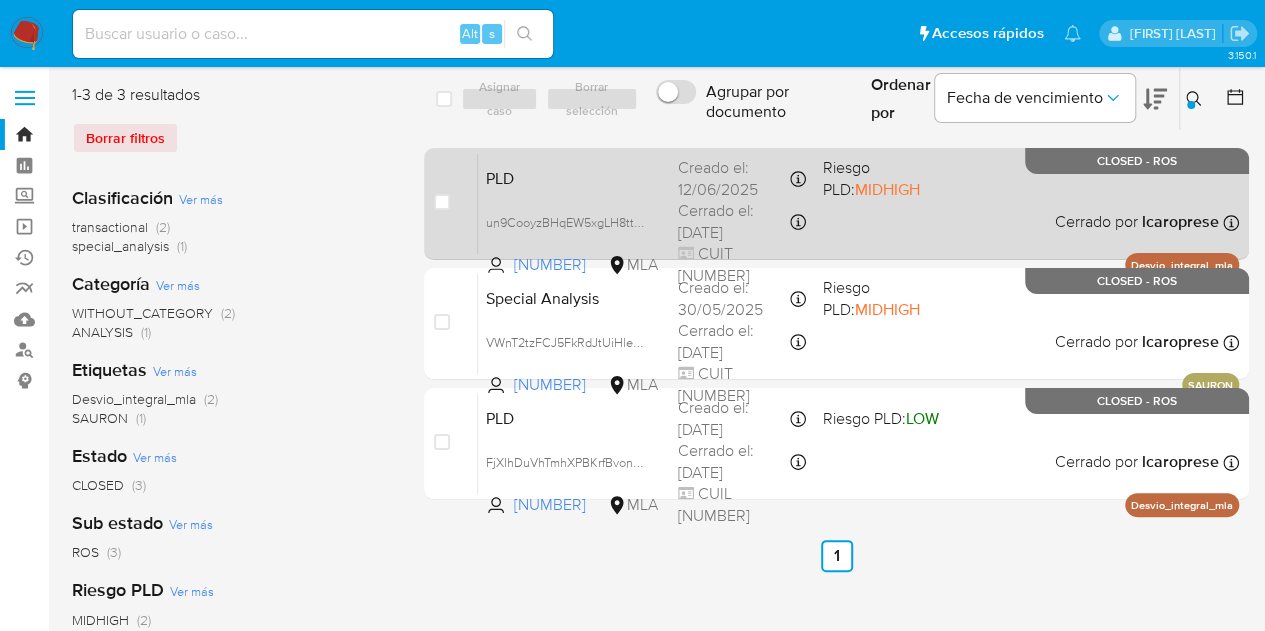 click on "PLD un9CooyzBHqEW5xgLH8ttzvf 294778801 MLA Riesgo PLD:  MIDHIGH Creado el: 12/06/2025   Creado el: 12/06/2025 03:29:24 Cerrado el: 27/06/2025   Cerrado el: 27/06/2025 09:50:35 CUIT   23368644544 Cerrado por   lcaroprese   Asignado el: 18/06/2025 14:18:32 Desvio_integral_mla CLOSED - ROS" at bounding box center (858, 203) 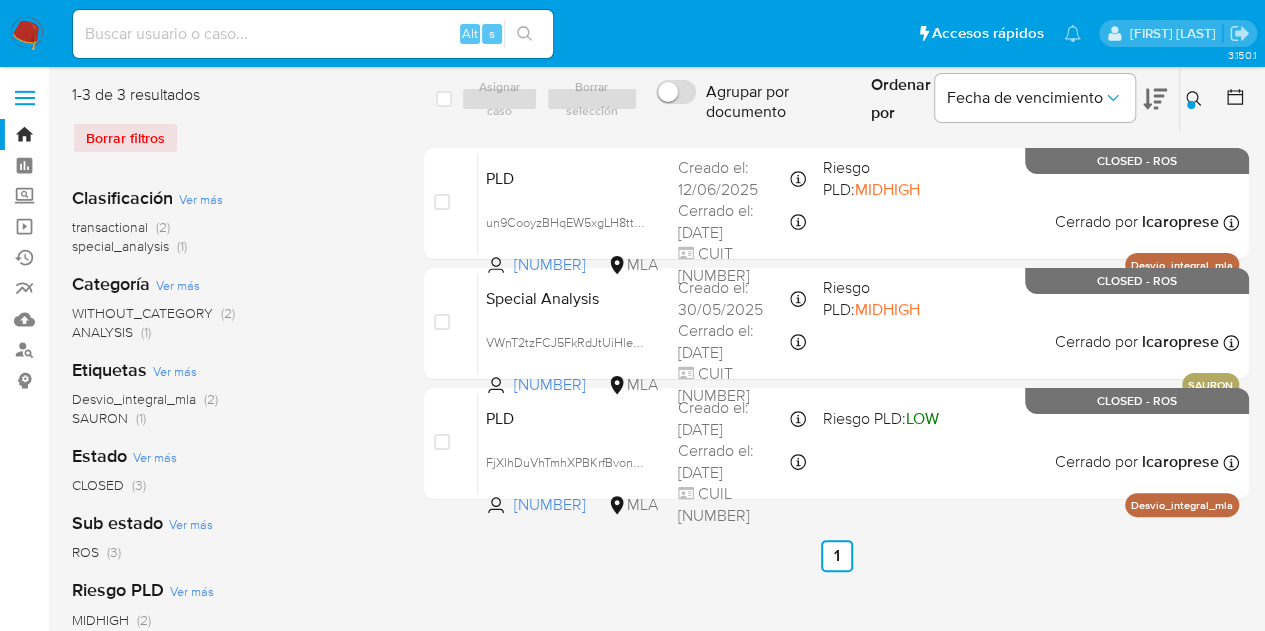 click 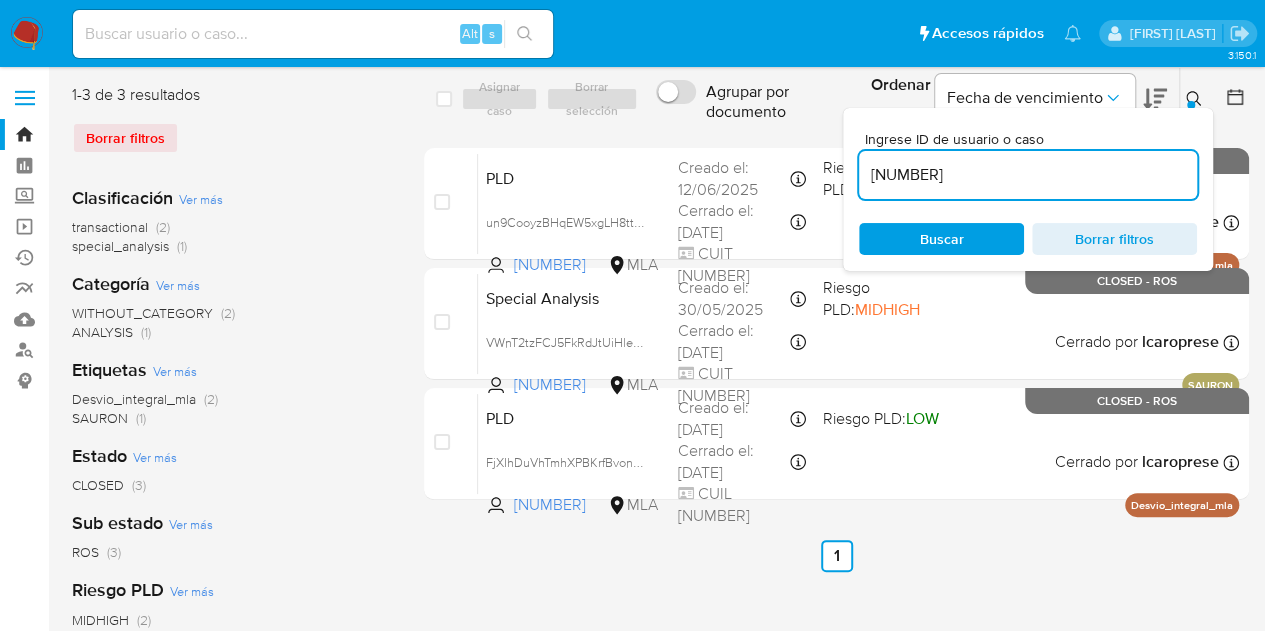 drag, startPoint x: 984, startPoint y: 171, endPoint x: 684, endPoint y: 125, distance: 303.50616 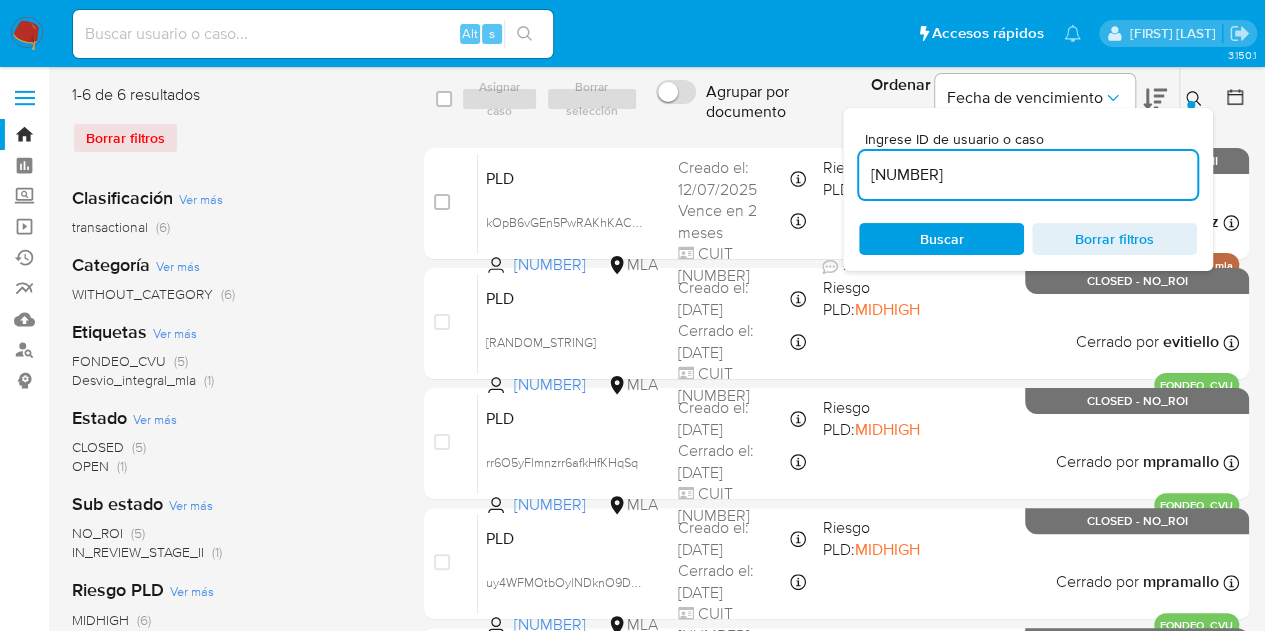 click on "Ingrese ID de usuario o caso 1153962931 Buscar Borrar filtros" at bounding box center (1028, 189) 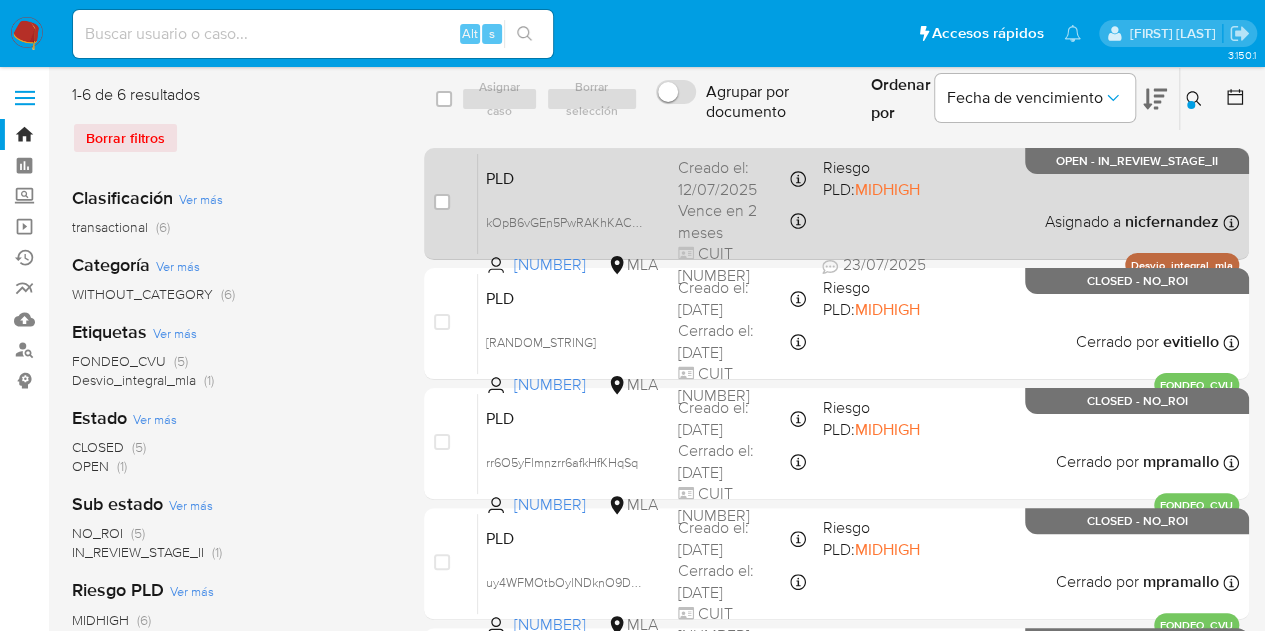 click on "PLD" at bounding box center [574, 177] 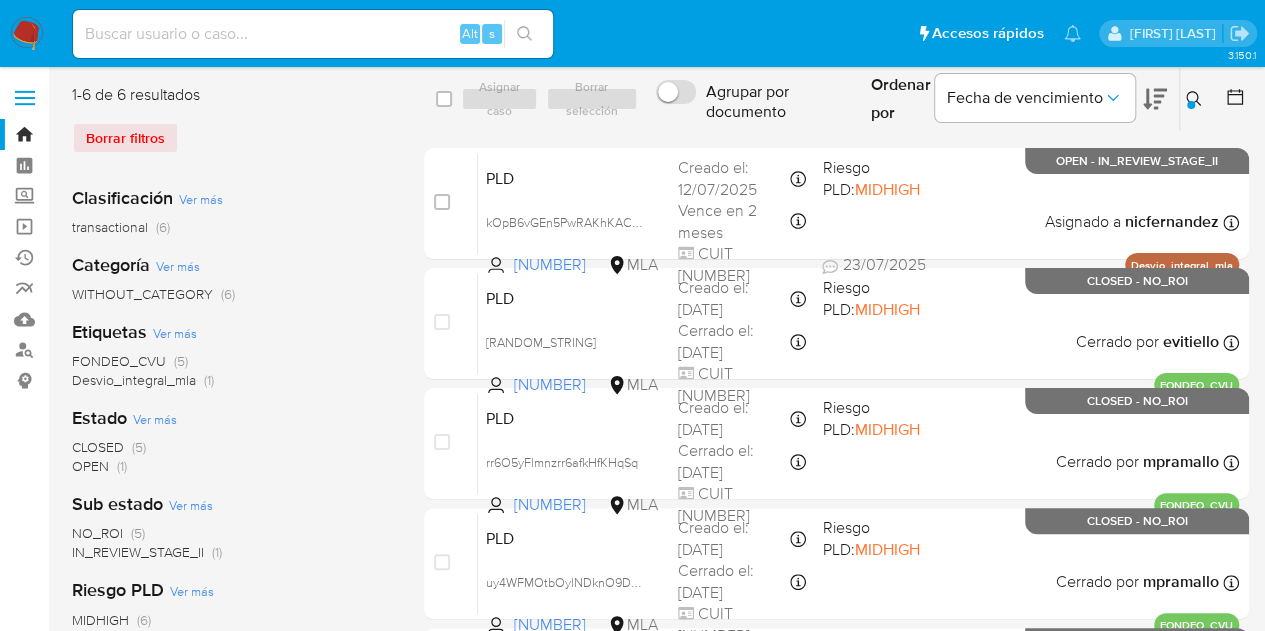 click at bounding box center (1196, 99) 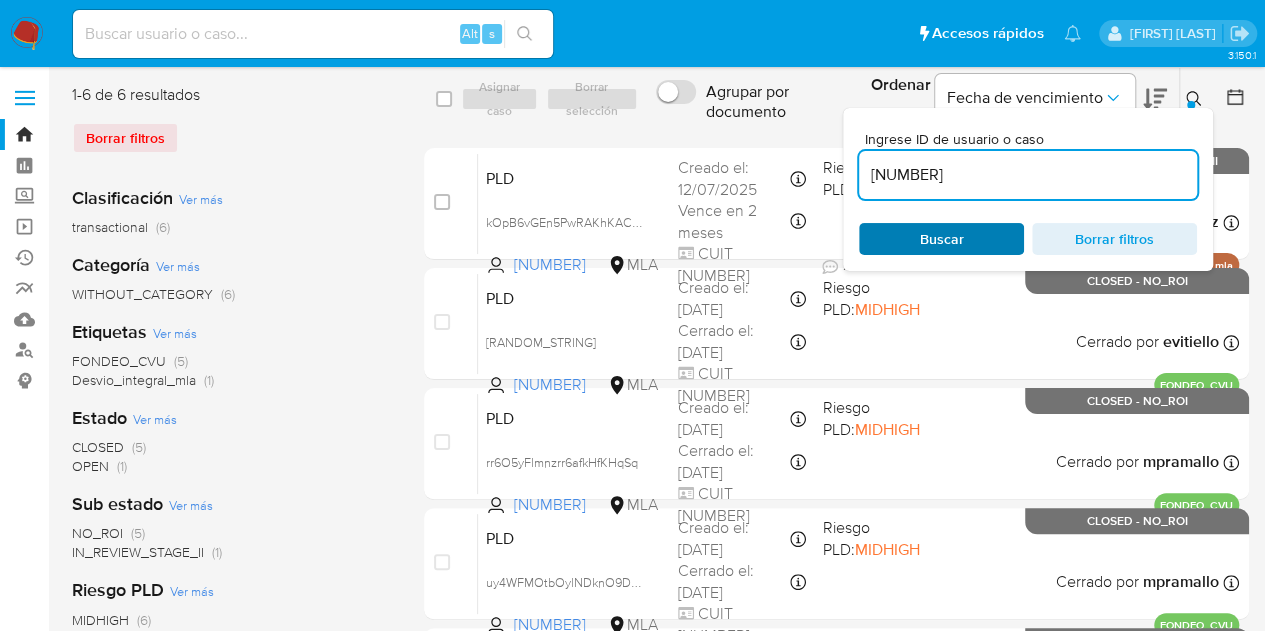 click on "Buscar" at bounding box center [941, 239] 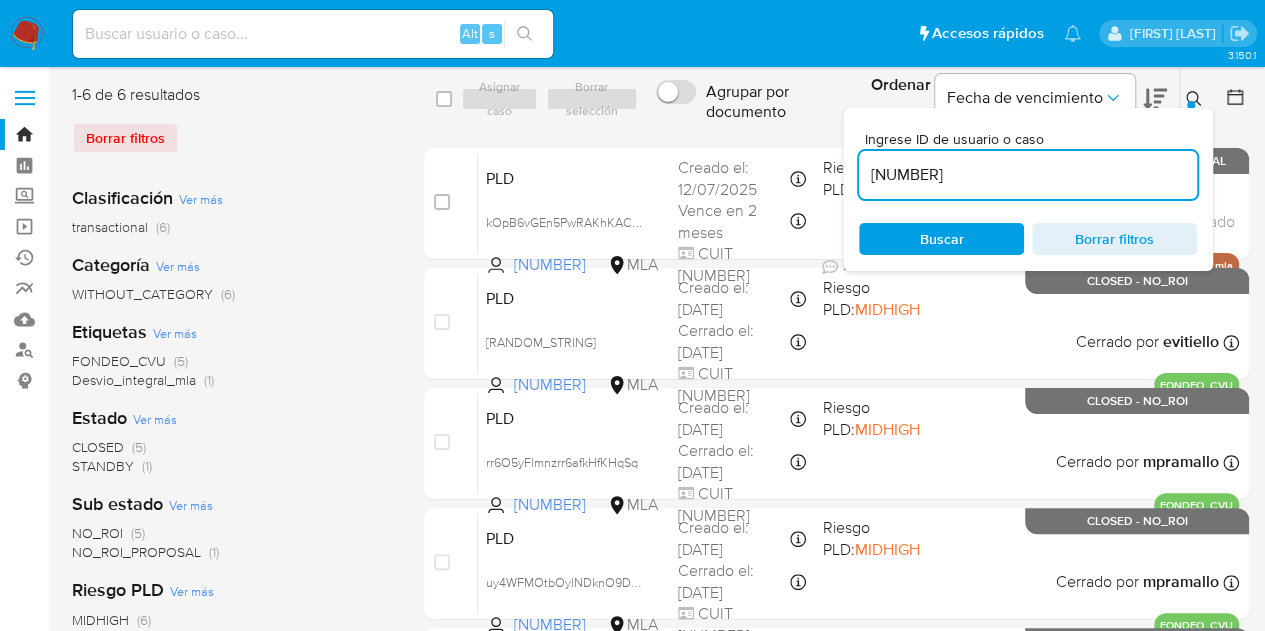 click 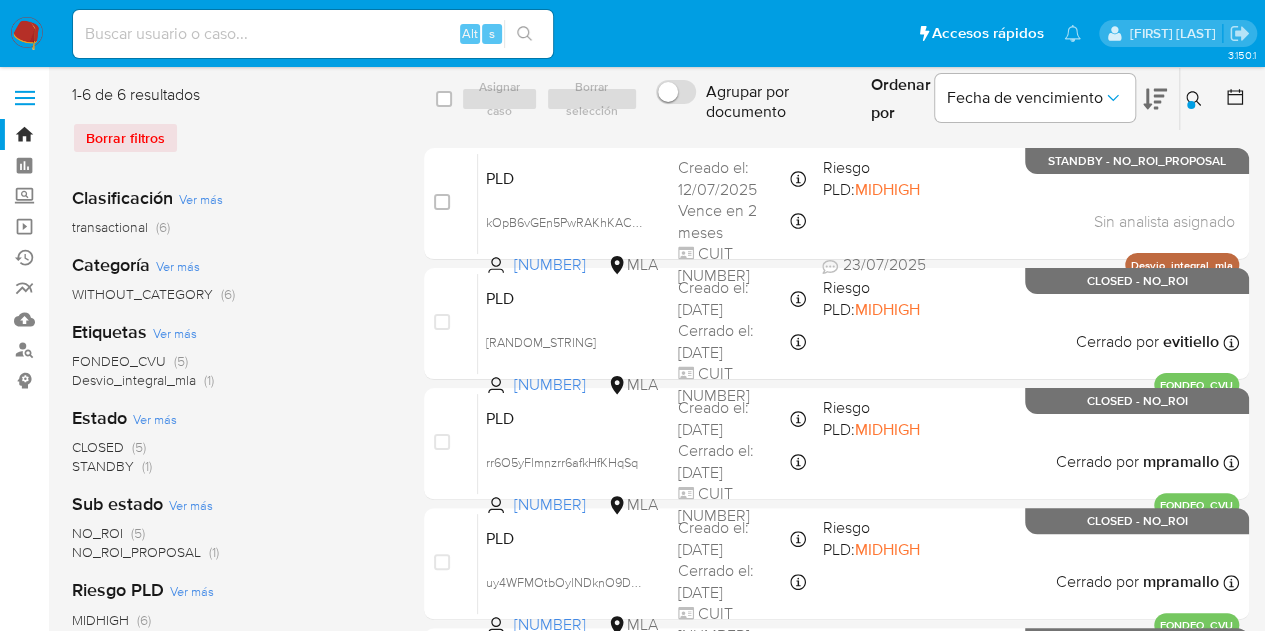 click 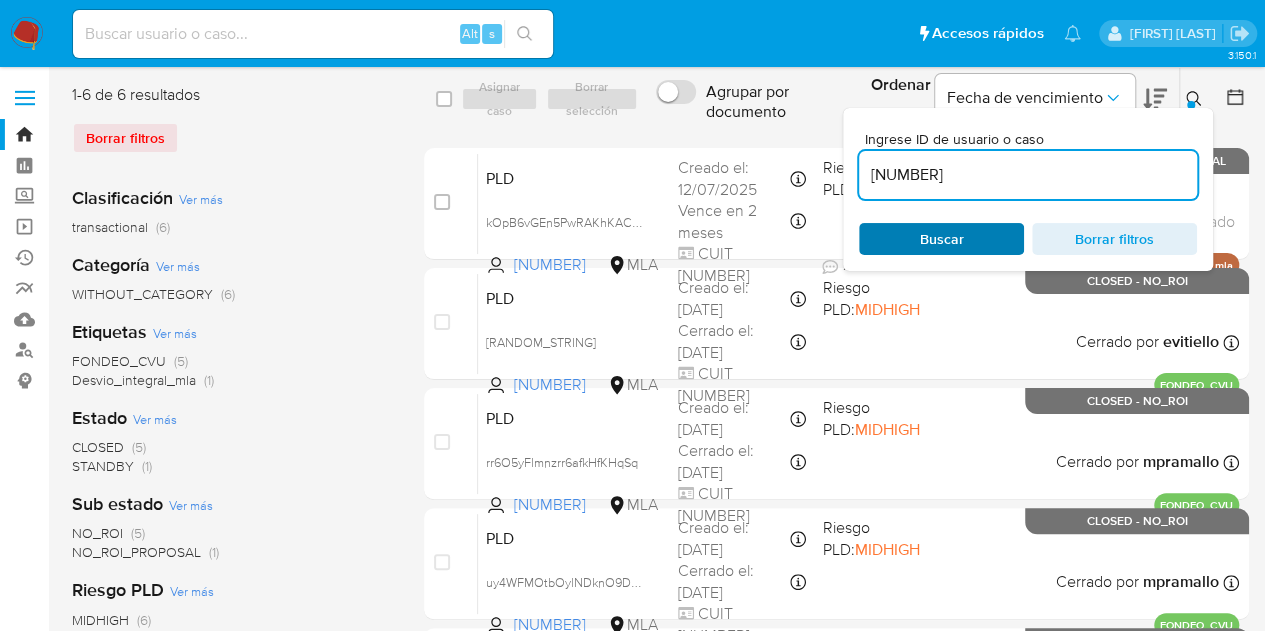 click on "Buscar" at bounding box center (941, 239) 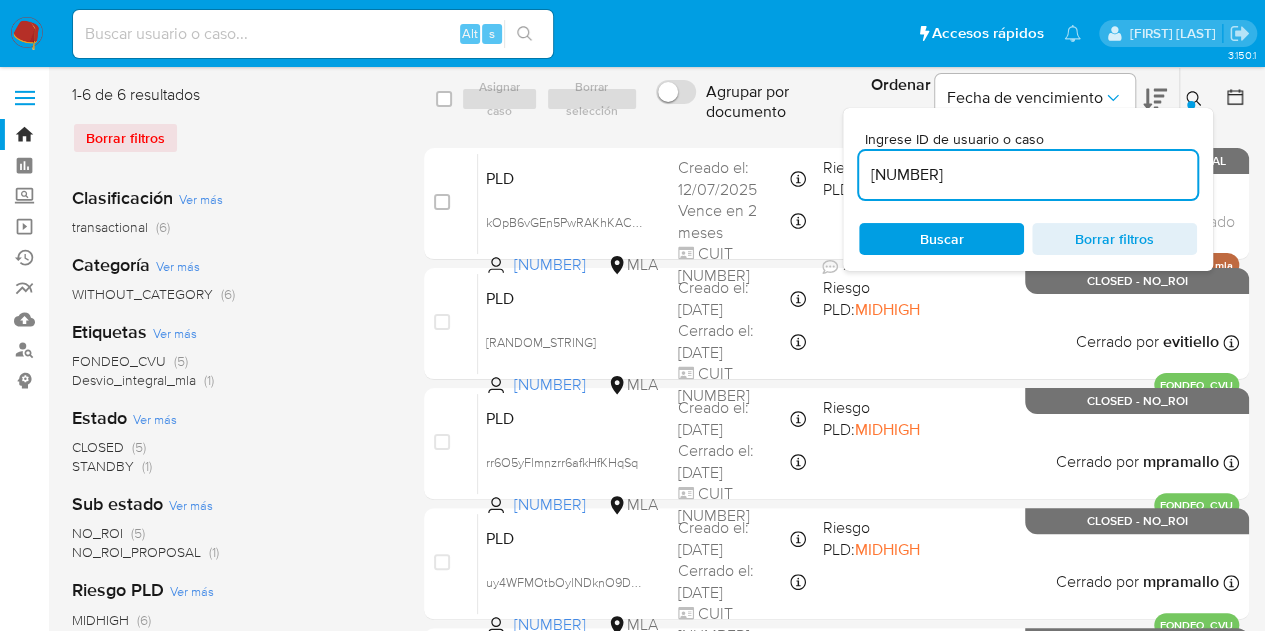 click at bounding box center [1196, 99] 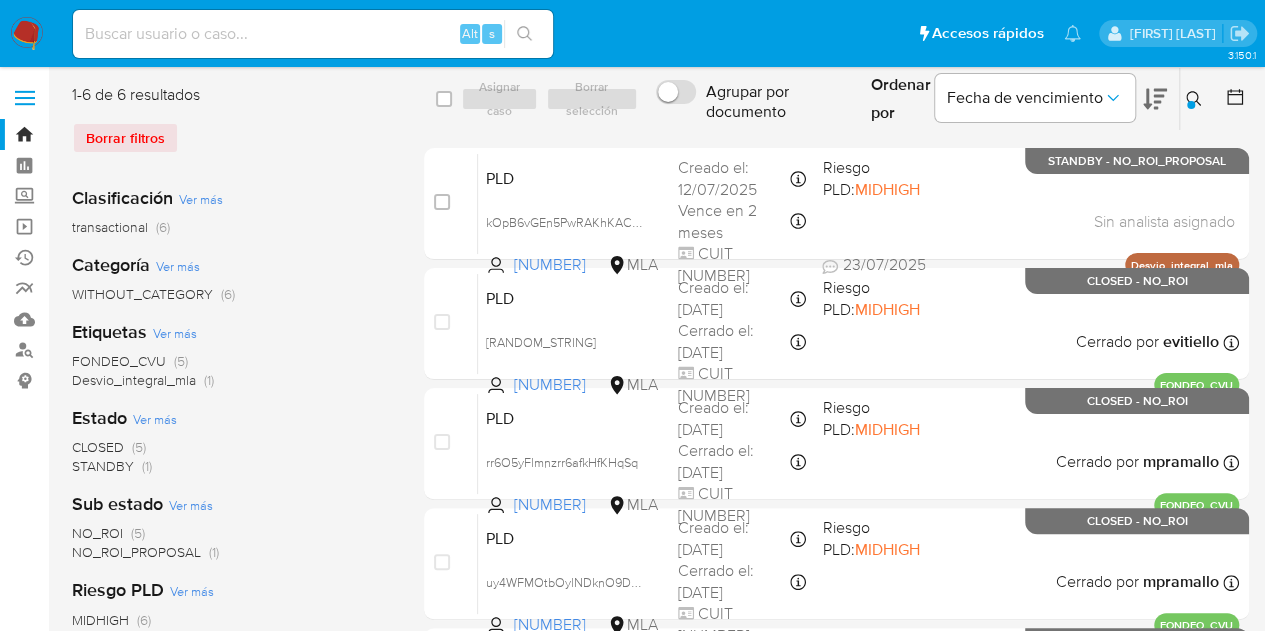 click at bounding box center (1196, 99) 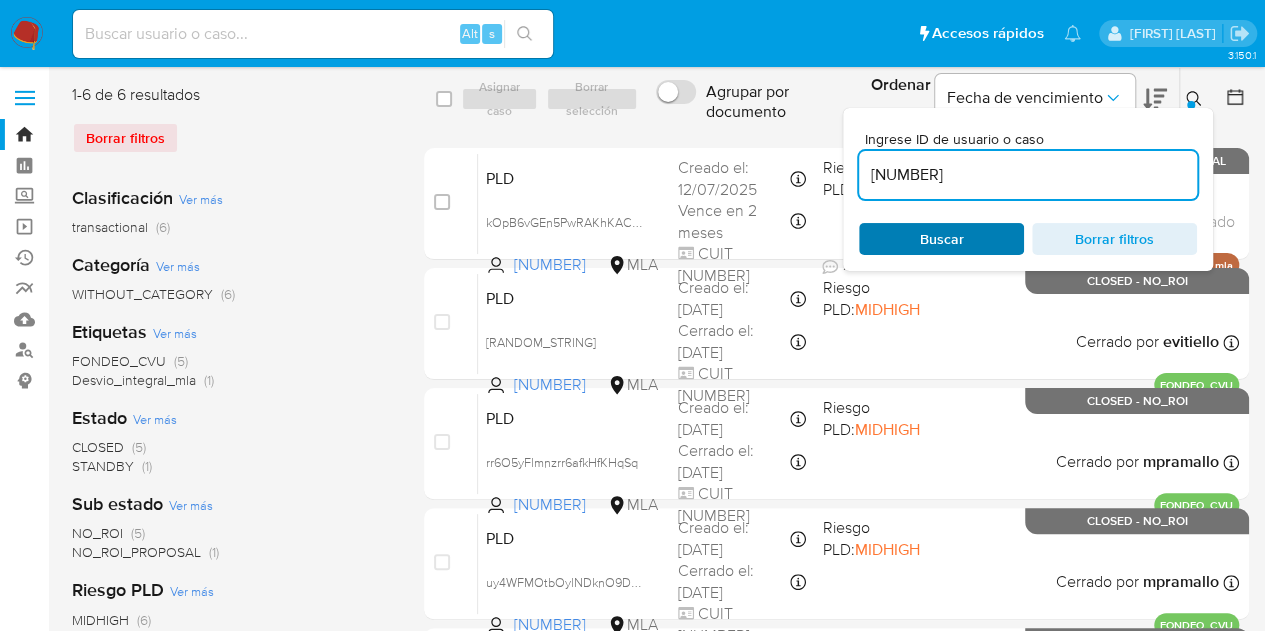 click on "Buscar" at bounding box center (941, 239) 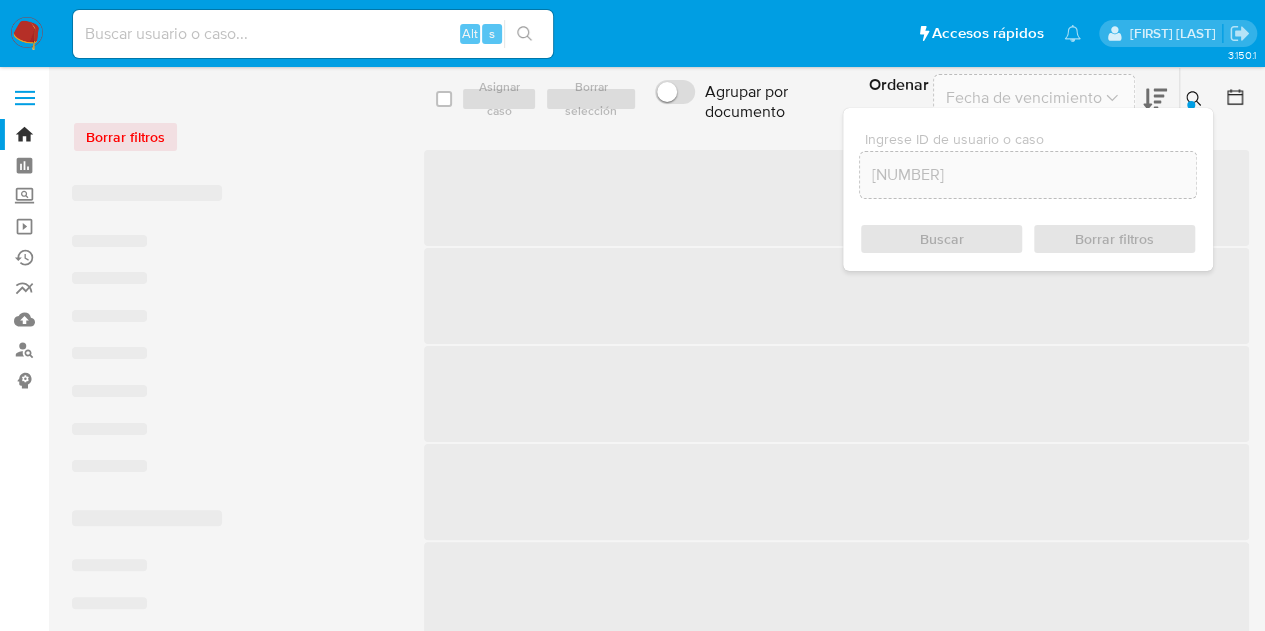 click on "Ingrese ID de usuario o caso 1153962931 Buscar Borrar filtros" at bounding box center [1196, 99] 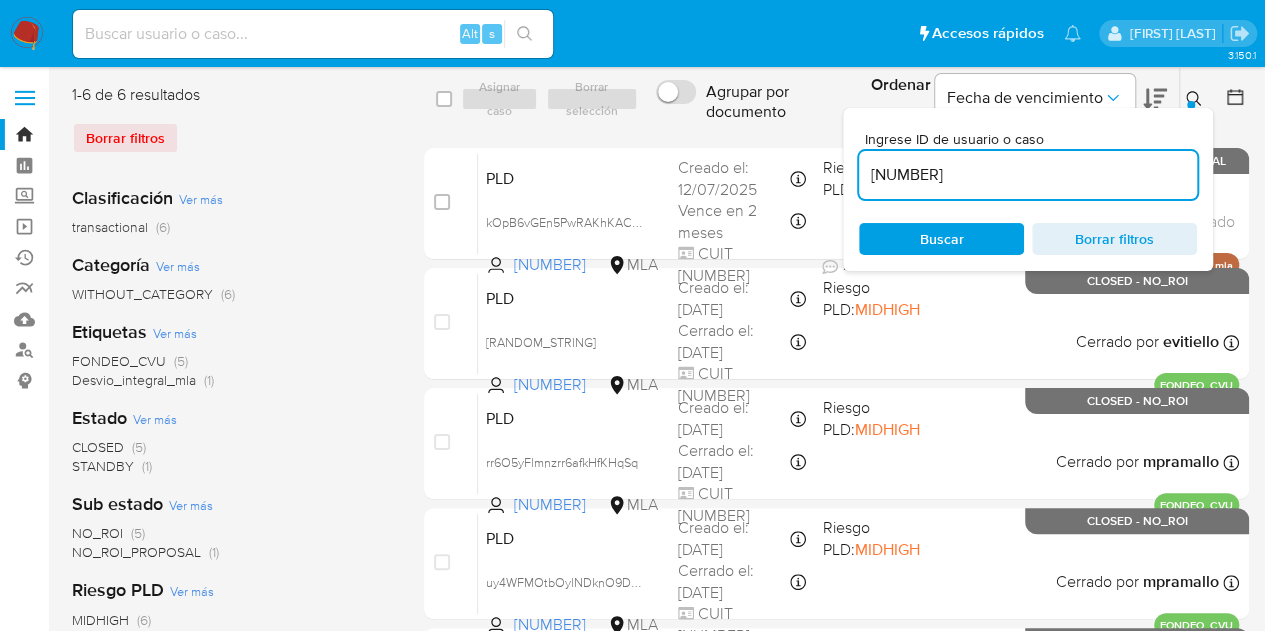click at bounding box center (1196, 99) 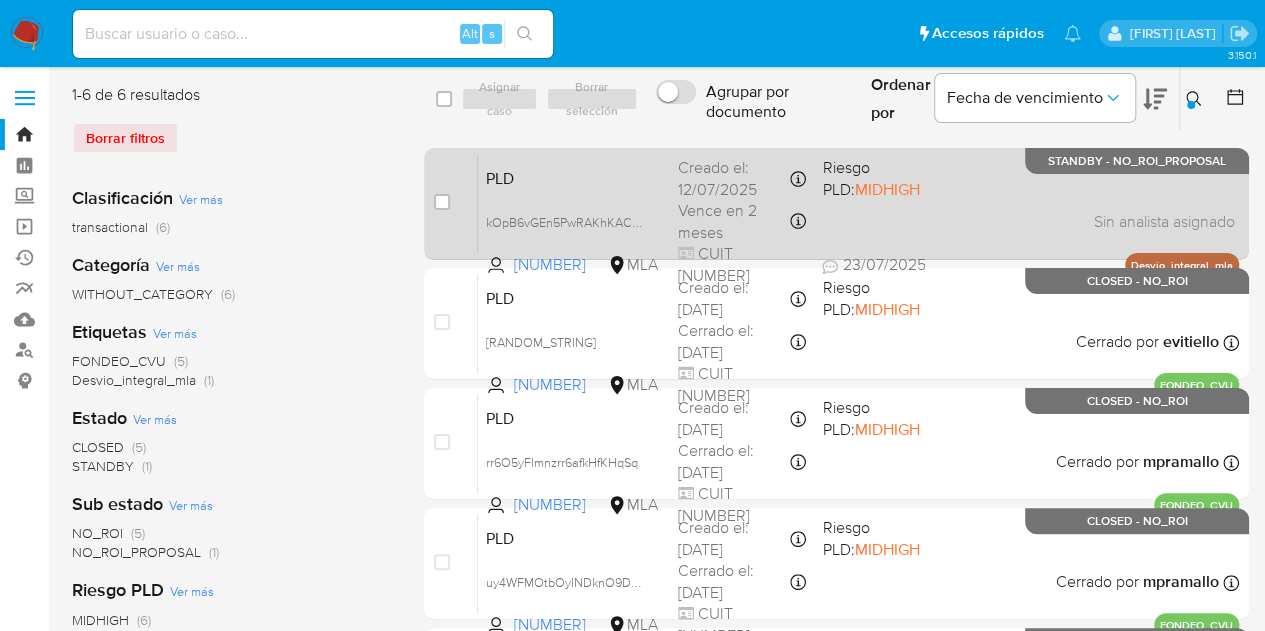 click on "PLD" at bounding box center (574, 177) 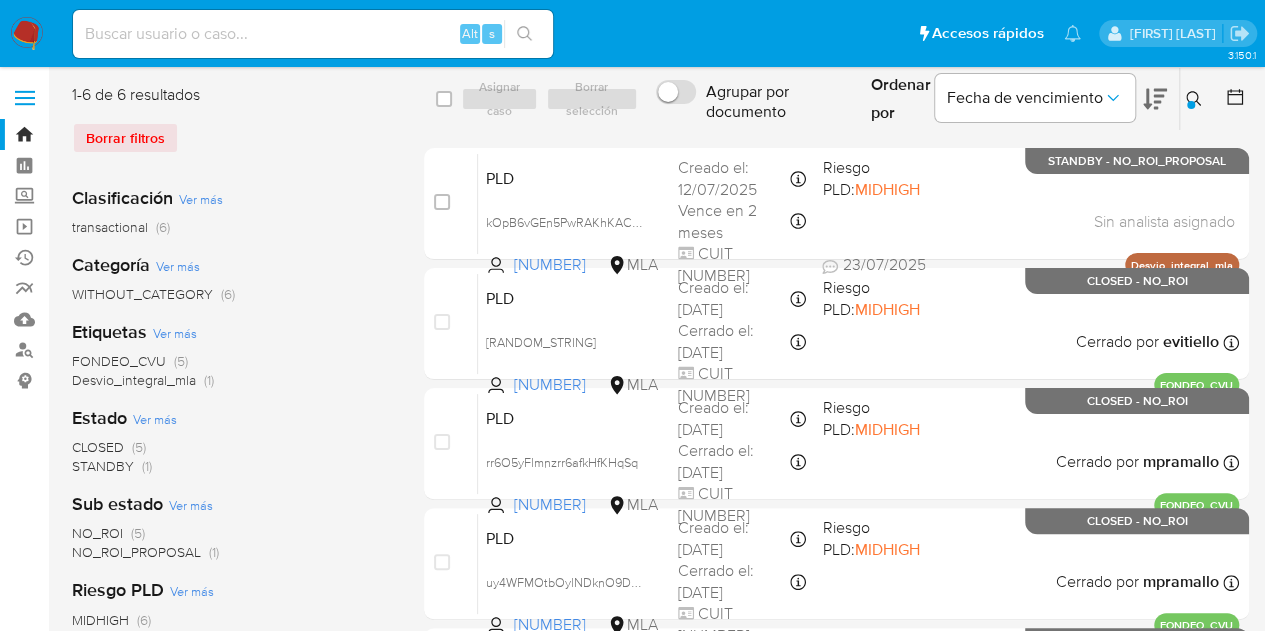 click at bounding box center [1196, 99] 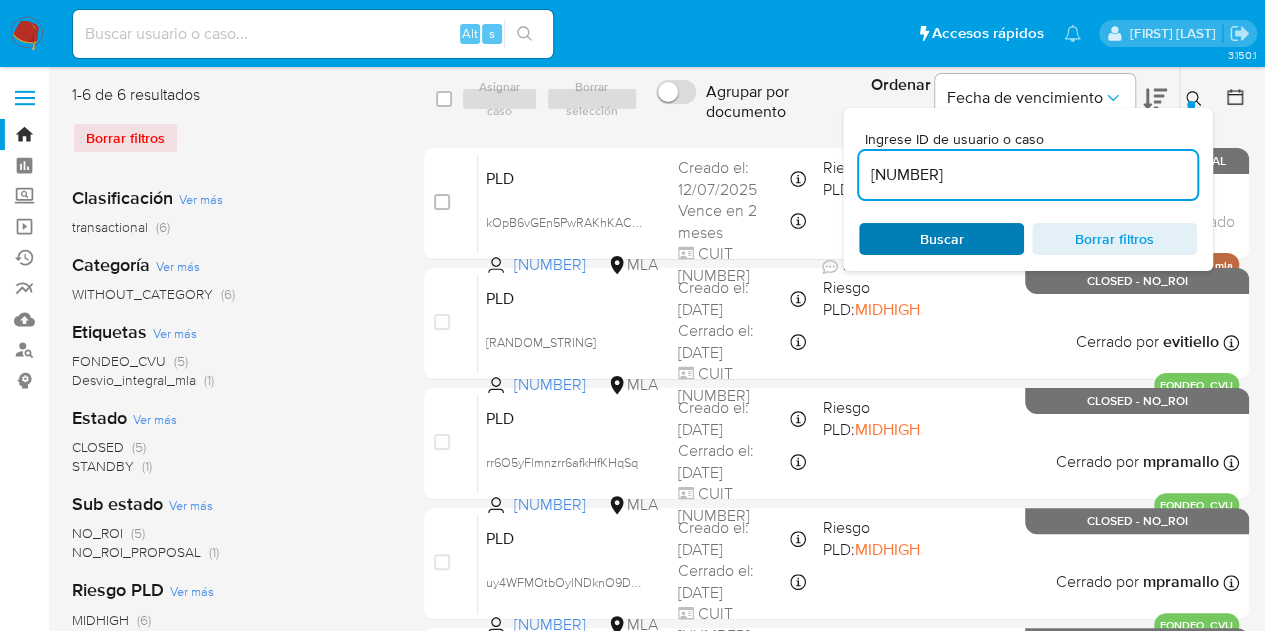 click on "Buscar" at bounding box center (941, 239) 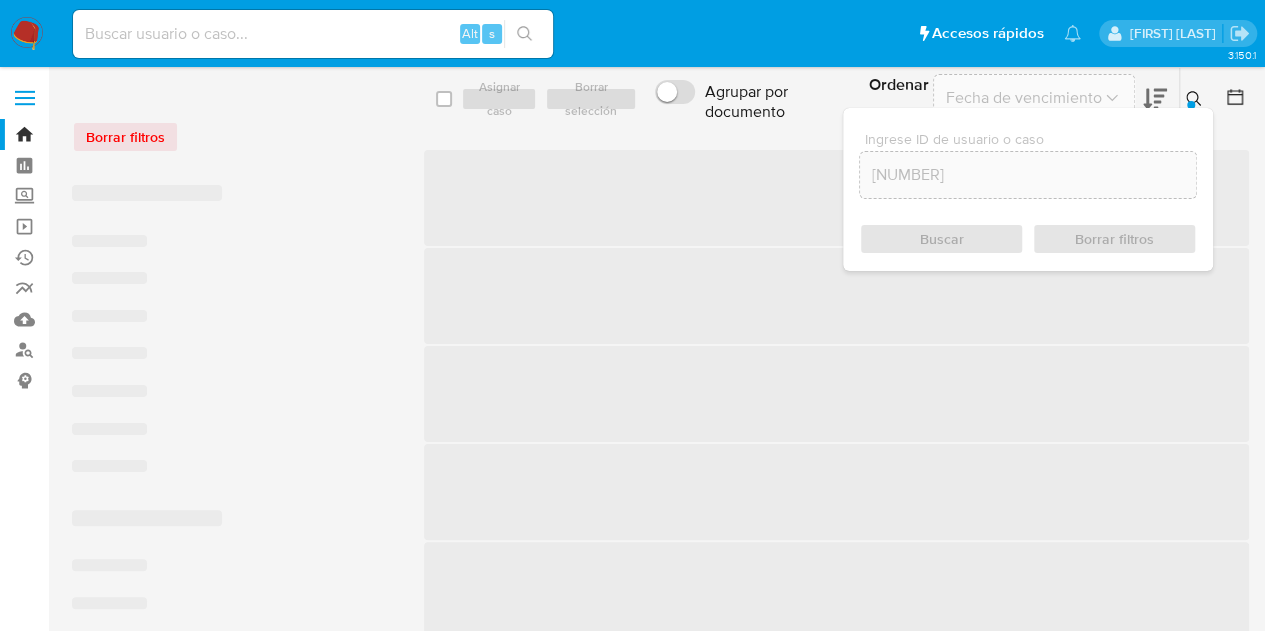 click 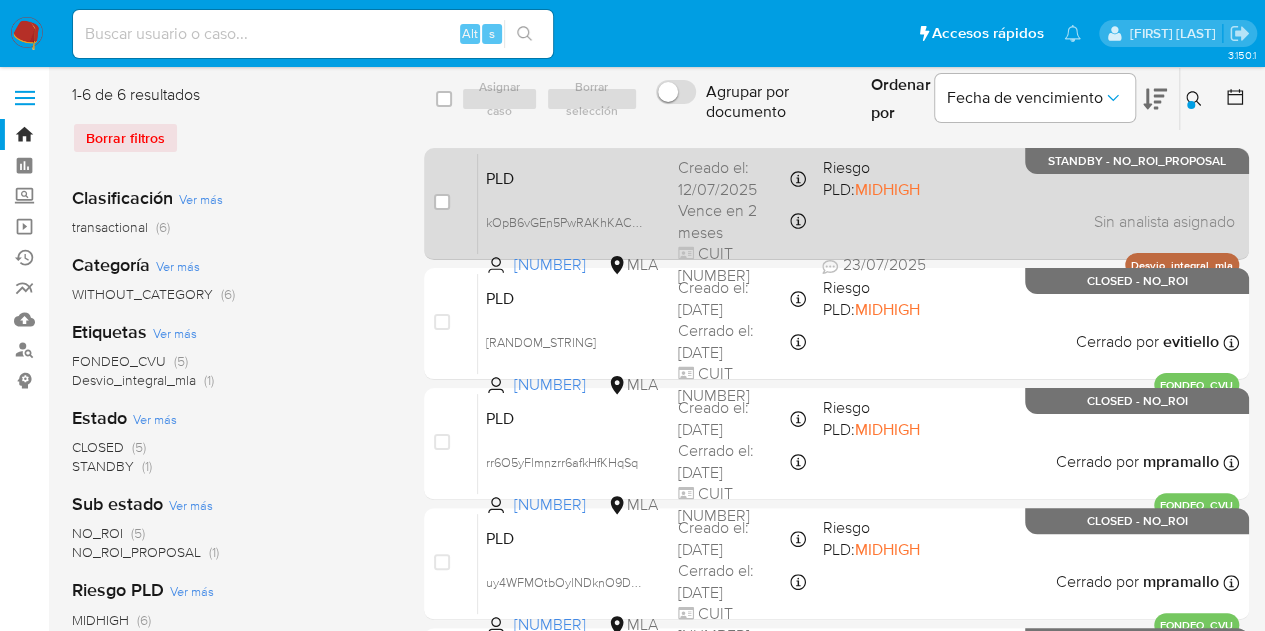 click on "PLD" at bounding box center (574, 177) 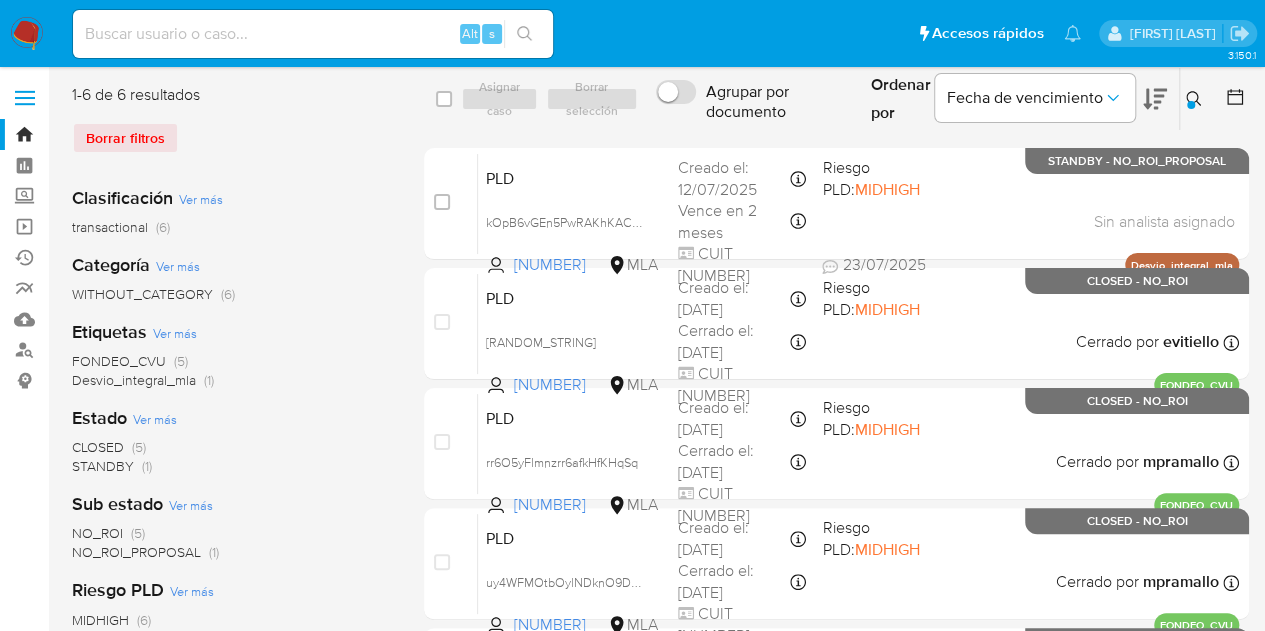 click 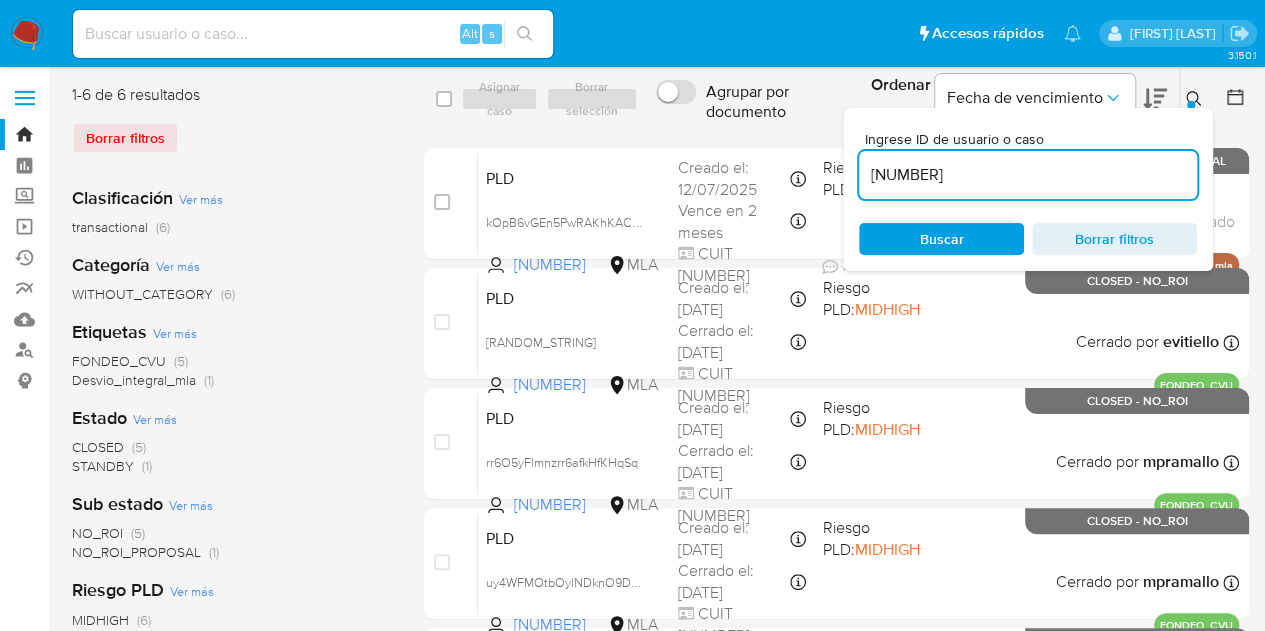 drag, startPoint x: 985, startPoint y: 169, endPoint x: 736, endPoint y: 123, distance: 253.21335 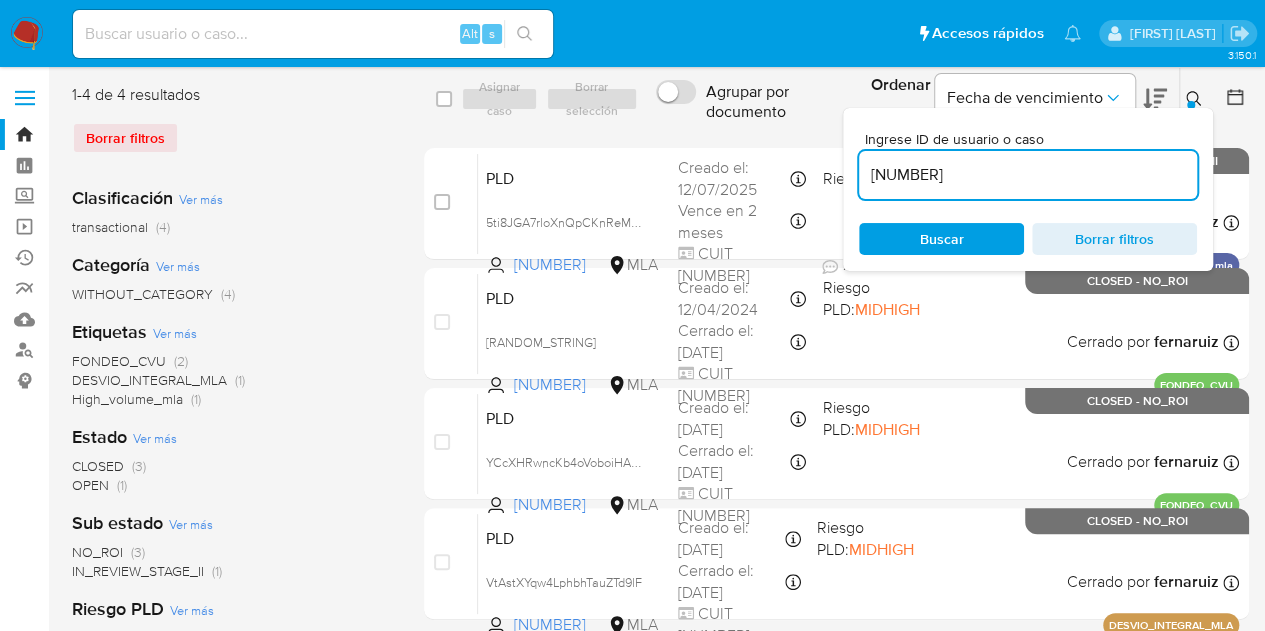 click 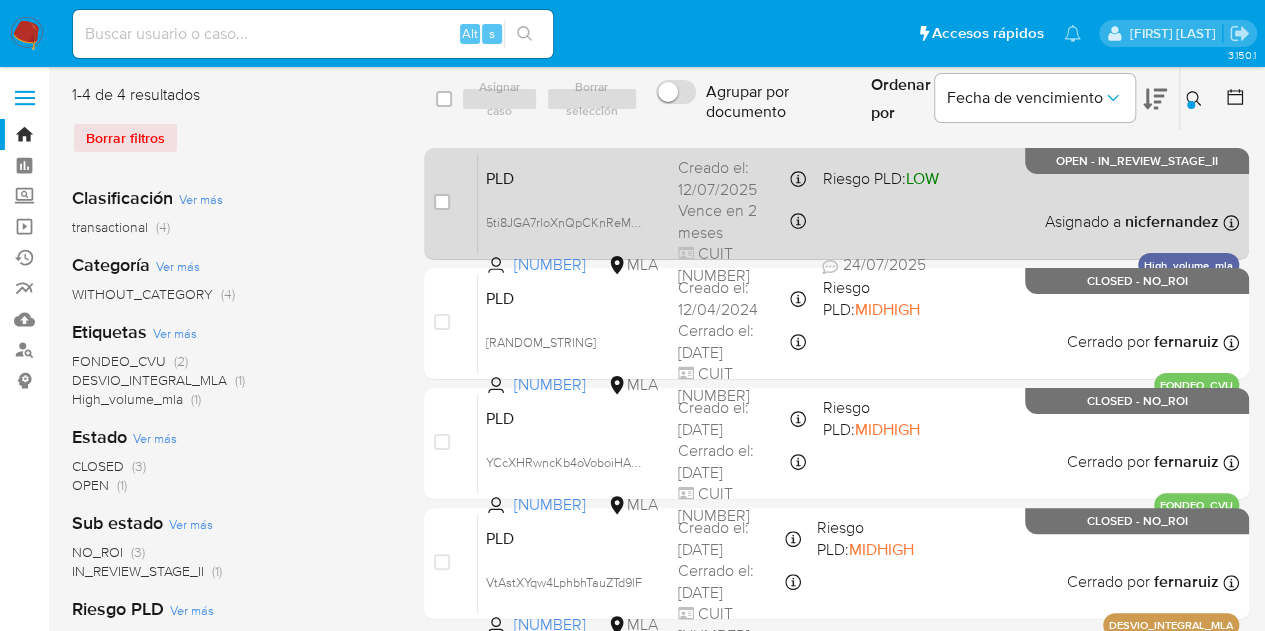 click on "PLD" at bounding box center [574, 177] 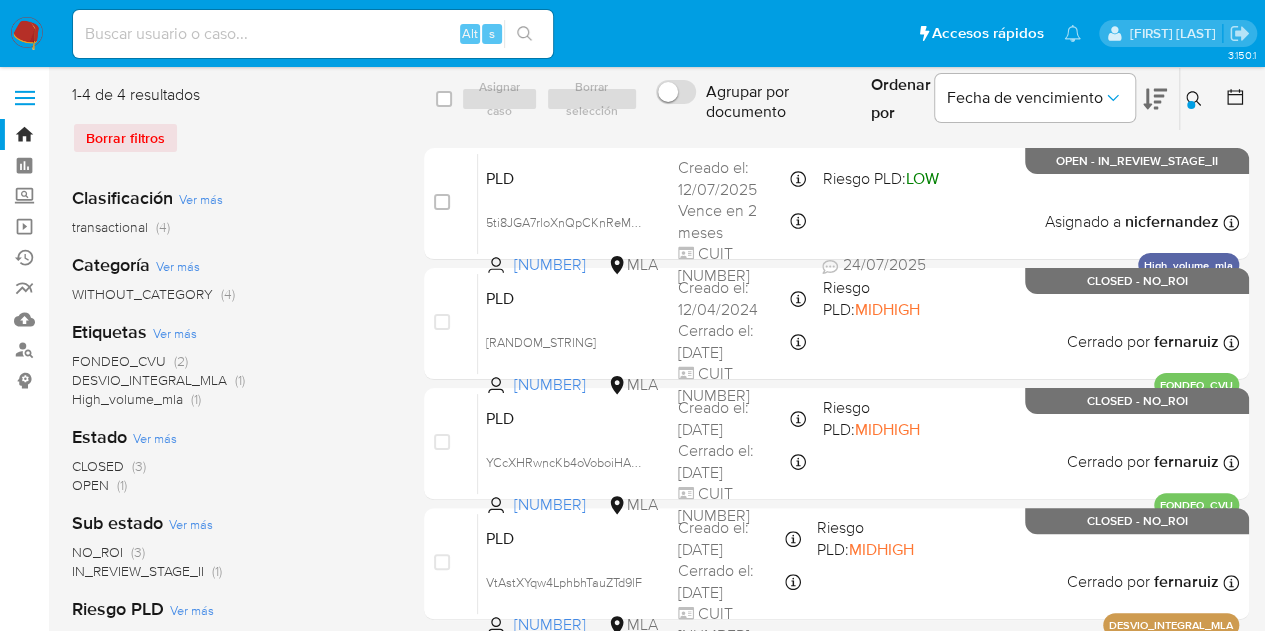 click 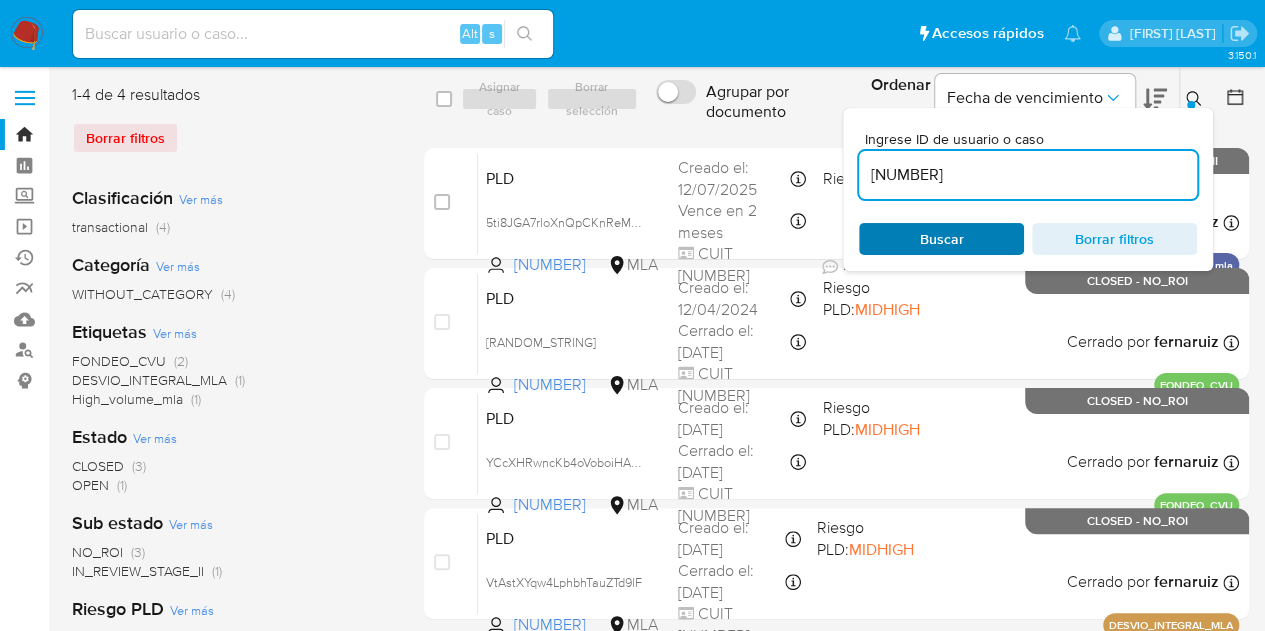 click on "Buscar" at bounding box center (942, 239) 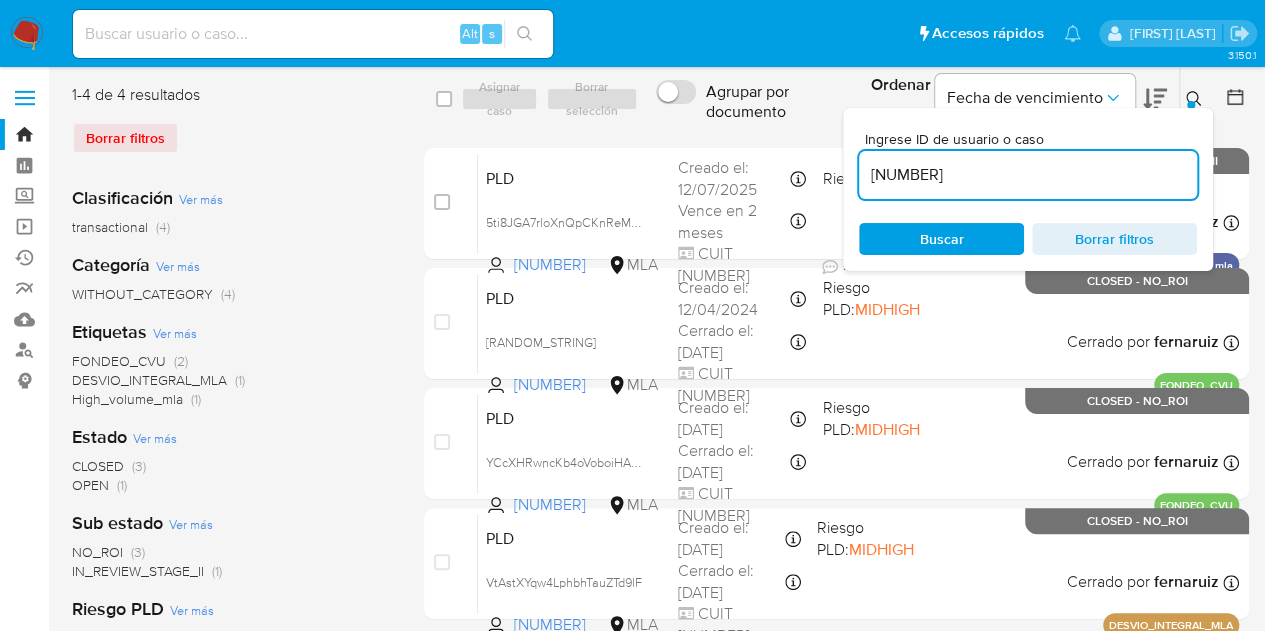 click at bounding box center [1191, 105] 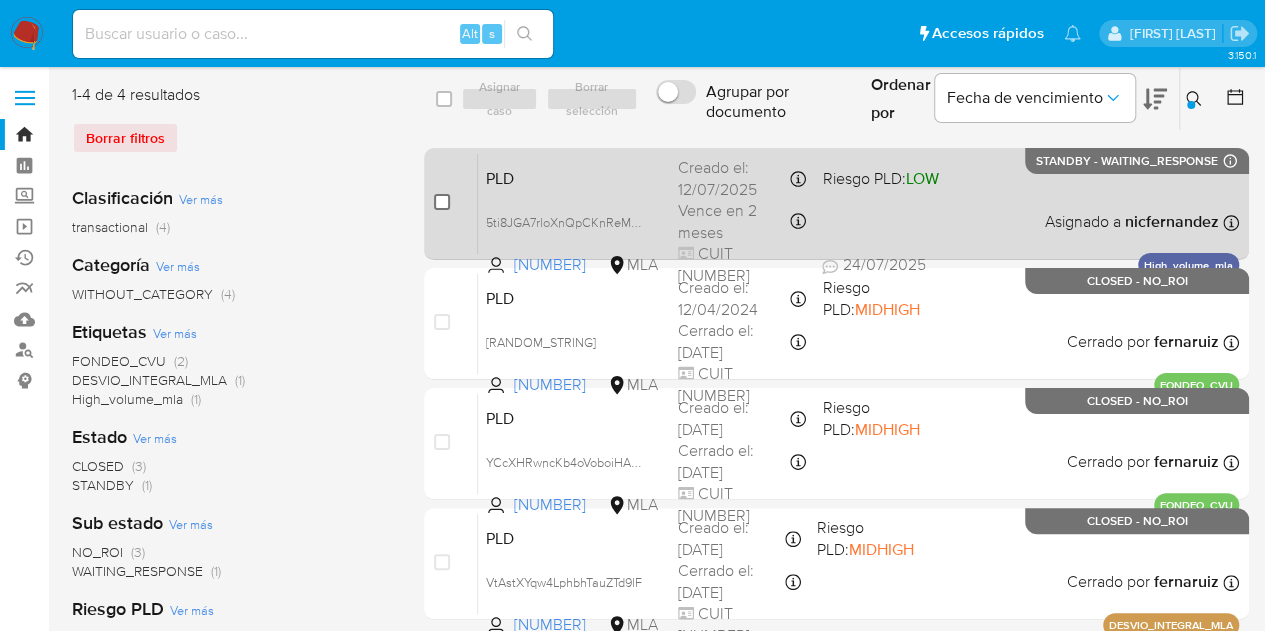 click at bounding box center [442, 202] 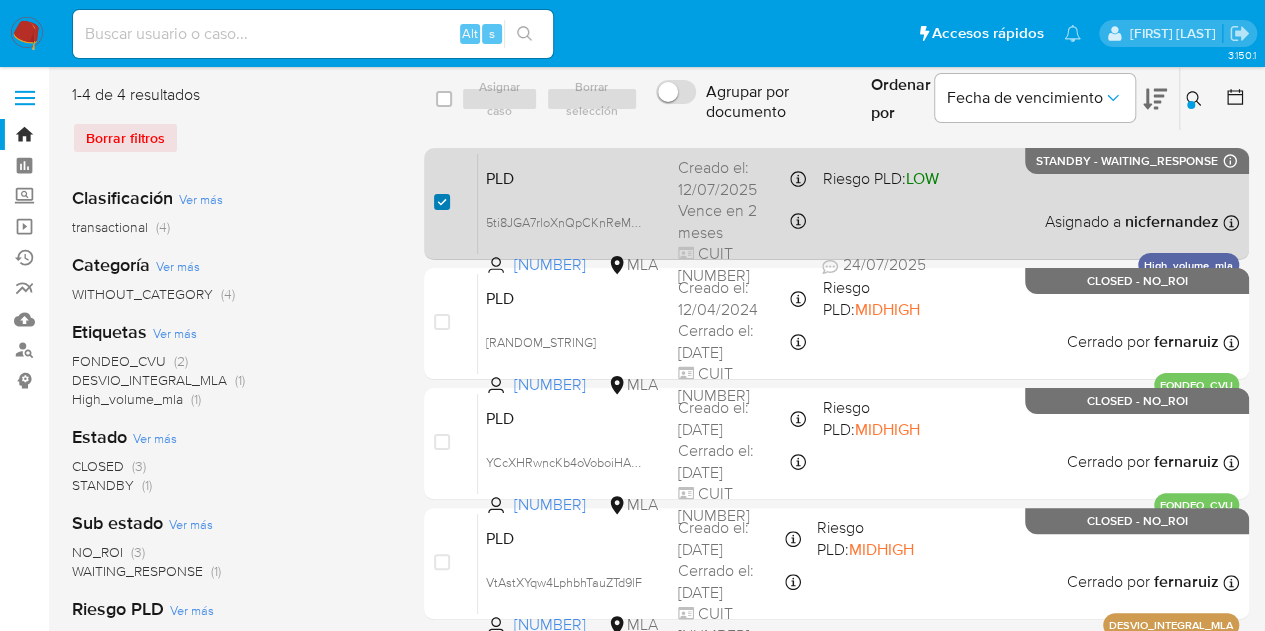 checkbox on "true" 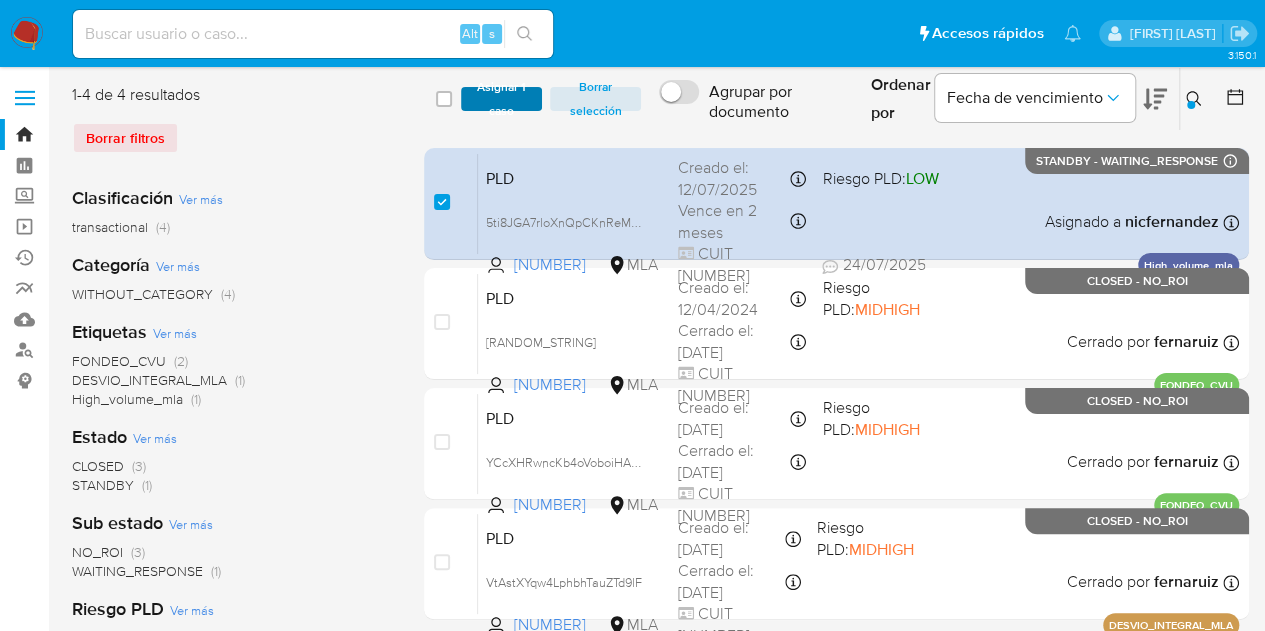 click on "Asignar 1 caso" at bounding box center [502, 99] 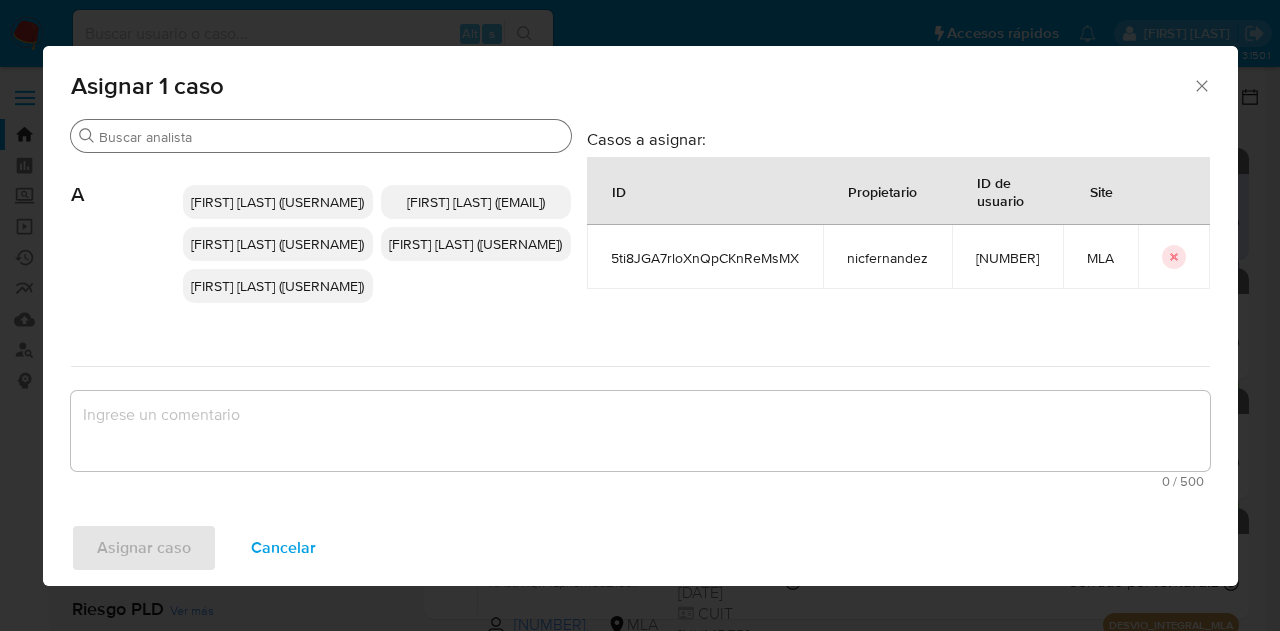 click on "Buscar" at bounding box center (331, 137) 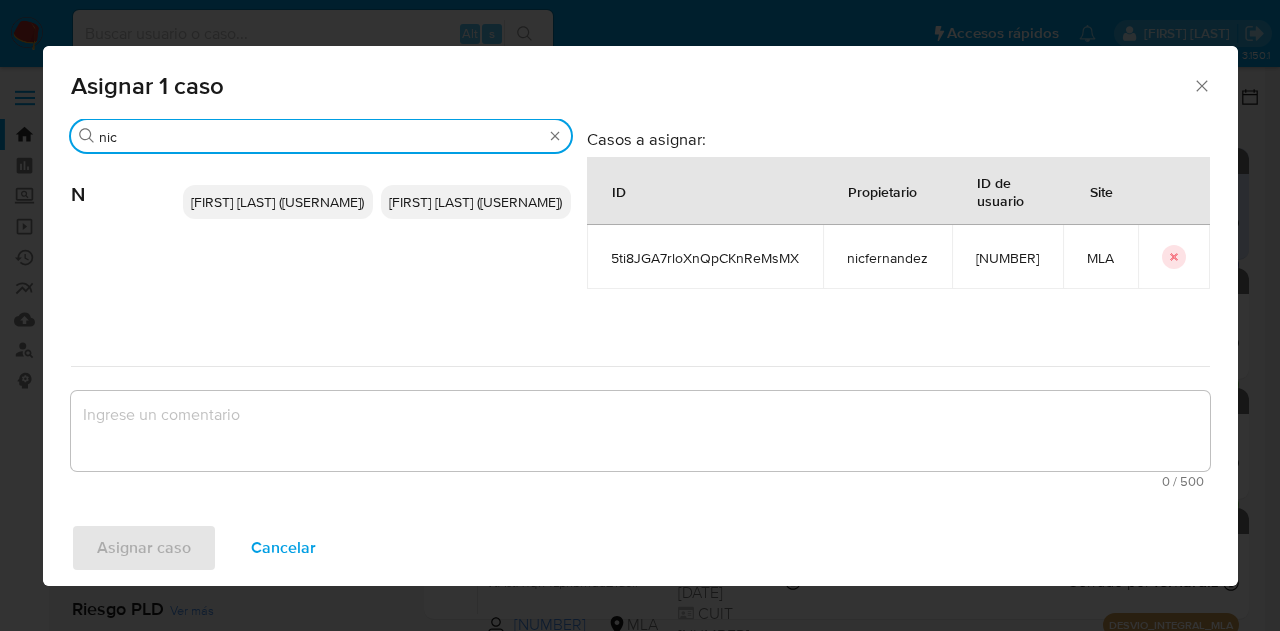 type on "nic" 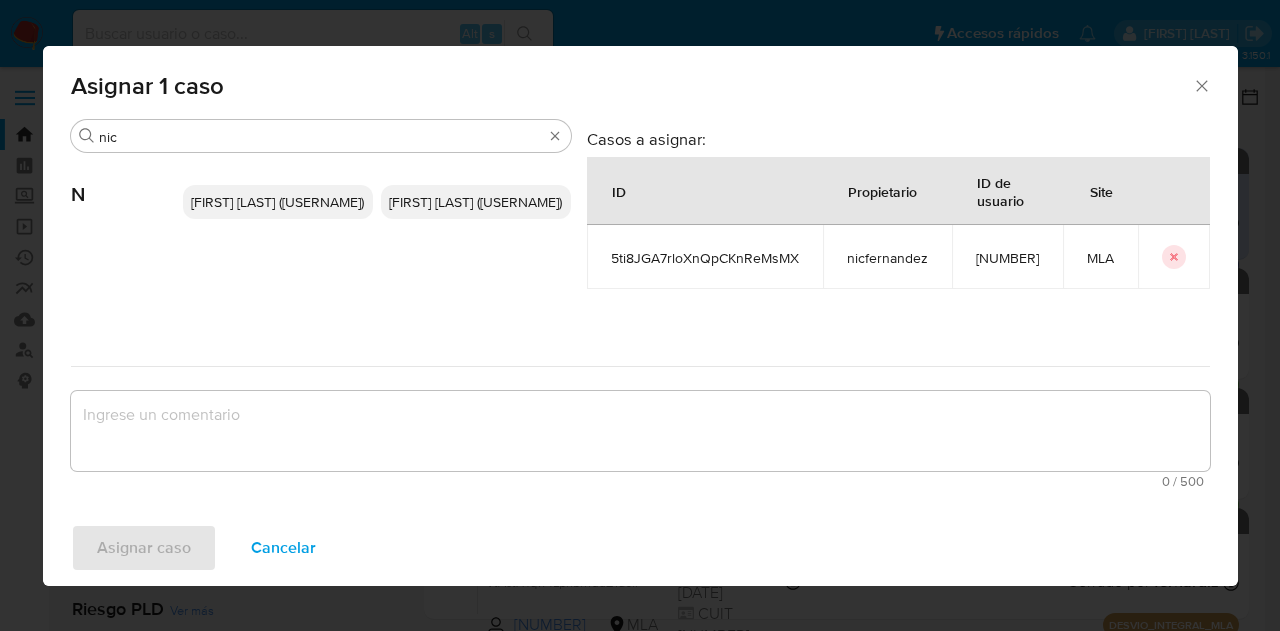 click on "Nicolas Fernandez Allen (nicfernandez)" at bounding box center (277, 202) 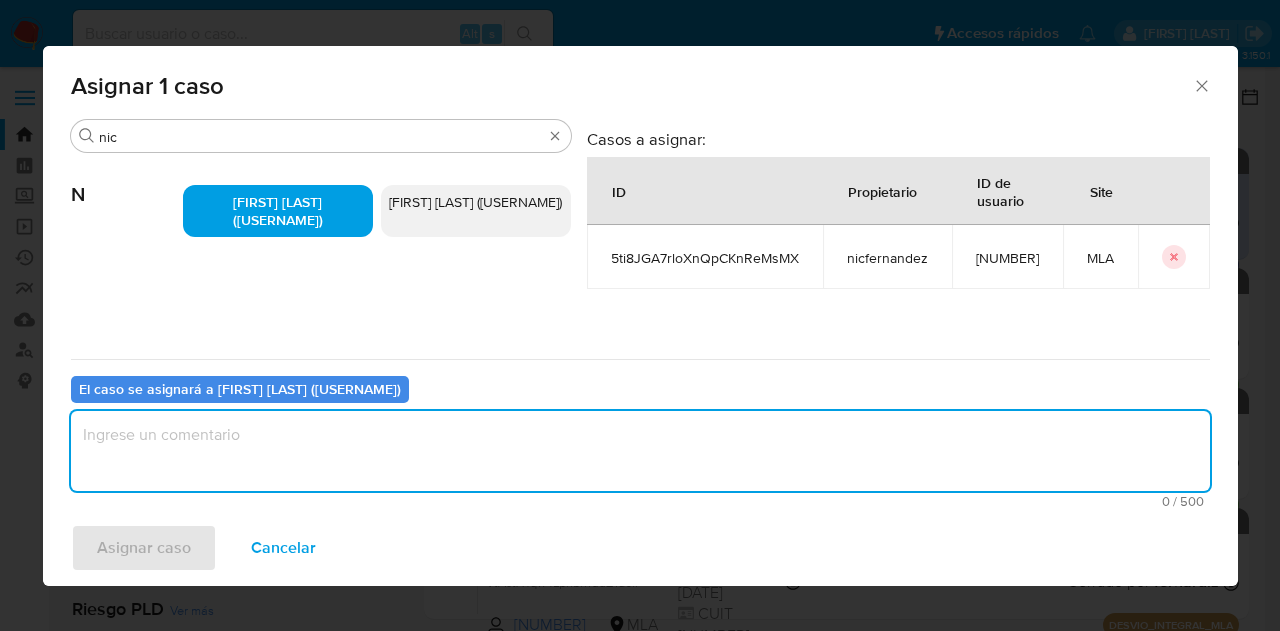 click at bounding box center (640, 451) 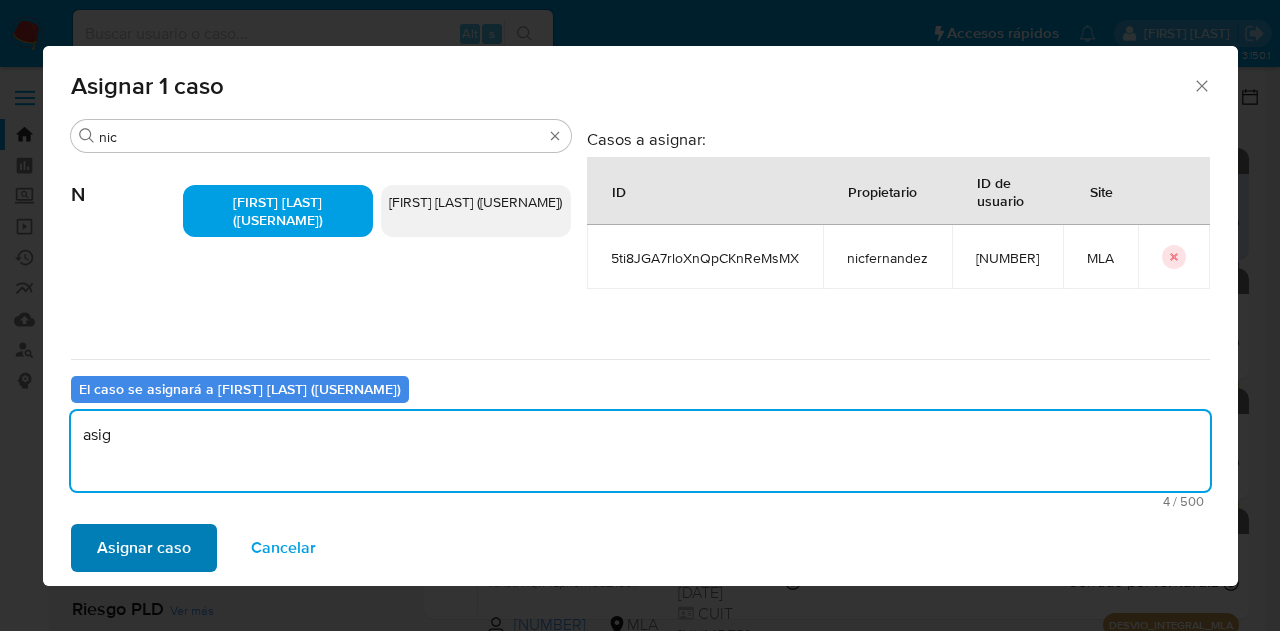 type on "asig" 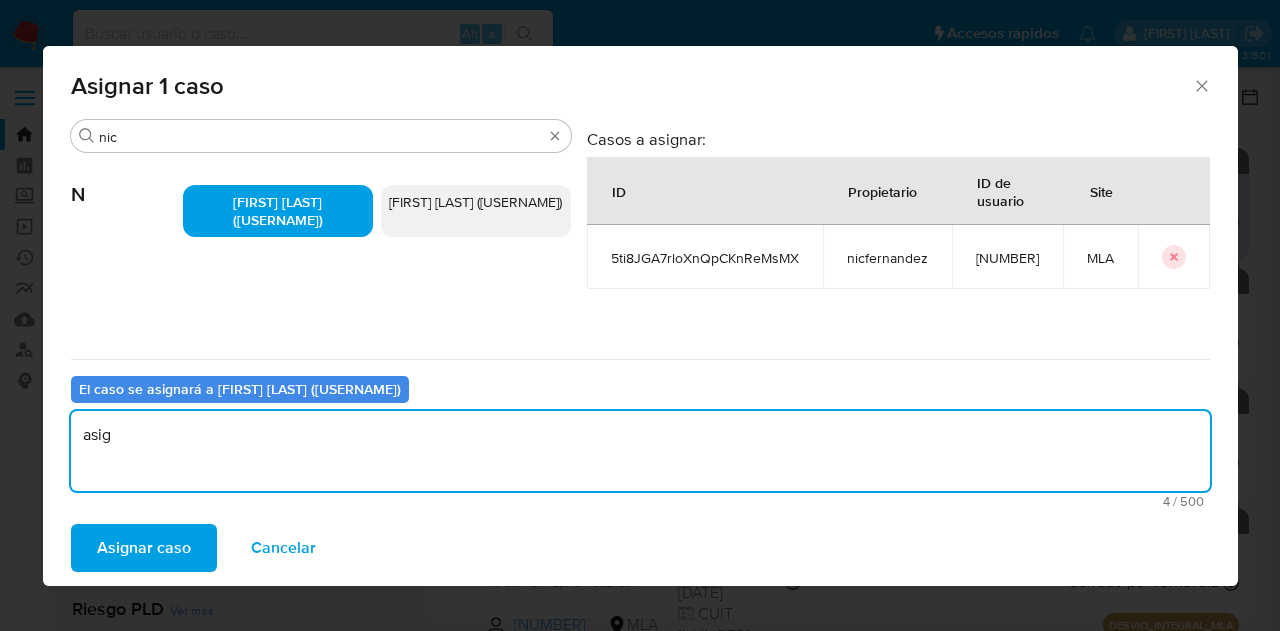 click on "Asignar caso" at bounding box center [144, 548] 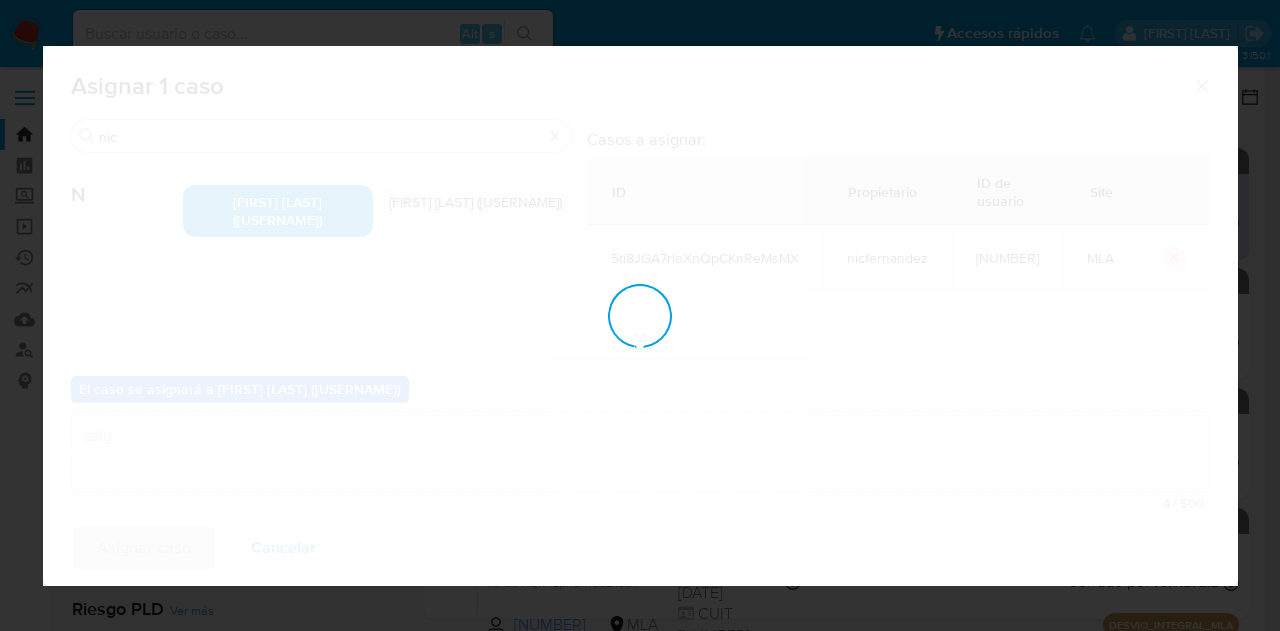type 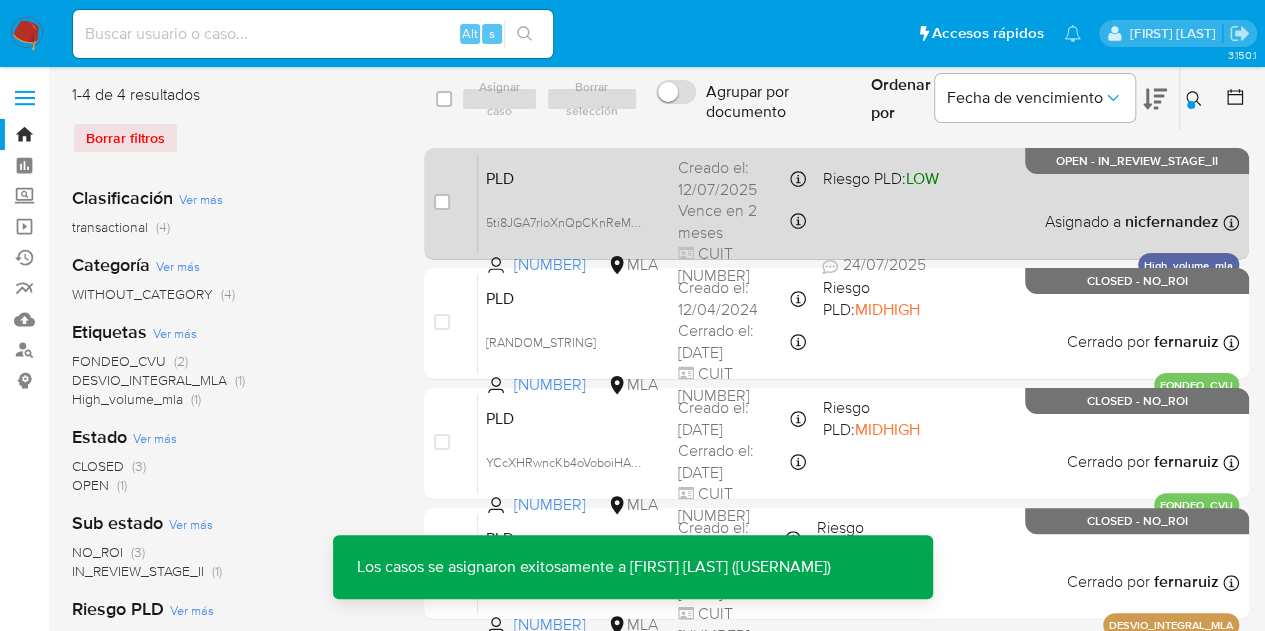 click on "PLD 5ti8JGA7rloXnQpCKnReMsMX 52994679 MLA Riesgo PLD:  LOW Creado el: 12/07/2025   Creado el: 12/07/2025 03:10:53 Vence en 2 meses   Vence el 10/10/2025 03:10:54 CUIT   23305754439 24/07/2025   24/07/2025 10:17 Asignado a   nicfernandez   Asignado el: 17/07/2025 16:33:30 High_volume_mla OPEN - IN_REVIEW_STAGE_II" at bounding box center [858, 203] 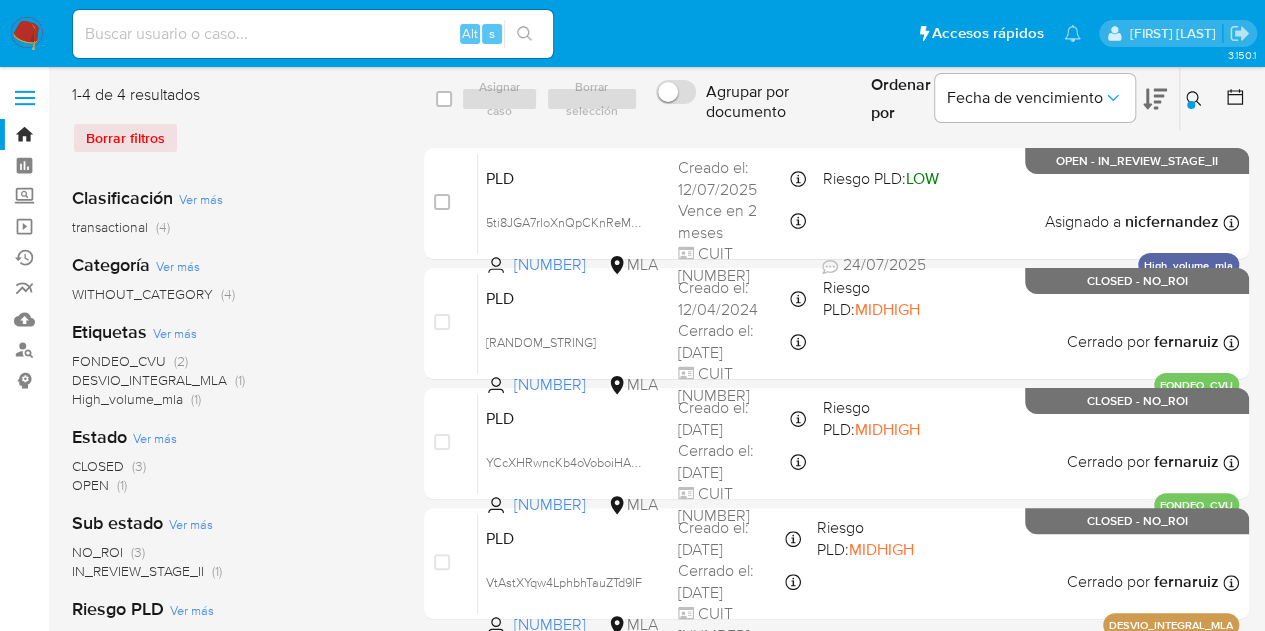 click at bounding box center (1196, 99) 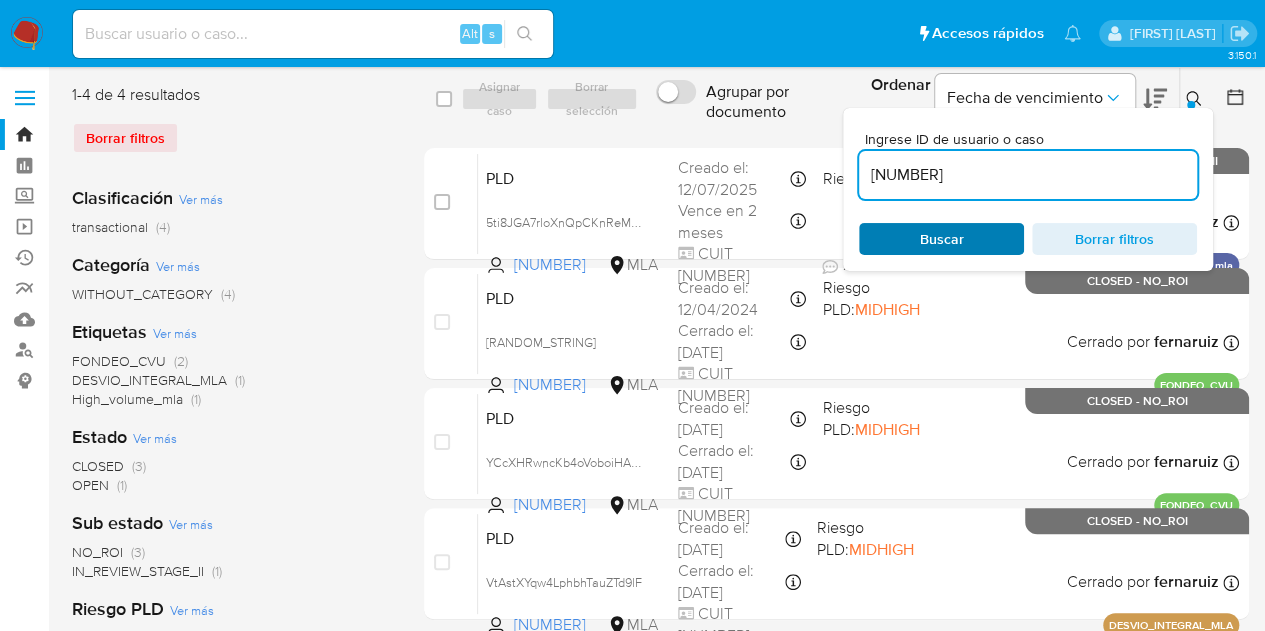 click on "Buscar" at bounding box center (942, 239) 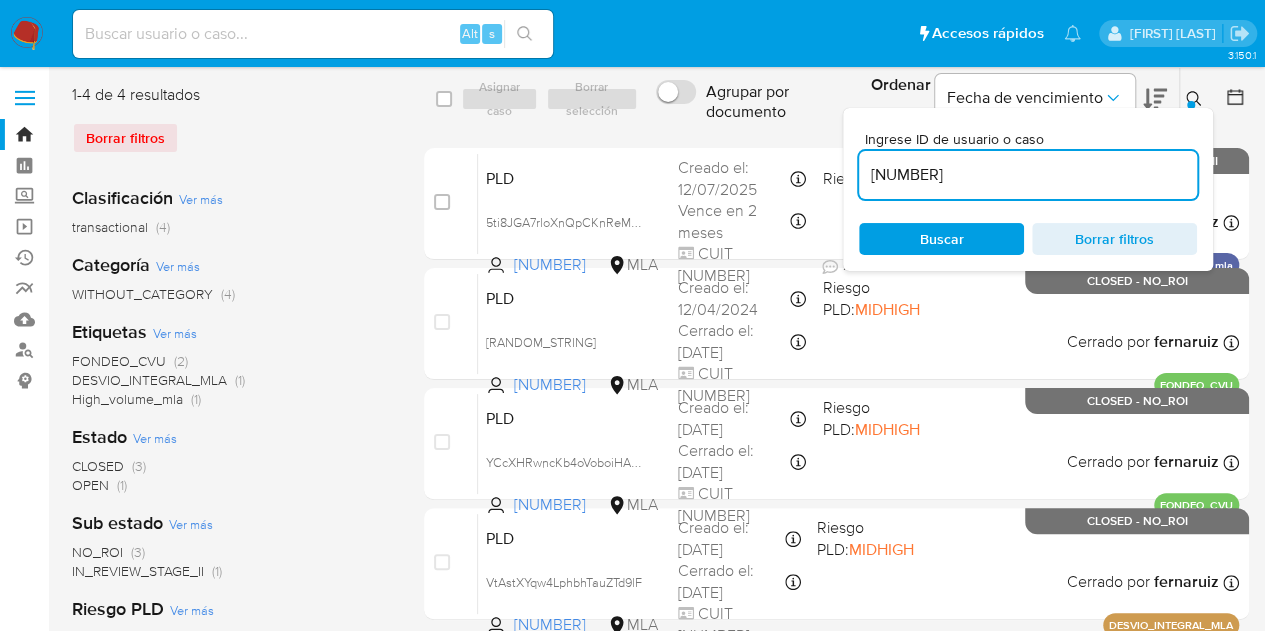 click 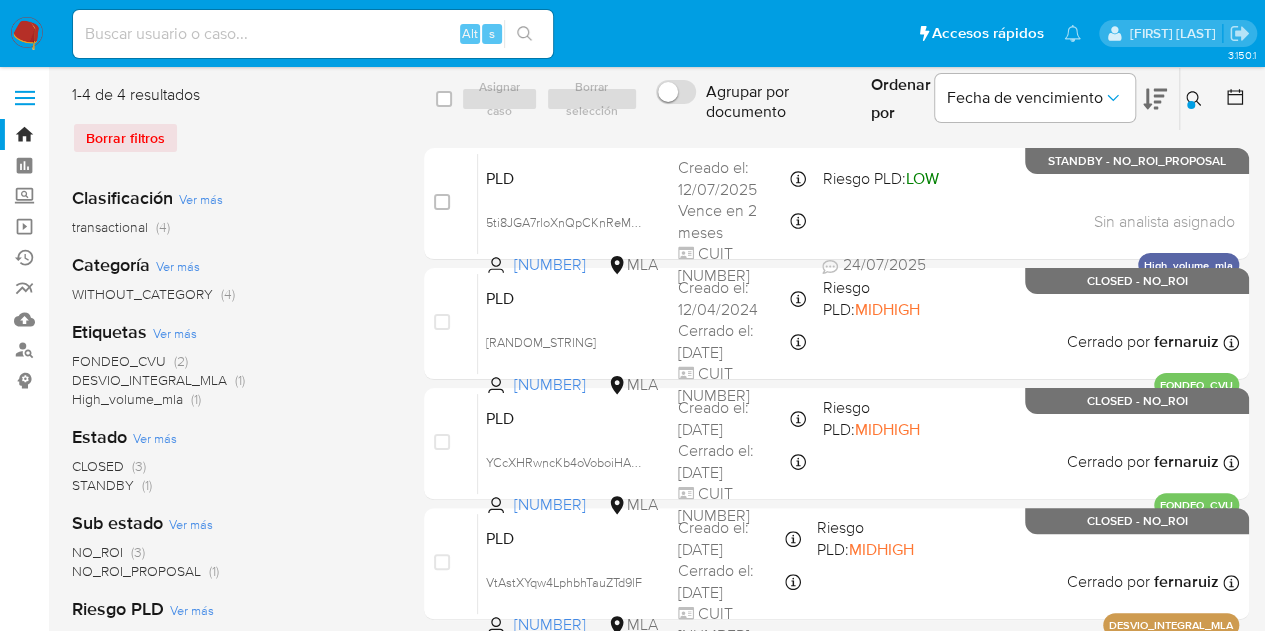 click 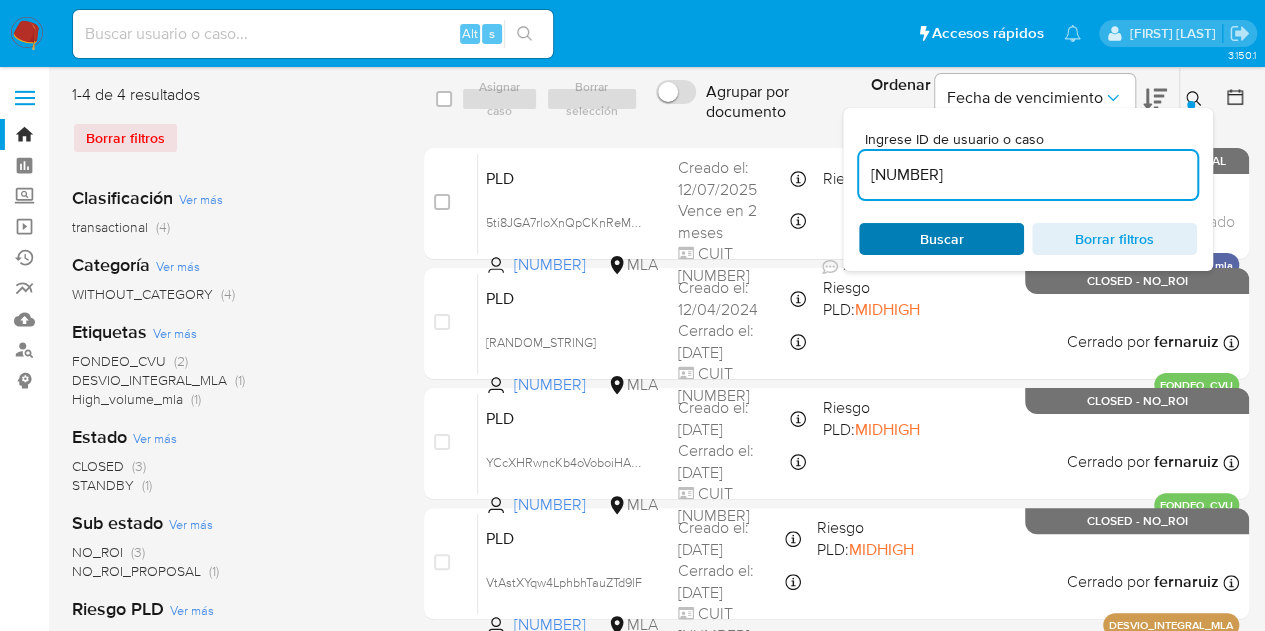 click on "Buscar" at bounding box center [942, 239] 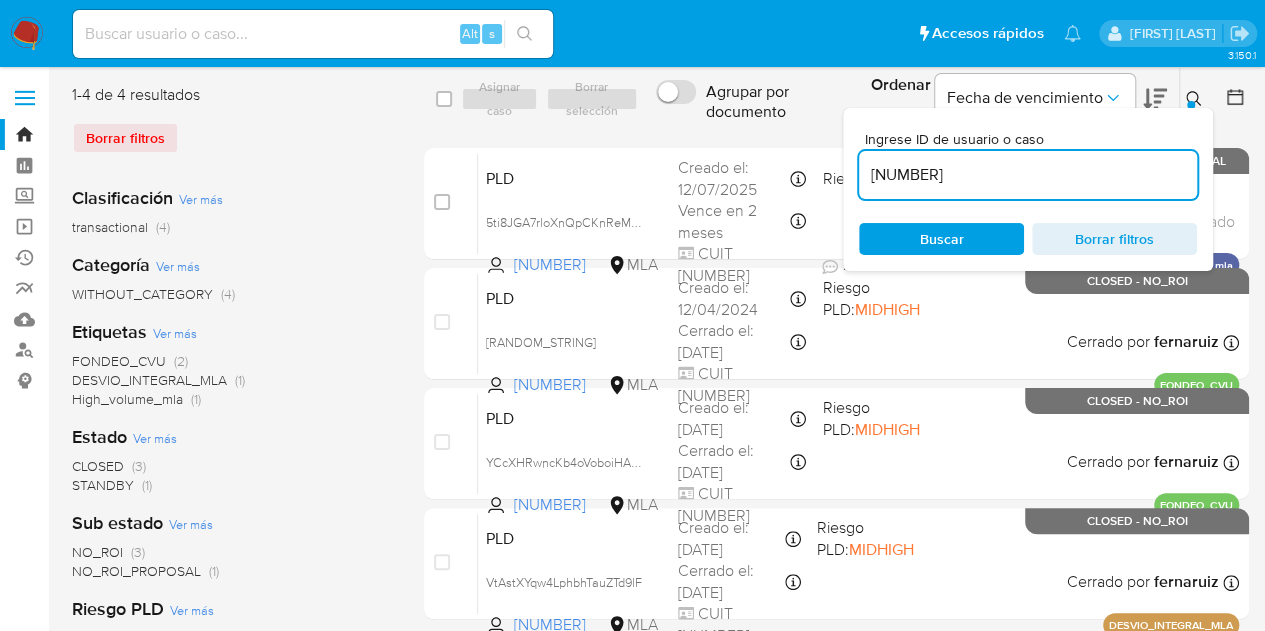 click on "Buscar" at bounding box center [942, 239] 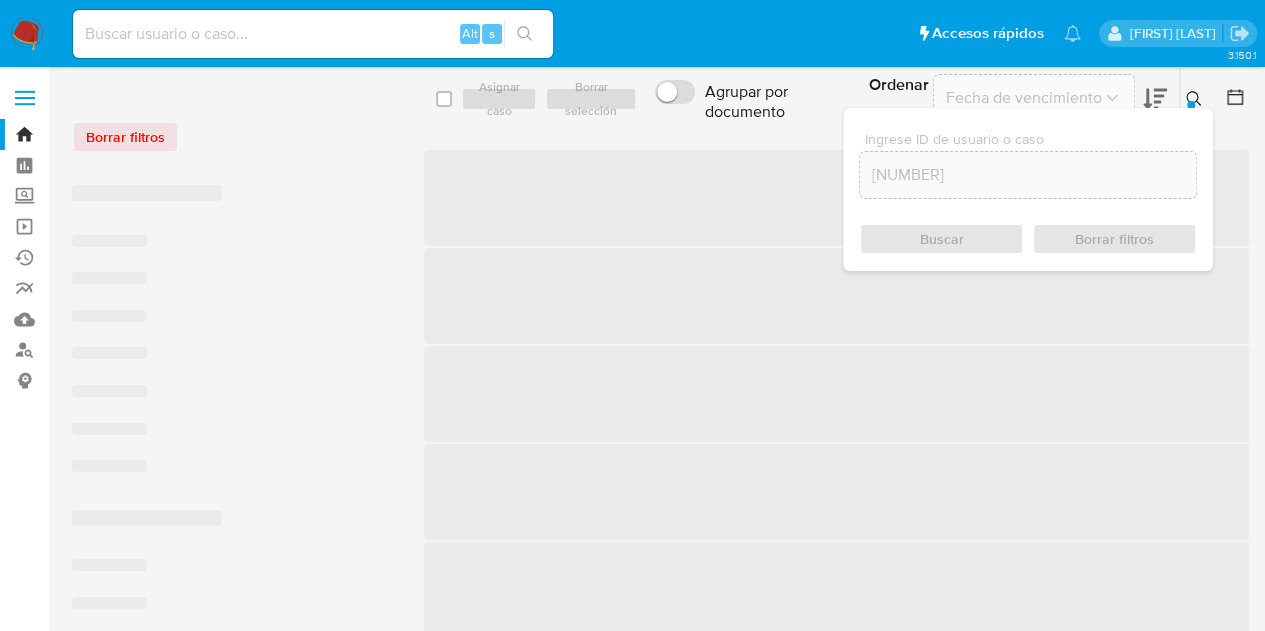 click 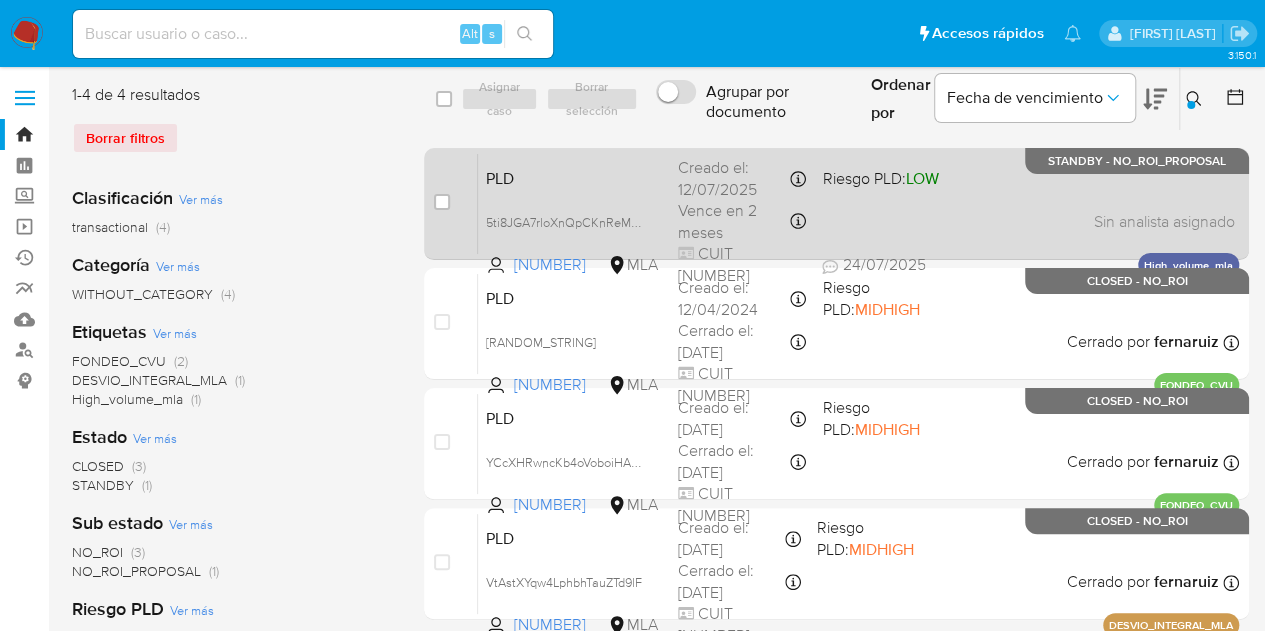 click on "PLD" at bounding box center (574, 177) 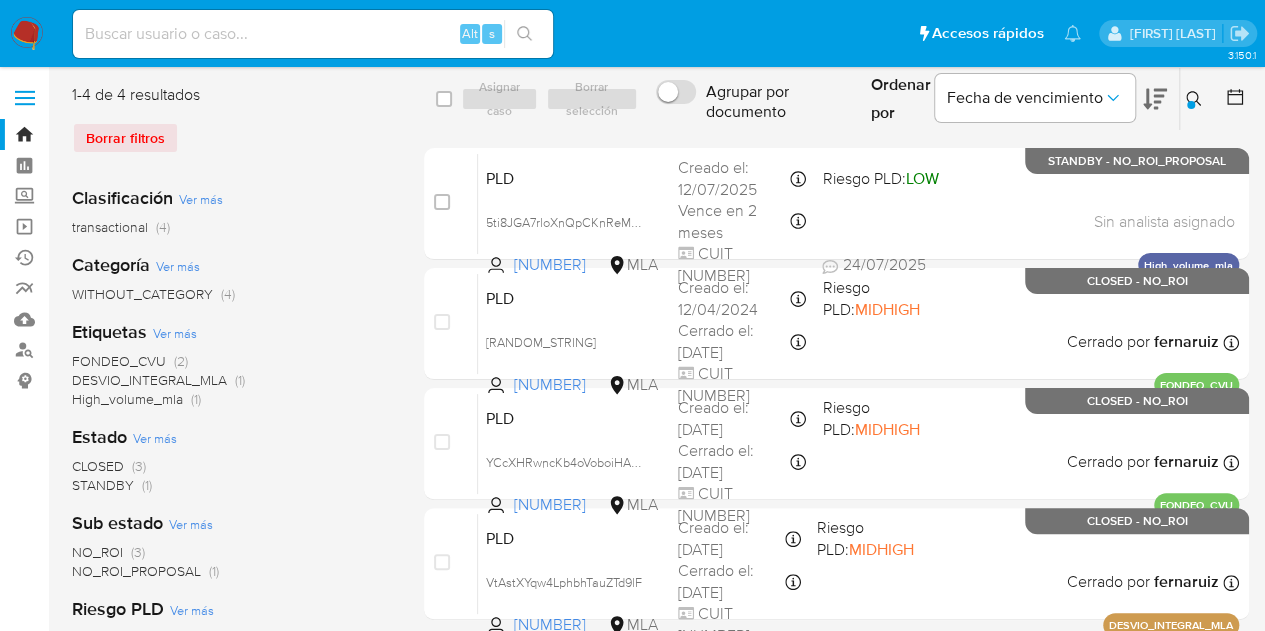 click 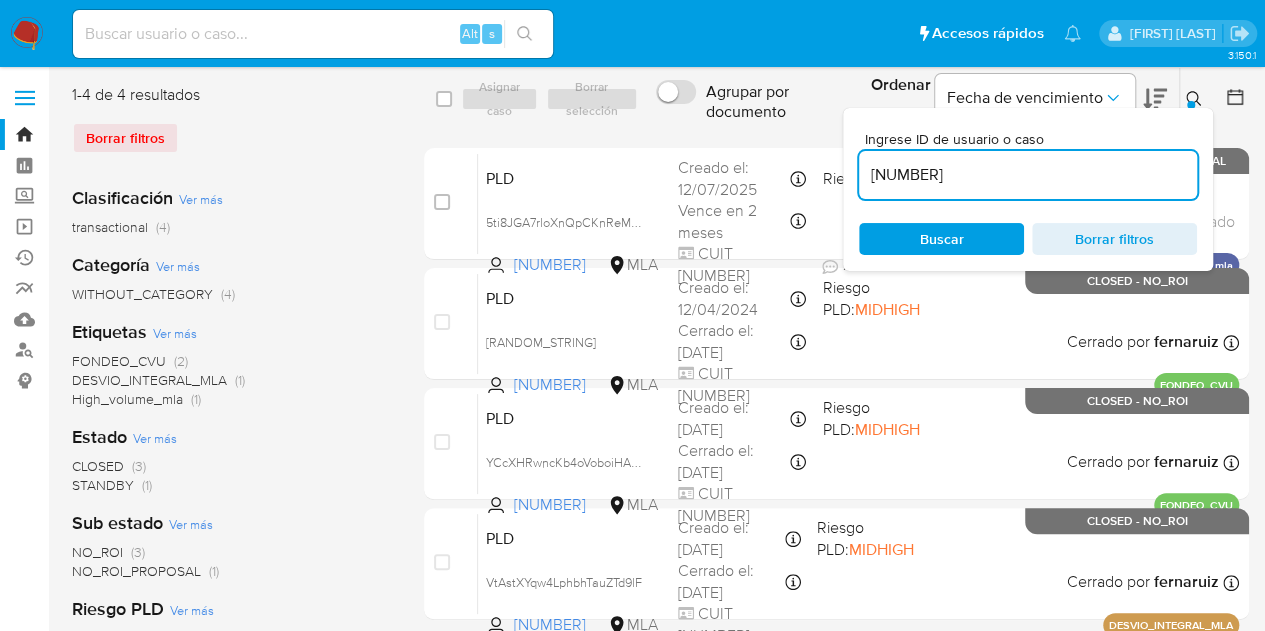 drag, startPoint x: 984, startPoint y: 179, endPoint x: 765, endPoint y: 141, distance: 222.27235 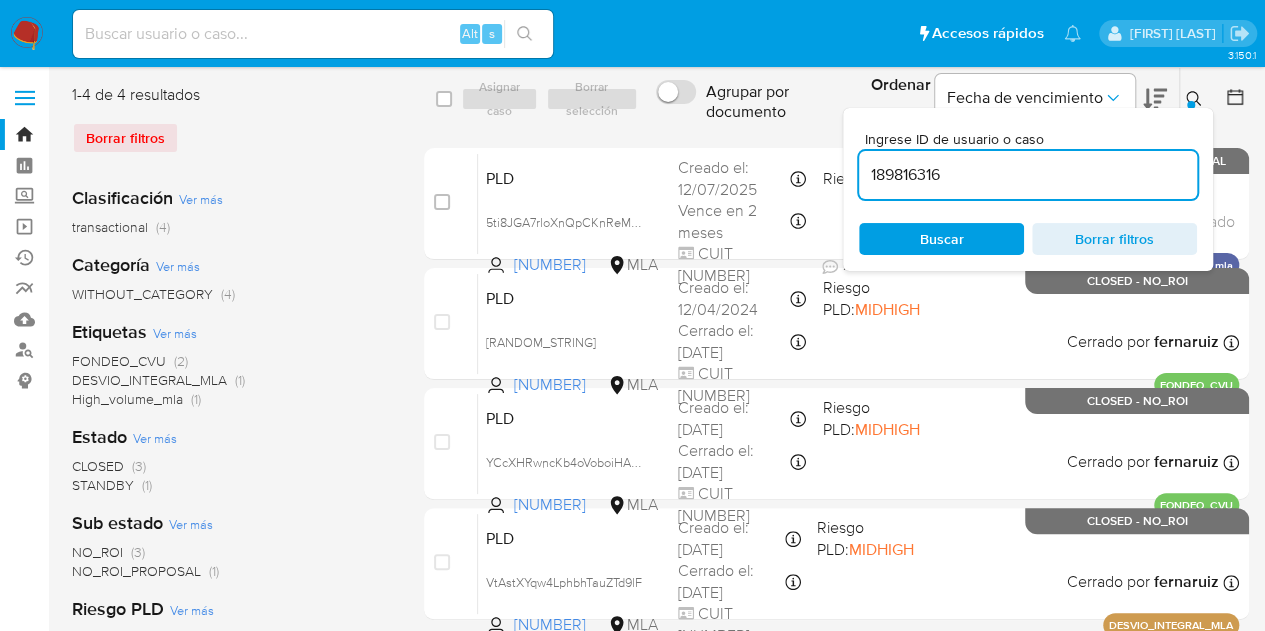 type on "189816316" 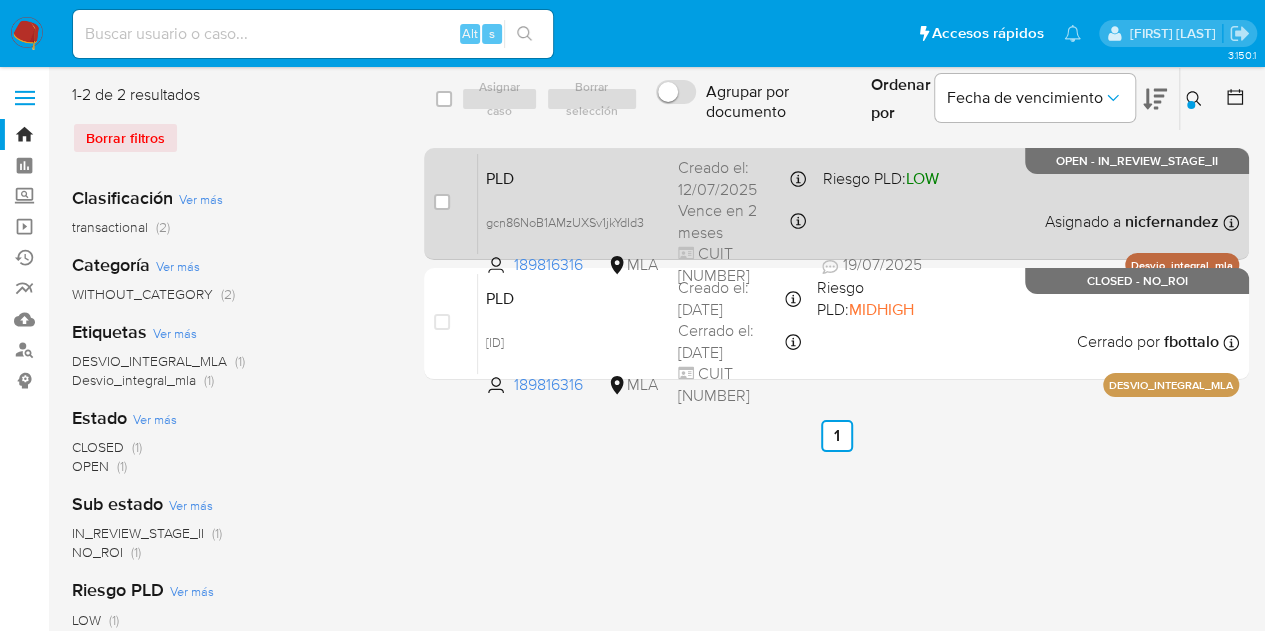 click on "PLD" at bounding box center [574, 177] 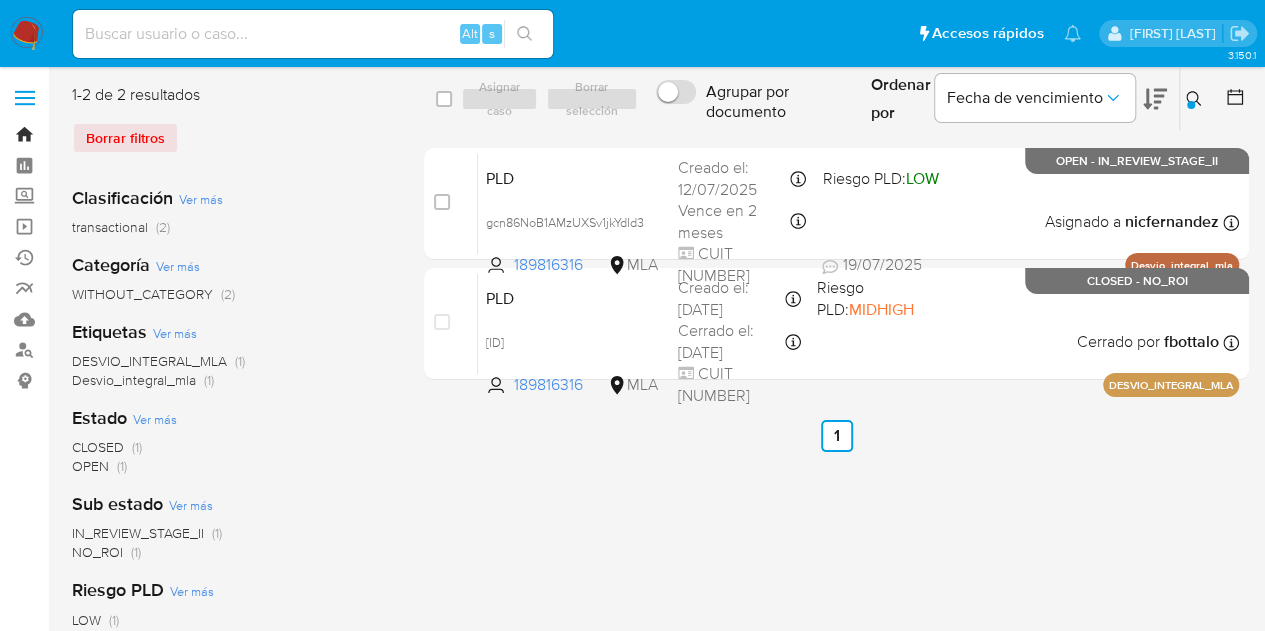 click on "Bandeja" at bounding box center [119, 134] 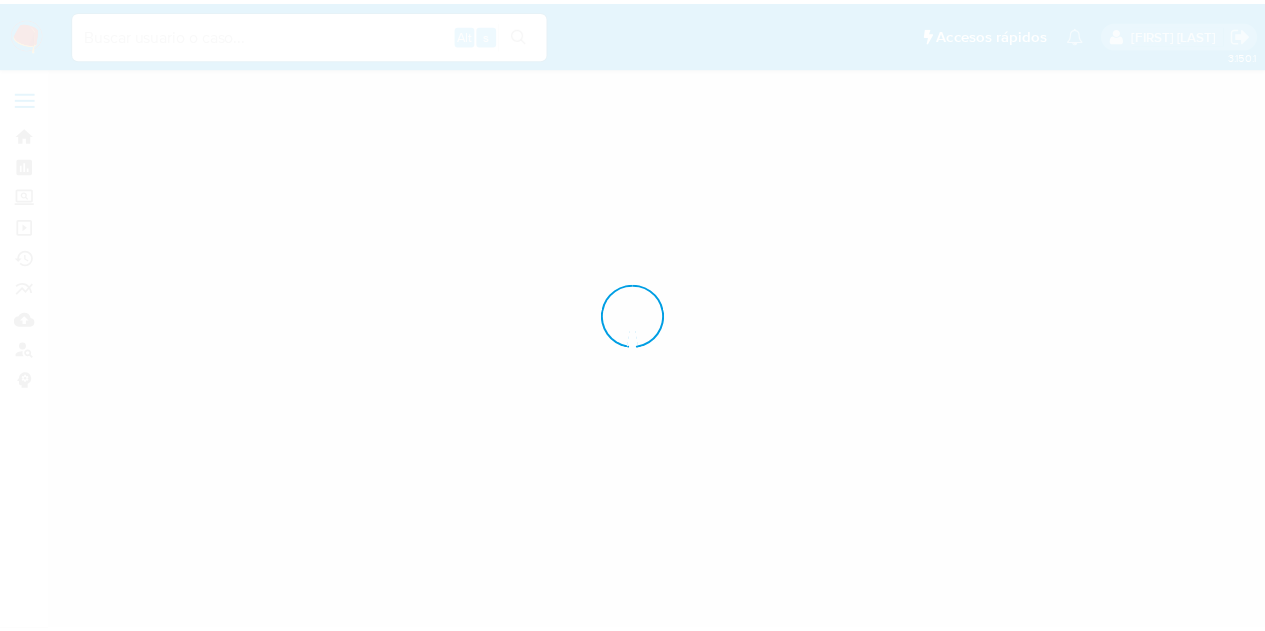 scroll, scrollTop: 0, scrollLeft: 0, axis: both 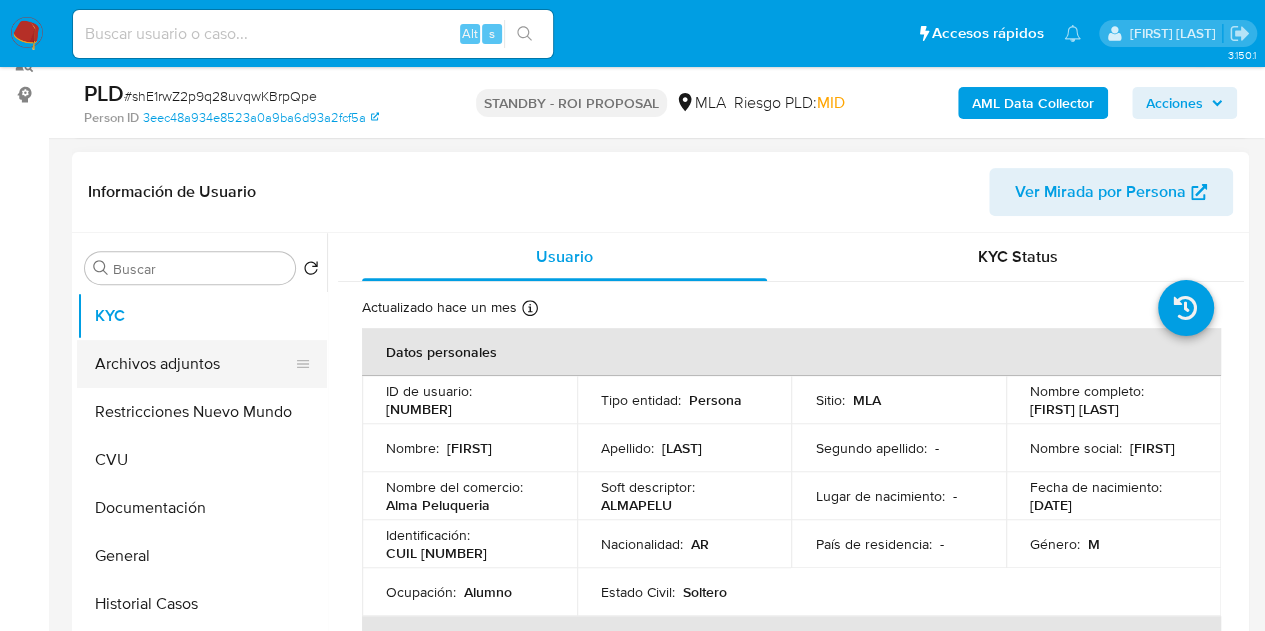 select on "10" 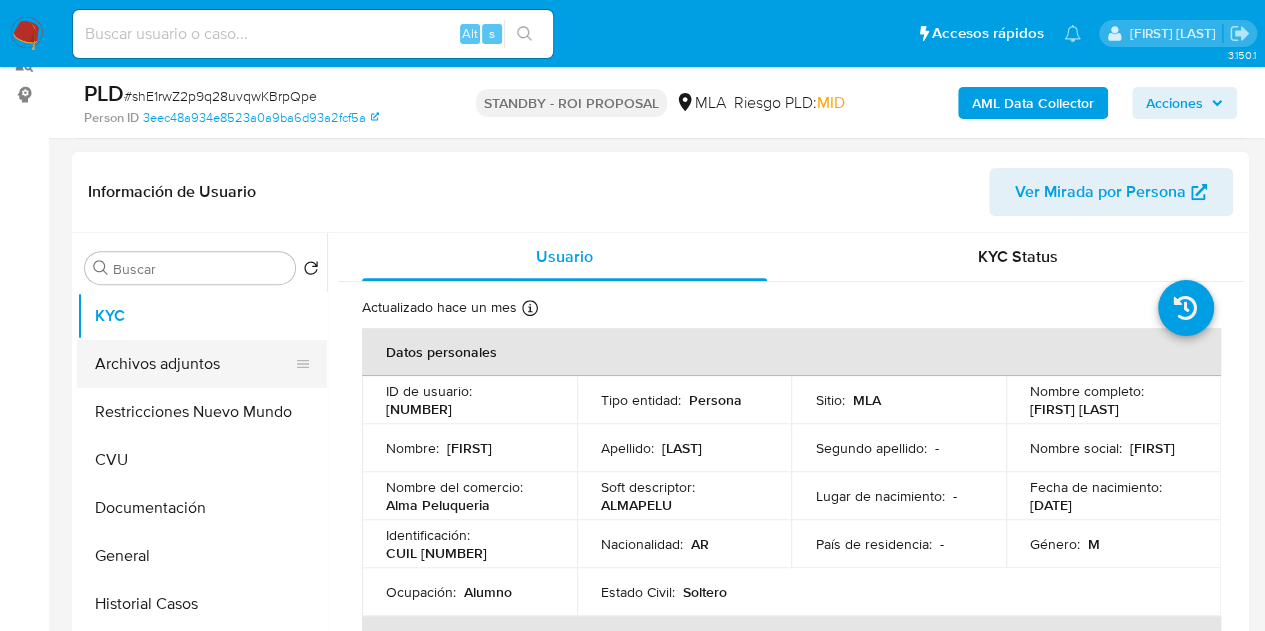 click on "Archivos adjuntos" at bounding box center (194, 364) 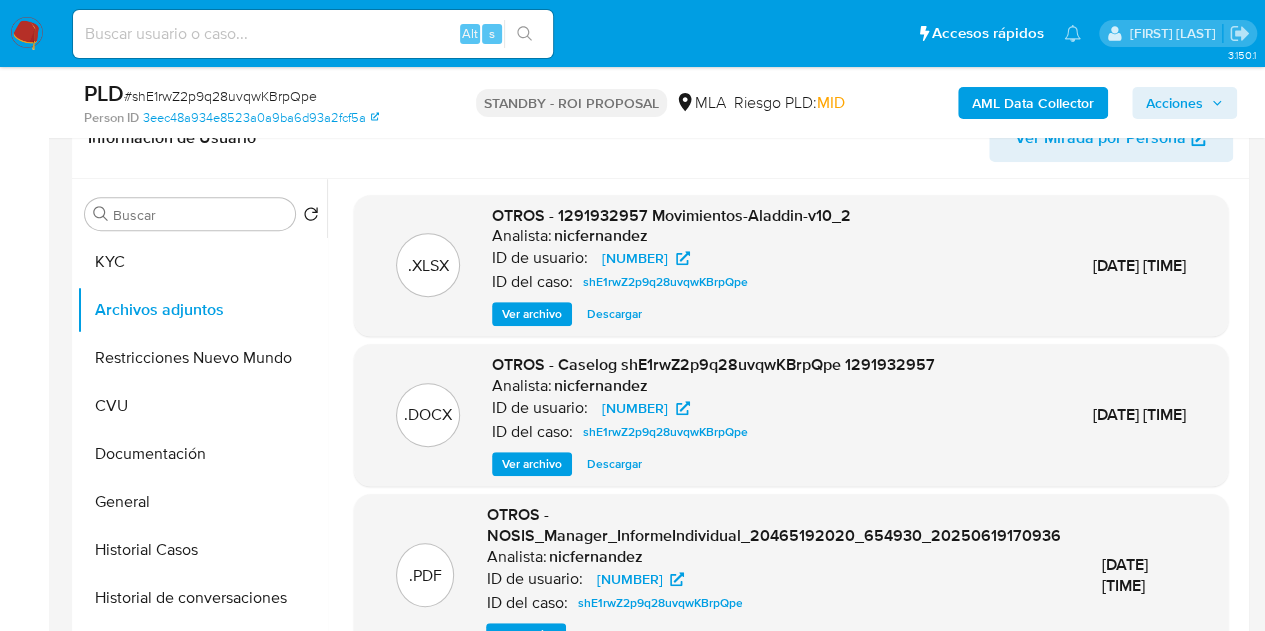 scroll, scrollTop: 363, scrollLeft: 0, axis: vertical 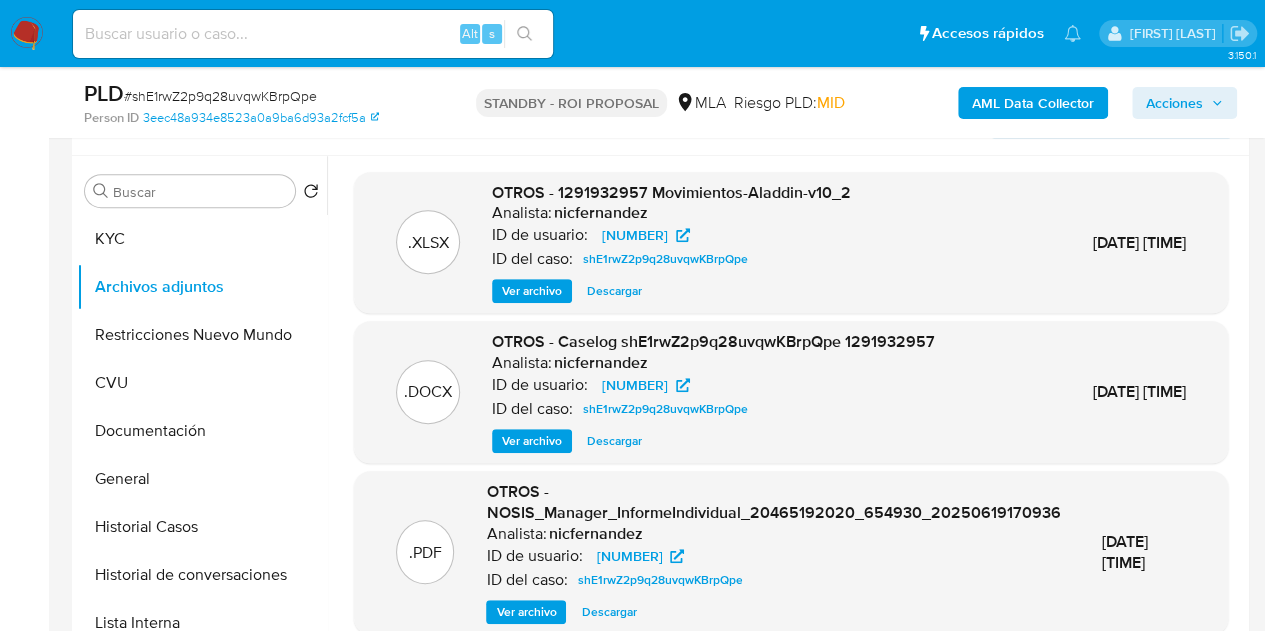 click on "Descargar" at bounding box center (614, 441) 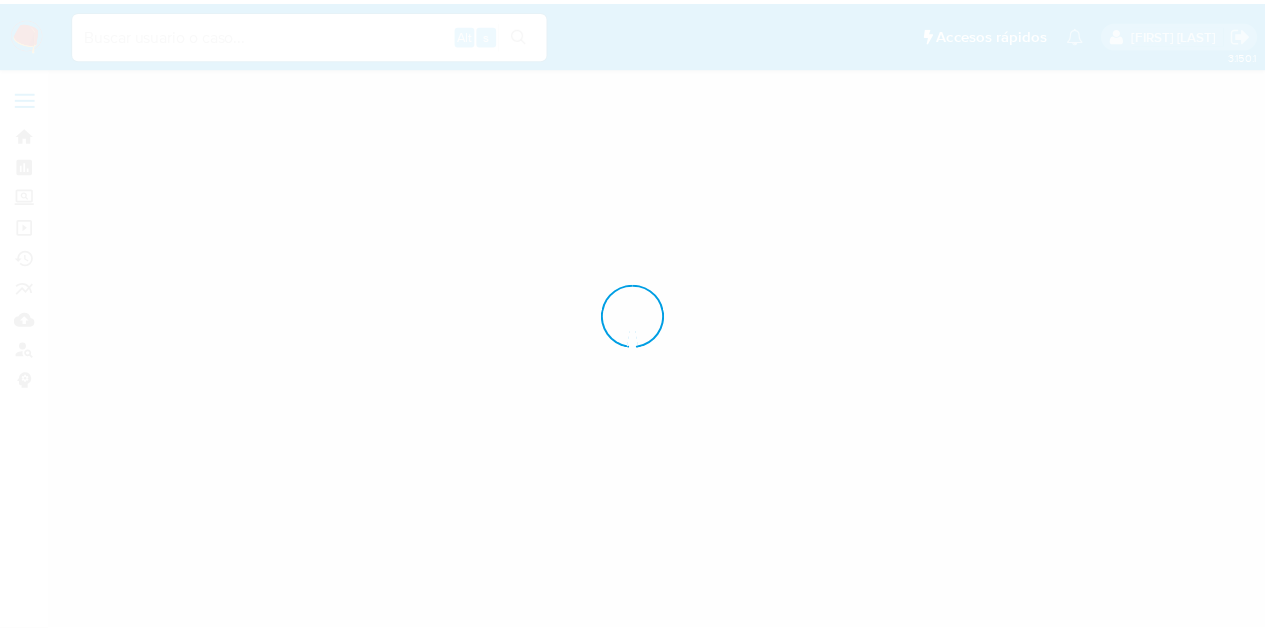 scroll, scrollTop: 0, scrollLeft: 0, axis: both 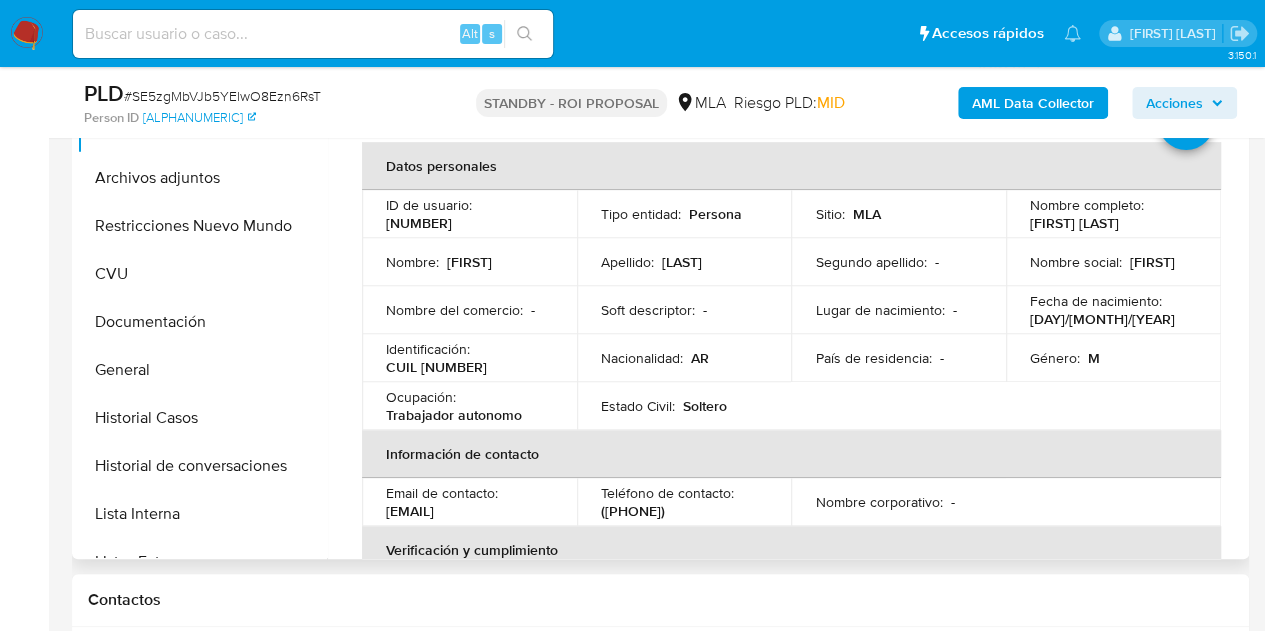 select on "10" 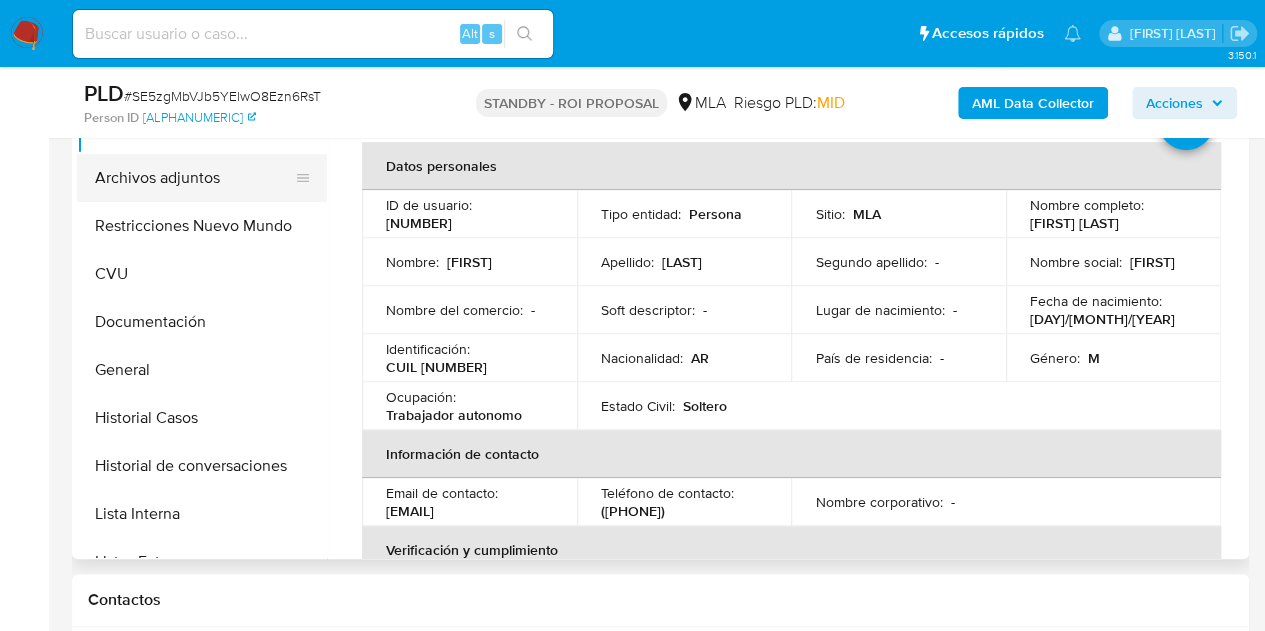 click on "Archivos adjuntos" at bounding box center [194, 178] 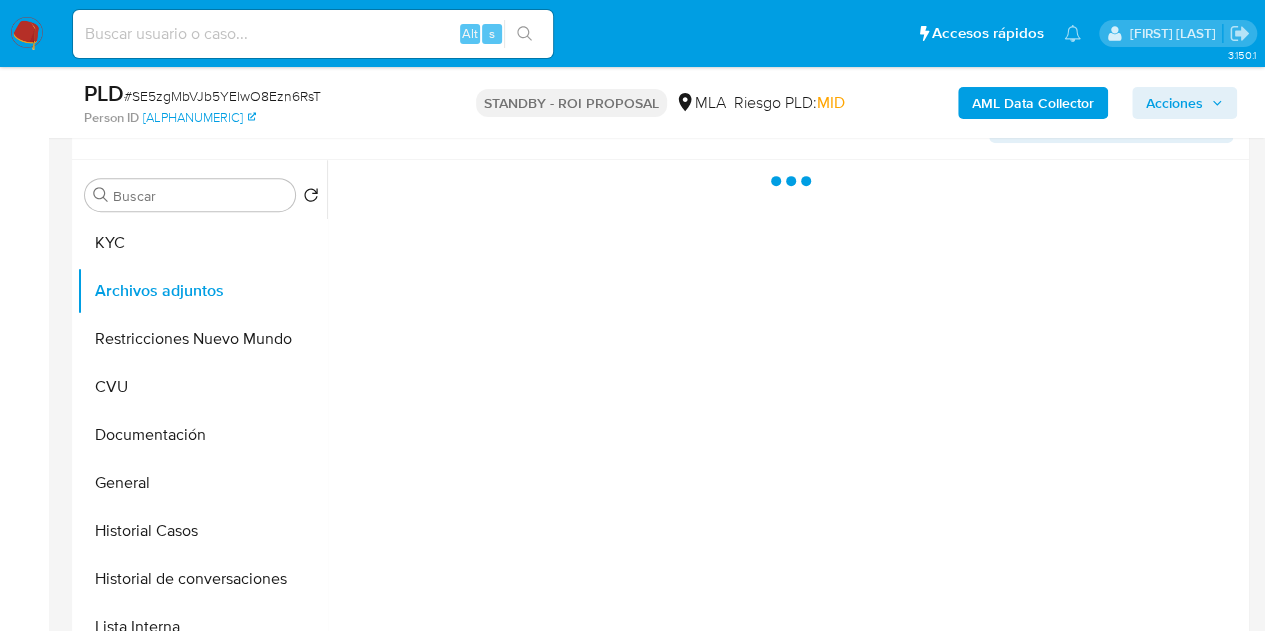 scroll, scrollTop: 352, scrollLeft: 0, axis: vertical 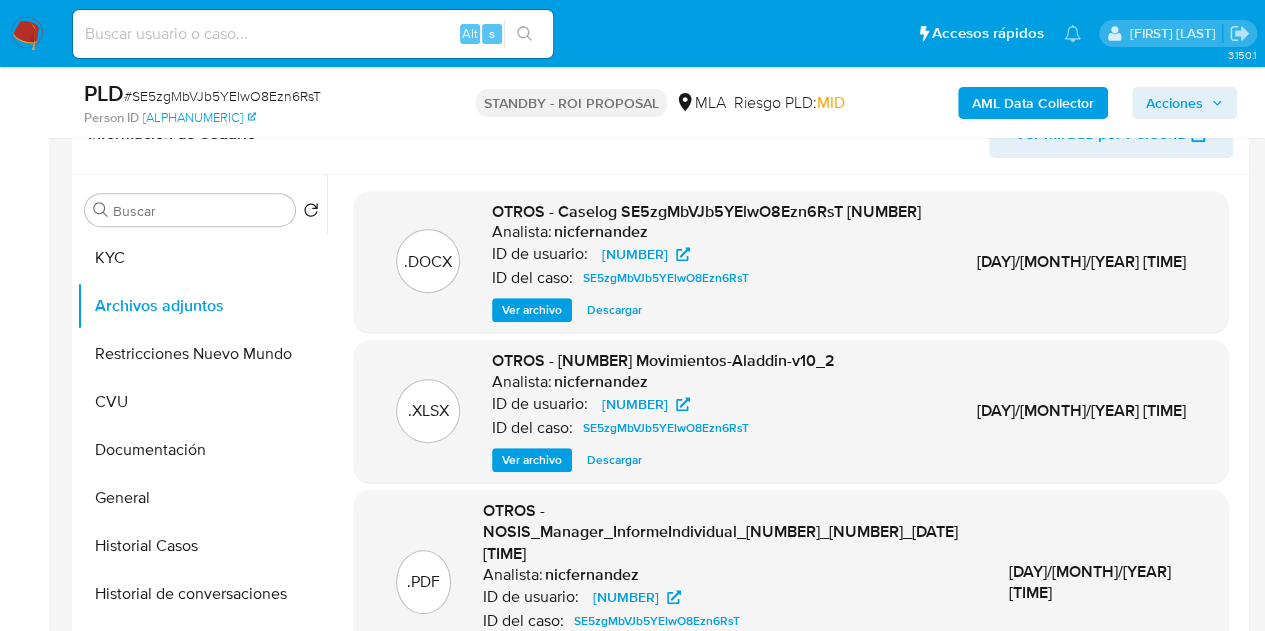 click on "Descargar" at bounding box center (614, 310) 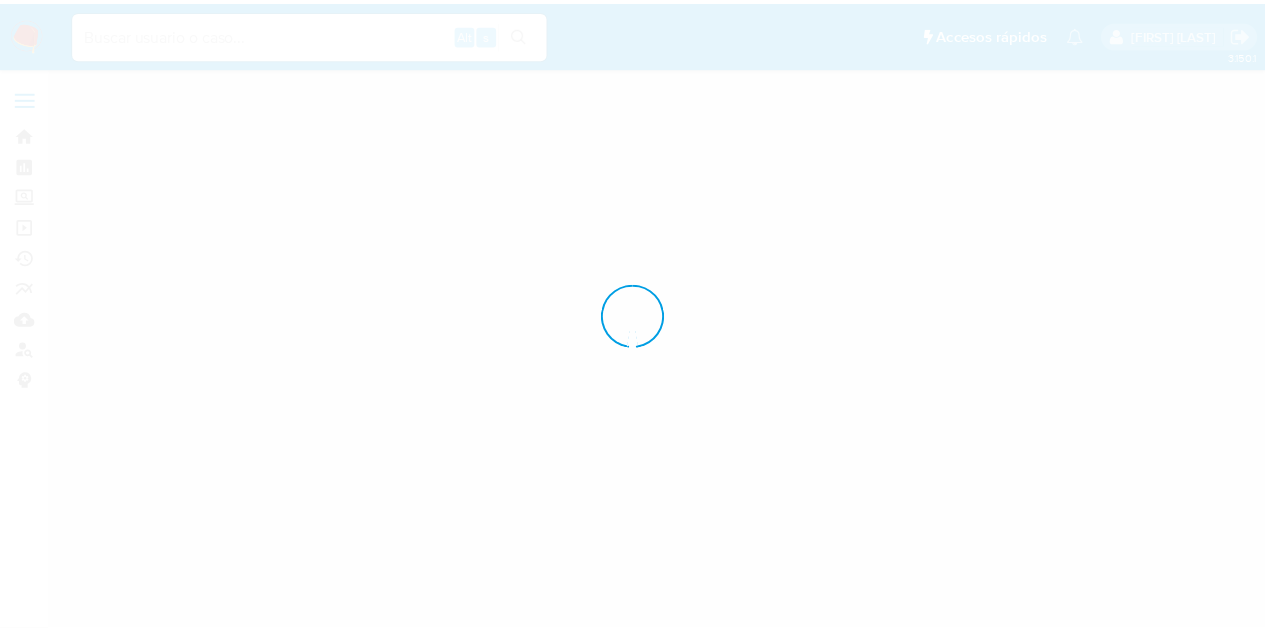 scroll, scrollTop: 0, scrollLeft: 0, axis: both 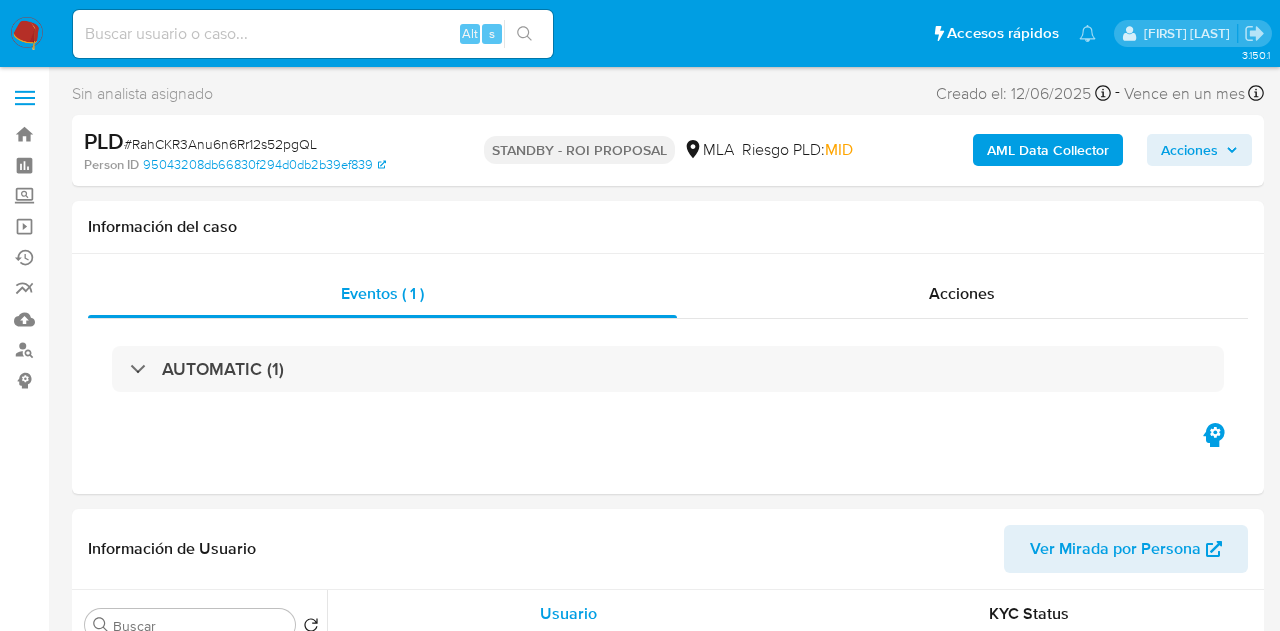 select on "10" 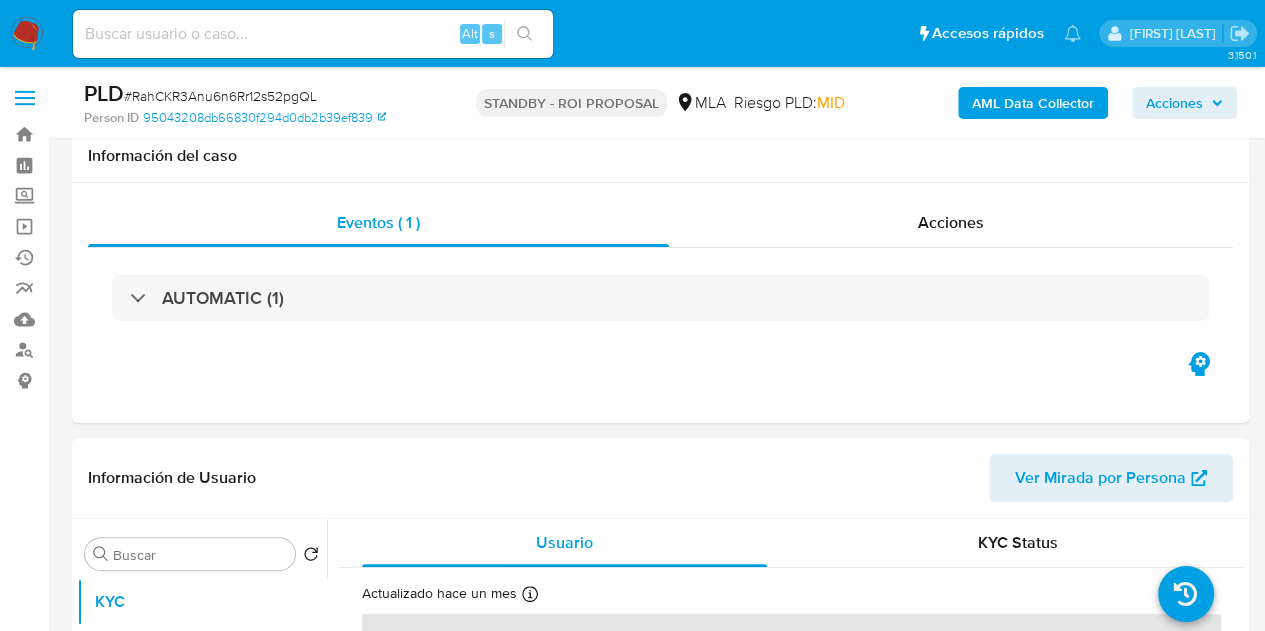 scroll, scrollTop: 497, scrollLeft: 0, axis: vertical 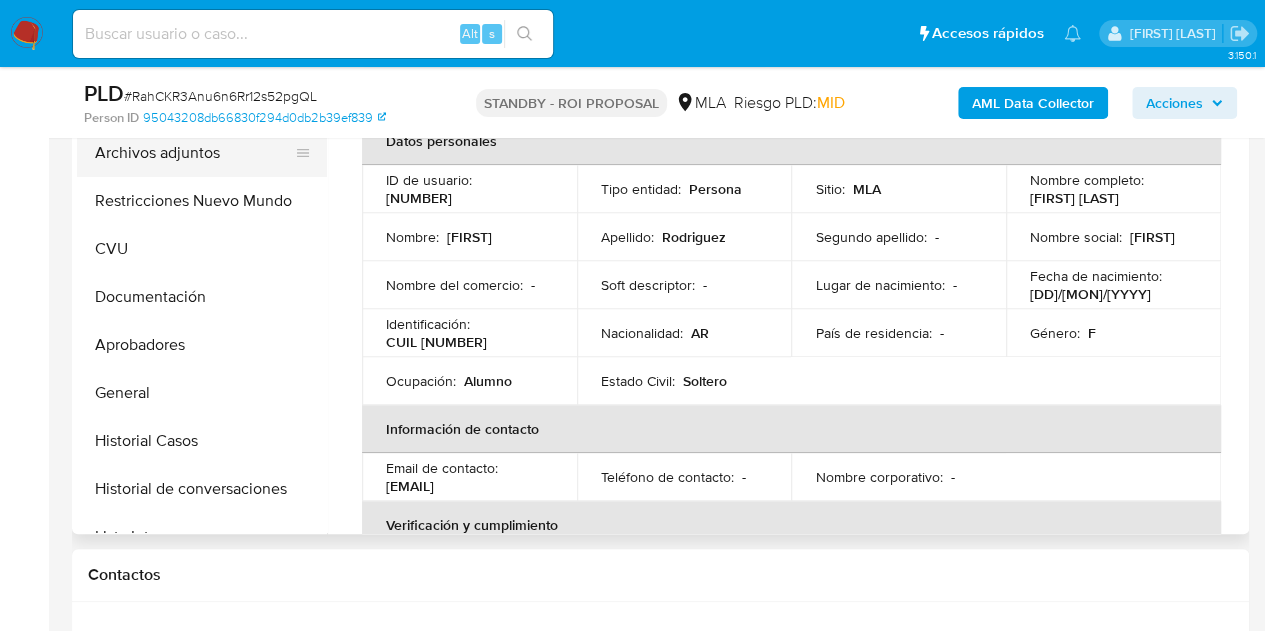 click on "Archivos adjuntos" at bounding box center (194, 153) 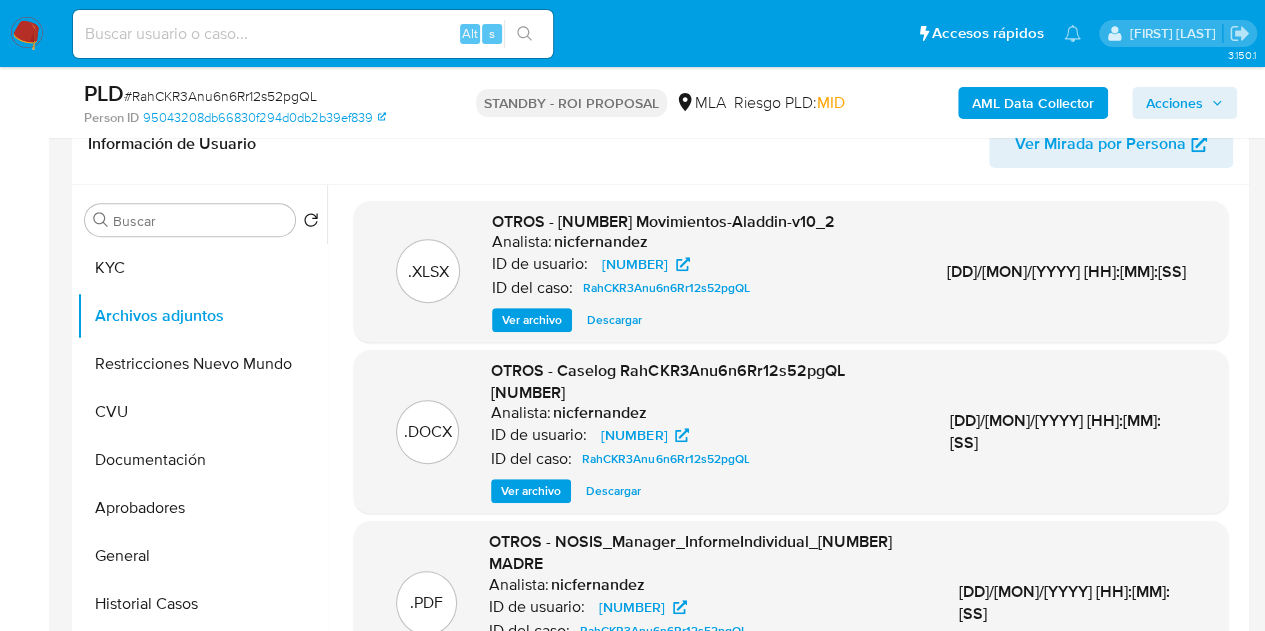 scroll, scrollTop: 352, scrollLeft: 0, axis: vertical 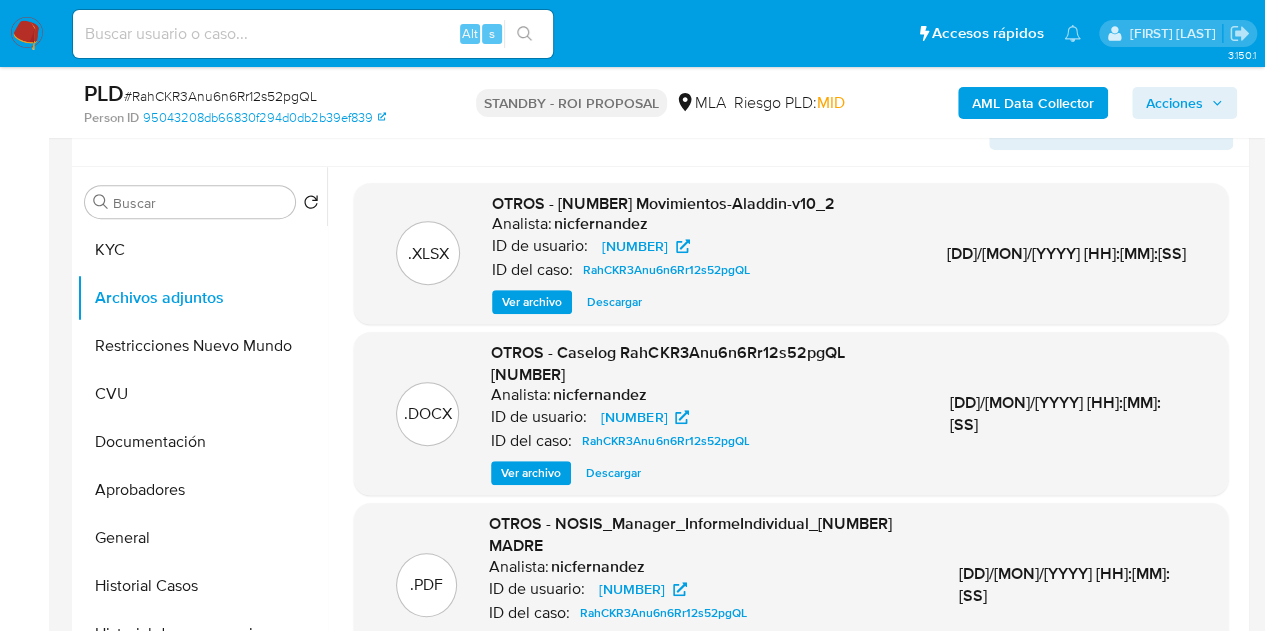 click on "Descargar" at bounding box center (613, 473) 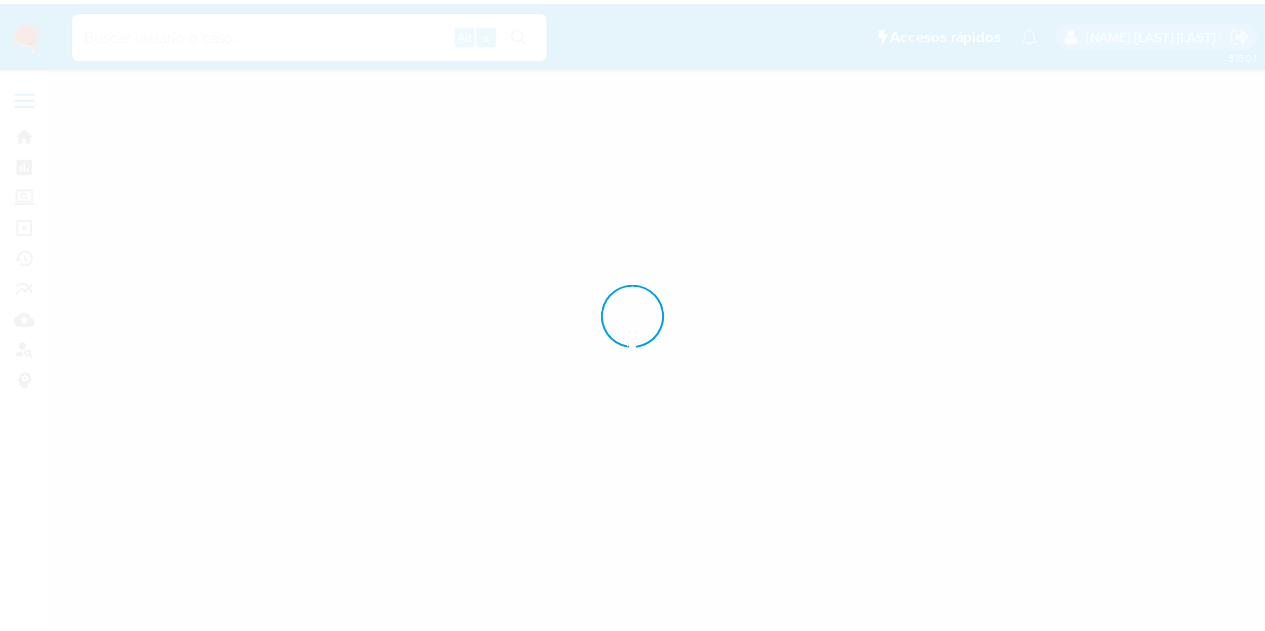 scroll, scrollTop: 0, scrollLeft: 0, axis: both 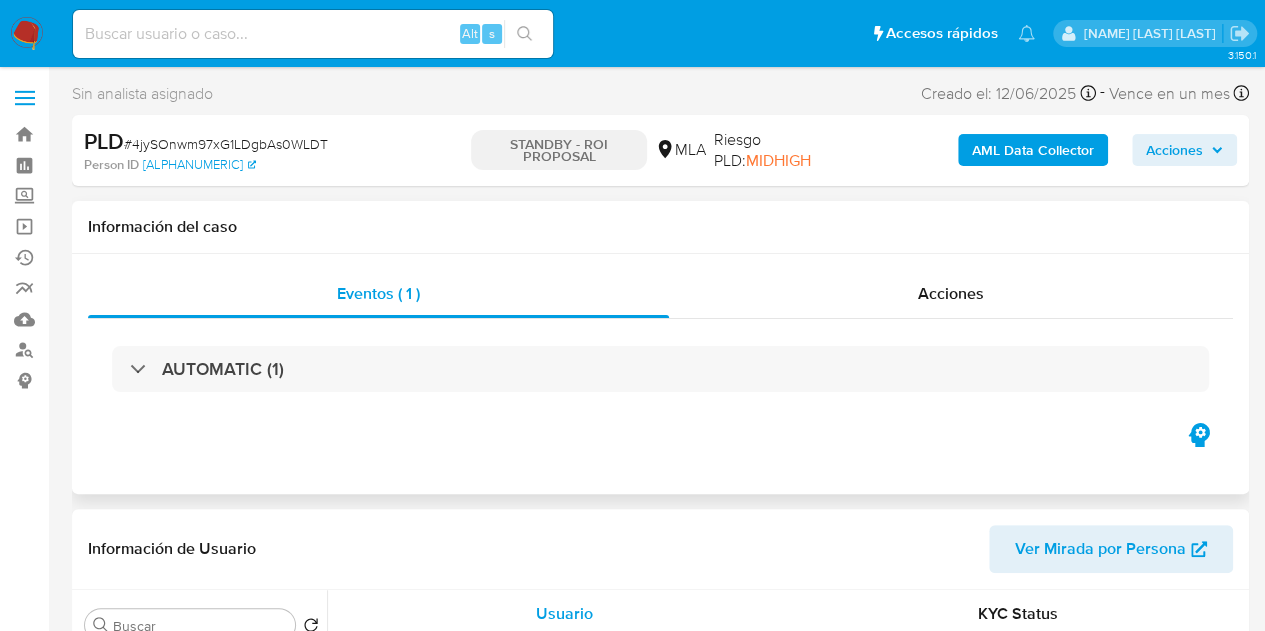 drag, startPoint x: 174, startPoint y: 215, endPoint x: 358, endPoint y: 226, distance: 184.3285 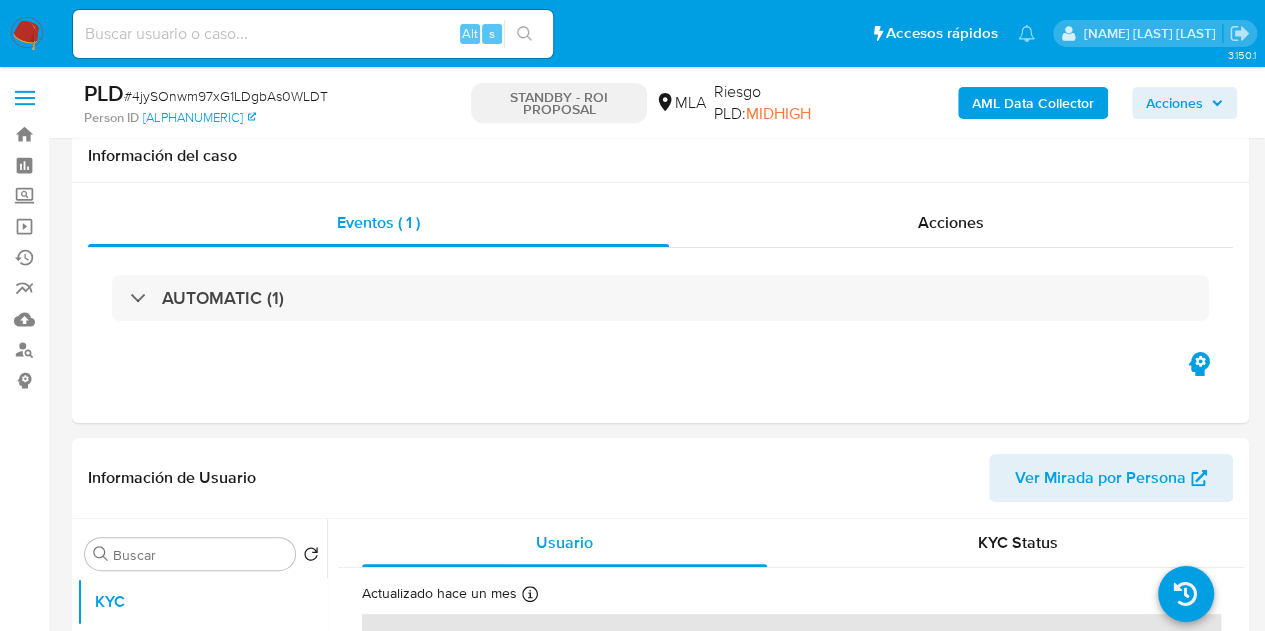 scroll, scrollTop: 266, scrollLeft: 0, axis: vertical 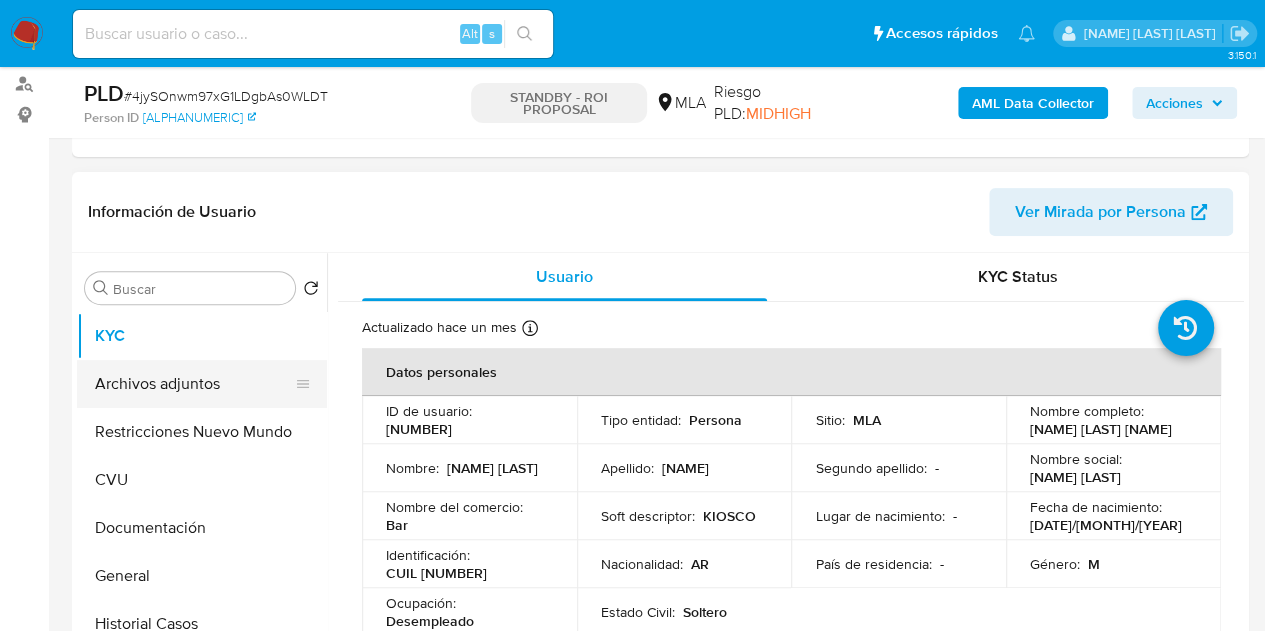 click on "Archivos adjuntos" at bounding box center [194, 384] 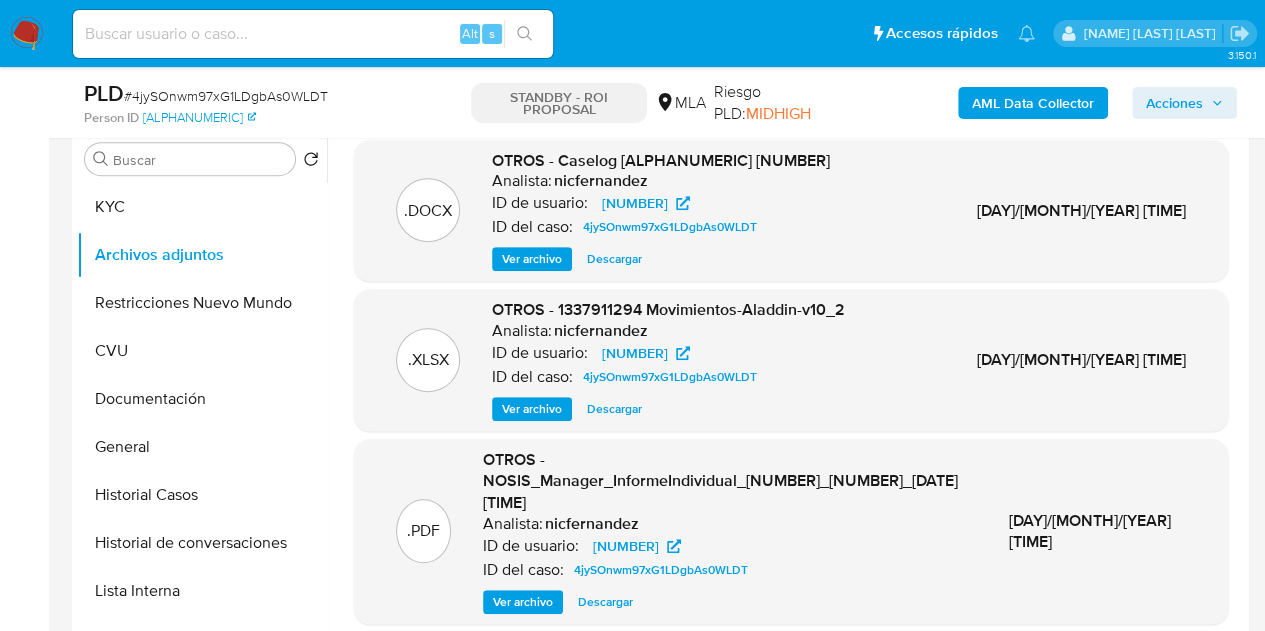 scroll, scrollTop: 378, scrollLeft: 0, axis: vertical 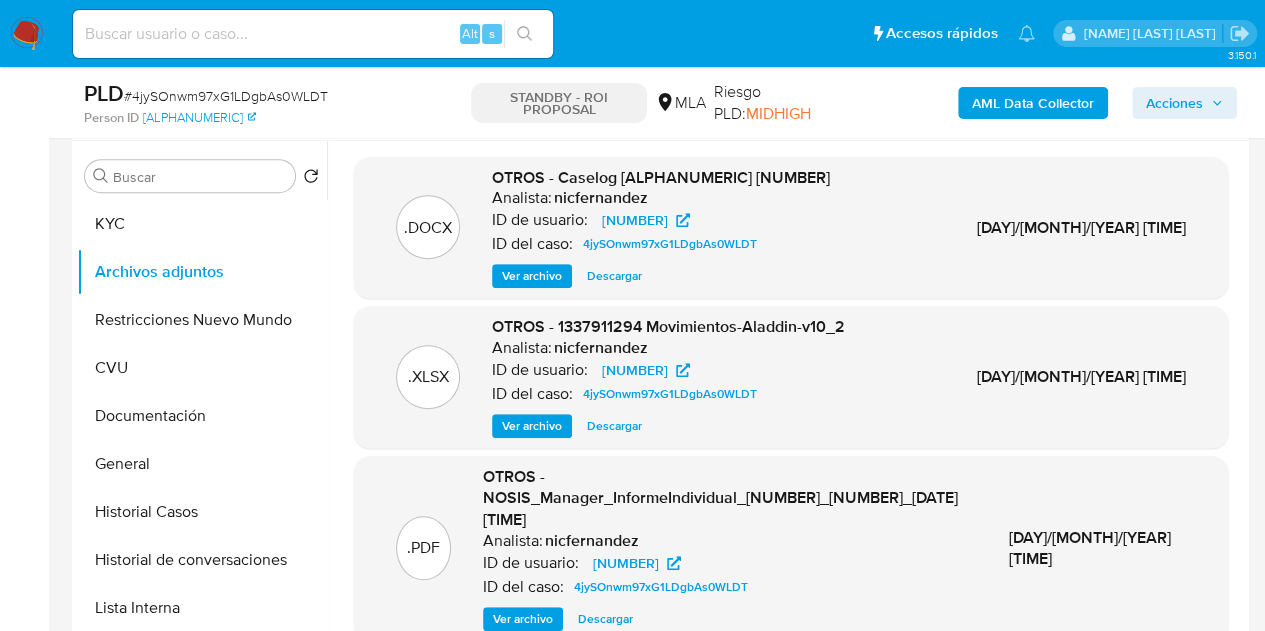click on "Descargar" at bounding box center (614, 276) 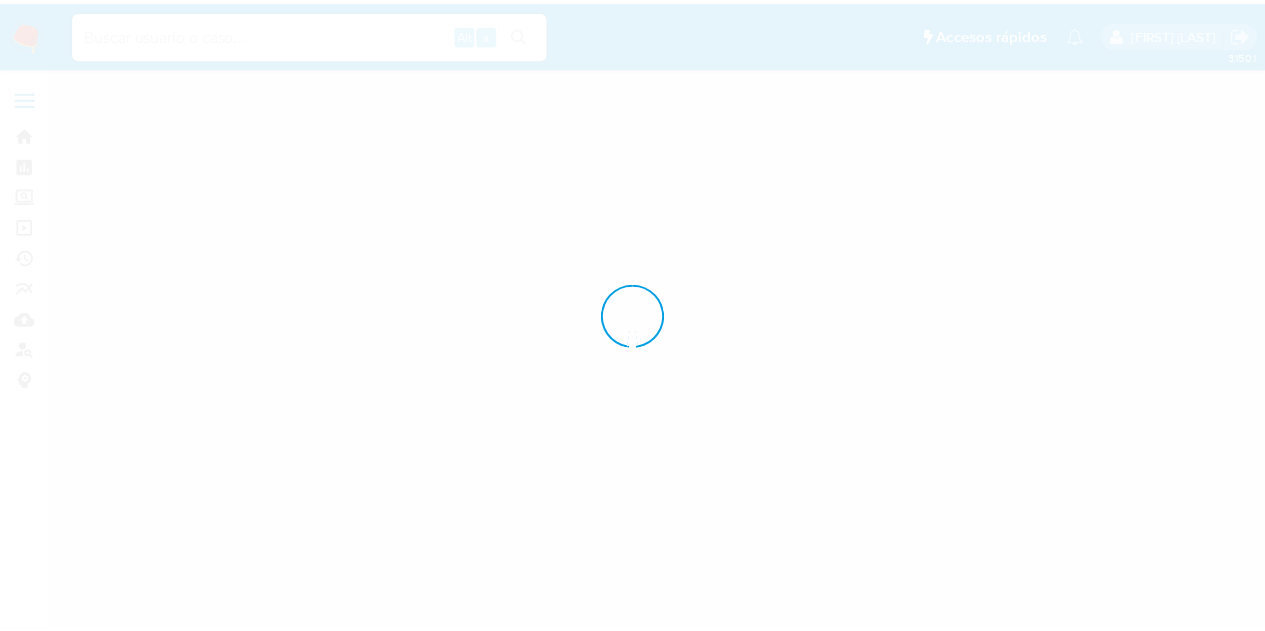 scroll, scrollTop: 0, scrollLeft: 0, axis: both 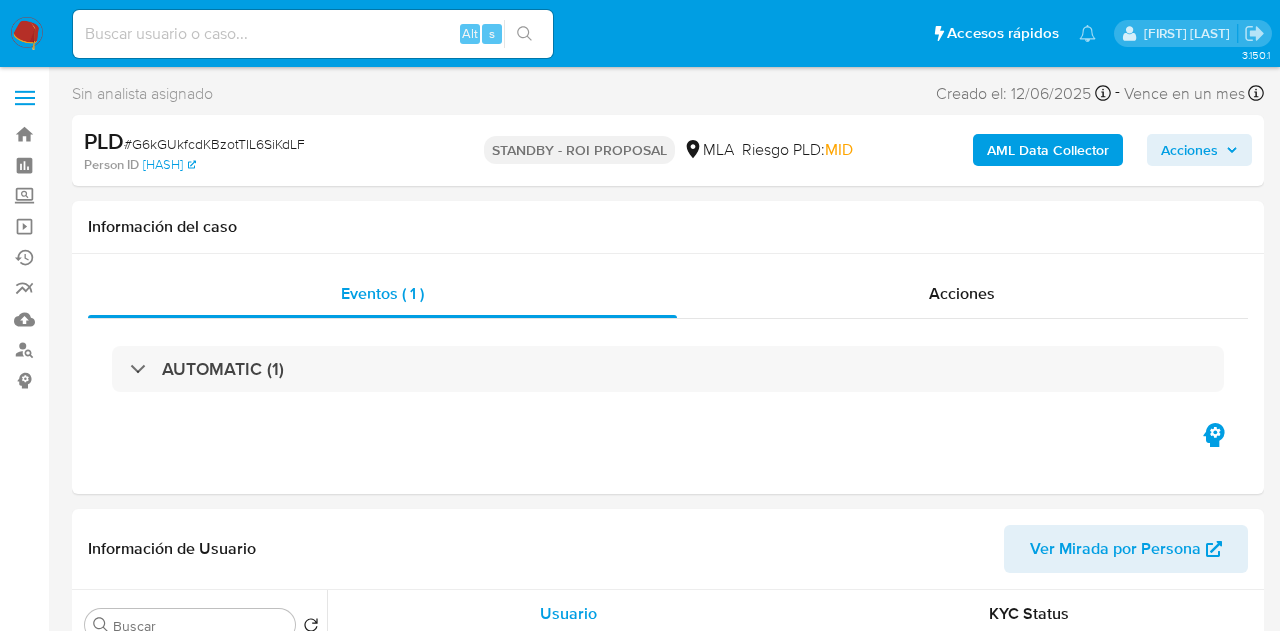 select on "10" 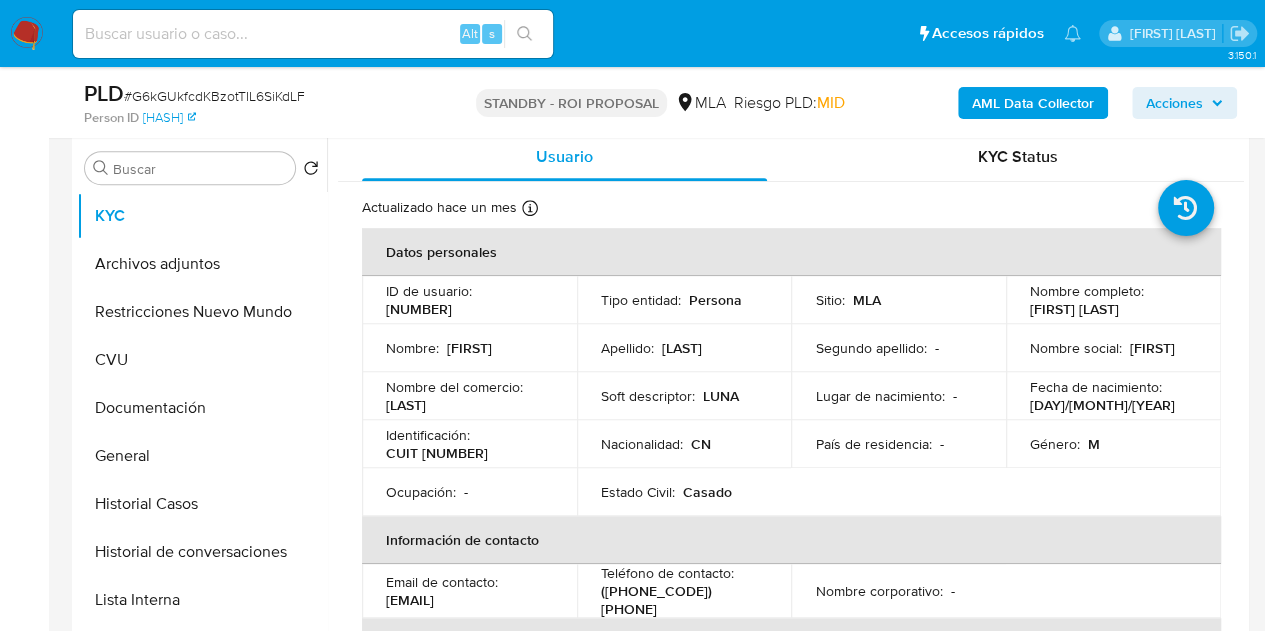 scroll, scrollTop: 401, scrollLeft: 0, axis: vertical 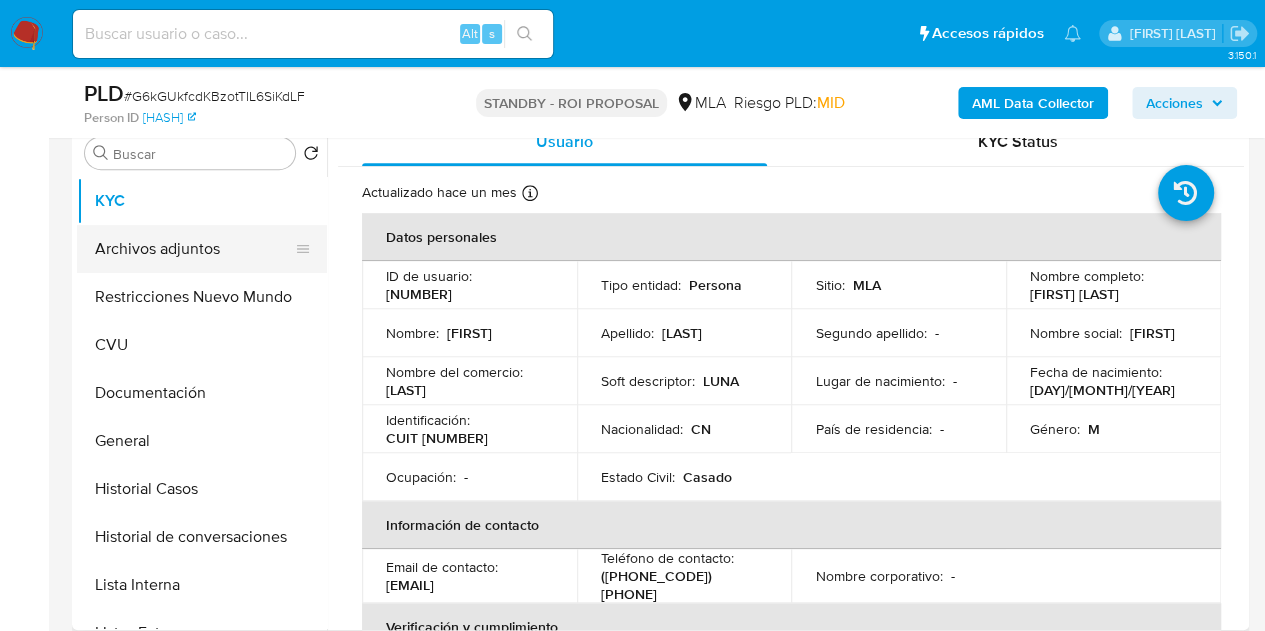 click on "Archivos adjuntos" at bounding box center (194, 249) 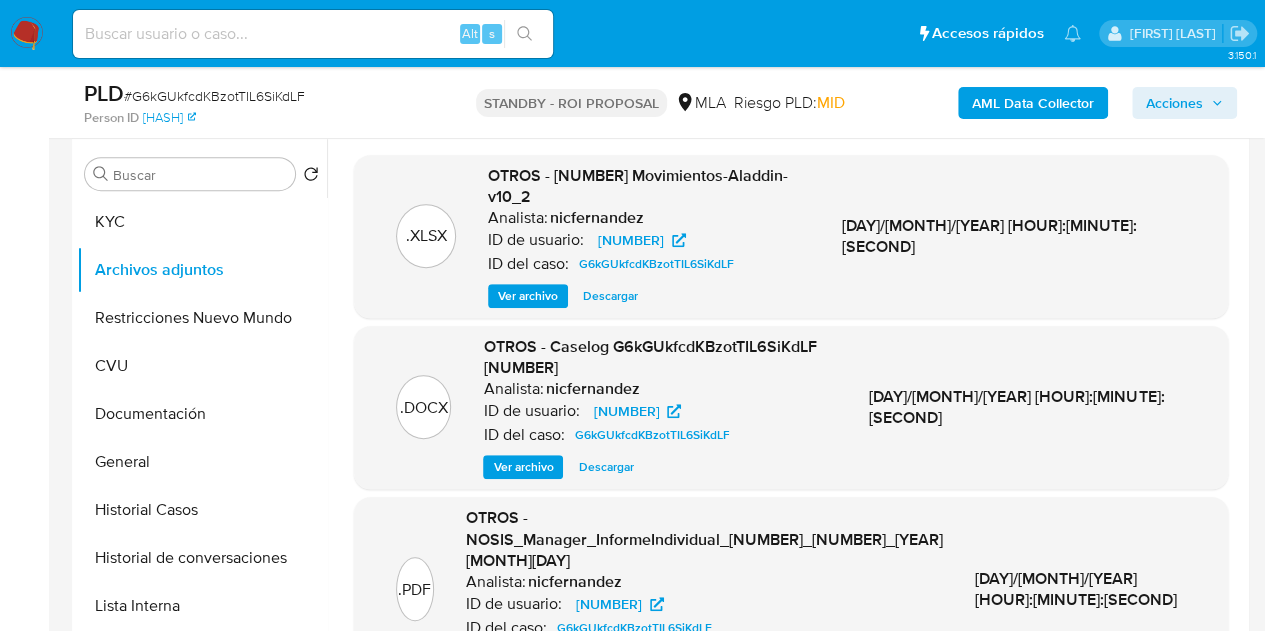 scroll, scrollTop: 384, scrollLeft: 0, axis: vertical 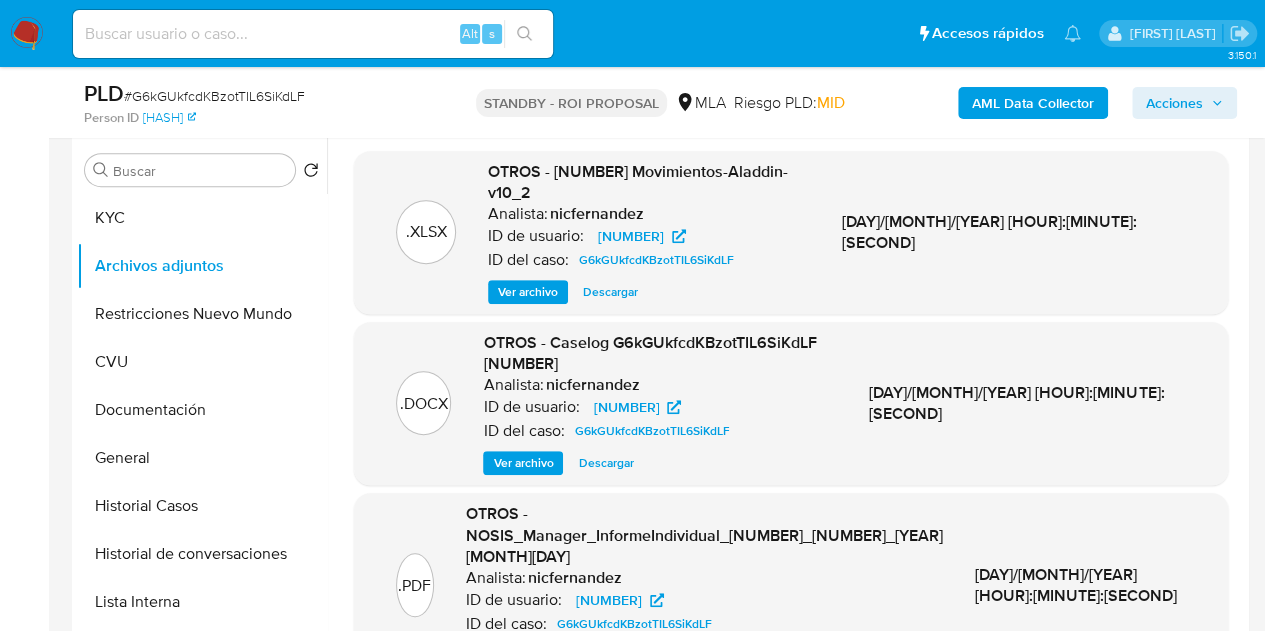 click on "Descargar" at bounding box center [605, 463] 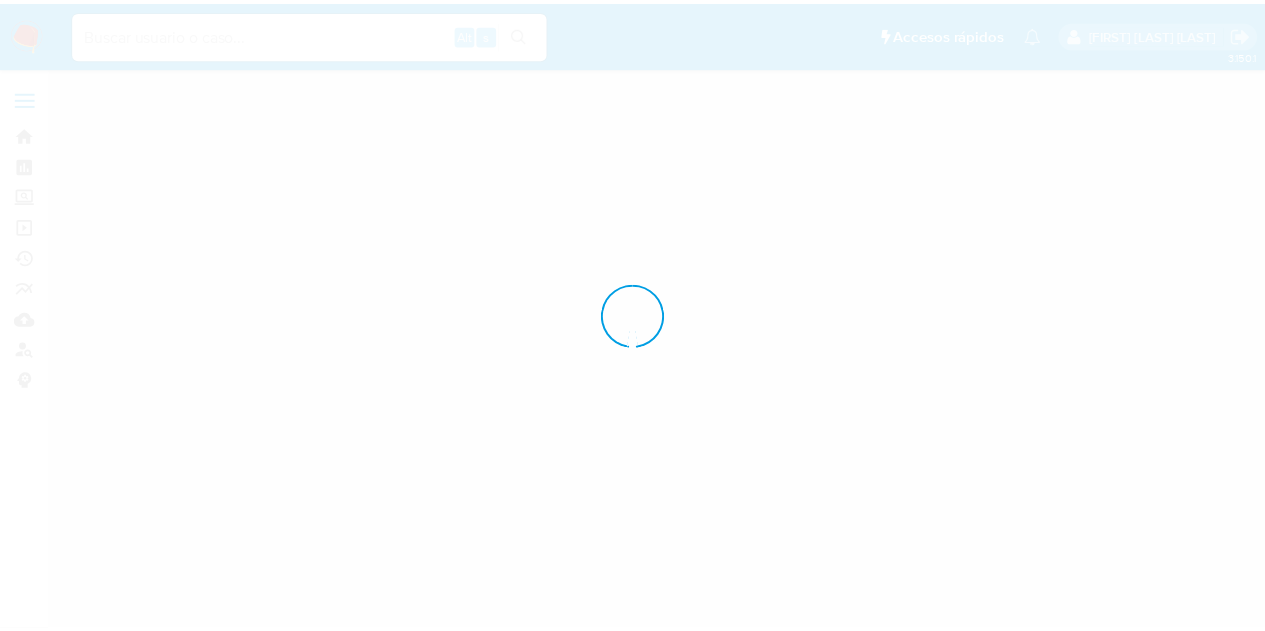 scroll, scrollTop: 0, scrollLeft: 0, axis: both 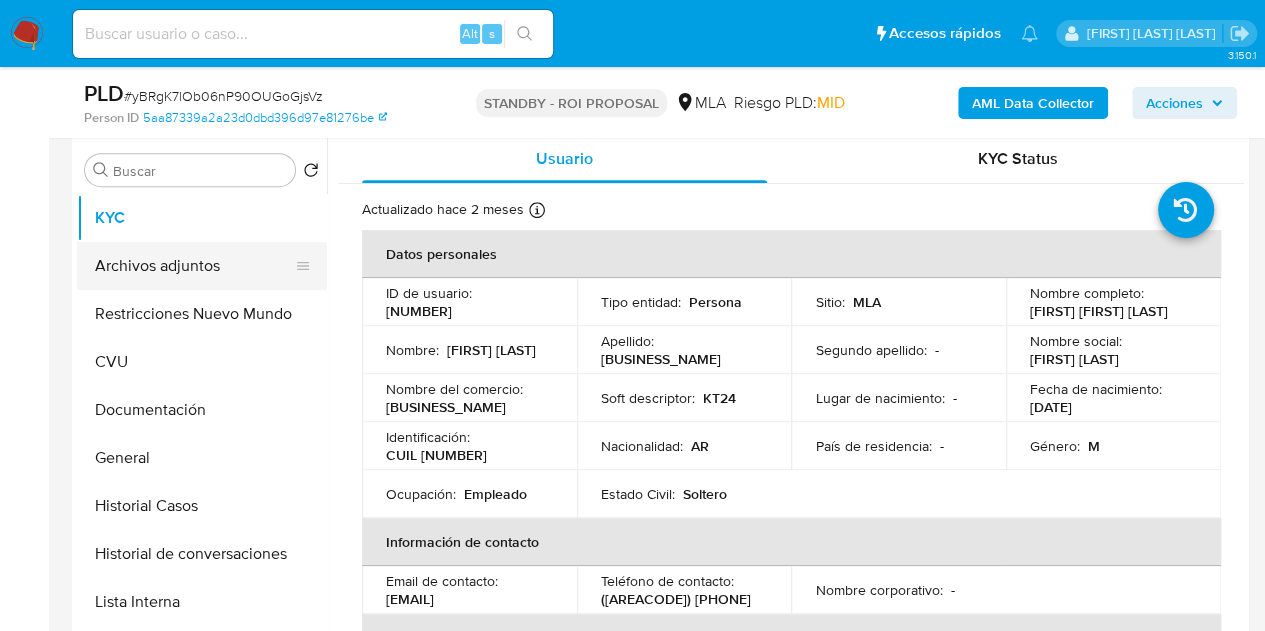 click on "Archivos adjuntos" at bounding box center (194, 266) 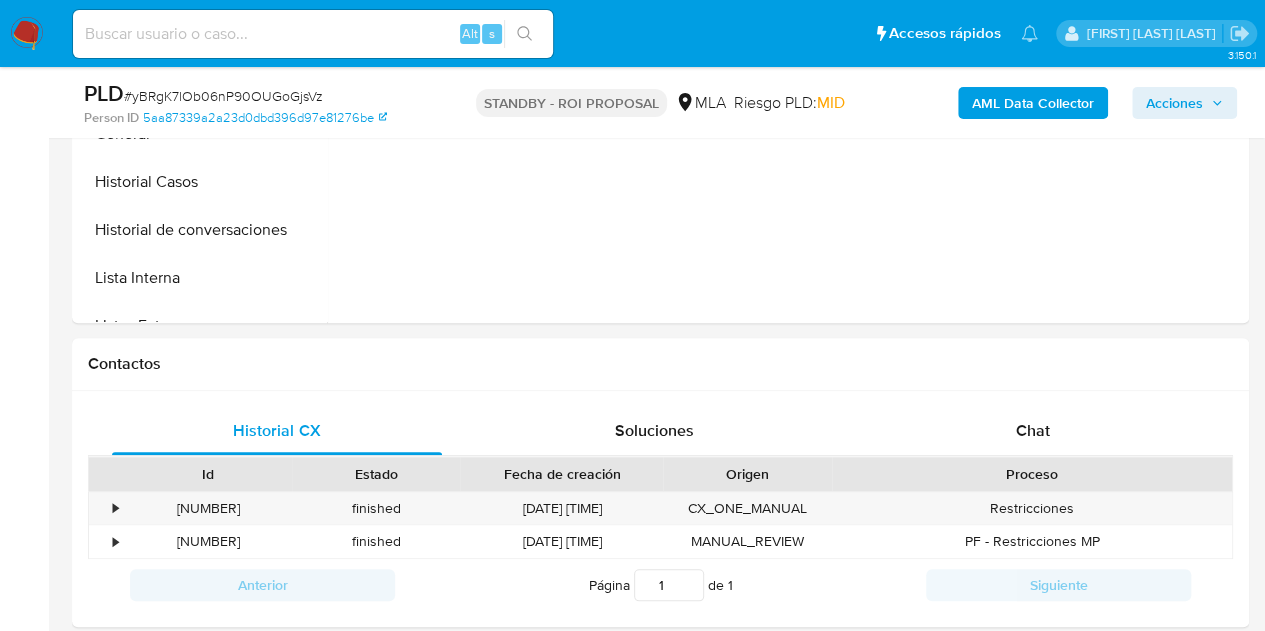select on "10" 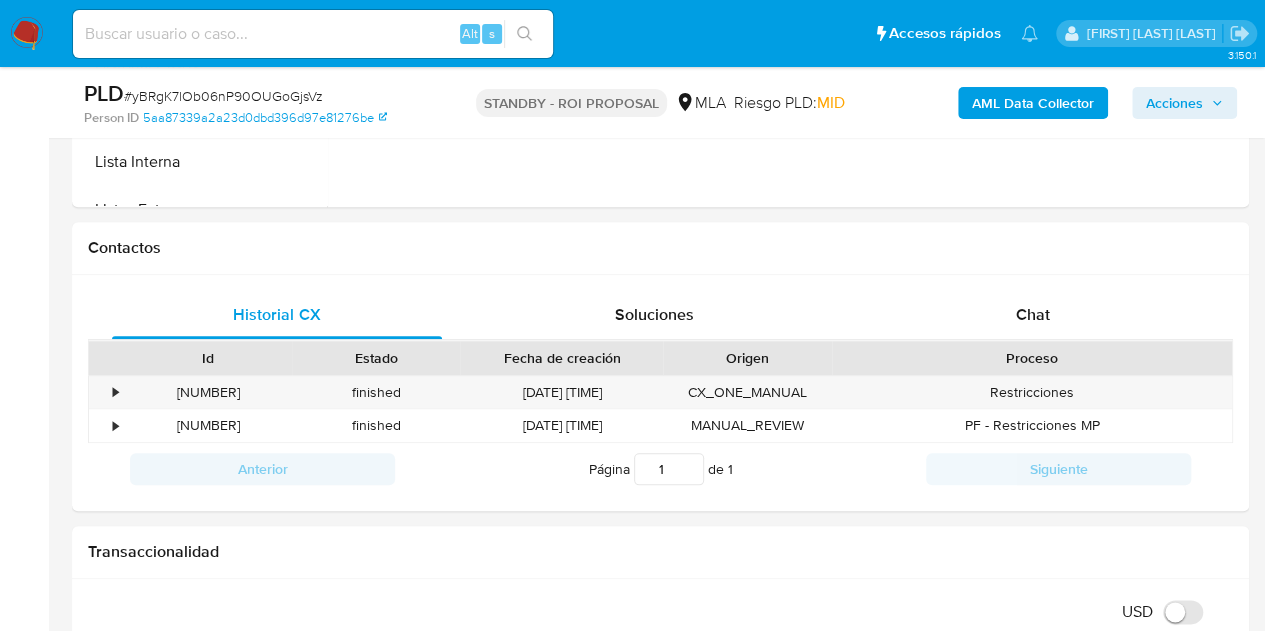 scroll, scrollTop: 828, scrollLeft: 0, axis: vertical 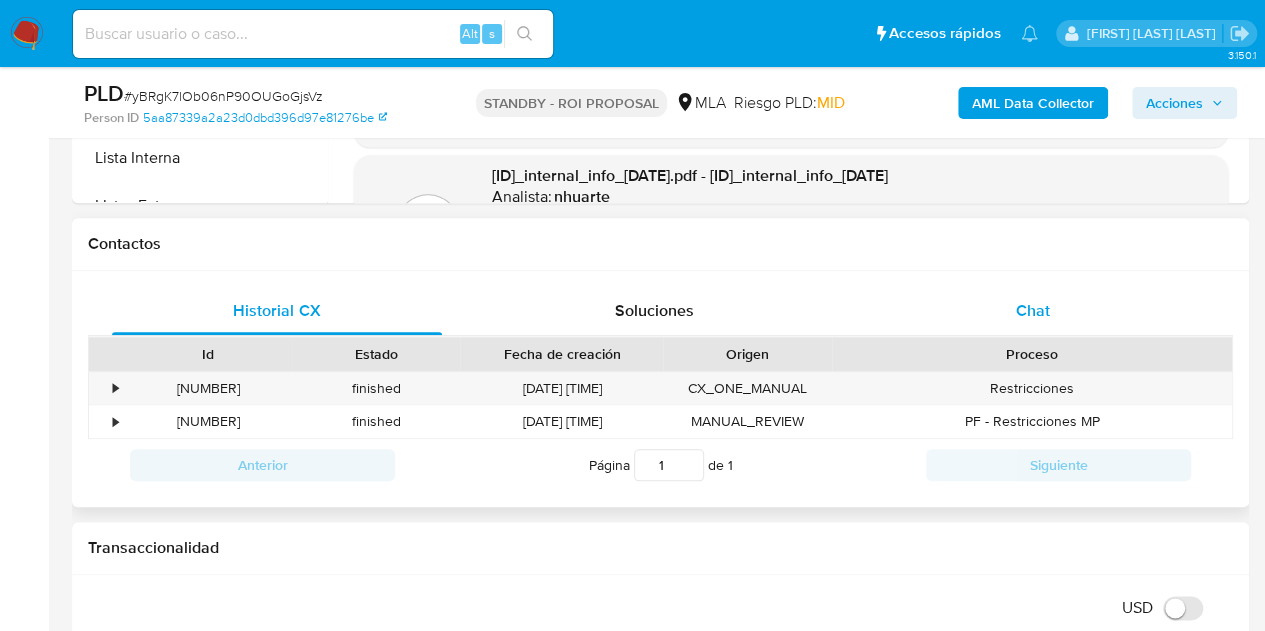 click on "Chat" at bounding box center (1033, 311) 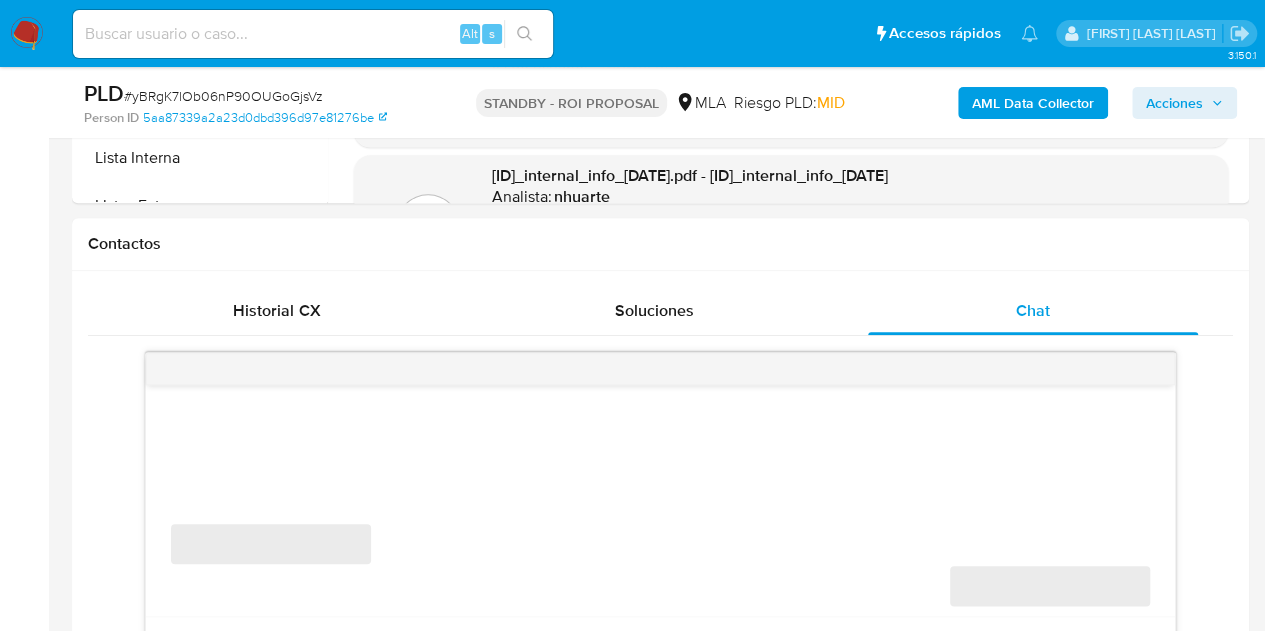 scroll, scrollTop: 890, scrollLeft: 0, axis: vertical 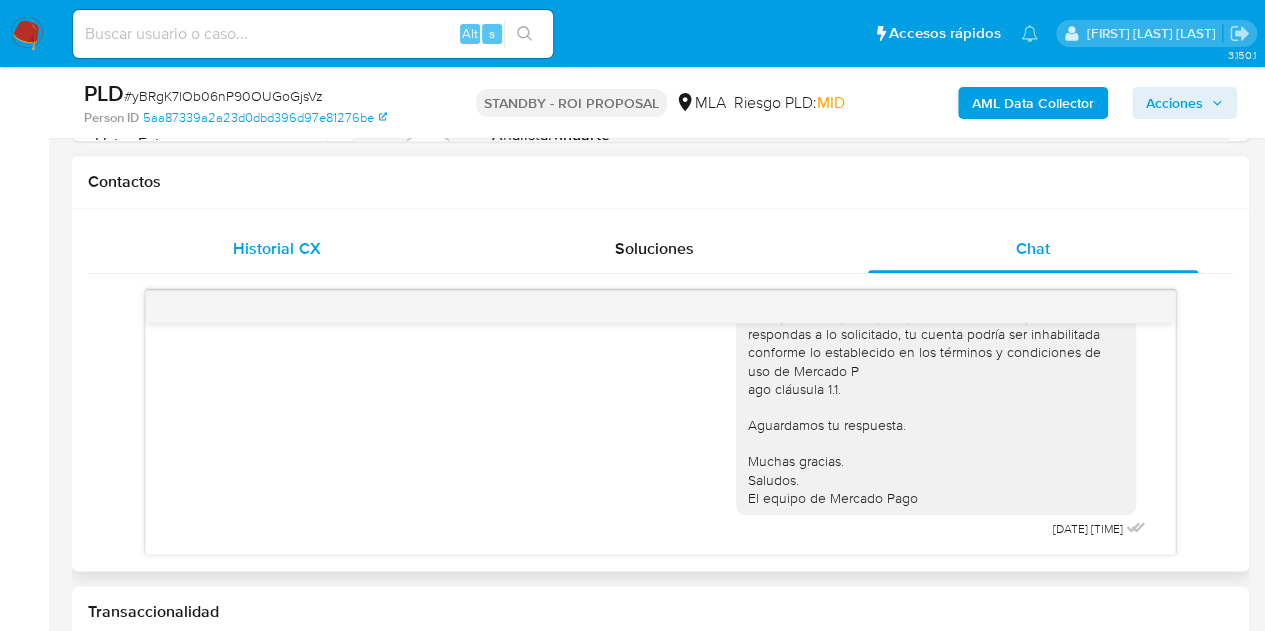click on "Historial CX" at bounding box center [276, 248] 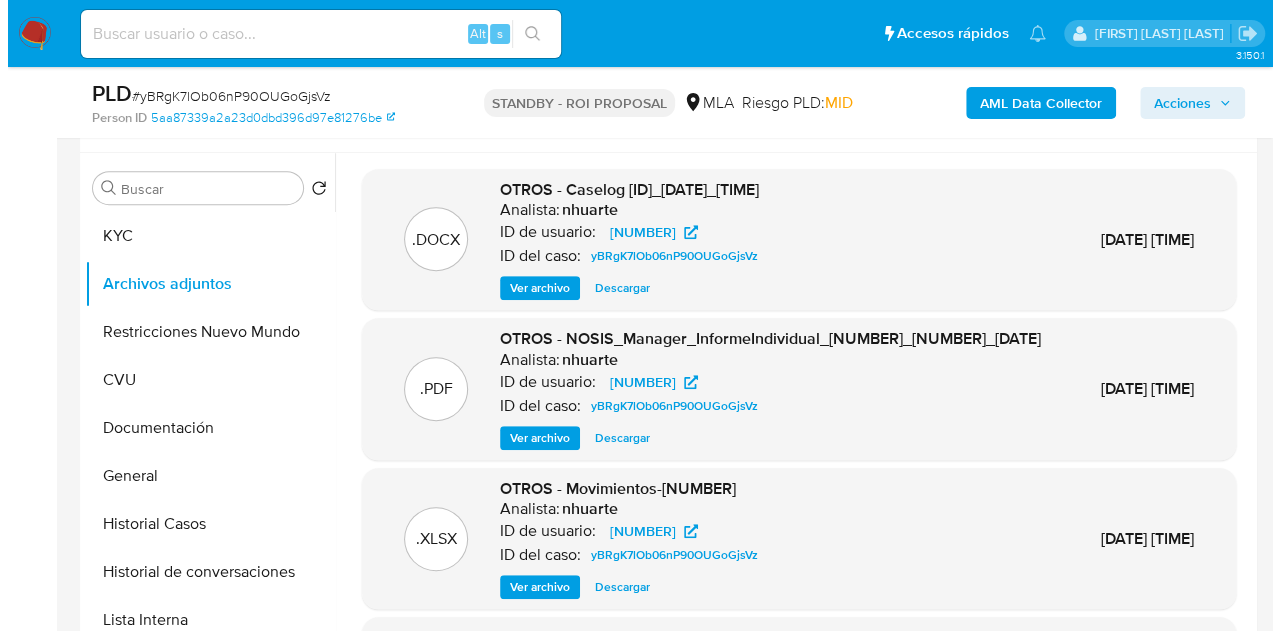 scroll, scrollTop: 371, scrollLeft: 0, axis: vertical 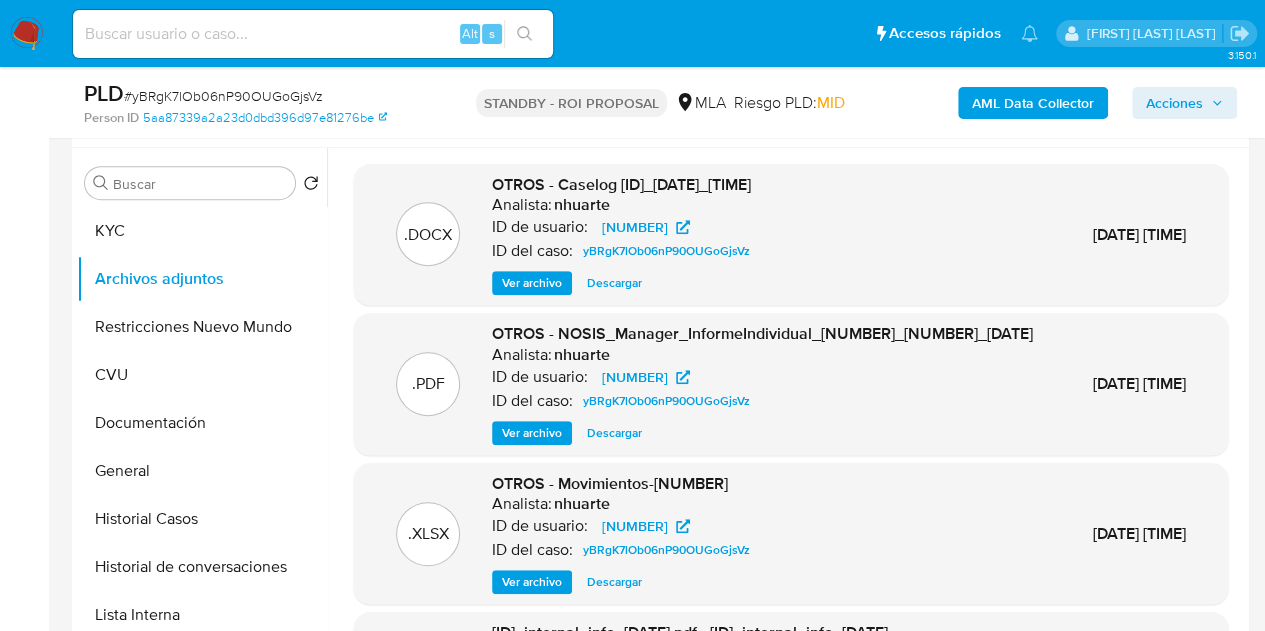 click on "Ver archivo" at bounding box center (532, 283) 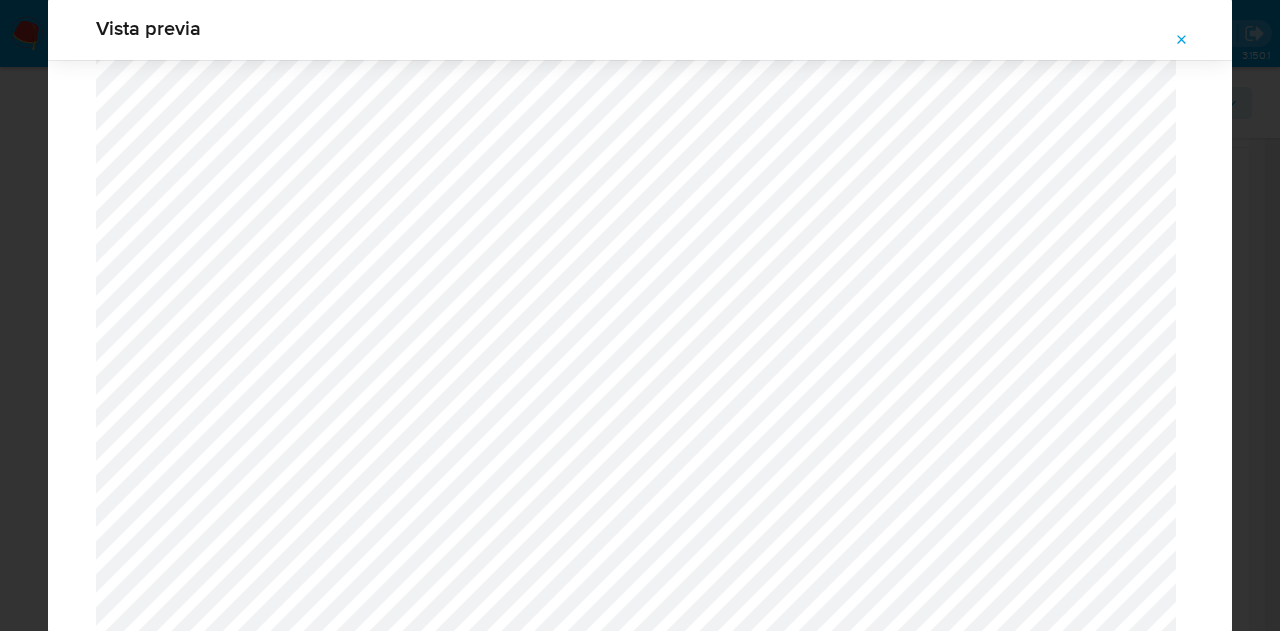 scroll, scrollTop: 0, scrollLeft: 0, axis: both 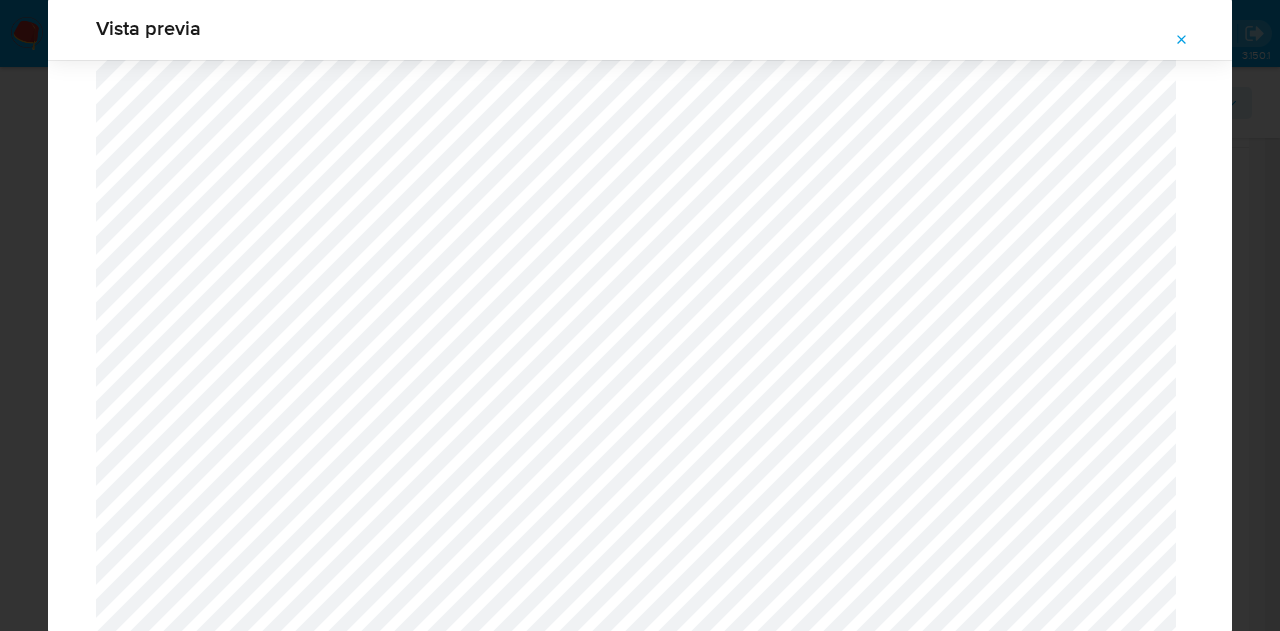 click 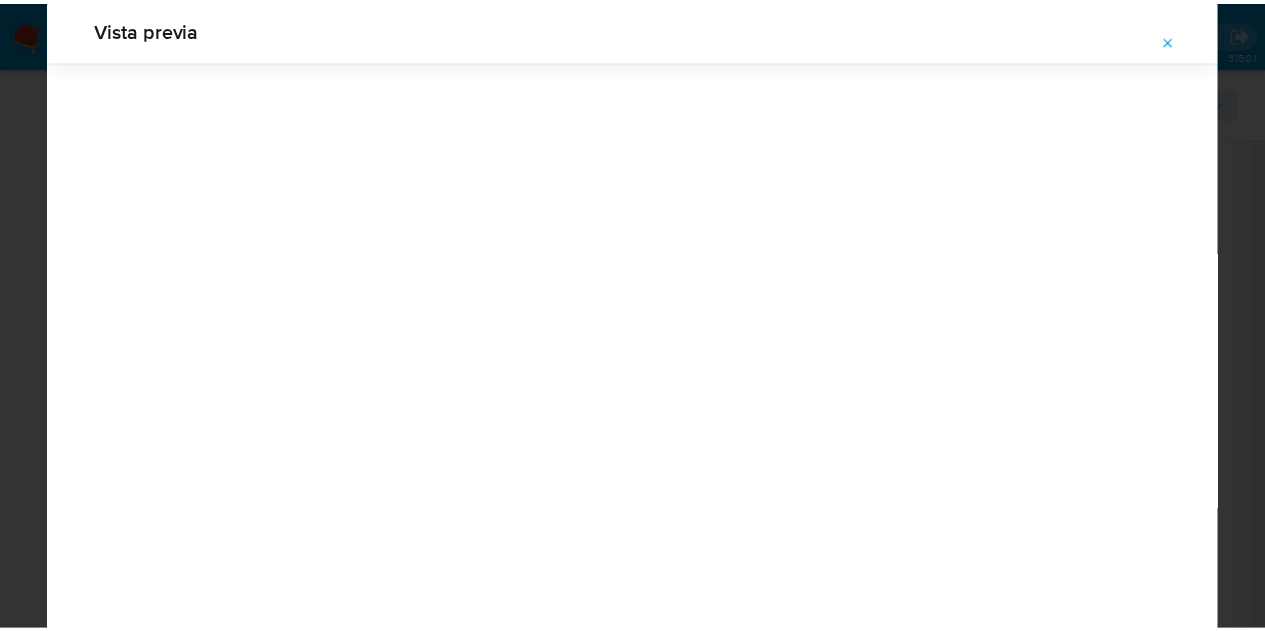 scroll, scrollTop: 64, scrollLeft: 0, axis: vertical 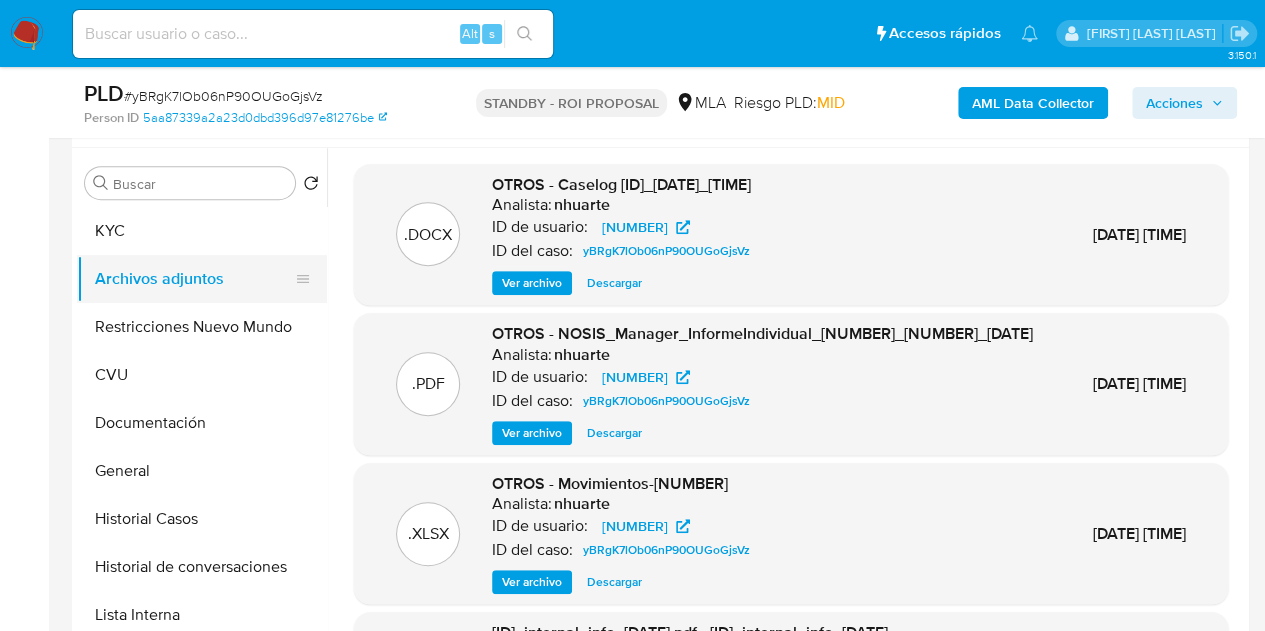 drag, startPoint x: 172, startPoint y: 330, endPoint x: 260, endPoint y: 266, distance: 108.81177 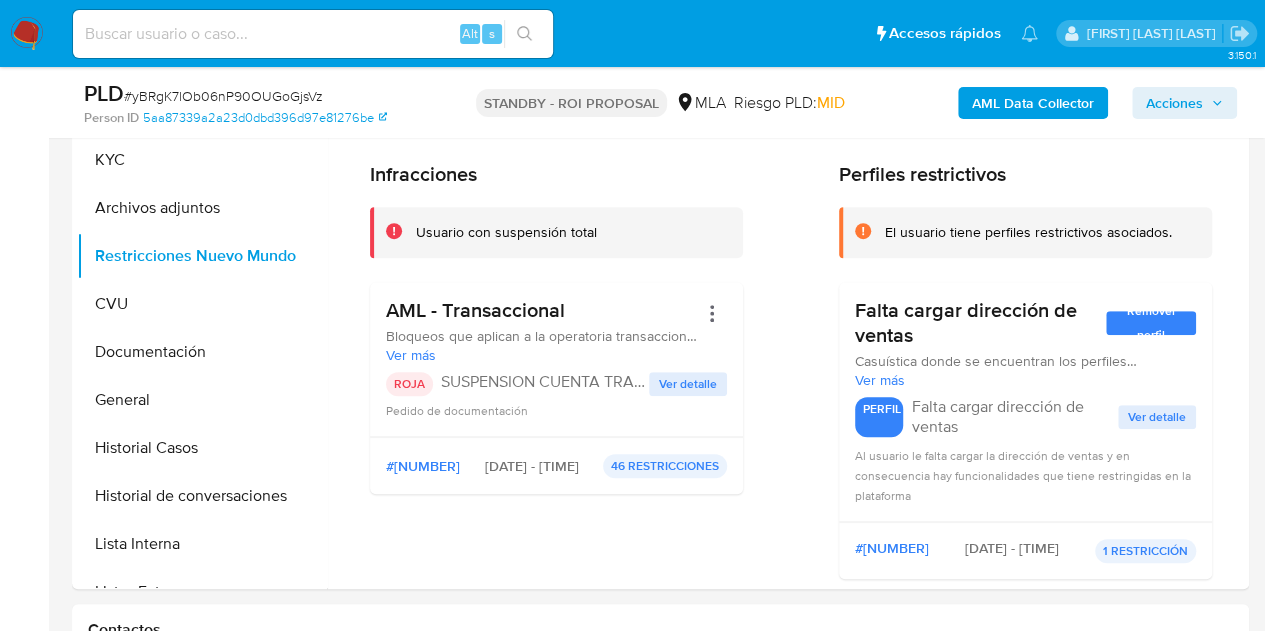 scroll, scrollTop: 434, scrollLeft: 0, axis: vertical 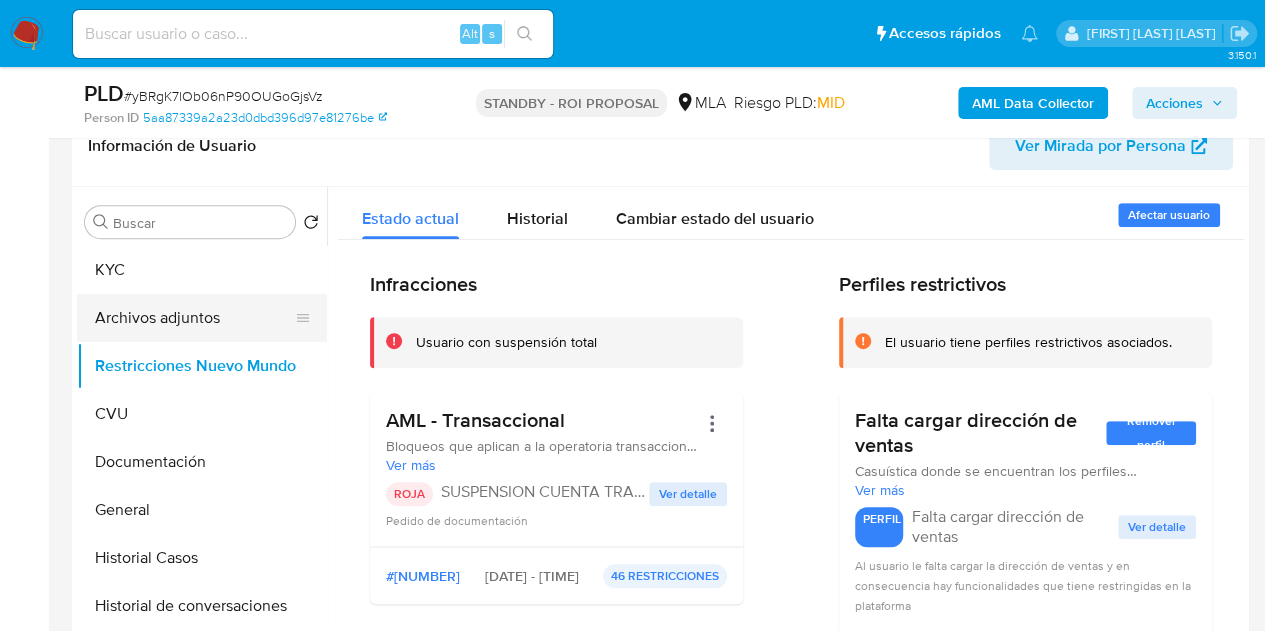 click on "Archivos adjuntos" at bounding box center [194, 318] 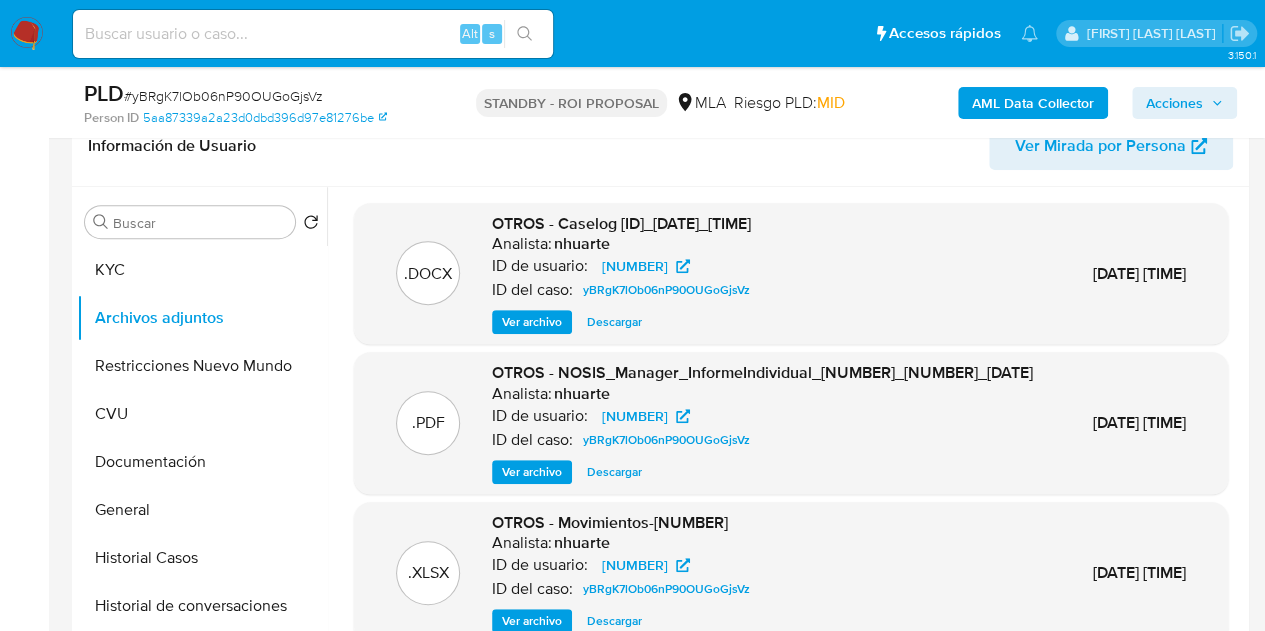 click on ".PDF OTROS - NOSIS_Manager_InformeIndividual_20465446995_654929_20250623095001 Analista: nhuarte ID de usuario: 2444088884 ID del caso: yBRgK7lOb06nP90OUGoGjsVz Ver archivo Descargar 23/Jun/2025 10:29:08" at bounding box center [791, 423] 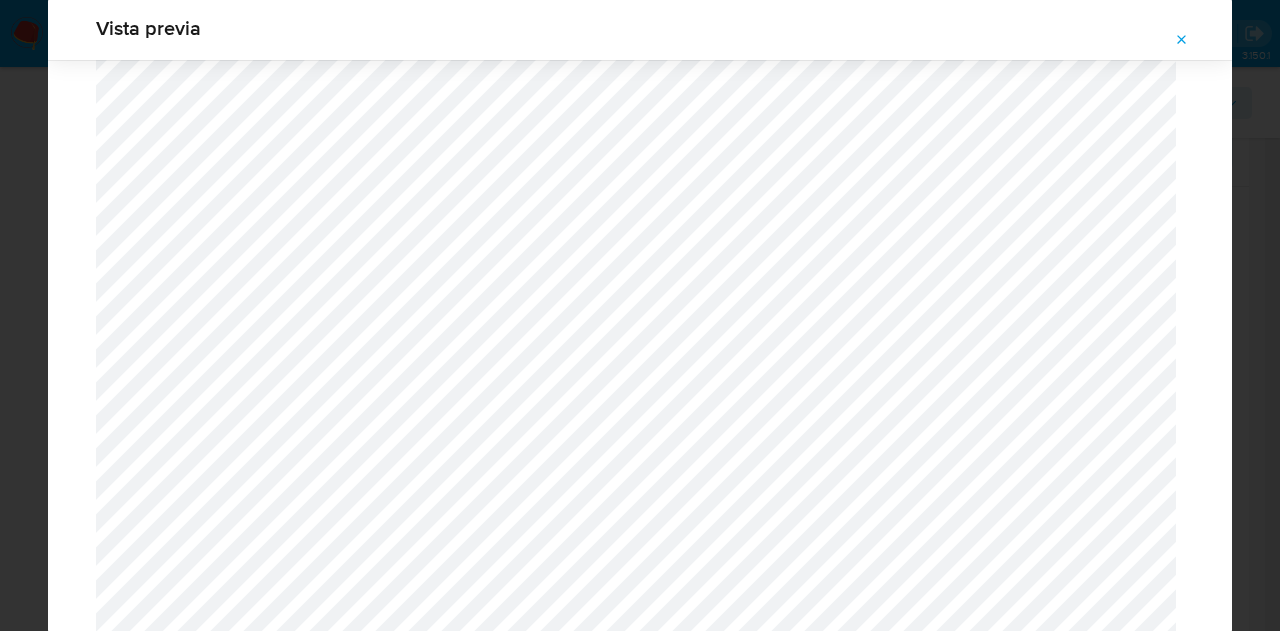 scroll, scrollTop: 2051, scrollLeft: 0, axis: vertical 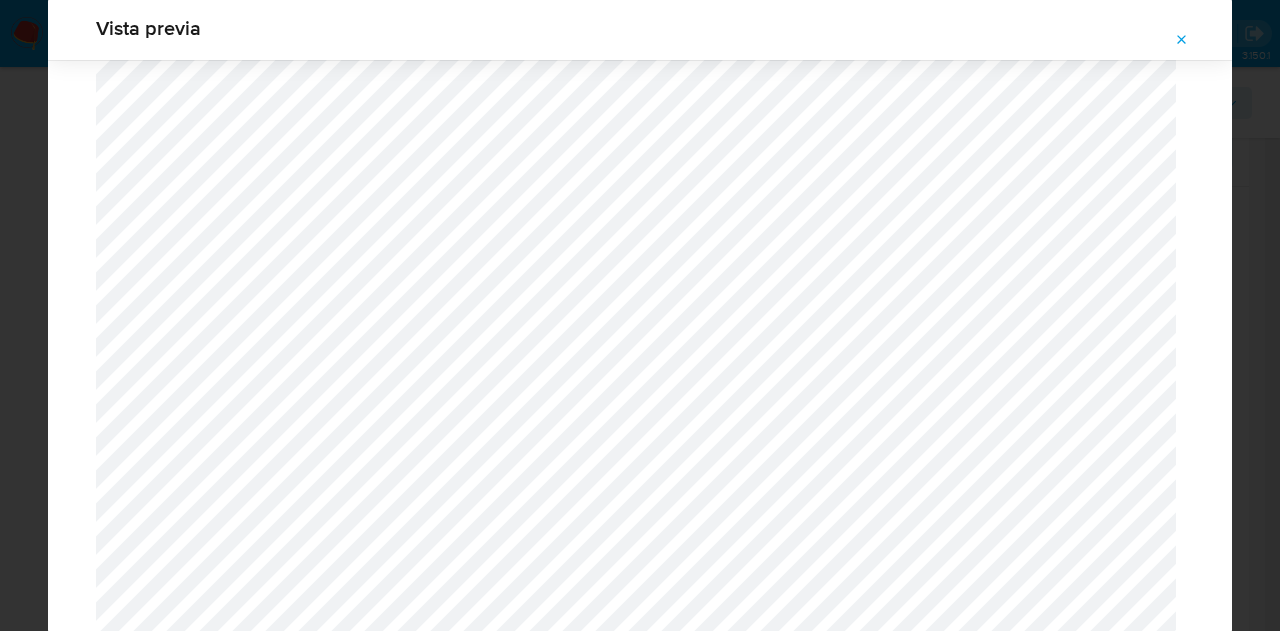 click 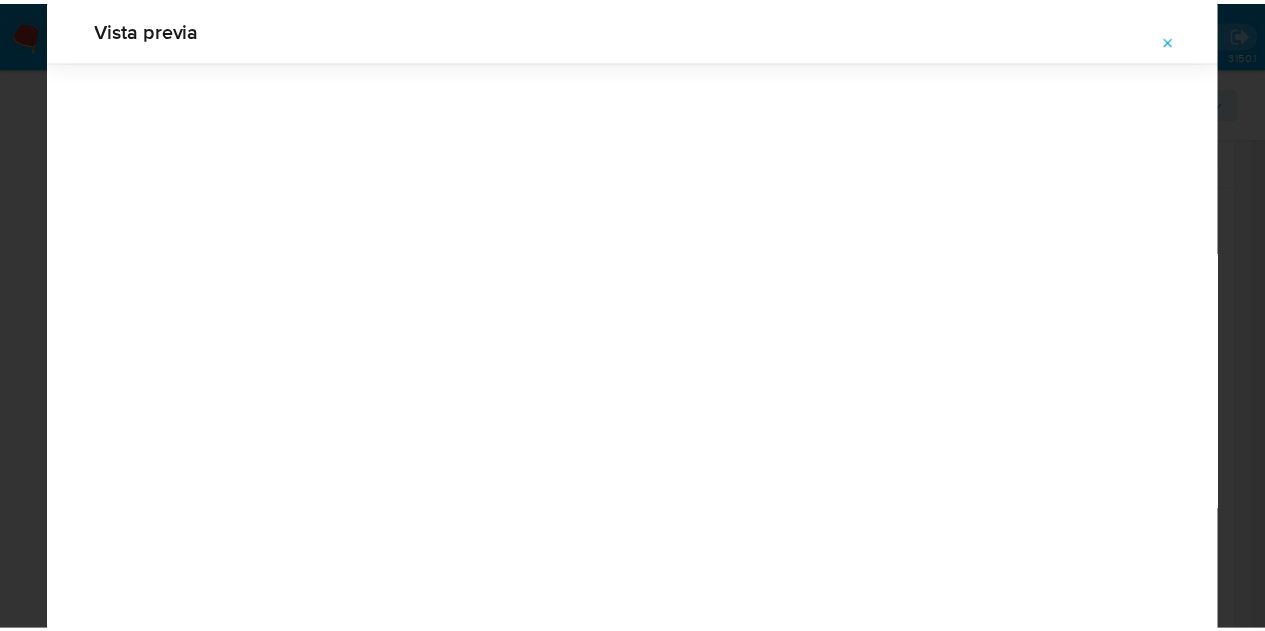 scroll, scrollTop: 64, scrollLeft: 0, axis: vertical 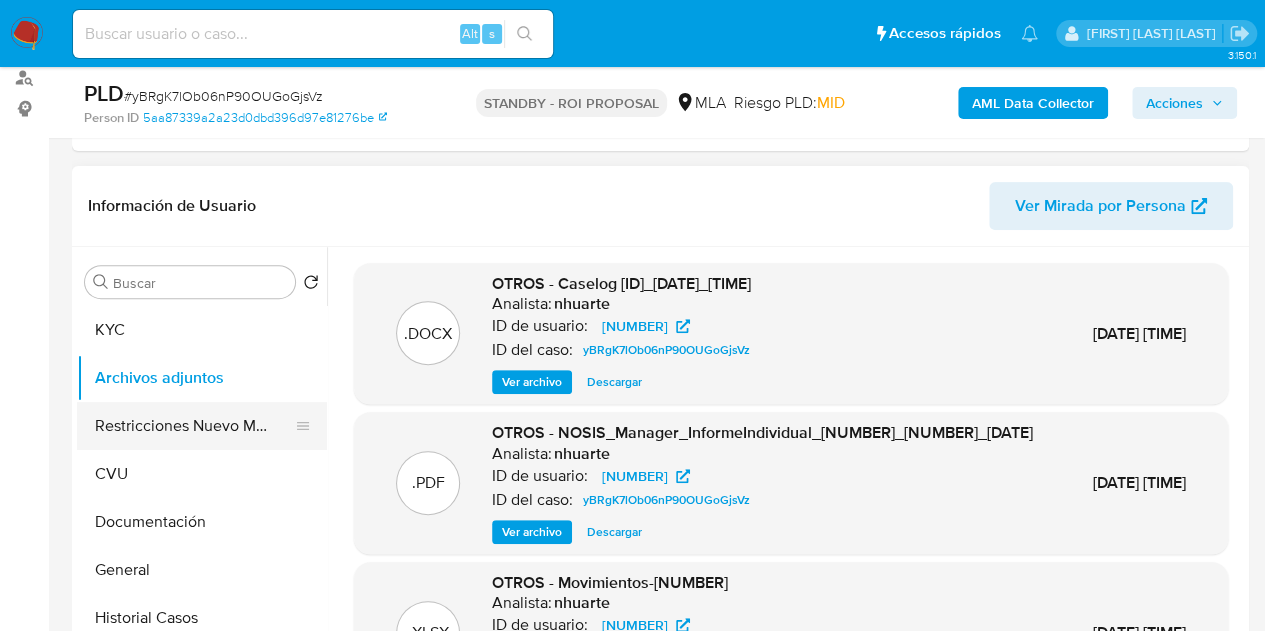 click on "Restricciones Nuevo Mundo" at bounding box center [194, 426] 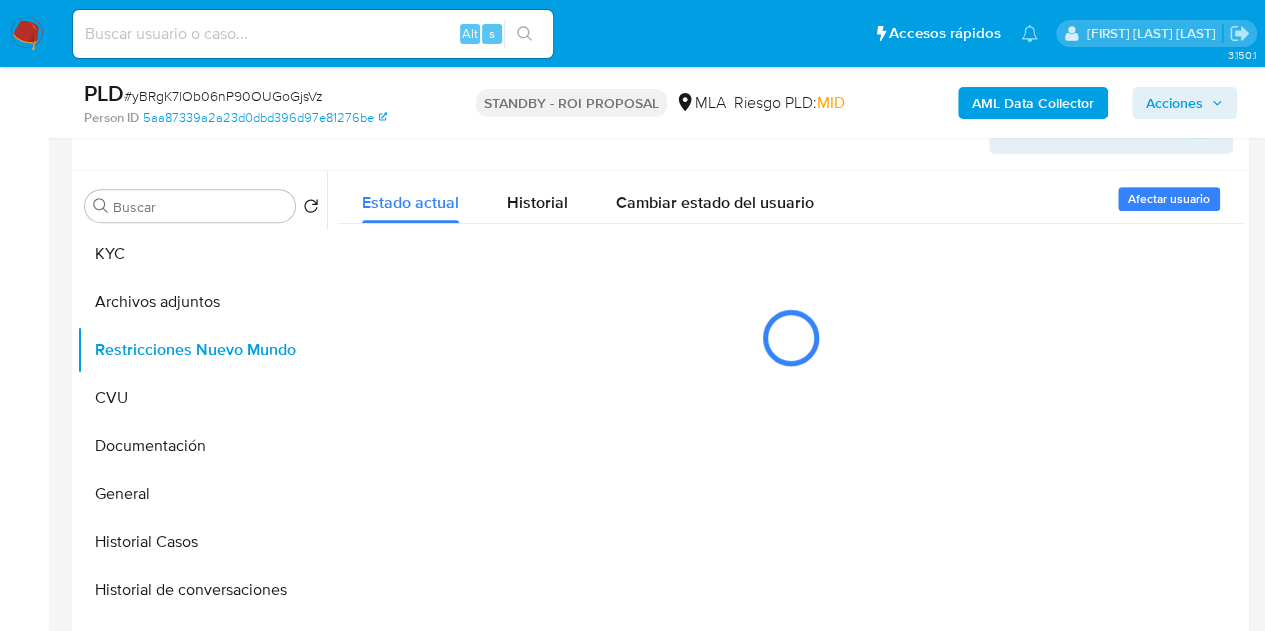 scroll, scrollTop: 304, scrollLeft: 0, axis: vertical 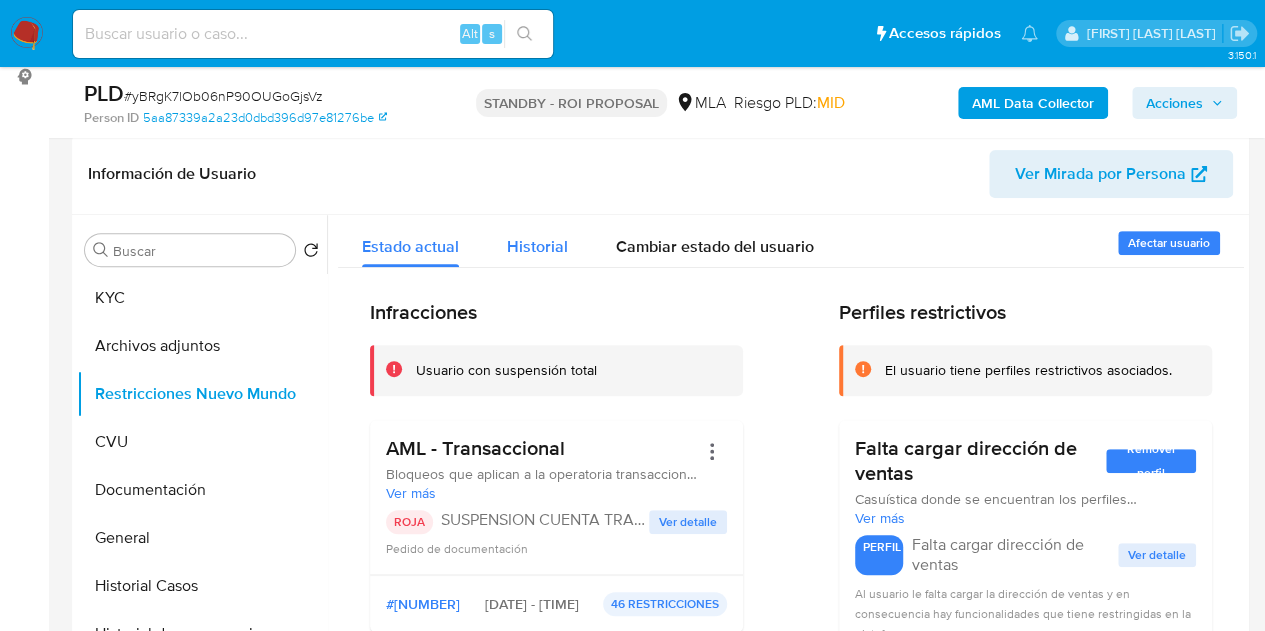 click on "Historial" at bounding box center (537, 246) 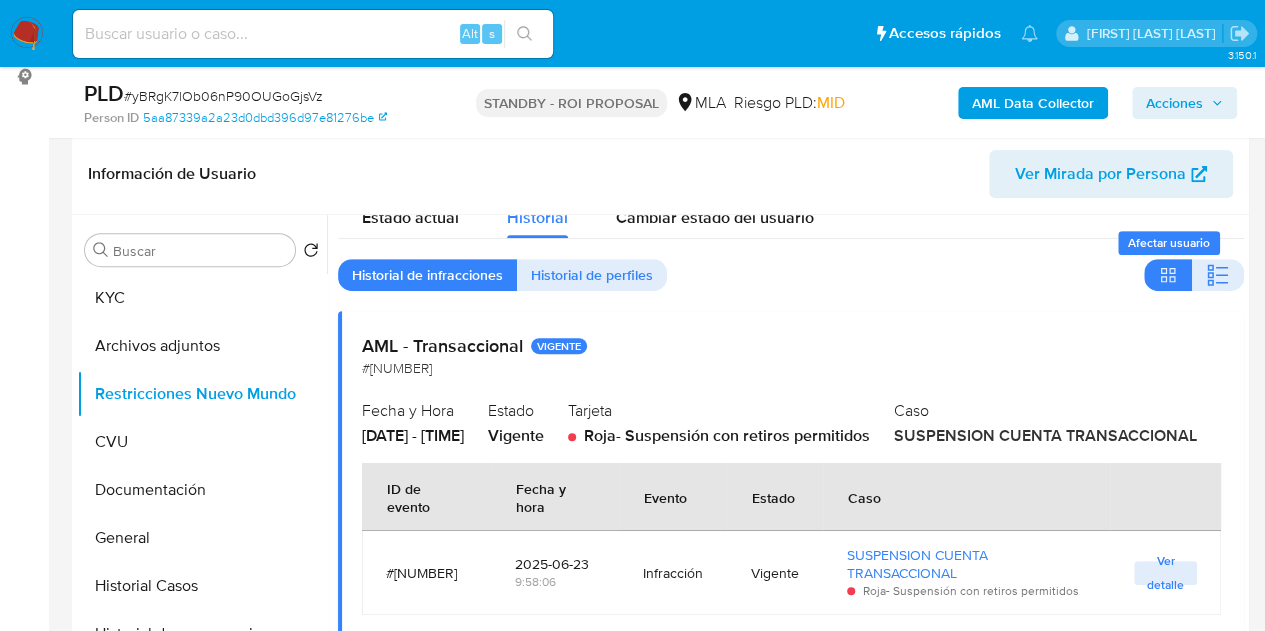scroll, scrollTop: 0, scrollLeft: 0, axis: both 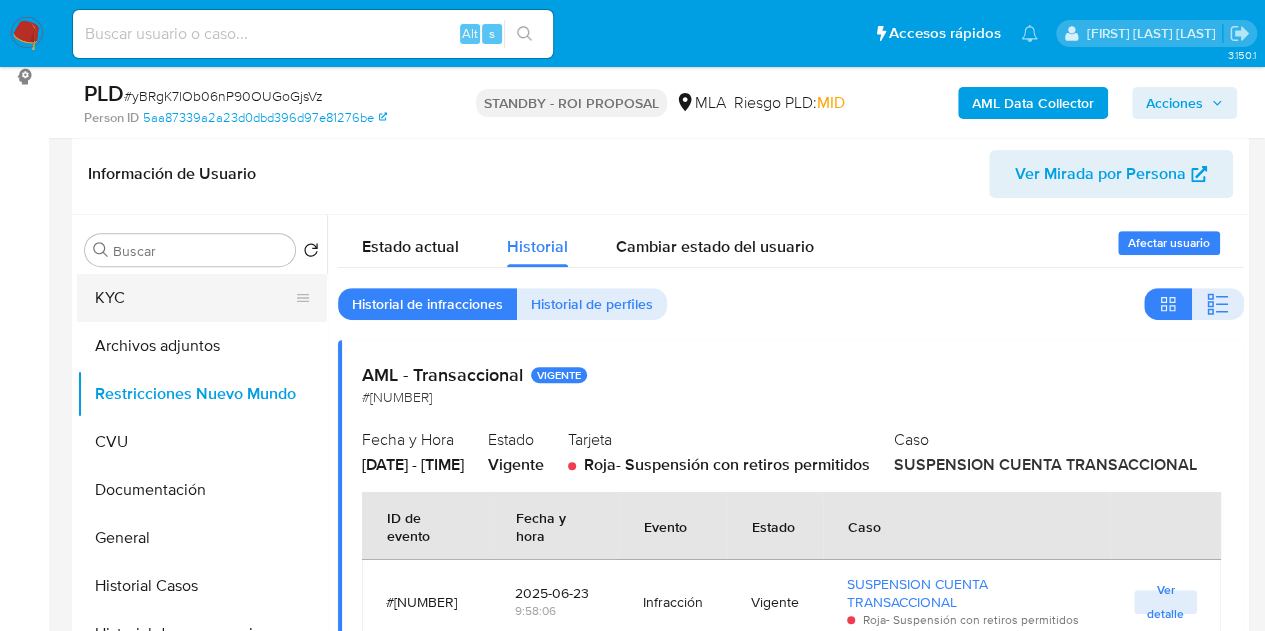 click on "KYC" at bounding box center [194, 298] 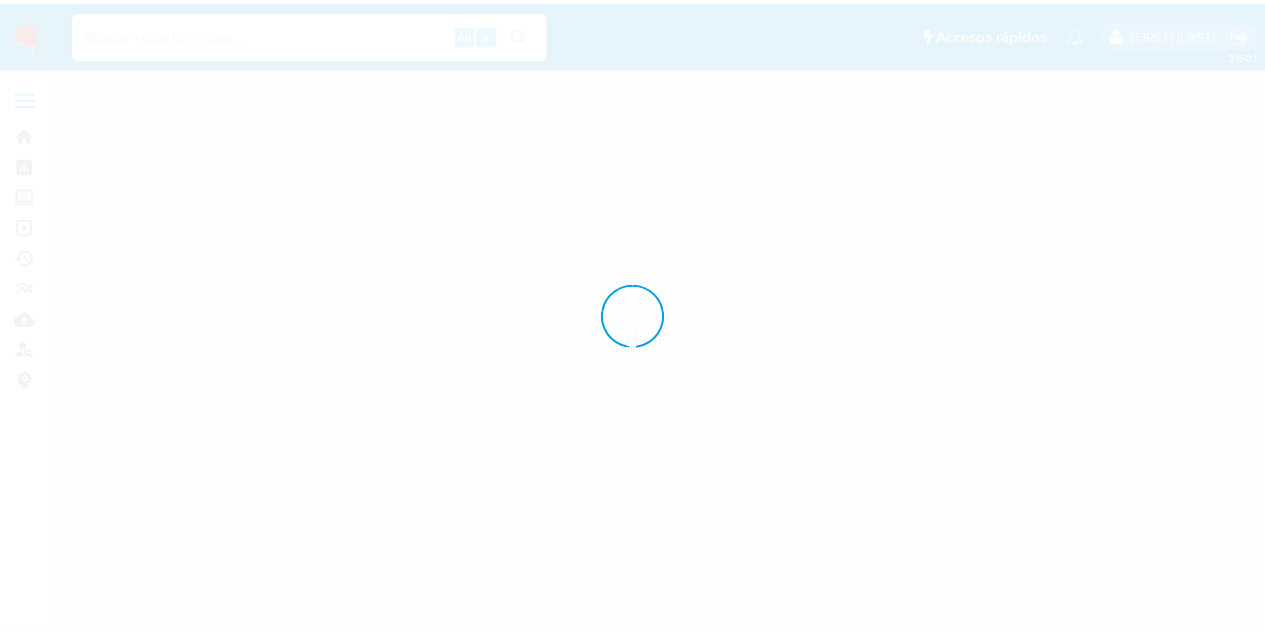 scroll, scrollTop: 0, scrollLeft: 0, axis: both 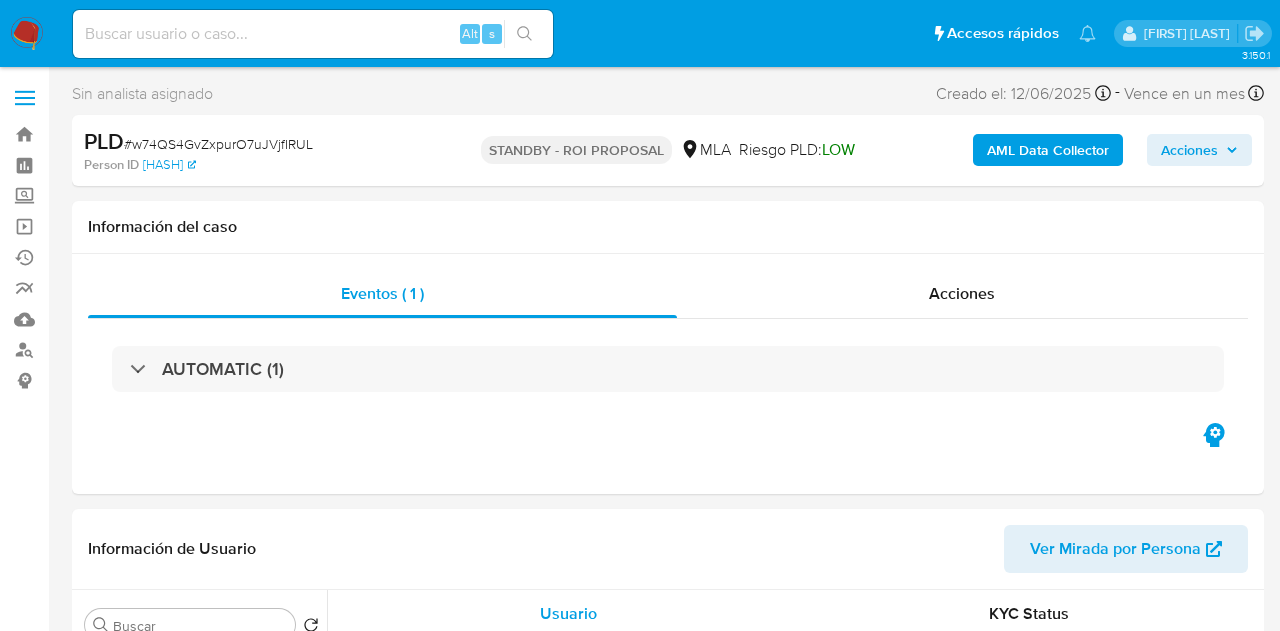 select on "10" 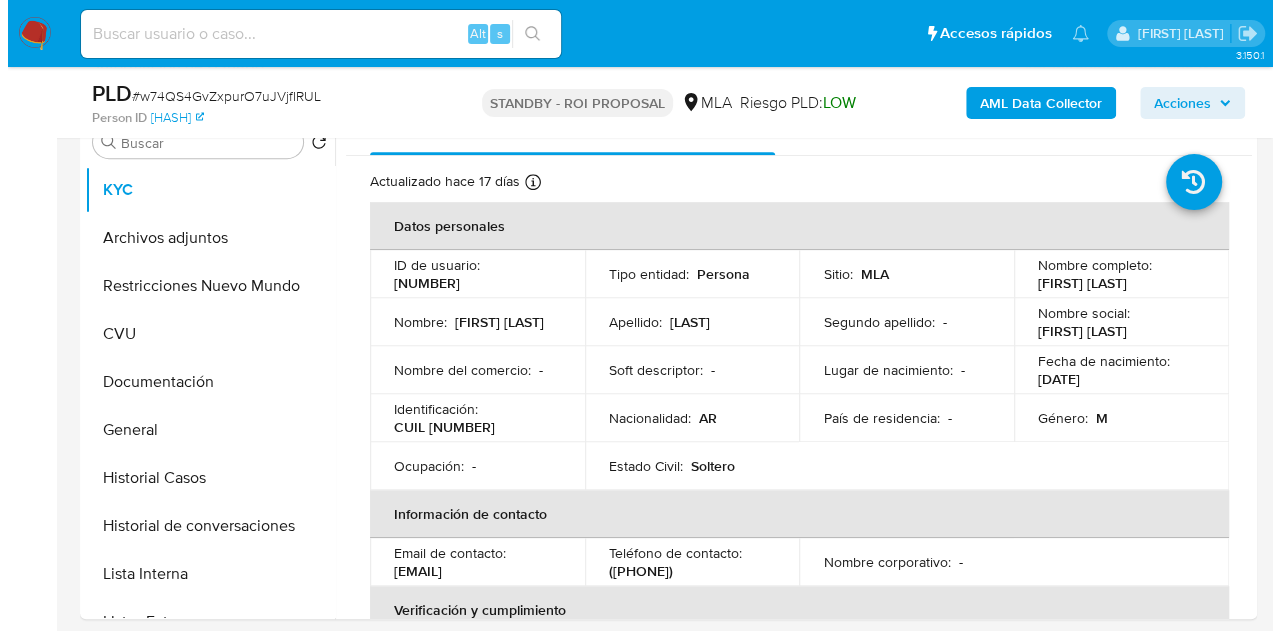 scroll, scrollTop: 396, scrollLeft: 0, axis: vertical 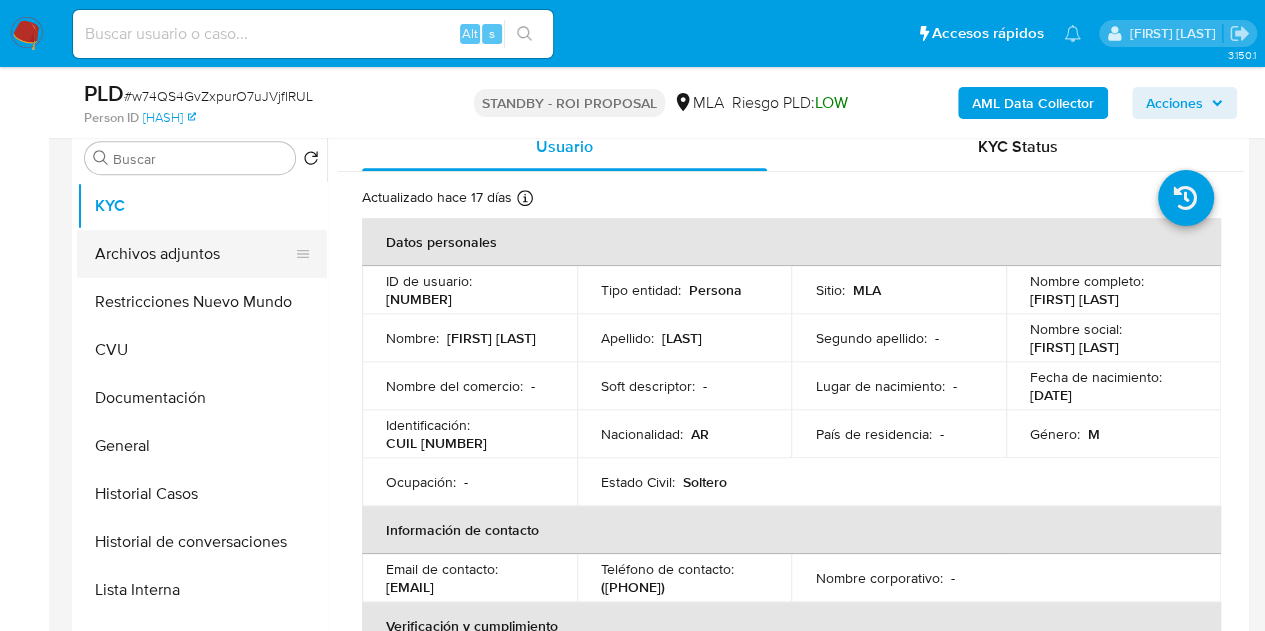 click on "Archivos adjuntos" at bounding box center (194, 254) 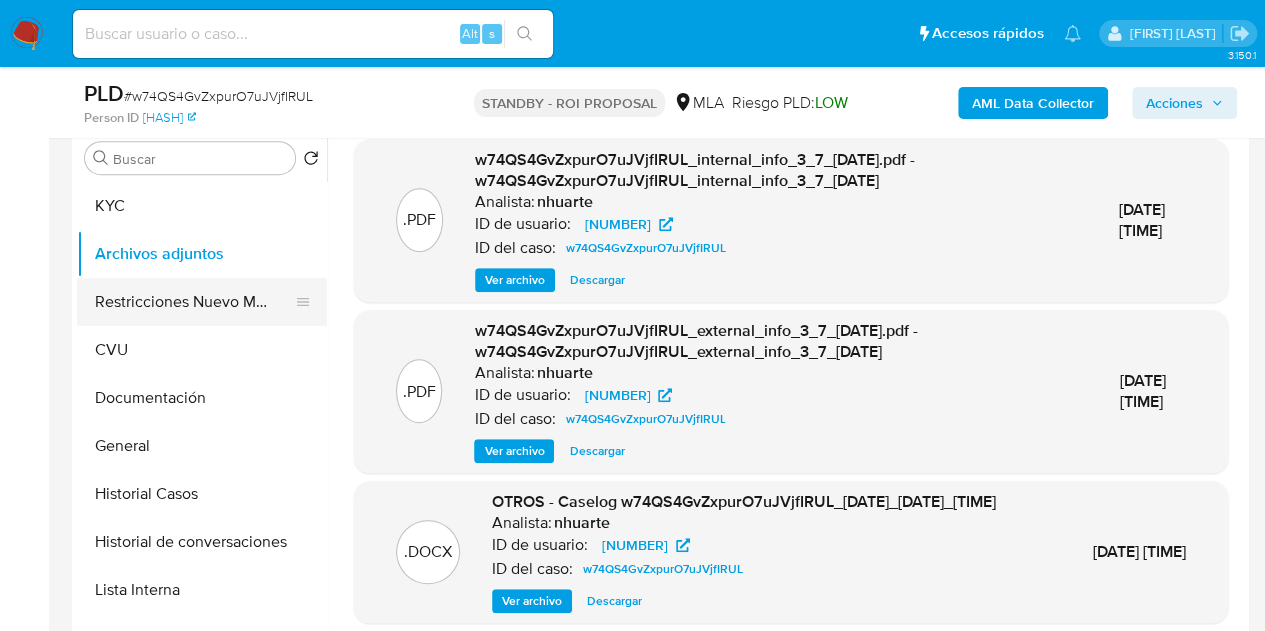 click on "Restricciones Nuevo Mundo" at bounding box center [194, 302] 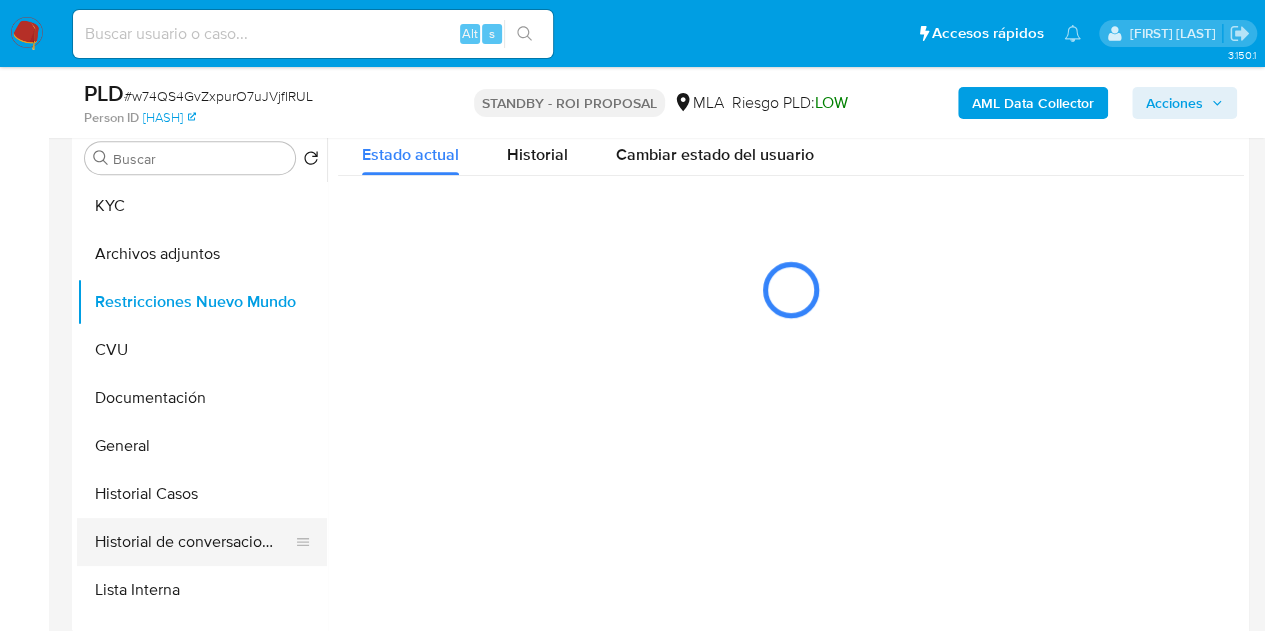 click on "Historial de conversaciones" at bounding box center [194, 542] 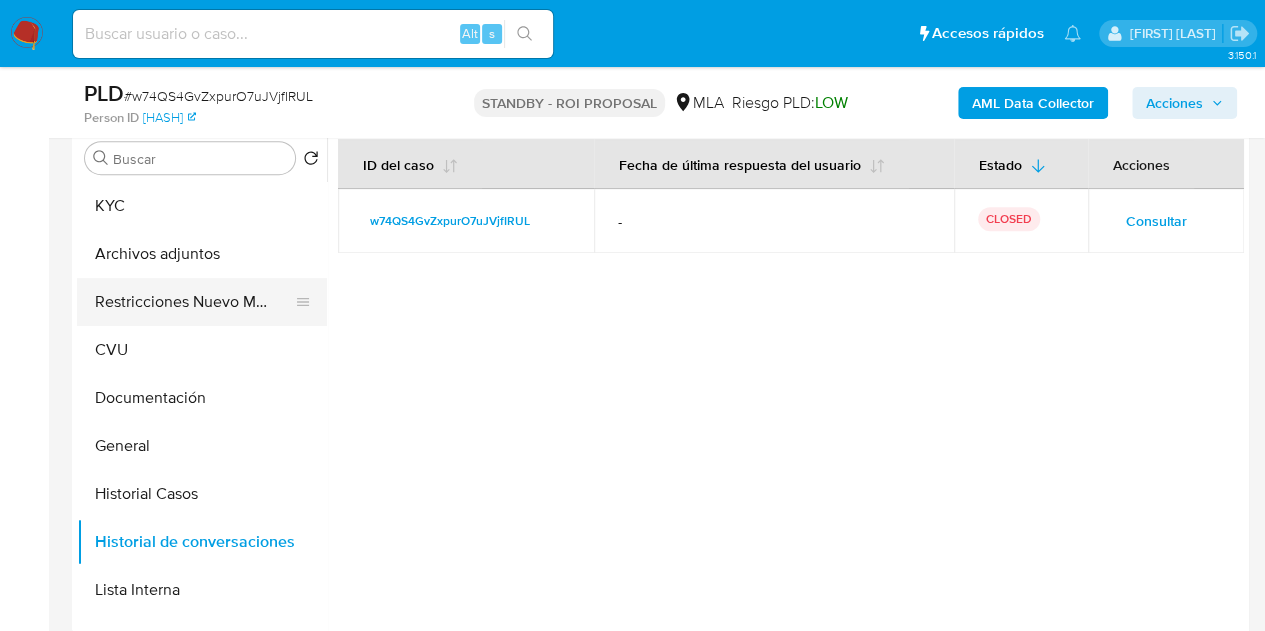 click on "Restricciones Nuevo Mundo" at bounding box center [194, 302] 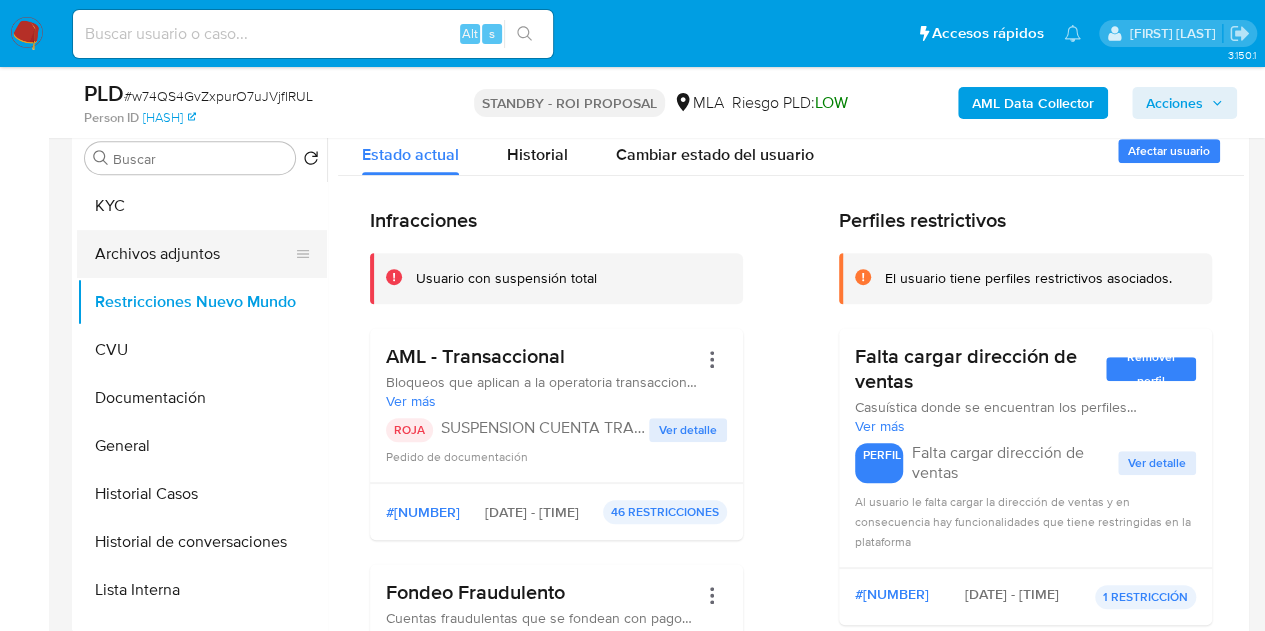 click on "Archivos adjuntos" at bounding box center (194, 254) 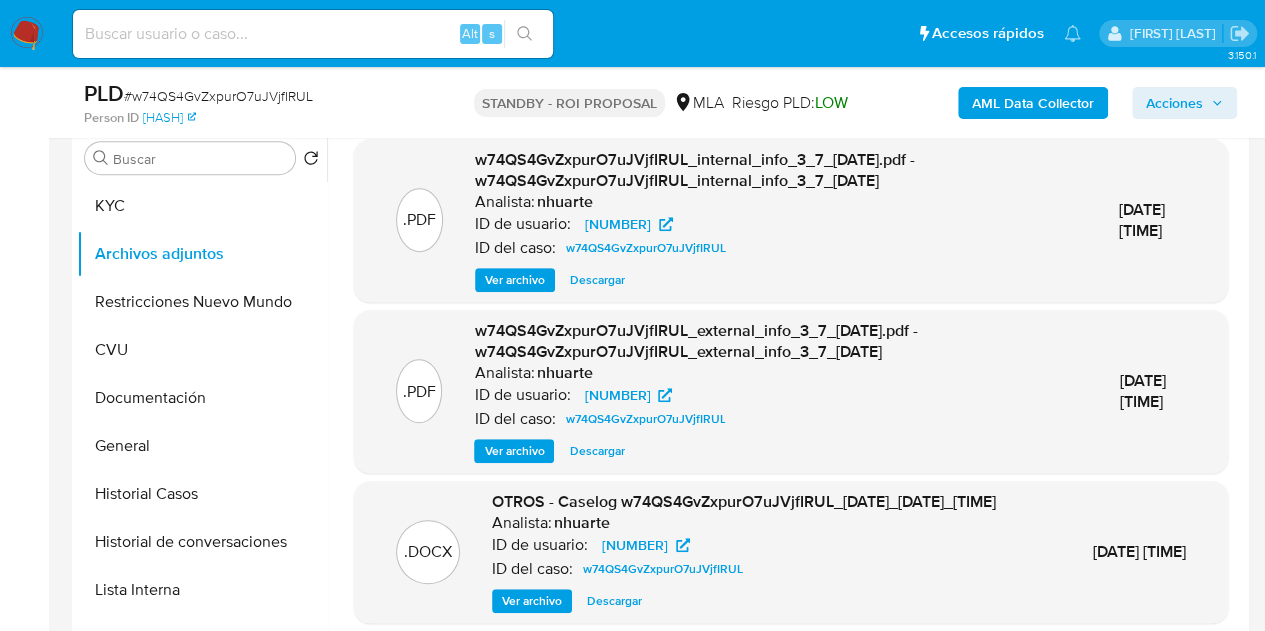 click on "Ver archivo" at bounding box center [532, 601] 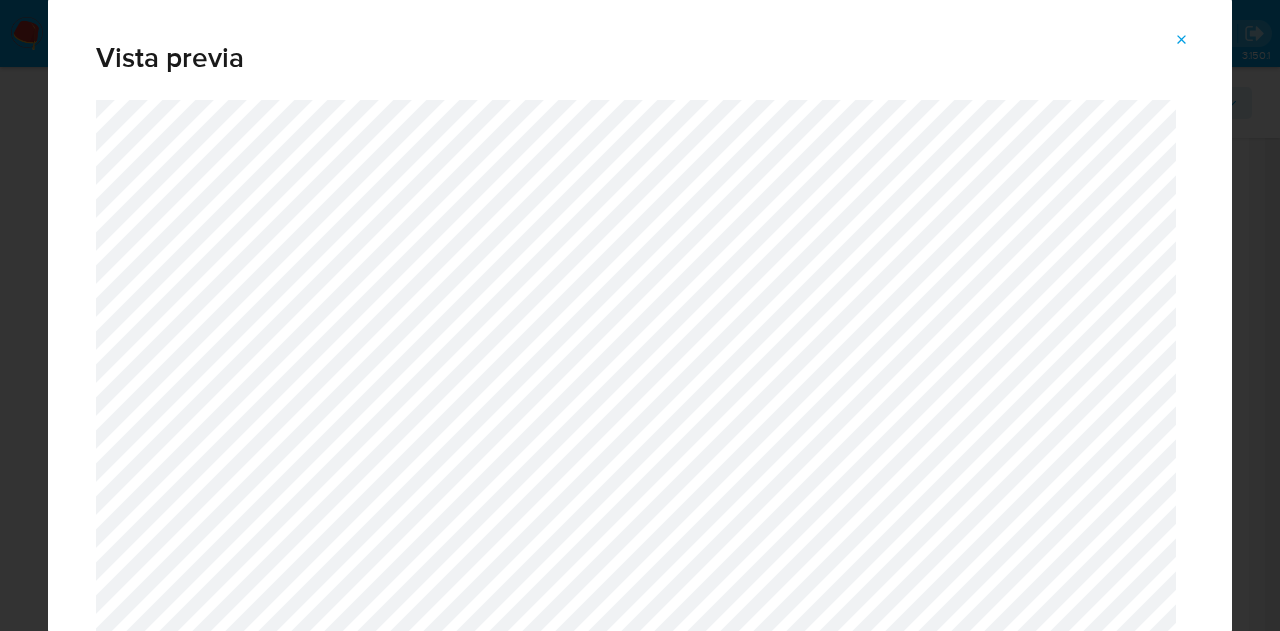 drag, startPoint x: 1223, startPoint y: 101, endPoint x: 1218, endPoint y: 237, distance: 136.09187 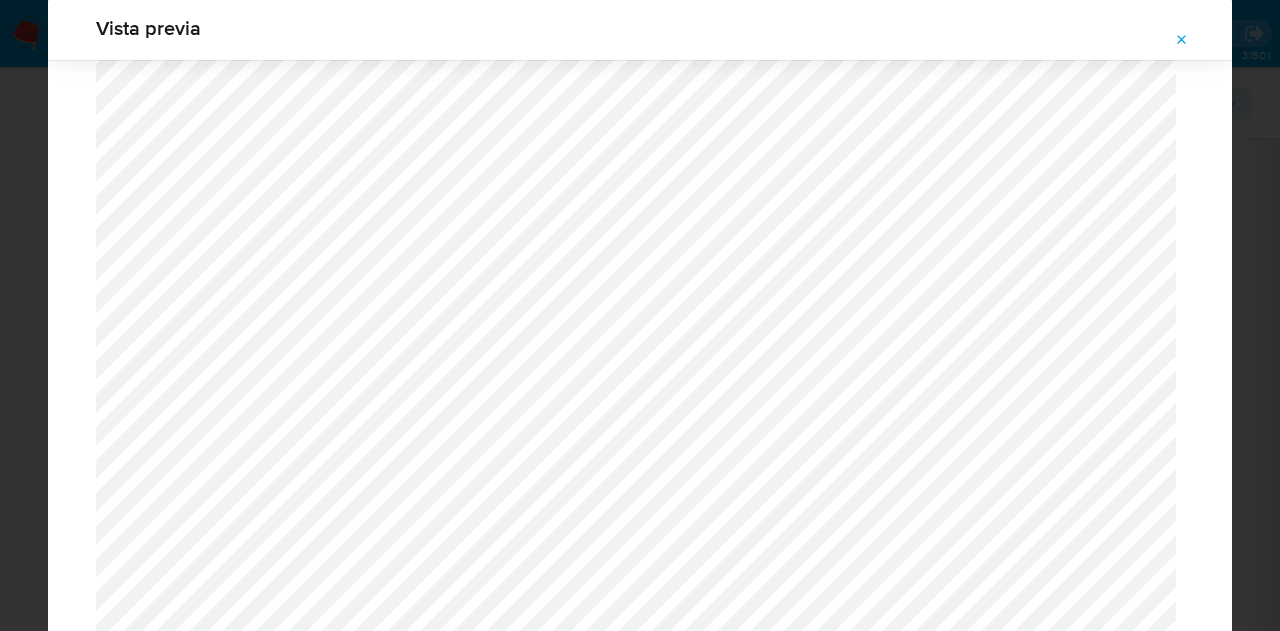 scroll, scrollTop: 1064, scrollLeft: 0, axis: vertical 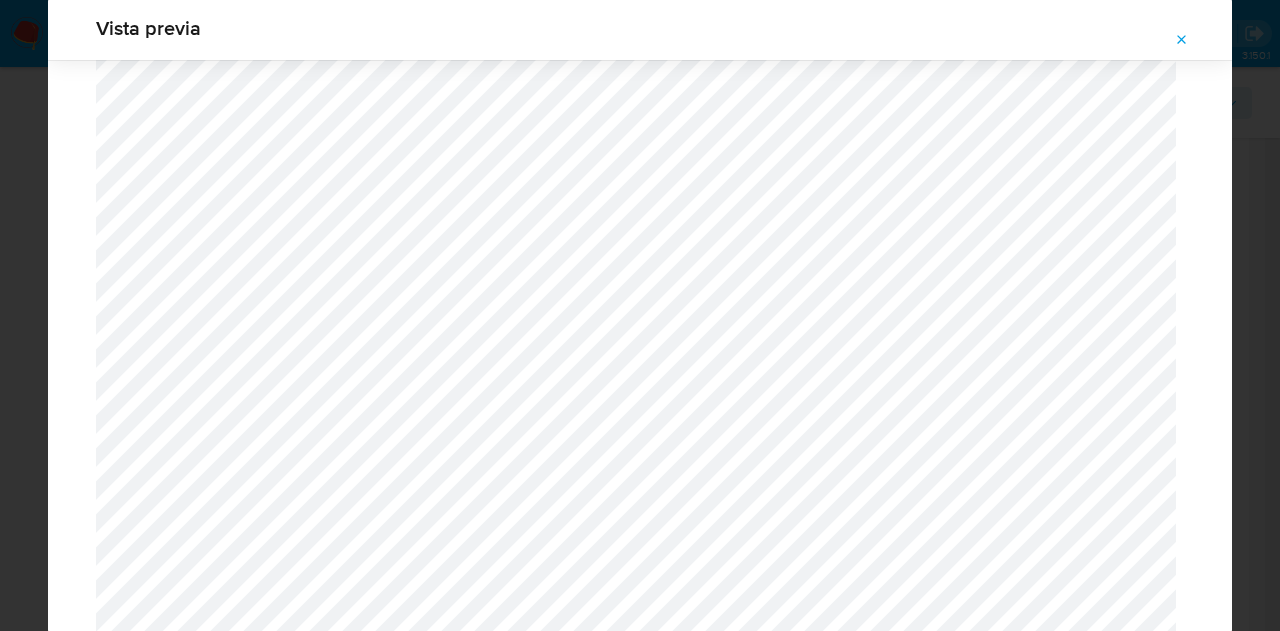 click at bounding box center (1182, 40) 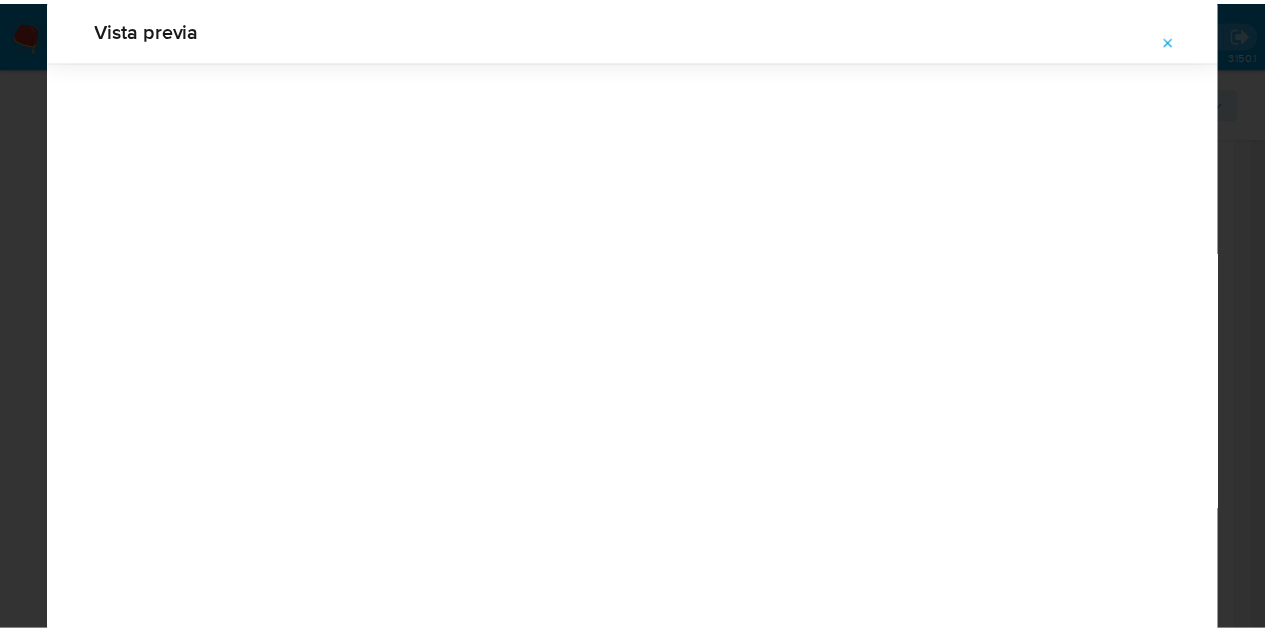 scroll, scrollTop: 64, scrollLeft: 0, axis: vertical 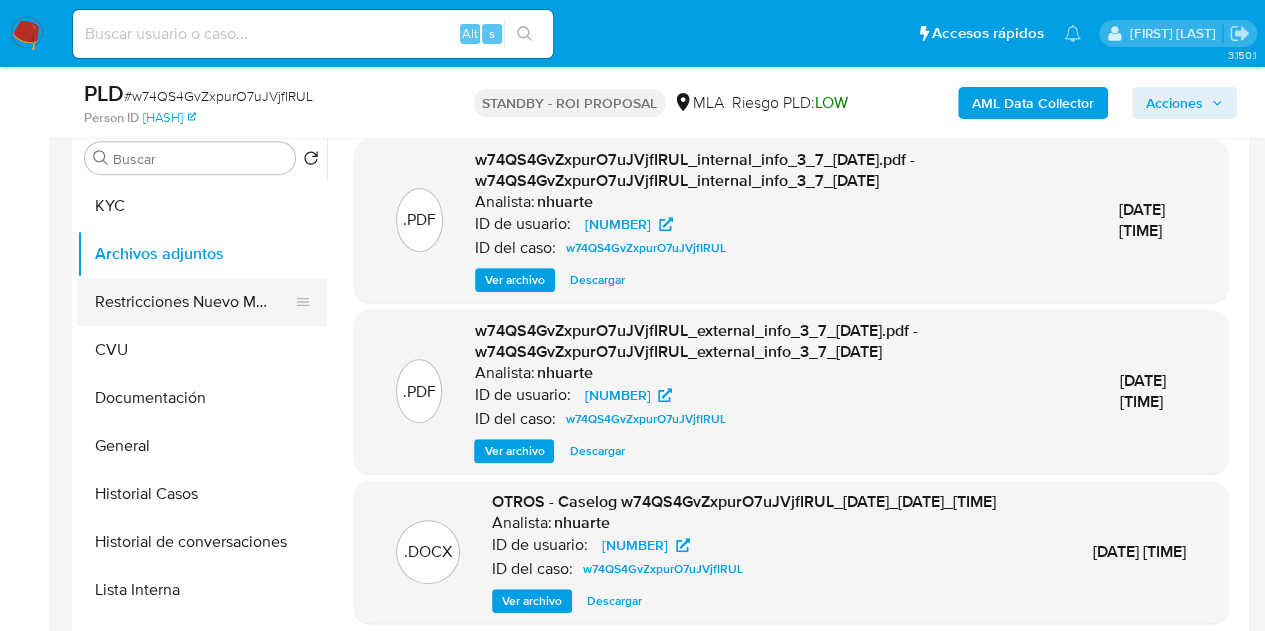 click on "Restricciones Nuevo Mundo" at bounding box center [194, 302] 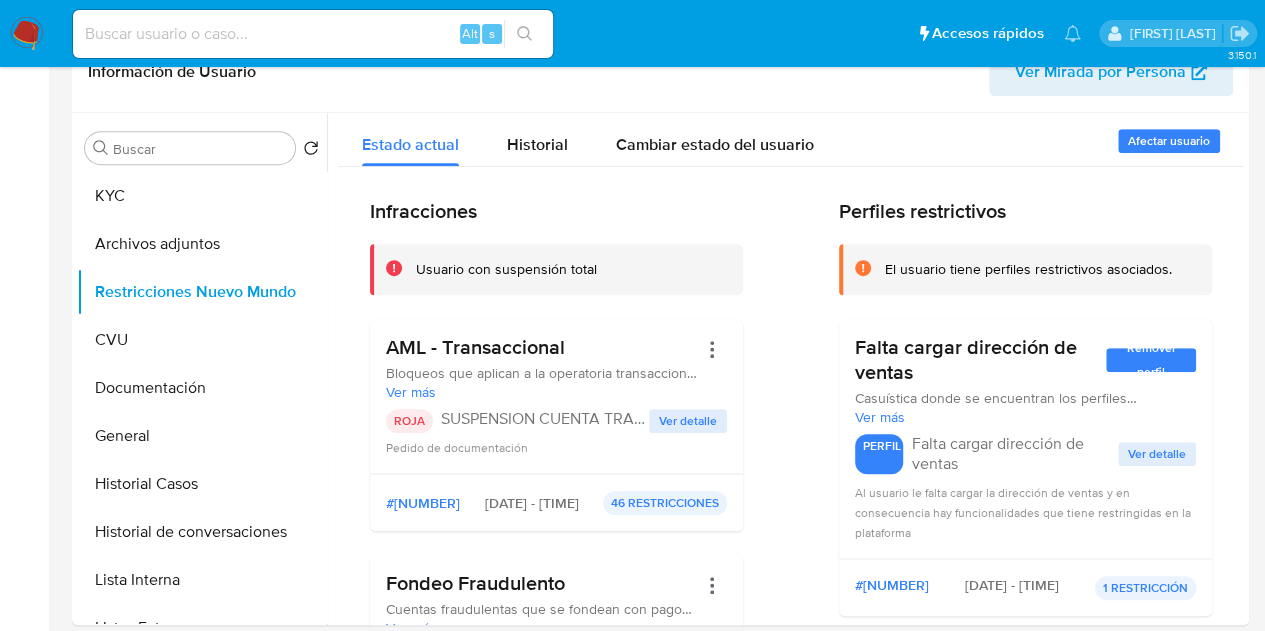 scroll, scrollTop: 0, scrollLeft: 0, axis: both 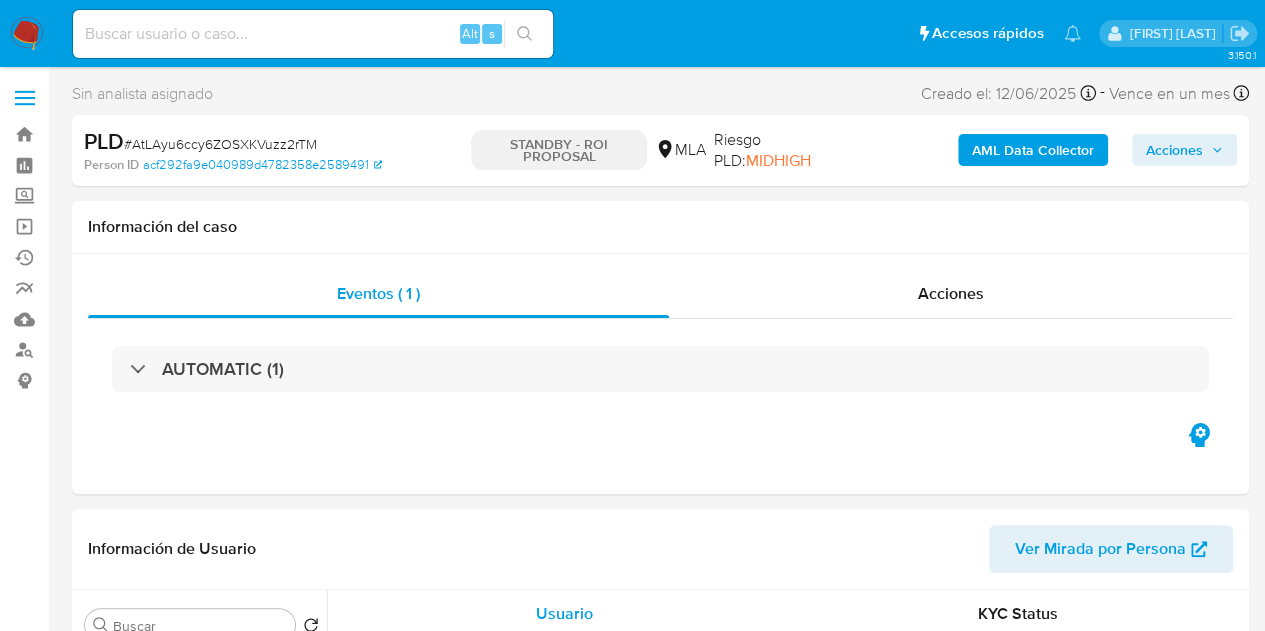 select on "10" 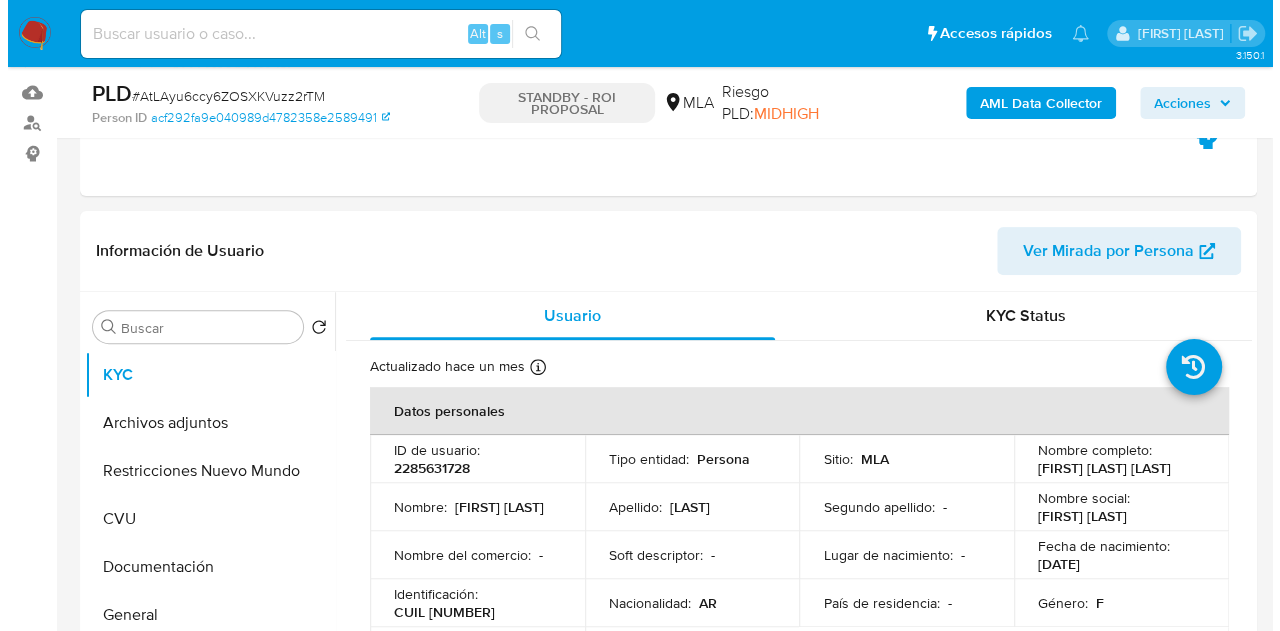 scroll, scrollTop: 340, scrollLeft: 0, axis: vertical 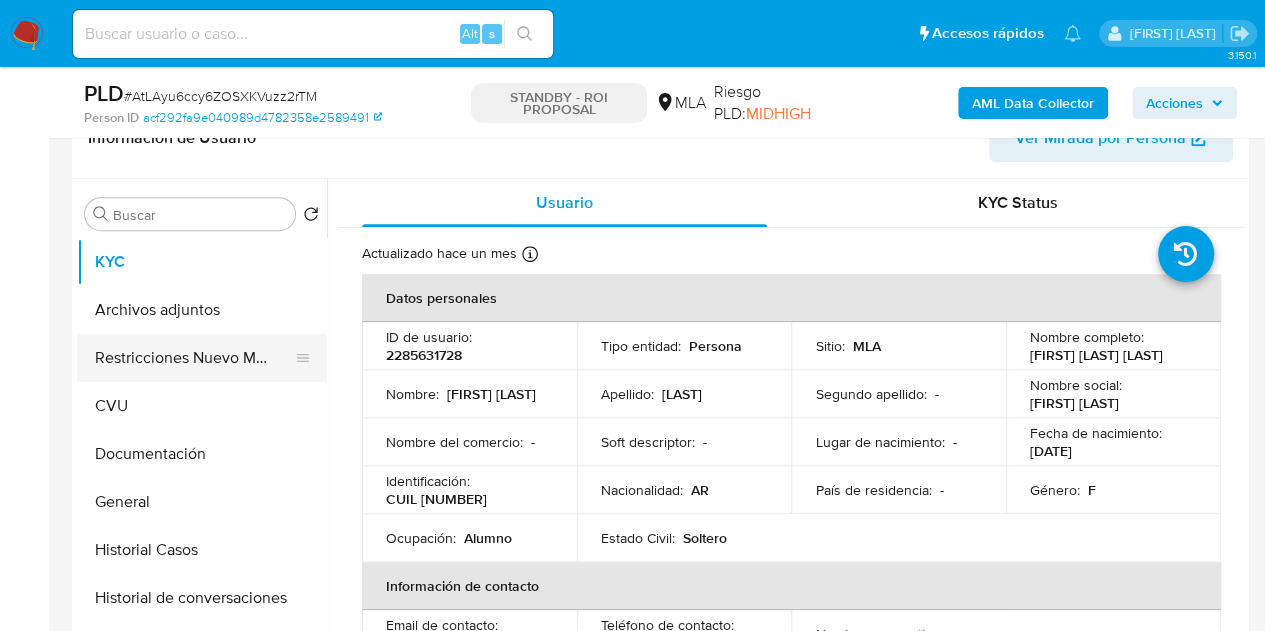 click on "Restricciones Nuevo Mundo" at bounding box center [194, 358] 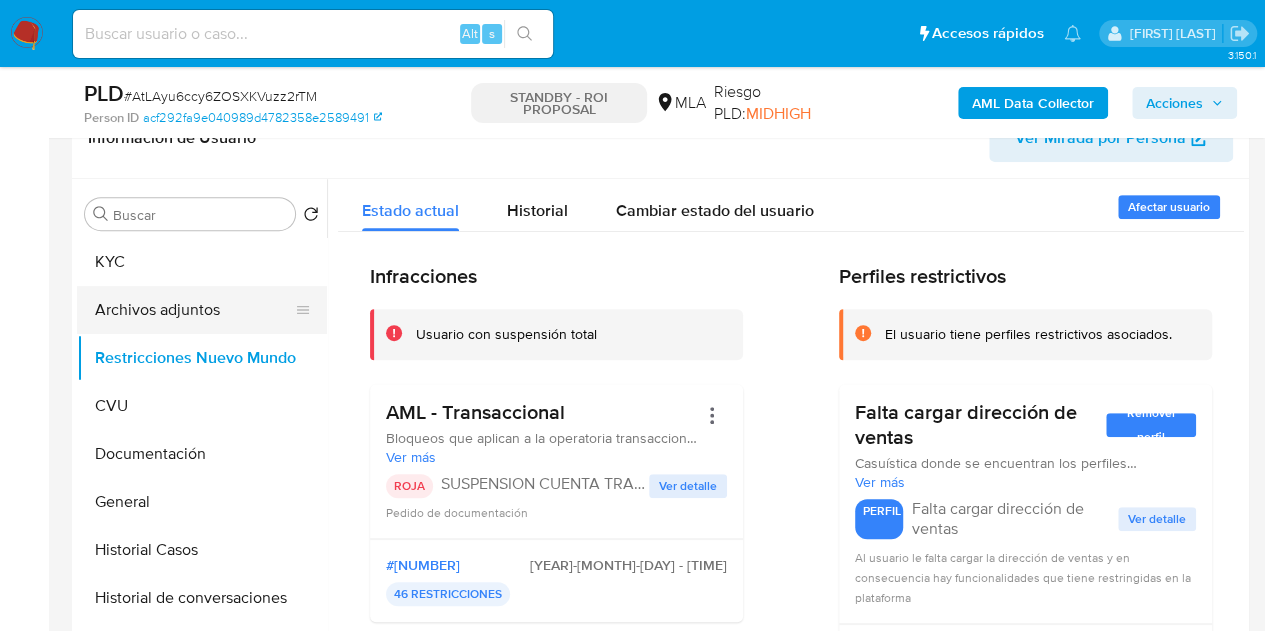 click on "Archivos adjuntos" at bounding box center [194, 310] 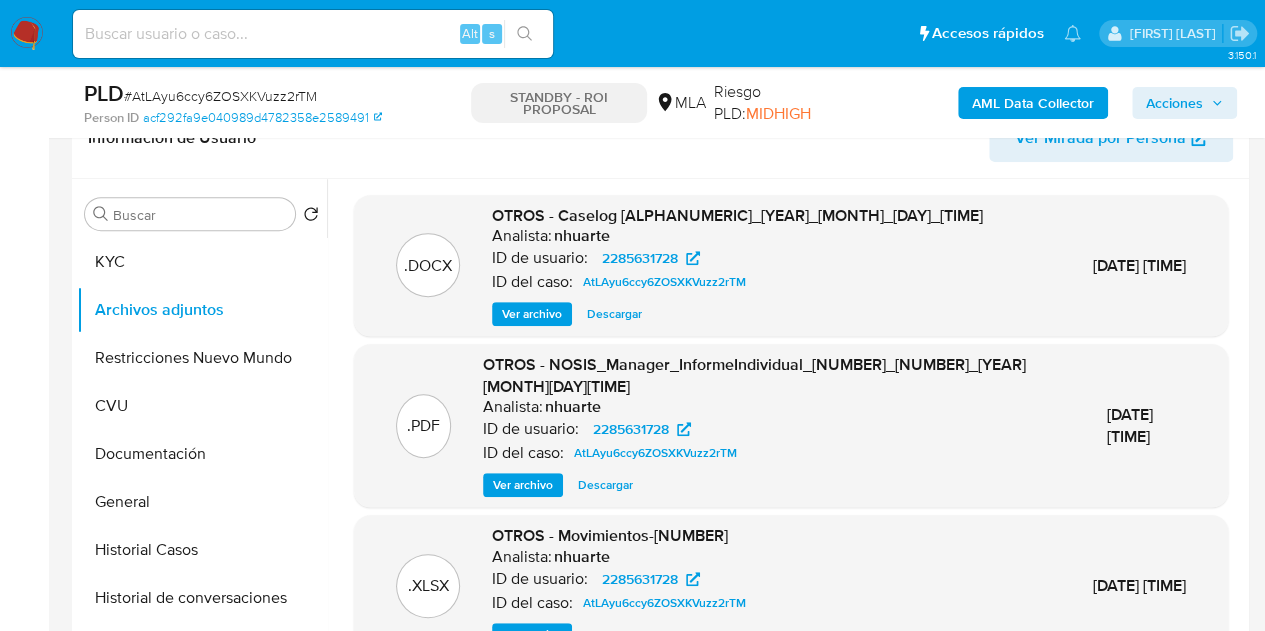 click on "Ver archivo" at bounding box center (532, 314) 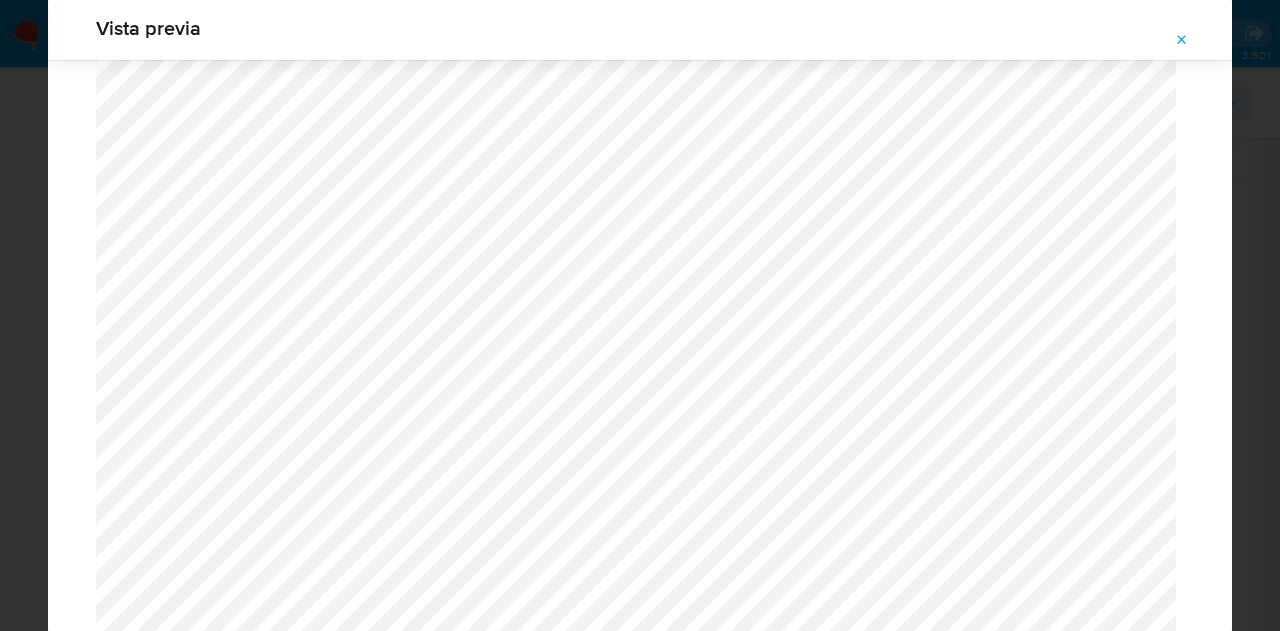 scroll, scrollTop: 743, scrollLeft: 0, axis: vertical 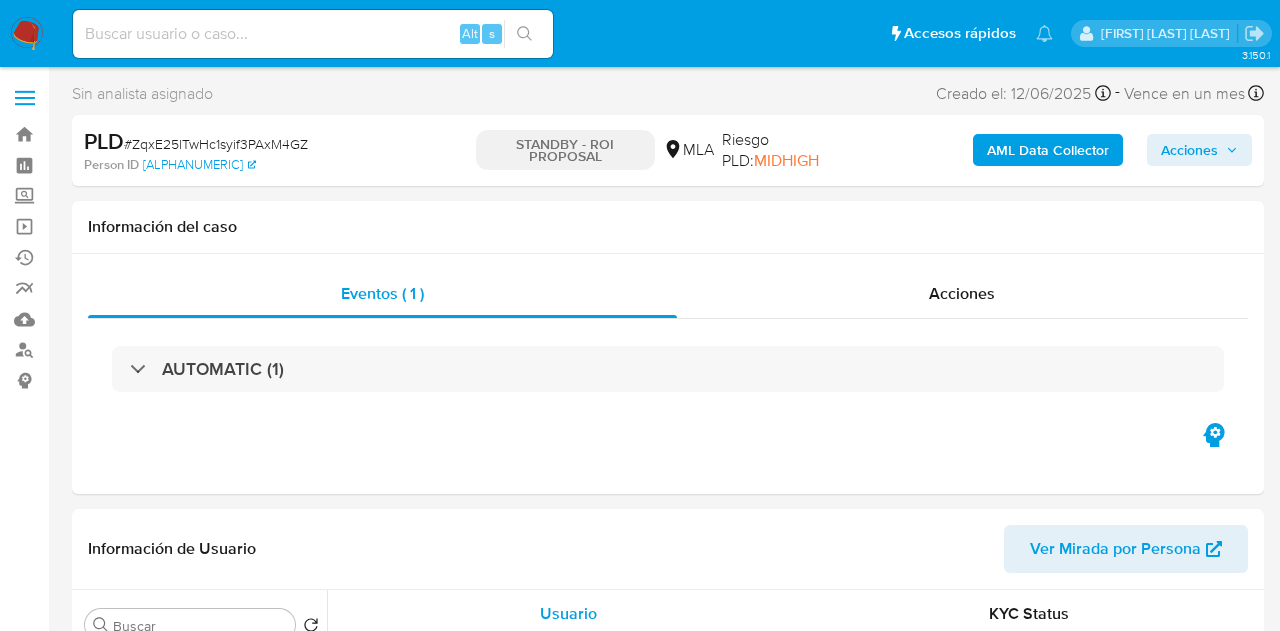 select on "10" 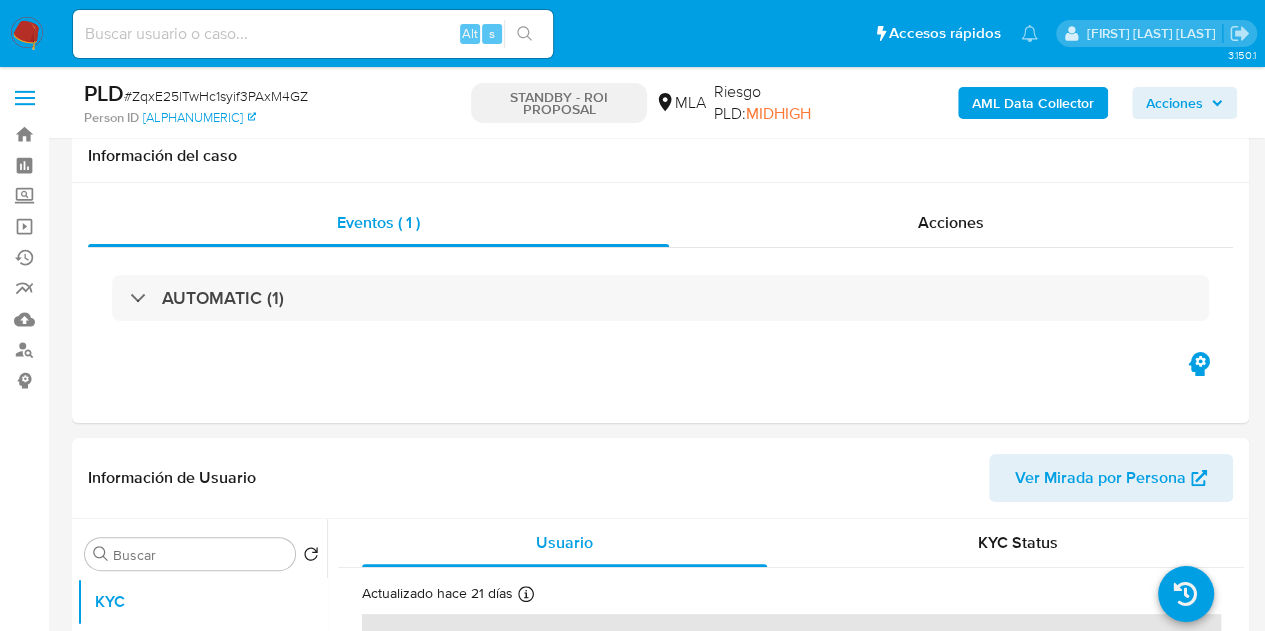scroll, scrollTop: 466, scrollLeft: 0, axis: vertical 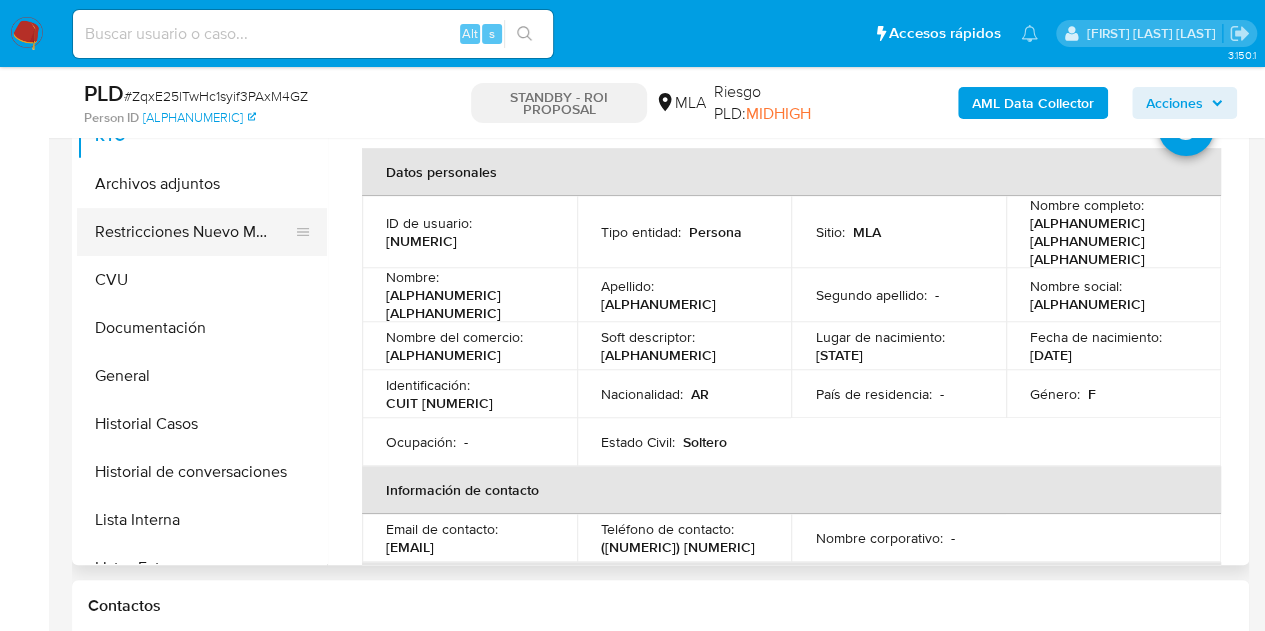 click on "Restricciones Nuevo Mundo" at bounding box center [194, 232] 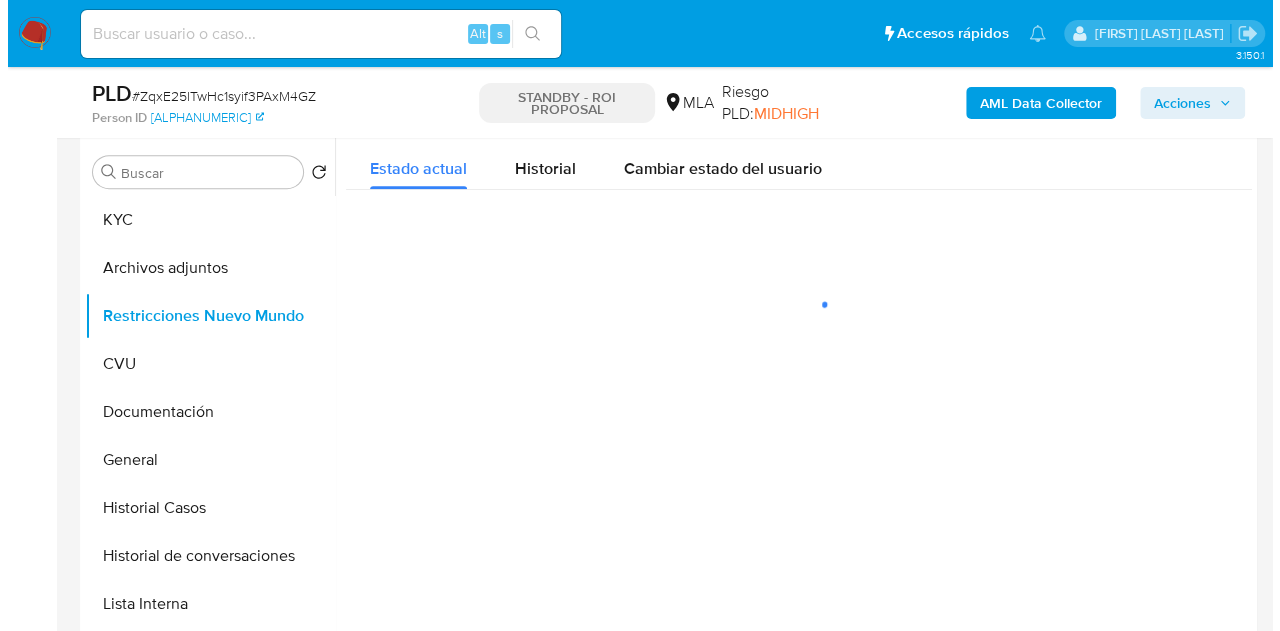 scroll, scrollTop: 378, scrollLeft: 0, axis: vertical 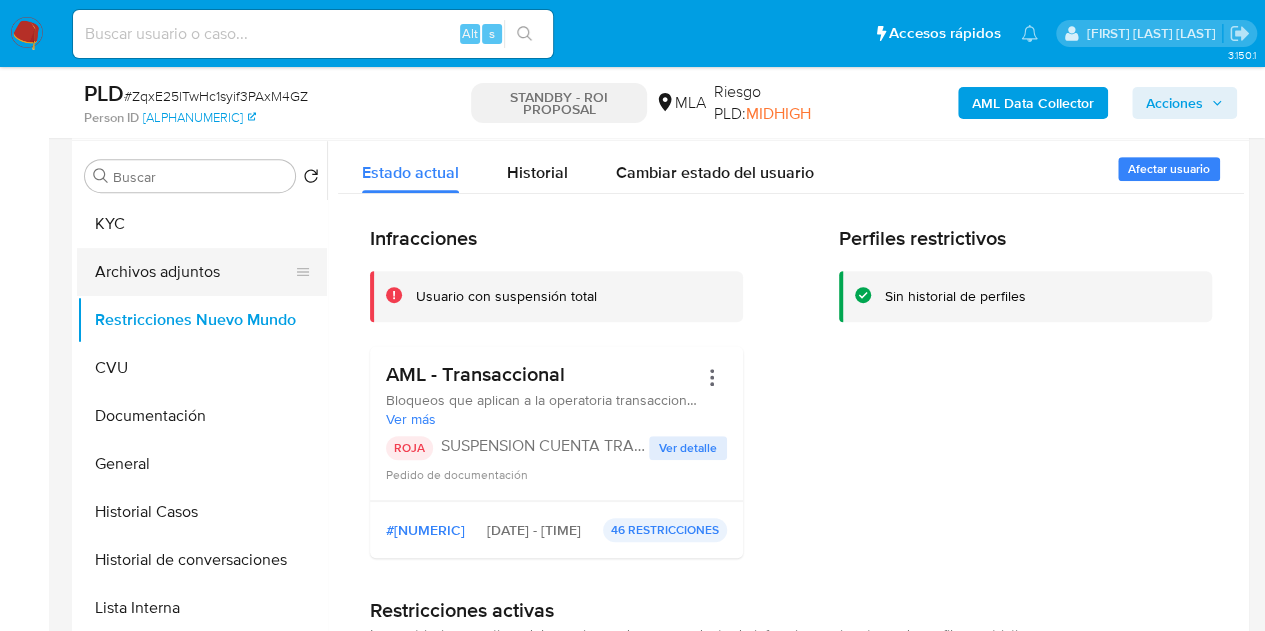 click on "Archivos adjuntos" at bounding box center (194, 272) 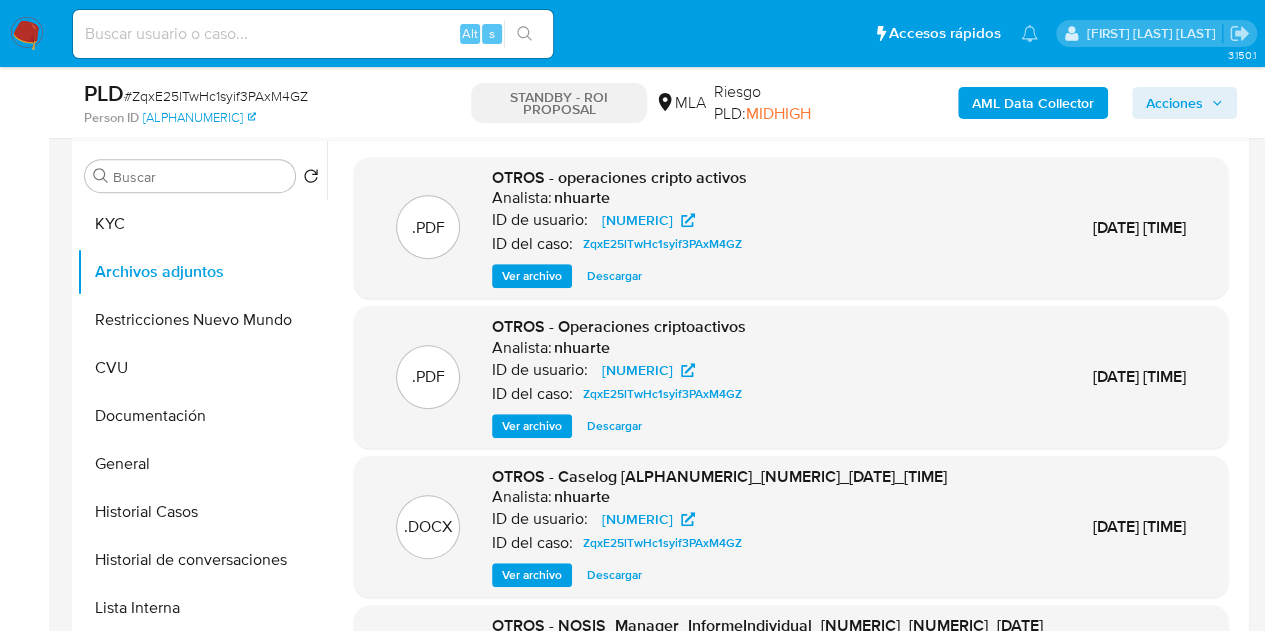 click on "Ver archivo" at bounding box center [532, 575] 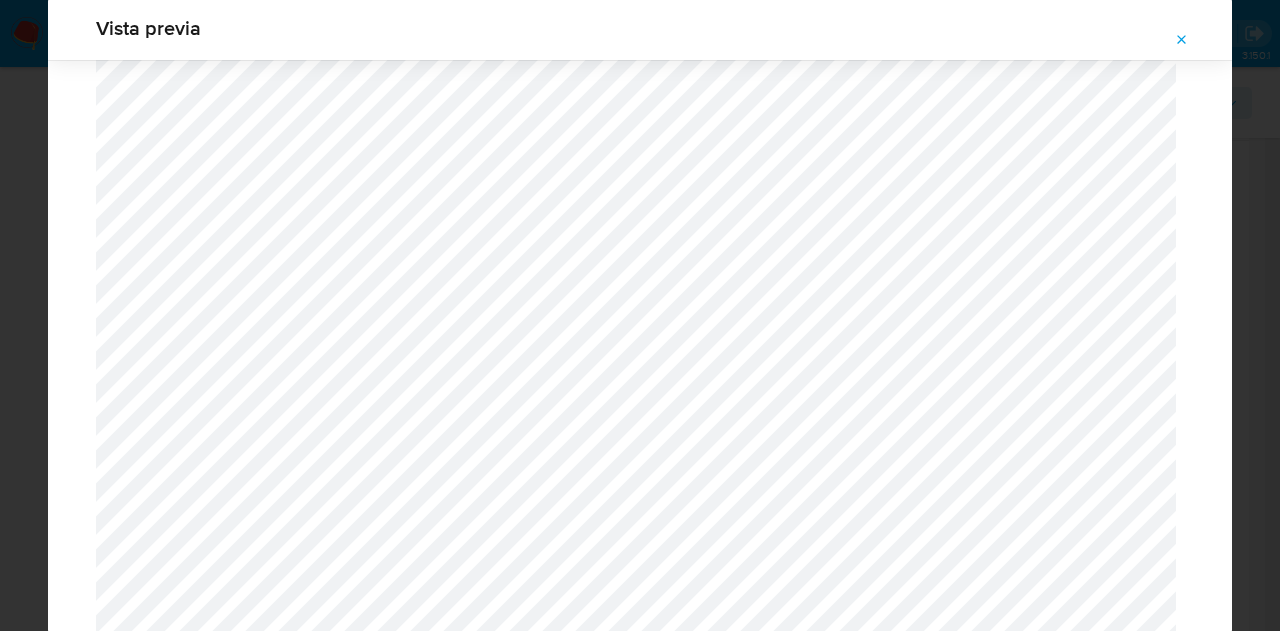 scroll, scrollTop: 1367, scrollLeft: 0, axis: vertical 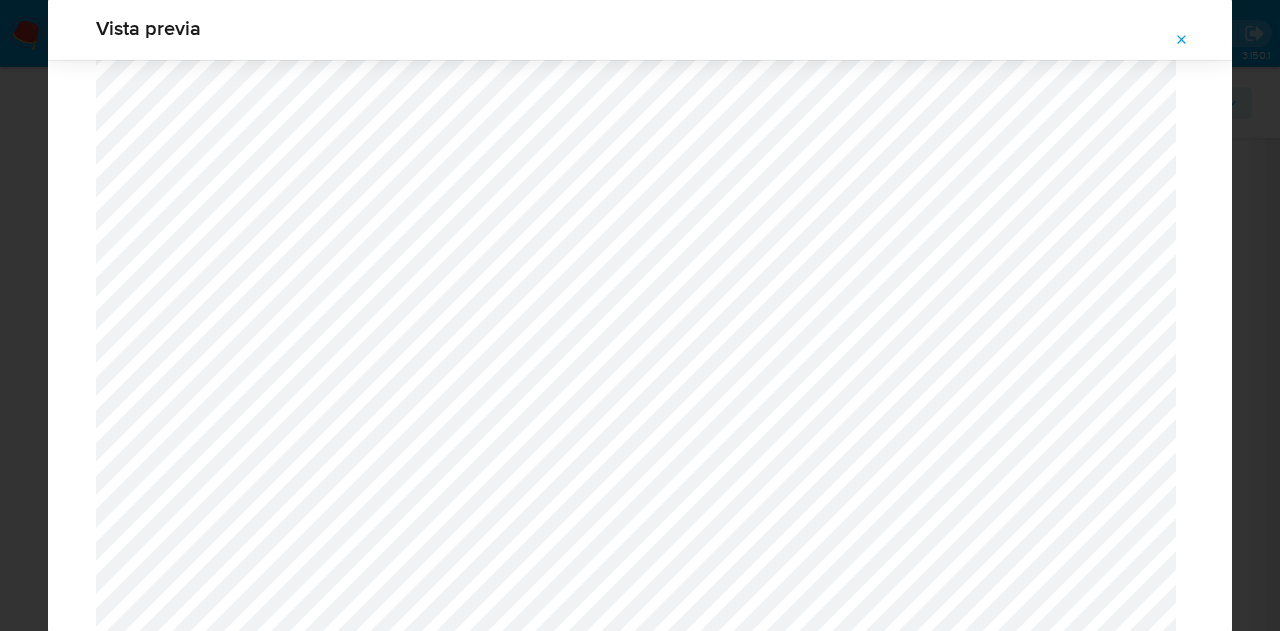 click at bounding box center [1182, 40] 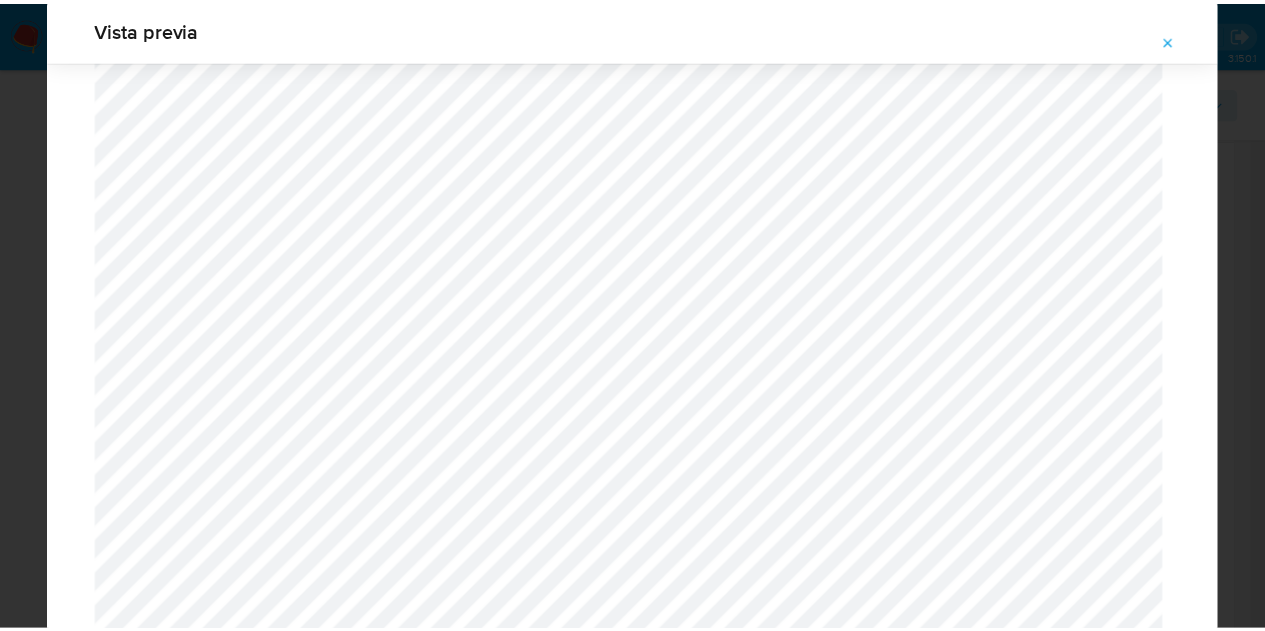 scroll, scrollTop: 64, scrollLeft: 0, axis: vertical 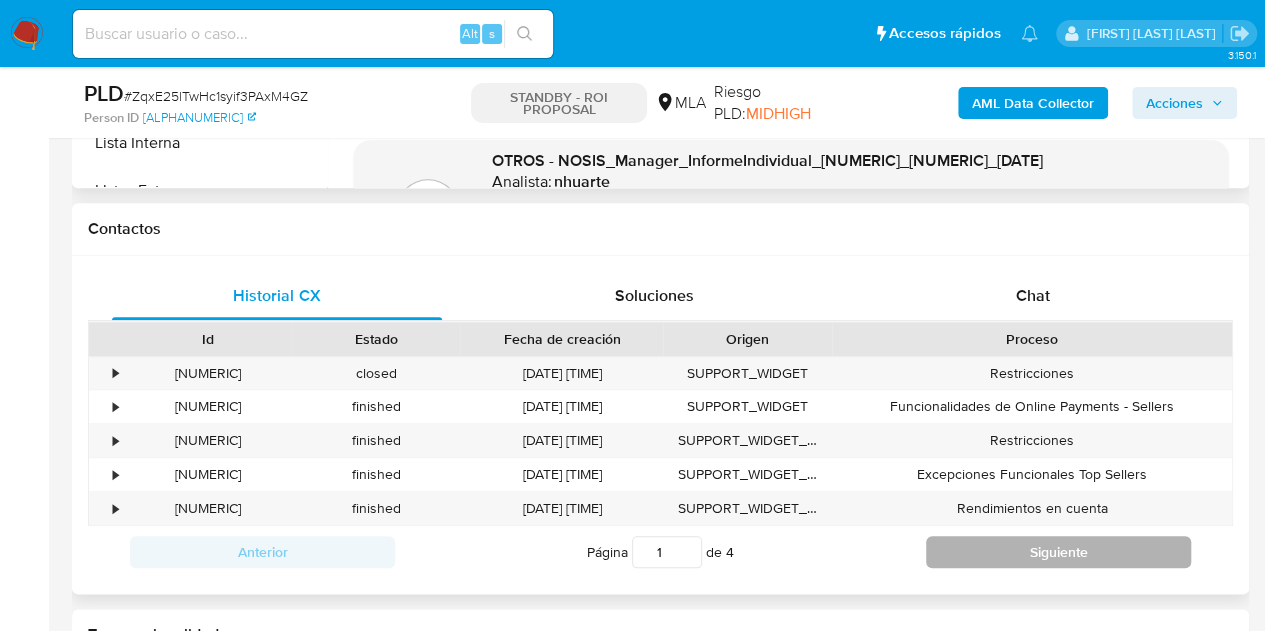 click on "Siguiente" at bounding box center (1058, 552) 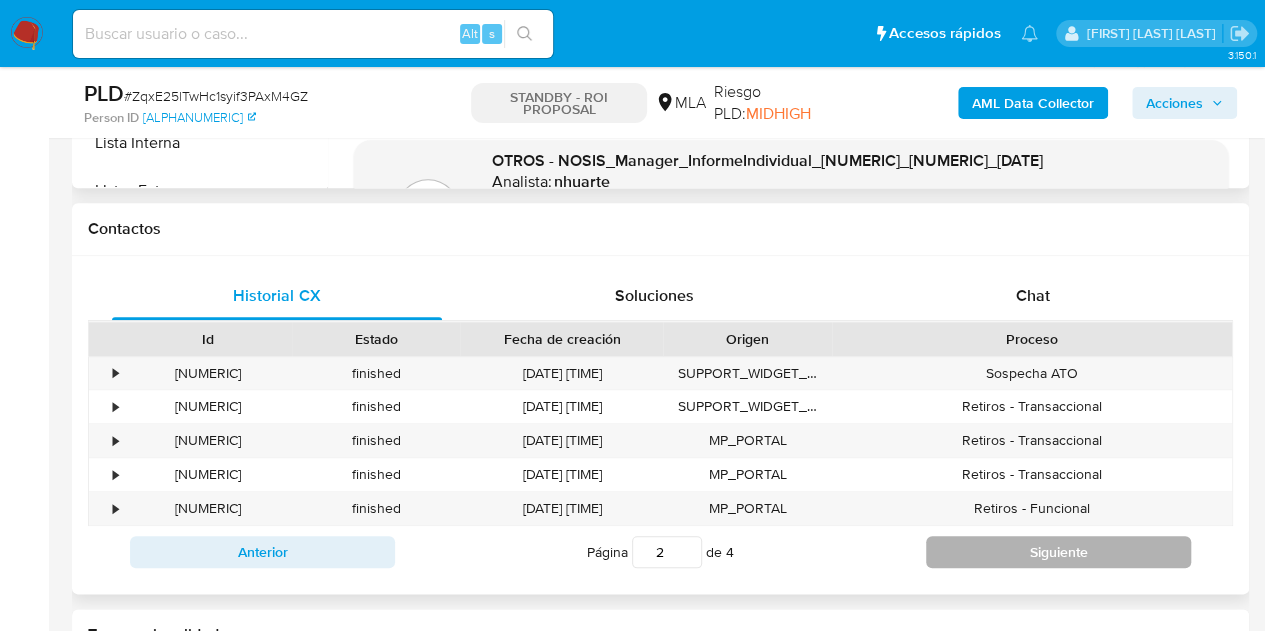 click on "Siguiente" at bounding box center [1058, 552] 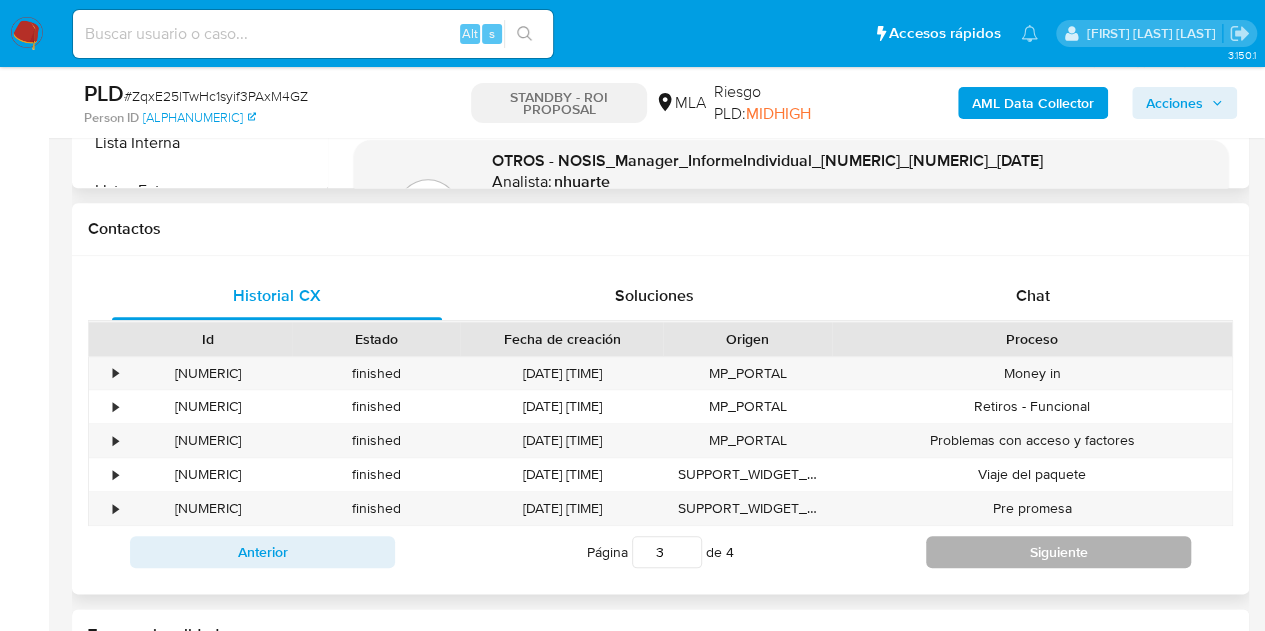 click on "Siguiente" at bounding box center [1058, 552] 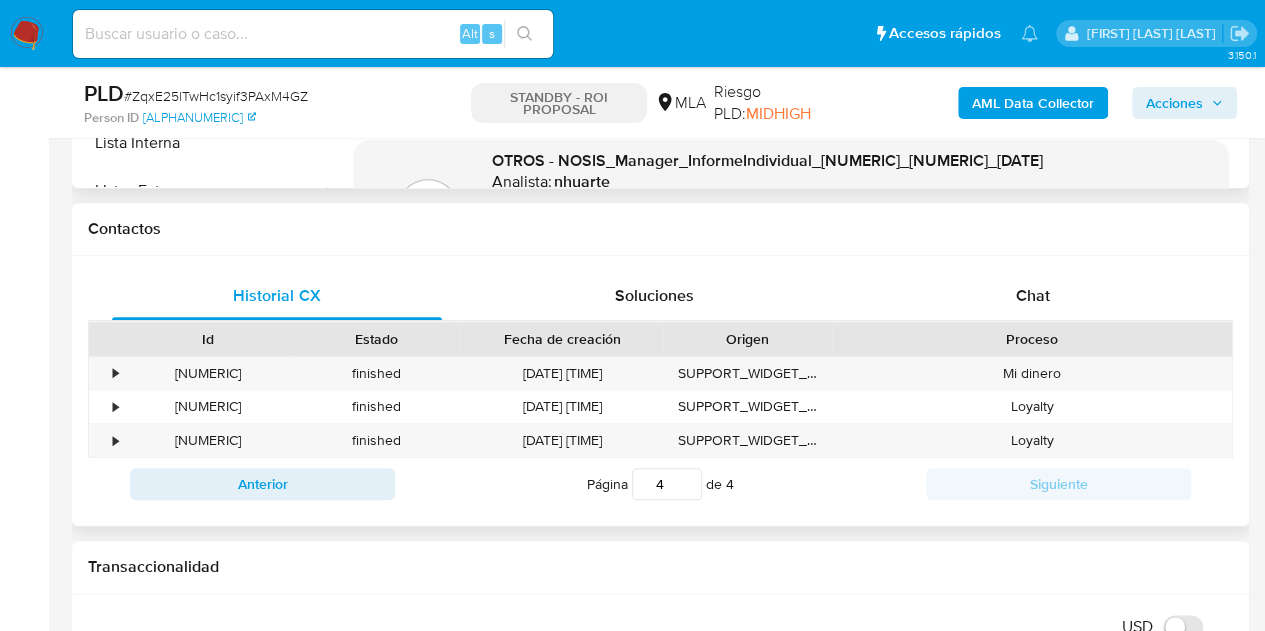 click on "Anterior Página   4   de   4 Siguiente" at bounding box center [660, 484] 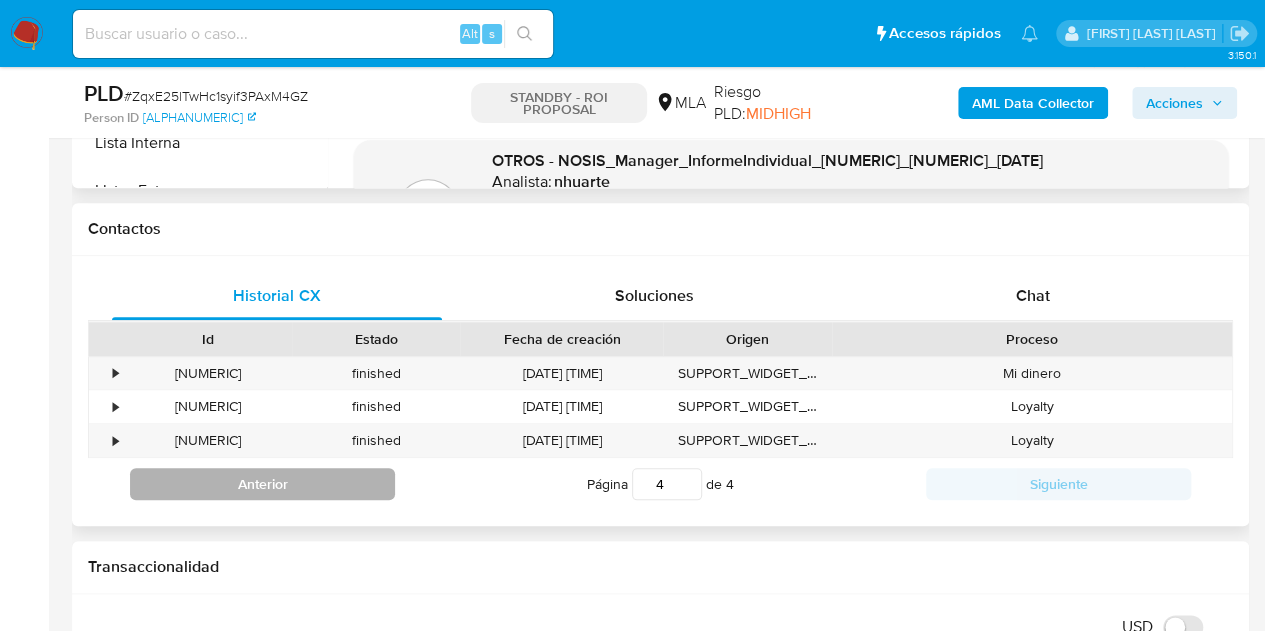 click on "Anterior" at bounding box center (262, 484) 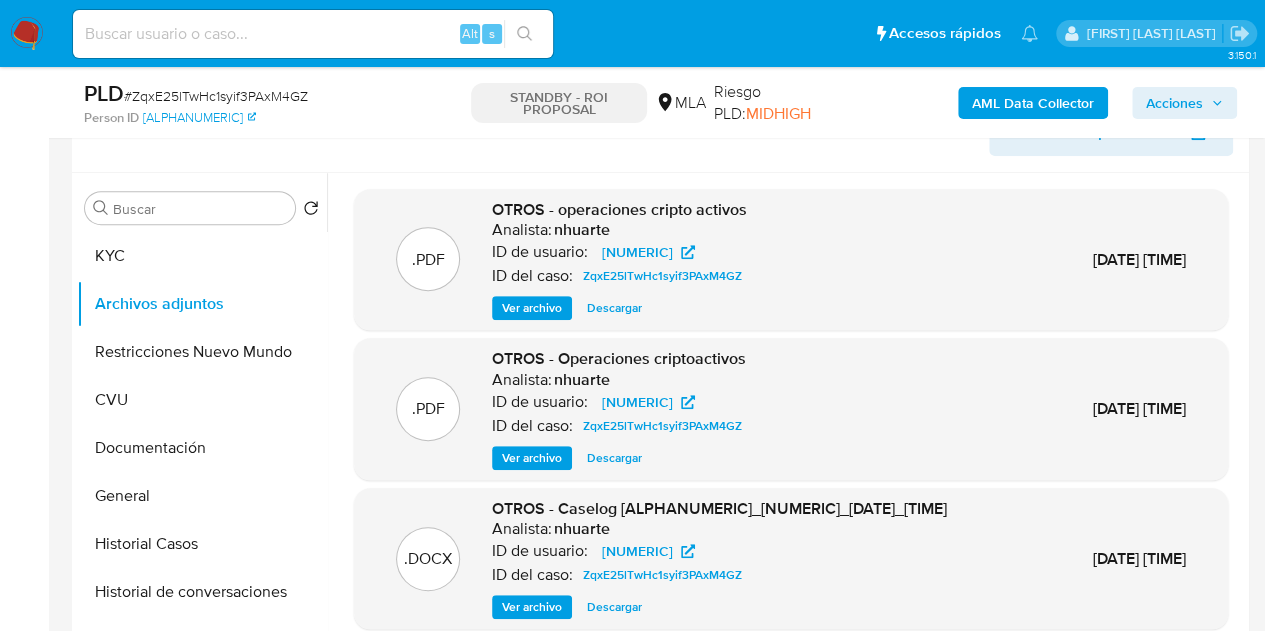scroll, scrollTop: 393, scrollLeft: 0, axis: vertical 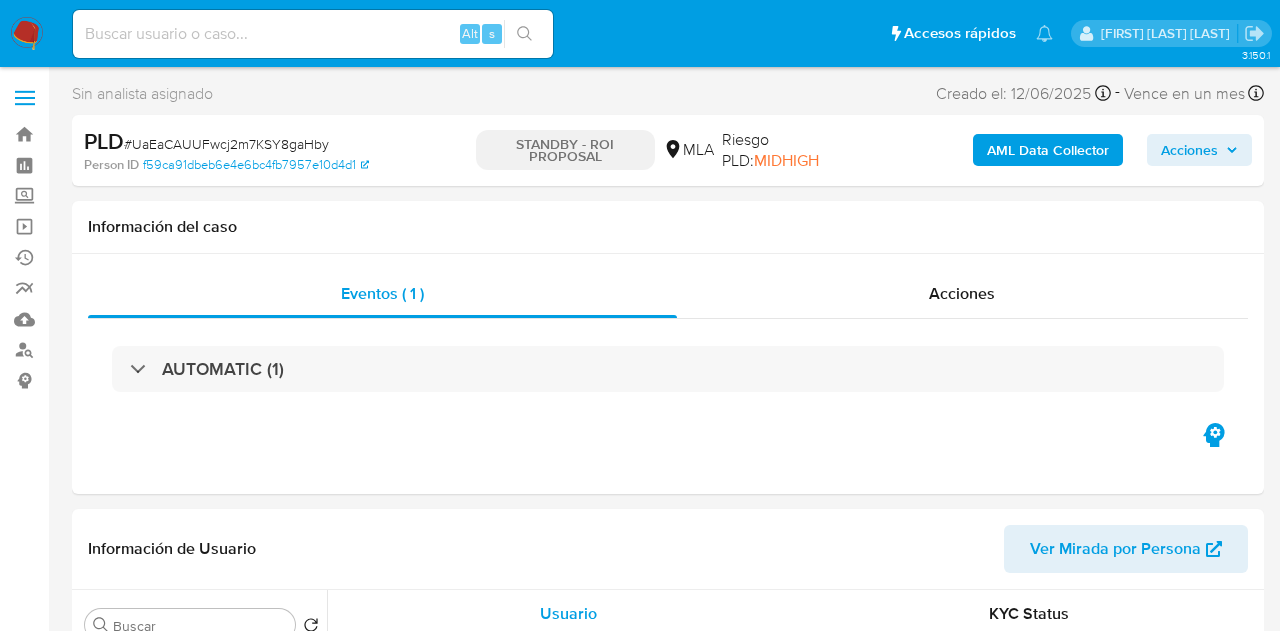 select on "10" 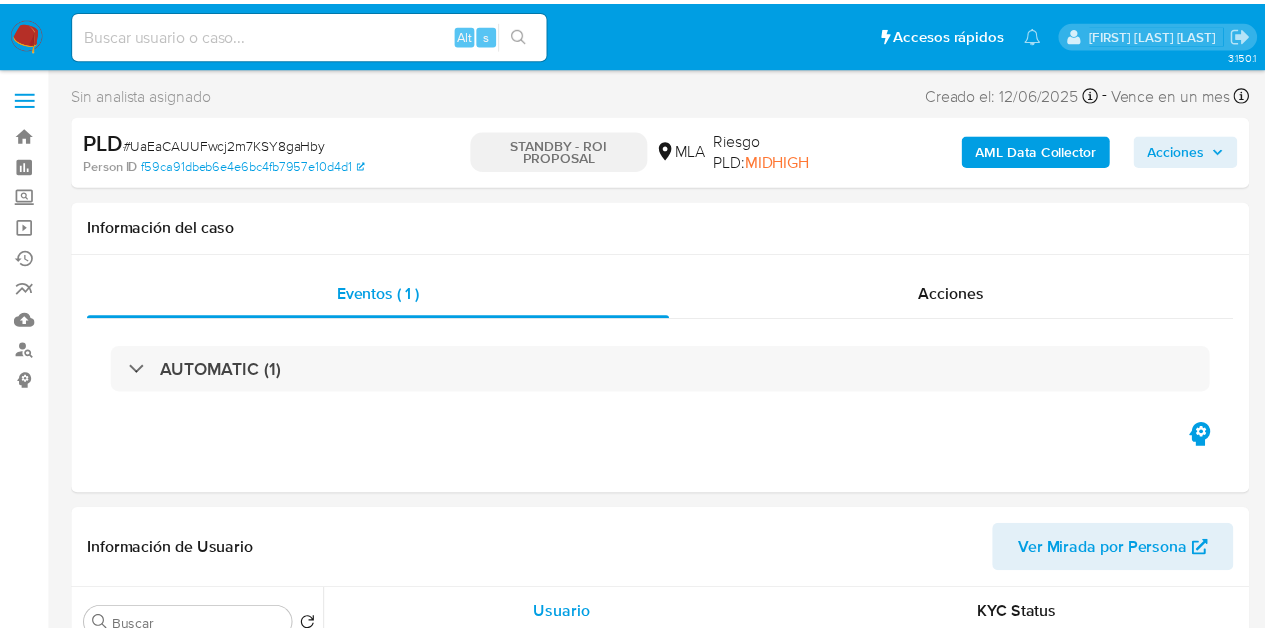 scroll, scrollTop: 0, scrollLeft: 0, axis: both 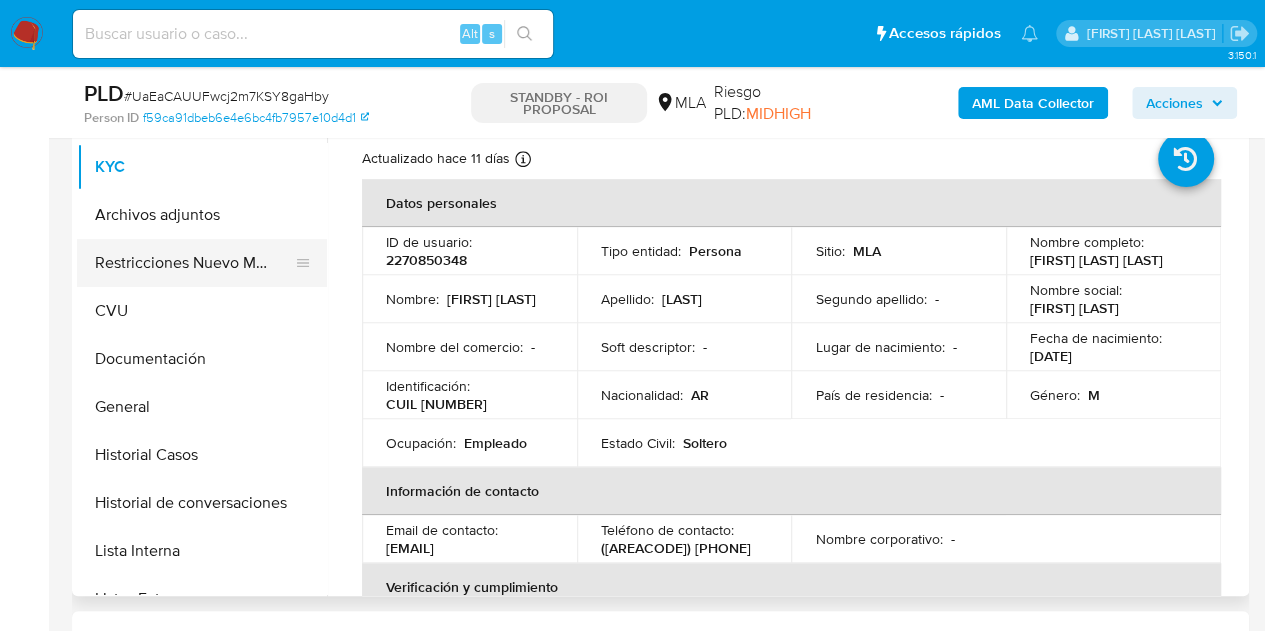 click on "Restricciones Nuevo Mundo" at bounding box center (194, 263) 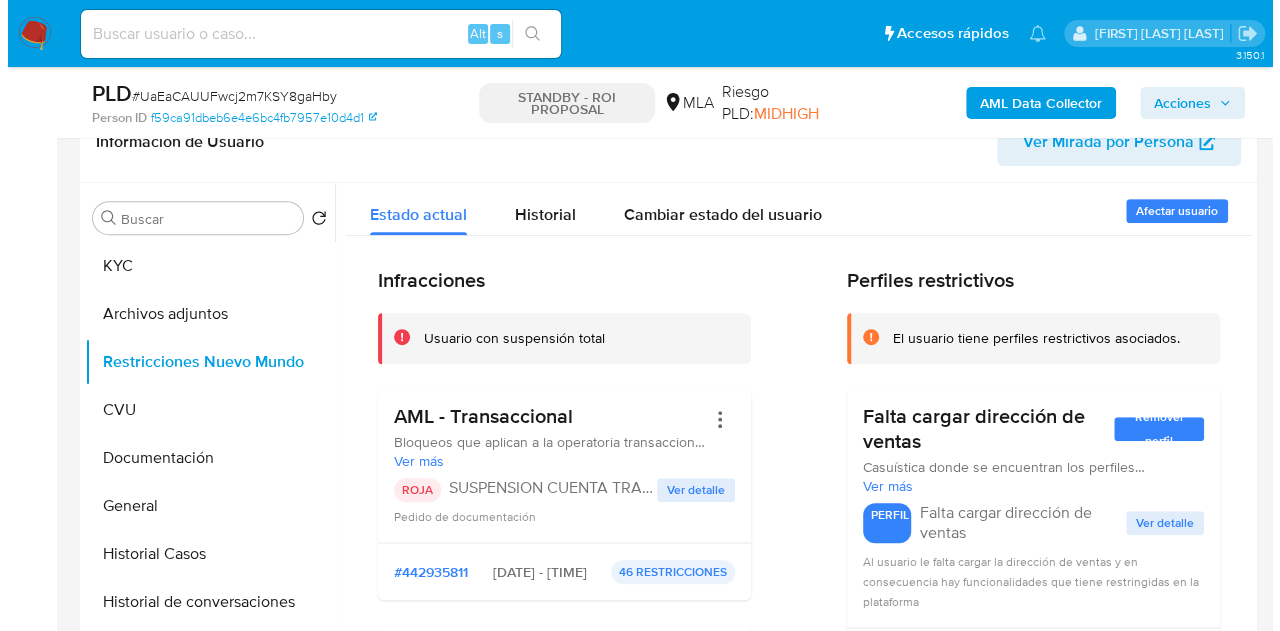 scroll, scrollTop: 332, scrollLeft: 0, axis: vertical 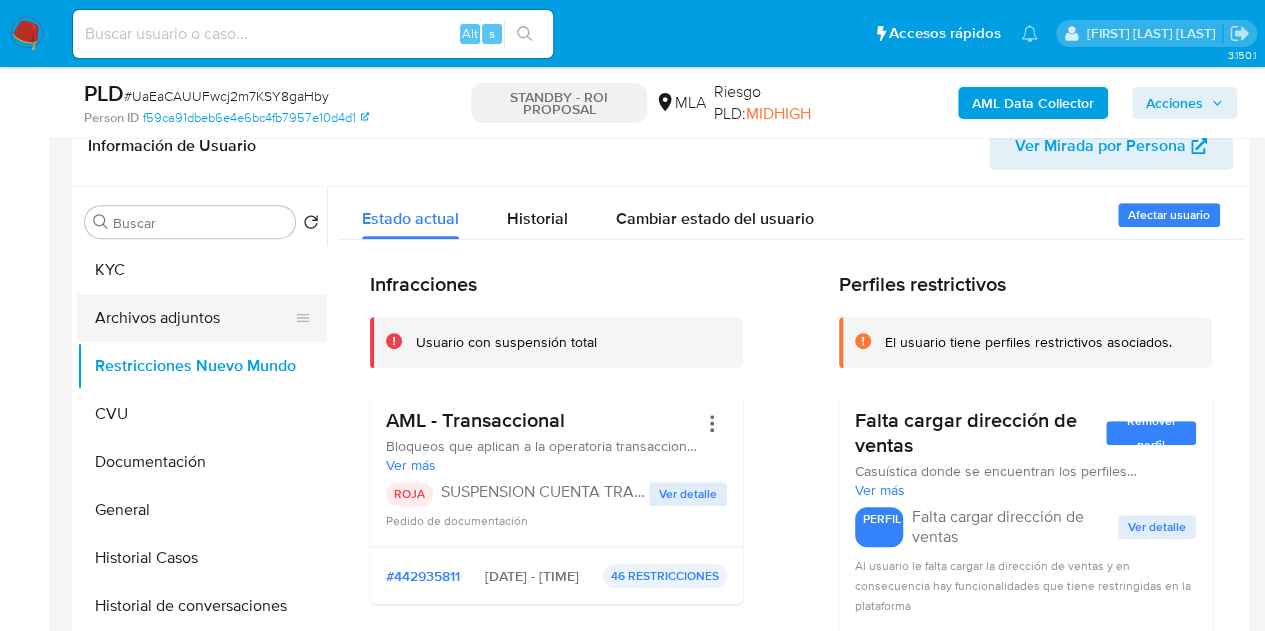 click on "Archivos adjuntos" at bounding box center [194, 318] 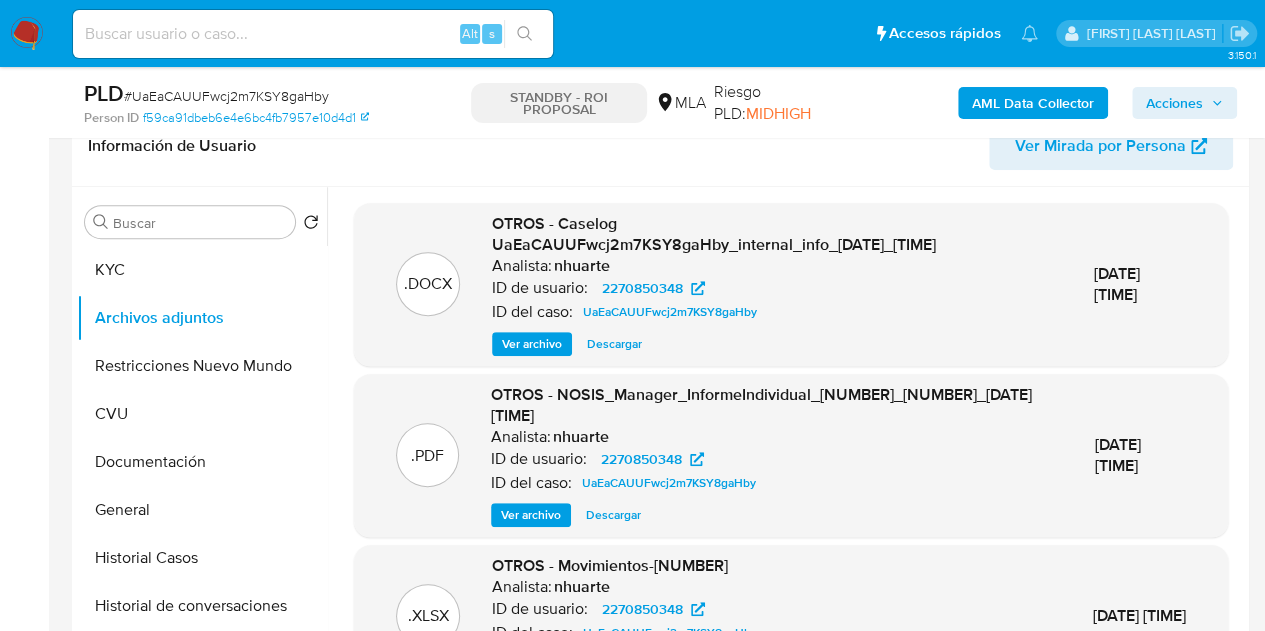 click on "Ver archivo" at bounding box center (532, 344) 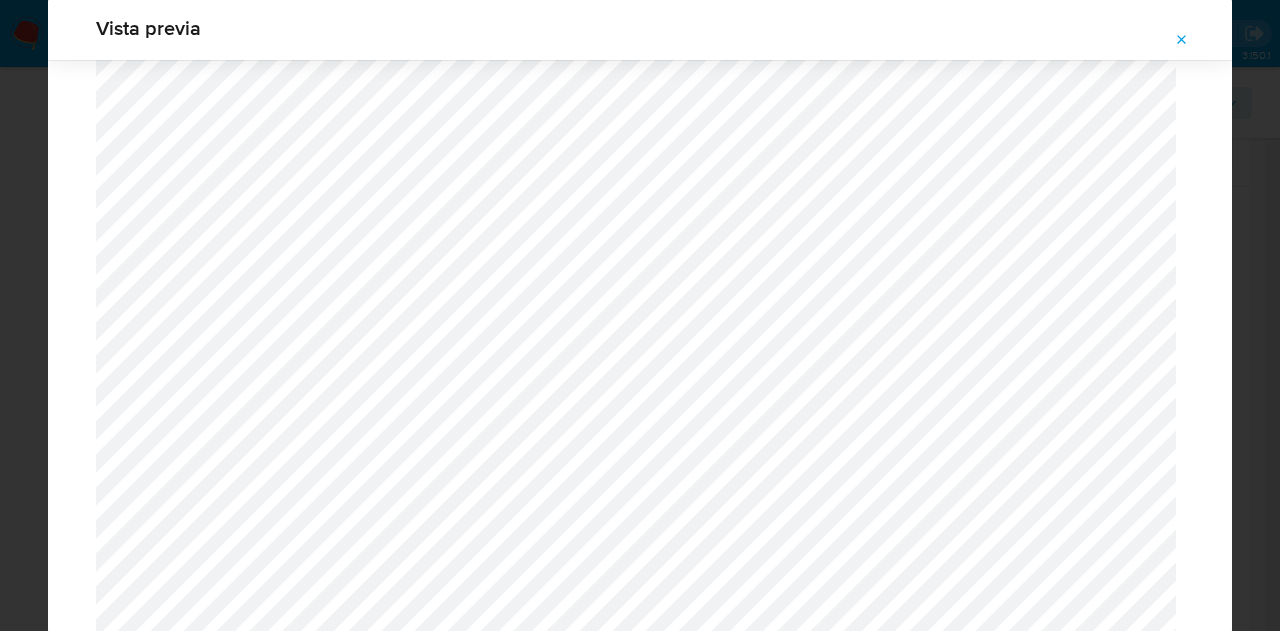 scroll, scrollTop: 654, scrollLeft: 0, axis: vertical 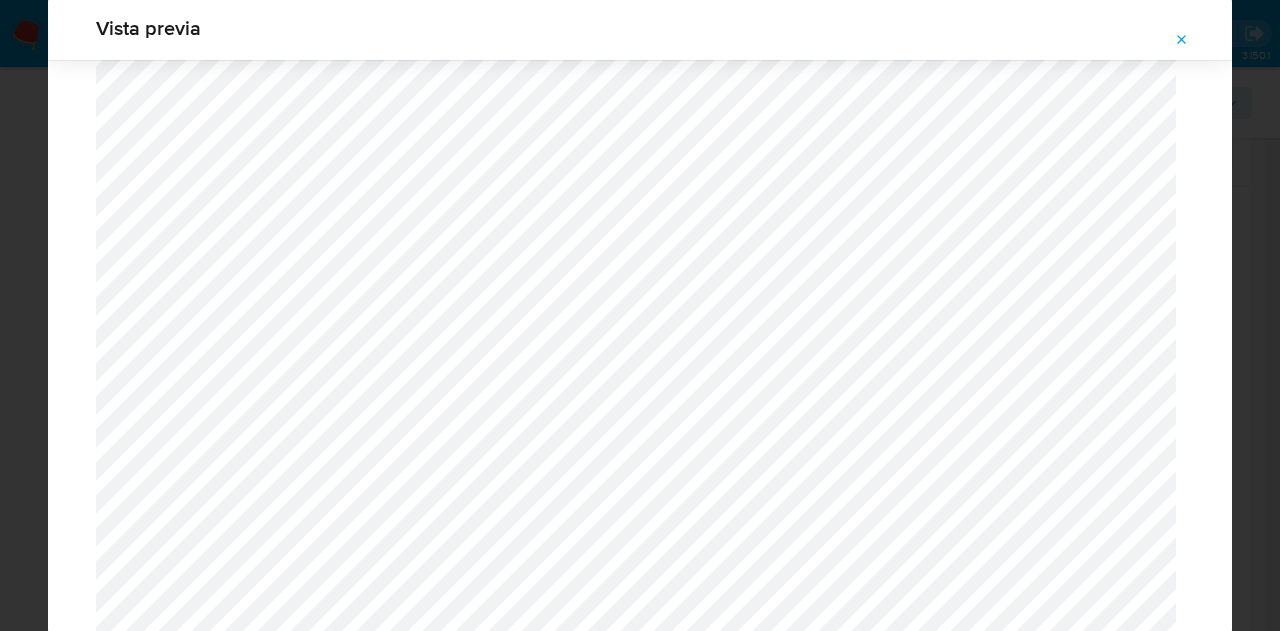 click 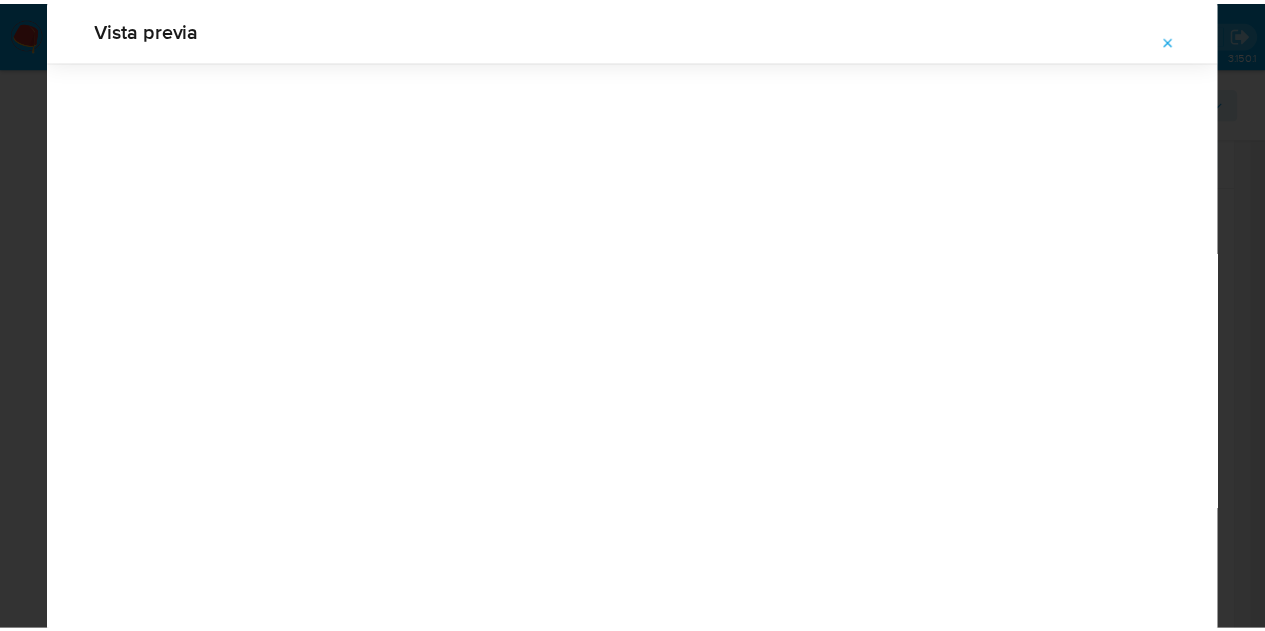 scroll, scrollTop: 64, scrollLeft: 0, axis: vertical 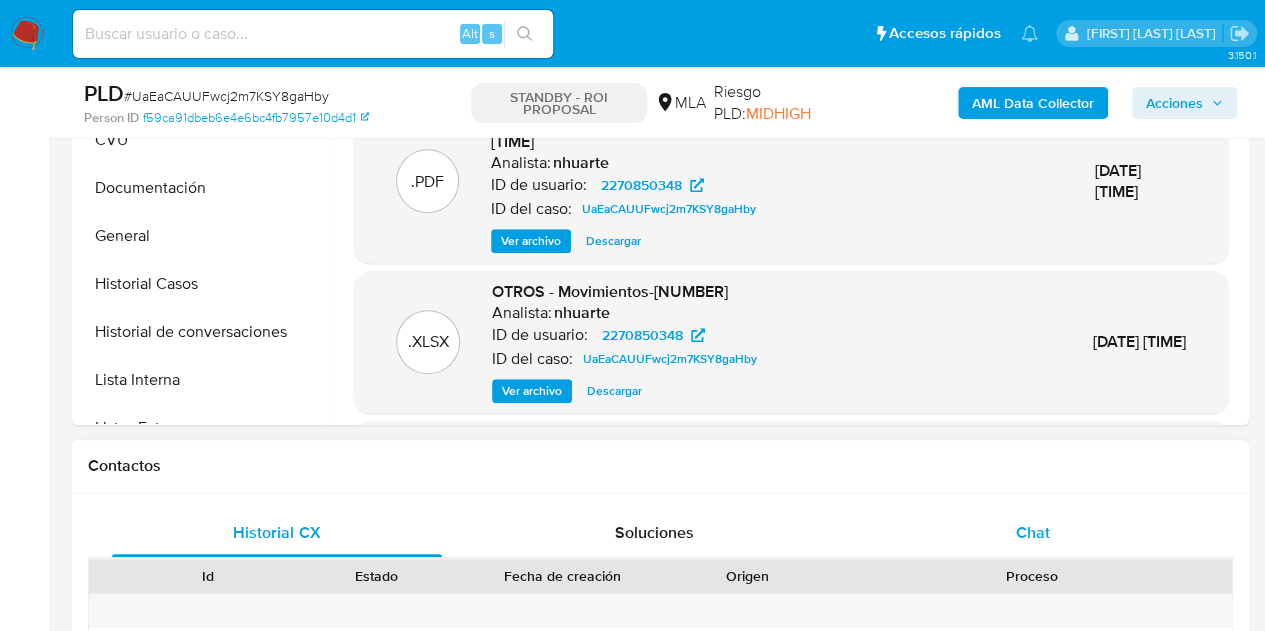 click on "Chat" at bounding box center (1033, 533) 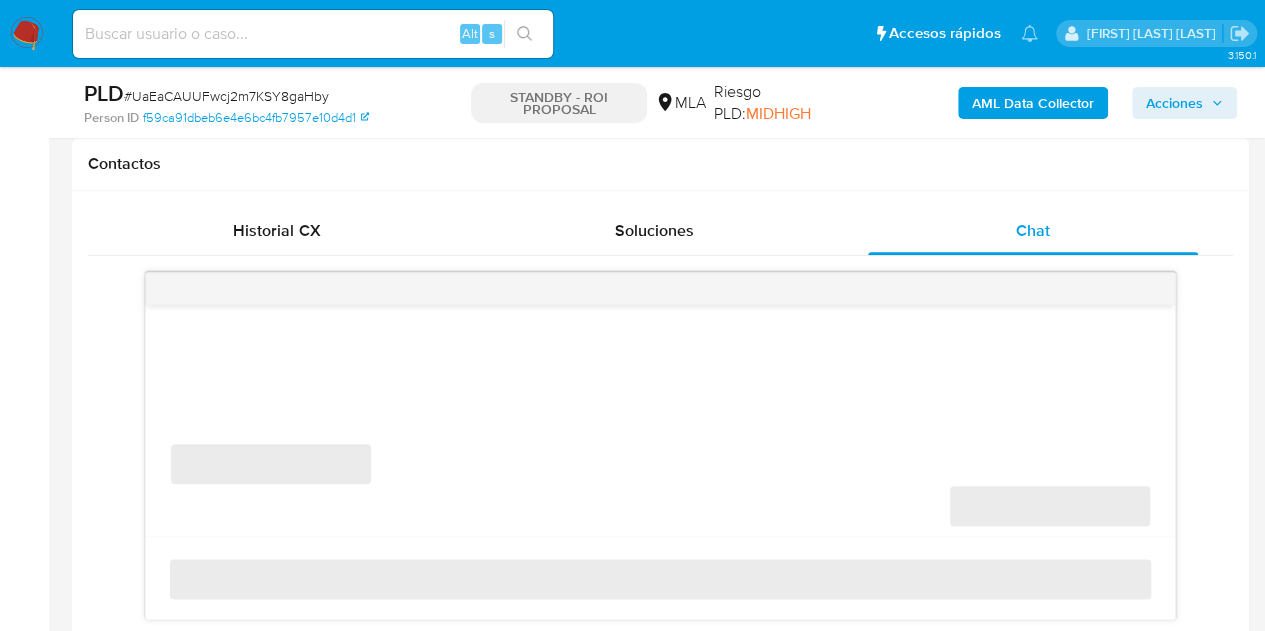 scroll, scrollTop: 955, scrollLeft: 0, axis: vertical 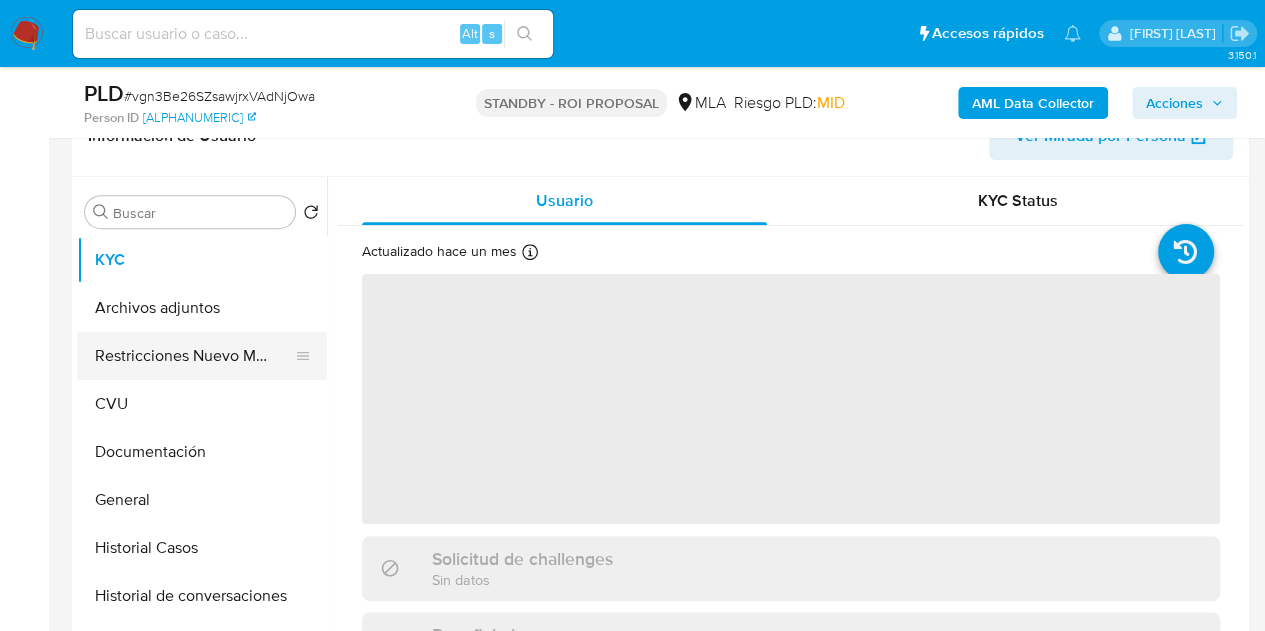 click on "Restricciones Nuevo Mundo" at bounding box center (194, 356) 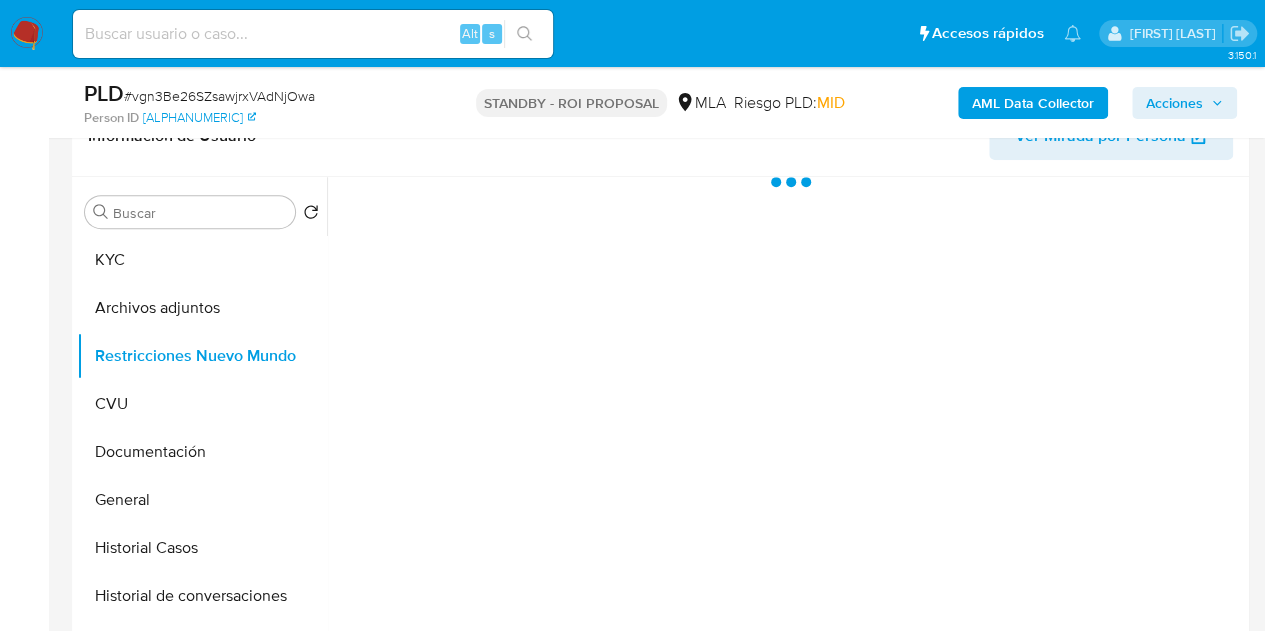 select on "10" 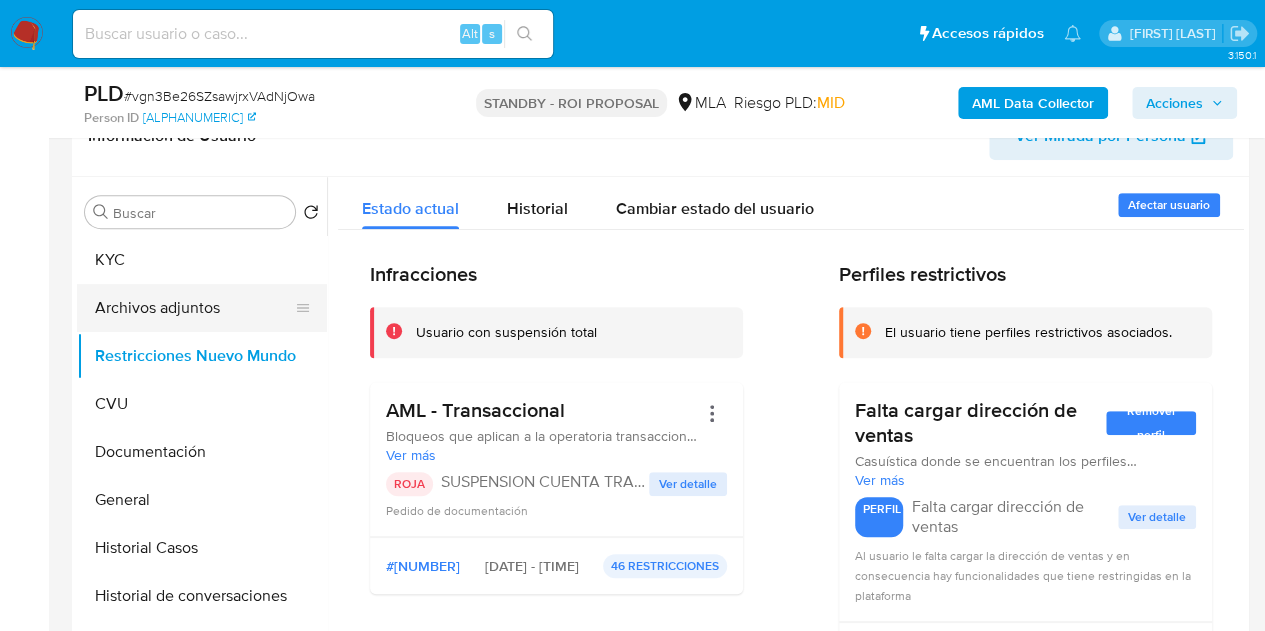 click on "Archivos adjuntos" at bounding box center (194, 308) 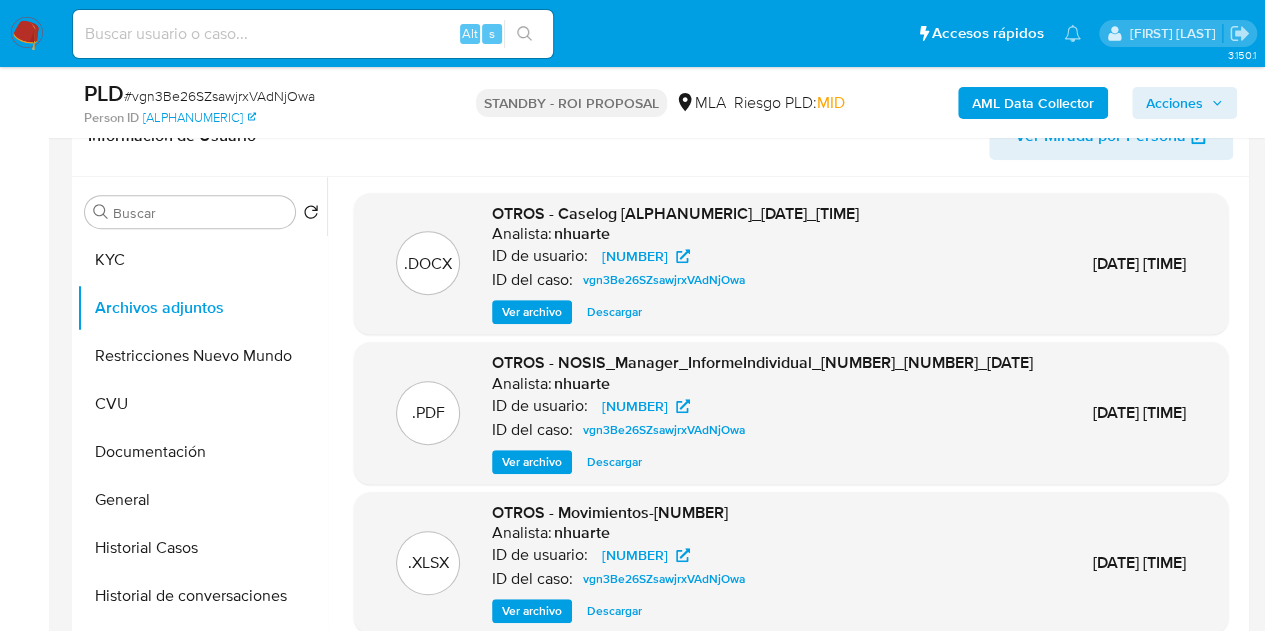 click on "Ver archivo" at bounding box center (532, 312) 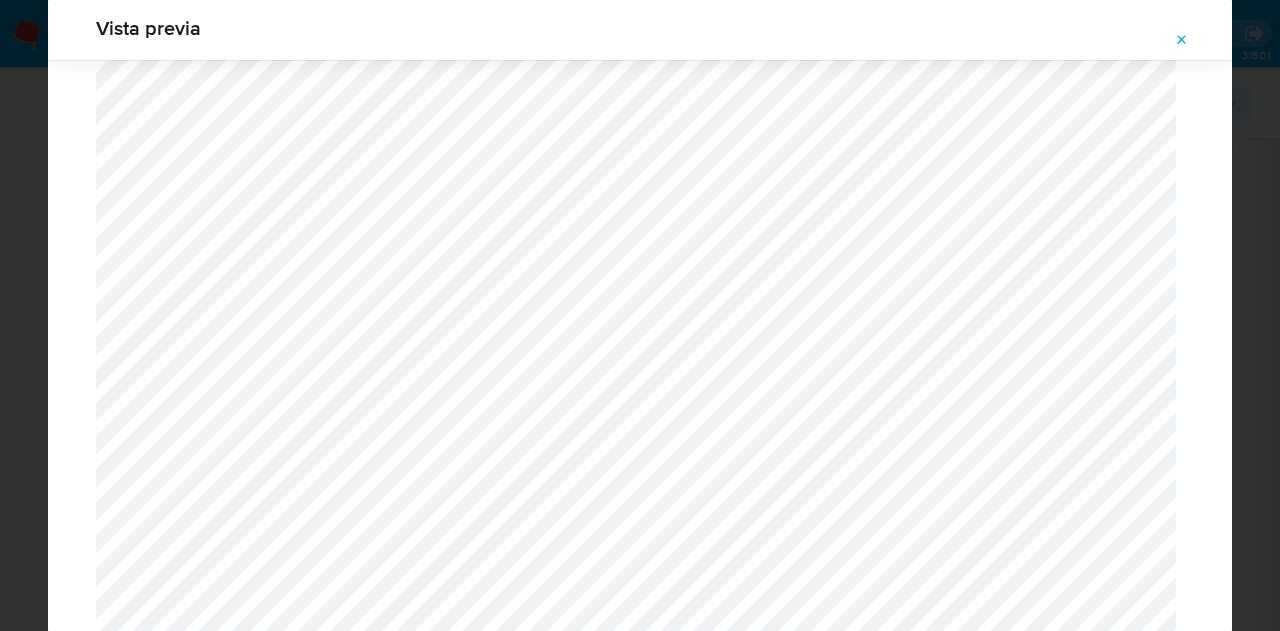 scroll, scrollTop: 1514, scrollLeft: 0, axis: vertical 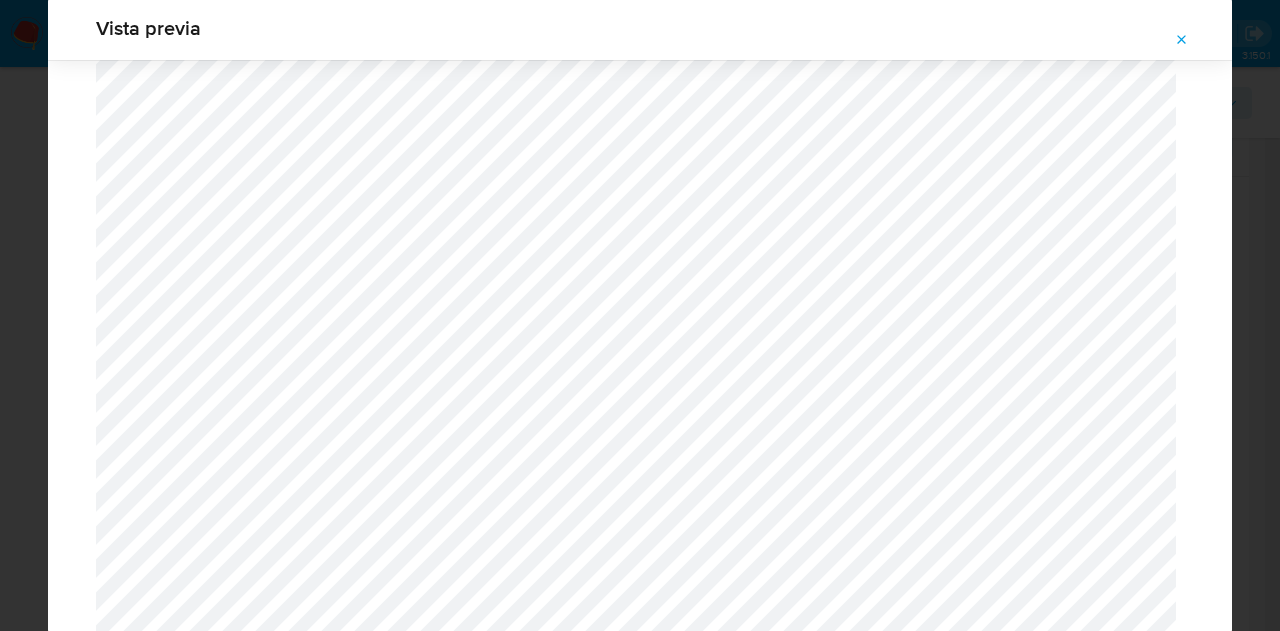 click 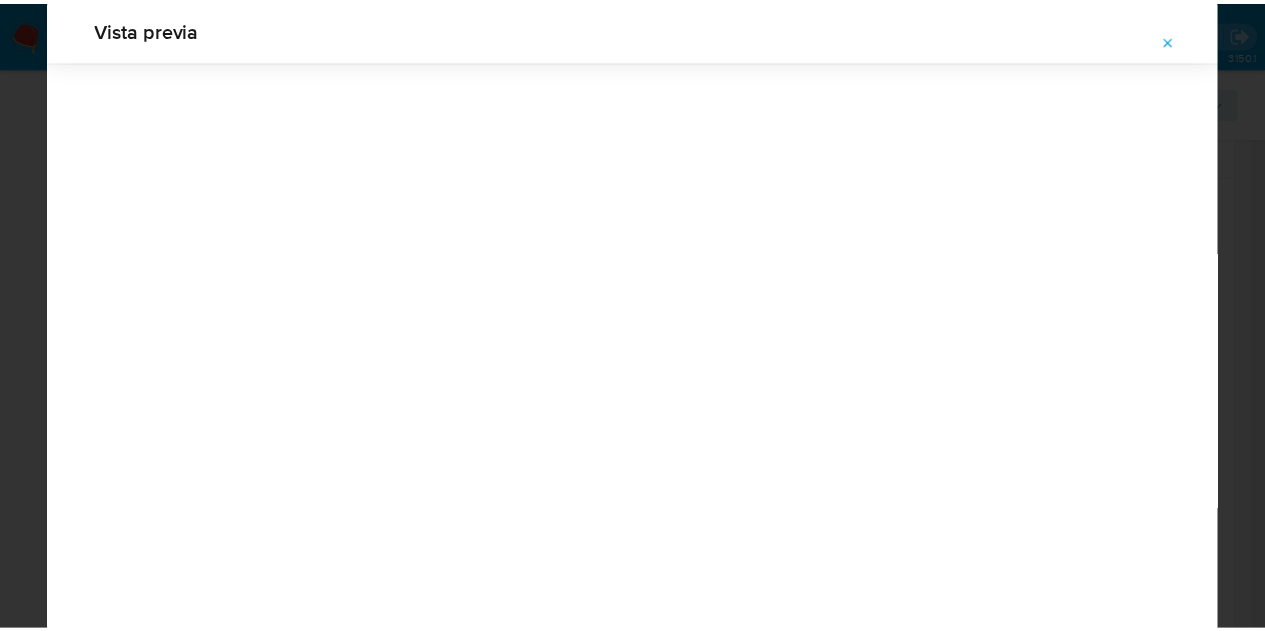scroll, scrollTop: 64, scrollLeft: 0, axis: vertical 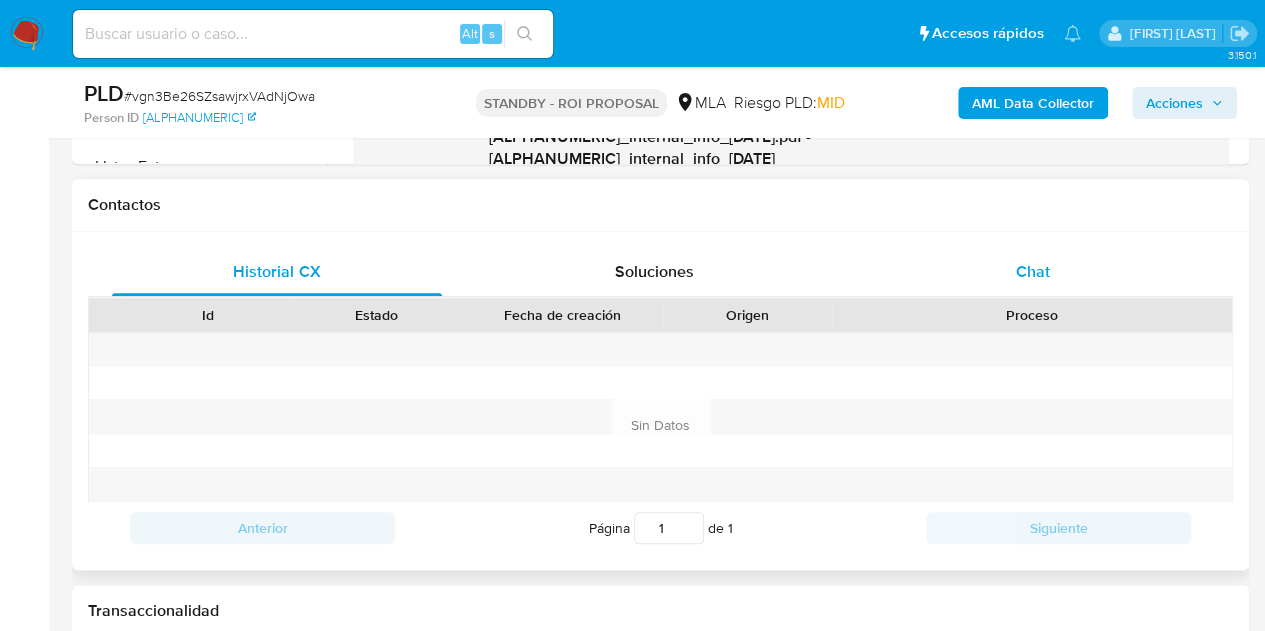 click on "Chat" at bounding box center (1033, 272) 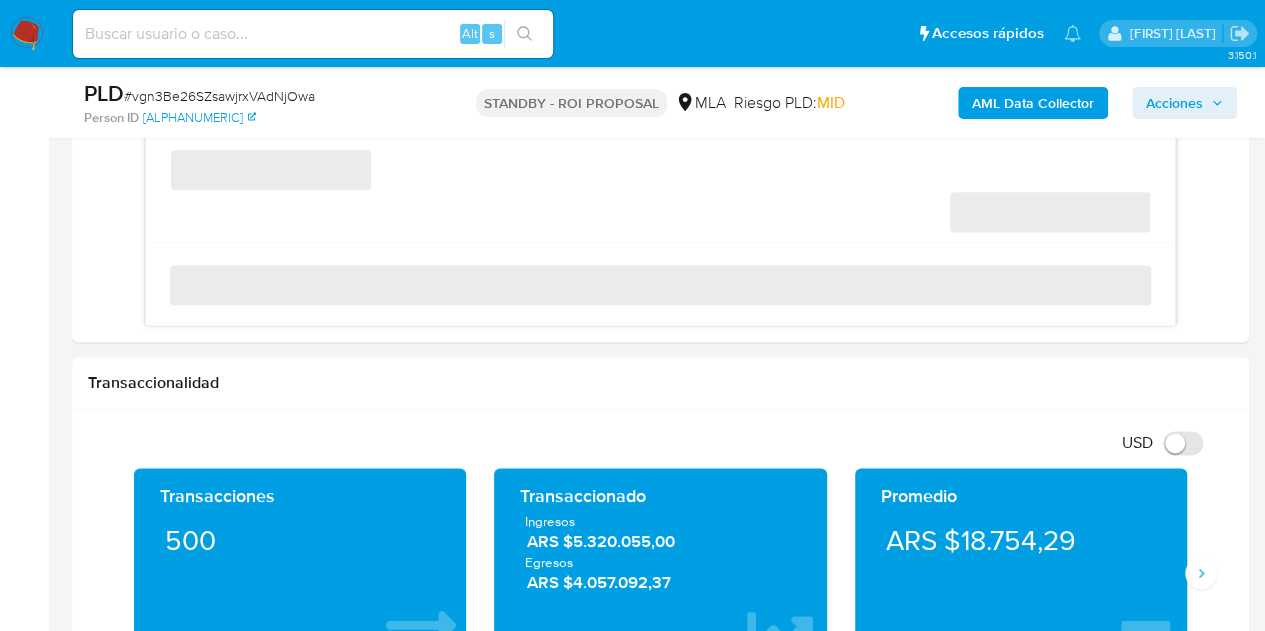 scroll, scrollTop: 1278, scrollLeft: 0, axis: vertical 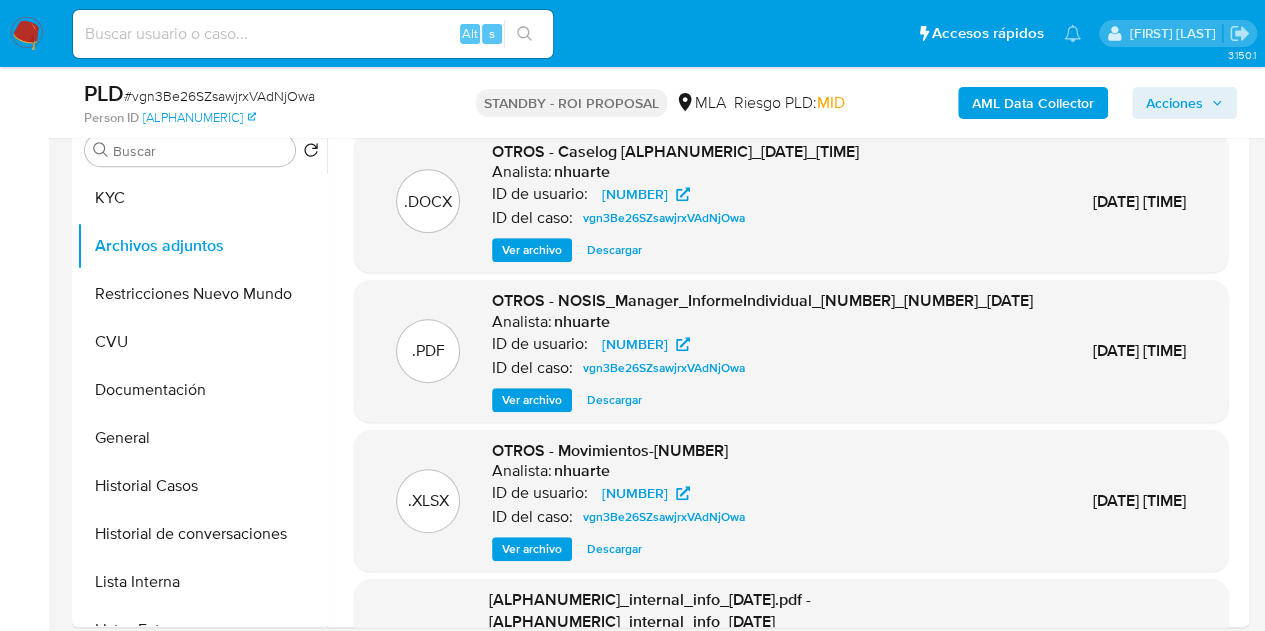 click on "Ver archivo" at bounding box center (532, 250) 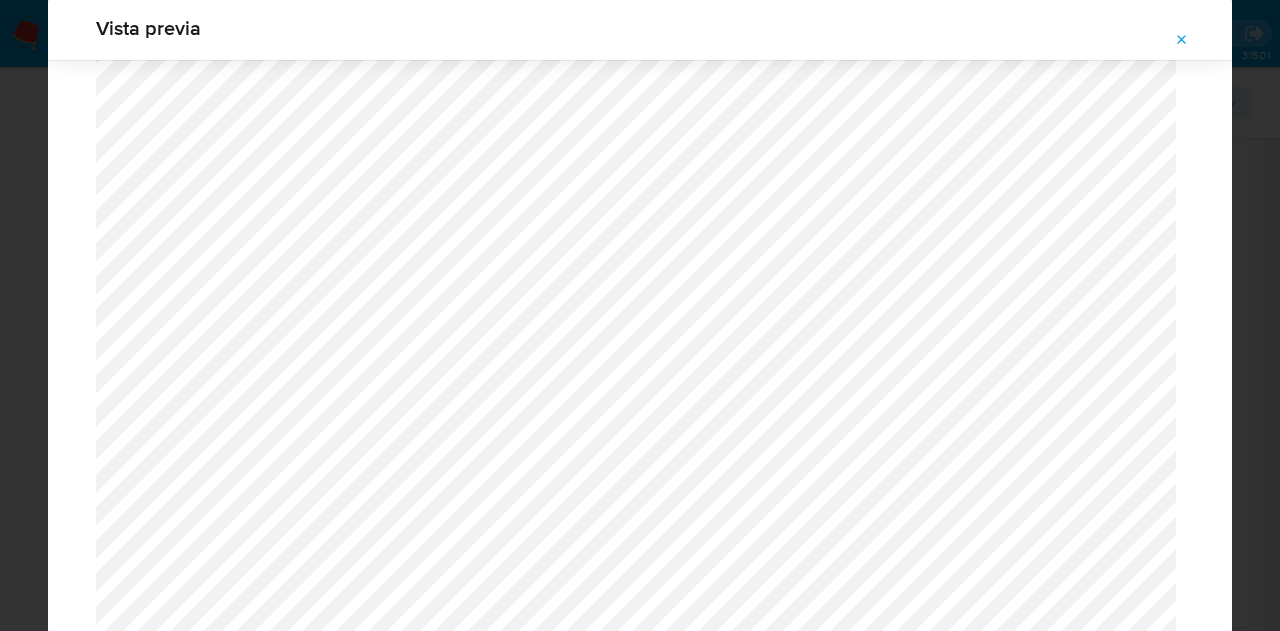 scroll, scrollTop: 1500, scrollLeft: 0, axis: vertical 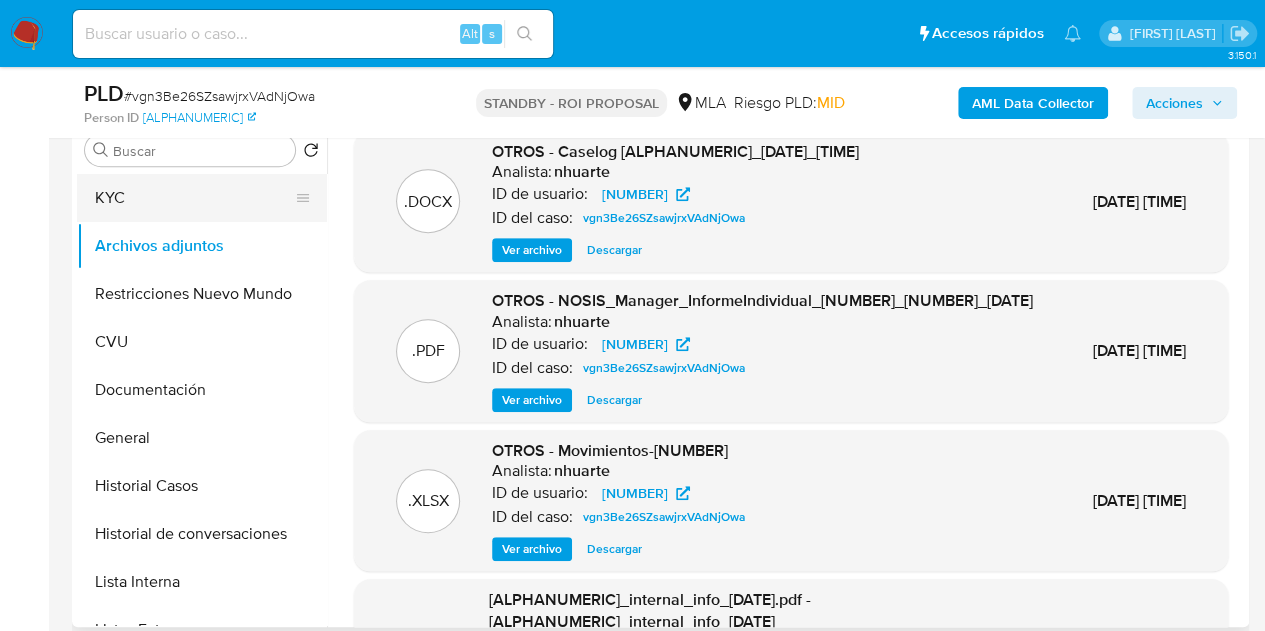 click on "KYC" at bounding box center (194, 198) 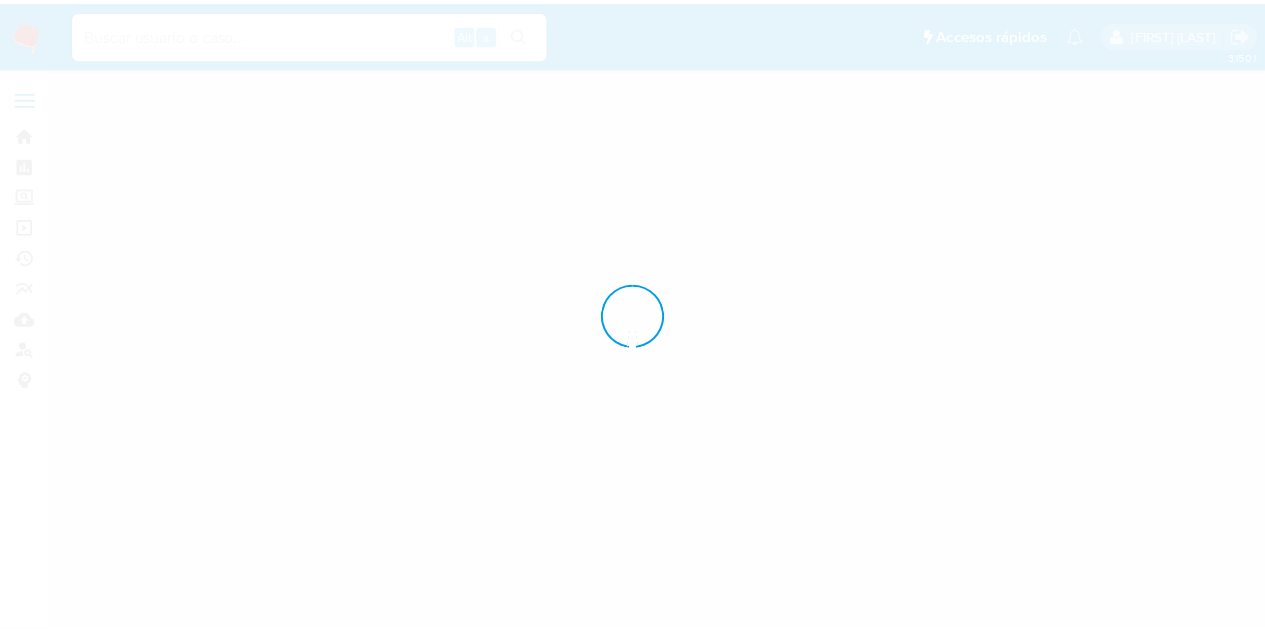 scroll, scrollTop: 0, scrollLeft: 0, axis: both 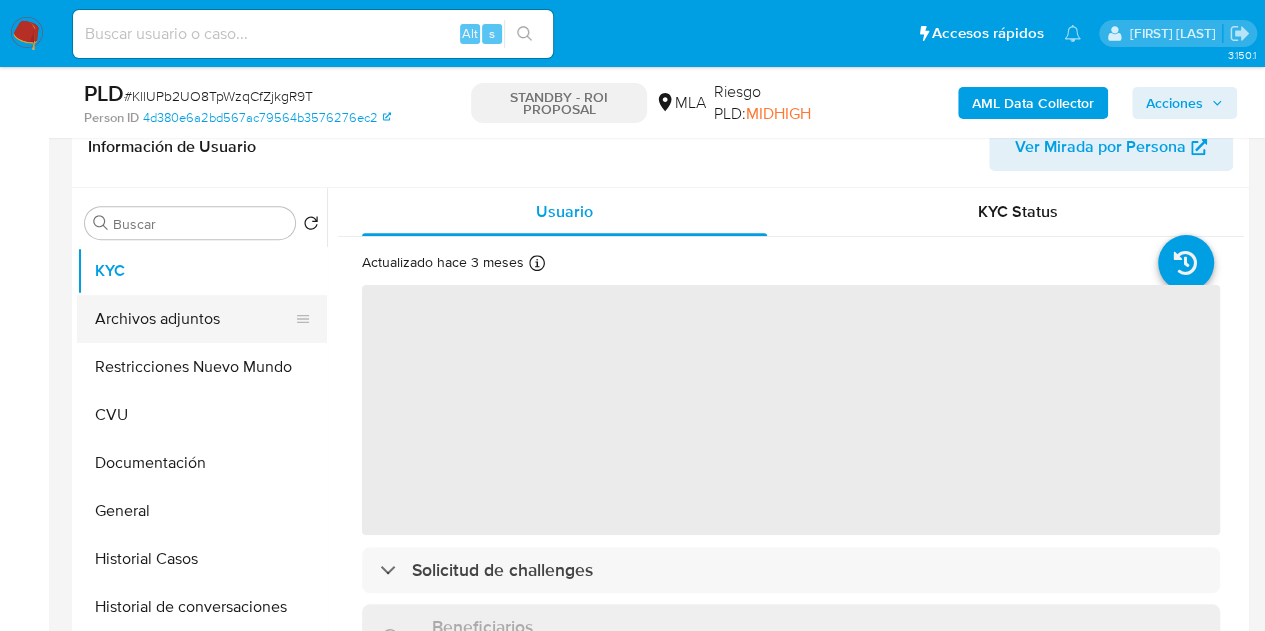 click on "Archivos adjuntos" at bounding box center (194, 319) 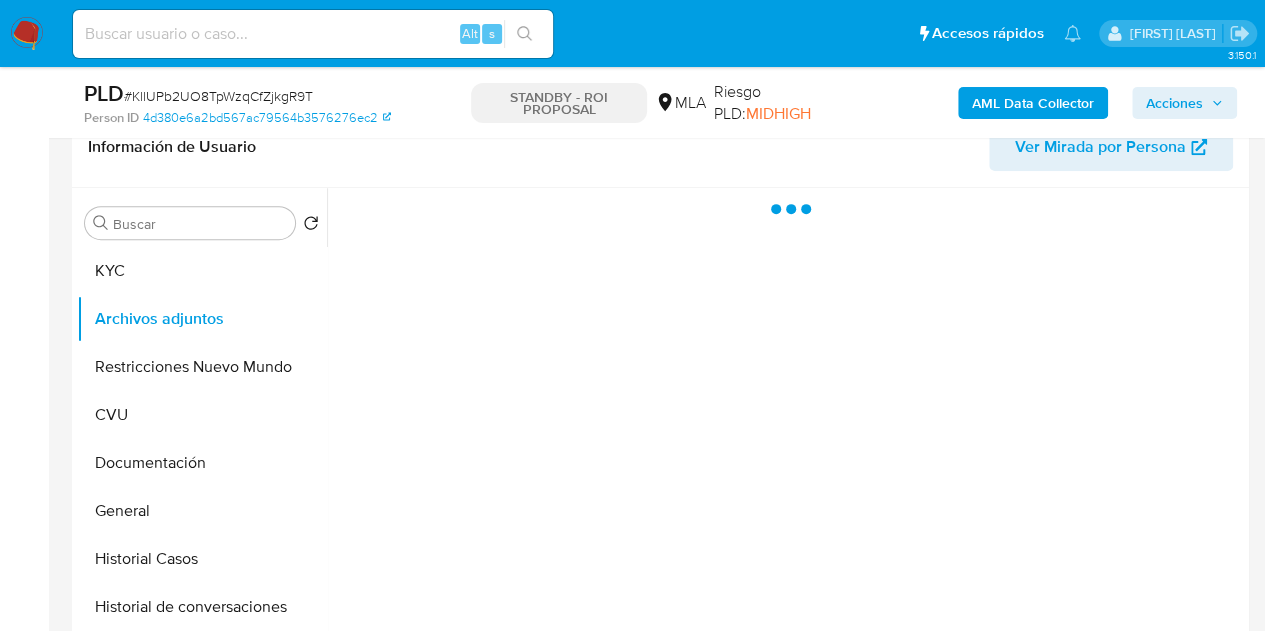 select on "10" 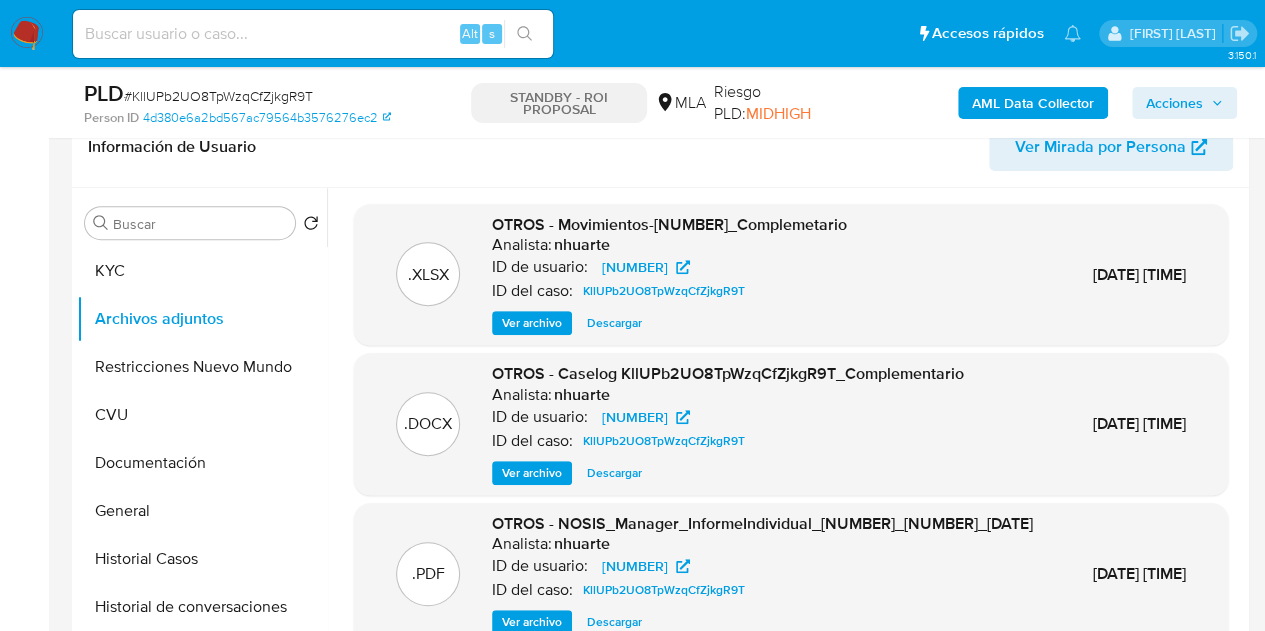 click on "Ver archivo" at bounding box center [532, 473] 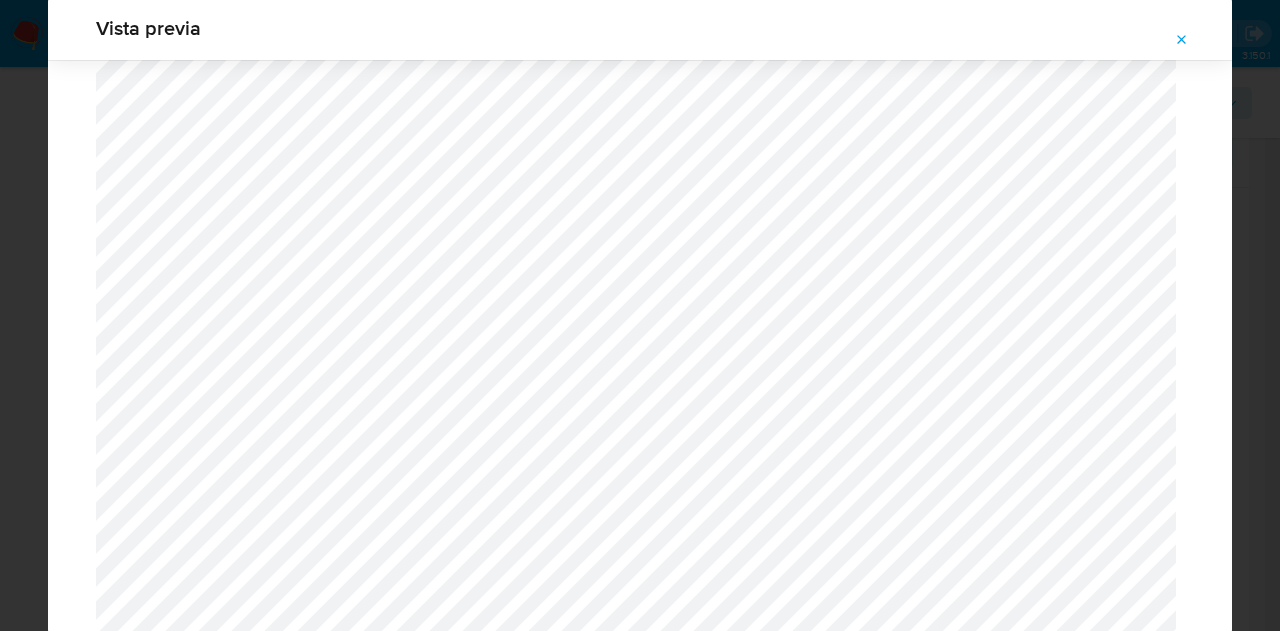 scroll, scrollTop: 626, scrollLeft: 0, axis: vertical 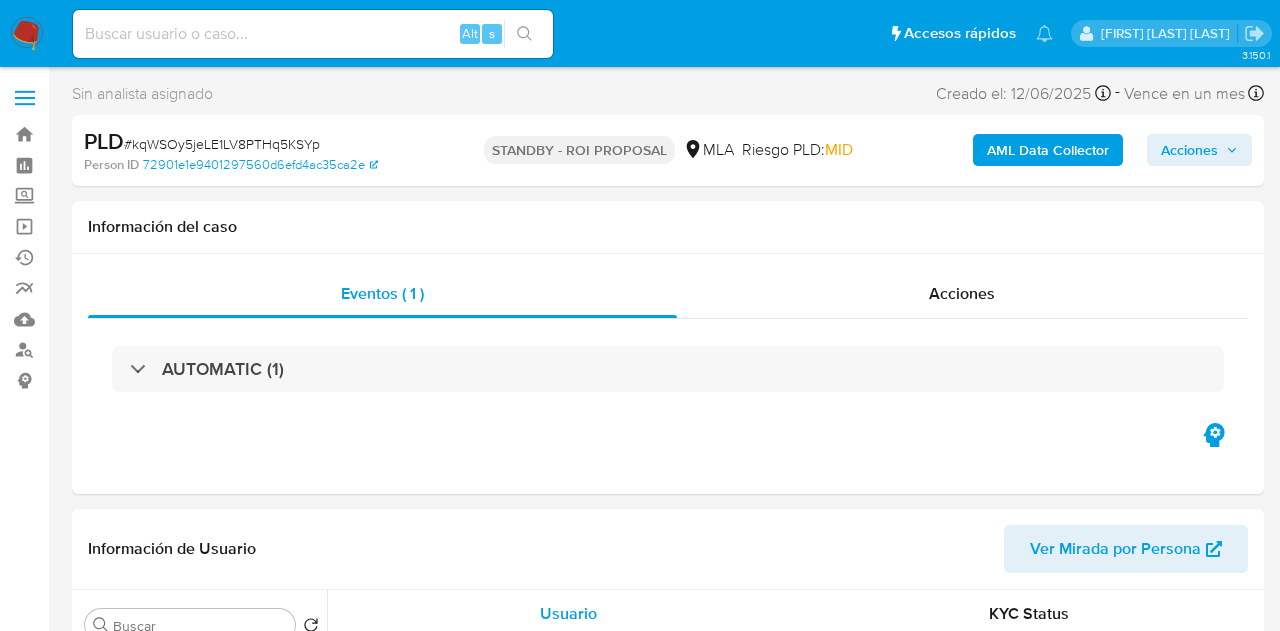 select on "10" 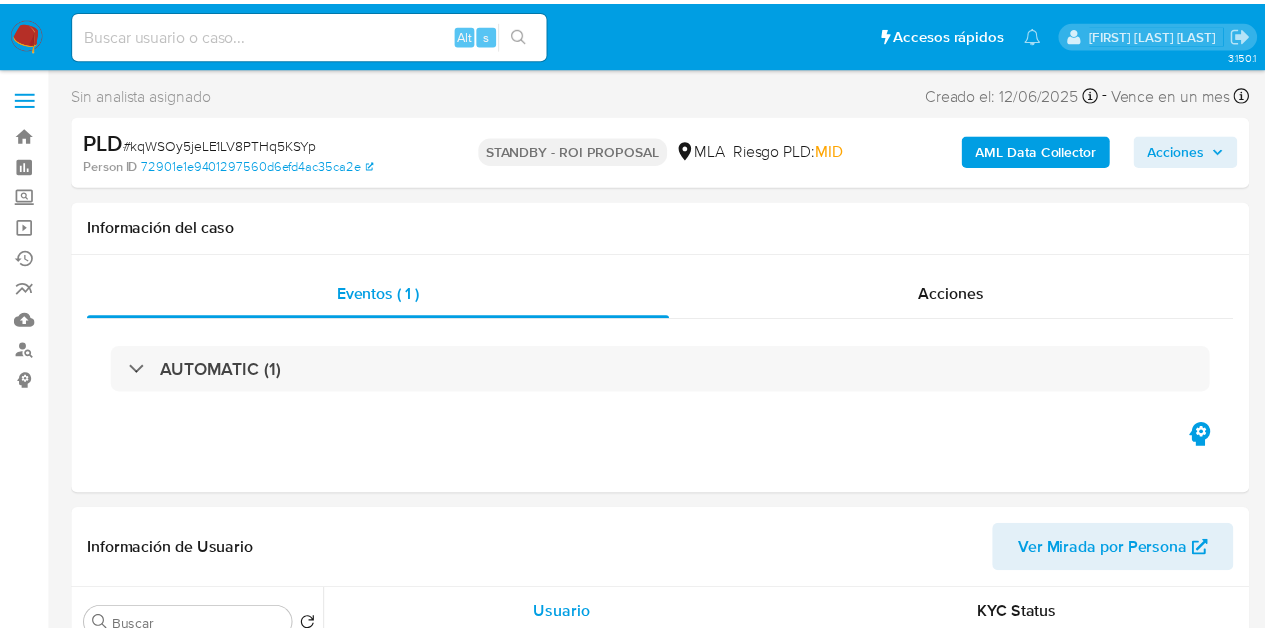 scroll, scrollTop: 0, scrollLeft: 0, axis: both 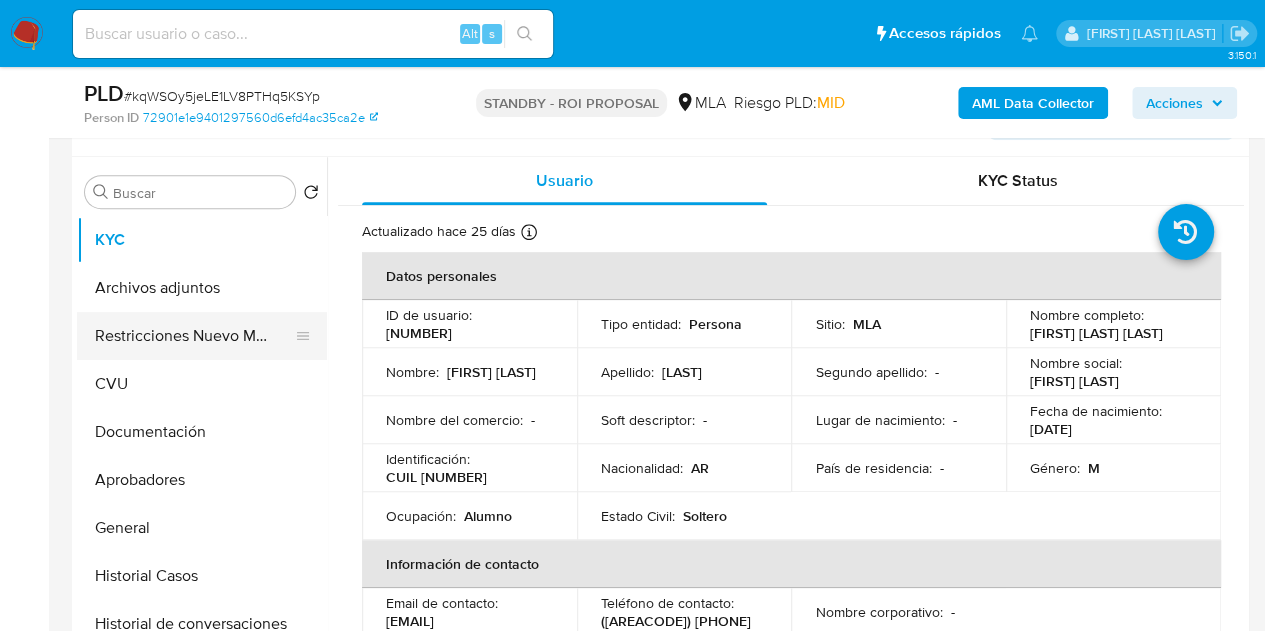 click on "Restricciones Nuevo Mundo" at bounding box center [194, 336] 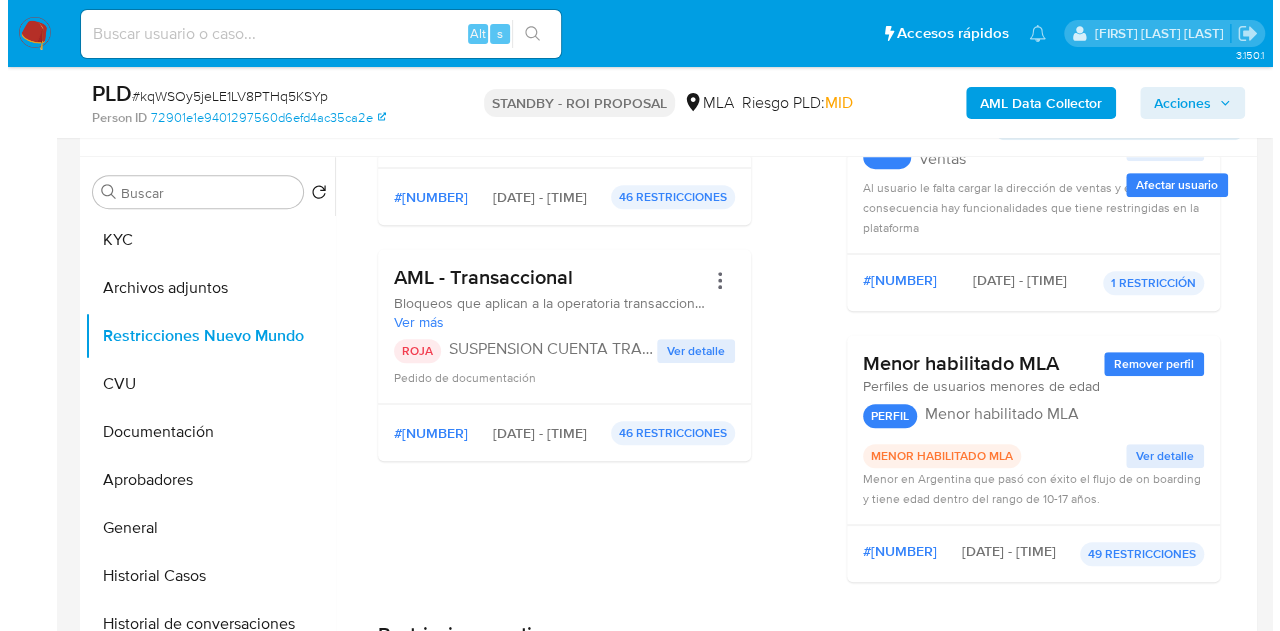 scroll, scrollTop: 0, scrollLeft: 0, axis: both 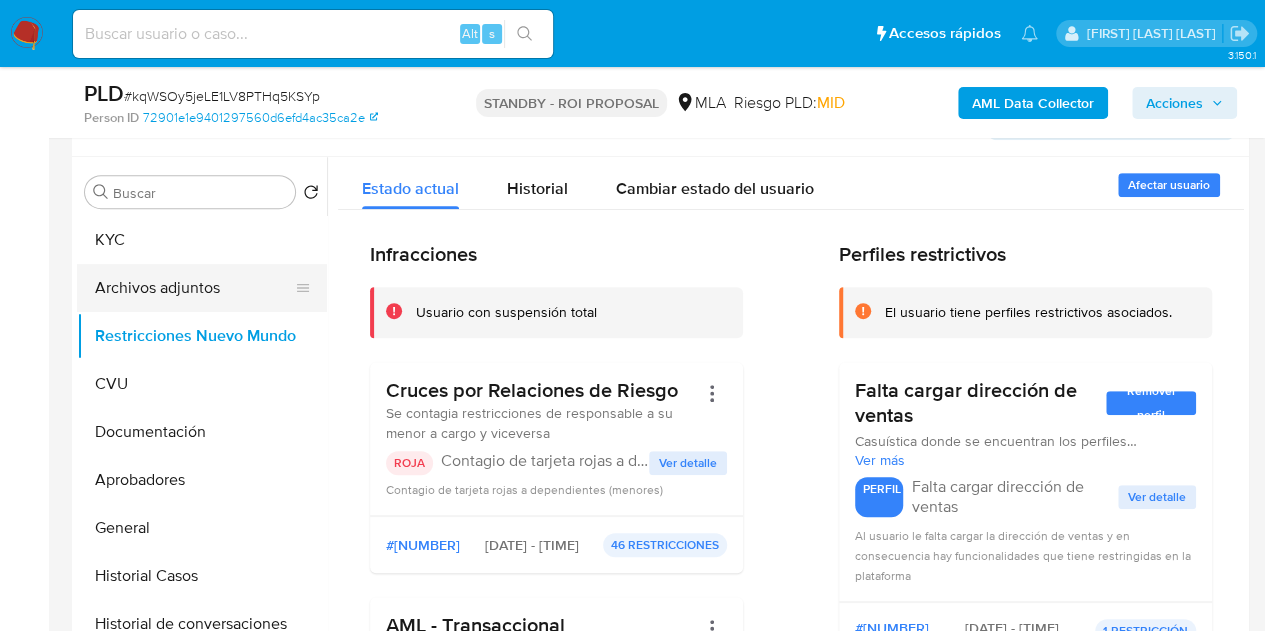 click on "Archivos adjuntos" at bounding box center (194, 288) 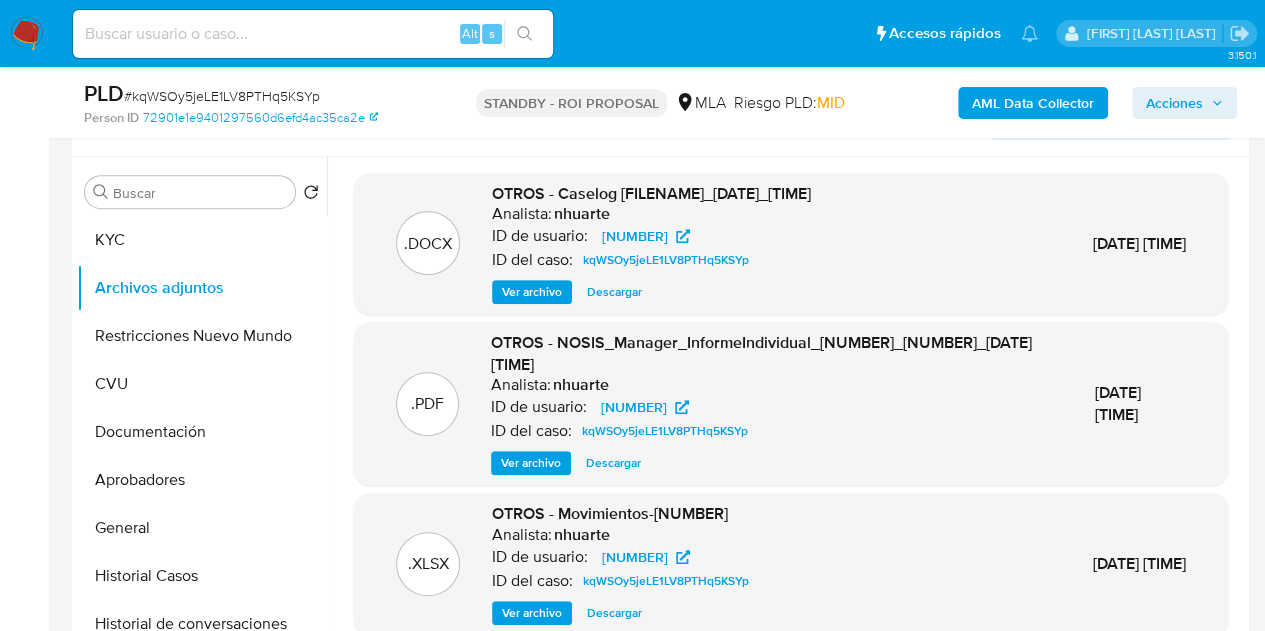click on "Ver archivo" at bounding box center [532, 292] 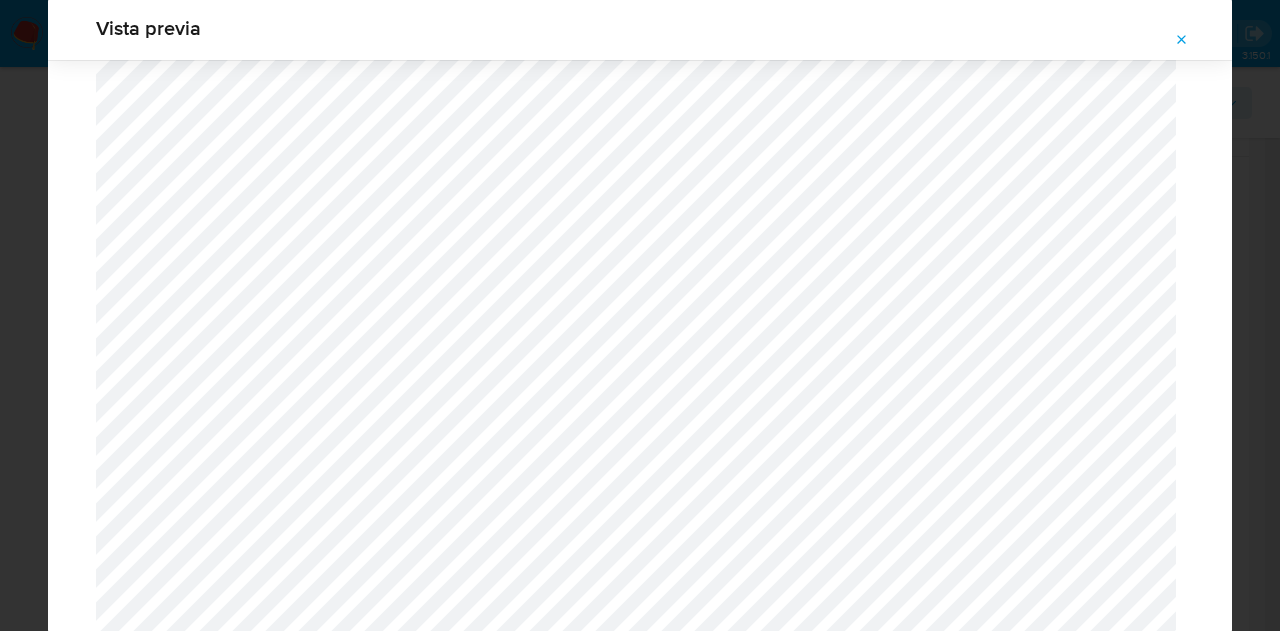 scroll, scrollTop: 130, scrollLeft: 0, axis: vertical 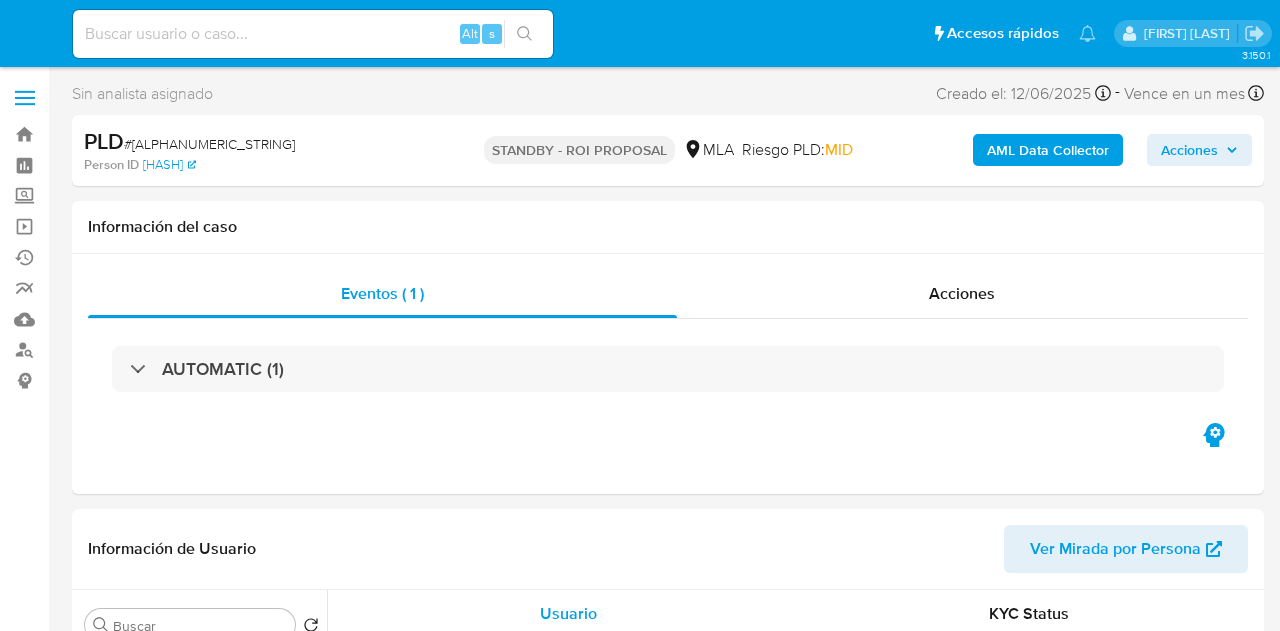 select on "10" 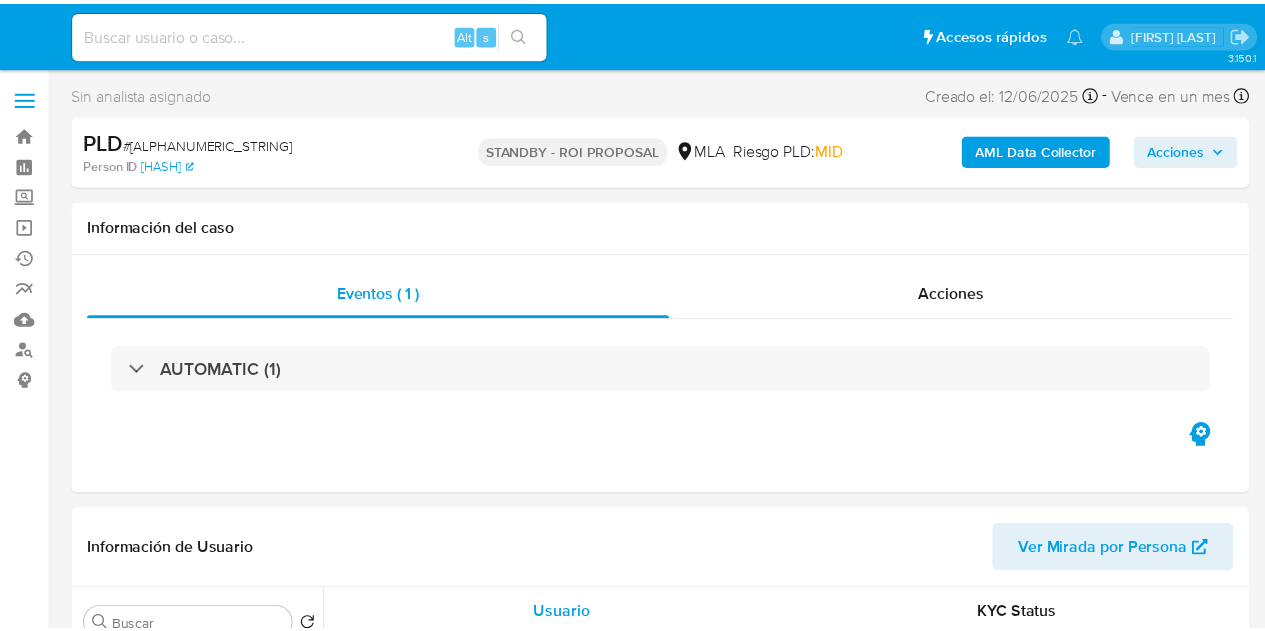 scroll, scrollTop: 0, scrollLeft: 0, axis: both 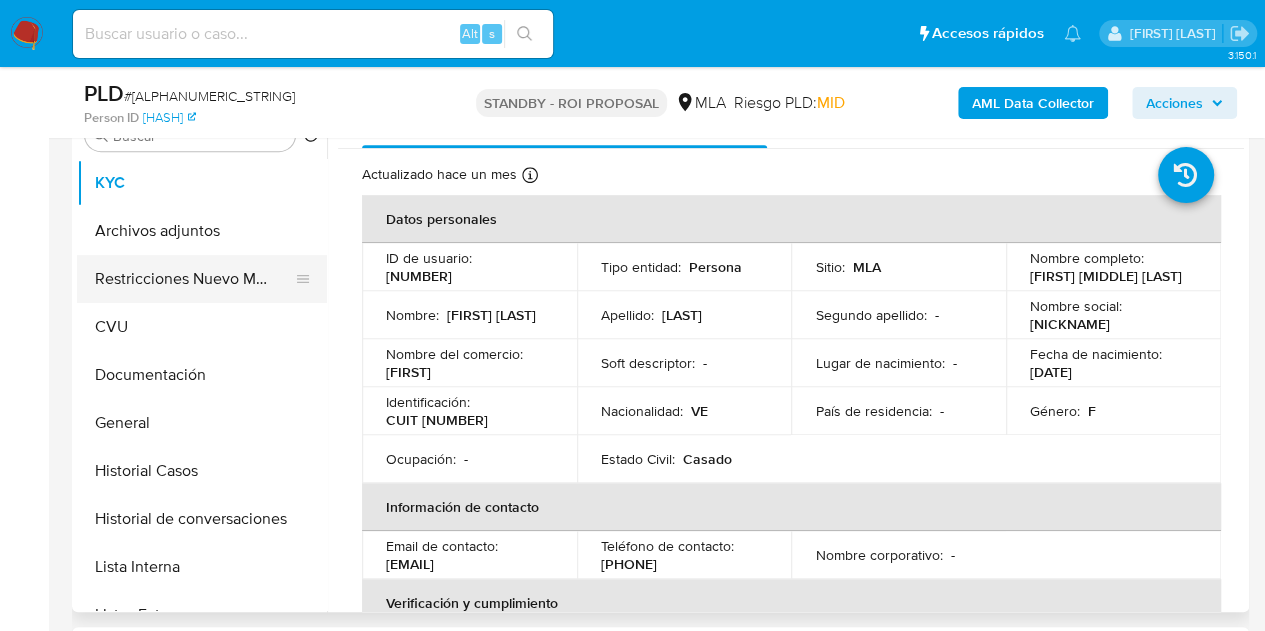 click on "Restricciones Nuevo Mundo" at bounding box center [194, 279] 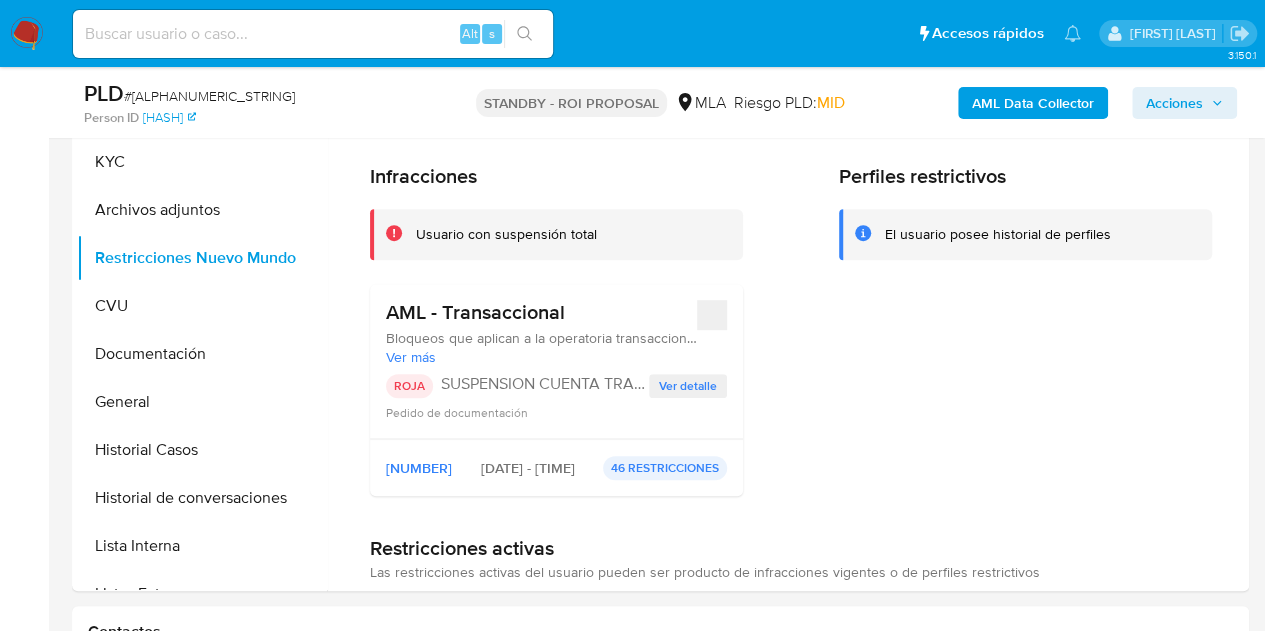 scroll, scrollTop: 410, scrollLeft: 0, axis: vertical 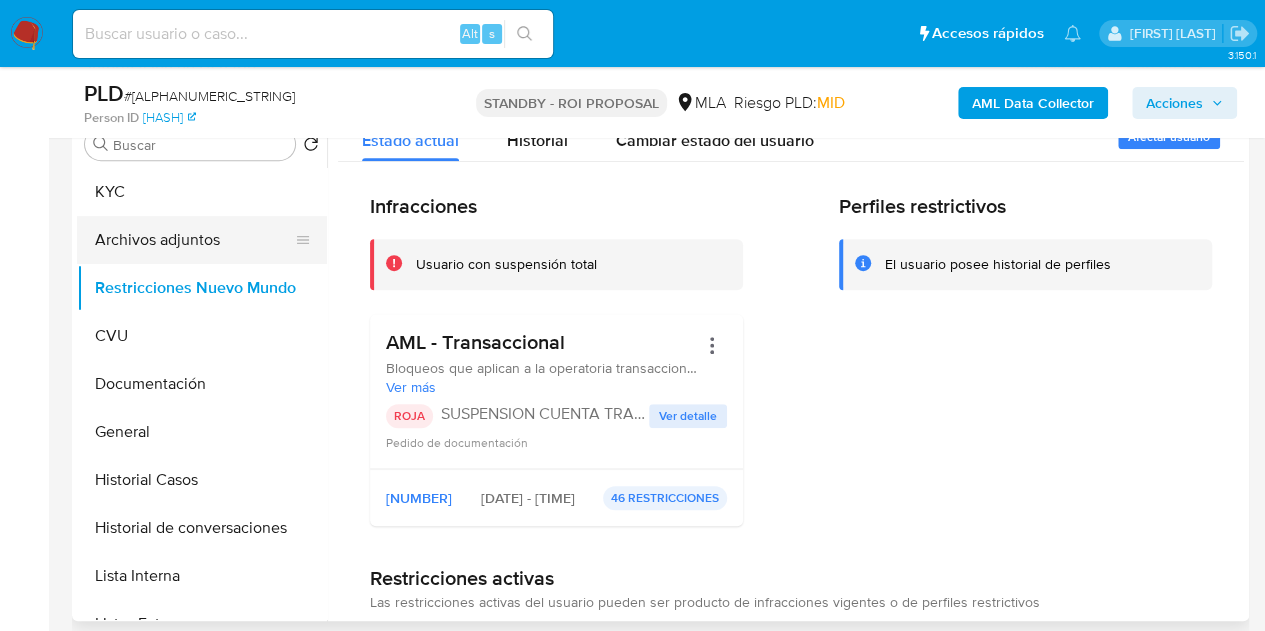 click on "Archivos adjuntos" at bounding box center [194, 240] 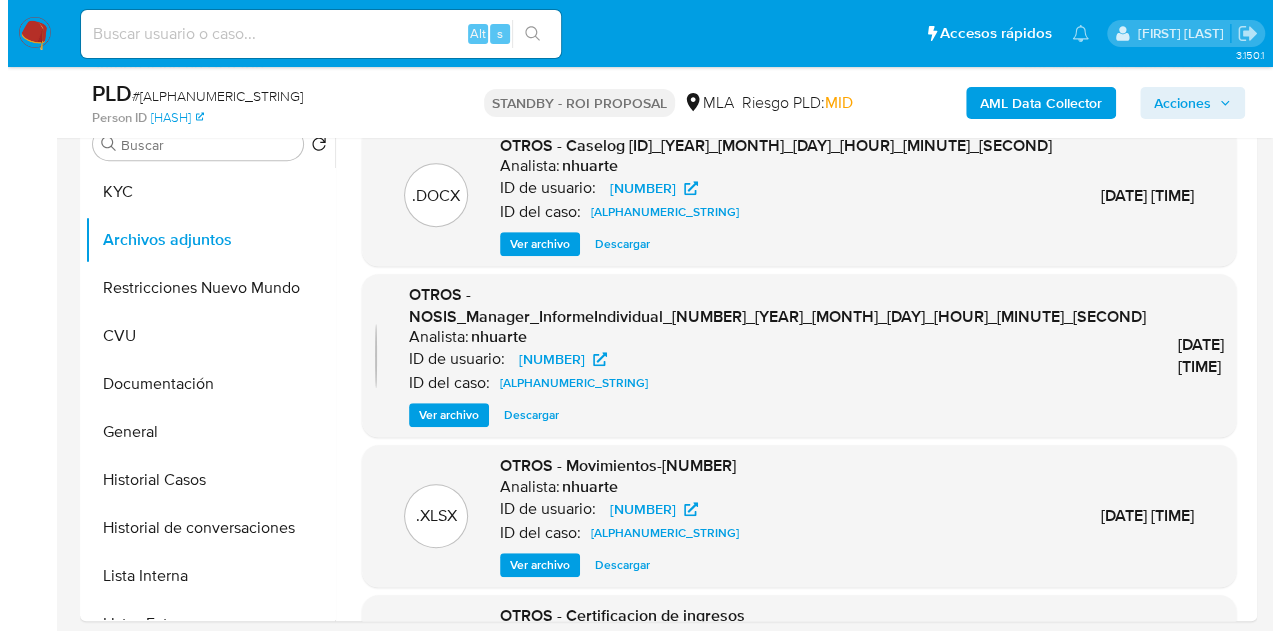 scroll, scrollTop: 363, scrollLeft: 0, axis: vertical 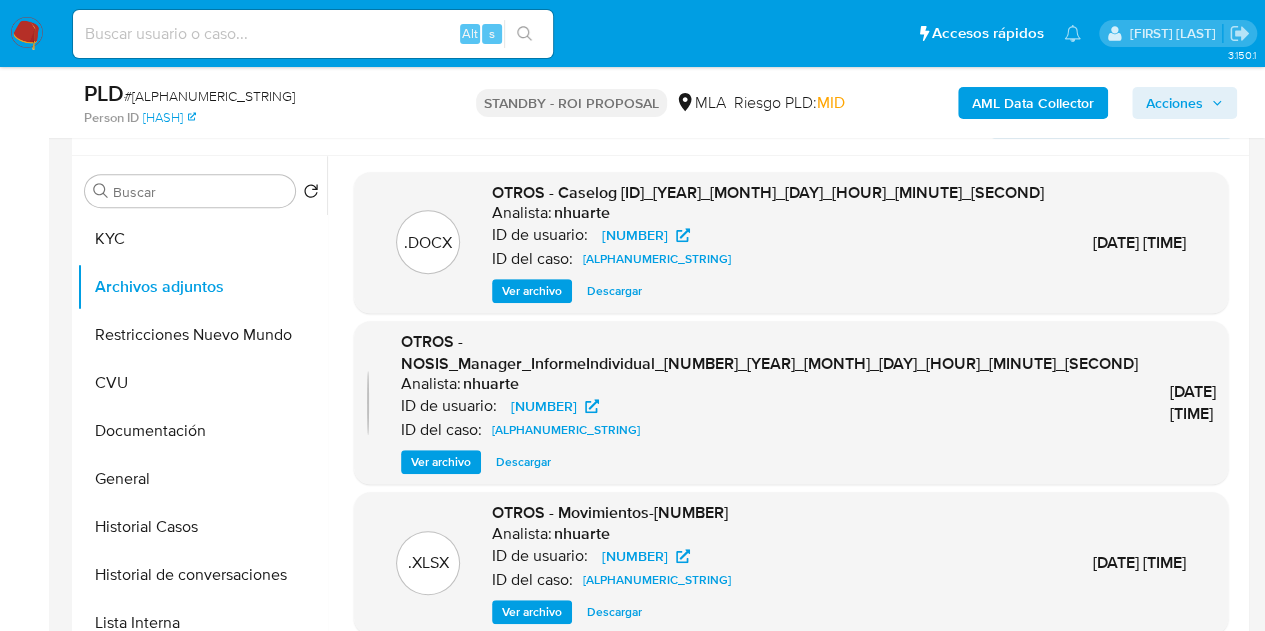 click on "Ver archivo" at bounding box center [532, 291] 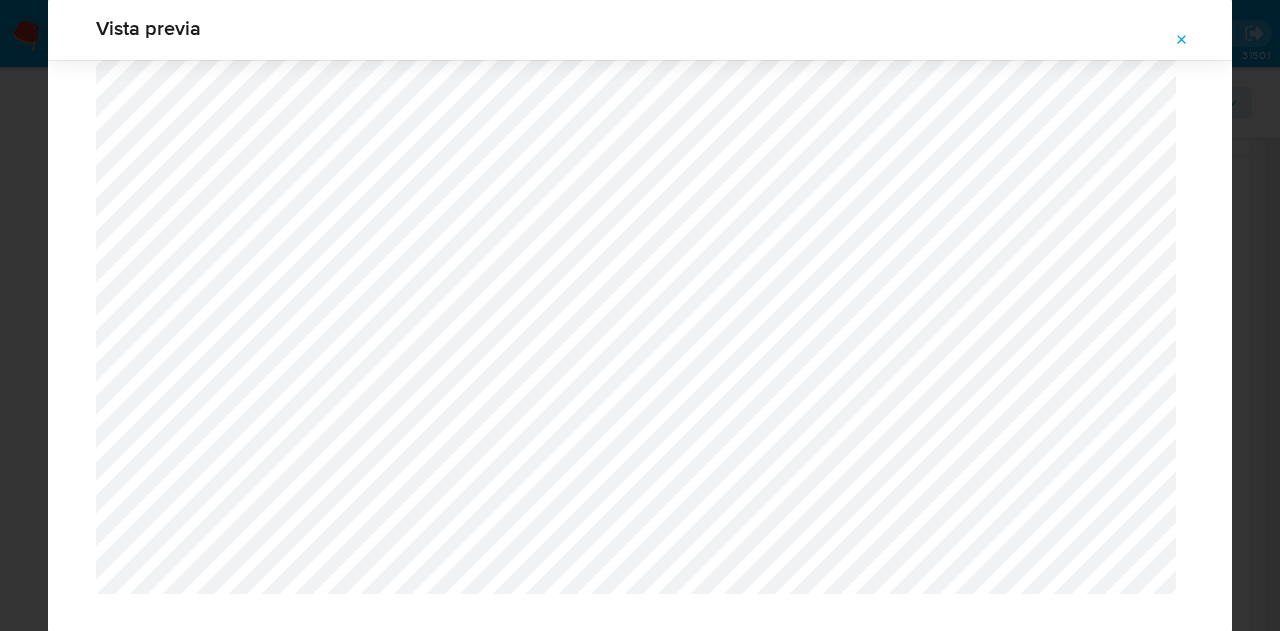 scroll, scrollTop: 2178, scrollLeft: 0, axis: vertical 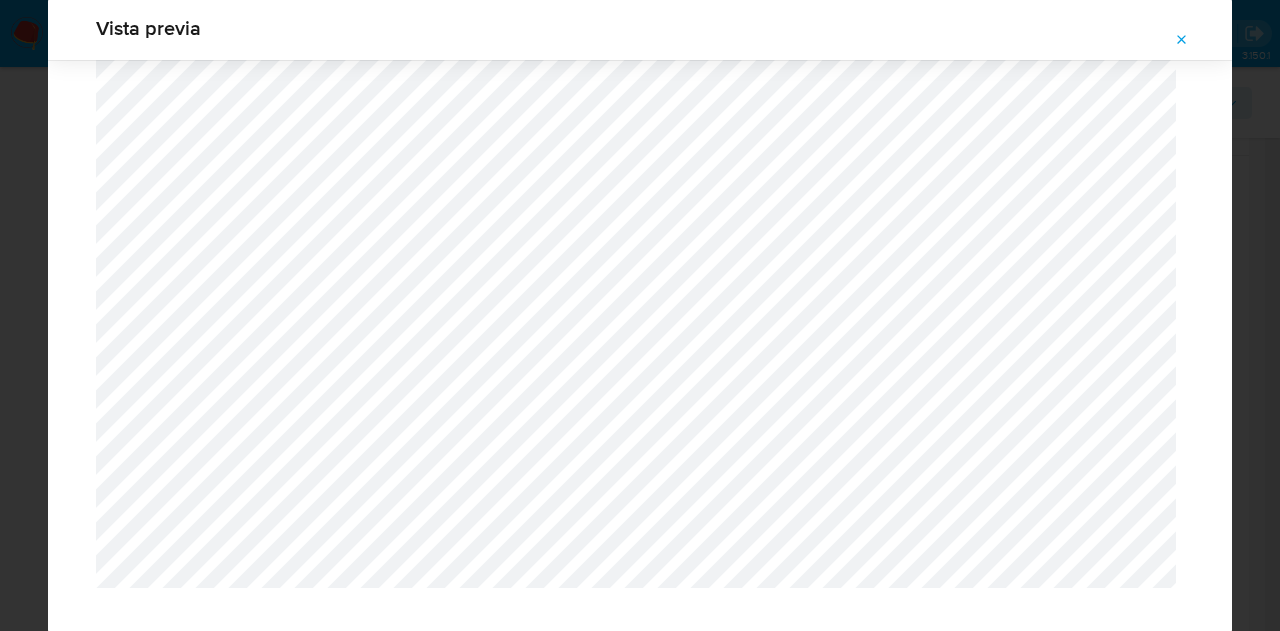click 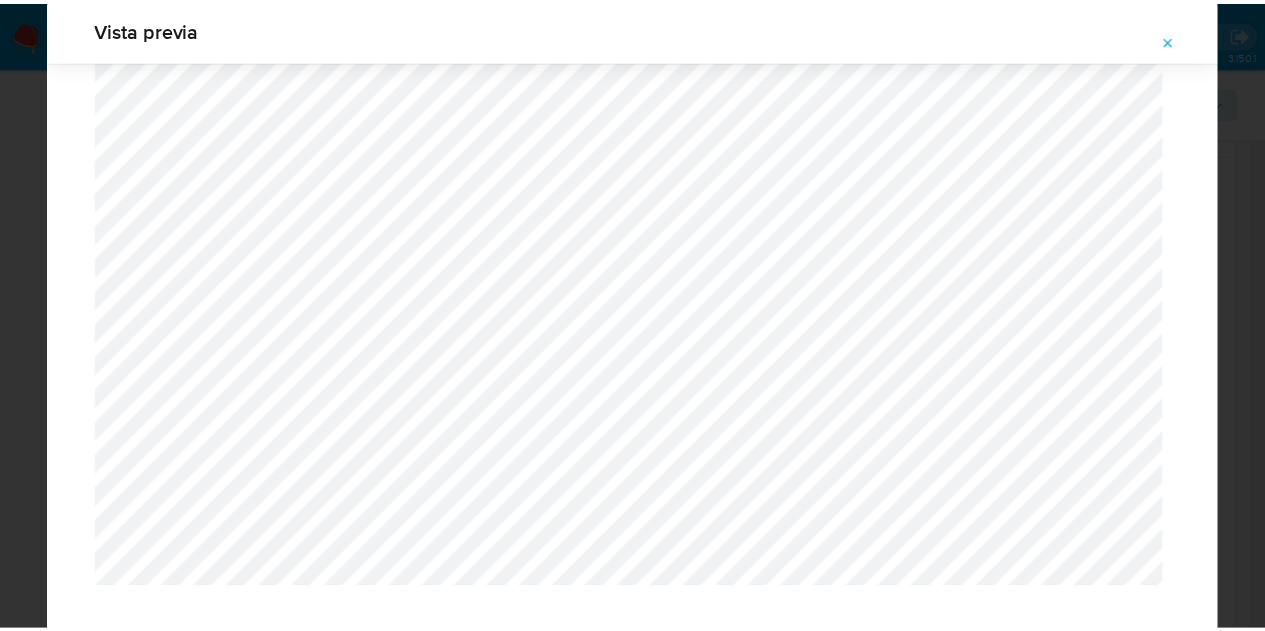 scroll, scrollTop: 64, scrollLeft: 0, axis: vertical 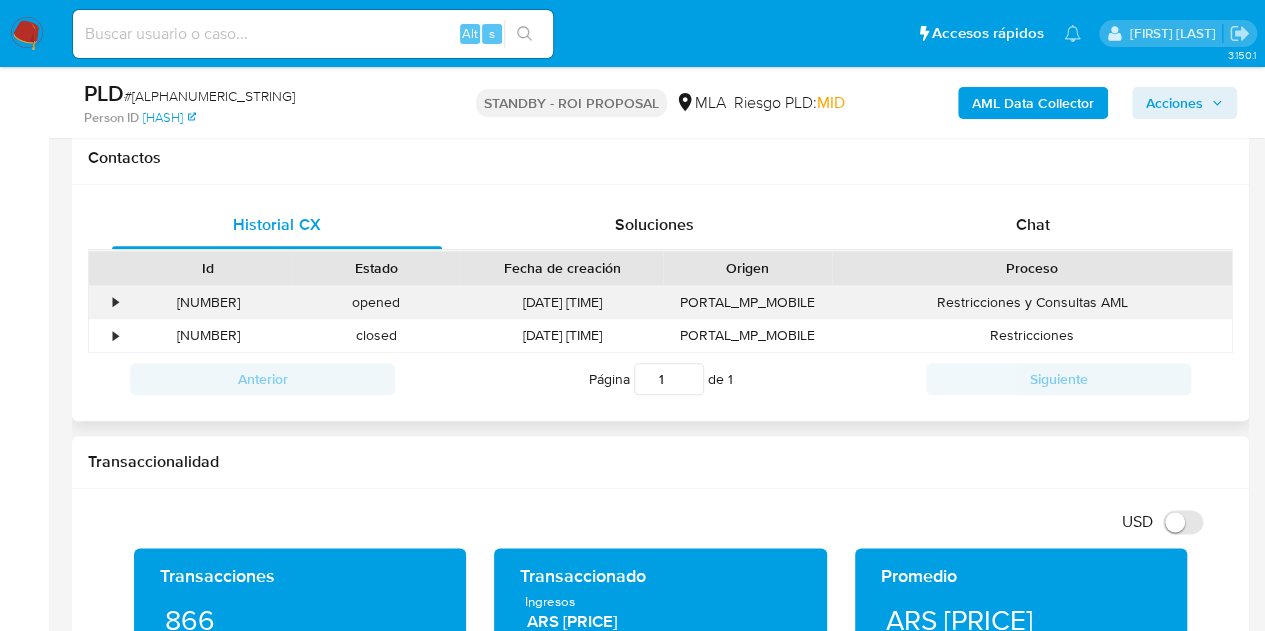 click on "395429191" at bounding box center (208, 302) 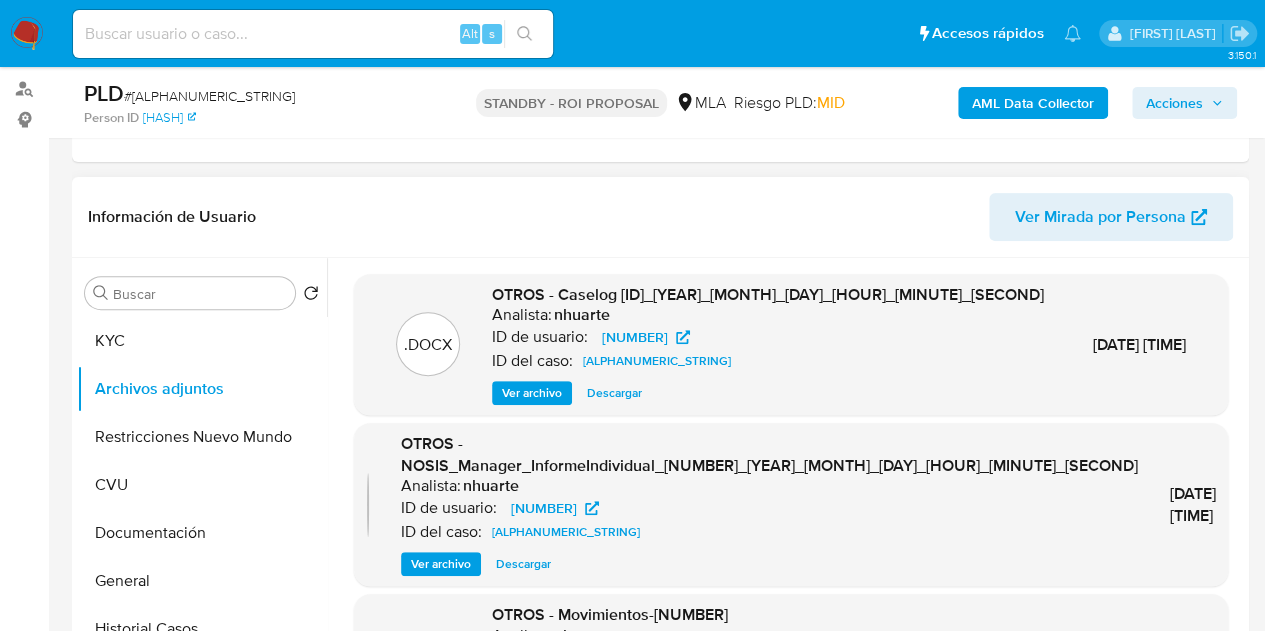 scroll, scrollTop: 340, scrollLeft: 0, axis: vertical 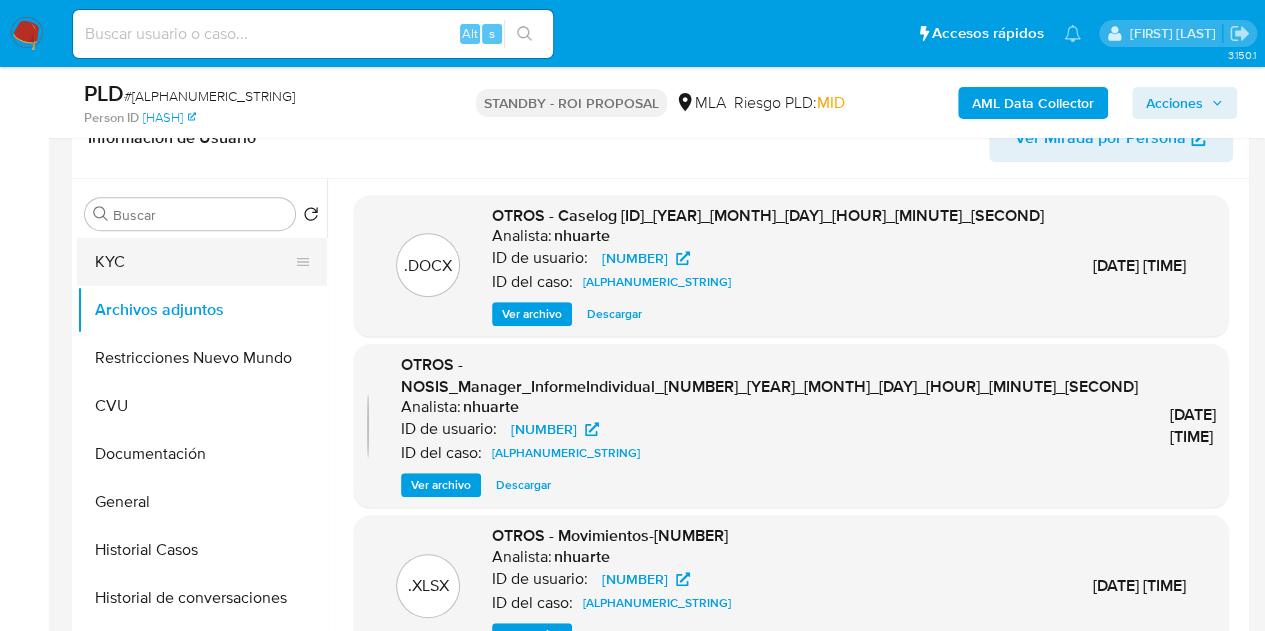 click on "KYC" at bounding box center (194, 262) 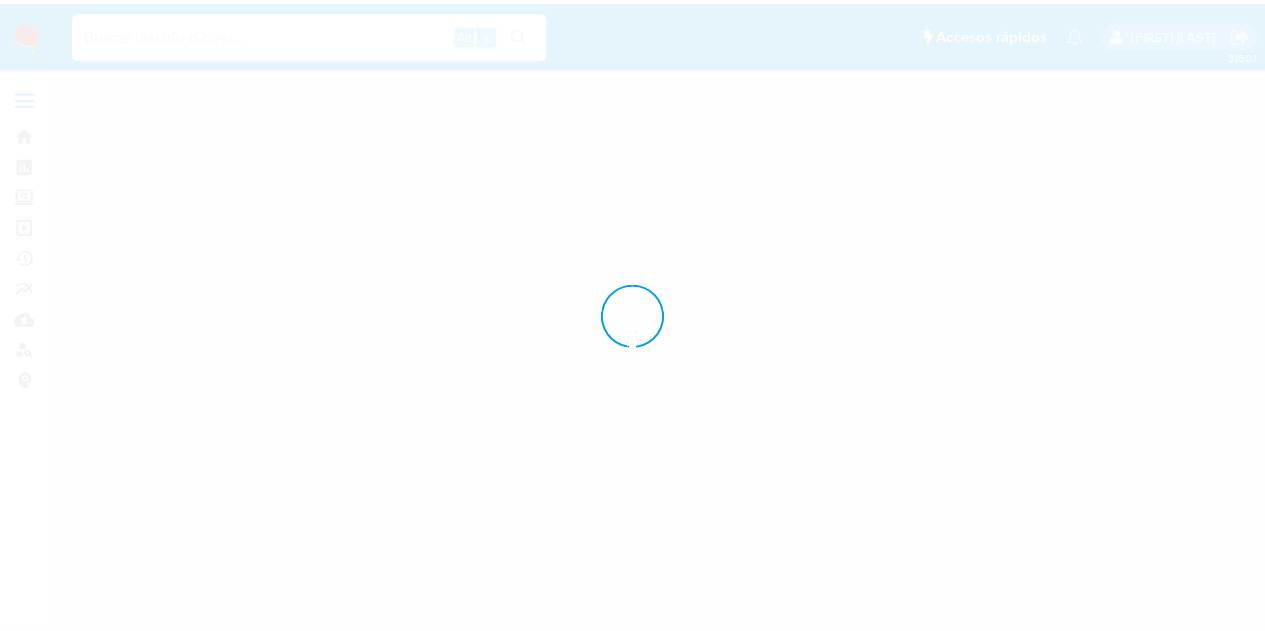 scroll, scrollTop: 0, scrollLeft: 0, axis: both 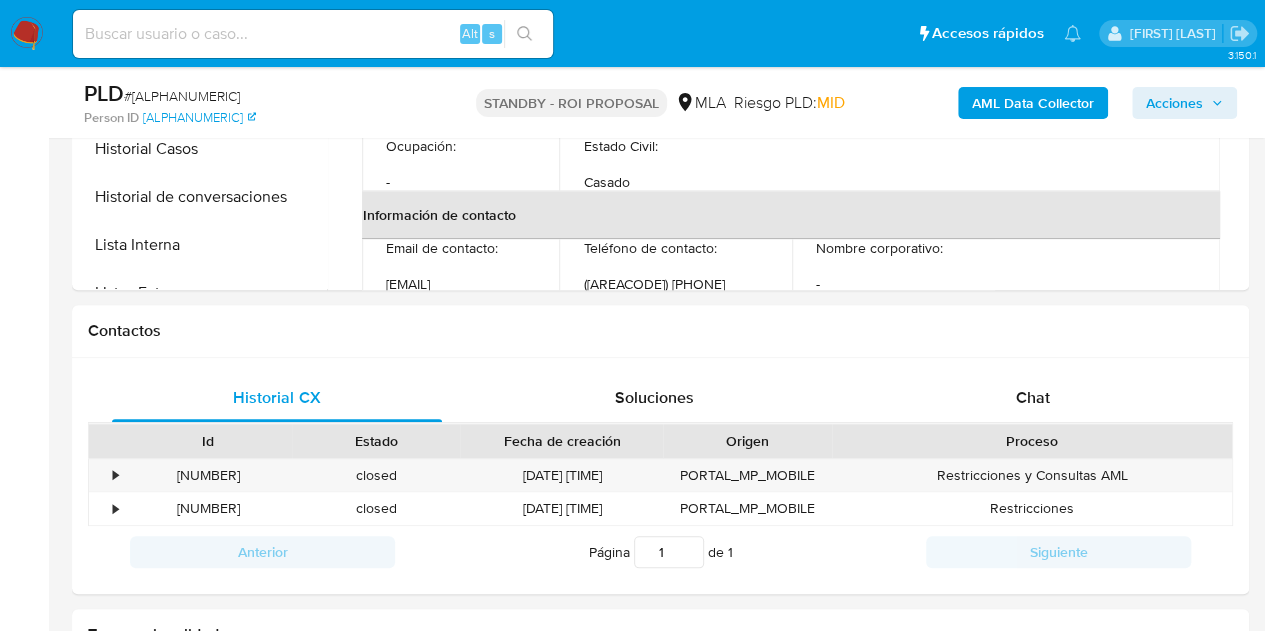 select on "10" 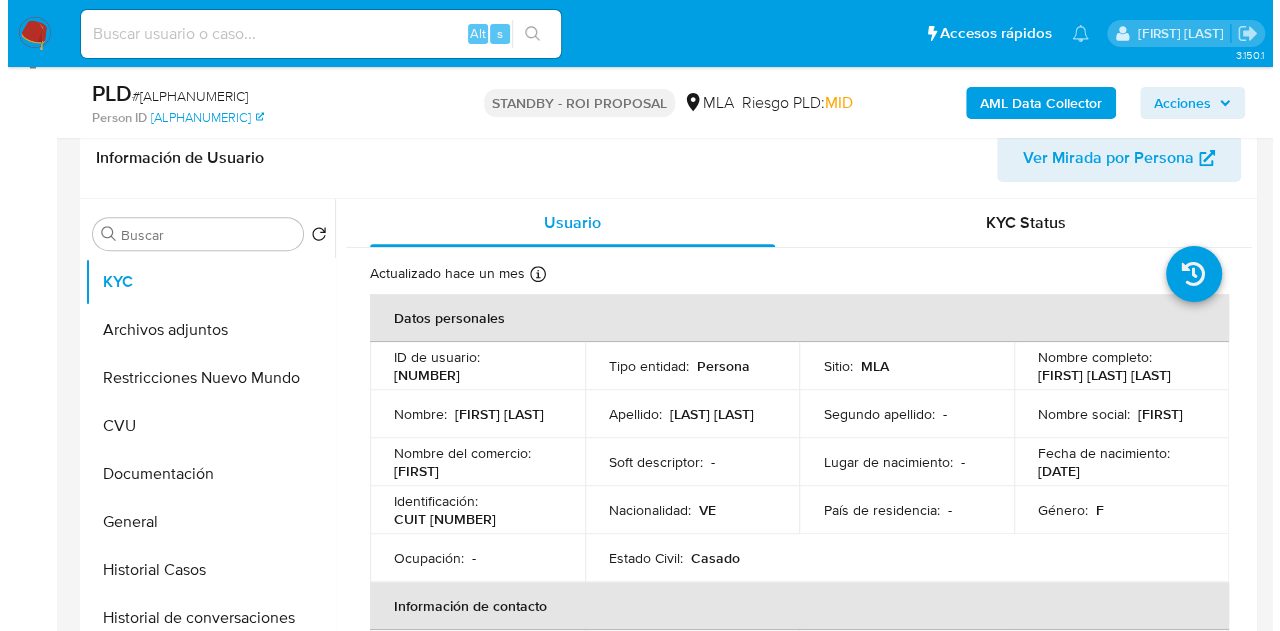 scroll, scrollTop: 324, scrollLeft: 0, axis: vertical 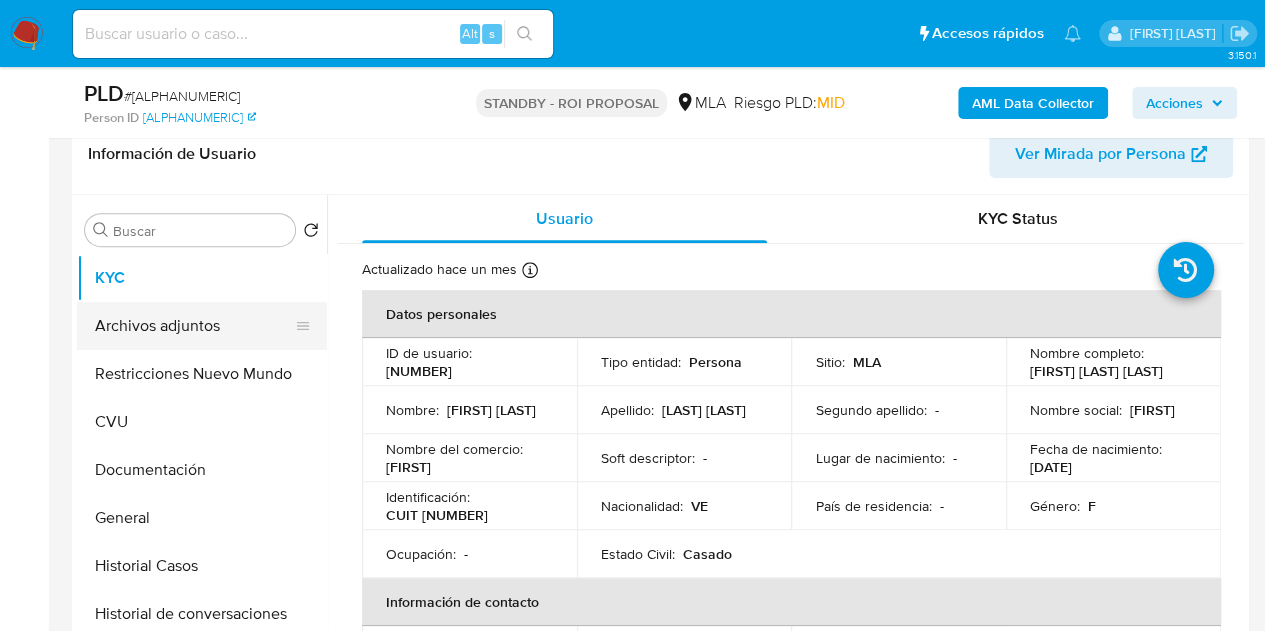 click on "Archivos adjuntos" at bounding box center (194, 326) 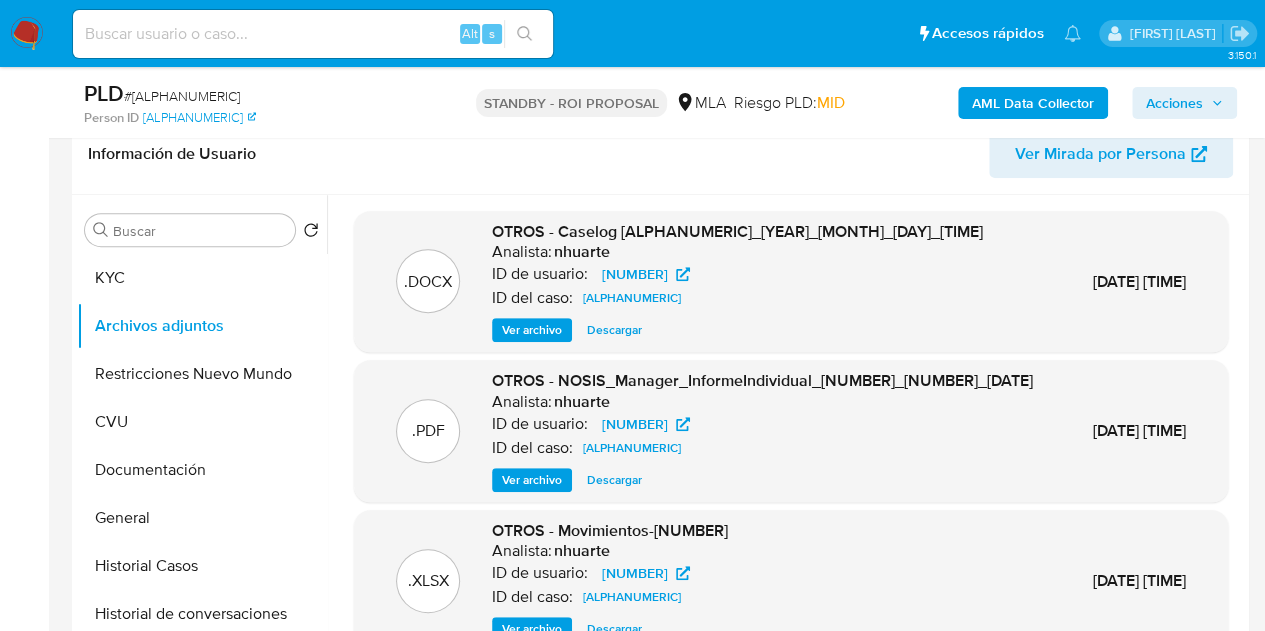 click on "Ver archivo" at bounding box center (532, 330) 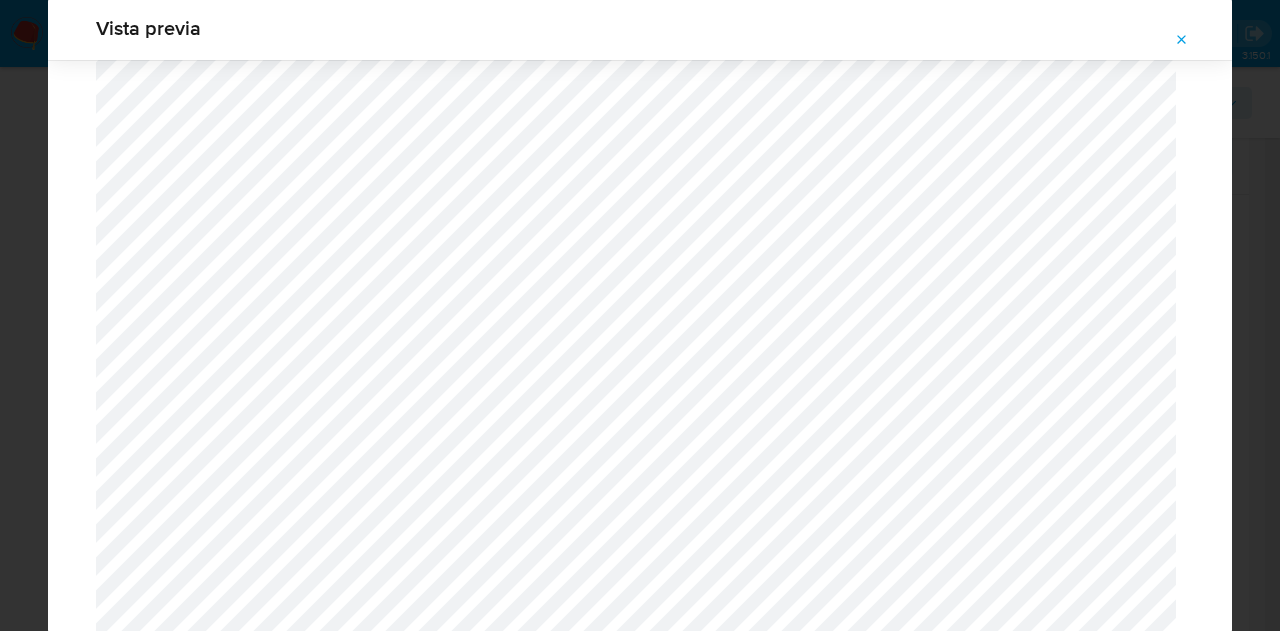 scroll, scrollTop: 1658, scrollLeft: 0, axis: vertical 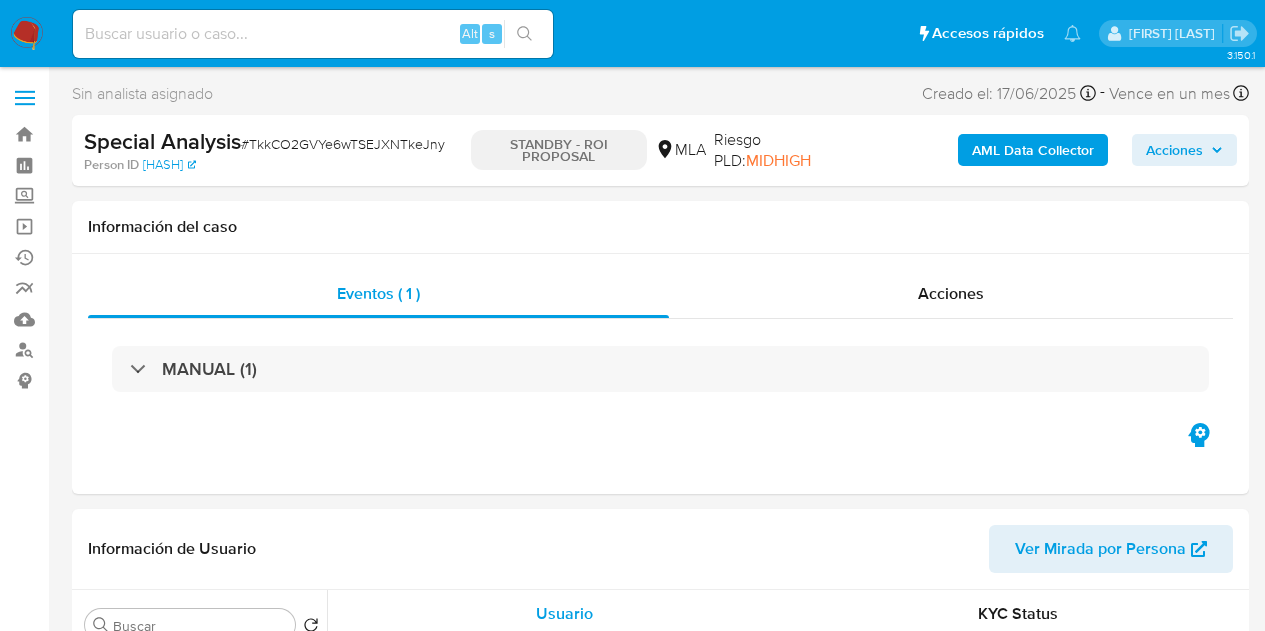 select on "10" 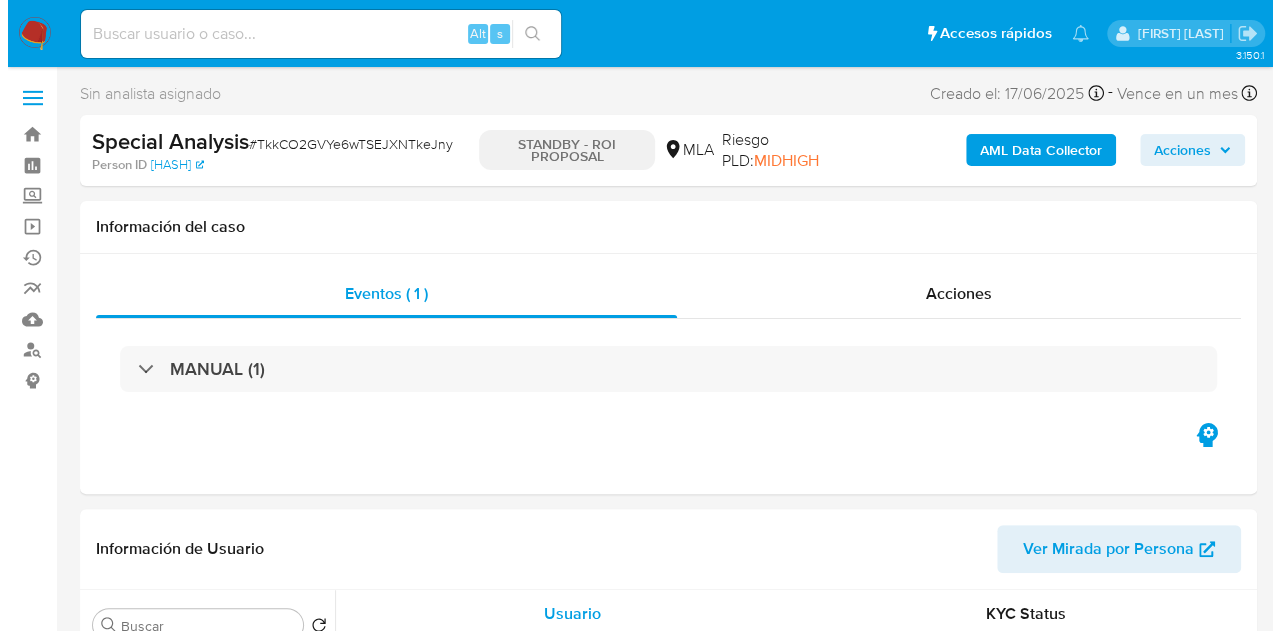 scroll, scrollTop: 365, scrollLeft: 0, axis: vertical 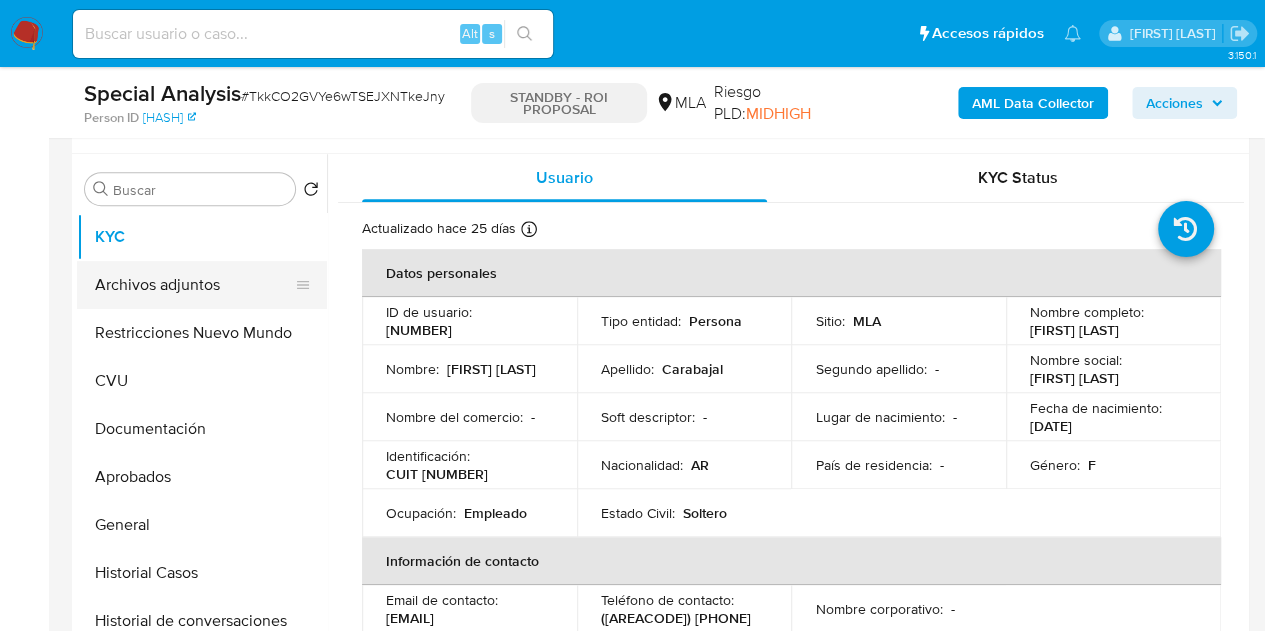 click on "Archivos adjuntos" at bounding box center [194, 285] 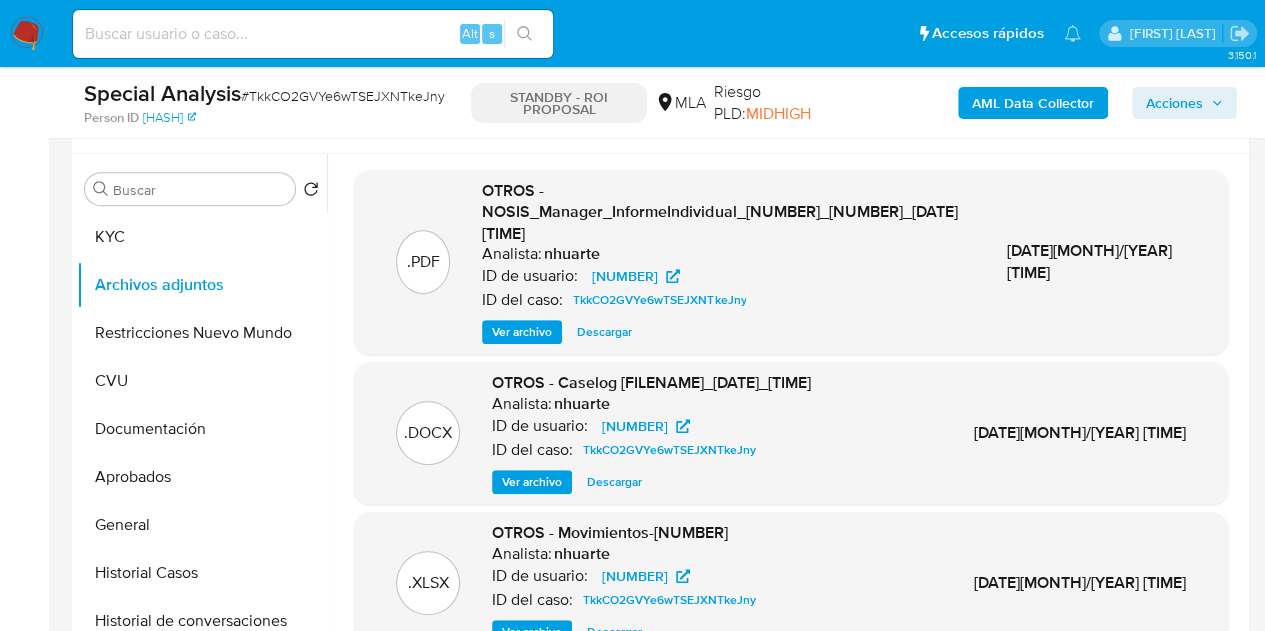 click on "Ver archivo" at bounding box center [532, 482] 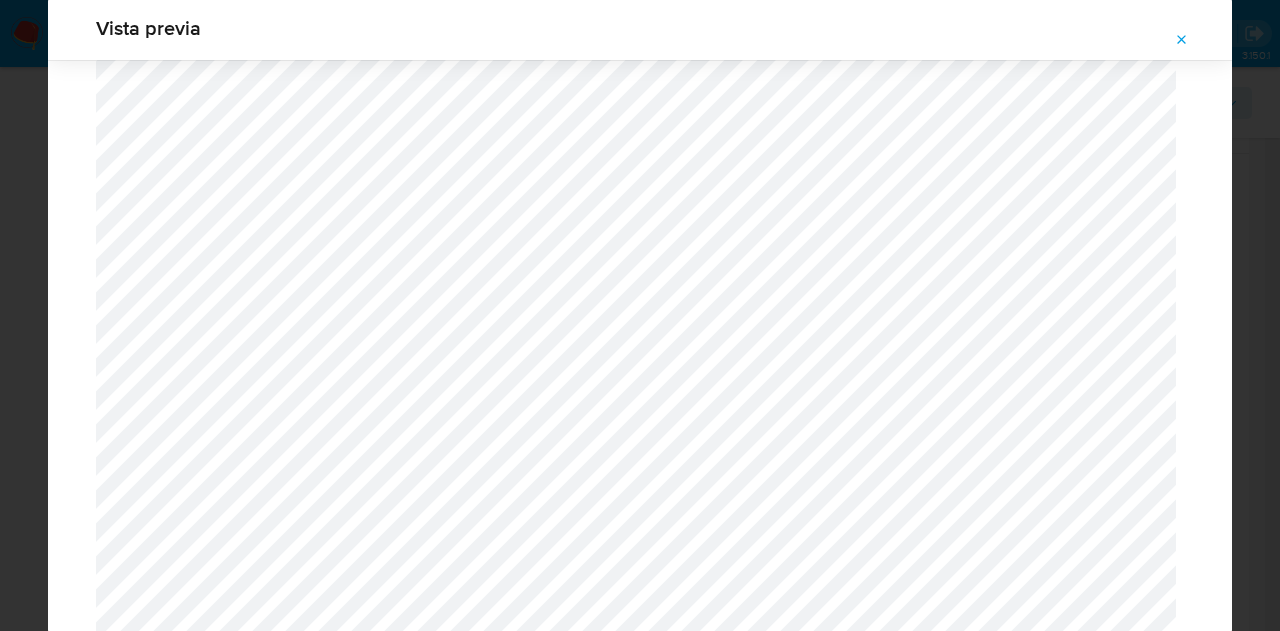 scroll, scrollTop: 1737, scrollLeft: 0, axis: vertical 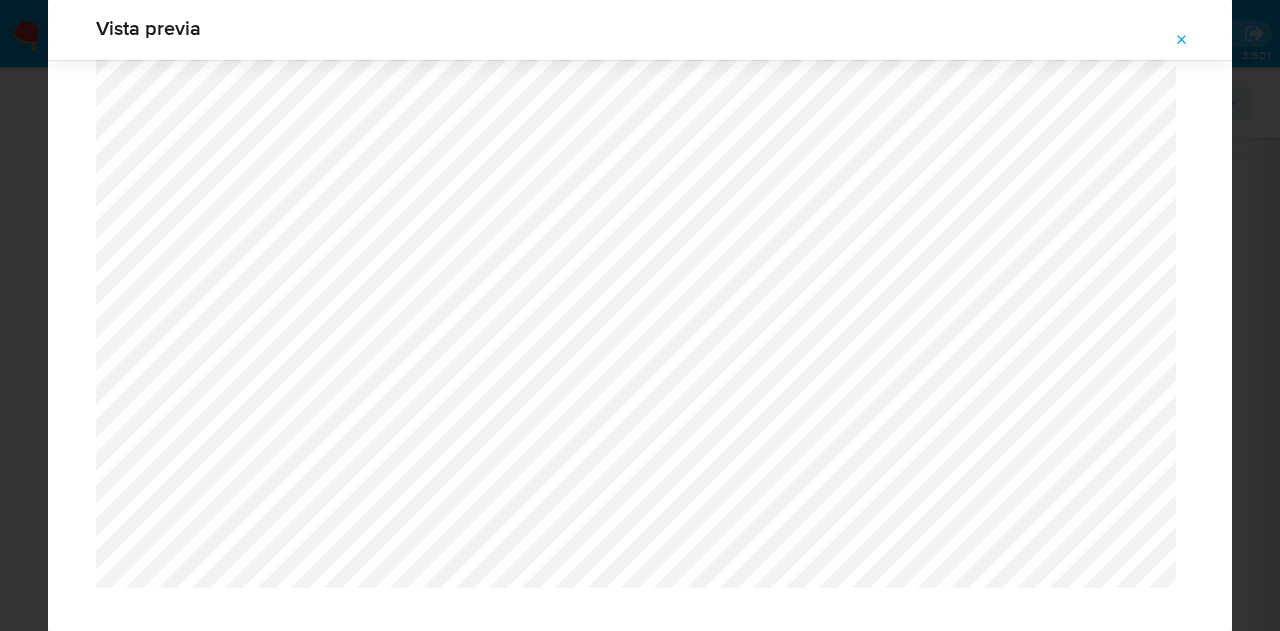 click at bounding box center [1182, 40] 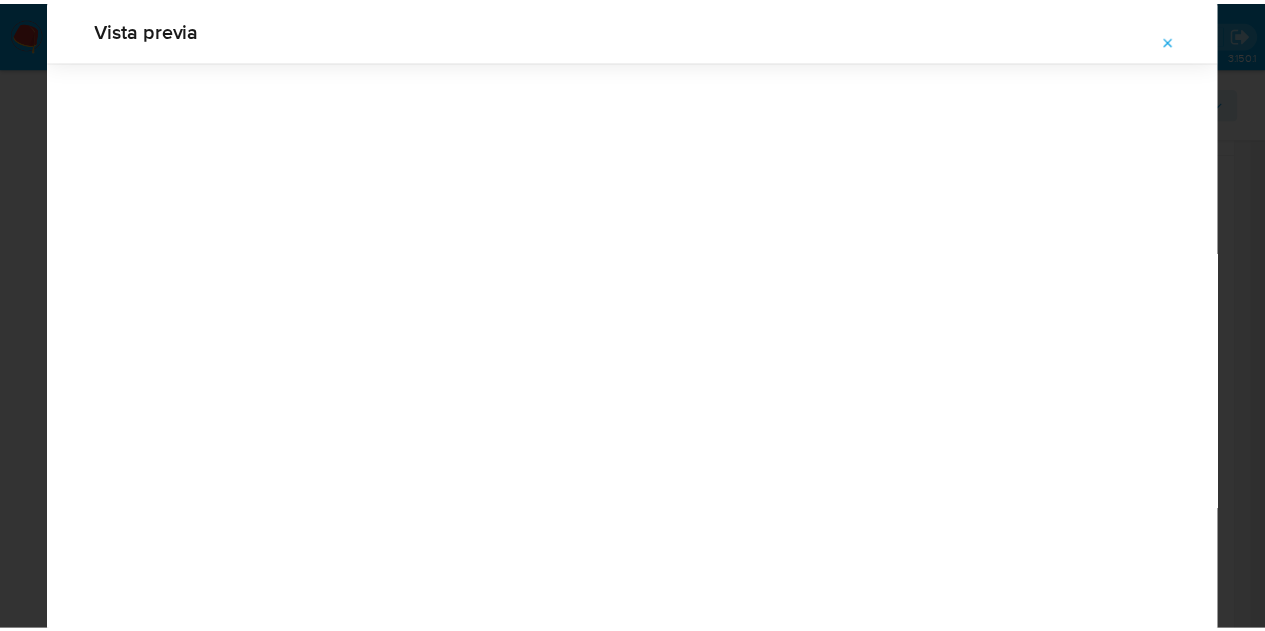 scroll, scrollTop: 64, scrollLeft: 0, axis: vertical 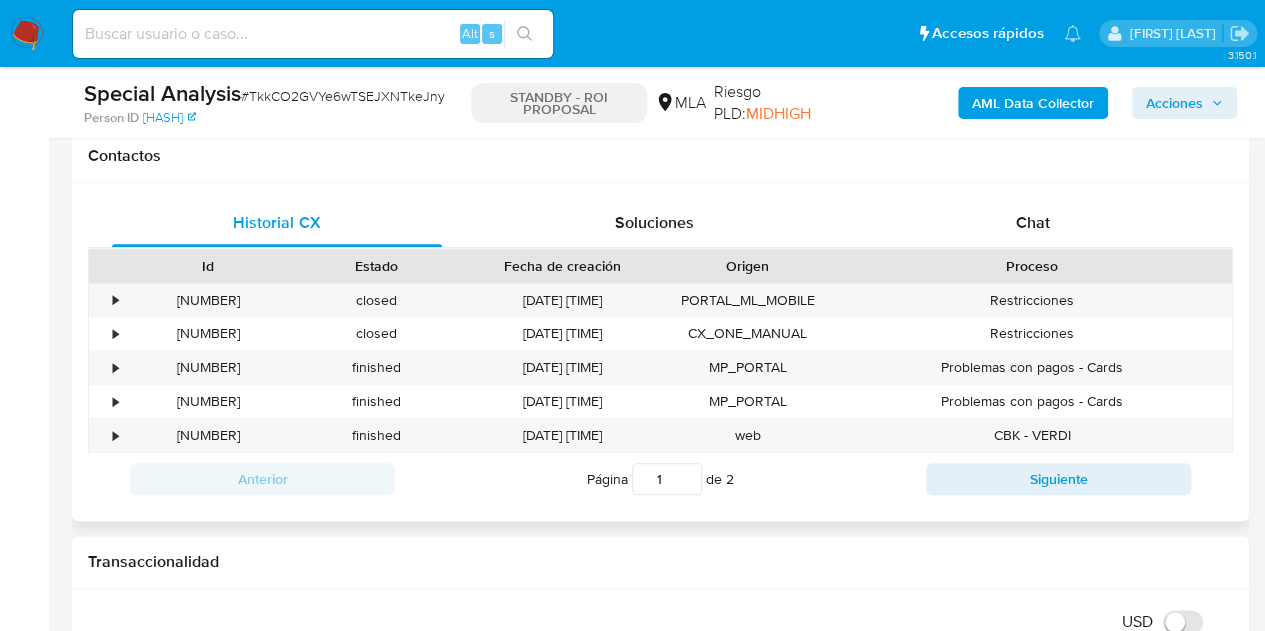 click on "Historial CX Soluciones Chat Id Estado Fecha de creación Origen Proceso • 395621876 closed 16/07/2025 16:57:30 PORTAL_ML_MOBILE Restricciones • 395439435 closed 15/07/2025 19:31:45 CX_ONE_MANUAL Restricciones • 392468897 finished 27/06/2025 20:41:32 MP_PORTAL Problemas con pagos - Cards • 389538856 finished 10/06/2025 17:06:22 MP_PORTAL Problemas con pagos - Cards • 389538309 finished 10/06/2025 17:03:38 web CBK - VERDI Anterior Página   1   de   2 Siguiente Cargando..." at bounding box center (660, 352) 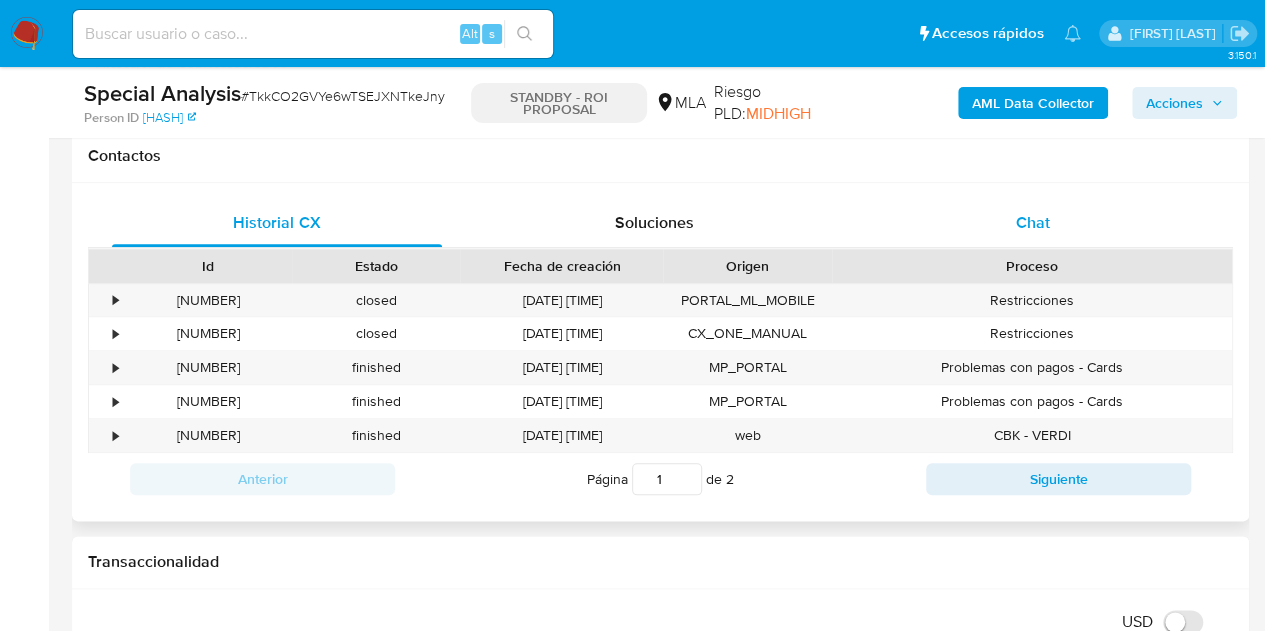 click on "Chat" at bounding box center (1033, 222) 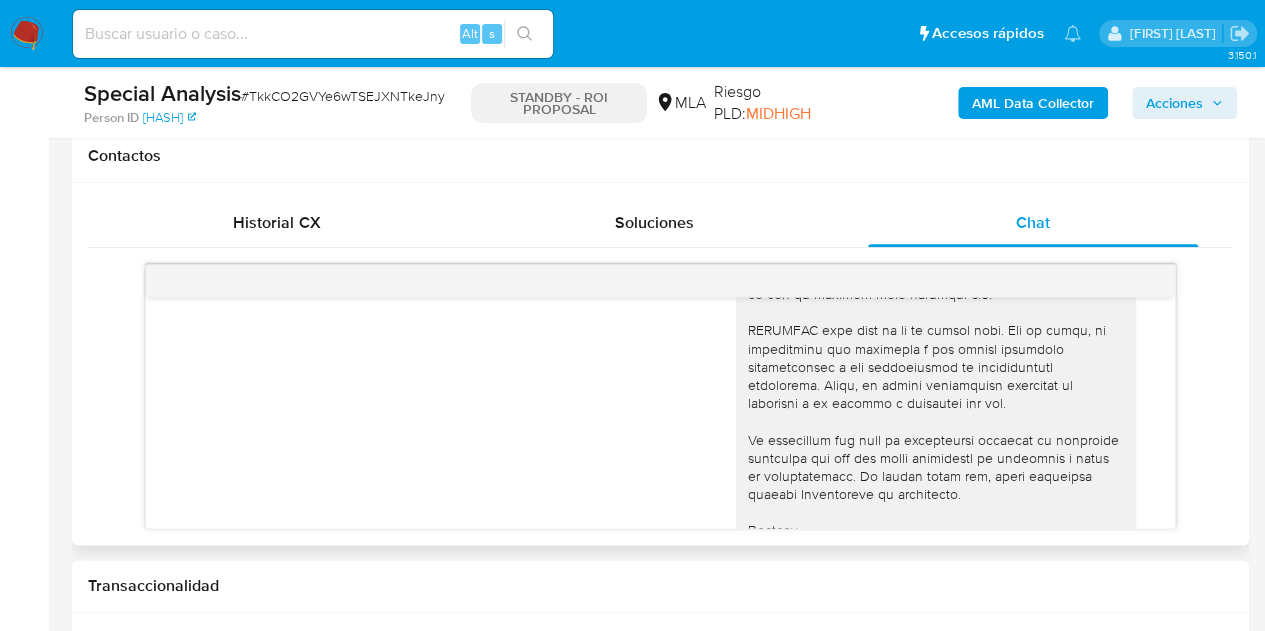 scroll, scrollTop: 264, scrollLeft: 0, axis: vertical 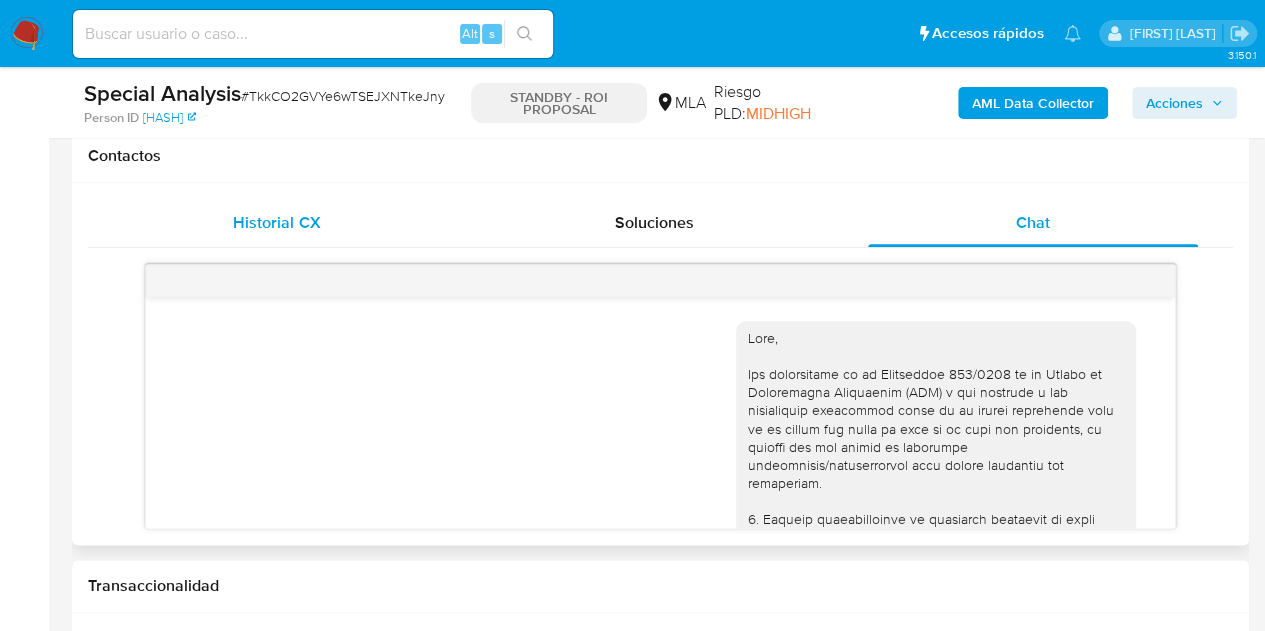 drag, startPoint x: 297, startPoint y: 228, endPoint x: 324, endPoint y: 306, distance: 82.5409 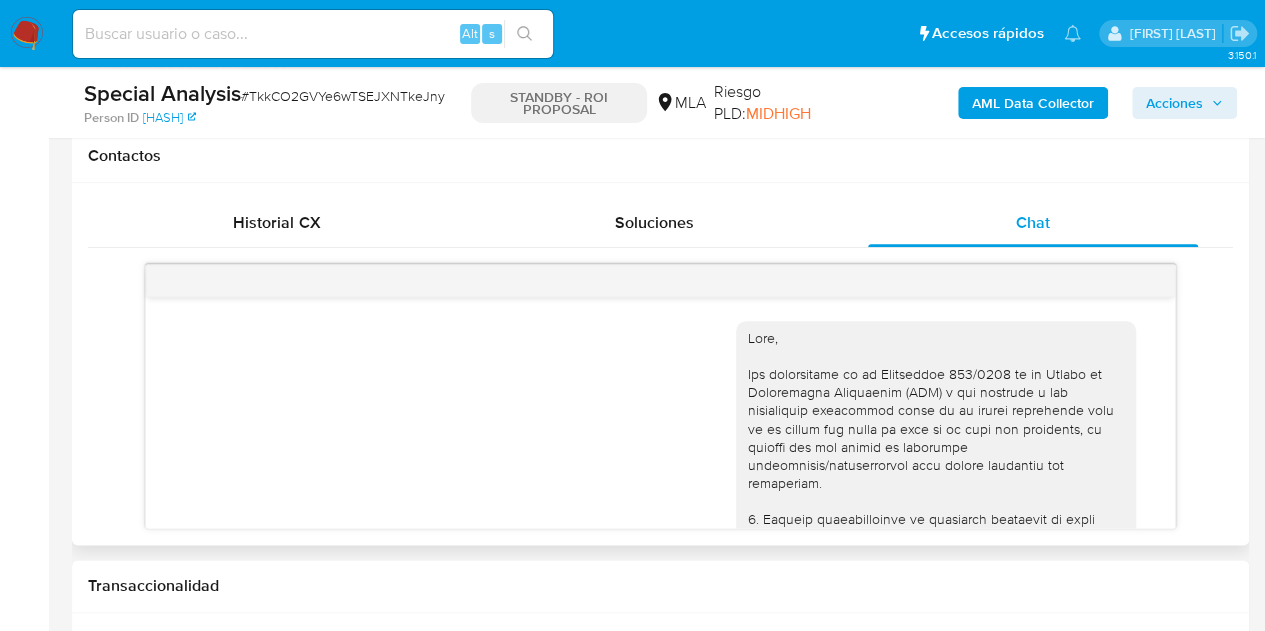 click on "Historial CX" at bounding box center (276, 222) 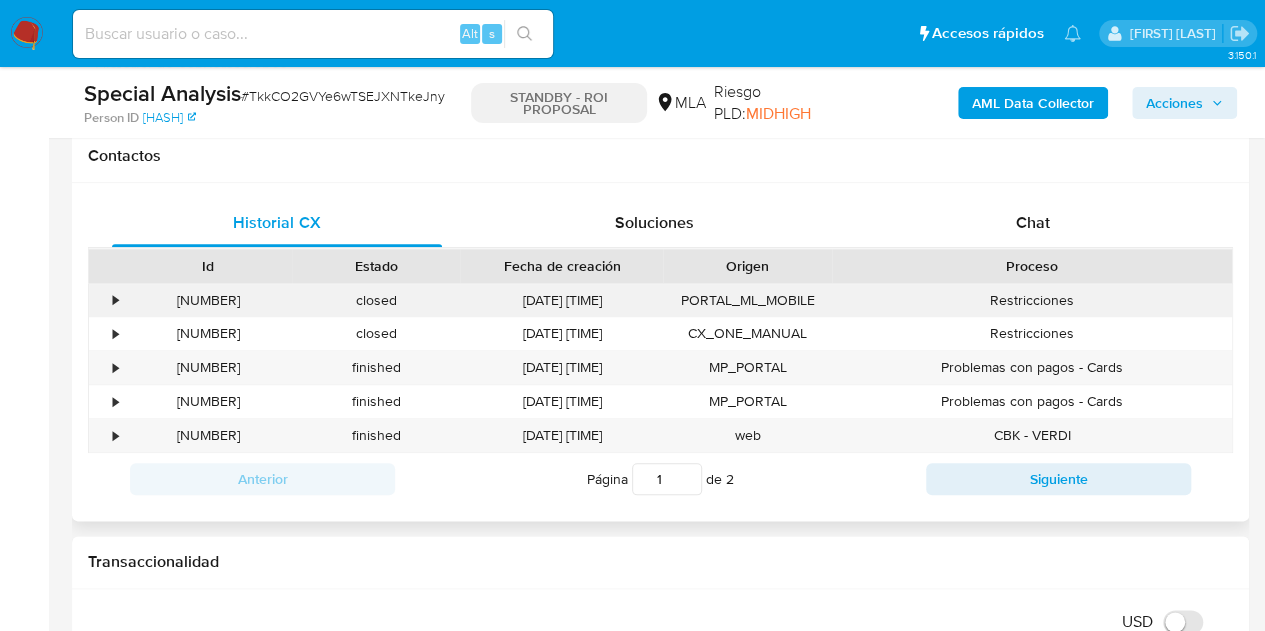 click on "395621876" at bounding box center [208, 300] 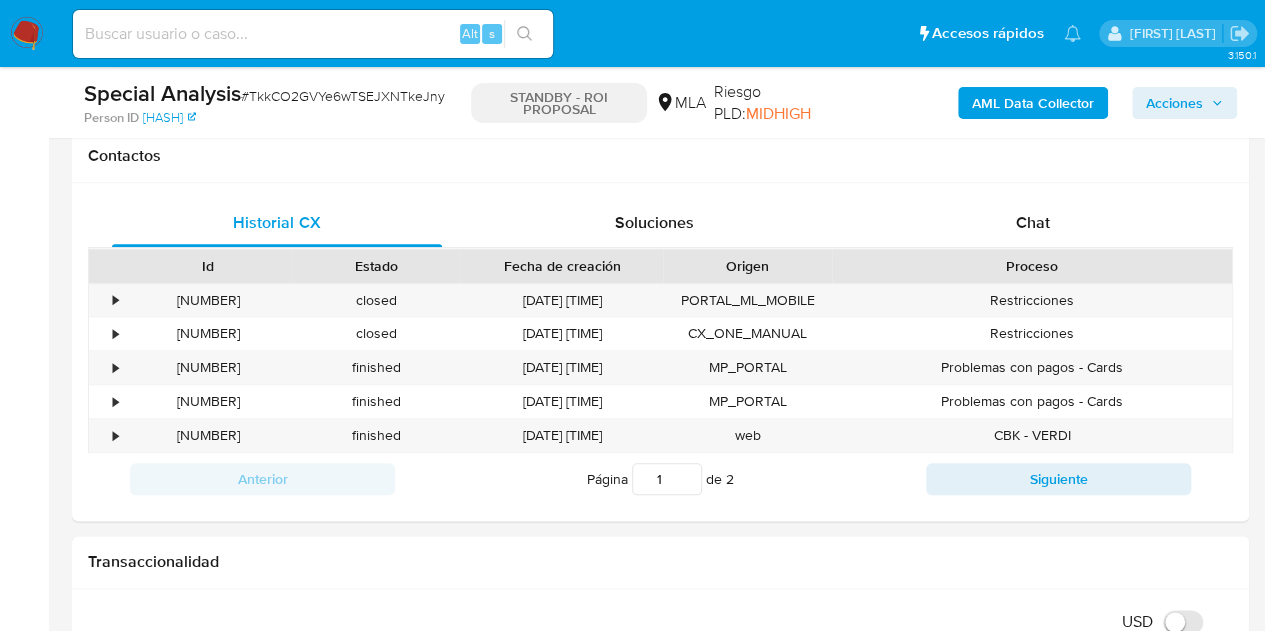 copy on "395621876" 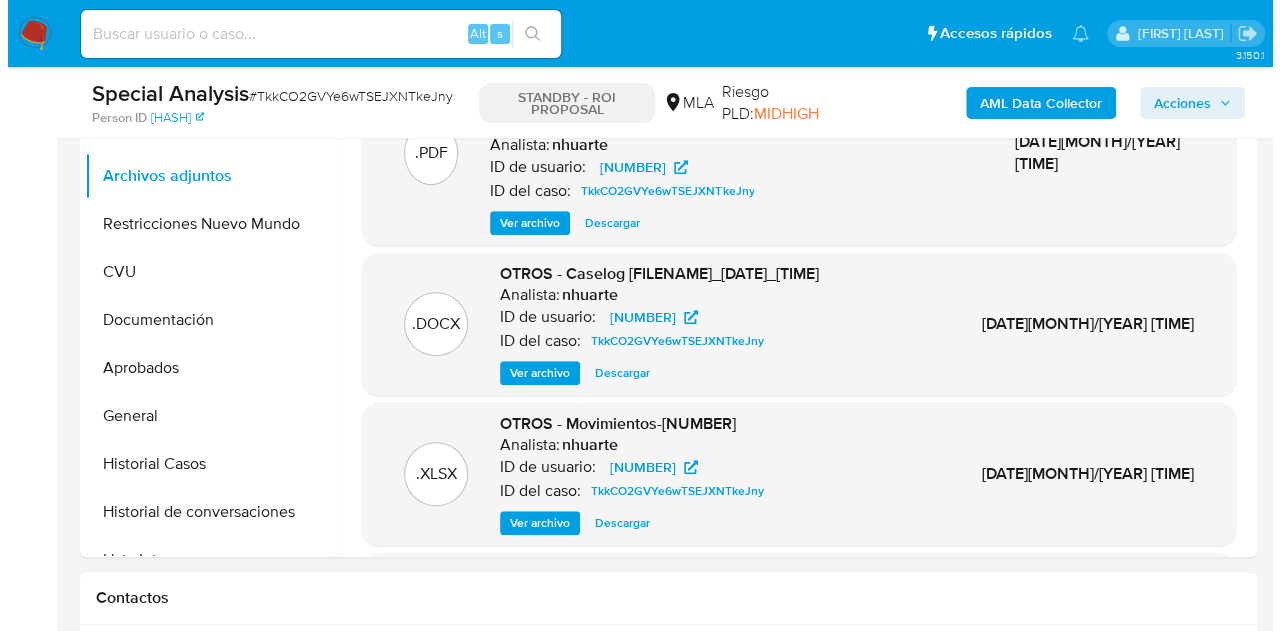 scroll, scrollTop: 402, scrollLeft: 0, axis: vertical 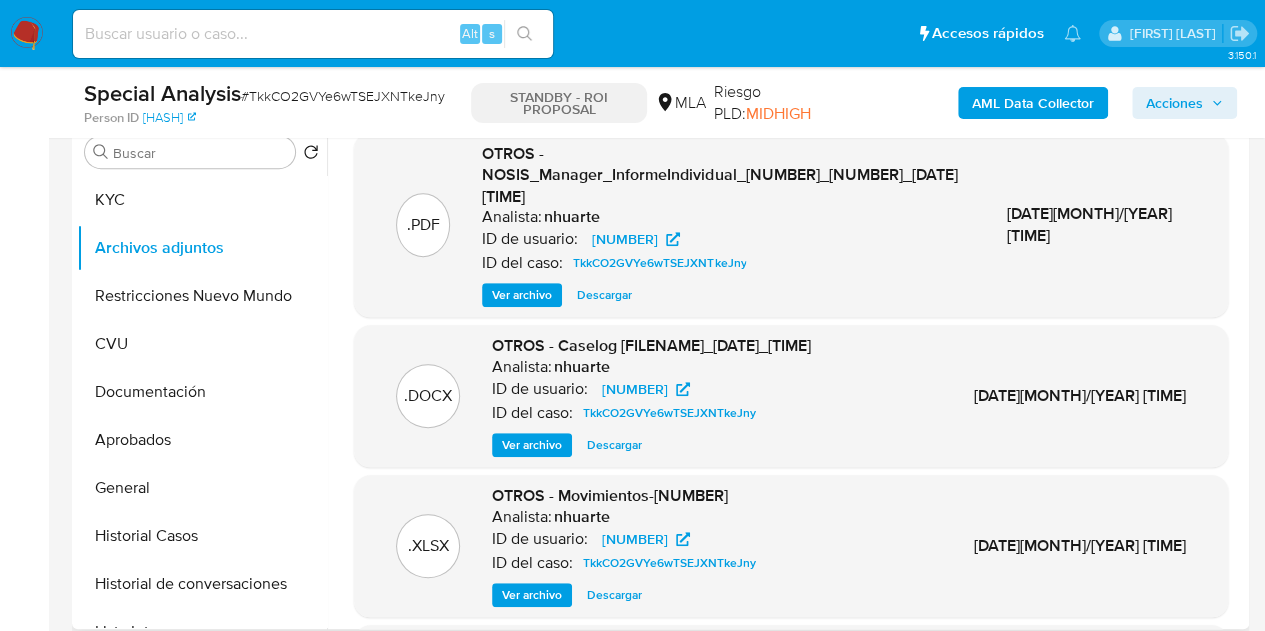 click on "Ver archivo" at bounding box center (532, 445) 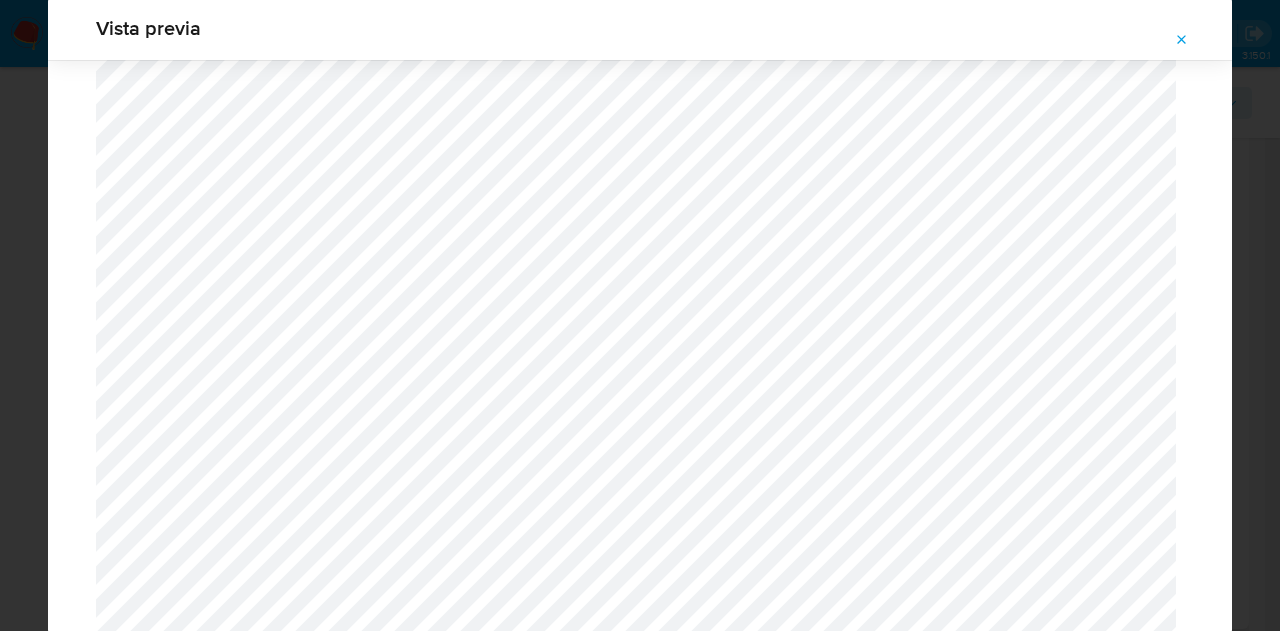 scroll, scrollTop: 1588, scrollLeft: 0, axis: vertical 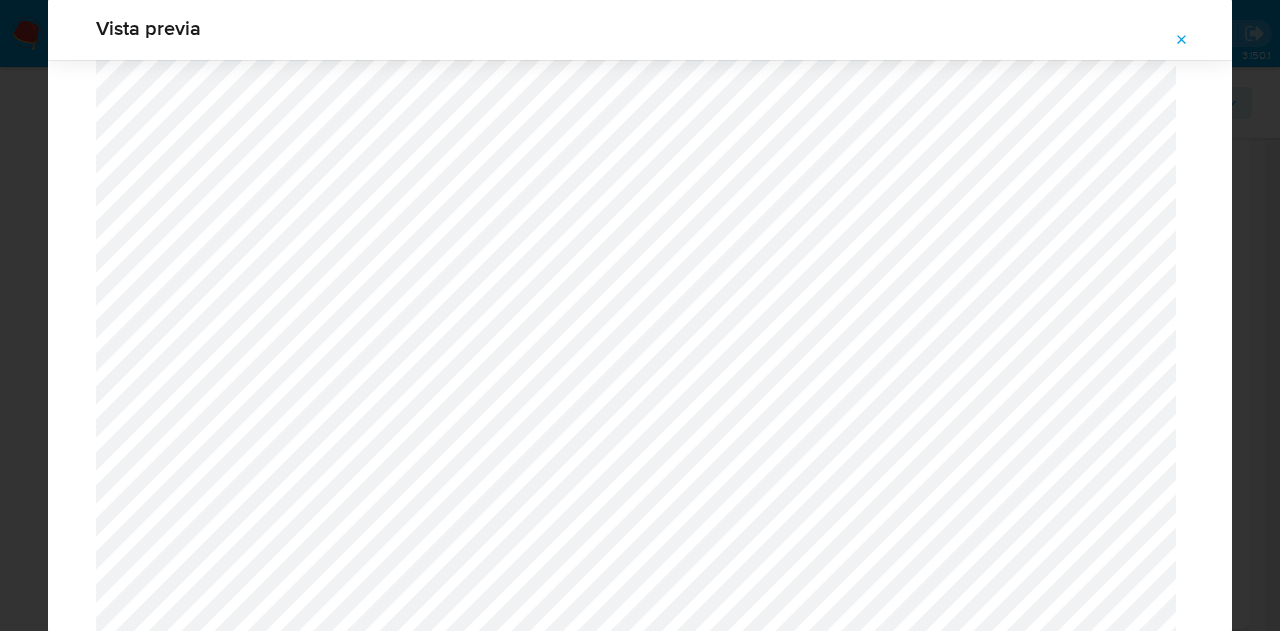 click 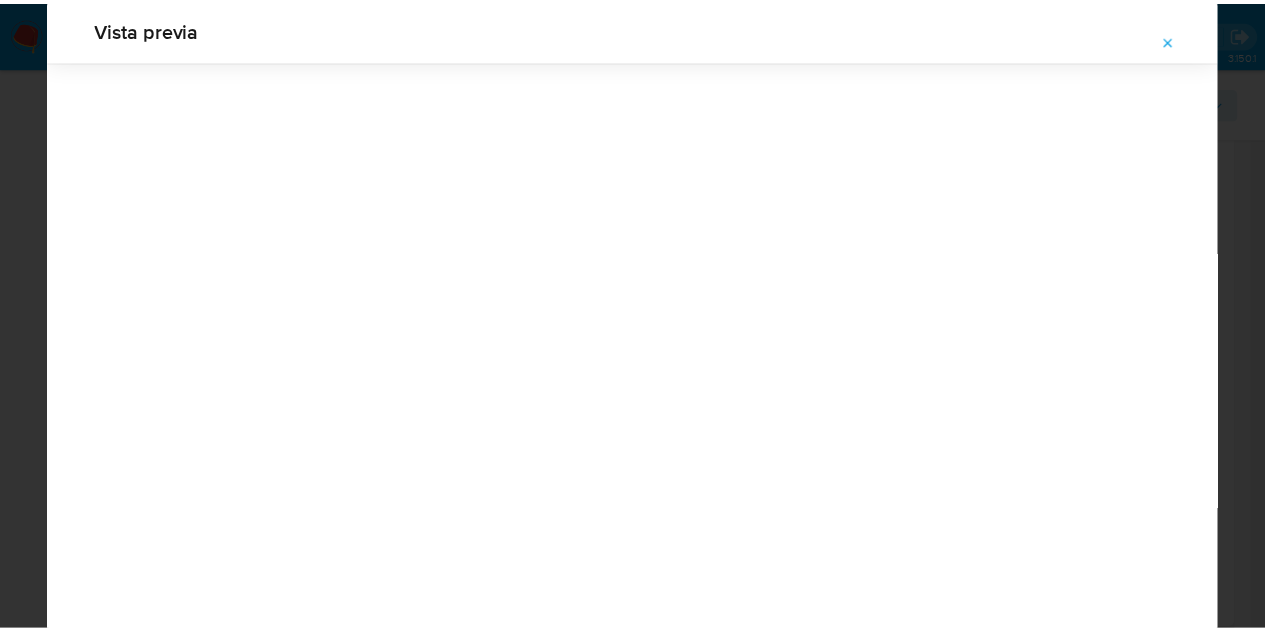 scroll, scrollTop: 64, scrollLeft: 0, axis: vertical 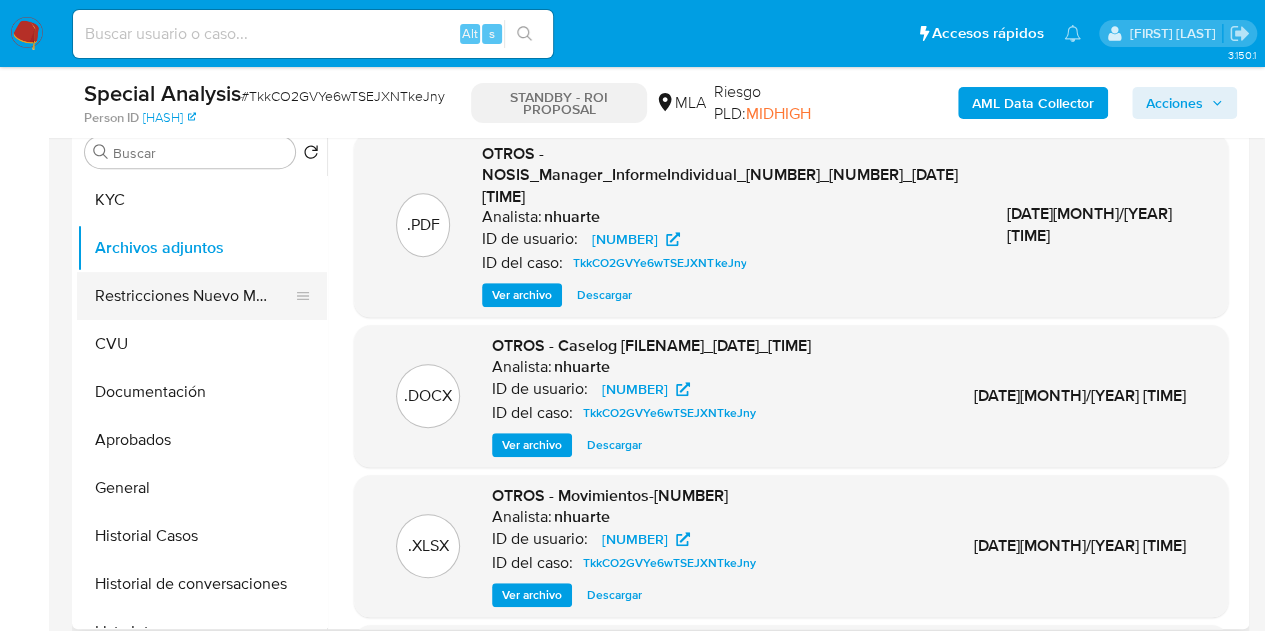 click on "Restricciones Nuevo Mundo" at bounding box center [194, 296] 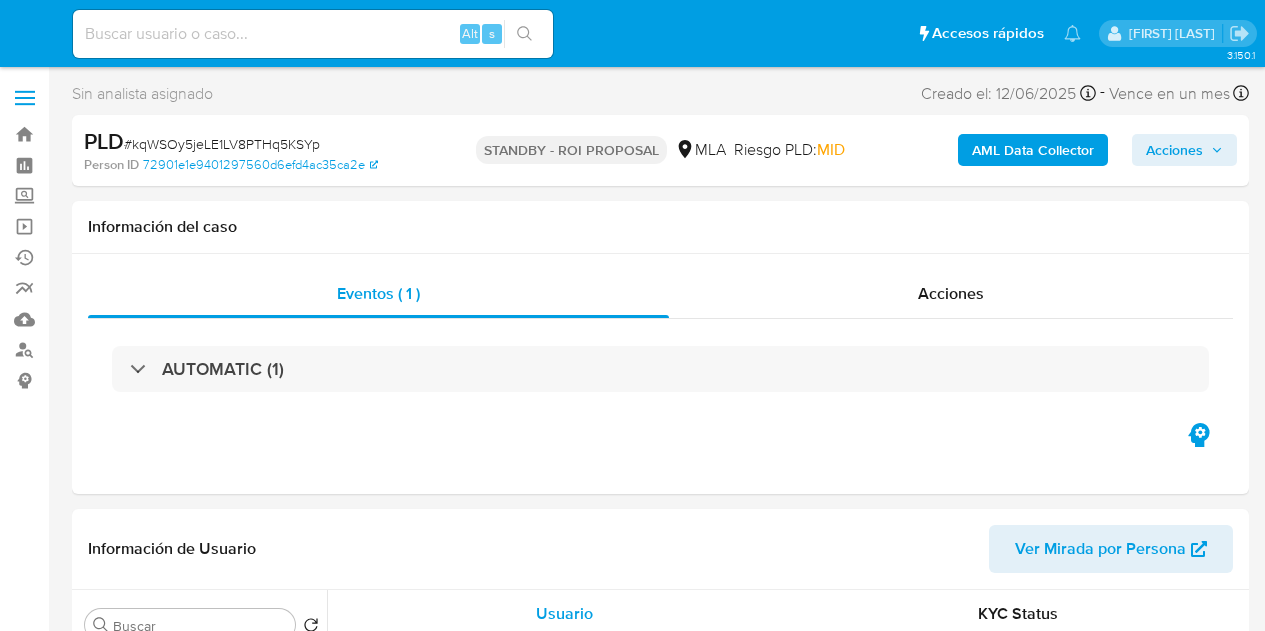 scroll, scrollTop: 0, scrollLeft: 0, axis: both 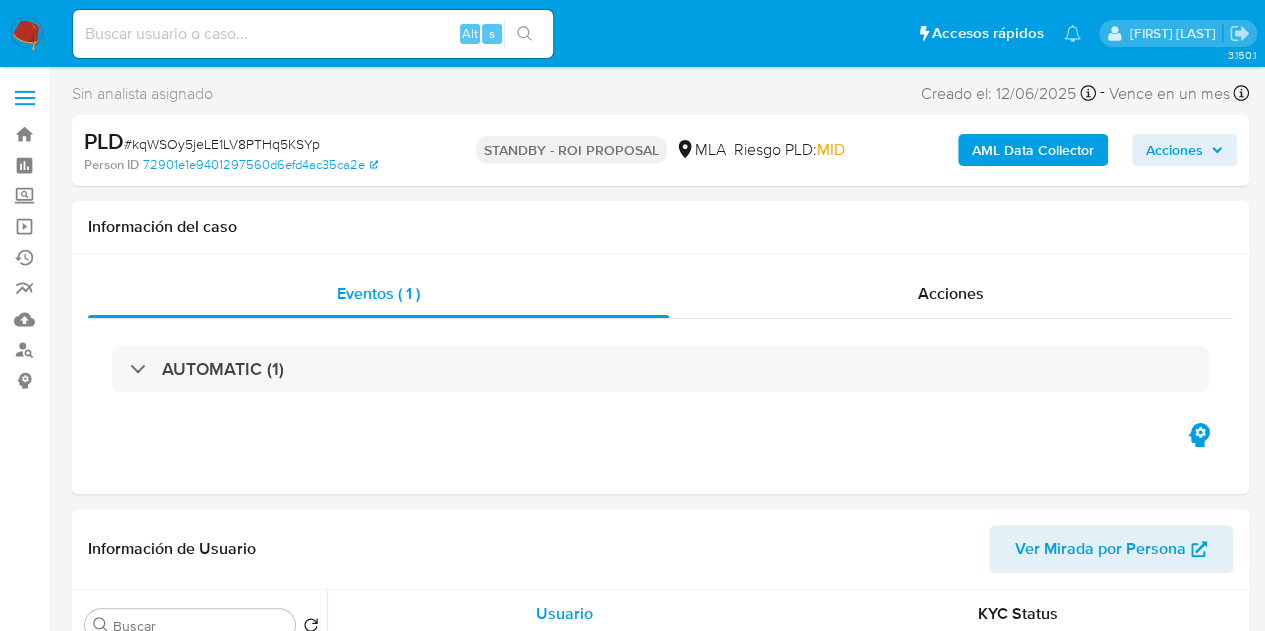 select on "10" 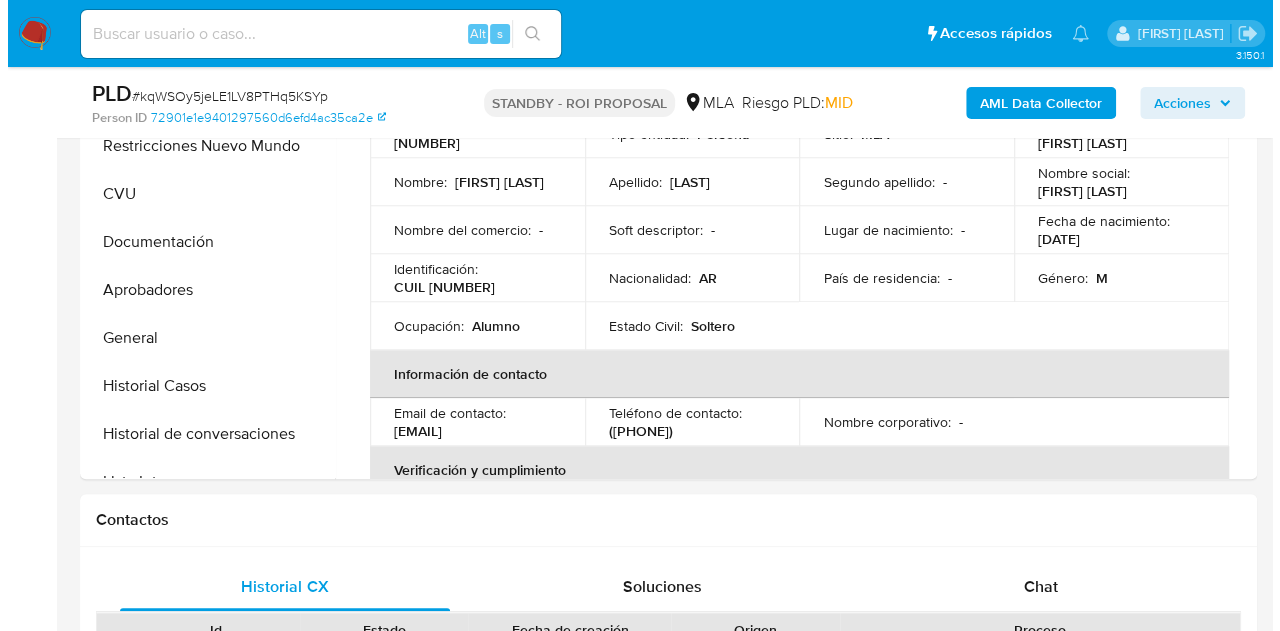 scroll, scrollTop: 328, scrollLeft: 0, axis: vertical 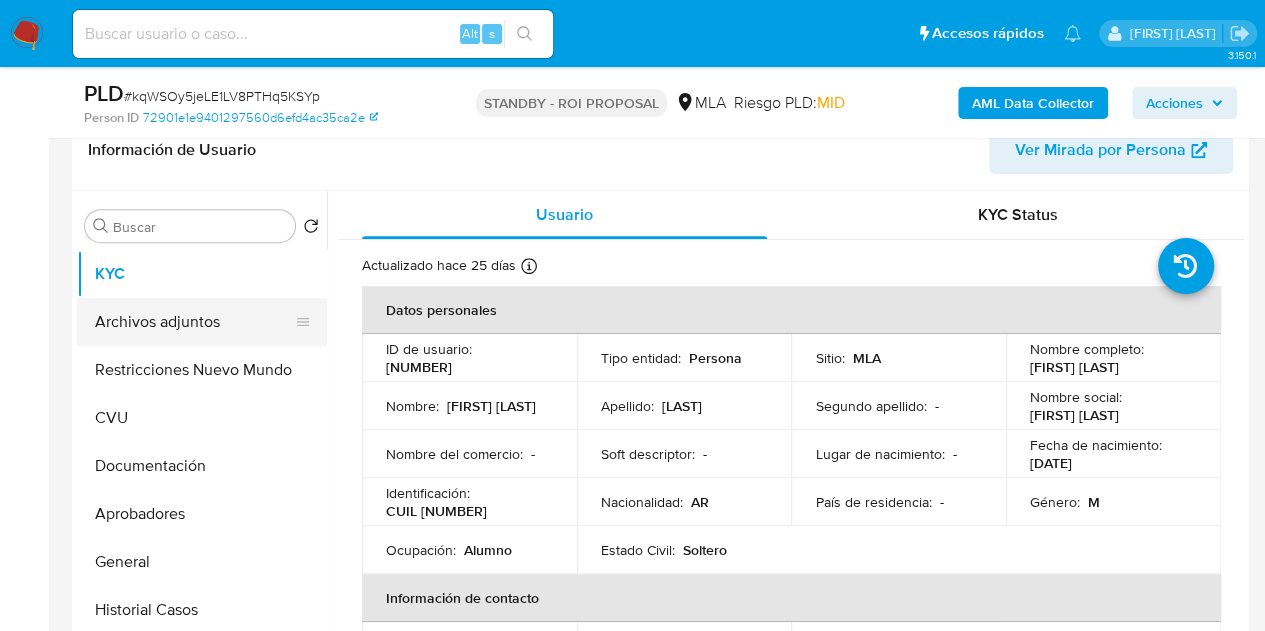 click on "Archivos adjuntos" at bounding box center [194, 322] 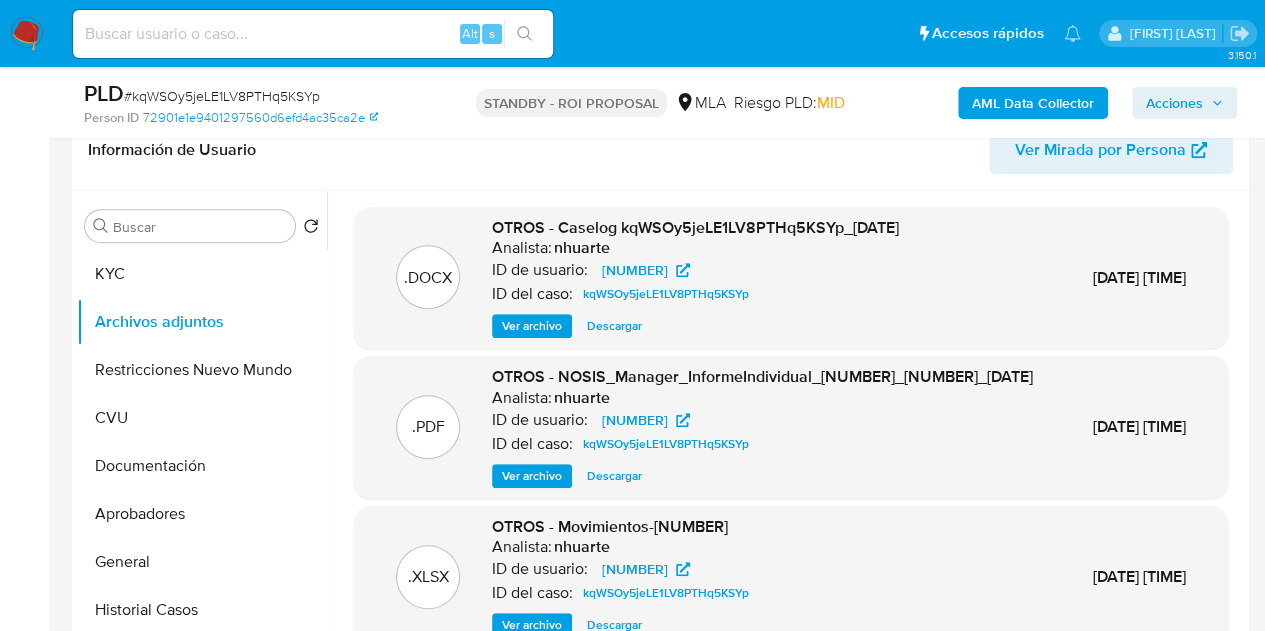 click on "Ver archivo" at bounding box center (532, 326) 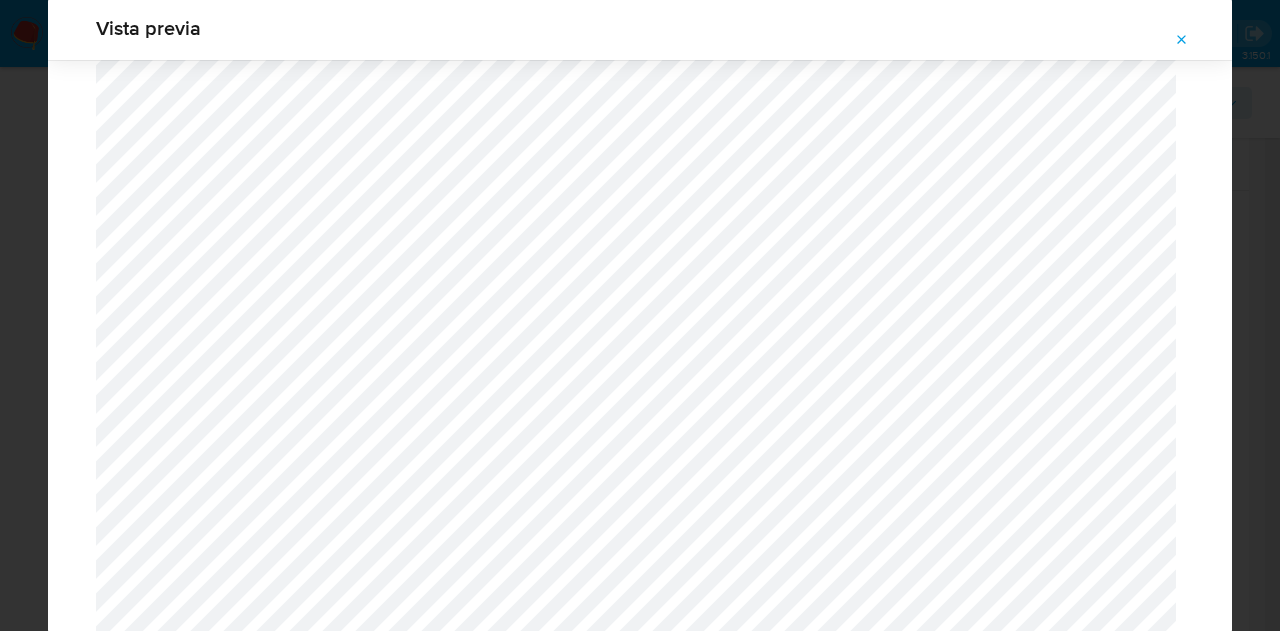 scroll, scrollTop: 1793, scrollLeft: 0, axis: vertical 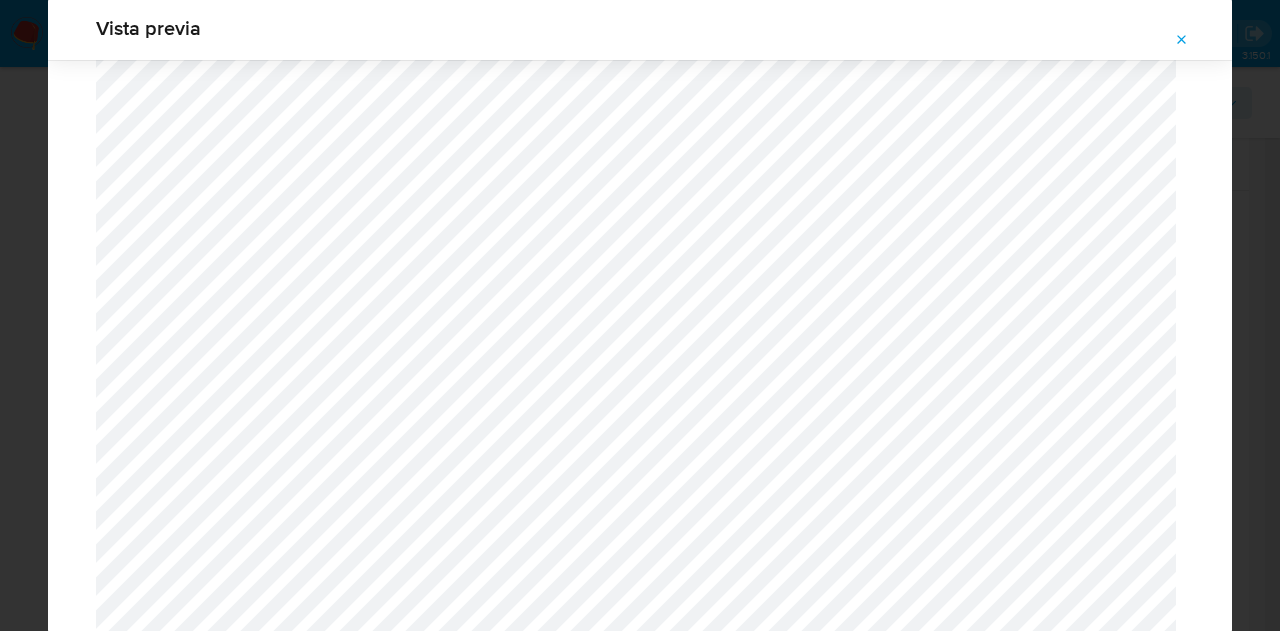 click 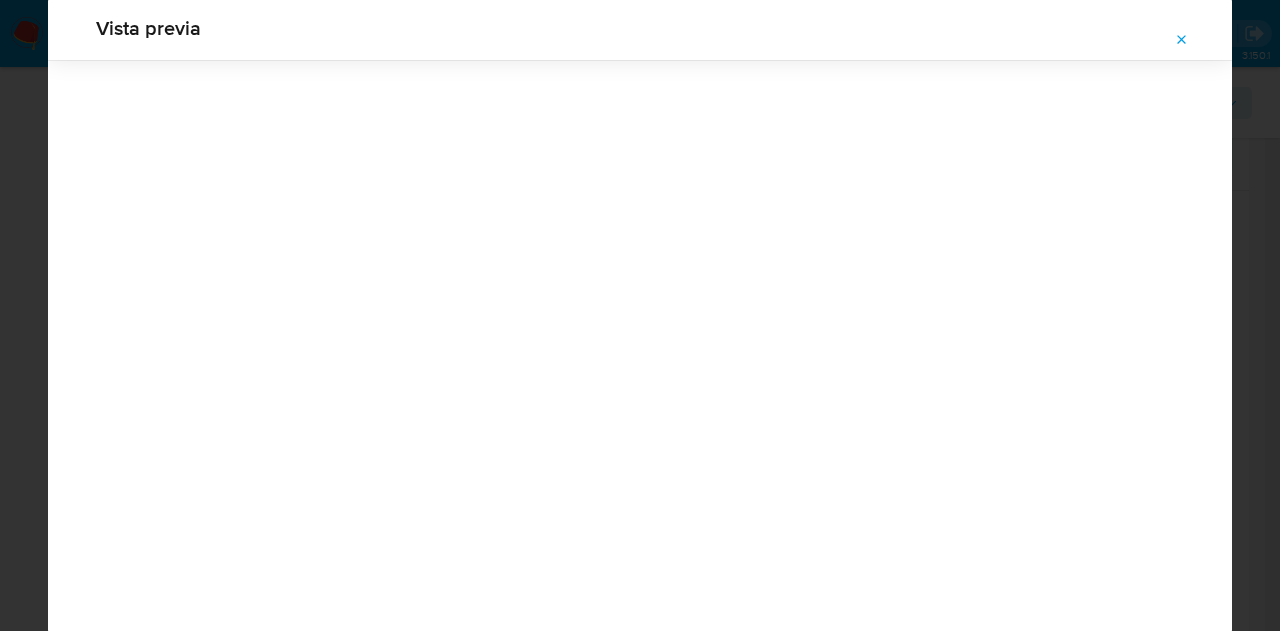 scroll, scrollTop: 64, scrollLeft: 0, axis: vertical 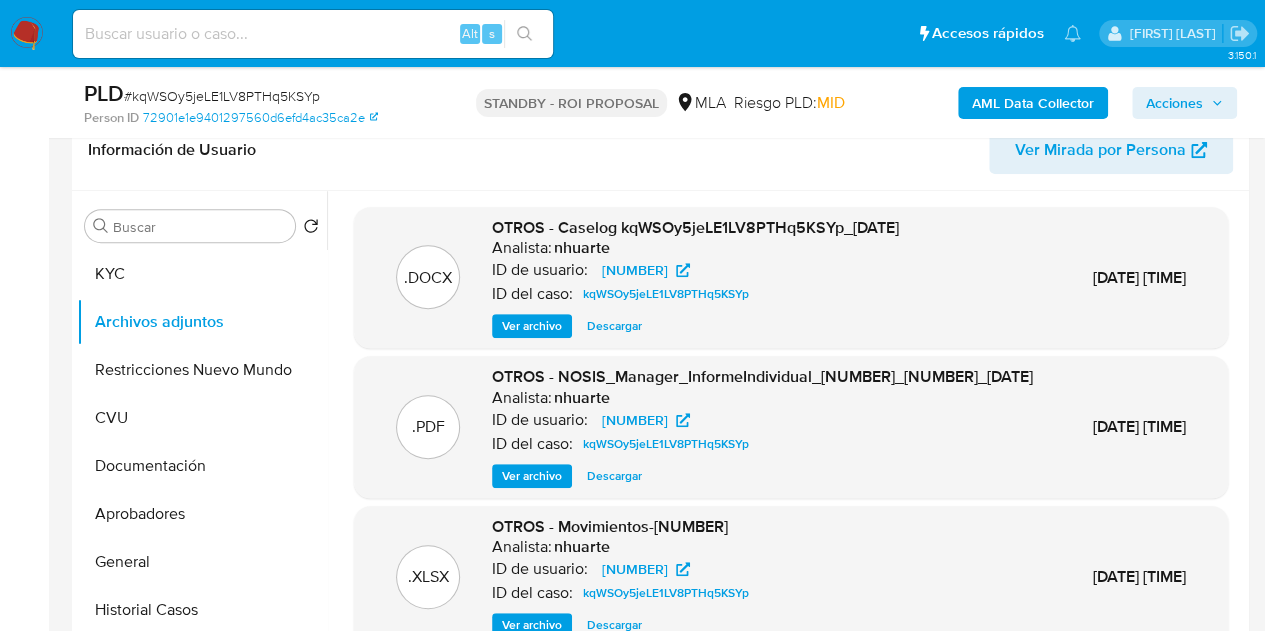 drag, startPoint x: 528, startPoint y: 343, endPoint x: 570, endPoint y: 335, distance: 42.755116 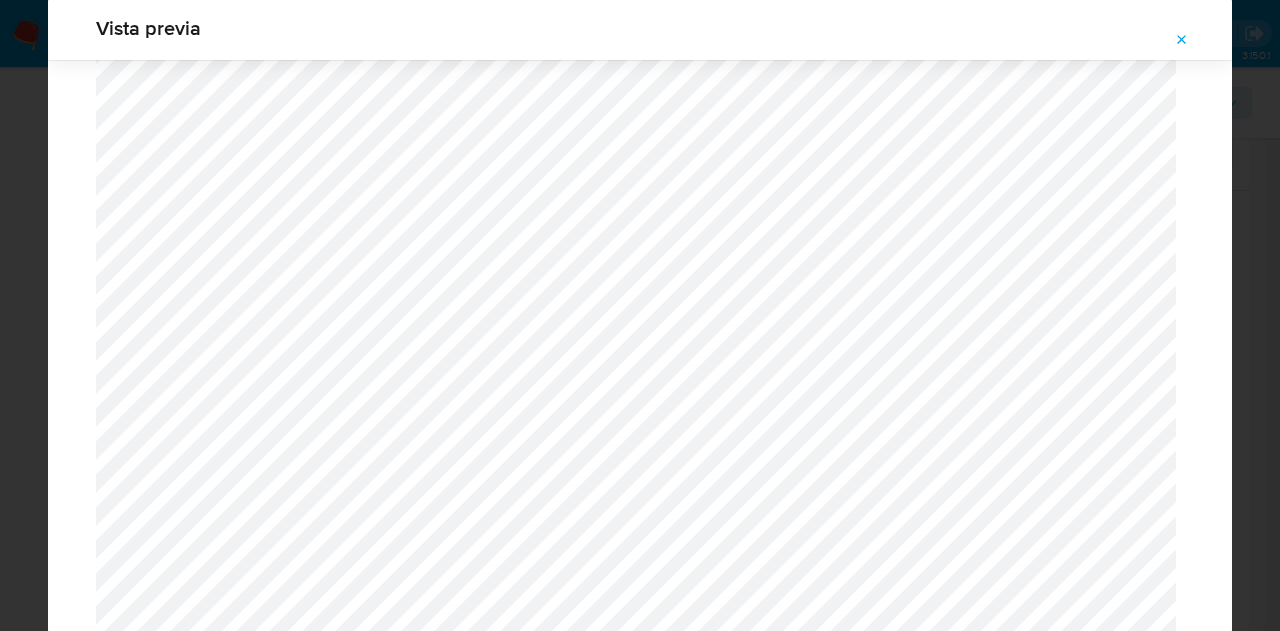 scroll, scrollTop: 813, scrollLeft: 0, axis: vertical 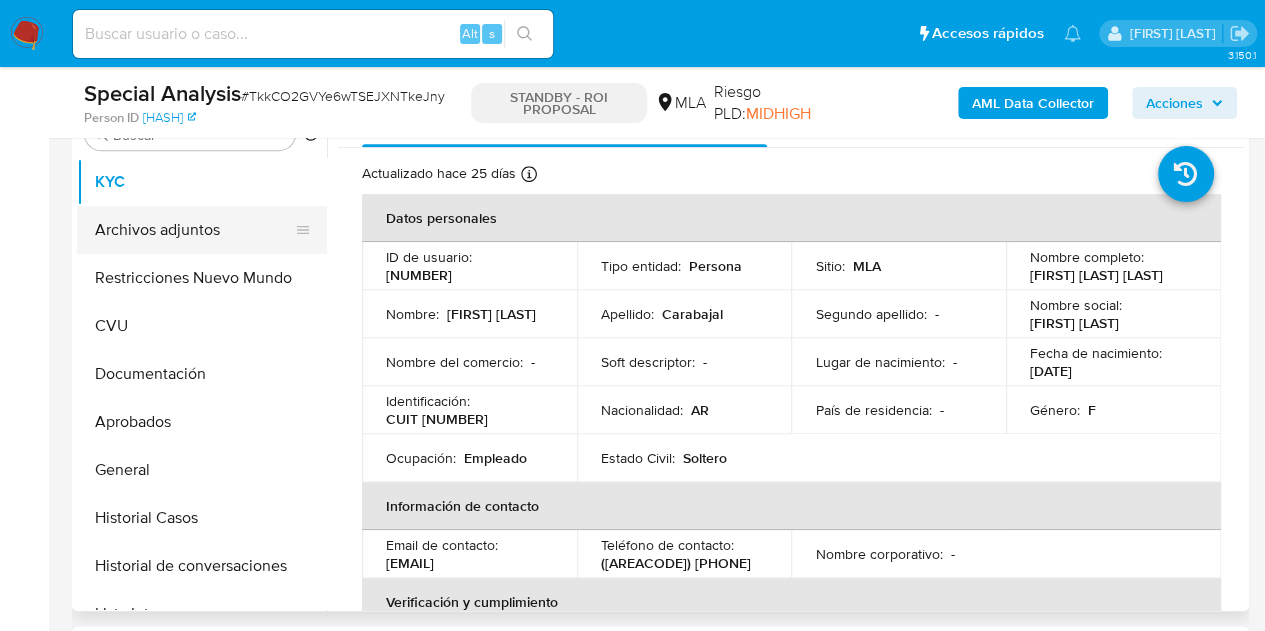 click on "Archivos adjuntos" at bounding box center (194, 230) 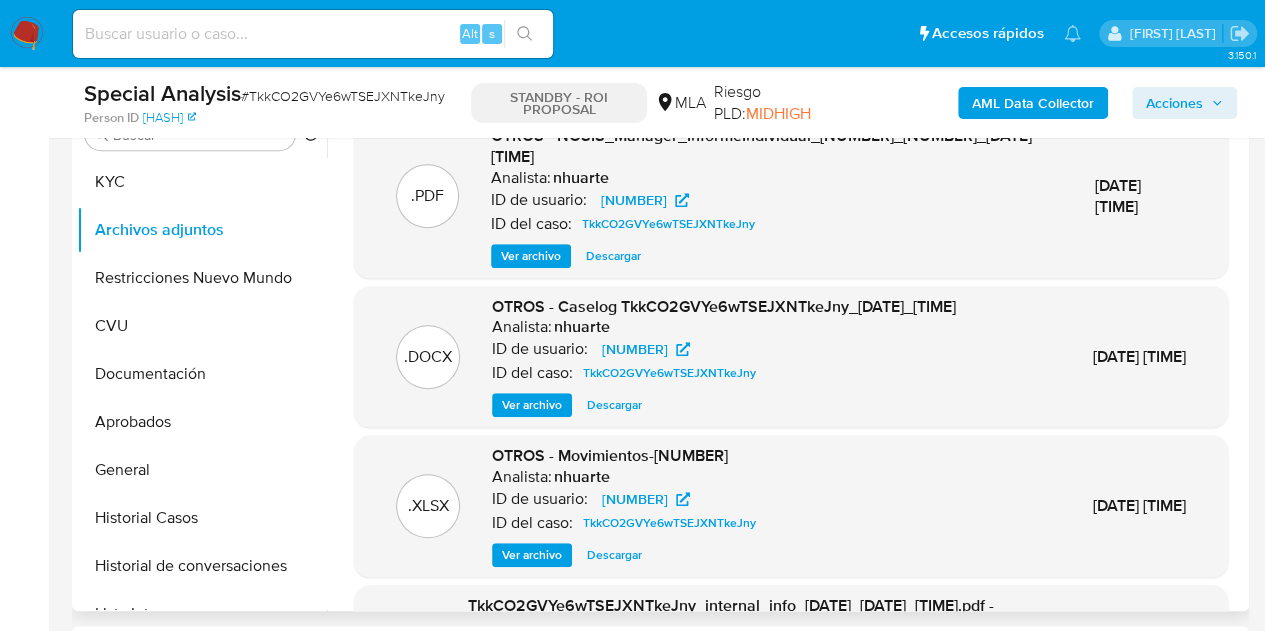click on "Ver archivo" at bounding box center (532, 405) 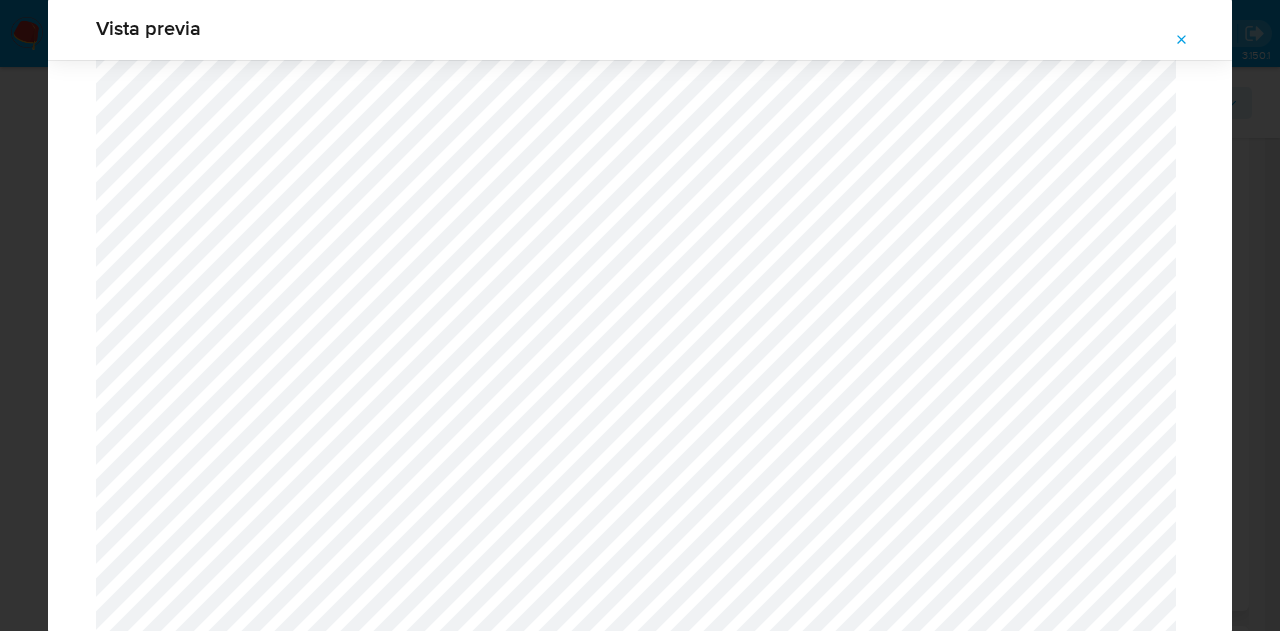 scroll, scrollTop: 807, scrollLeft: 0, axis: vertical 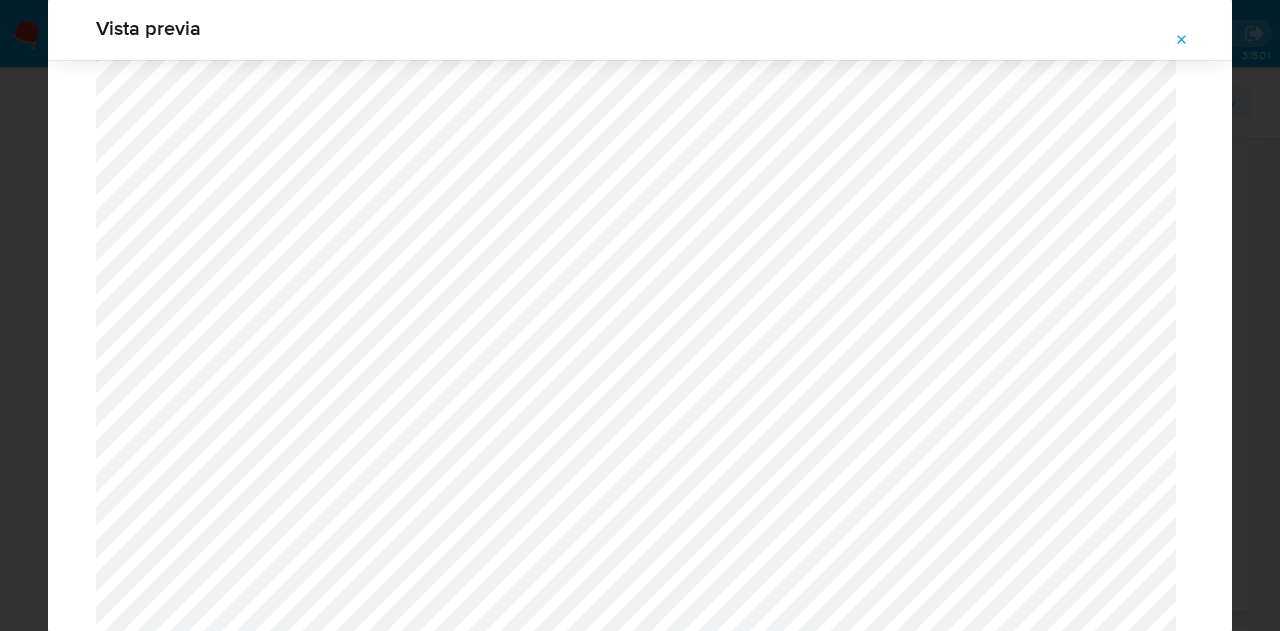 drag, startPoint x: 1183, startPoint y: 46, endPoint x: 1138, endPoint y: 77, distance: 54.644306 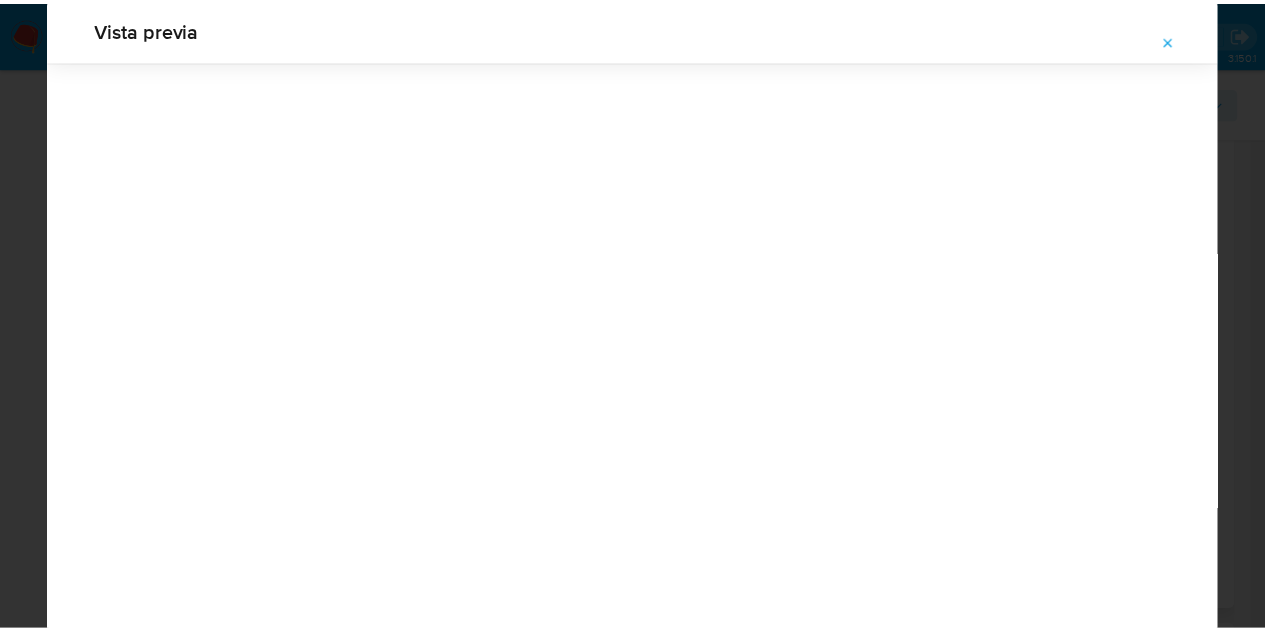 scroll, scrollTop: 64, scrollLeft: 0, axis: vertical 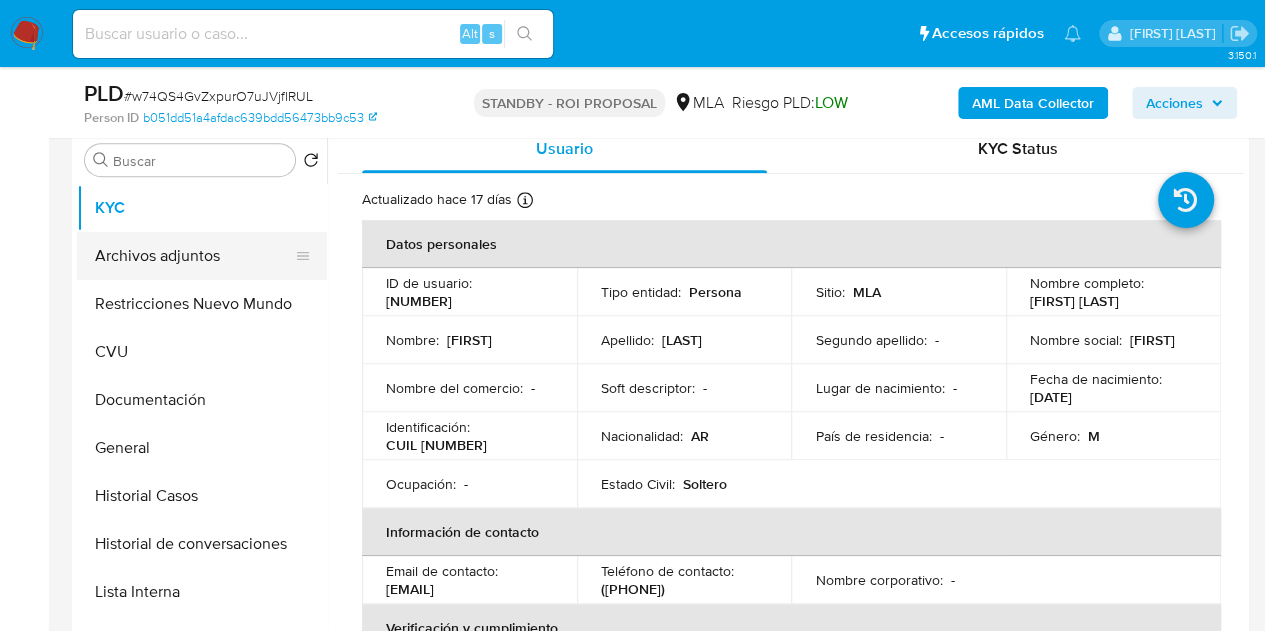 select on "10" 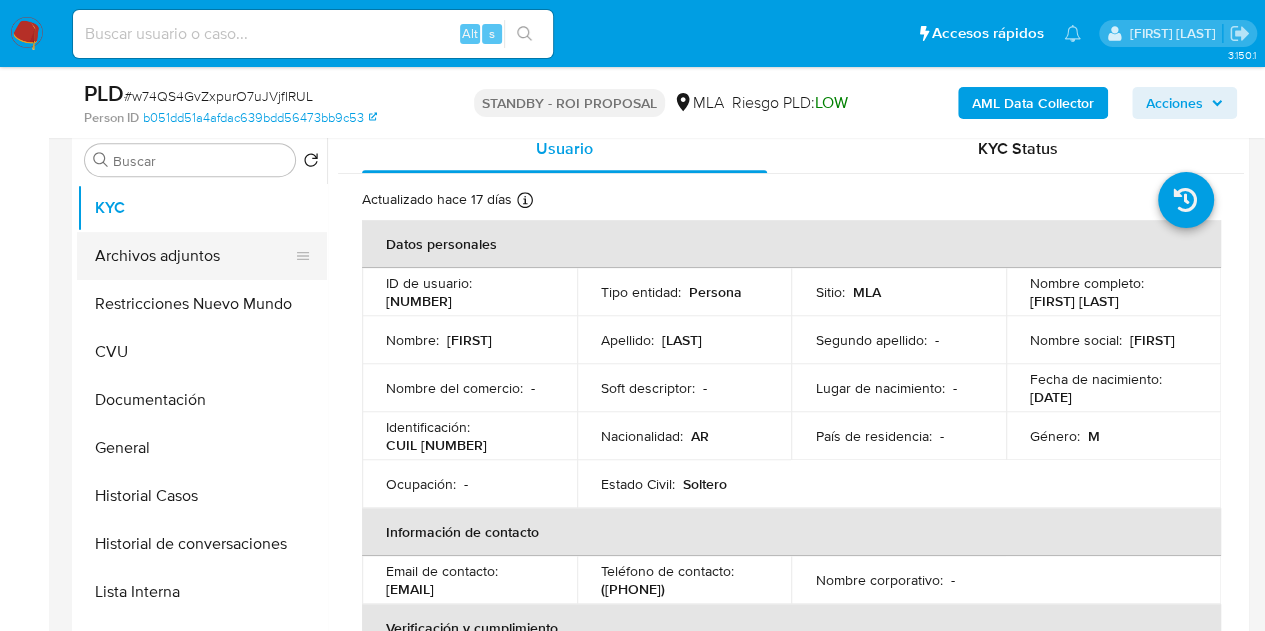 click on "Archivos adjuntos" at bounding box center [194, 256] 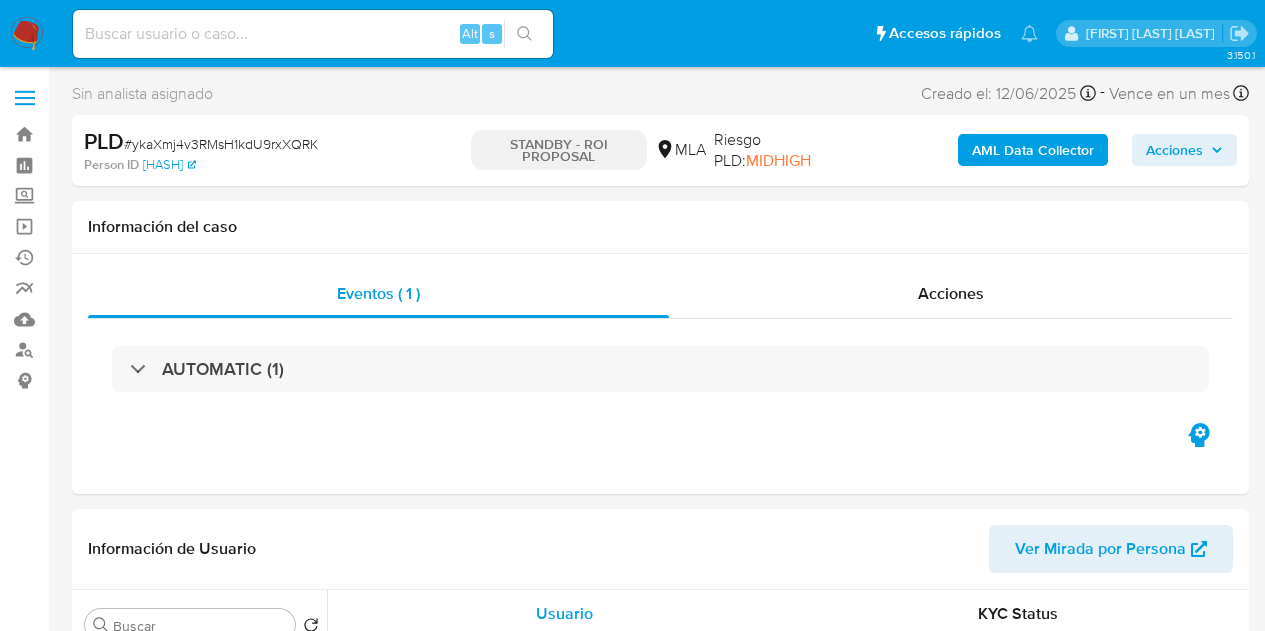 select on "10" 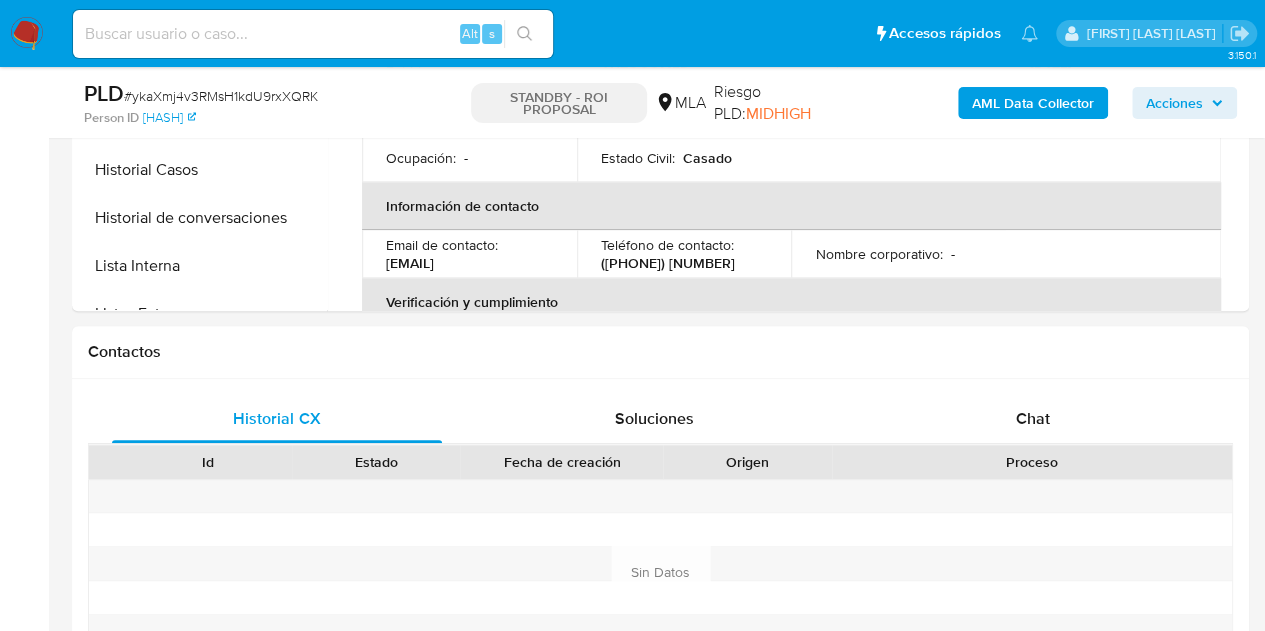 scroll, scrollTop: 875, scrollLeft: 0, axis: vertical 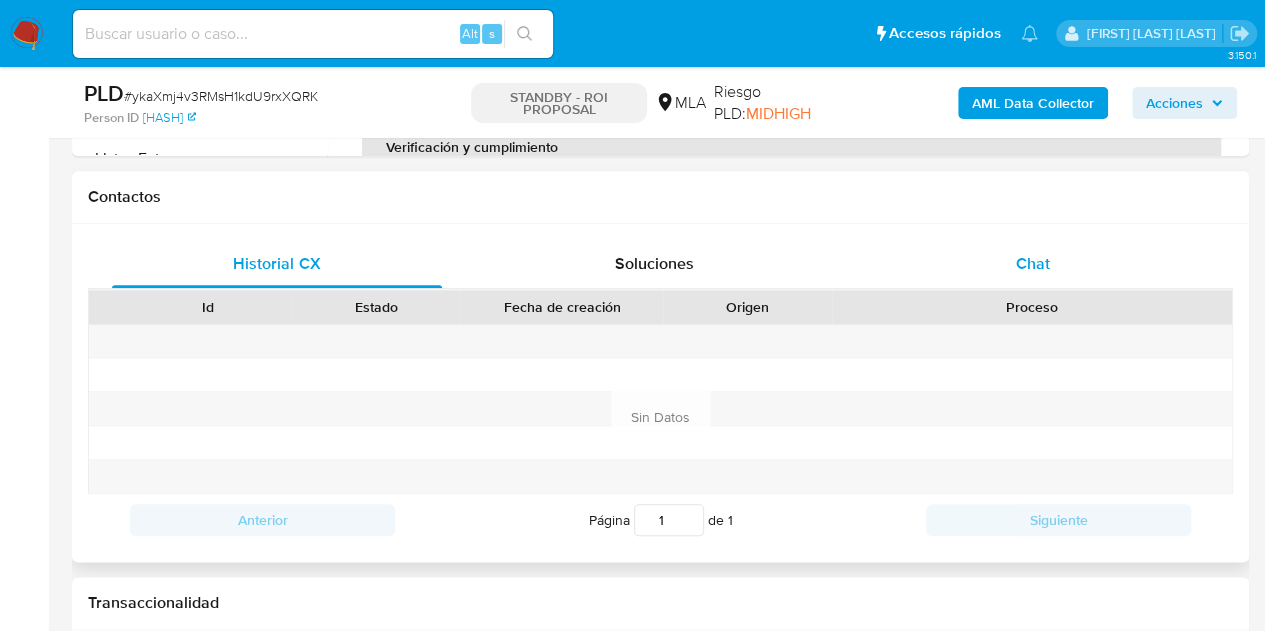 click on "Chat" at bounding box center (1033, 264) 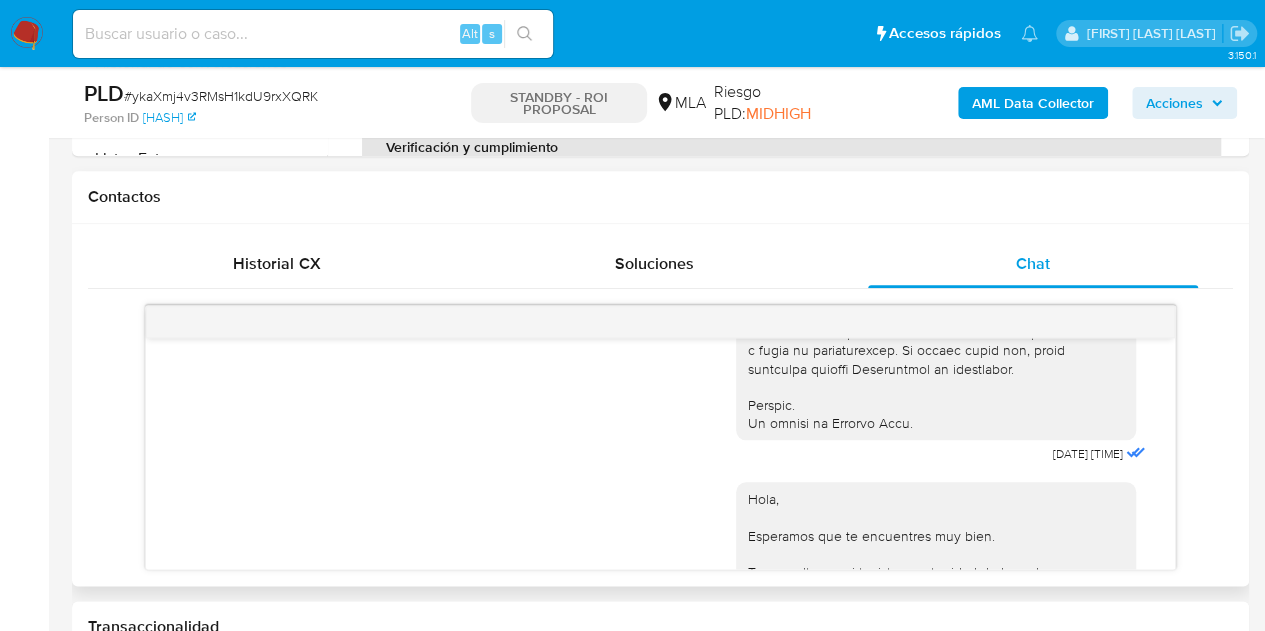 scroll, scrollTop: 0, scrollLeft: 0, axis: both 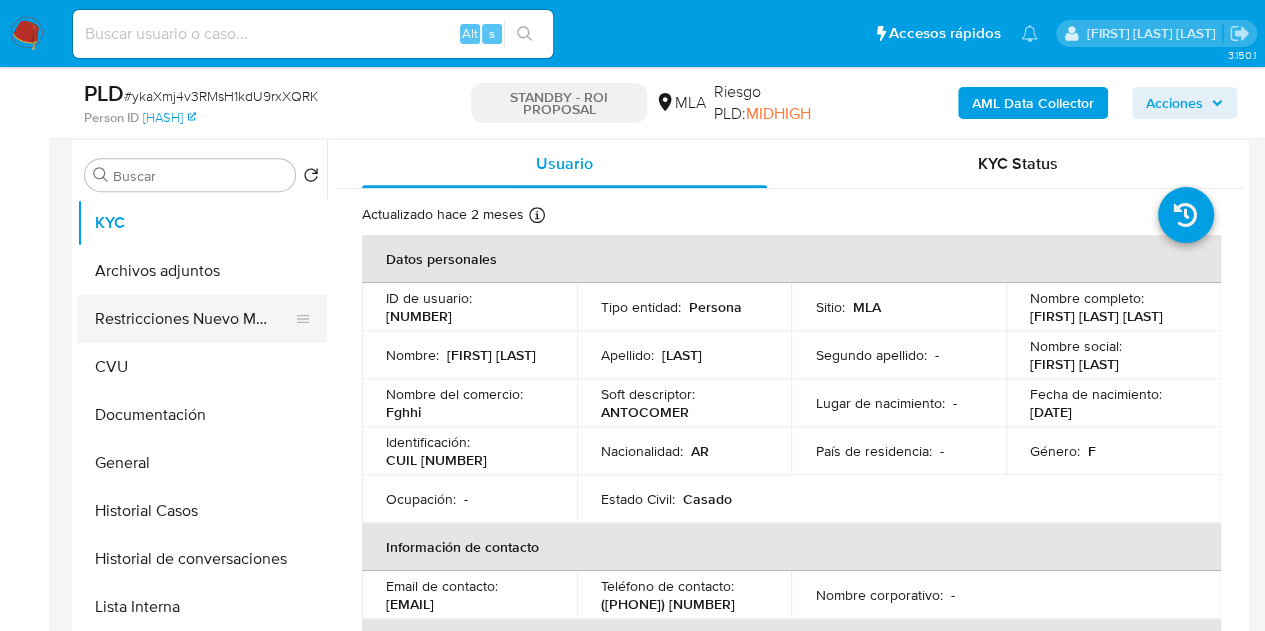 click on "Restricciones Nuevo Mundo" at bounding box center [194, 319] 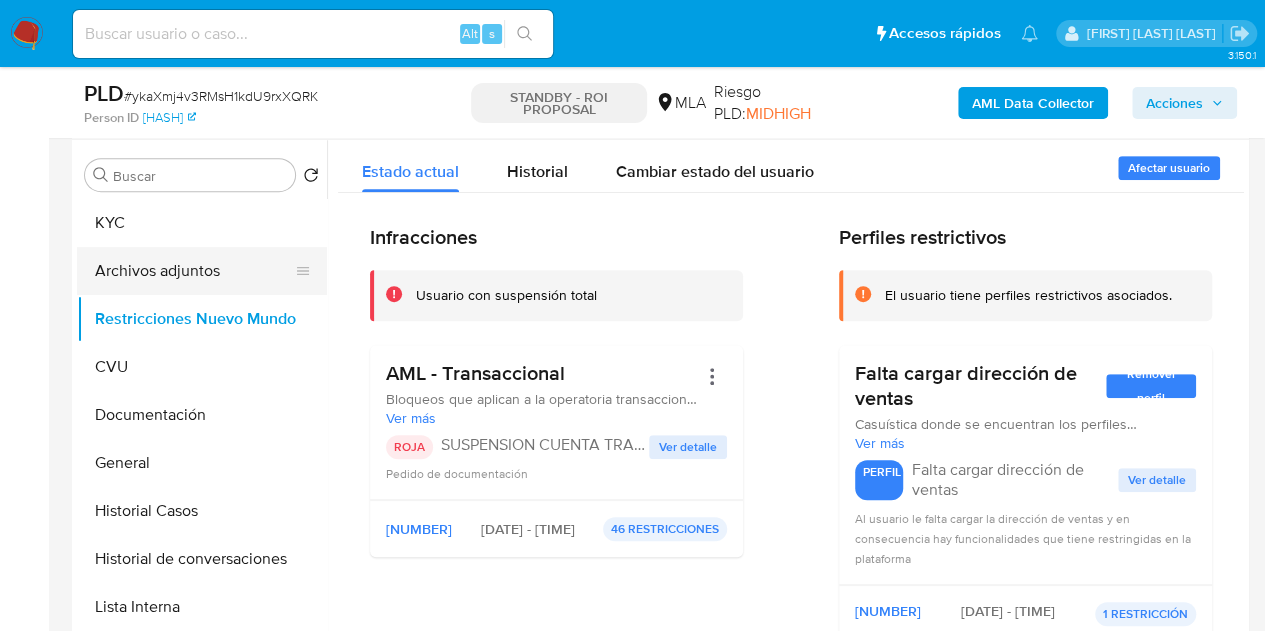 click on "Archivos adjuntos" at bounding box center (194, 271) 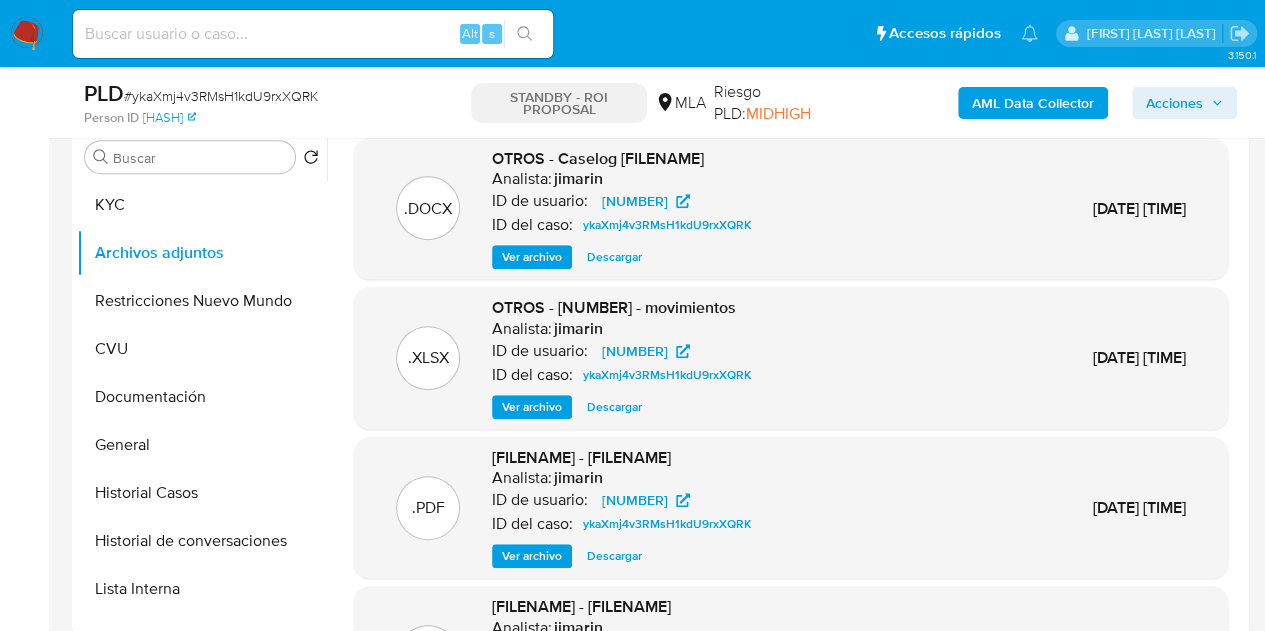 scroll, scrollTop: 342, scrollLeft: 0, axis: vertical 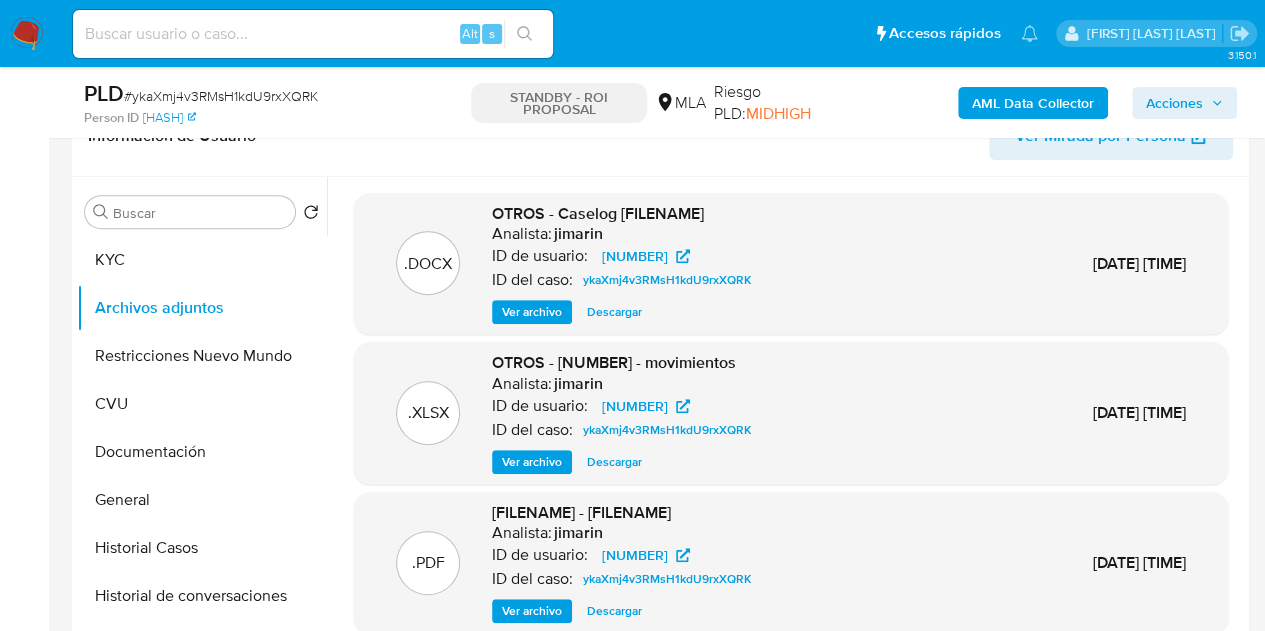 click on "Ver archivo" at bounding box center (532, 312) 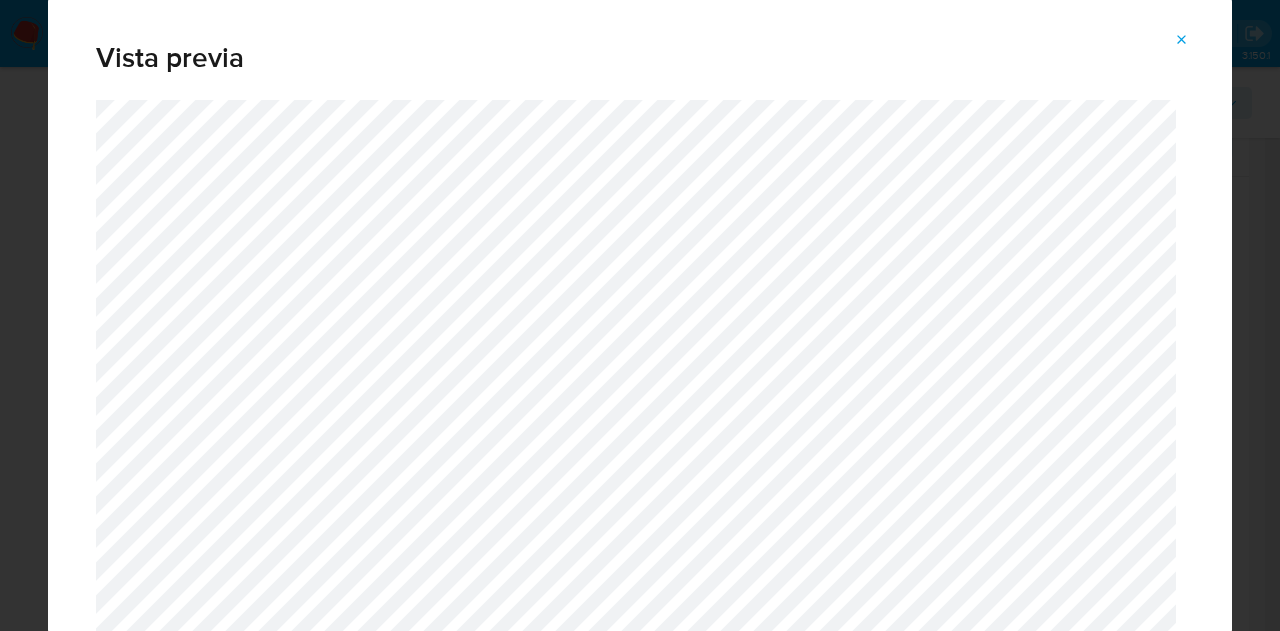 click at bounding box center [1182, 40] 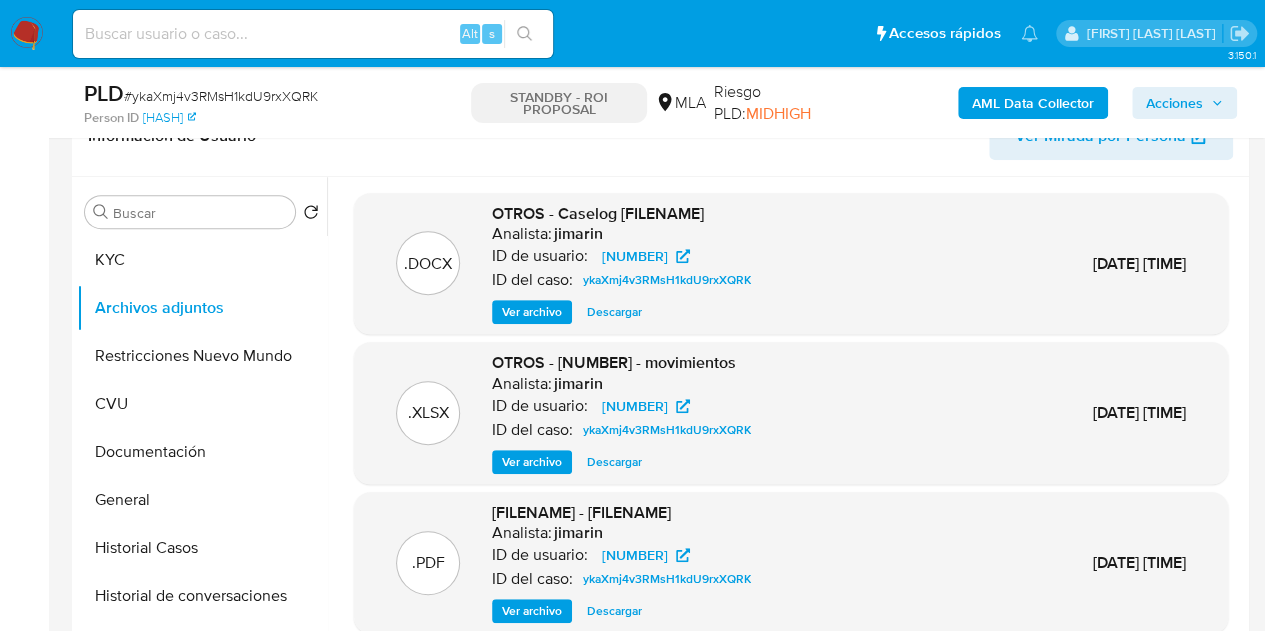 click on "Descargar" at bounding box center [614, 312] 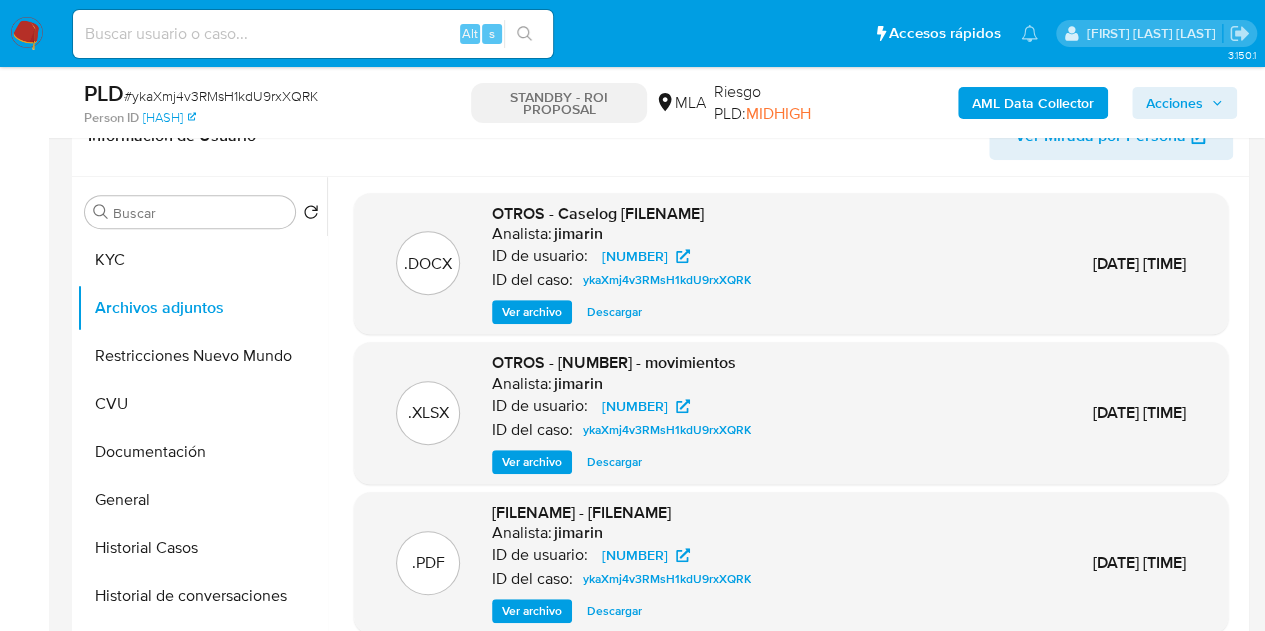 click on "ykaXmj4v3RMsH1kdU9rxXQRK_internal_info_8_7_2025.pdf - ykaXmj4v3RMsH1kdU9rxXQRK_internal_info_8_7_2025" at bounding box center (581, 512) 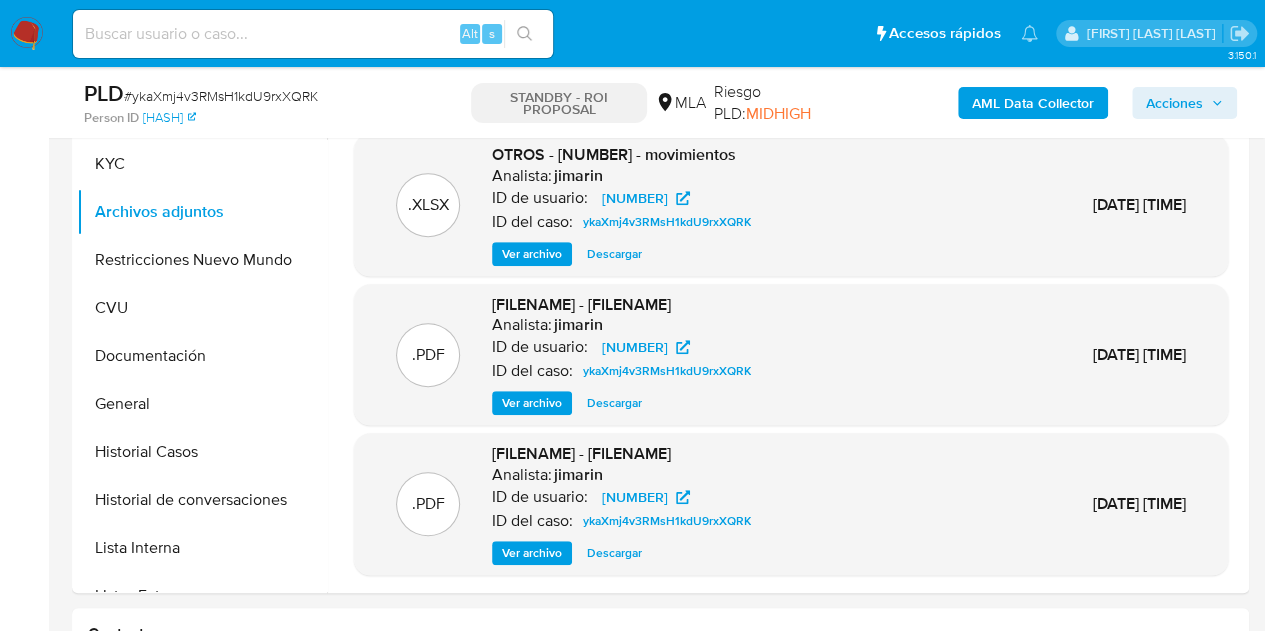 scroll, scrollTop: 348, scrollLeft: 0, axis: vertical 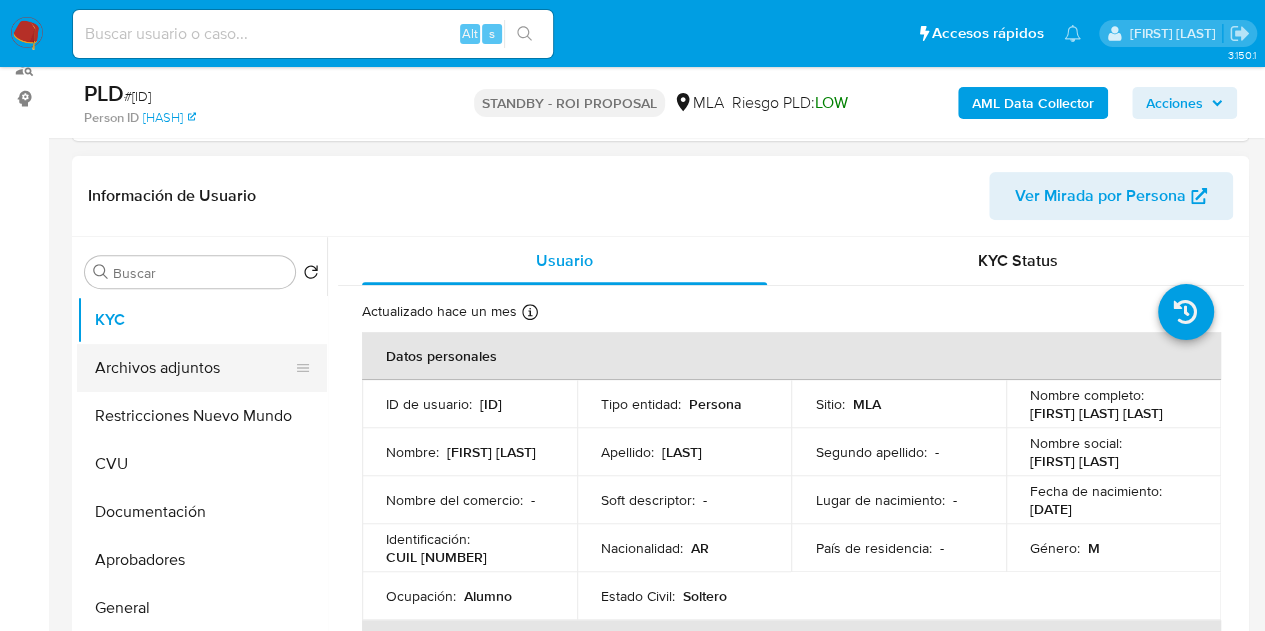 click on "Archivos adjuntos" at bounding box center [194, 368] 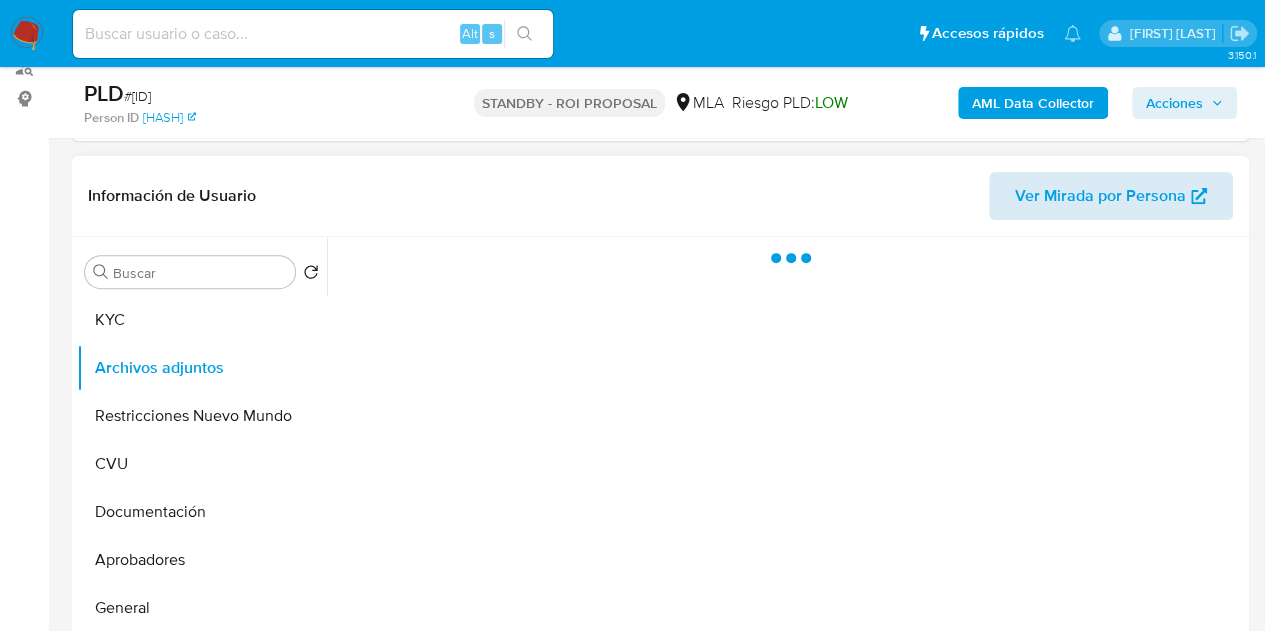 select on "10" 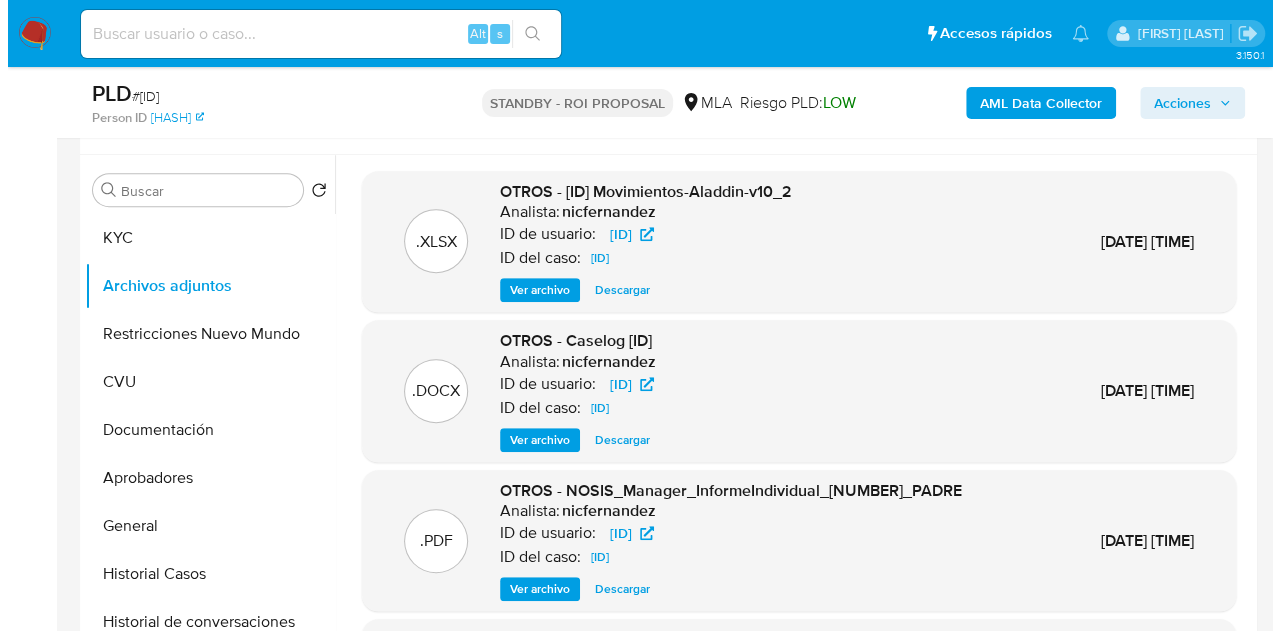 scroll, scrollTop: 338, scrollLeft: 0, axis: vertical 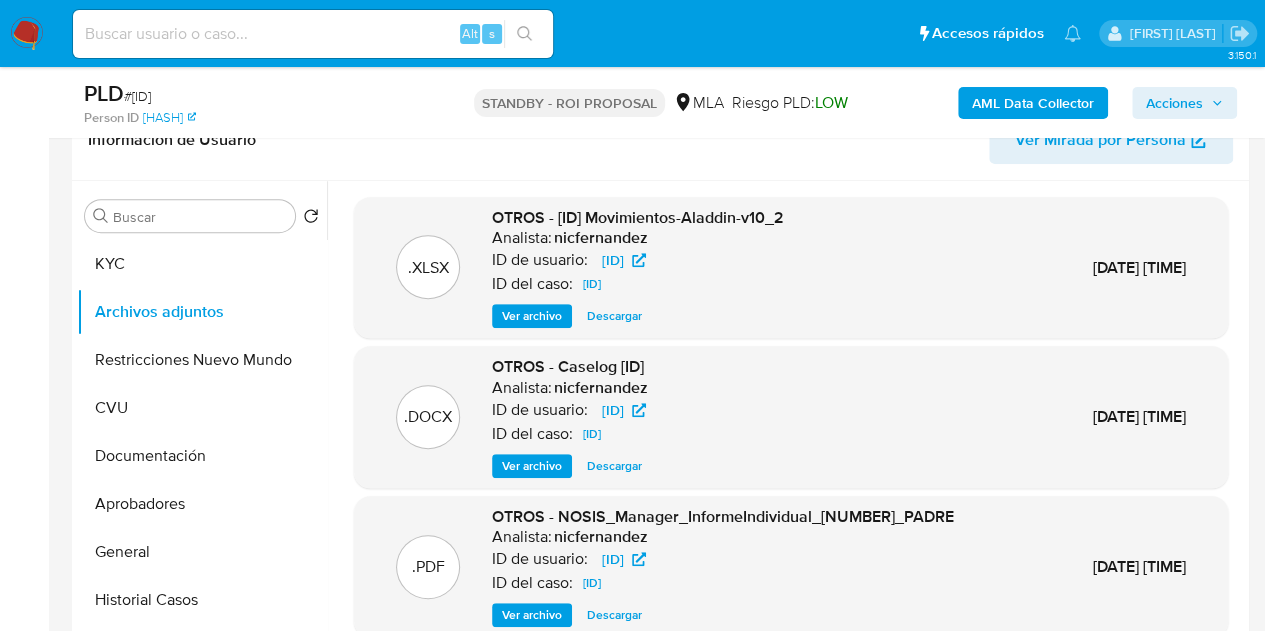 click on "Ver archivo" at bounding box center [532, 466] 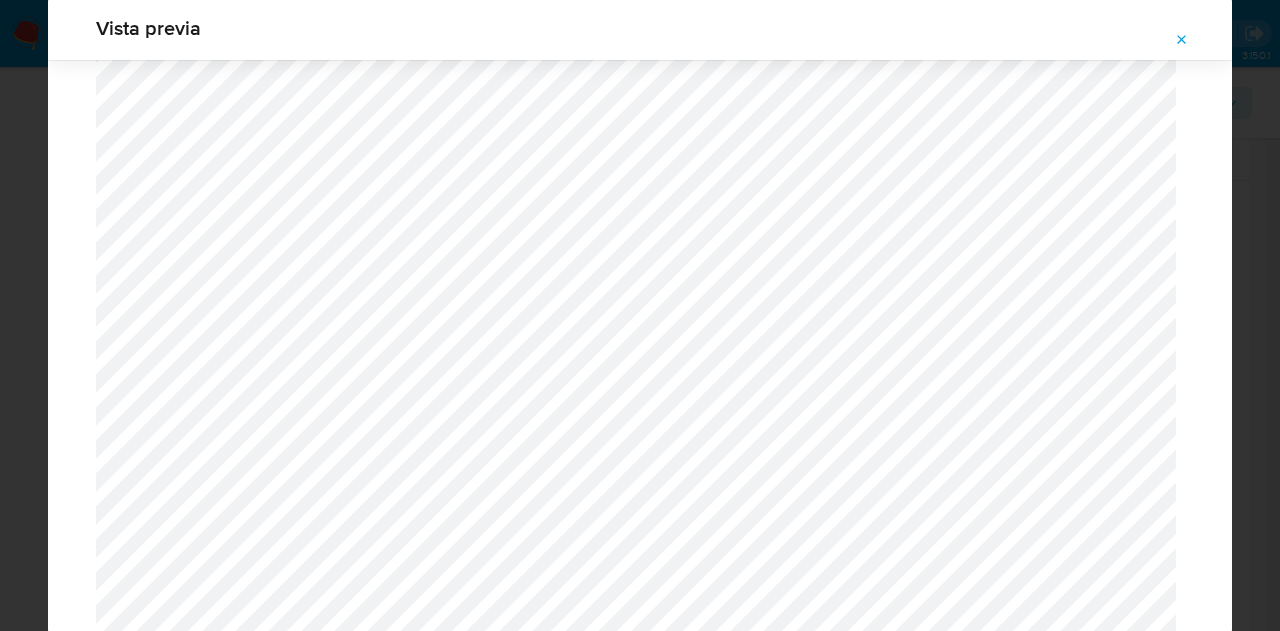 scroll, scrollTop: 2112, scrollLeft: 0, axis: vertical 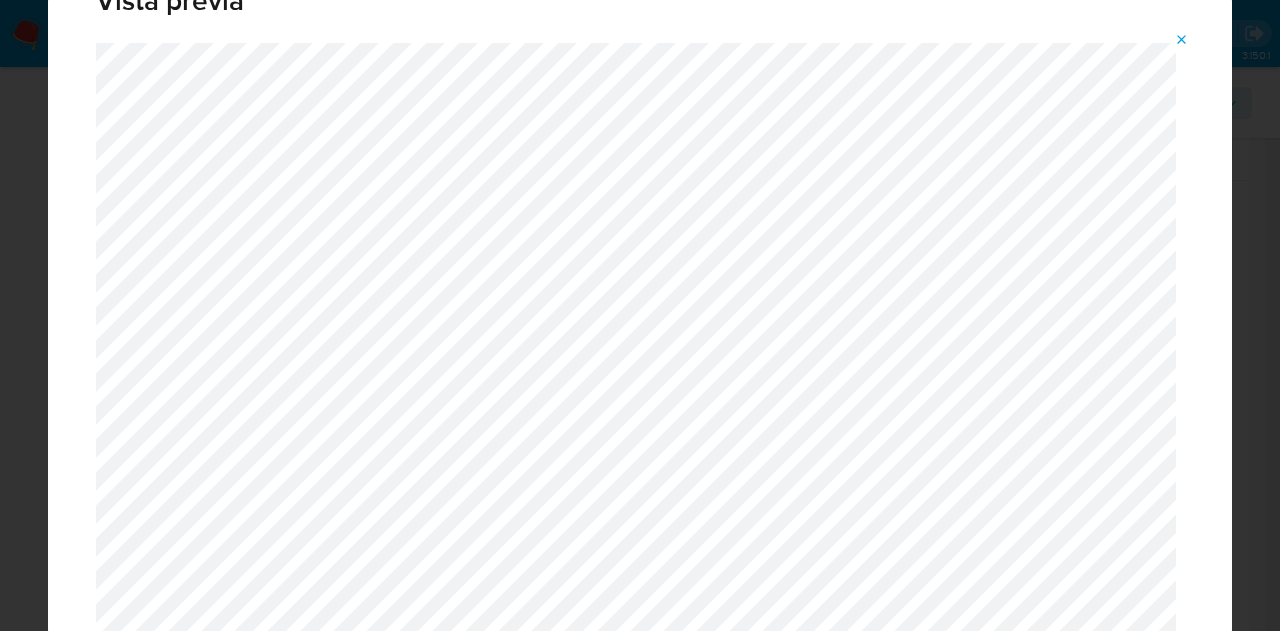 click 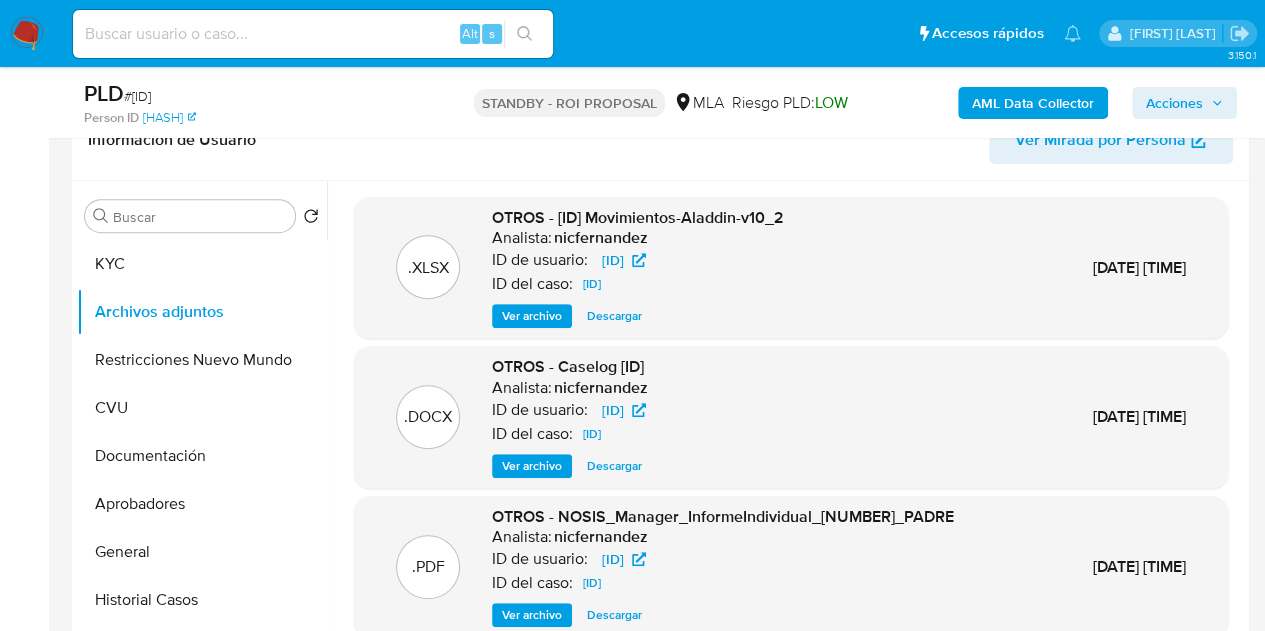click on ".XLSX OTROS - 1261445976 Movimientos-Aladdin-v10_2 Analista: nicfernandez ID de usuario: 1261445976 ID del caso: rznc2pzEPEijs1CoooVKdfXR Ver archivo Descargar 15/Jul/2025 14:25:48 .DOCX OTROS - Caselog rznc2pzEPEijs1CoooVKdfXR 1261445976 Analista: nicfernandez ID de usuario: 1261445976 ID del caso: rznc2pzEPEijs1CoooVKdfXR Ver archivo Descargar 15/Jul/2025 14:25:47 .PDF OTROS - NOSIS_Manager_InformeIndividual_20291000119_PADRE Analista: nicfernandez ID de usuario: 1261445976 ID del caso: rznc2pzEPEijs1CoooVKdfXR Ver archivo Descargar 15/Jul/2025 14:25:19 .PDF rznc2pzEPEijs1CoooVKdfXR_internal_info_15_7_2025.pdf - rznc2pzEPEijs1CoooVKdfXR_internal_info_15_7_2025 Analista: nicfernandez ID de usuario: 1261445976 ID del caso: rznc2pzEPEijs1CoooVKdfXR Ver archivo Descargar 15/Jul/2025 14:15:40 Anterior 1 2 Siguiente" at bounding box center (791, 524) 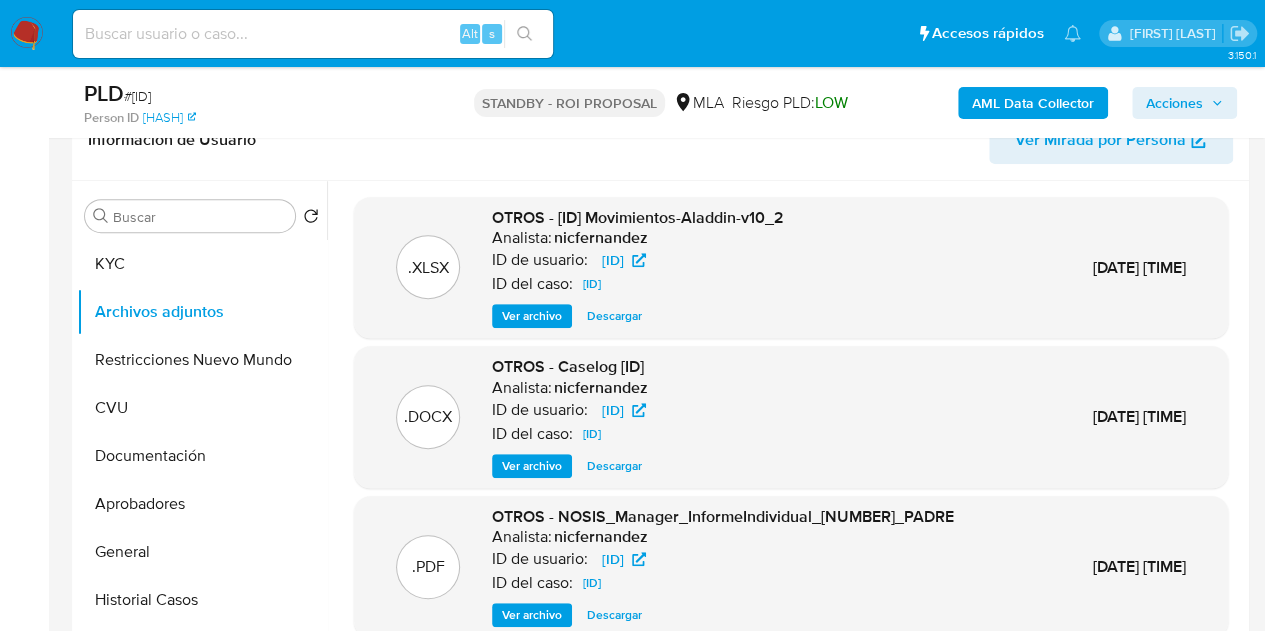 click on "Descargar" at bounding box center (614, 466) 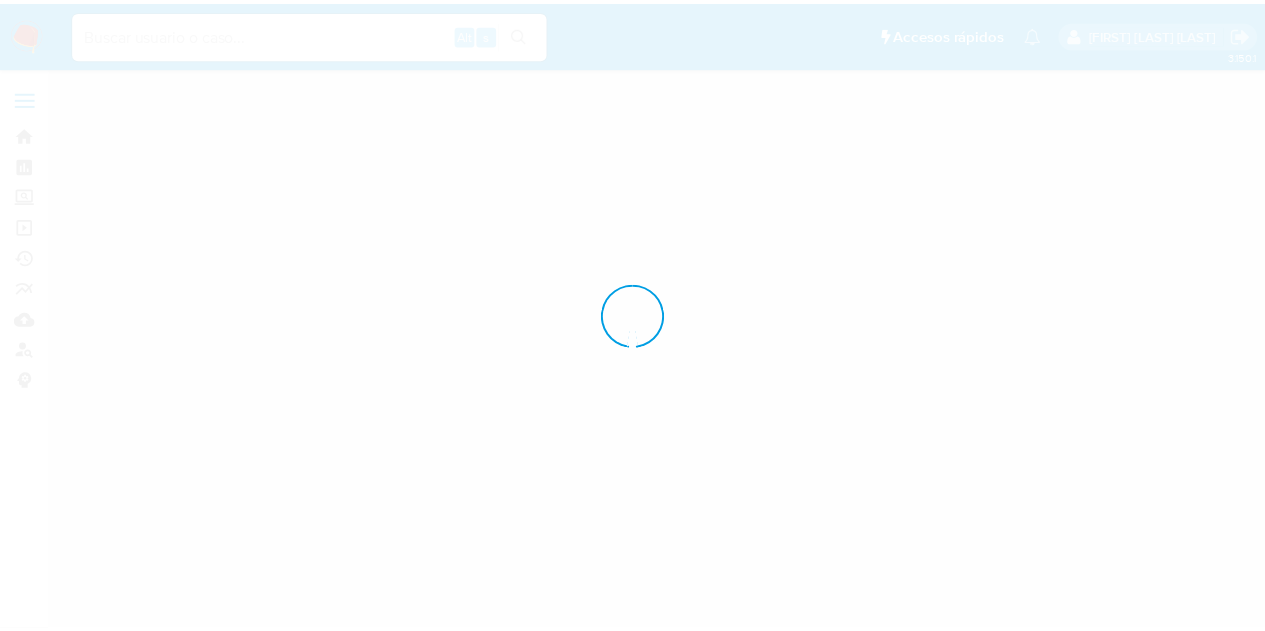 scroll, scrollTop: 0, scrollLeft: 0, axis: both 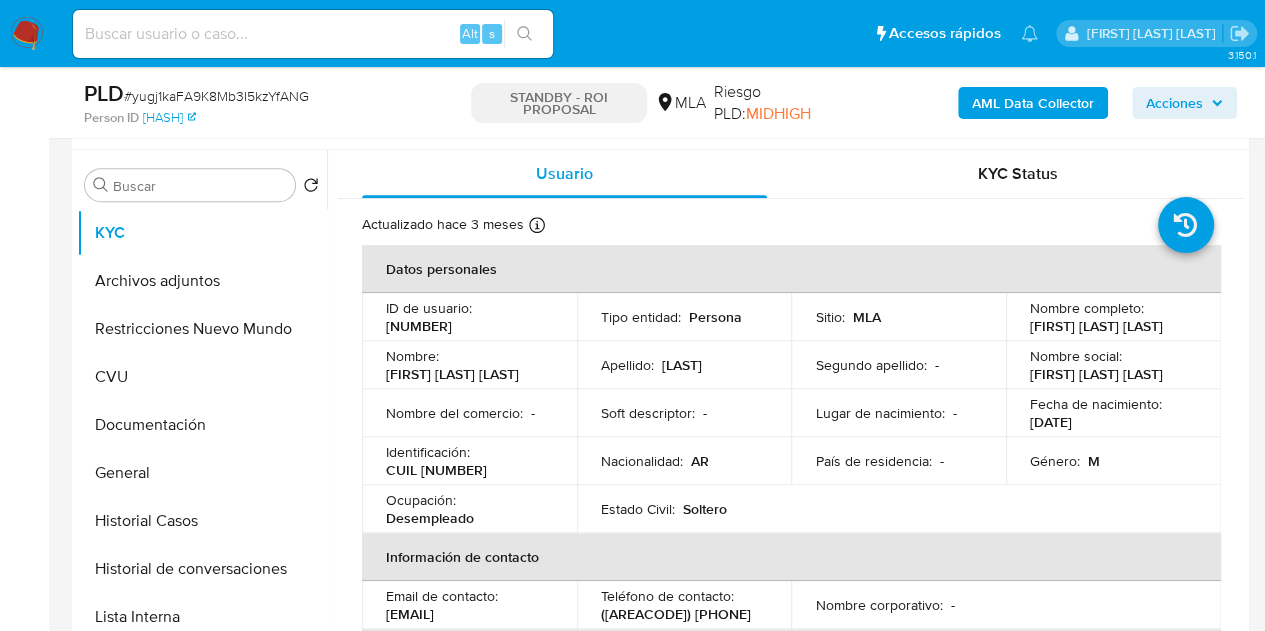 select on "10" 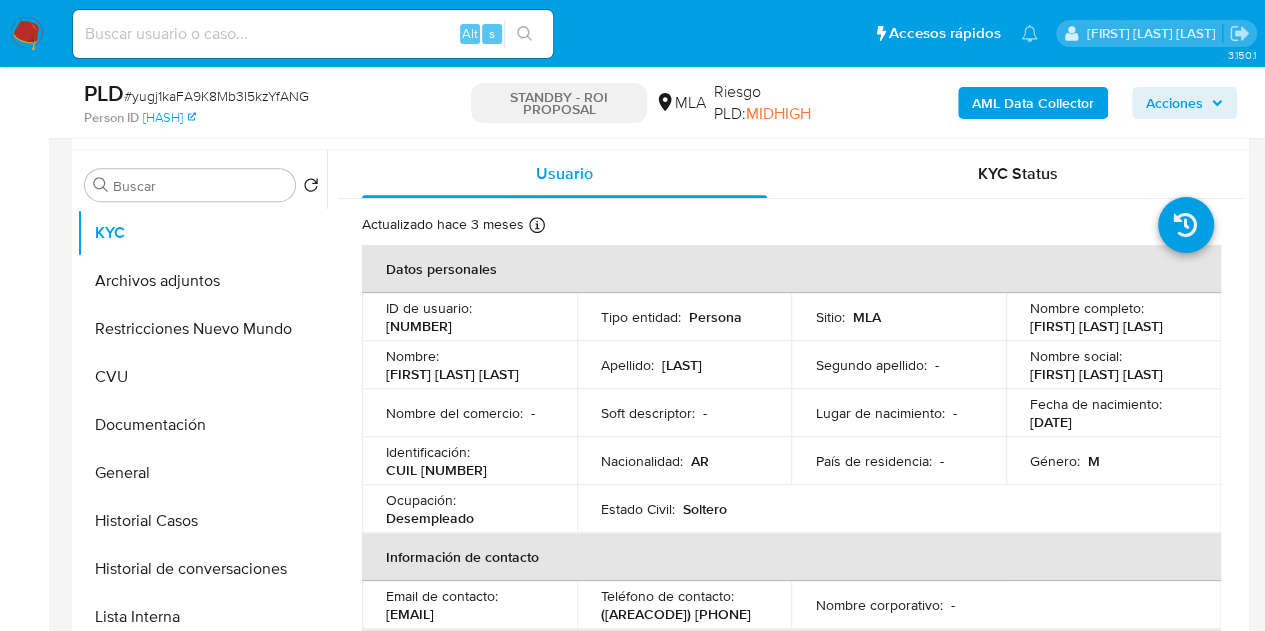 scroll, scrollTop: 366, scrollLeft: 0, axis: vertical 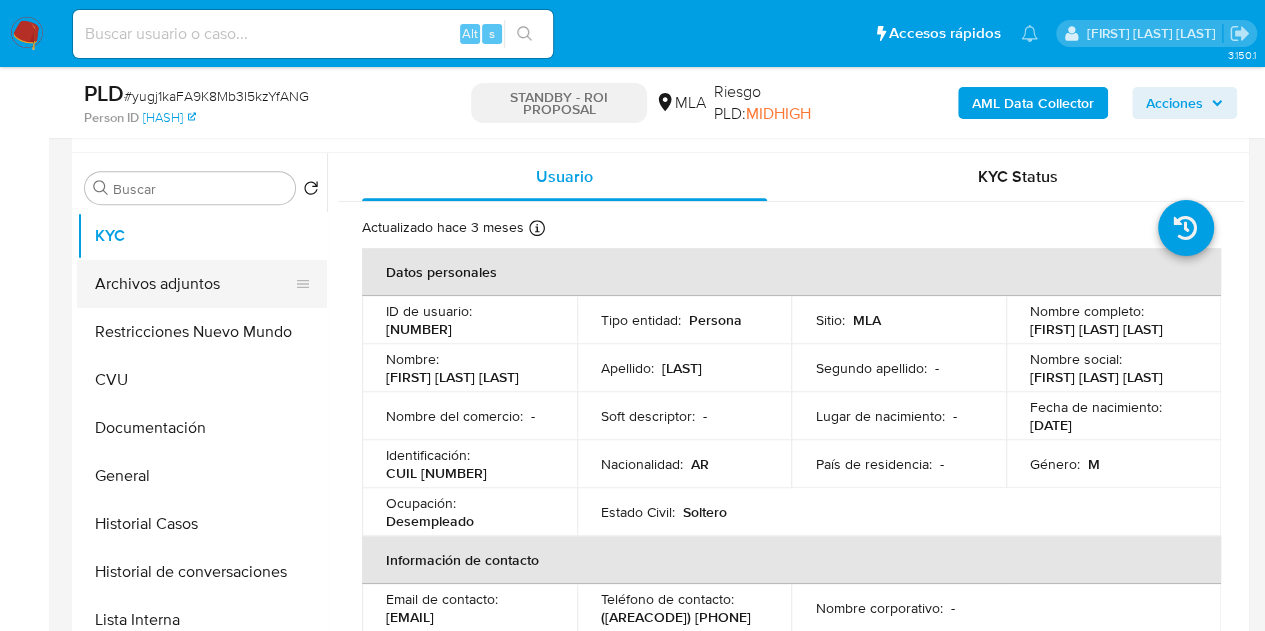 click on "Archivos adjuntos" at bounding box center [194, 284] 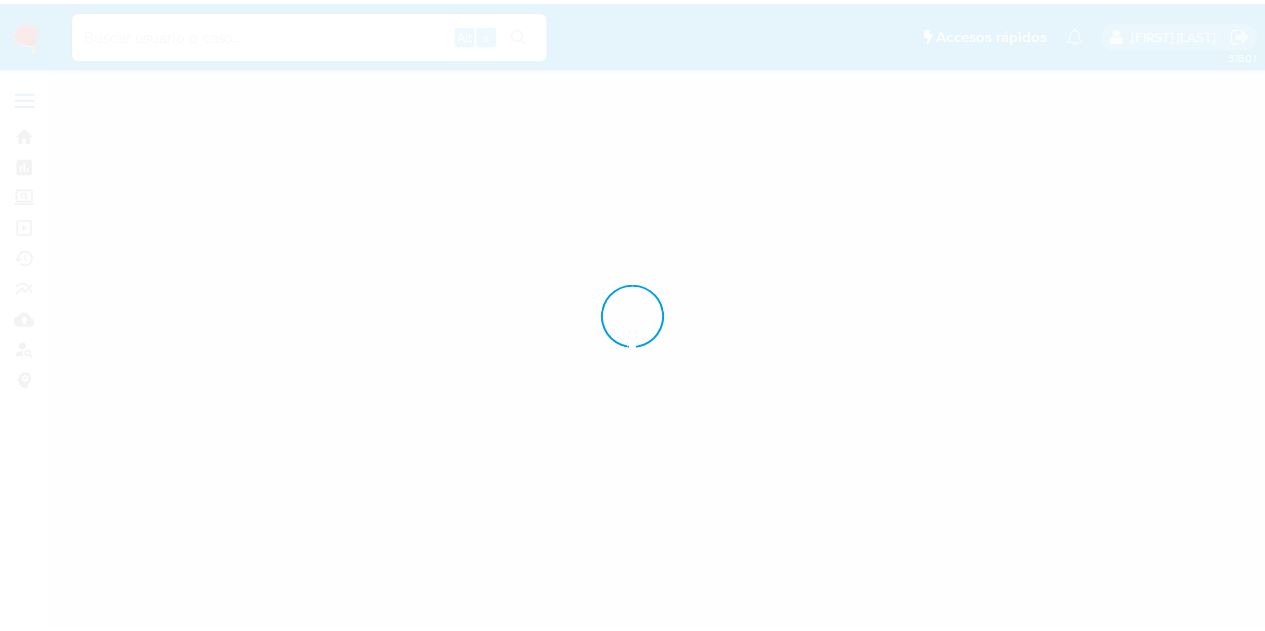 scroll, scrollTop: 0, scrollLeft: 0, axis: both 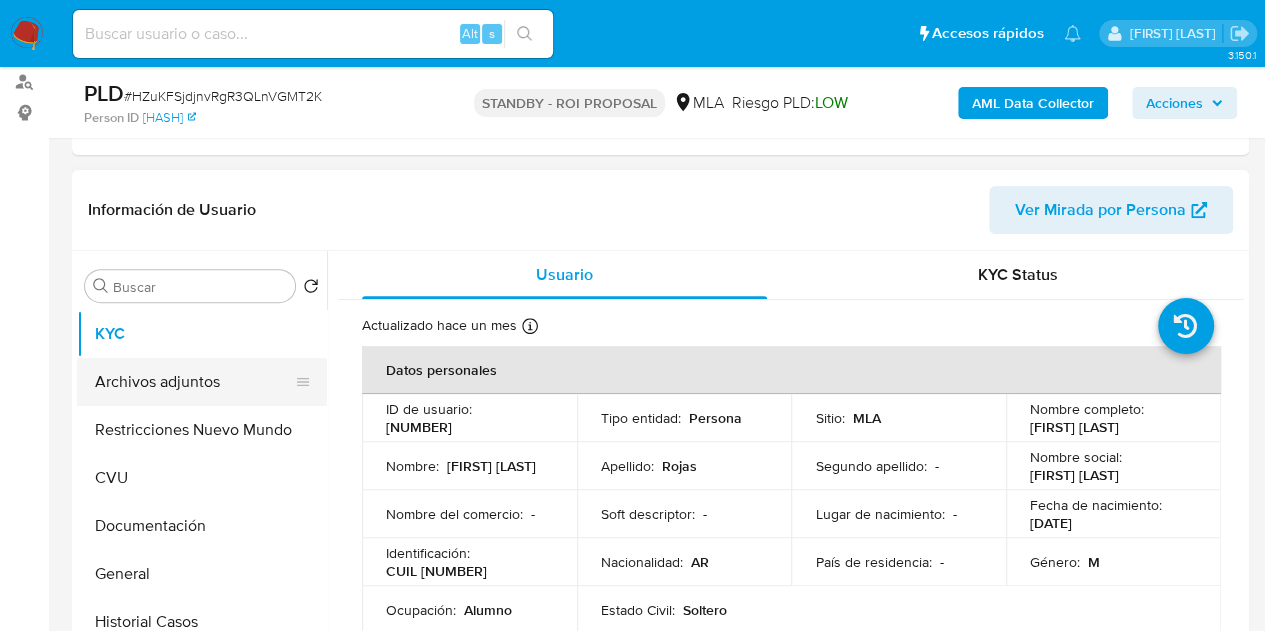 select on "10" 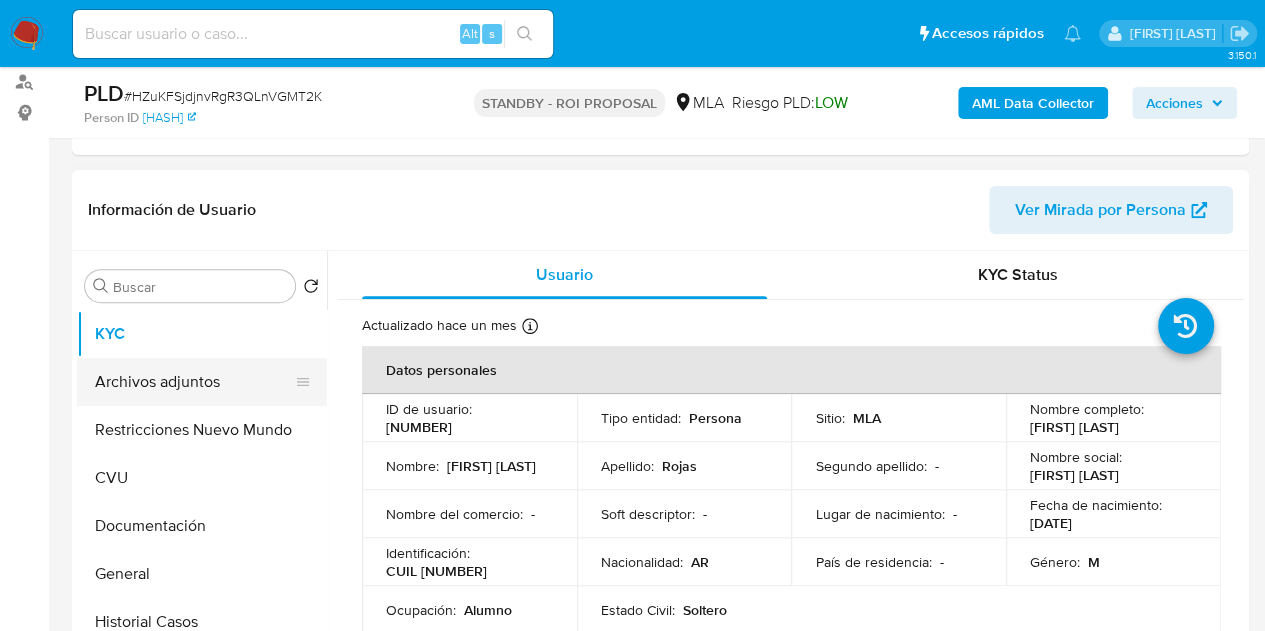 click on "Archivos adjuntos" at bounding box center [194, 382] 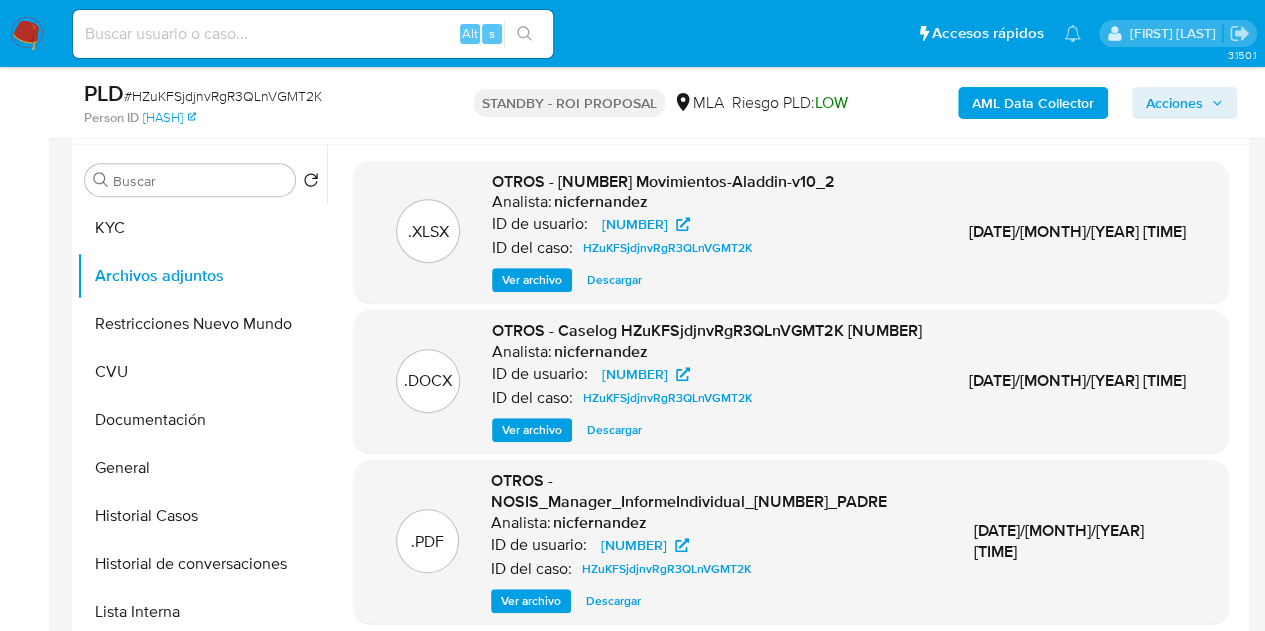 scroll, scrollTop: 332, scrollLeft: 0, axis: vertical 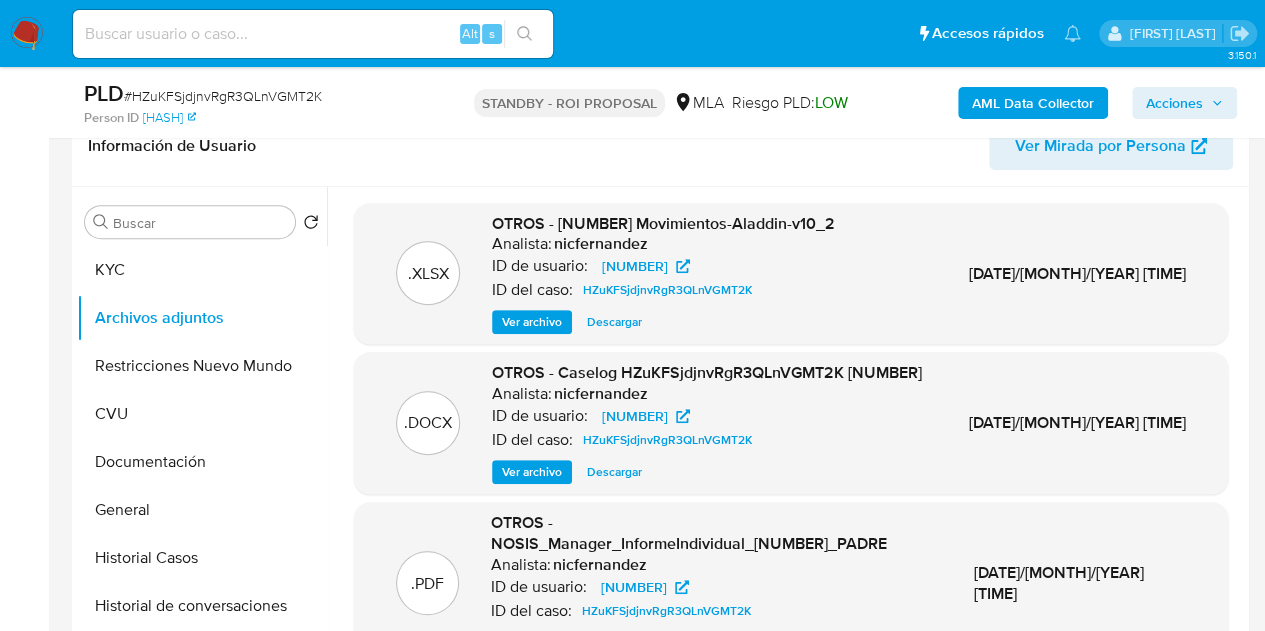 click on ".DOCX OTROS - Caselog HZuKFSjdjnvRgR3QLnVGMT2K [NUMBER] Analista: [EMAIL_USER] ID de usuario: [NUMBER] ID del caso: HZuKFSjdjnvRgR3QLnVGMT2K Ver archivo Descargar [DATE]/[MONTH]/[YEAR] [TIME]" at bounding box center (791, 423) 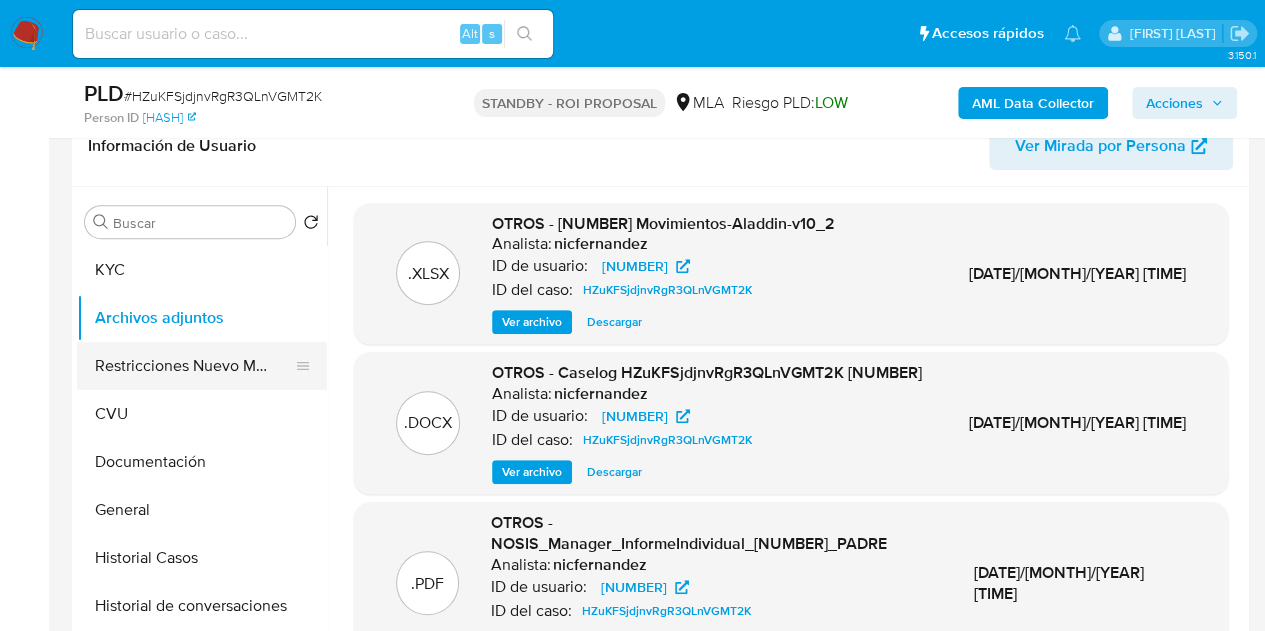 click on "Restricciones Nuevo Mundo" at bounding box center [194, 366] 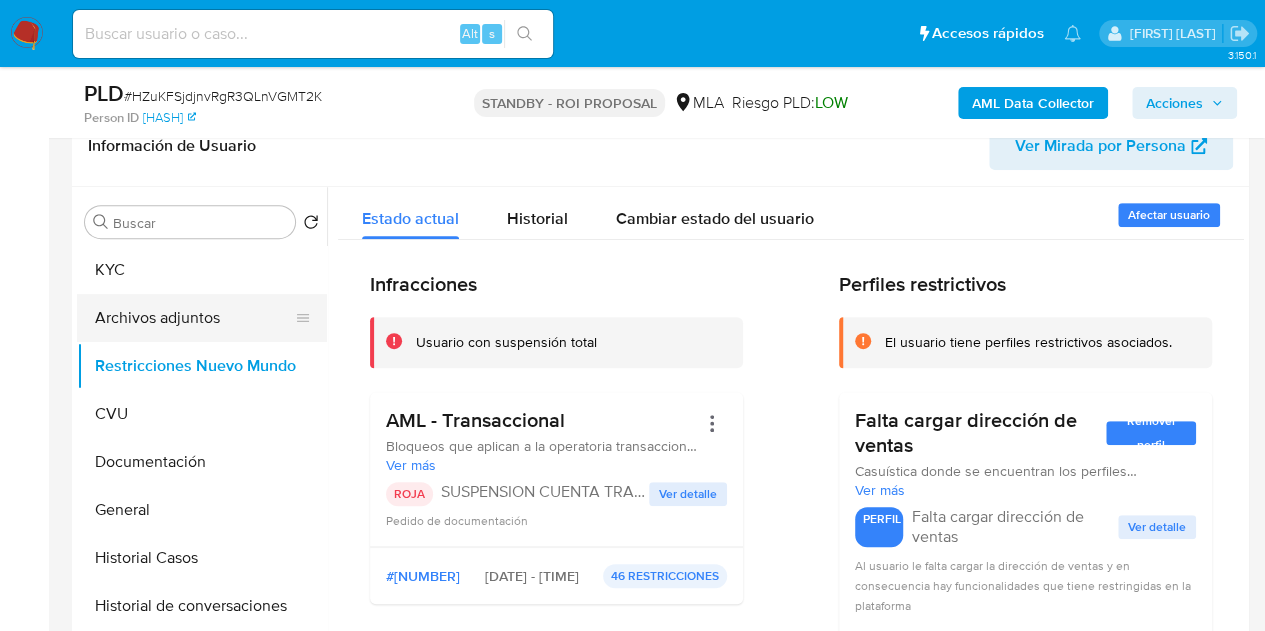 click on "Archivos adjuntos" at bounding box center [194, 318] 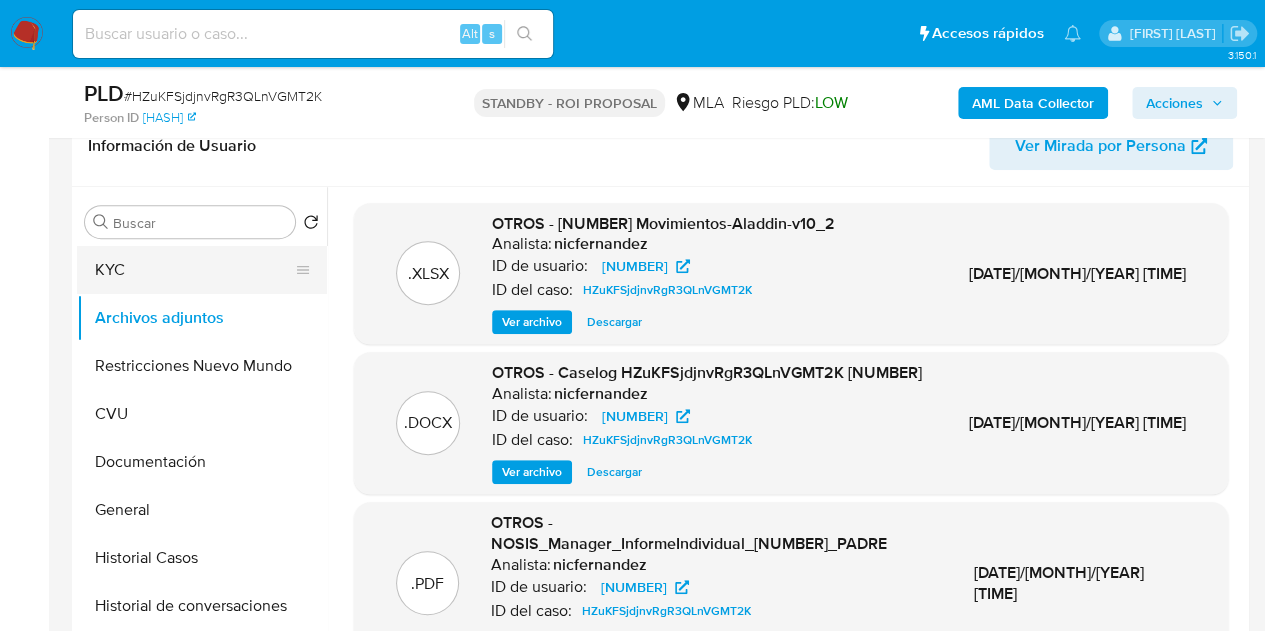 click on "KYC" at bounding box center [194, 270] 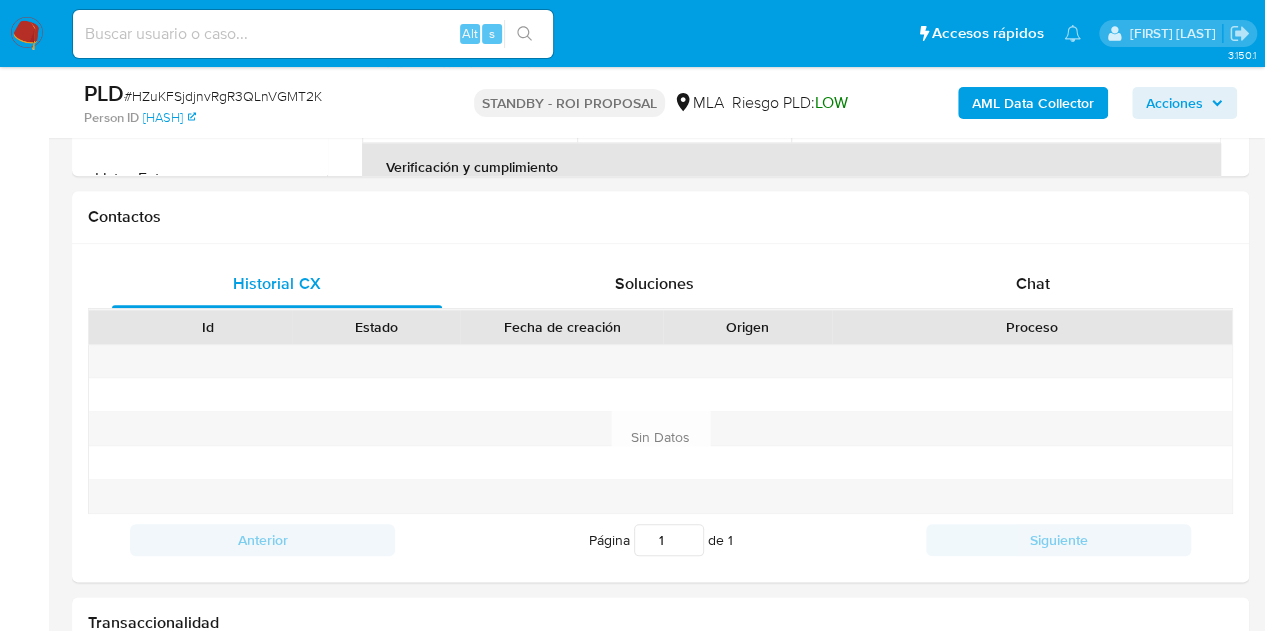 scroll, scrollTop: 843, scrollLeft: 0, axis: vertical 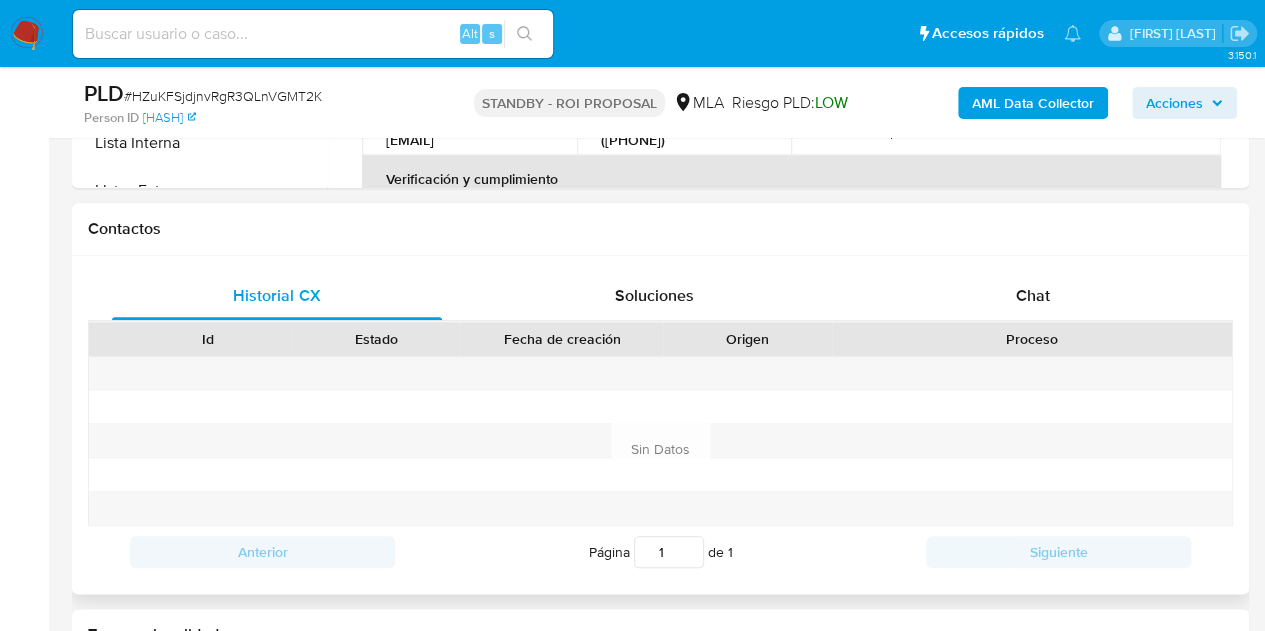 click at bounding box center (1032, 373) 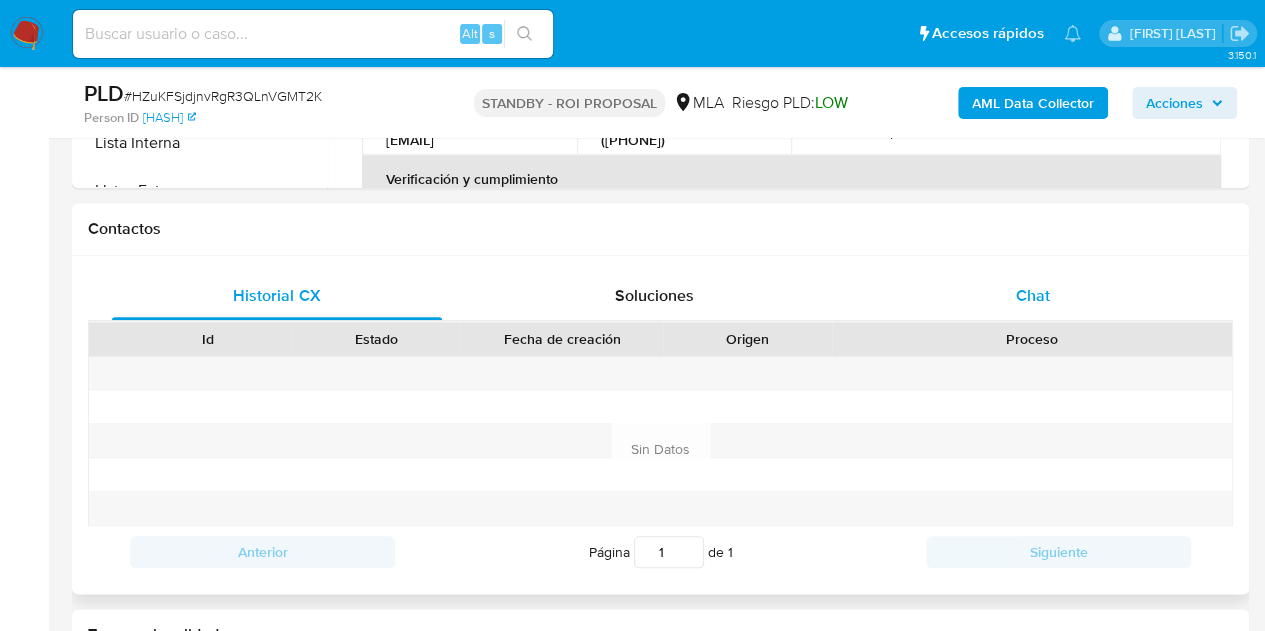 click on "Chat" at bounding box center (1033, 295) 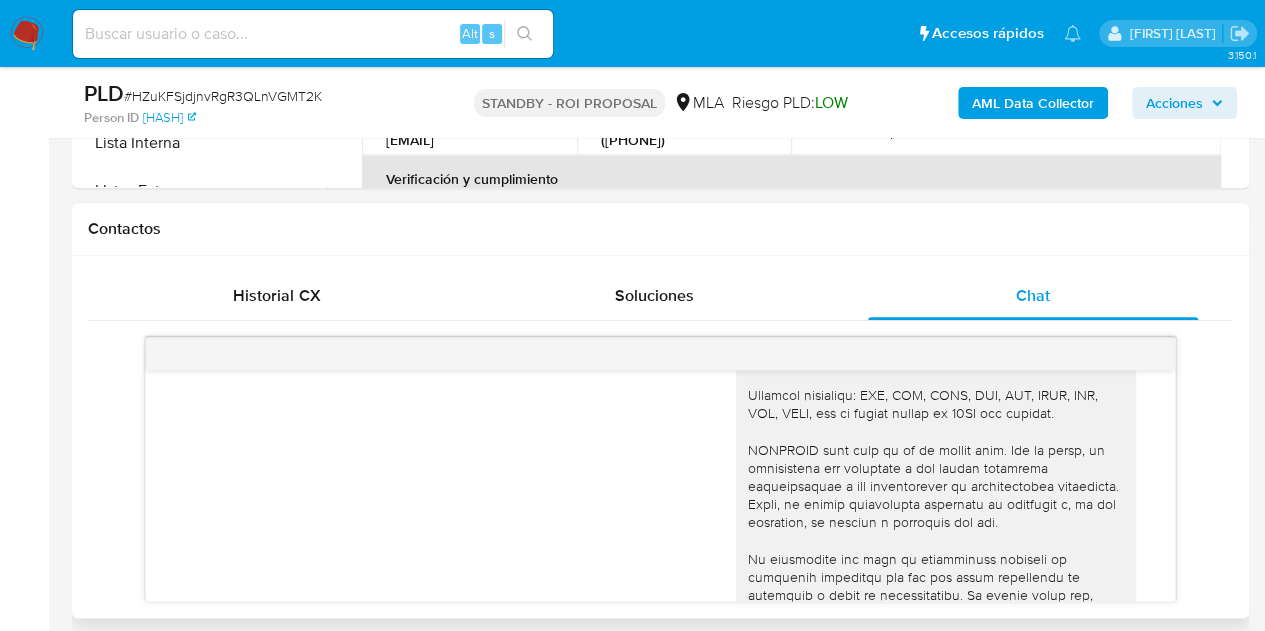 scroll, scrollTop: 34, scrollLeft: 0, axis: vertical 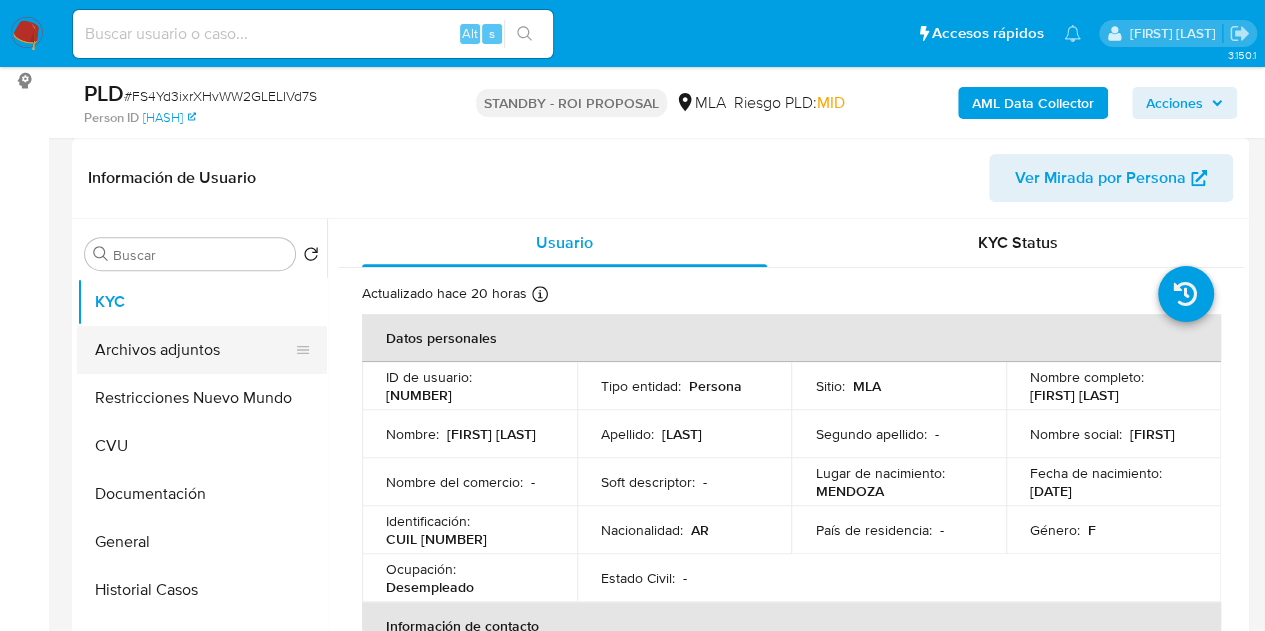 click on "Archivos adjuntos" at bounding box center [194, 350] 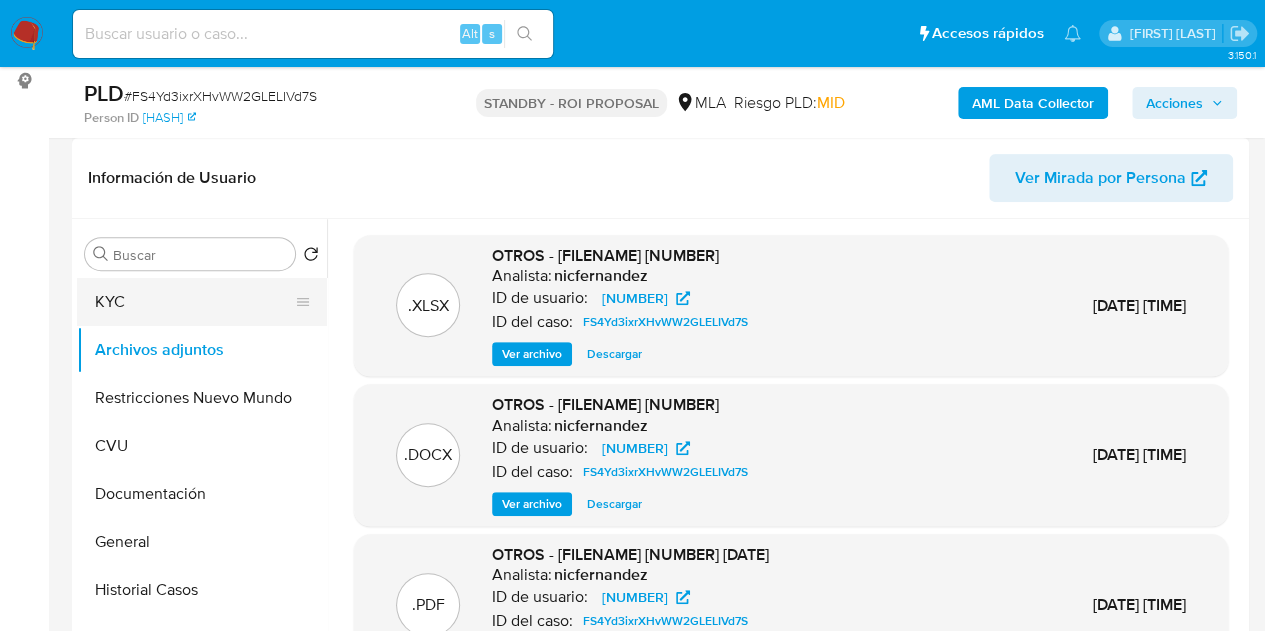 drag, startPoint x: 236, startPoint y: 295, endPoint x: 200, endPoint y: 309, distance: 38.626415 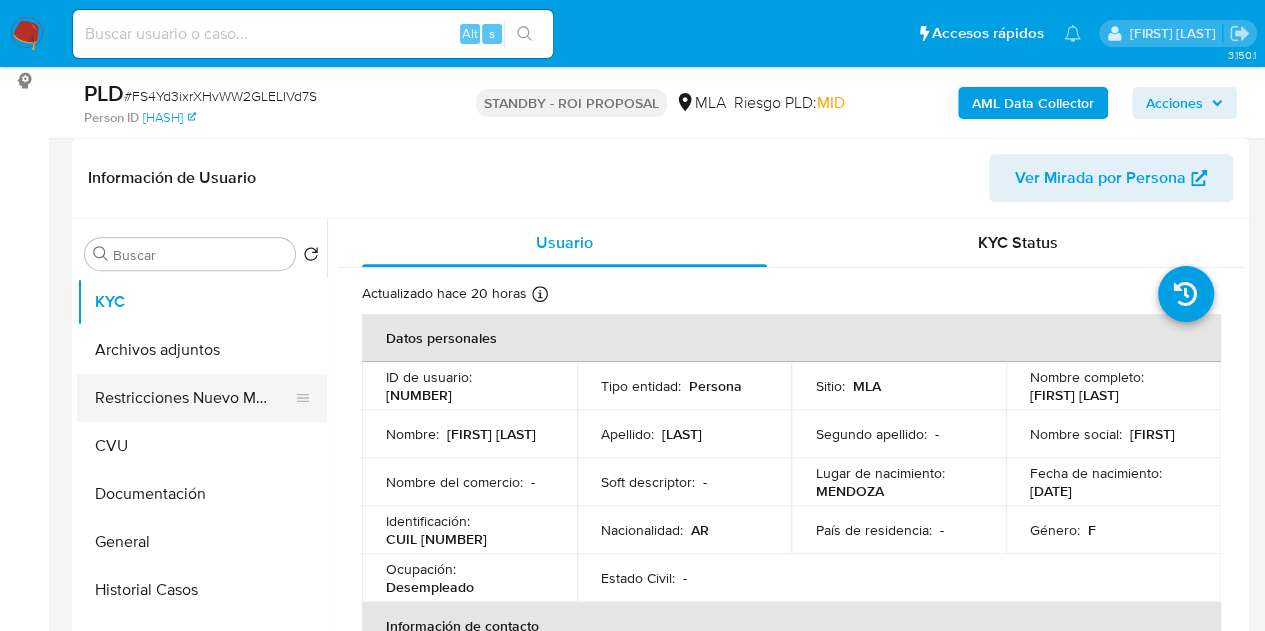 click on "Restricciones Nuevo Mundo" at bounding box center [194, 398] 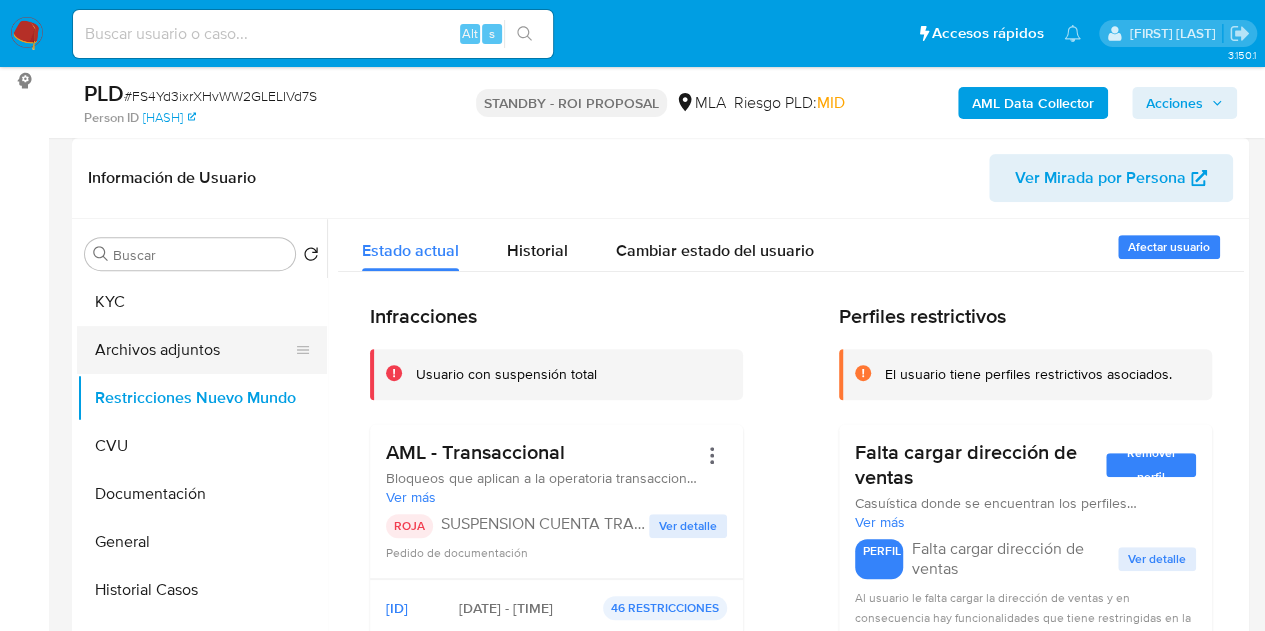 click on "Archivos adjuntos" at bounding box center [194, 350] 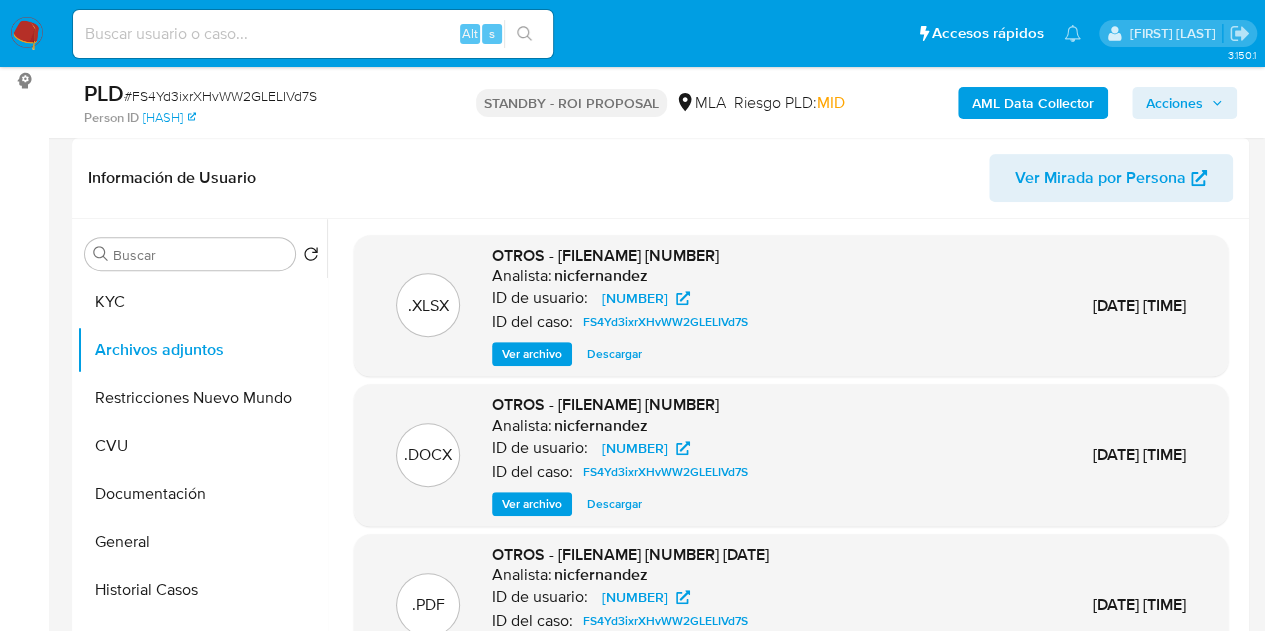 drag, startPoint x: 0, startPoint y: 391, endPoint x: 252, endPoint y: 392, distance: 252.00198 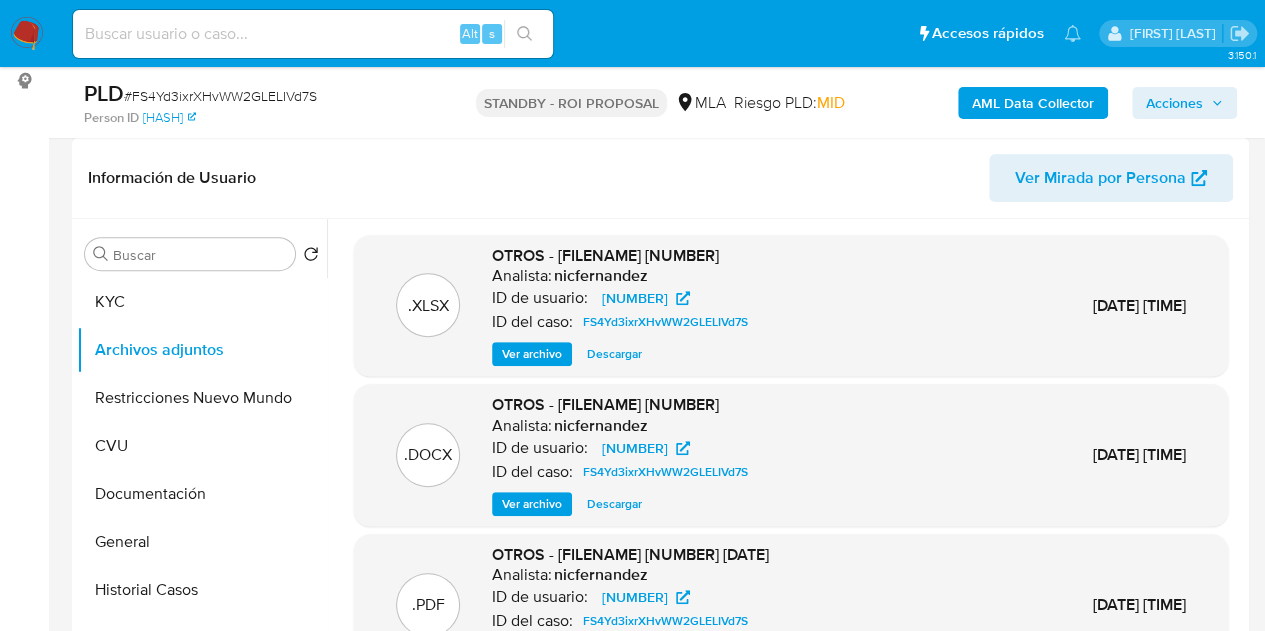 click on "Descargar" at bounding box center [614, 504] 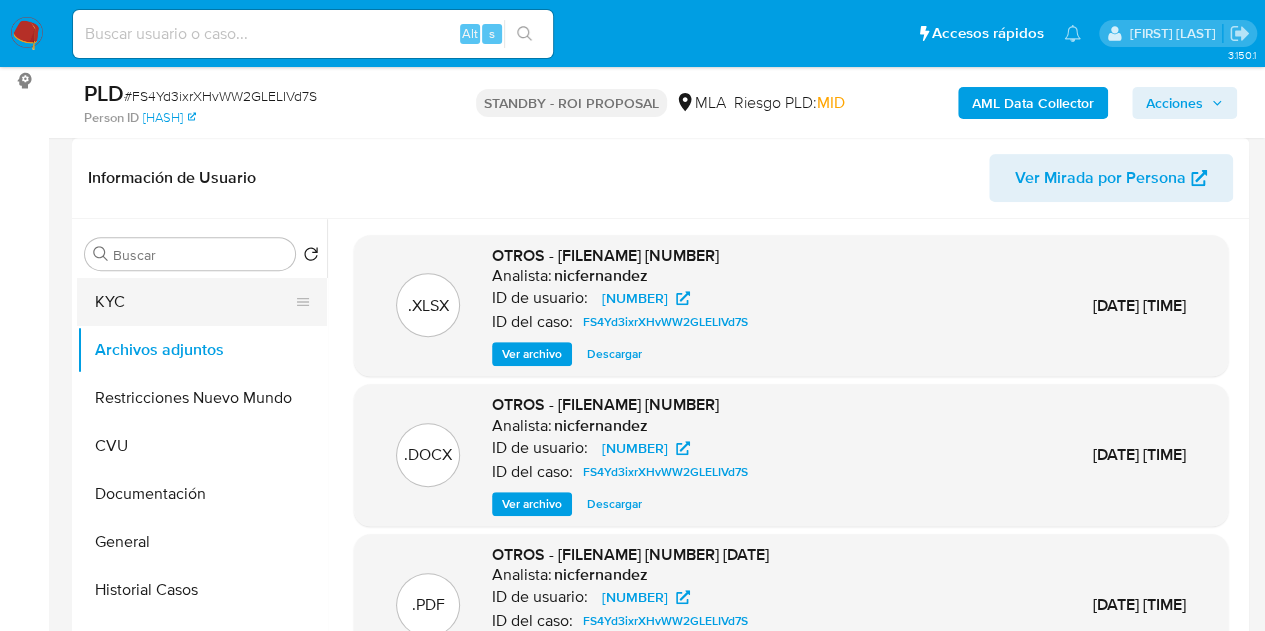 click on "KYC" at bounding box center (194, 302) 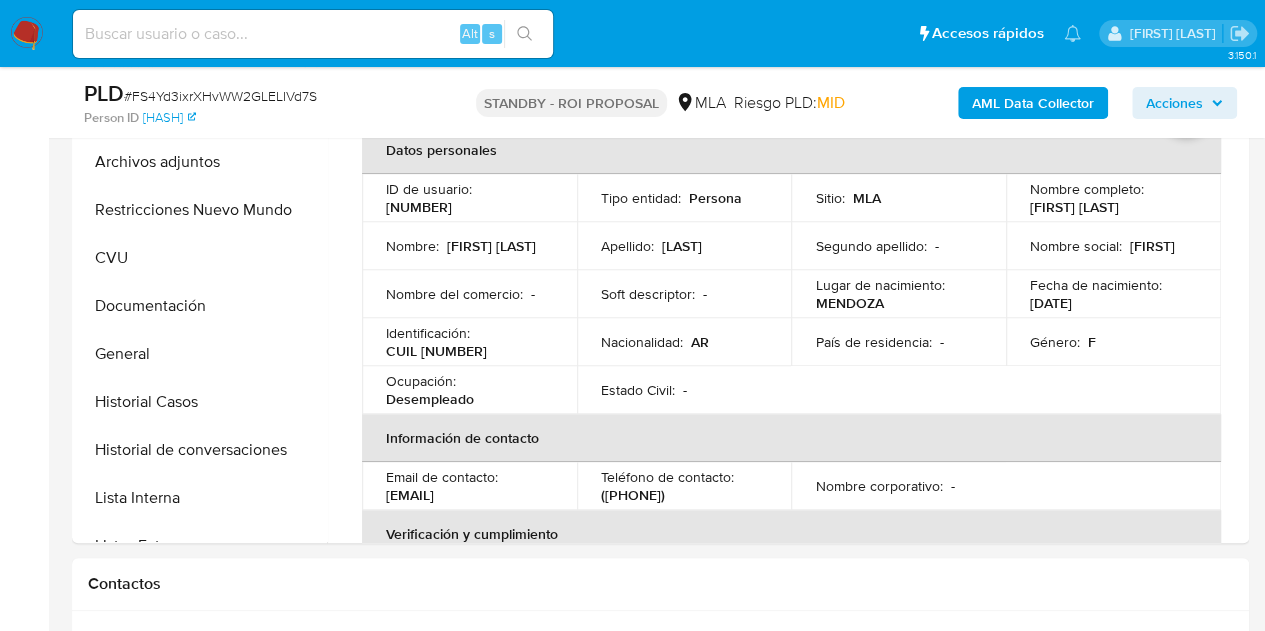 scroll, scrollTop: 484, scrollLeft: 0, axis: vertical 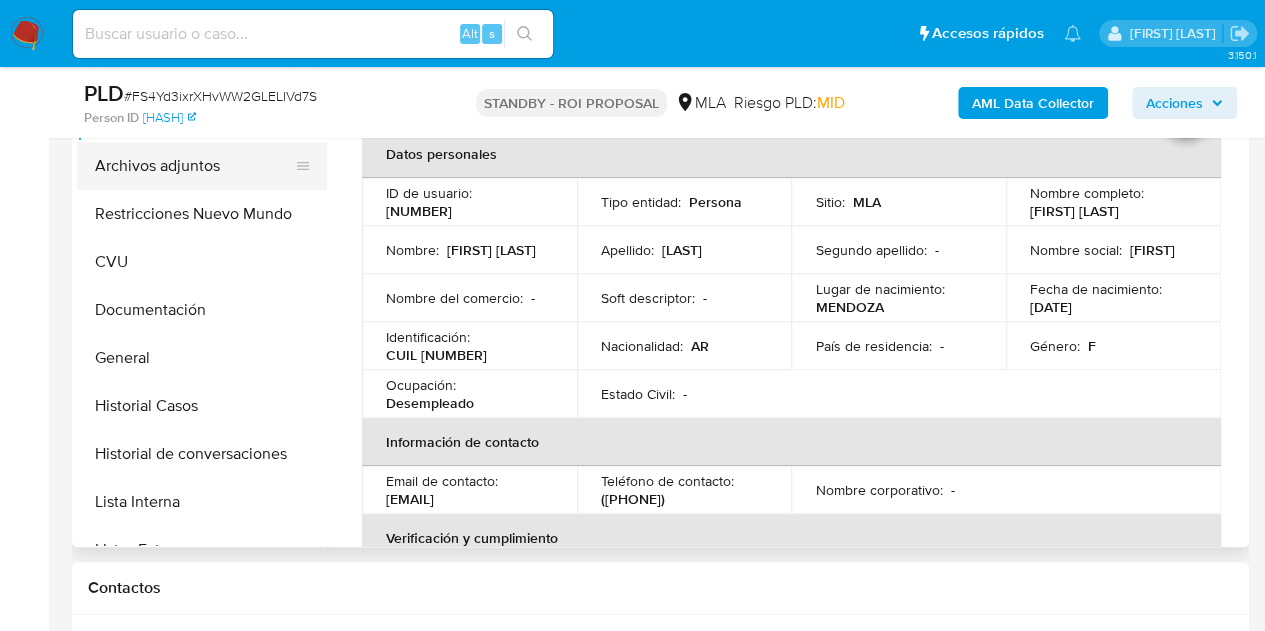 click on "Archivos adjuntos" at bounding box center (194, 166) 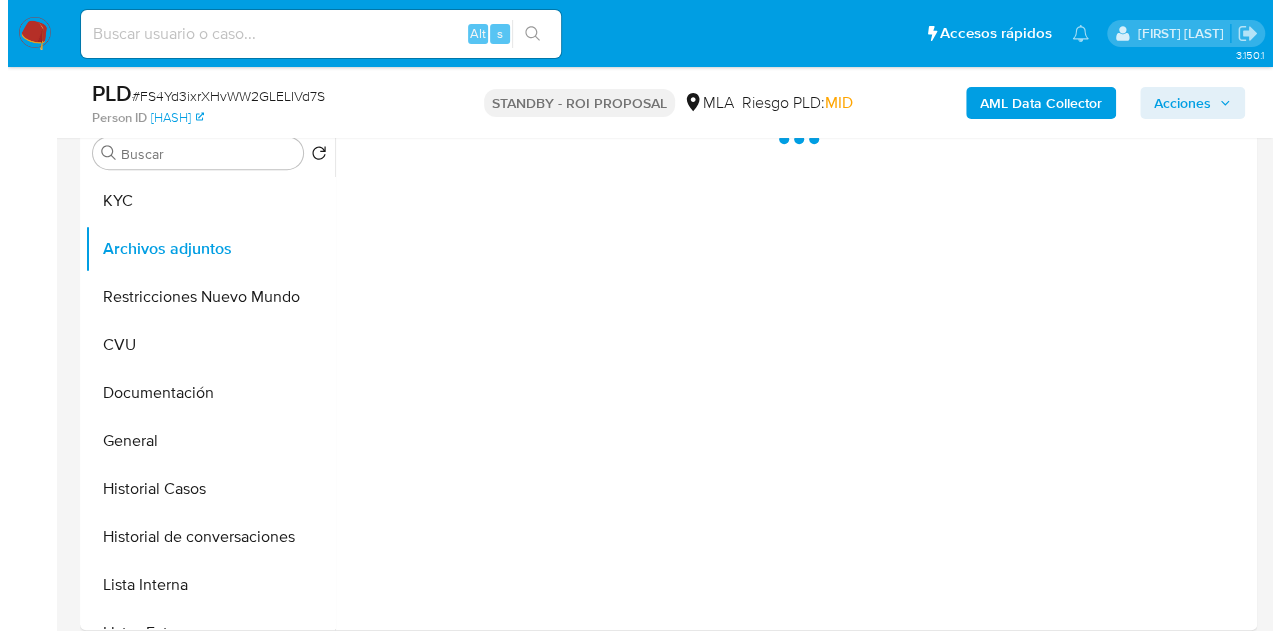 scroll, scrollTop: 386, scrollLeft: 0, axis: vertical 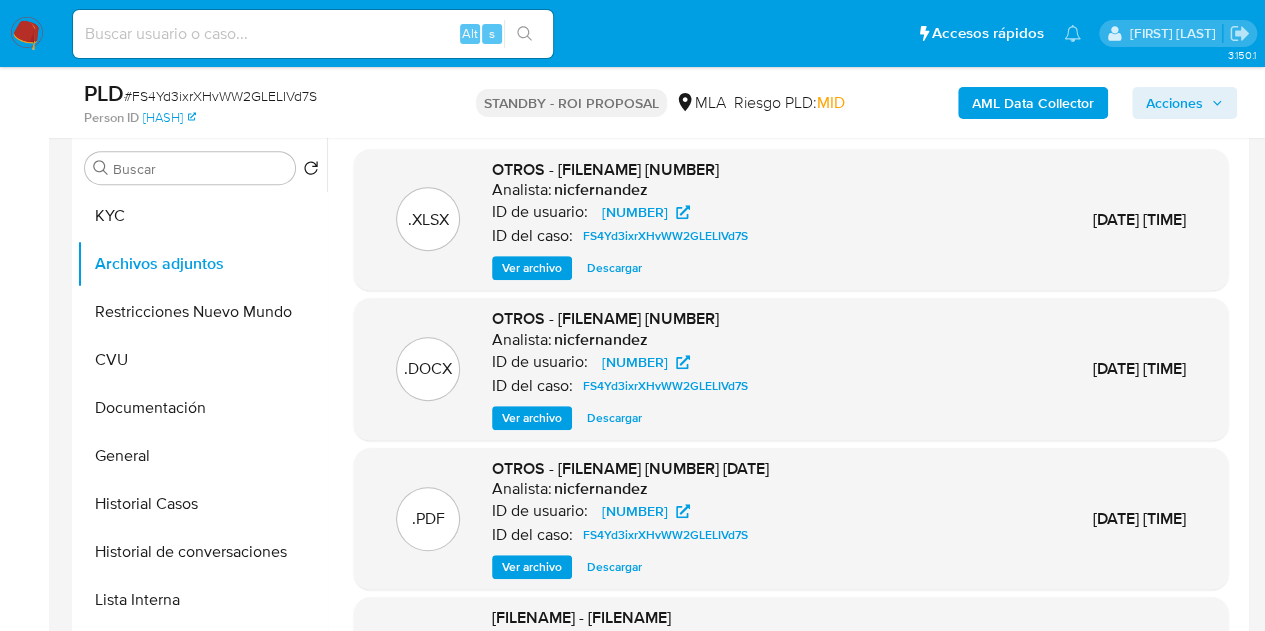 click on "Ver archivo" at bounding box center [532, 418] 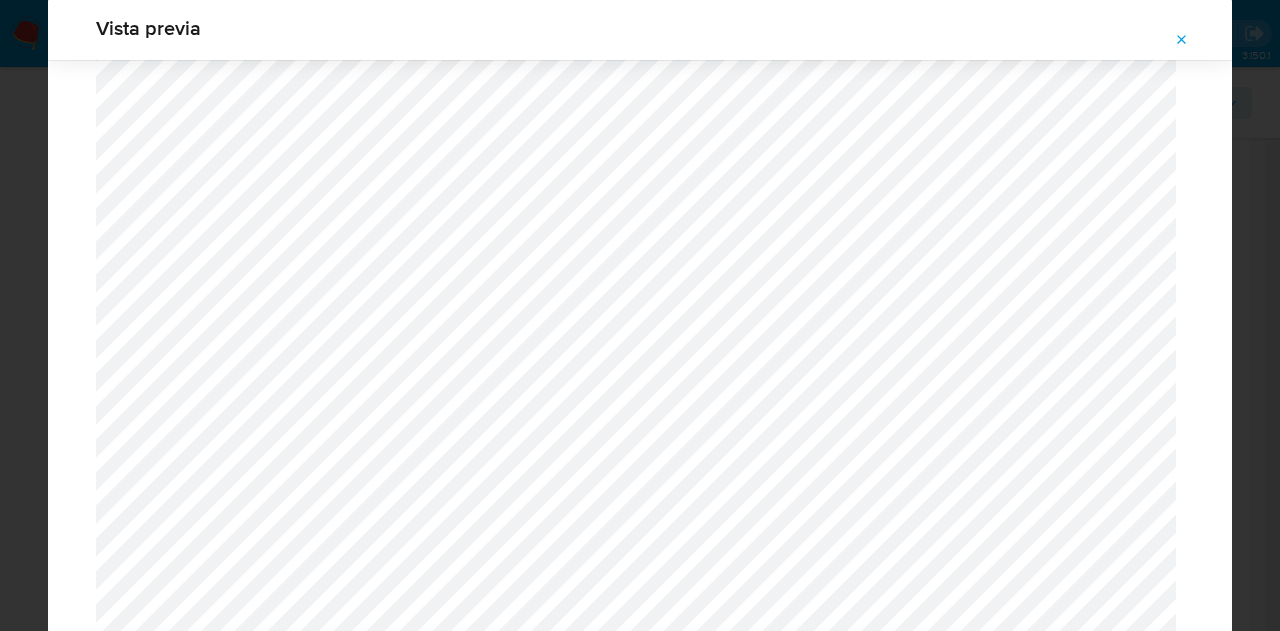 scroll, scrollTop: 588, scrollLeft: 0, axis: vertical 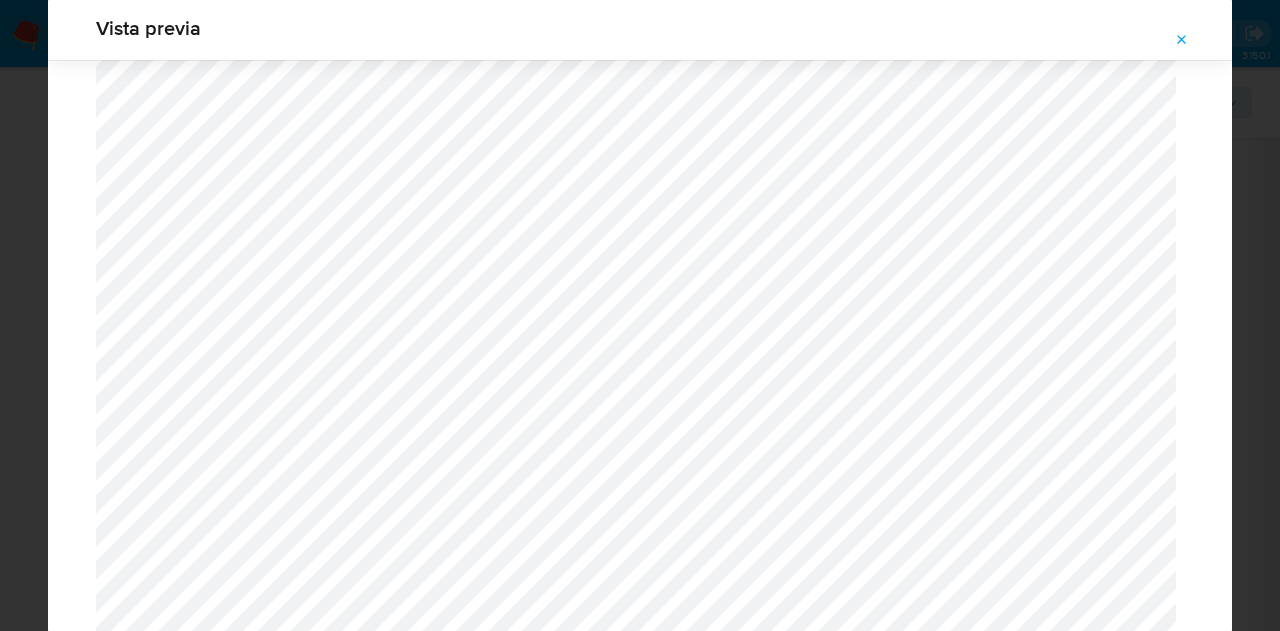 click 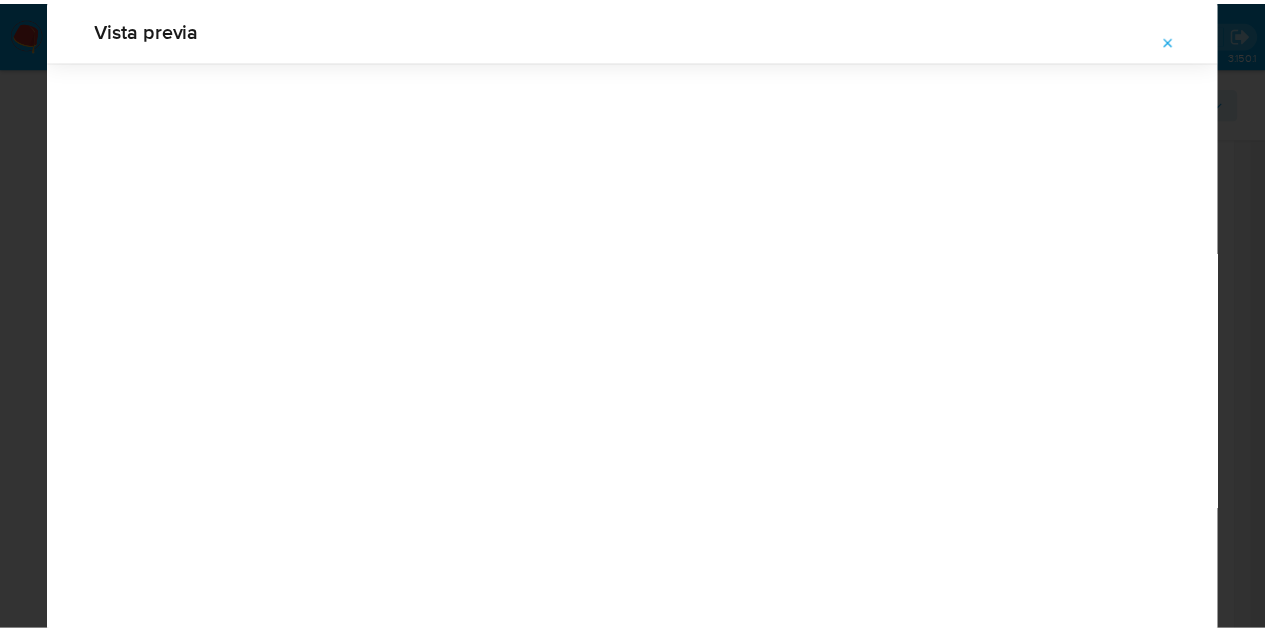 scroll, scrollTop: 64, scrollLeft: 0, axis: vertical 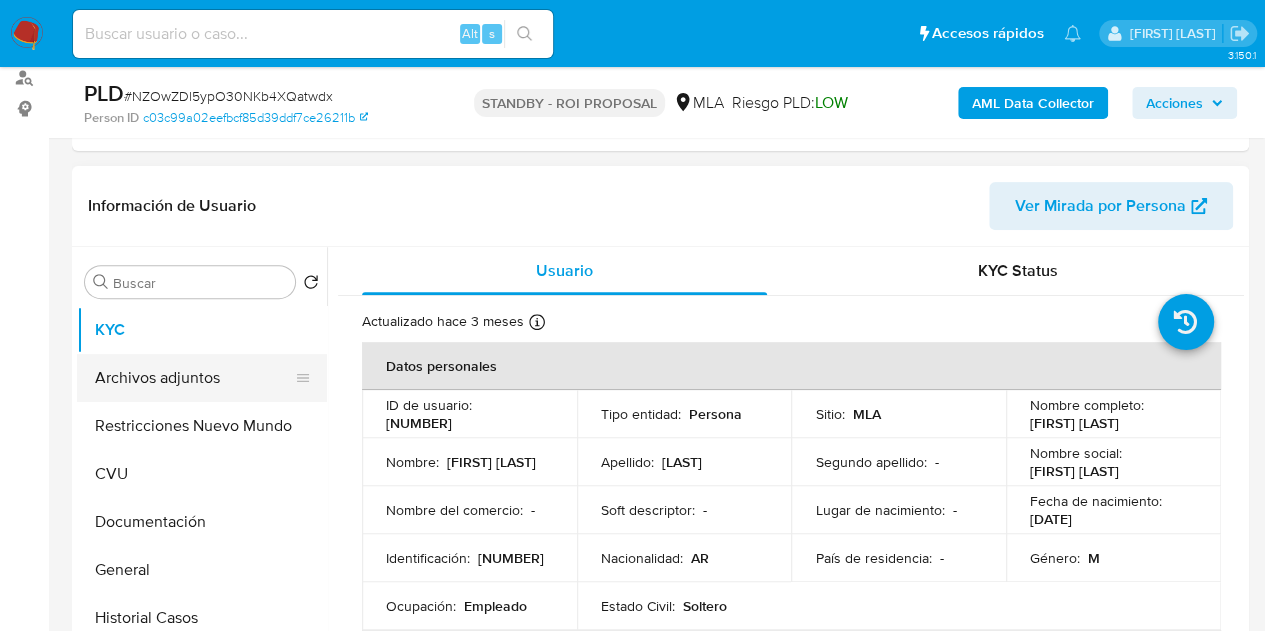 click on "Archivos adjuntos" at bounding box center [194, 378] 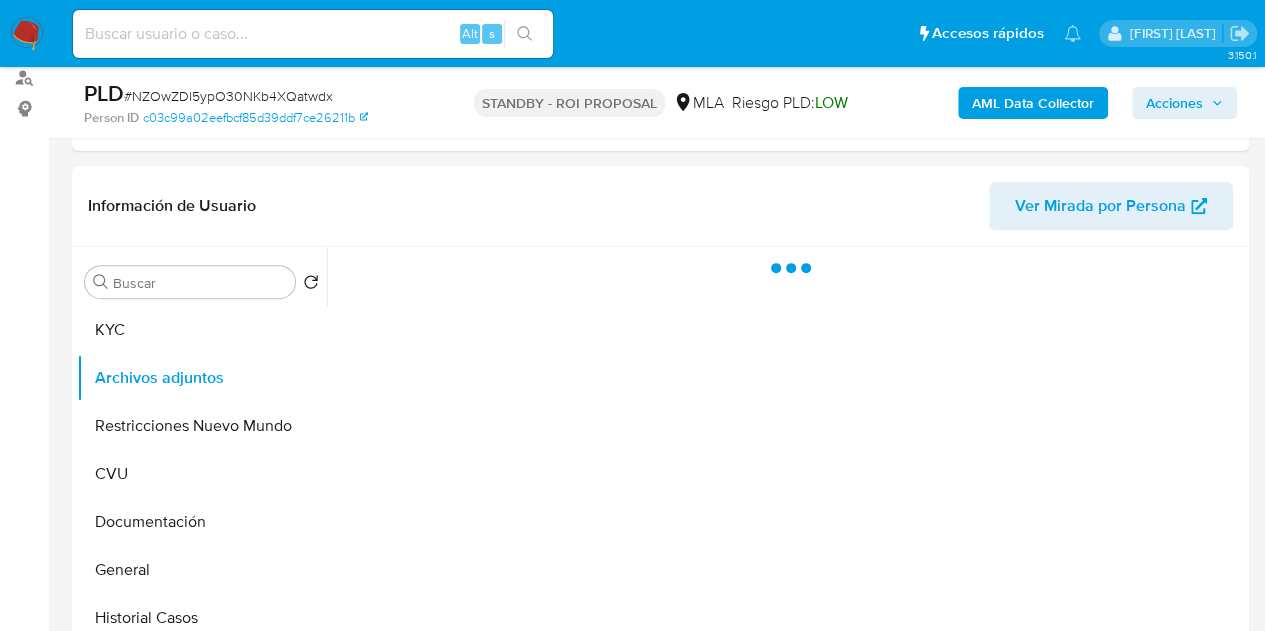 select on "10" 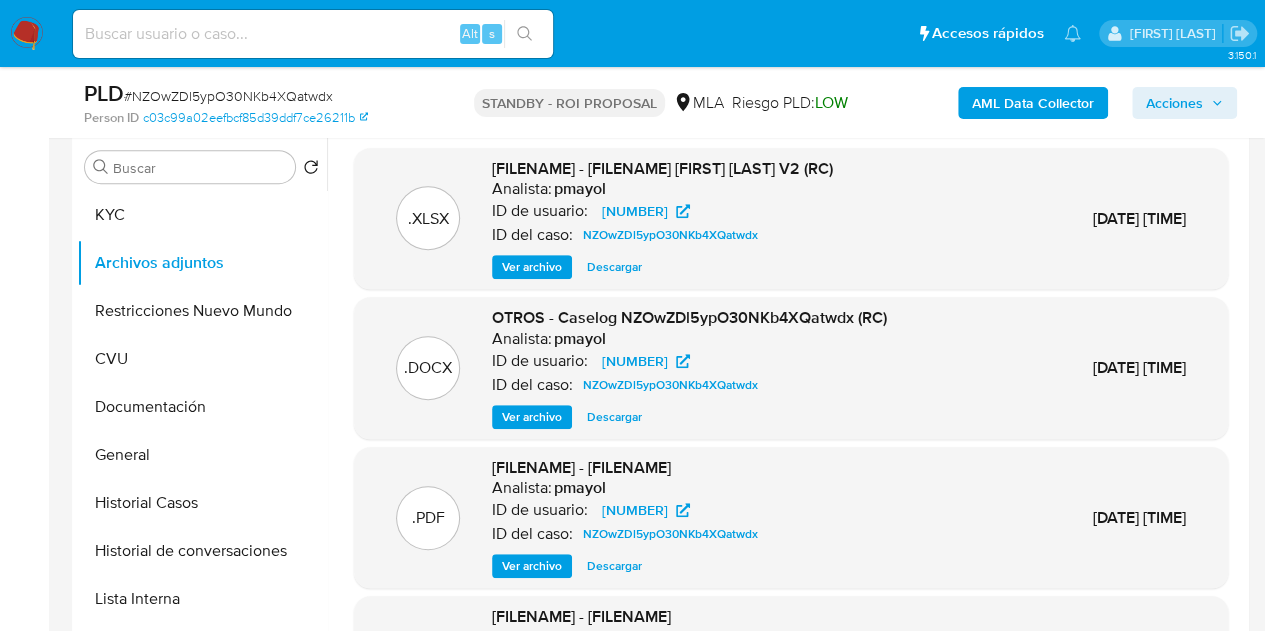 scroll, scrollTop: 380, scrollLeft: 0, axis: vertical 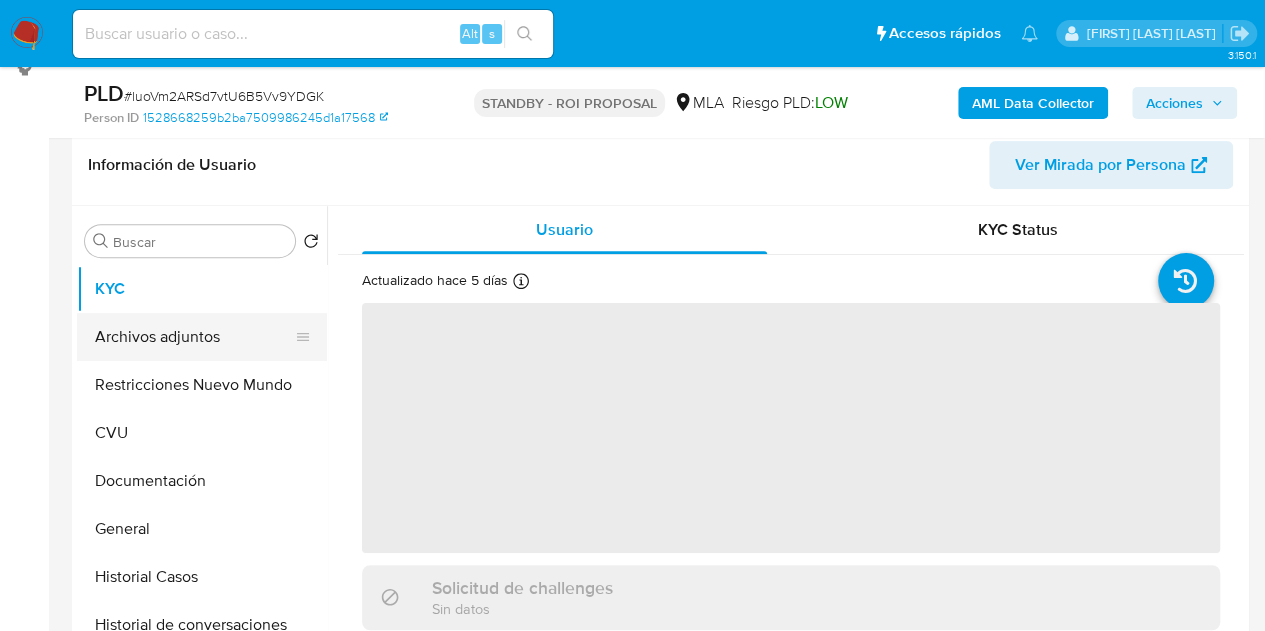 click on "Archivos adjuntos" at bounding box center (194, 337) 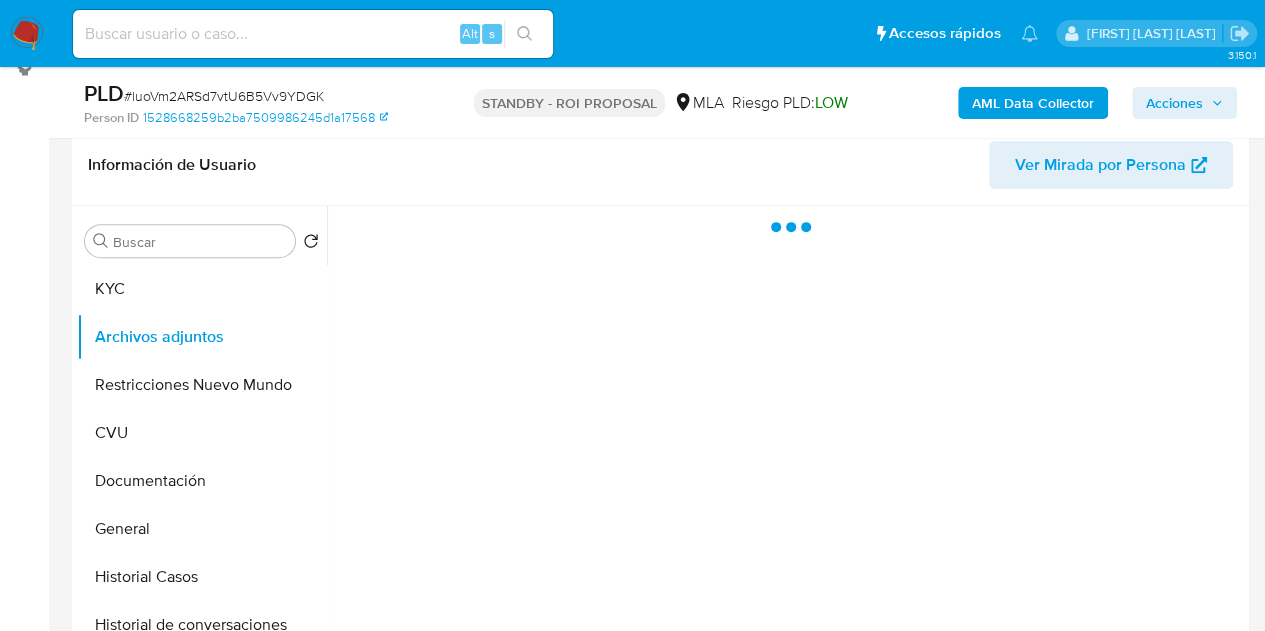 select on "10" 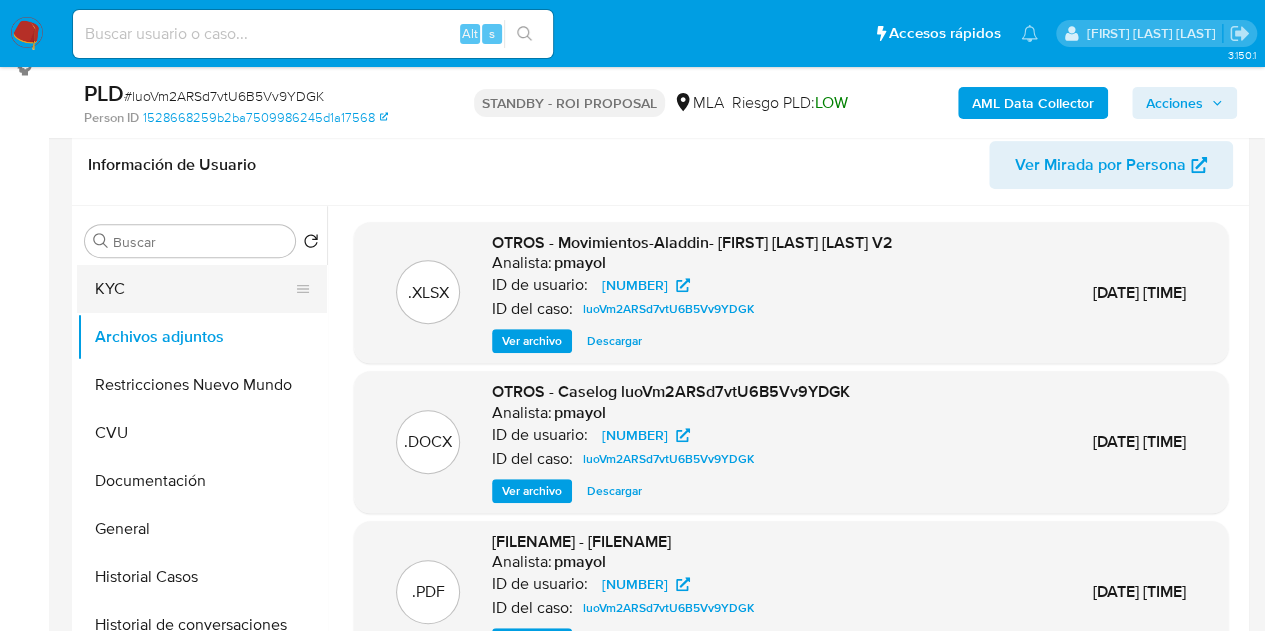click on "KYC" at bounding box center [194, 289] 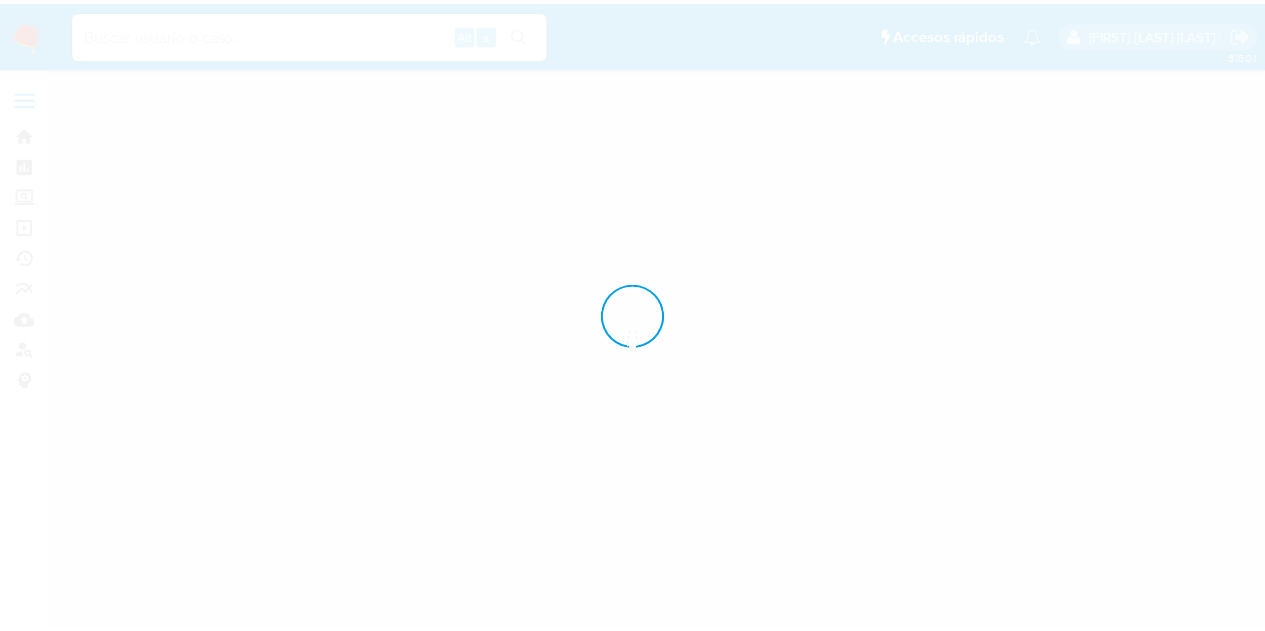 scroll, scrollTop: 0, scrollLeft: 0, axis: both 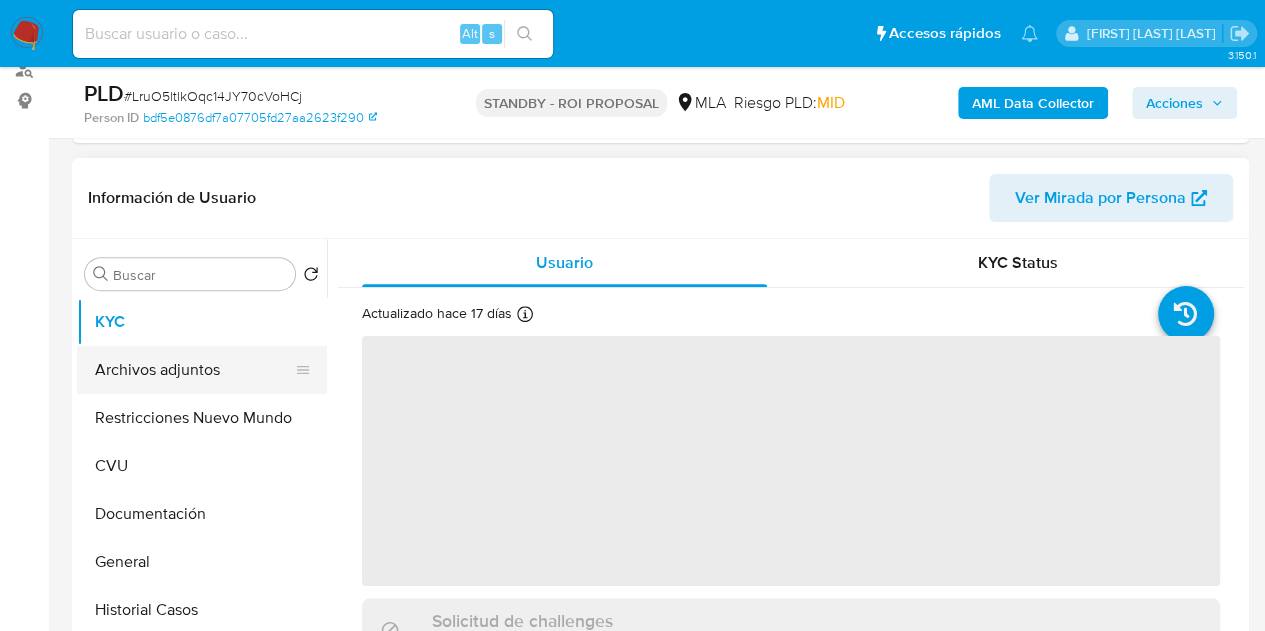 click on "Archivos adjuntos" at bounding box center [194, 370] 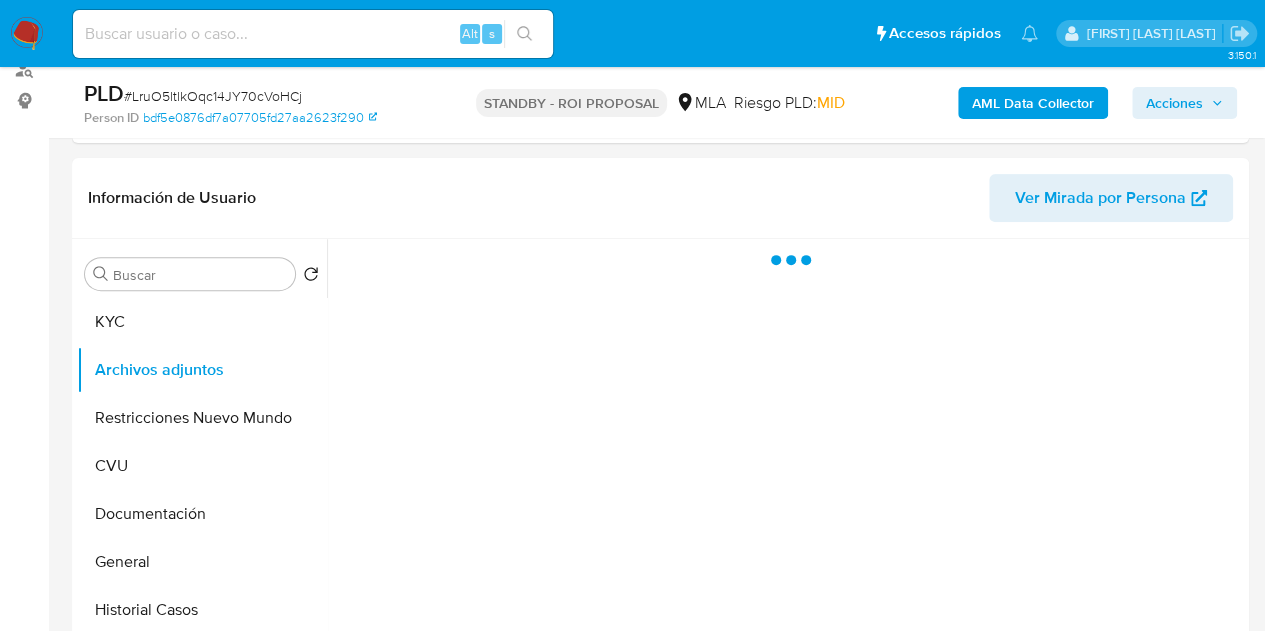select on "10" 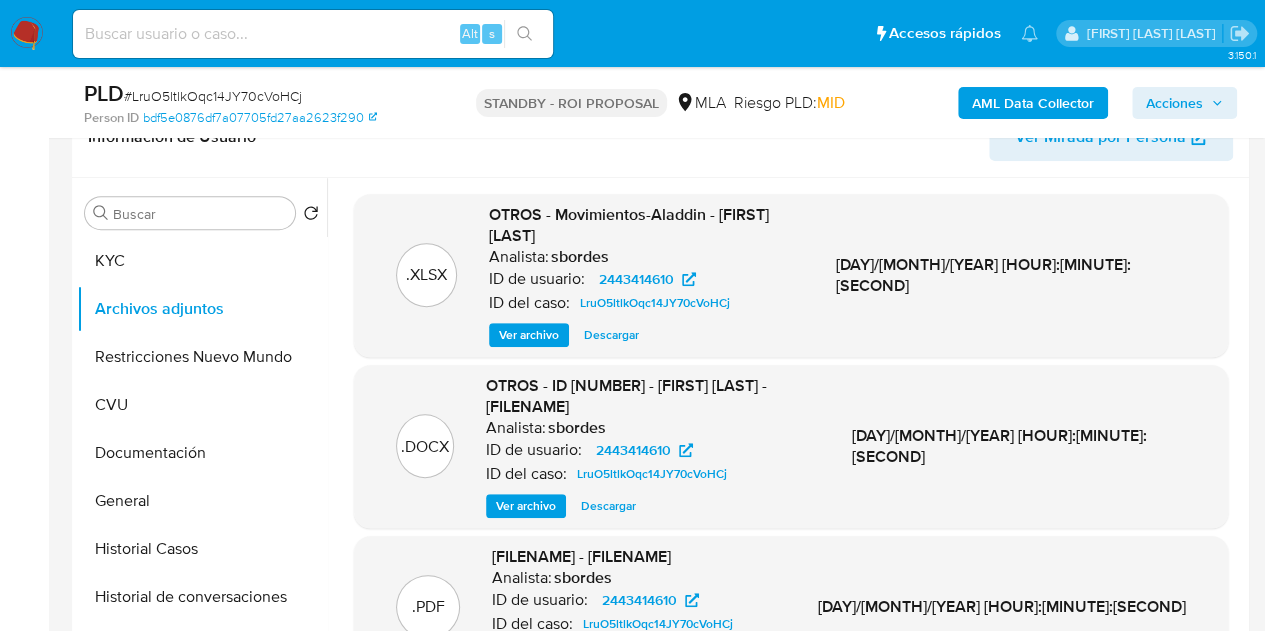scroll, scrollTop: 361, scrollLeft: 0, axis: vertical 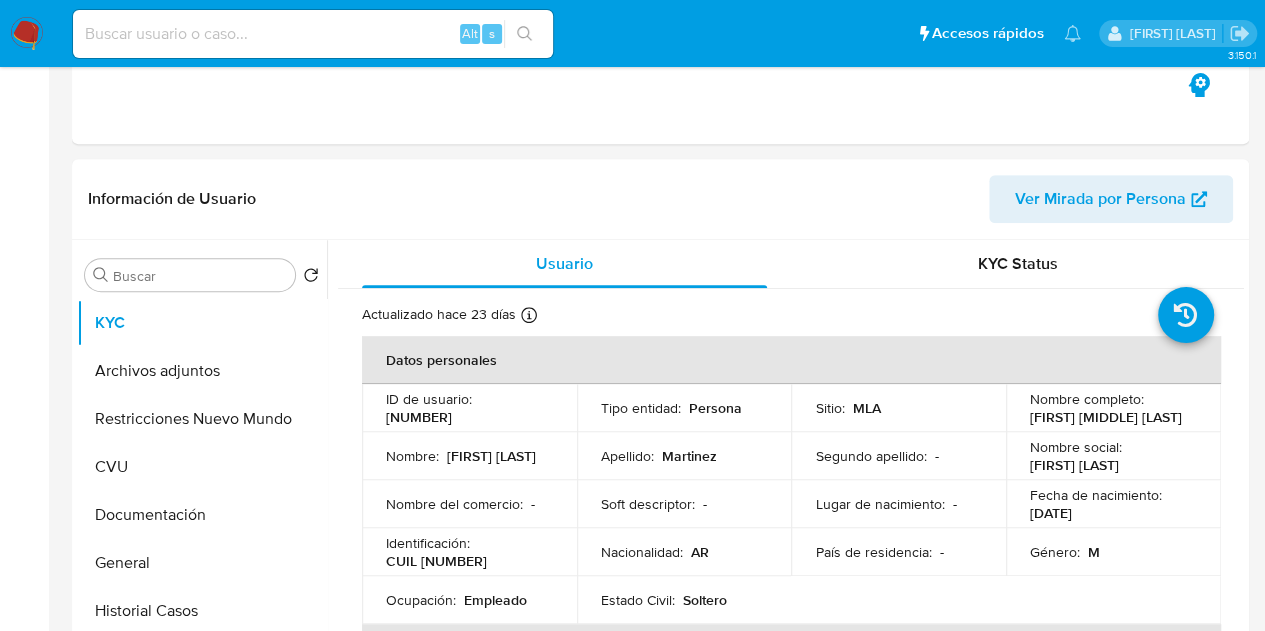 select on "10" 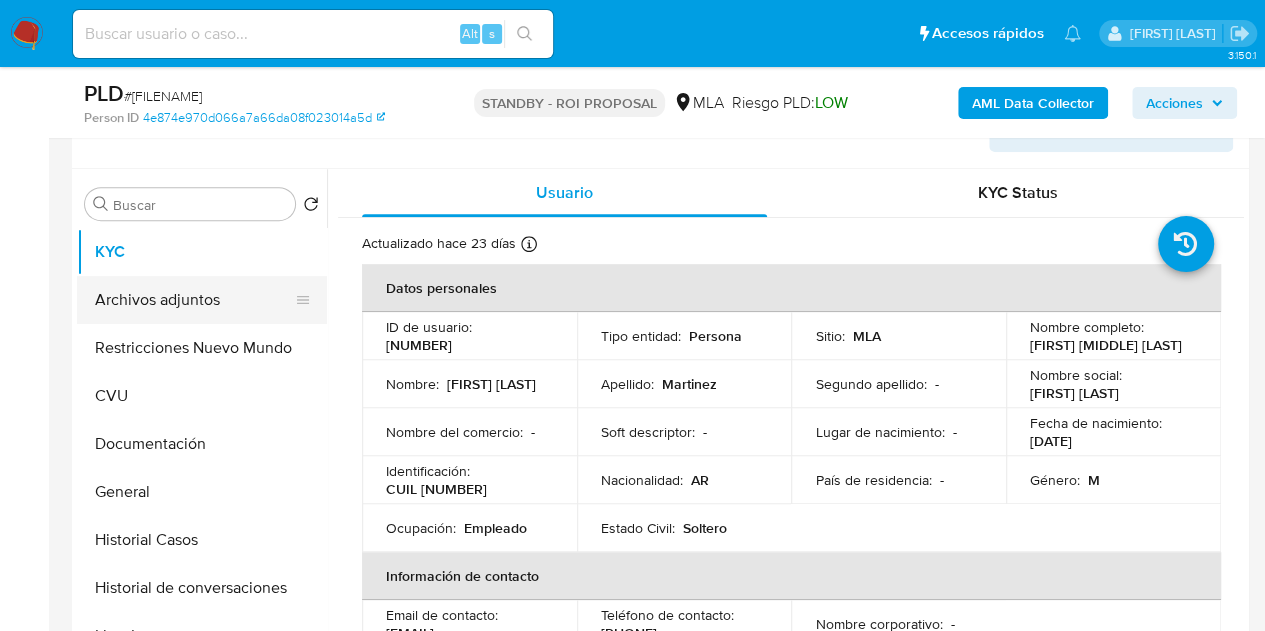 click on "Archivos adjuntos" at bounding box center (194, 300) 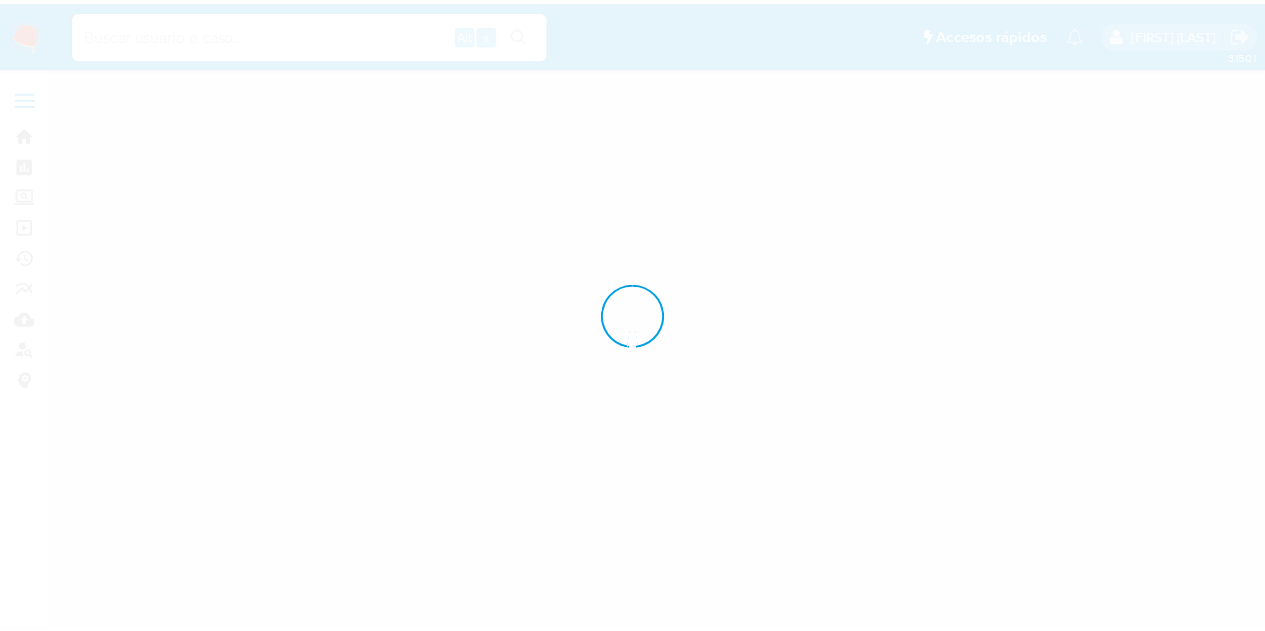 scroll, scrollTop: 0, scrollLeft: 0, axis: both 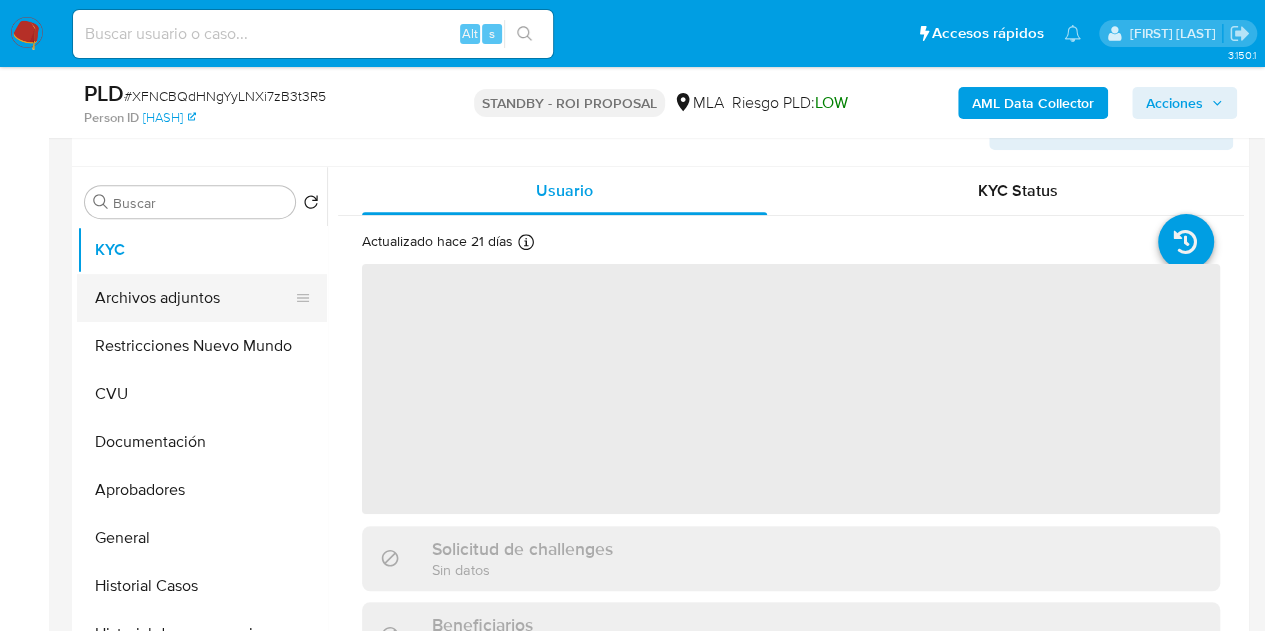 click on "Archivos adjuntos" at bounding box center (194, 298) 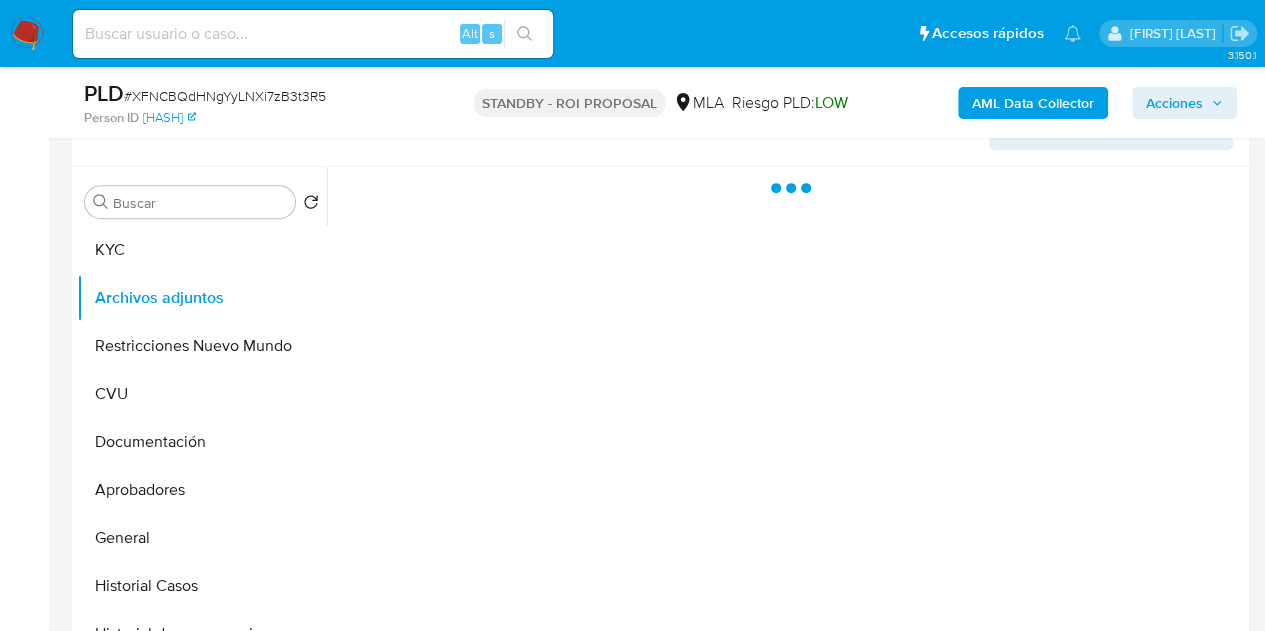 select on "10" 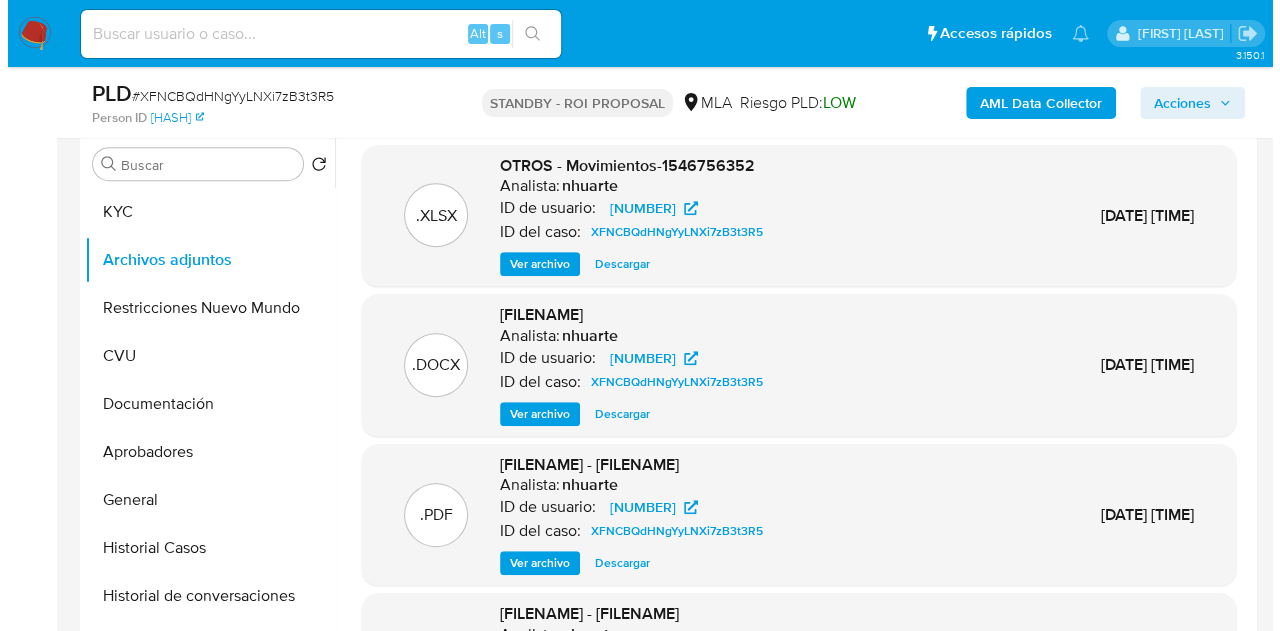 scroll, scrollTop: 374, scrollLeft: 0, axis: vertical 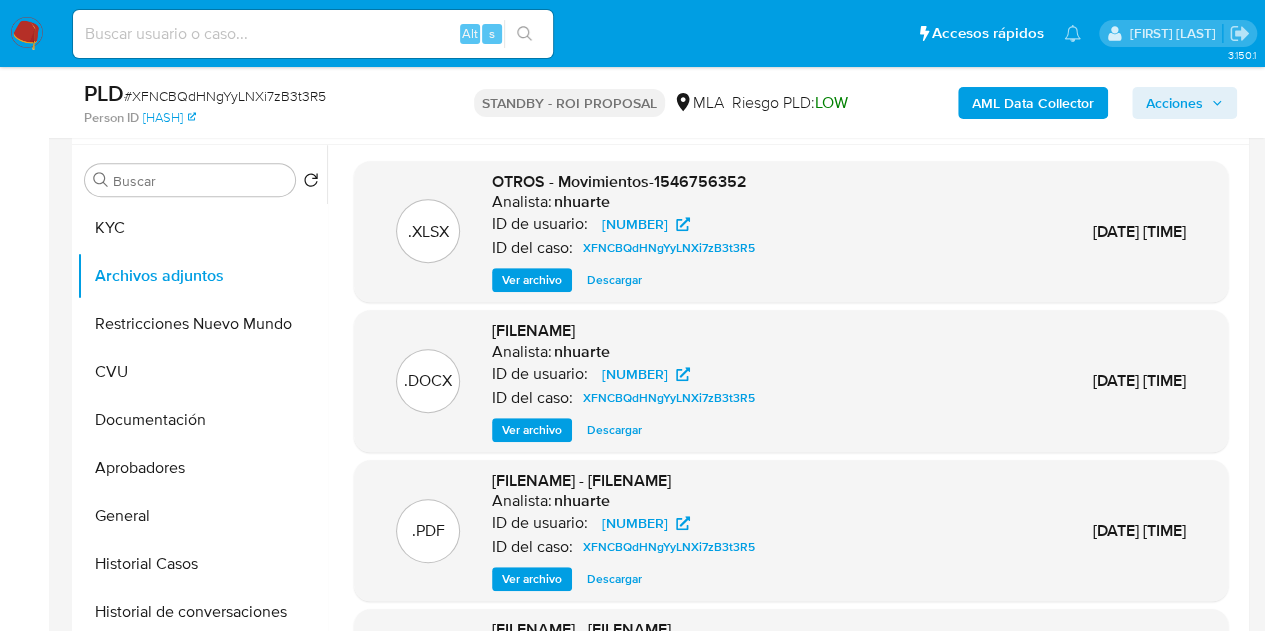 click on "Ver archivo" at bounding box center [532, 430] 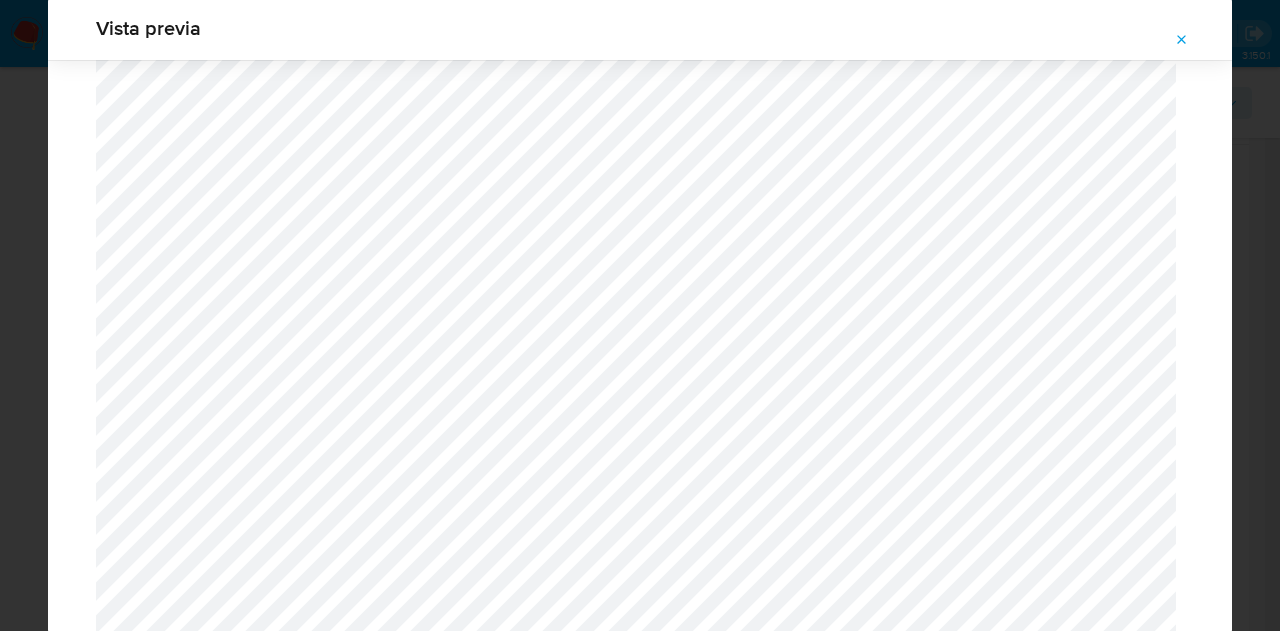 scroll, scrollTop: 1552, scrollLeft: 0, axis: vertical 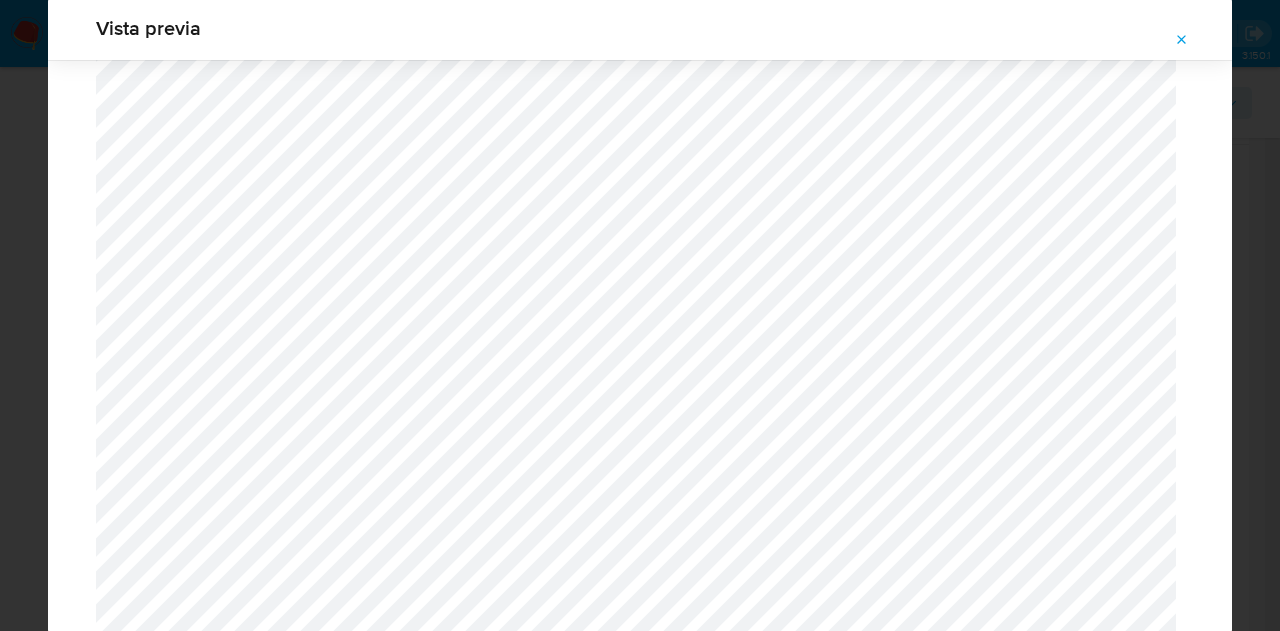 click 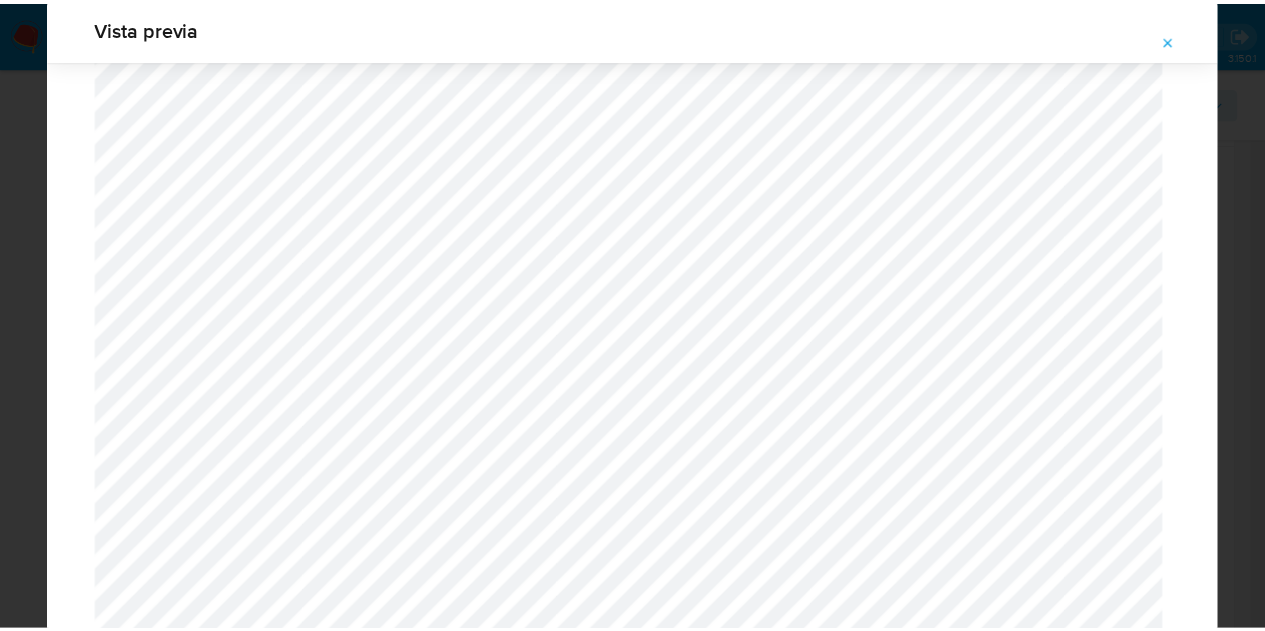 scroll, scrollTop: 64, scrollLeft: 0, axis: vertical 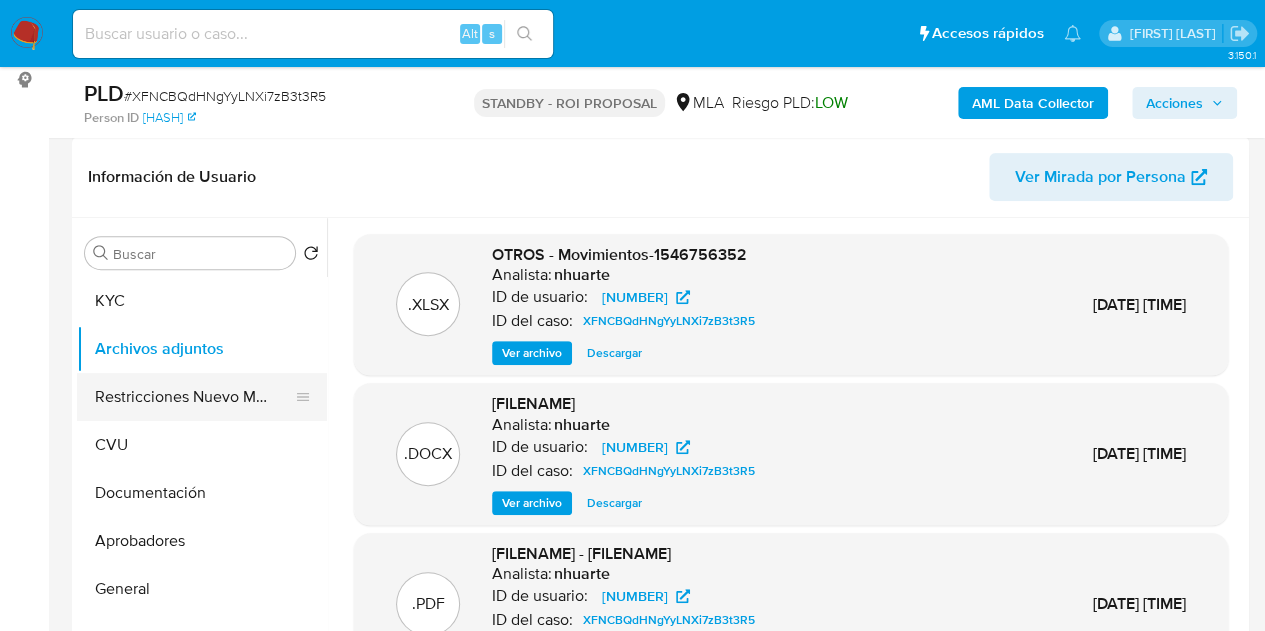 click on "Restricciones Nuevo Mundo" at bounding box center (194, 397) 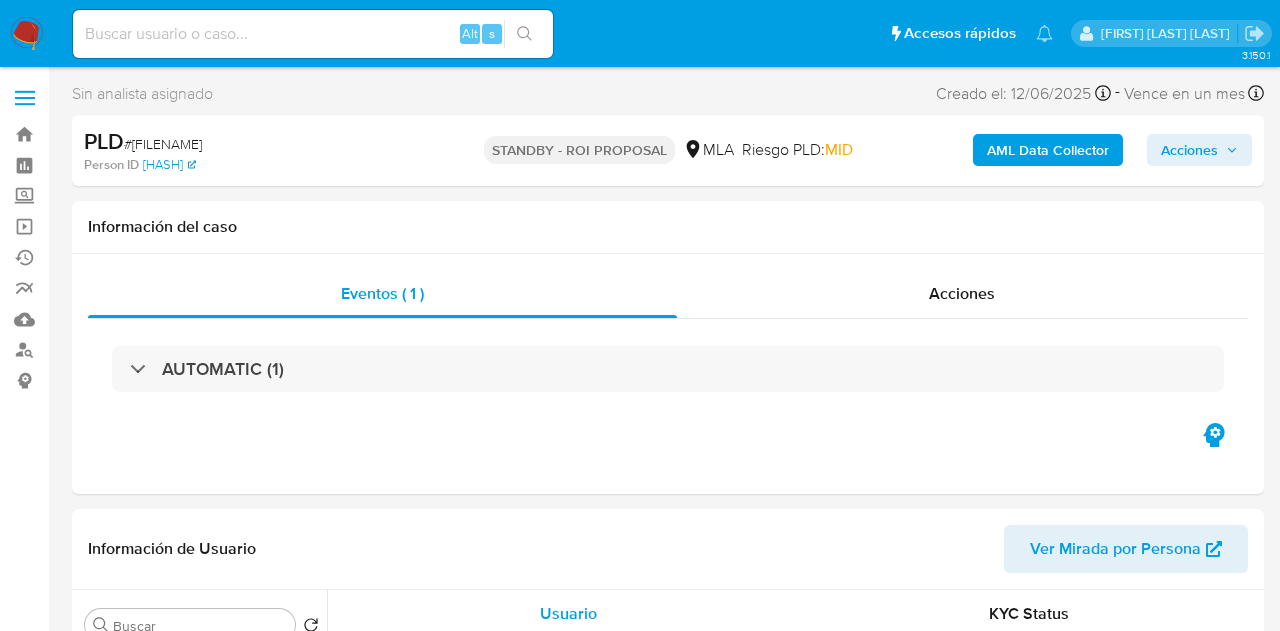 select on "10" 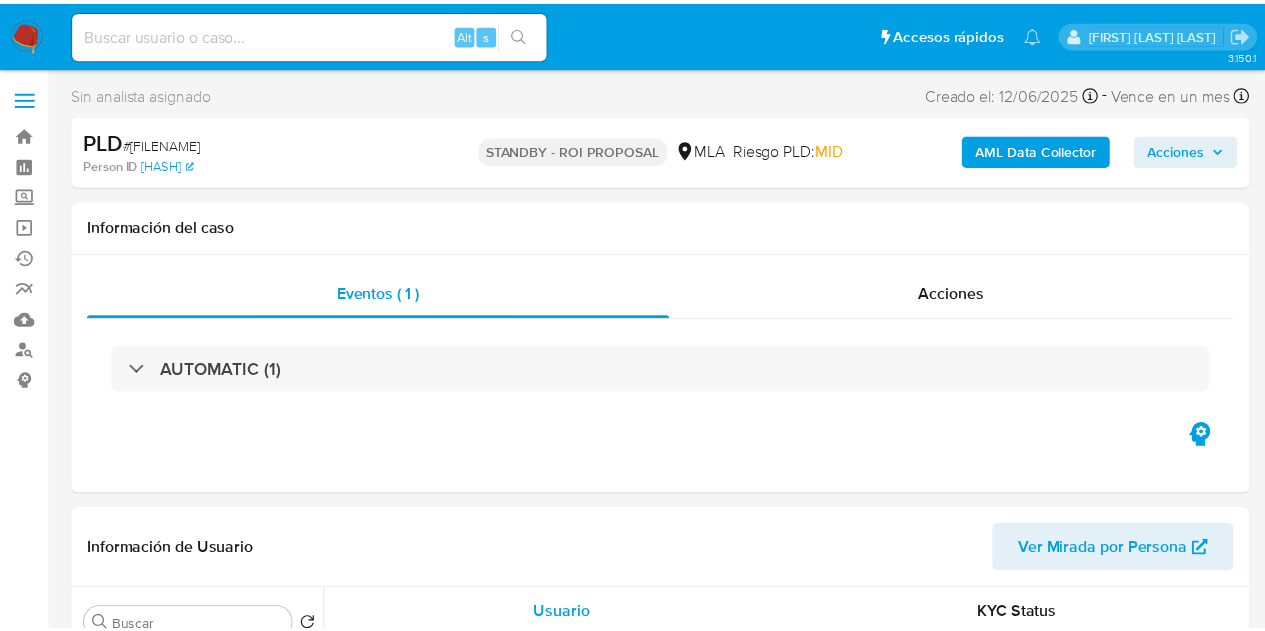 scroll, scrollTop: 0, scrollLeft: 0, axis: both 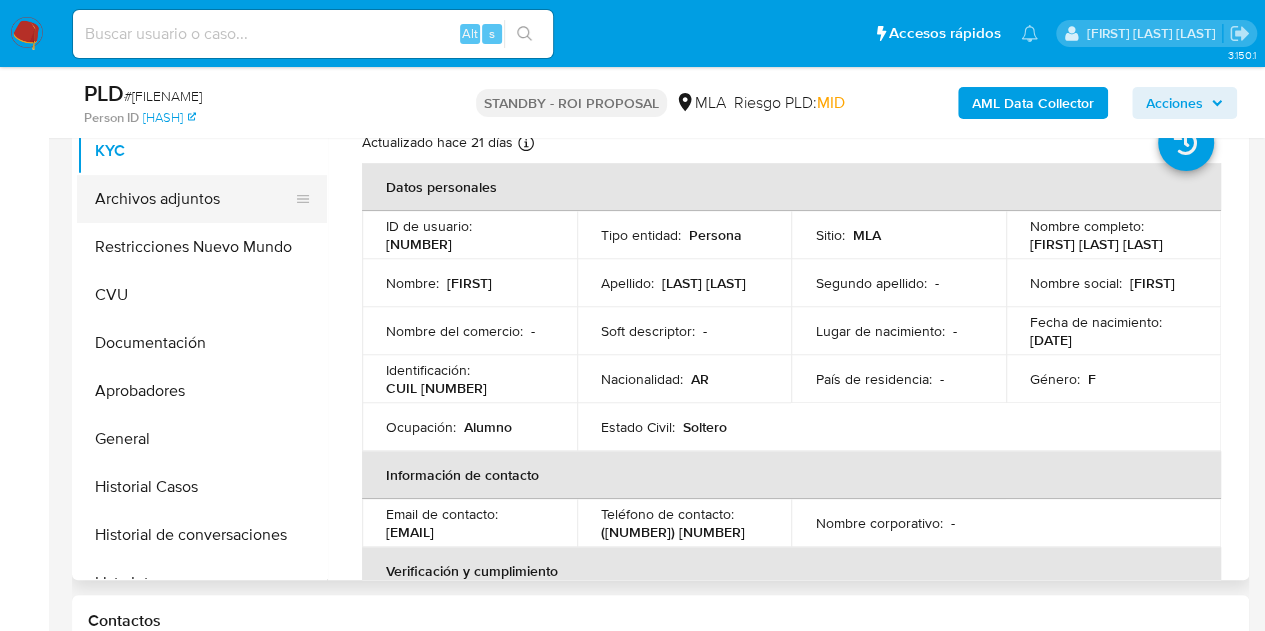 click on "Archivos adjuntos" at bounding box center [194, 199] 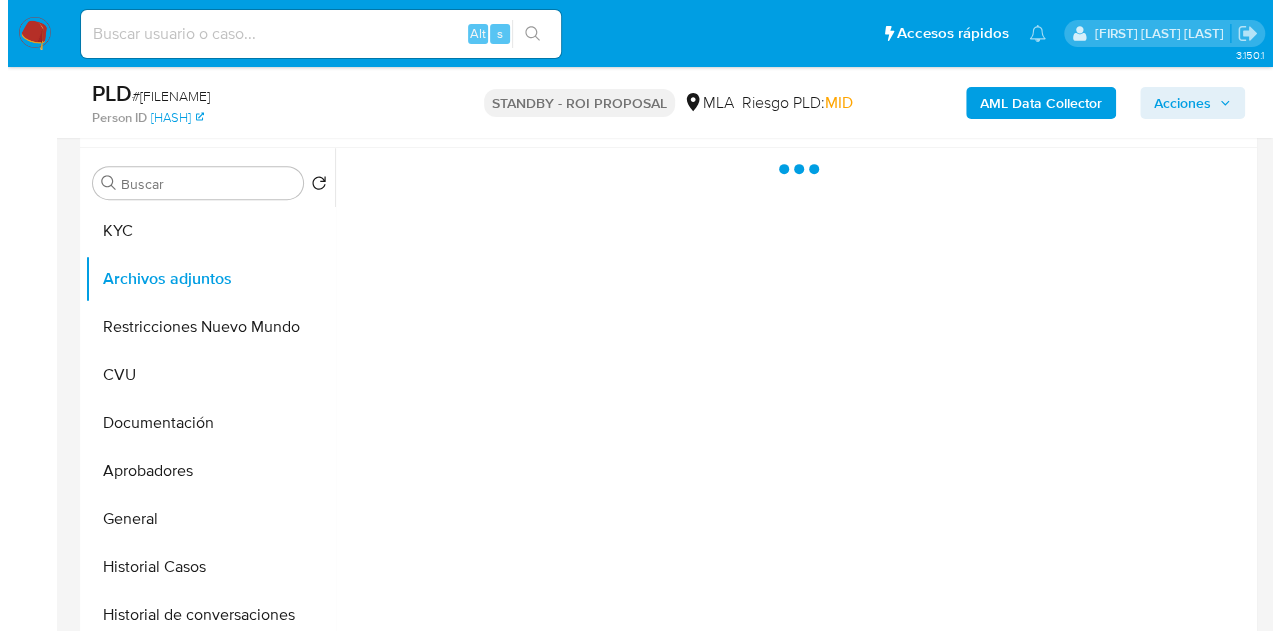 scroll, scrollTop: 363, scrollLeft: 0, axis: vertical 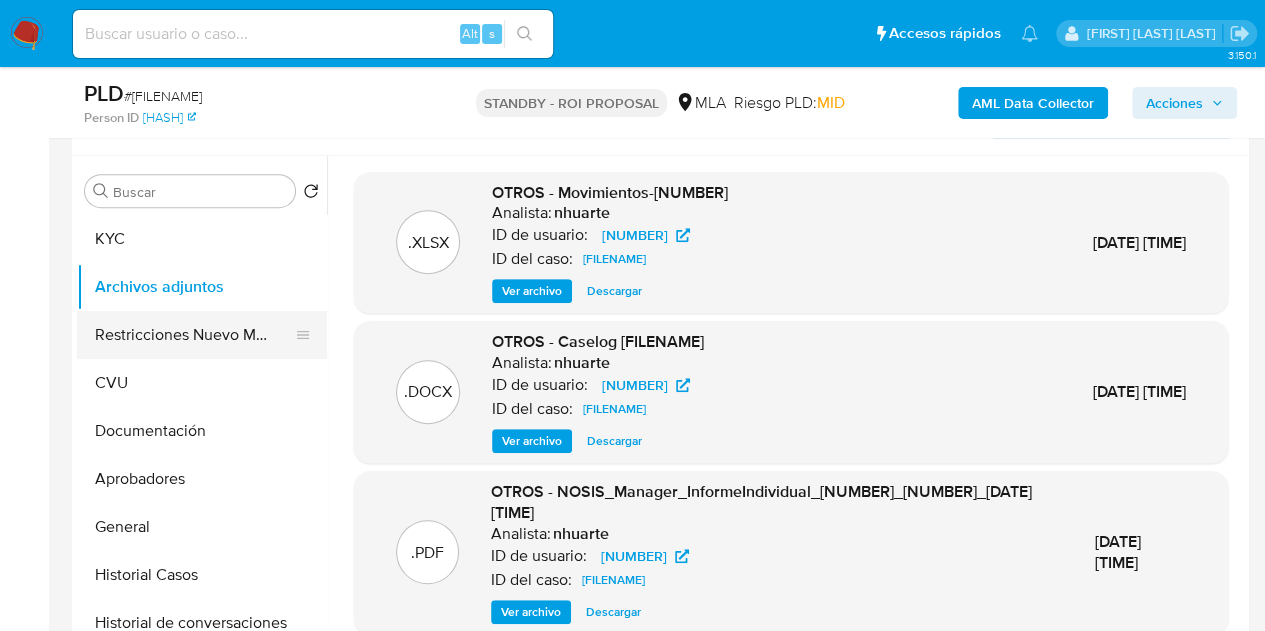 click on "Restricciones Nuevo Mundo" at bounding box center (194, 335) 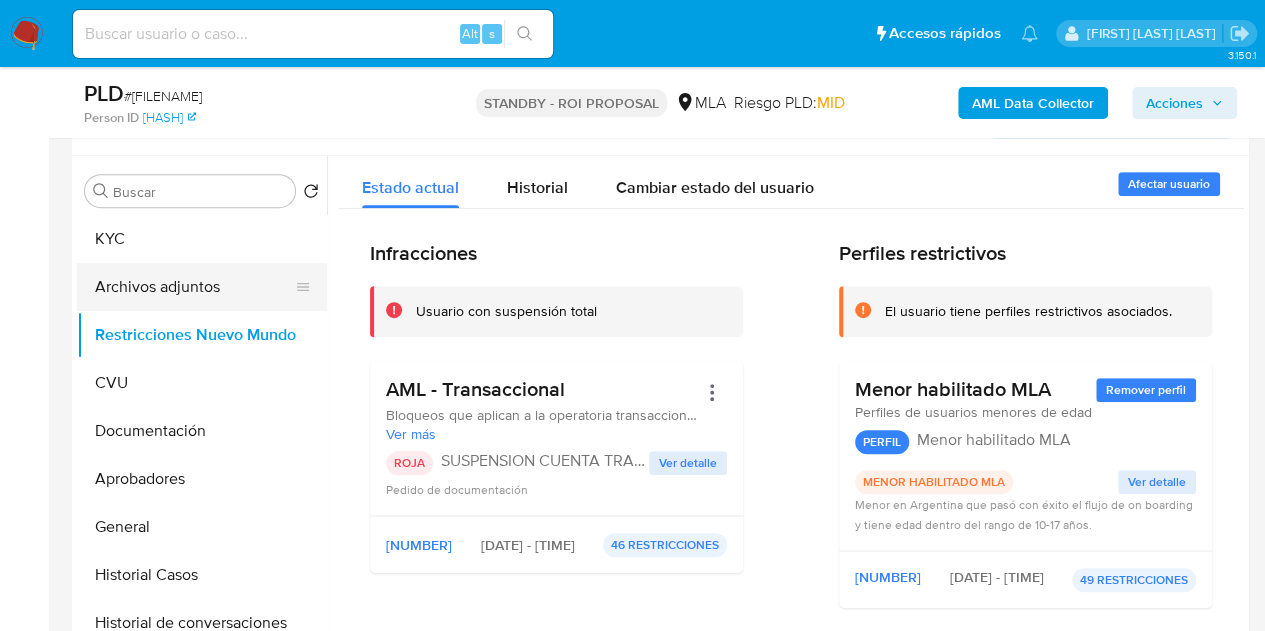 click on "Archivos adjuntos" at bounding box center (194, 287) 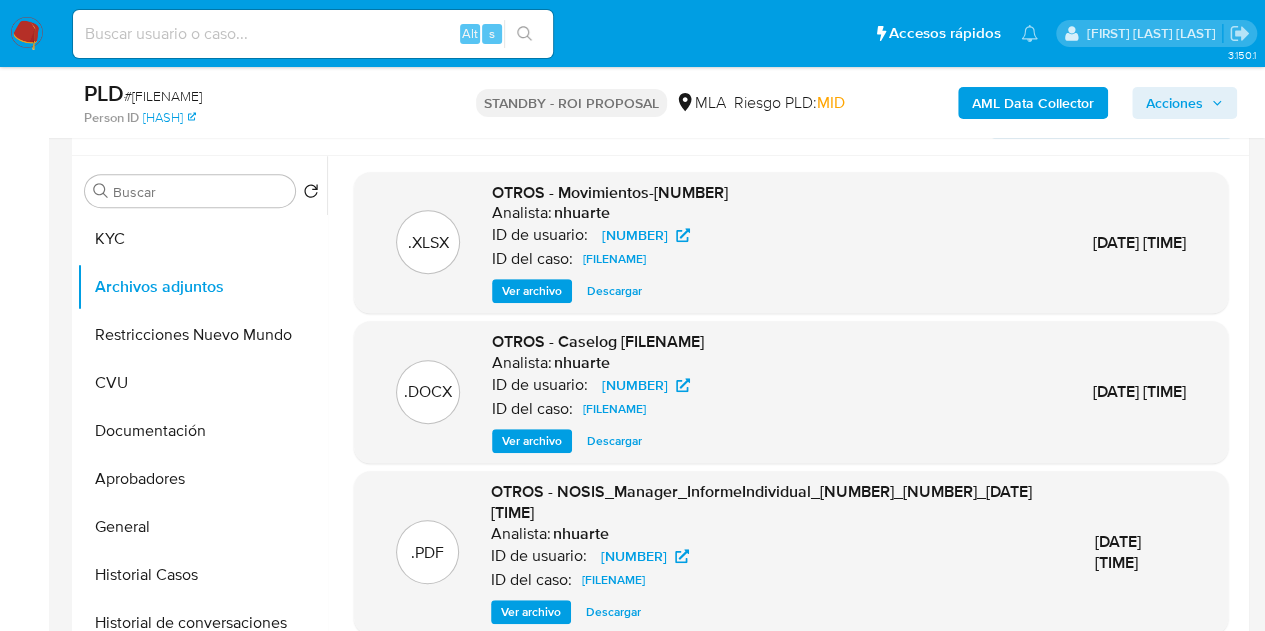 click on "Ver archivo" at bounding box center (532, 441) 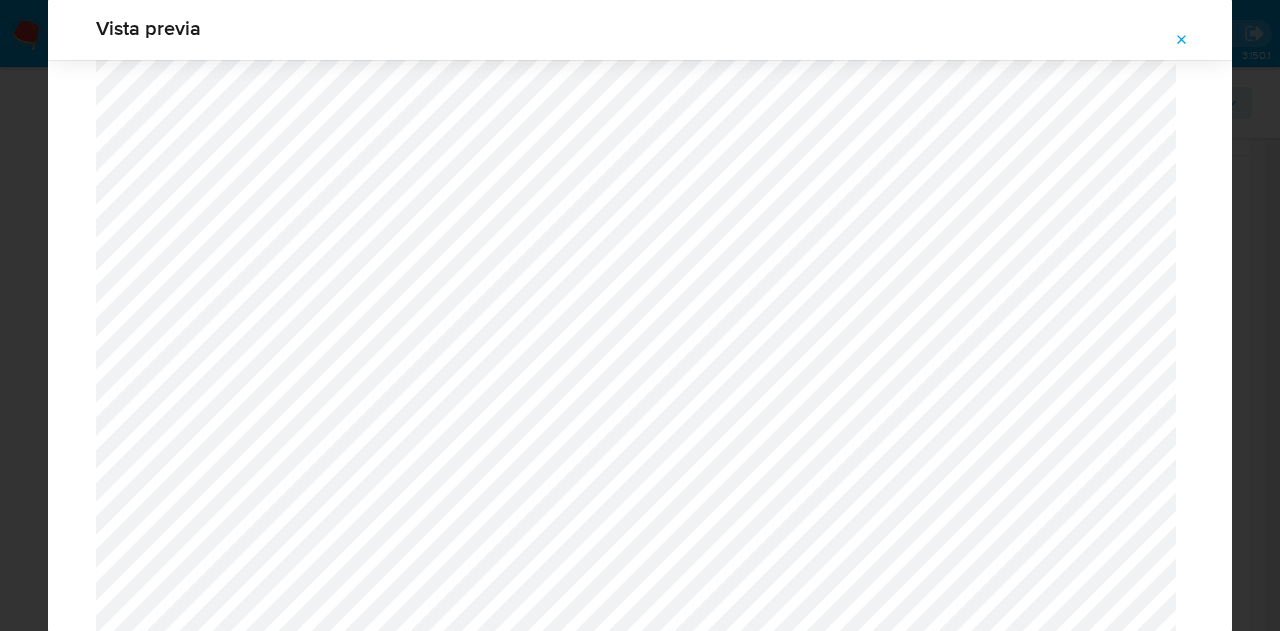 scroll, scrollTop: 975, scrollLeft: 0, axis: vertical 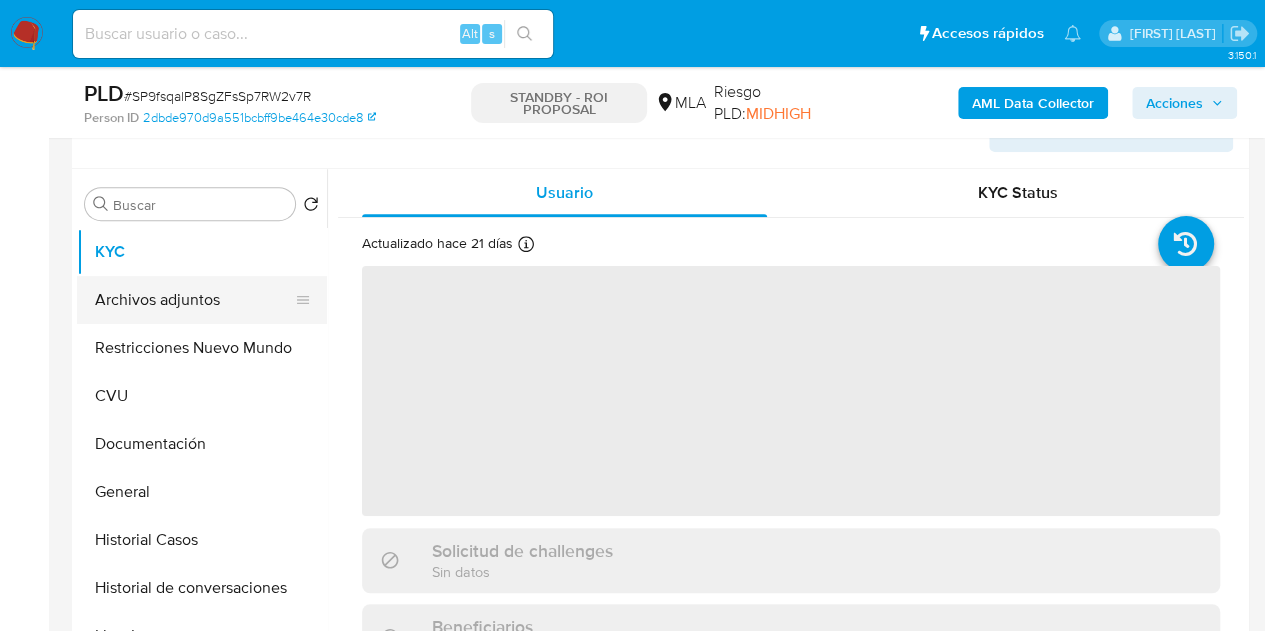 click on "Archivos adjuntos" at bounding box center (194, 300) 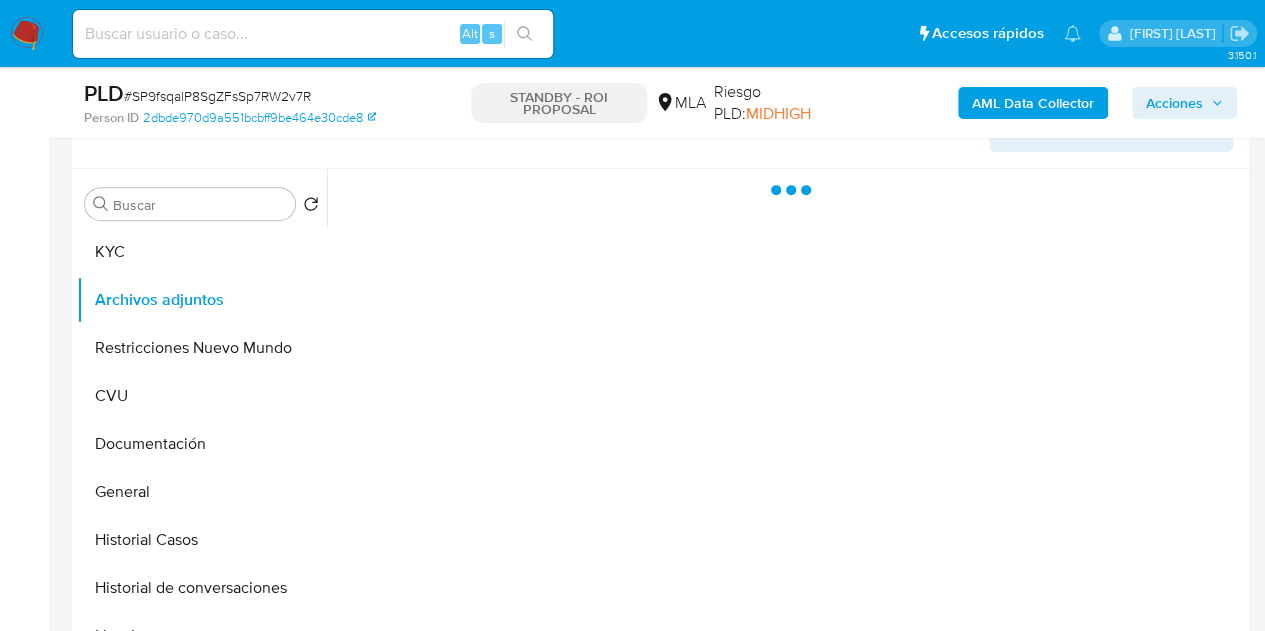 select on "10" 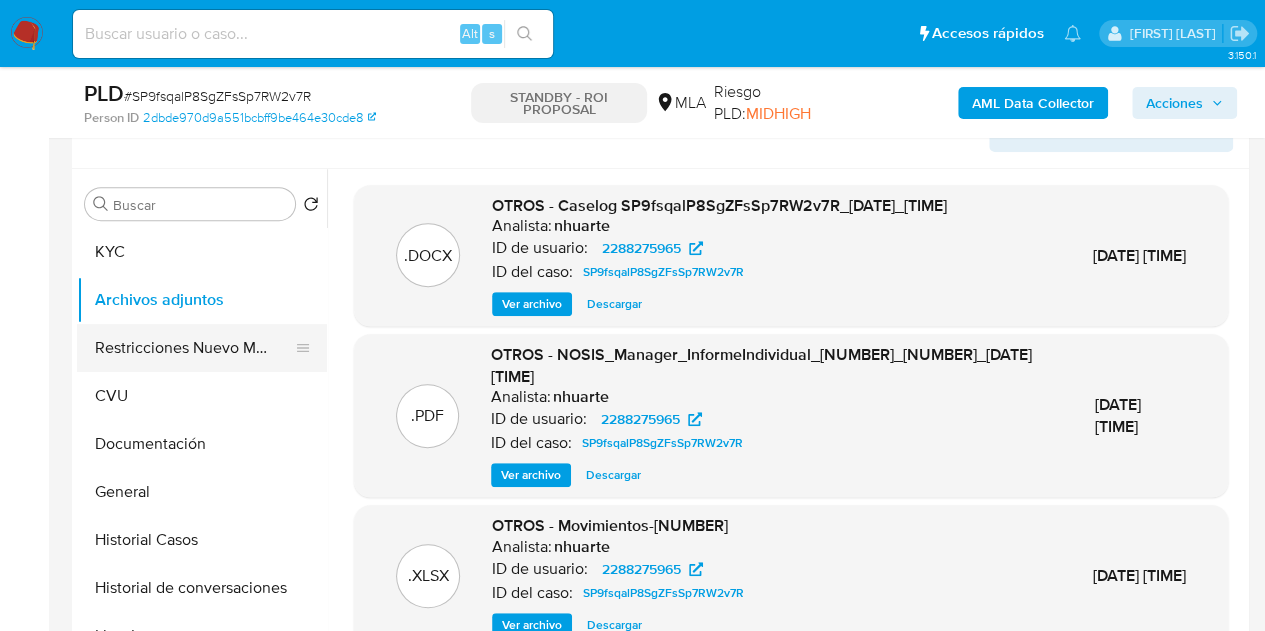 click on "Restricciones Nuevo Mundo" at bounding box center [194, 348] 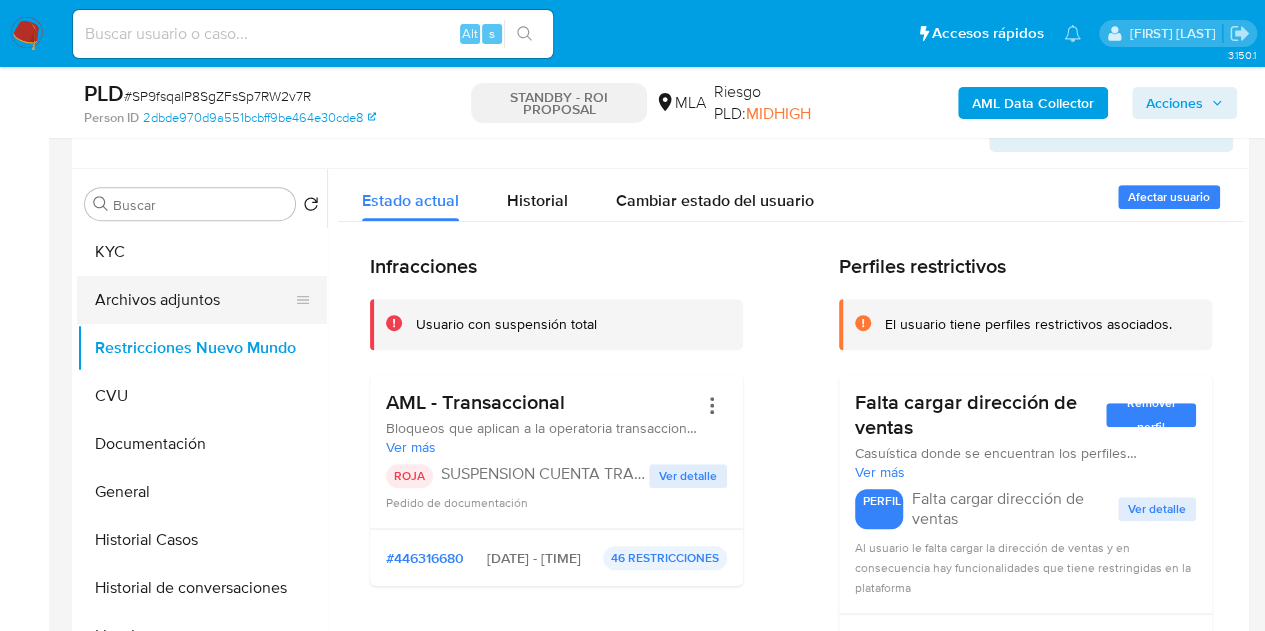click on "Archivos adjuntos" at bounding box center [194, 300] 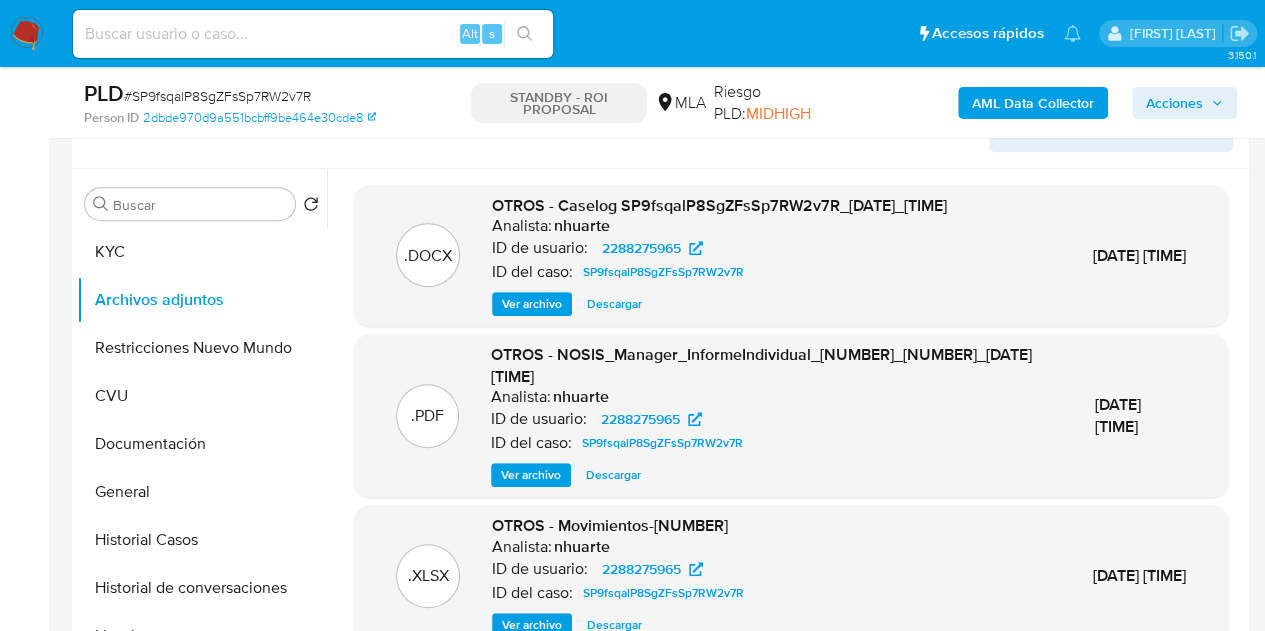 click on "Ver archivo" at bounding box center [532, 304] 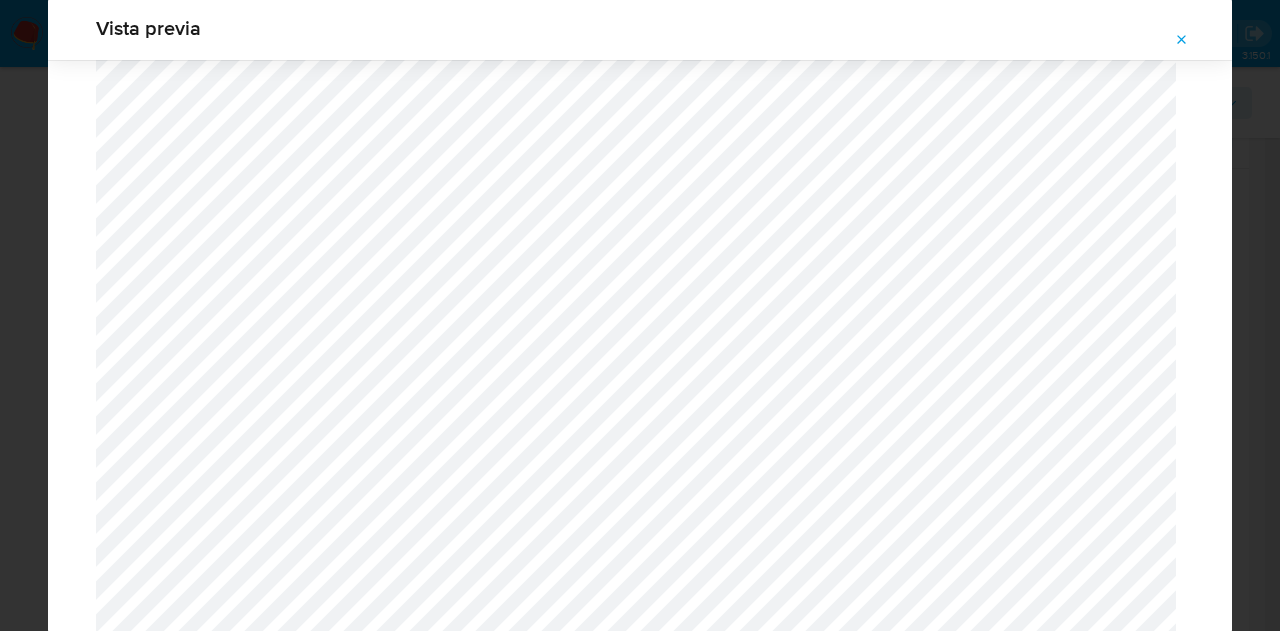 scroll, scrollTop: 994, scrollLeft: 0, axis: vertical 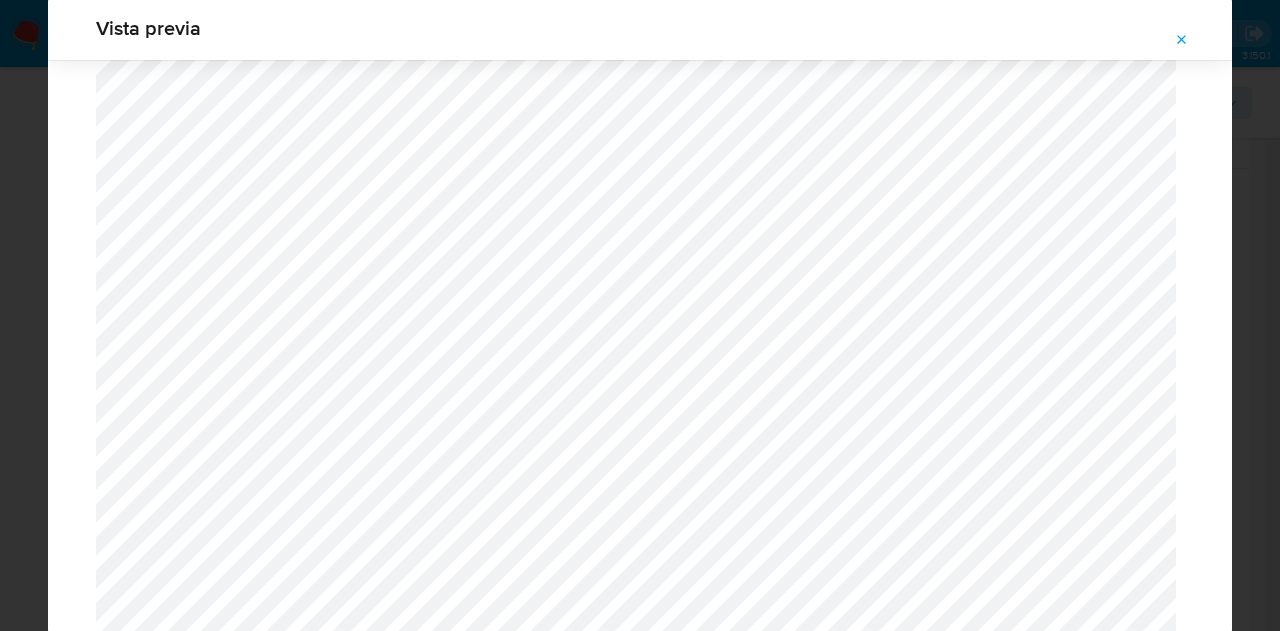 click 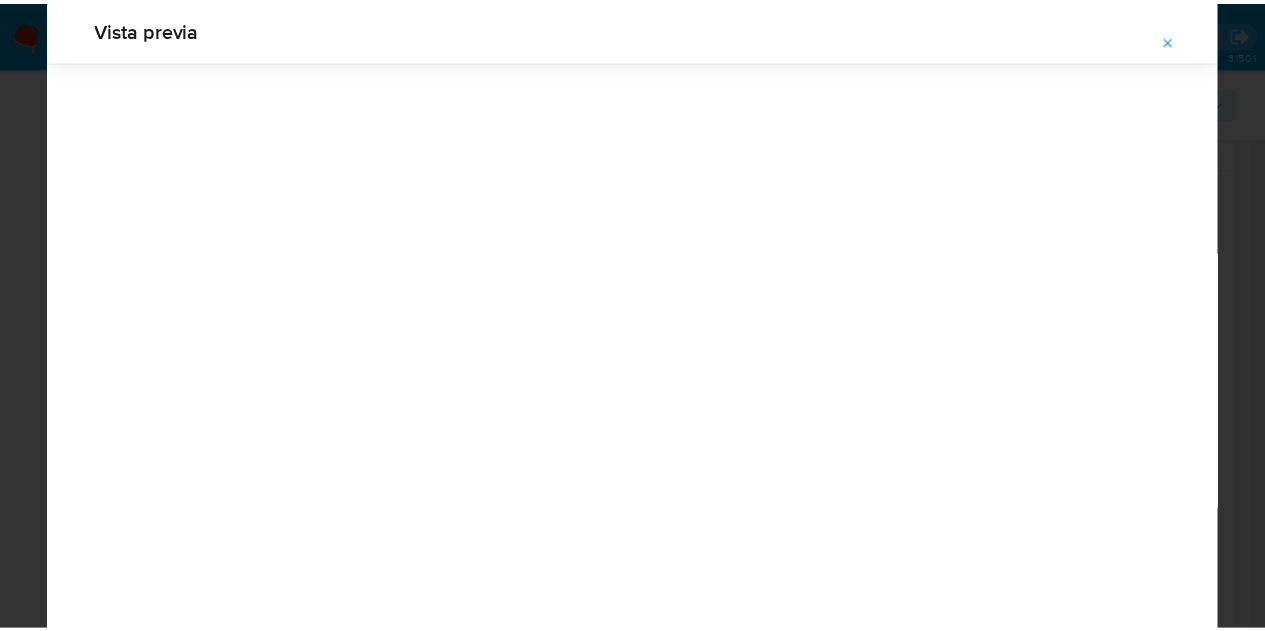 scroll, scrollTop: 64, scrollLeft: 0, axis: vertical 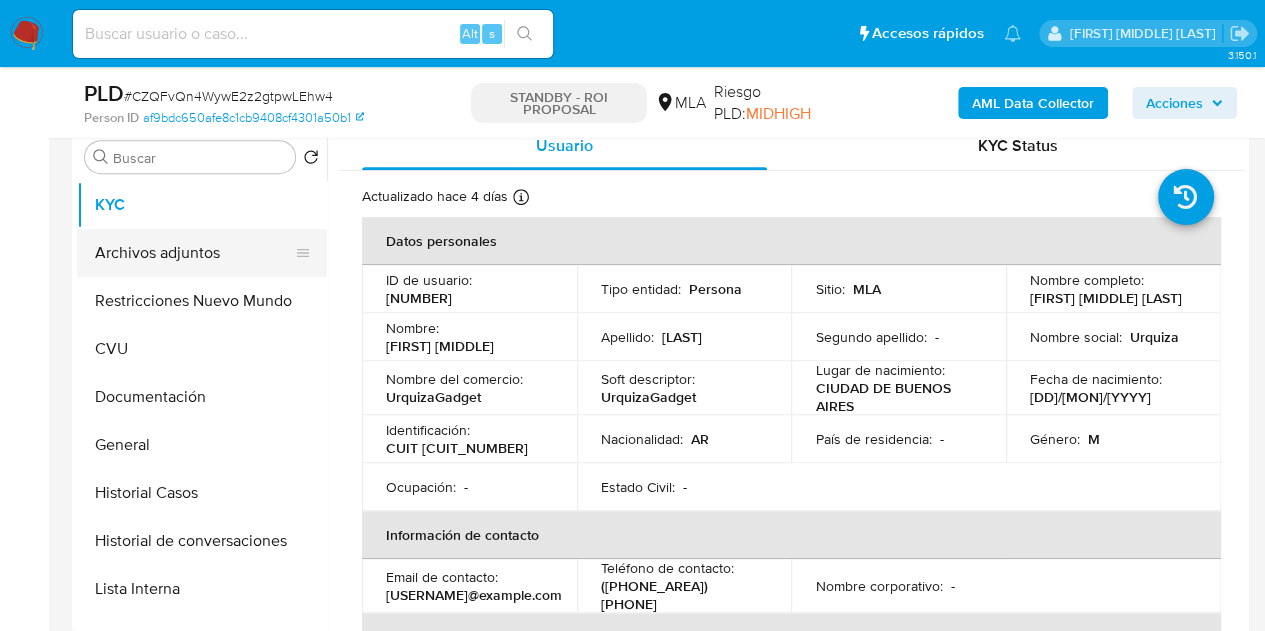 click on "Archivos adjuntos" at bounding box center [194, 253] 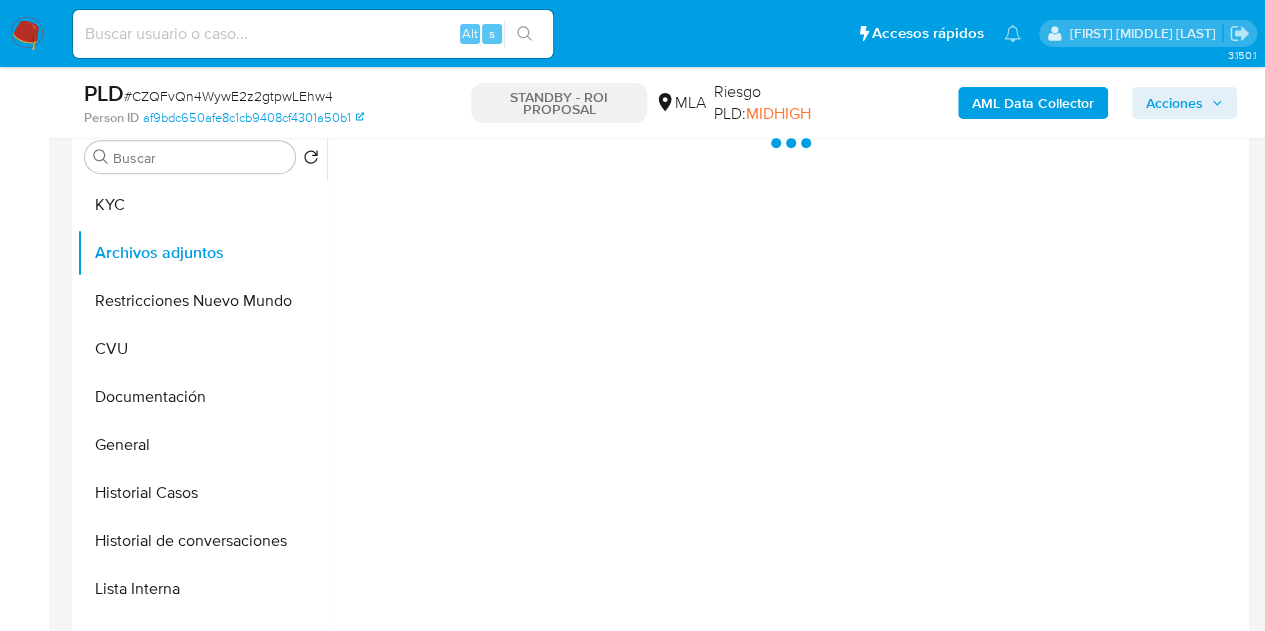 select on "10" 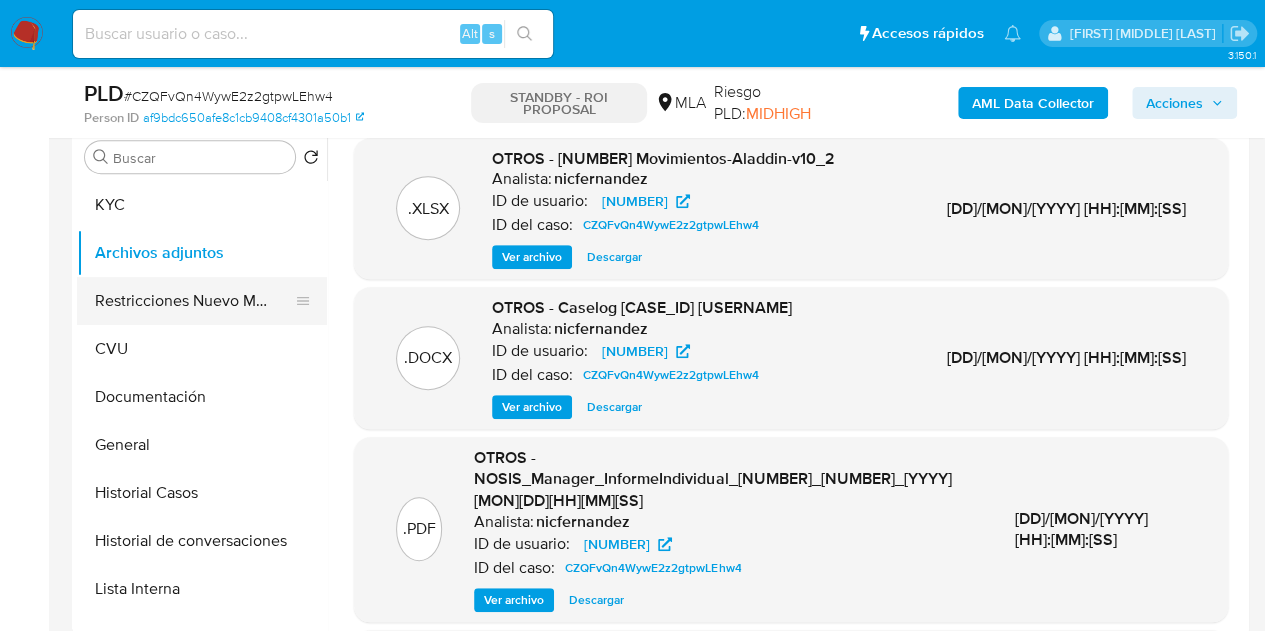 click on "Restricciones Nuevo Mundo" at bounding box center [194, 301] 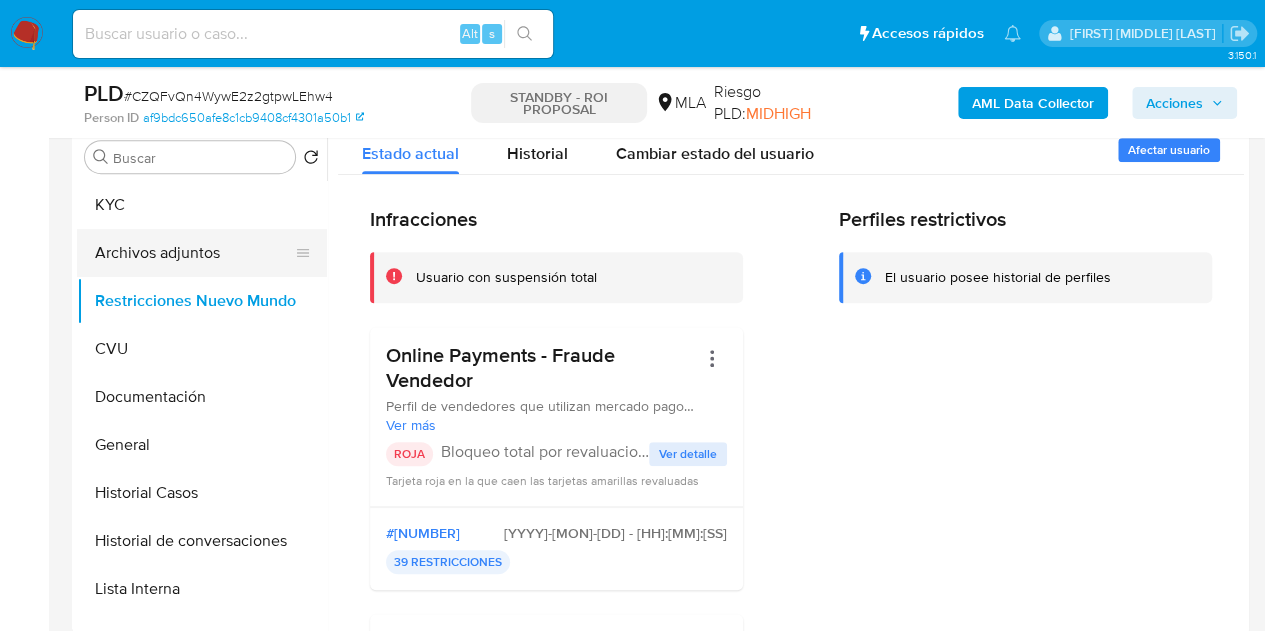 click on "Archivos adjuntos" at bounding box center (194, 253) 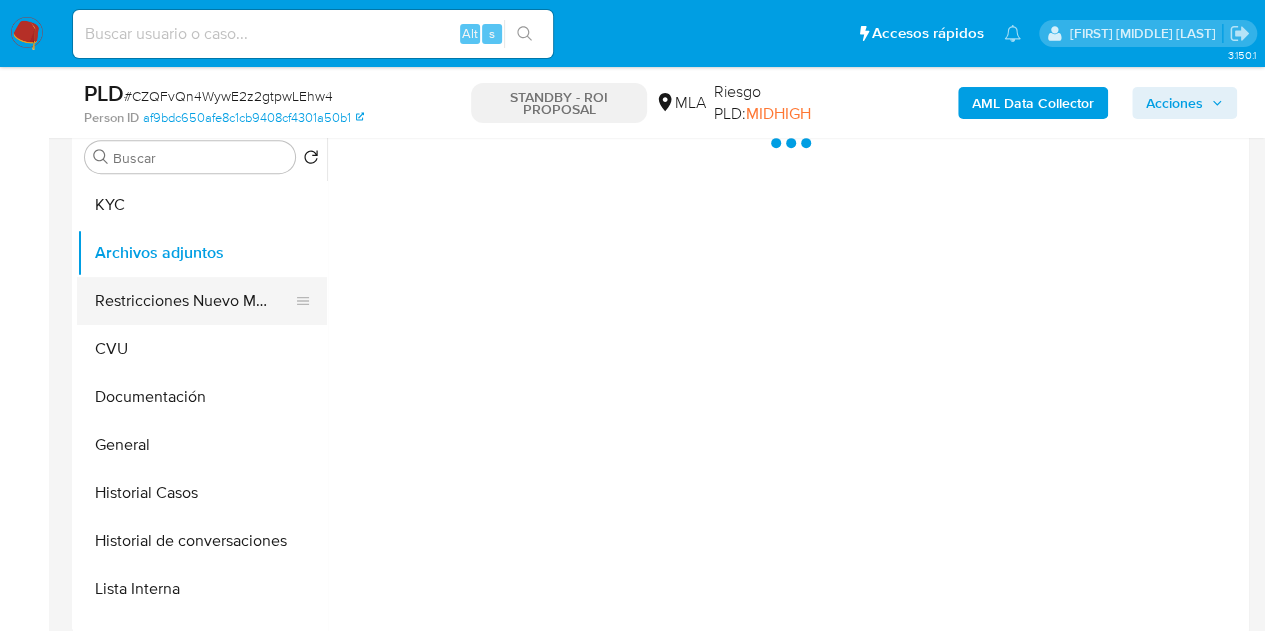 click on "Restricciones Nuevo Mundo" at bounding box center [194, 301] 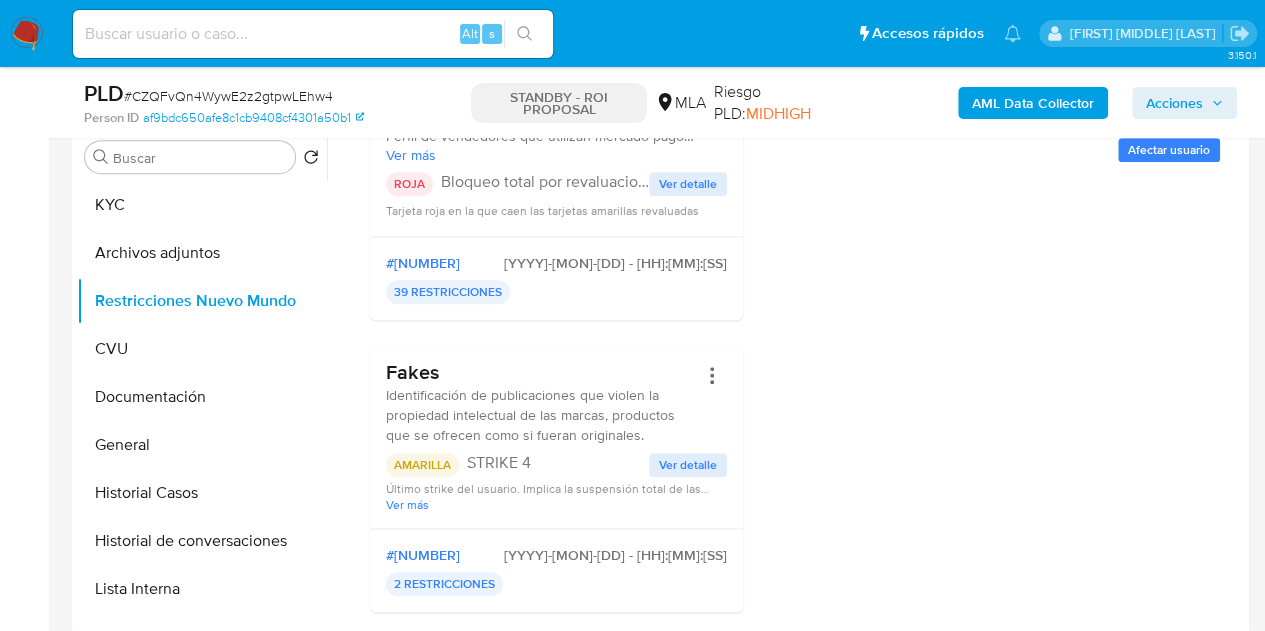 scroll, scrollTop: 27, scrollLeft: 0, axis: vertical 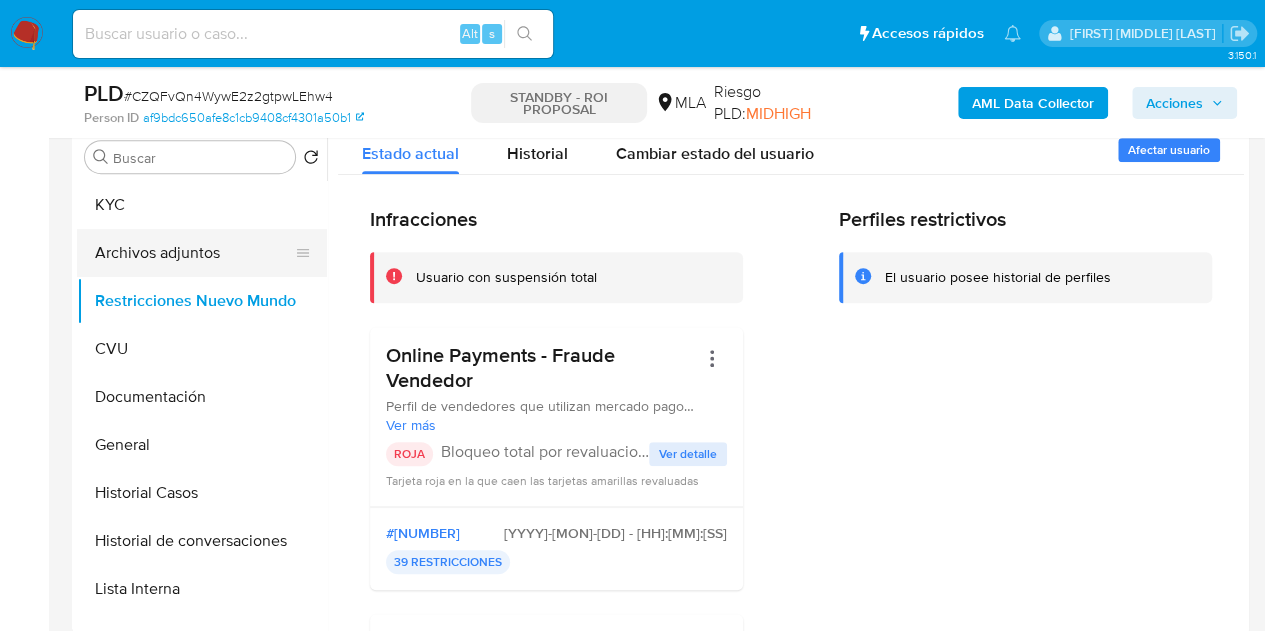 click on "Archivos adjuntos" at bounding box center (194, 253) 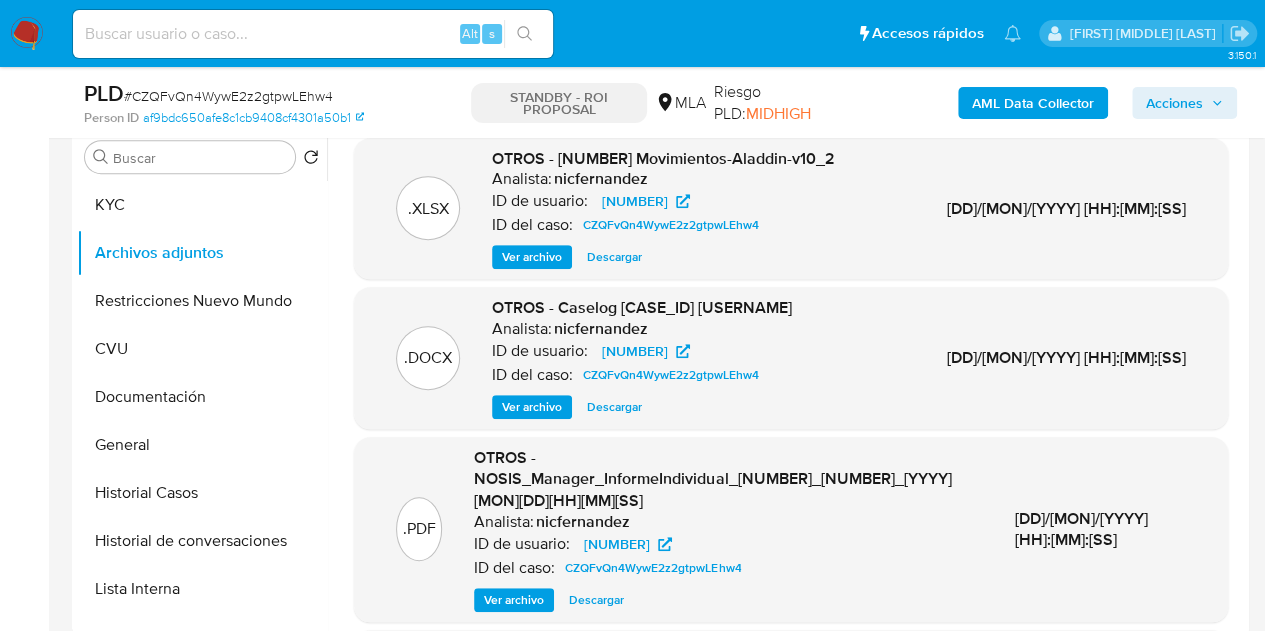 click on "Ver archivo" at bounding box center [532, 407] 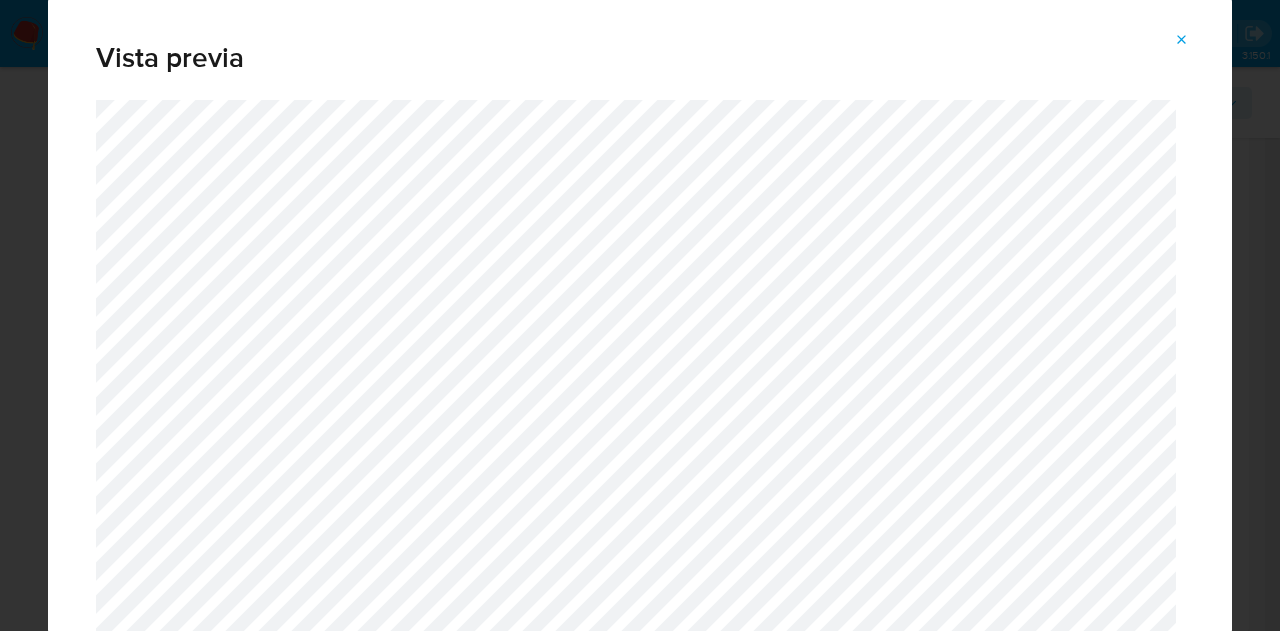 drag, startPoint x: 1191, startPoint y: 36, endPoint x: 1070, endPoint y: 127, distance: 151.40013 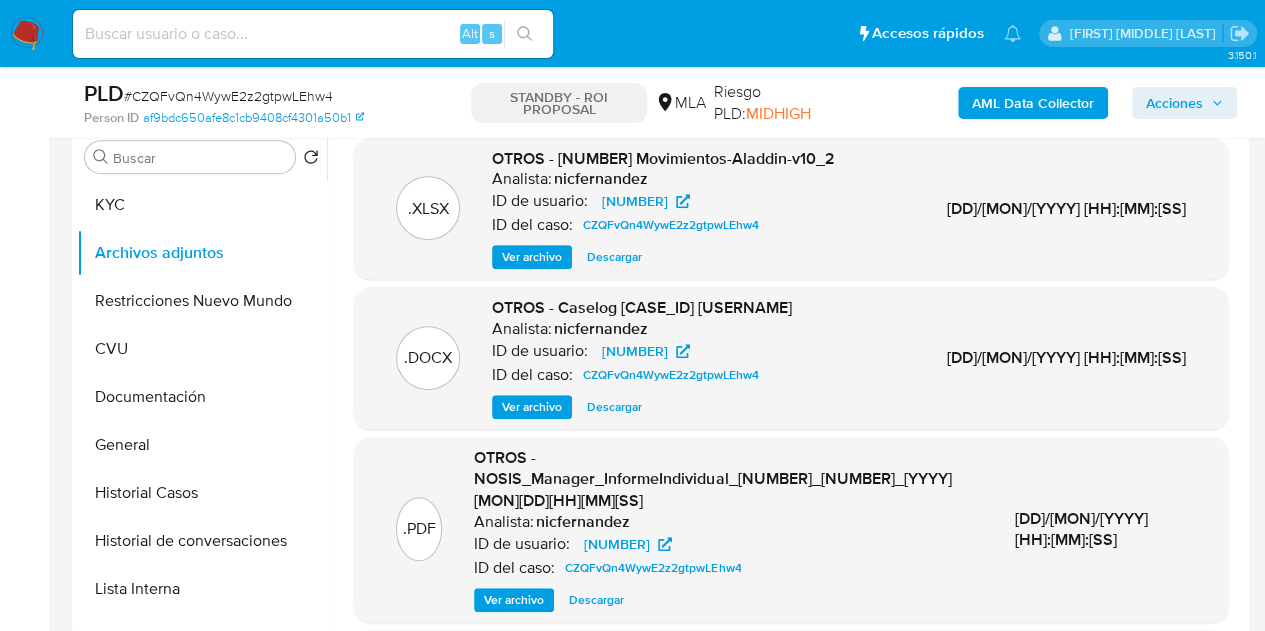 click on ".XLSX OTROS - 208362993 Movimientos-Aladdin-v10_2 Analista: nicfernandez ID de usuario: 208362993 ID del caso: CZQFvQn4WywE2z2gtpwLEhw4 Ver archivo Descargar 17/Jul/2025 11:39:05" at bounding box center [791, 209] 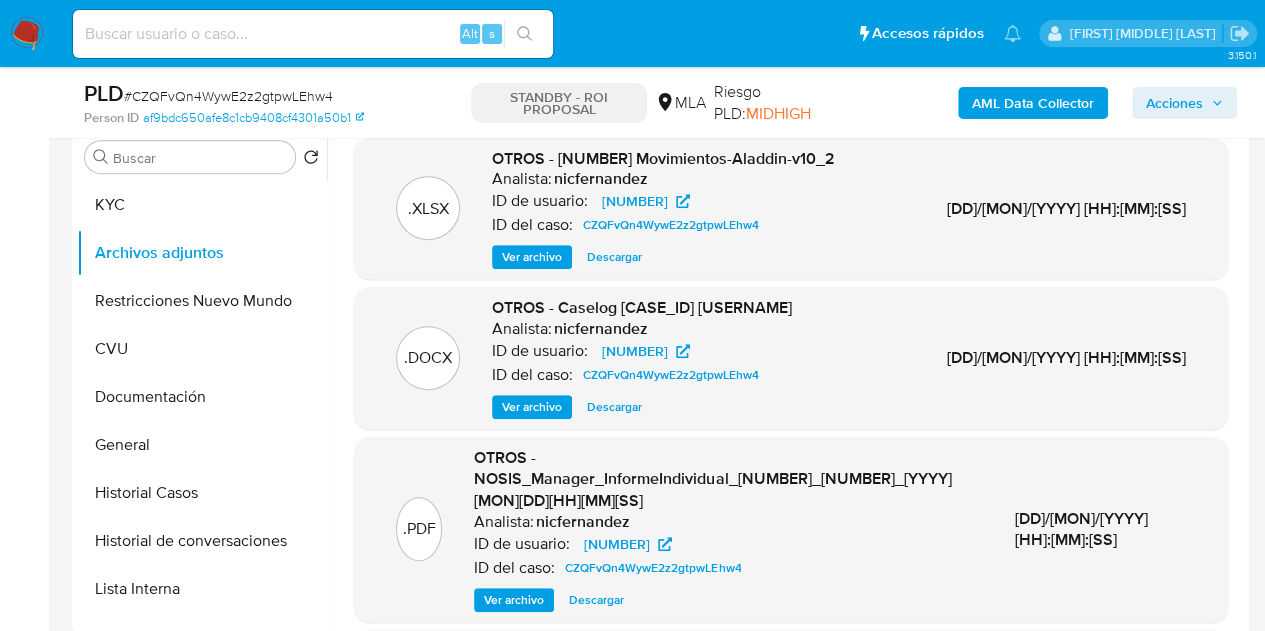 click on "Descargar" at bounding box center (614, 407) 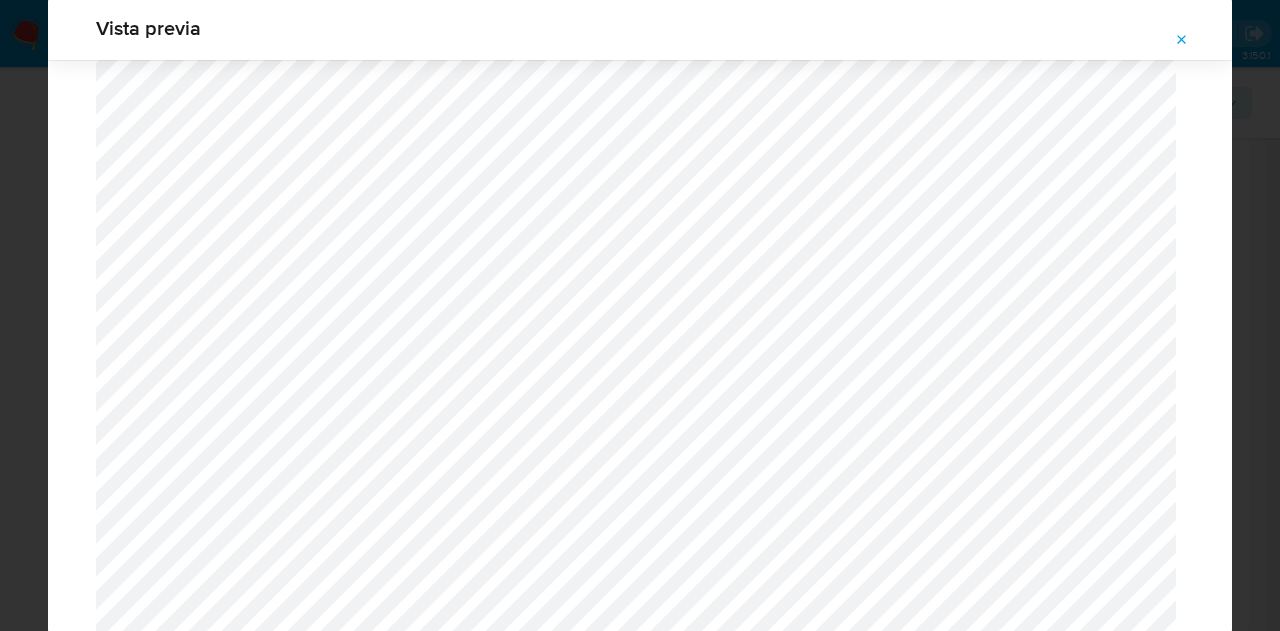 scroll, scrollTop: 2435, scrollLeft: 0, axis: vertical 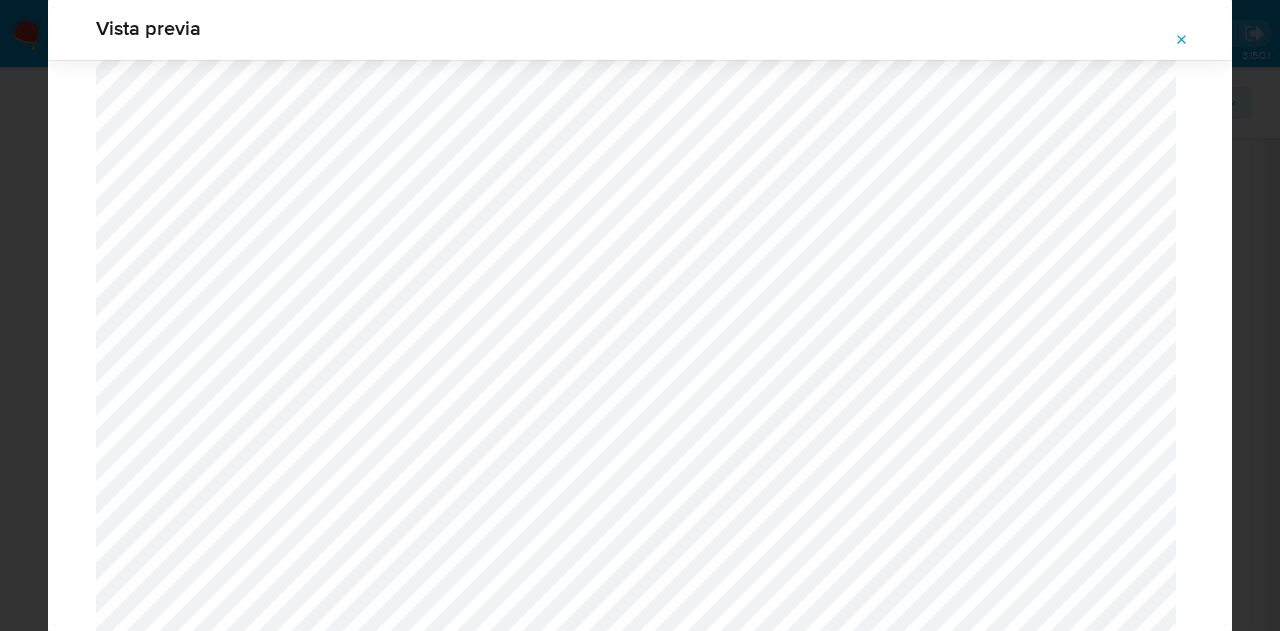 click 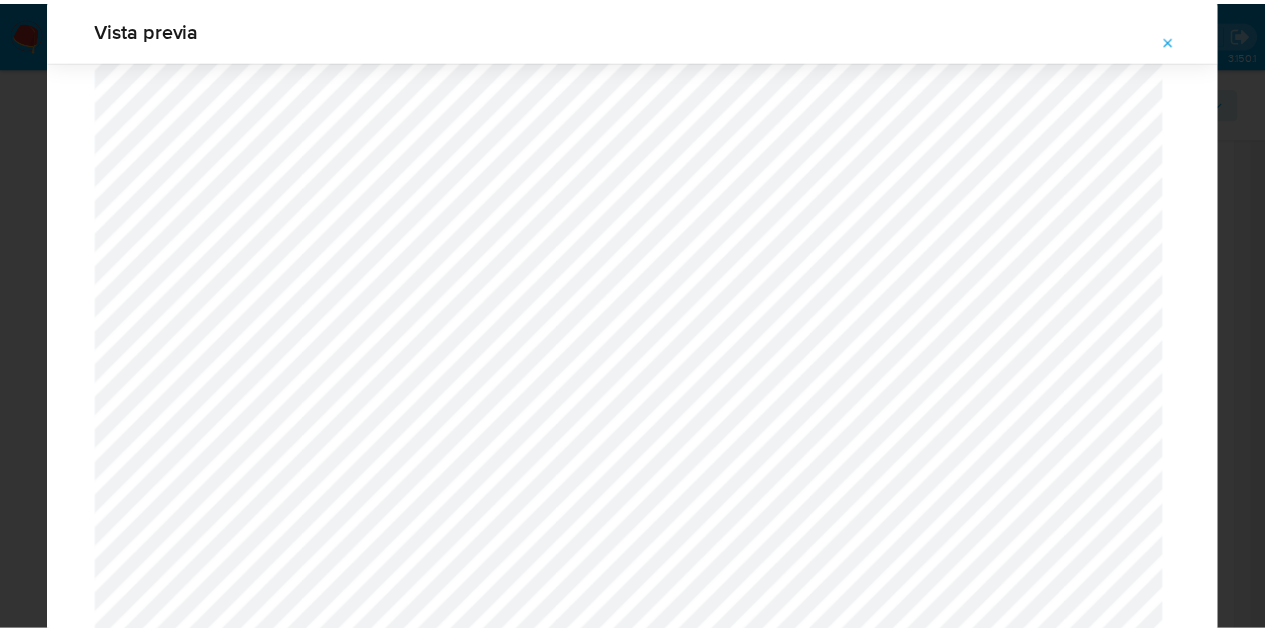 scroll, scrollTop: 64, scrollLeft: 0, axis: vertical 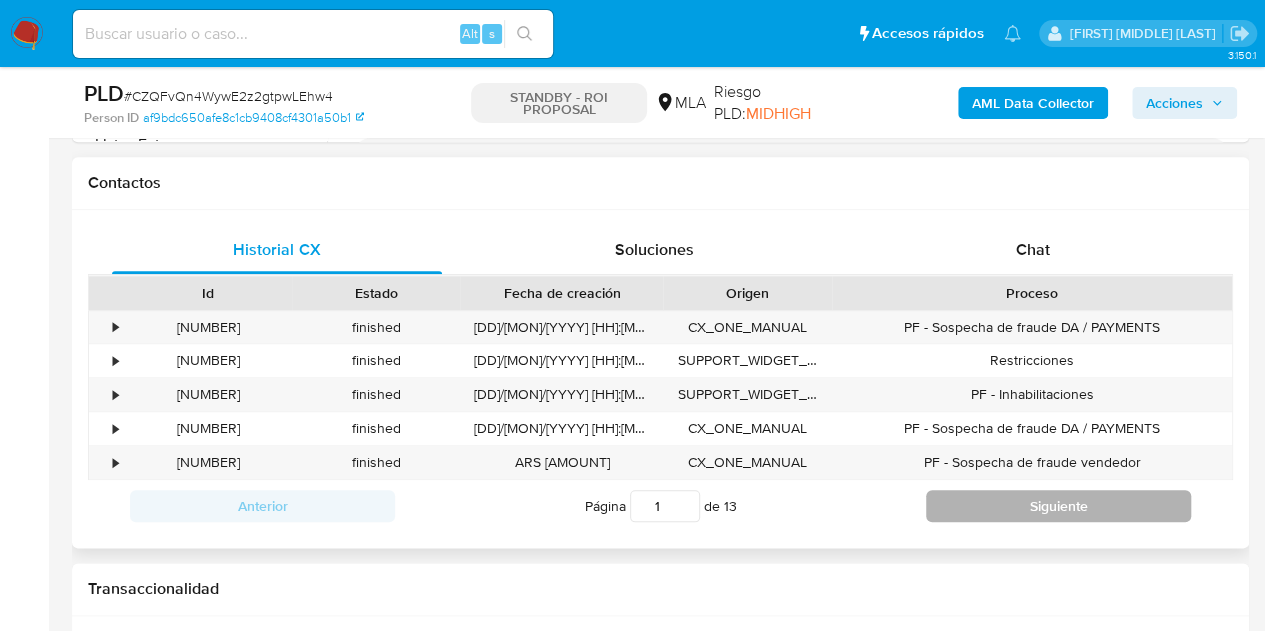 click on "Siguiente" at bounding box center (1058, 506) 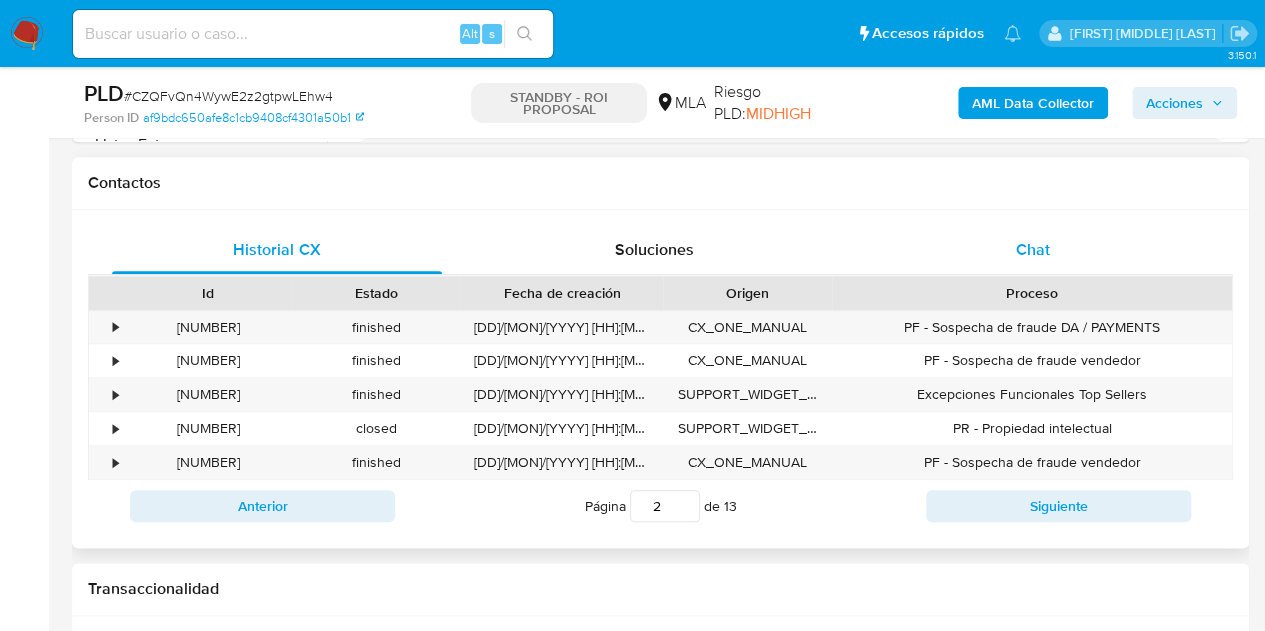 click on "Chat" at bounding box center (1033, 250) 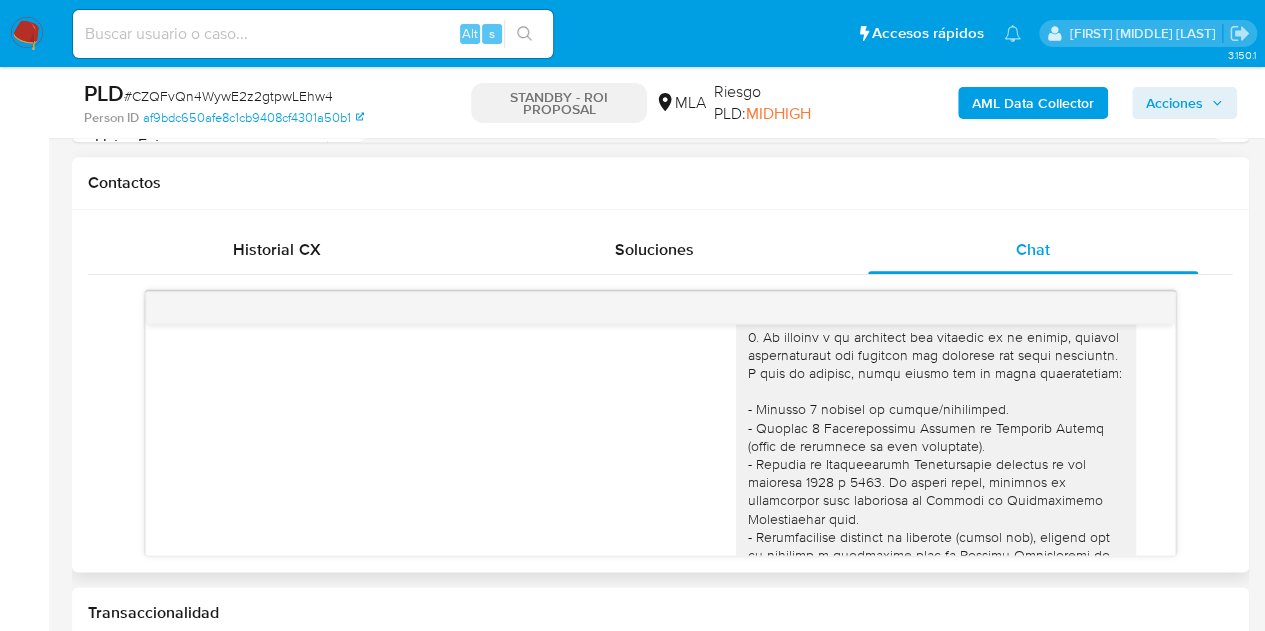scroll, scrollTop: 0, scrollLeft: 0, axis: both 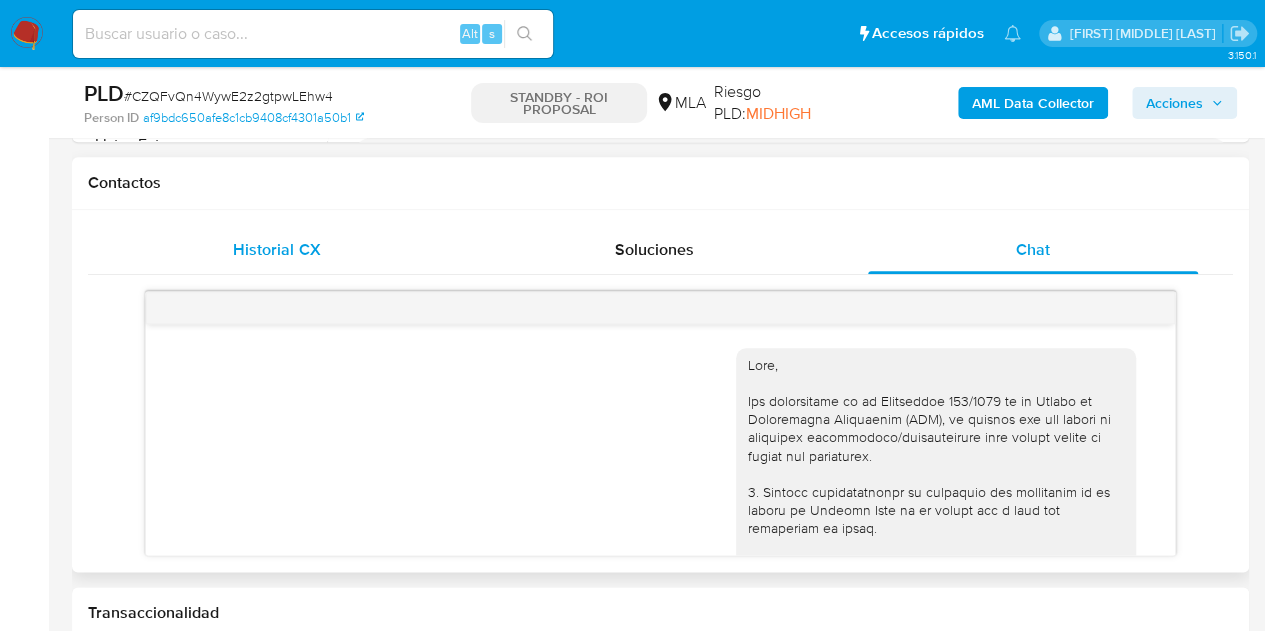 click on "Historial CX" at bounding box center (276, 249) 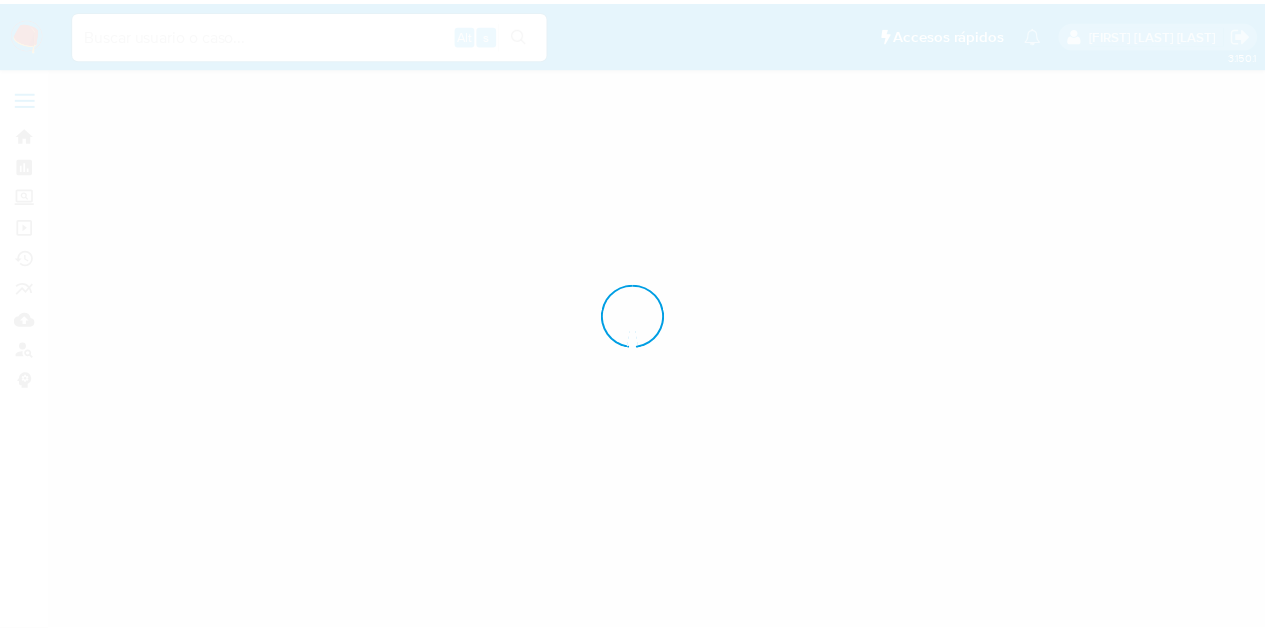 scroll, scrollTop: 0, scrollLeft: 0, axis: both 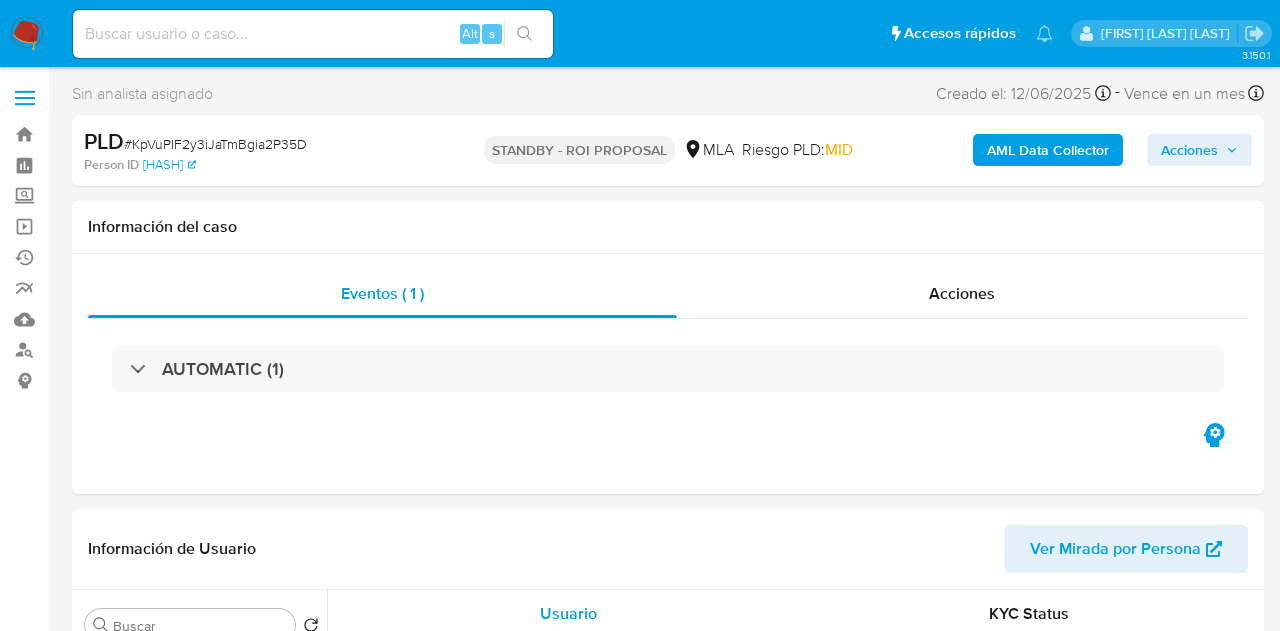 select on "10" 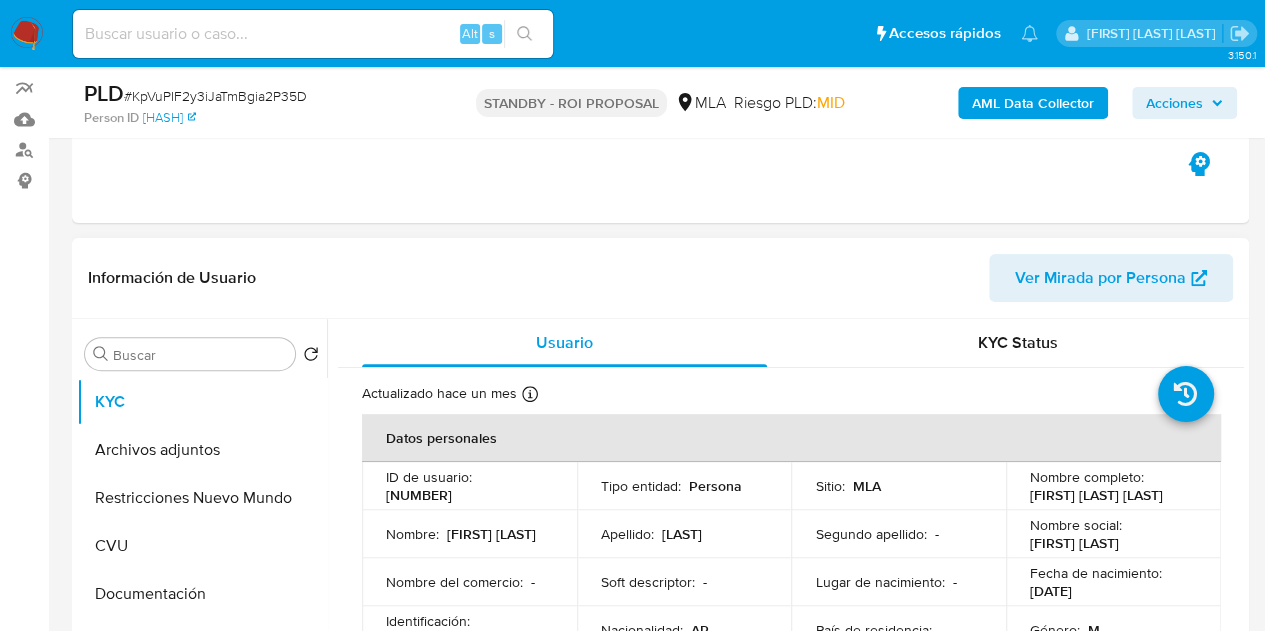 scroll, scrollTop: 204, scrollLeft: 0, axis: vertical 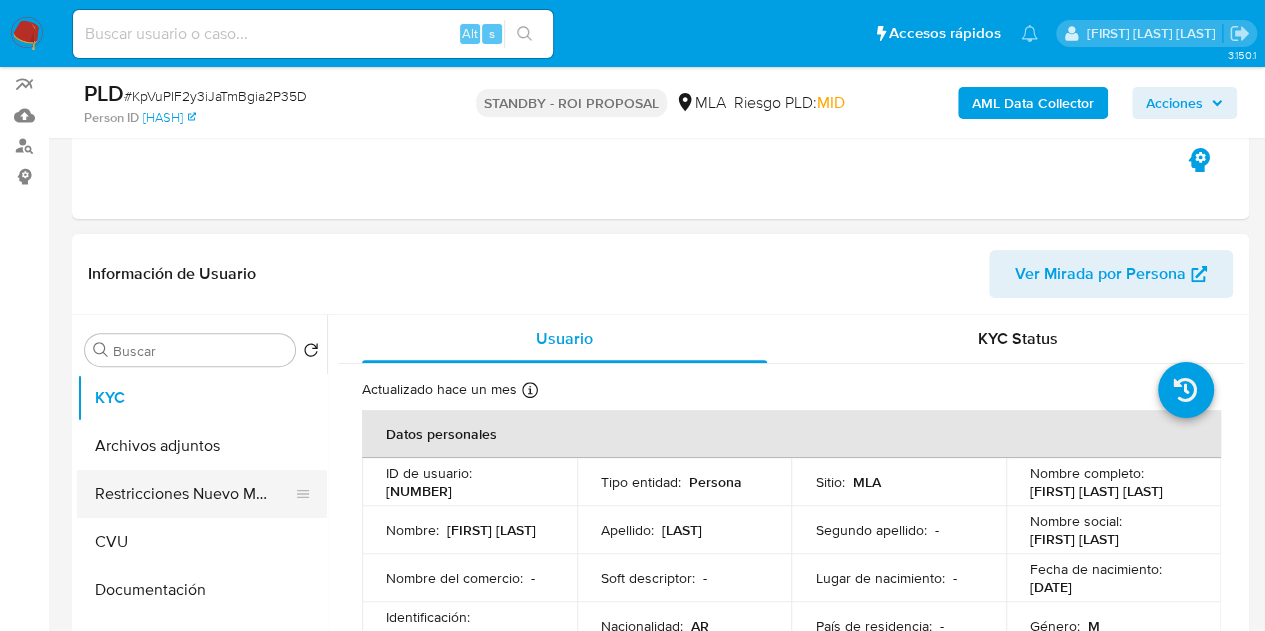 click on "Restricciones Nuevo Mundo" at bounding box center [194, 494] 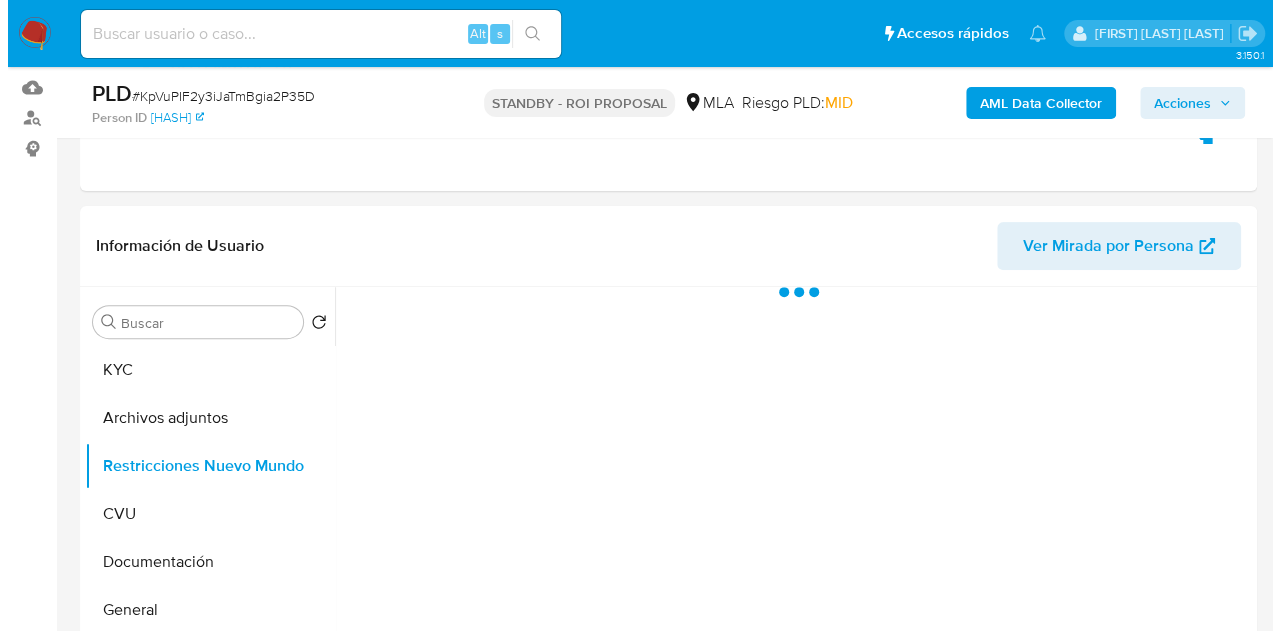 scroll, scrollTop: 244, scrollLeft: 0, axis: vertical 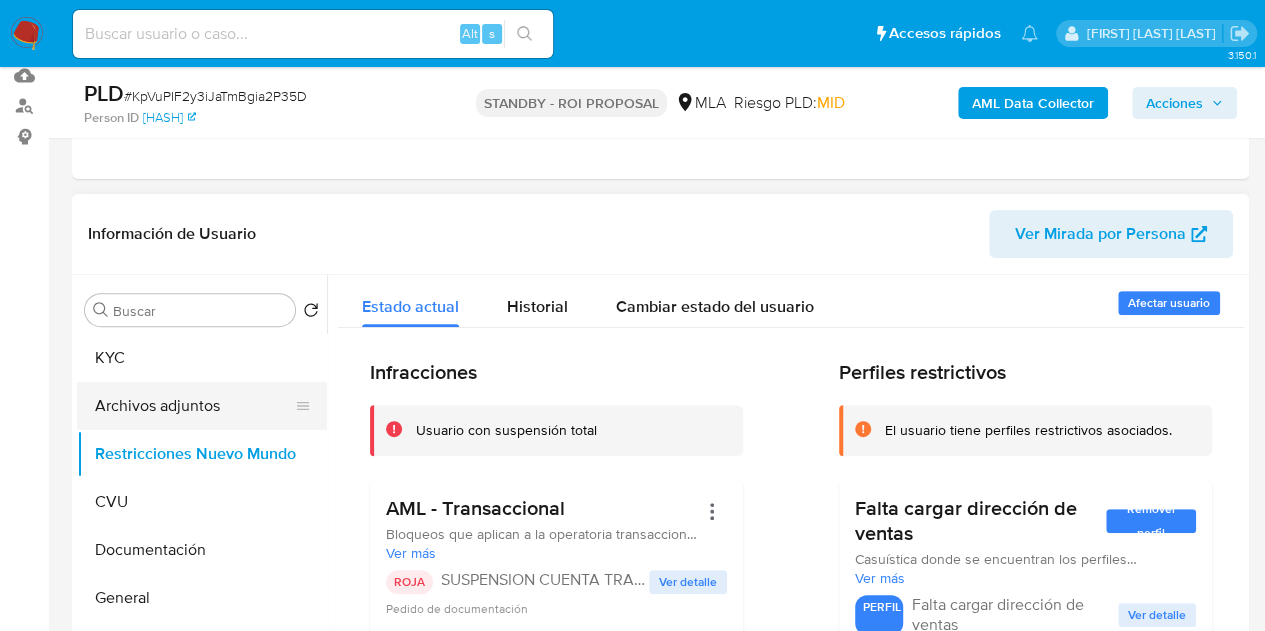 click on "Archivos adjuntos" at bounding box center (194, 406) 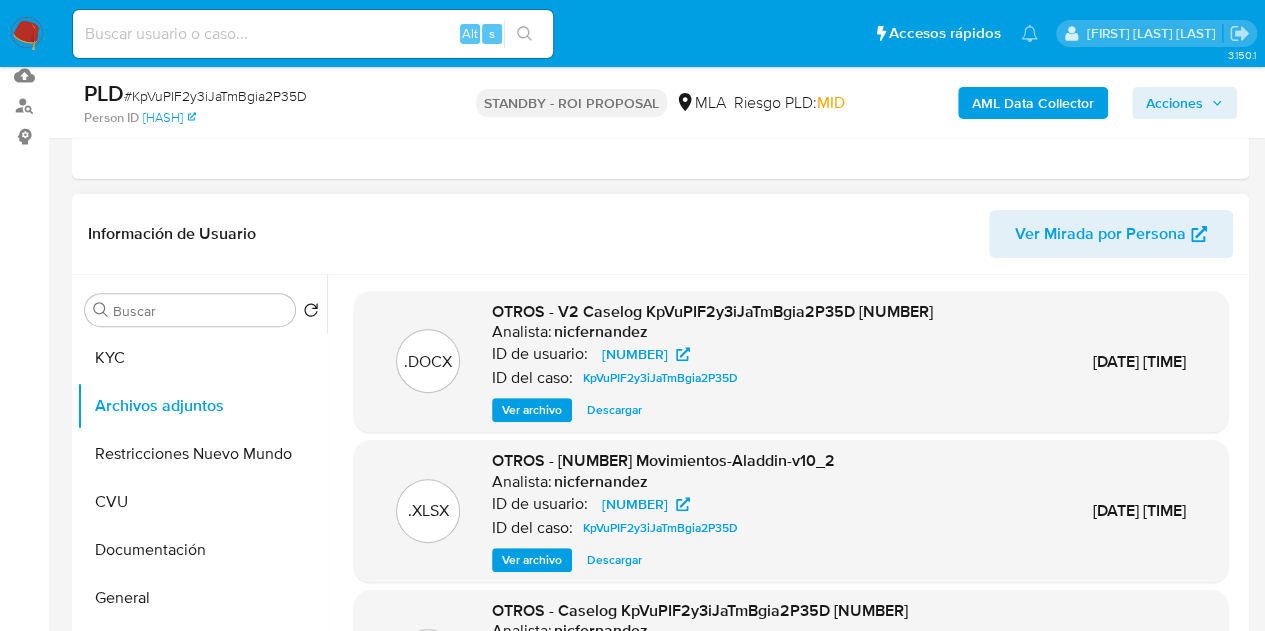 click on ".DOCX OTROS - V2 Caselog KpVuPIF2y3iJaTmBgia2P35D 2404735566 Analista: nicfernandez ID de usuario: 2404735566 ID del caso: KpVuPIF2y3iJaTmBgia2P35D Ver archivo Descargar 17/Jul/2025 11:43:22" at bounding box center [791, 362] 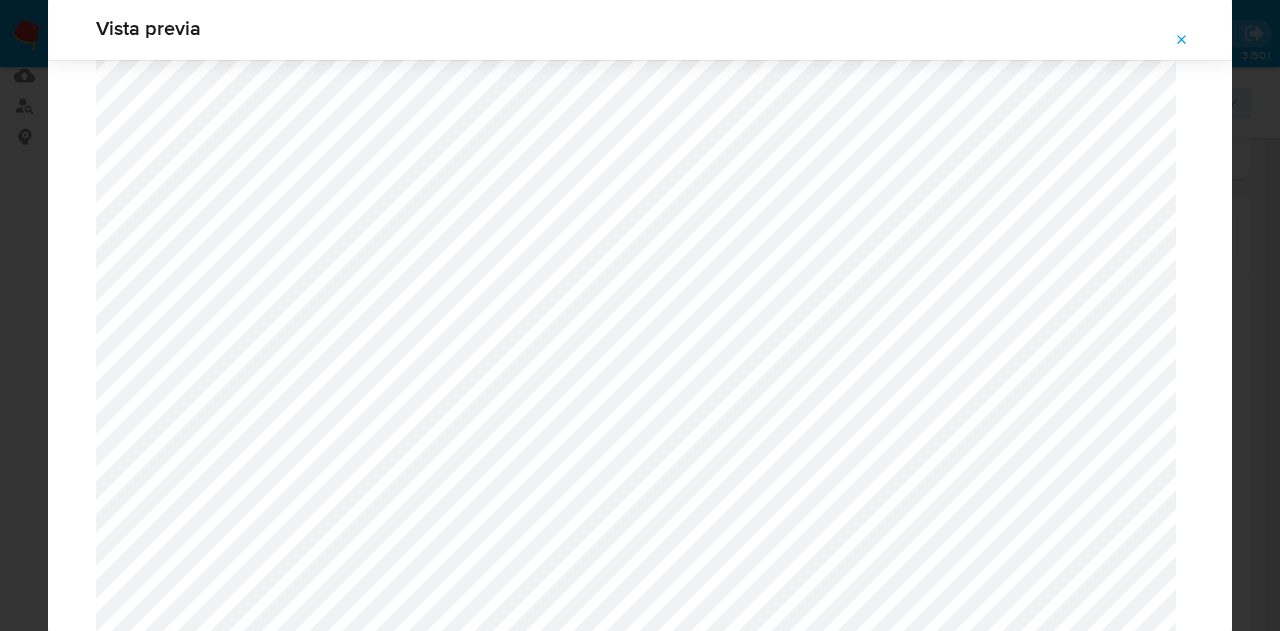 scroll, scrollTop: 1029, scrollLeft: 0, axis: vertical 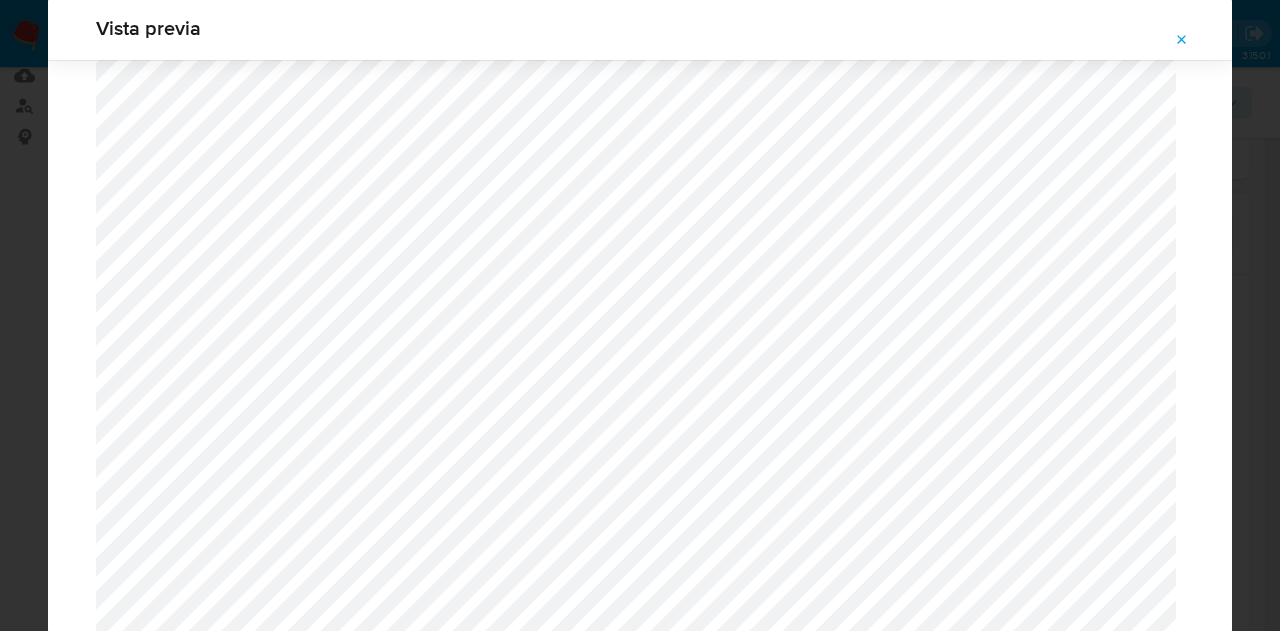click at bounding box center (1182, 40) 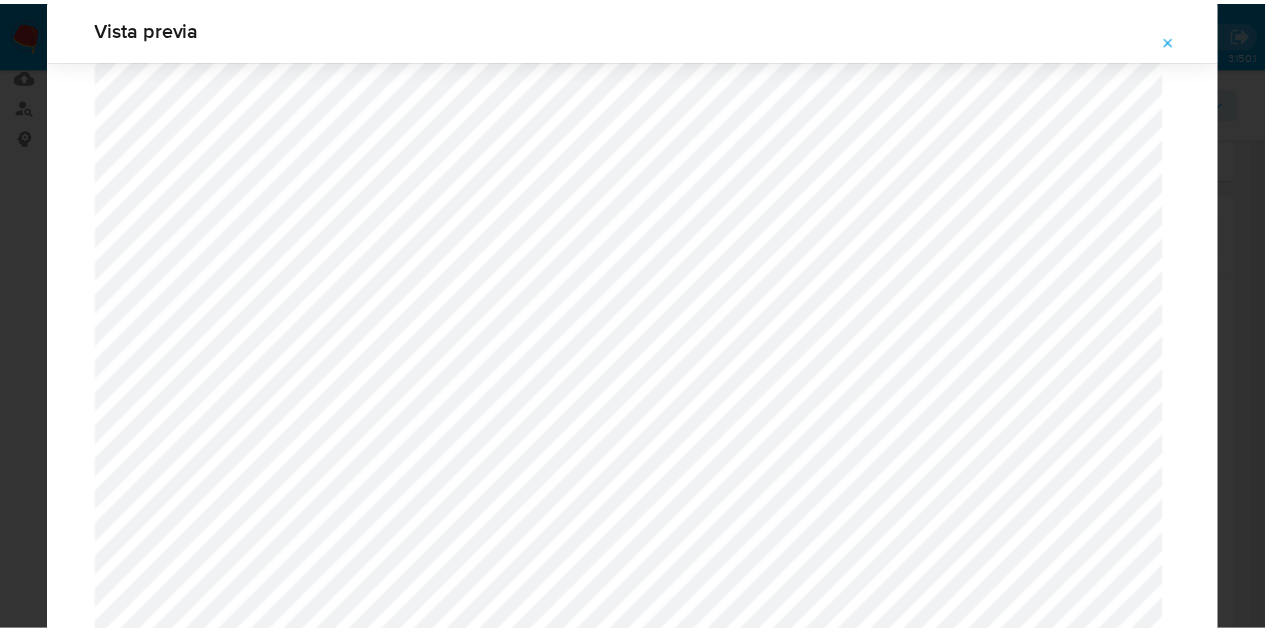 scroll, scrollTop: 64, scrollLeft: 0, axis: vertical 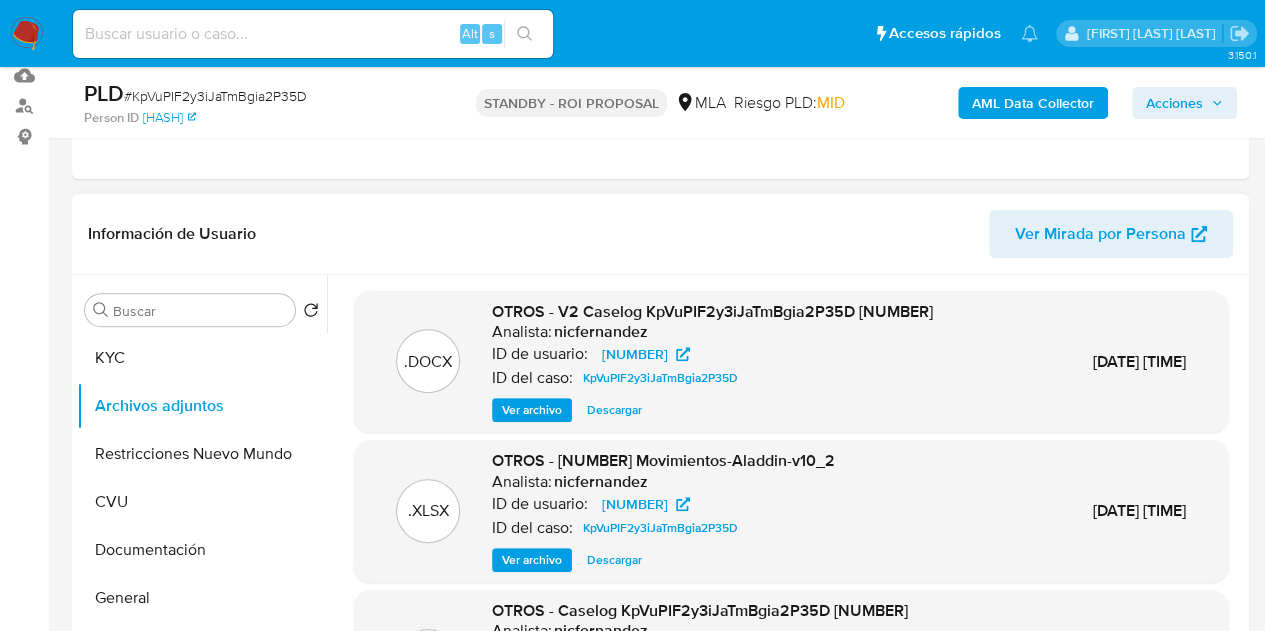 click on "Descargar" at bounding box center (614, 410) 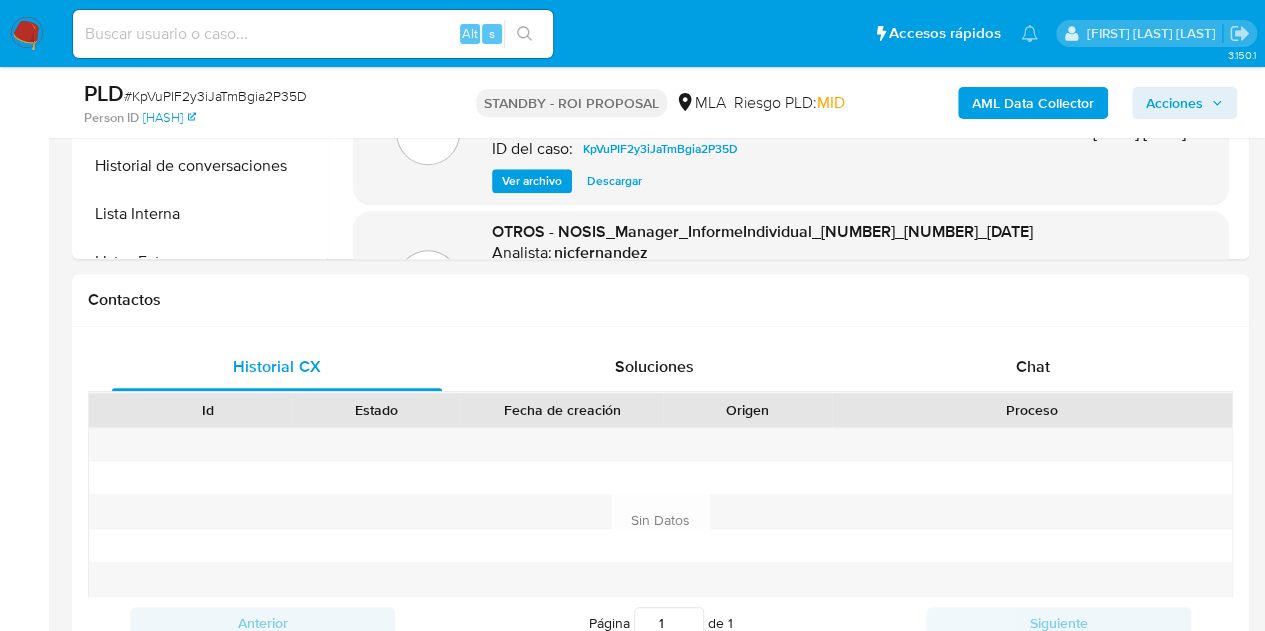 scroll, scrollTop: 380, scrollLeft: 0, axis: vertical 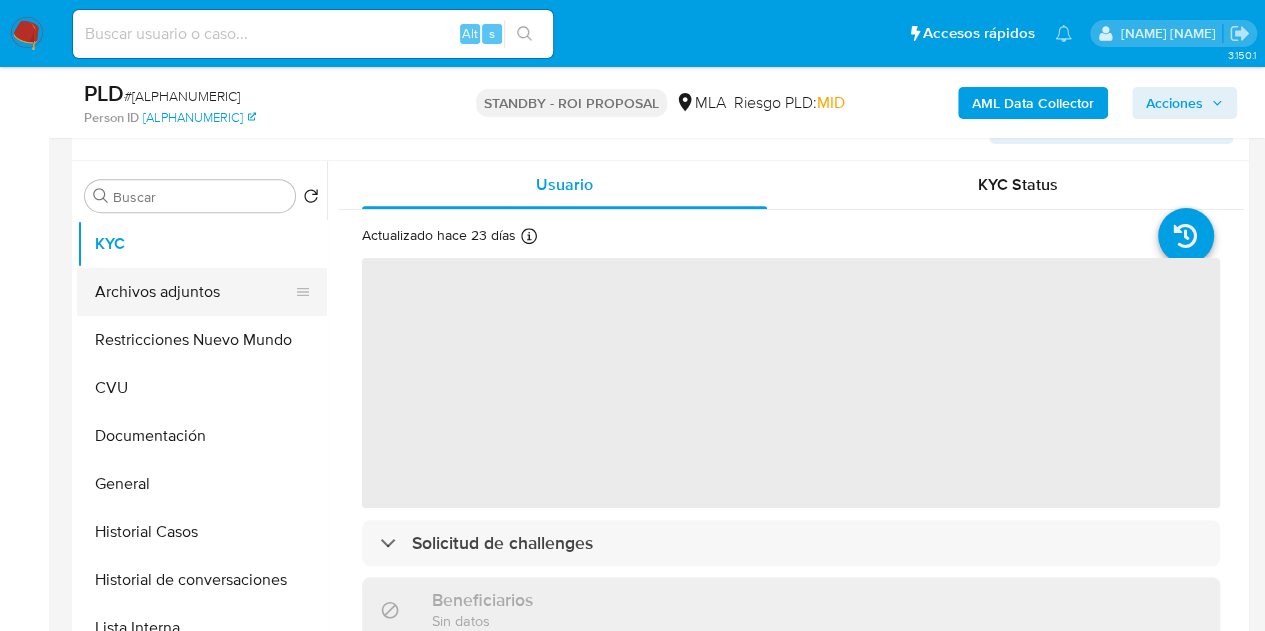 click on "Archivos adjuntos" at bounding box center [194, 292] 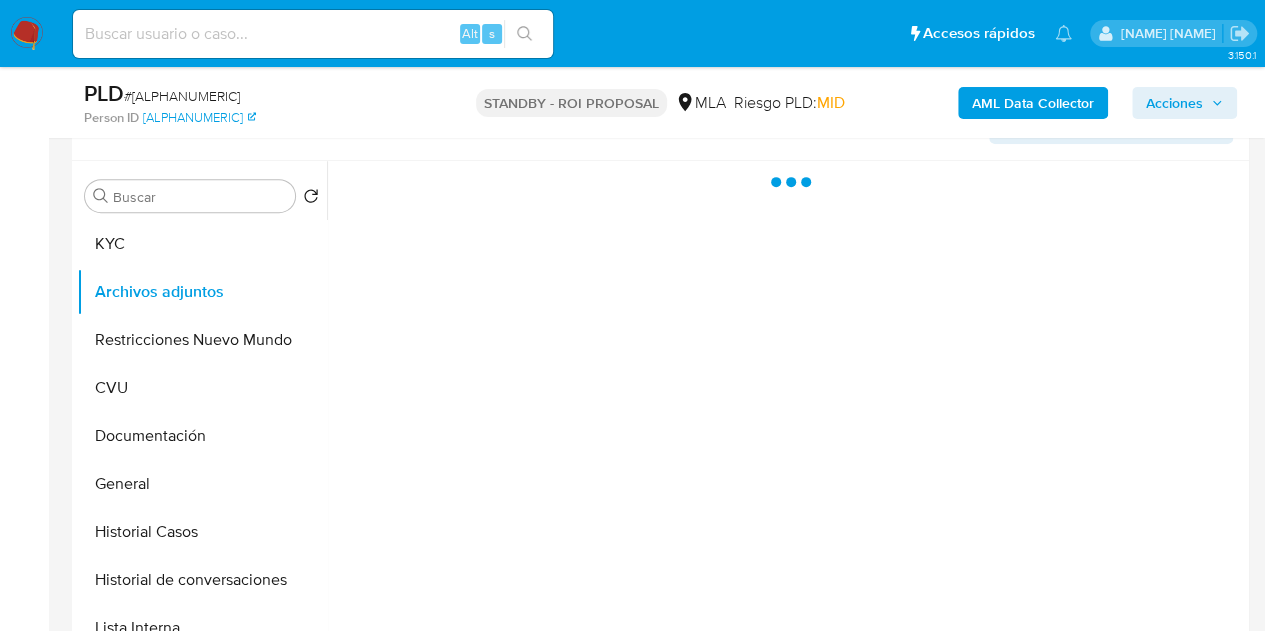 select on "10" 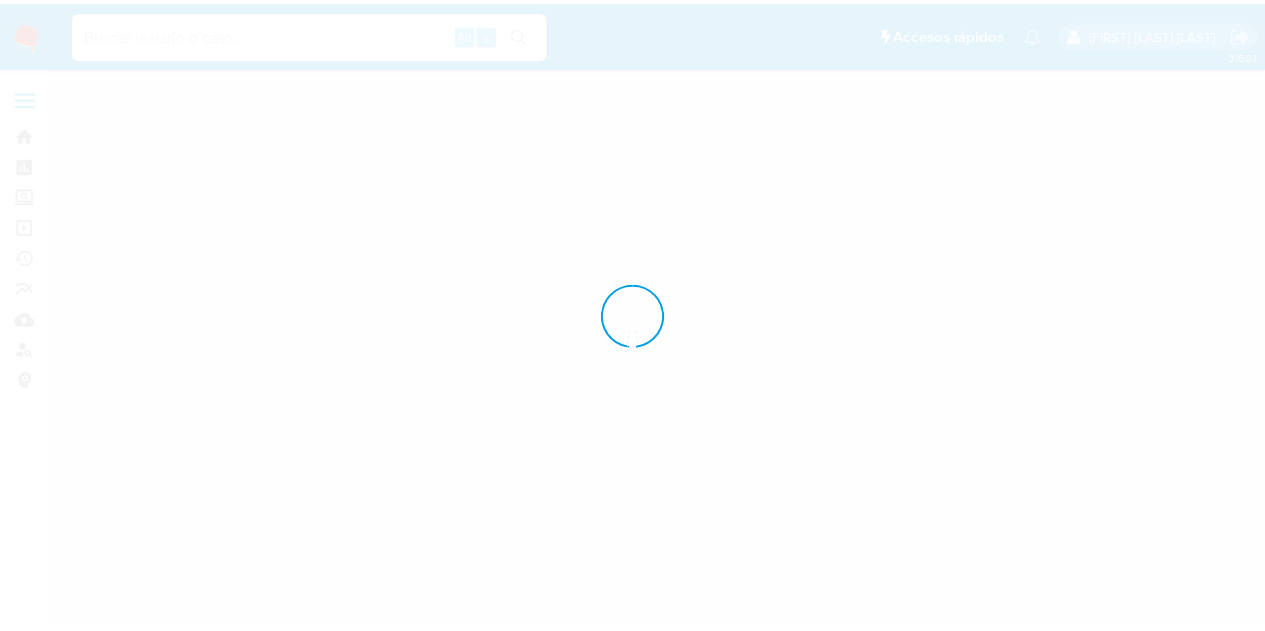 scroll, scrollTop: 0, scrollLeft: 0, axis: both 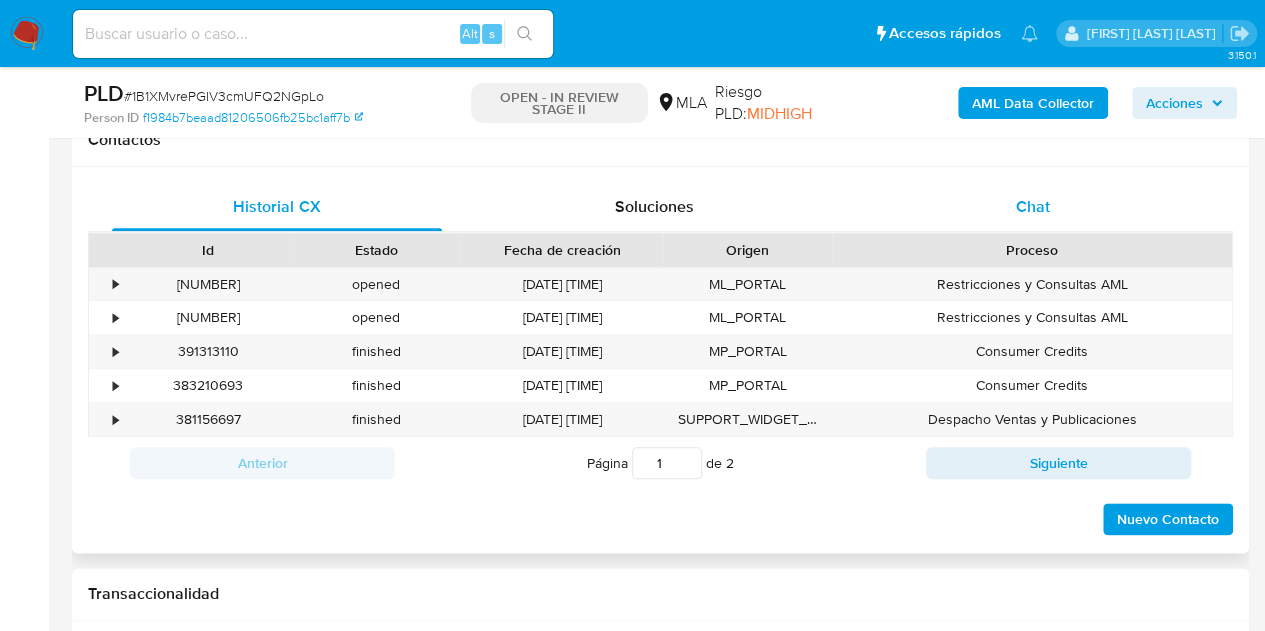 click on "Chat" at bounding box center [1033, 207] 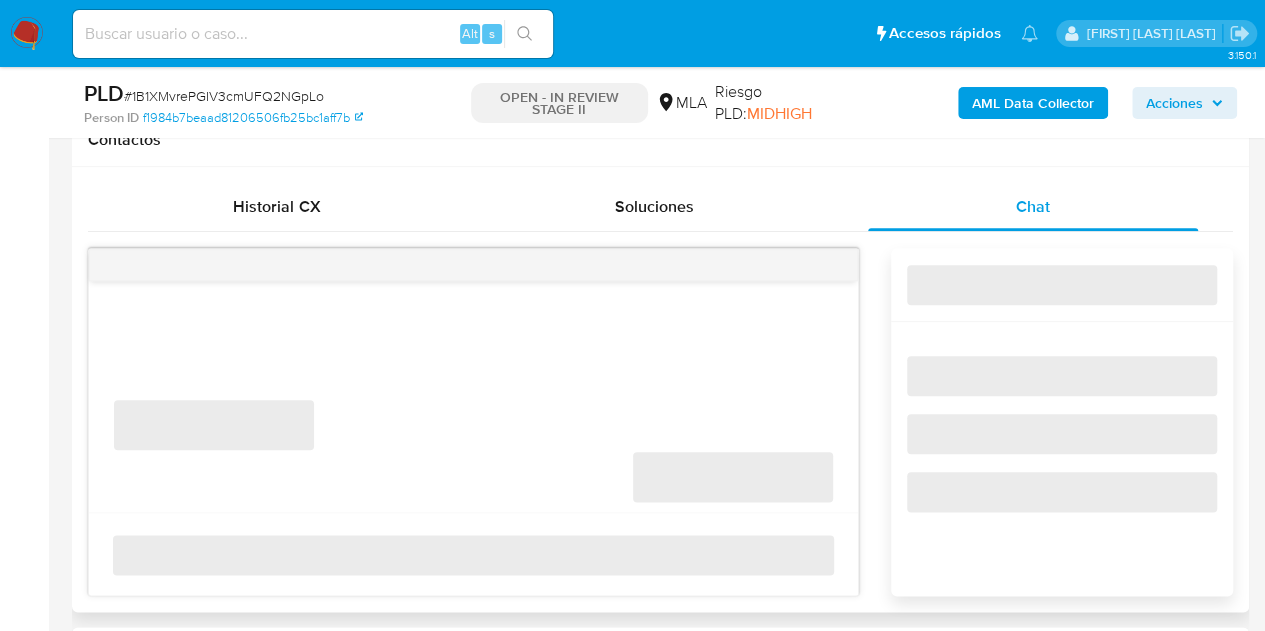 select on "10" 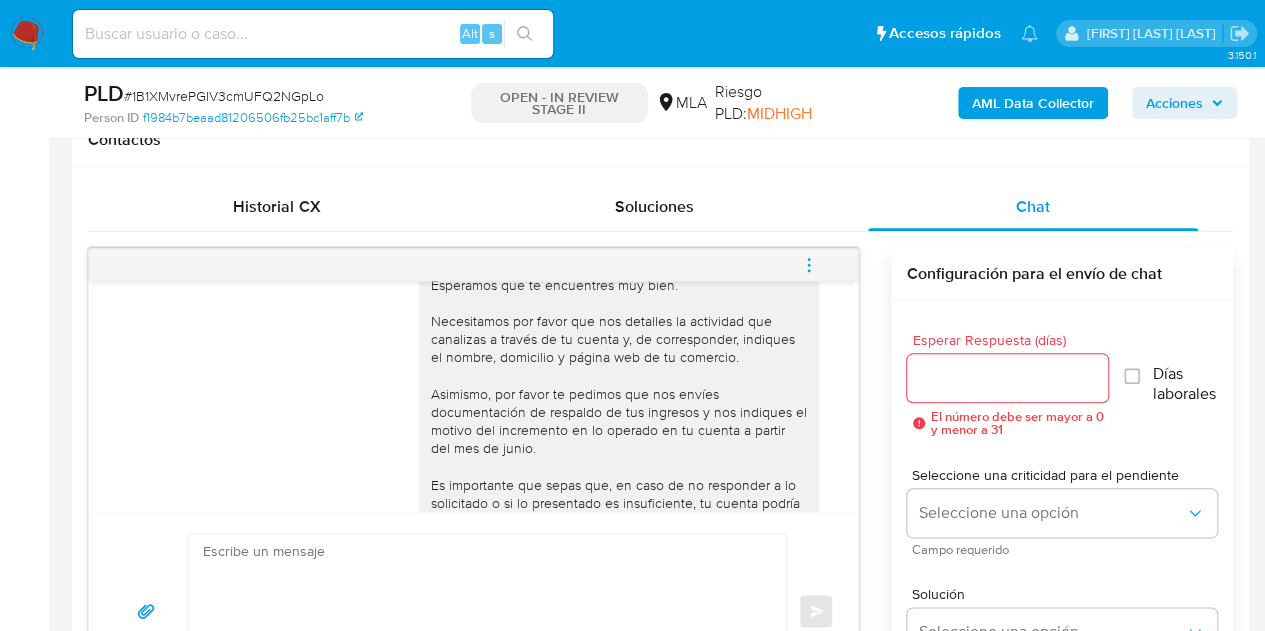 scroll, scrollTop: 1898, scrollLeft: 0, axis: vertical 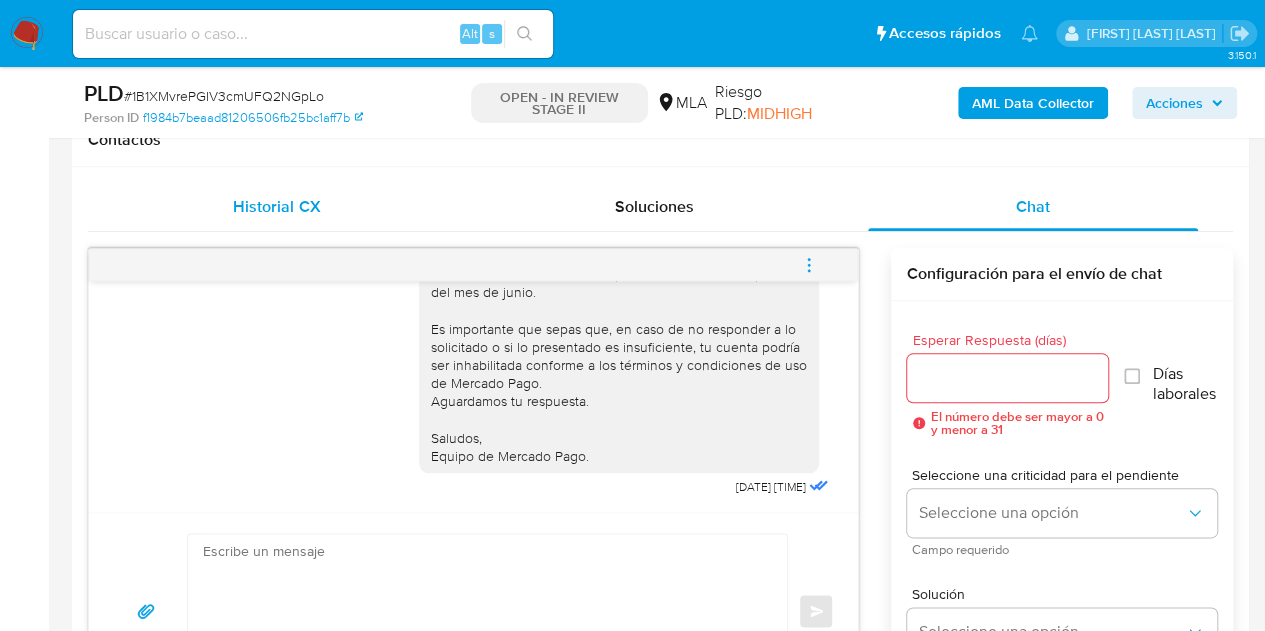 click on "Historial CX" at bounding box center (277, 207) 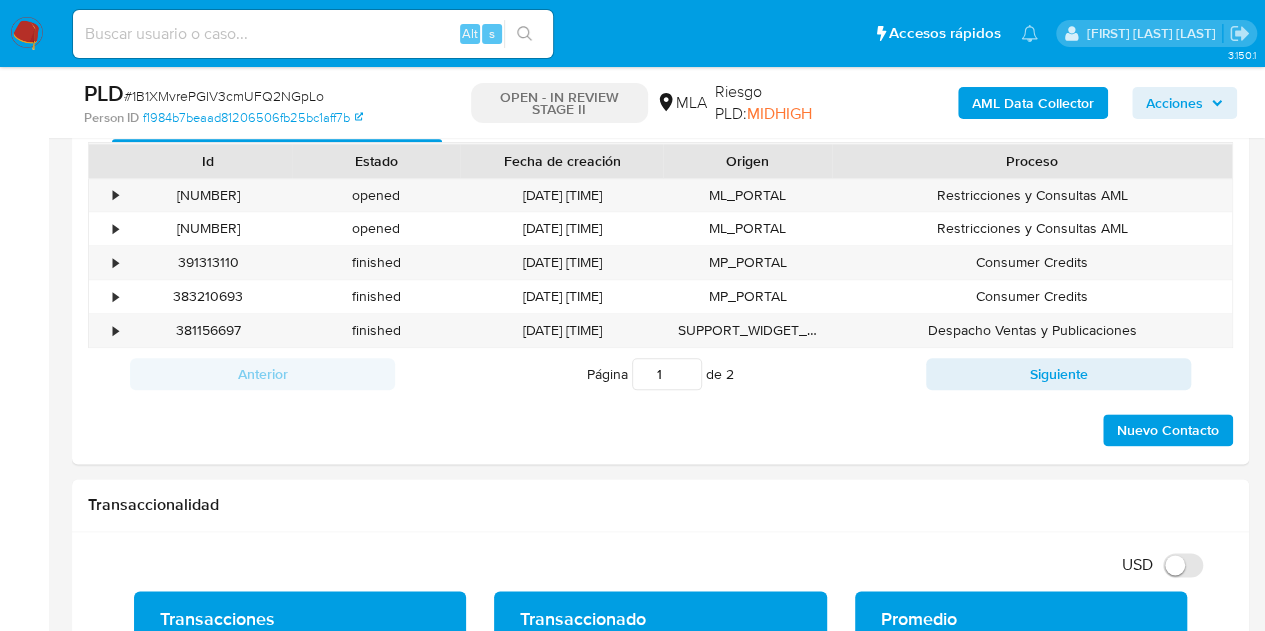 scroll, scrollTop: 958, scrollLeft: 0, axis: vertical 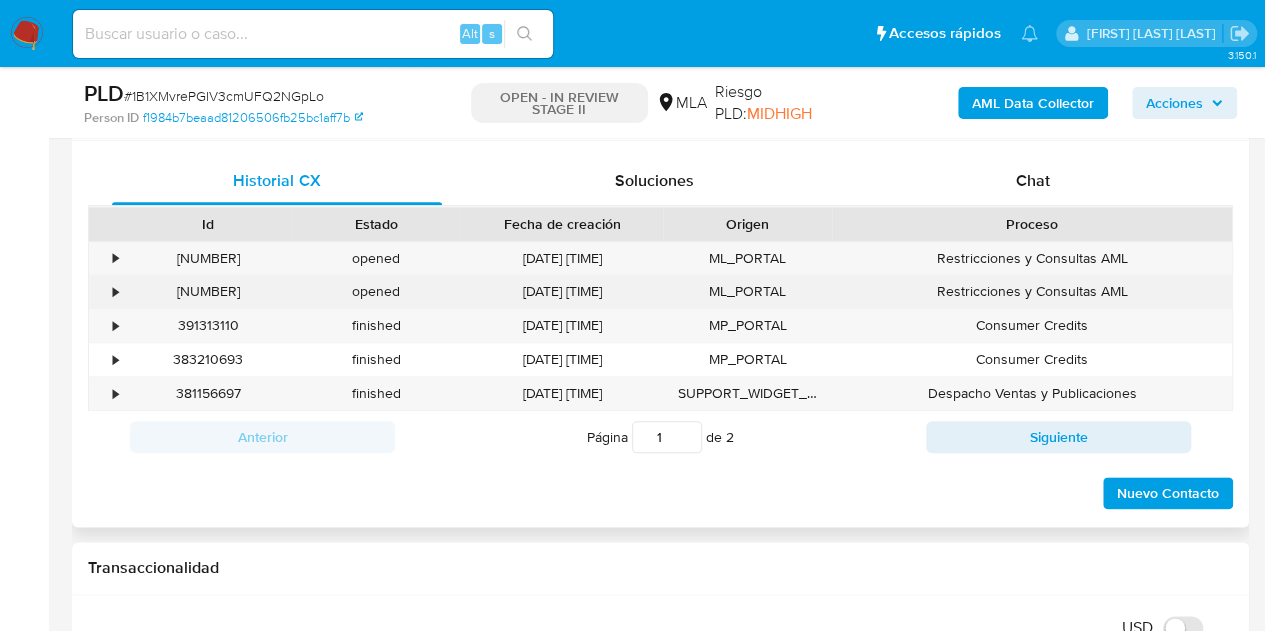 click on "[NUMBER]" at bounding box center [208, 291] 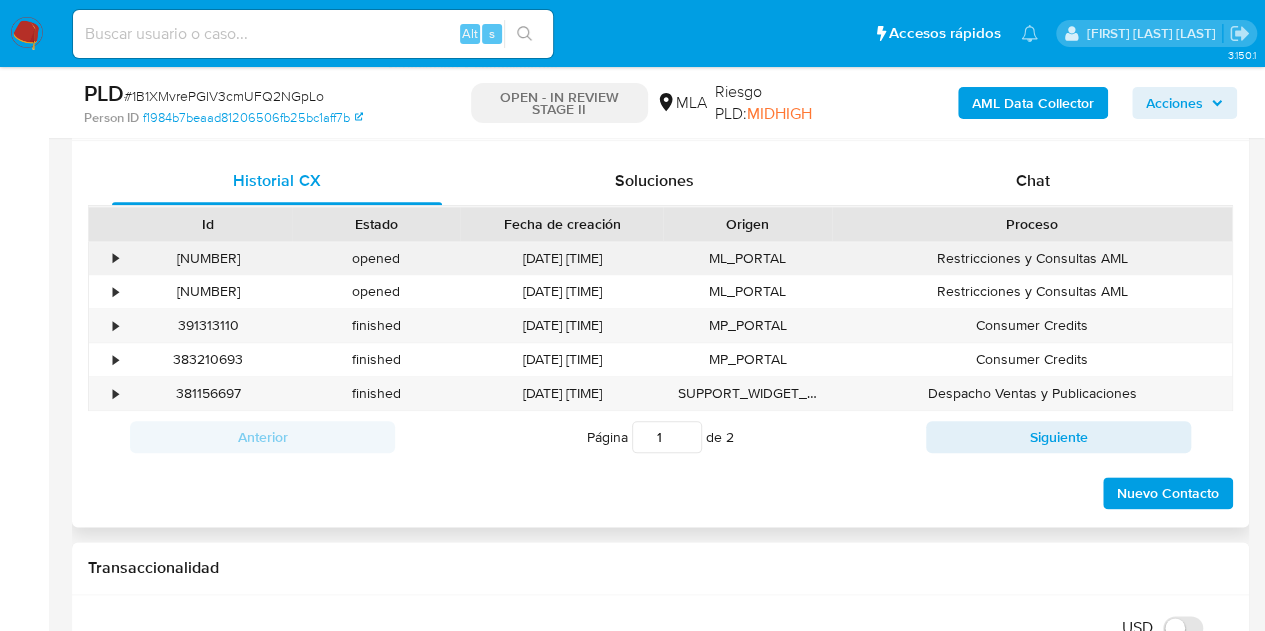 click on "399103022" at bounding box center (208, 258) 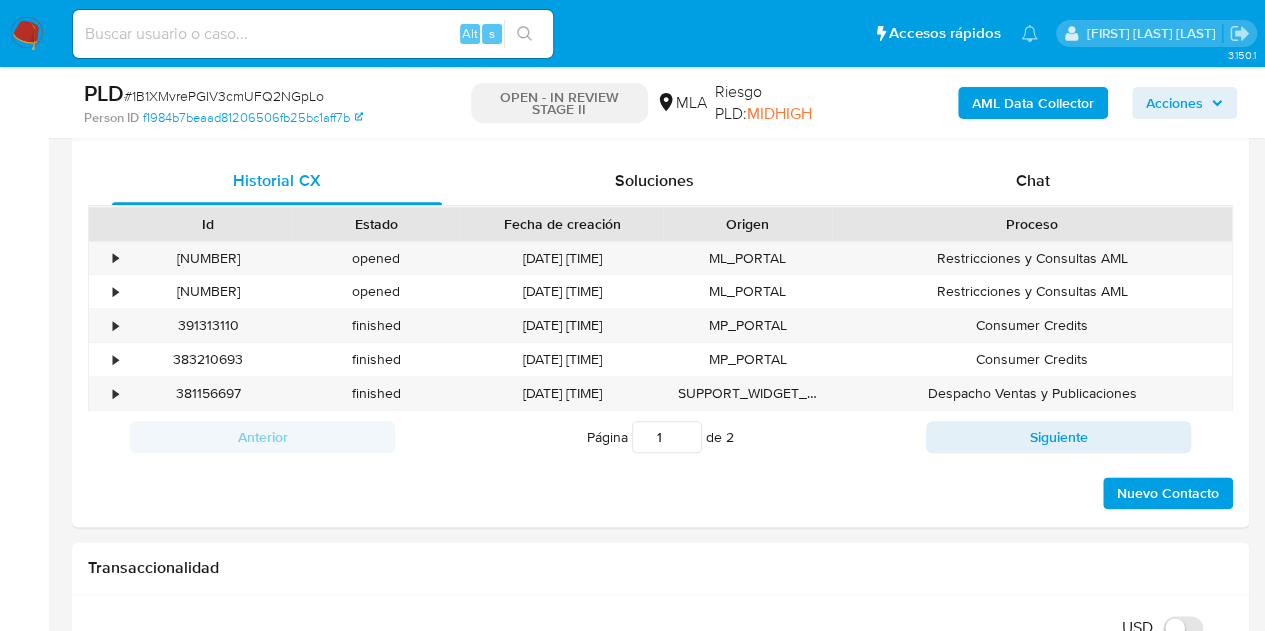 copy on "399103022" 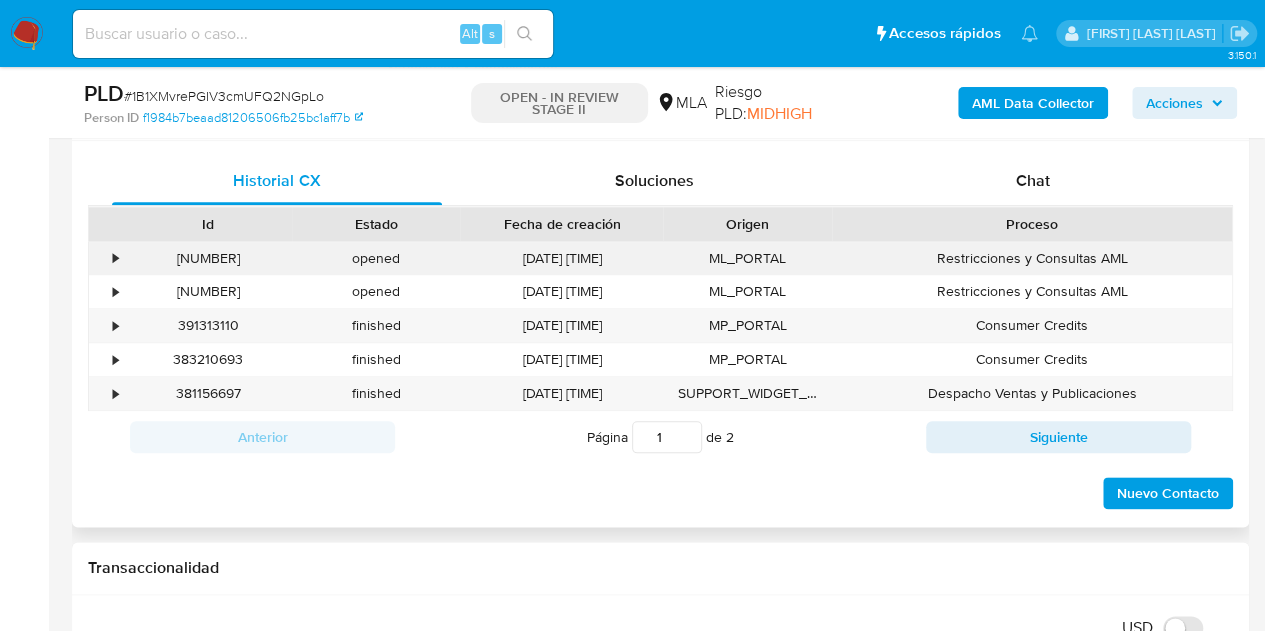 click on "Restricciones y Consultas AML" at bounding box center [1032, 258] 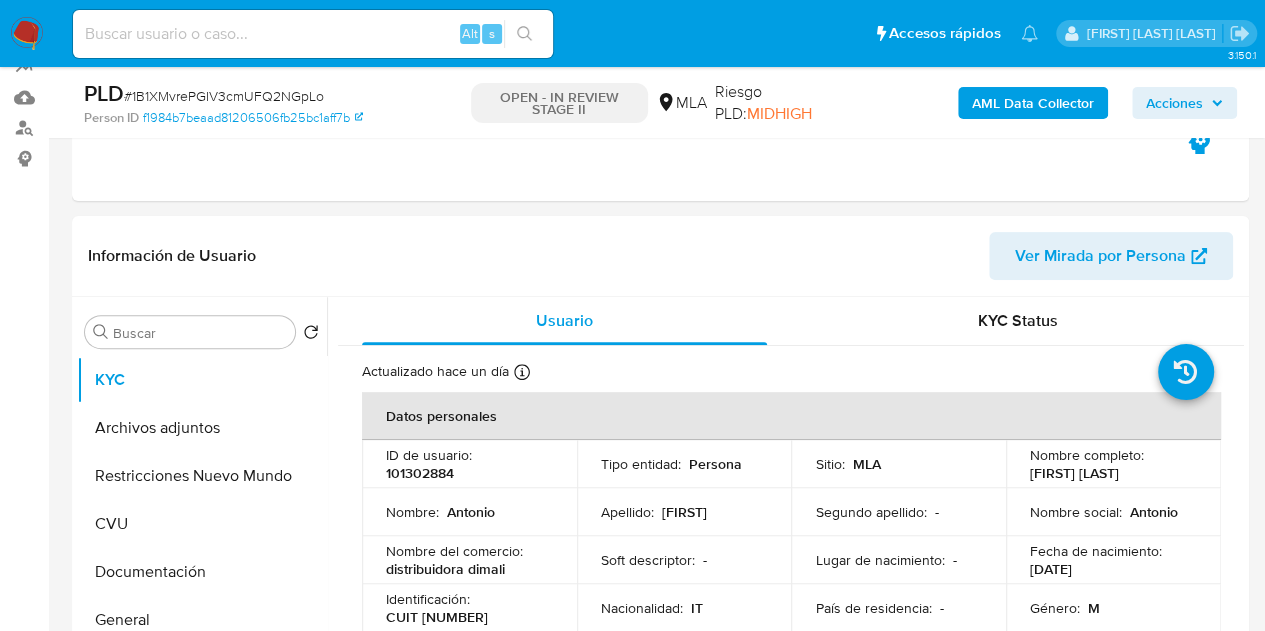 scroll, scrollTop: 40, scrollLeft: 0, axis: vertical 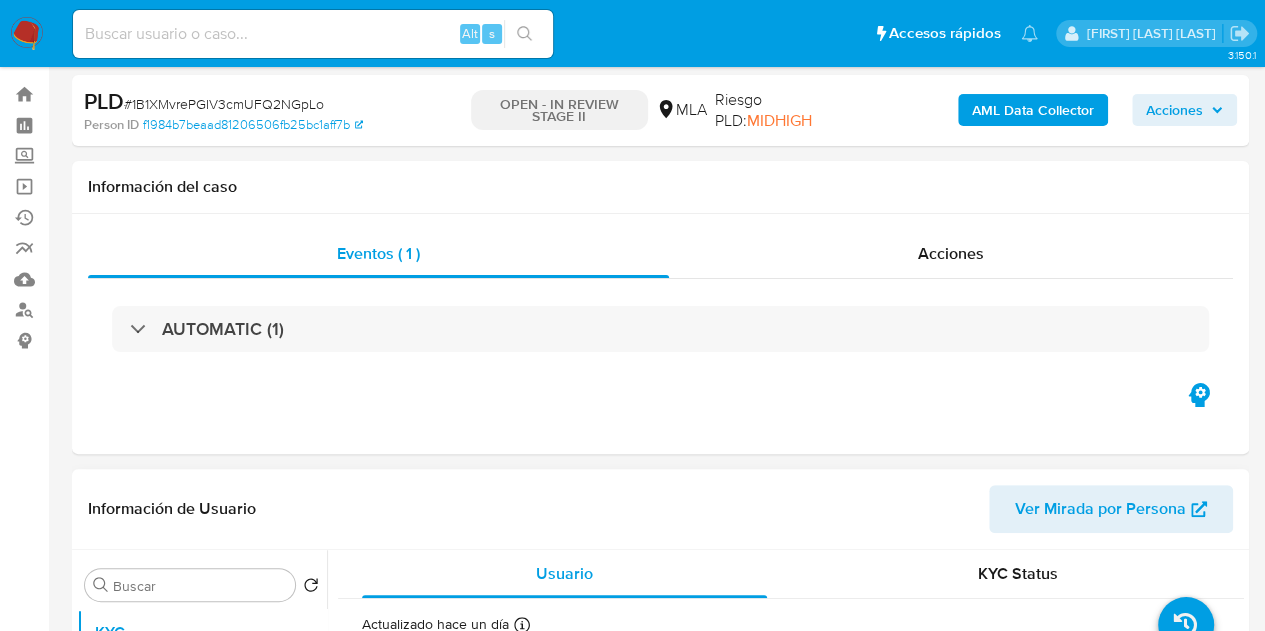 click on "Ver Mirada por Persona" at bounding box center (1100, 509) 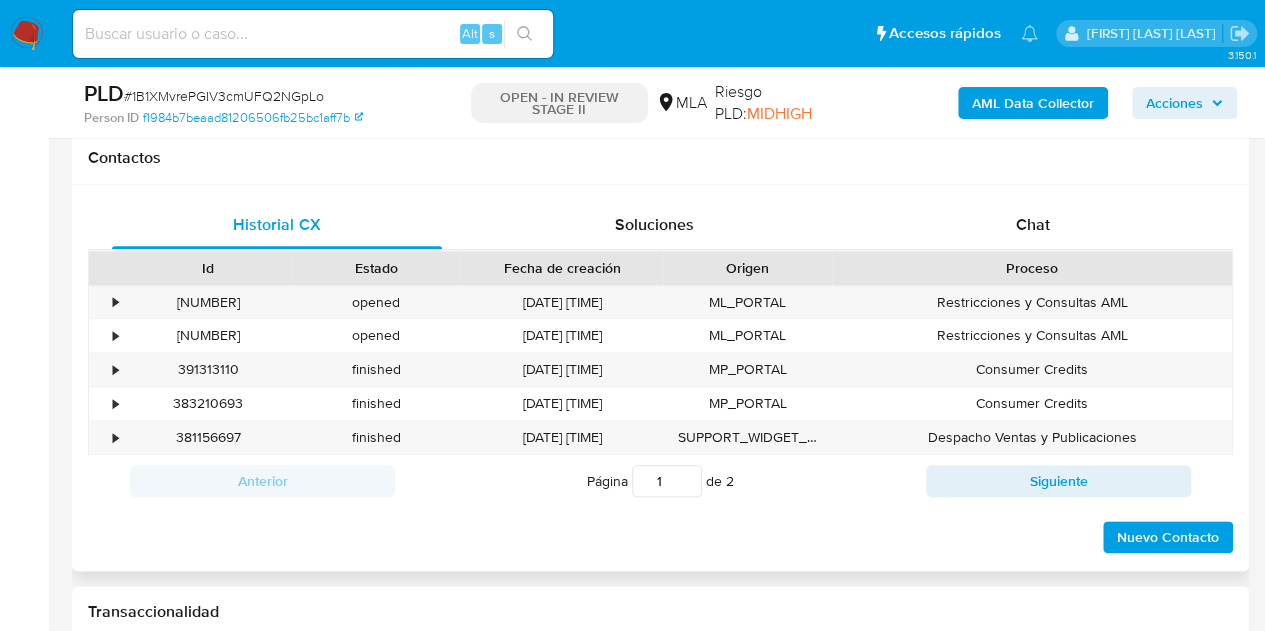 scroll, scrollTop: 918, scrollLeft: 0, axis: vertical 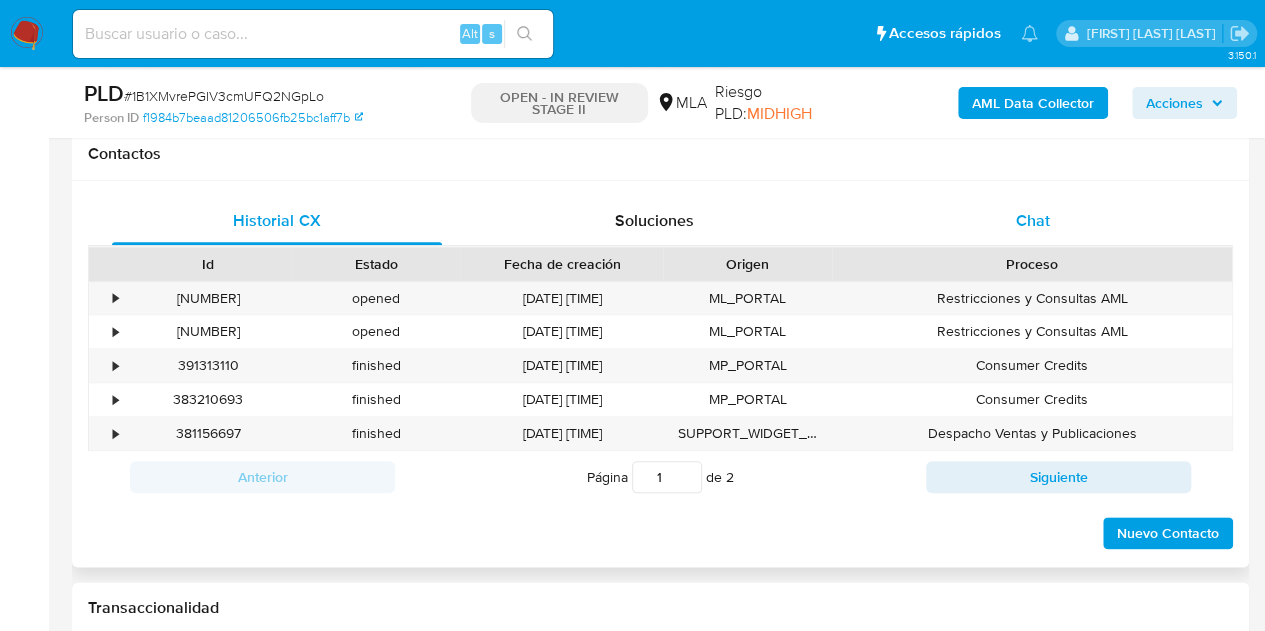 click on "Chat" at bounding box center (1033, 221) 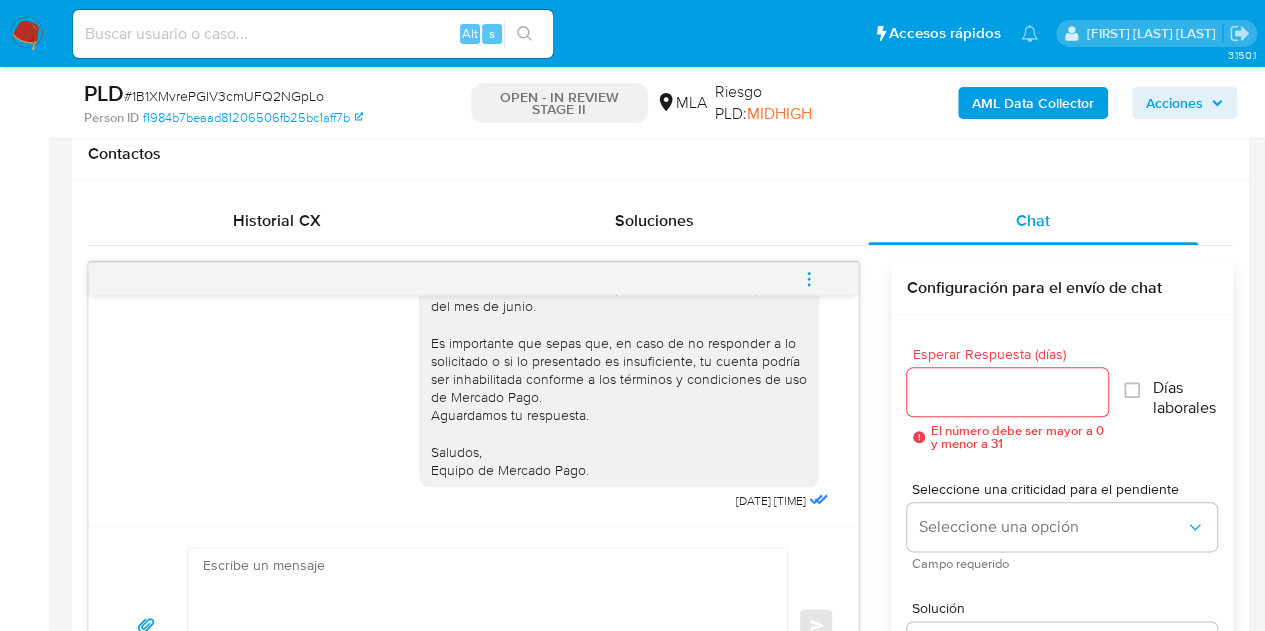 scroll, scrollTop: 1898, scrollLeft: 0, axis: vertical 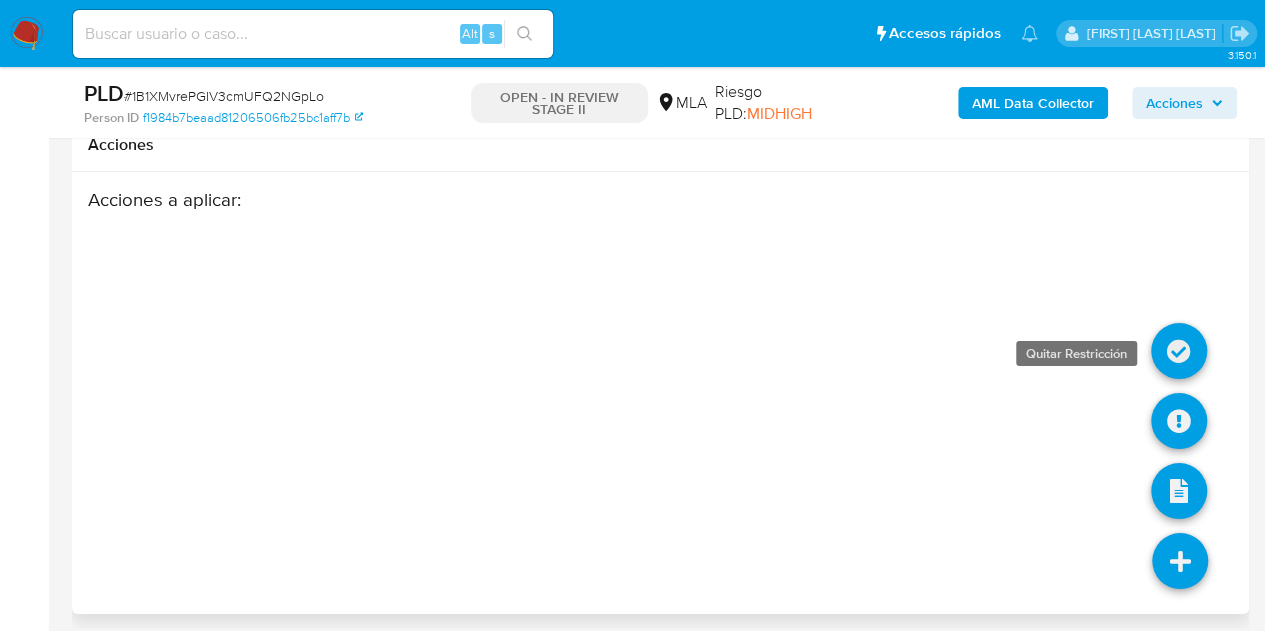 click at bounding box center (1179, 351) 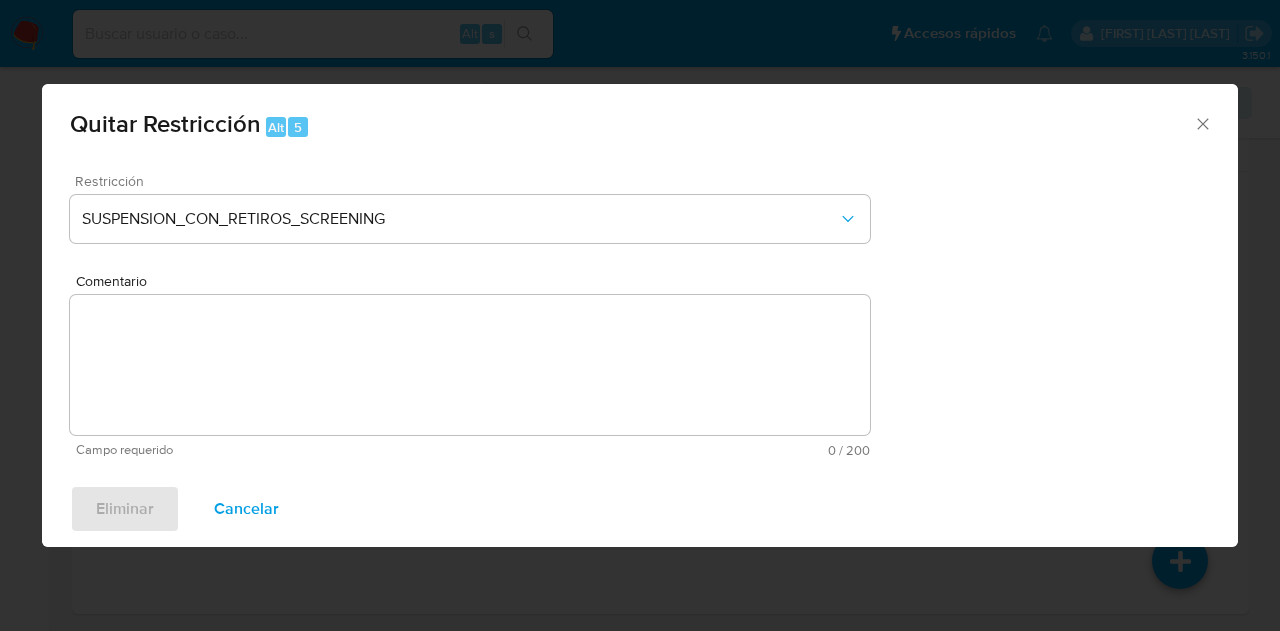 click on "Restricción SUSPENSION_CON_RETIROS_SCREENING" at bounding box center [470, 221] 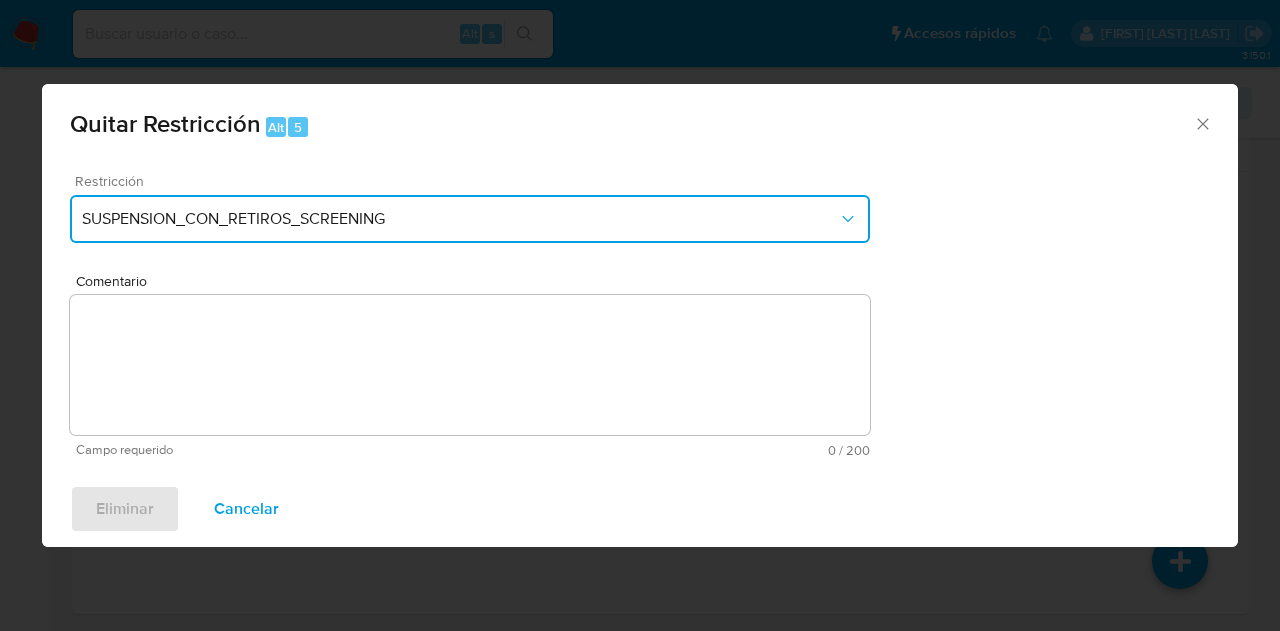 click on "SUSPENSION_CON_RETIROS_SCREENING" at bounding box center [460, 219] 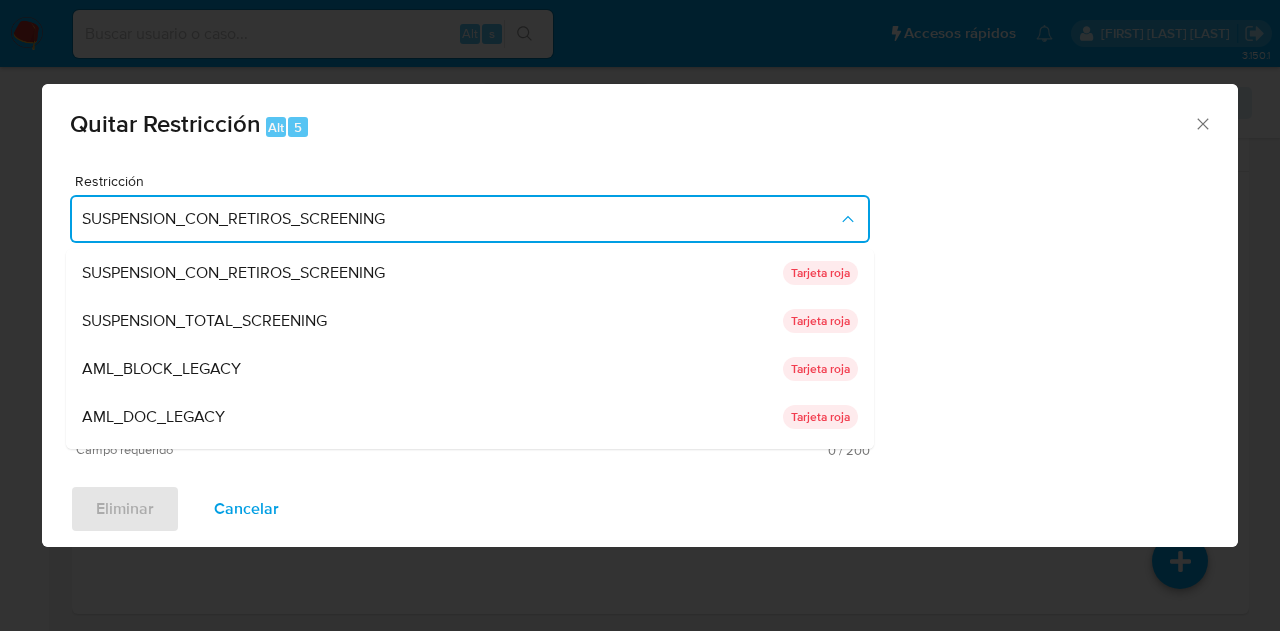 click 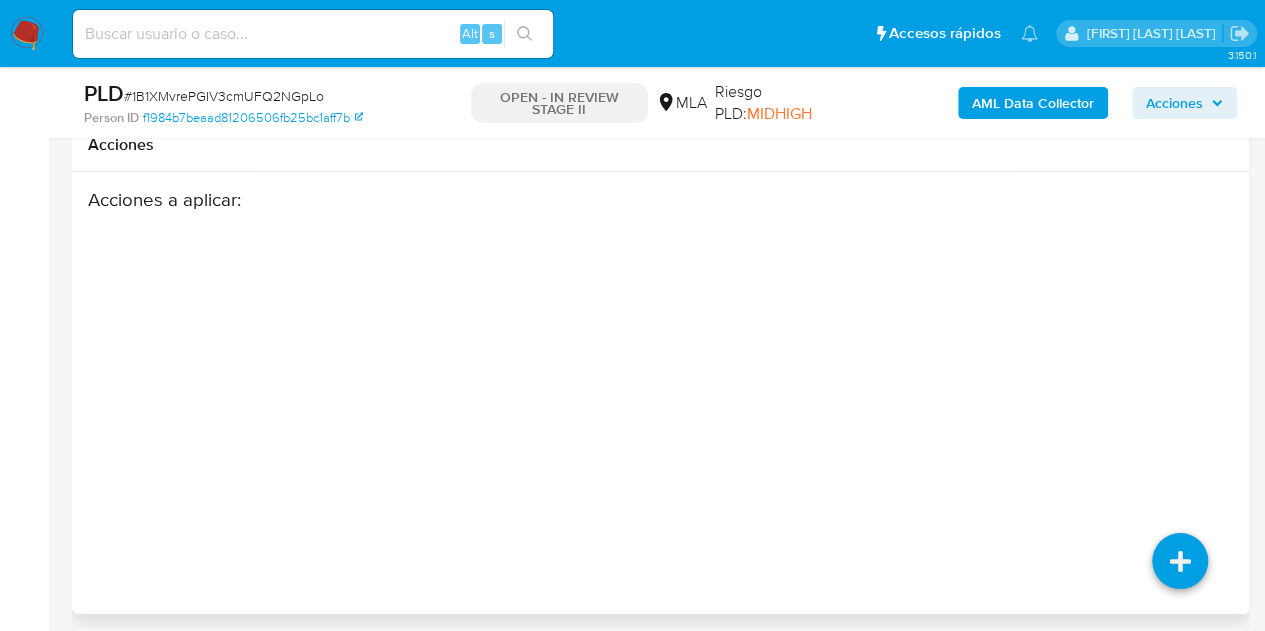 click on "Acciones a aplicar :" at bounding box center (660, 393) 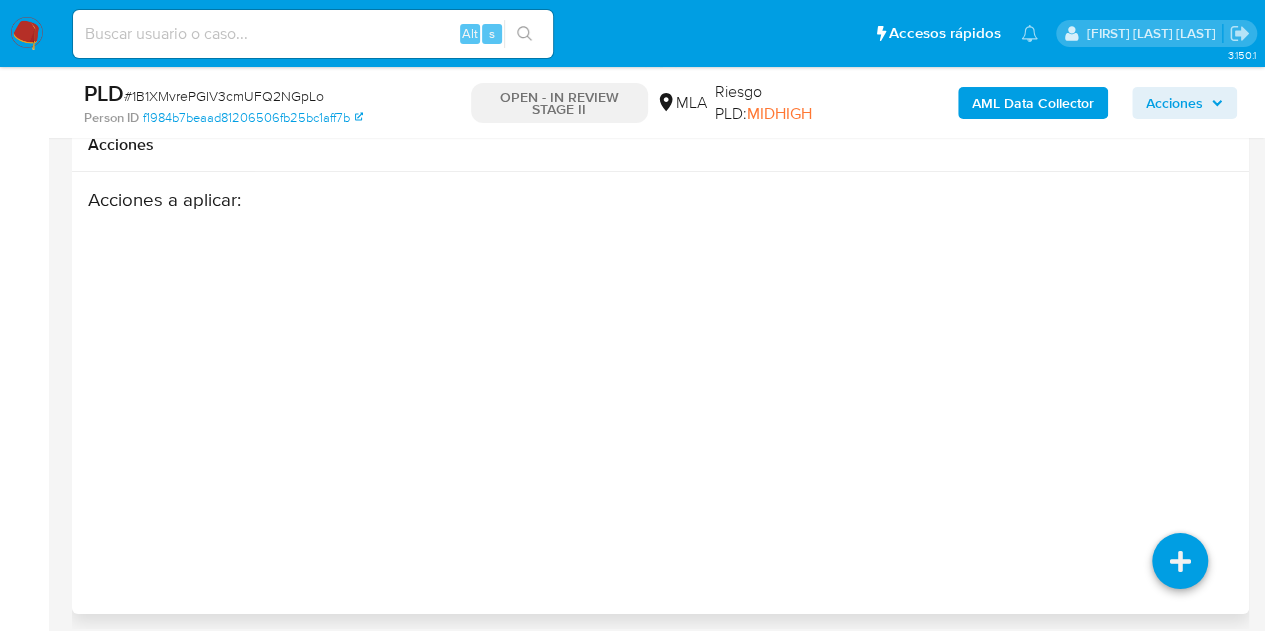 click on "Acciones a aplicar :" at bounding box center [660, 348] 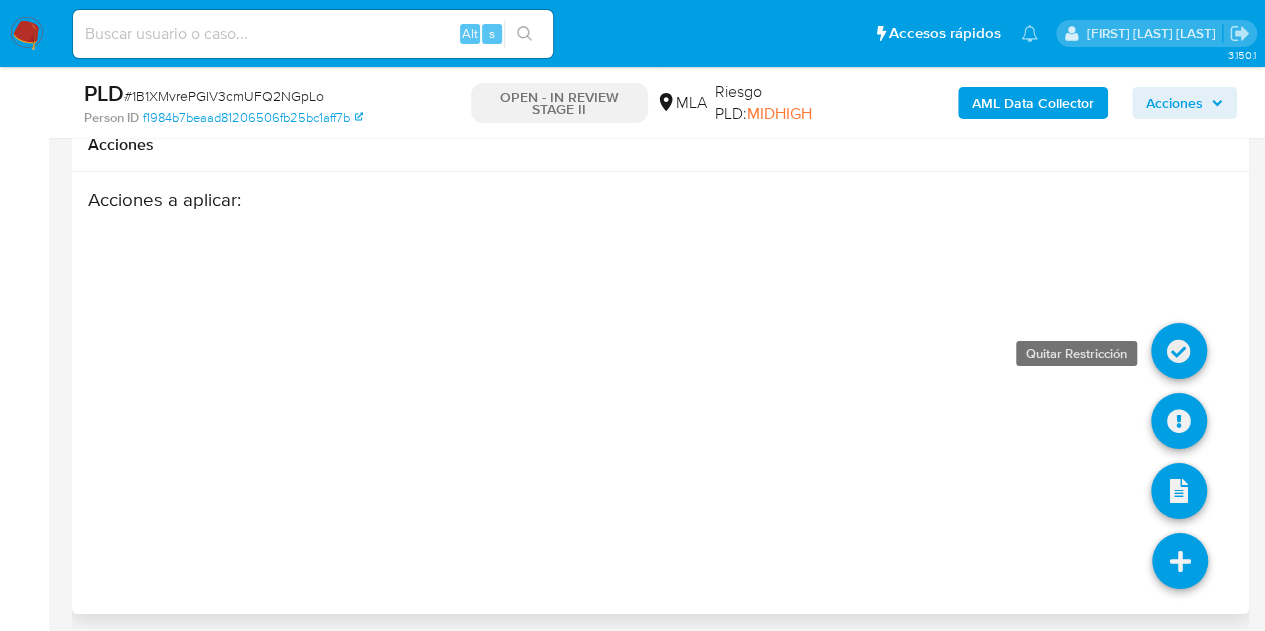 click at bounding box center [1179, 351] 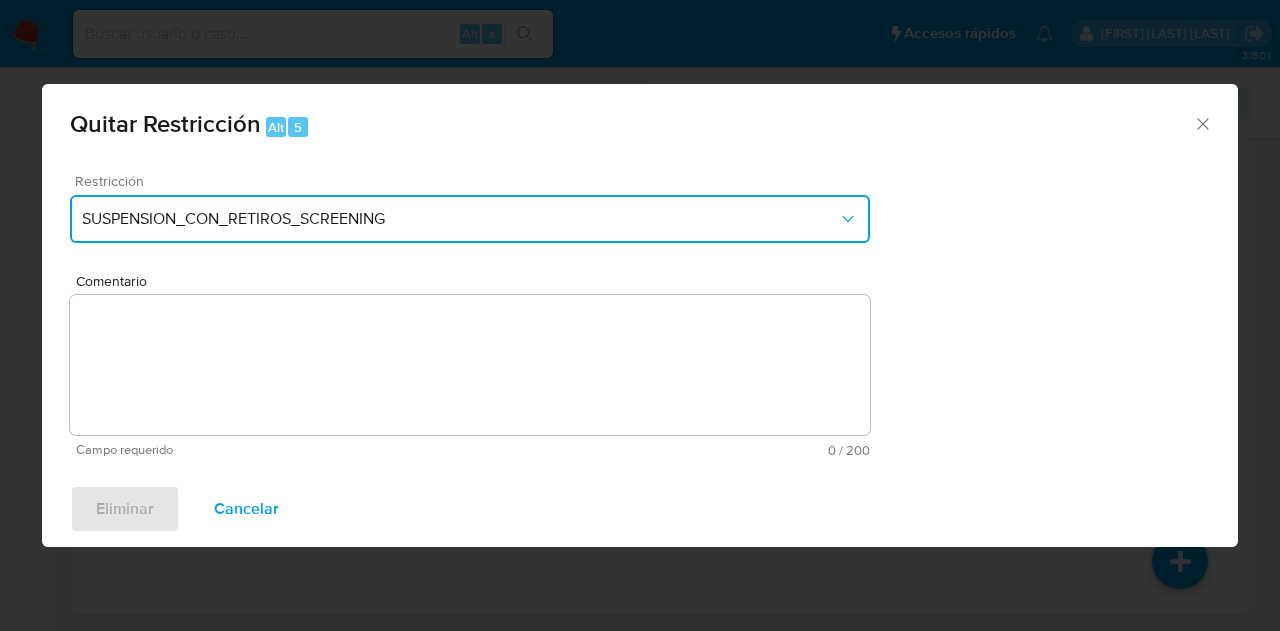 click on "SUSPENSION_CON_RETIROS_SCREENING" at bounding box center [460, 219] 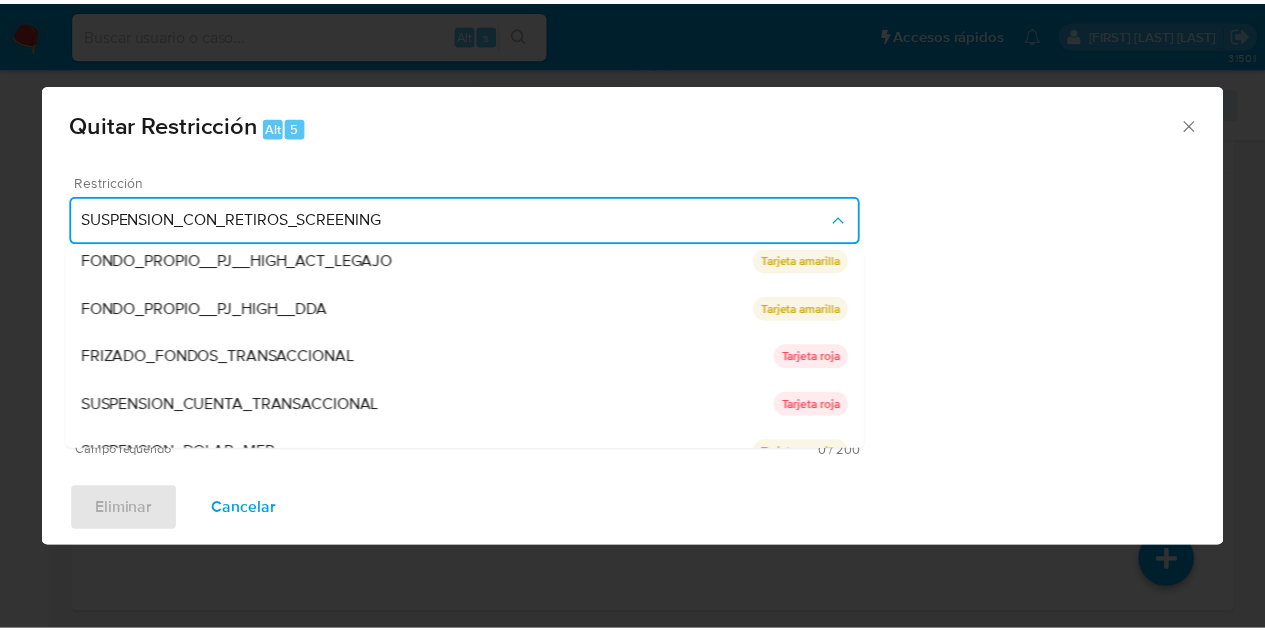 scroll, scrollTop: 328, scrollLeft: 0, axis: vertical 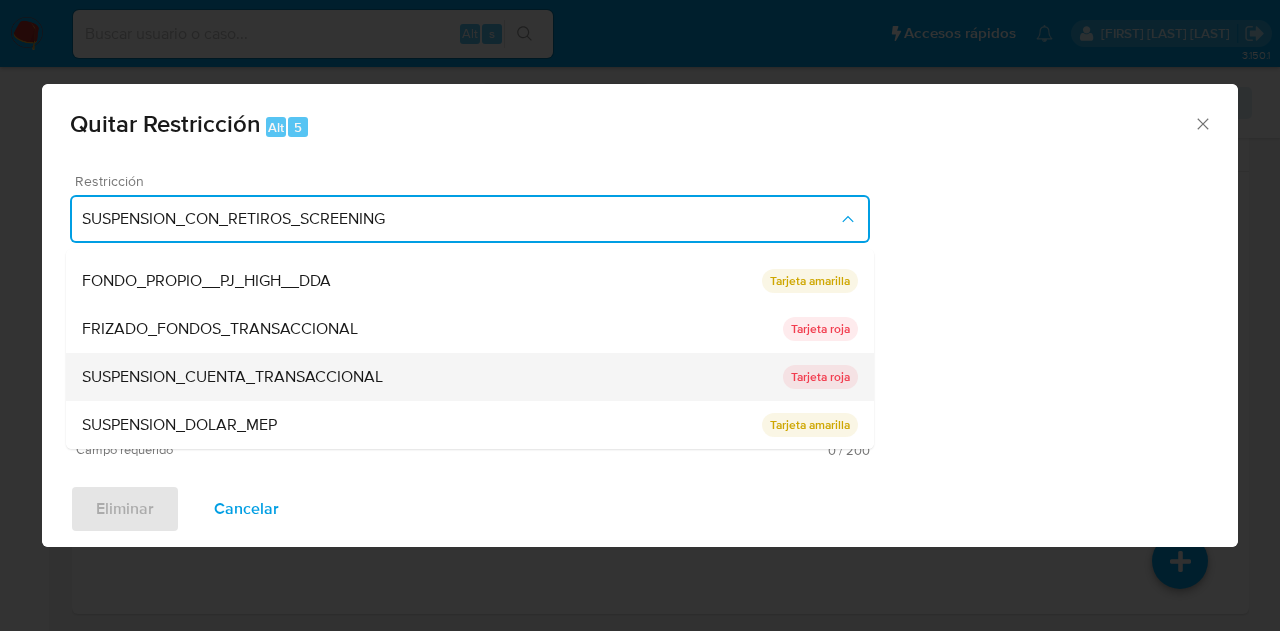 click on "SUSPENSION_CUENTA_TRANSACCIONAL" at bounding box center [432, 377] 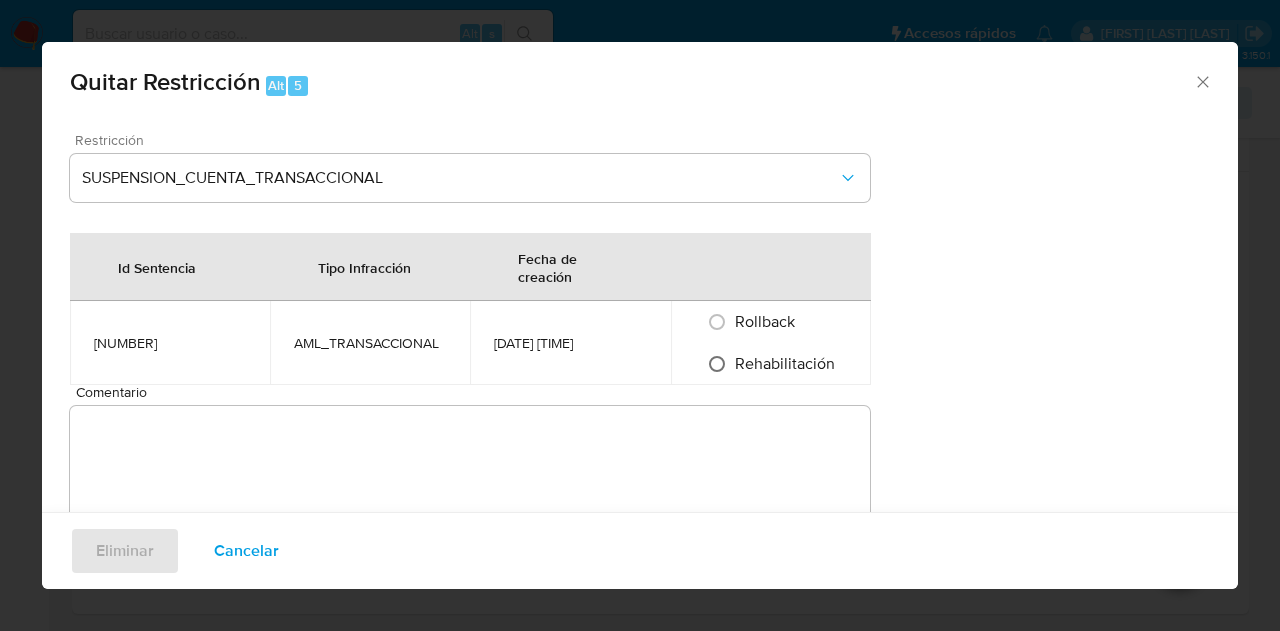 click on "Rehabilitación" at bounding box center [717, 364] 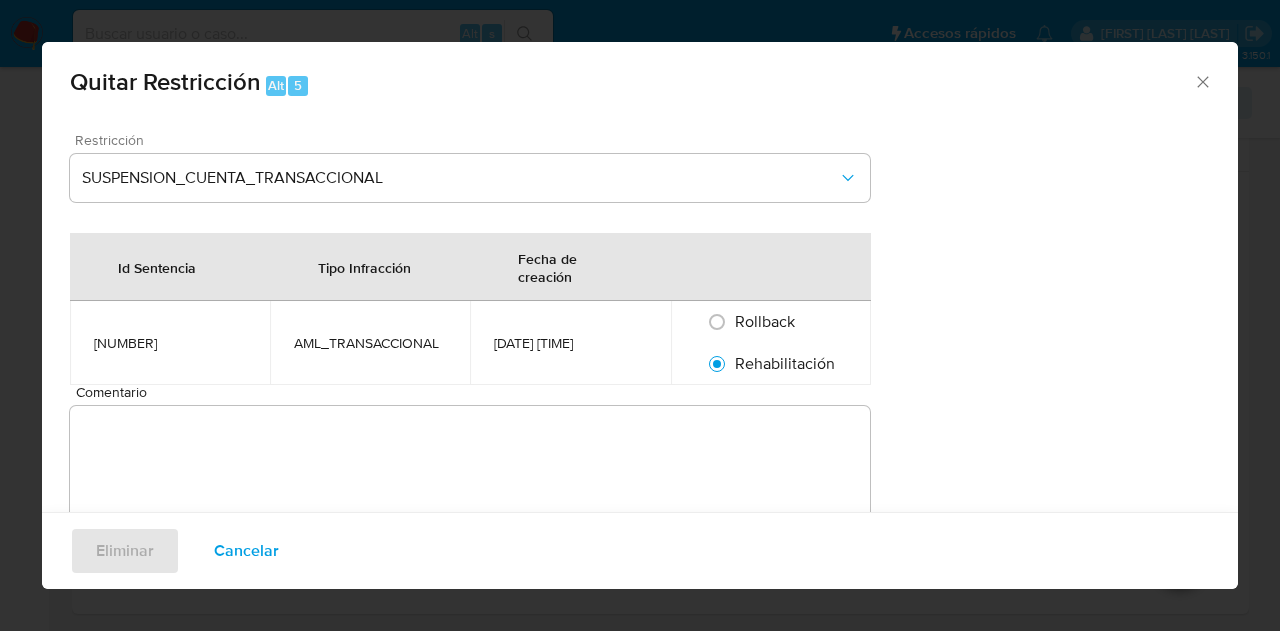 click on "Comentario" at bounding box center (470, 476) 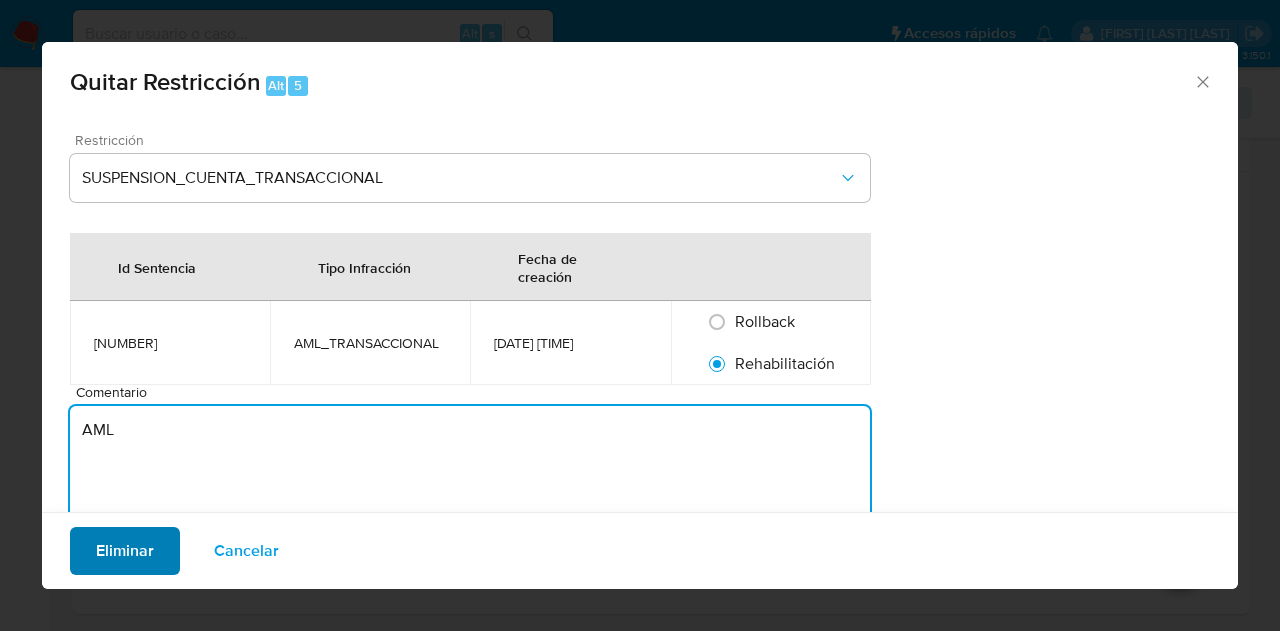 type on "AML" 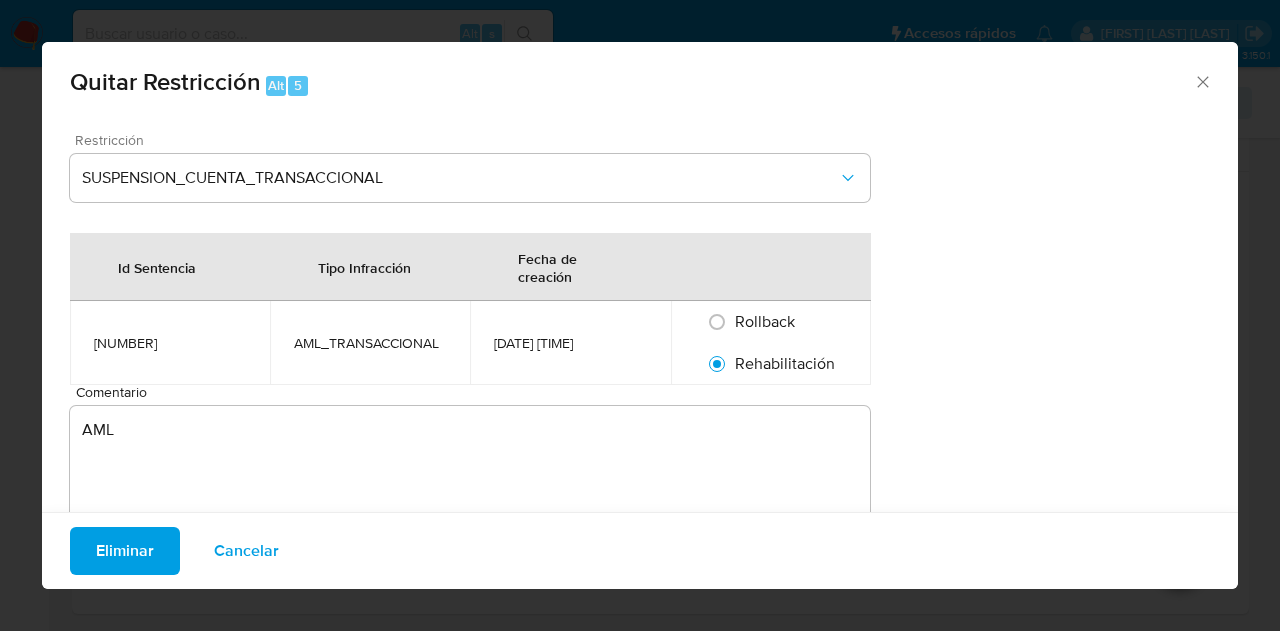 click on "Eliminar" at bounding box center [125, 551] 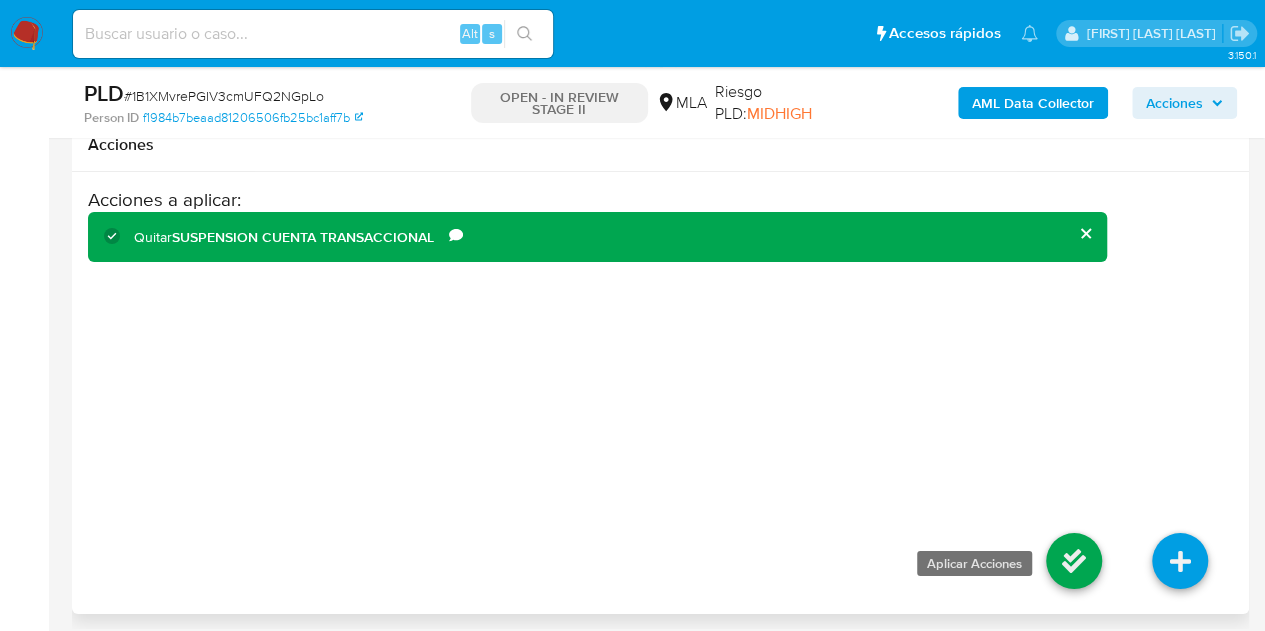 click at bounding box center [1074, 561] 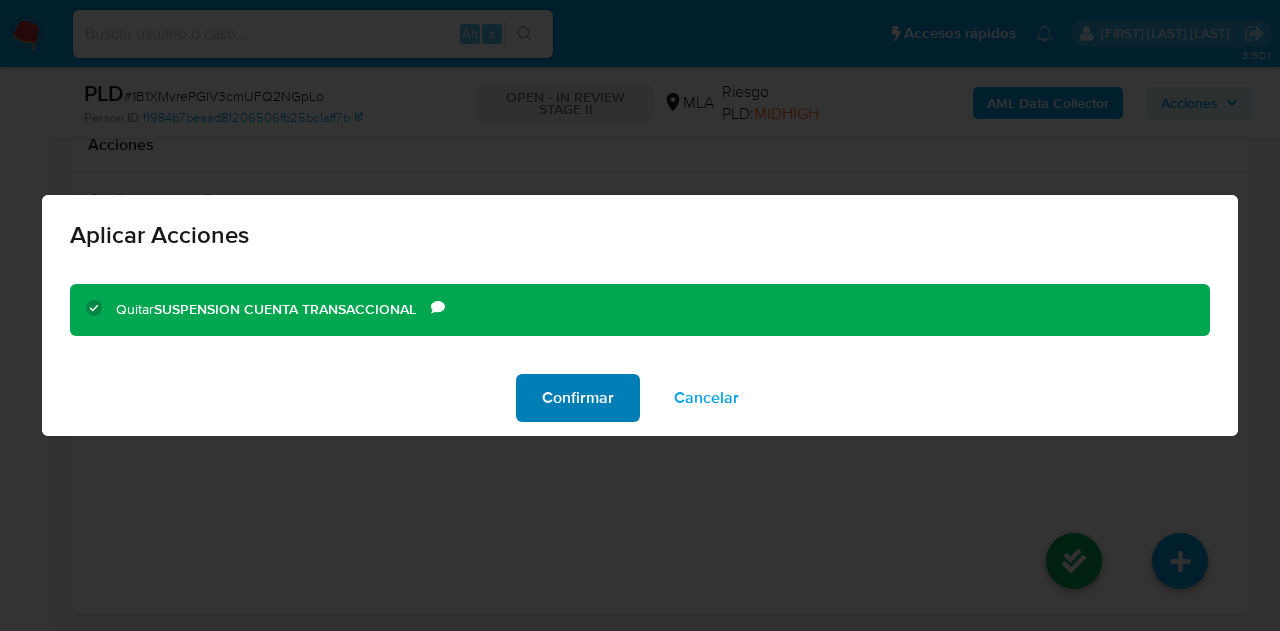 click on "Confirmar" at bounding box center [578, 398] 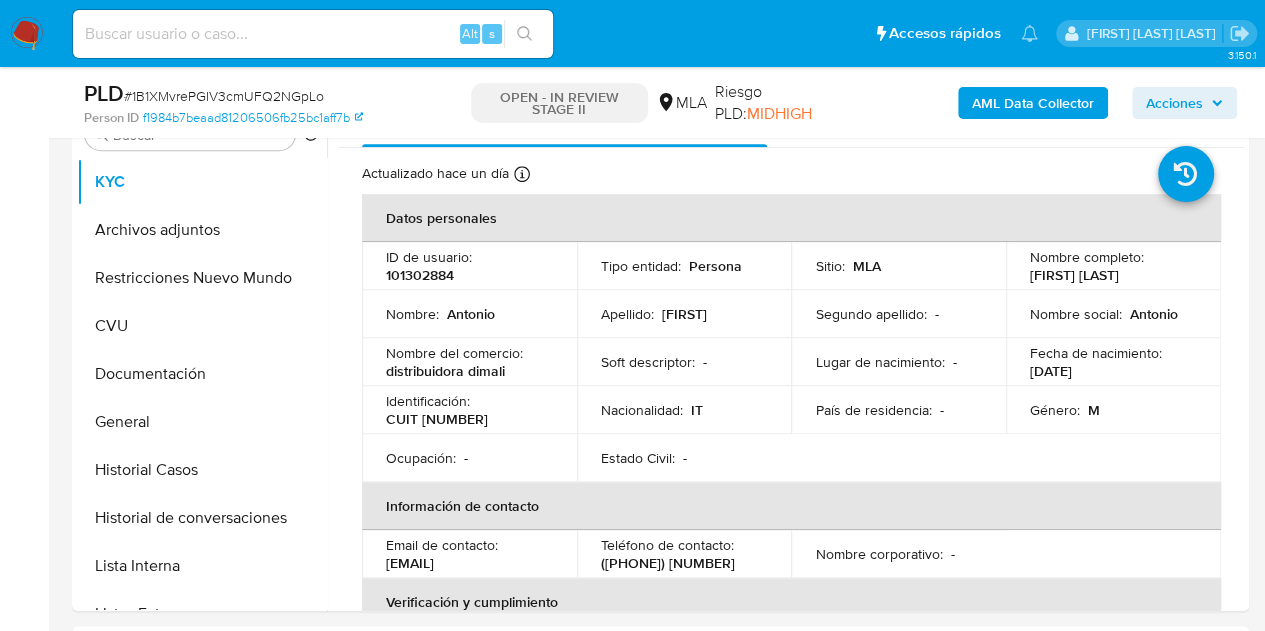 scroll, scrollTop: 353, scrollLeft: 0, axis: vertical 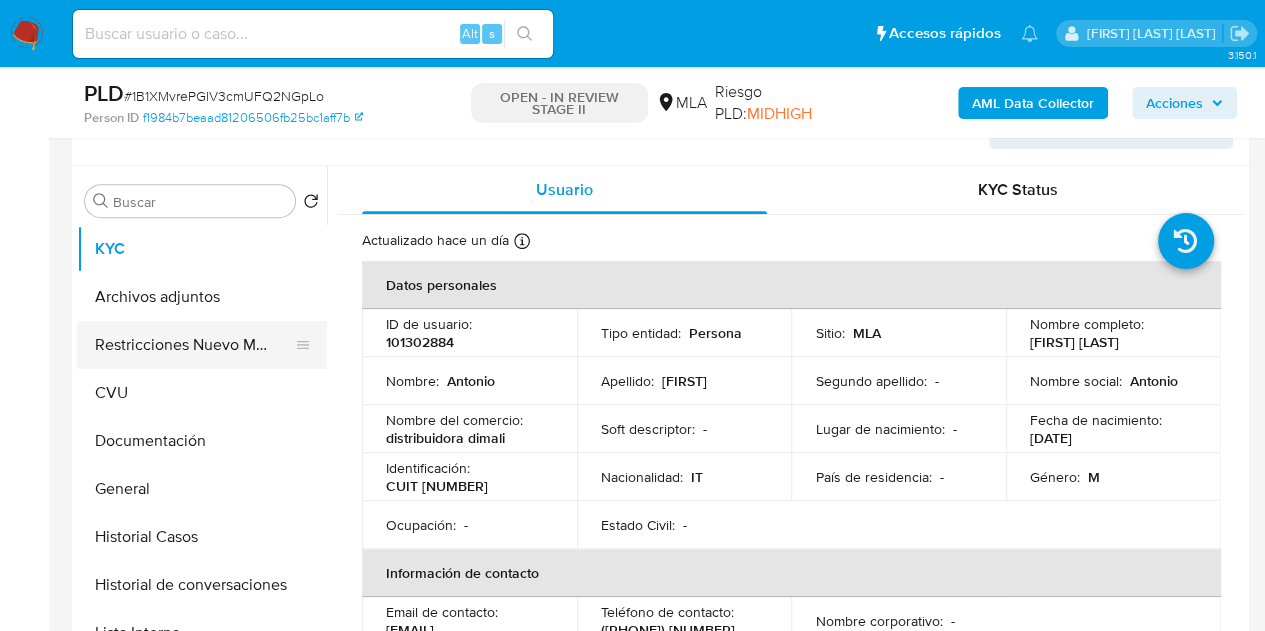 click on "Restricciones Nuevo Mundo" at bounding box center [194, 345] 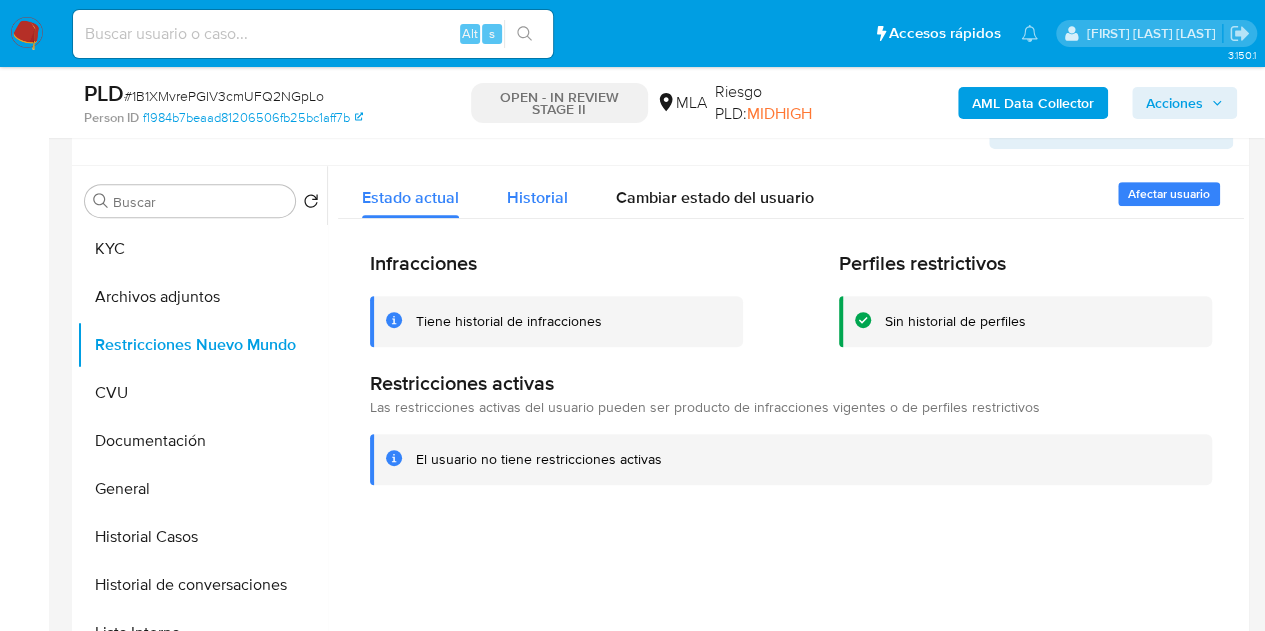click on "Historial" at bounding box center [537, 197] 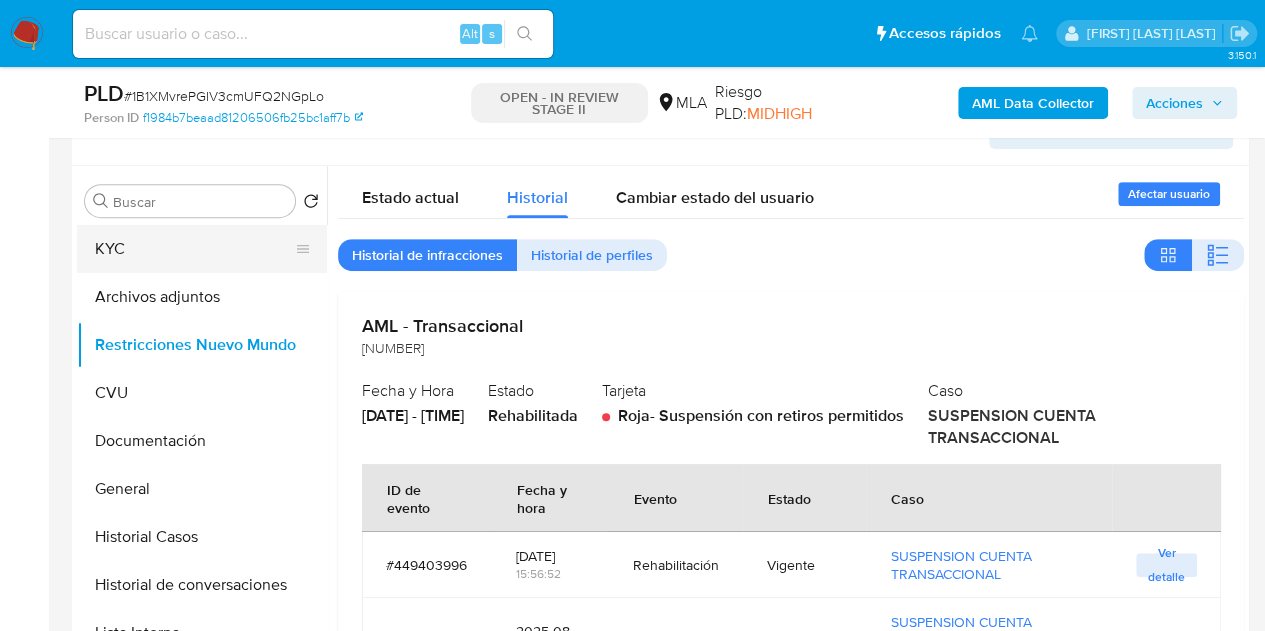 click on "KYC" at bounding box center (194, 249) 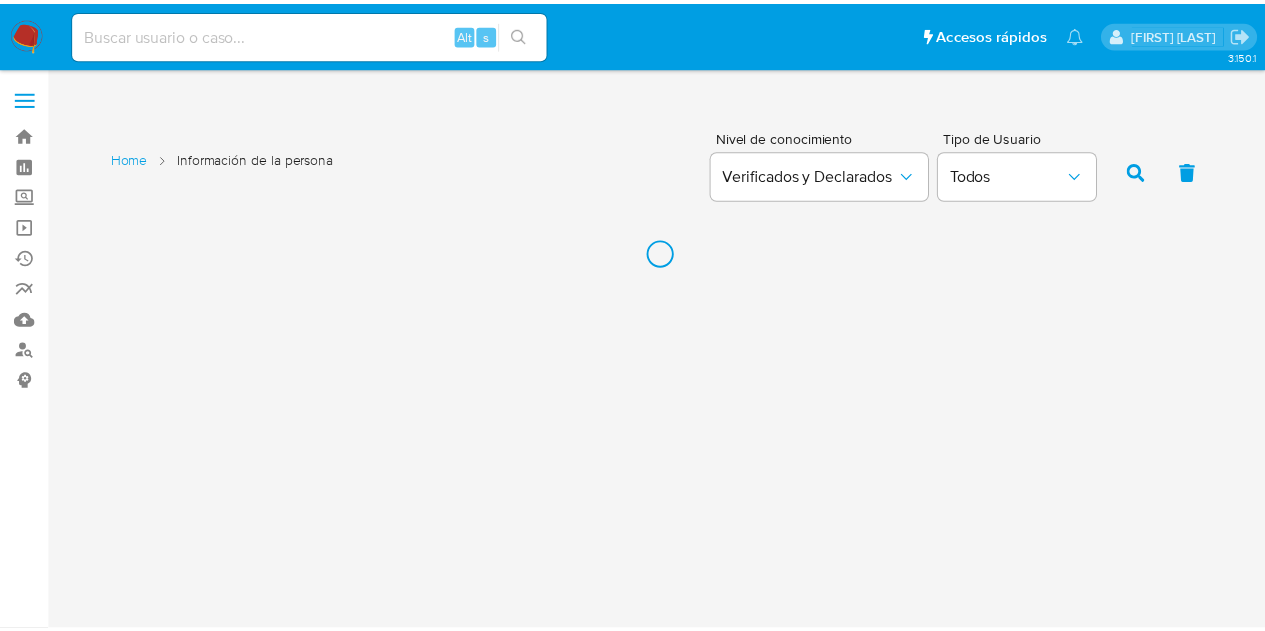 scroll, scrollTop: 0, scrollLeft: 0, axis: both 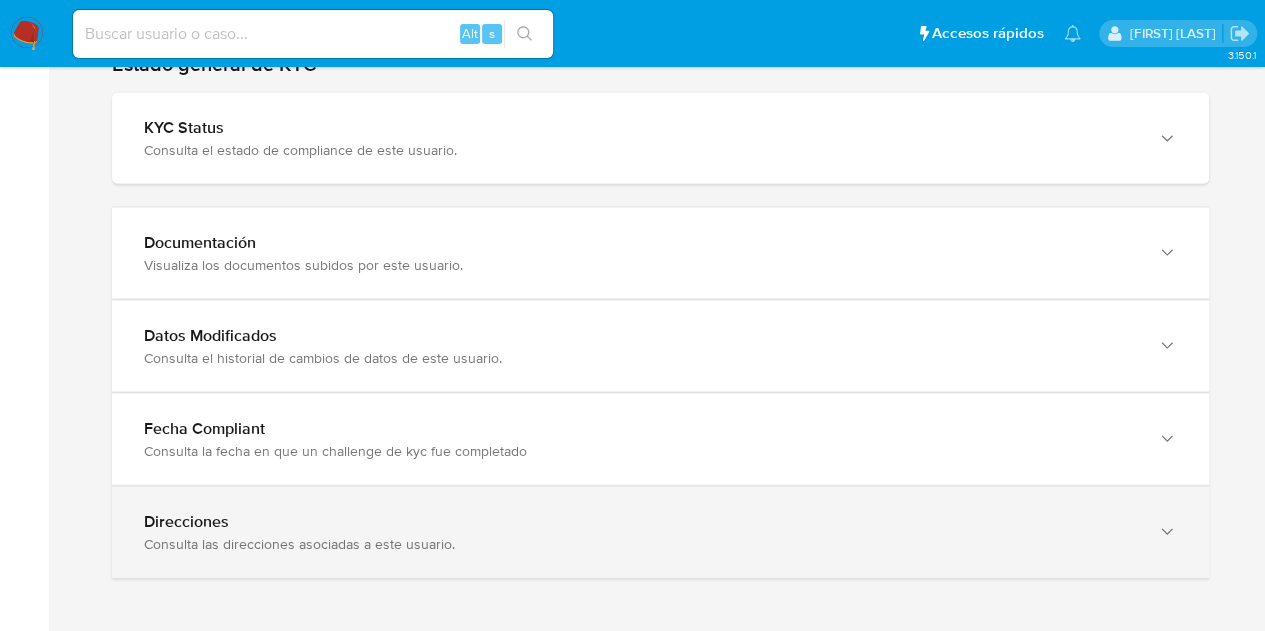 click on "Consulta las direcciones asociadas a este usuario." at bounding box center [640, 544] 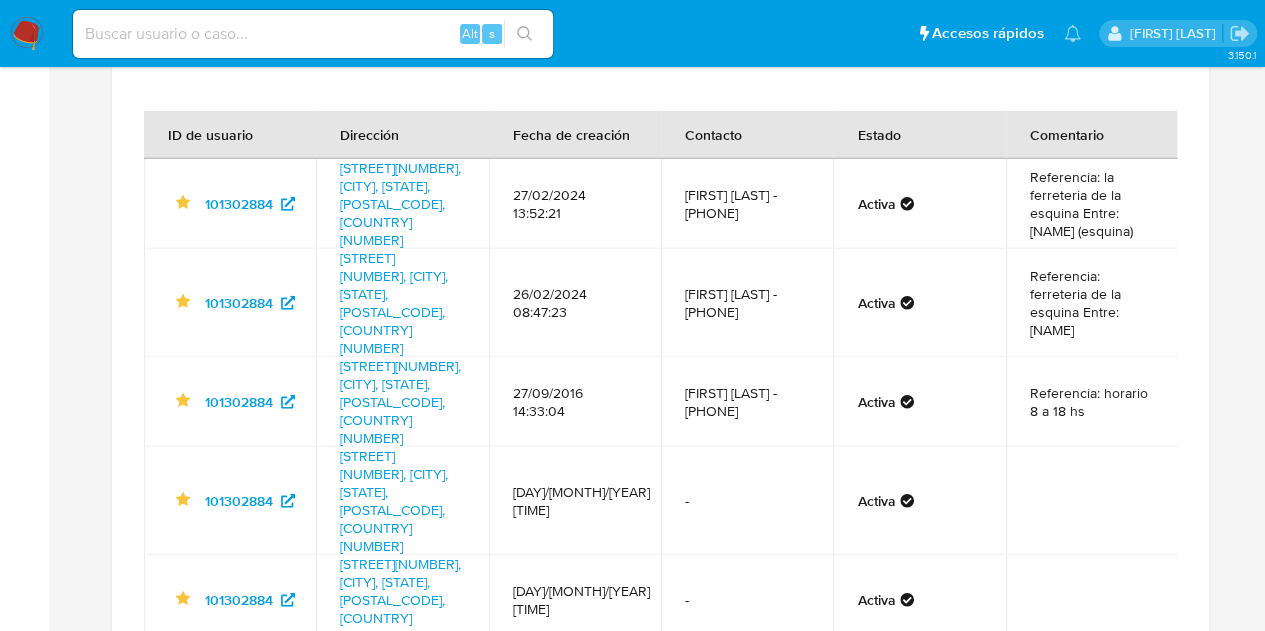 scroll, scrollTop: 2413, scrollLeft: 0, axis: vertical 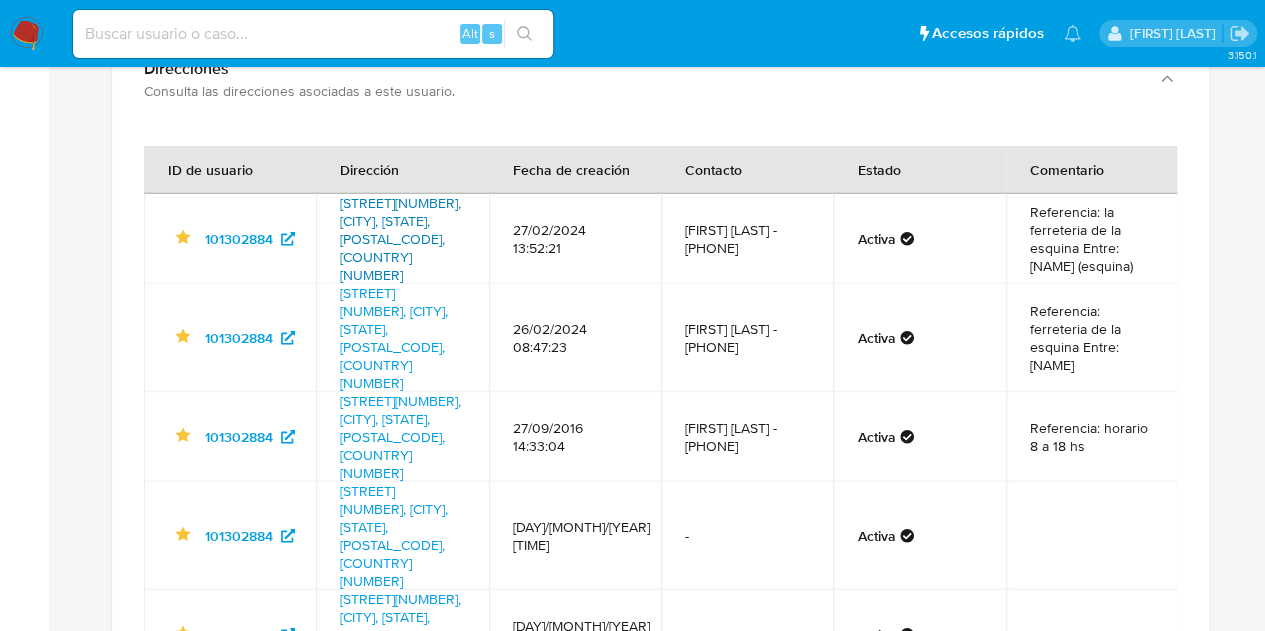 click on "H.yrioyen 5402, Ezpeleta Este, Buenos Aires, 1882, Argentina 5402" at bounding box center (400, 239) 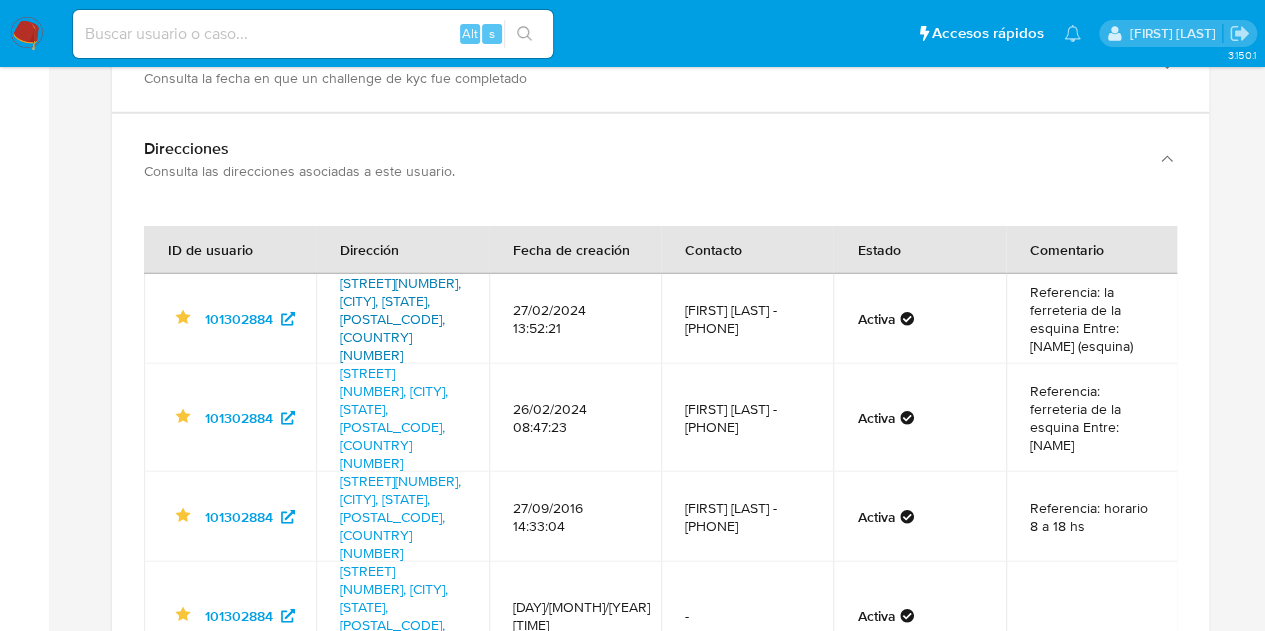scroll, scrollTop: 2390, scrollLeft: 0, axis: vertical 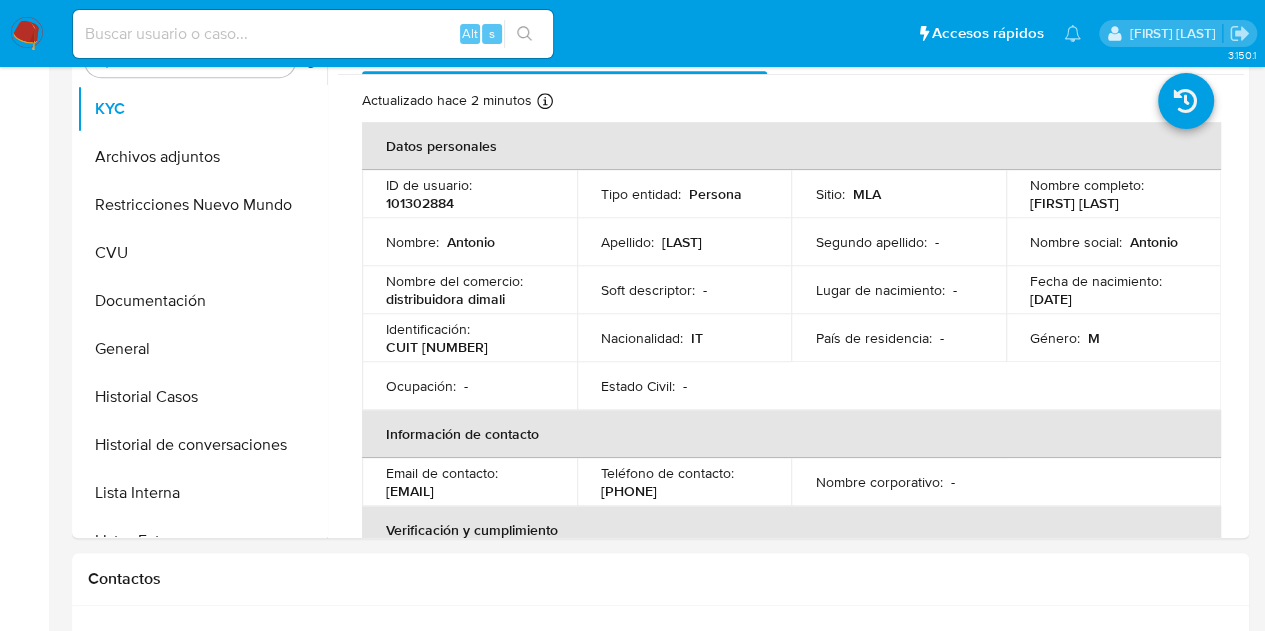 select on "10" 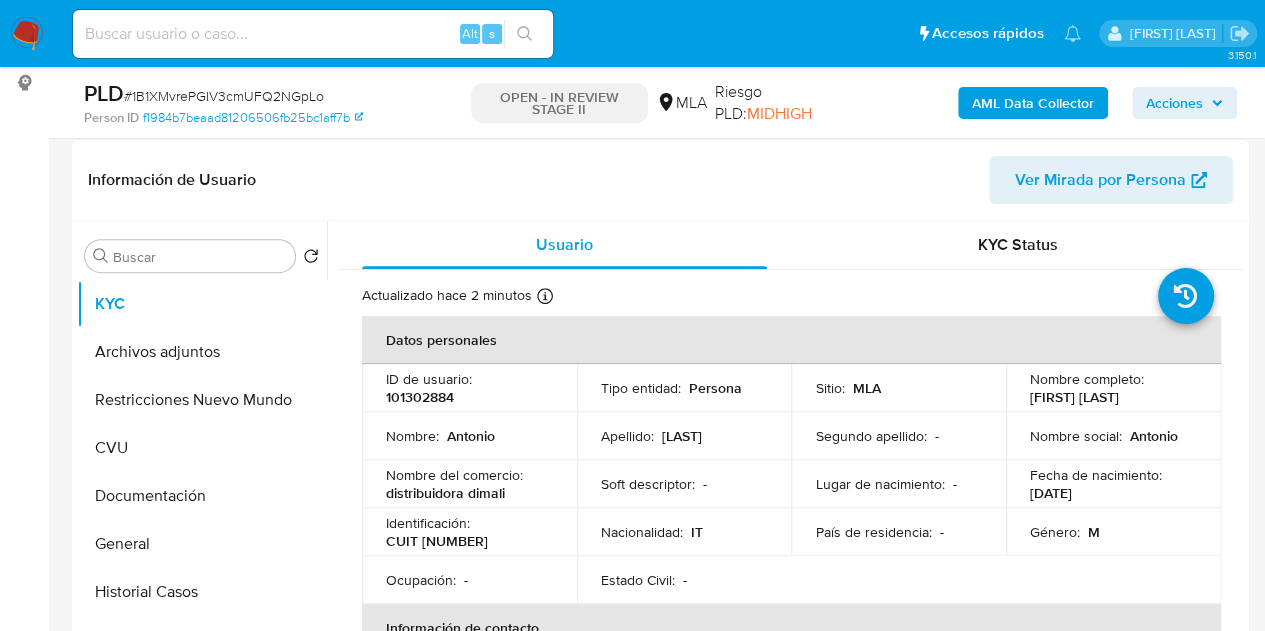 scroll, scrollTop: 284, scrollLeft: 0, axis: vertical 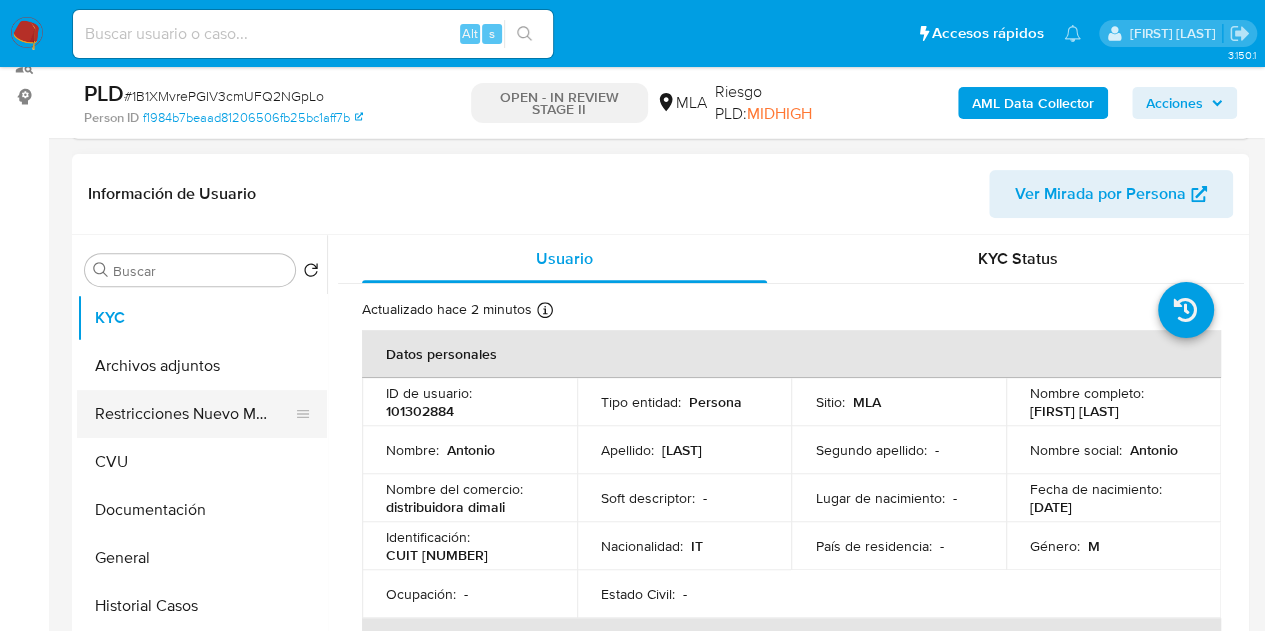click on "Restricciones Nuevo Mundo" at bounding box center [194, 414] 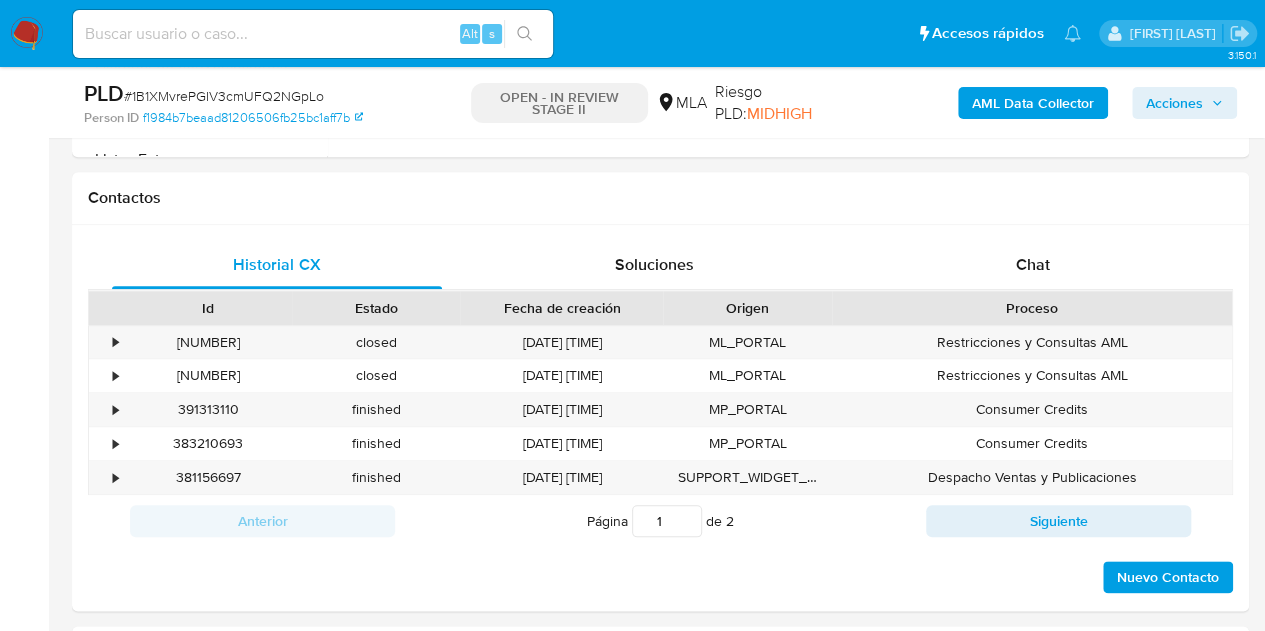 scroll, scrollTop: 177, scrollLeft: 0, axis: vertical 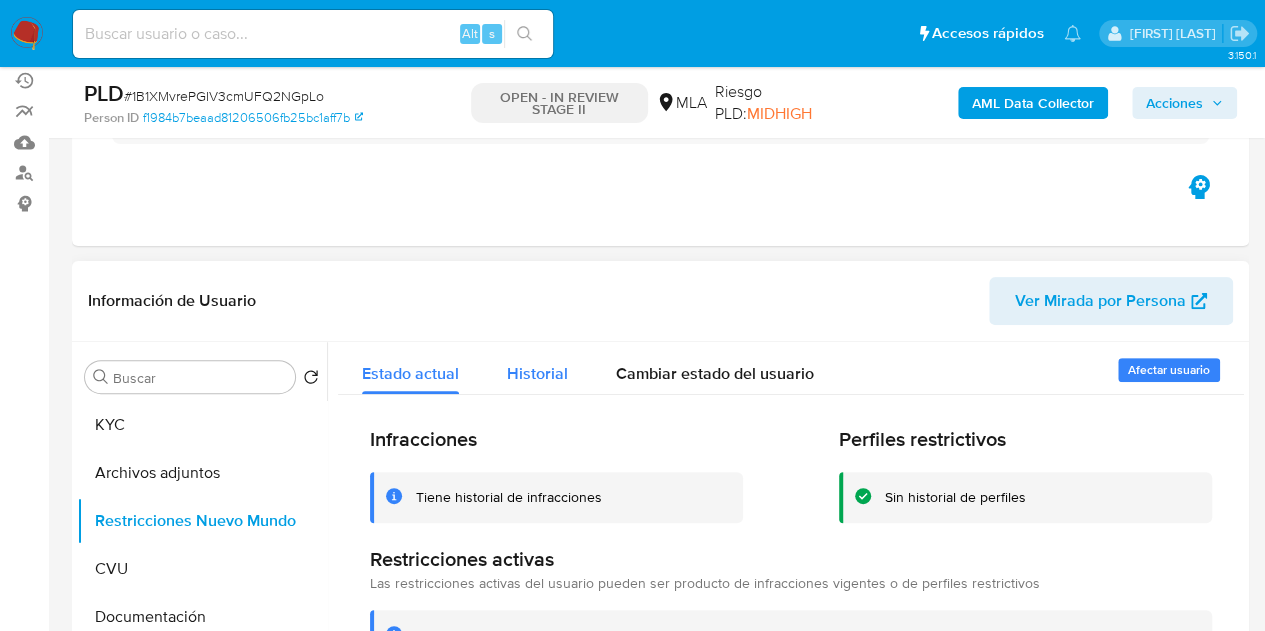 click on "Historial" at bounding box center [537, 368] 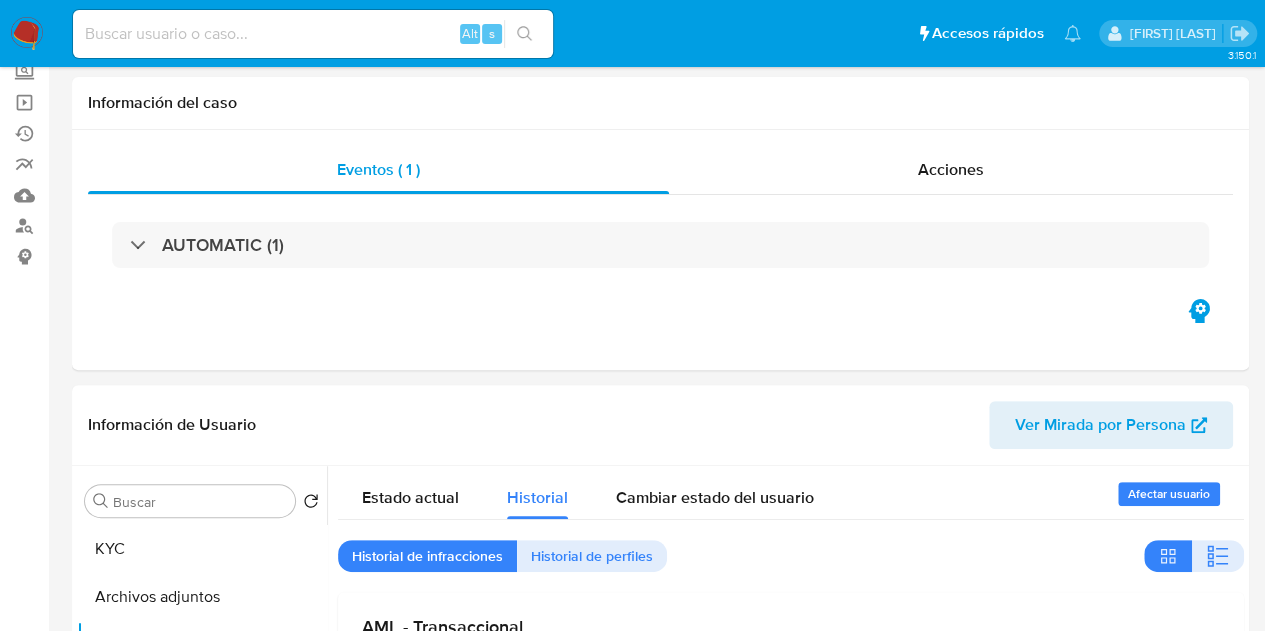 scroll, scrollTop: 29, scrollLeft: 0, axis: vertical 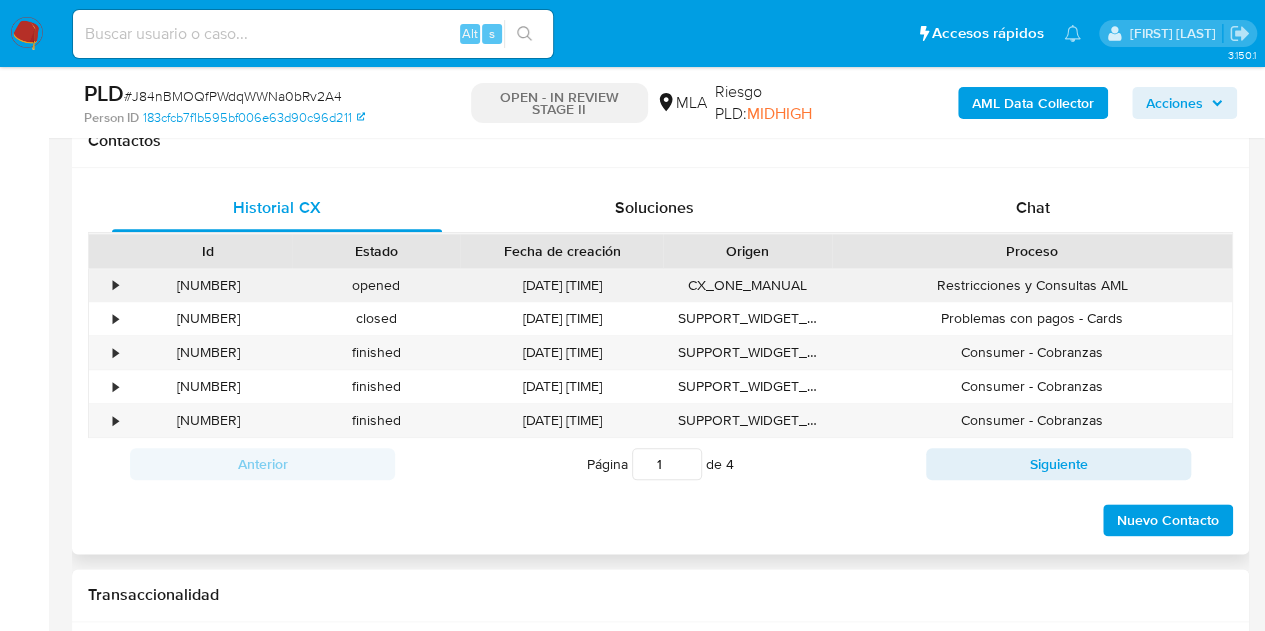 select on "10" 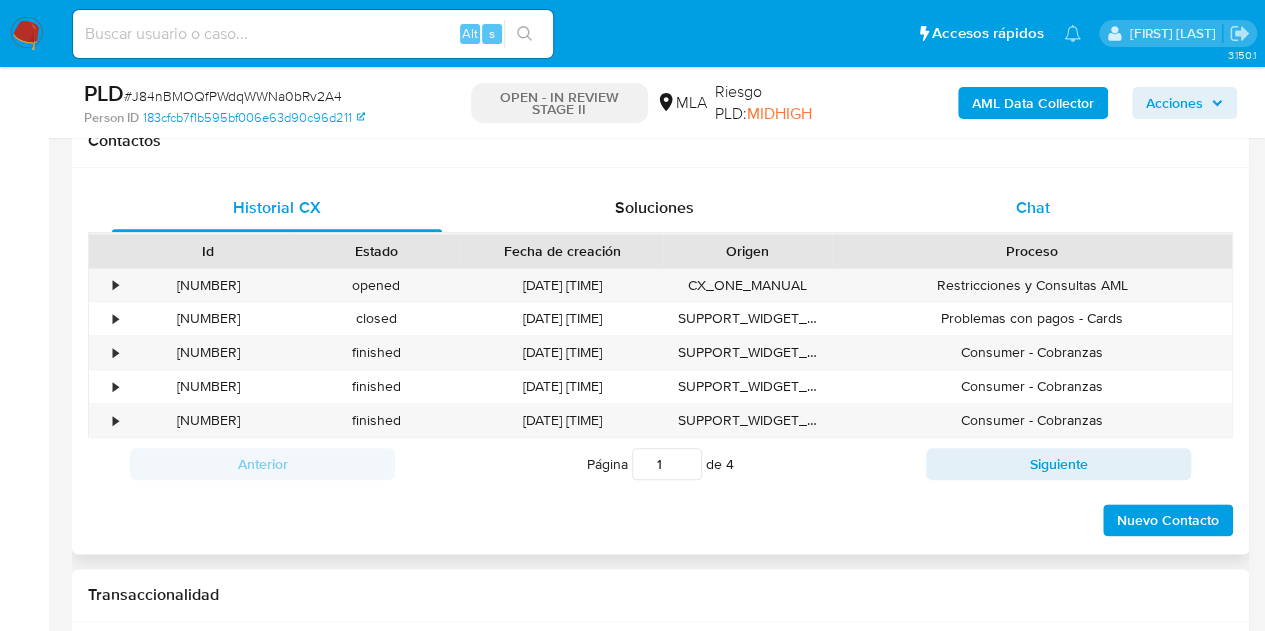 click on "Chat" at bounding box center [1033, 207] 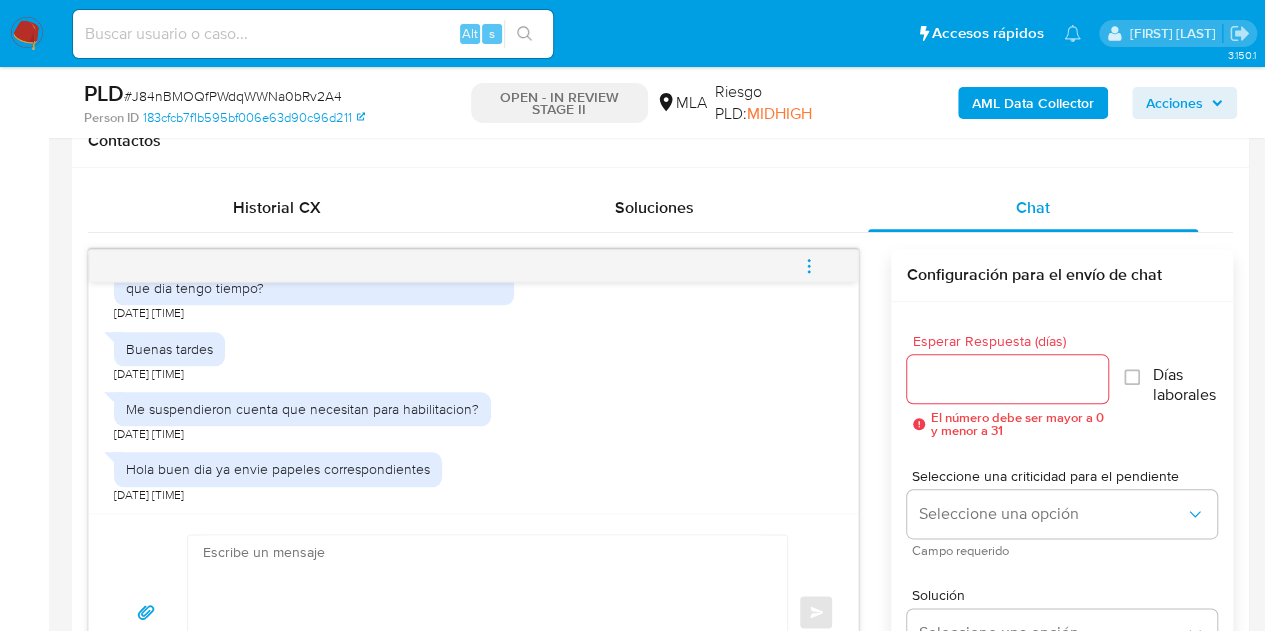 scroll, scrollTop: 1974, scrollLeft: 0, axis: vertical 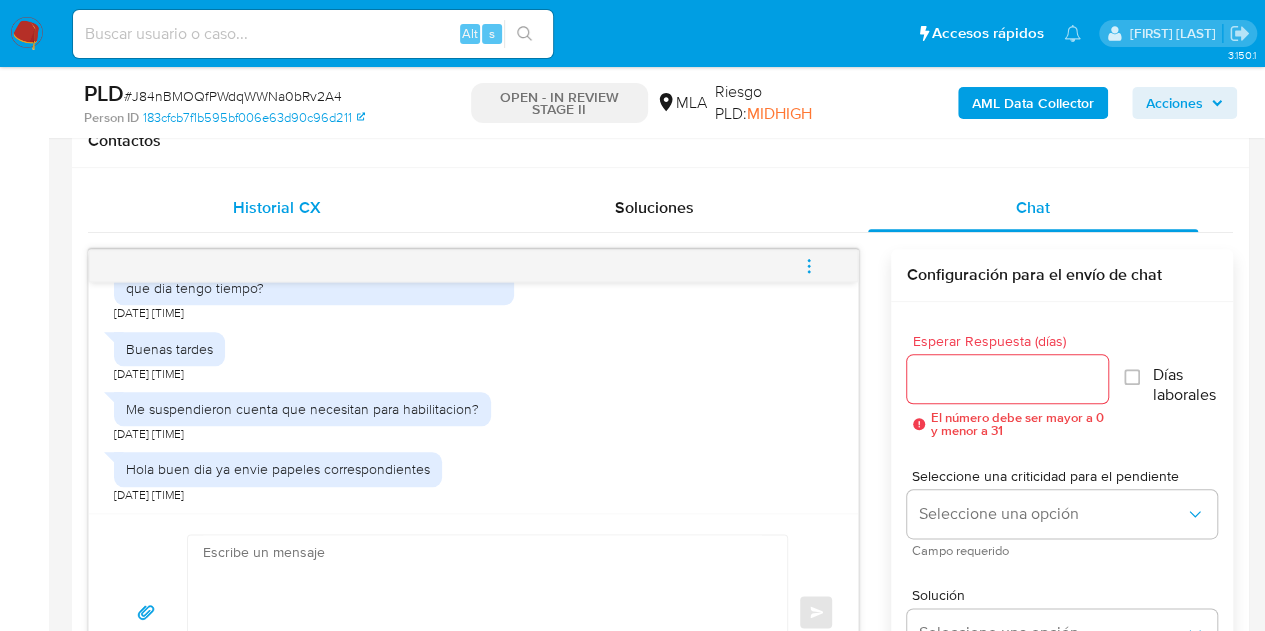 click on "Historial CX" at bounding box center [276, 207] 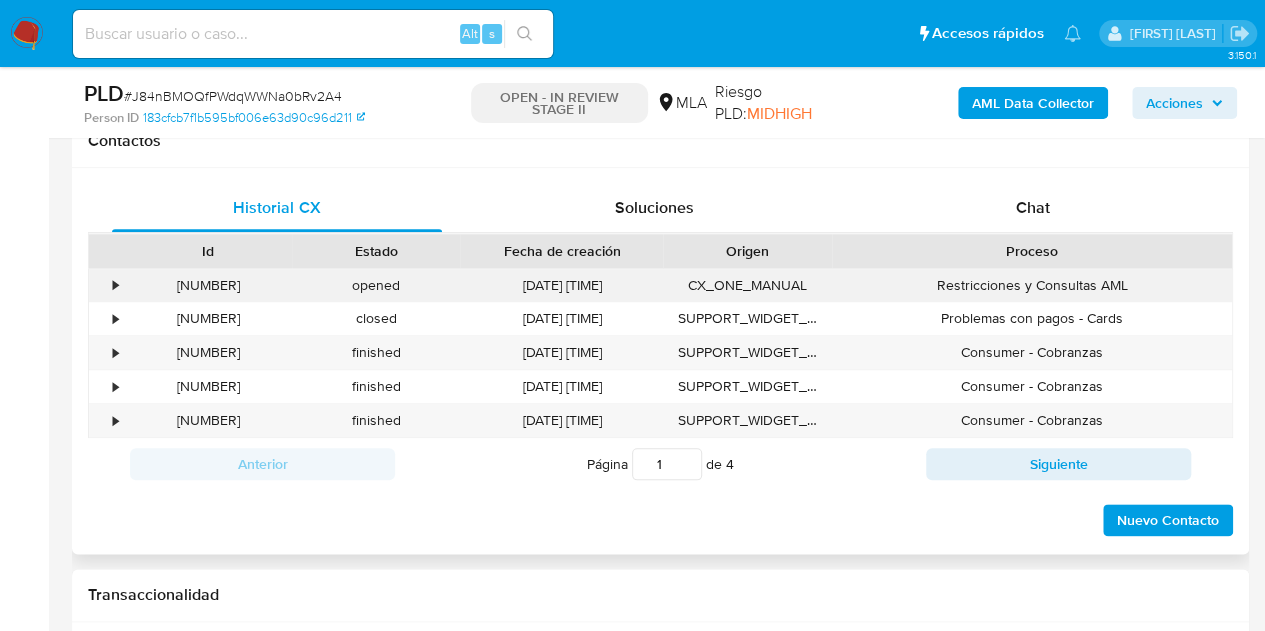 click on "398982342" at bounding box center [208, 285] 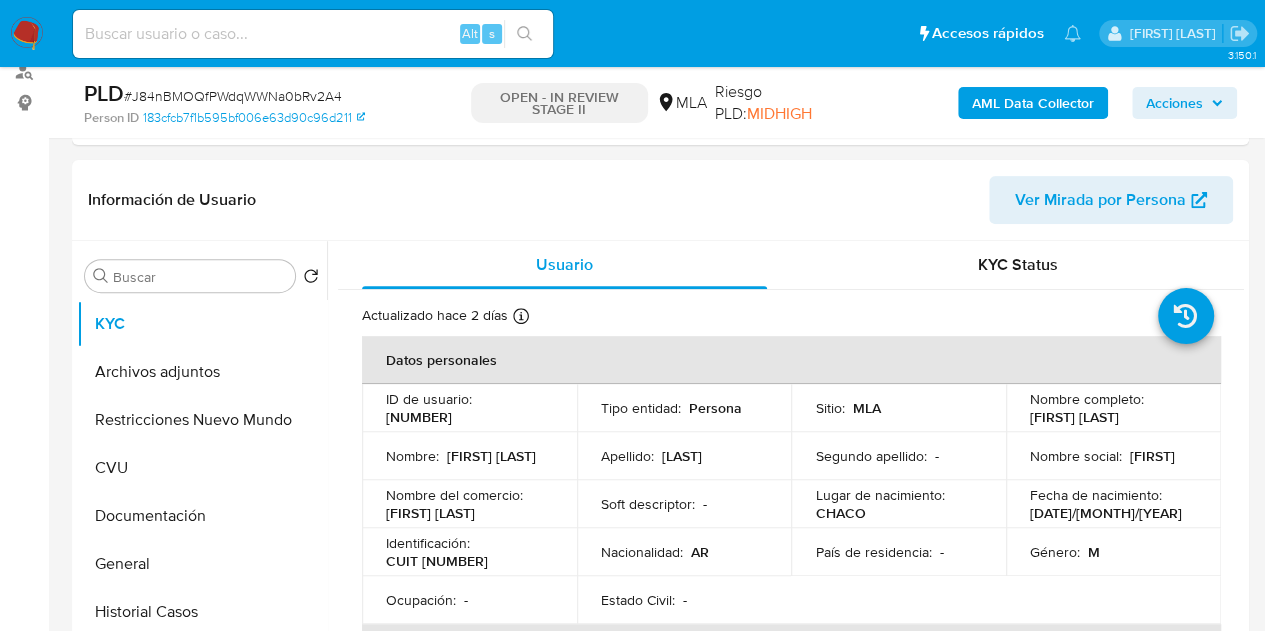 scroll, scrollTop: 274, scrollLeft: 0, axis: vertical 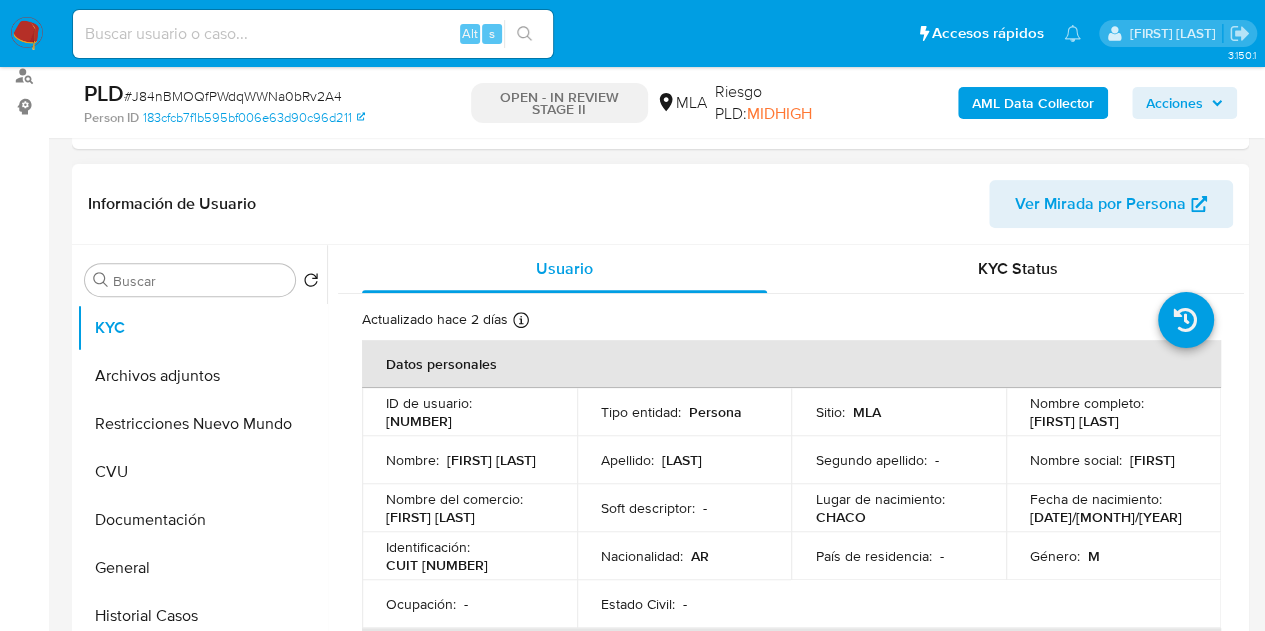 click on "Ver Mirada por Persona" at bounding box center (1100, 204) 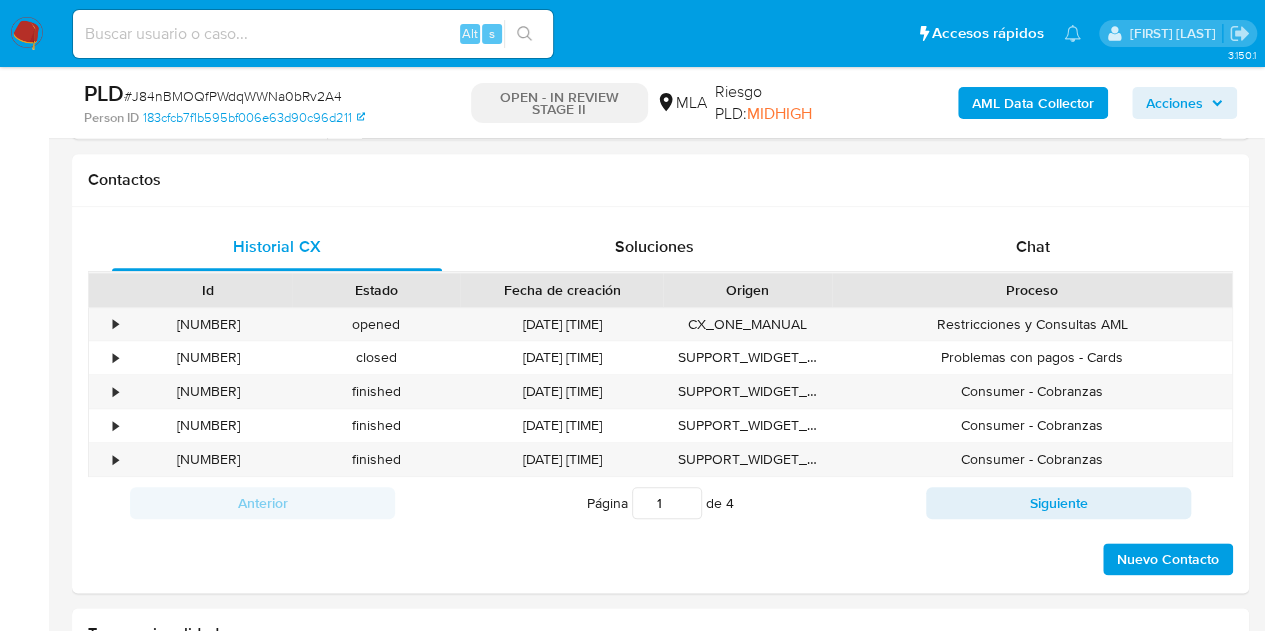 scroll, scrollTop: 946, scrollLeft: 0, axis: vertical 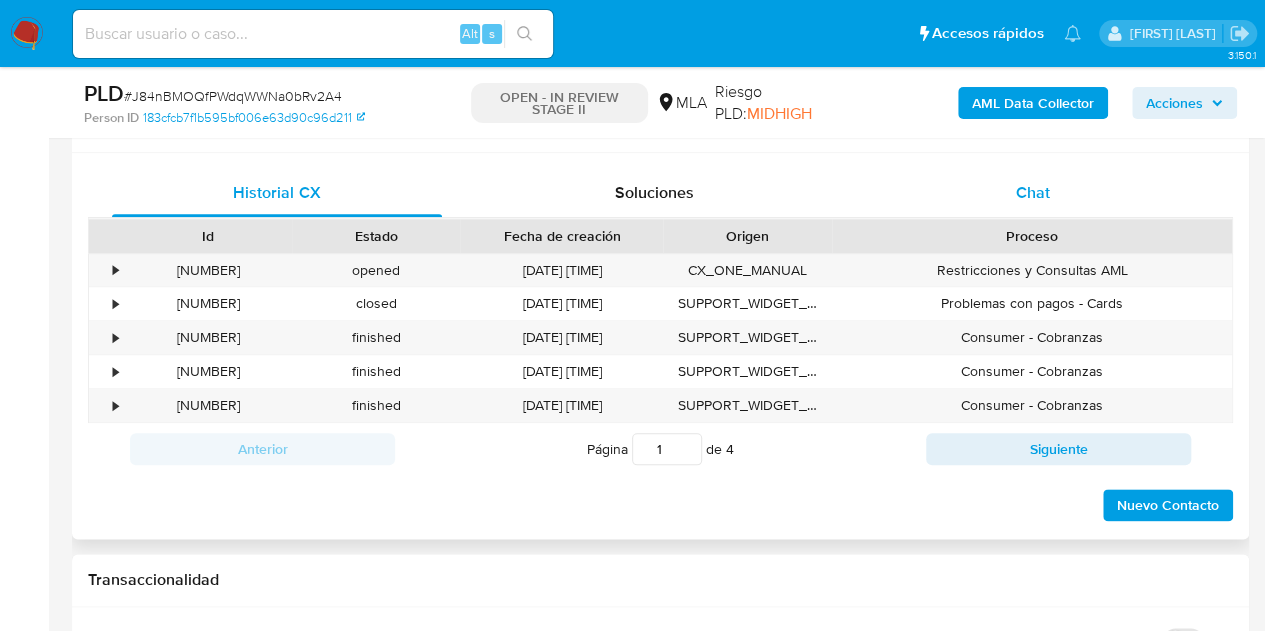 click on "Chat" at bounding box center (1033, 193) 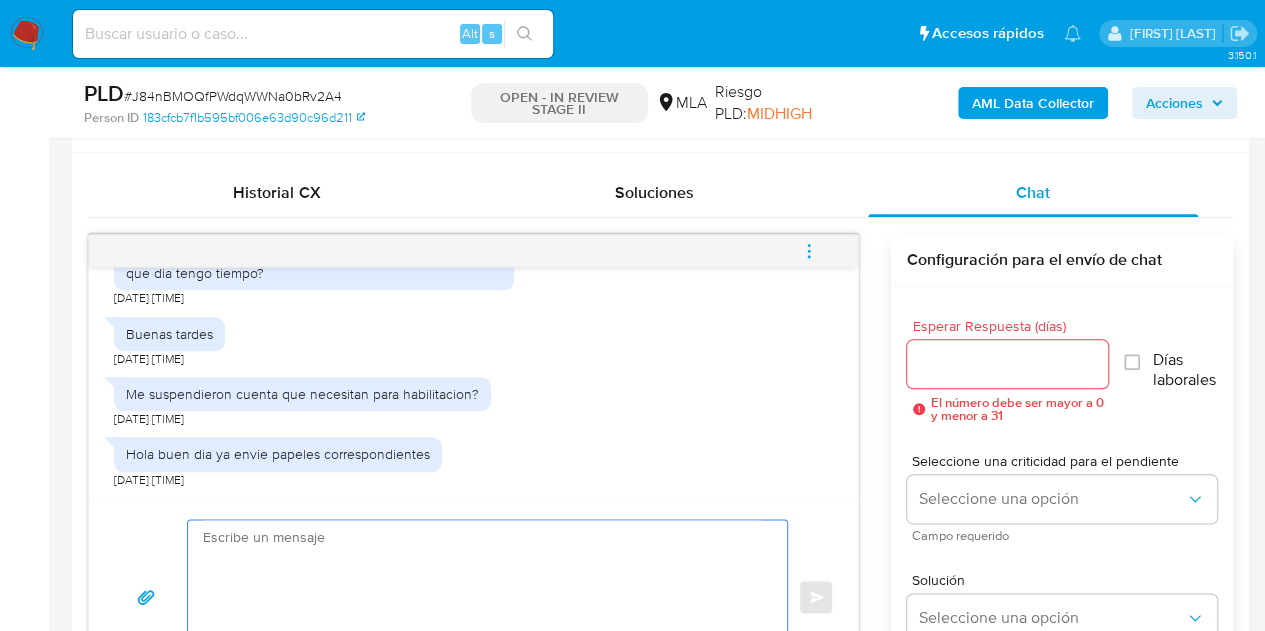 click at bounding box center [482, 597] 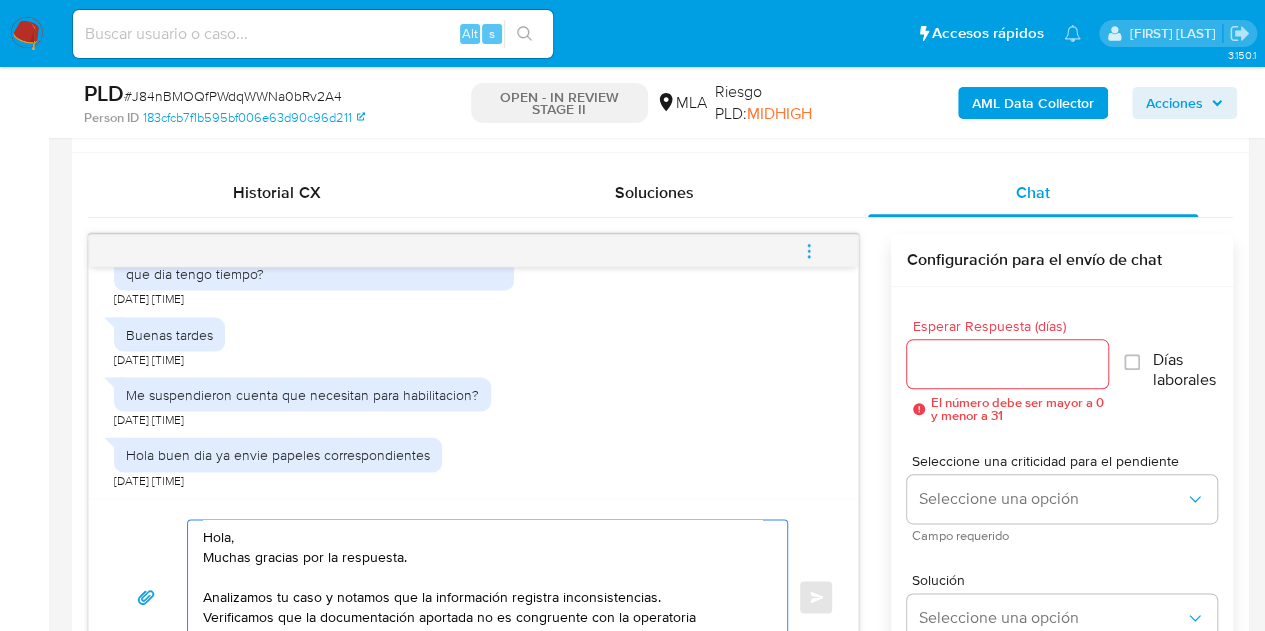 scroll, scrollTop: 107, scrollLeft: 0, axis: vertical 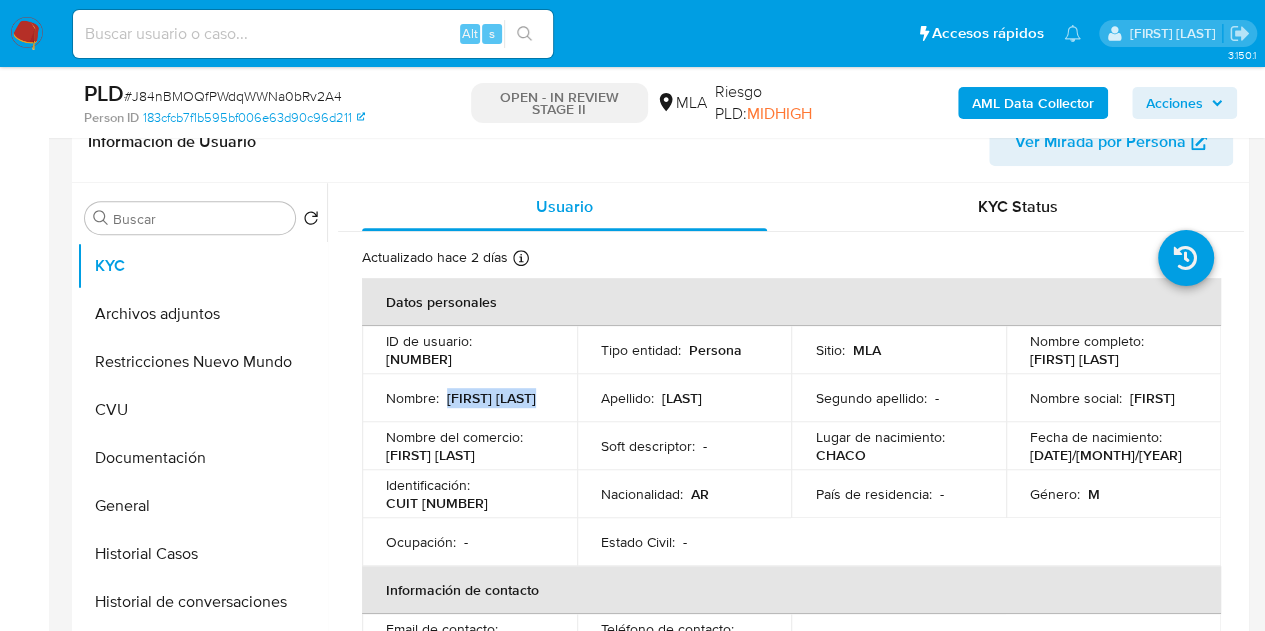 drag, startPoint x: 448, startPoint y: 394, endPoint x: 572, endPoint y: 400, distance: 124.14507 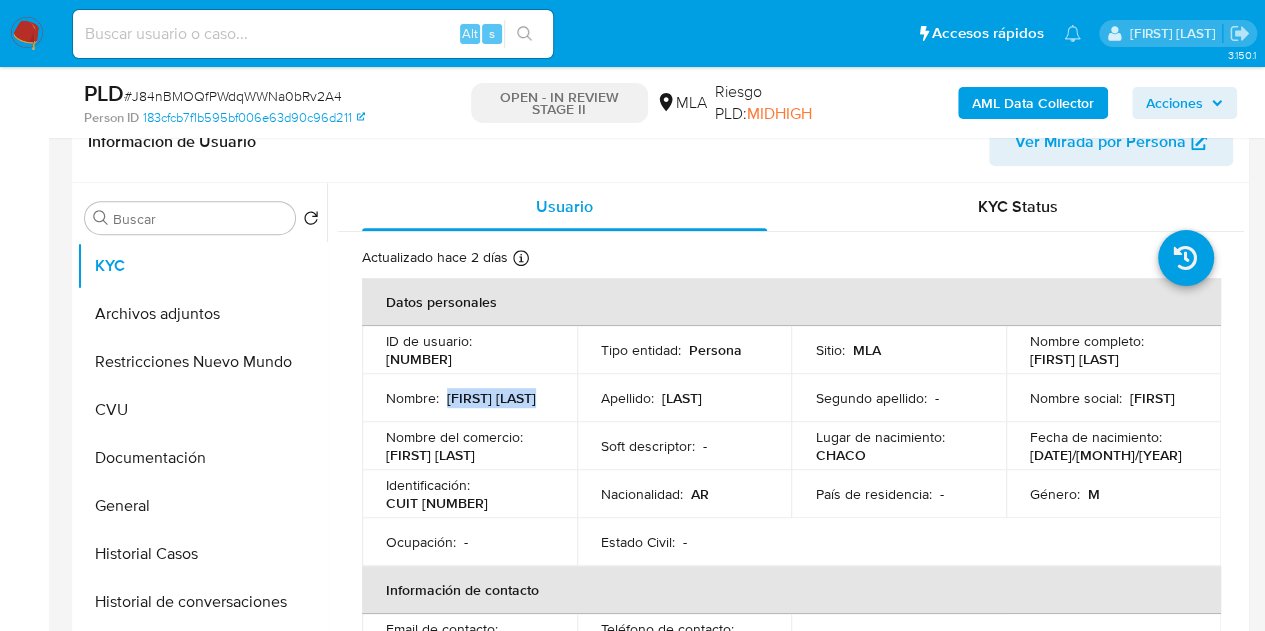 copy on "Daniel Marcelo" 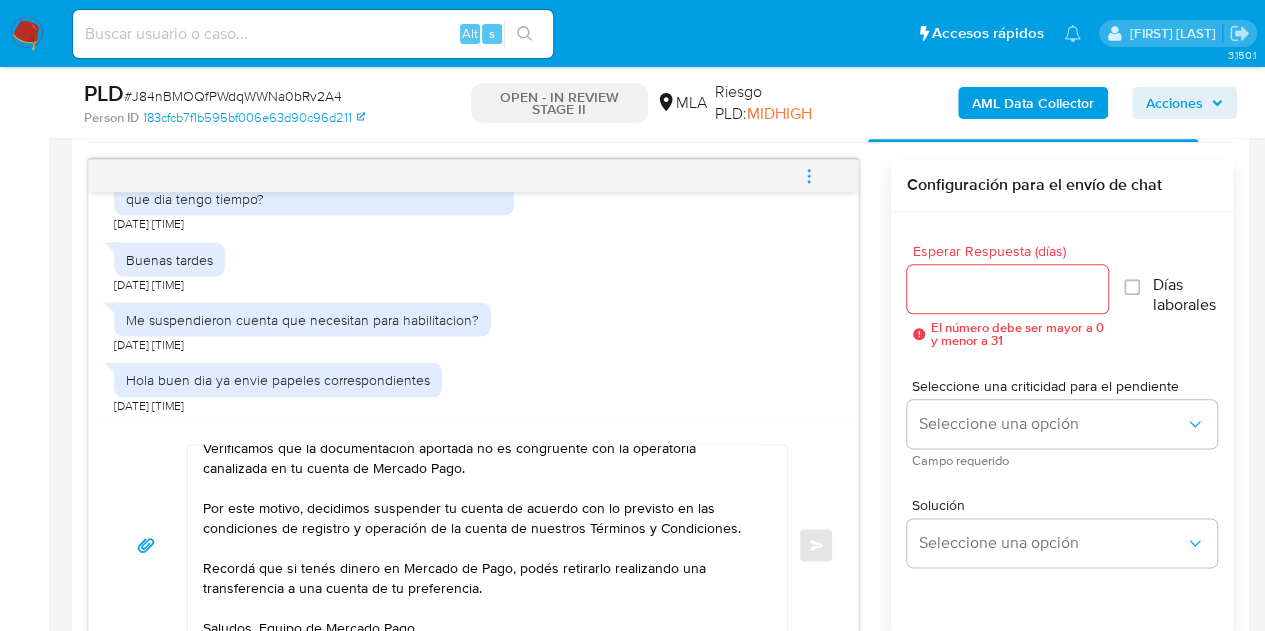 scroll, scrollTop: 1099, scrollLeft: 0, axis: vertical 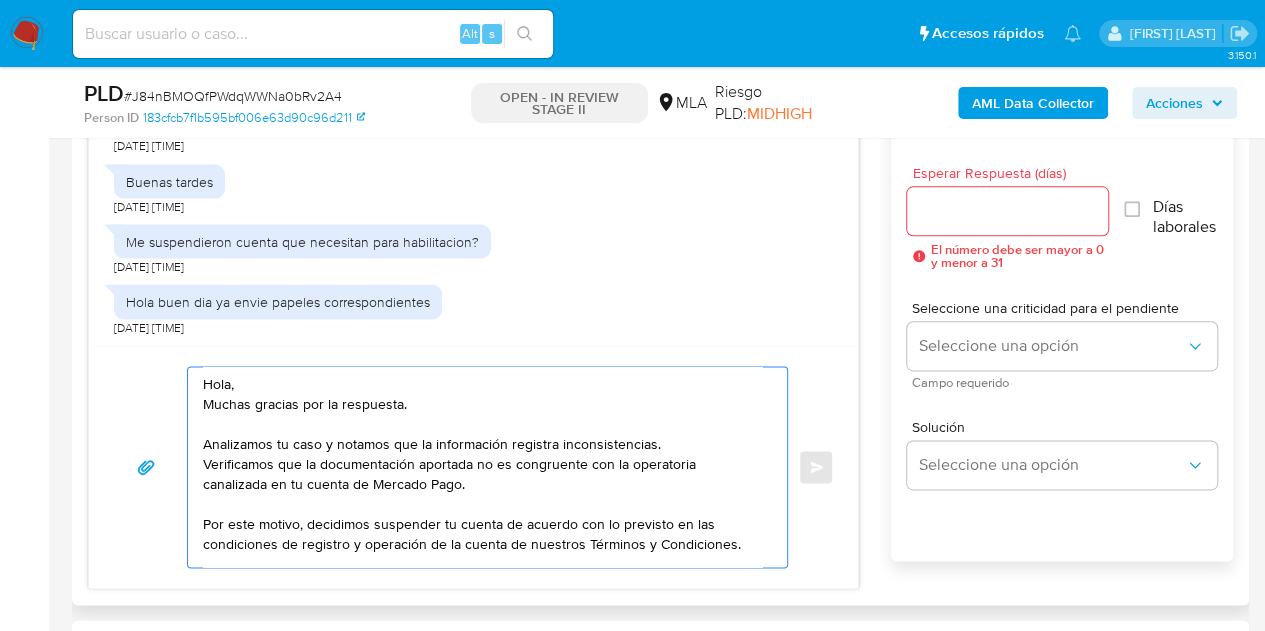 click on "Hola,
Muchas gracias por la respuesta.
Analizamos tu caso y notamos que la información registra inconsistencias.
Verificamos que la documentación aportada no es congruente con la operatoria canalizada en tu cuenta de Mercado Pago.
Por este motivo, decidimos suspender tu cuenta de acuerdo con lo previsto en las condiciones de registro y operación de la cuenta de nuestros Términos y Condiciones.
Recordá que si tenés dinero en Mercado de Pago, podés retirarlo realizando una transferencia a una cuenta de tu preferencia.
Saludos, Equipo de Mercado Pago." at bounding box center [482, 467] 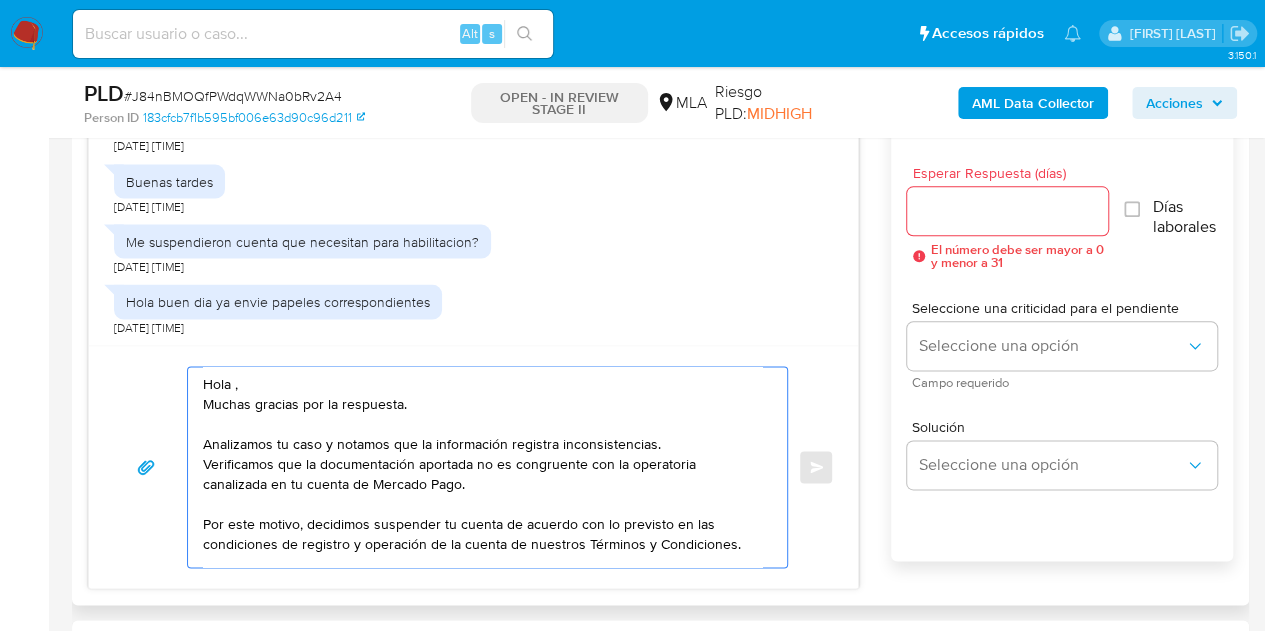 paste on "Daniel Marcelo" 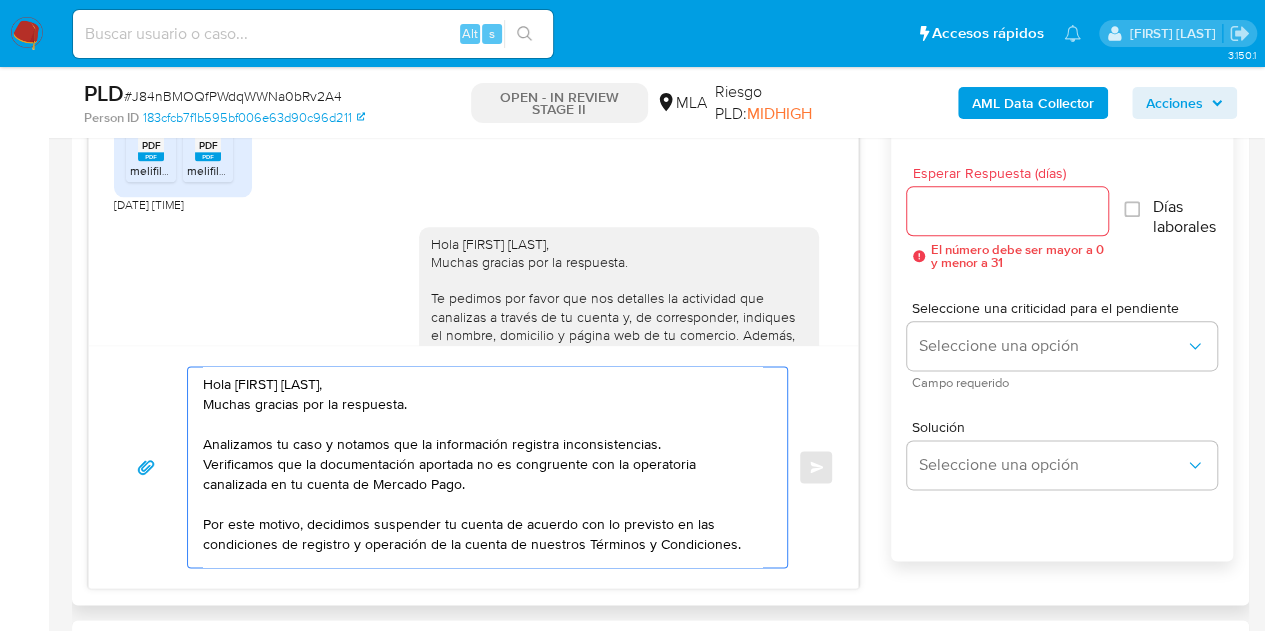 scroll, scrollTop: 1974, scrollLeft: 0, axis: vertical 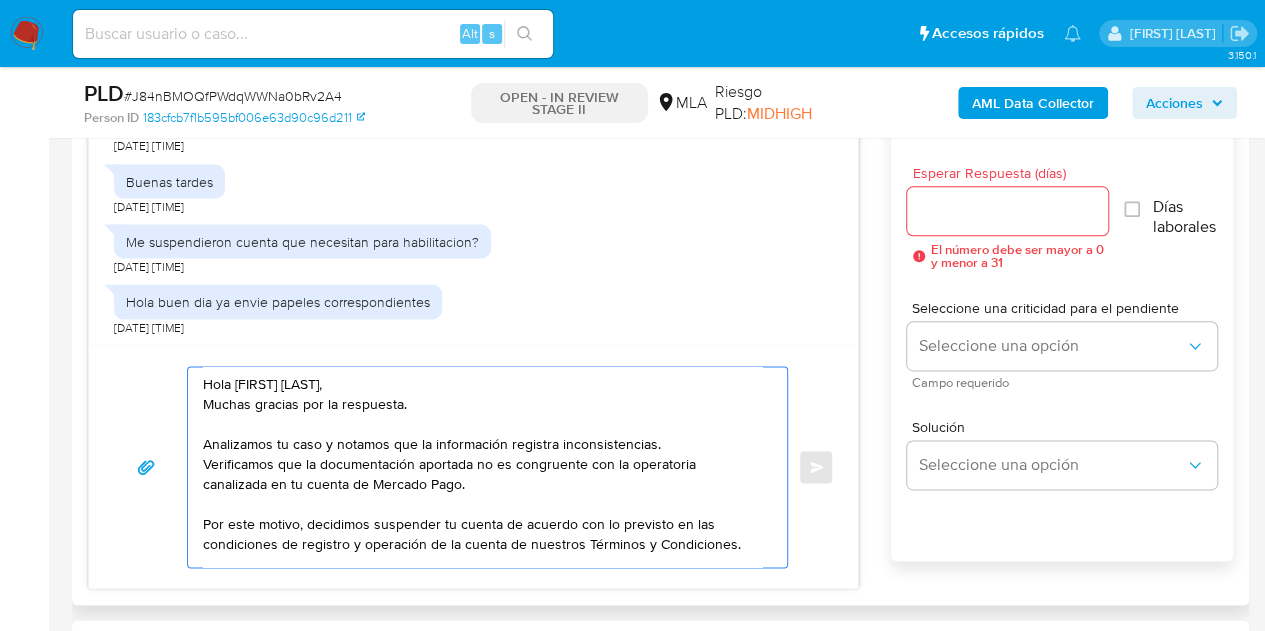 type on "Hola Daniel Marcelo,
Muchas gracias por la respuesta.
Analizamos tu caso y notamos que la información registra inconsistencias.
Verificamos que la documentación aportada no es congruente con la operatoria canalizada en tu cuenta de Mercado Pago.
Por este motivo, decidimos suspender tu cuenta de acuerdo con lo previsto en las condiciones de registro y operación de la cuenta de nuestros Términos y Condiciones.
Recordá que si tenés dinero en Mercado de Pago, podés retirarlo realizando una transferencia a una cuenta de tu preferencia.
Saludos, Equipo de Mercado Pago." 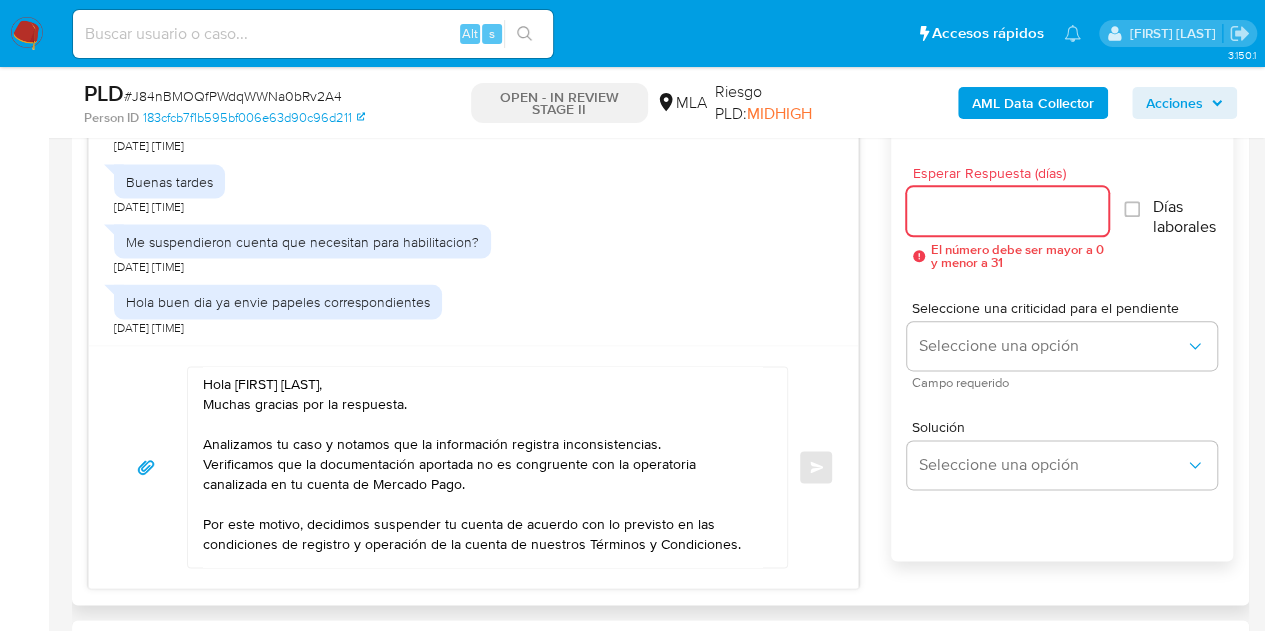 click on "Esperar Respuesta (días)" at bounding box center [1008, 211] 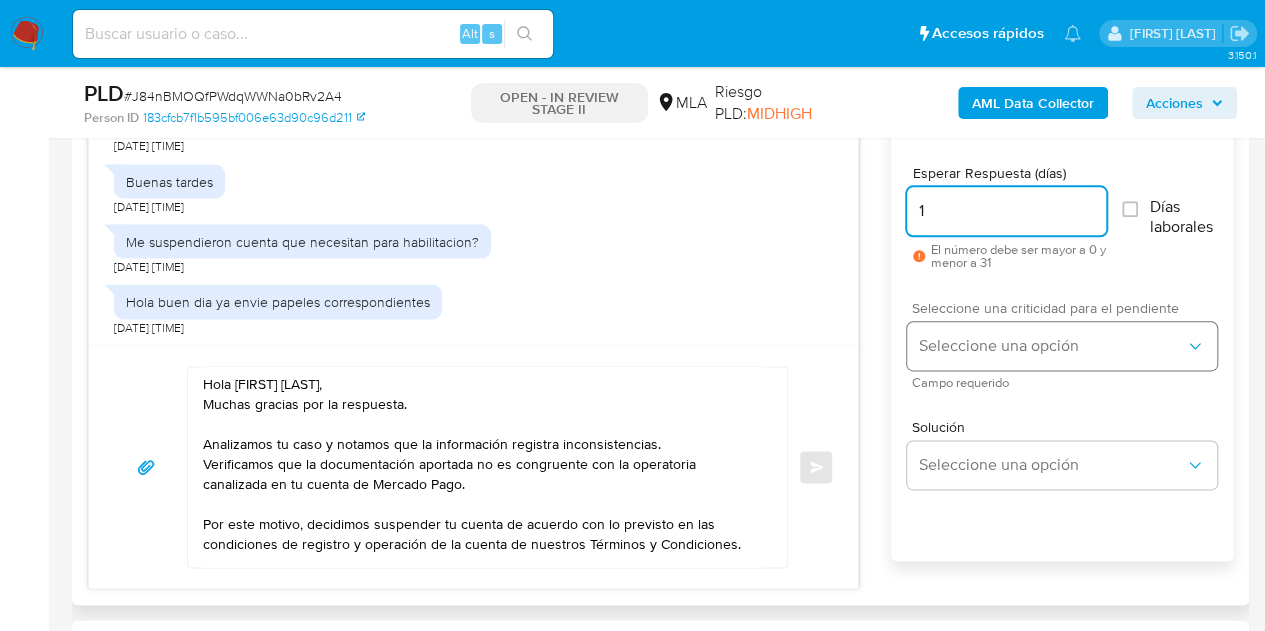 type on "1" 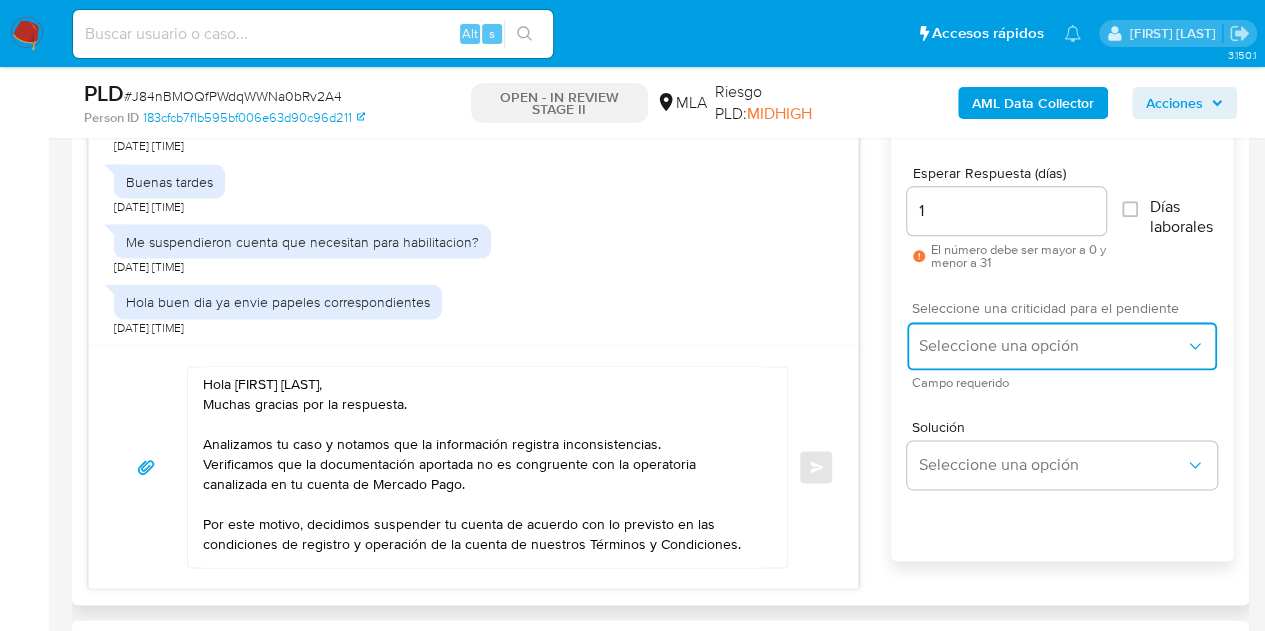 click on "Seleccione una opción" at bounding box center [1062, 346] 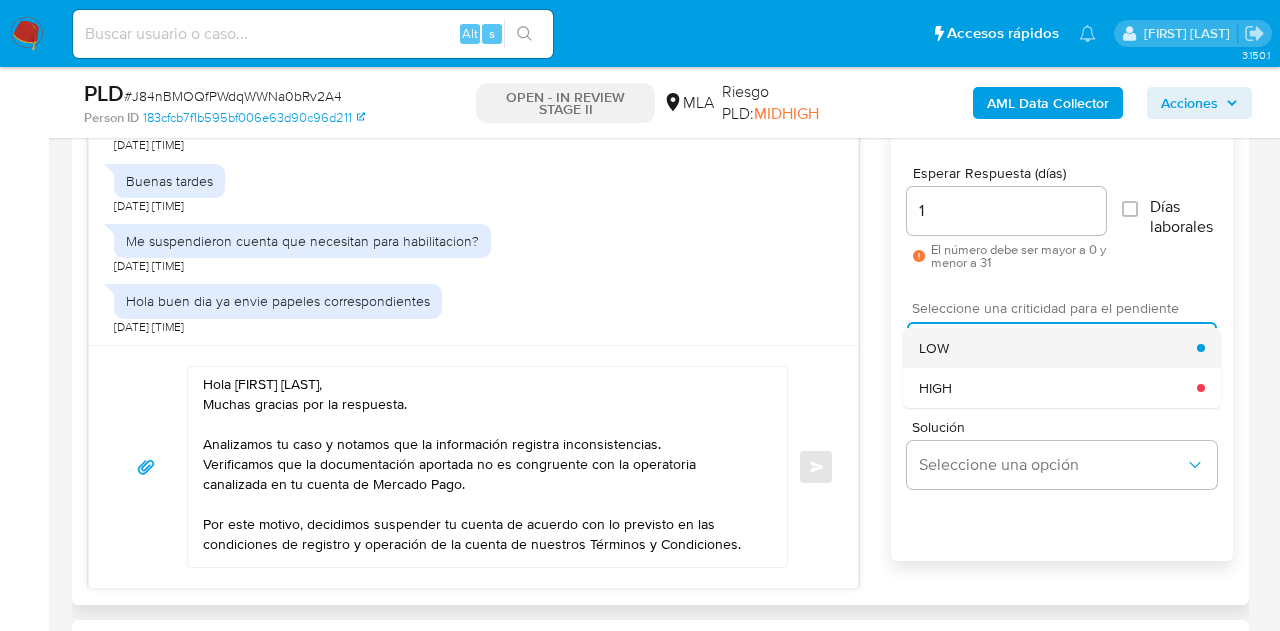 click on "LOW" at bounding box center (1058, 348) 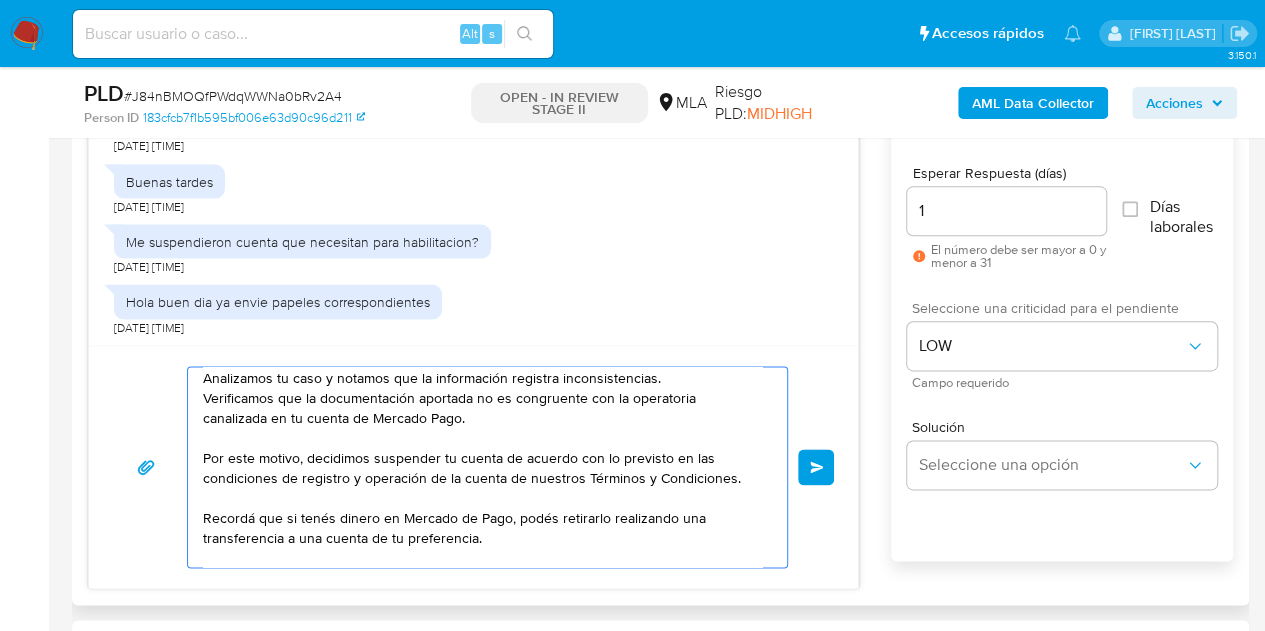 scroll, scrollTop: 94, scrollLeft: 0, axis: vertical 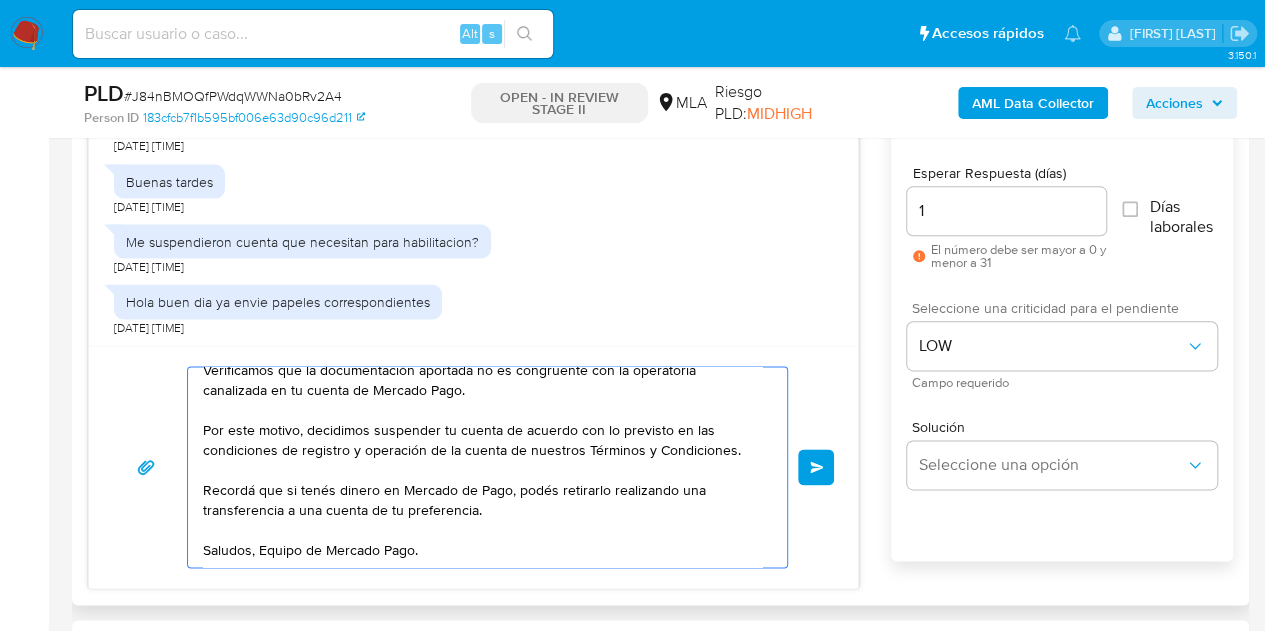 click on "Enviar" at bounding box center [816, 467] 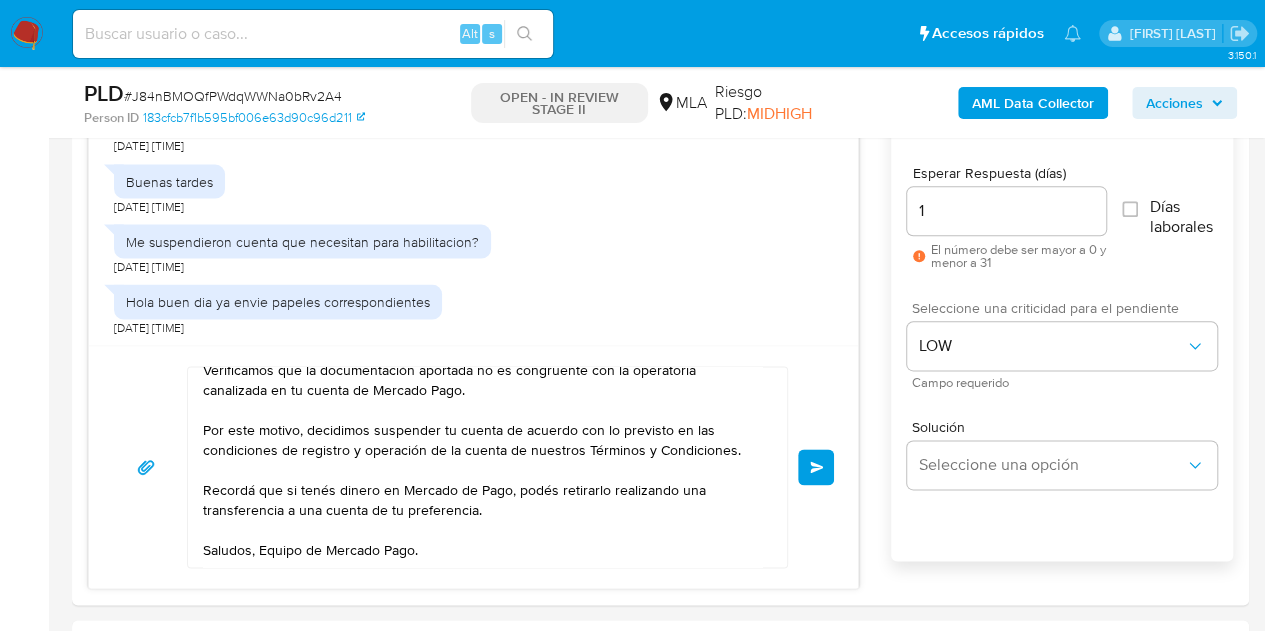 type 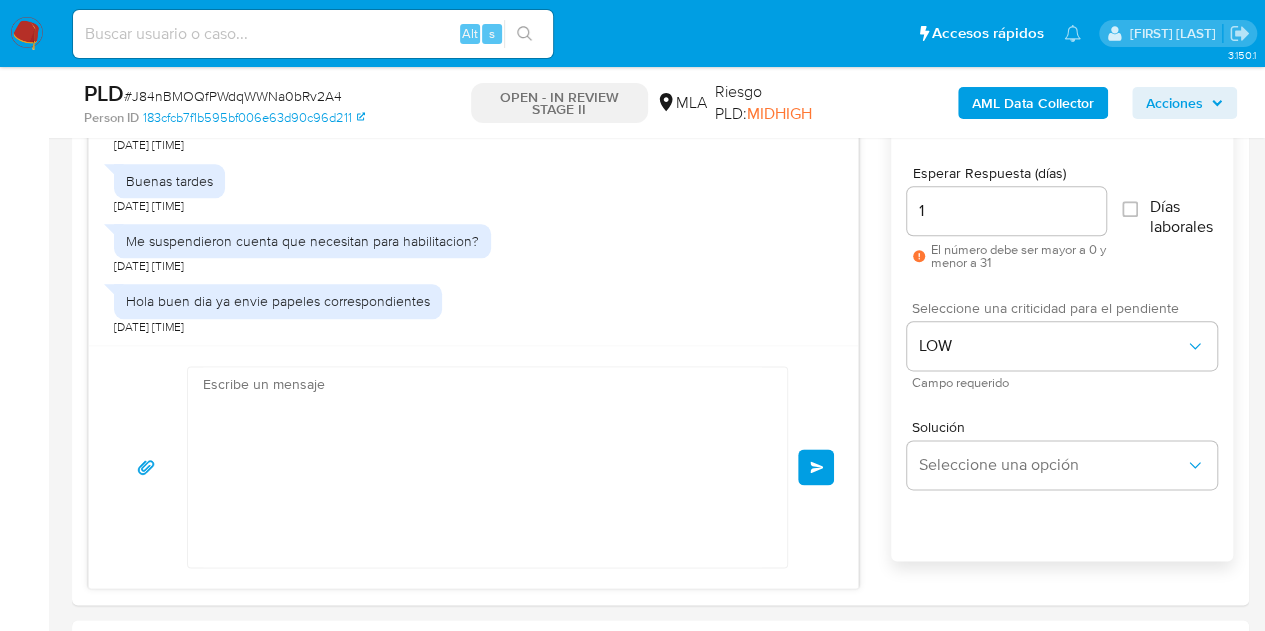 scroll, scrollTop: 2360, scrollLeft: 0, axis: vertical 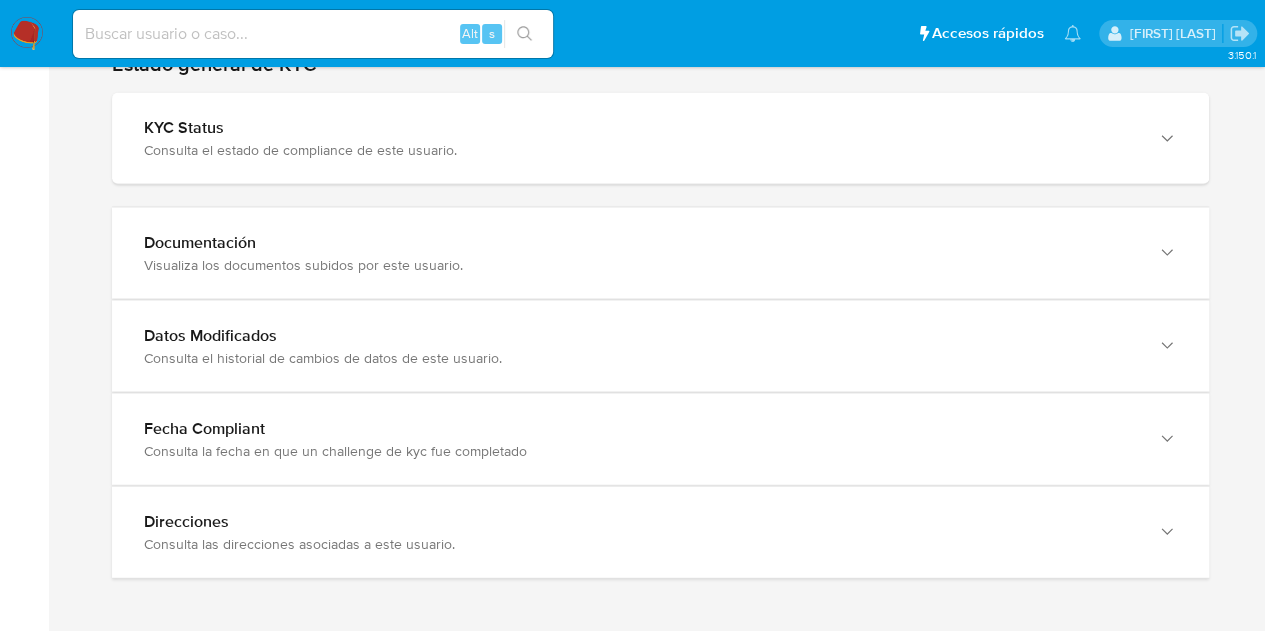click on "3.150.1 Home Información de la persona Nivel de conocimiento Verificados y Declarados Tipo de Usuario Todos KYC Riesgo/AML Transaccional" at bounding box center [660, -627] 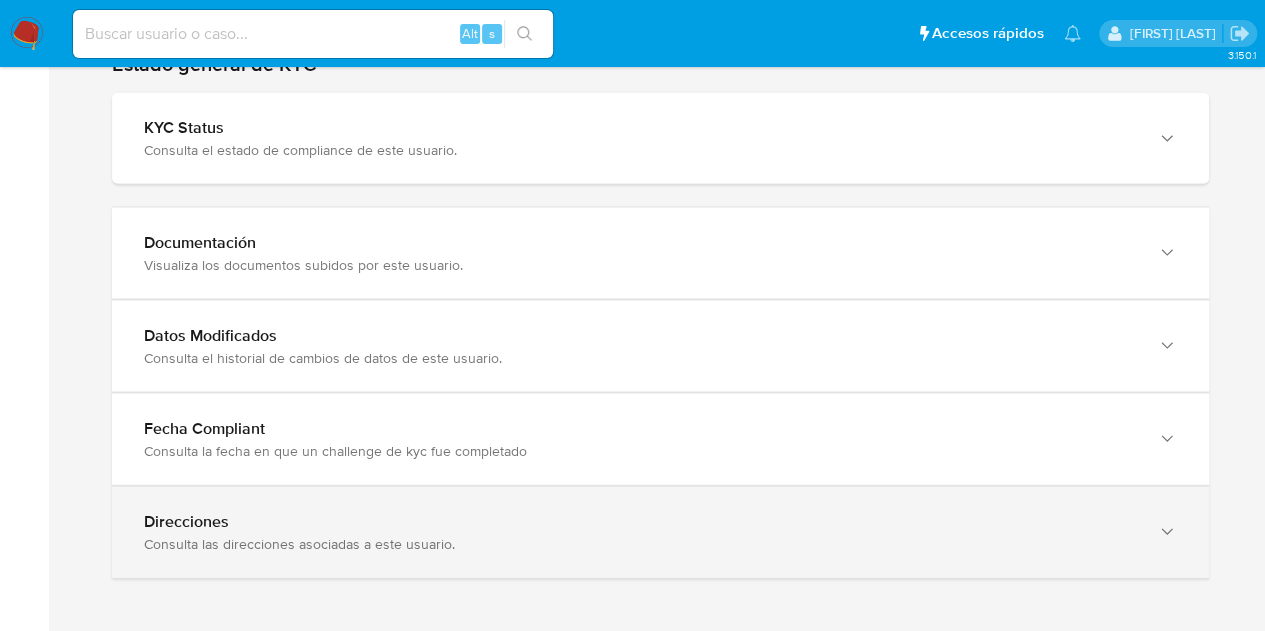 click on "Direcciones Consulta las direcciones asociadas a este usuario." at bounding box center [660, 532] 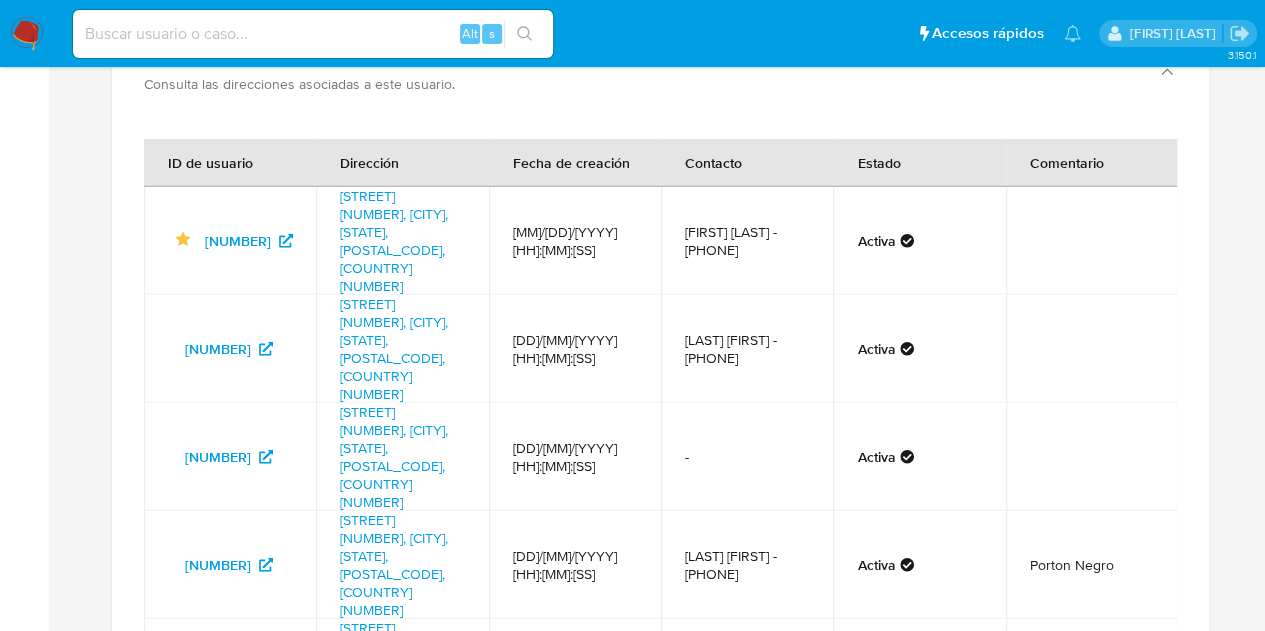 scroll, scrollTop: 2434, scrollLeft: 0, axis: vertical 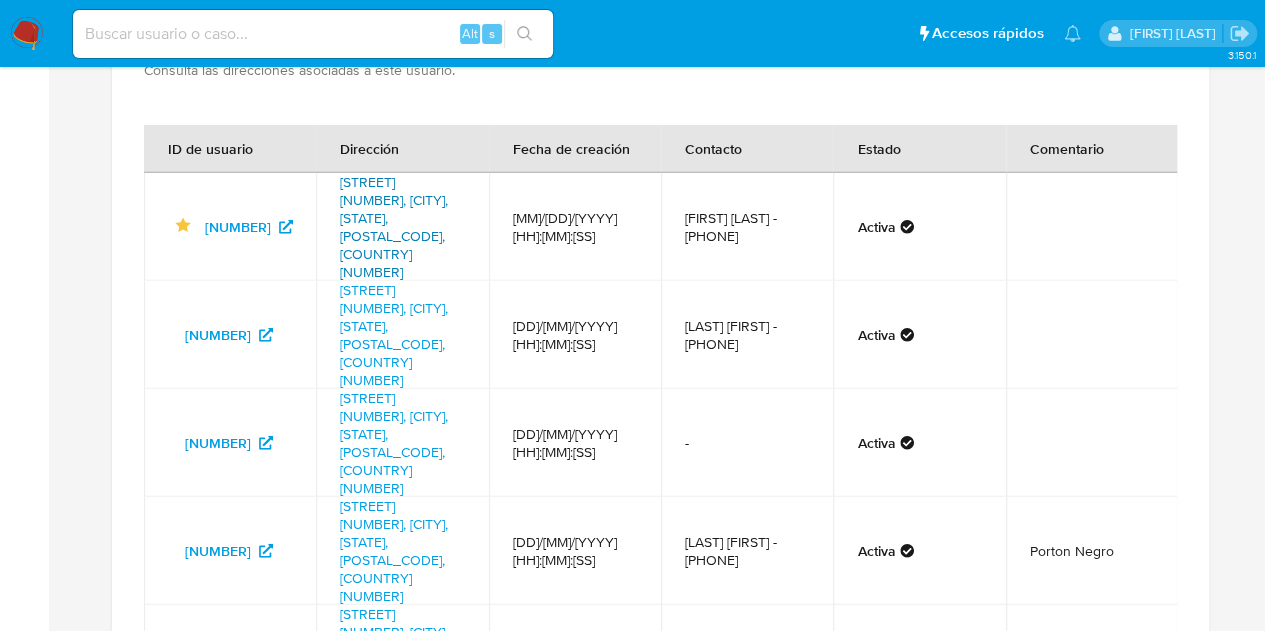 click on "[STREET] [NUMBER], [CITY], [STATE], [POSTAL_CODE], [COUNTRY] [NUMBER]" at bounding box center [394, 227] 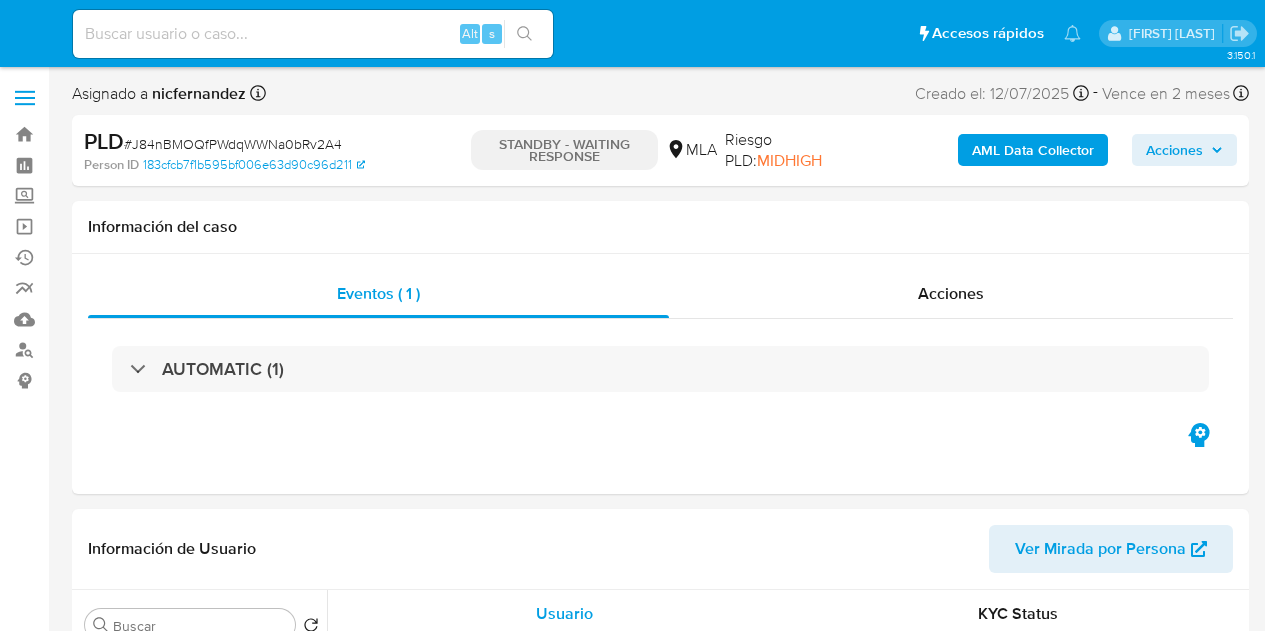 select on "10" 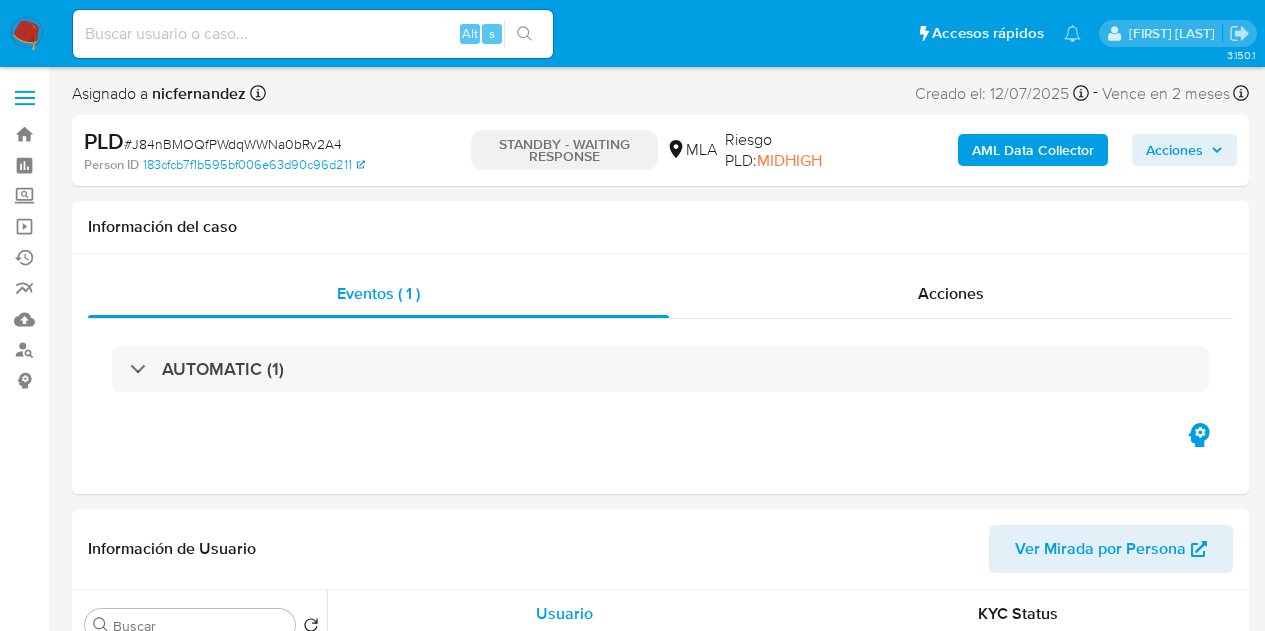 scroll, scrollTop: 0, scrollLeft: 0, axis: both 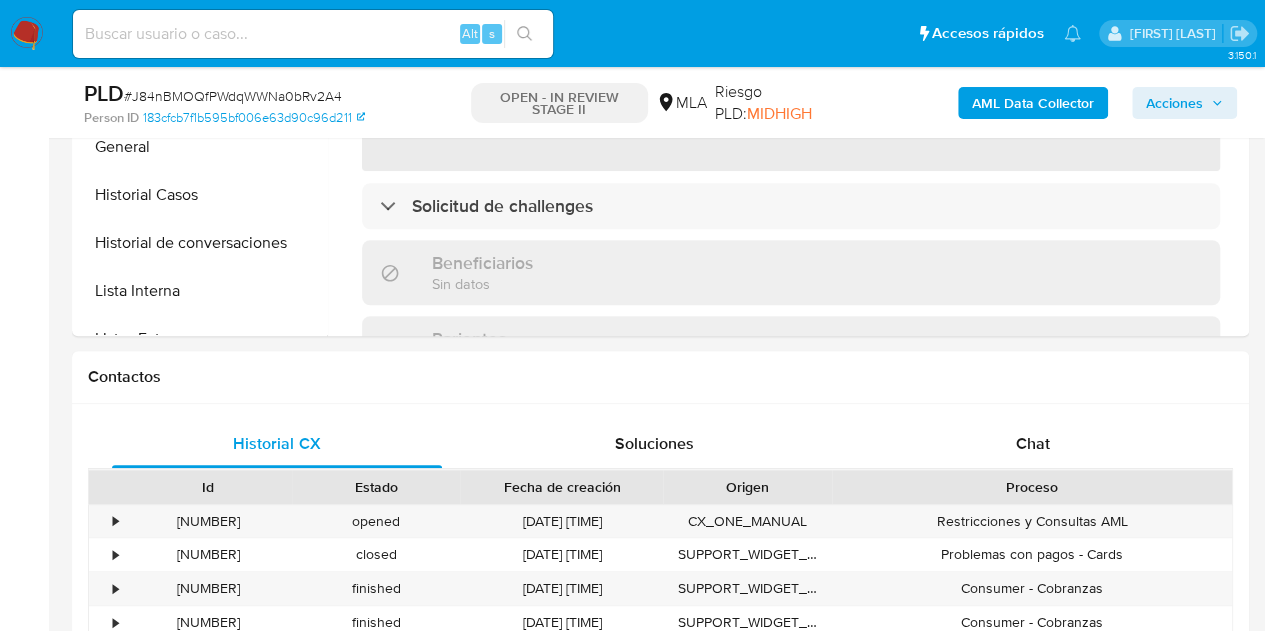select on "10" 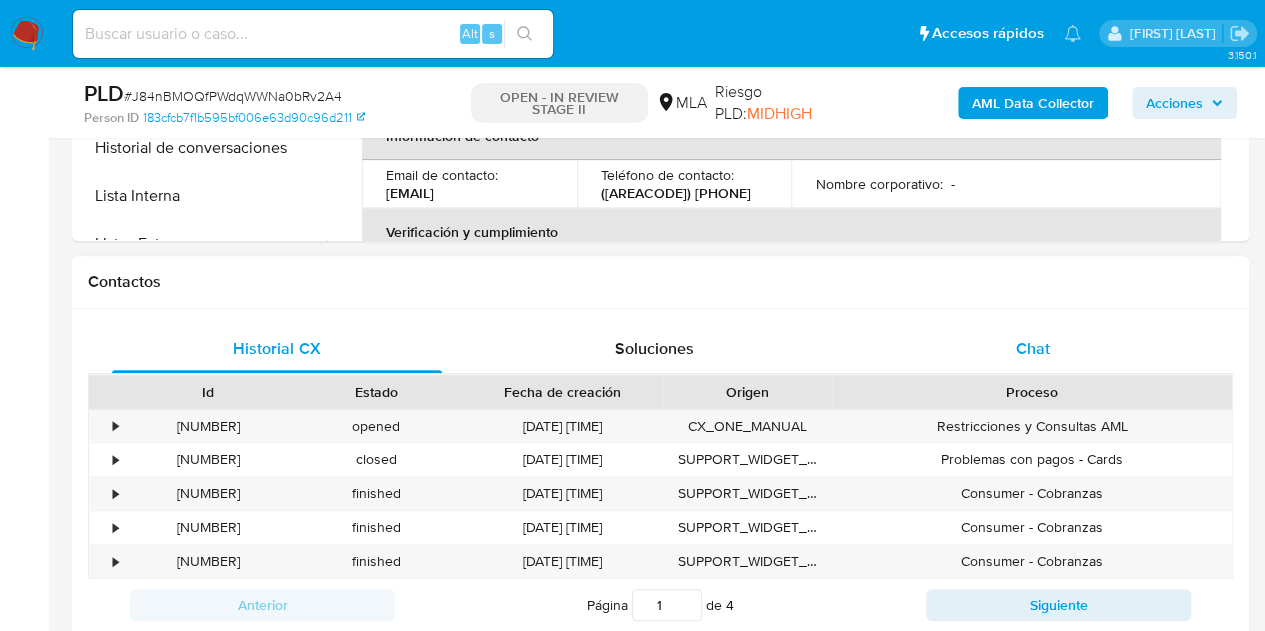 click on "Chat" at bounding box center (1033, 348) 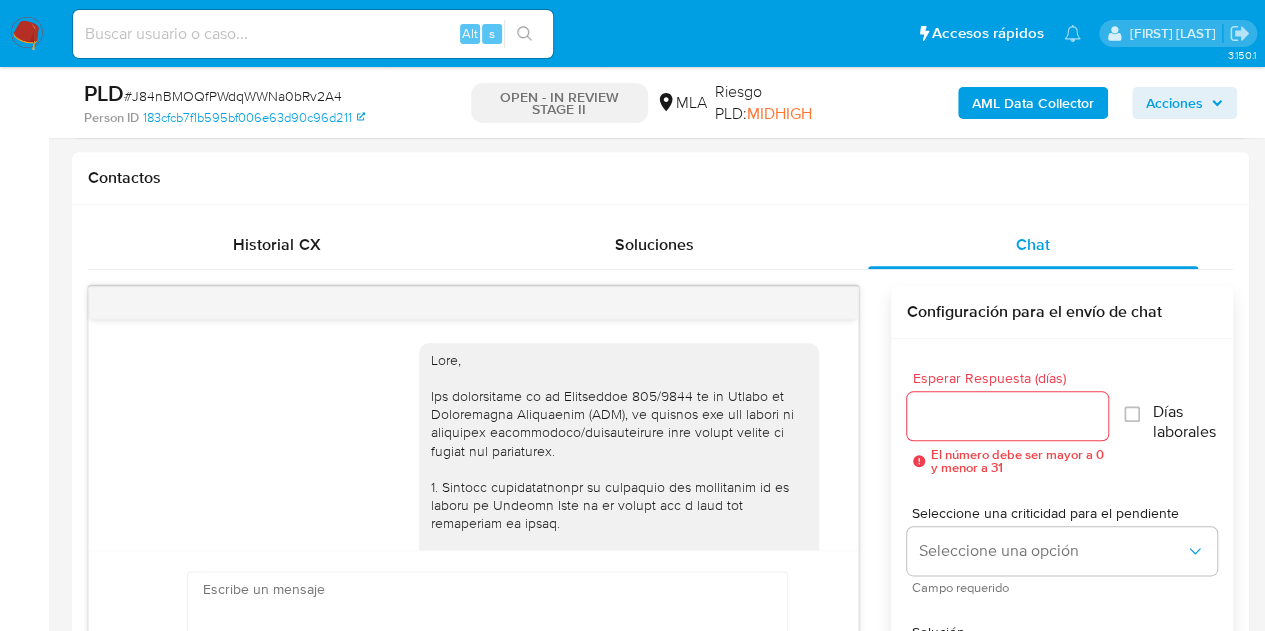 scroll, scrollTop: 925, scrollLeft: 0, axis: vertical 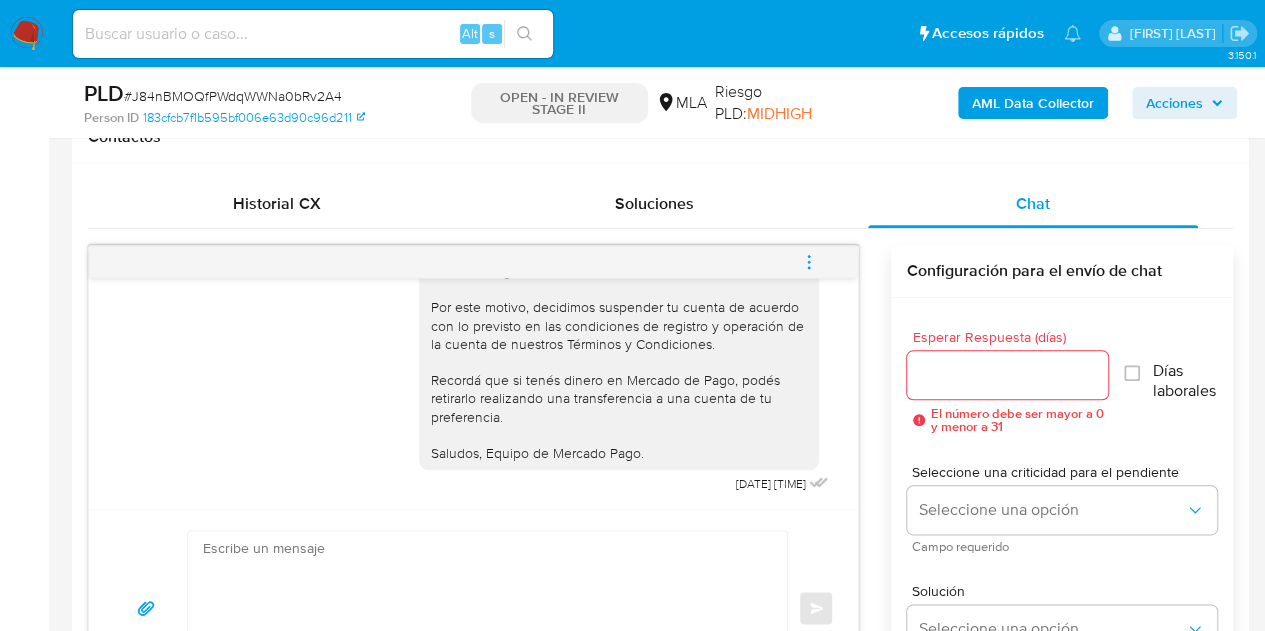 click 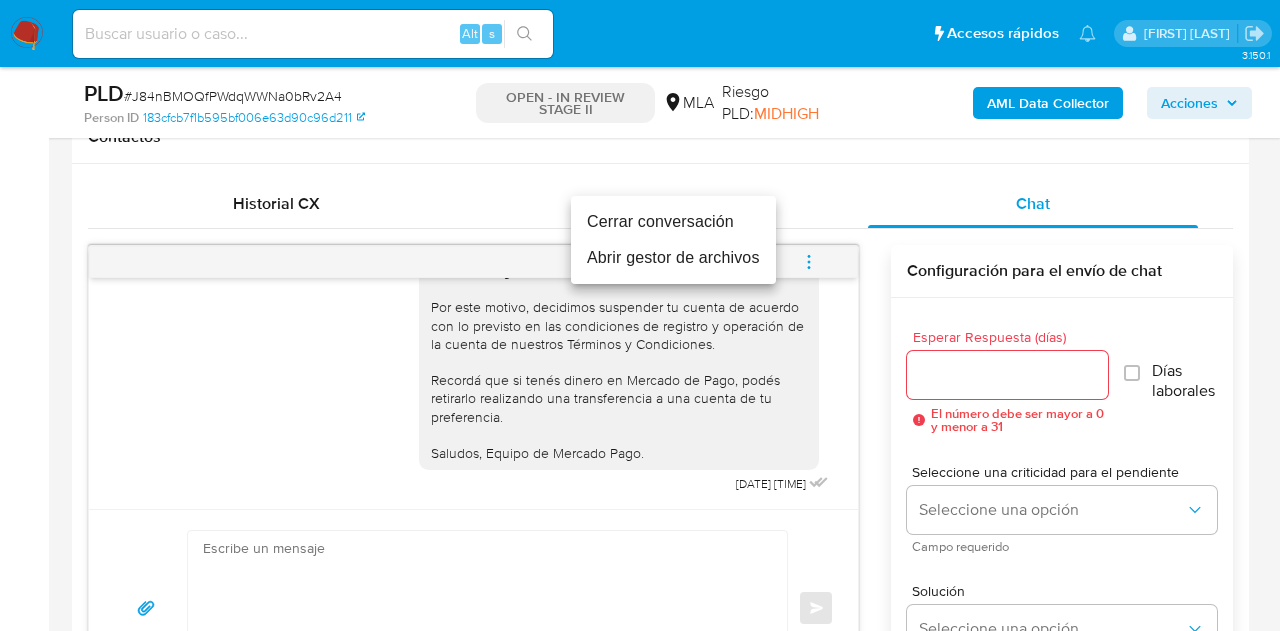click on "Cerrar conversación" at bounding box center (673, 222) 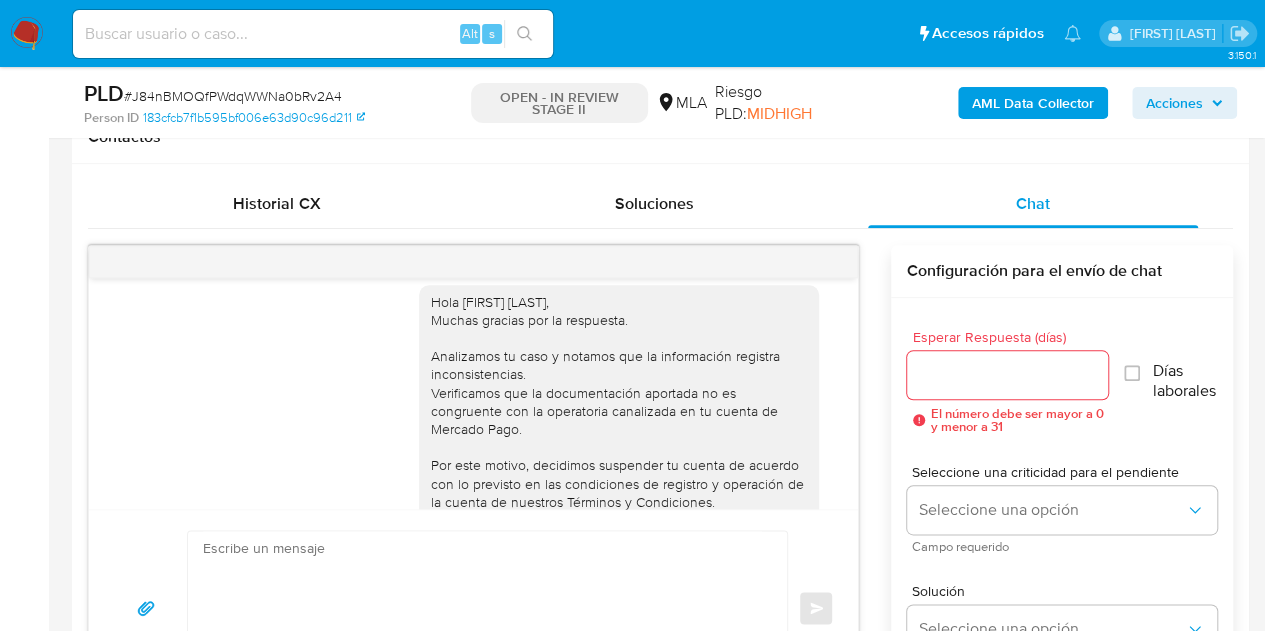 scroll, scrollTop: 2360, scrollLeft: 0, axis: vertical 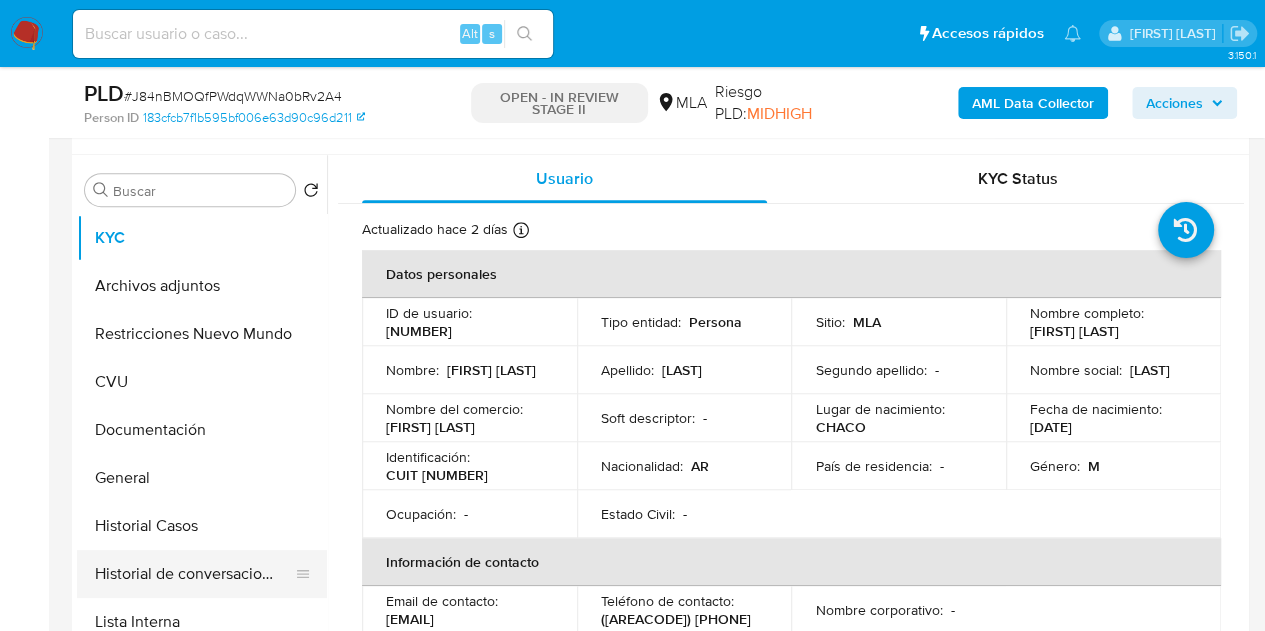 click on "Historial de conversaciones" at bounding box center [194, 574] 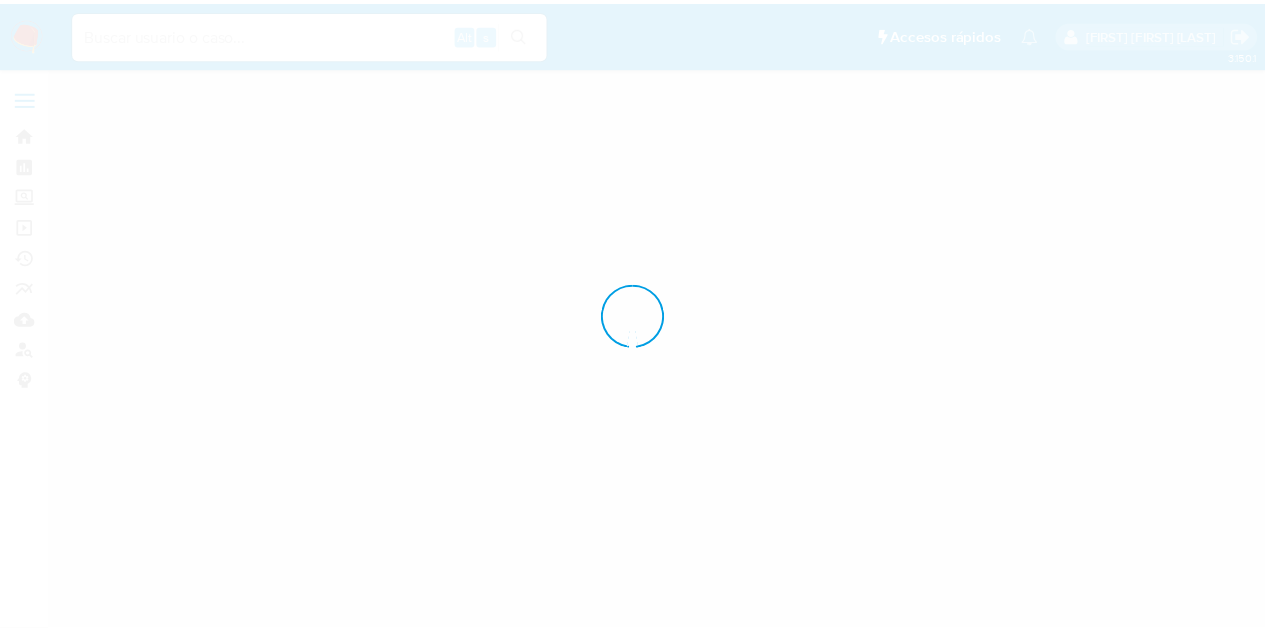 scroll, scrollTop: 0, scrollLeft: 0, axis: both 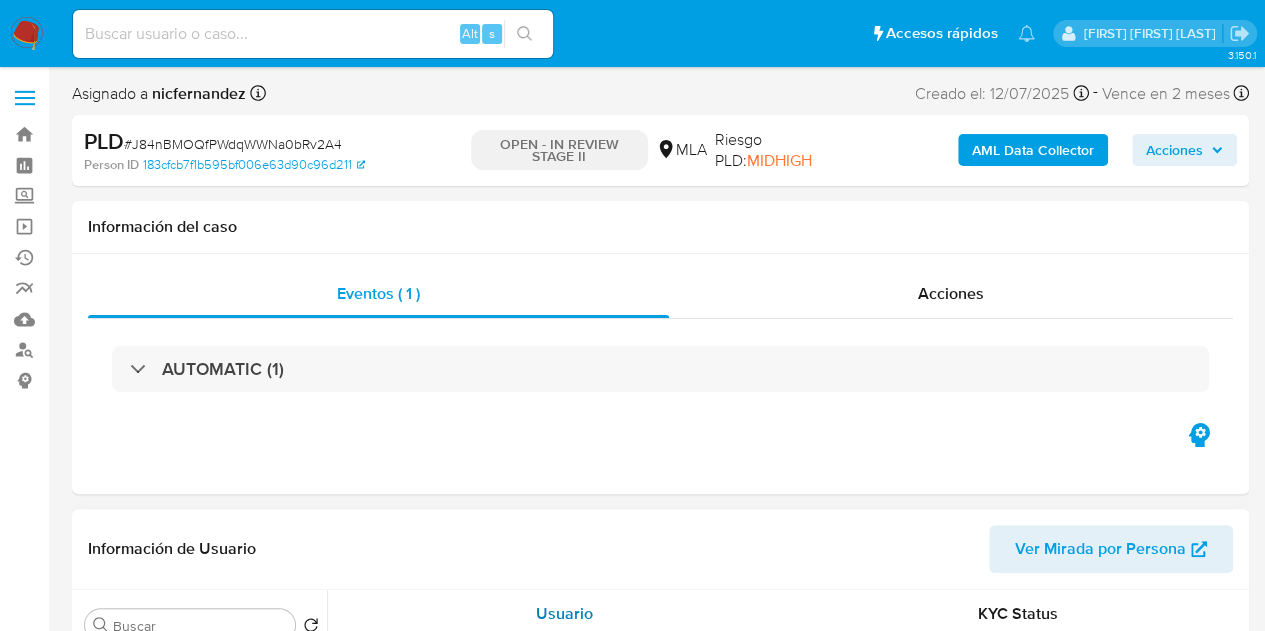 select on "10" 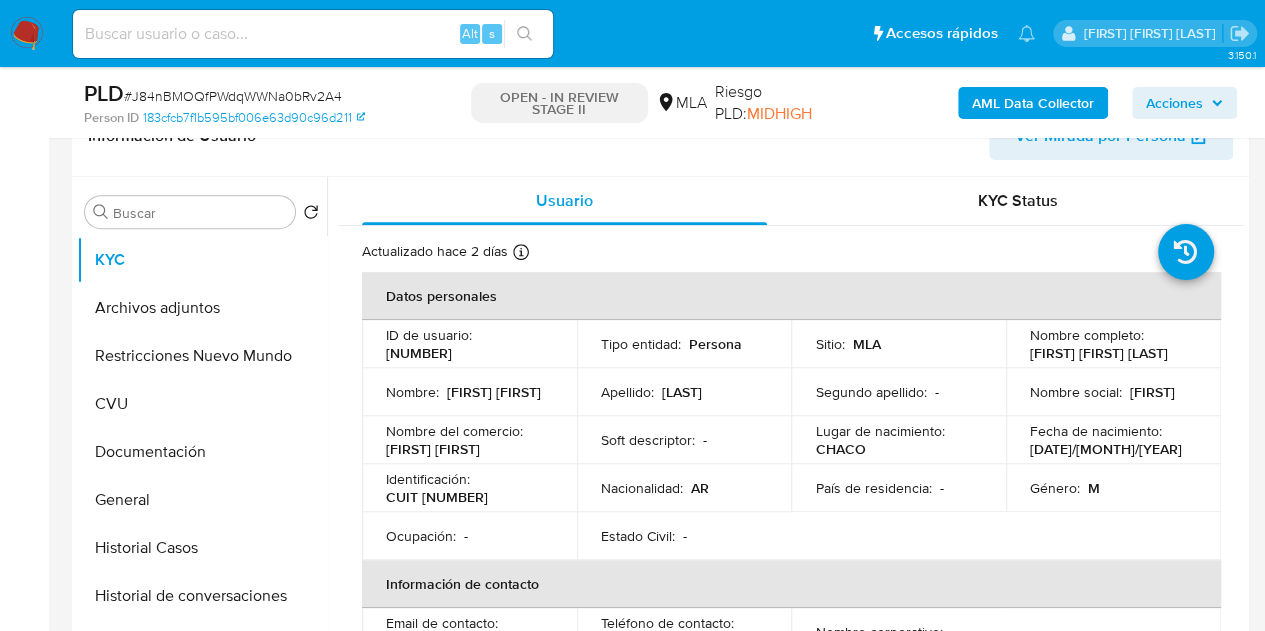 scroll, scrollTop: 307, scrollLeft: 0, axis: vertical 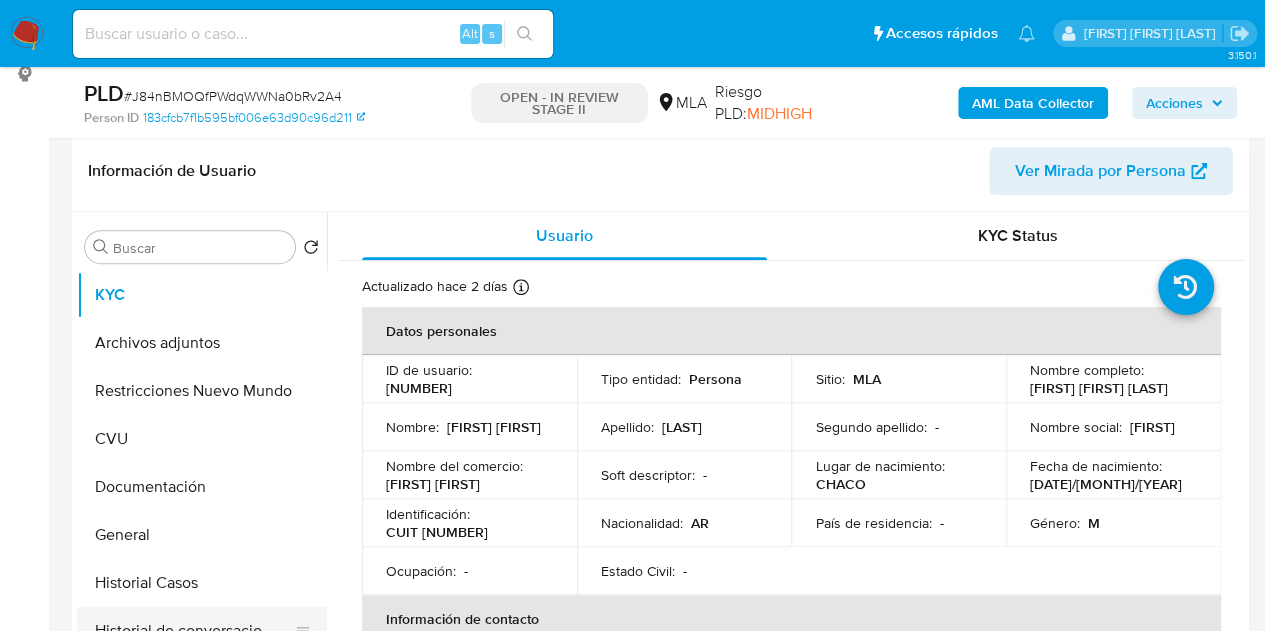 click on "Historial de conversaciones" at bounding box center [194, 631] 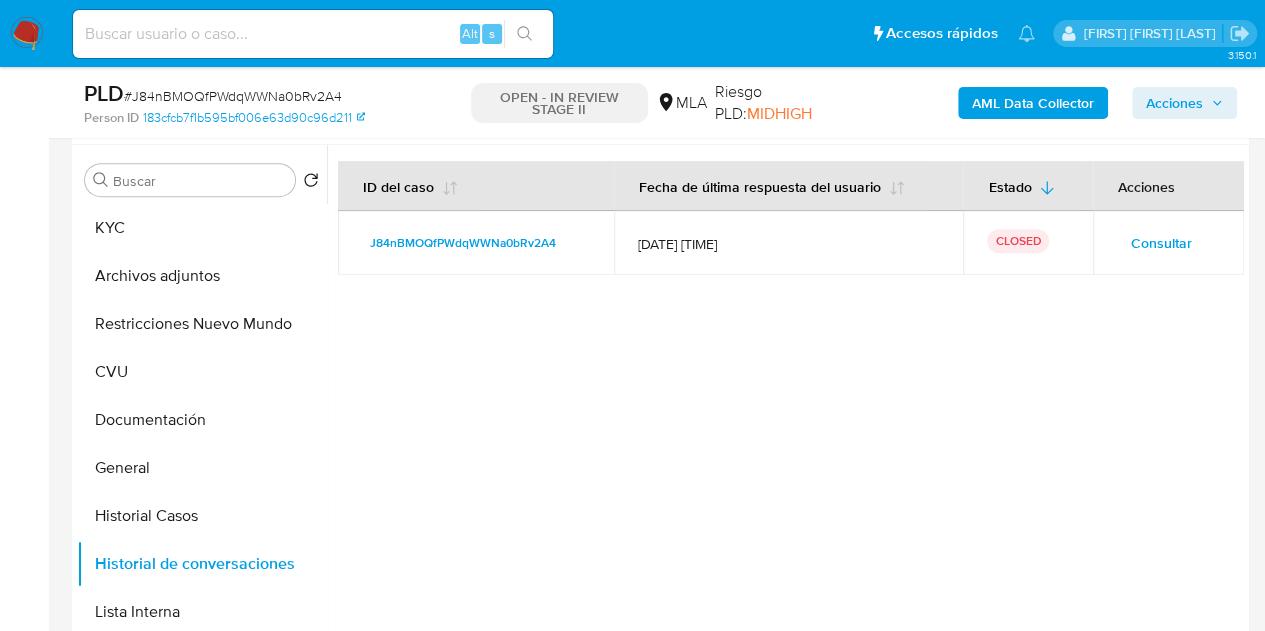 scroll, scrollTop: 329, scrollLeft: 0, axis: vertical 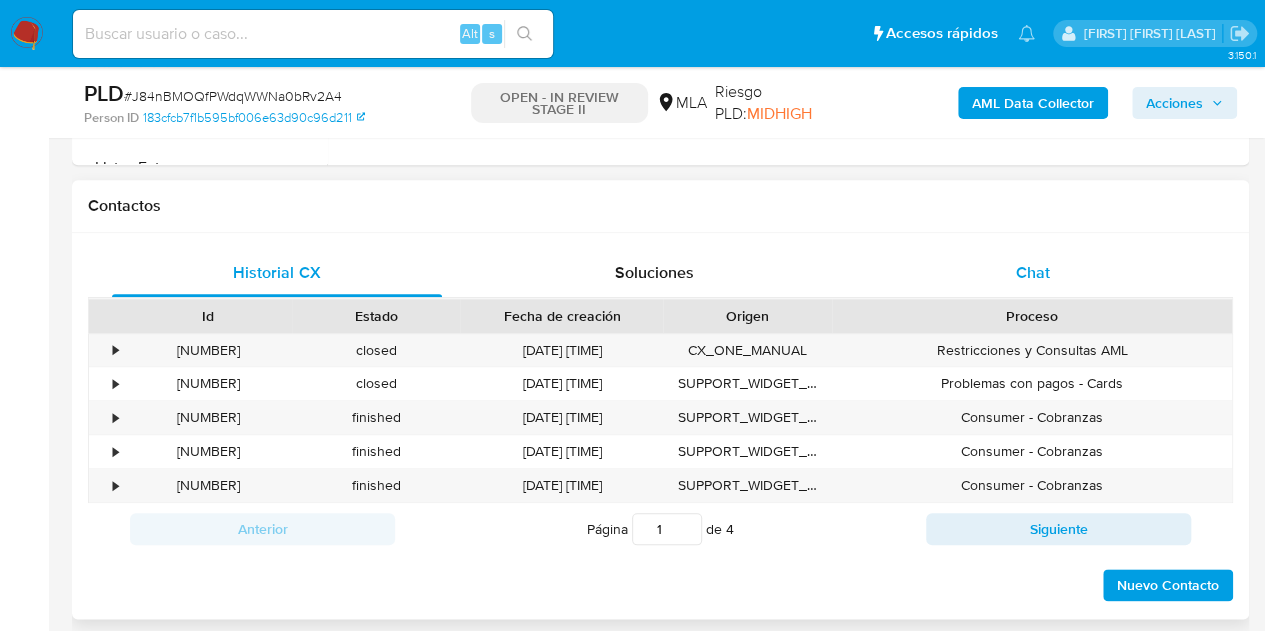 click on "Chat" at bounding box center [1033, 273] 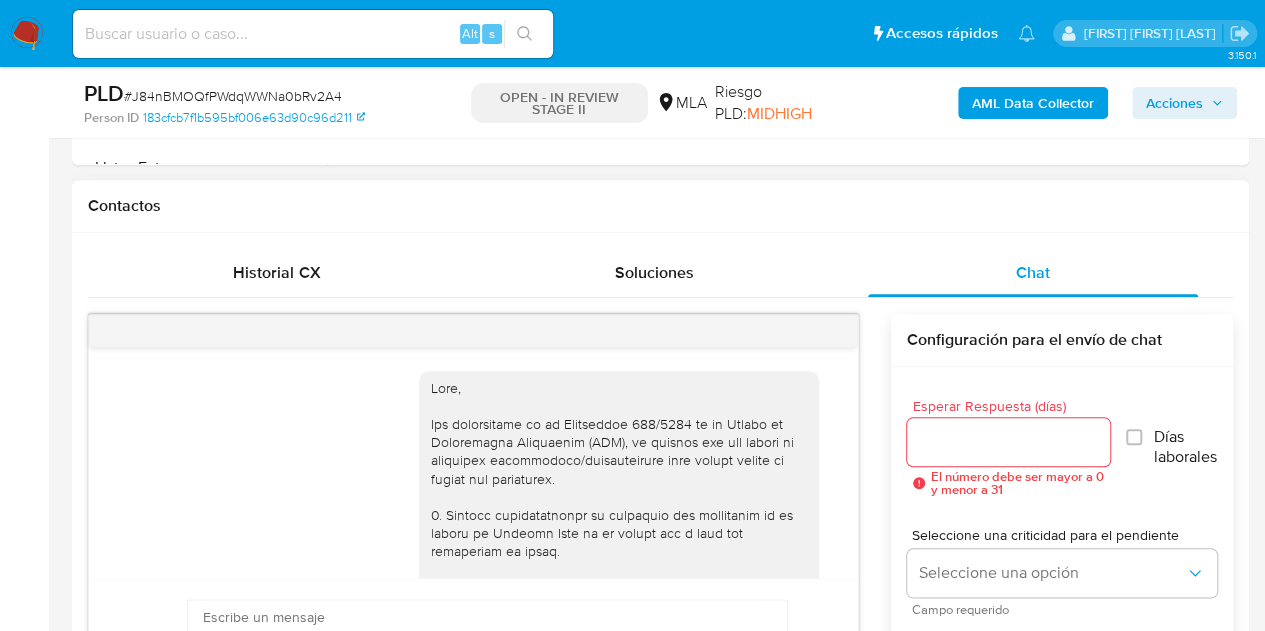 scroll, scrollTop: 2360, scrollLeft: 0, axis: vertical 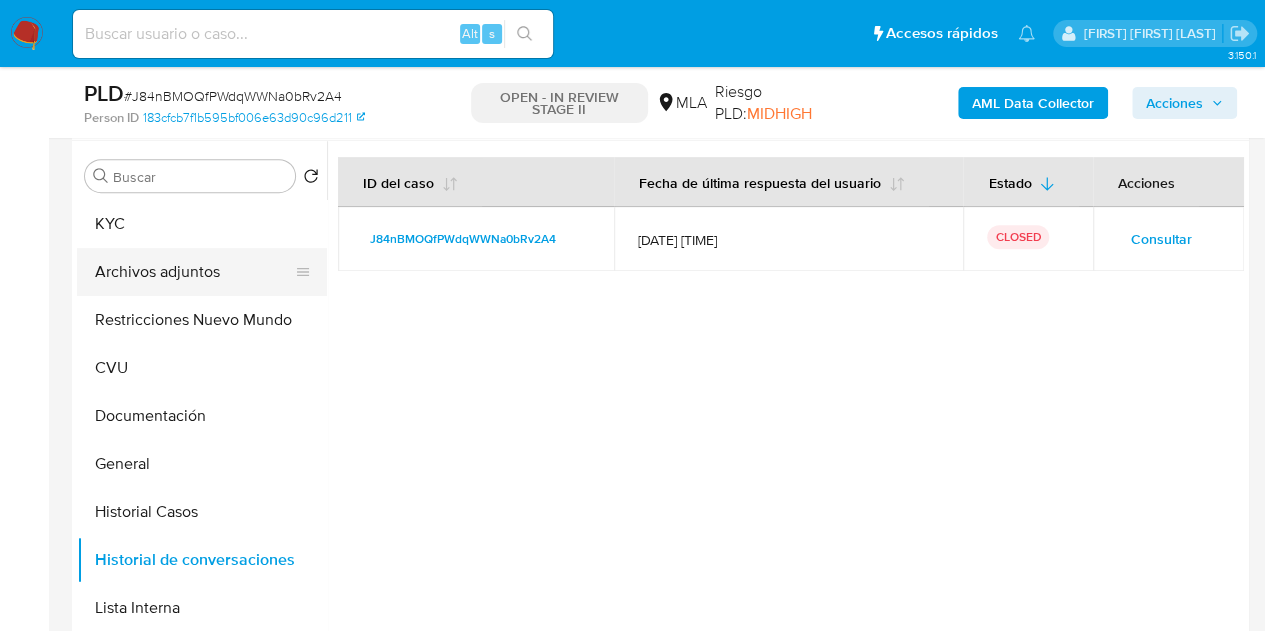 click on "Archivos adjuntos" at bounding box center [194, 272] 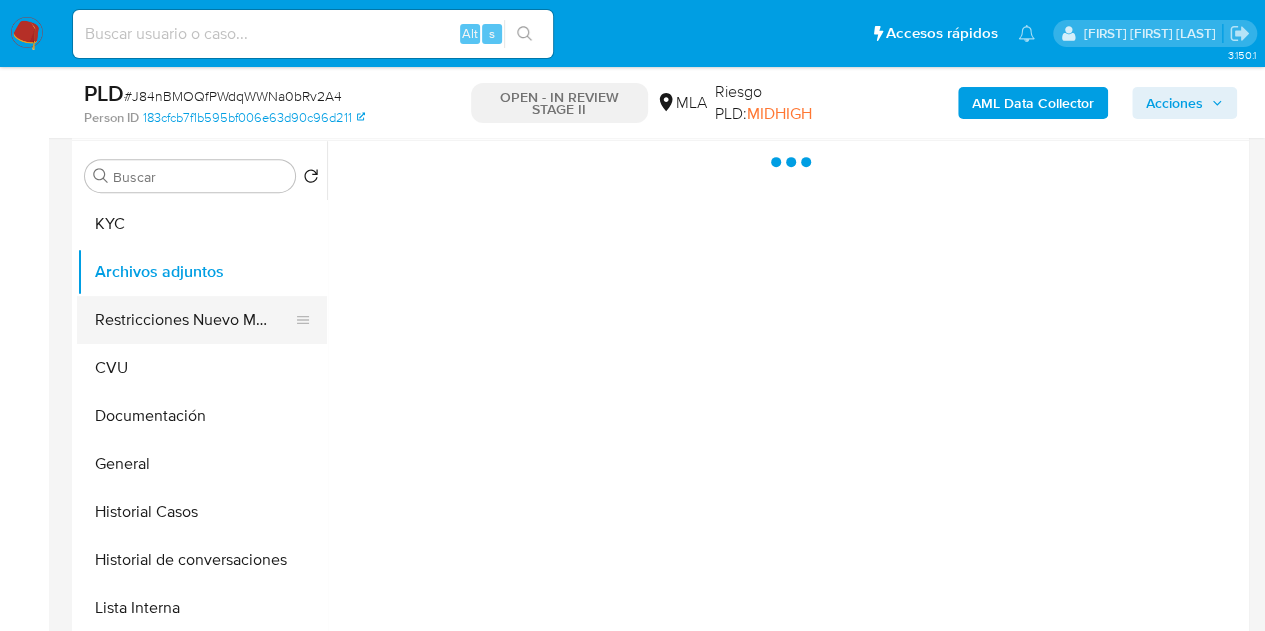 click on "Restricciones Nuevo Mundo" at bounding box center (194, 320) 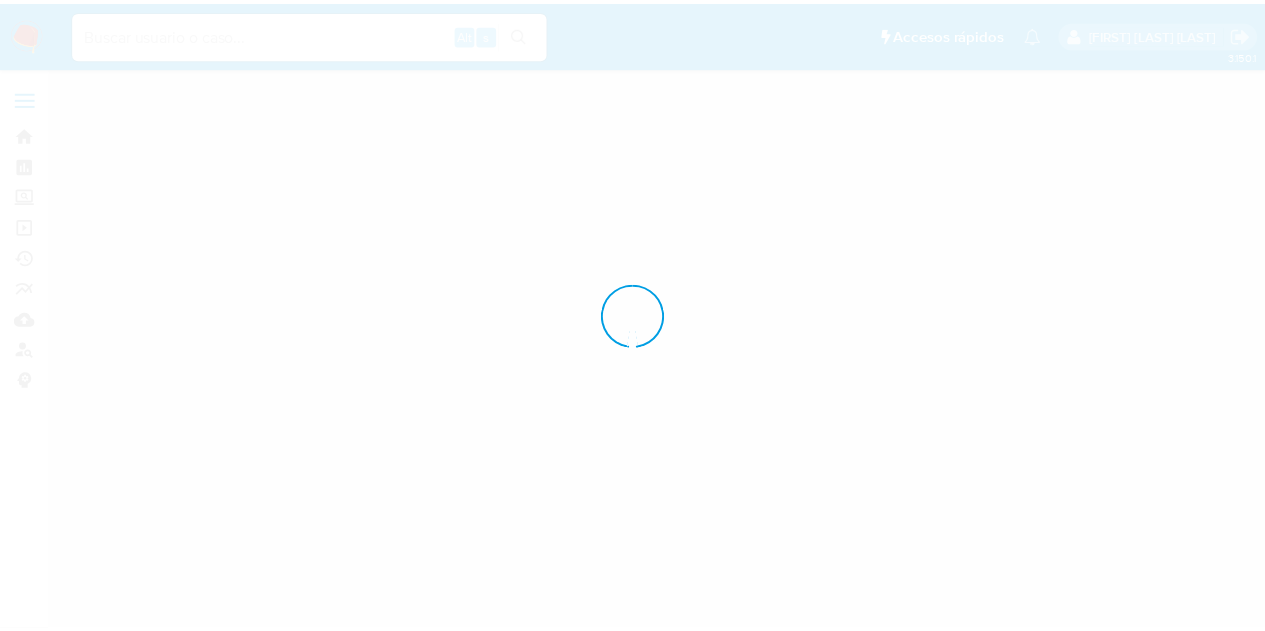 scroll, scrollTop: 0, scrollLeft: 0, axis: both 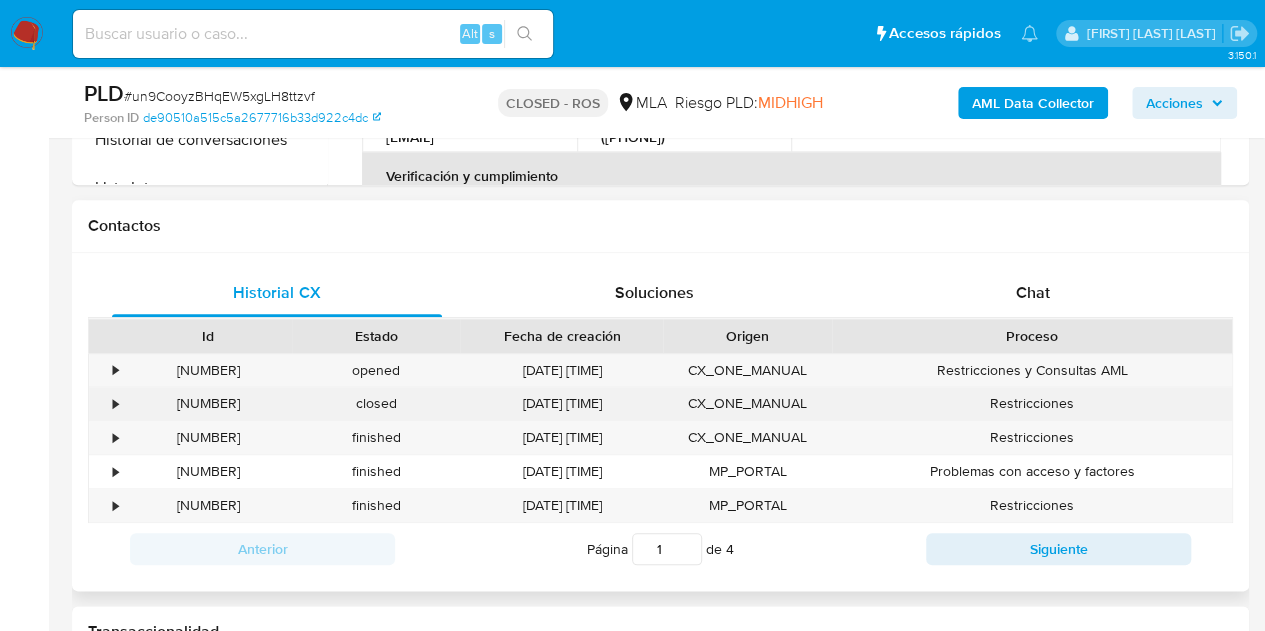 select on "10" 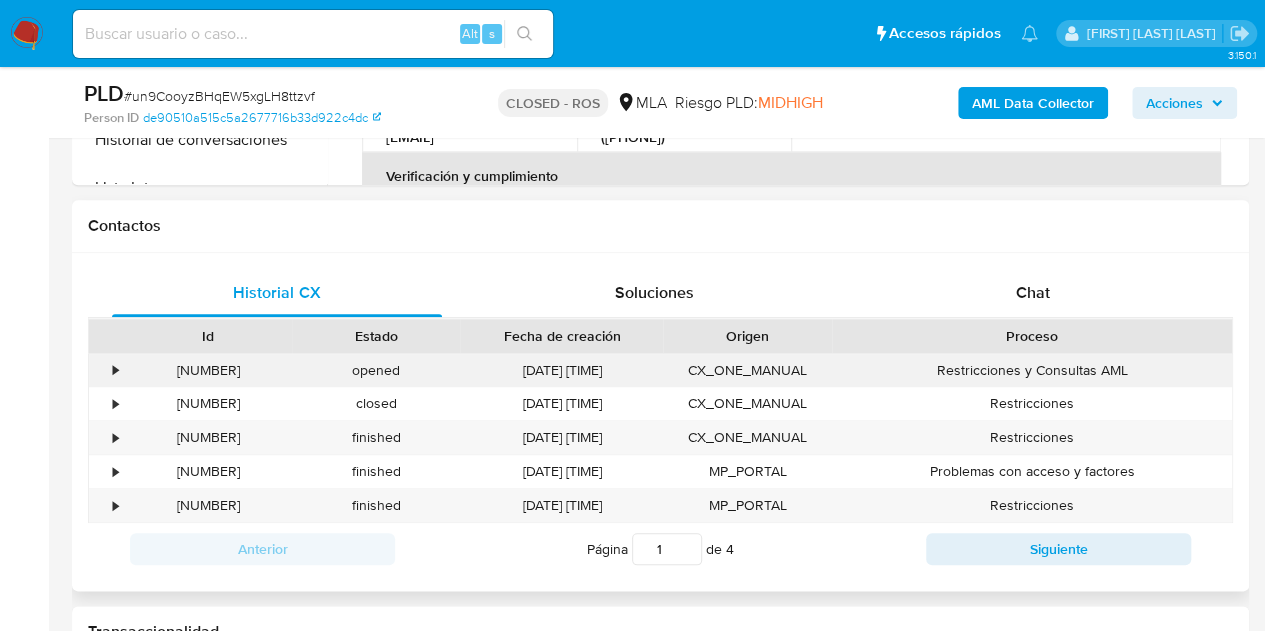 click on "[NUMBER]" at bounding box center [208, 370] 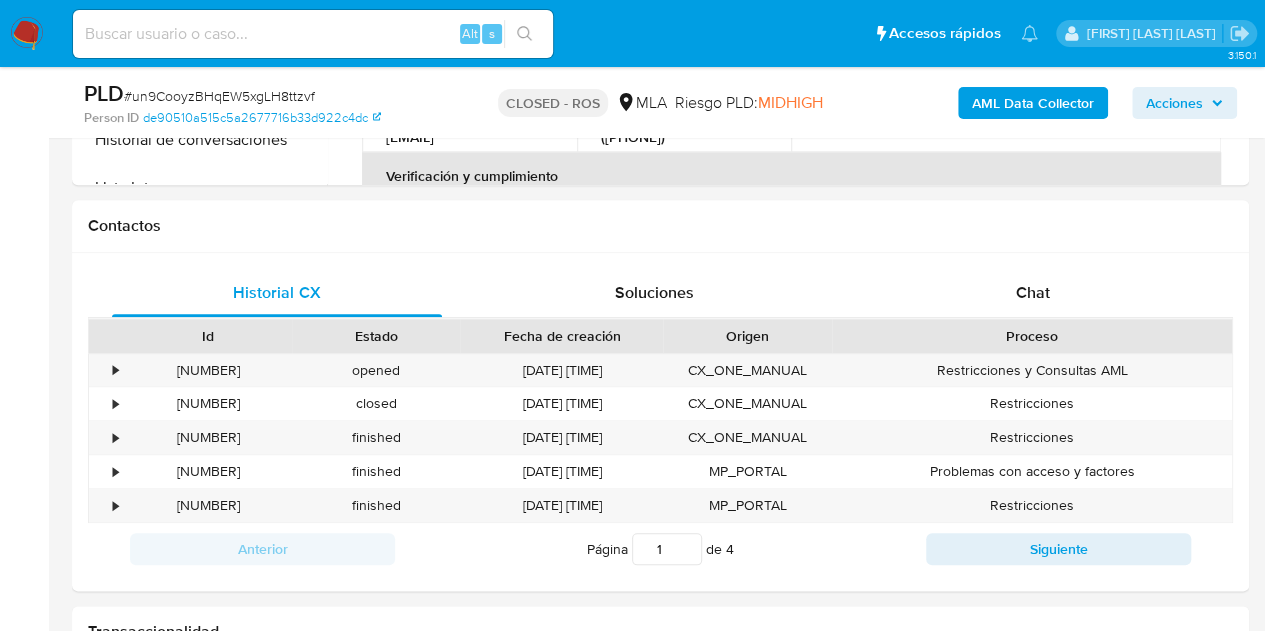 copy on "[NUMBER]" 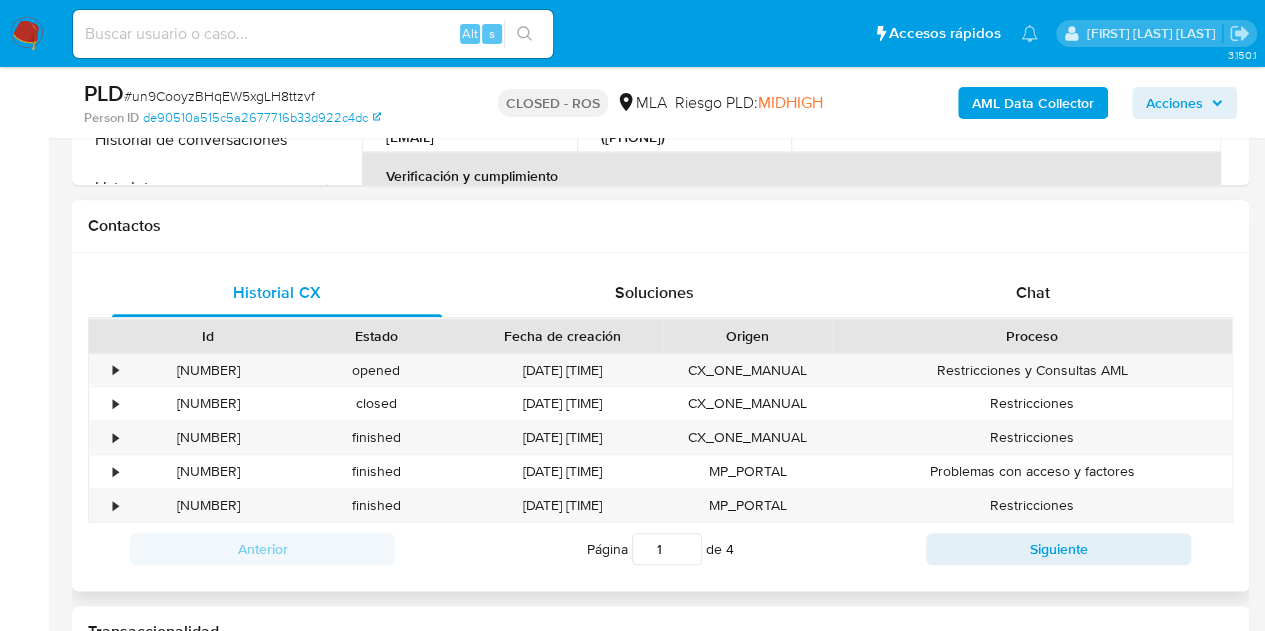 click on "Página   1   de   4" at bounding box center (660, 549) 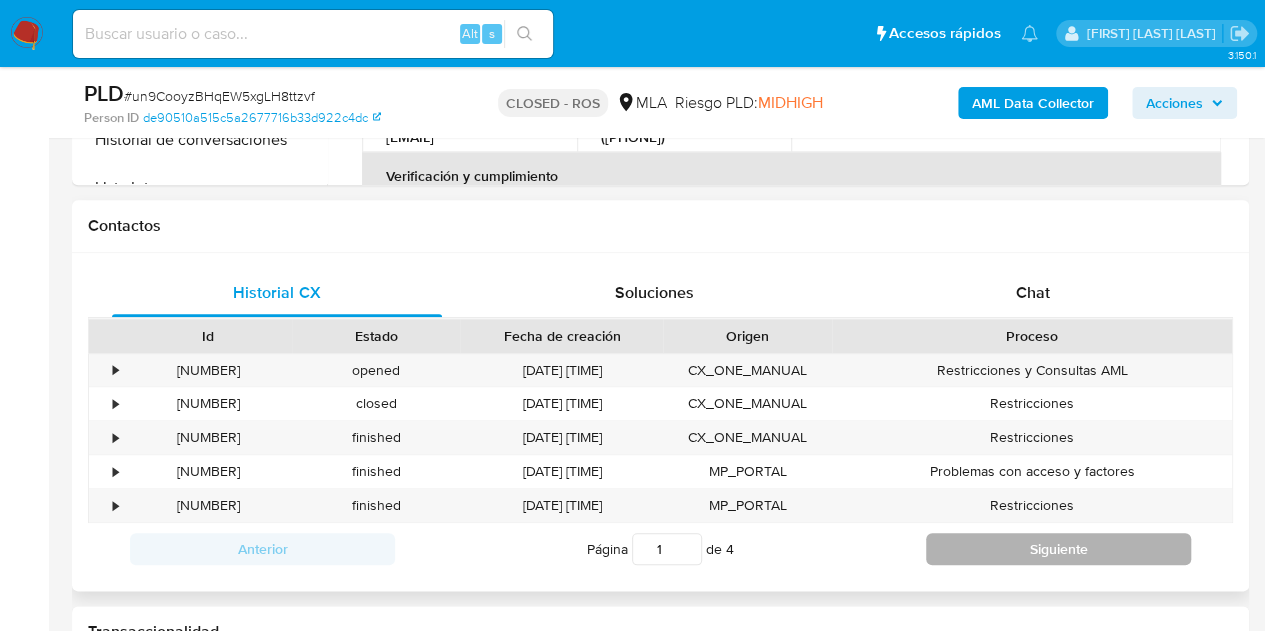 click on "Siguiente" at bounding box center (1058, 549) 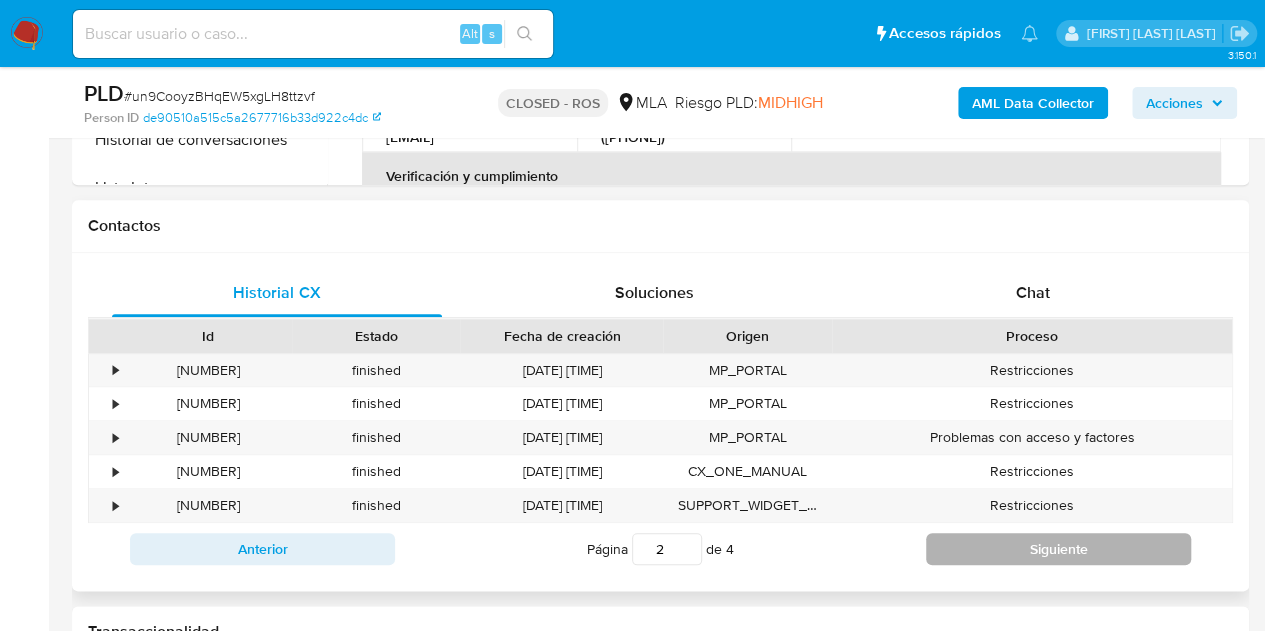 click on "Siguiente" at bounding box center (1058, 549) 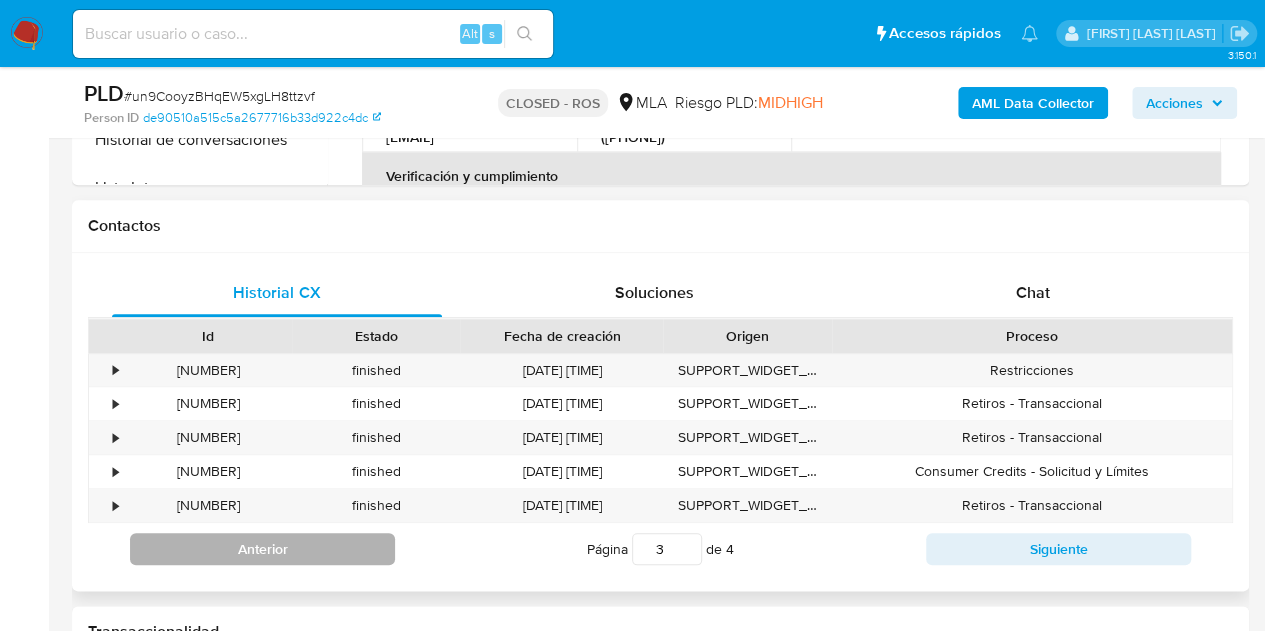 click on "Anterior" at bounding box center (262, 549) 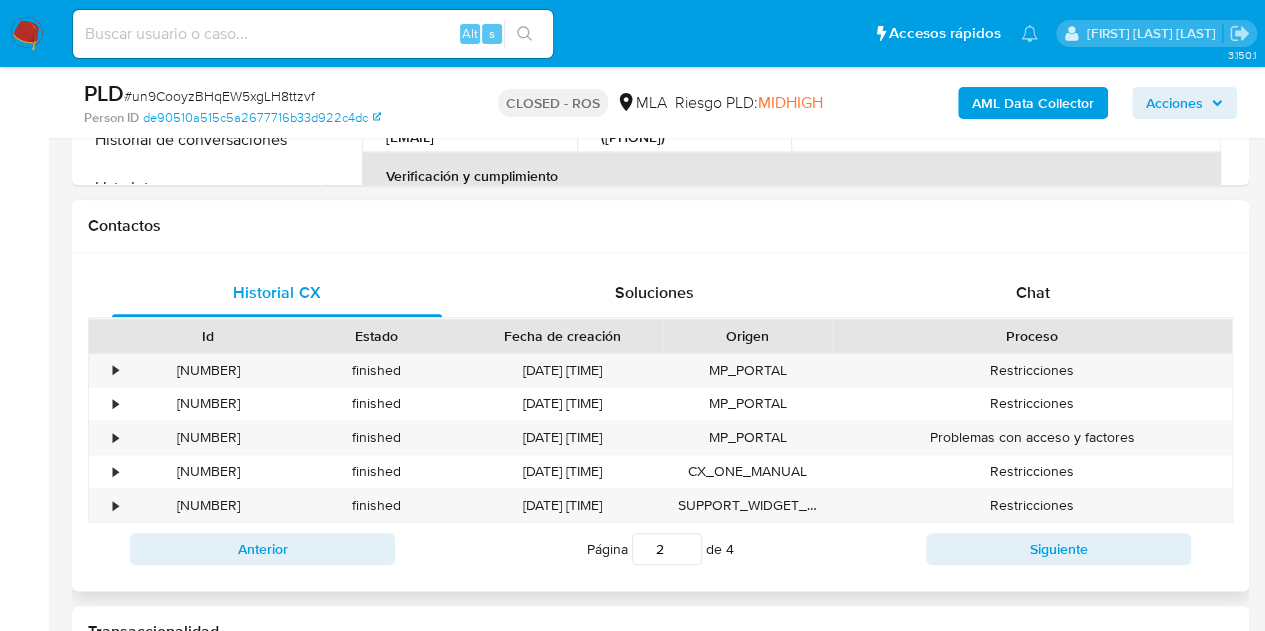 click on "Anterior Página   2   de   4 Siguiente" at bounding box center (660, 549) 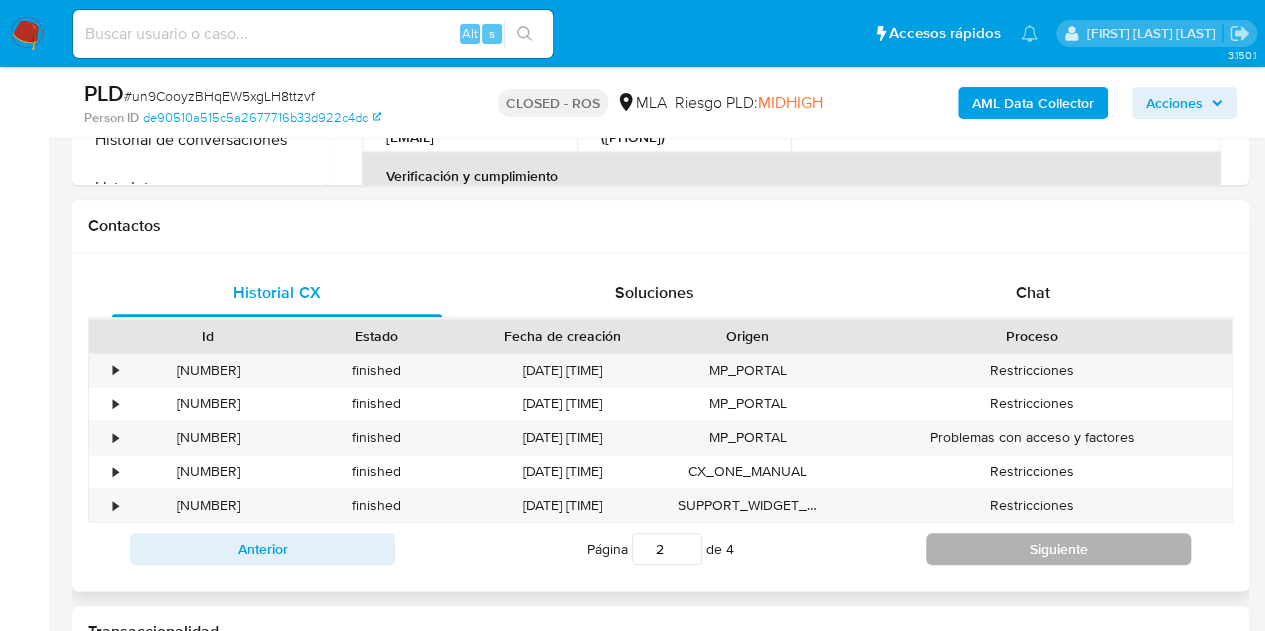 click on "Siguiente" at bounding box center [1058, 549] 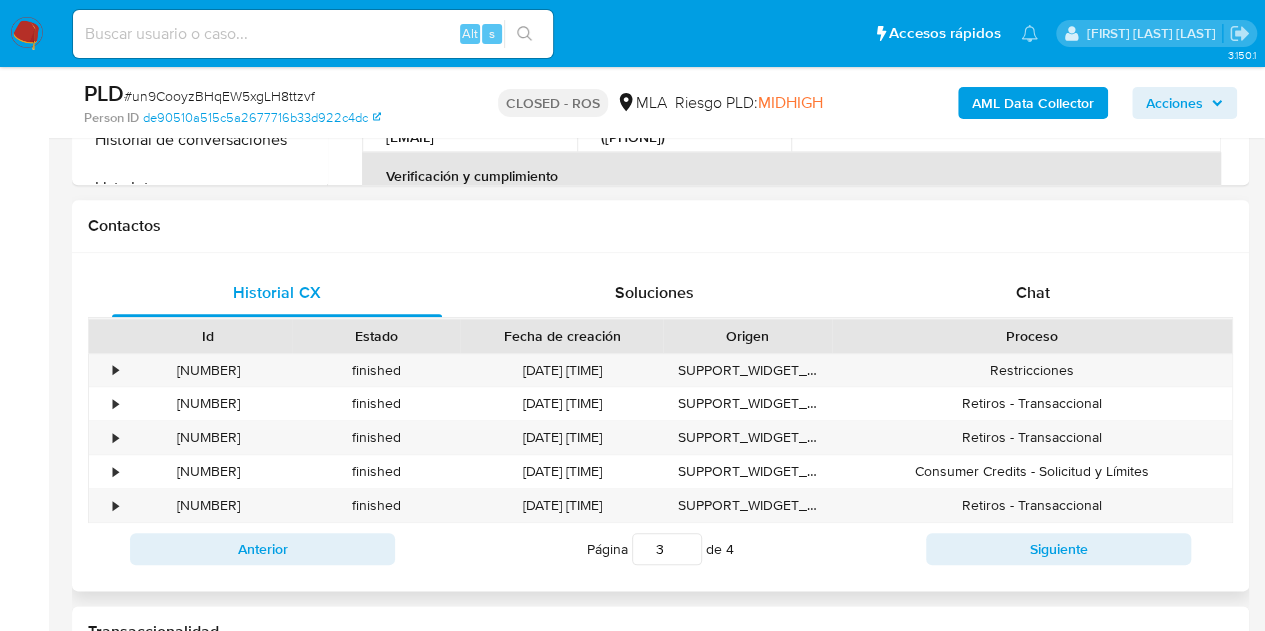 click on "Siguiente" at bounding box center (1058, 549) 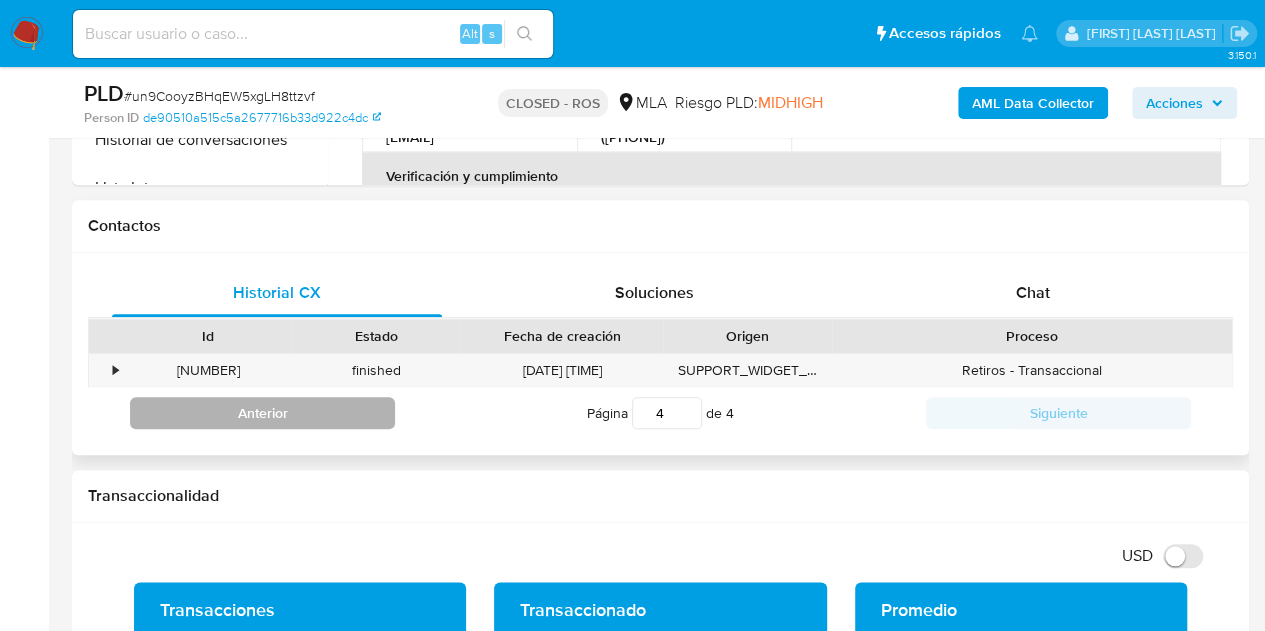 click on "Anterior" at bounding box center [262, 413] 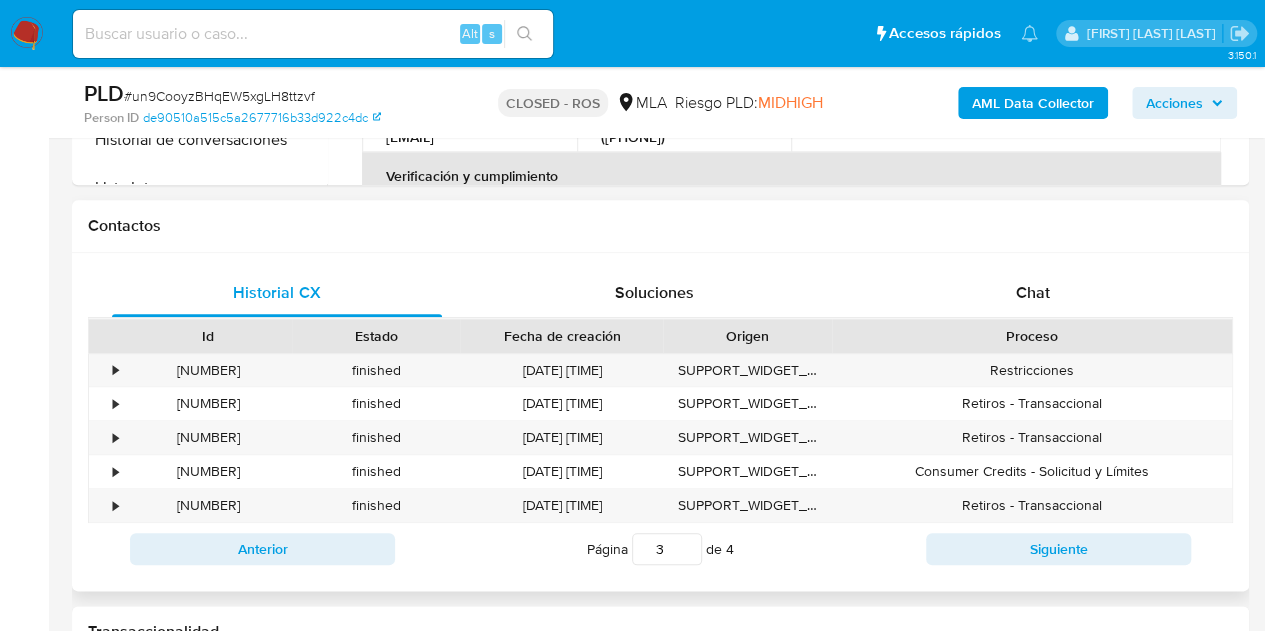 click on "Anterior Página   3   de   4 Siguiente" at bounding box center (660, 549) 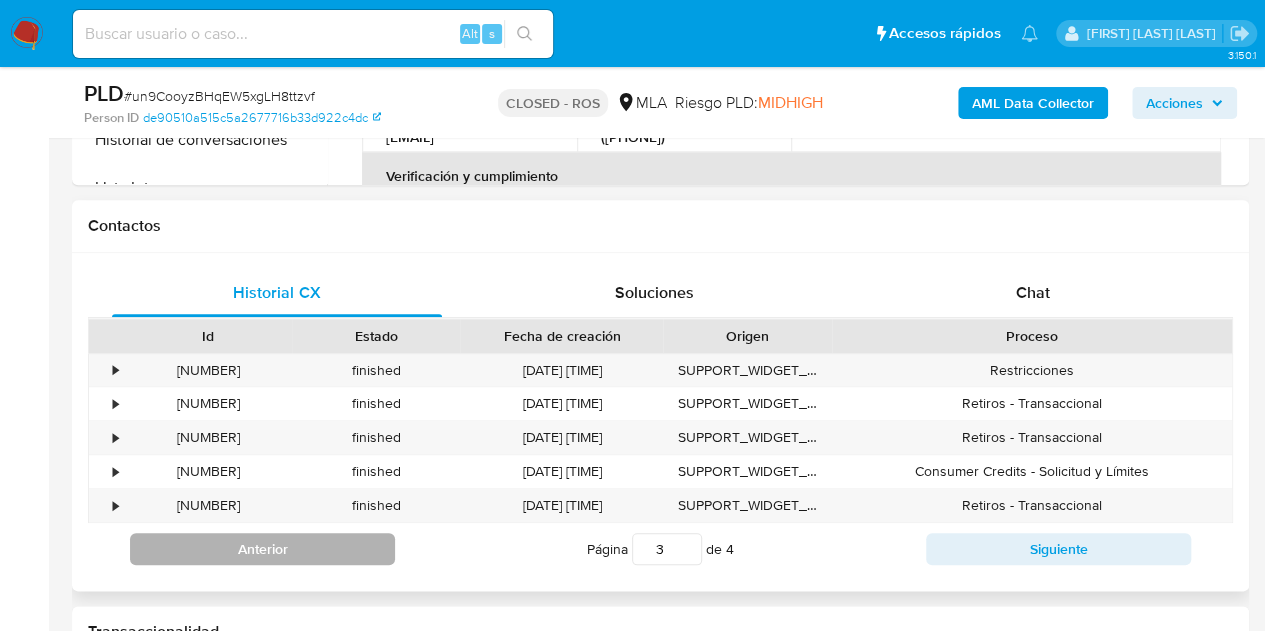 click on "Anterior" at bounding box center [262, 549] 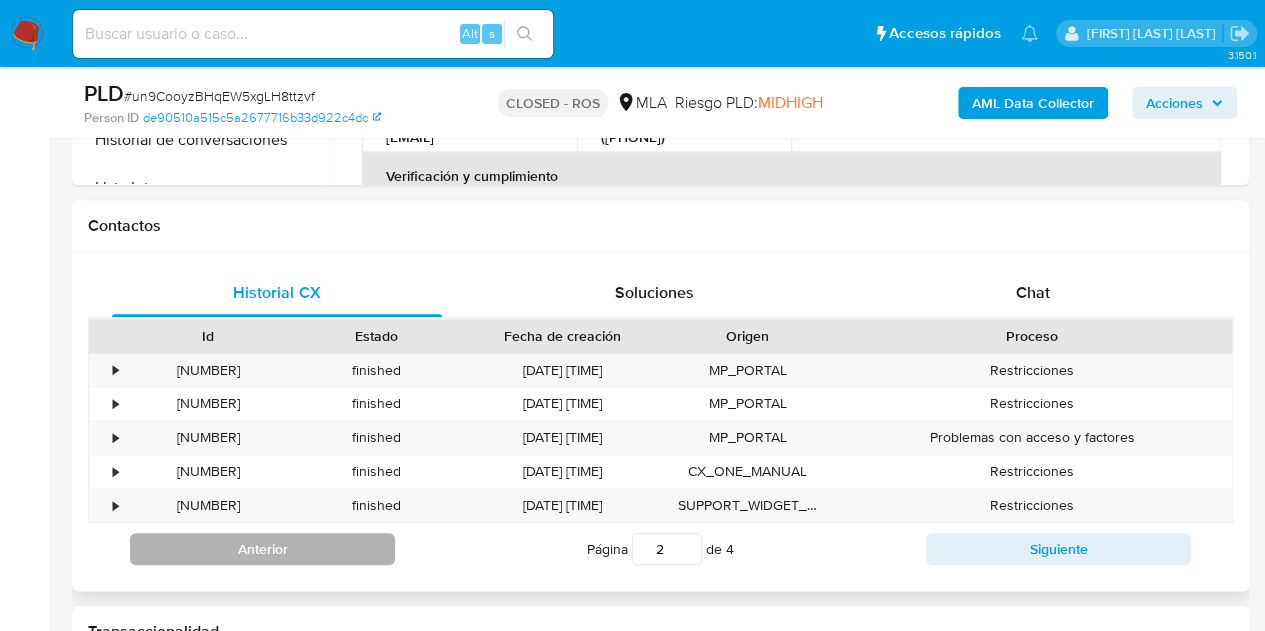 click on "Anterior" at bounding box center [262, 549] 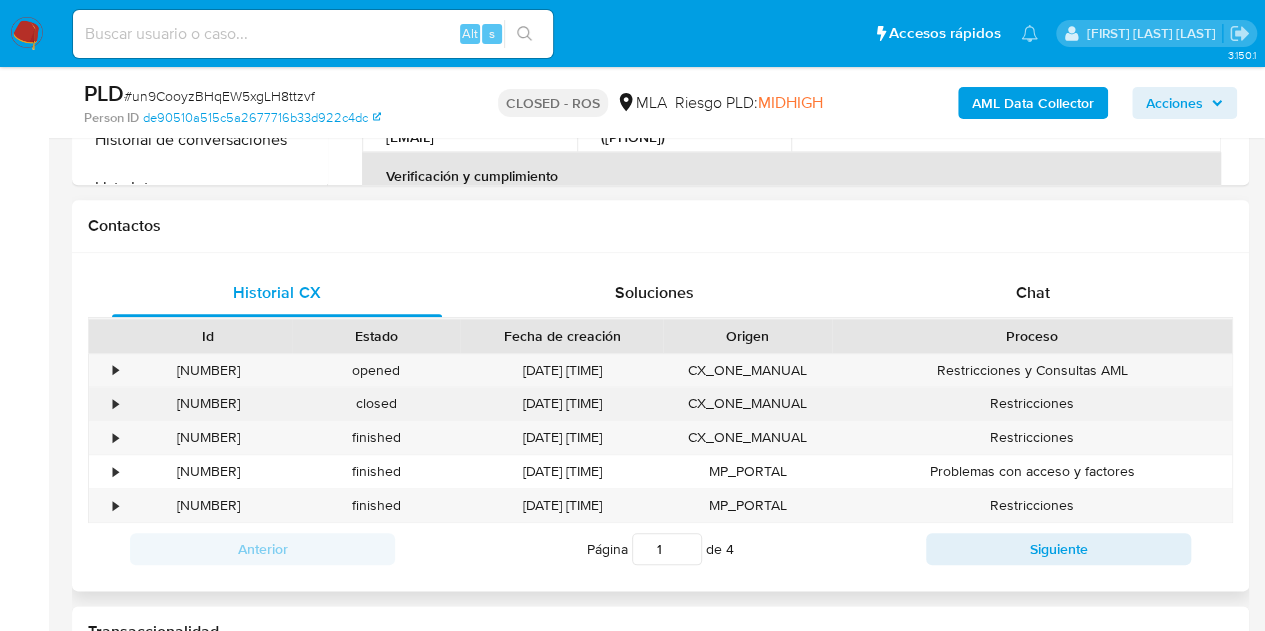 click on "397286051" at bounding box center (208, 403) 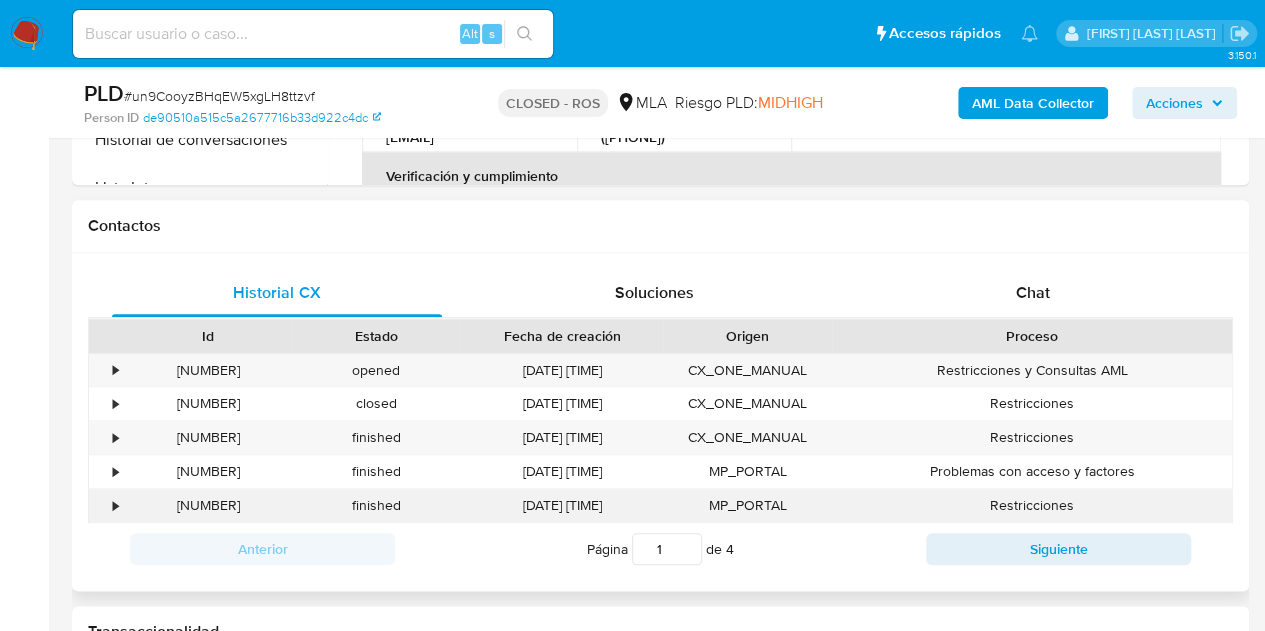 click on "367202081" at bounding box center (208, 505) 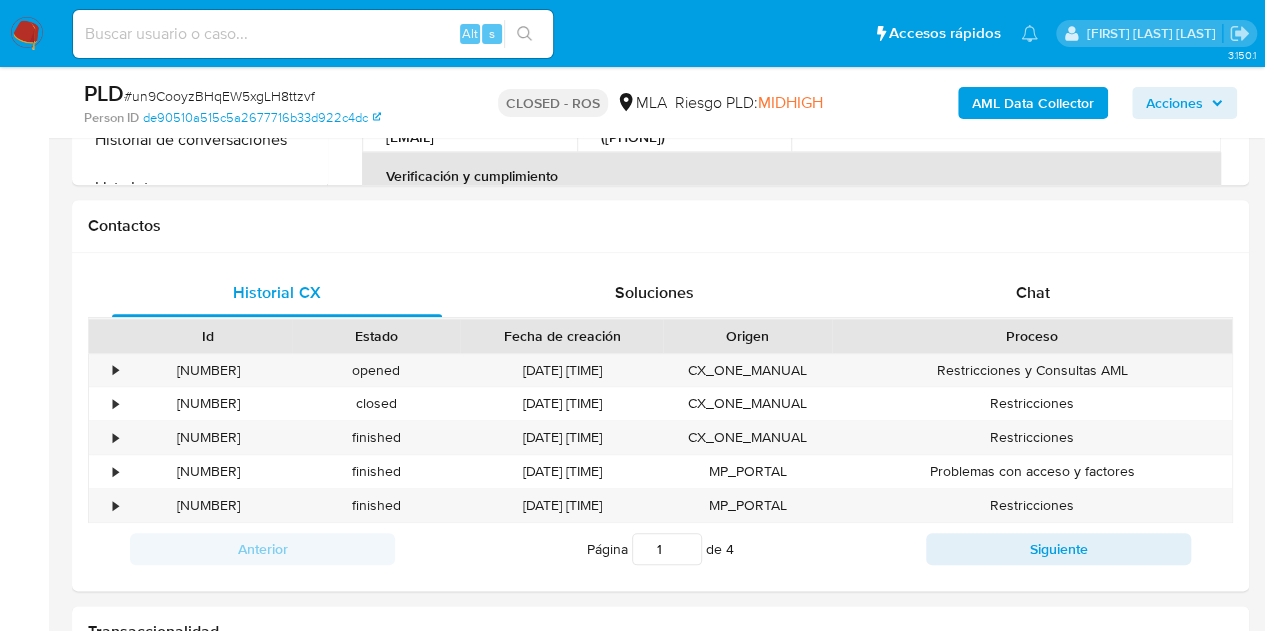 copy on "367202081" 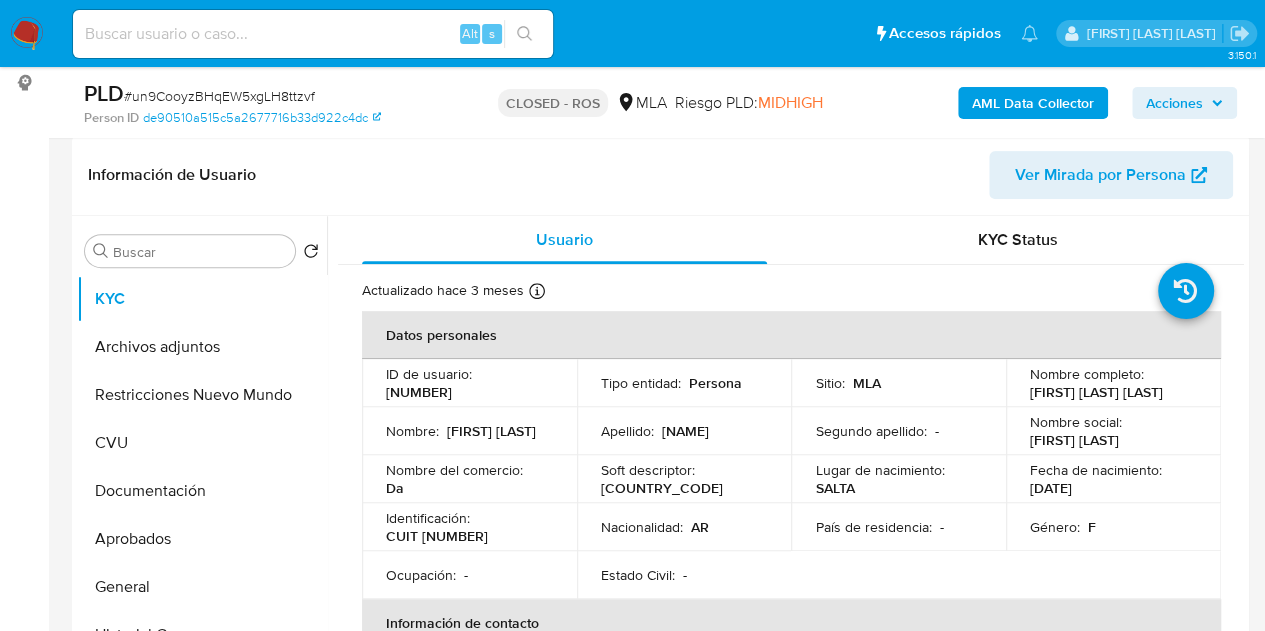 scroll, scrollTop: 288, scrollLeft: 0, axis: vertical 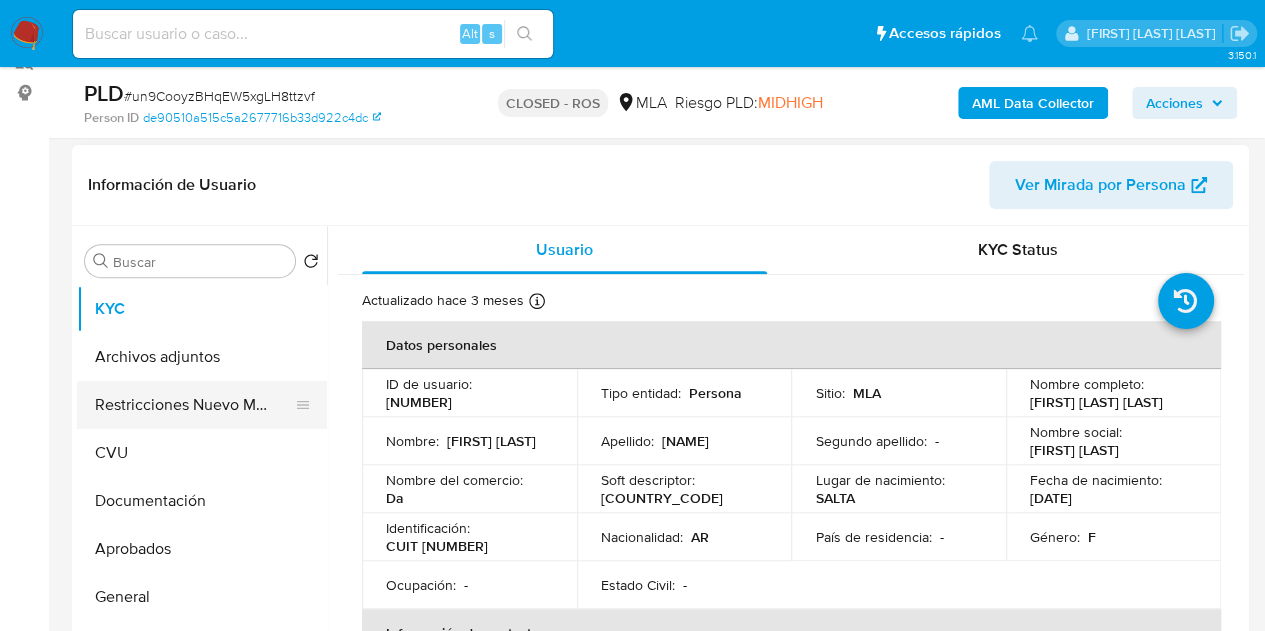 click on "Restricciones Nuevo Mundo" at bounding box center (194, 405) 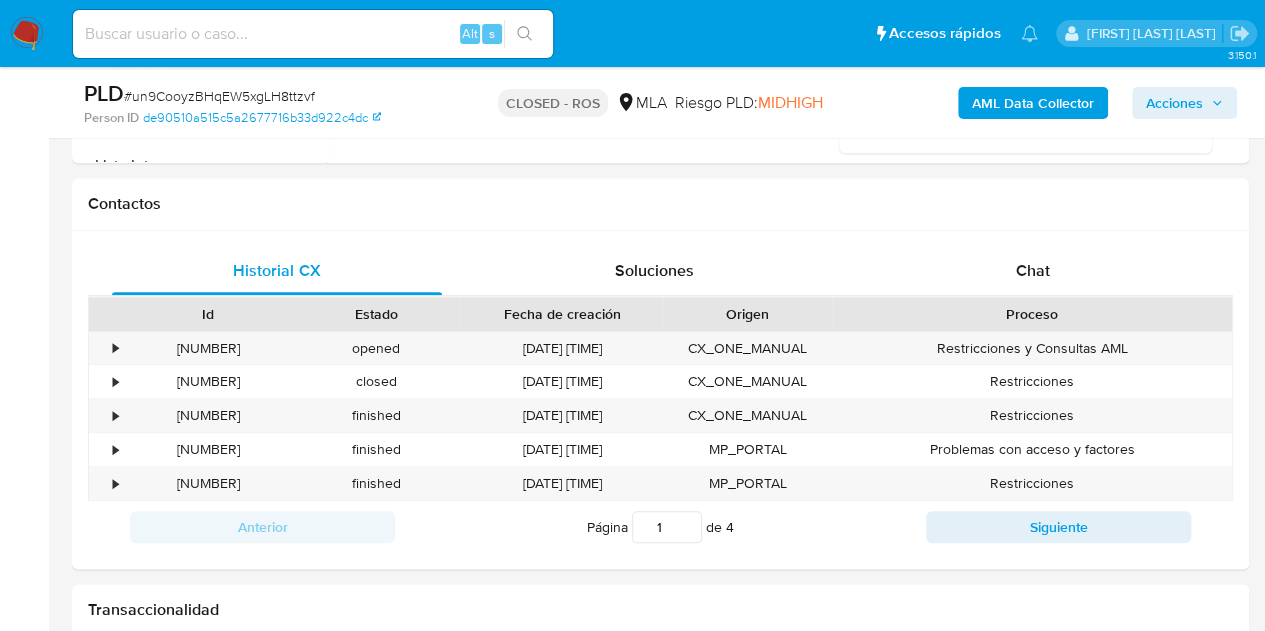 scroll, scrollTop: 841, scrollLeft: 0, axis: vertical 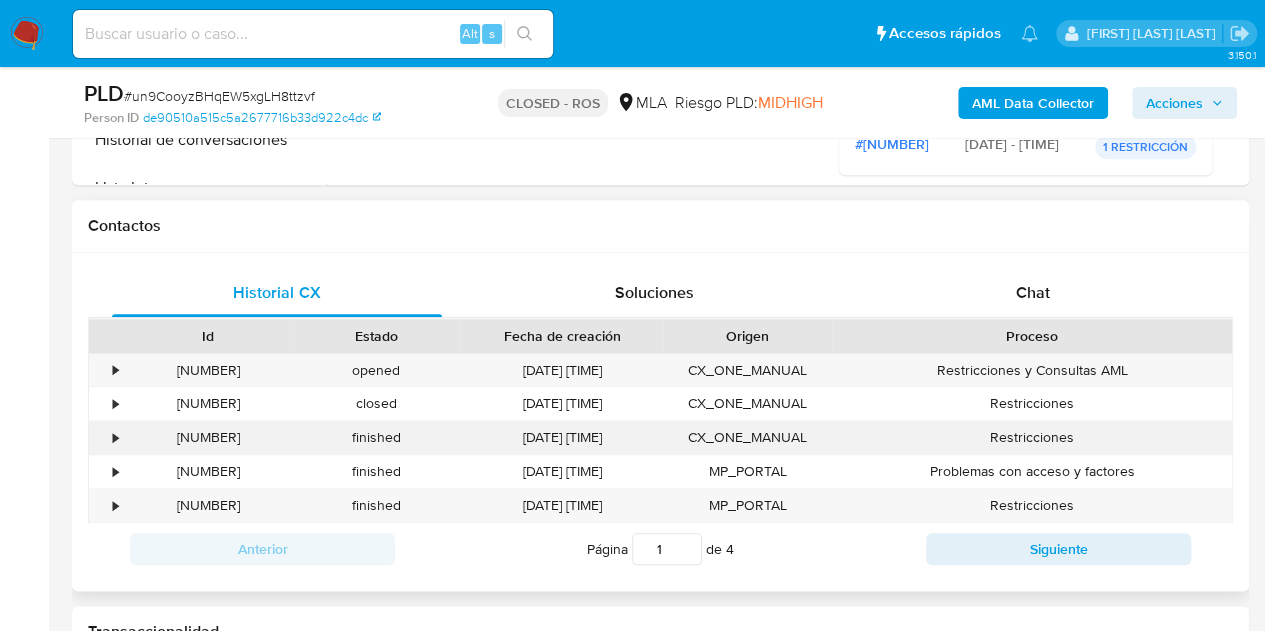 click on "finished" at bounding box center [376, 437] 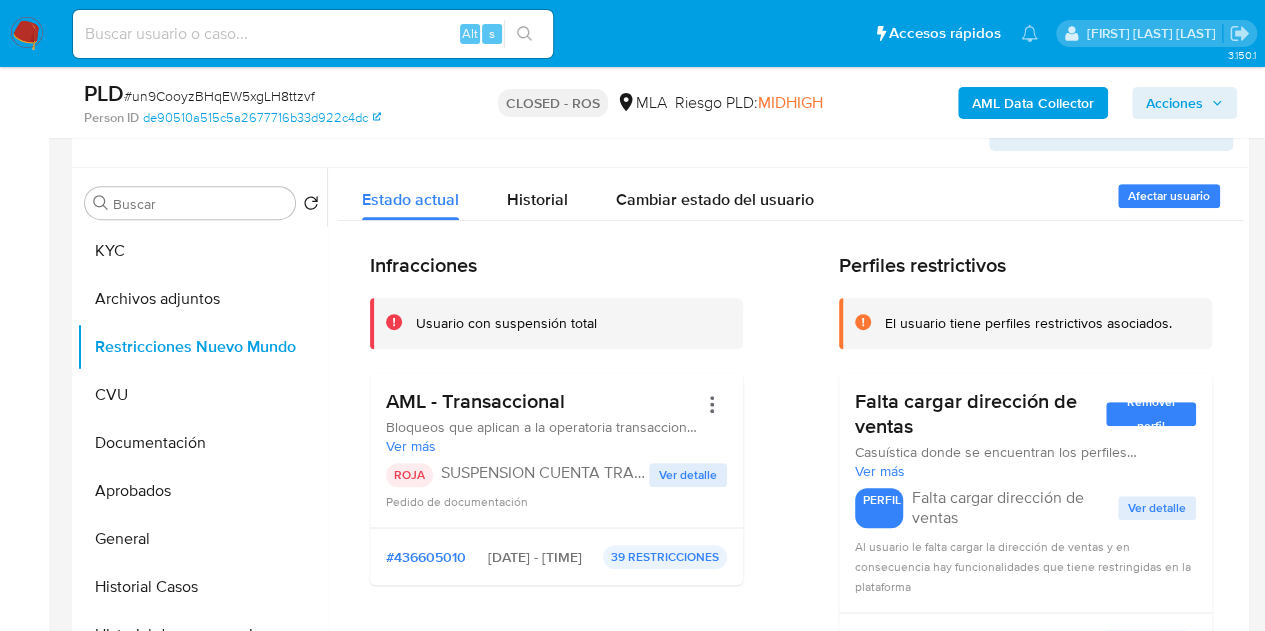 scroll, scrollTop: 320, scrollLeft: 0, axis: vertical 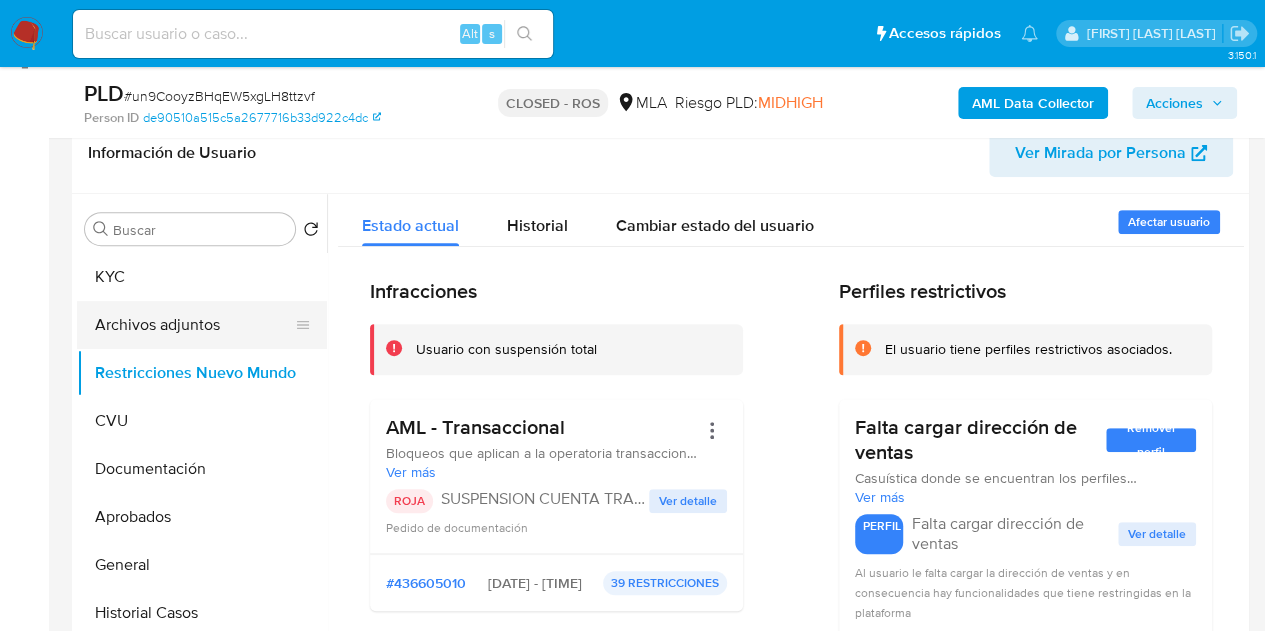 click on "Archivos adjuntos" at bounding box center (194, 325) 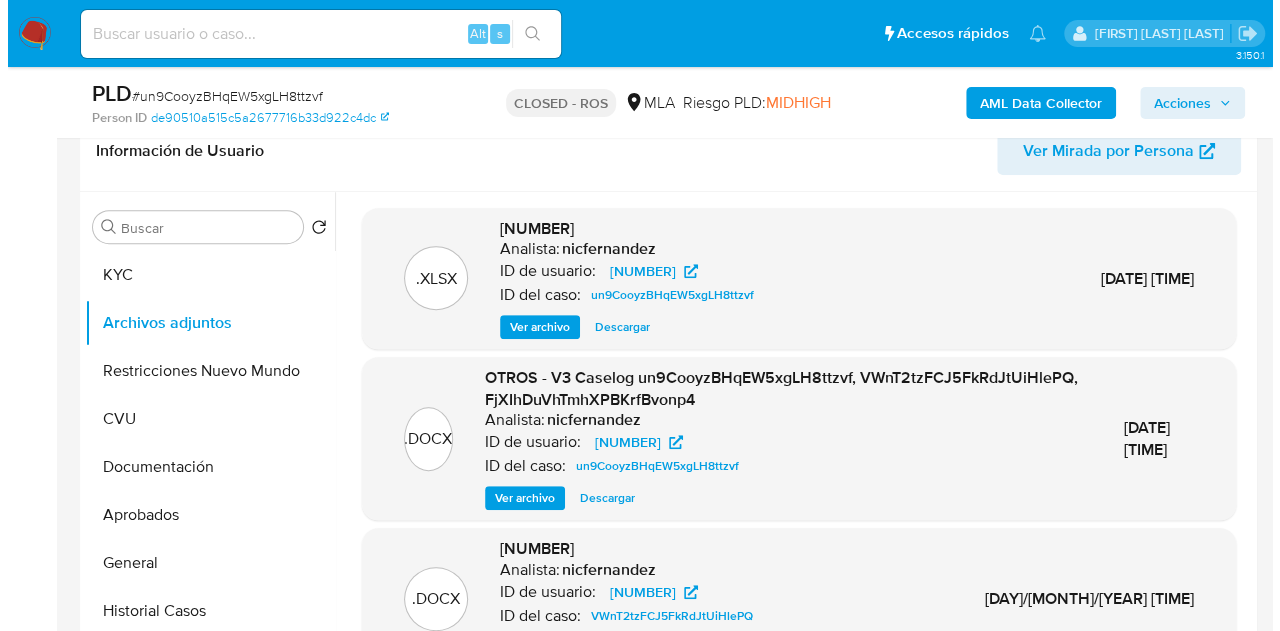 scroll, scrollTop: 348, scrollLeft: 0, axis: vertical 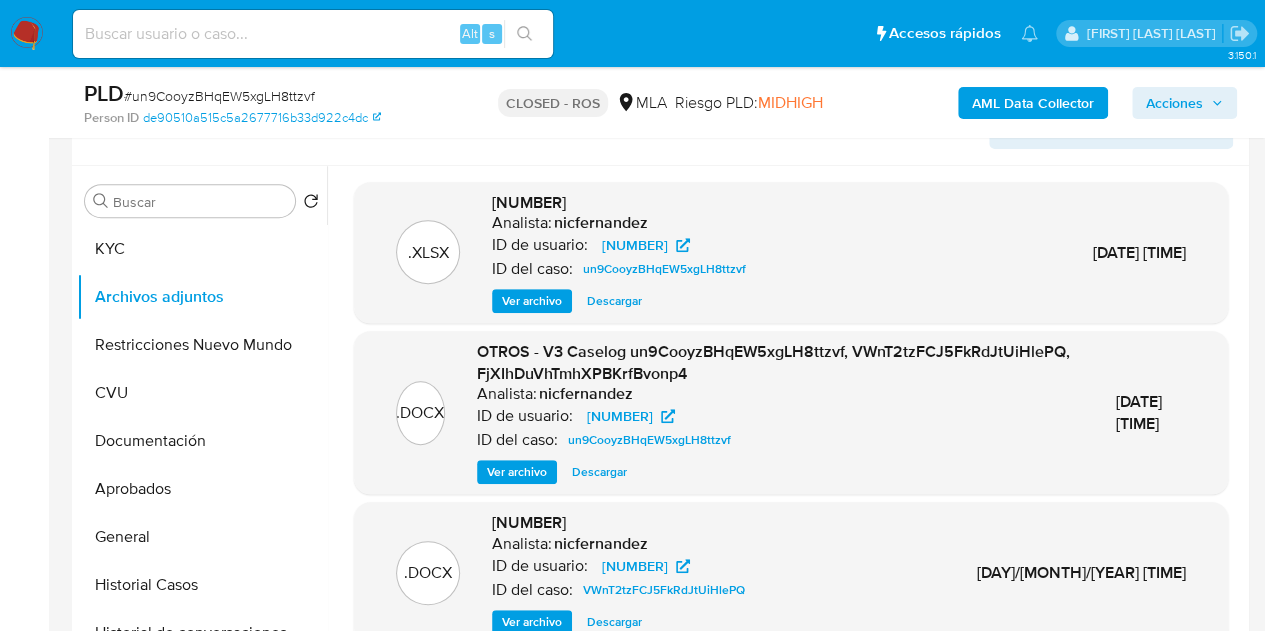 click on "Ver archivo" at bounding box center (532, 301) 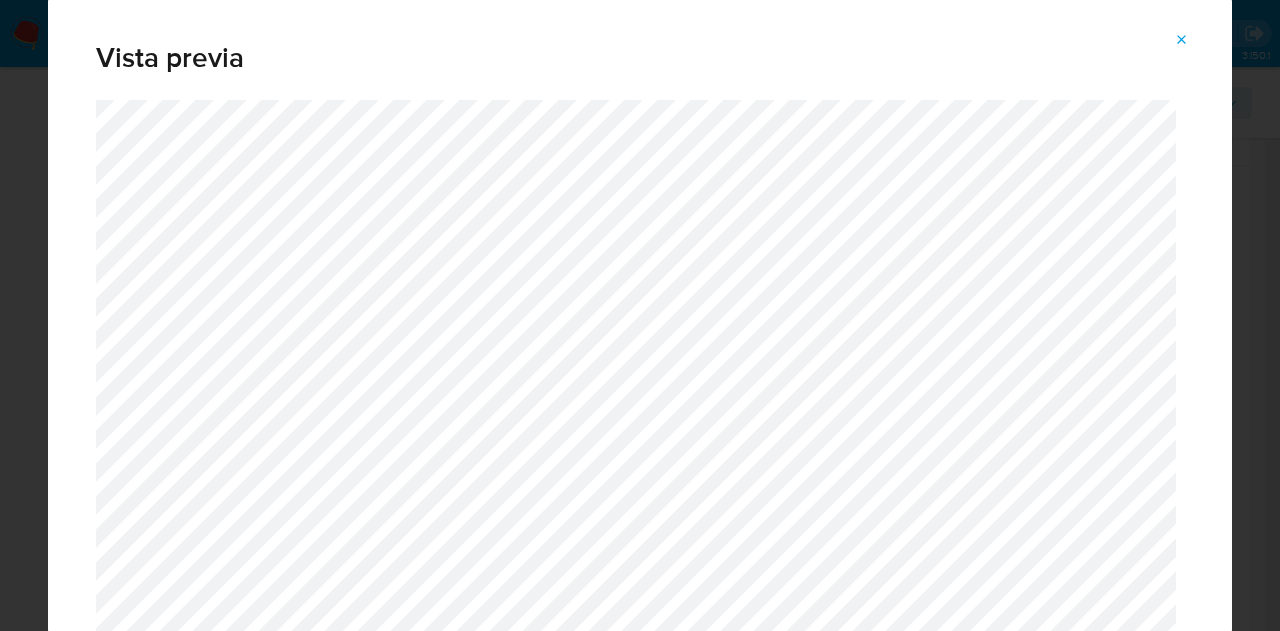 click 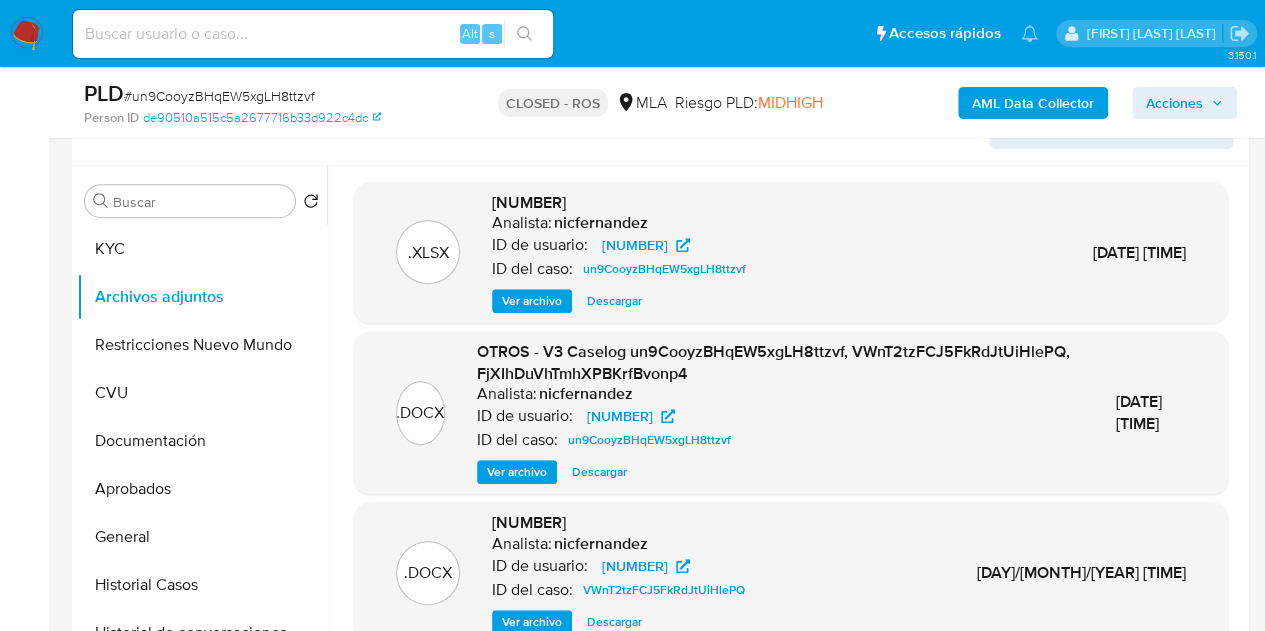 click on "Ver archivo" at bounding box center [517, 472] 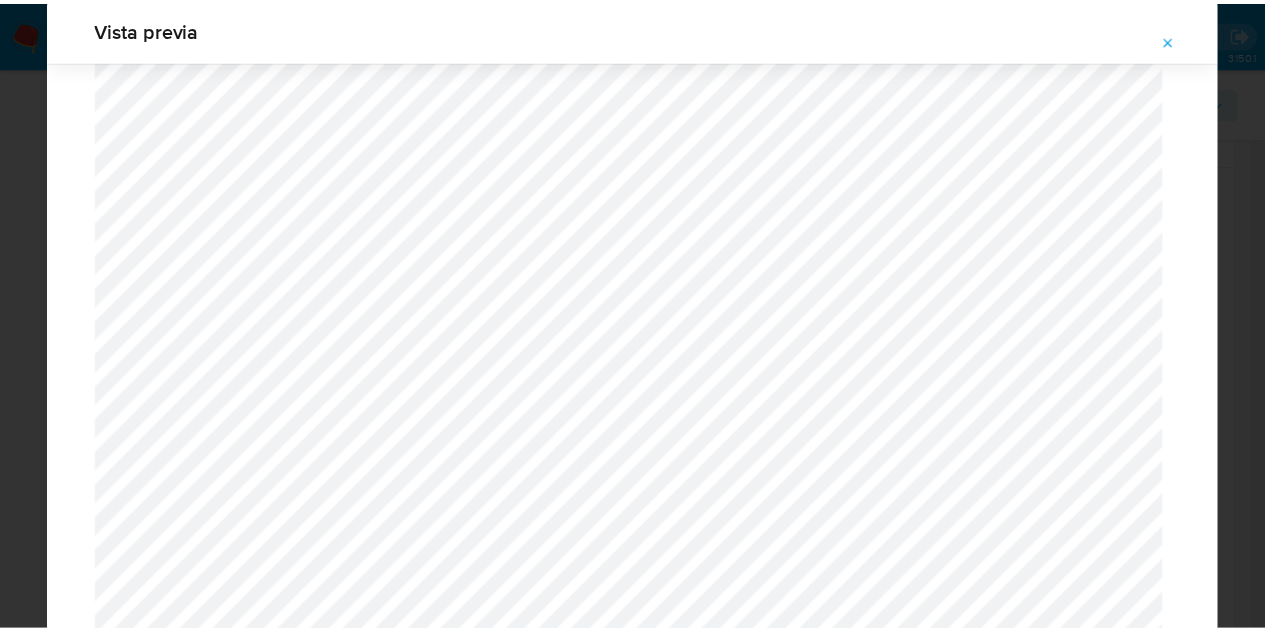 scroll, scrollTop: 0, scrollLeft: 0, axis: both 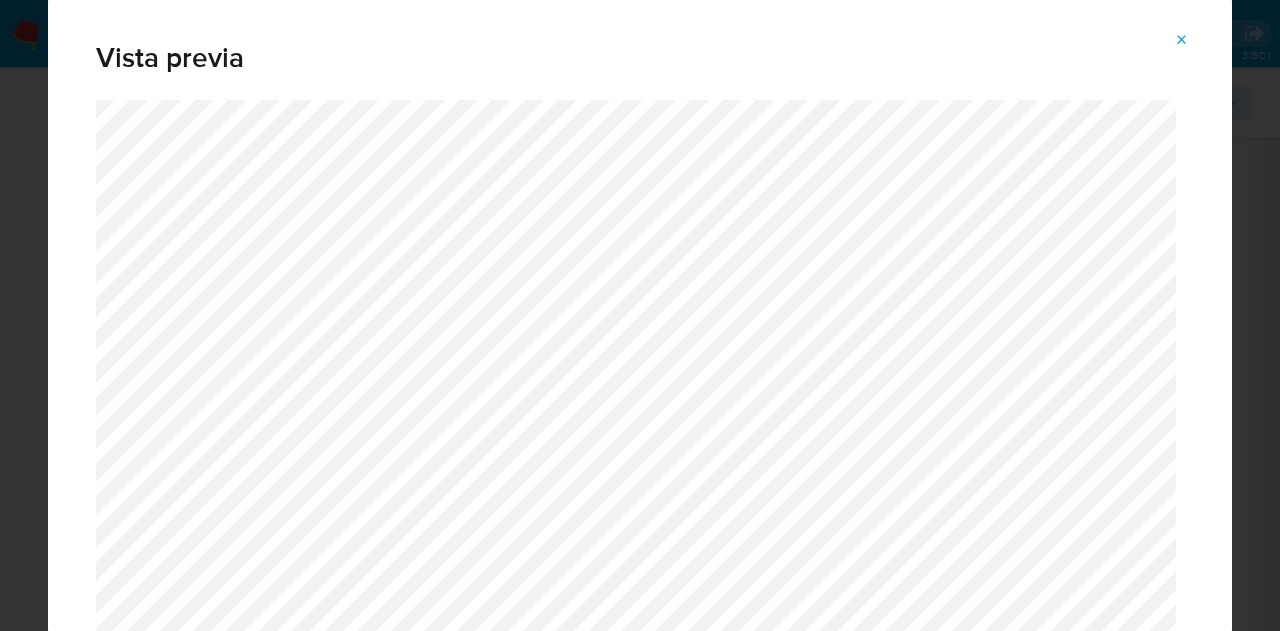 click at bounding box center [1182, 40] 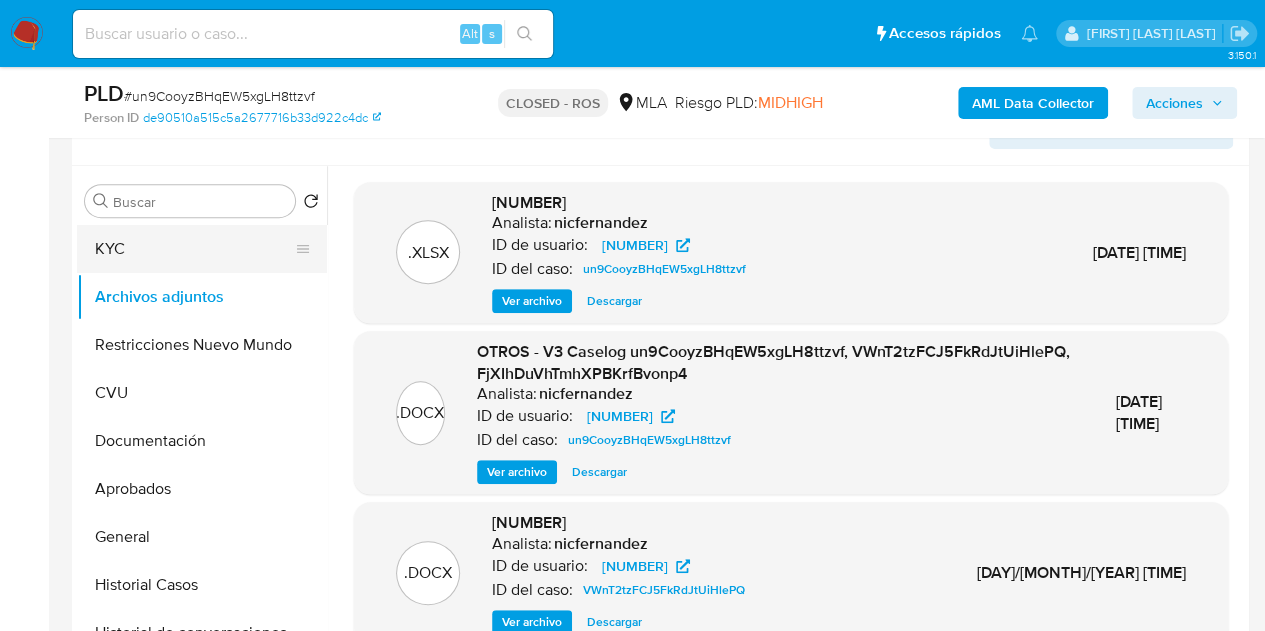 click on "KYC" at bounding box center [194, 249] 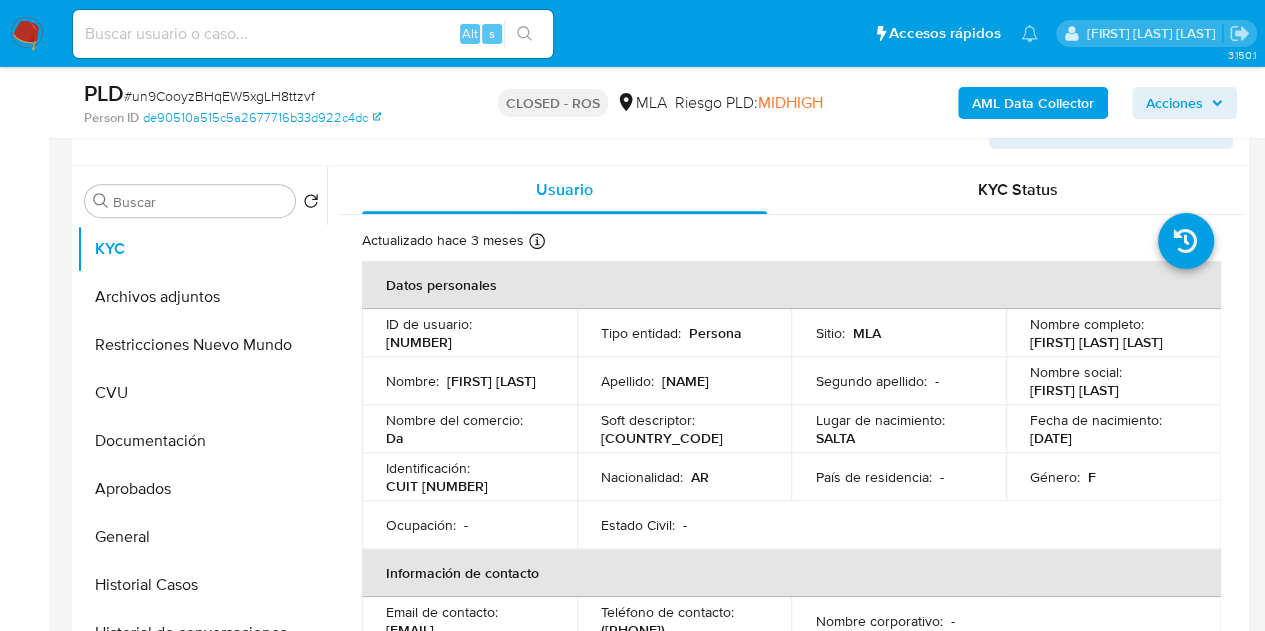 click on "294778801" at bounding box center [419, 342] 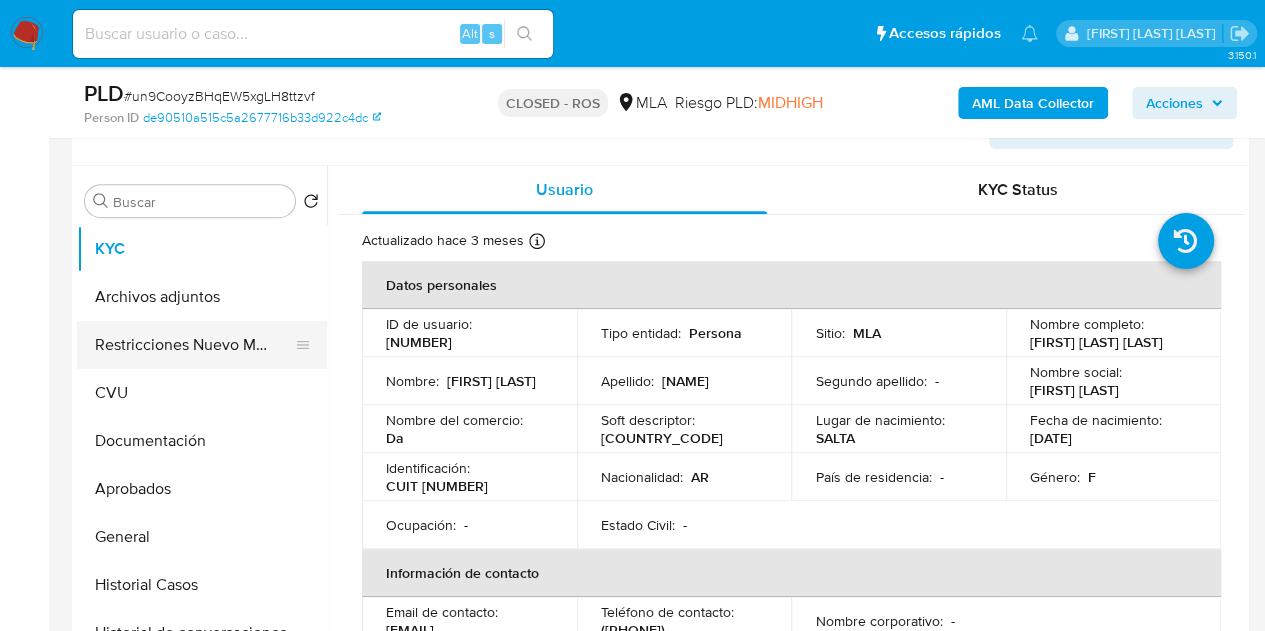 click on "Restricciones Nuevo Mundo" at bounding box center [194, 345] 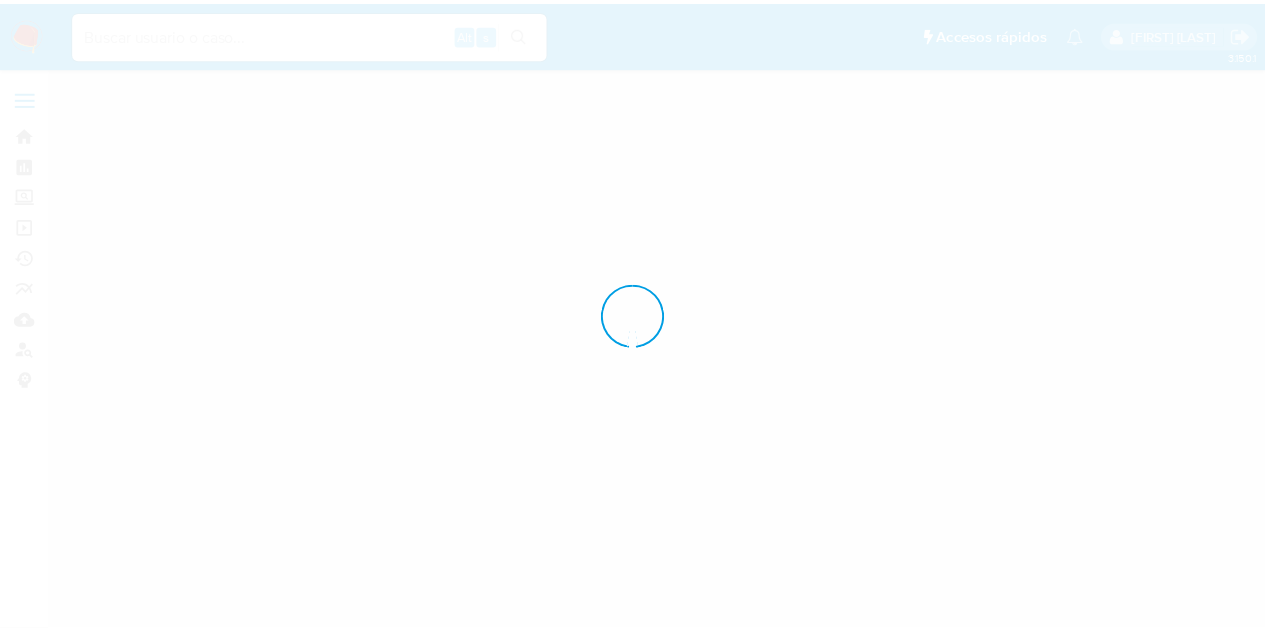 scroll, scrollTop: 0, scrollLeft: 0, axis: both 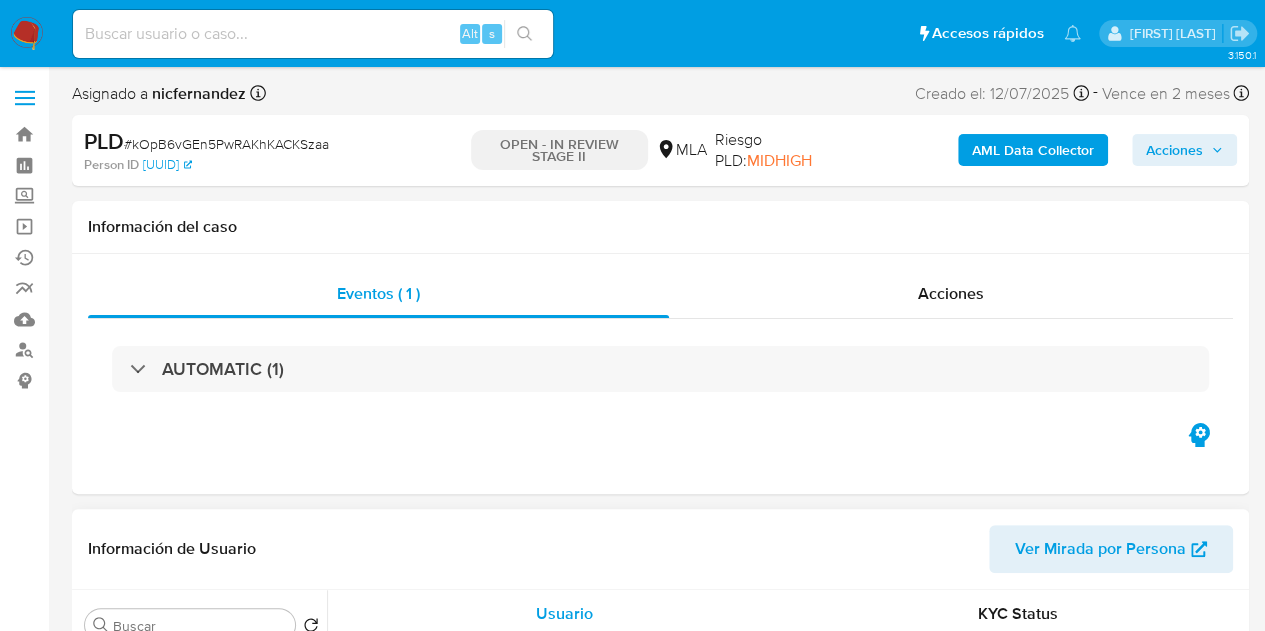 select on "10" 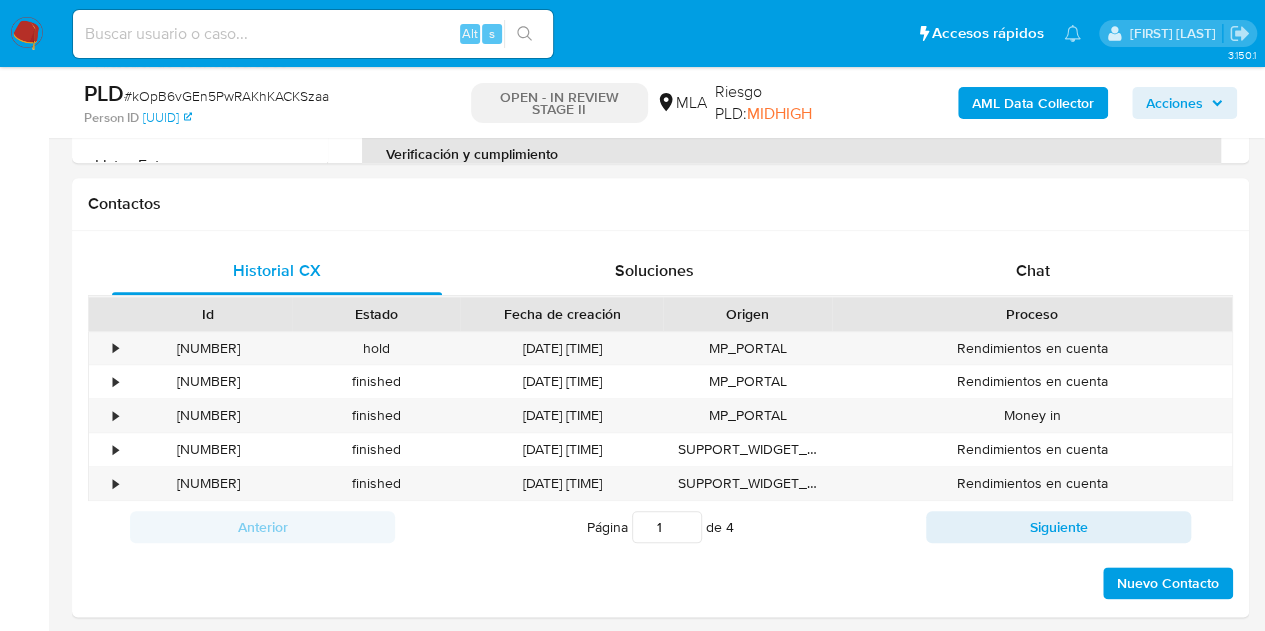 scroll, scrollTop: 900, scrollLeft: 0, axis: vertical 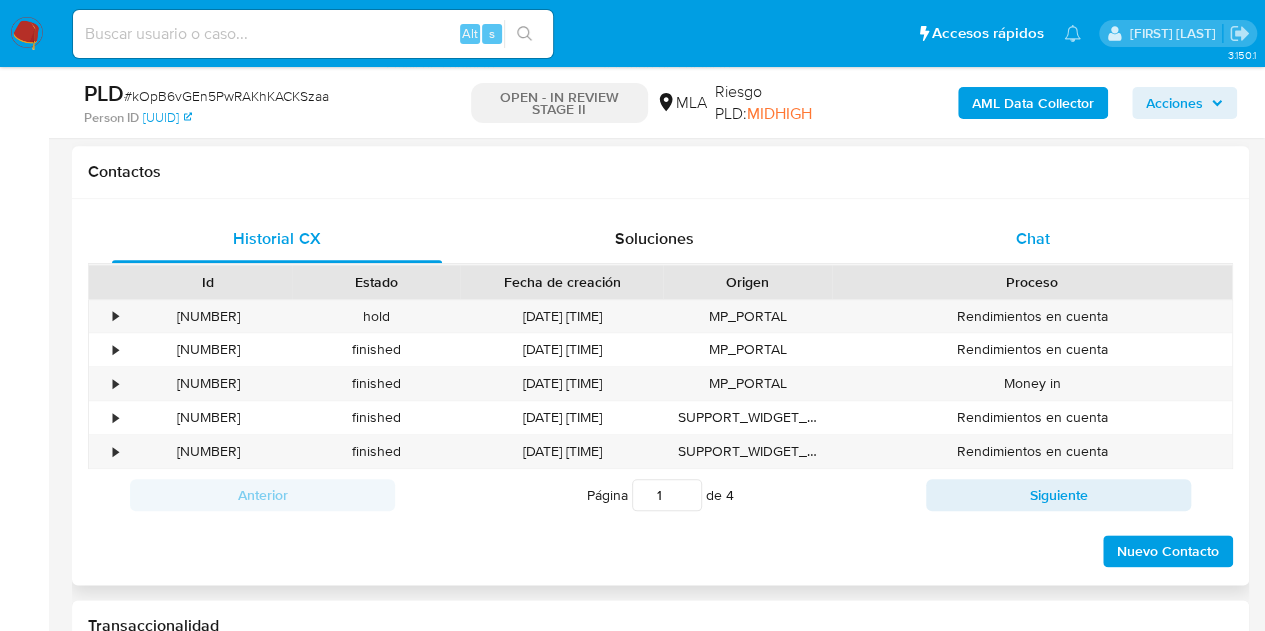 click on "Chat" at bounding box center [1033, 239] 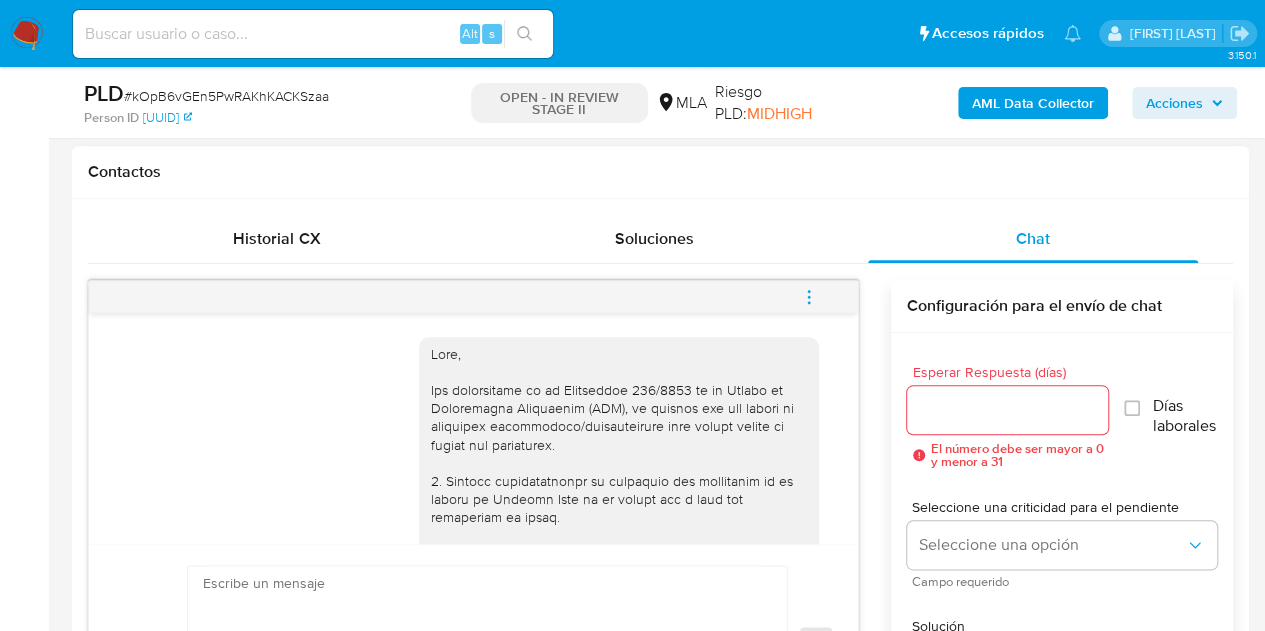 scroll, scrollTop: 1421, scrollLeft: 0, axis: vertical 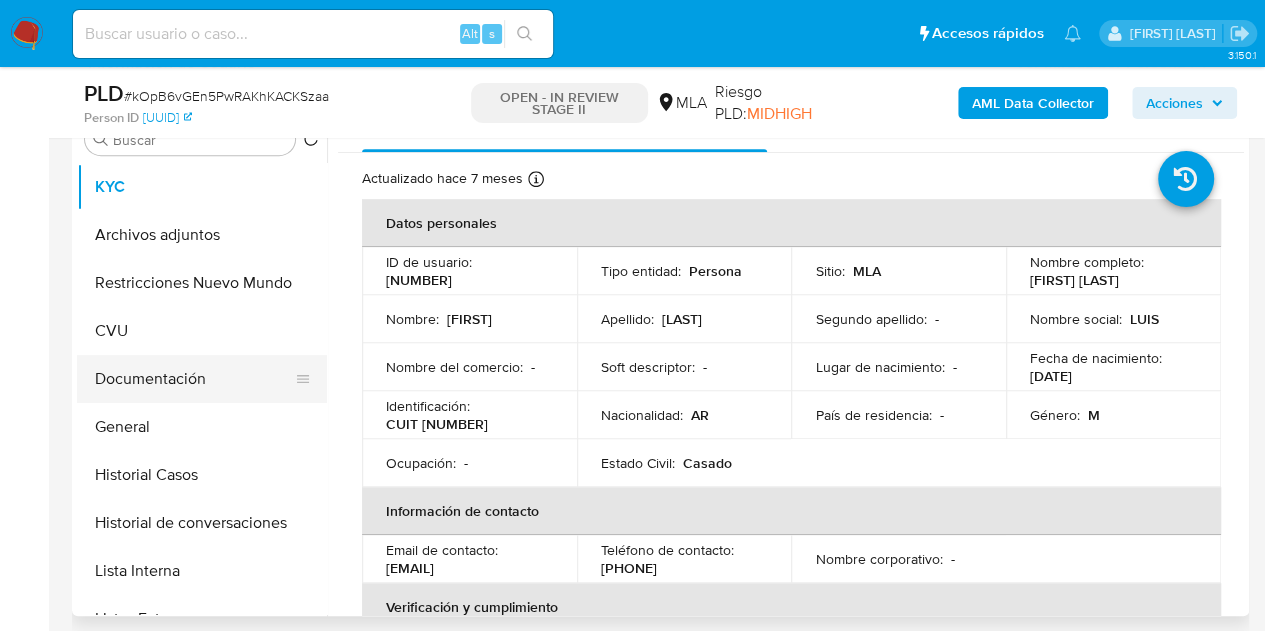 click on "Documentación" at bounding box center [194, 379] 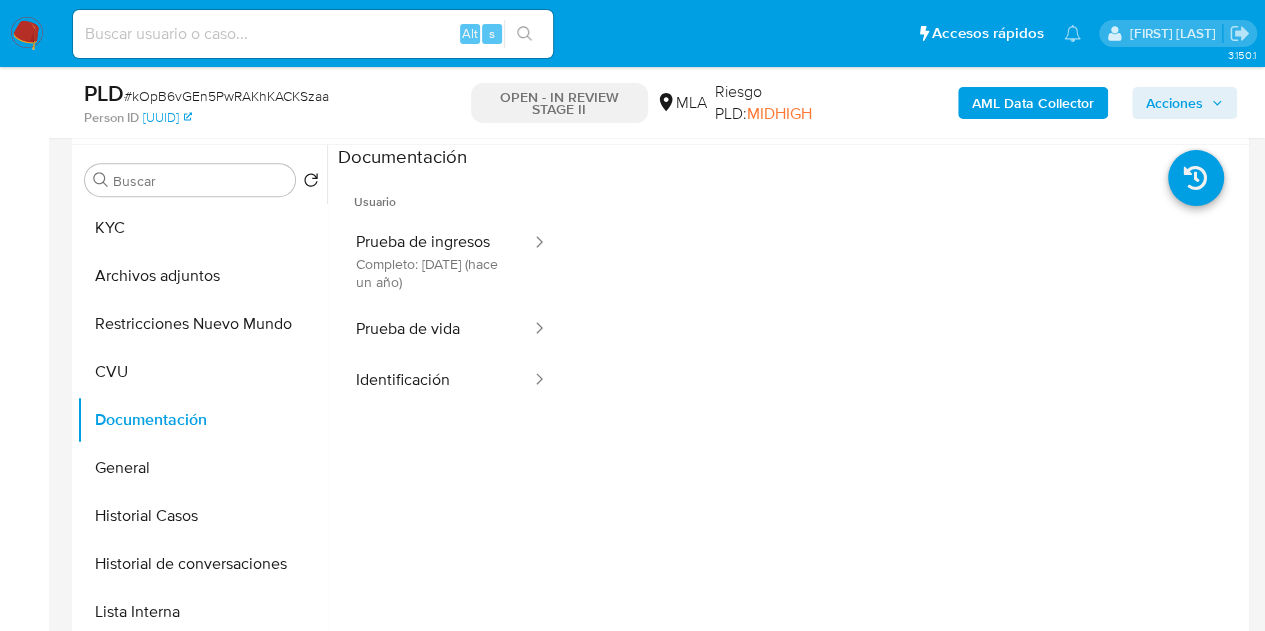 scroll, scrollTop: 355, scrollLeft: 0, axis: vertical 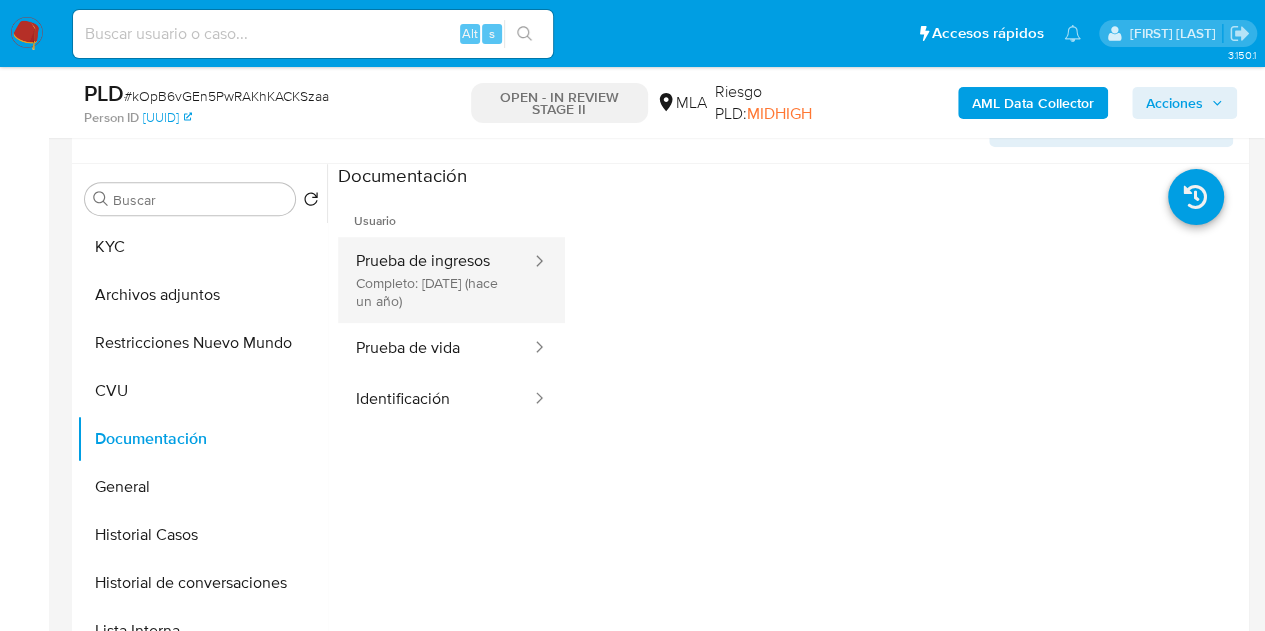 click on "Prueba de ingresos Completo: [DATE] (hace un año)" at bounding box center (435, 280) 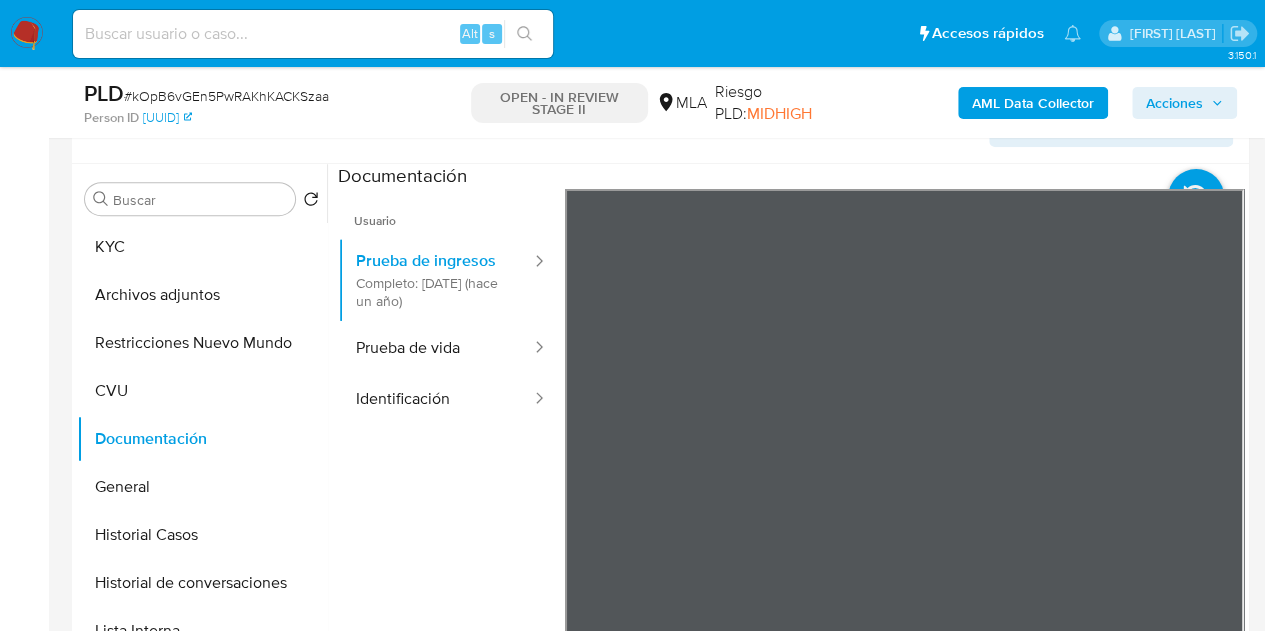 scroll, scrollTop: 1755, scrollLeft: 0, axis: vertical 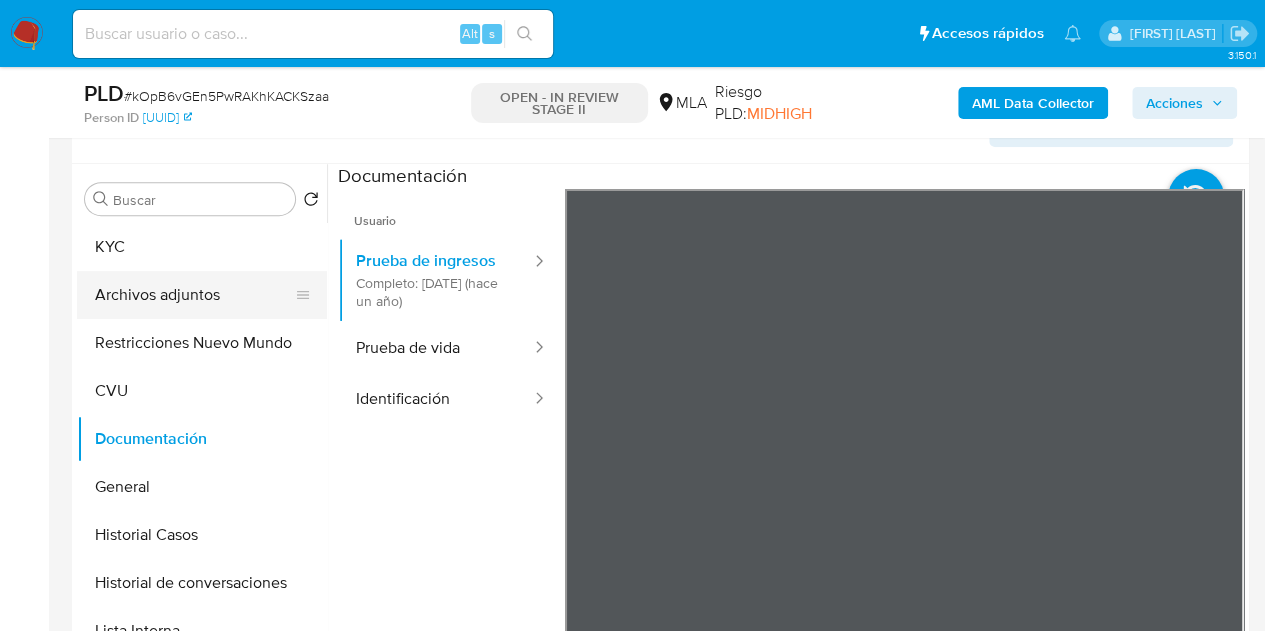 click on "Archivos adjuntos" at bounding box center (194, 295) 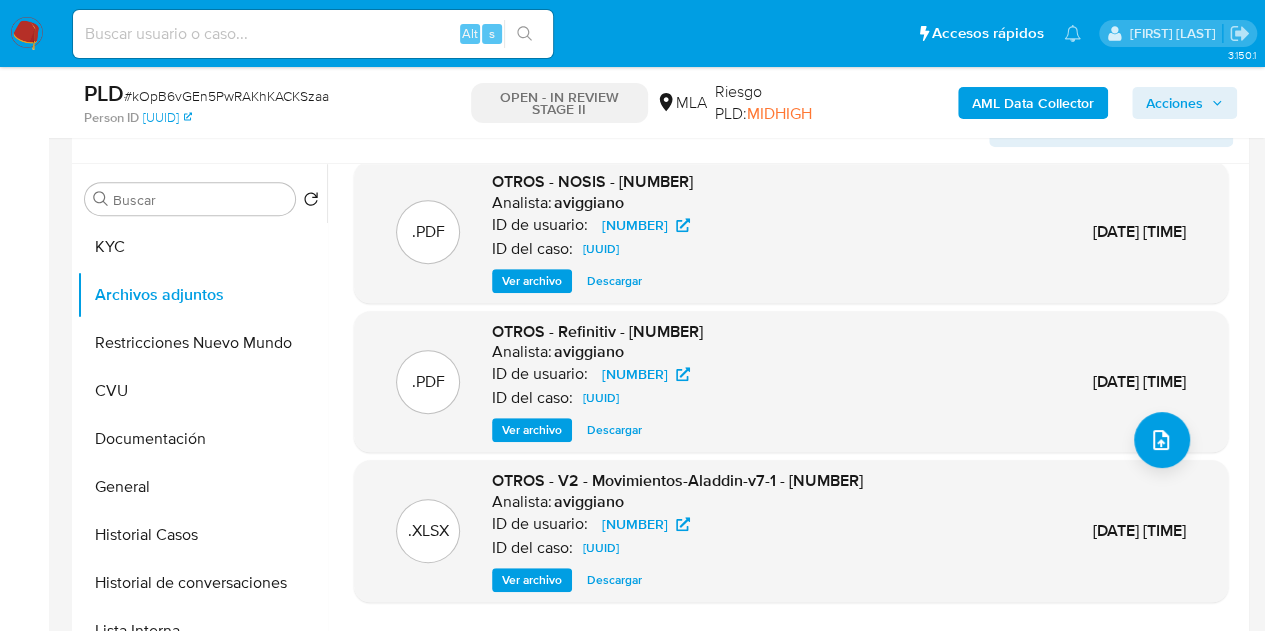 scroll, scrollTop: 0, scrollLeft: 0, axis: both 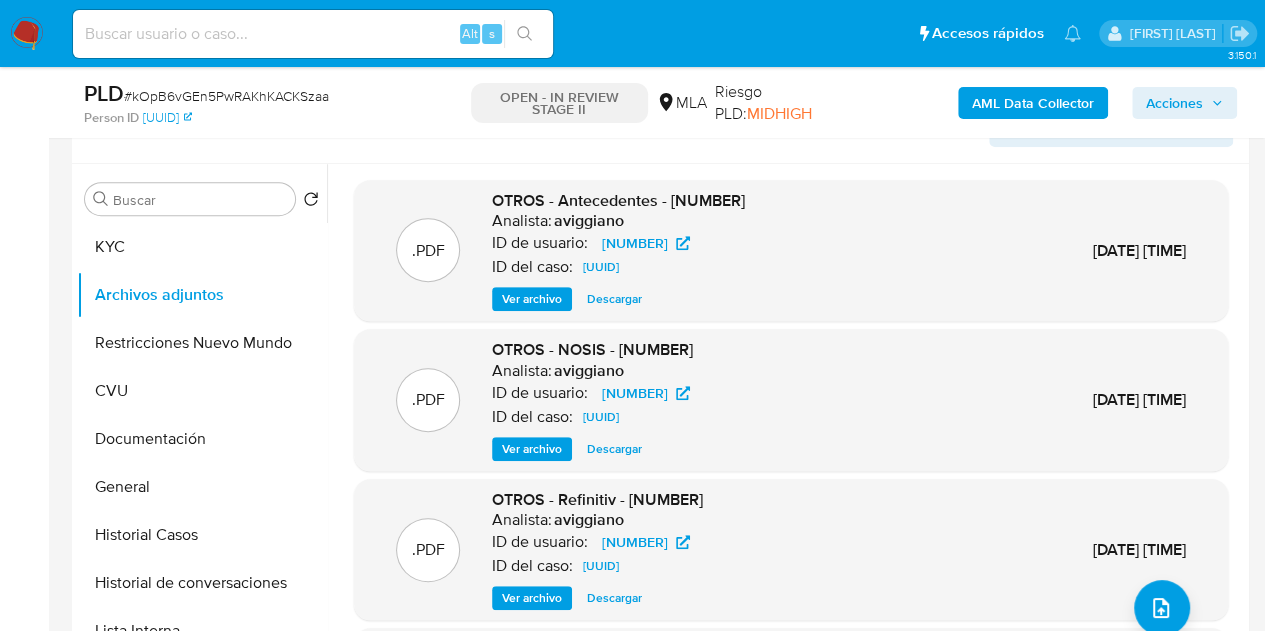 click on "Ver archivo" at bounding box center [532, 299] 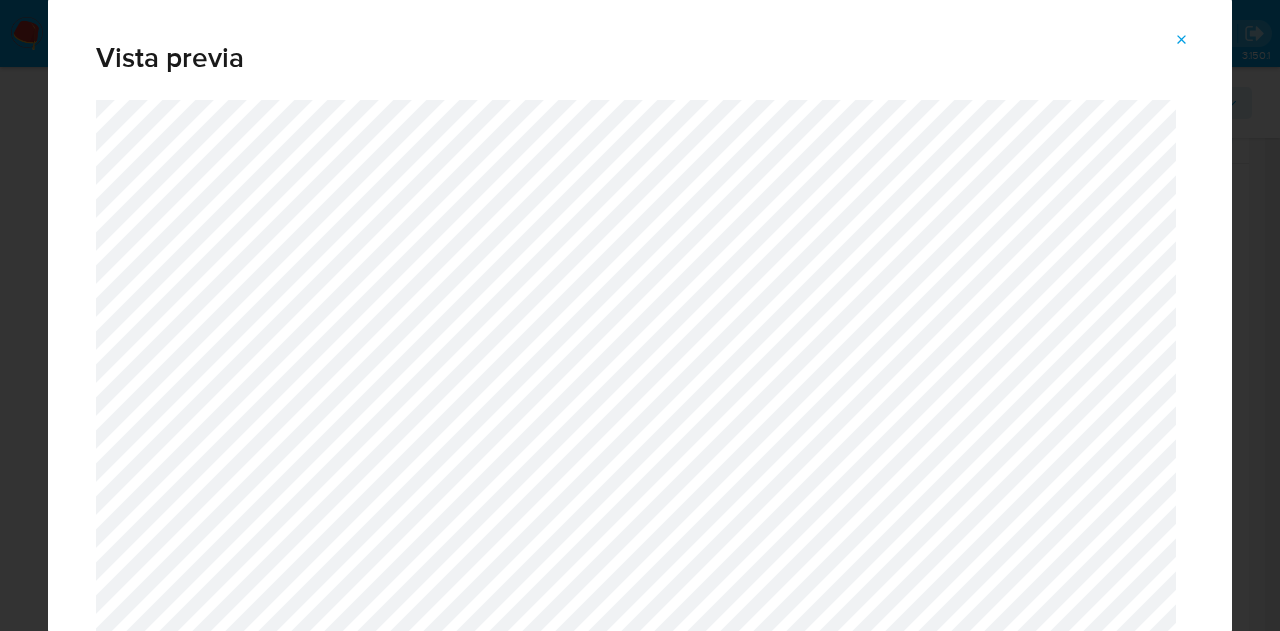 click 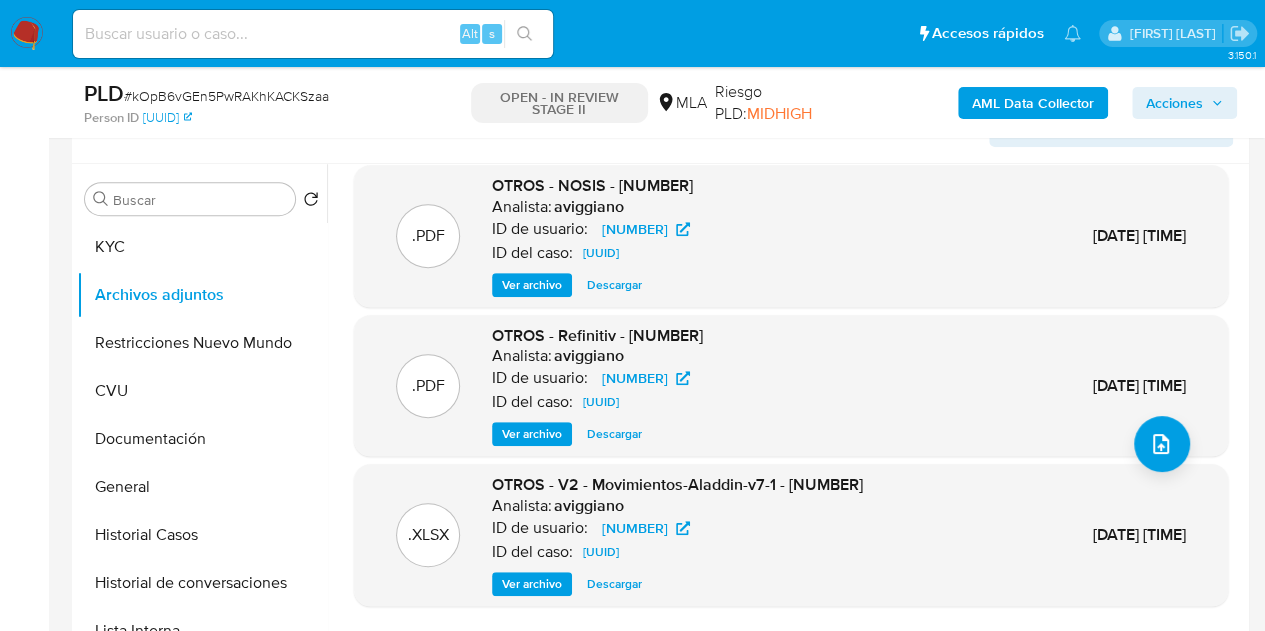 scroll, scrollTop: 168, scrollLeft: 0, axis: vertical 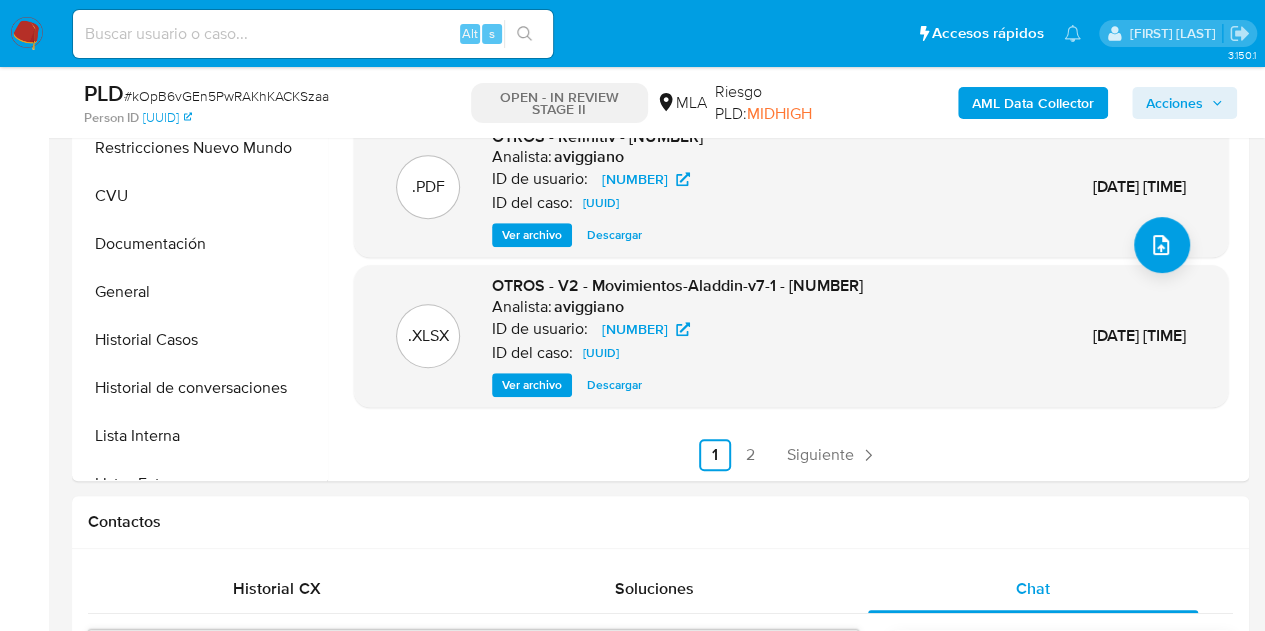 click on "2" at bounding box center [751, 455] 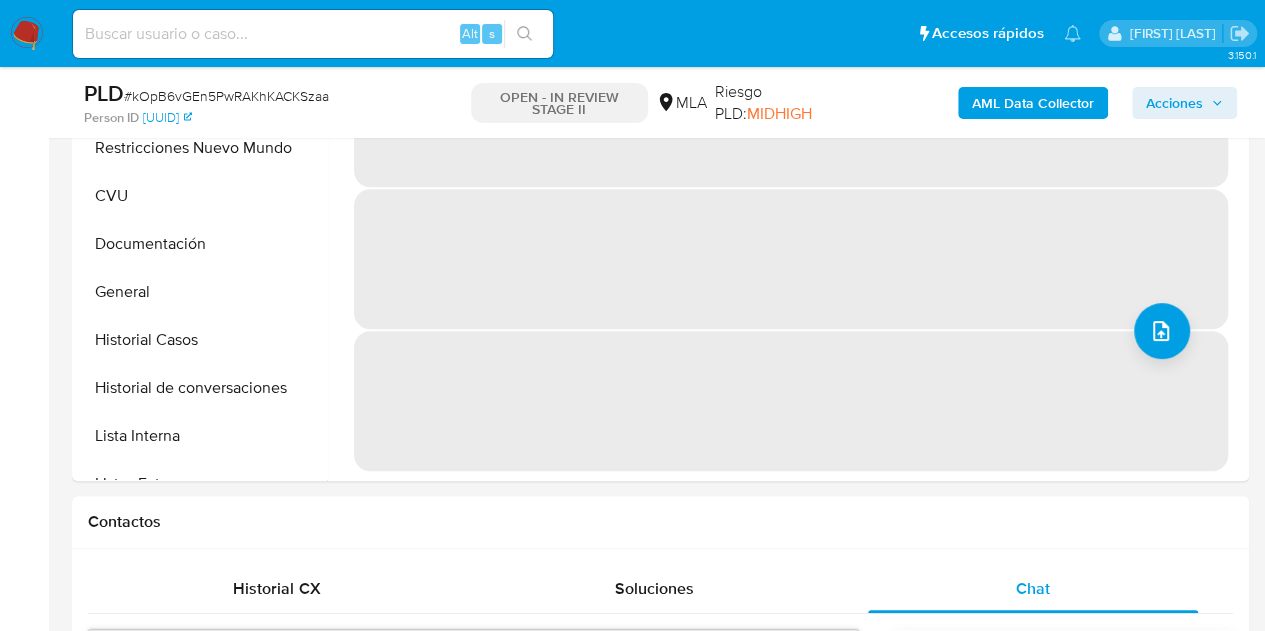 scroll, scrollTop: 0, scrollLeft: 0, axis: both 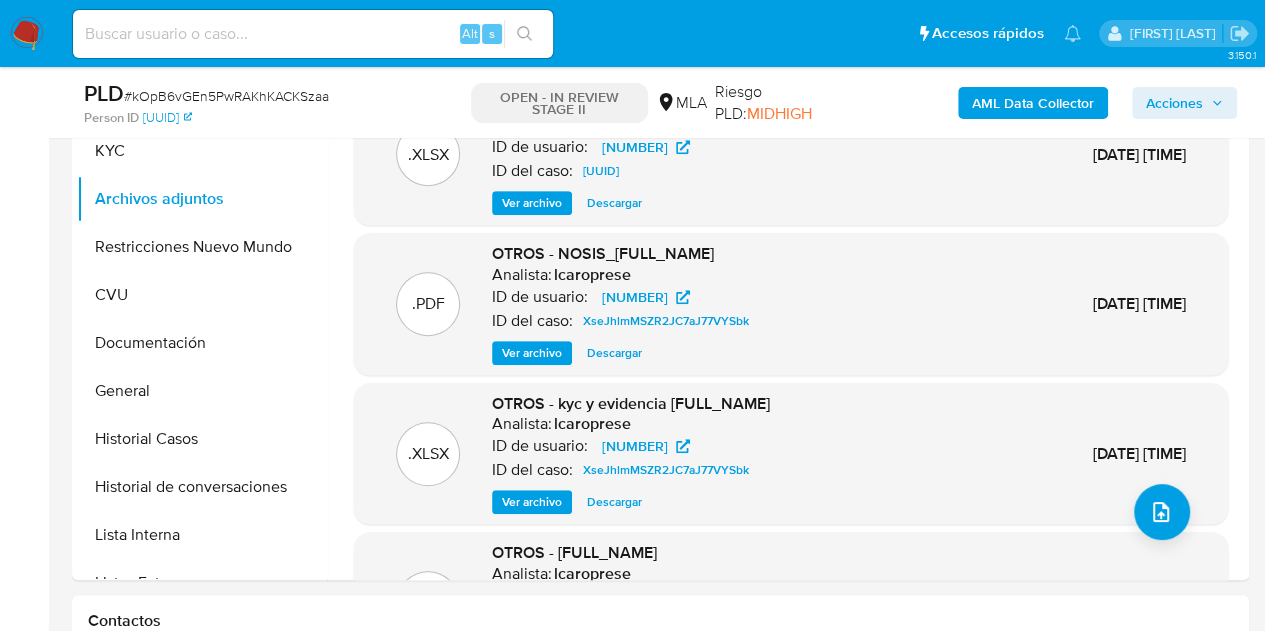 click on "Ver archivo" at bounding box center [532, 502] 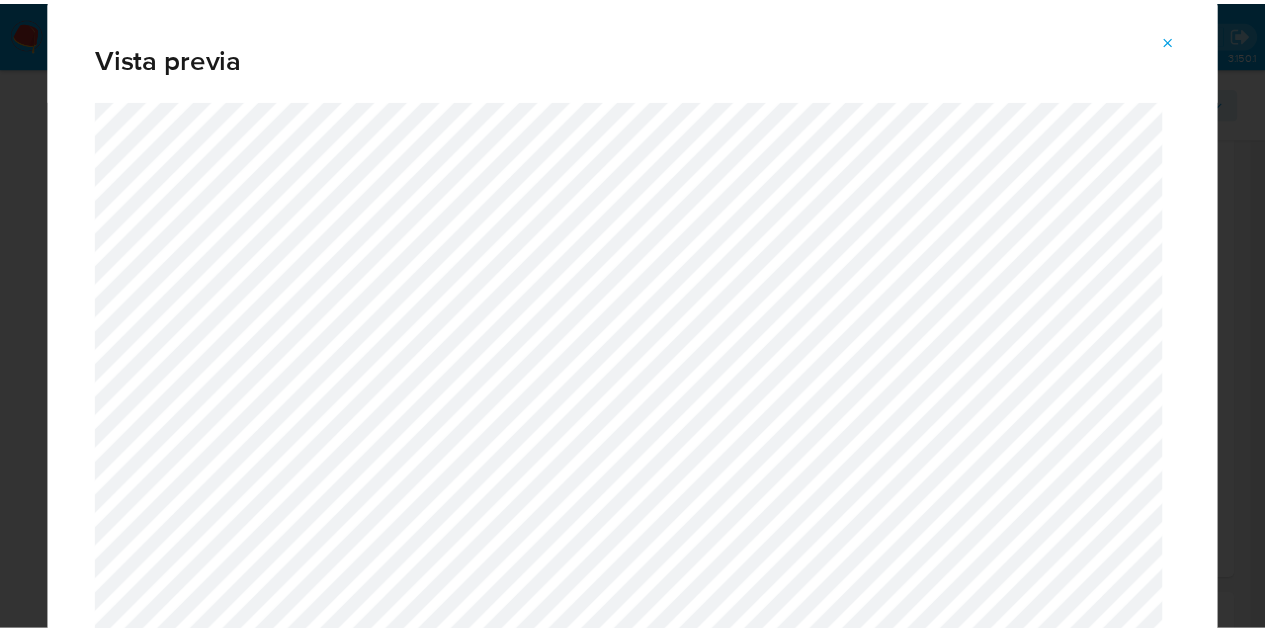scroll, scrollTop: 64, scrollLeft: 0, axis: vertical 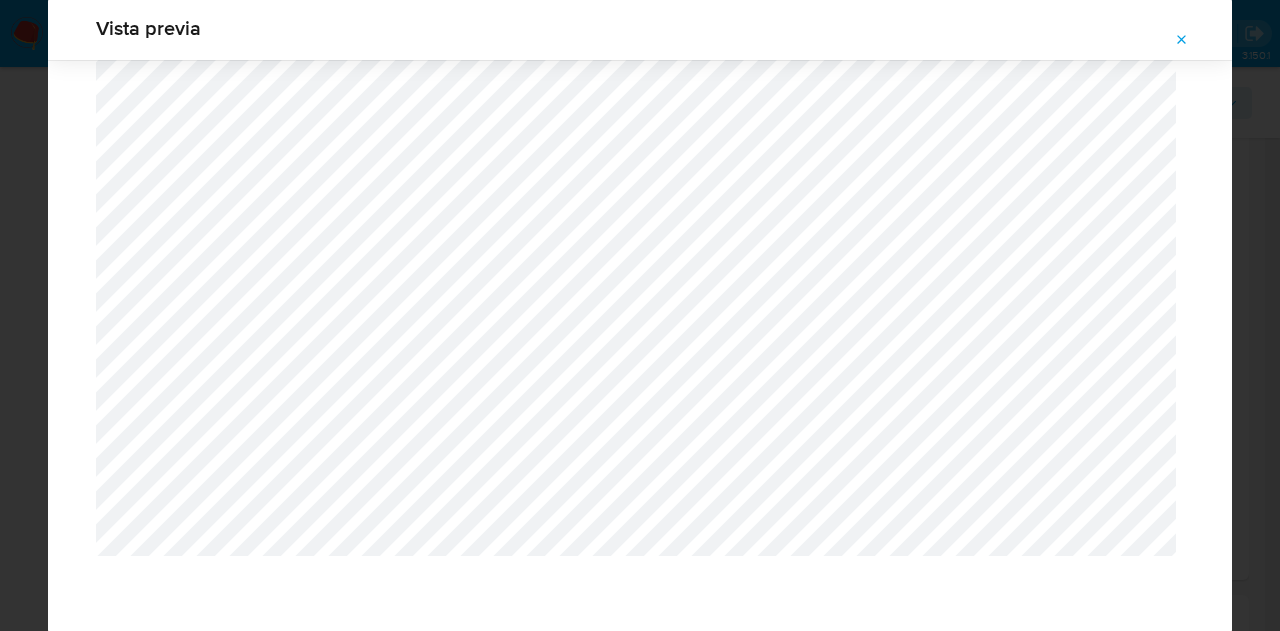click 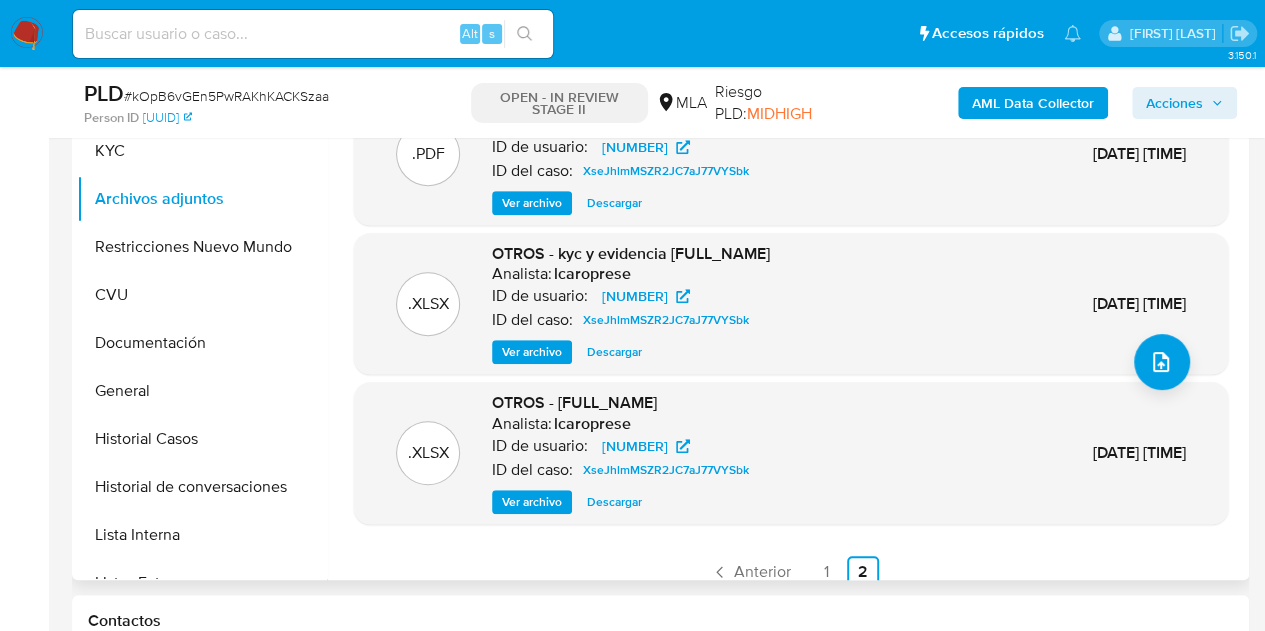 scroll, scrollTop: 168, scrollLeft: 0, axis: vertical 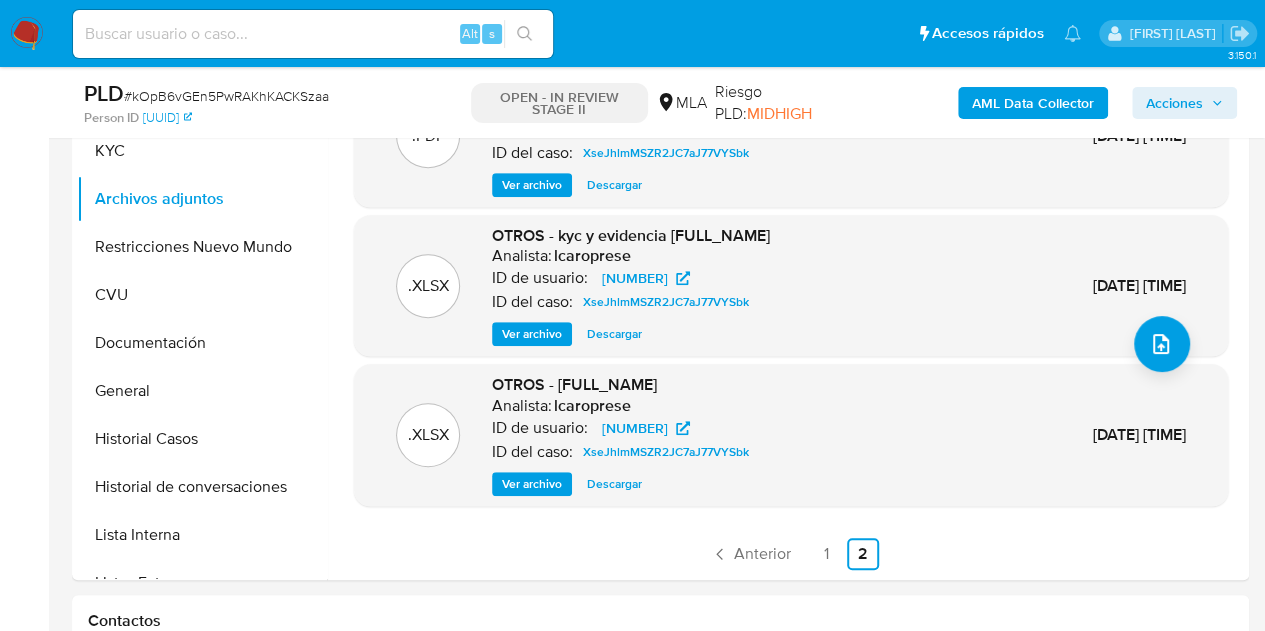 click on "Ver archivo" at bounding box center [532, 484] 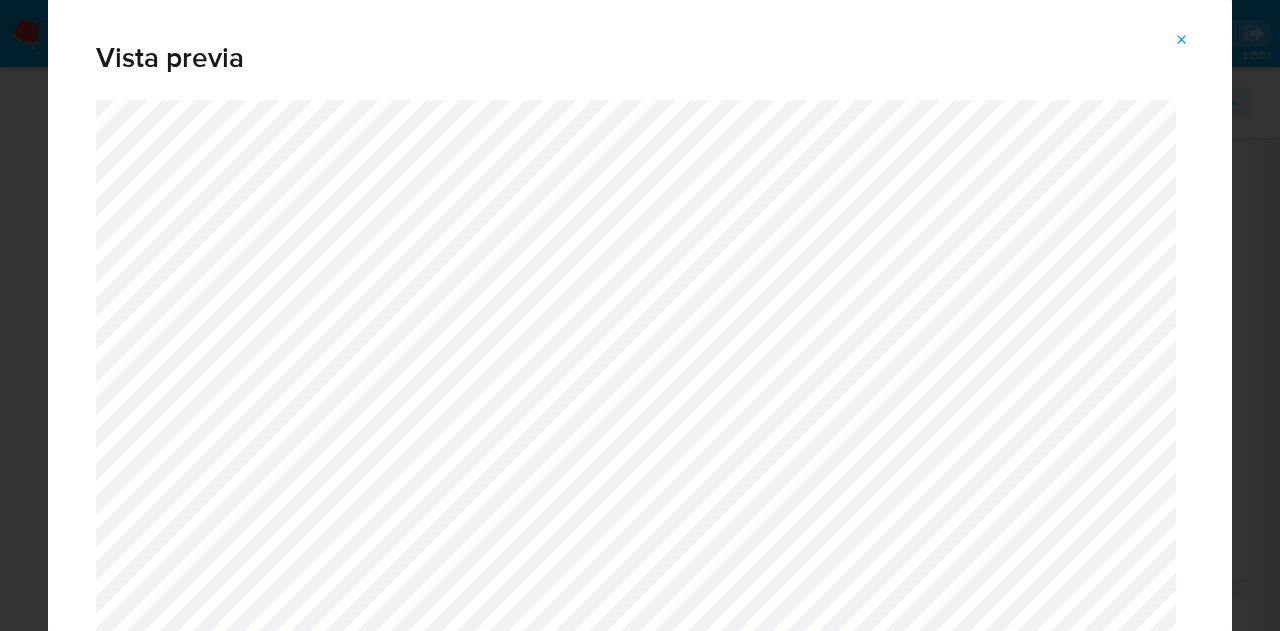 click 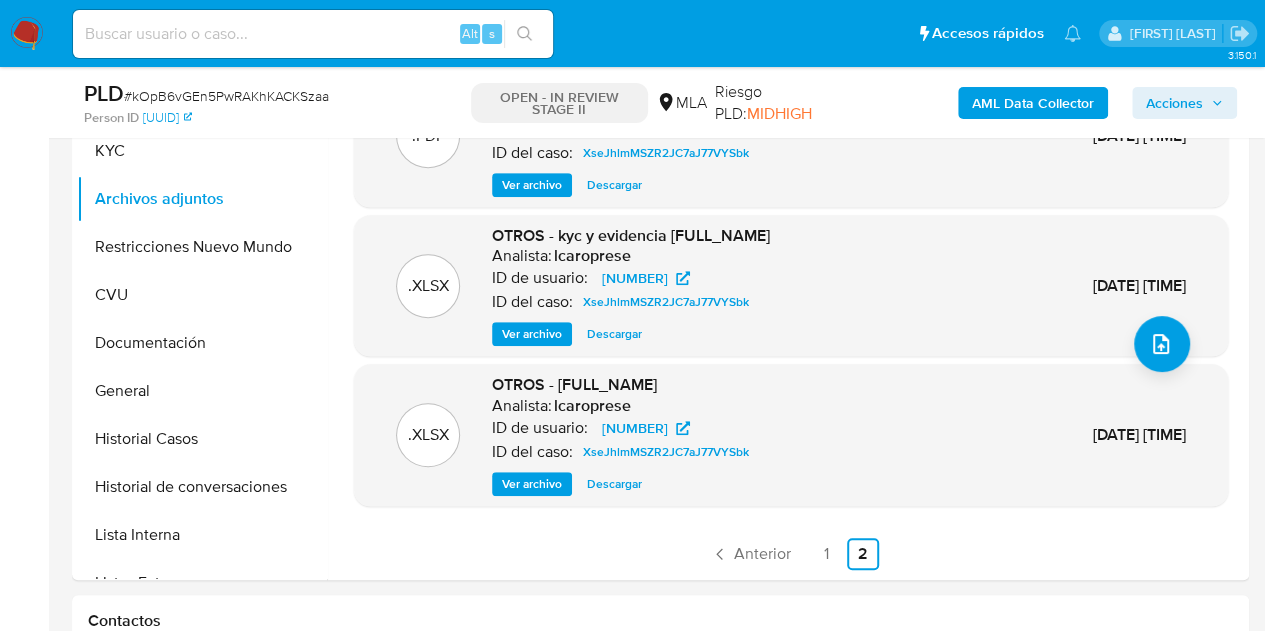 scroll, scrollTop: 290, scrollLeft: 0, axis: vertical 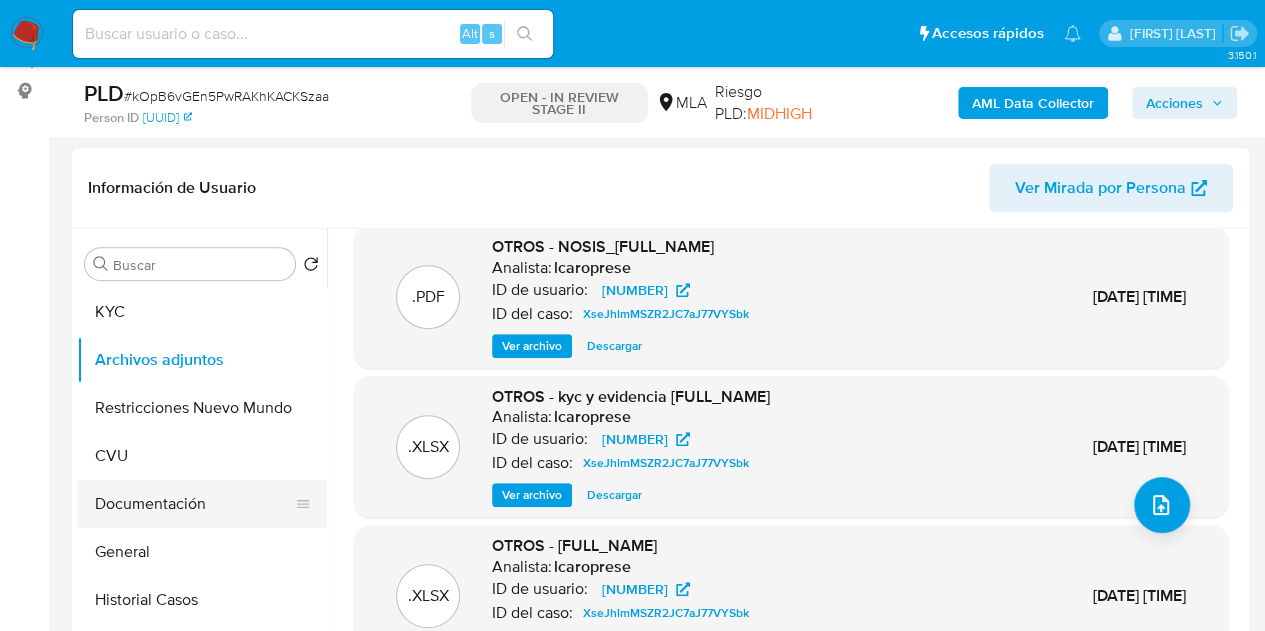 click on "Documentación" at bounding box center (194, 504) 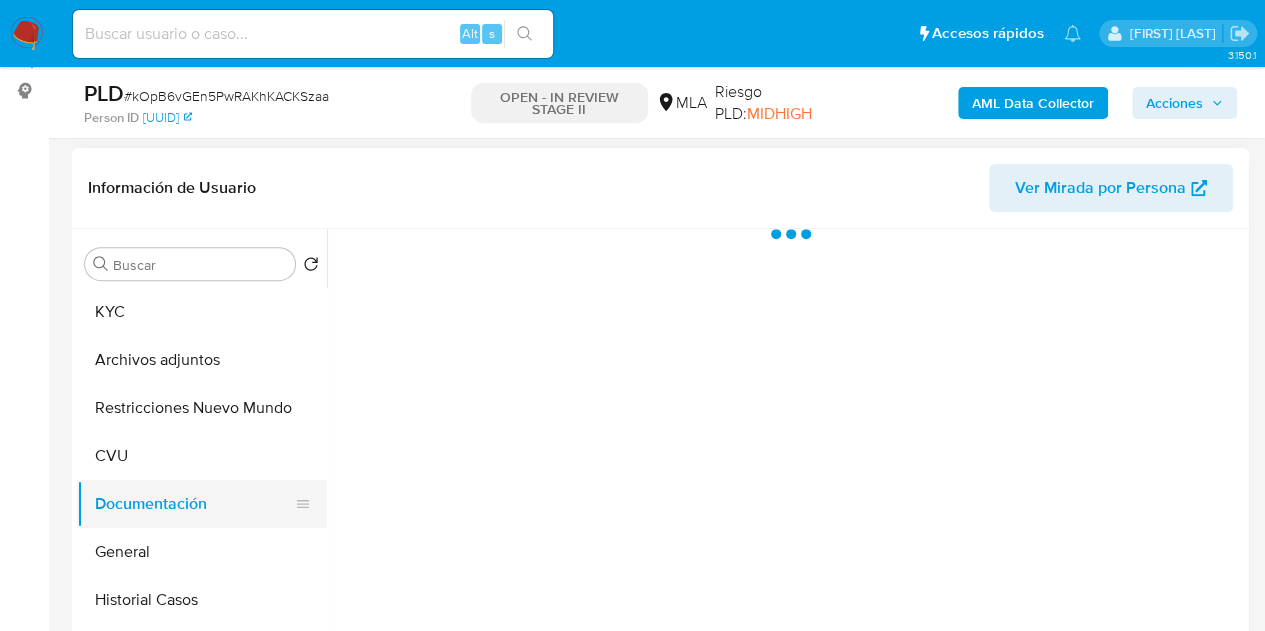 scroll, scrollTop: 0, scrollLeft: 0, axis: both 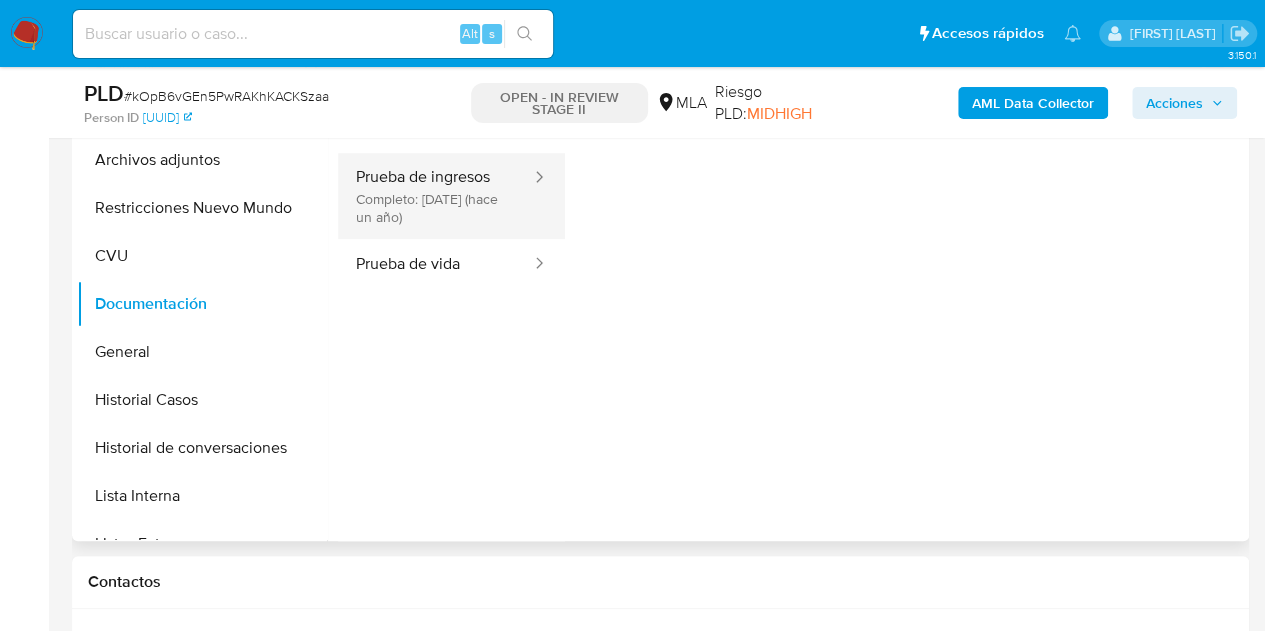 click on "Prueba de ingresos Completo: 04/06/2024 (hace un año)" at bounding box center (435, 196) 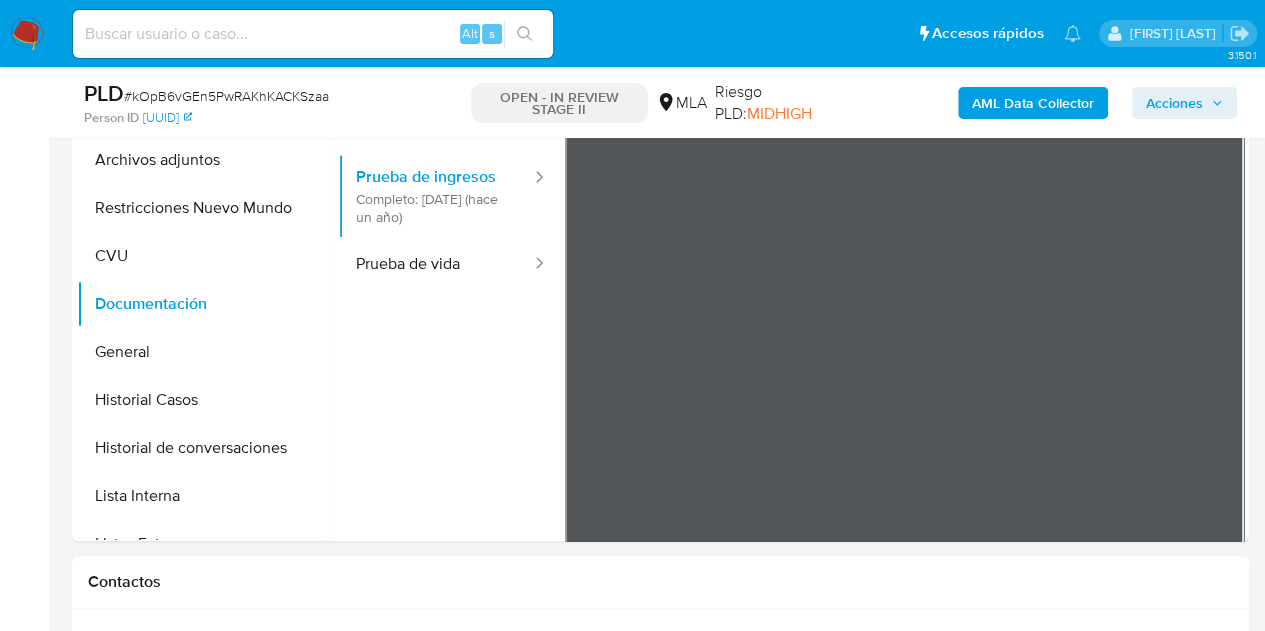 scroll, scrollTop: 425, scrollLeft: 0, axis: vertical 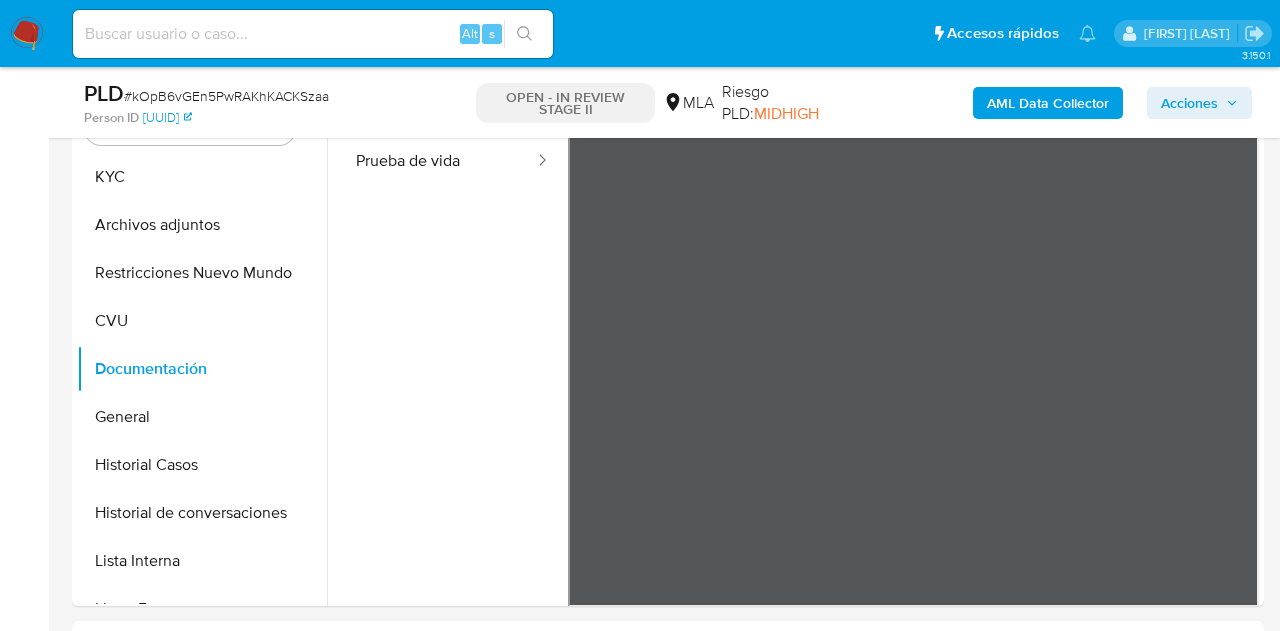 click on "Pausado Ver notificaciones Alt s Accesos rápidos   Presiona las siguientes teclas para acceder a algunas de las funciones Buscar caso o usuario Alt s Volver al home Alt h Agregar un comentario Alt c Ir a la resolucion de un caso Alt r Agregar un archivo adjunto Alt a Solicitar KYC challenge Alt 3 Agregar restricción Alt 4 Eliminar restricción Alt 5 Nicolas Fernandez Allen Bandeja Tablero Screening Búsqueda en Listas Watchlist Herramientas Operaciones masivas Ejecuciones automáticas Reportes Mulan Buscador de personas Consolidado 3.150.1 Asignado a   nicfernandez   Asignado el: 17/07/2025 16:38:18 Creado el: 12/07/2025   Creado el: 12/07/2025 03:25:14 - Vence en 2 meses   Vence el 10/10/2025 03:25:14 PLD # kOpB6vGEn5PwRAKhKACKSzaa Person ID 67e9da409f8c9c33c11d3feb95230178 OPEN - IN REVIEW STAGE II  MLA Riesgo PLD:  MIDHIGH AML Data Collector Acciones Información del caso Eventos ( 1 ) Acciones AUTOMATIC (1) Información de Usuario Ver Mirada por Persona Buscar   Volver al orden por defecto KYC CVU Items" at bounding box center (640, 1718) 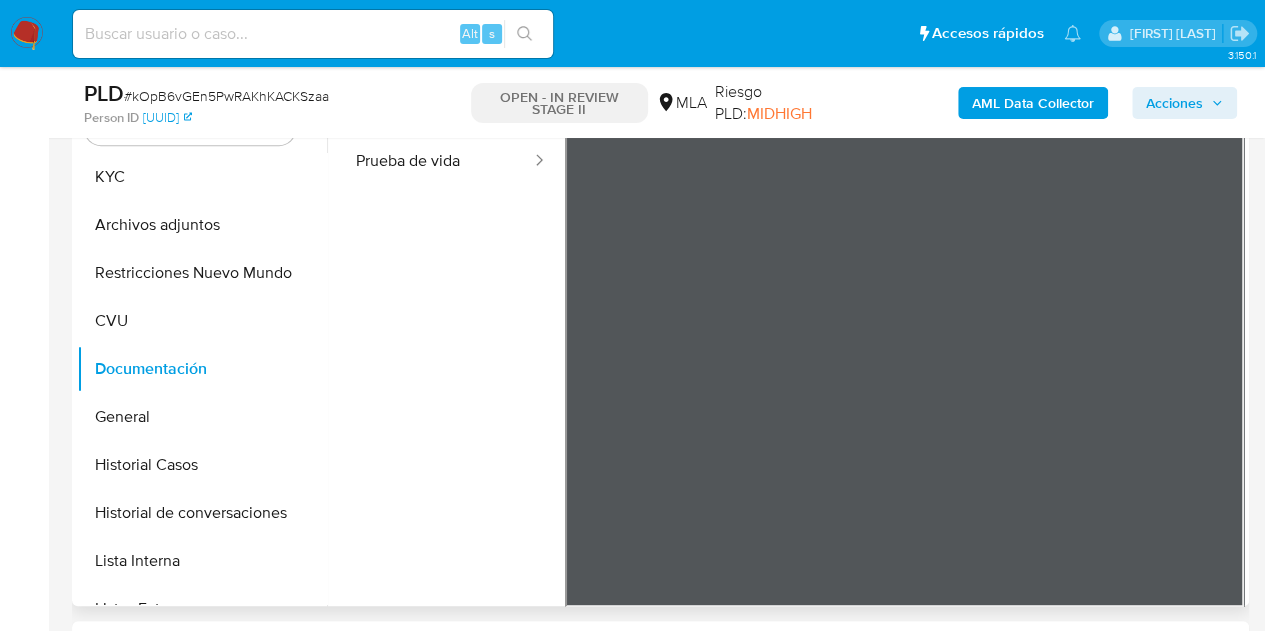 drag, startPoint x: 435, startPoint y: 284, endPoint x: 452, endPoint y: 366, distance: 83.74366 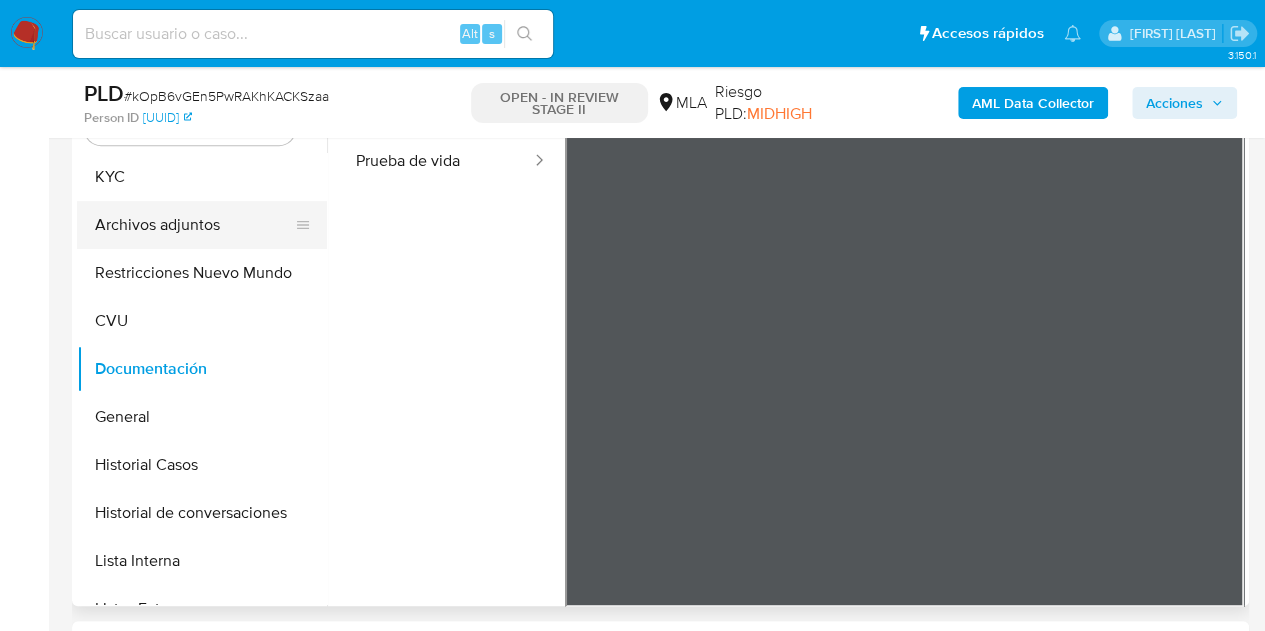 click on "Archivos adjuntos" at bounding box center [194, 225] 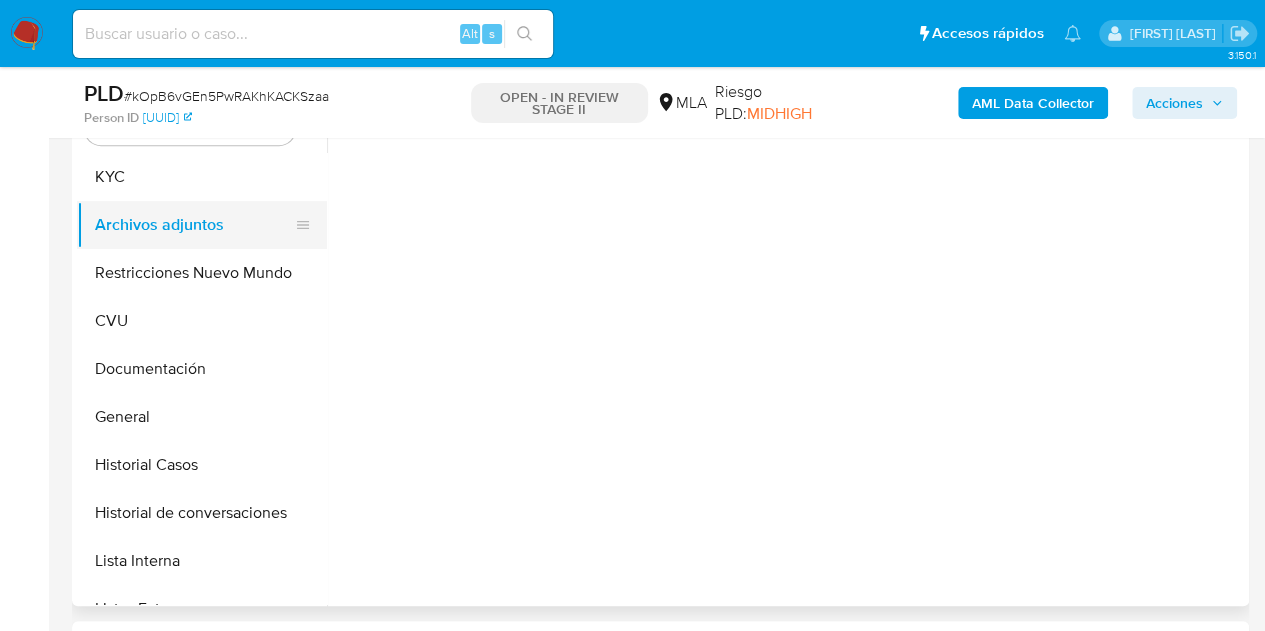 scroll, scrollTop: 0, scrollLeft: 0, axis: both 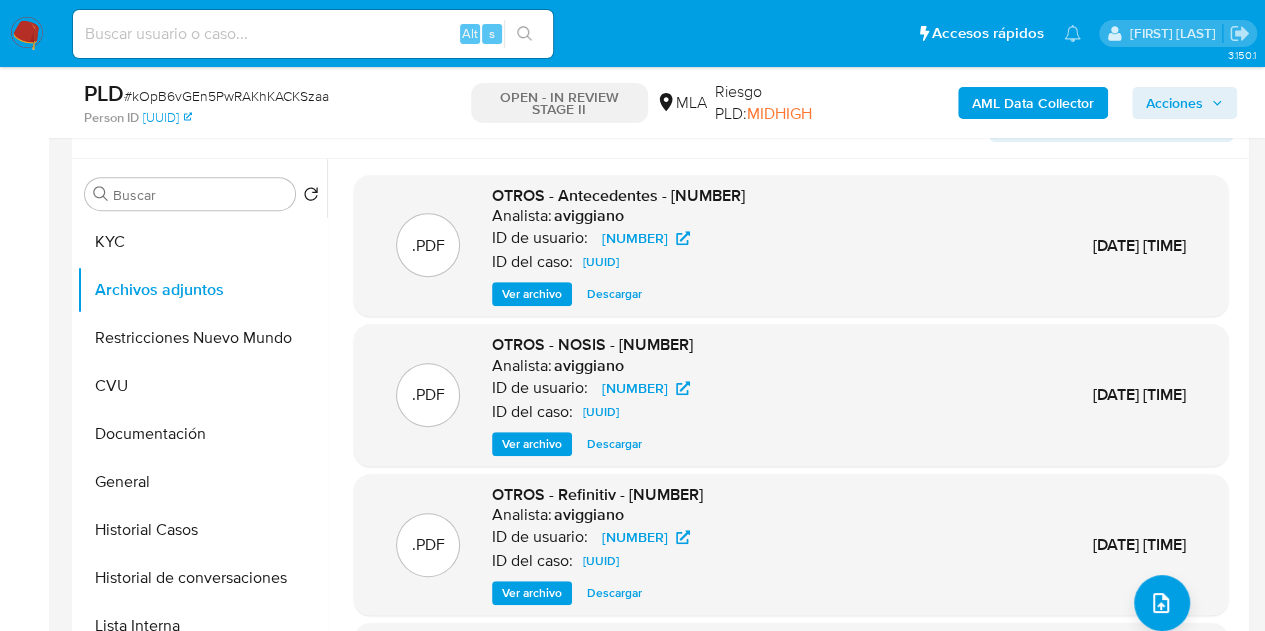 click on "Ver archivo" at bounding box center (532, 444) 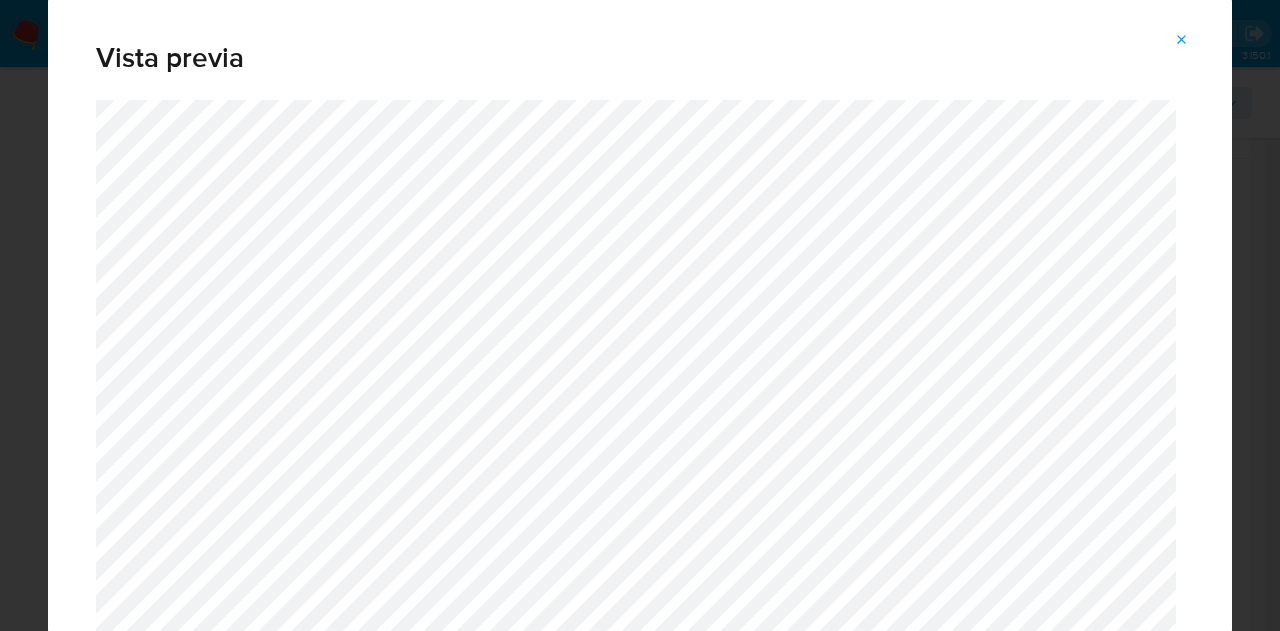 drag, startPoint x: 1188, startPoint y: 35, endPoint x: 1158, endPoint y: 53, distance: 34.98571 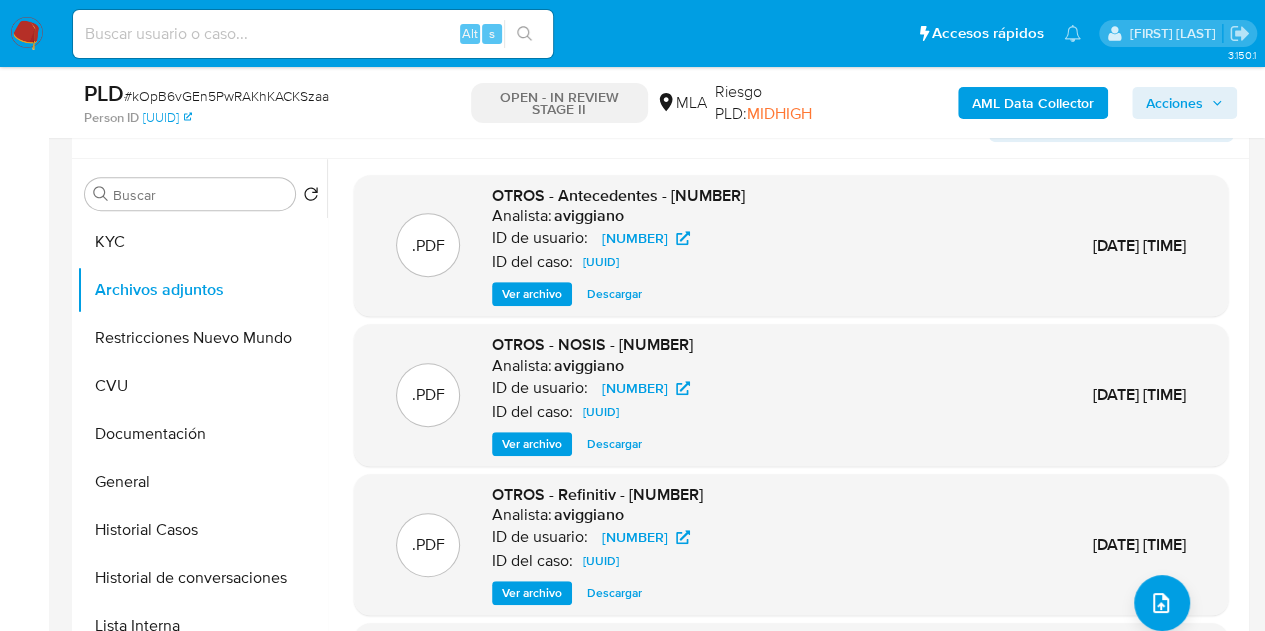 click on "AML Data Collector" at bounding box center [1033, 103] 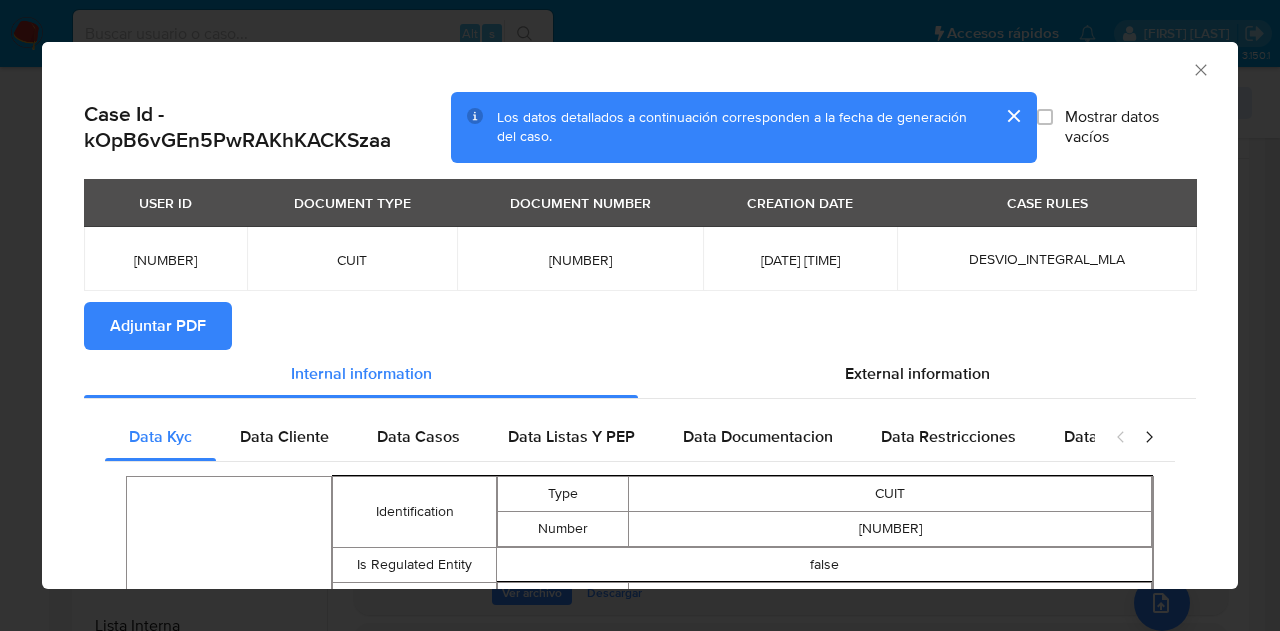 click 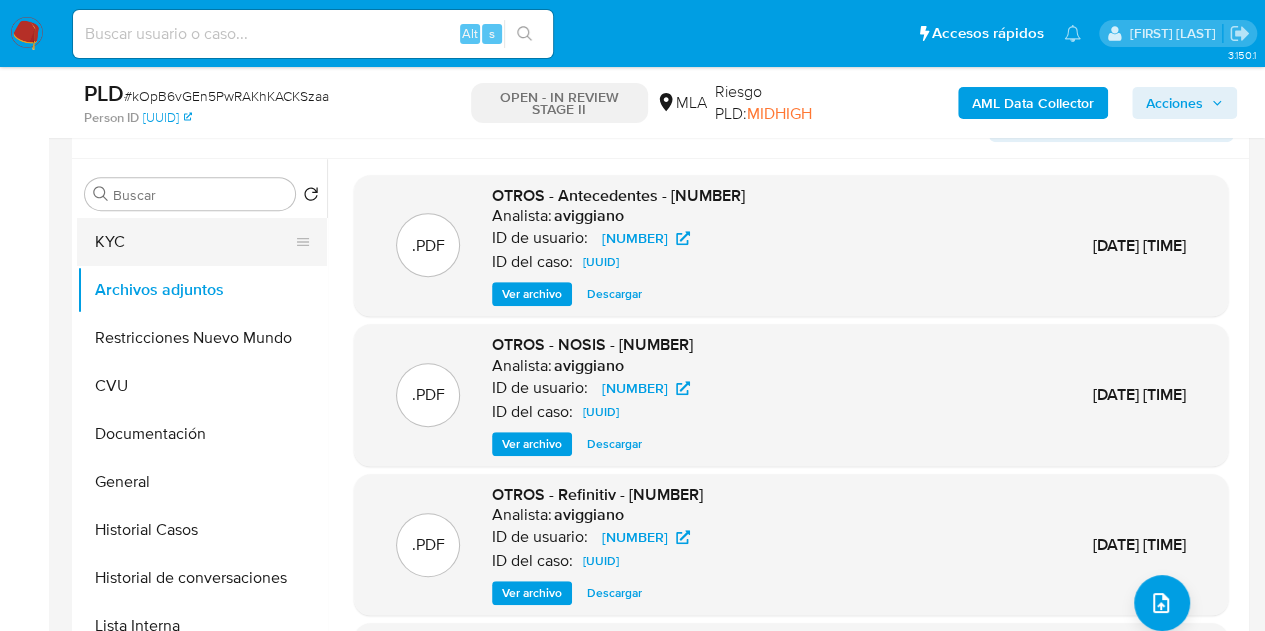 click on "KYC" at bounding box center [194, 242] 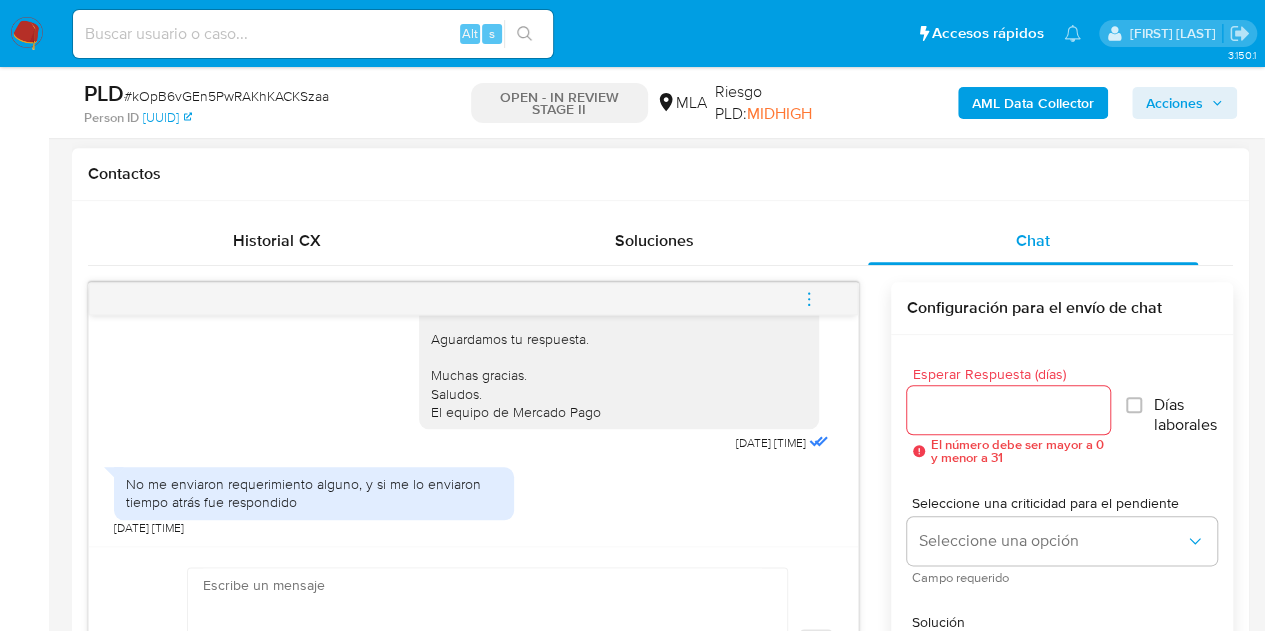 scroll, scrollTop: 907, scrollLeft: 0, axis: vertical 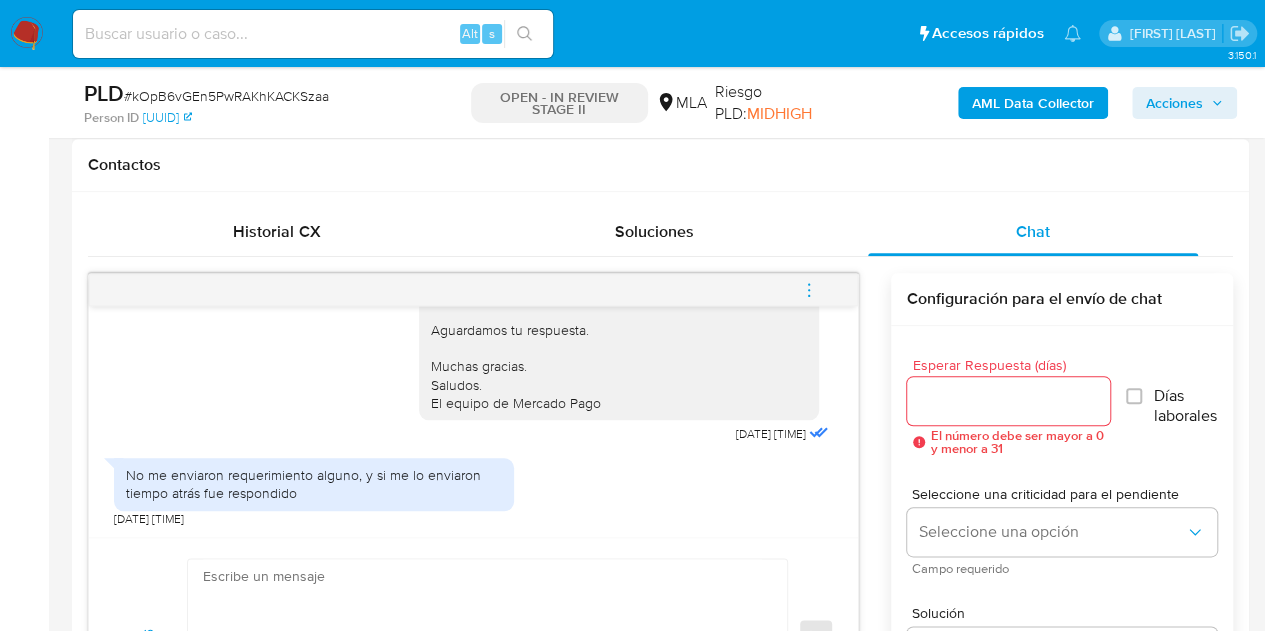 click at bounding box center [809, 290] 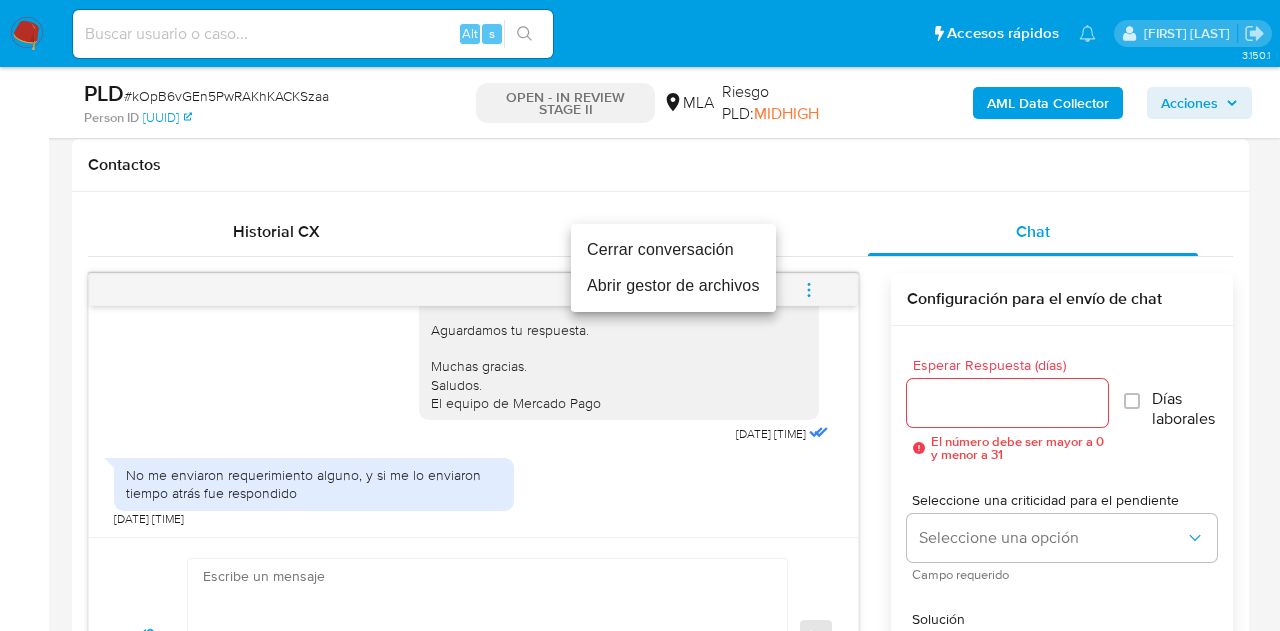 click on "Cerrar conversación" at bounding box center (673, 250) 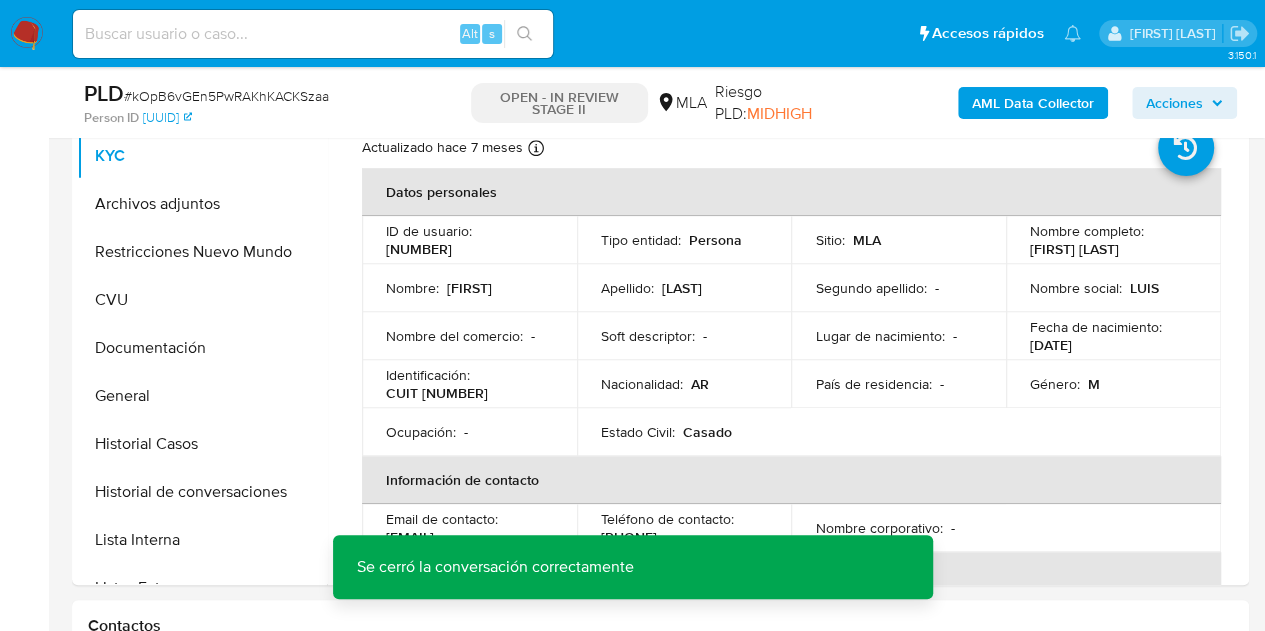 scroll, scrollTop: 379, scrollLeft: 0, axis: vertical 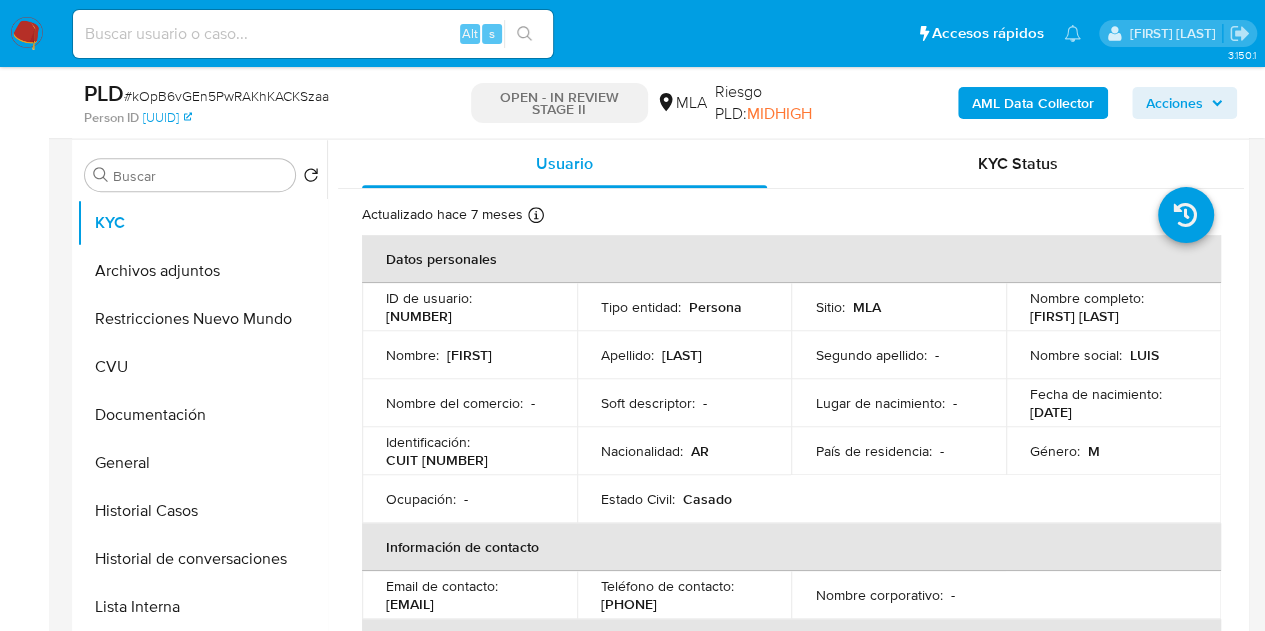 click on "Email de contacto :" at bounding box center [442, 586] 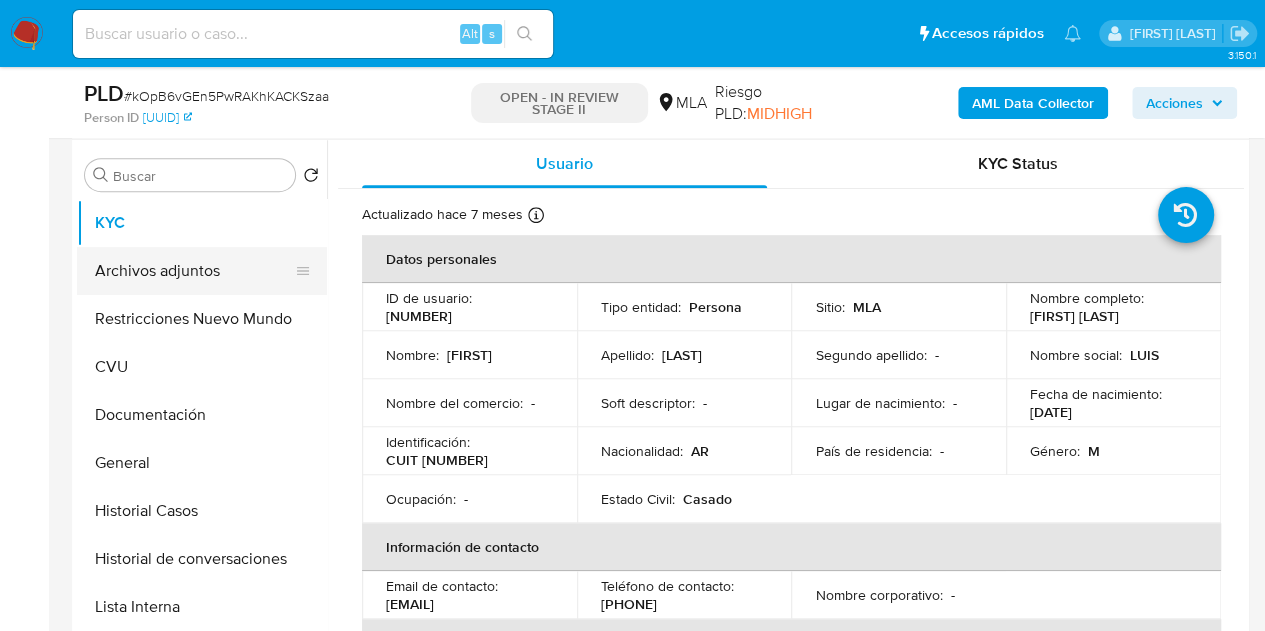 click on "Archivos adjuntos" at bounding box center [194, 271] 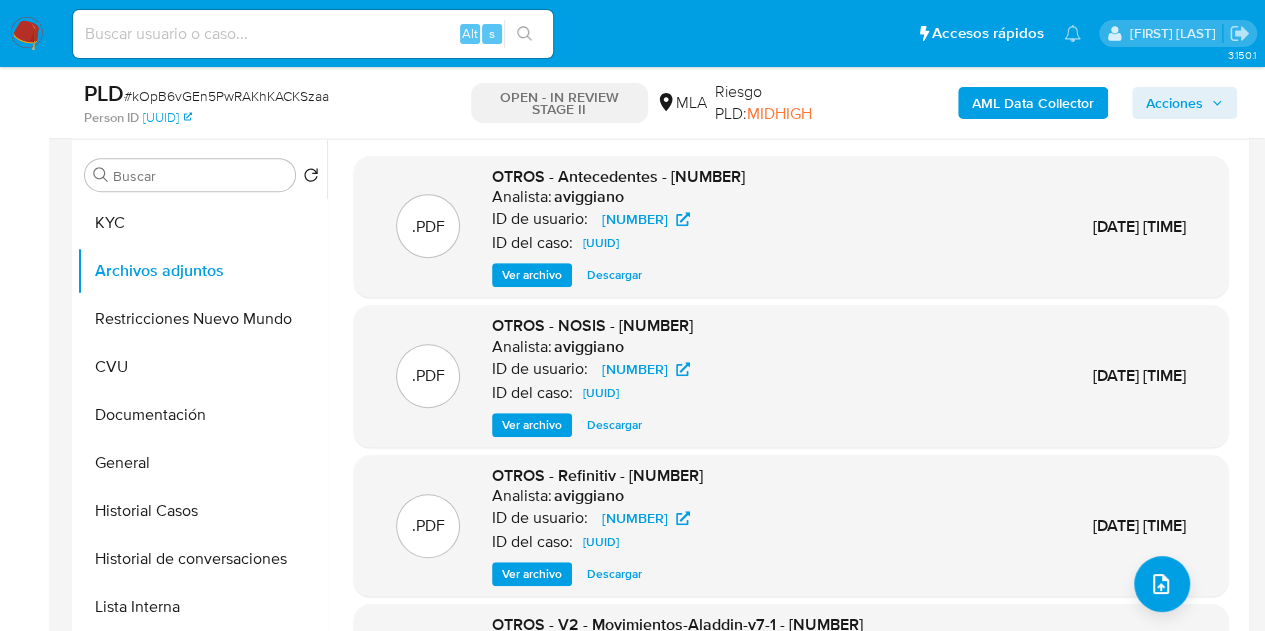 click on ".PDF" at bounding box center [428, 226] 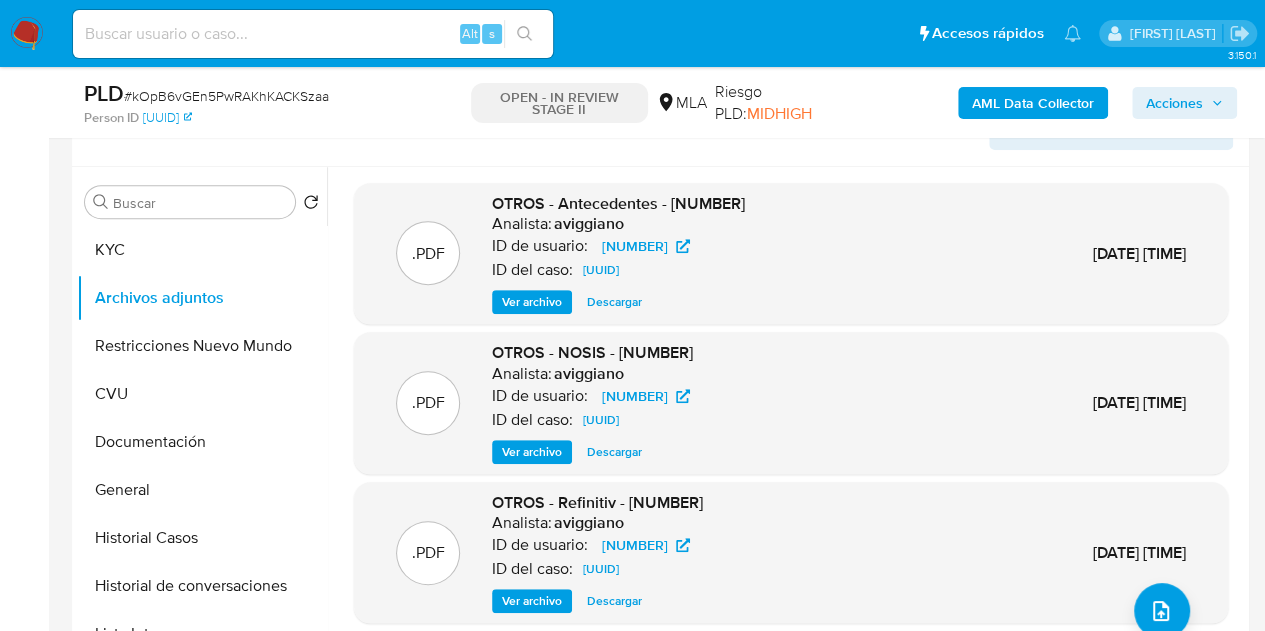 scroll, scrollTop: 309, scrollLeft: 0, axis: vertical 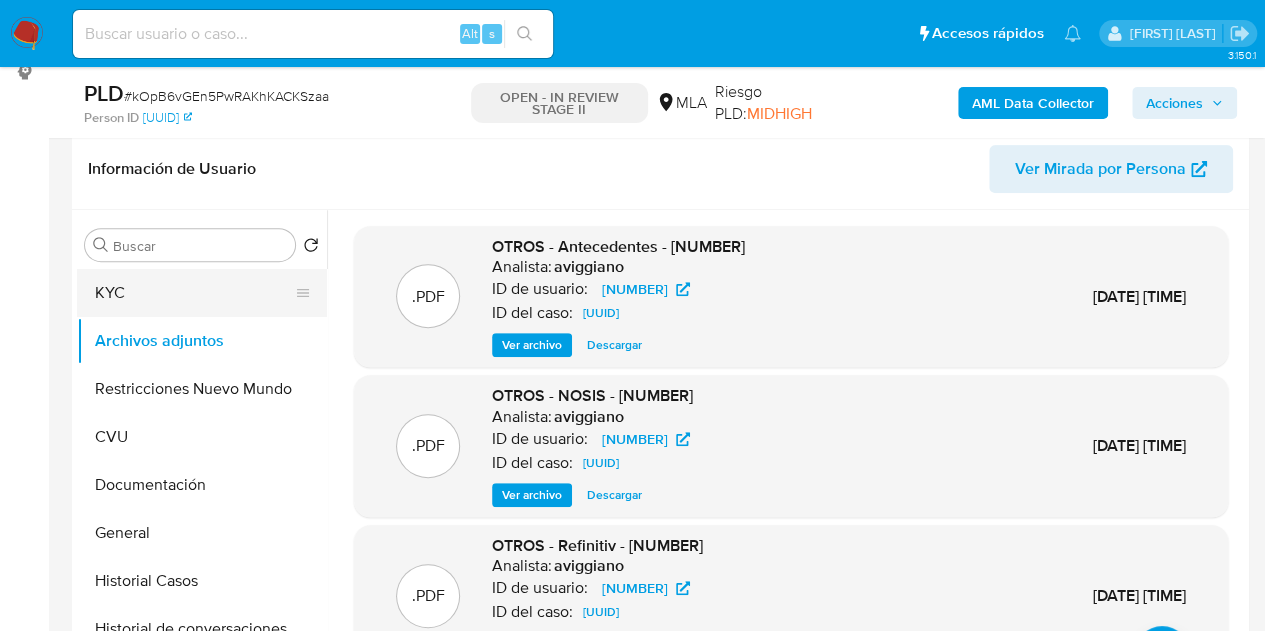 click on "KYC" at bounding box center [194, 293] 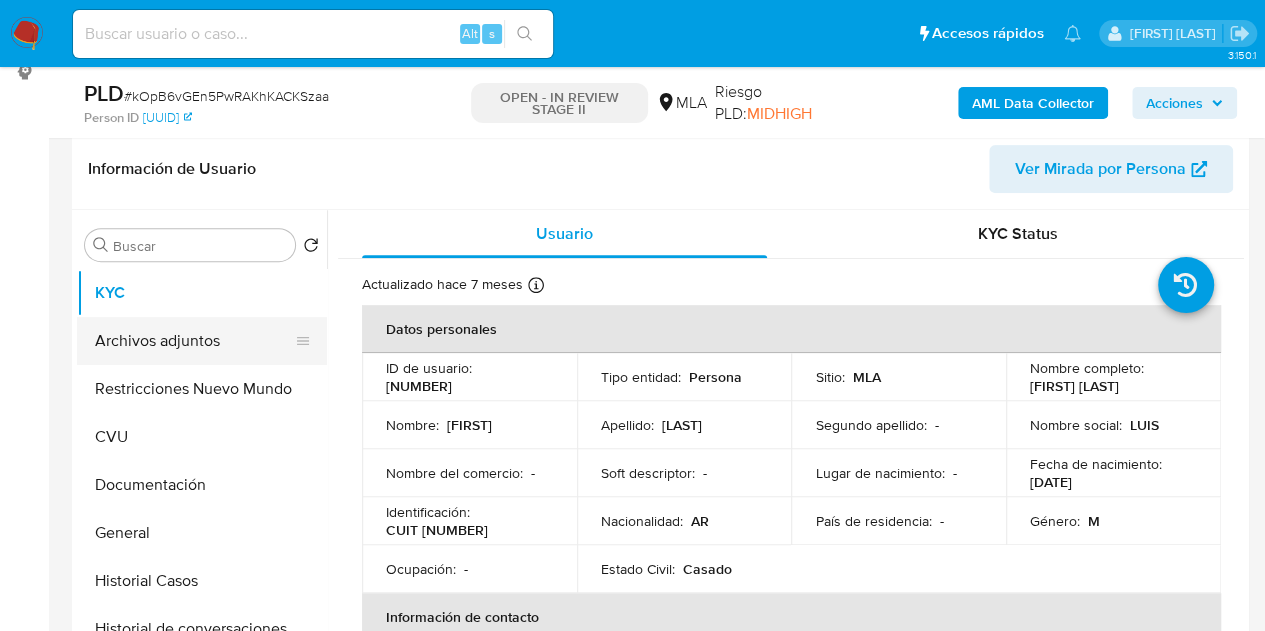 click on "Archivos adjuntos" at bounding box center (194, 341) 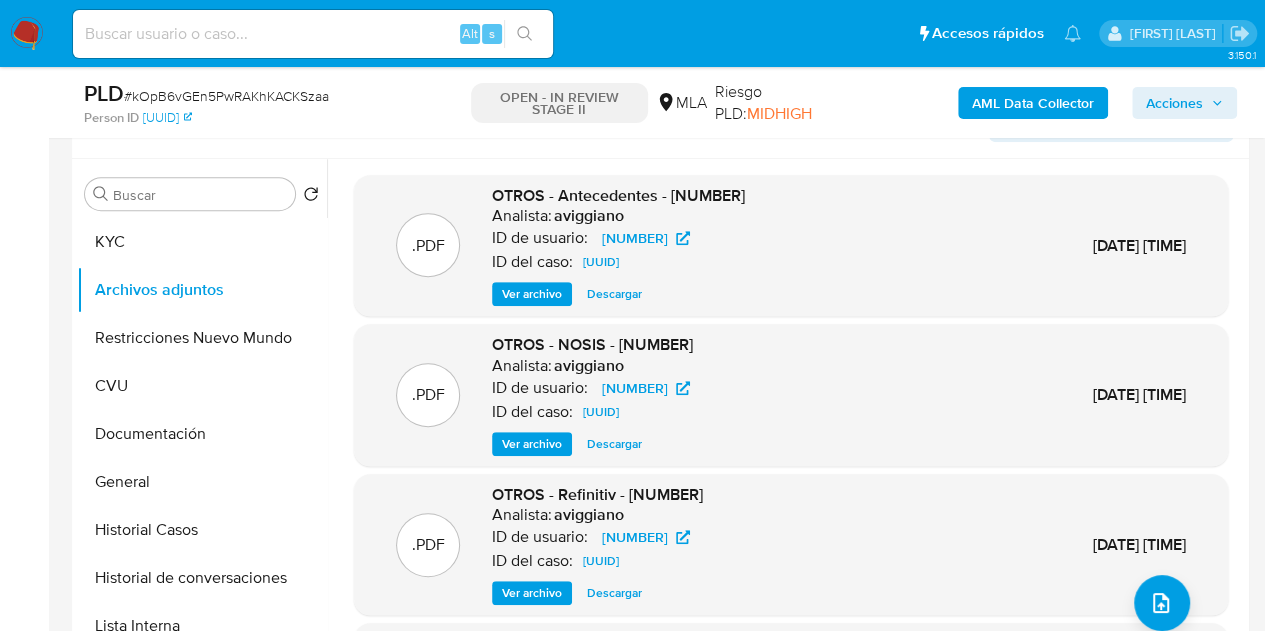 scroll, scrollTop: 364, scrollLeft: 0, axis: vertical 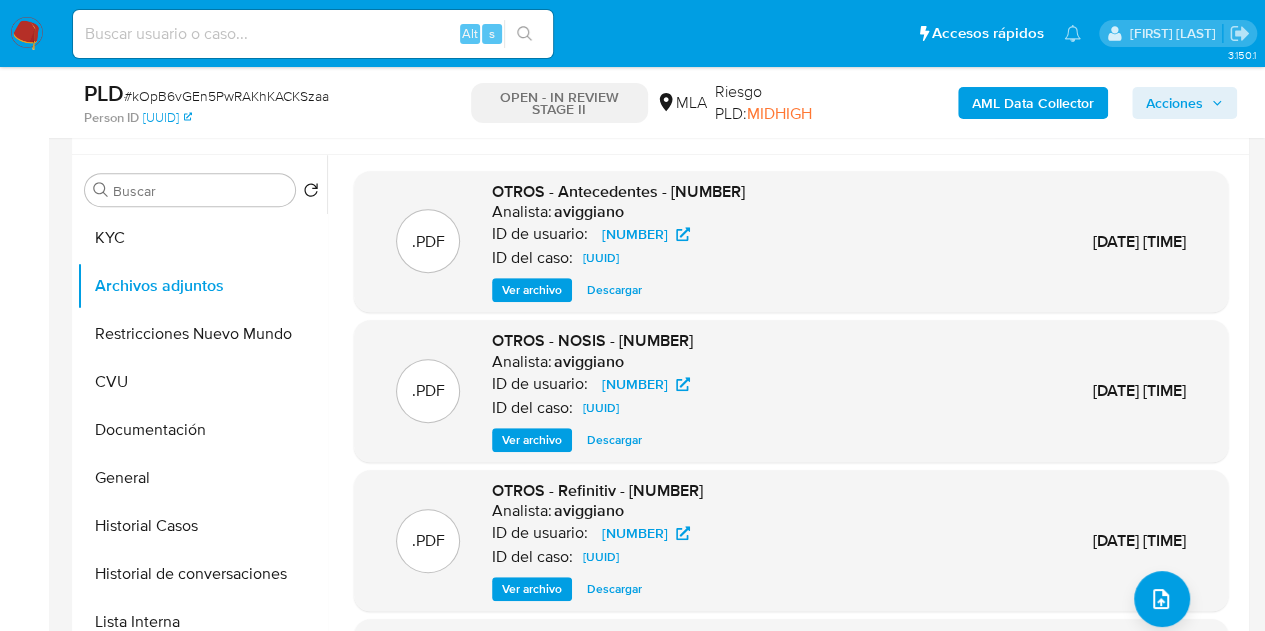 drag, startPoint x: 1233, startPoint y: 191, endPoint x: 1254, endPoint y: 261, distance: 73.082146 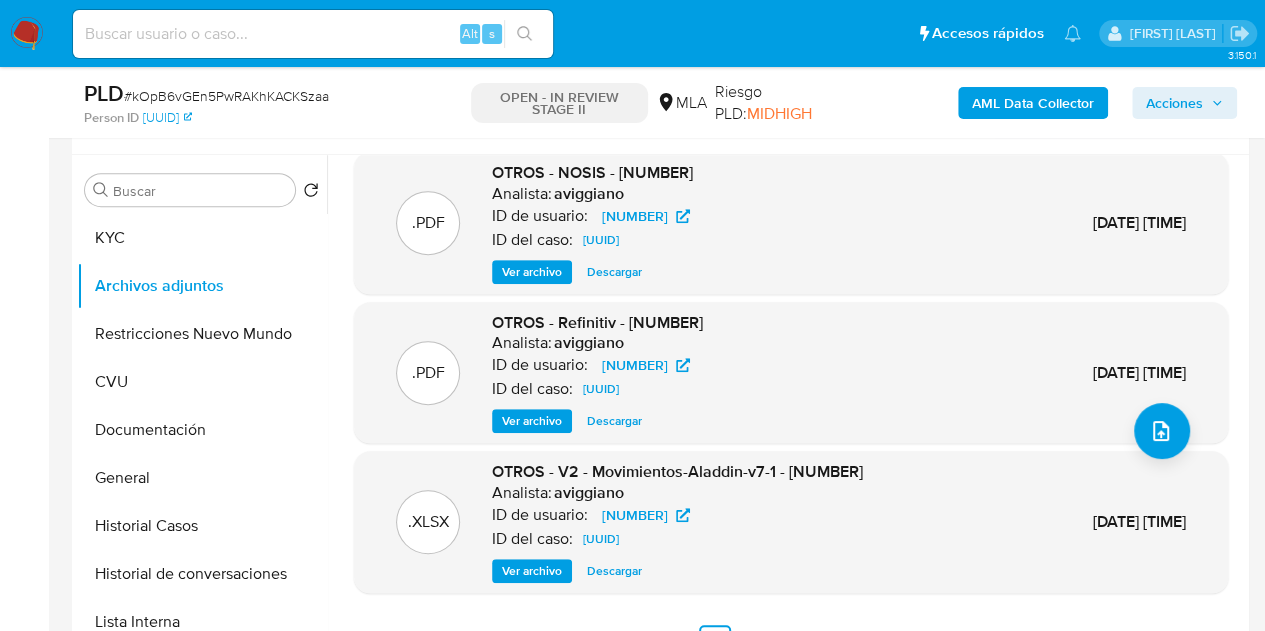 scroll, scrollTop: 0, scrollLeft: 0, axis: both 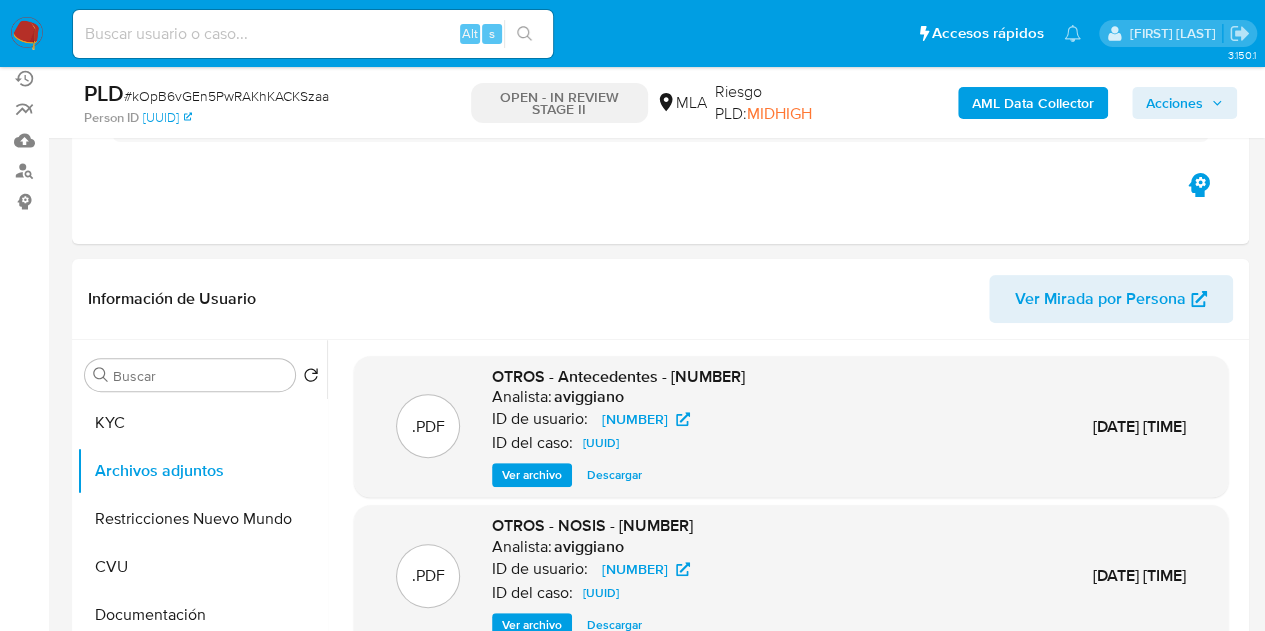 click on "AML Data Collector" at bounding box center (1033, 103) 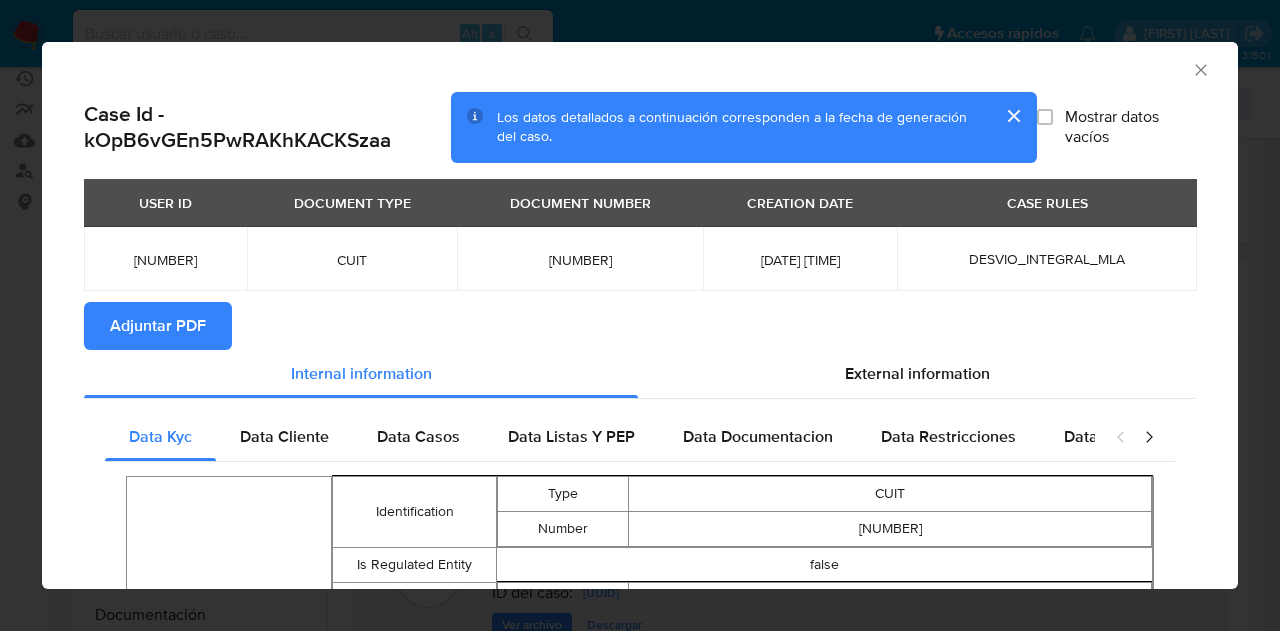click on "Adjuntar PDF" at bounding box center (158, 326) 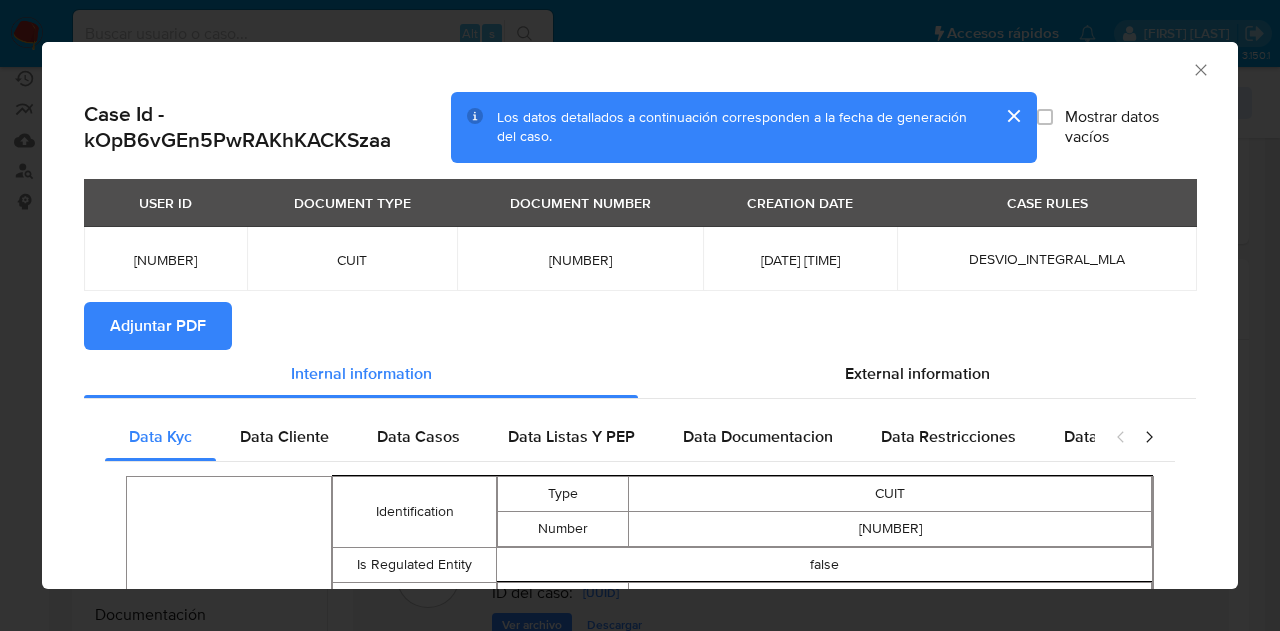 click 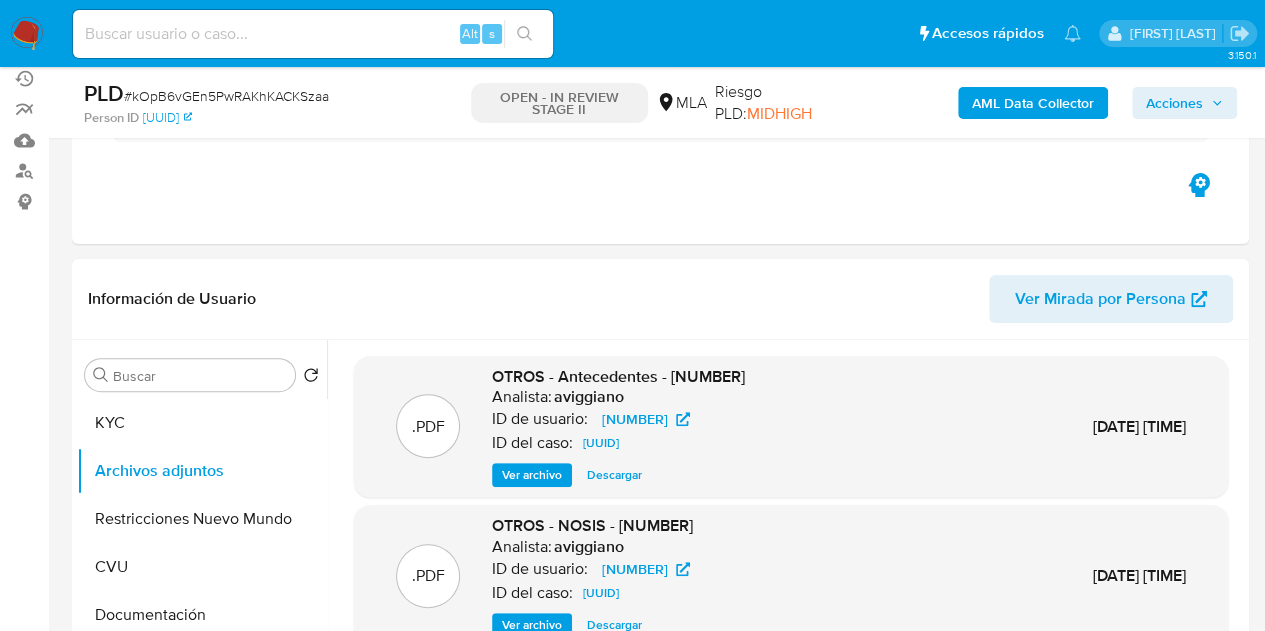 scroll, scrollTop: 384, scrollLeft: 0, axis: vertical 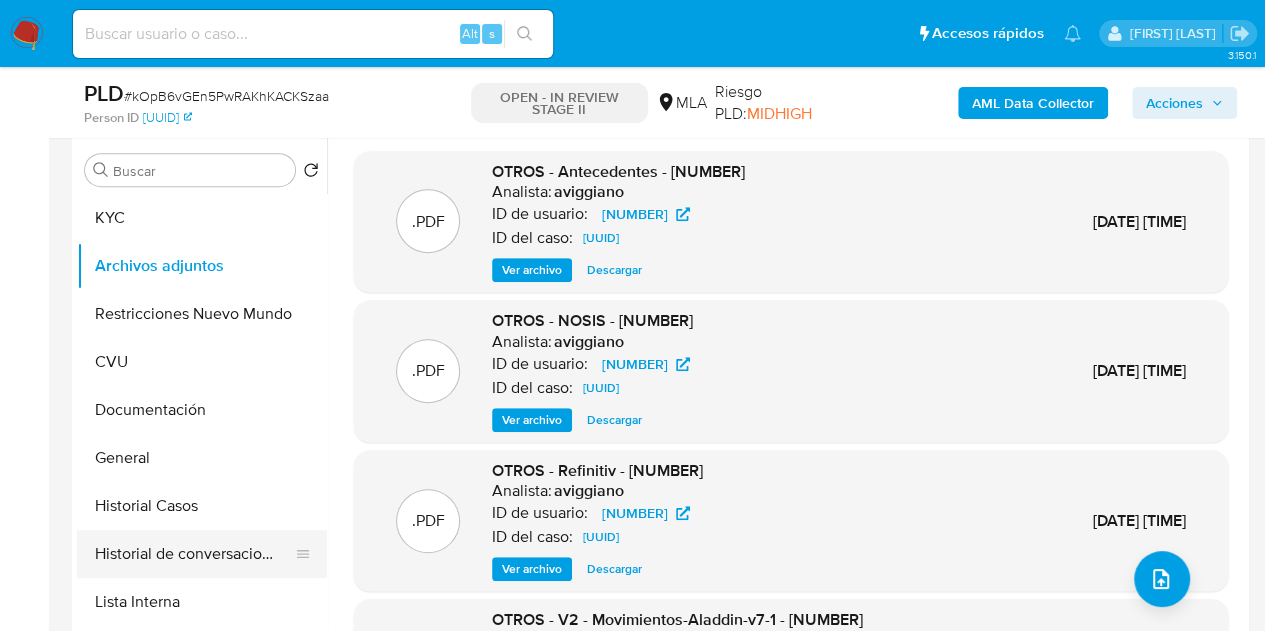 click on "Historial de conversaciones" at bounding box center (194, 554) 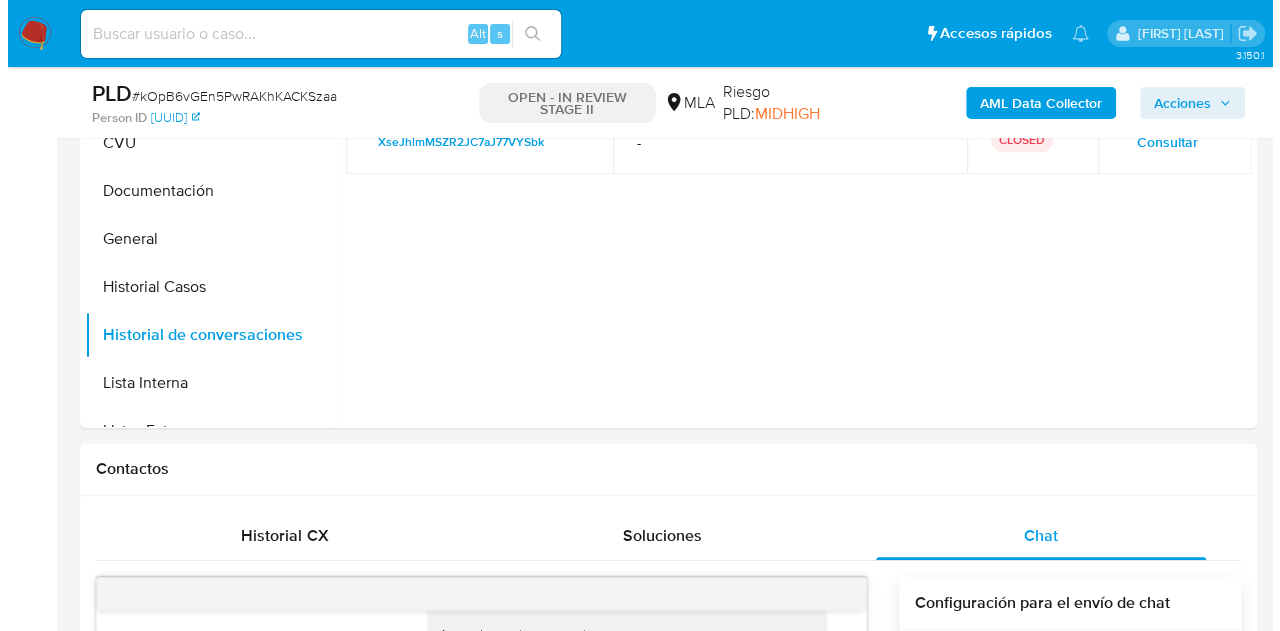 scroll, scrollTop: 376, scrollLeft: 0, axis: vertical 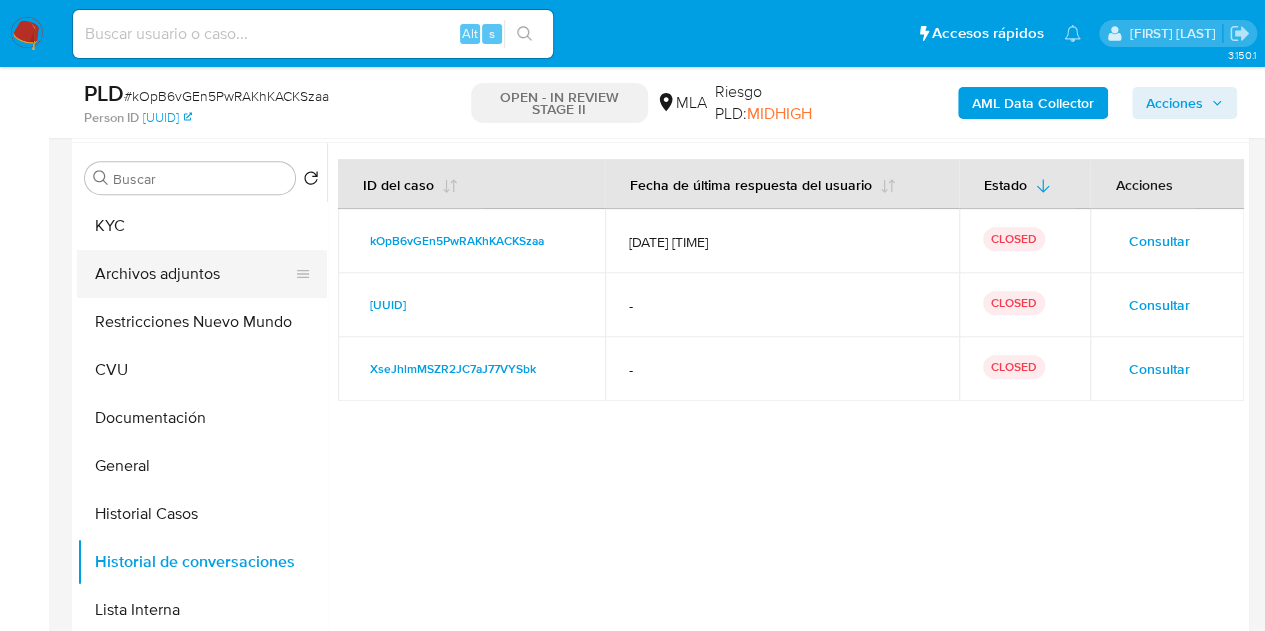 click on "Archivos adjuntos" at bounding box center (194, 274) 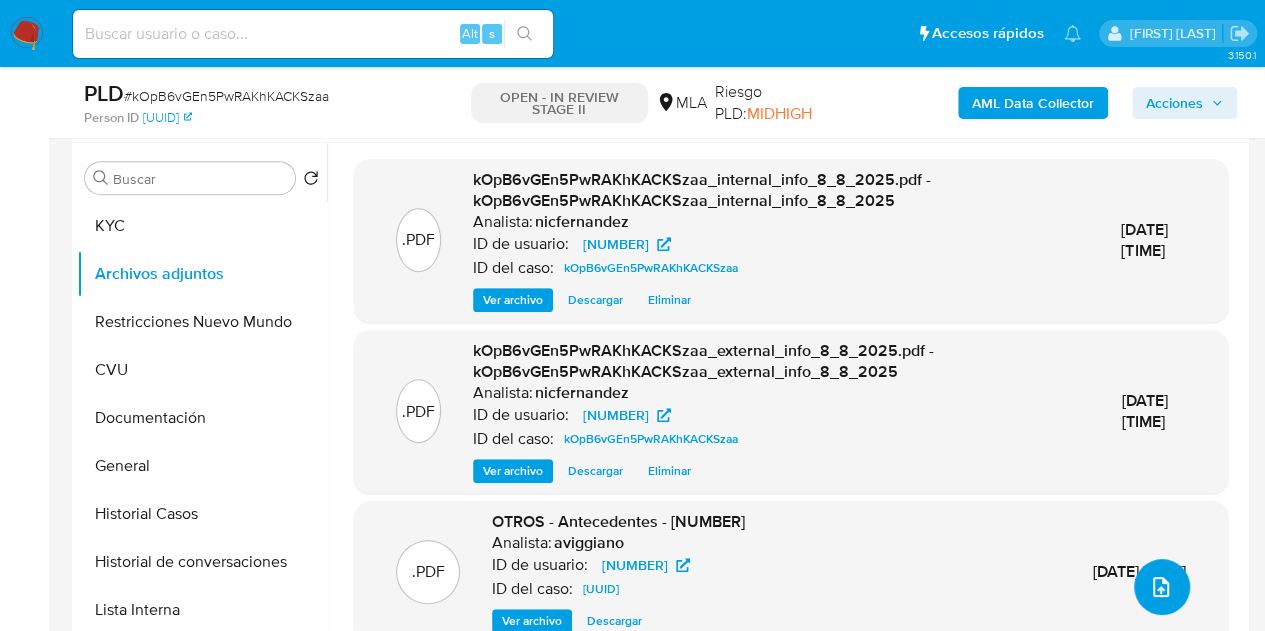 click 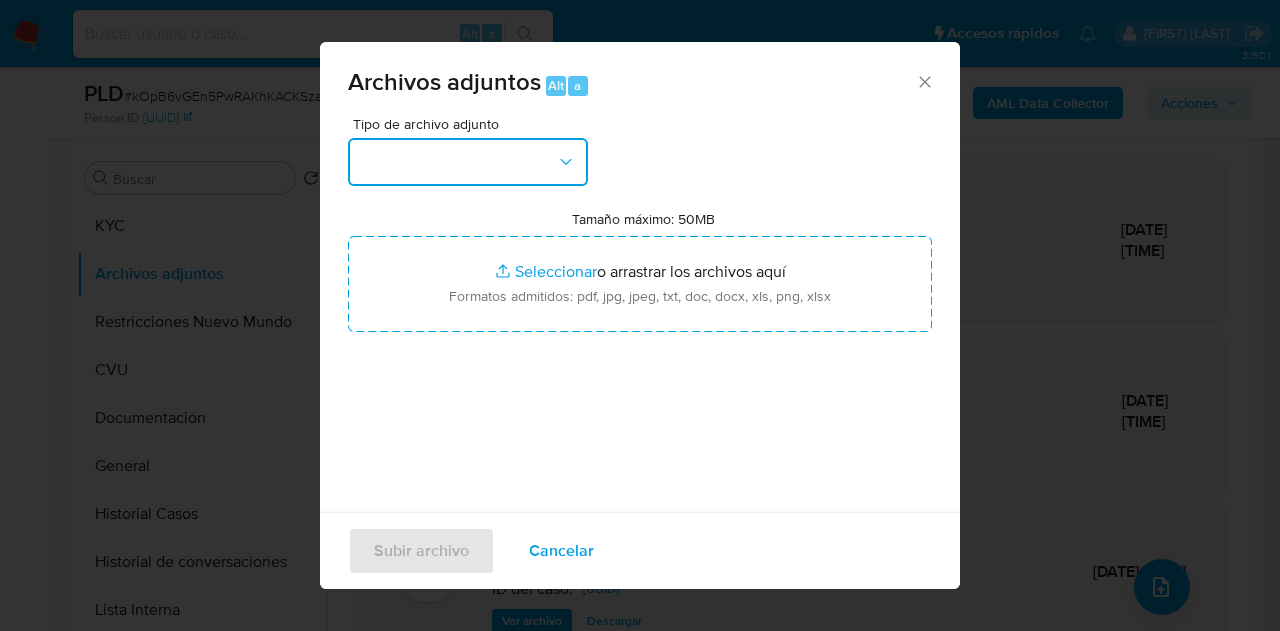 click at bounding box center [468, 162] 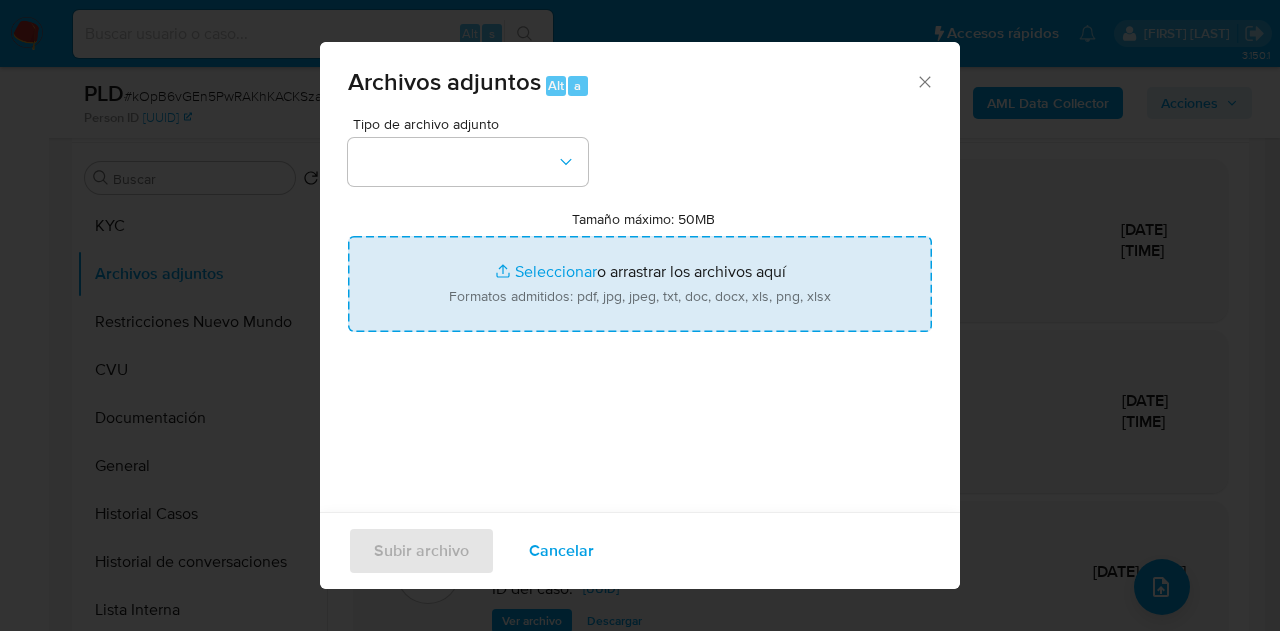 drag, startPoint x: 592, startPoint y: 225, endPoint x: 588, endPoint y: 295, distance: 70.11419 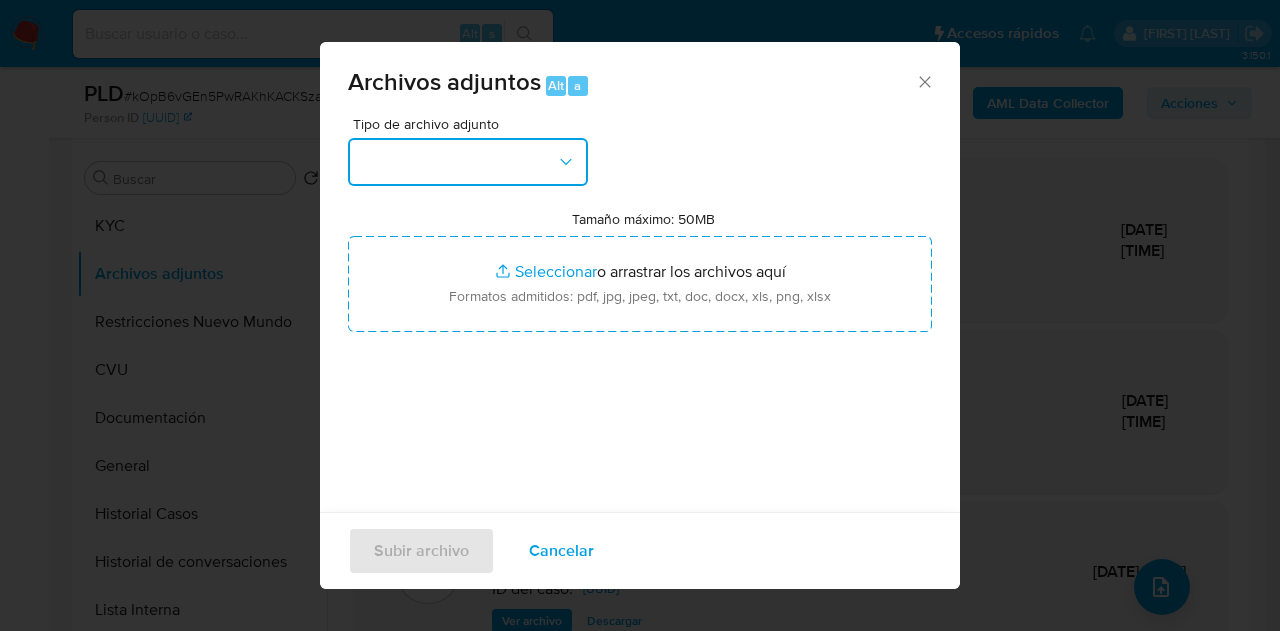 drag, startPoint x: 546, startPoint y: 151, endPoint x: 566, endPoint y: 172, distance: 29 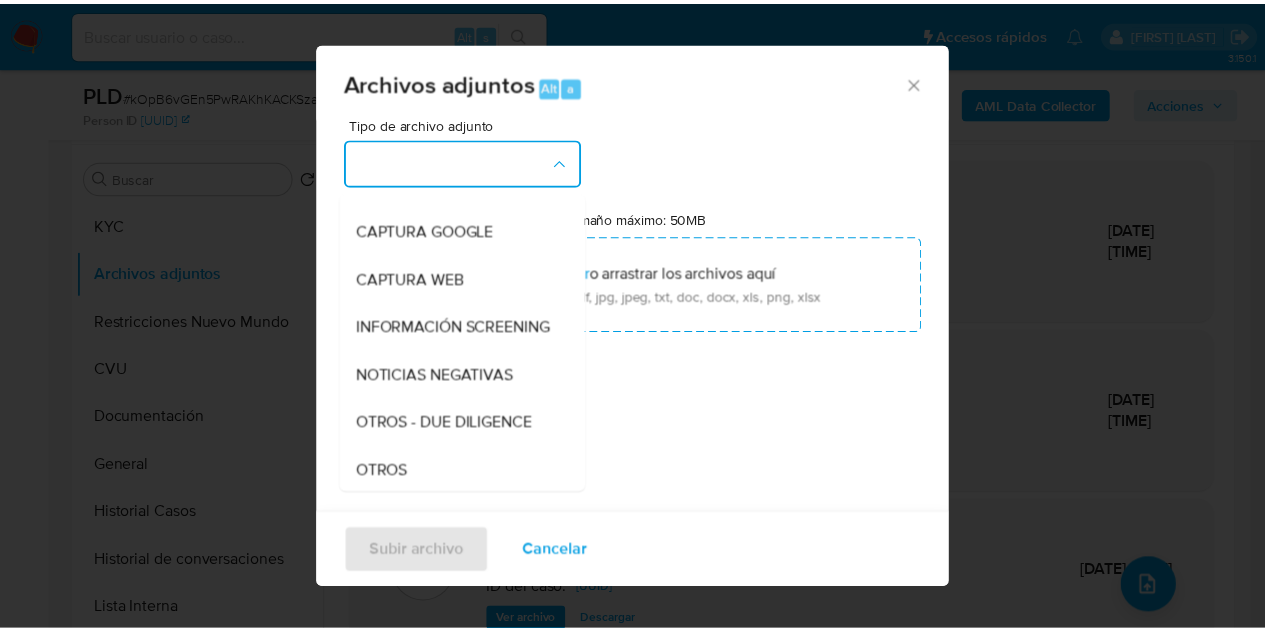scroll, scrollTop: 211, scrollLeft: 0, axis: vertical 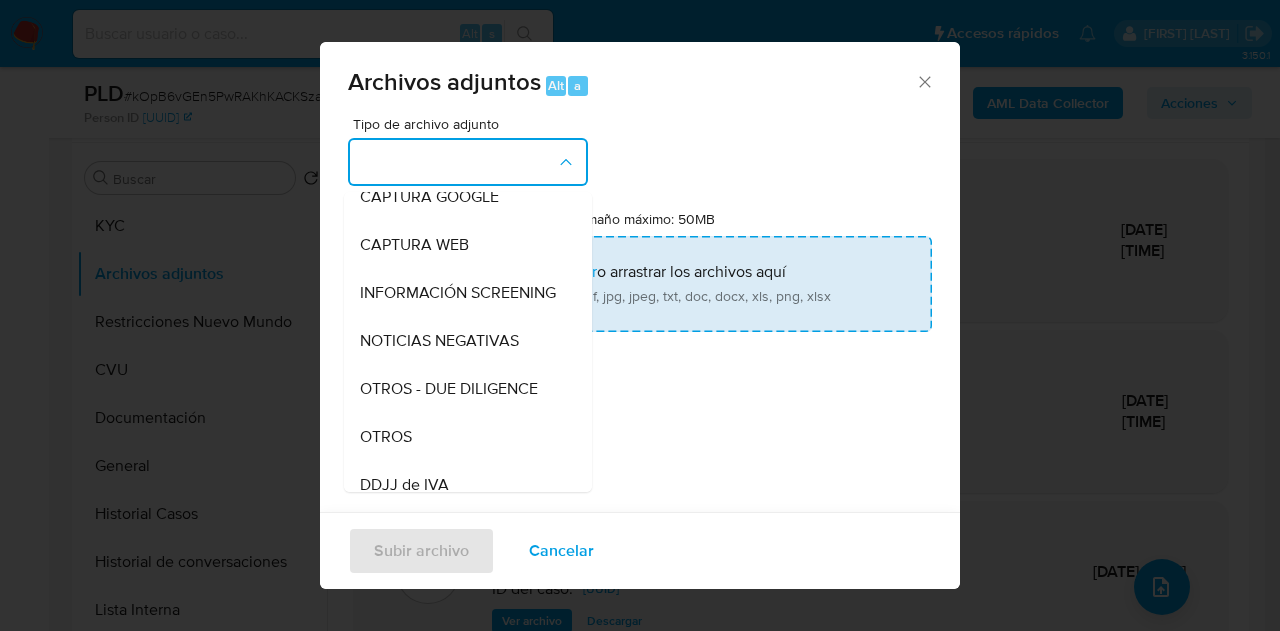 drag, startPoint x: 438, startPoint y: 453, endPoint x: 541, endPoint y: 285, distance: 197.0609 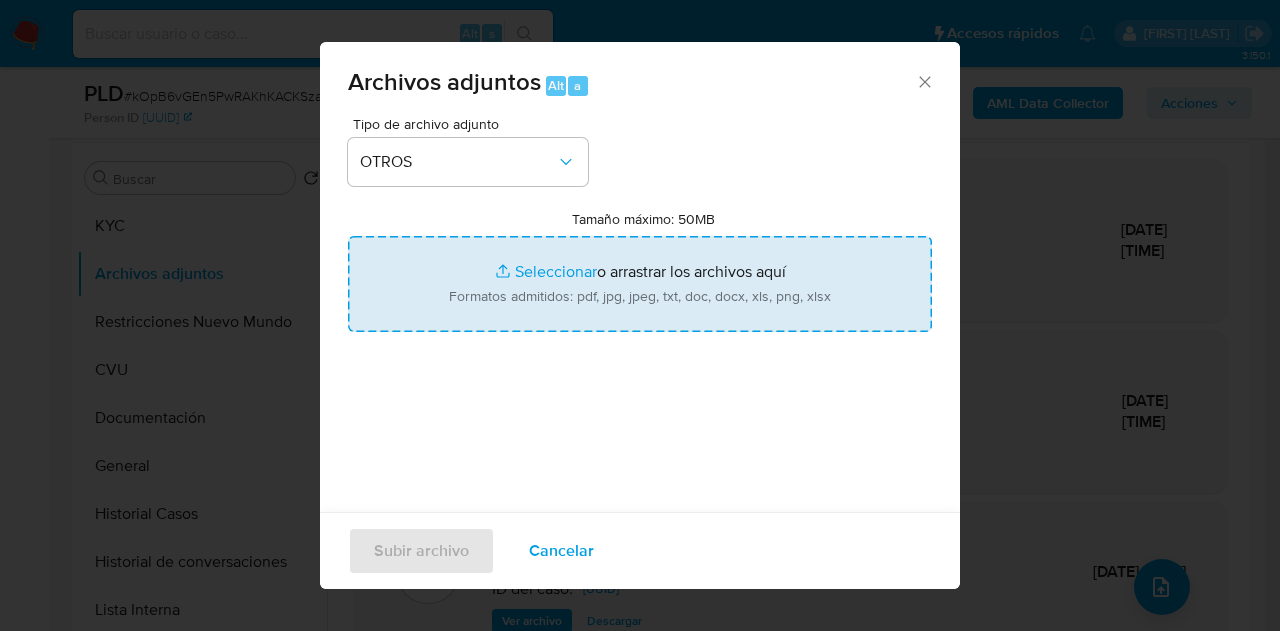 click on "Tamaño máximo: 50MB Seleccionar archivos" at bounding box center (640, 284) 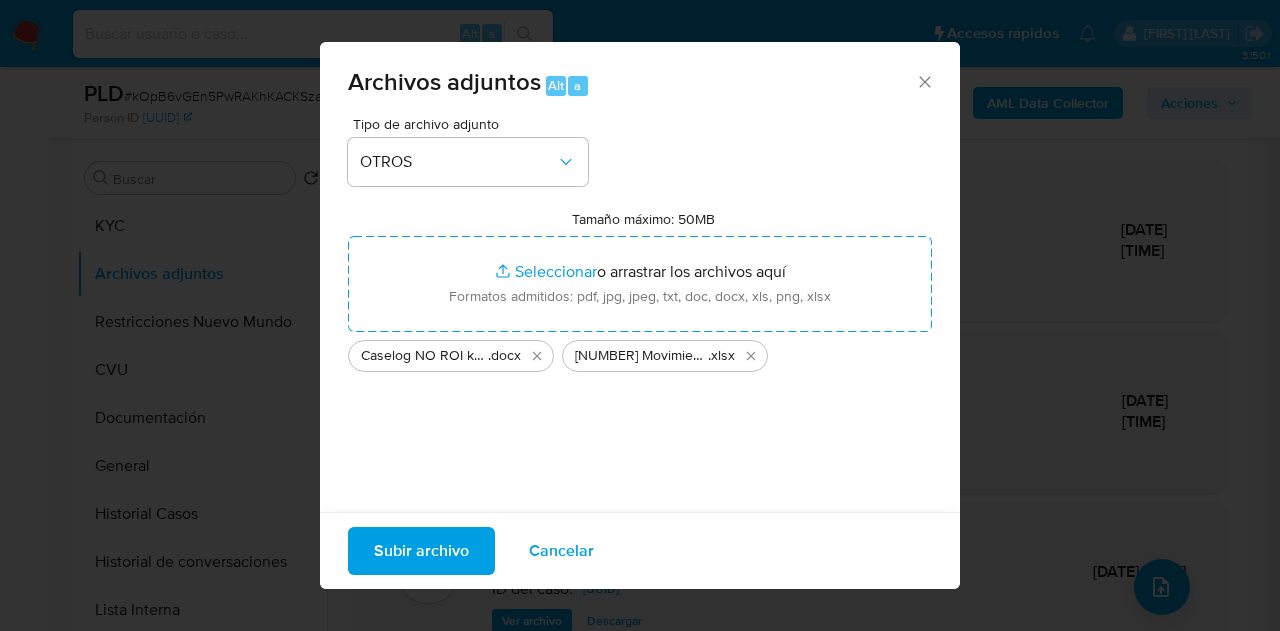 click on "Subir archivo" at bounding box center (421, 551) 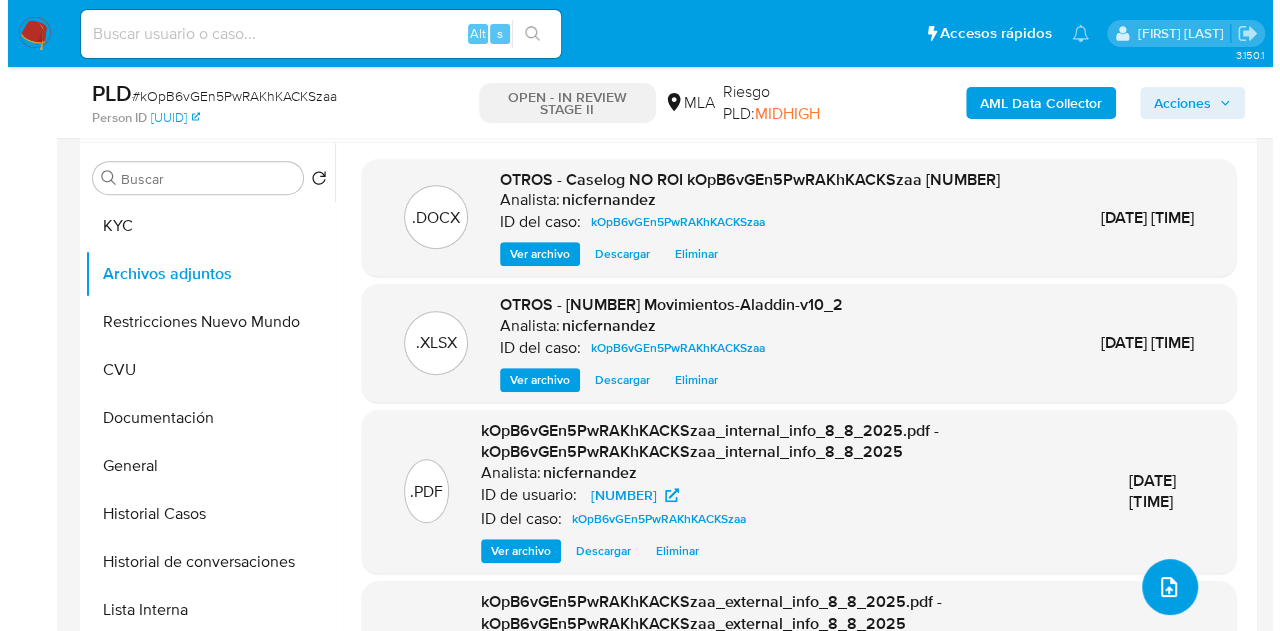 scroll, scrollTop: 345, scrollLeft: 0, axis: vertical 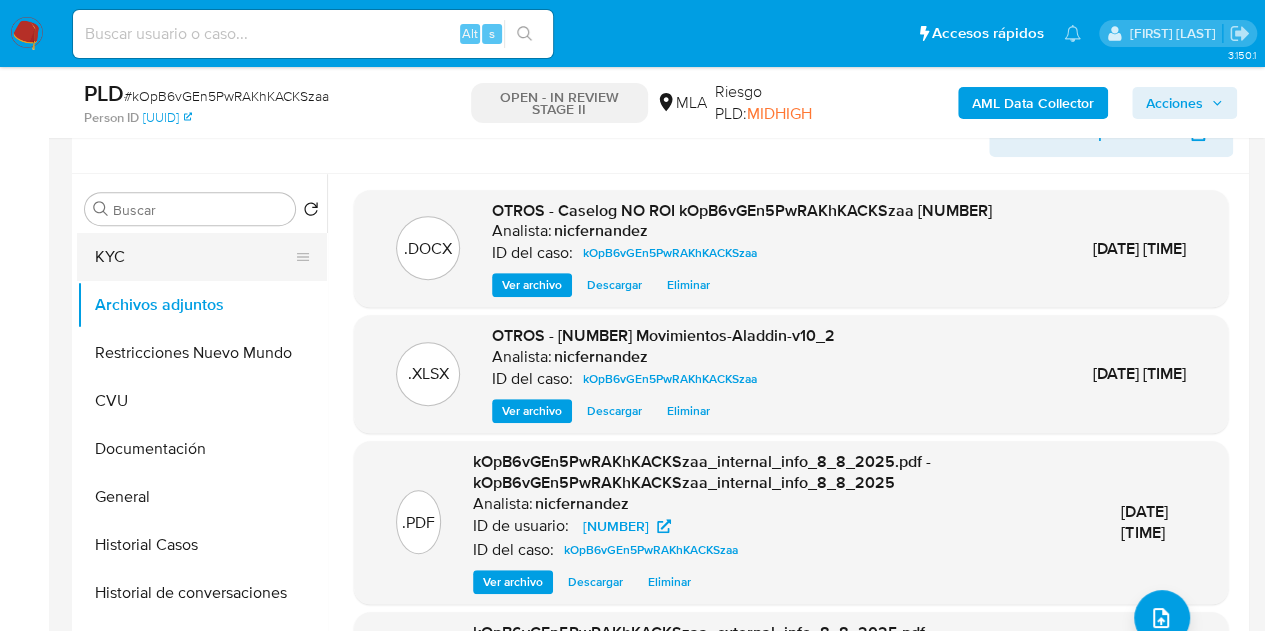 click on "KYC" at bounding box center [194, 257] 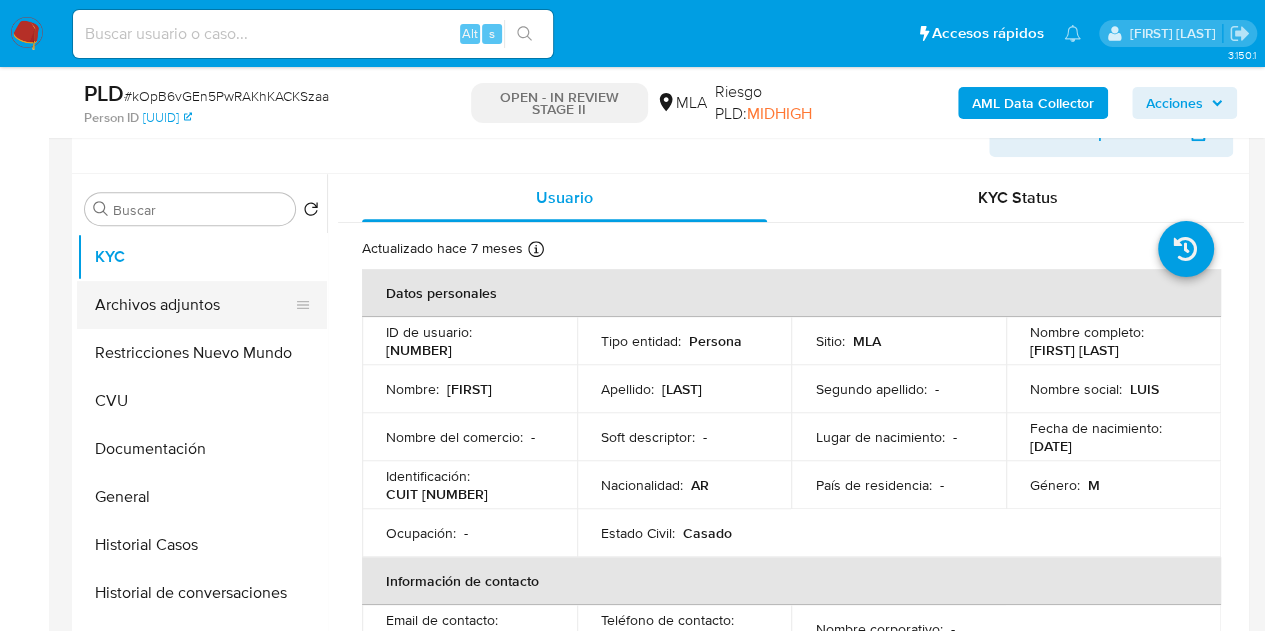 click on "Archivos adjuntos" at bounding box center (194, 305) 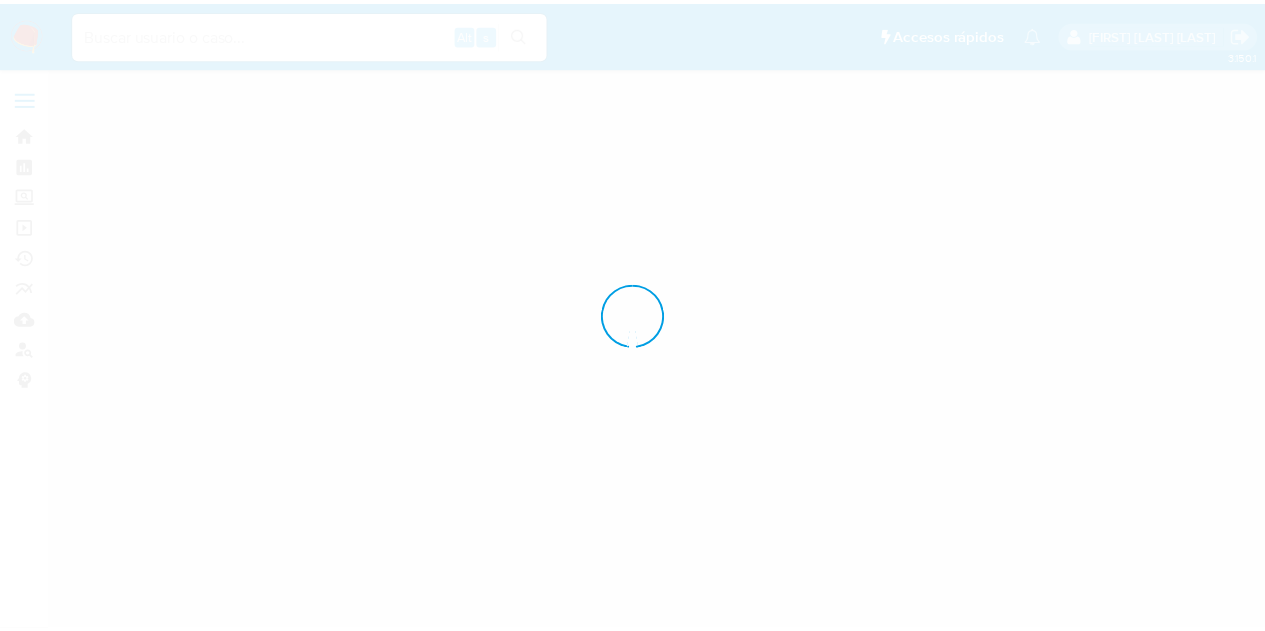 scroll, scrollTop: 0, scrollLeft: 0, axis: both 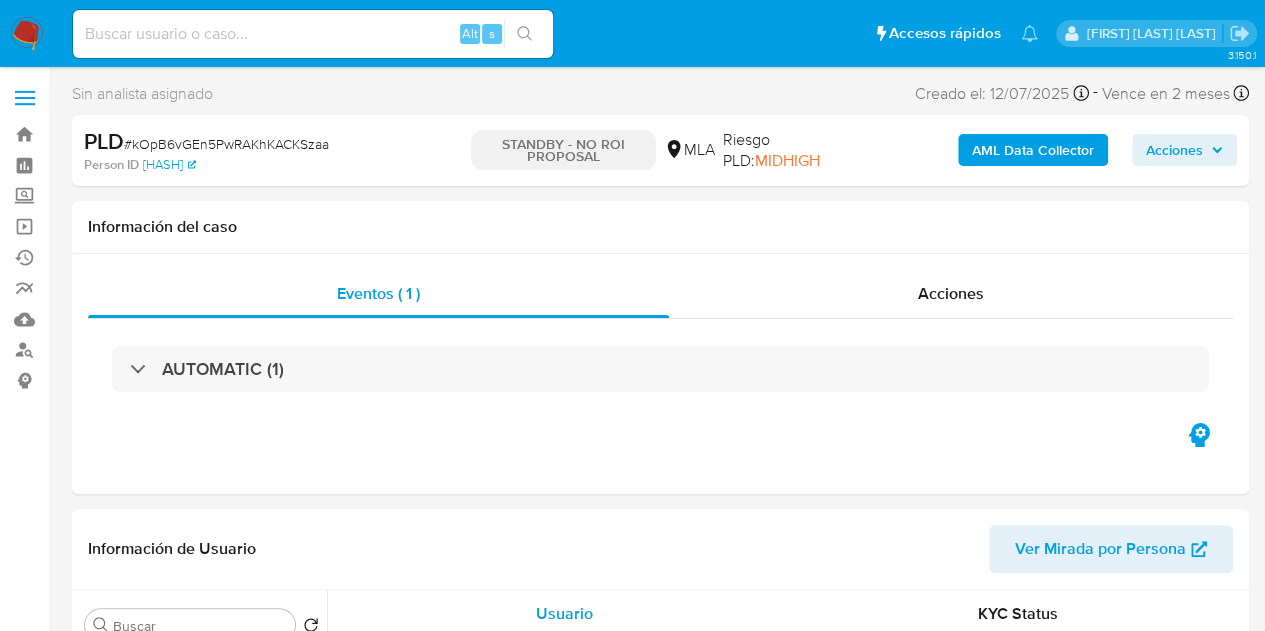 select on "10" 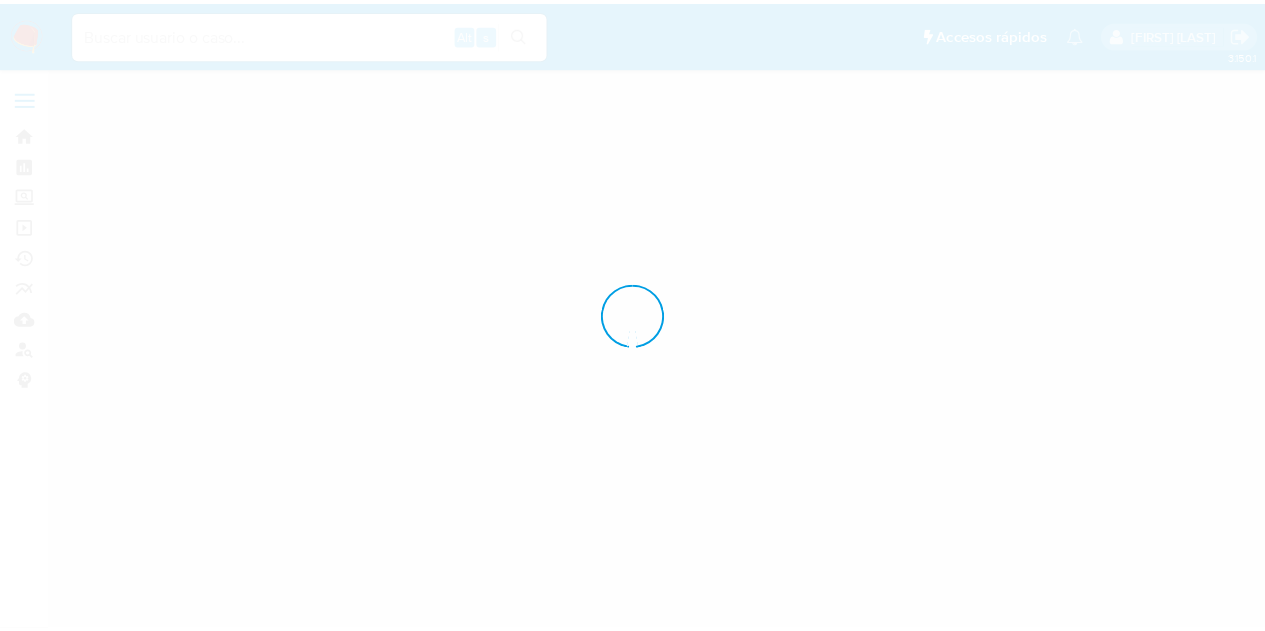 scroll, scrollTop: 0, scrollLeft: 0, axis: both 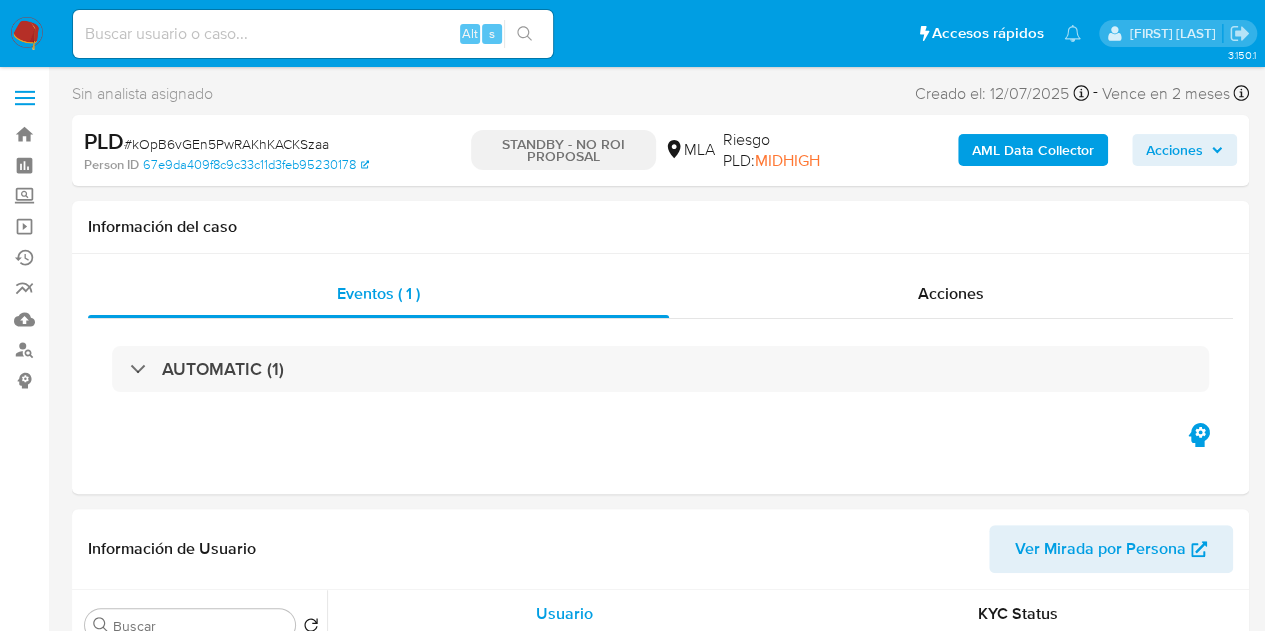 select on "10" 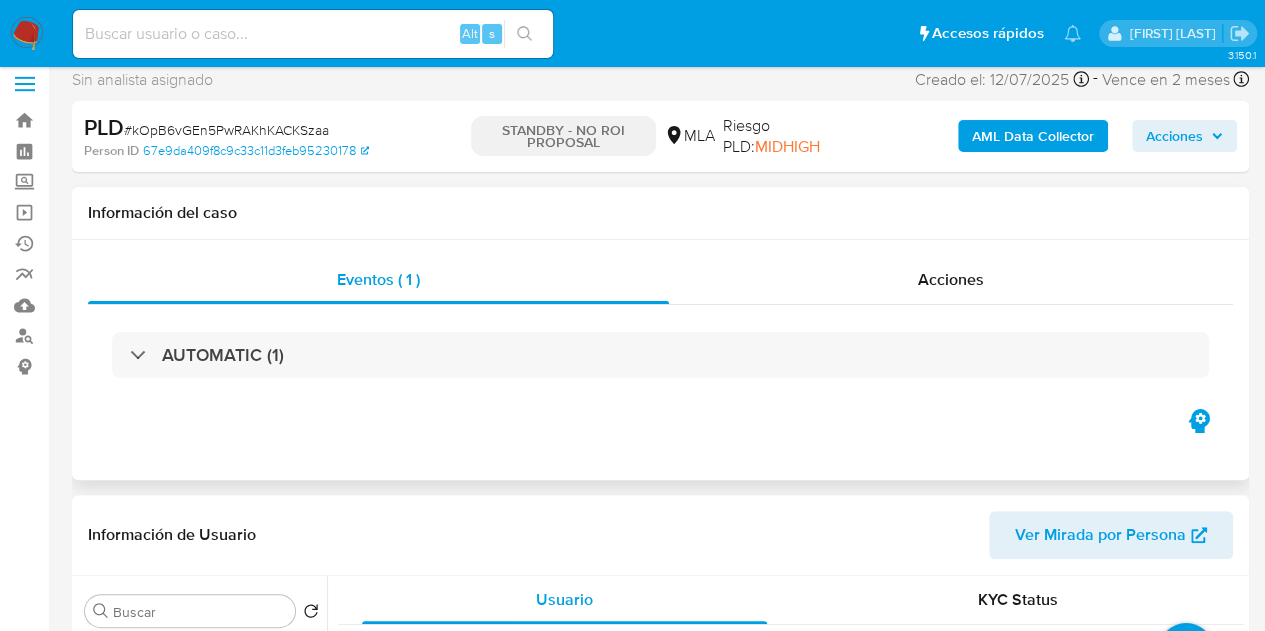 scroll, scrollTop: 22, scrollLeft: 0, axis: vertical 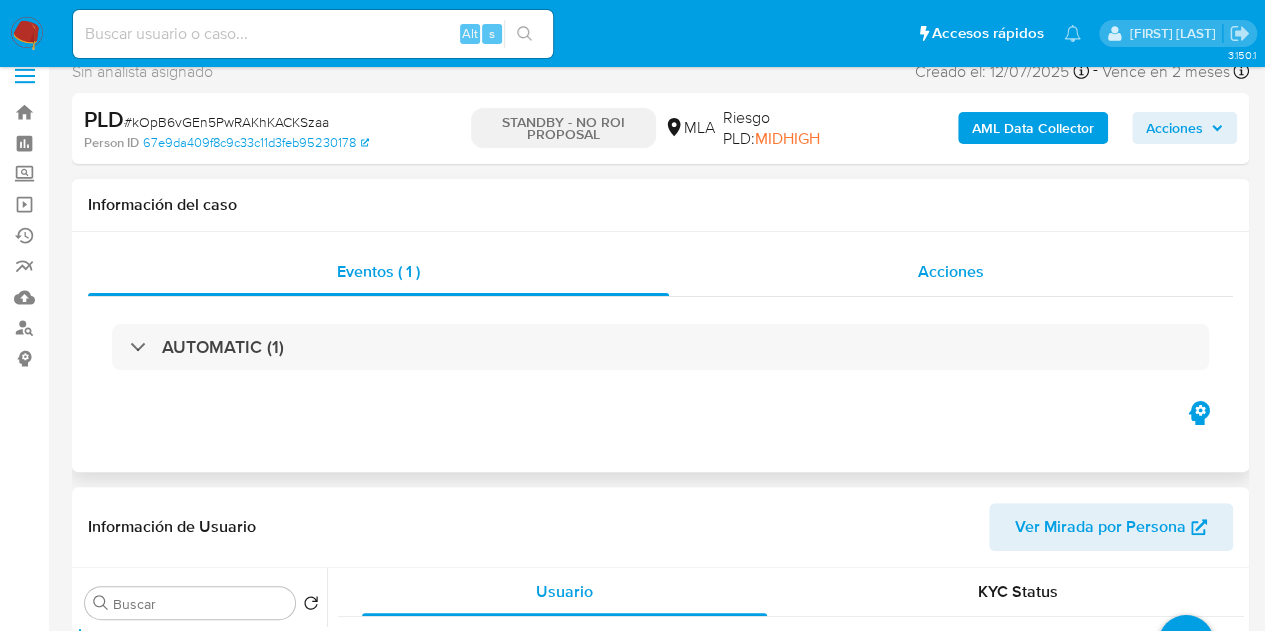 click on "Acciones" at bounding box center [951, 272] 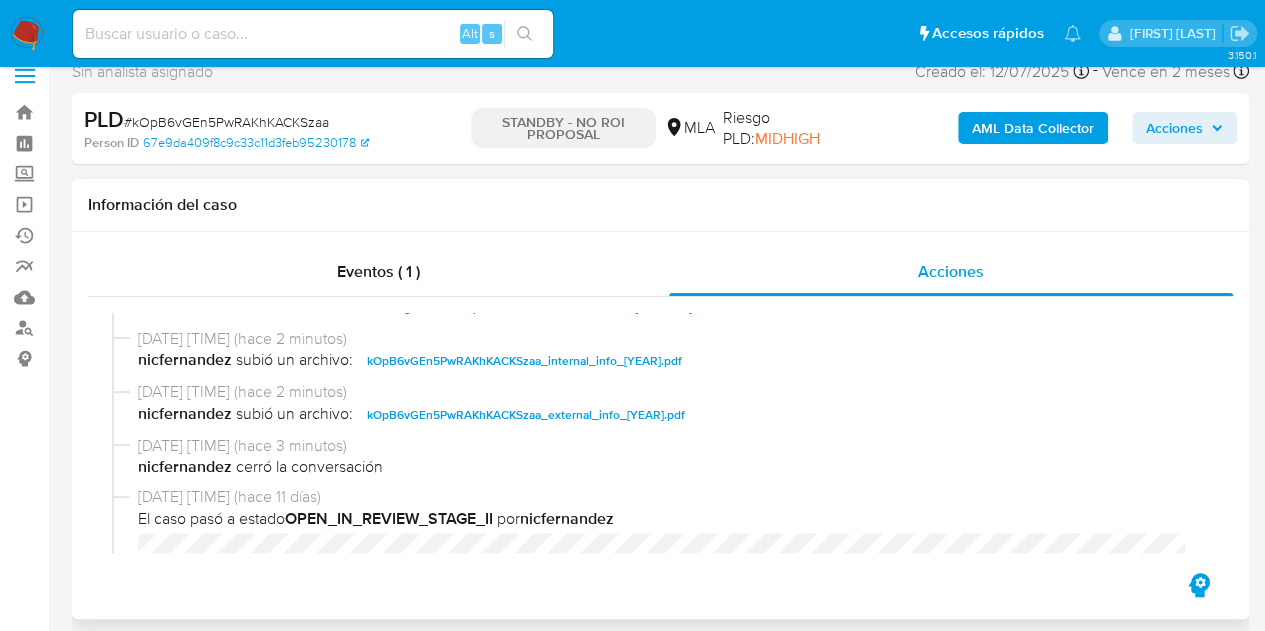 scroll, scrollTop: 0, scrollLeft: 0, axis: both 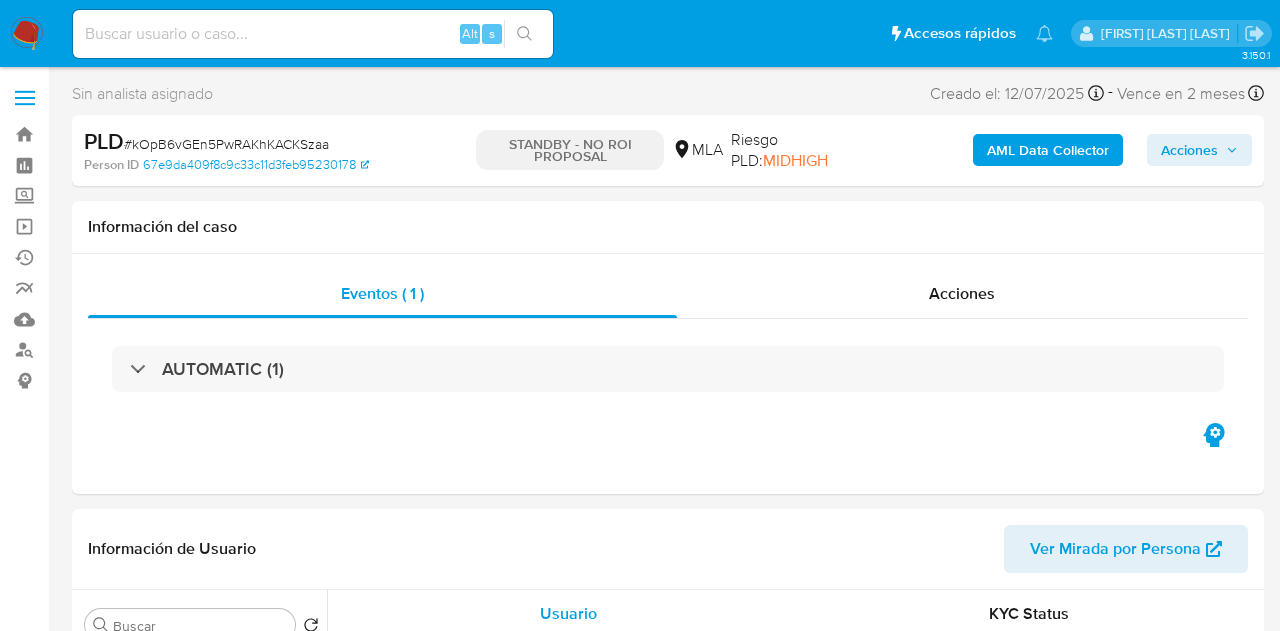 select on "10" 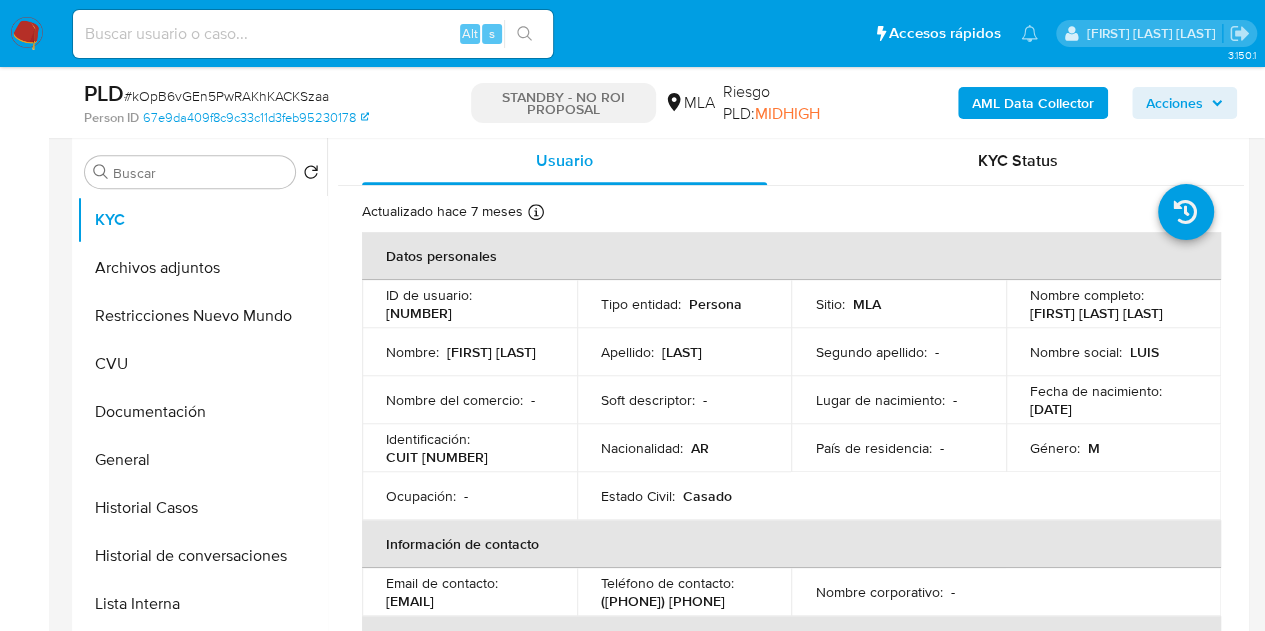 scroll, scrollTop: 430, scrollLeft: 0, axis: vertical 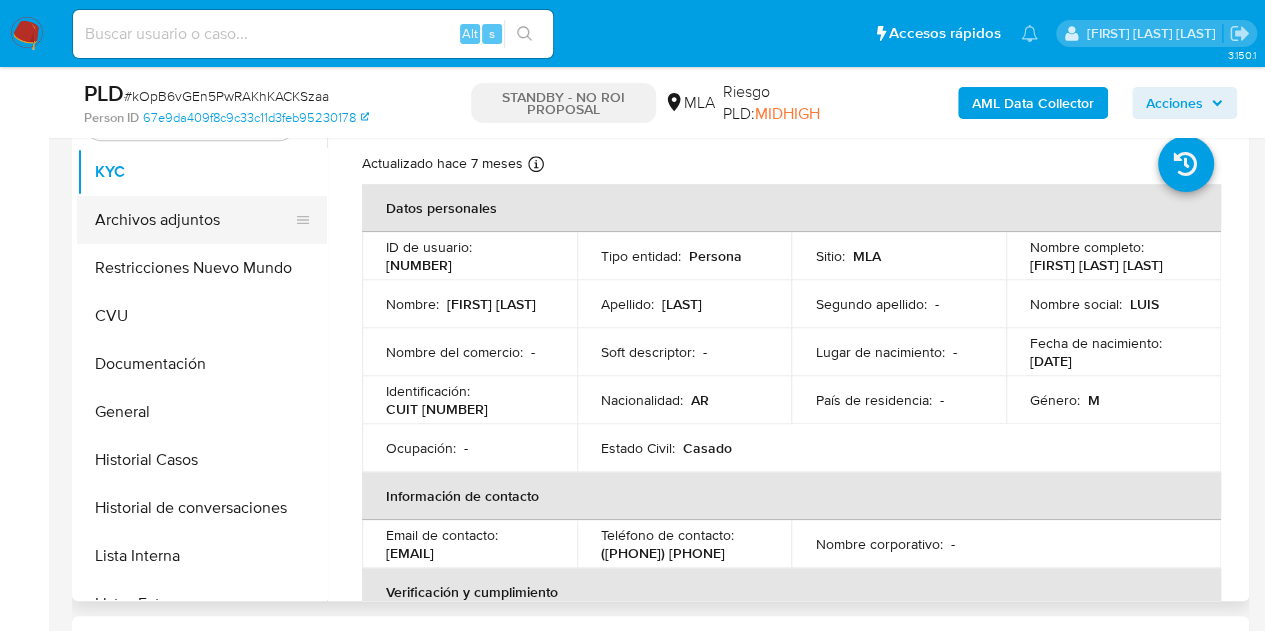 click on "Archivos adjuntos" at bounding box center [194, 220] 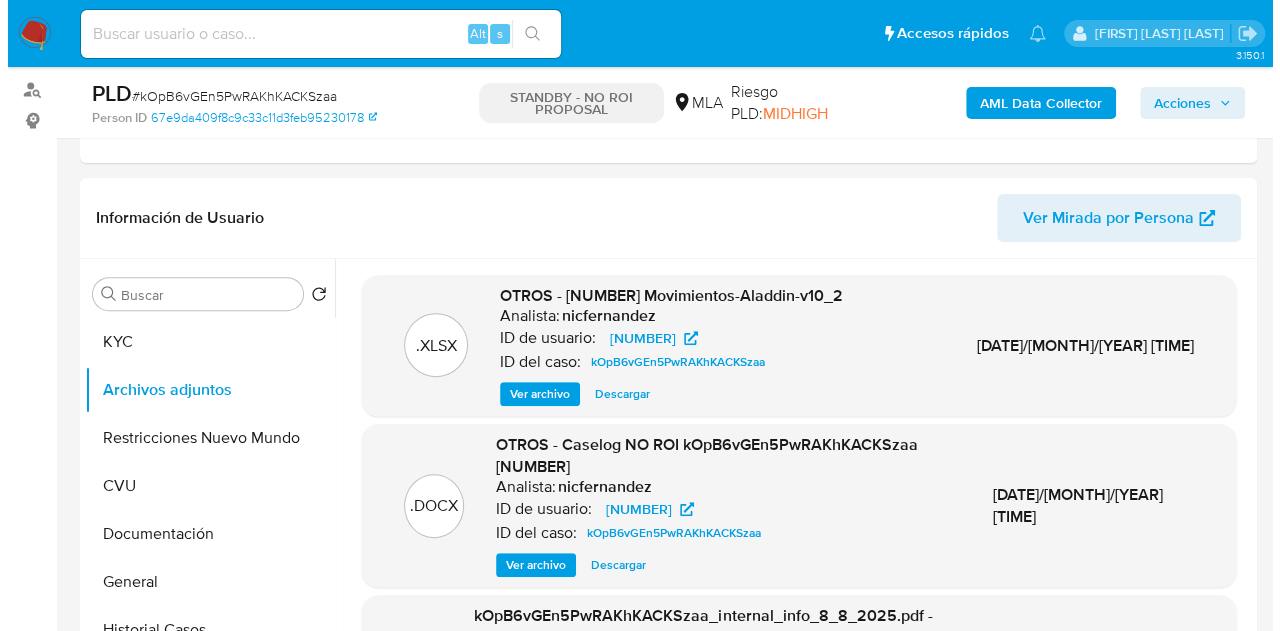 scroll, scrollTop: 288, scrollLeft: 0, axis: vertical 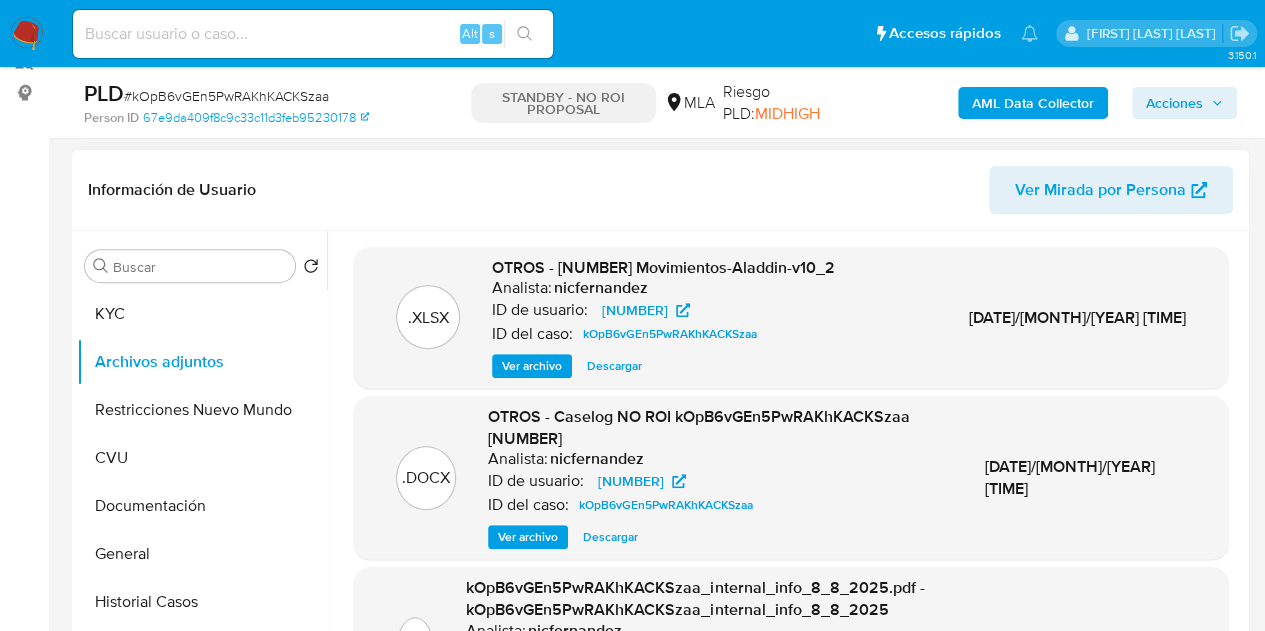 click on "Ver archivo" at bounding box center (528, 537) 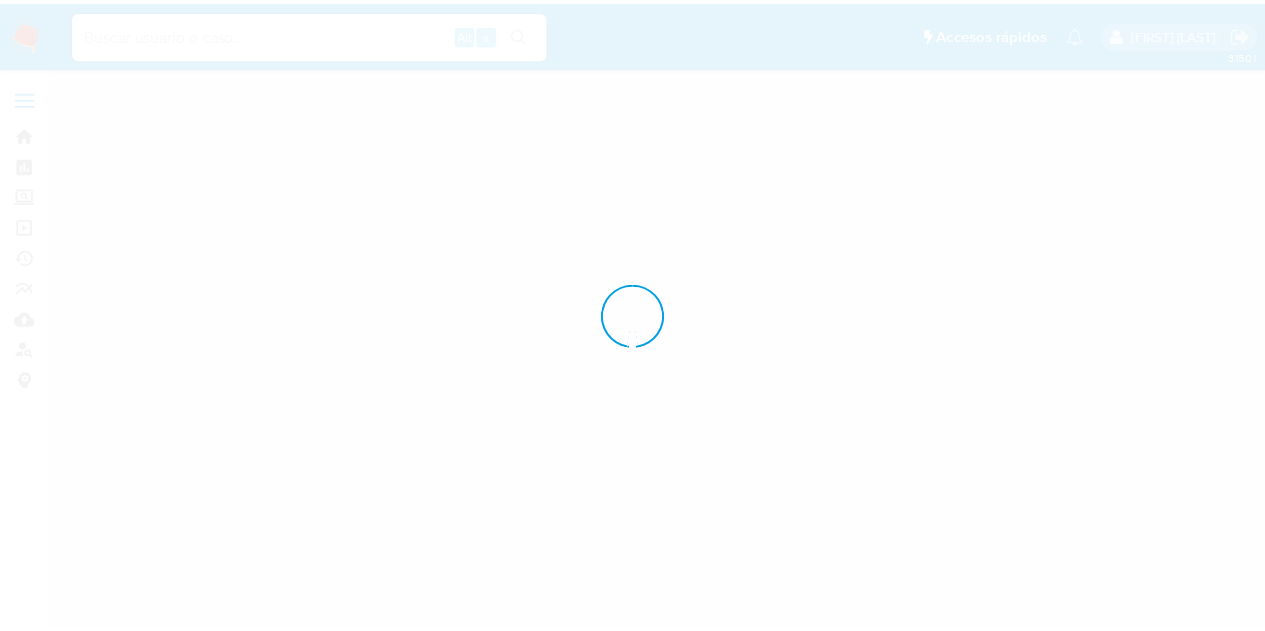 scroll, scrollTop: 0, scrollLeft: 0, axis: both 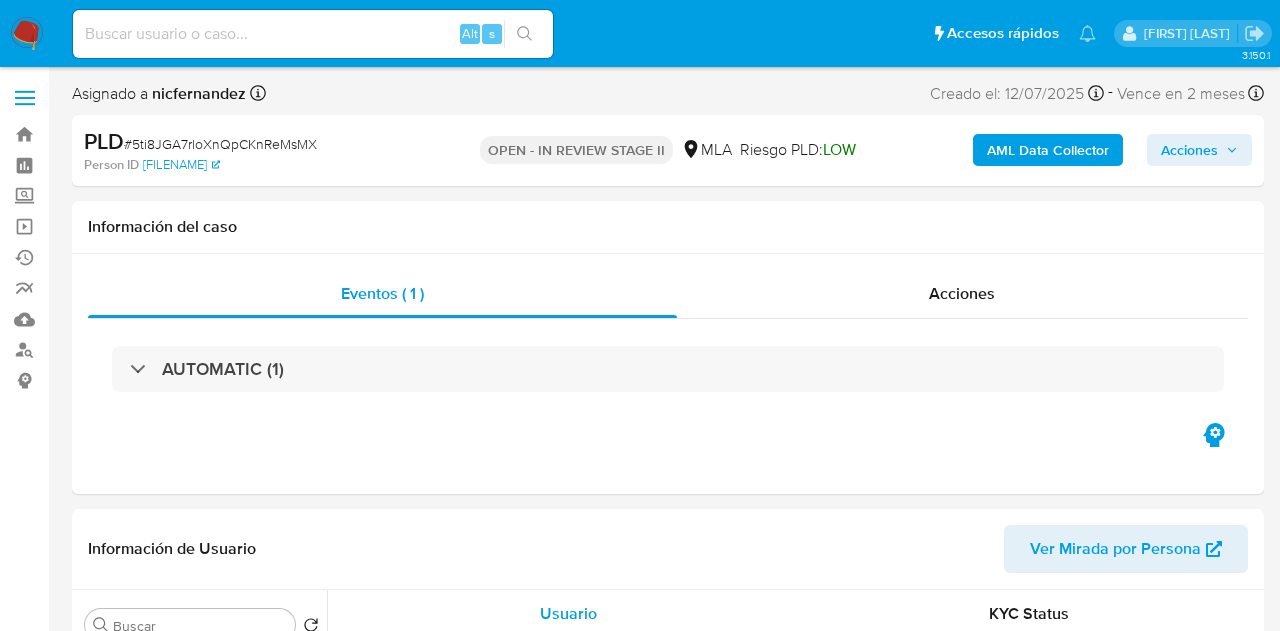 select on "10" 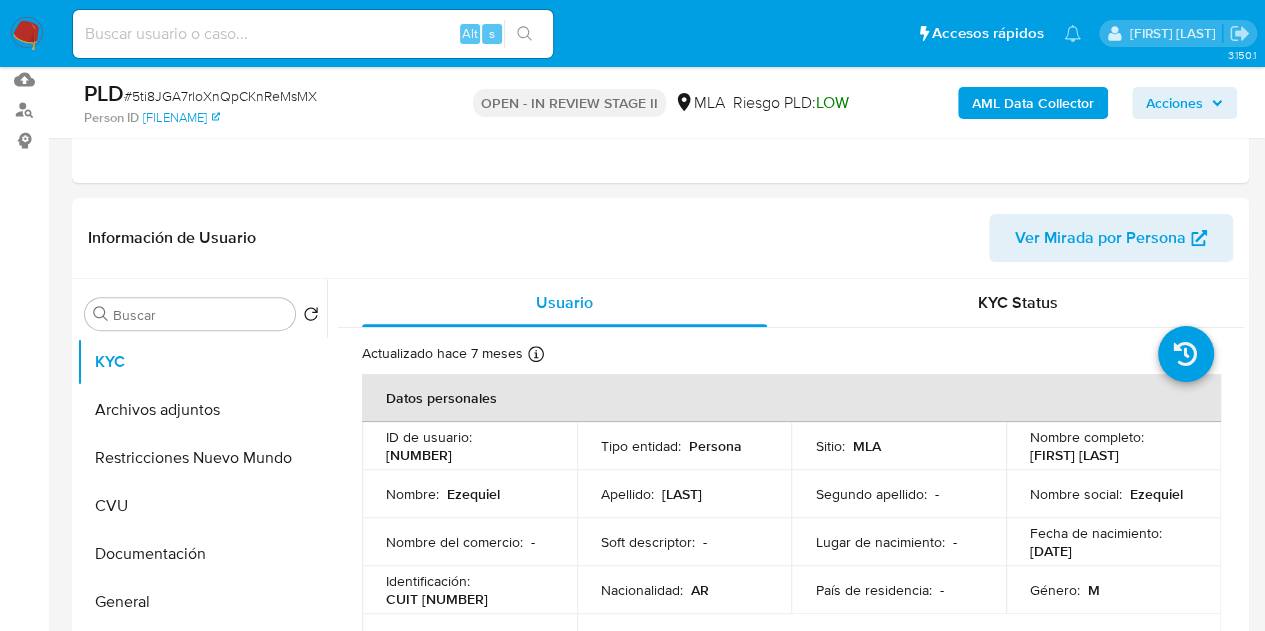 scroll, scrollTop: 354, scrollLeft: 0, axis: vertical 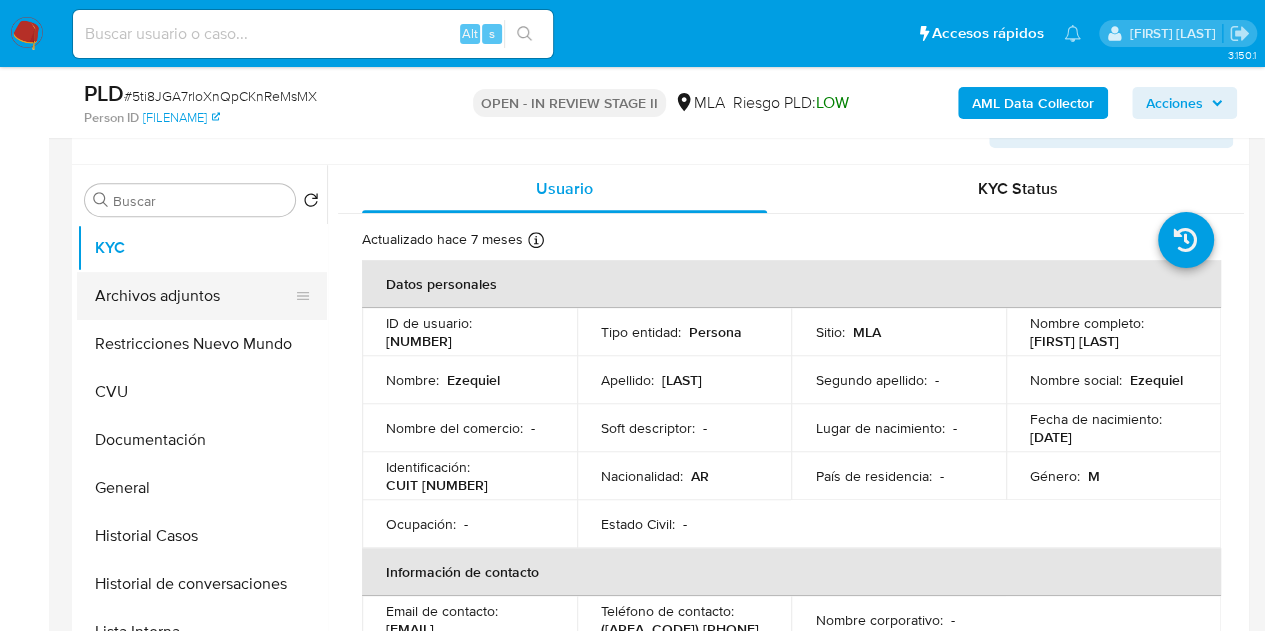 click on "Archivos adjuntos" at bounding box center [194, 296] 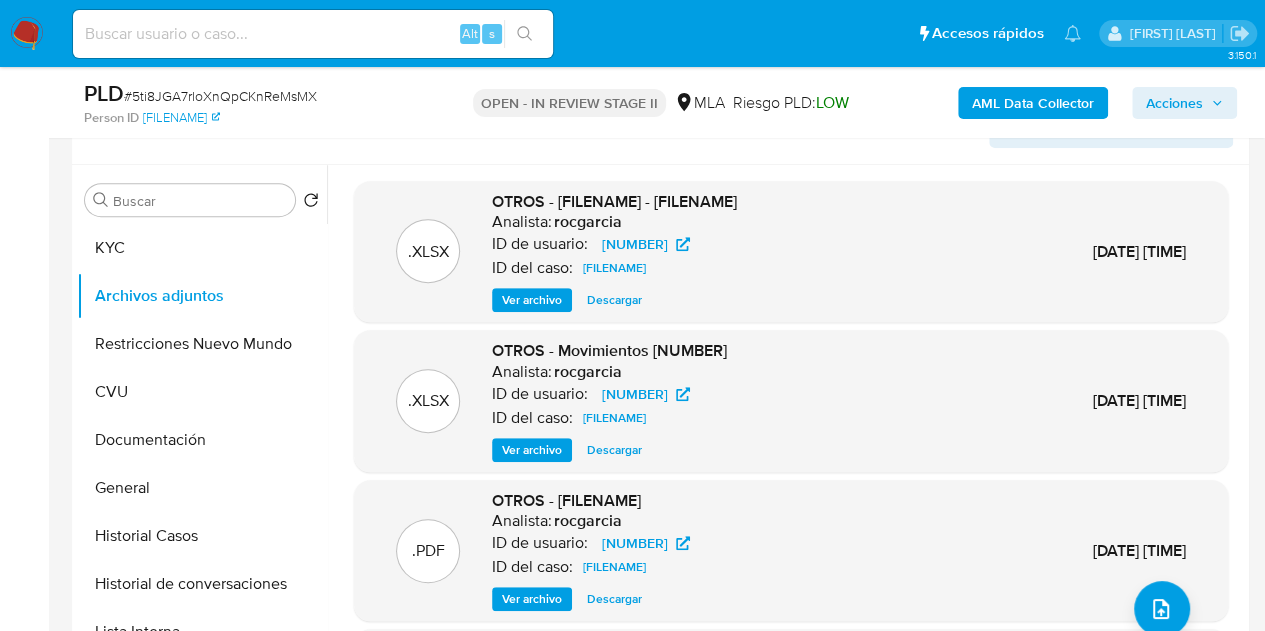 click on "AML Data Collector" at bounding box center (1033, 103) 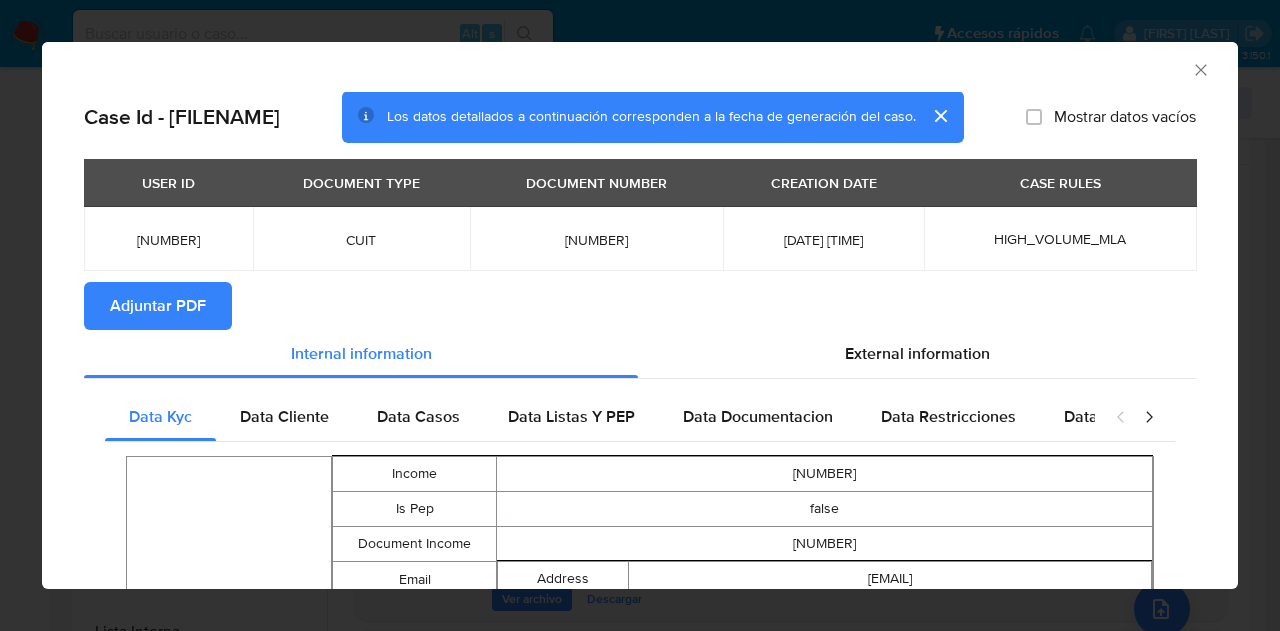 click on "Adjuntar PDF" at bounding box center [158, 306] 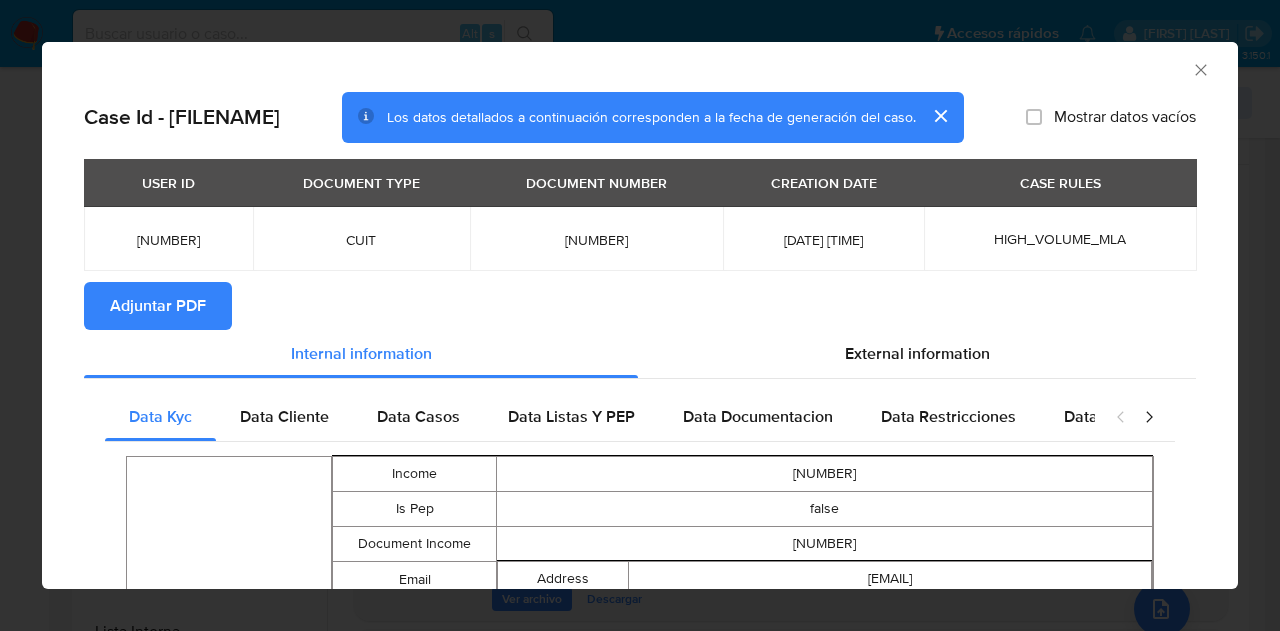 click at bounding box center [940, 116] 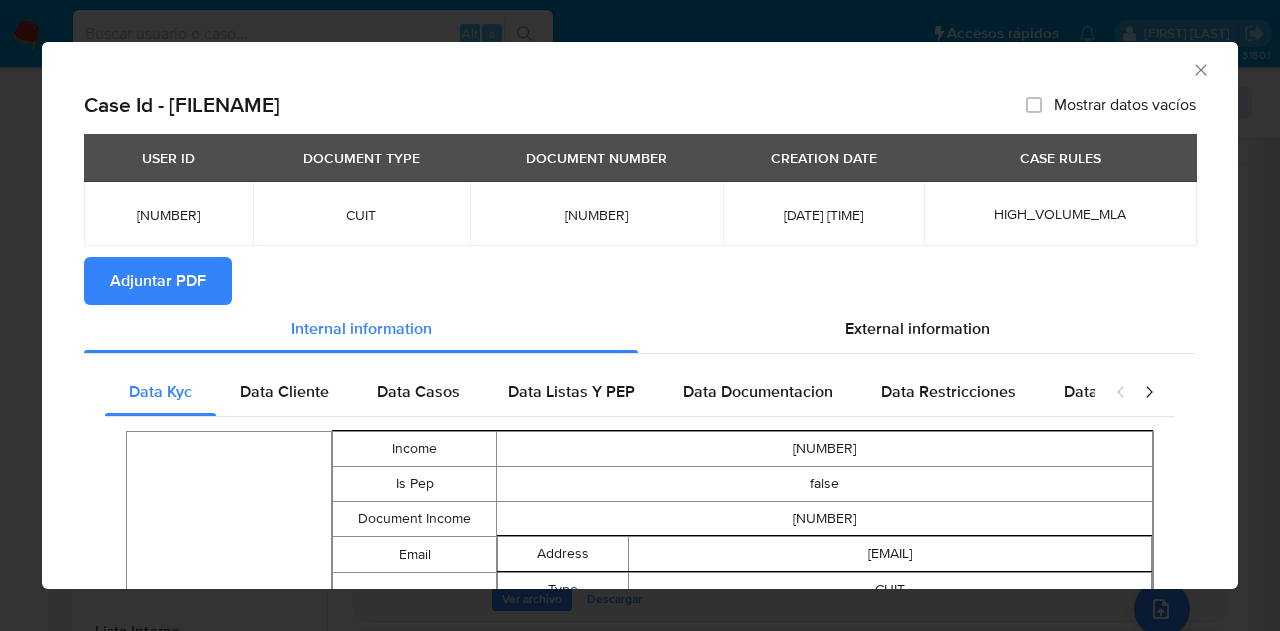 click 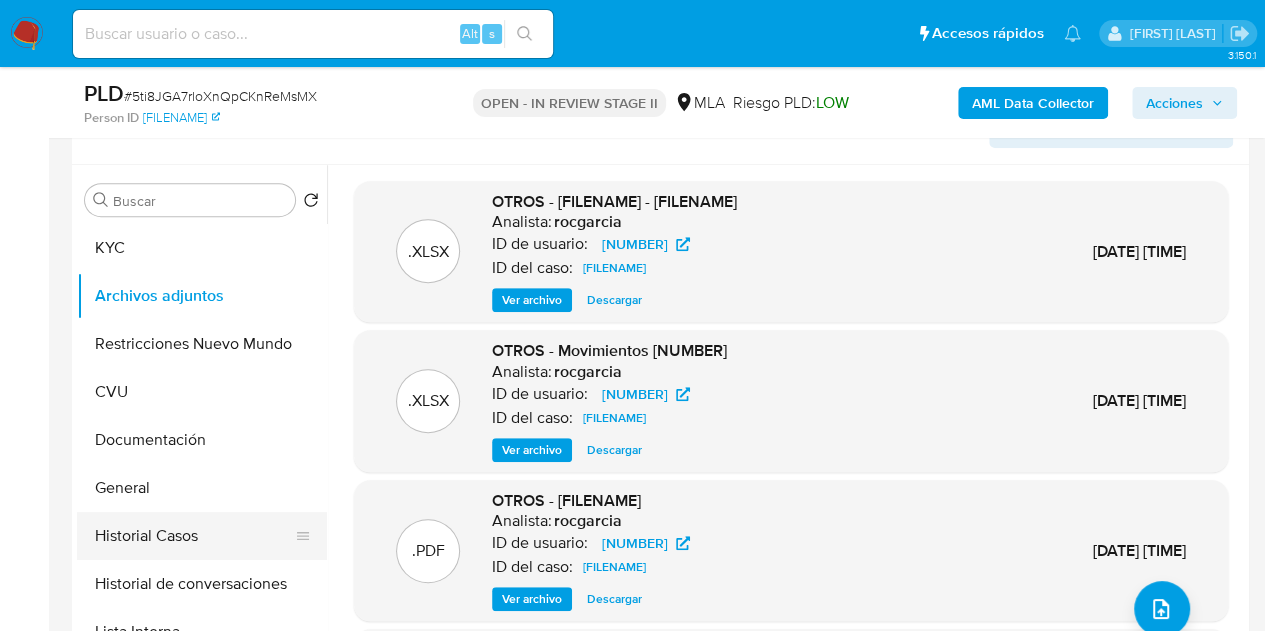 click on "Historial Casos" at bounding box center (194, 536) 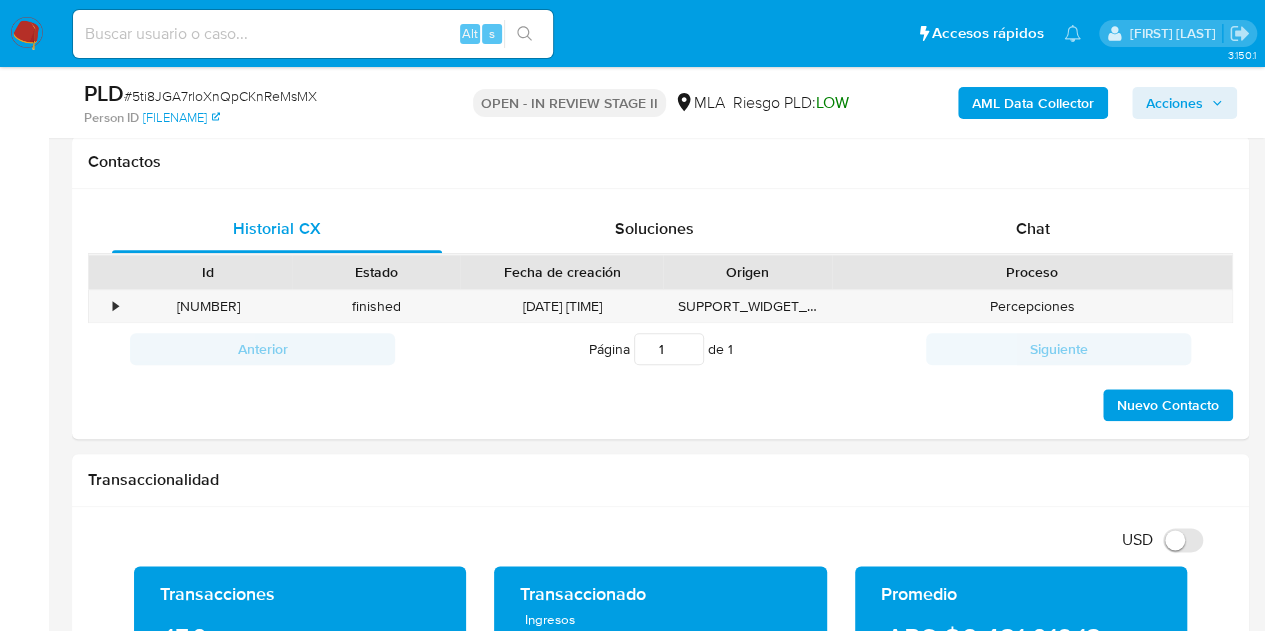 scroll, scrollTop: 985, scrollLeft: 0, axis: vertical 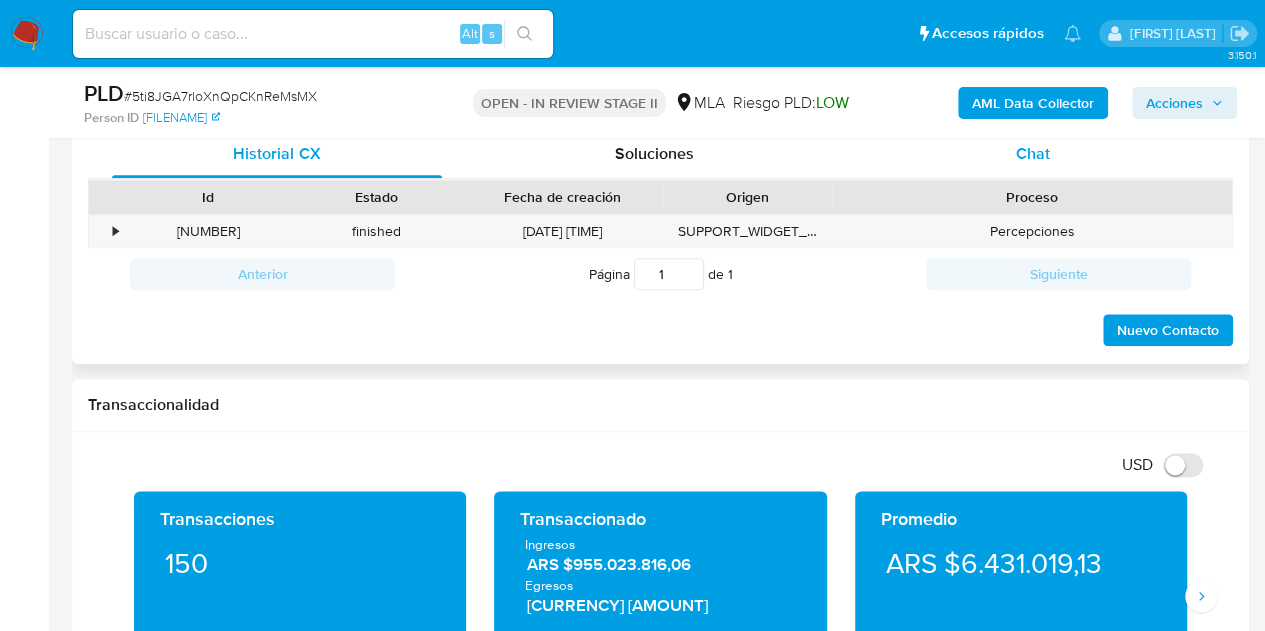 click on "Chat" at bounding box center (1033, 153) 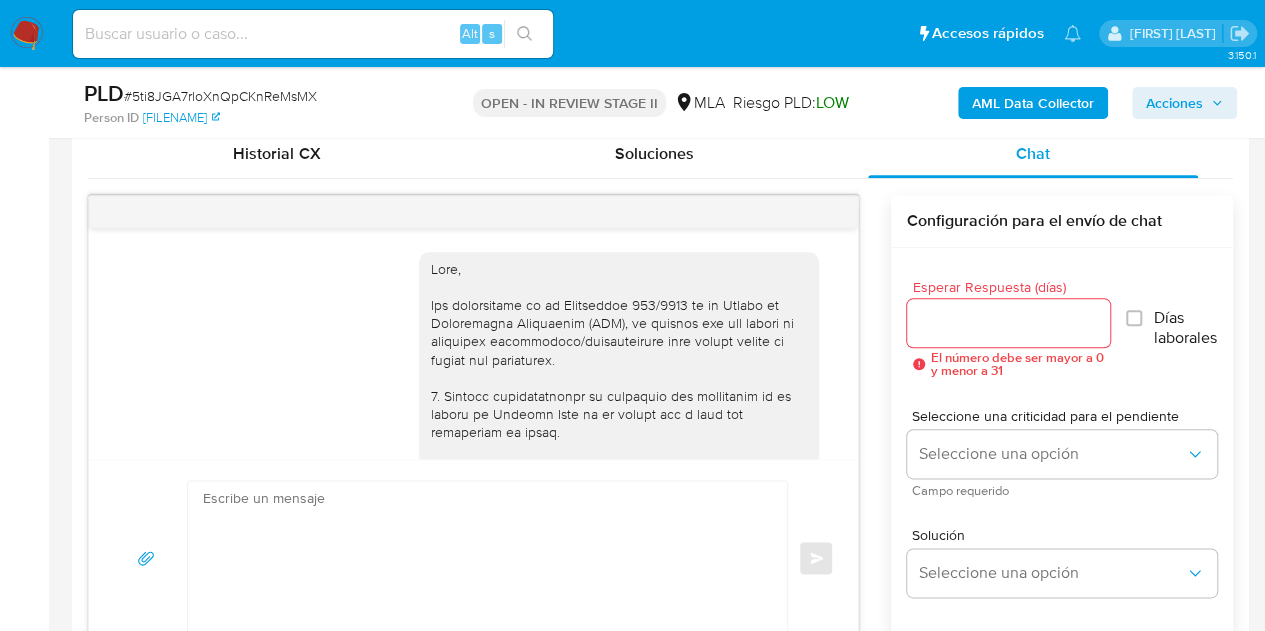scroll, scrollTop: 1734, scrollLeft: 0, axis: vertical 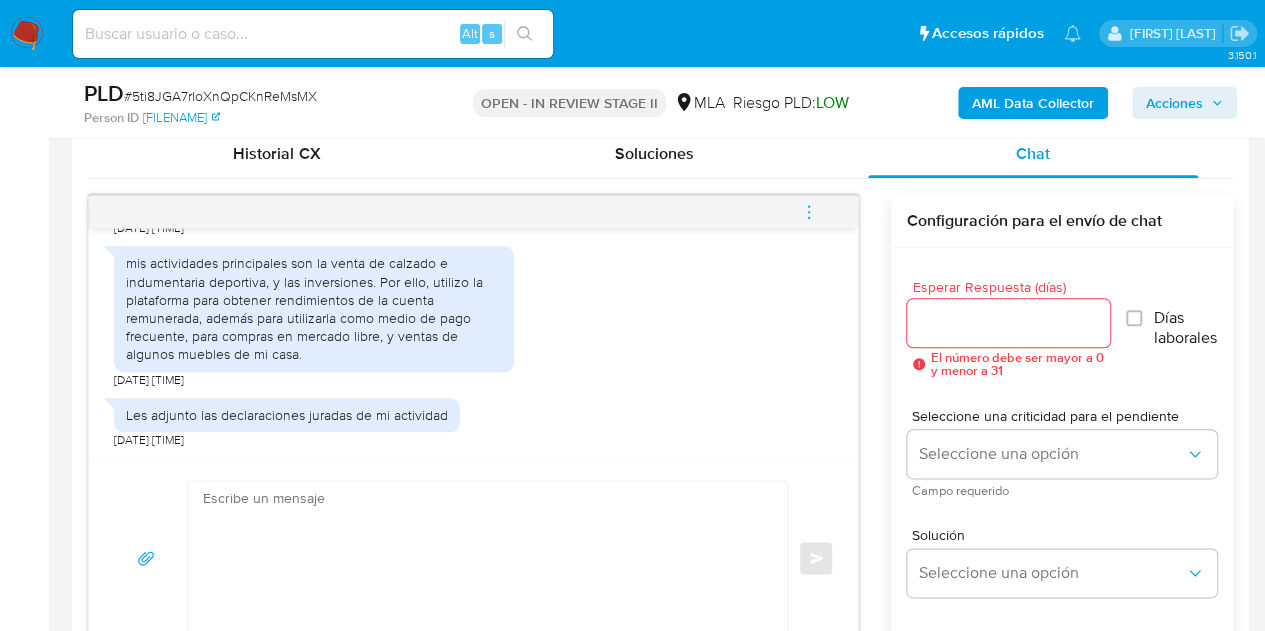 drag, startPoint x: 208, startPoint y: 259, endPoint x: 358, endPoint y: 350, distance: 175.44514 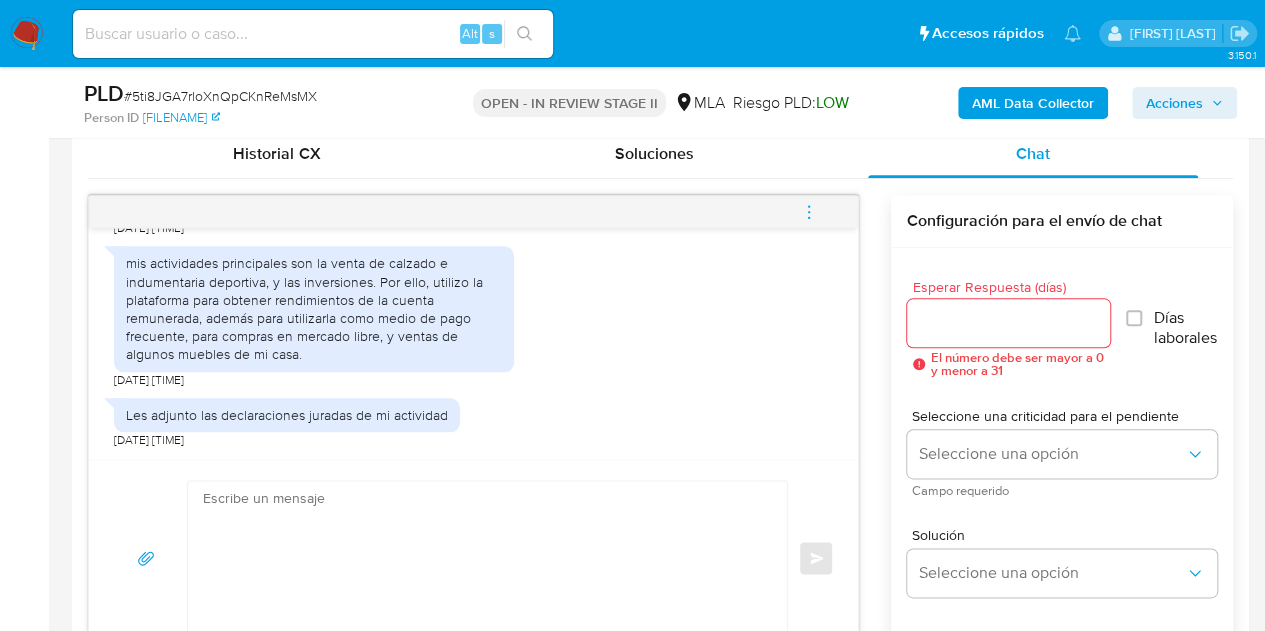 click on "Pausado Ver notificaciones Alt s Accesos rápidos   Presiona las siguientes teclas para acceder a algunas de las funciones Buscar caso o usuario Alt s Volver al home Alt h Agregar un comentario Alt c Ir a la resolucion de un caso Alt r Agregar un archivo adjunto Alt a Solicitar KYC challenge Alt 3 Agregar restricción Alt 4 Eliminar restricción Alt 5" at bounding box center [577, 33] 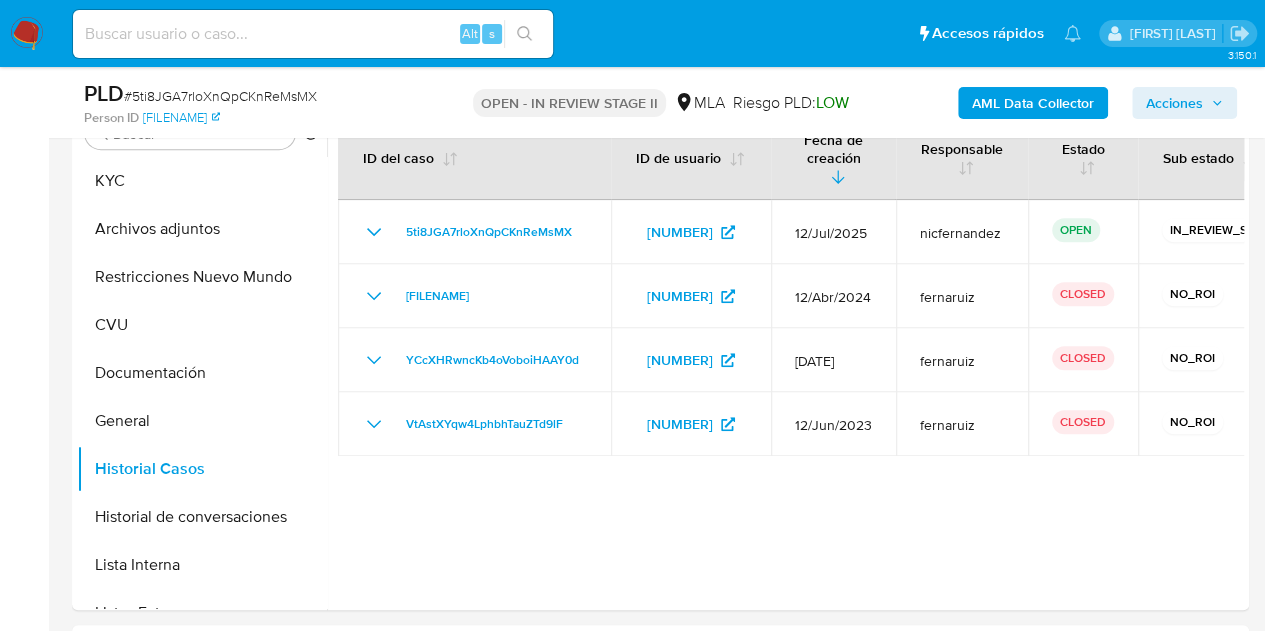 scroll, scrollTop: 261, scrollLeft: 0, axis: vertical 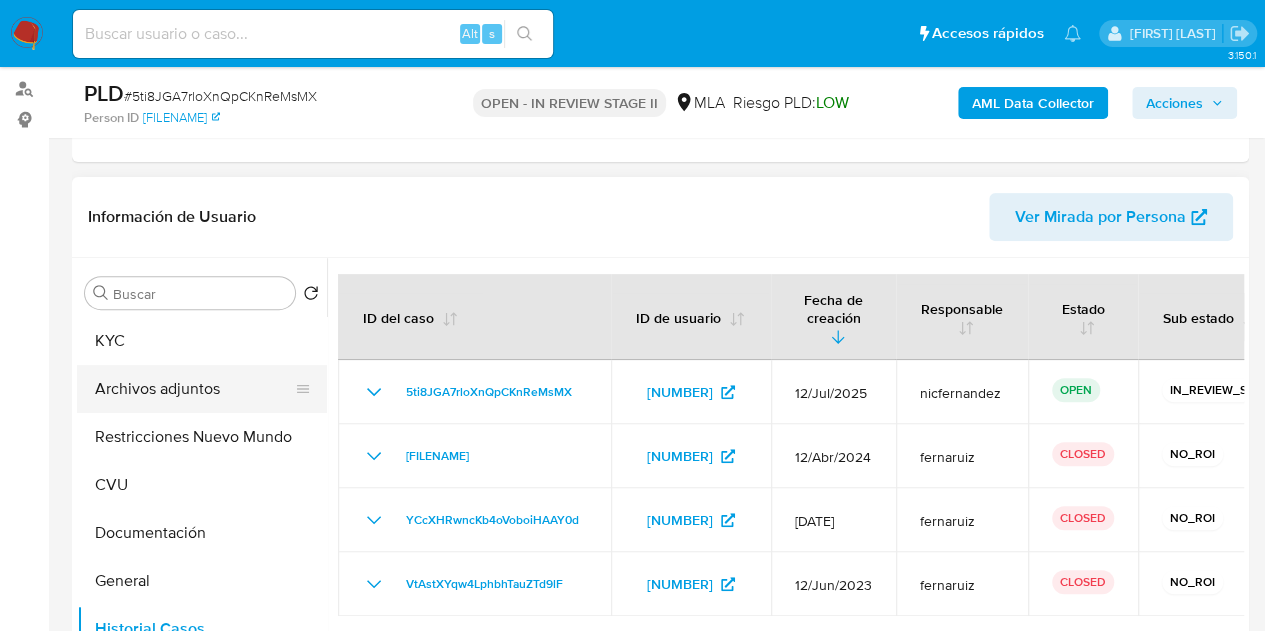 click on "Archivos adjuntos" at bounding box center (194, 389) 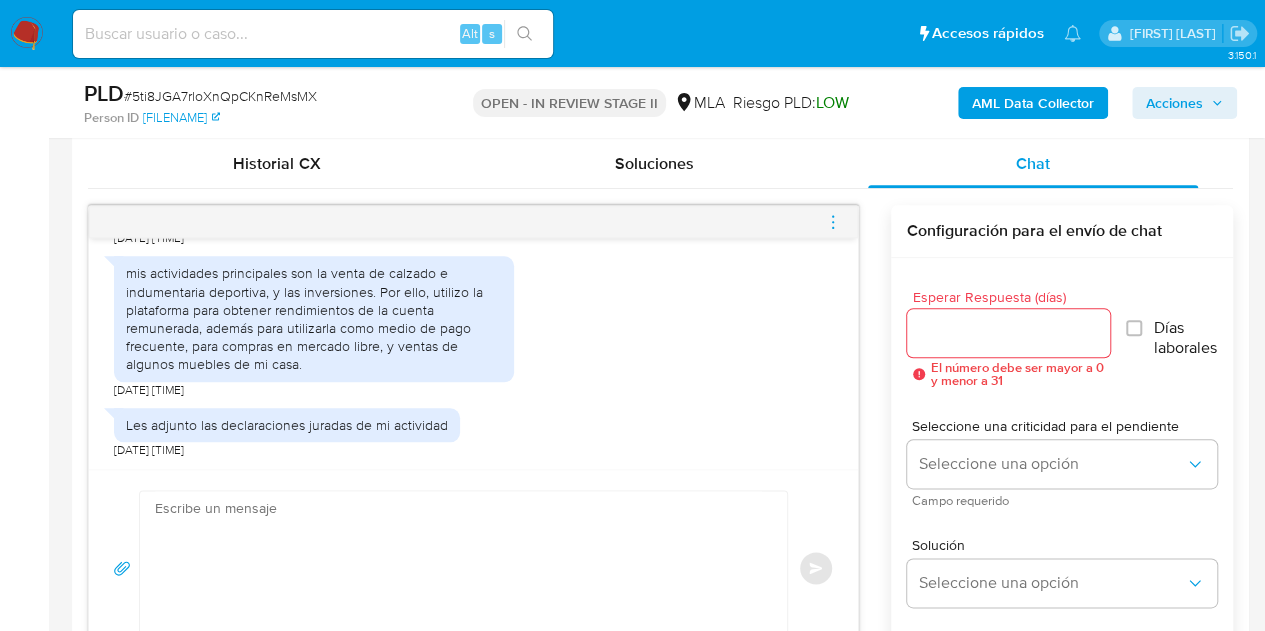 scroll, scrollTop: 1022, scrollLeft: 0, axis: vertical 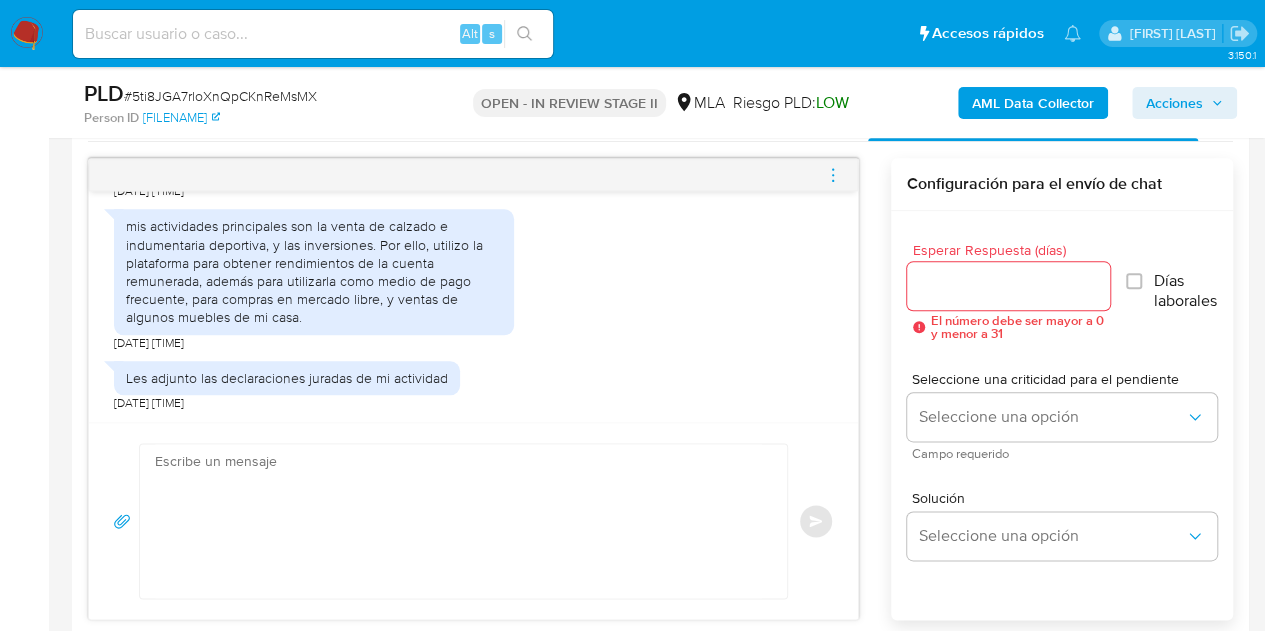 click at bounding box center (458, 521) 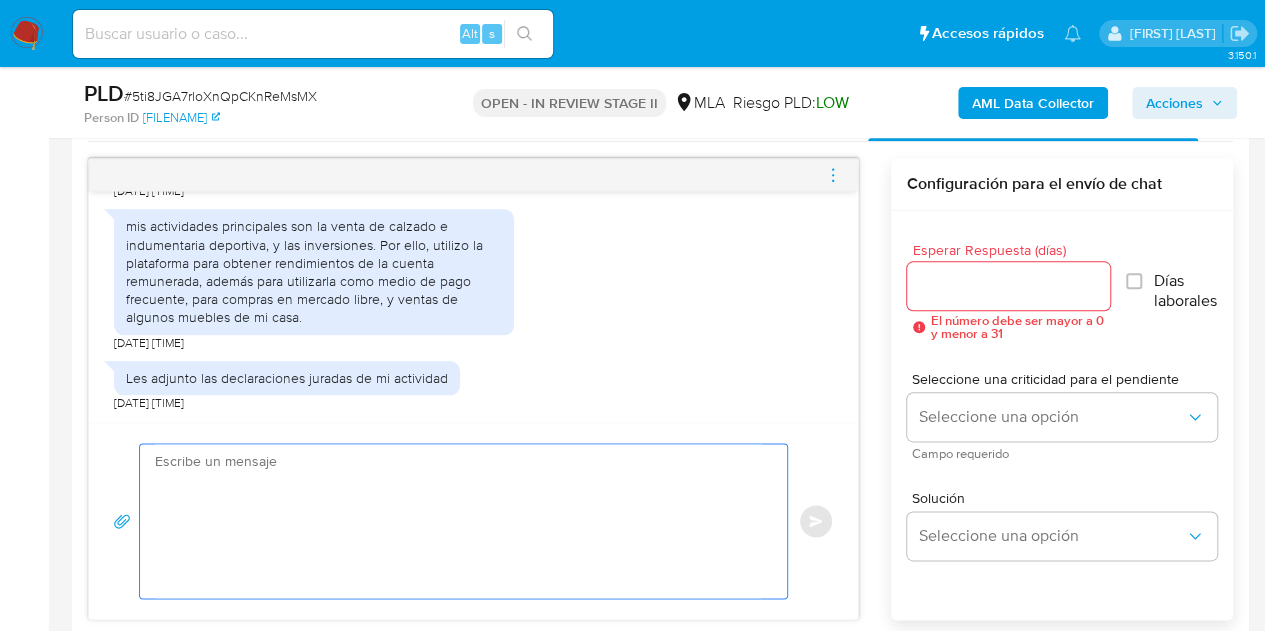 paste on "Hola,
¡Muchas gracias por tu respuesta! Confirmamos la recepción de la documentación.
Te informamos que estaremos analizando la misma y en caso de necesitar información adicional nos pondremos en contacto con vos nuevamente.
Saludos, Equipo de Mercado Pago." 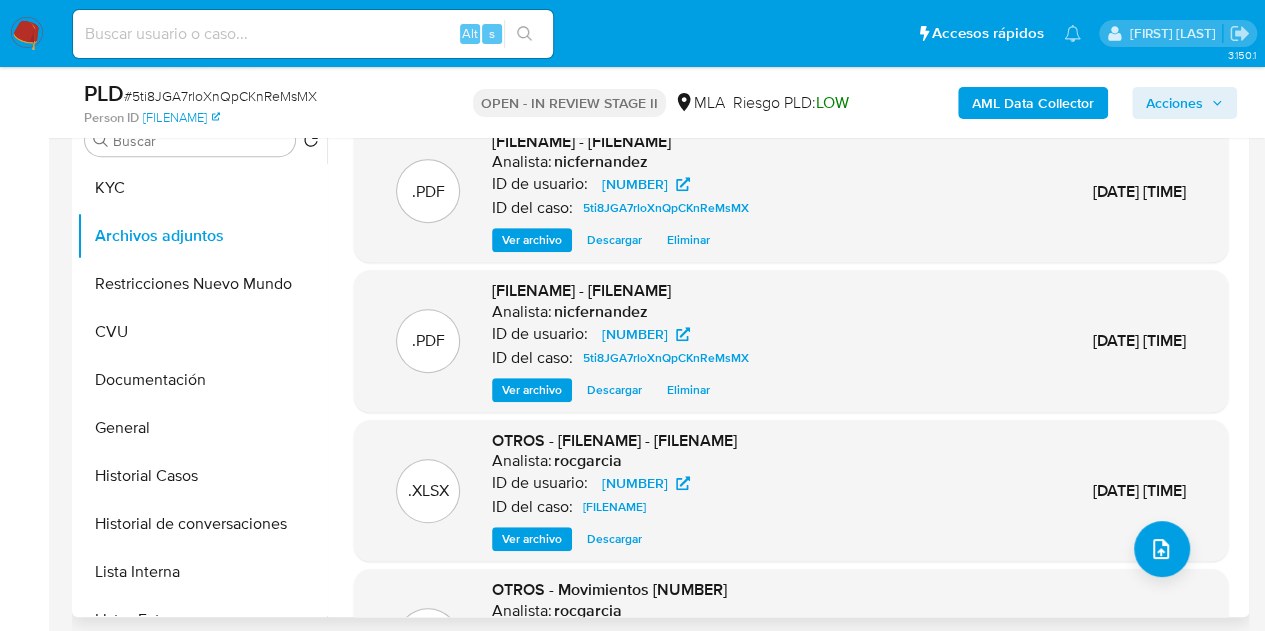 scroll, scrollTop: 376, scrollLeft: 0, axis: vertical 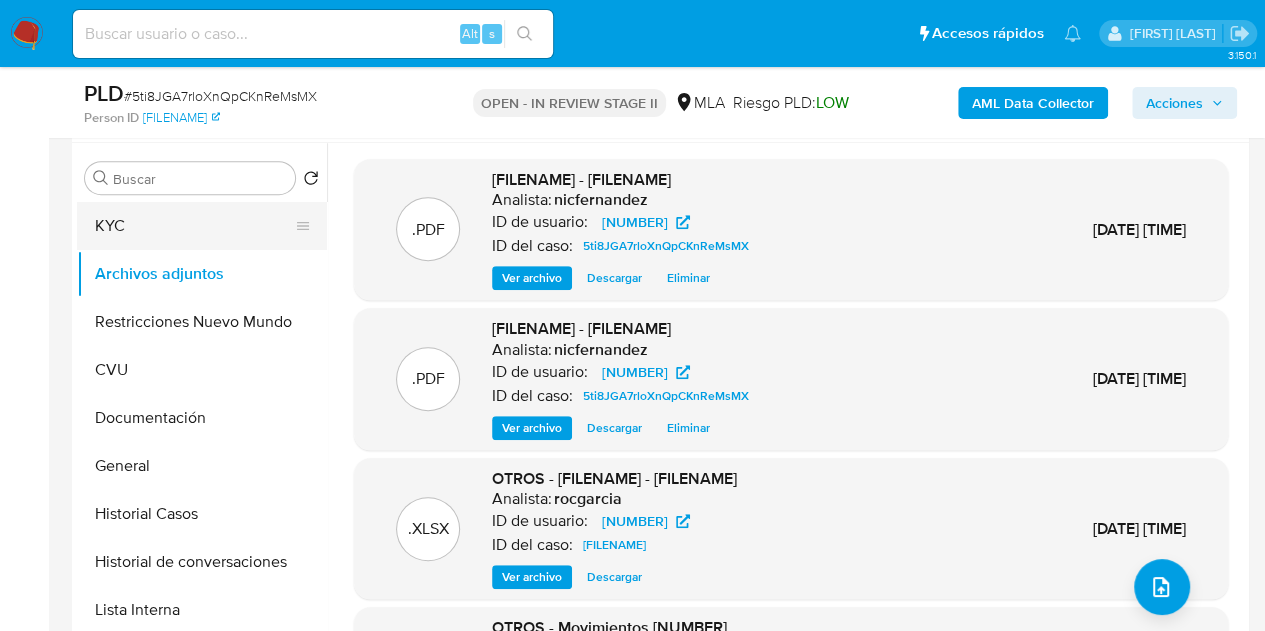 click on "KYC" at bounding box center (194, 226) 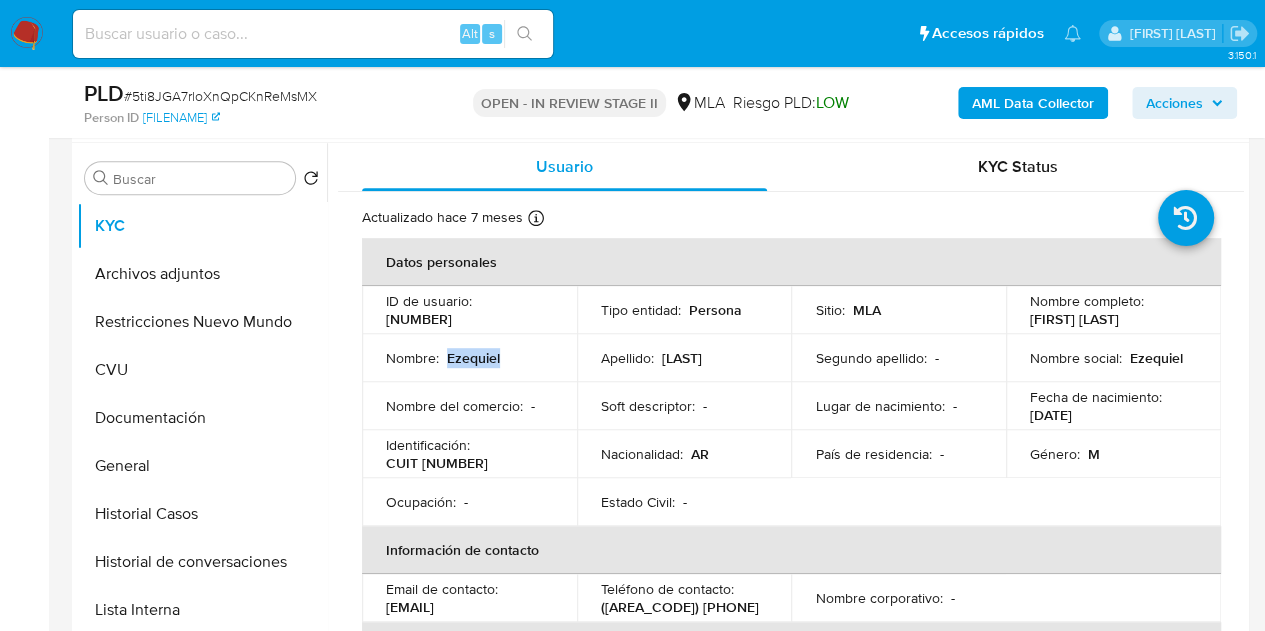 drag, startPoint x: 446, startPoint y: 358, endPoint x: 539, endPoint y: 357, distance: 93.00538 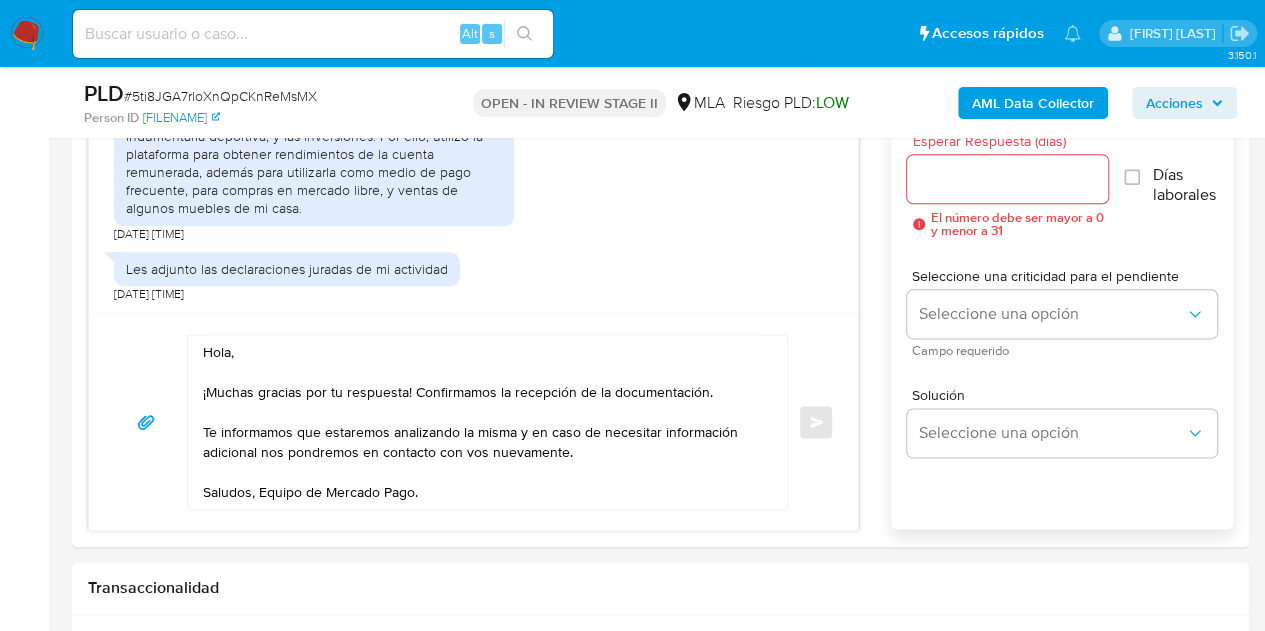 scroll, scrollTop: 1146, scrollLeft: 0, axis: vertical 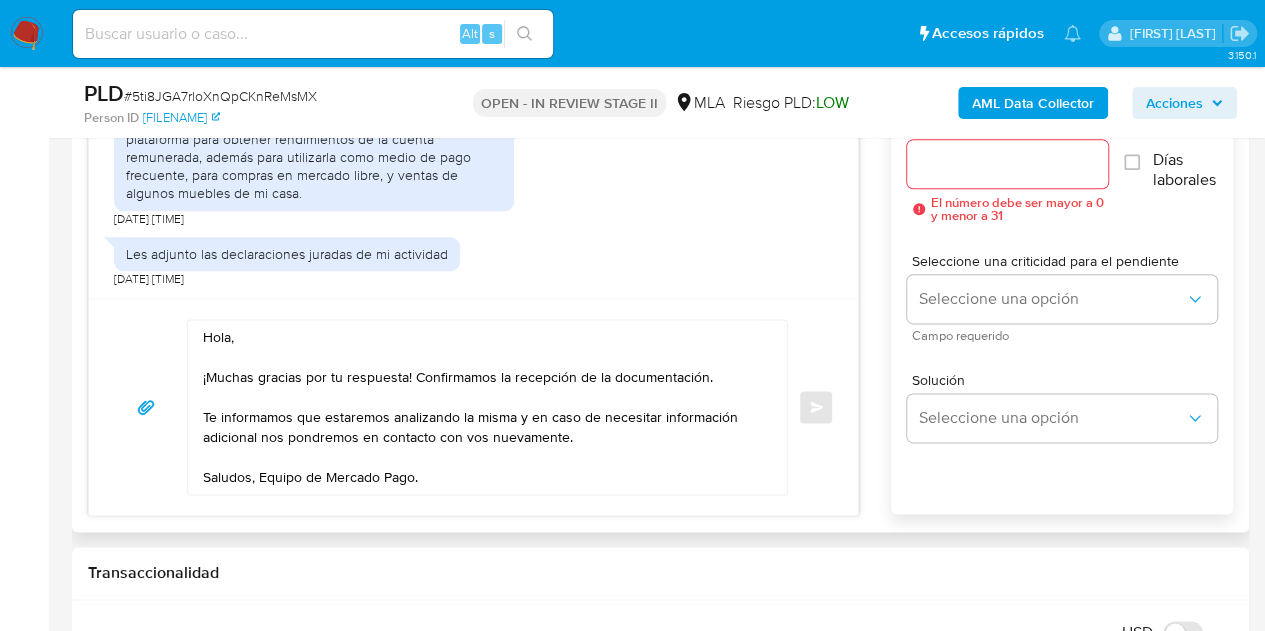 click on "Hola,
¡Muchas gracias por tu respuesta! Confirmamos la recepción de la documentación.
Te informamos que estaremos analizando la misma y en caso de necesitar información adicional nos pondremos en contacto con vos nuevamente.
Saludos, Equipo de Mercado Pago." at bounding box center (482, 407) 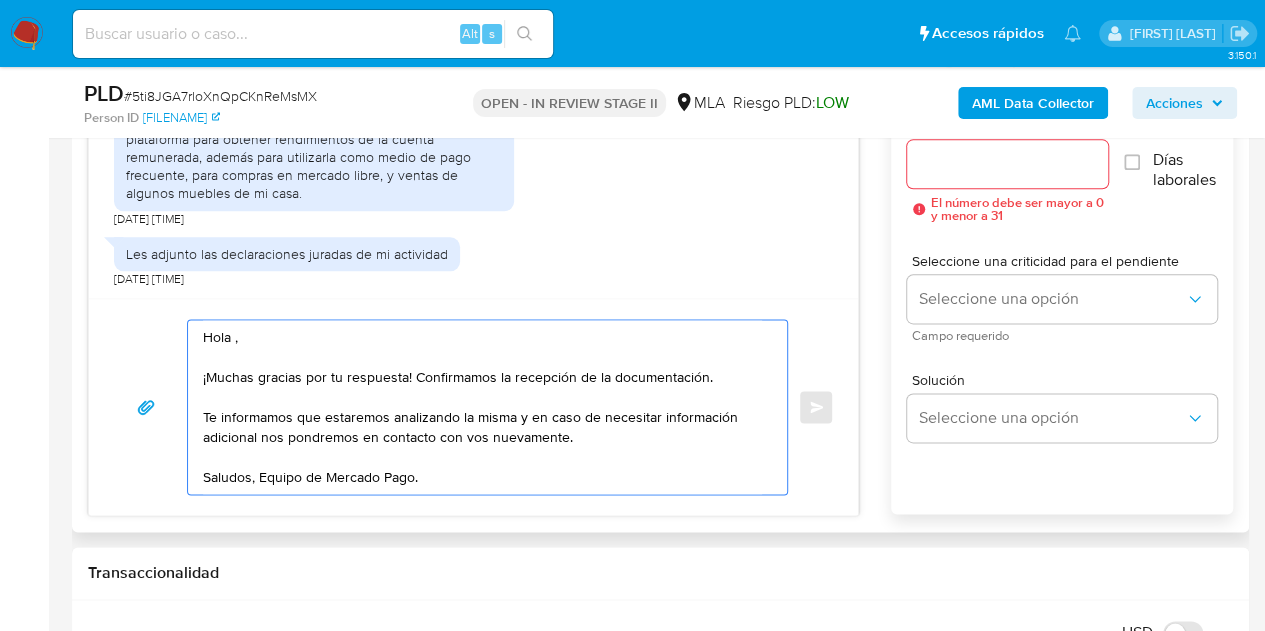 paste on "Ezequiel" 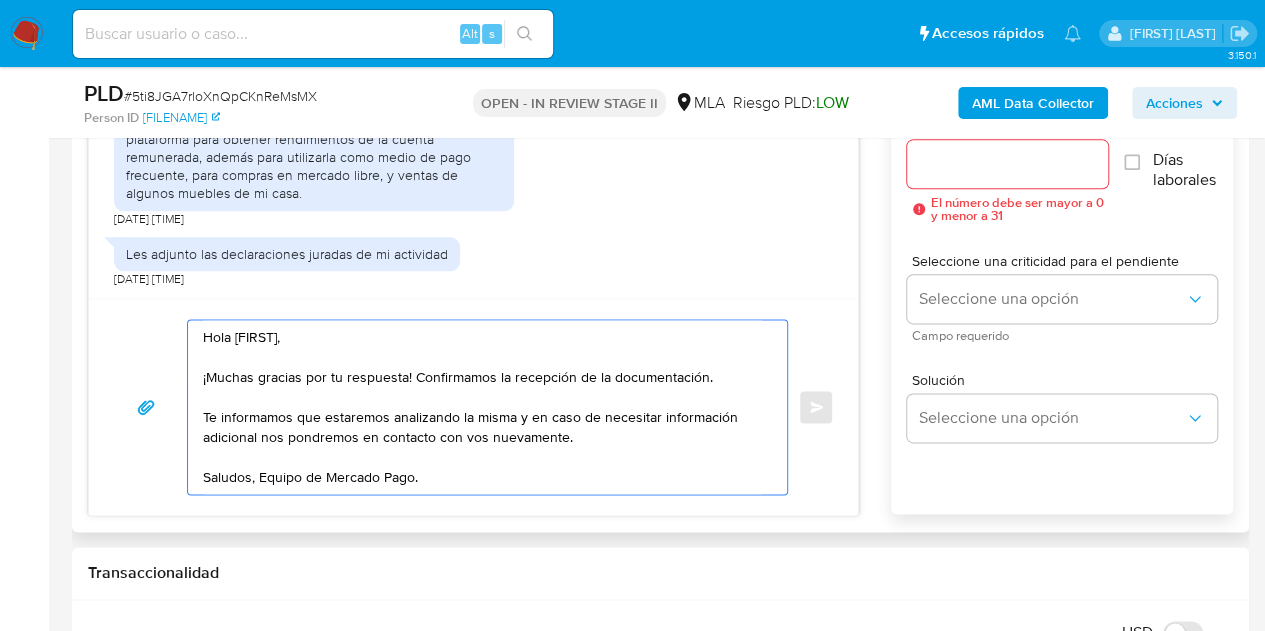 click on "Hola Ezequiel,
¡Muchas gracias por tu respuesta! Confirmamos la recepción de la documentación.
Te informamos que estaremos analizando la misma y en caso de necesitar información adicional nos pondremos en contacto con vos nuevamente.
Saludos, Equipo de Mercado Pago." at bounding box center (482, 407) 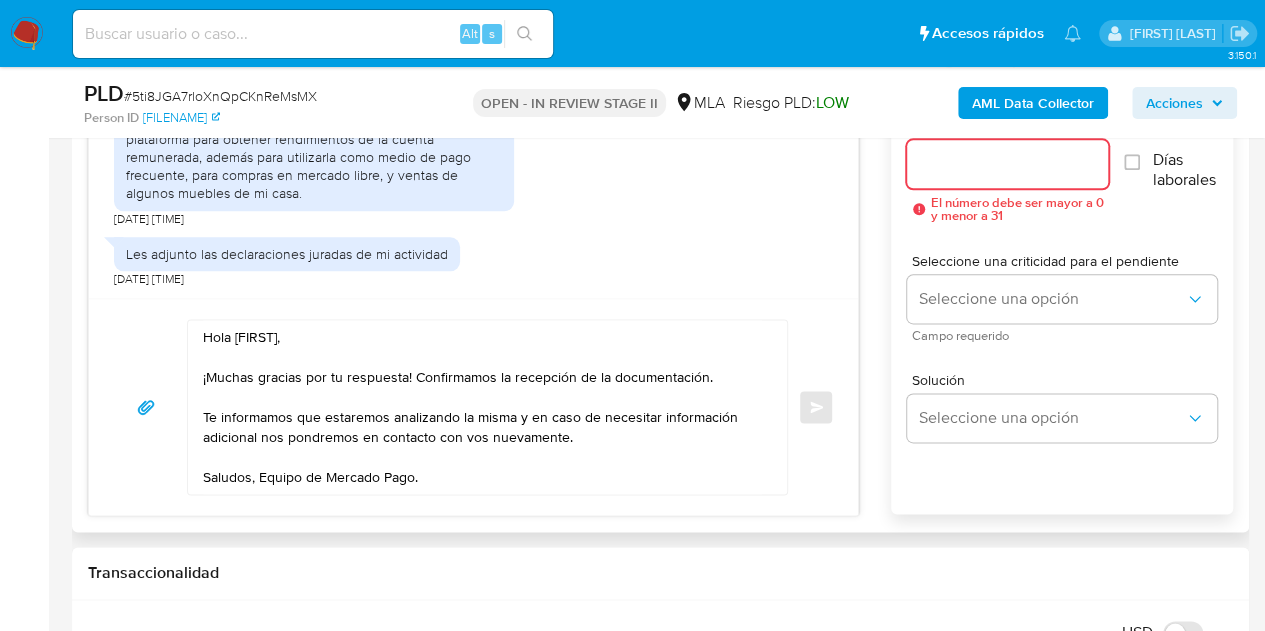 click on "Esperar Respuesta (días)" at bounding box center (1008, 164) 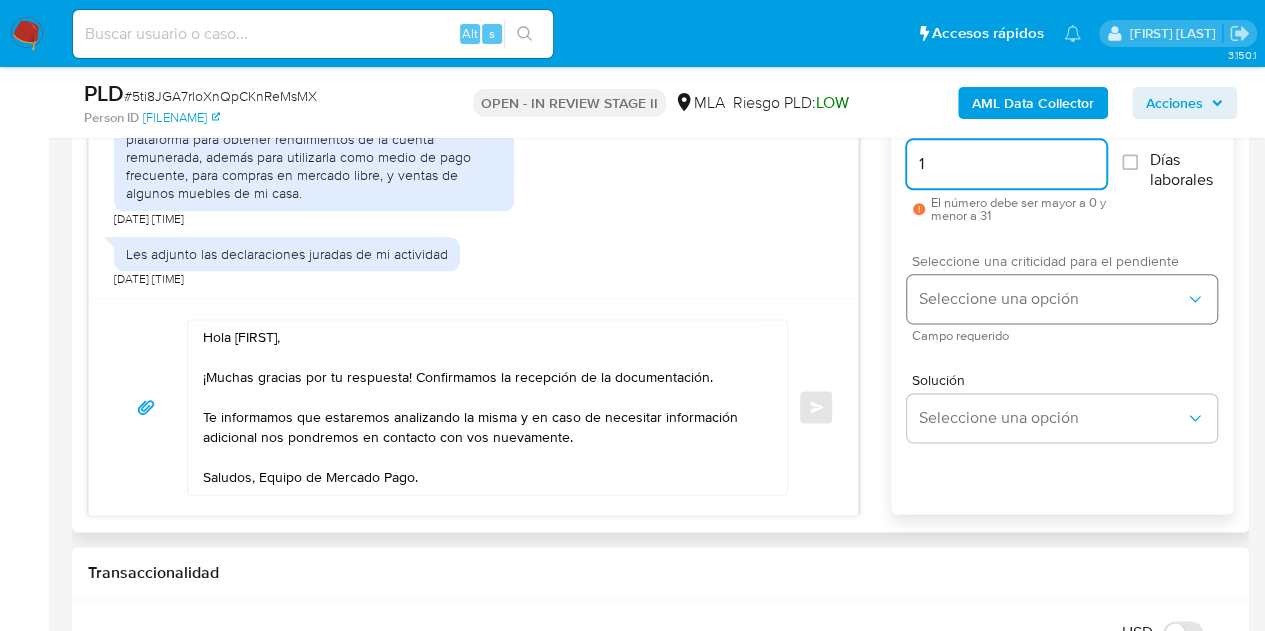 type on "1" 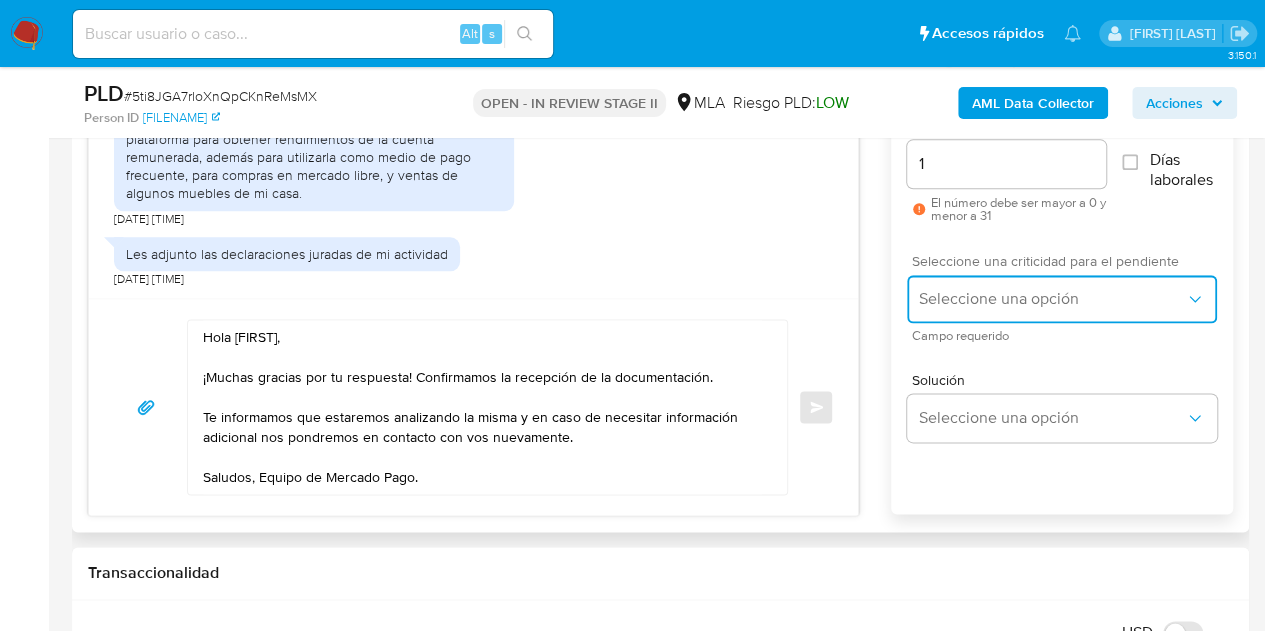 click on "Seleccione una opción" at bounding box center [1052, 299] 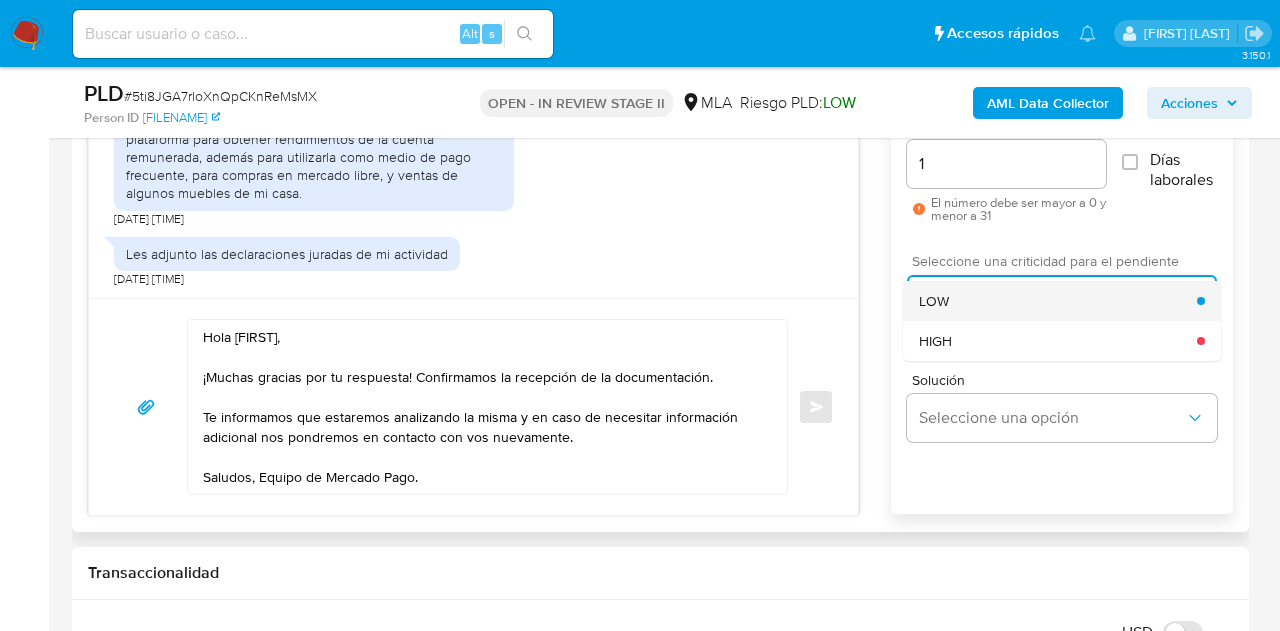click on "LOW" at bounding box center [1058, 301] 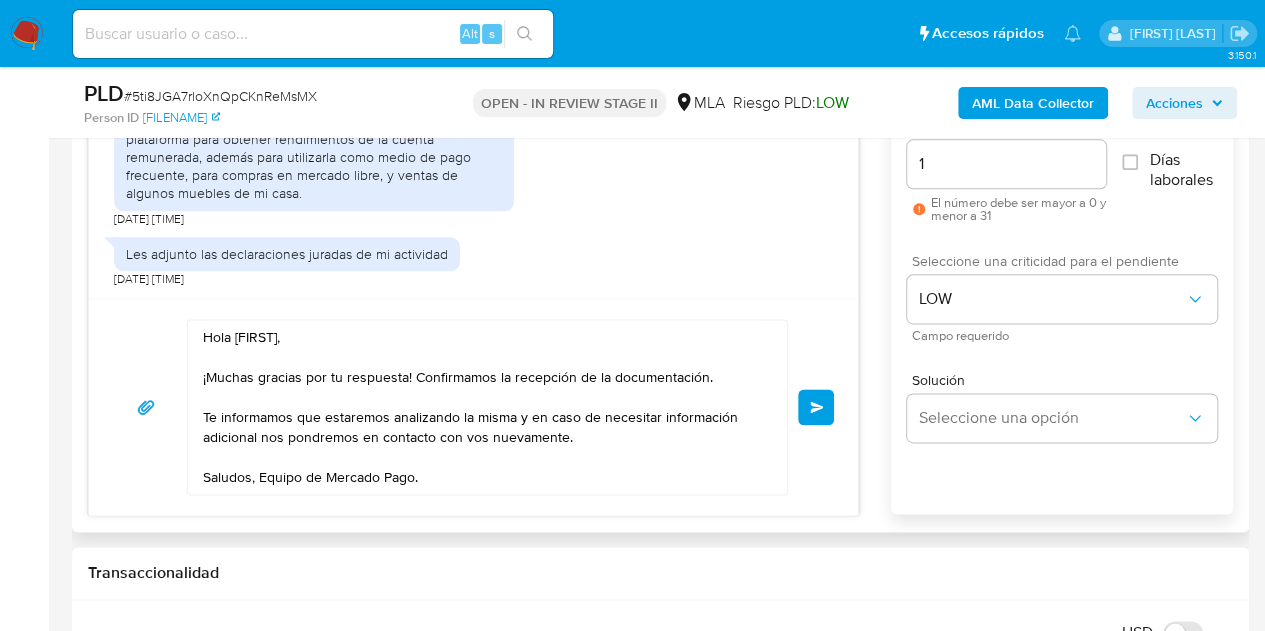 drag, startPoint x: 898, startPoint y: 271, endPoint x: 870, endPoint y: 269, distance: 28.071337 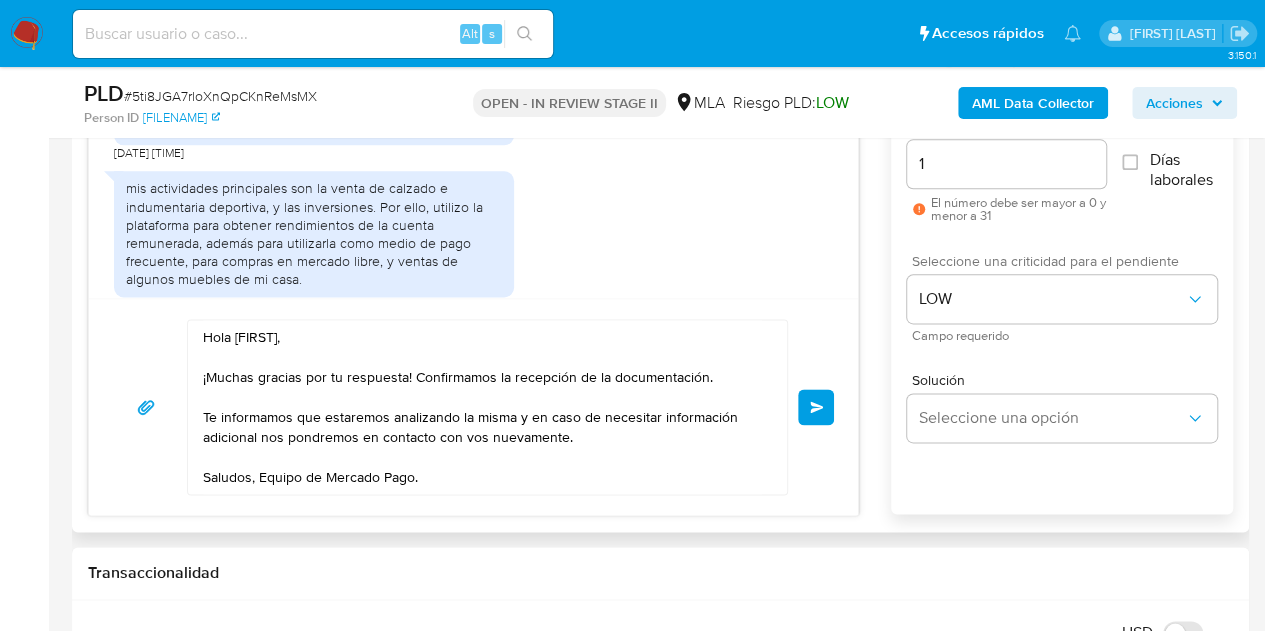 scroll, scrollTop: 1734, scrollLeft: 0, axis: vertical 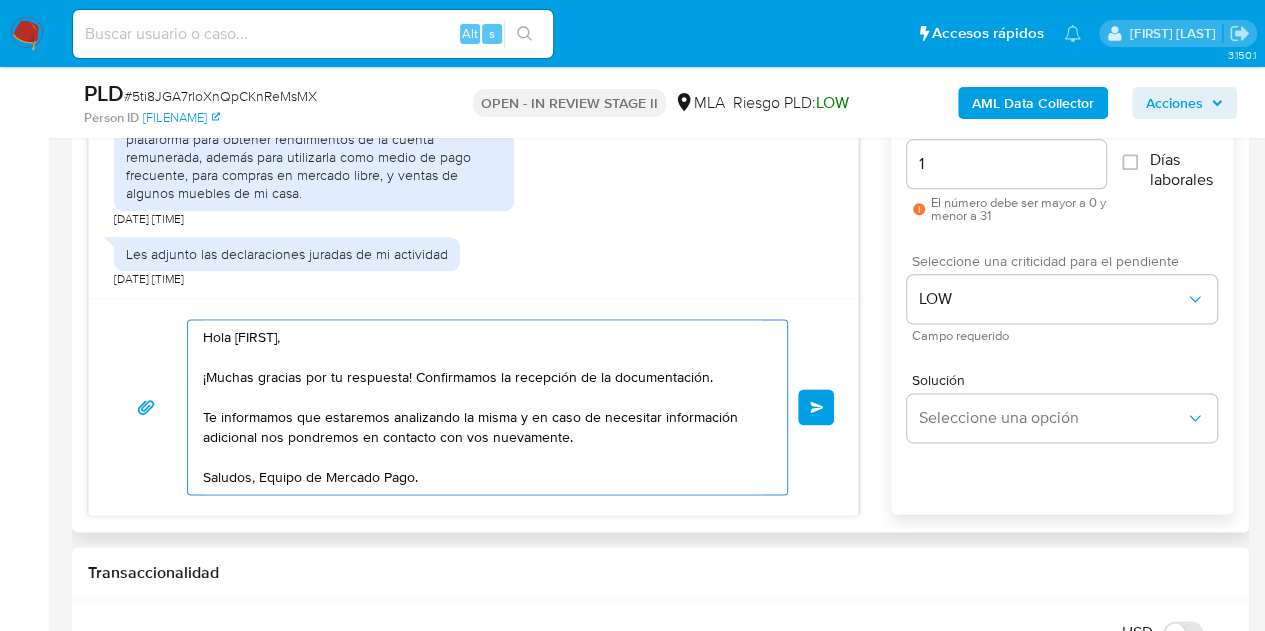 click on "Hola Ezequiel,
¡Muchas gracias por tu respuesta! Confirmamos la recepción de la documentación.
Te informamos que estaremos analizando la misma y en caso de necesitar información adicional nos pondremos en contacto con vos nuevamente.
Saludos, Equipo de Mercado Pago." at bounding box center (482, 407) 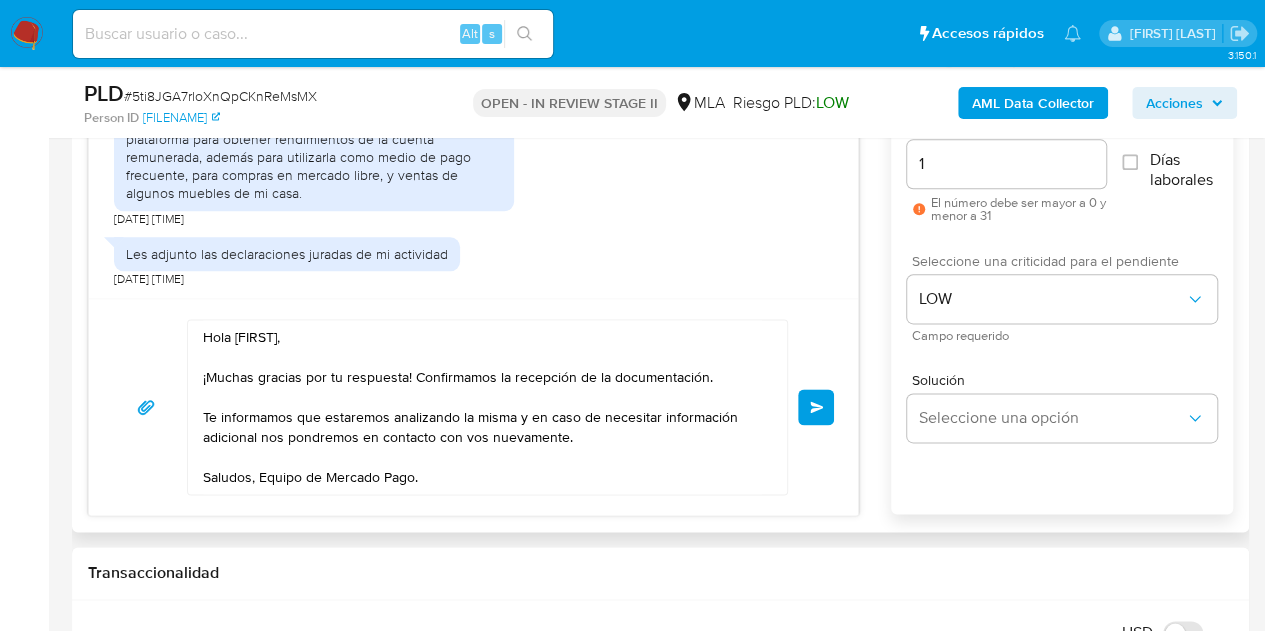 click on "Enviar" at bounding box center [817, 407] 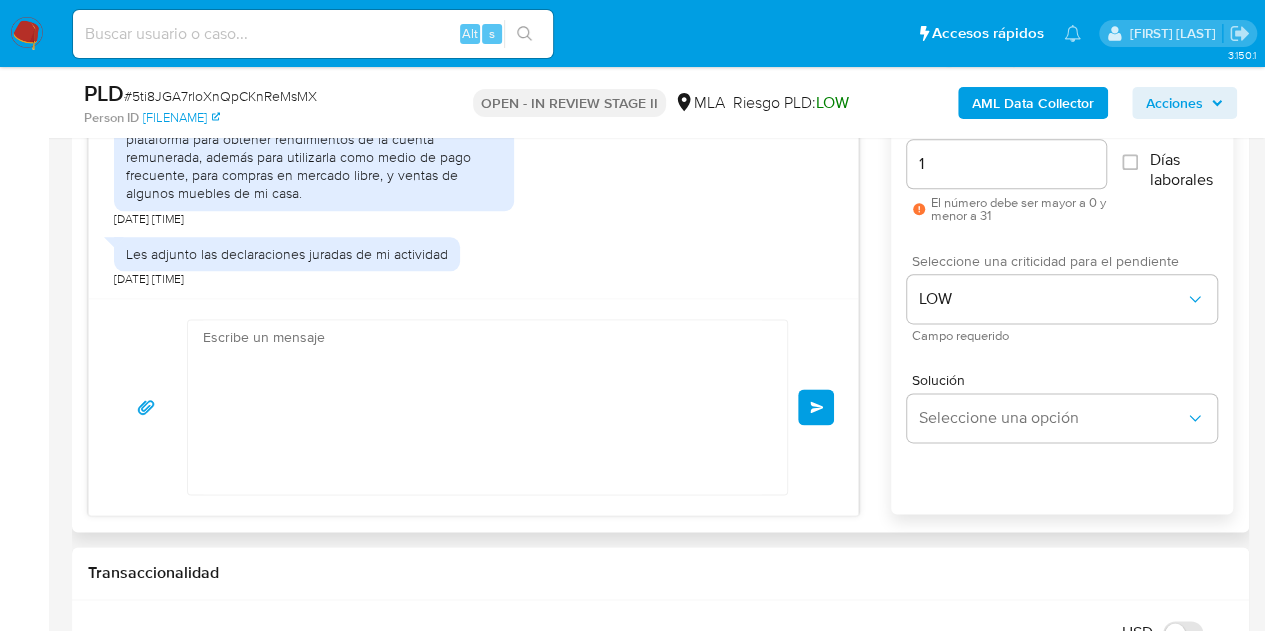 scroll, scrollTop: 1974, scrollLeft: 0, axis: vertical 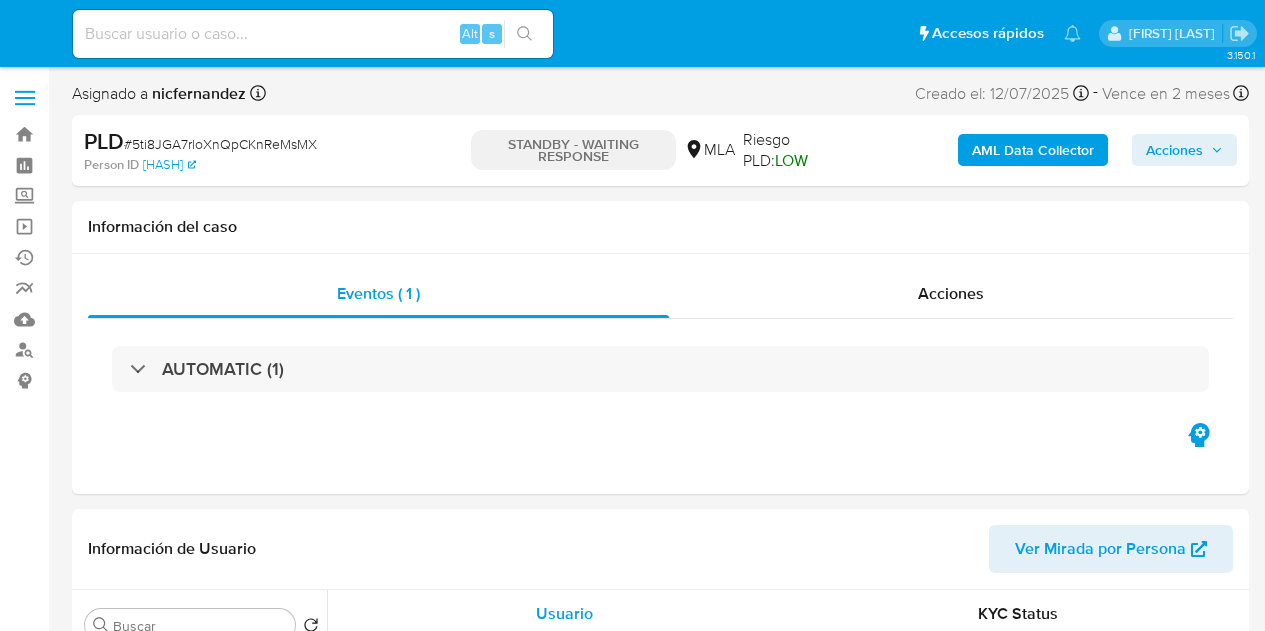 select on "10" 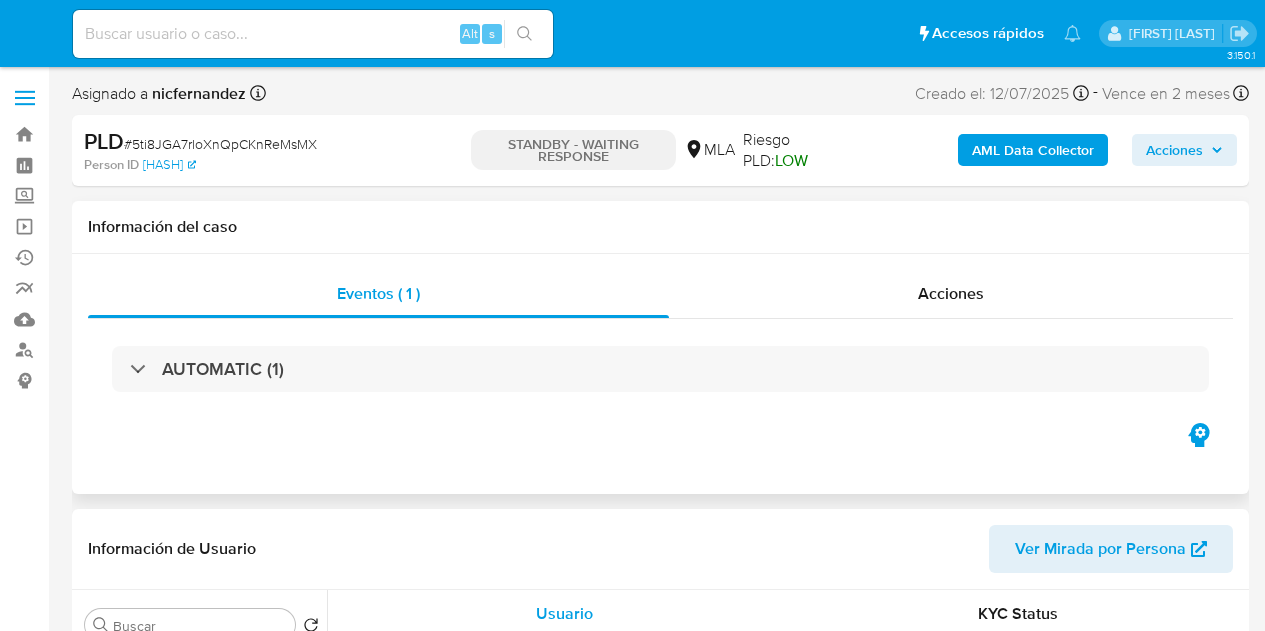 scroll, scrollTop: 0, scrollLeft: 0, axis: both 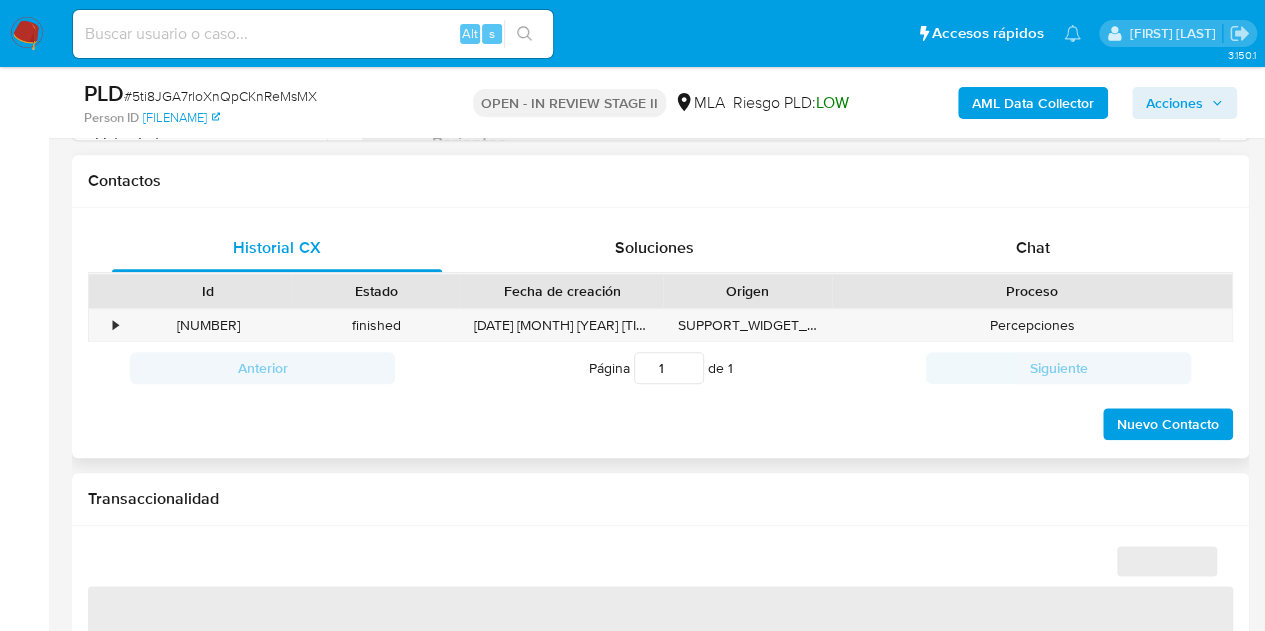 click on "Proceso" at bounding box center (1032, 291) 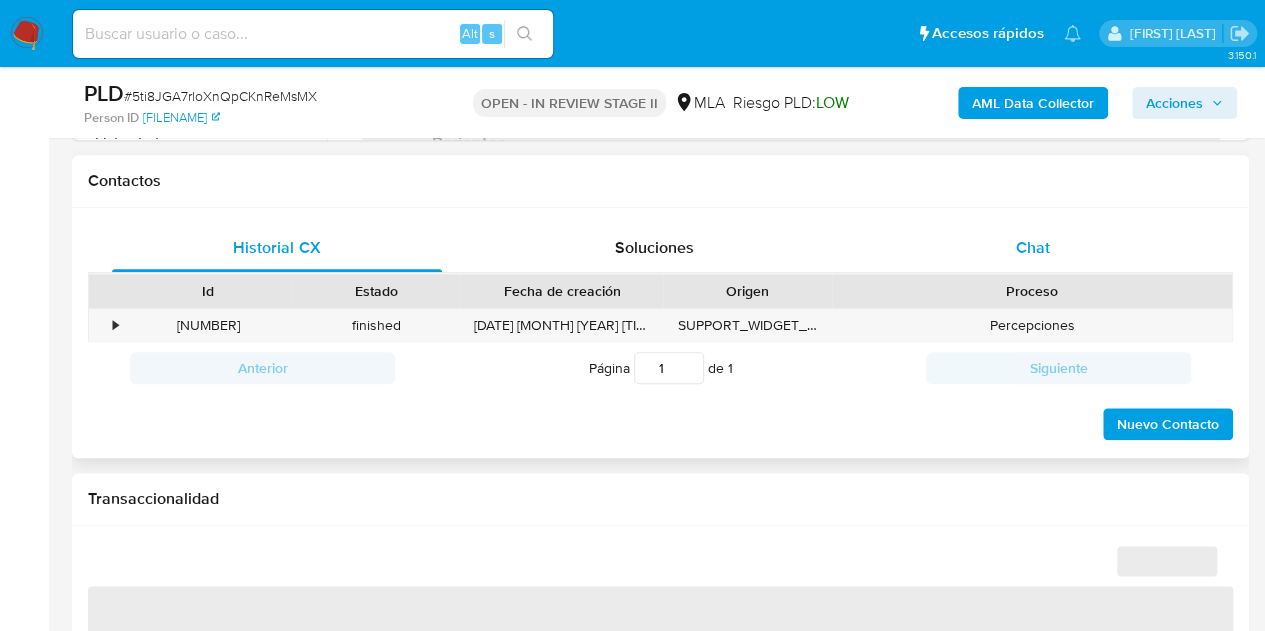 click on "Chat" at bounding box center (1033, 248) 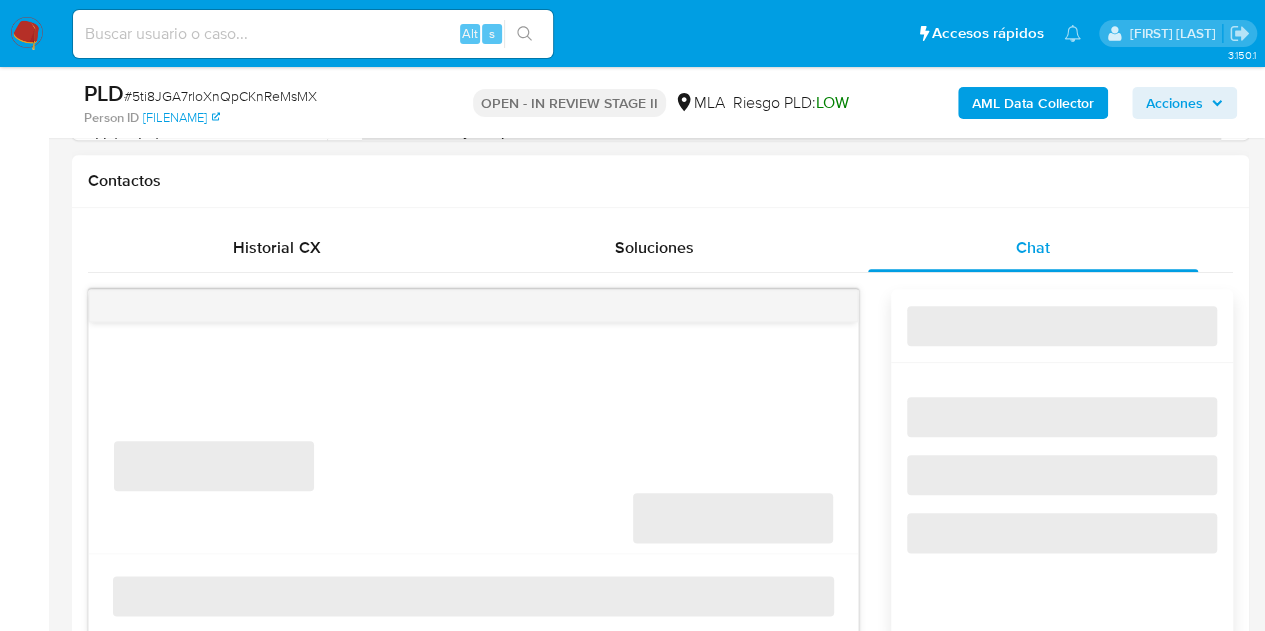 select on "10" 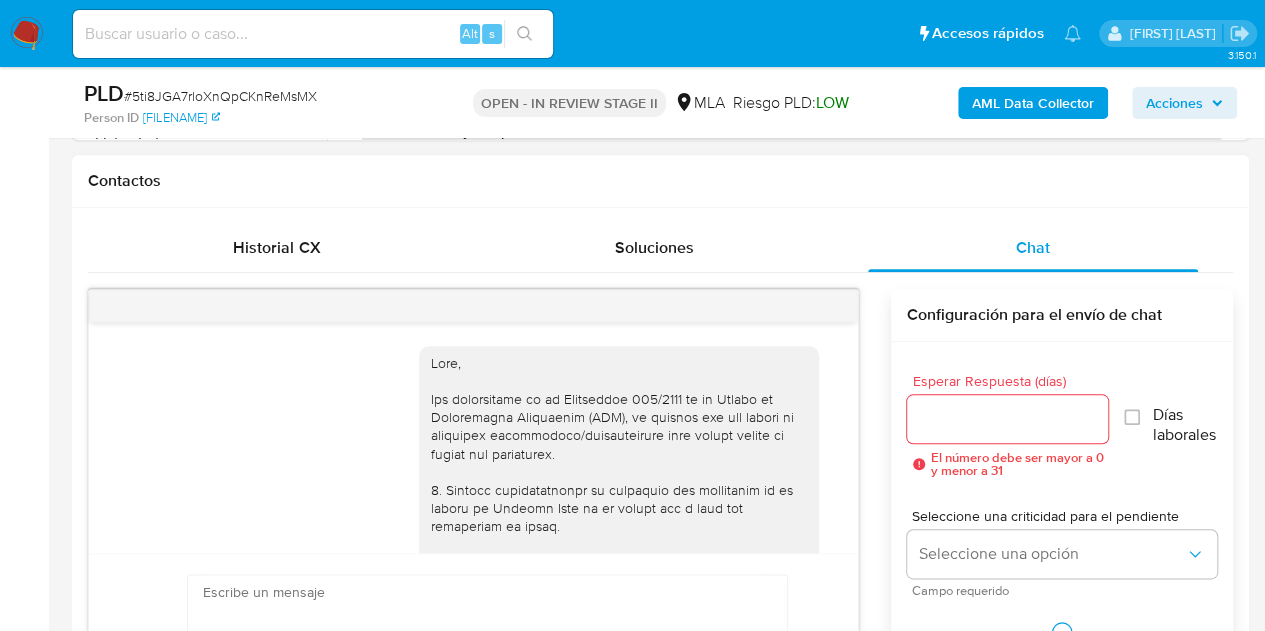 scroll, scrollTop: 1974, scrollLeft: 0, axis: vertical 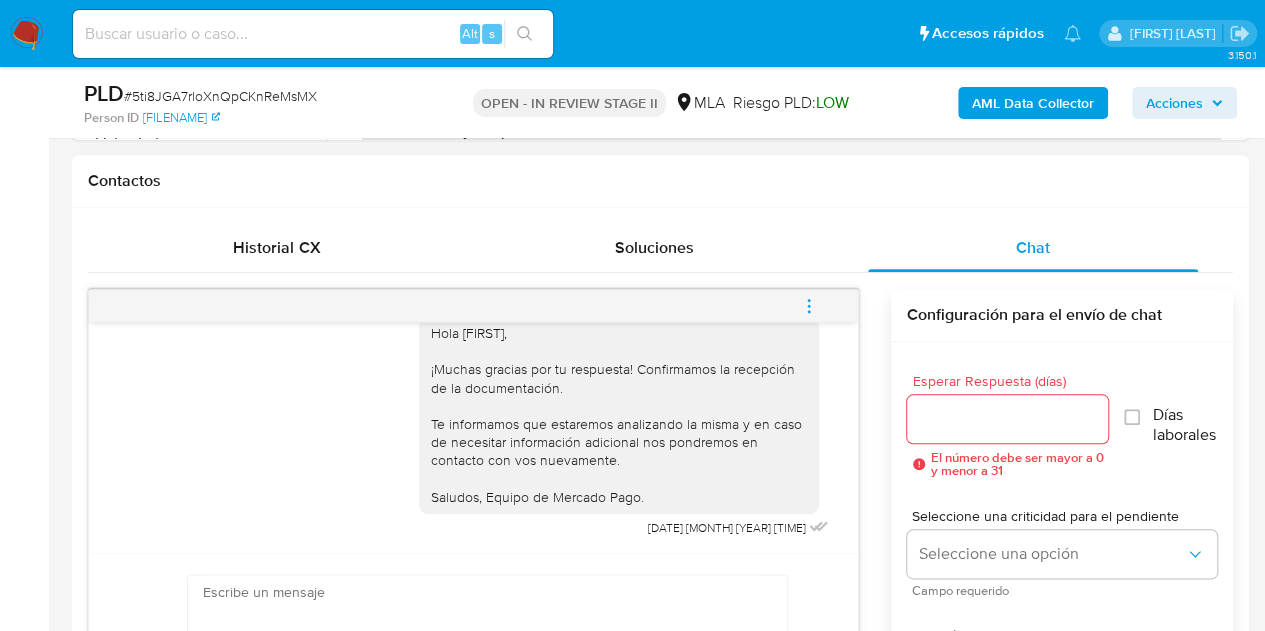 click 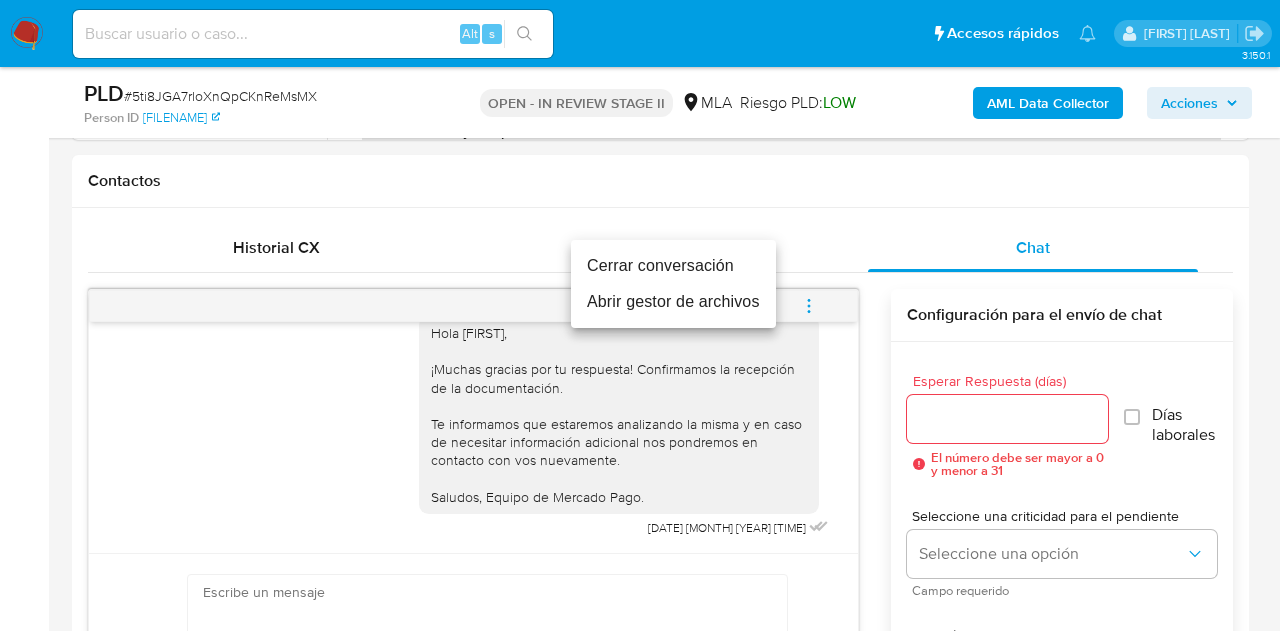 click on "Cerrar conversación" at bounding box center [673, 266] 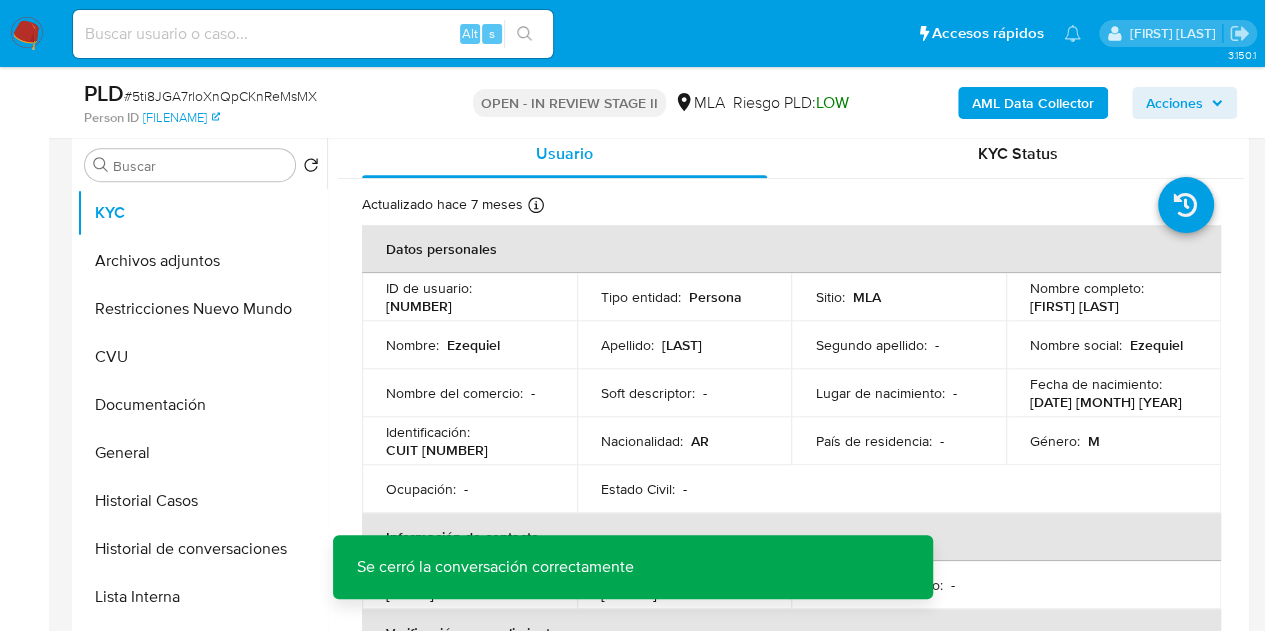 scroll, scrollTop: 375, scrollLeft: 0, axis: vertical 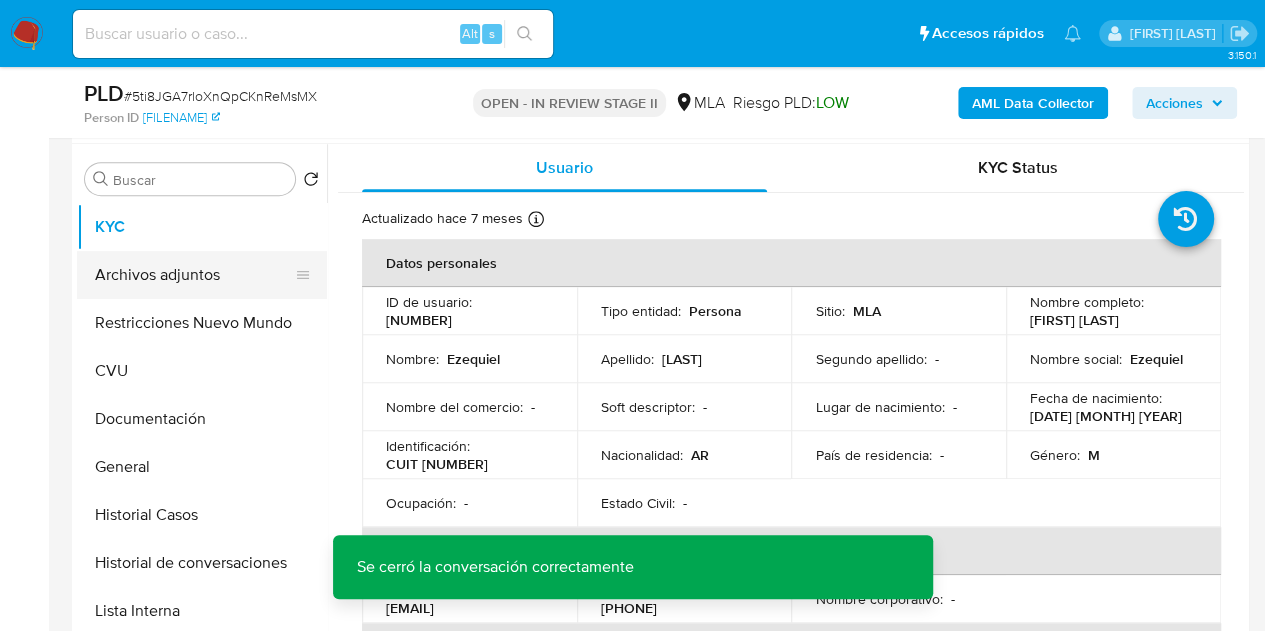 click on "Archivos adjuntos" at bounding box center [194, 275] 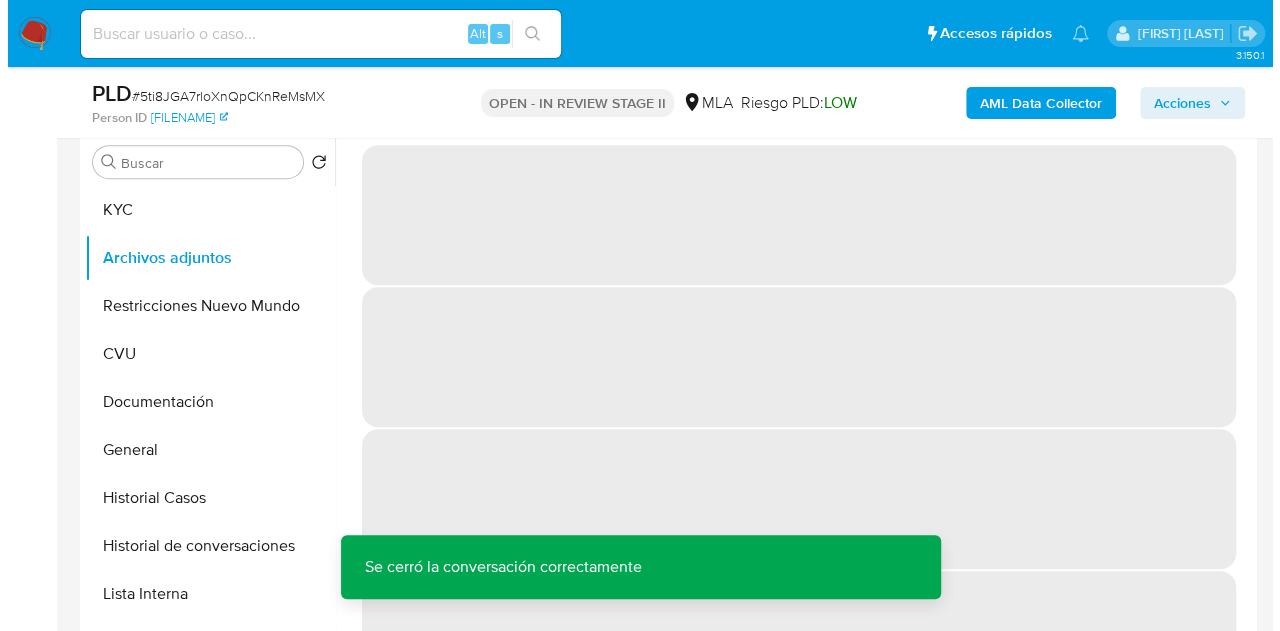 scroll, scrollTop: 424, scrollLeft: 0, axis: vertical 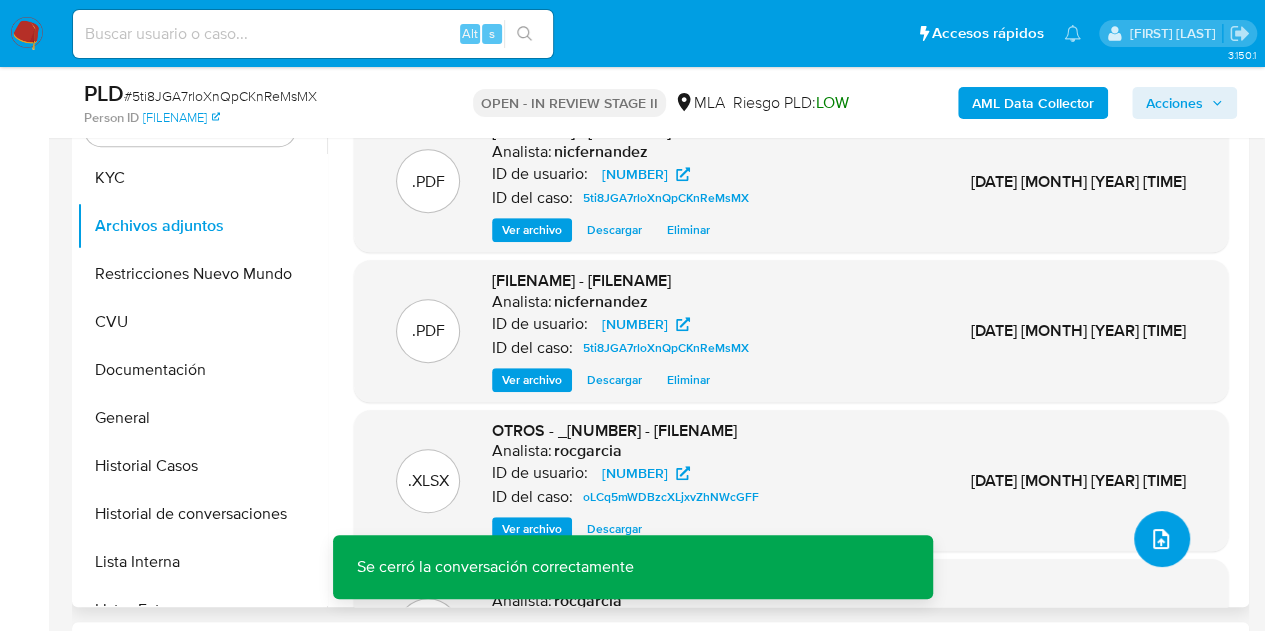 click at bounding box center [1162, 539] 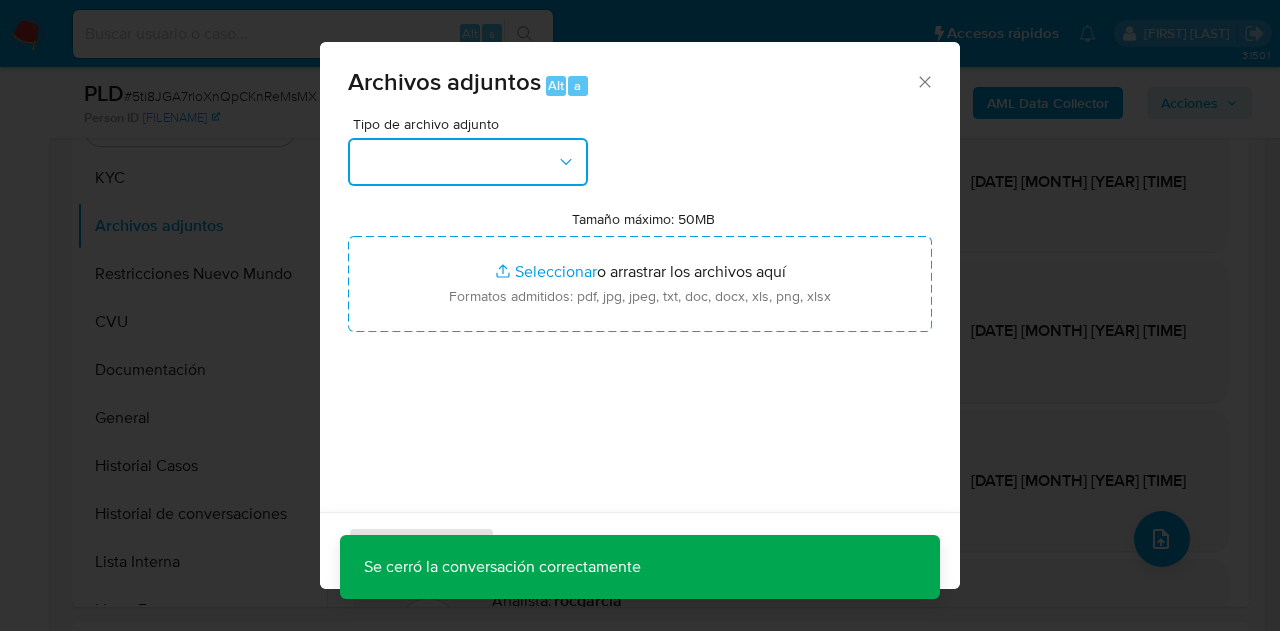 click at bounding box center [468, 162] 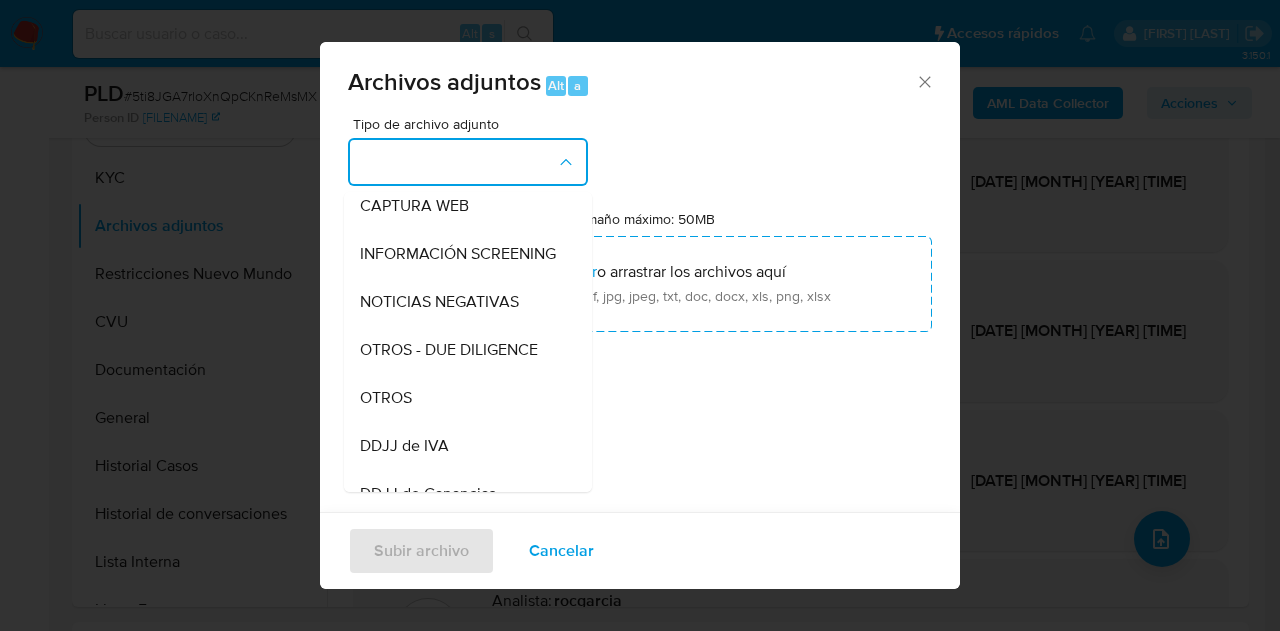 scroll, scrollTop: 303, scrollLeft: 0, axis: vertical 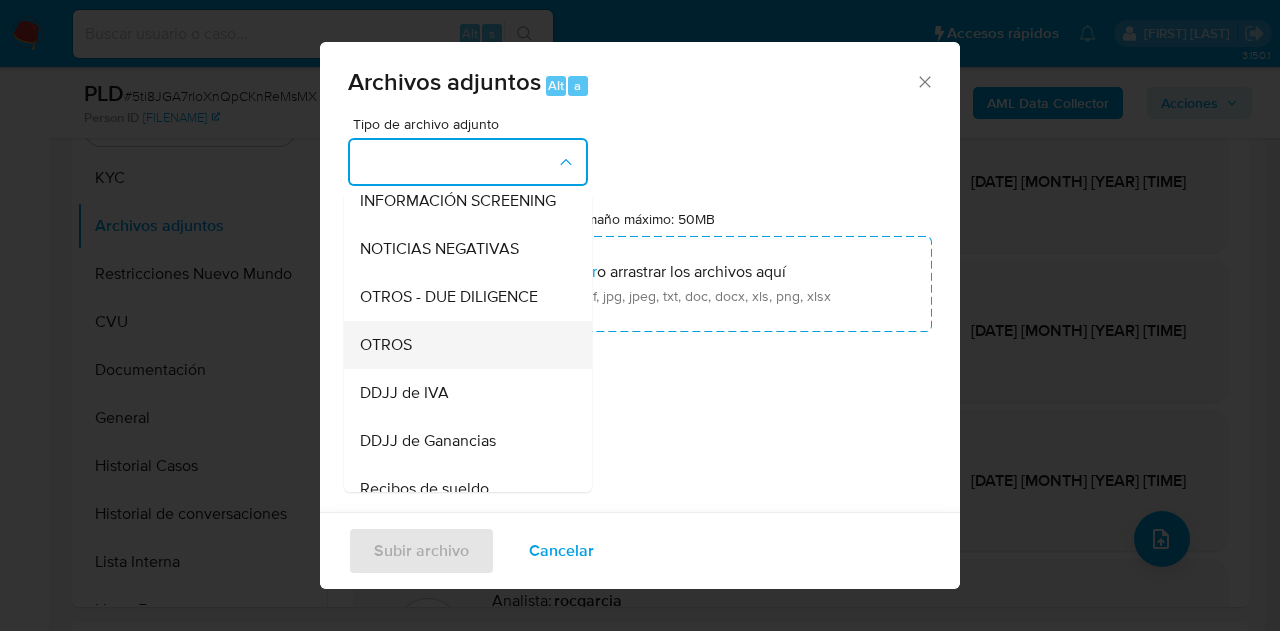 click on "OTROS" at bounding box center [462, 345] 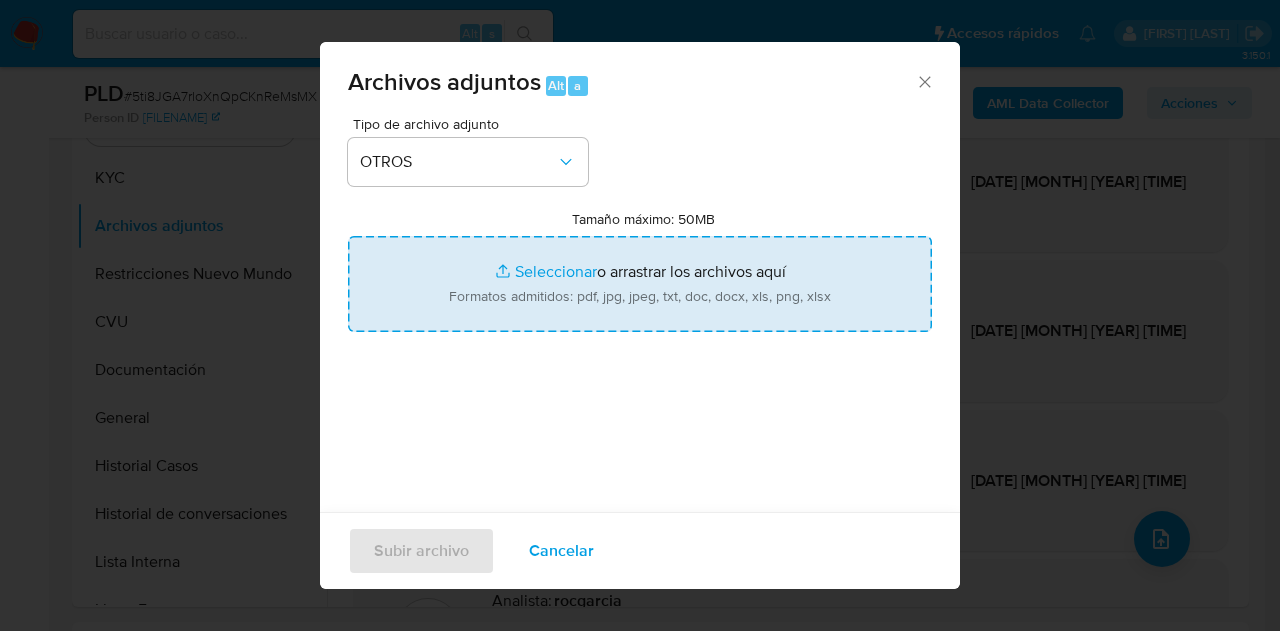 click on "Tamaño máximo: 50MB Seleccionar archivos" at bounding box center [640, 284] 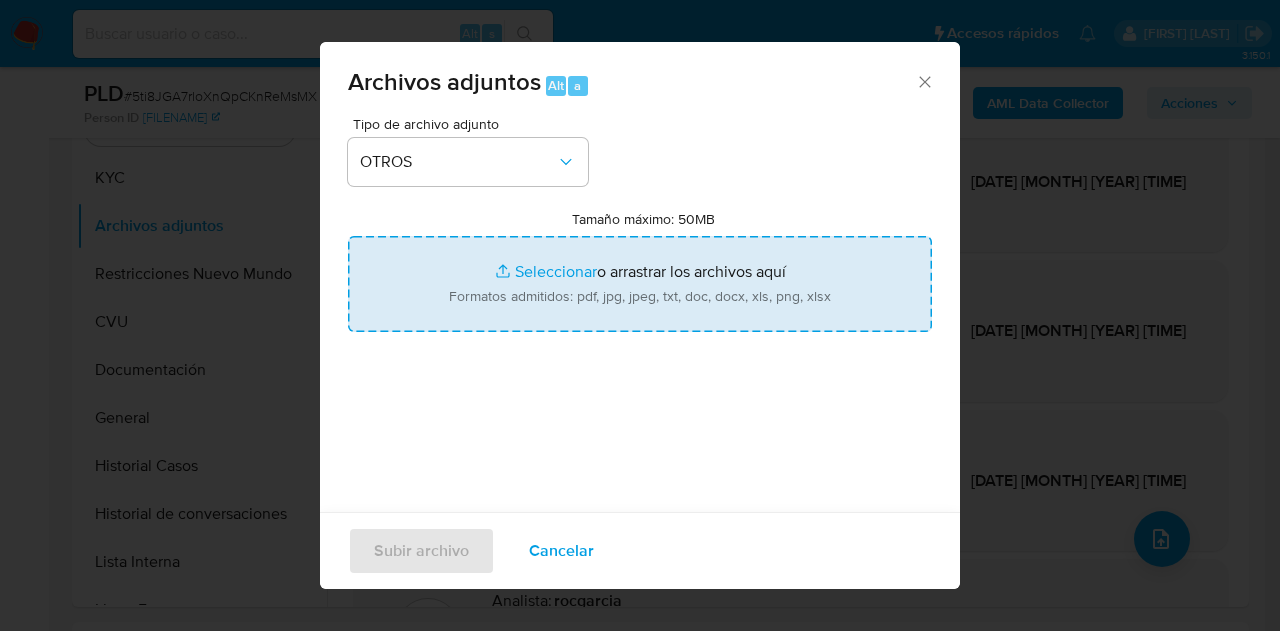 type on "C:\fakepath\IIBB 12 2024 a 05 2025.pdf" 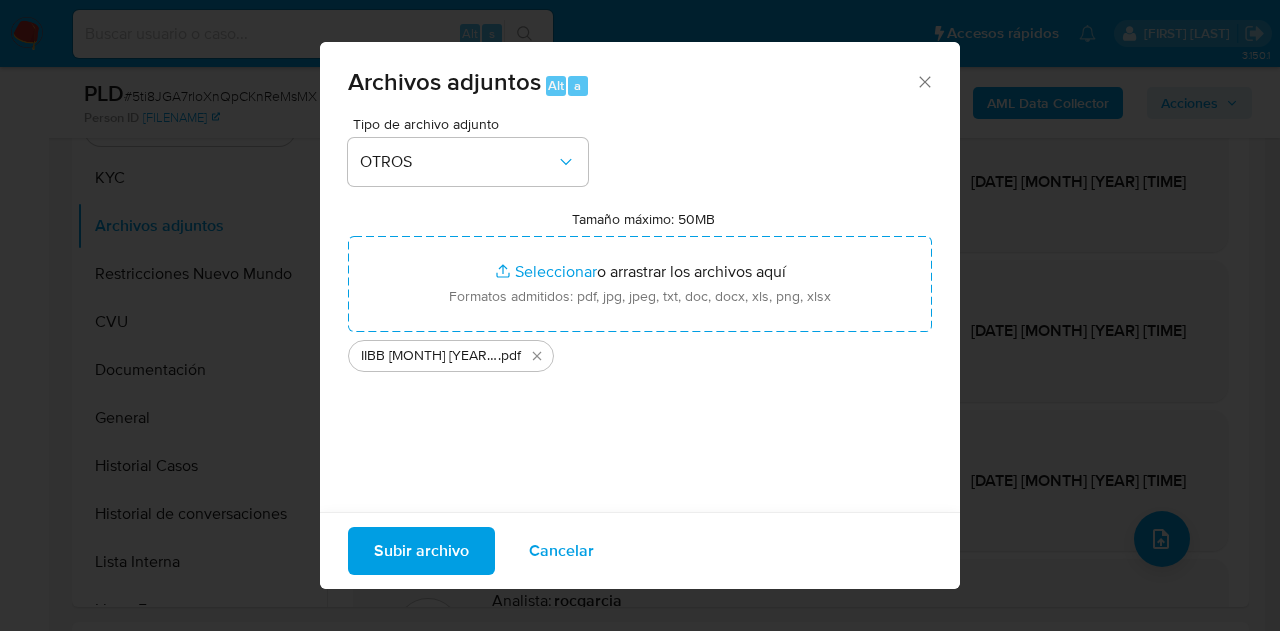click on "Subir archivo" at bounding box center (421, 551) 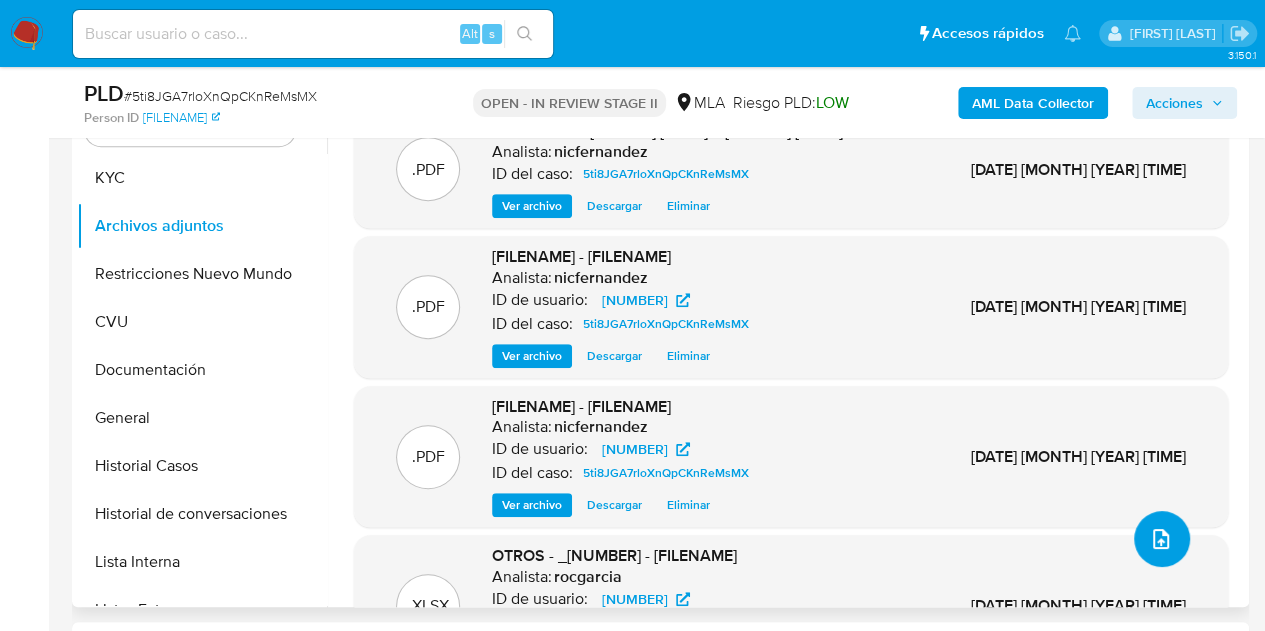 click 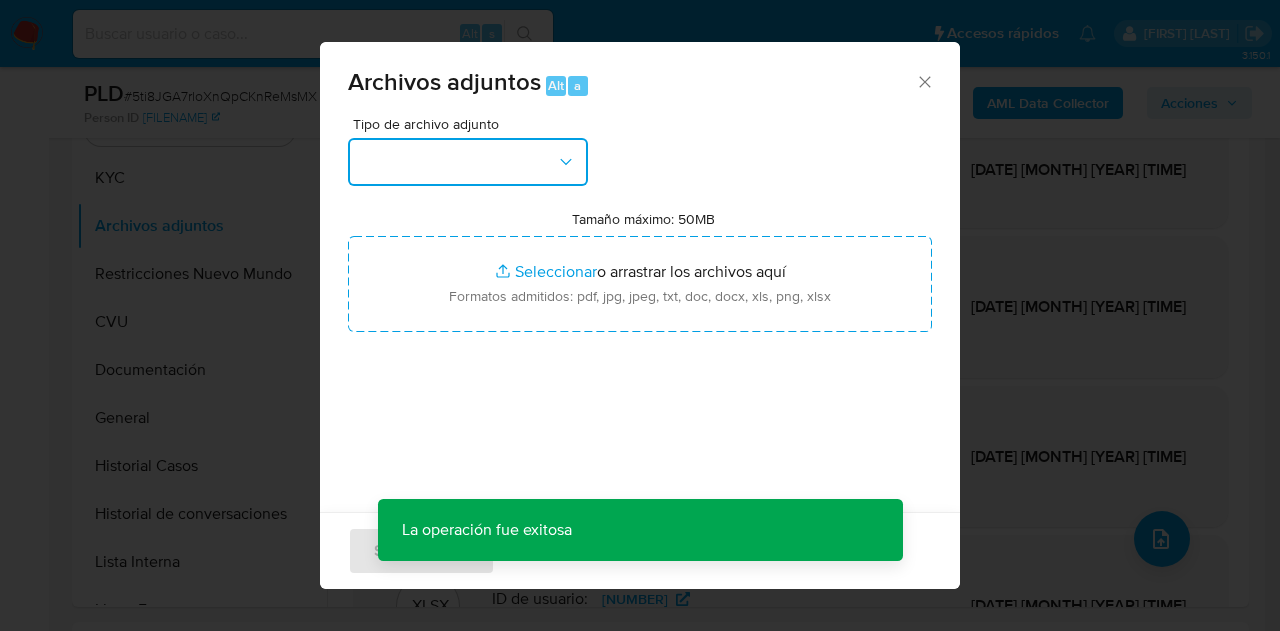 click at bounding box center [468, 162] 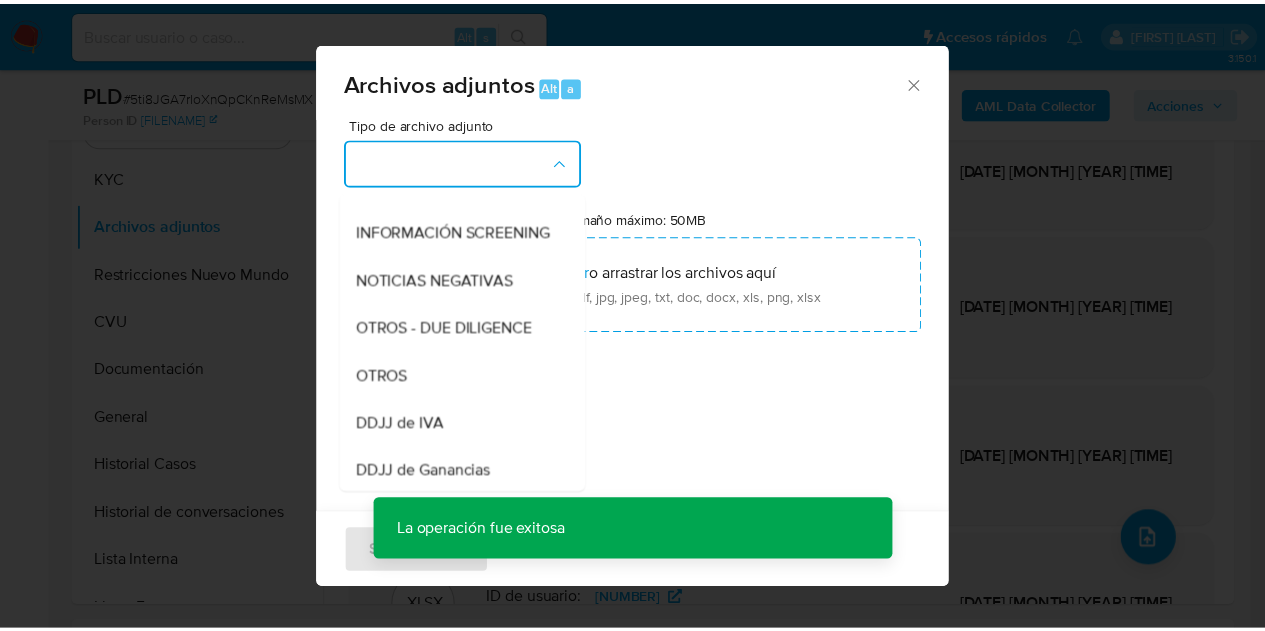 scroll, scrollTop: 292, scrollLeft: 0, axis: vertical 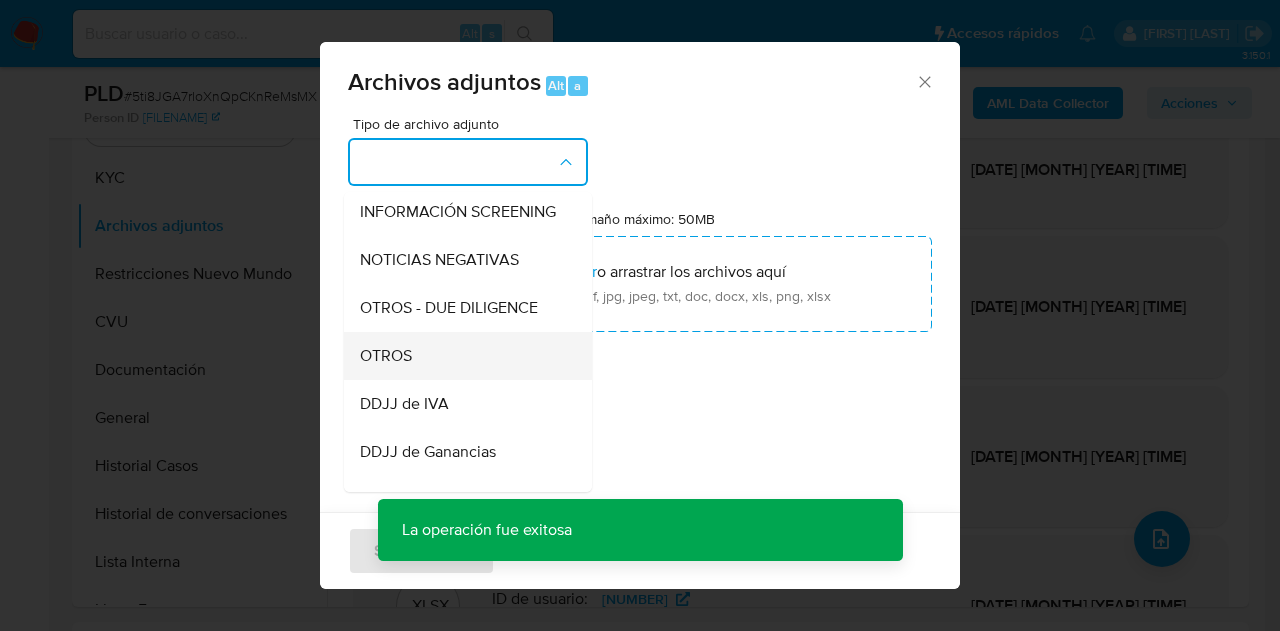 click on "OTROS" at bounding box center (462, 356) 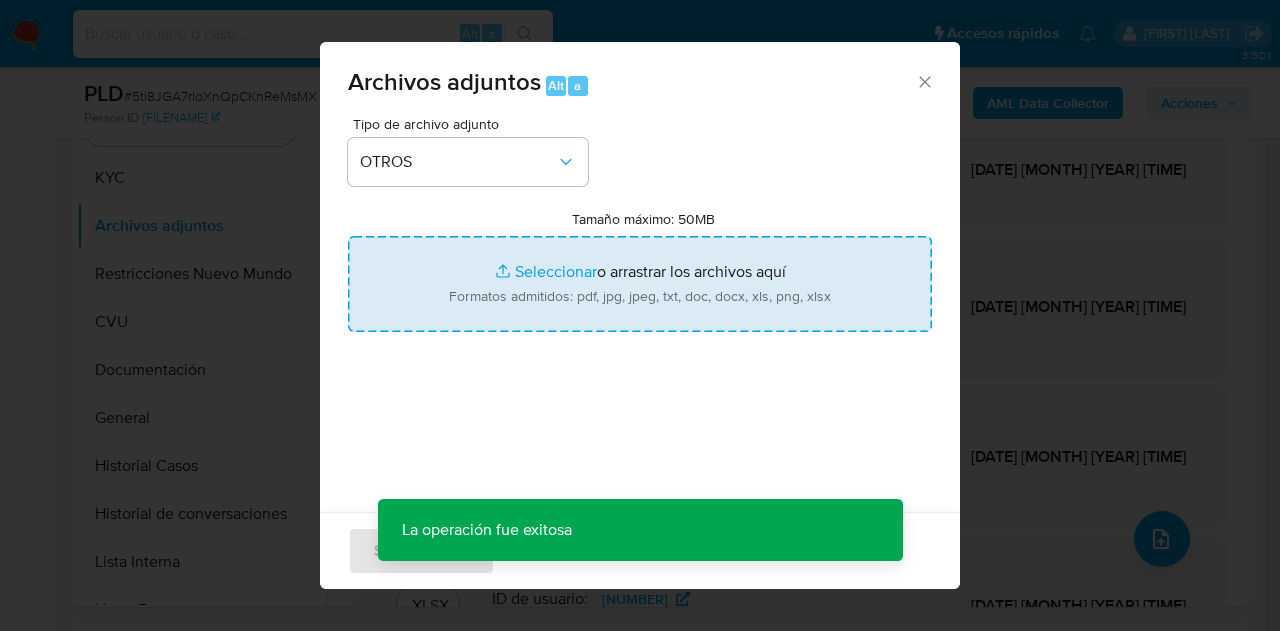 click on "Tamaño máximo: 50MB Seleccionar archivos" at bounding box center [640, 284] 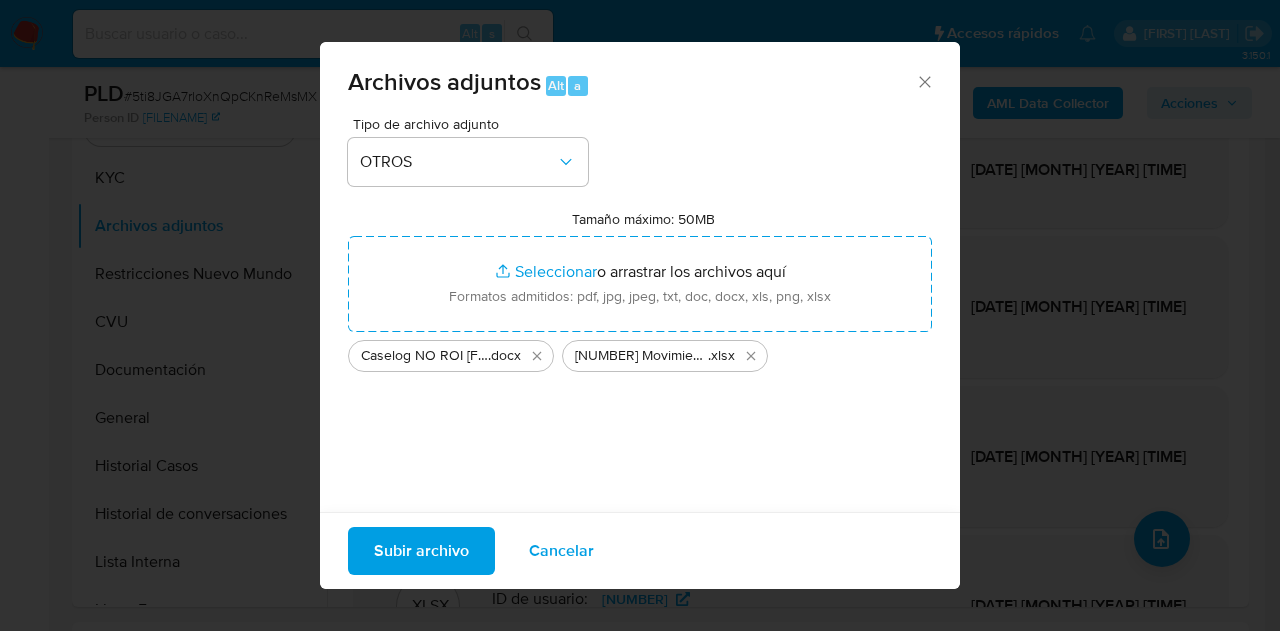 click on "Subir archivo" at bounding box center [421, 551] 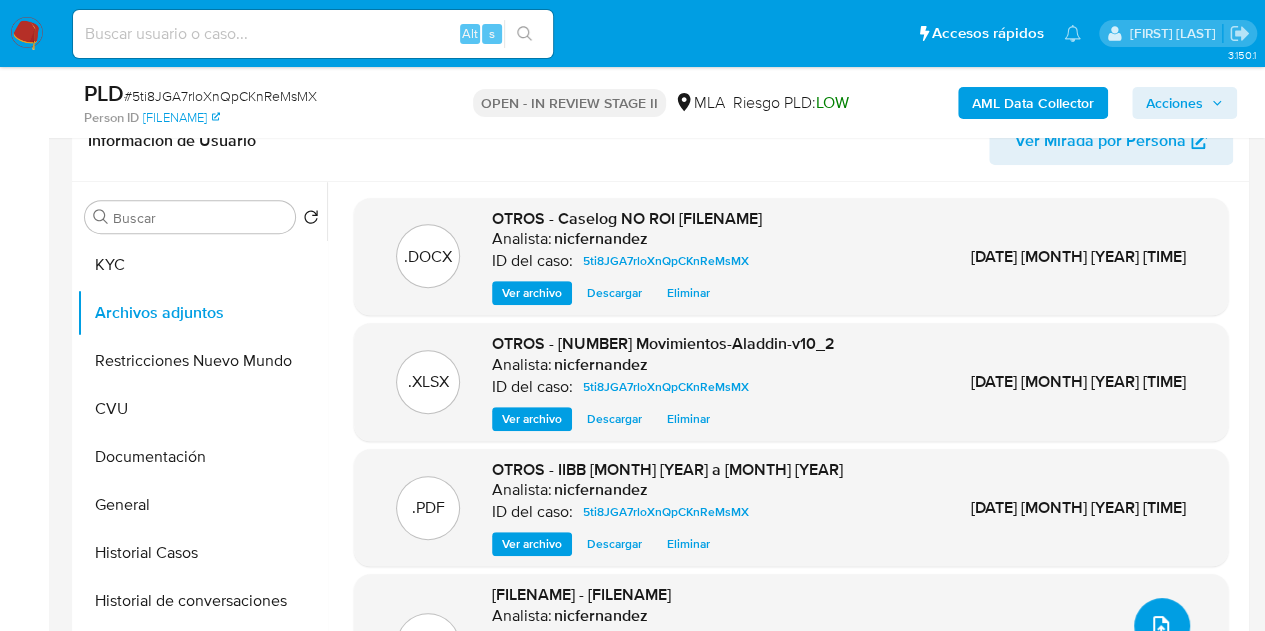 scroll, scrollTop: 332, scrollLeft: 0, axis: vertical 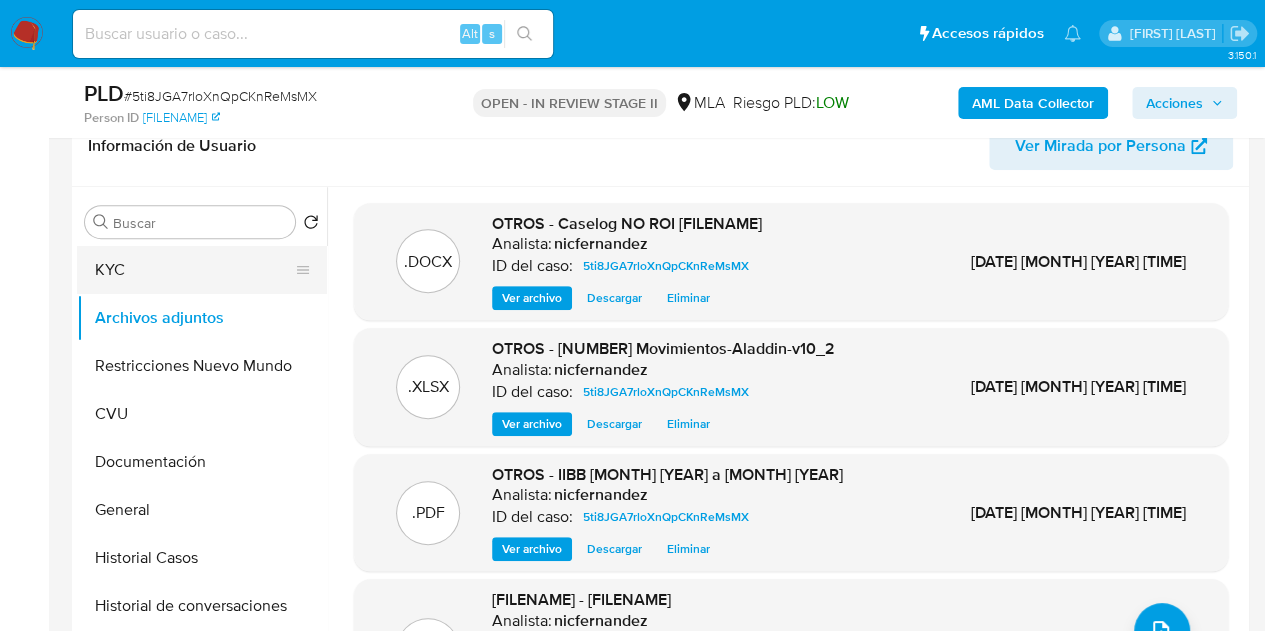 click on "KYC" at bounding box center [194, 270] 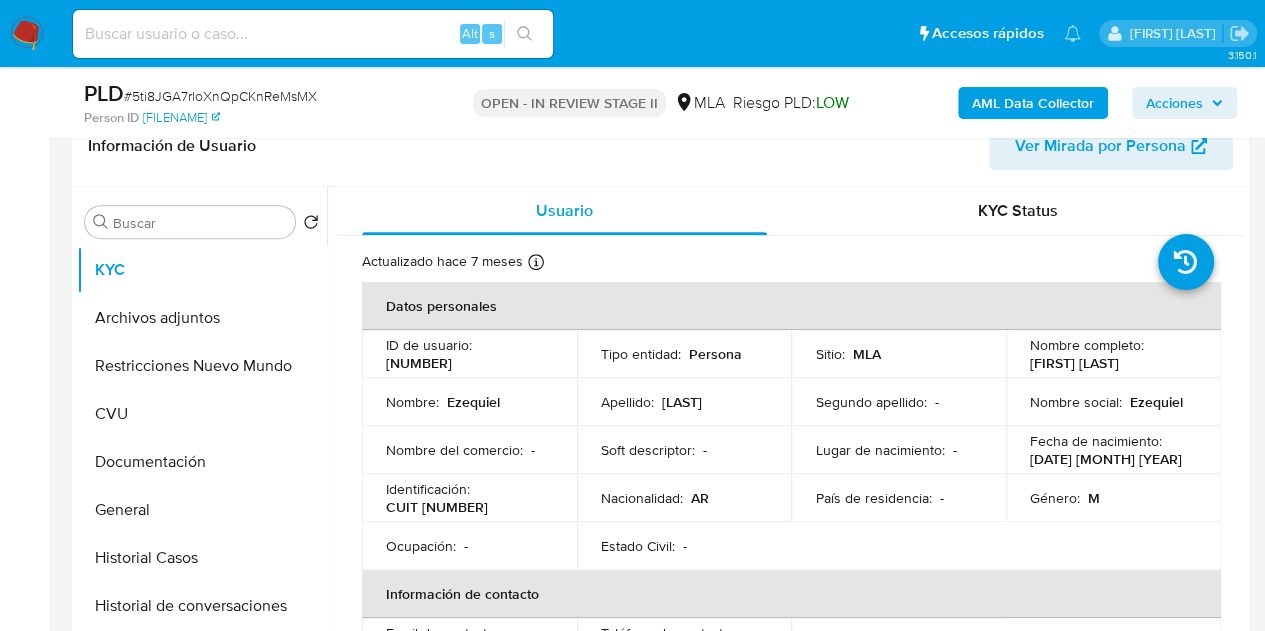 click on "Actualizado hace 7 meses   Creado: 14/03/2020 01:28:21 Actualizado: 06/01/2025 14:37:18 Datos personales   ID de usuario :    52994679   Tipo entidad :    Persona   Sitio :    MLA   Nombre completo :    Ezequiel Zampaglione   Nombre :    Ezequiel   Apellido :    Zampaglione   Segundo apellido :    -   Nombre social :    Ezequiel   Nombre del comercio :    -   Soft descriptor :    -   Lugar de nacimiento :    -   Fecha de nacimiento :    02/11/1983   Identificación :    CUIT 23305754439   Nacionalidad :    AR   País de residencia :    -   Género :    M   Ocupación :    -   Estado Civil :    - Información de contacto   Email de contacto :    eze19leon@hotmail.com   Teléfono de contacto :    (221) 5751715   Nombre corporativo :    - Verificación y cumplimiento   Nivel de KYC :    verified   Sujeto obligado :    No   Fatca :    No   PEP autodeclarado :    No   PEP confirmado   Obtenido de listas internas :    No   Tipo de Confirmación PEP :    - Datos transaccionales   :      :" at bounding box center (791, 1022) 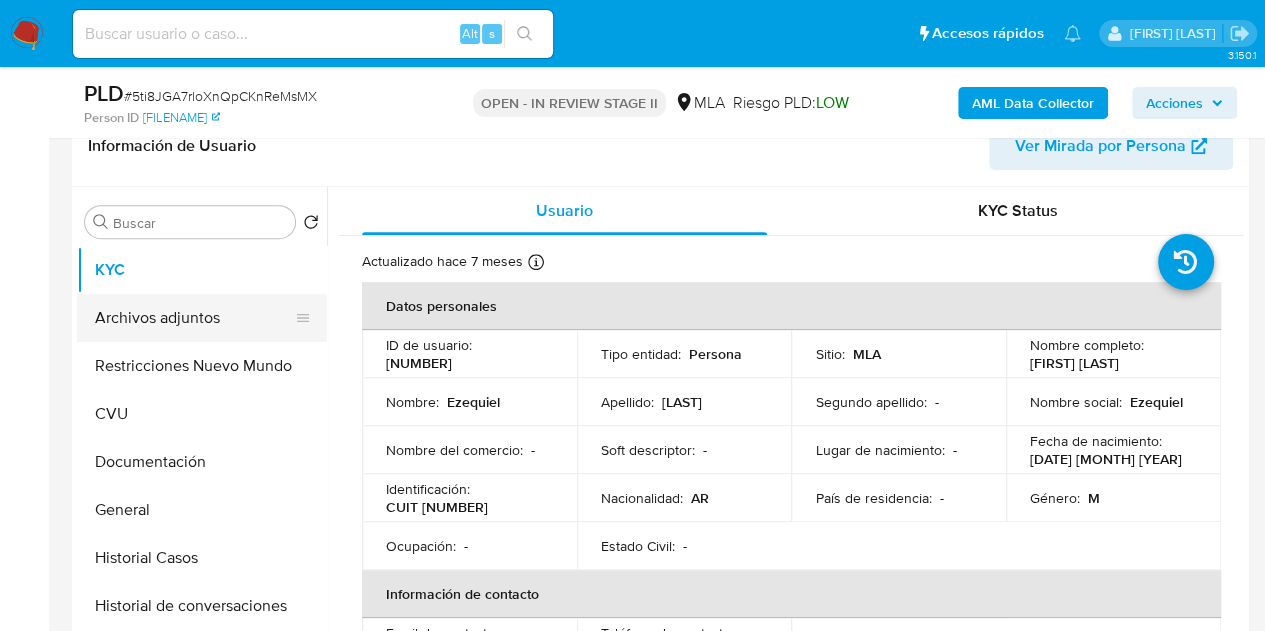 click on "Archivos adjuntos" at bounding box center [194, 318] 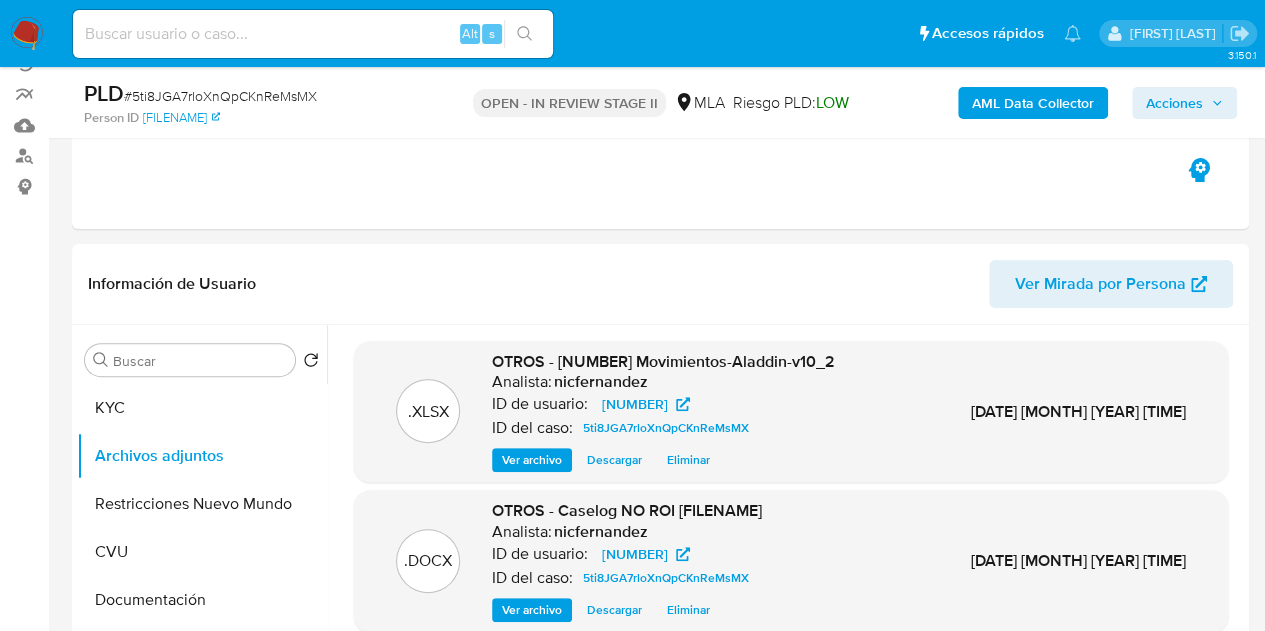 scroll, scrollTop: 146, scrollLeft: 0, axis: vertical 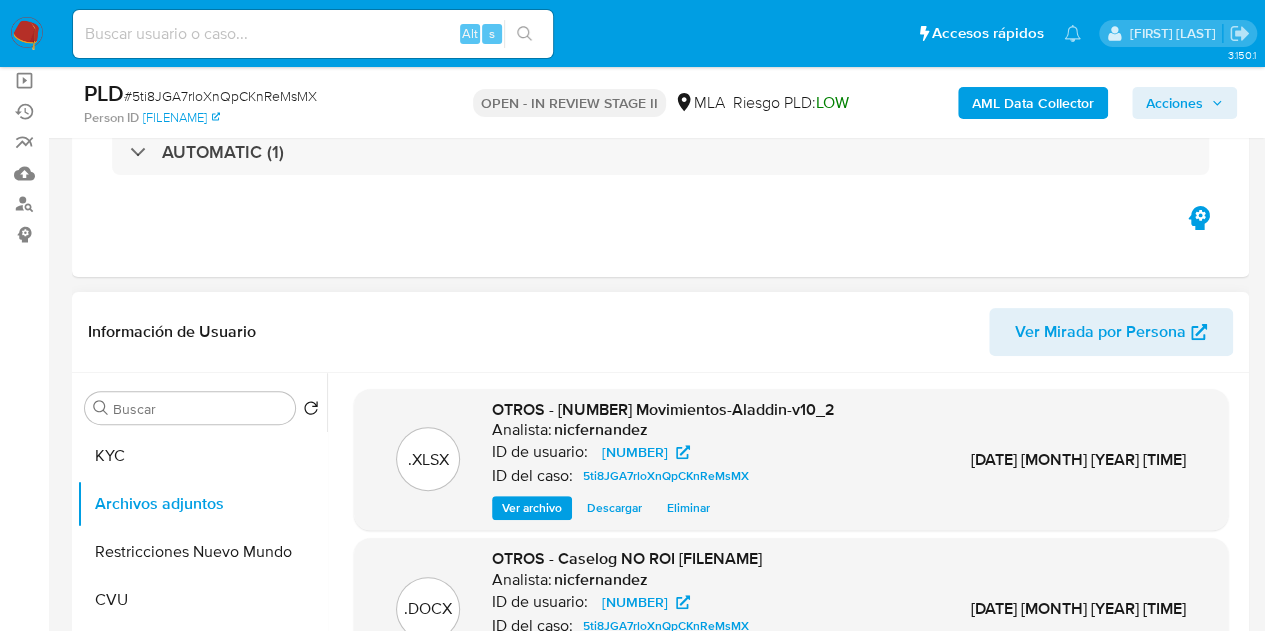 click on ".XLSX OTROS - 52994679 Movimientos-Aladdin-v10_2 Analista: nicfernandez ID de usuario: 52994679 ID del caso: 5ti8JGA7rloXnQpCKnReMsMX Ver archivo Descargar Eliminar 08/Ago/2025 17:07:15" at bounding box center [791, 460] 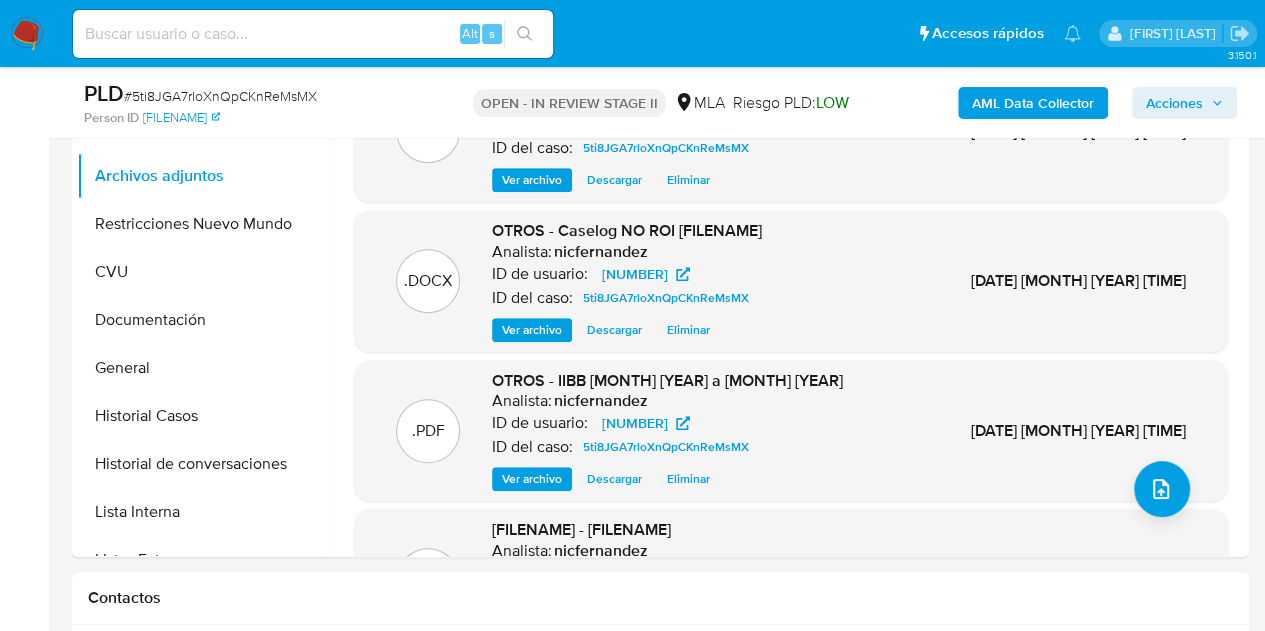 scroll, scrollTop: 346, scrollLeft: 0, axis: vertical 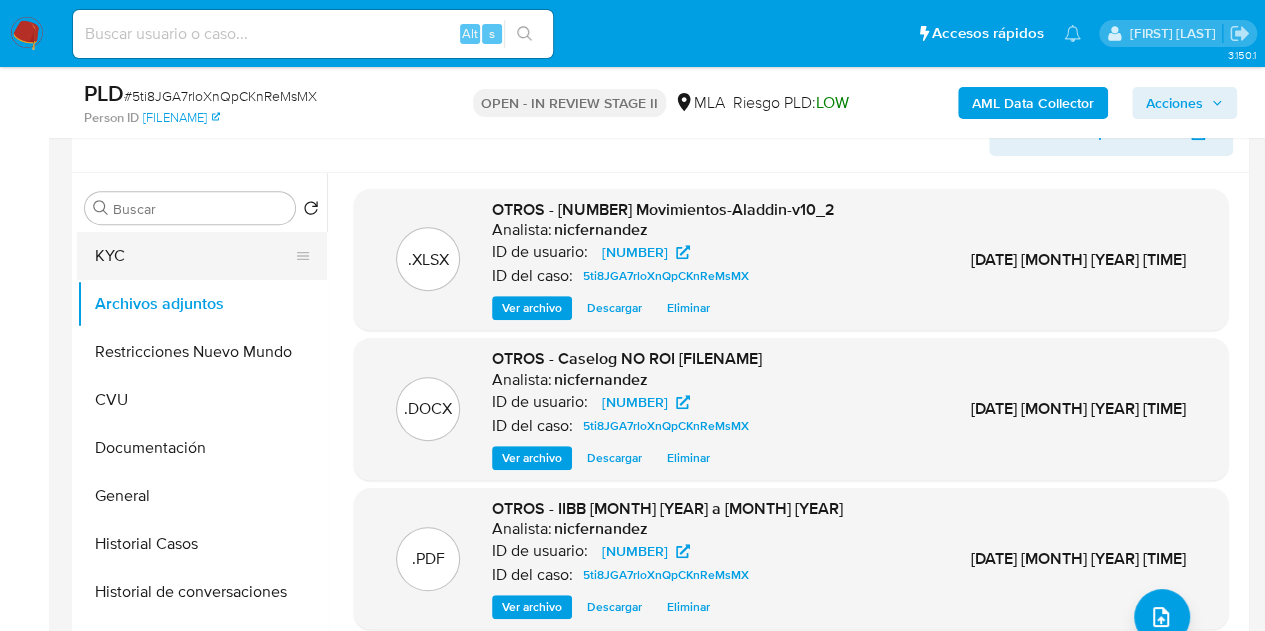 click on "KYC" at bounding box center (194, 256) 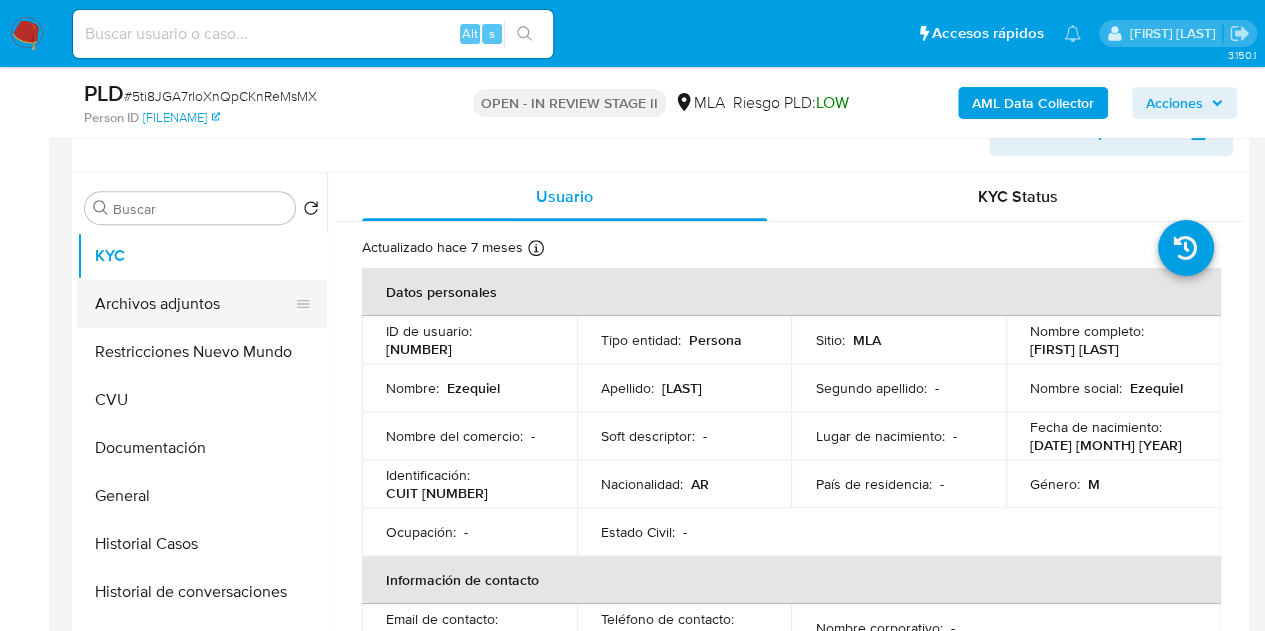 click on "Archivos adjuntos" at bounding box center [194, 304] 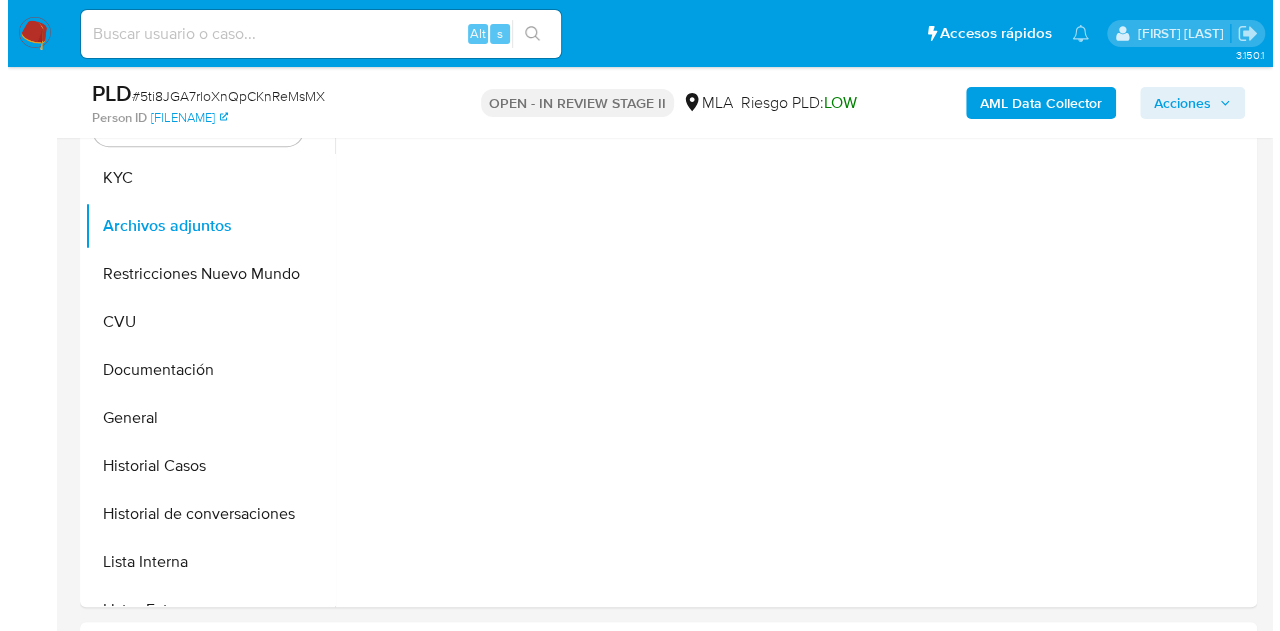 scroll, scrollTop: 392, scrollLeft: 0, axis: vertical 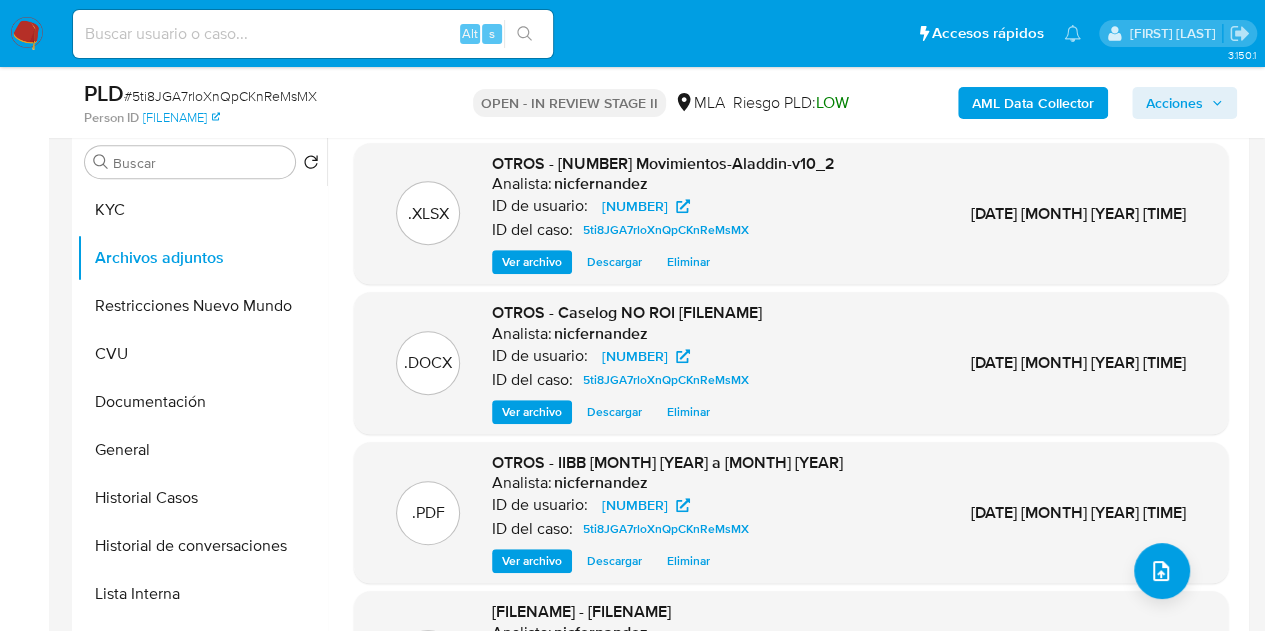click on "Ver archivo" at bounding box center [532, 412] 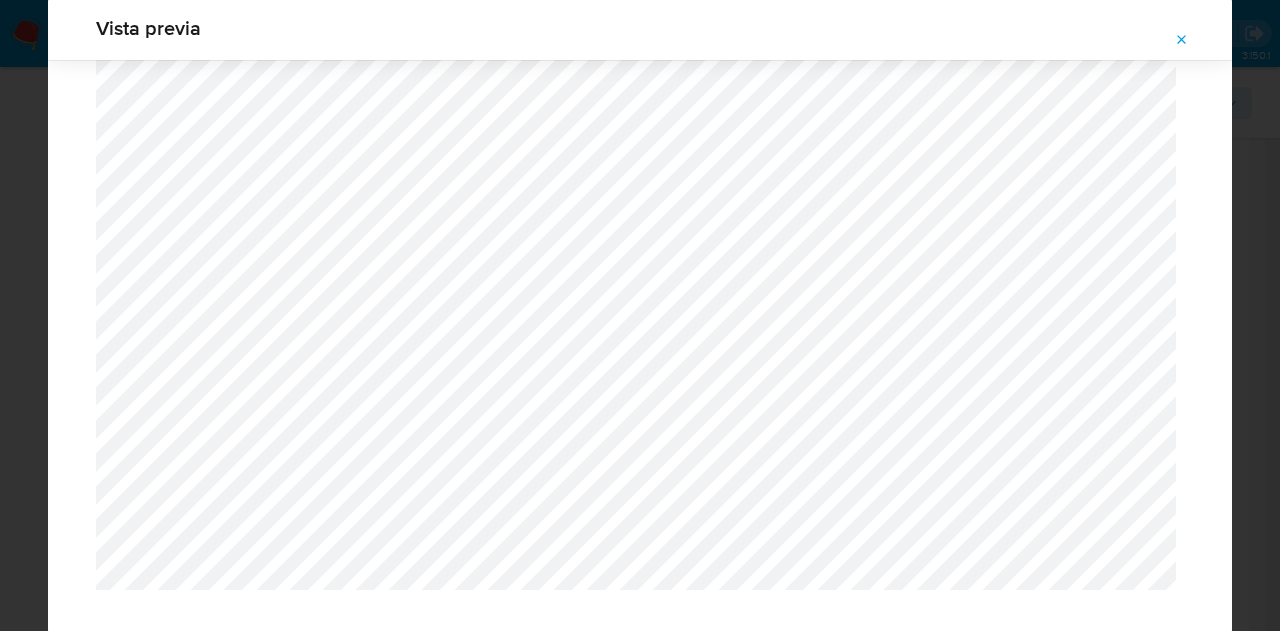 scroll, scrollTop: 1952, scrollLeft: 0, axis: vertical 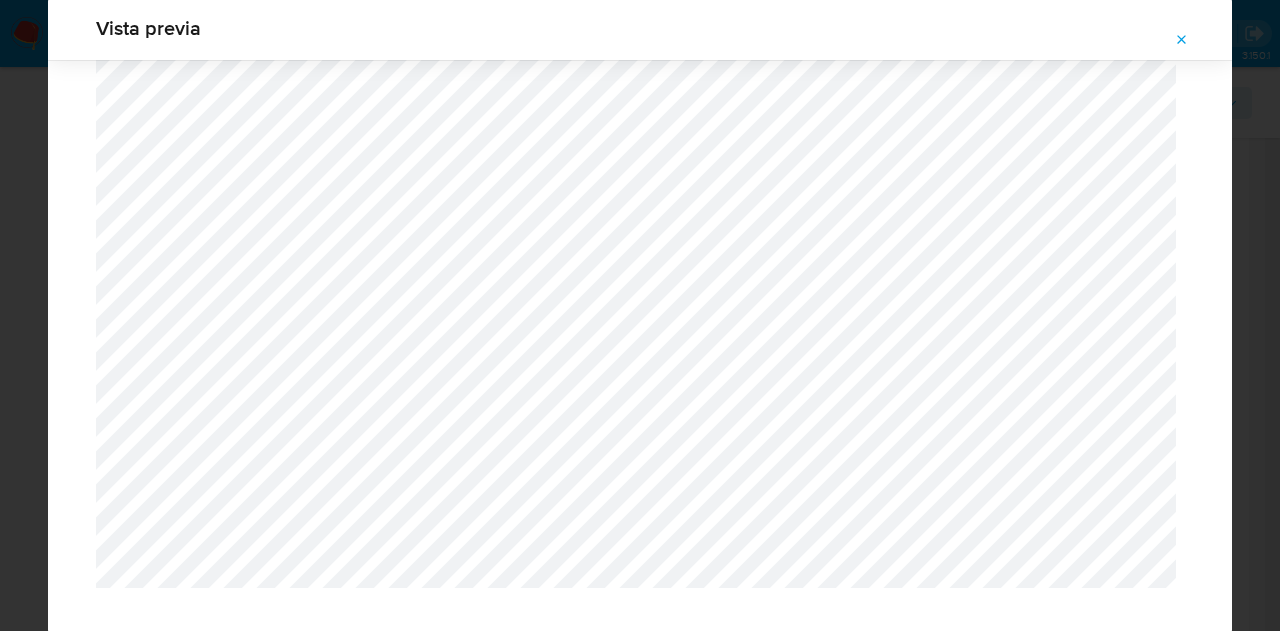 click 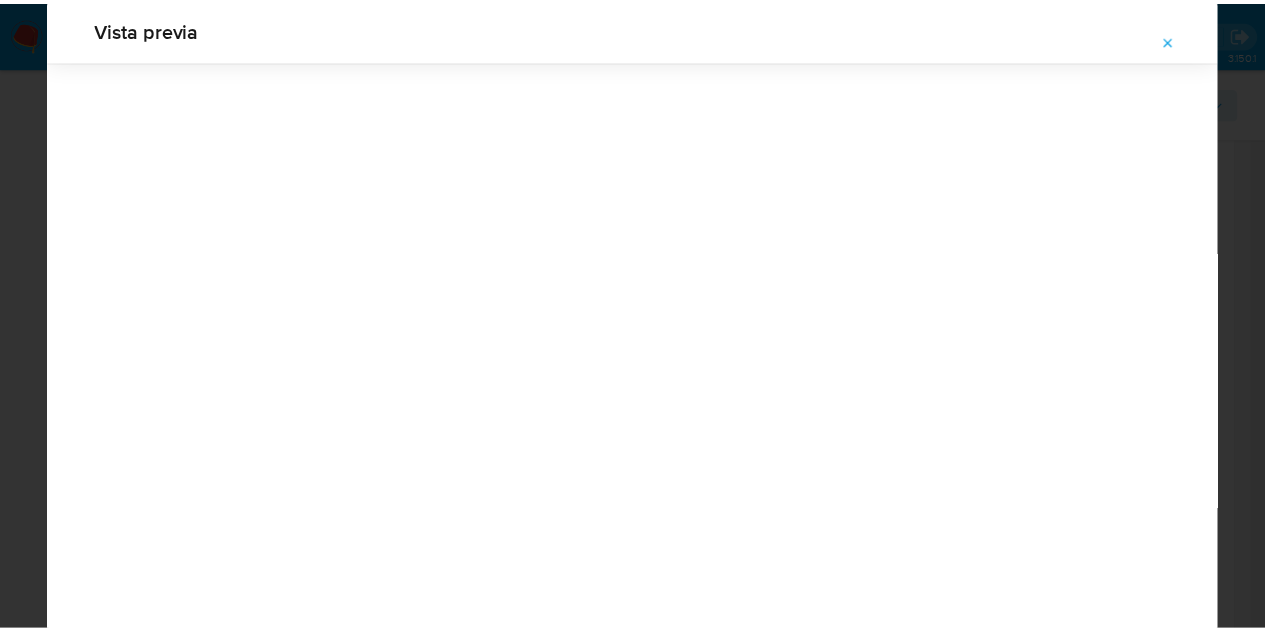 scroll, scrollTop: 64, scrollLeft: 0, axis: vertical 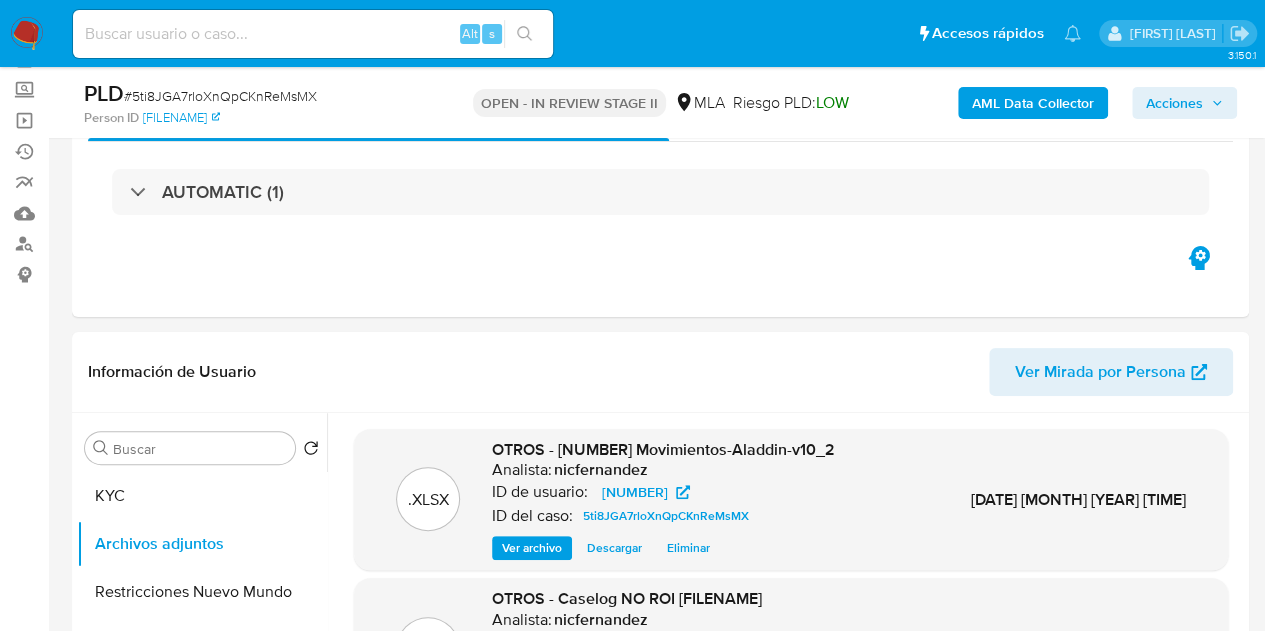 click on "Acciones" at bounding box center (1174, 103) 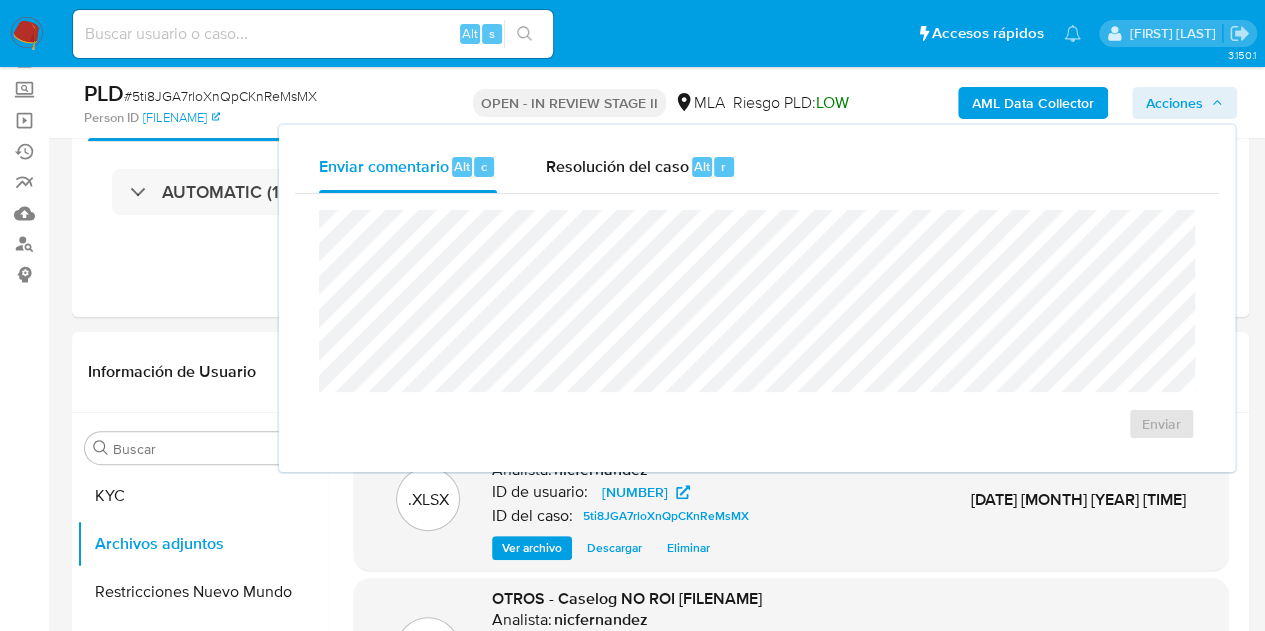 drag, startPoint x: 643, startPoint y: 172, endPoint x: 650, endPoint y: 199, distance: 27.89265 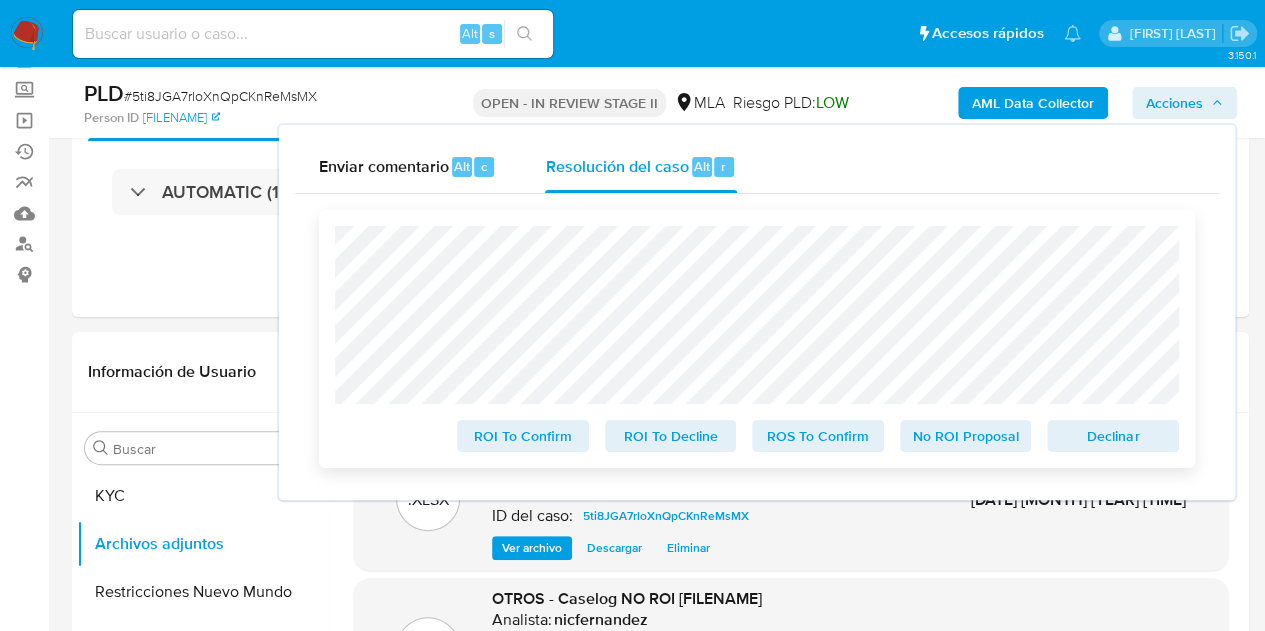 click on "No ROI Proposal" at bounding box center (966, 436) 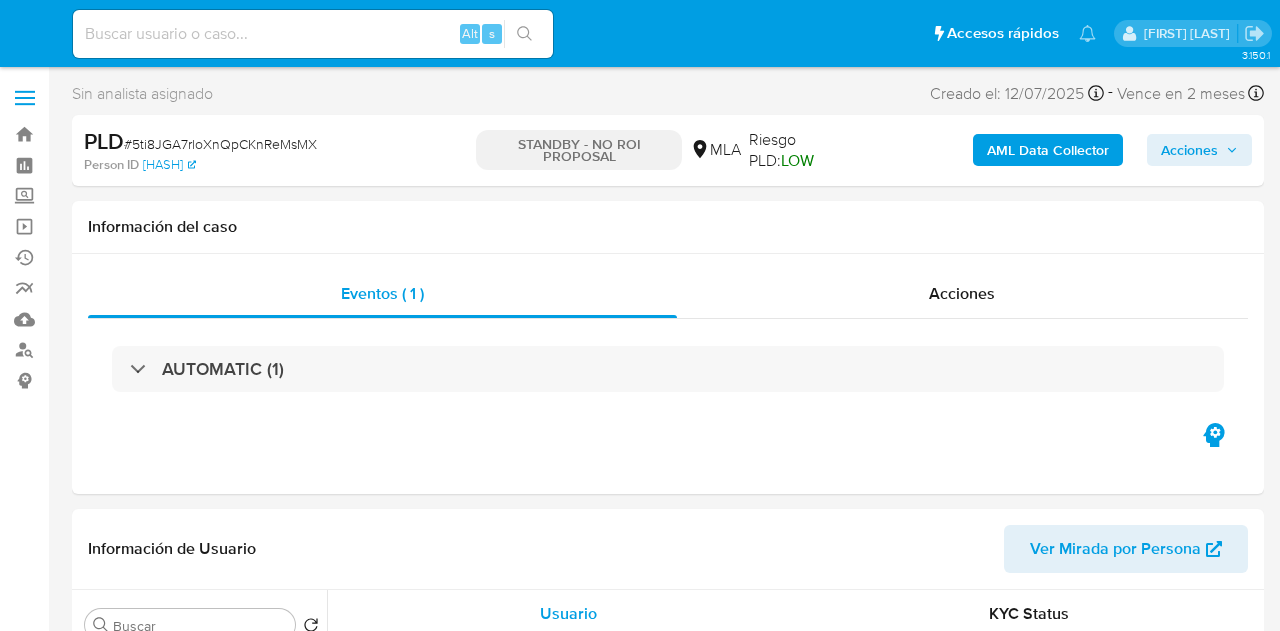 select on "10" 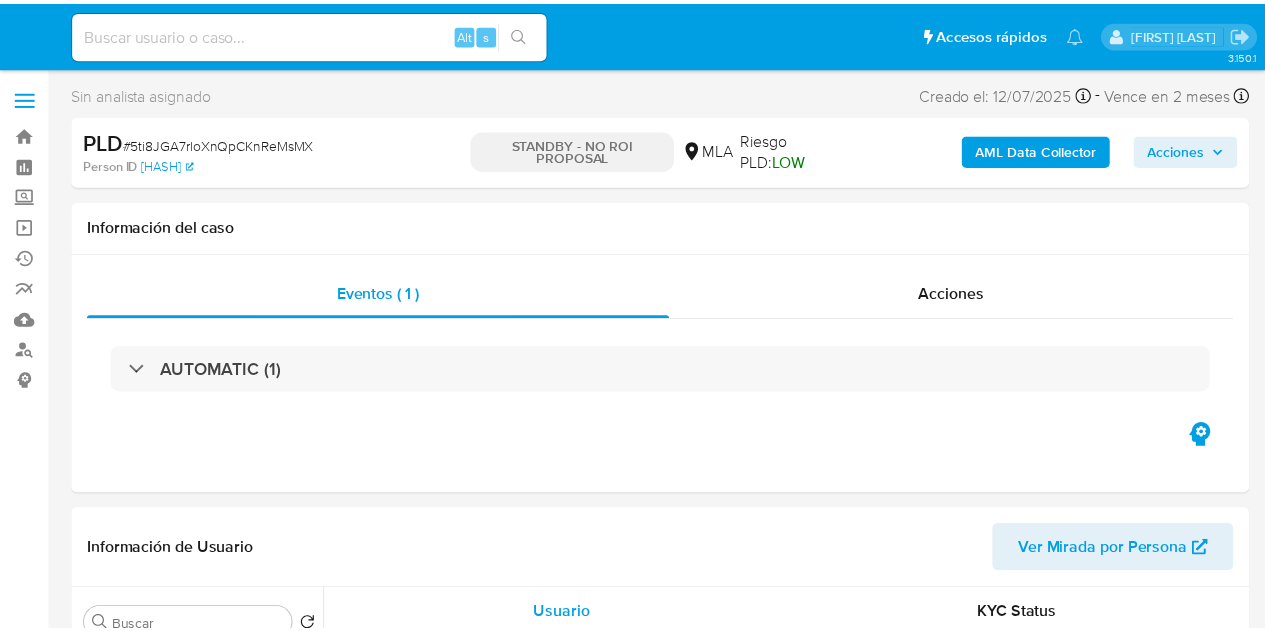 scroll, scrollTop: 0, scrollLeft: 0, axis: both 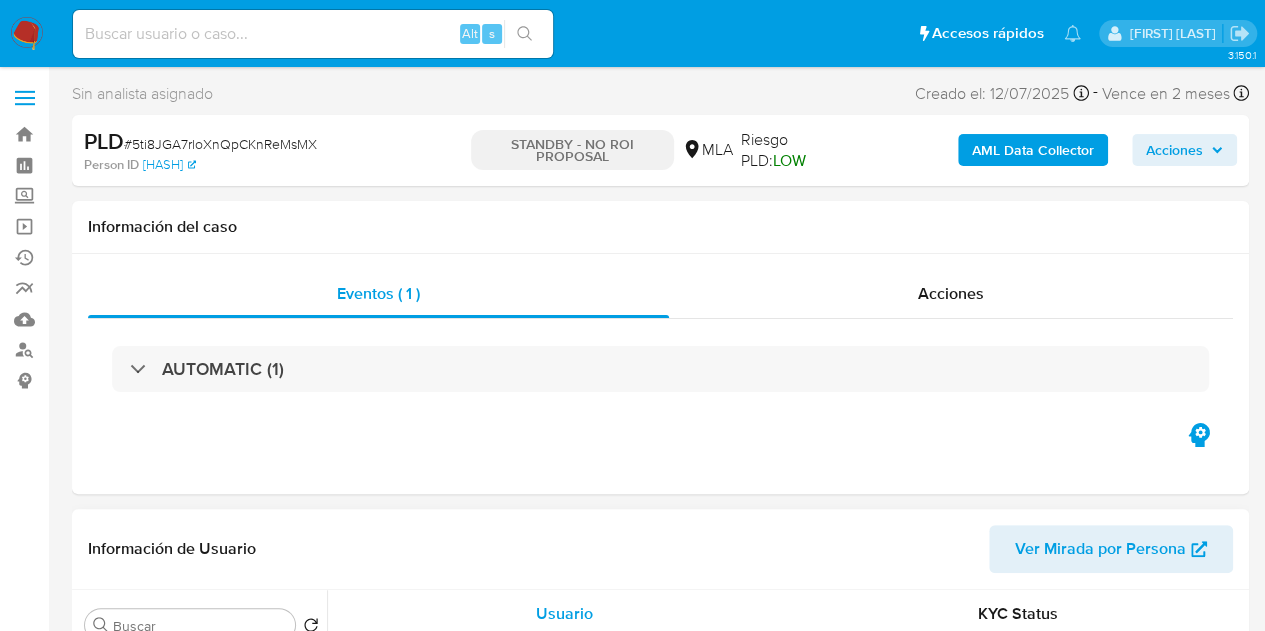 select on "10" 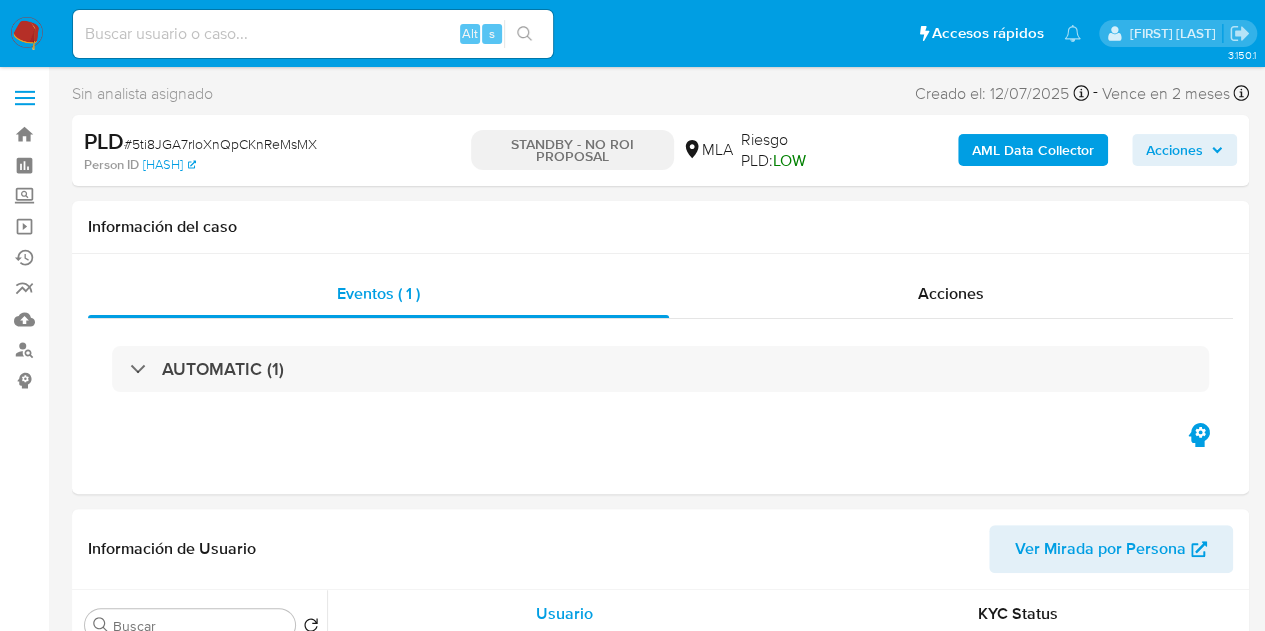 scroll, scrollTop: 70, scrollLeft: 0, axis: vertical 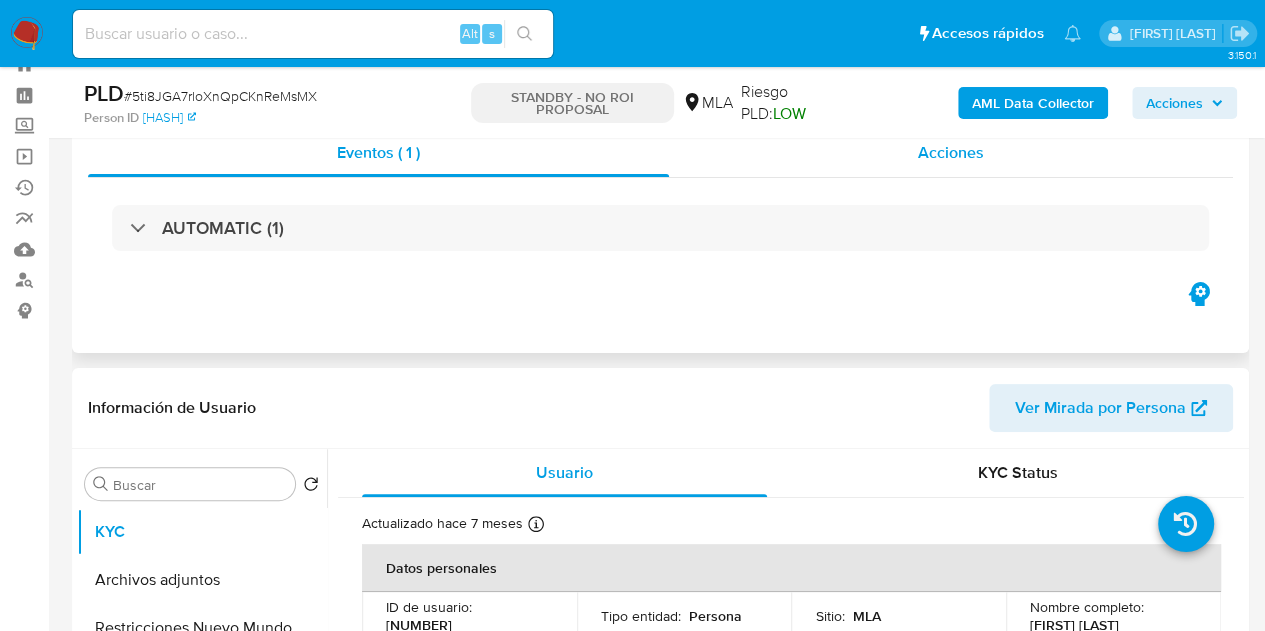 click on "Acciones" at bounding box center [951, 153] 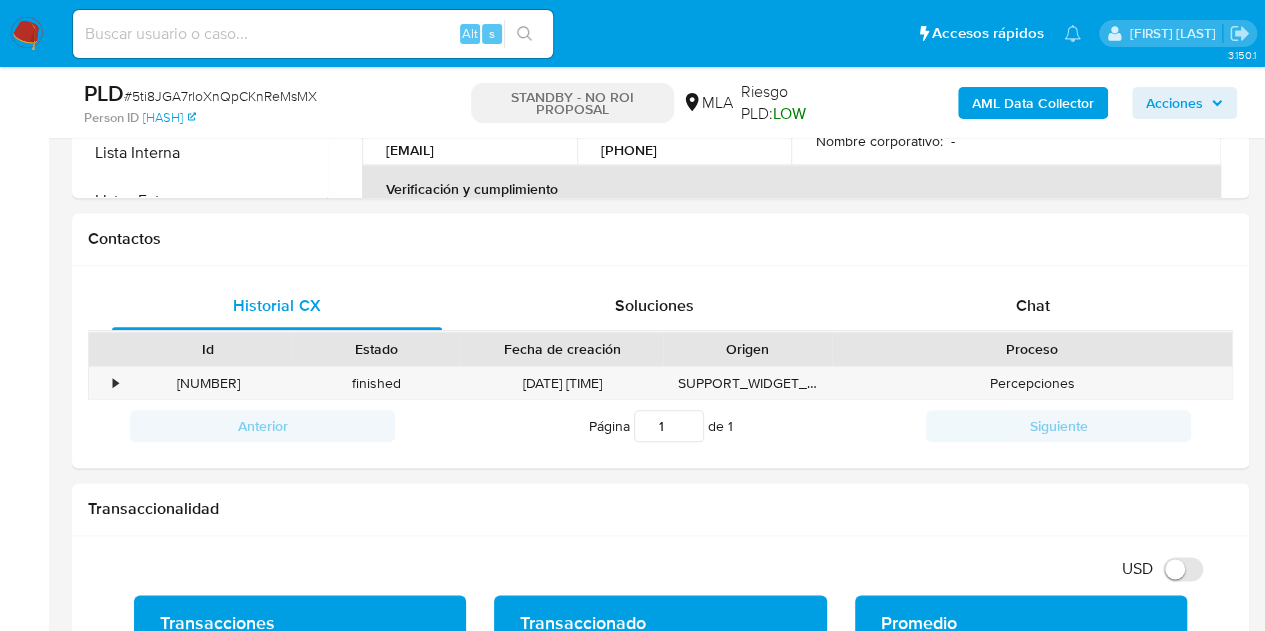 scroll, scrollTop: 1035, scrollLeft: 0, axis: vertical 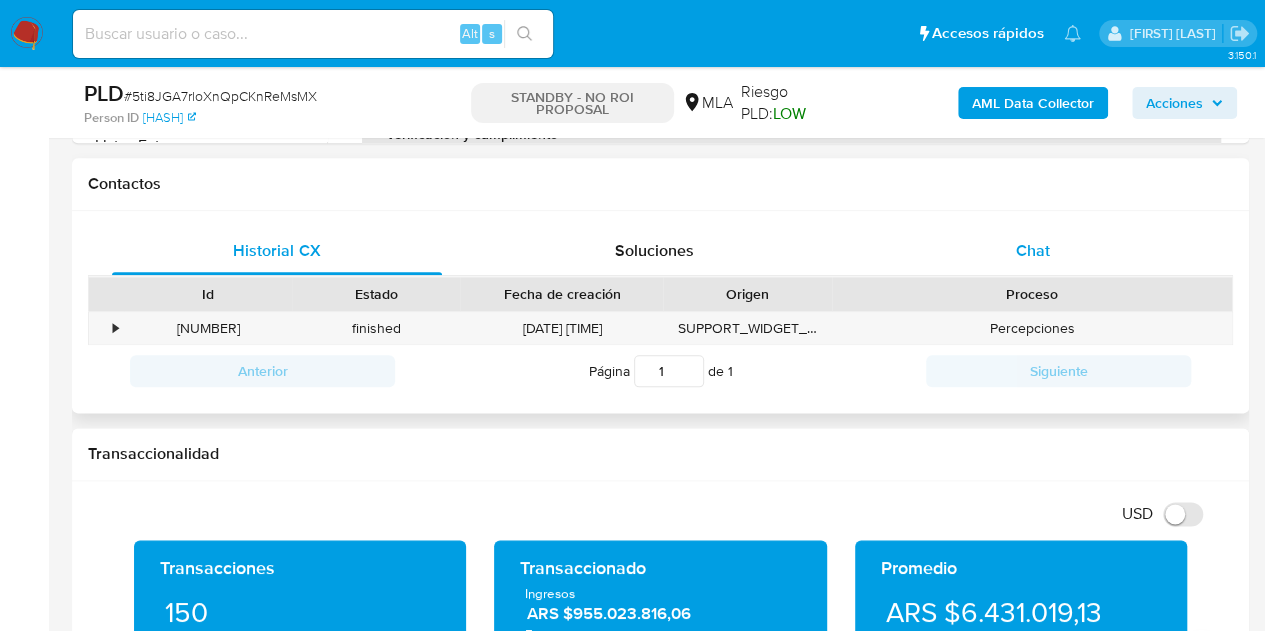 click on "Chat" at bounding box center [1033, 251] 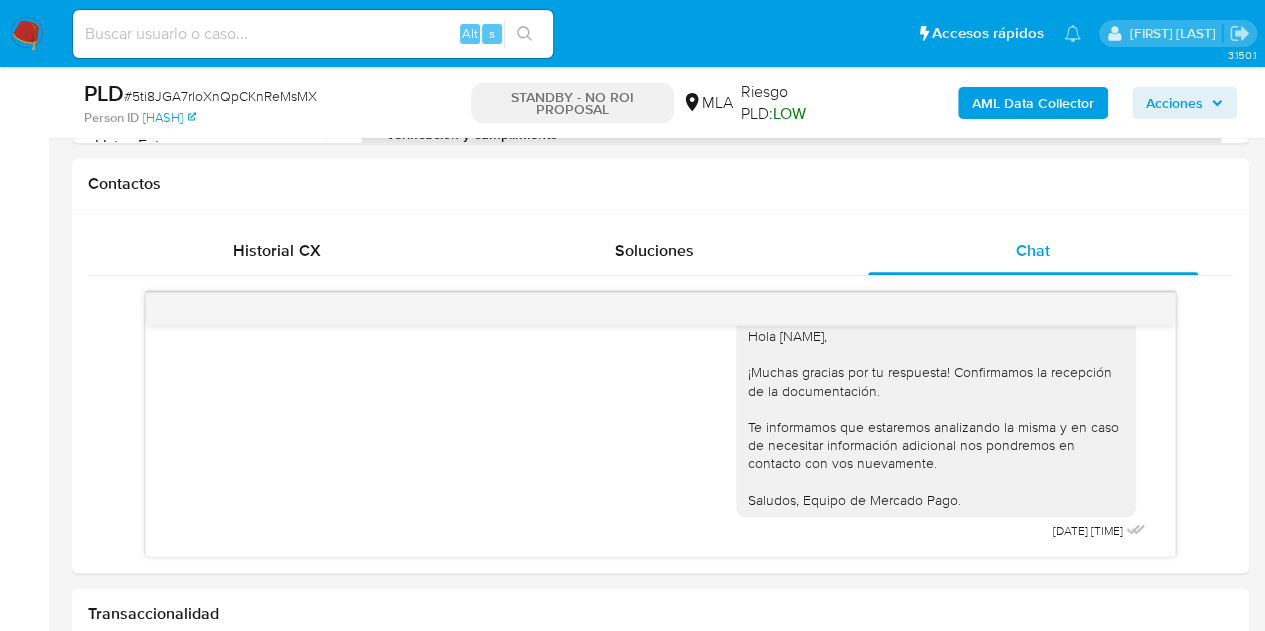 scroll, scrollTop: 1895, scrollLeft: 0, axis: vertical 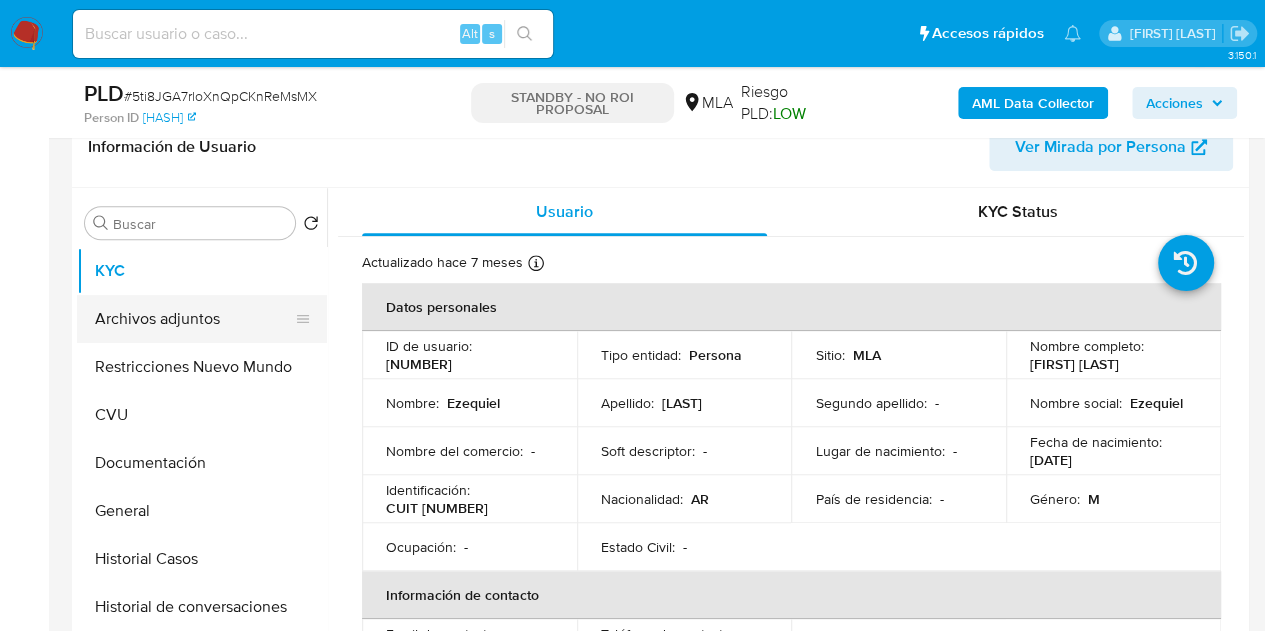 click on "Archivos adjuntos" at bounding box center [194, 319] 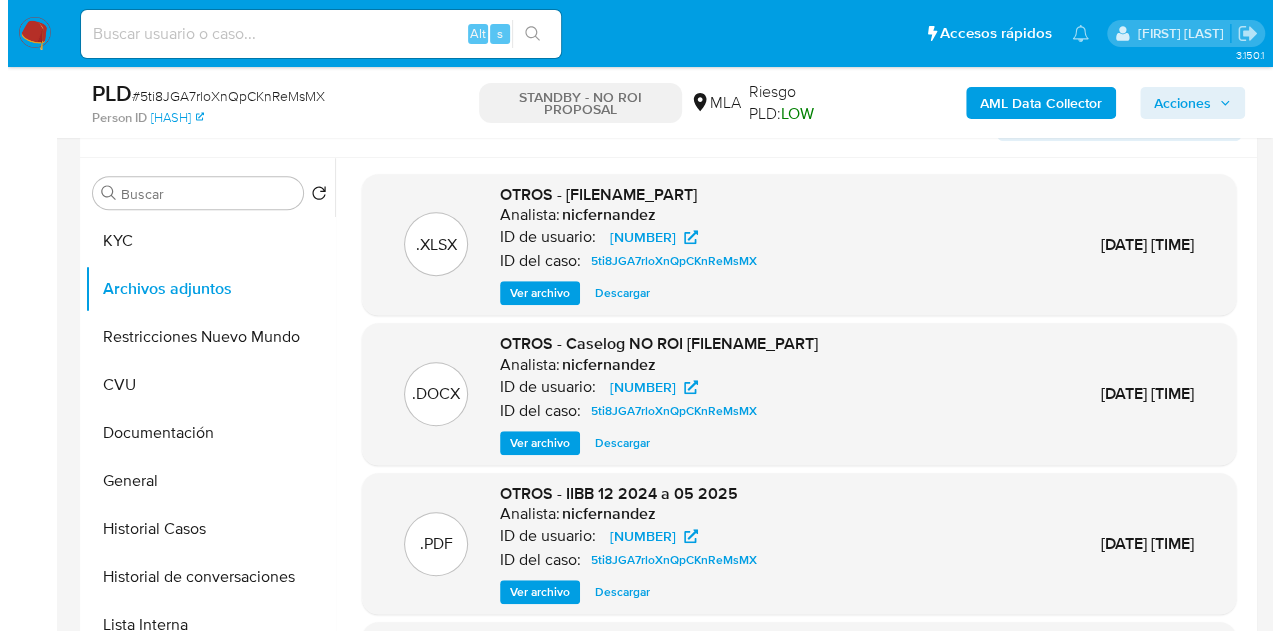 scroll, scrollTop: 484, scrollLeft: 0, axis: vertical 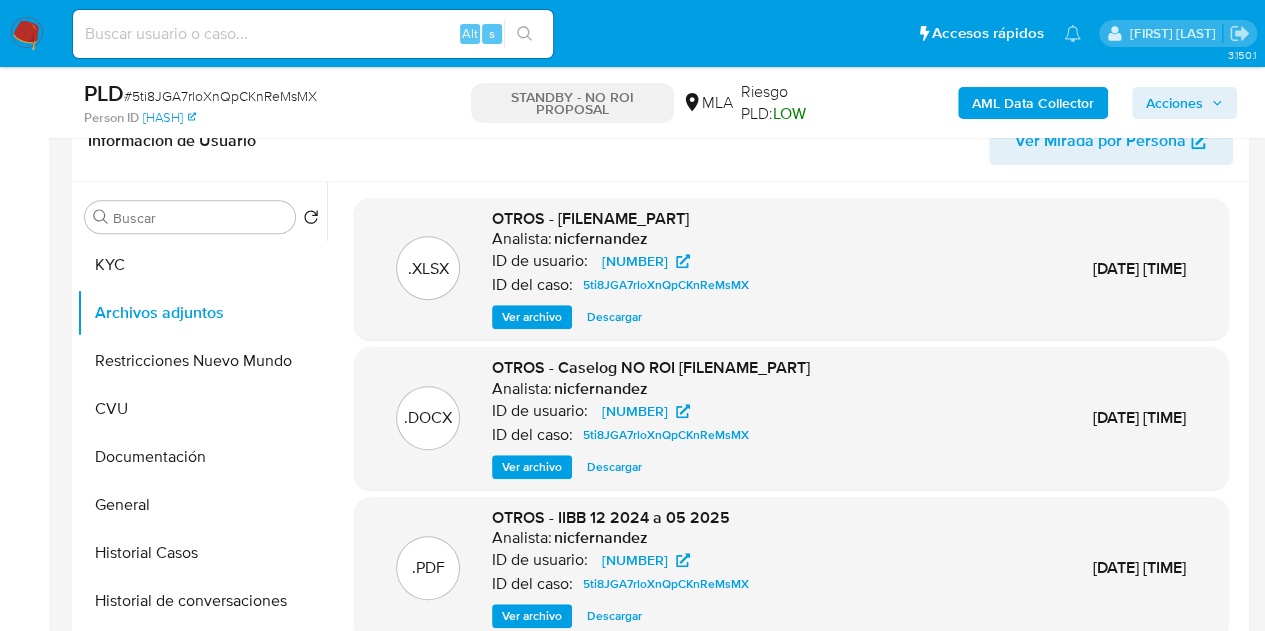 click on "Ver archivo" at bounding box center [532, 467] 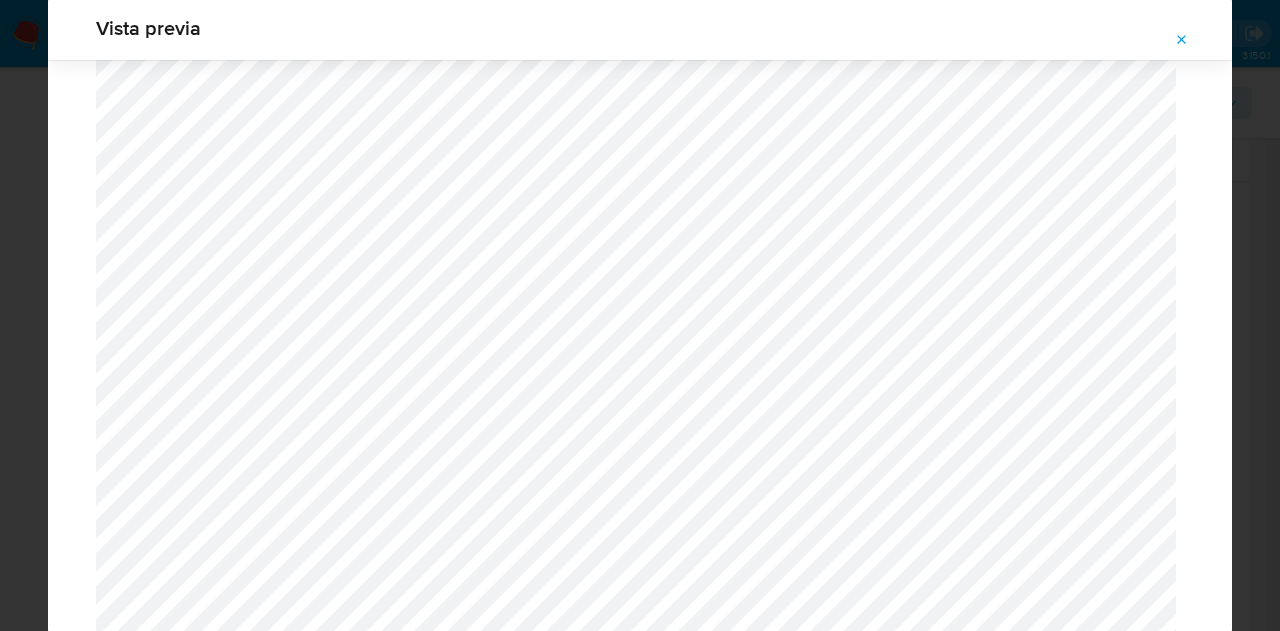 scroll, scrollTop: 1952, scrollLeft: 0, axis: vertical 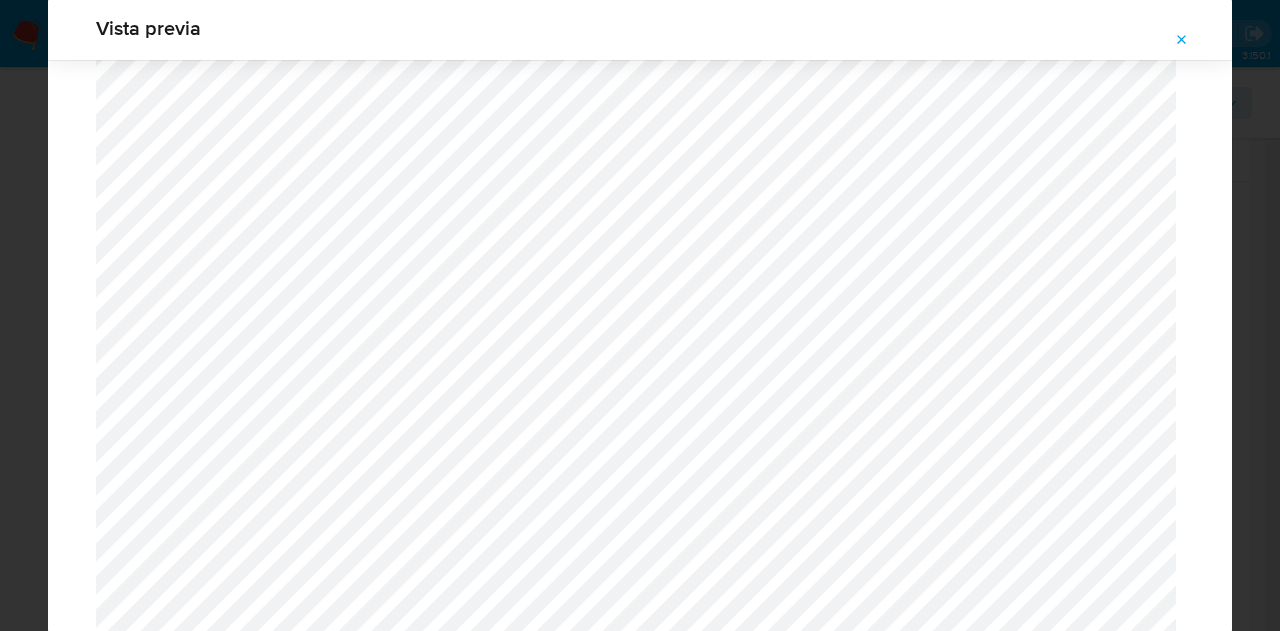 click at bounding box center [1182, 40] 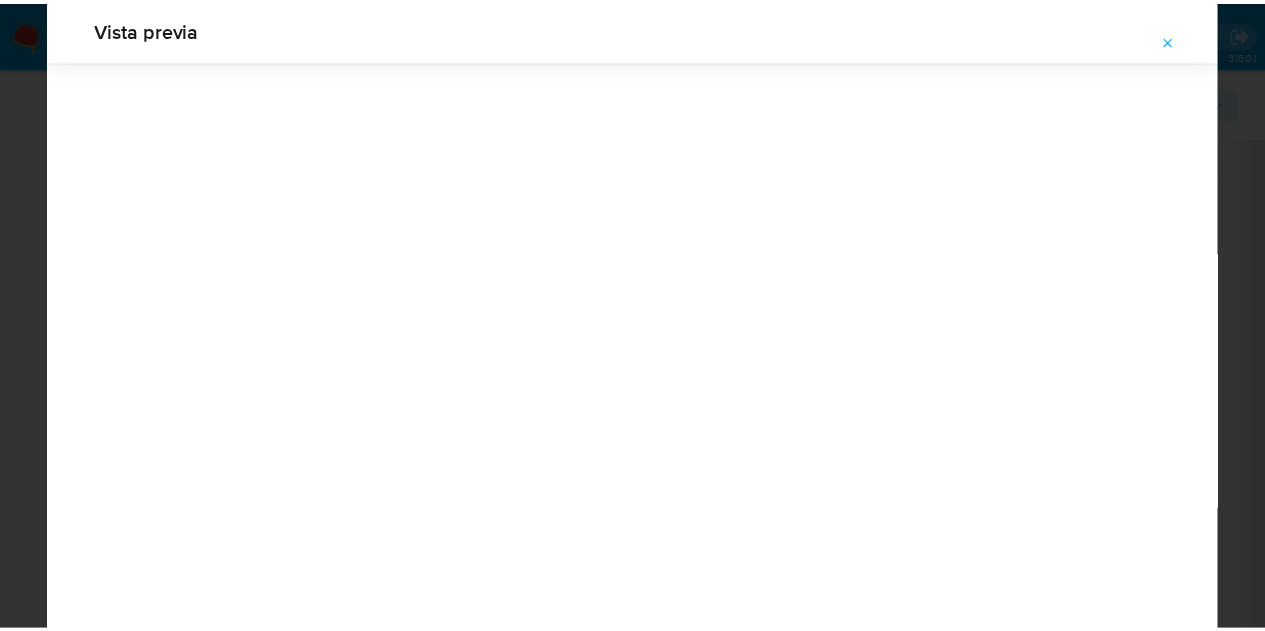 scroll, scrollTop: 64, scrollLeft: 0, axis: vertical 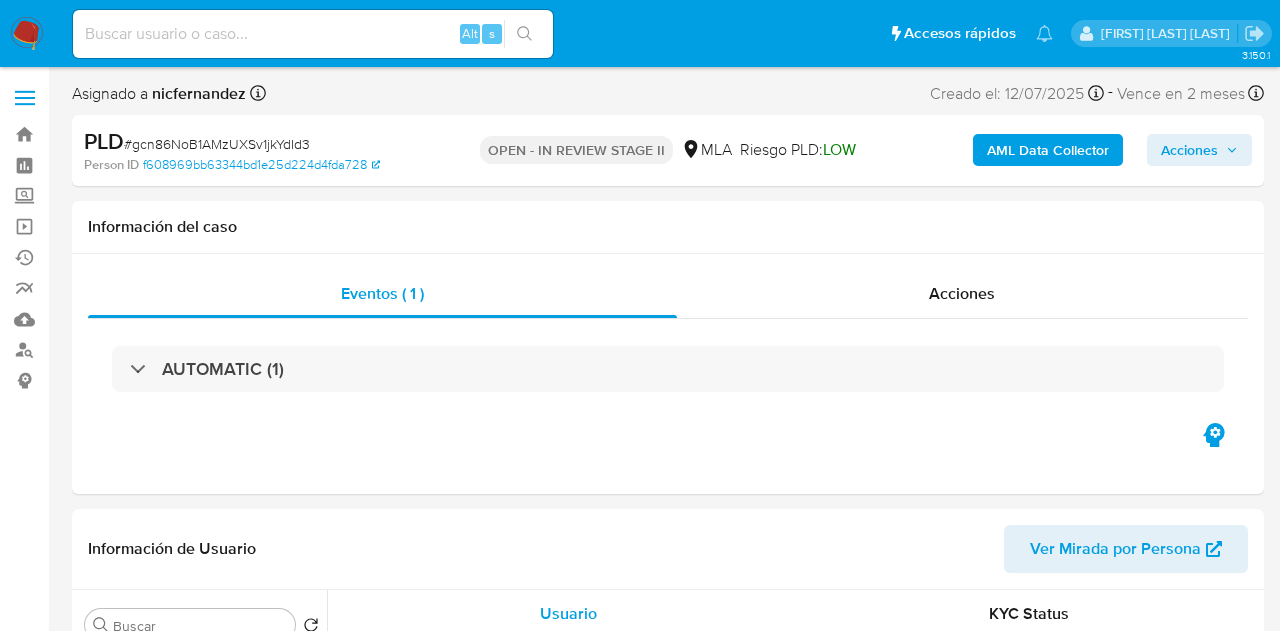 select on "10" 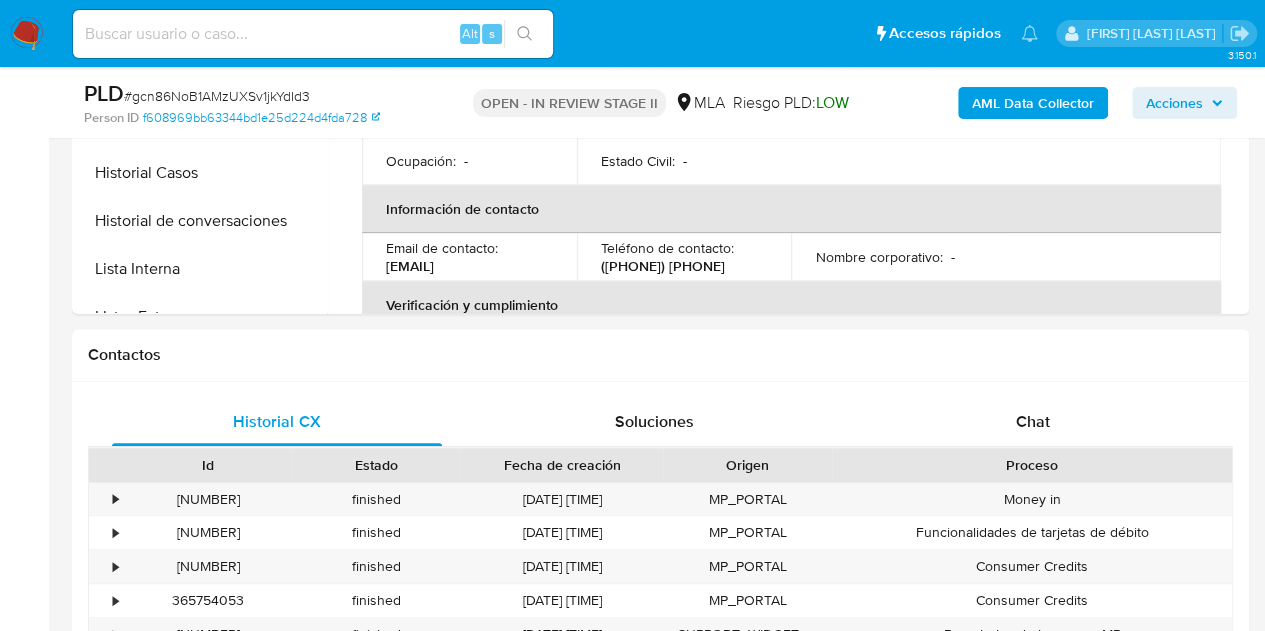 scroll, scrollTop: 931, scrollLeft: 0, axis: vertical 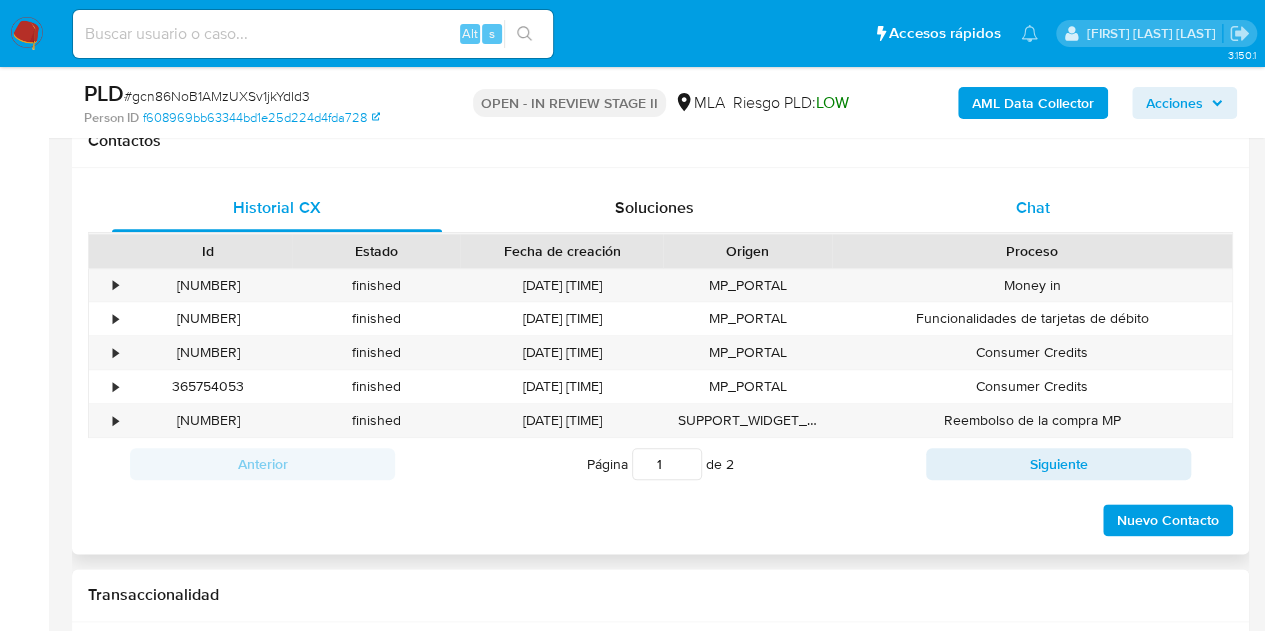 click on "Chat" at bounding box center (1033, 208) 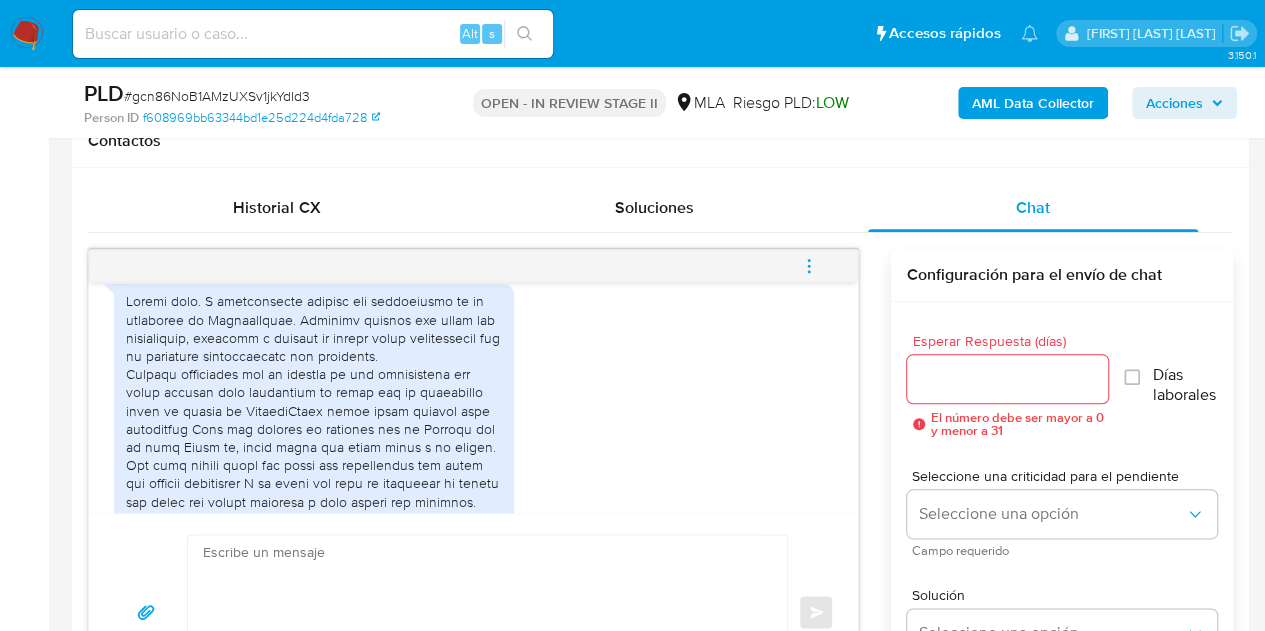 scroll, scrollTop: 1124, scrollLeft: 0, axis: vertical 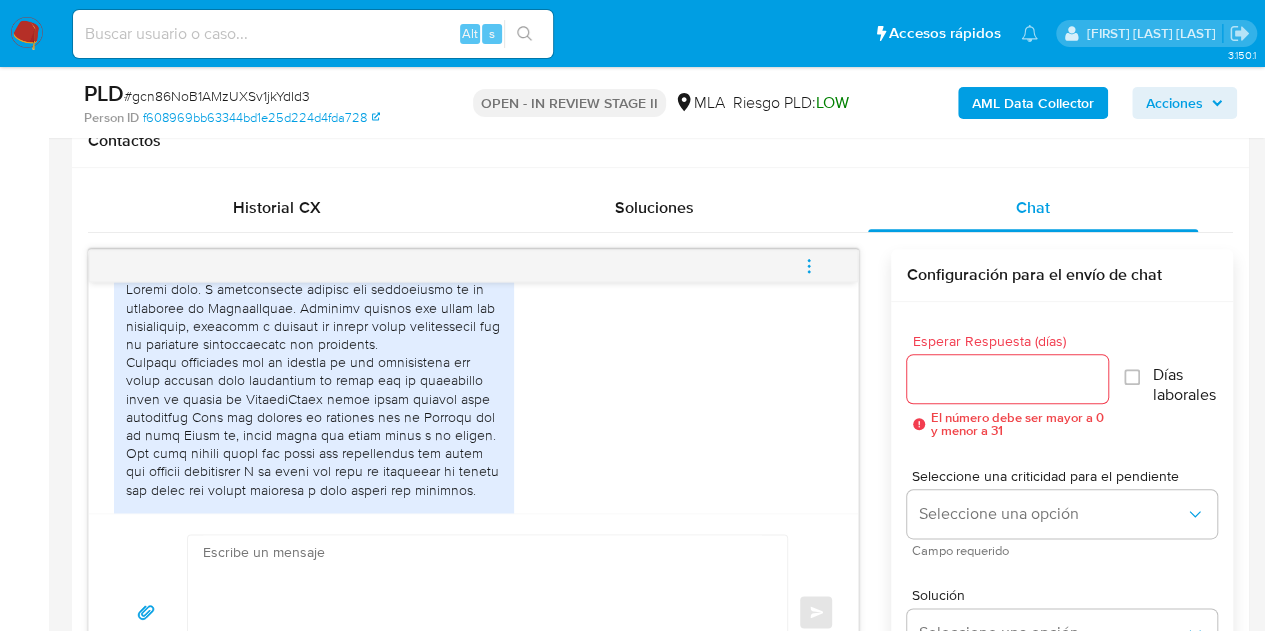 click at bounding box center [314, 480] 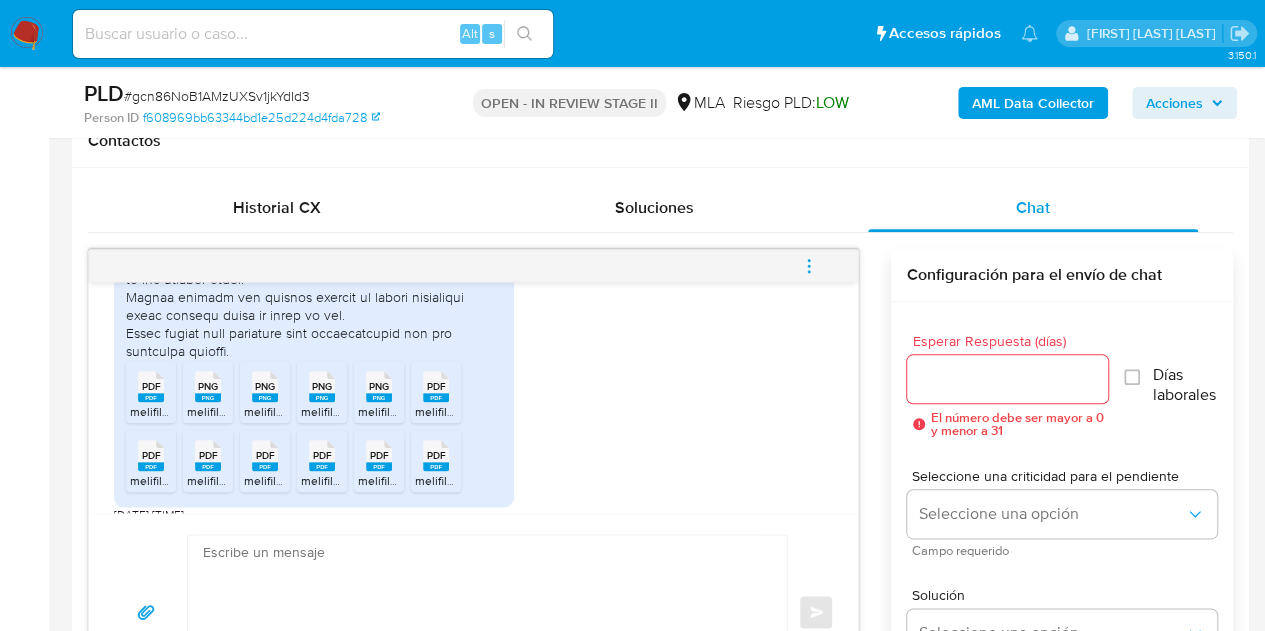 scroll, scrollTop: 1383, scrollLeft: 0, axis: vertical 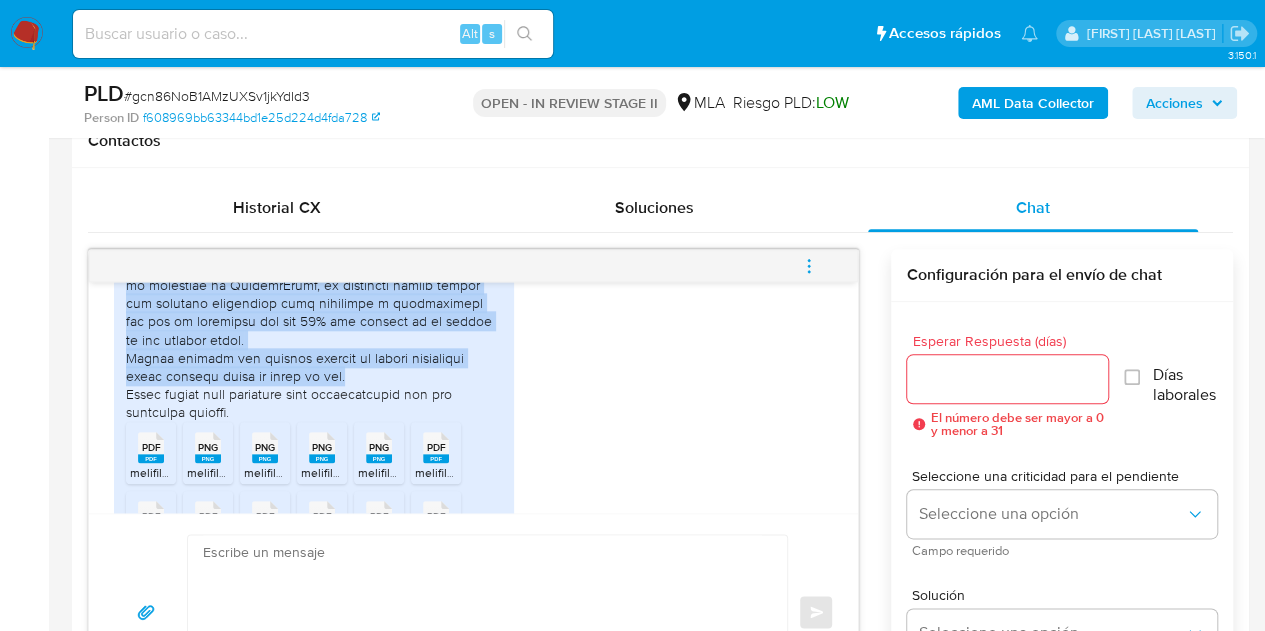 drag, startPoint x: 208, startPoint y: 328, endPoint x: 360, endPoint y: 434, distance: 185.31055 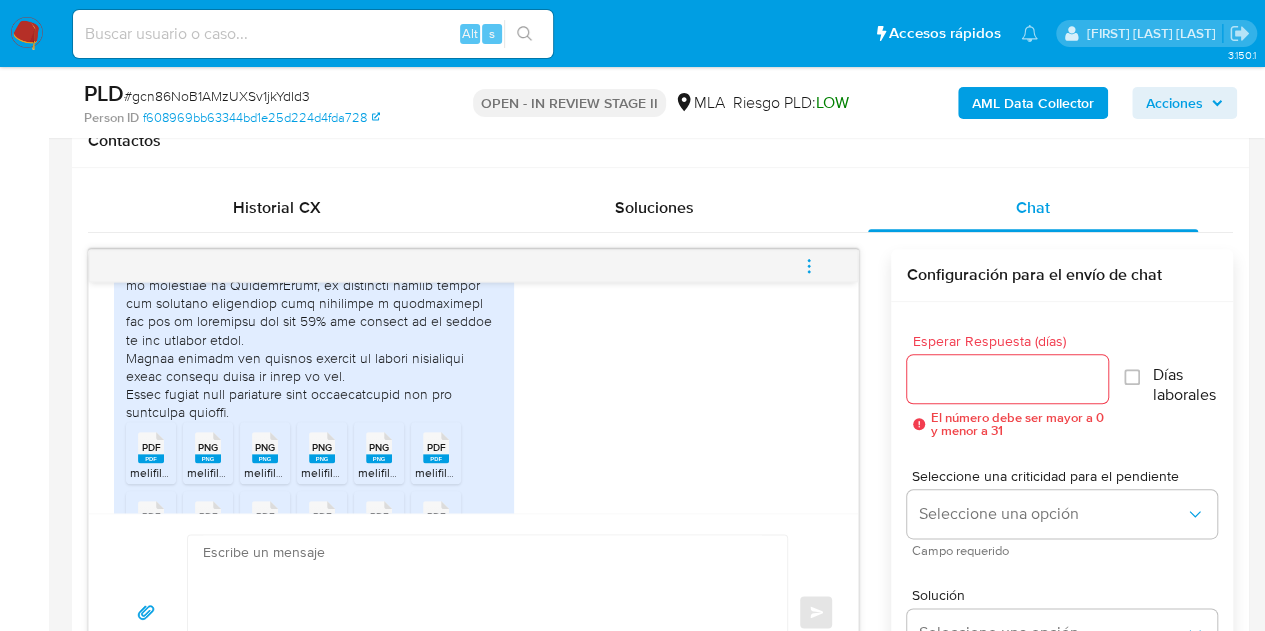 click on "PDF PDF melifile1407654590835717518.pdf PNG PNG melifile9001456347373448967.png PNG PNG melifile4452745131349591928.png PNG PNG melifile3419129792570036859.png PNG PNG melifile3348151487244971477.png PDF PDF melifile2285977523854558398.pdf PDF PDF melifile6126727216896971755.pdf PDF PDF melifile5765105406152558681.pdf PDF PDF melifile928586304600902667.pdf PDF PDF melifile4011750211344892235.pdf PDF PDF melifile7879834790671941462.pdf PDF PDF melifile3194683676090774608.pdf 19/07/2025 13:37:08" at bounding box center [473, 293] 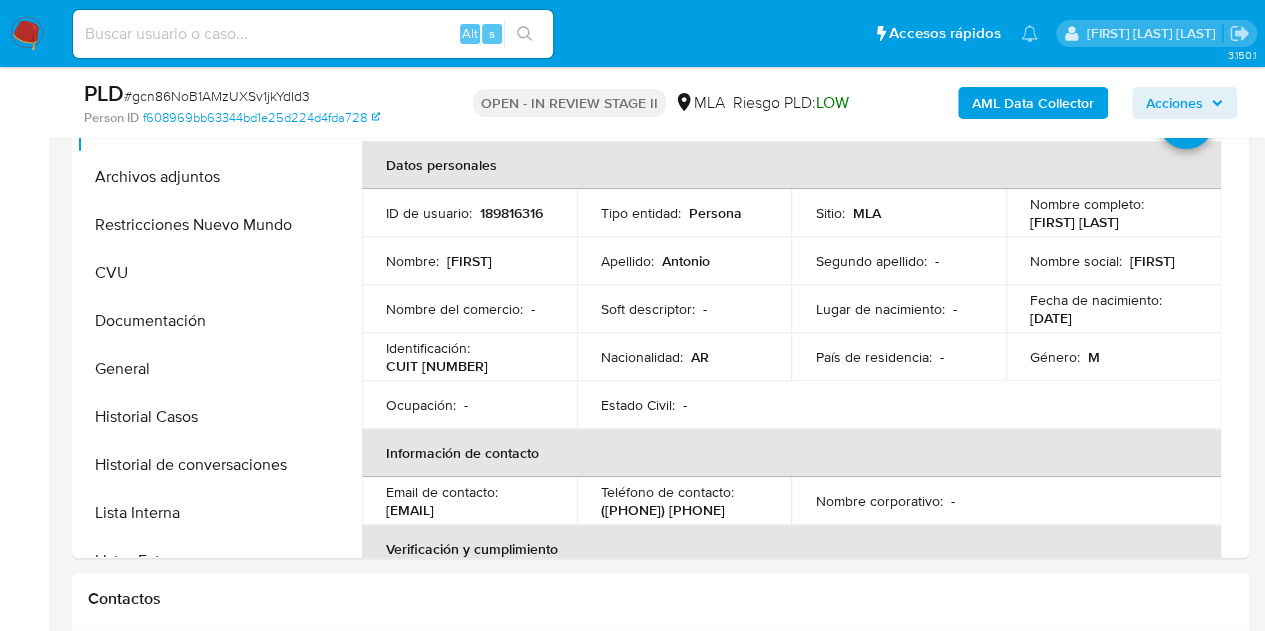 scroll, scrollTop: 392, scrollLeft: 0, axis: vertical 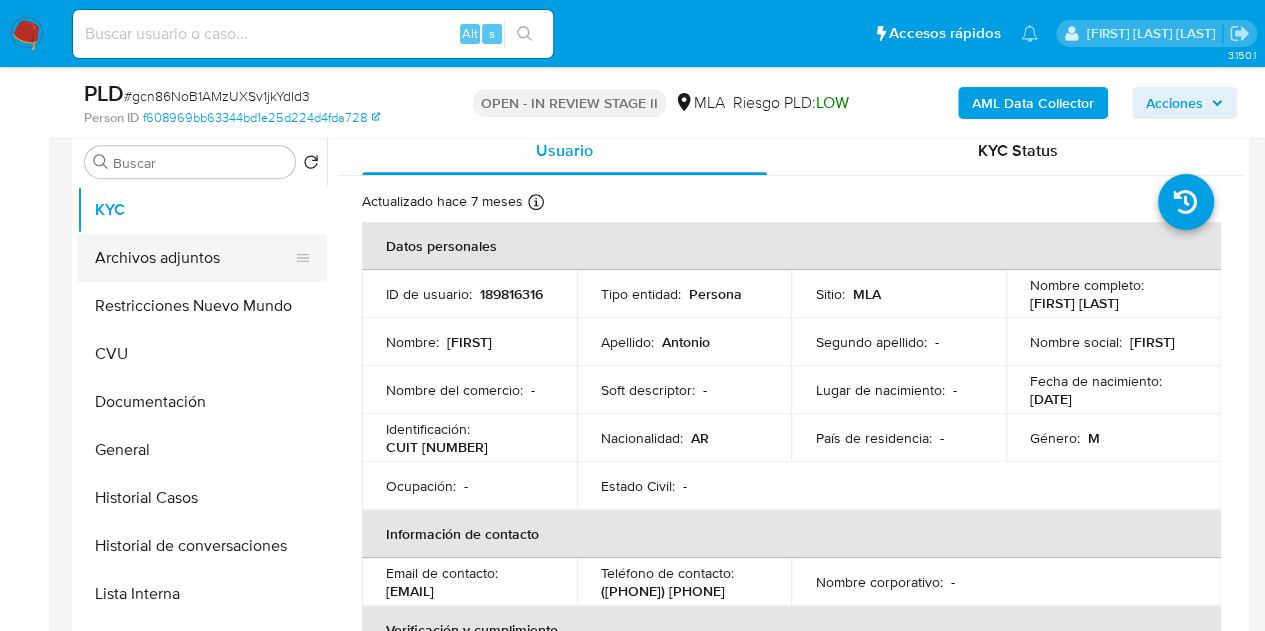 click on "Archivos adjuntos" at bounding box center (194, 258) 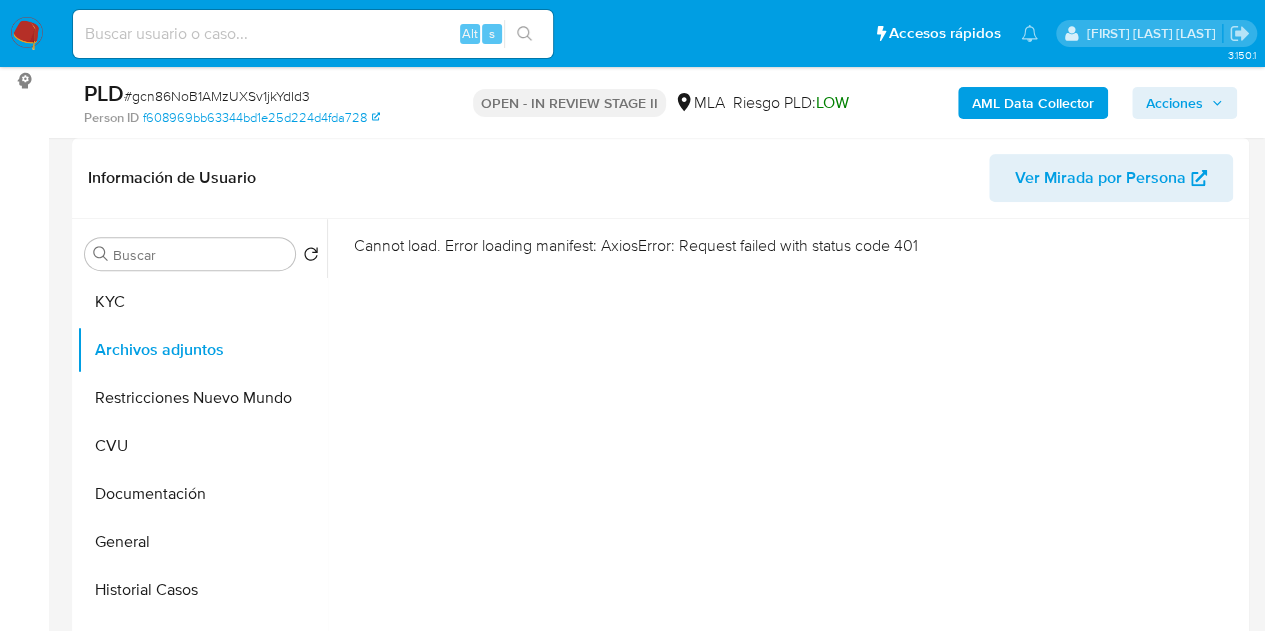 scroll, scrollTop: 295, scrollLeft: 0, axis: vertical 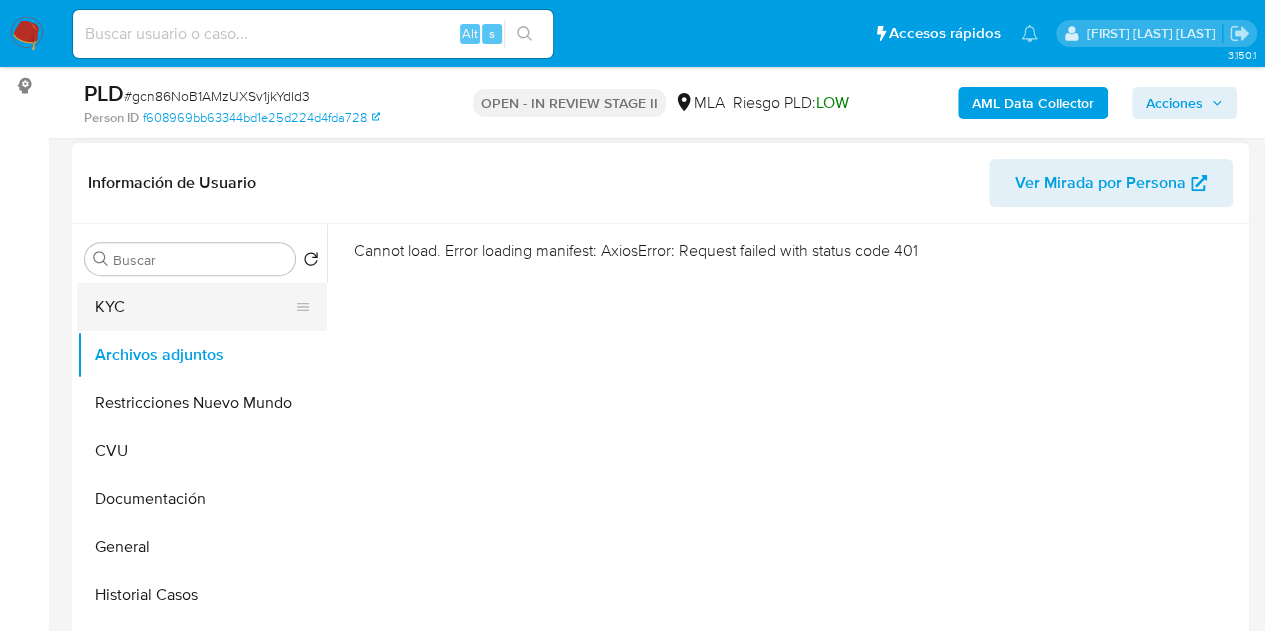 click on "KYC" at bounding box center (194, 307) 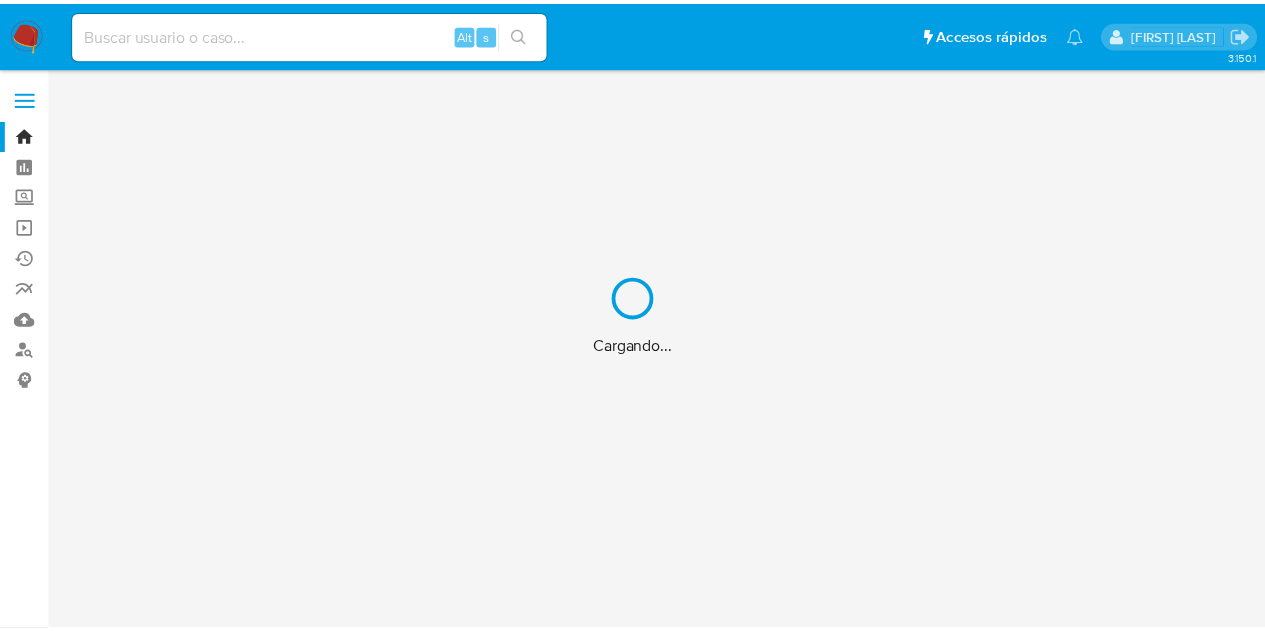 scroll, scrollTop: 0, scrollLeft: 0, axis: both 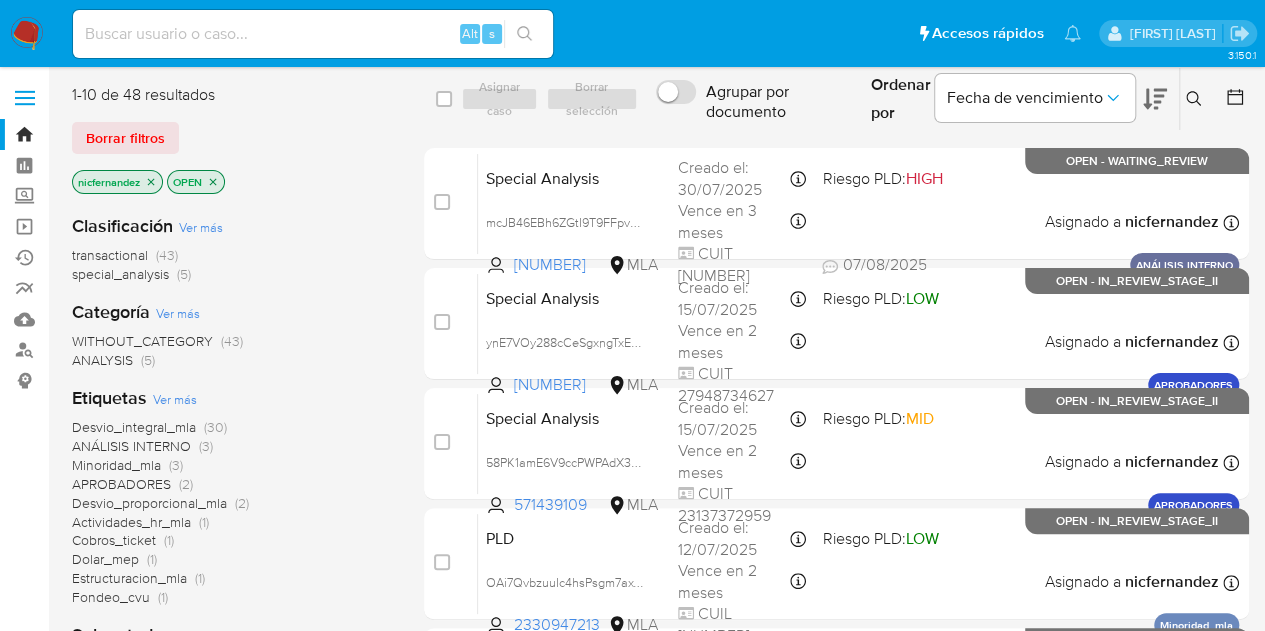 click on "Borrar filtros" at bounding box center [125, 138] 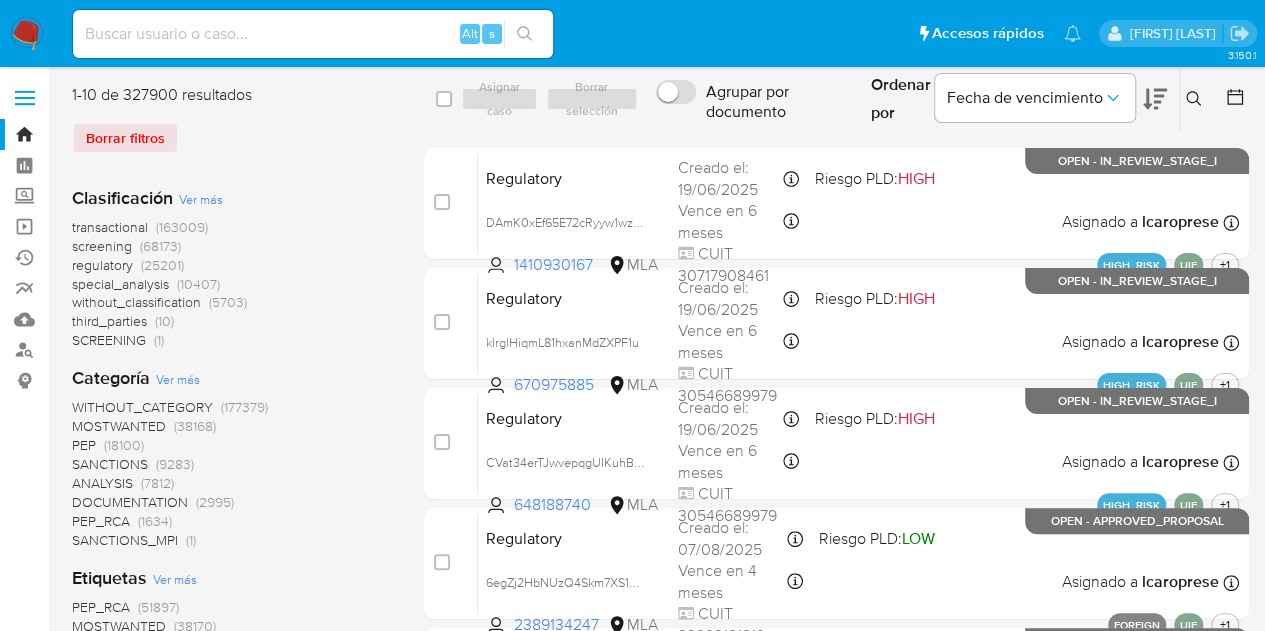 drag, startPoint x: 1192, startPoint y: 92, endPoint x: 1008, endPoint y: 155, distance: 194.4865 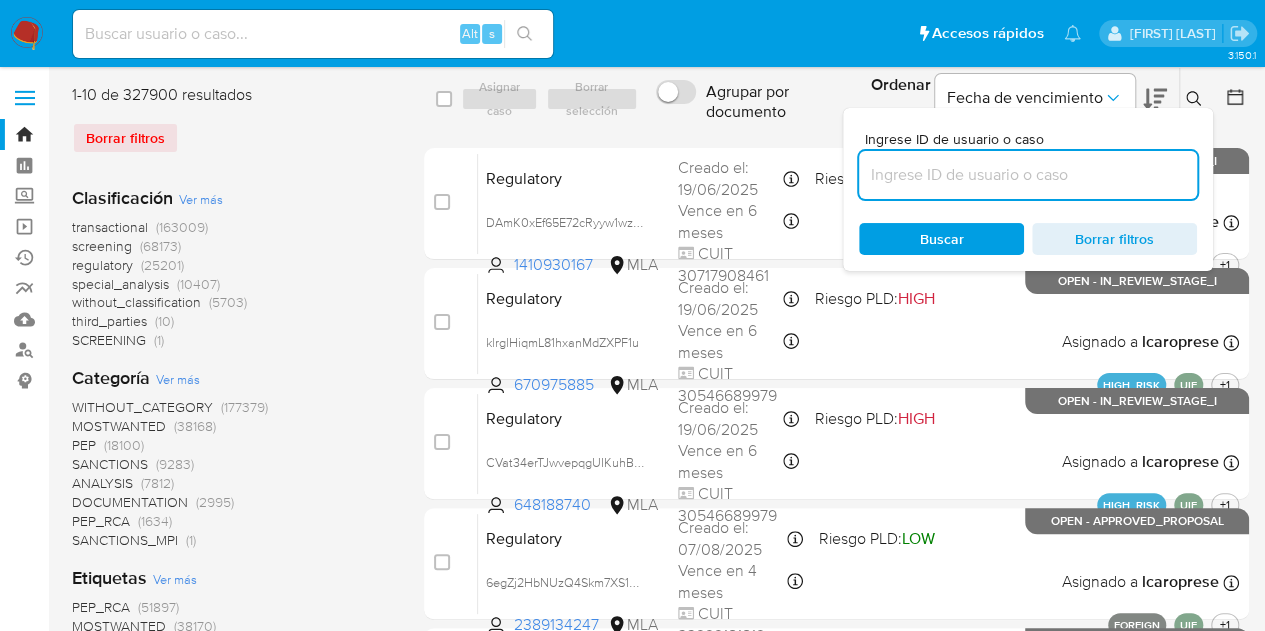 click at bounding box center (1028, 175) 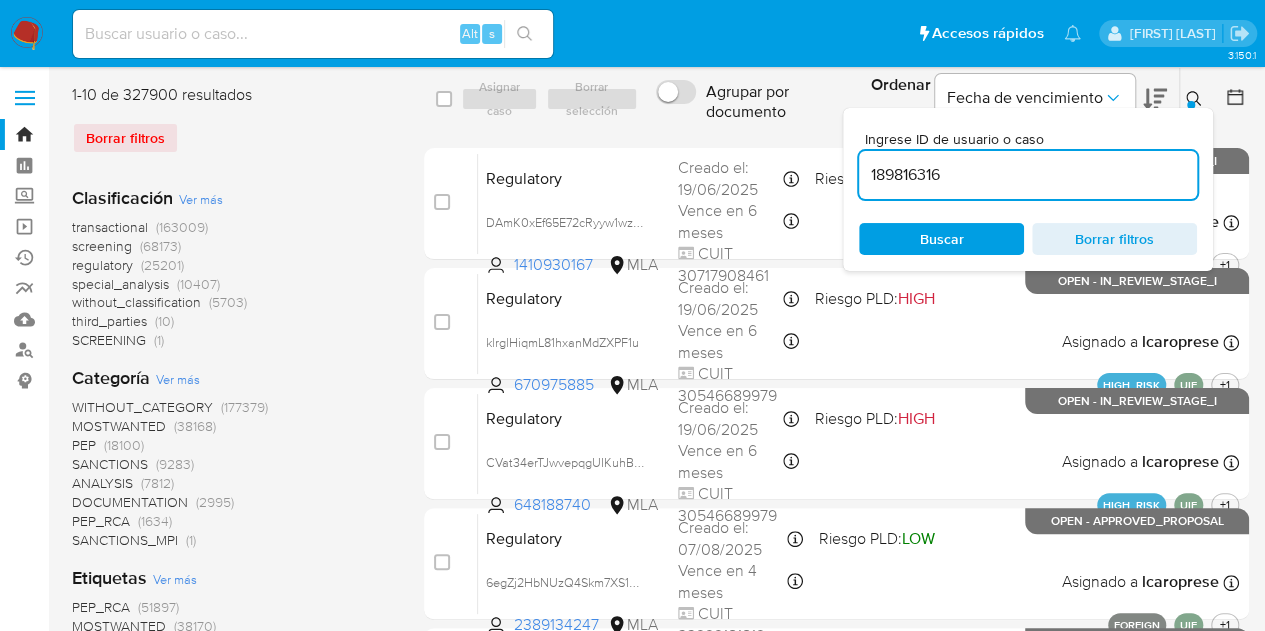 type on "189816316" 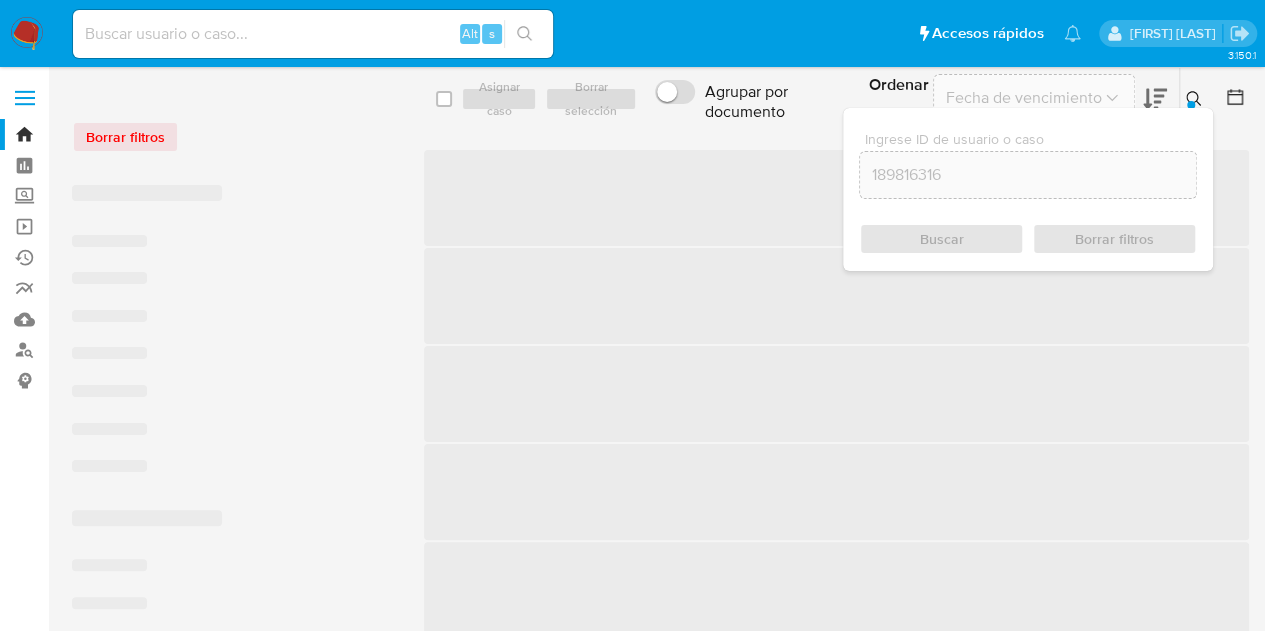 click 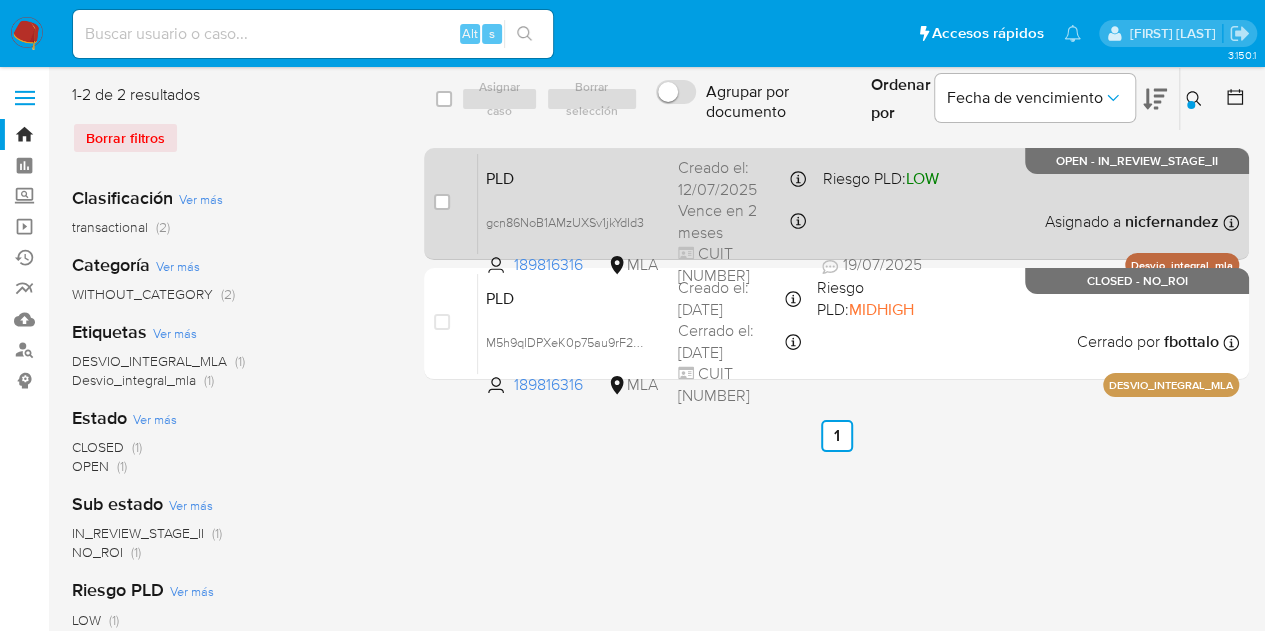 click on "PLD" at bounding box center (574, 177) 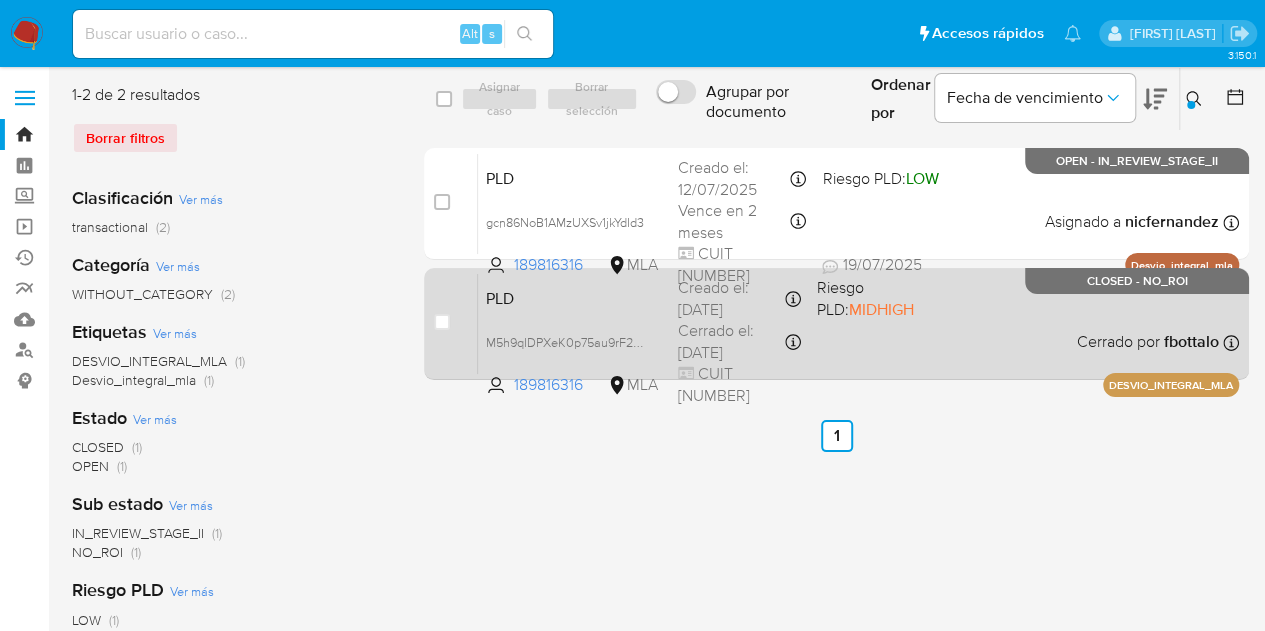 click on "PLD" at bounding box center [574, 297] 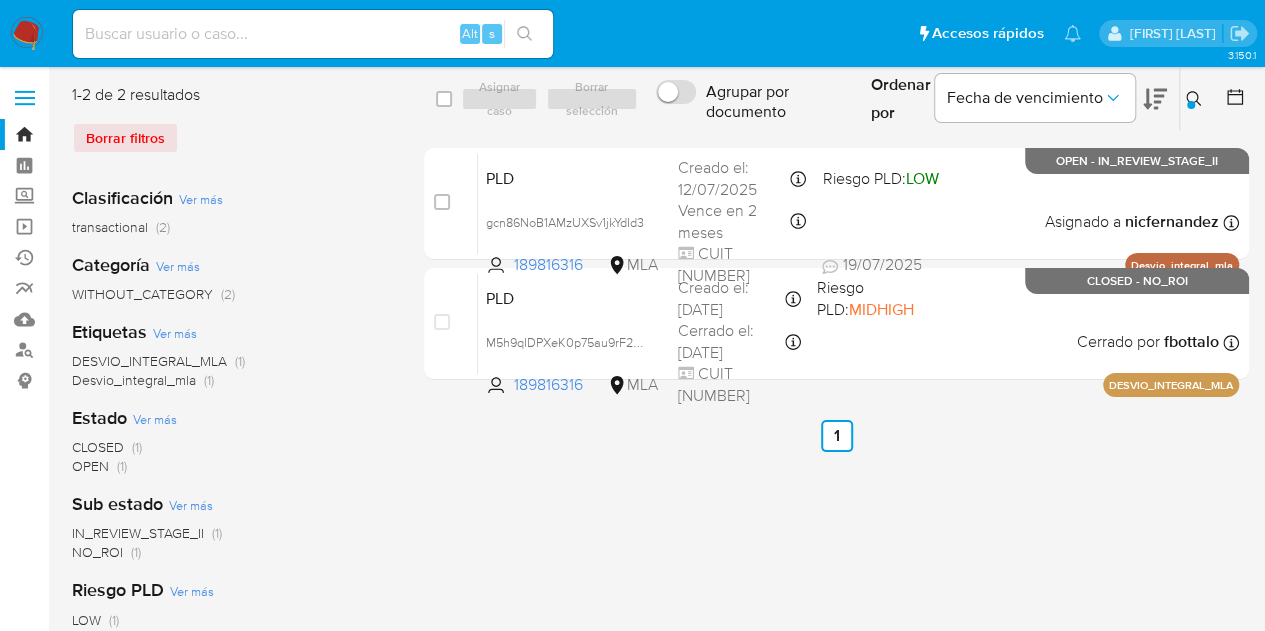 click at bounding box center (1196, 99) 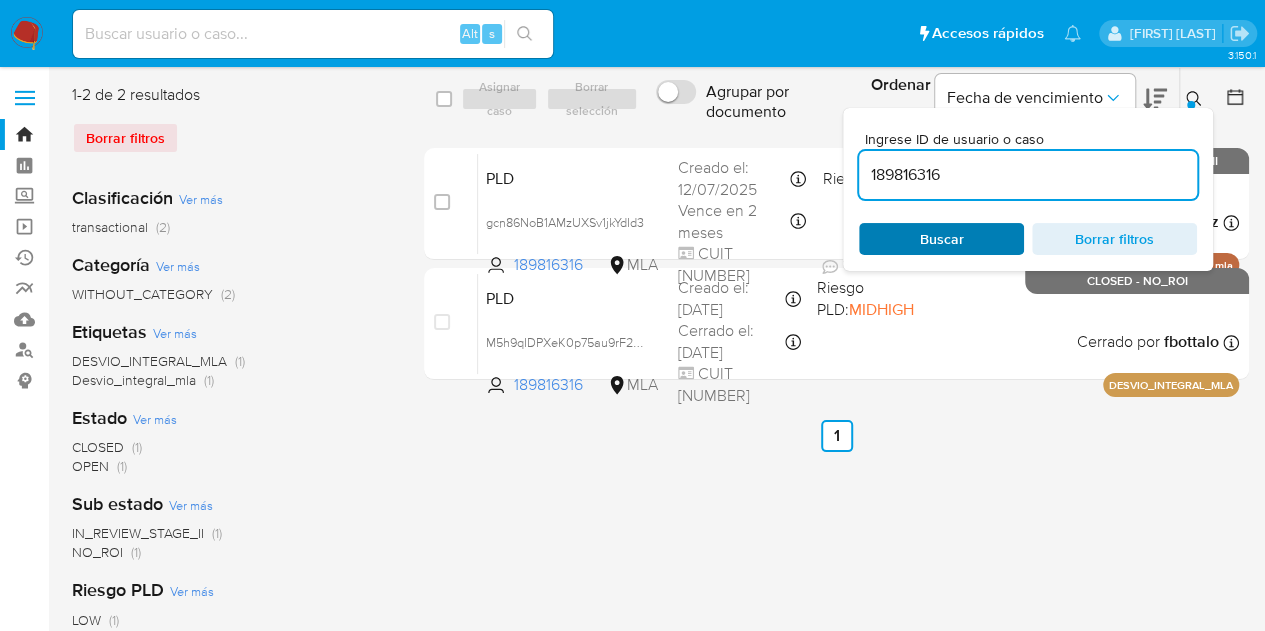click on "Buscar" at bounding box center (941, 239) 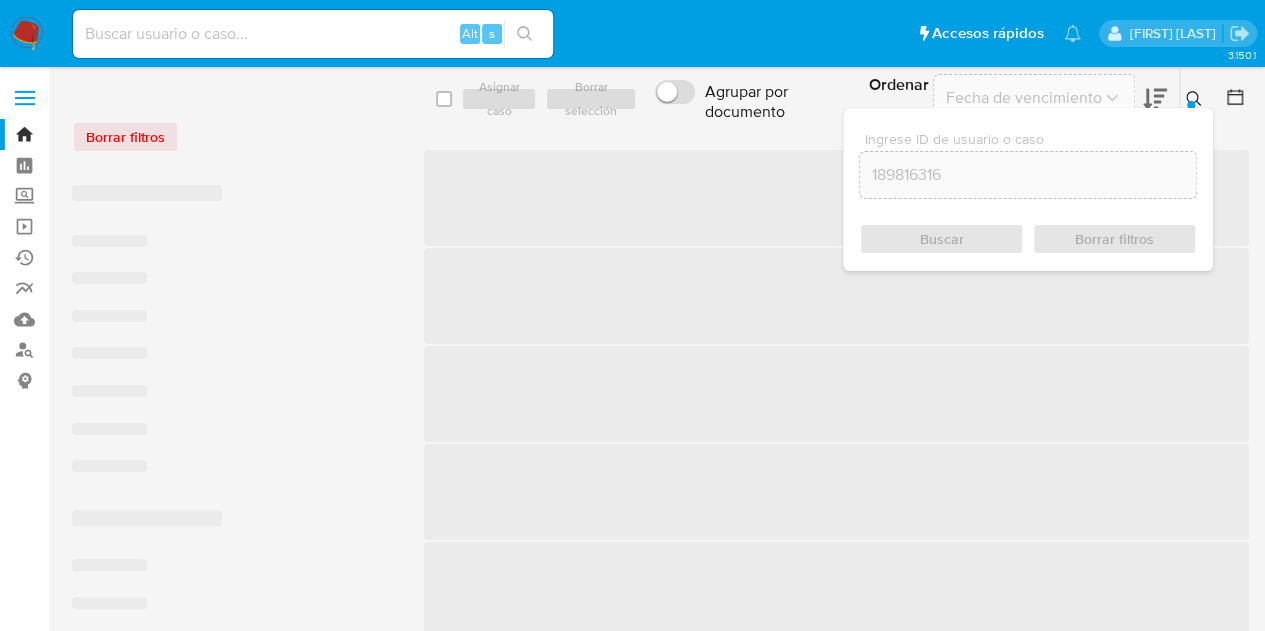 click 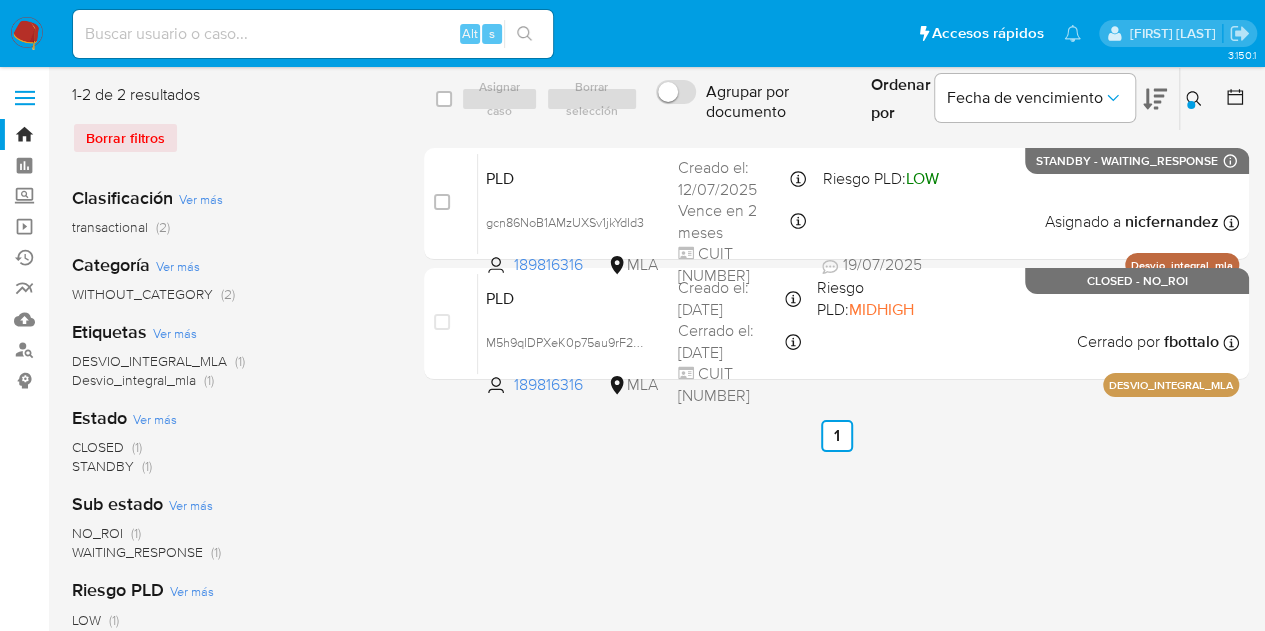 click 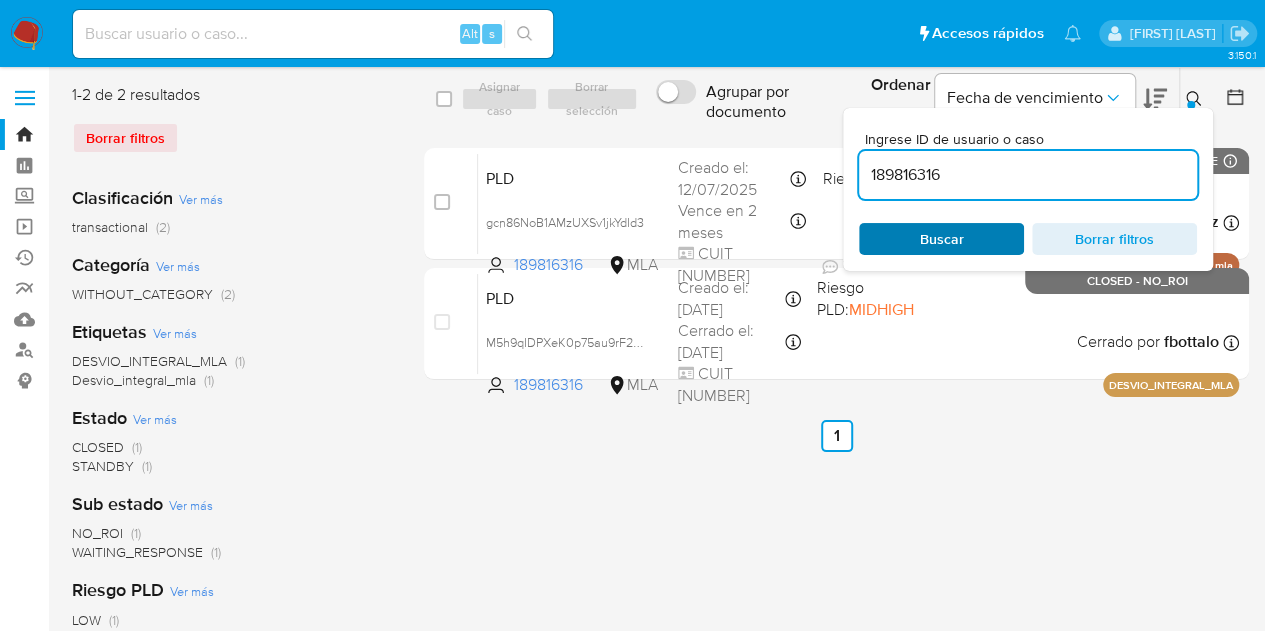 click on "Buscar" at bounding box center (941, 239) 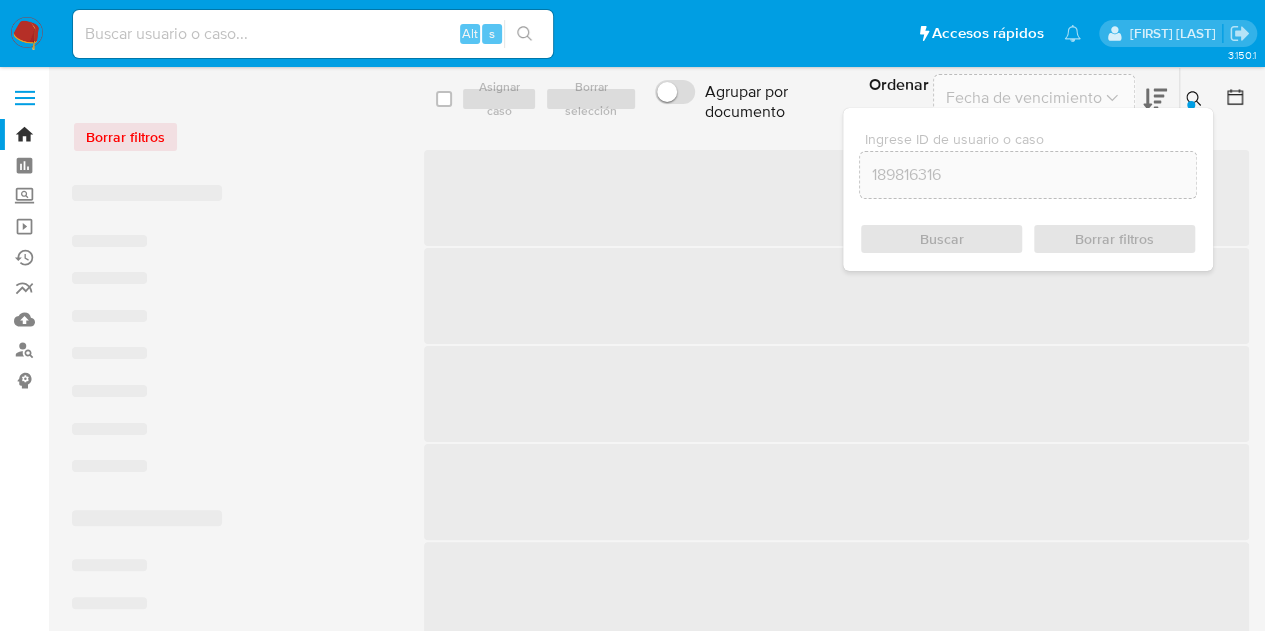 click at bounding box center [1191, 105] 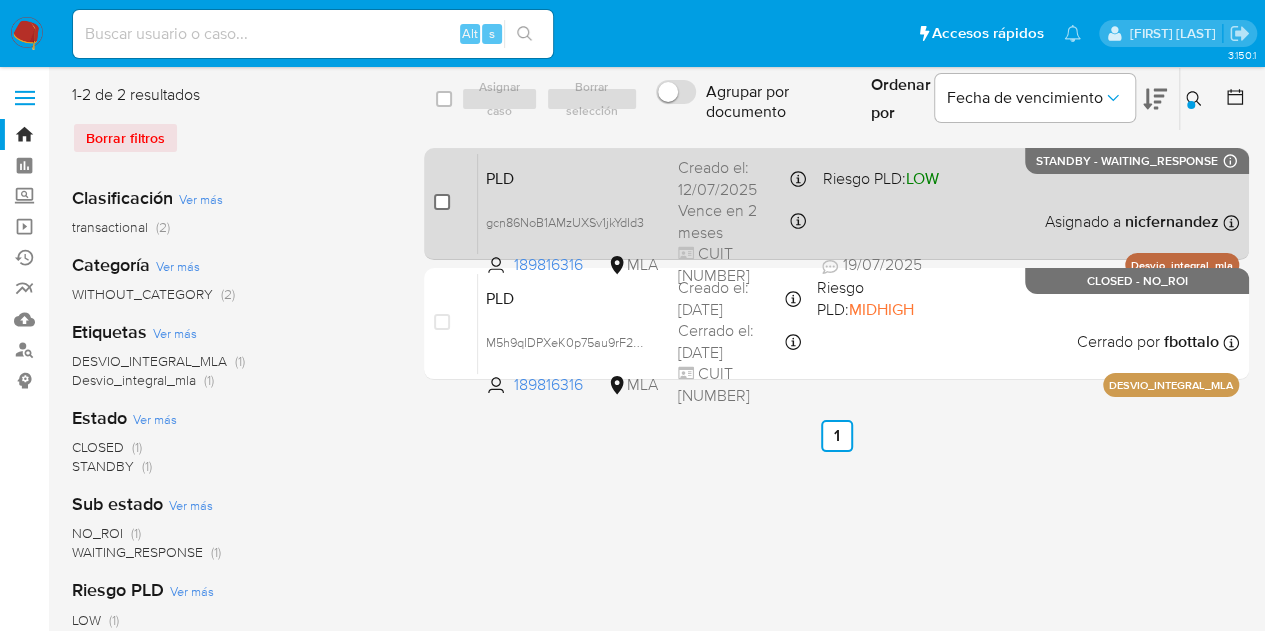 click at bounding box center (442, 202) 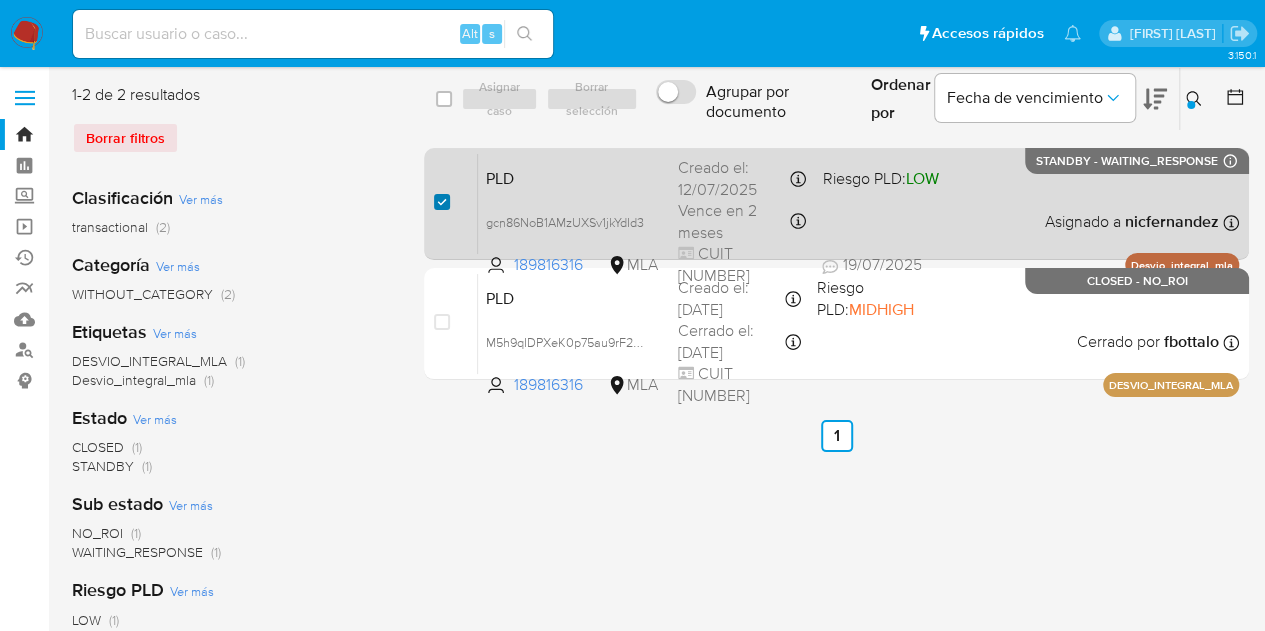 checkbox on "true" 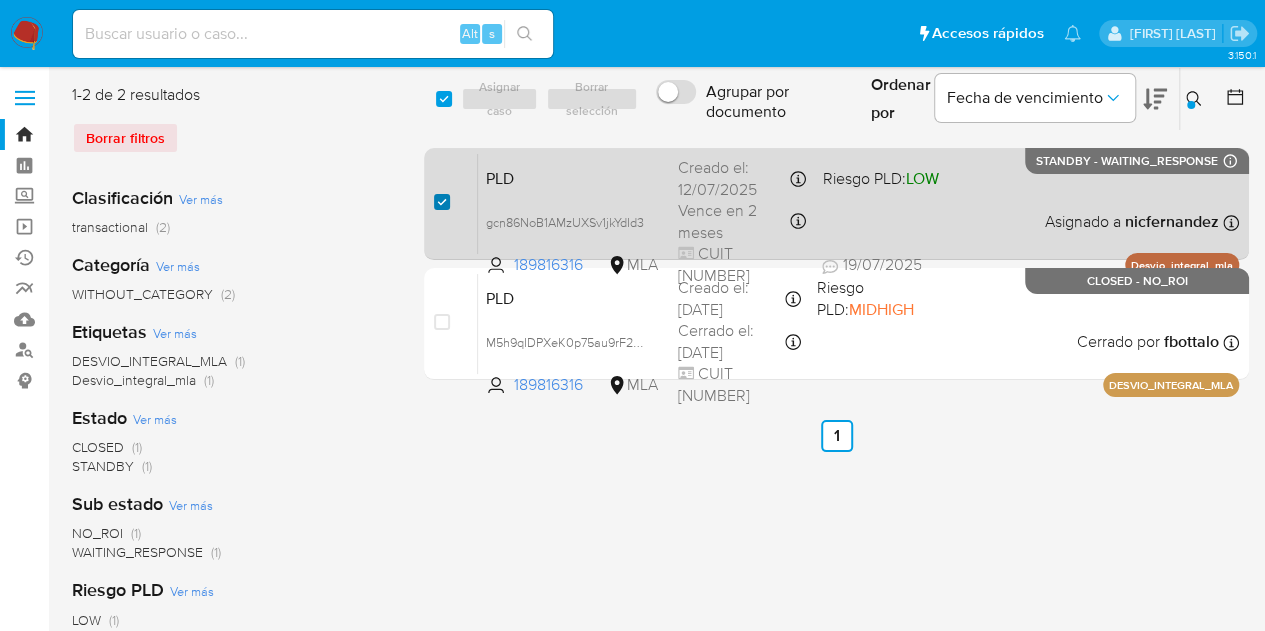 checkbox on "true" 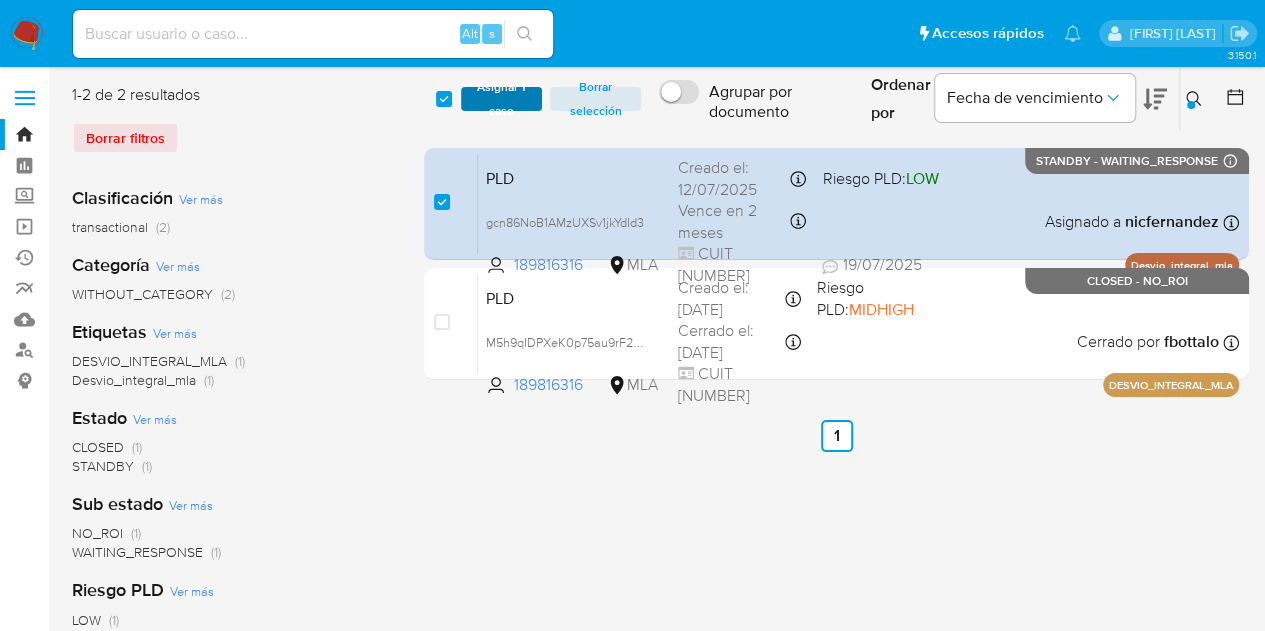 click on "Asignar 1 caso" at bounding box center [502, 99] 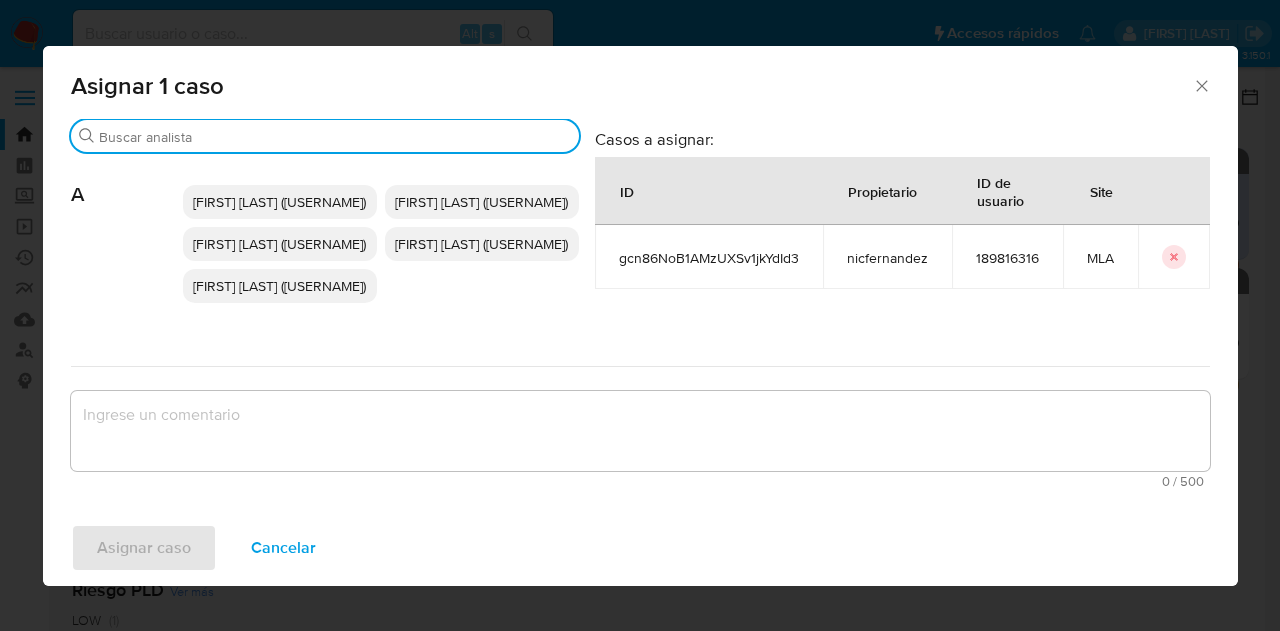 click on "Buscar" at bounding box center [335, 137] 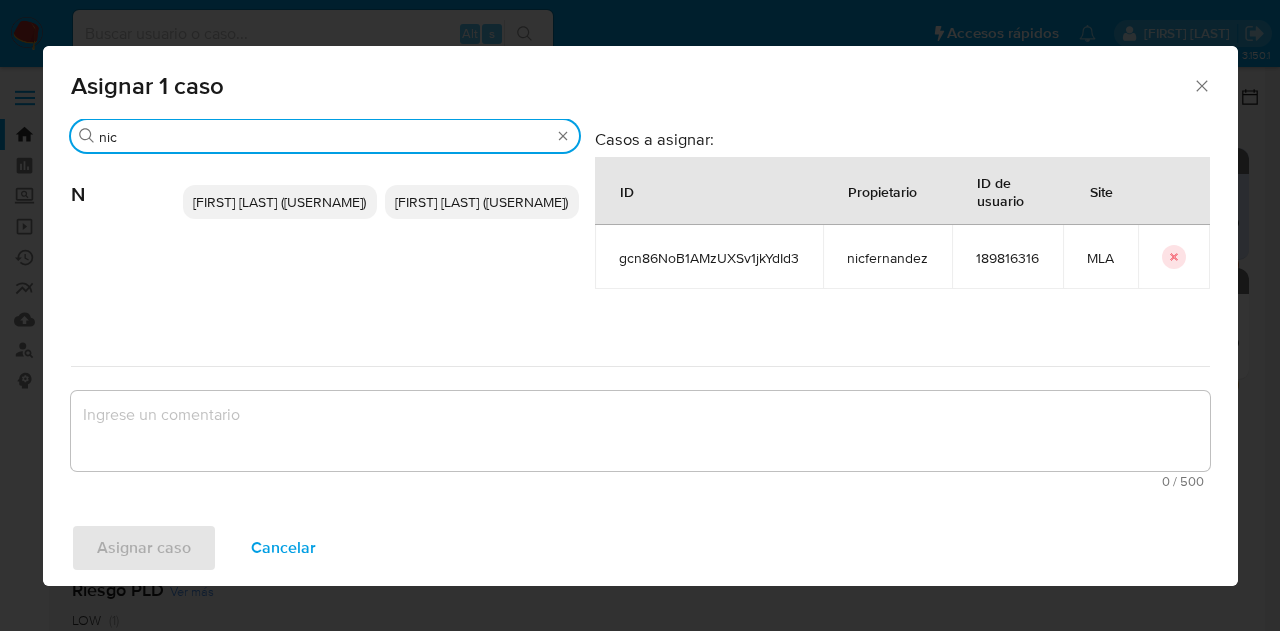 type on "nic" 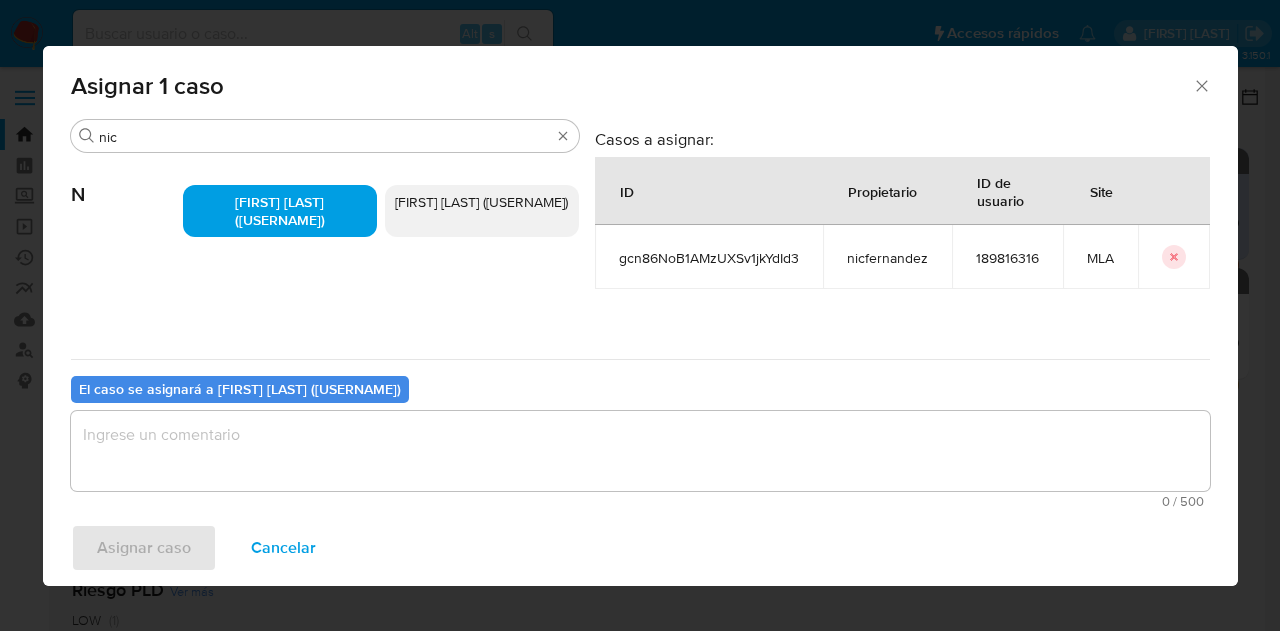 click at bounding box center [640, 451] 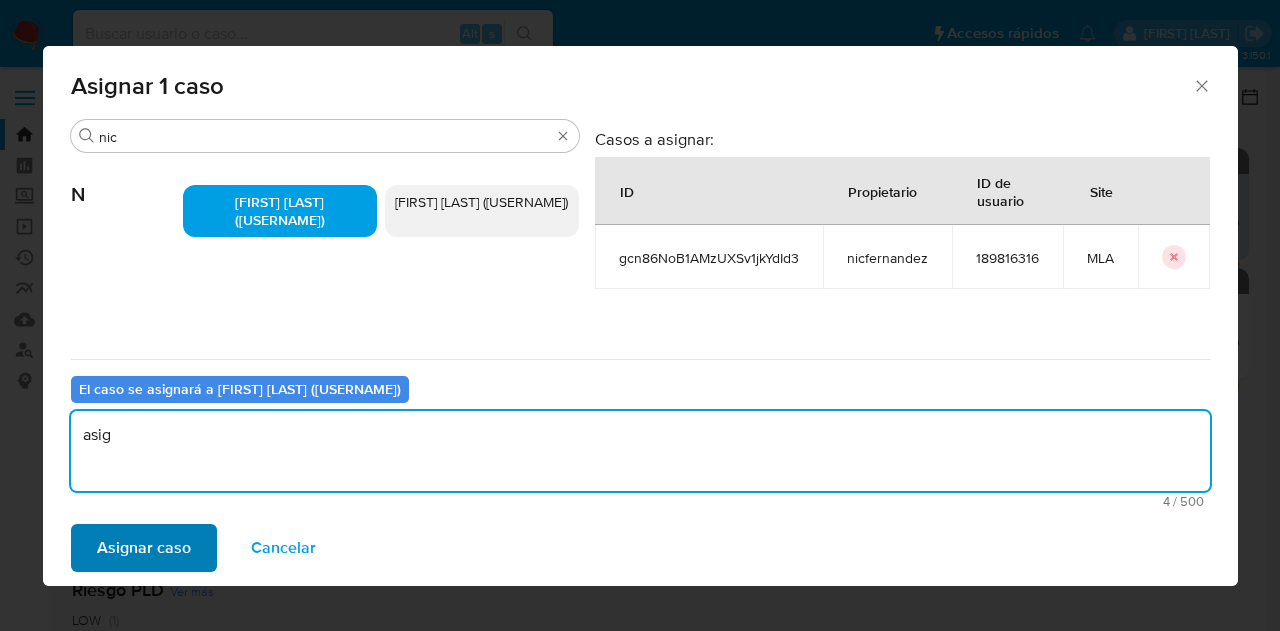 type on "asig" 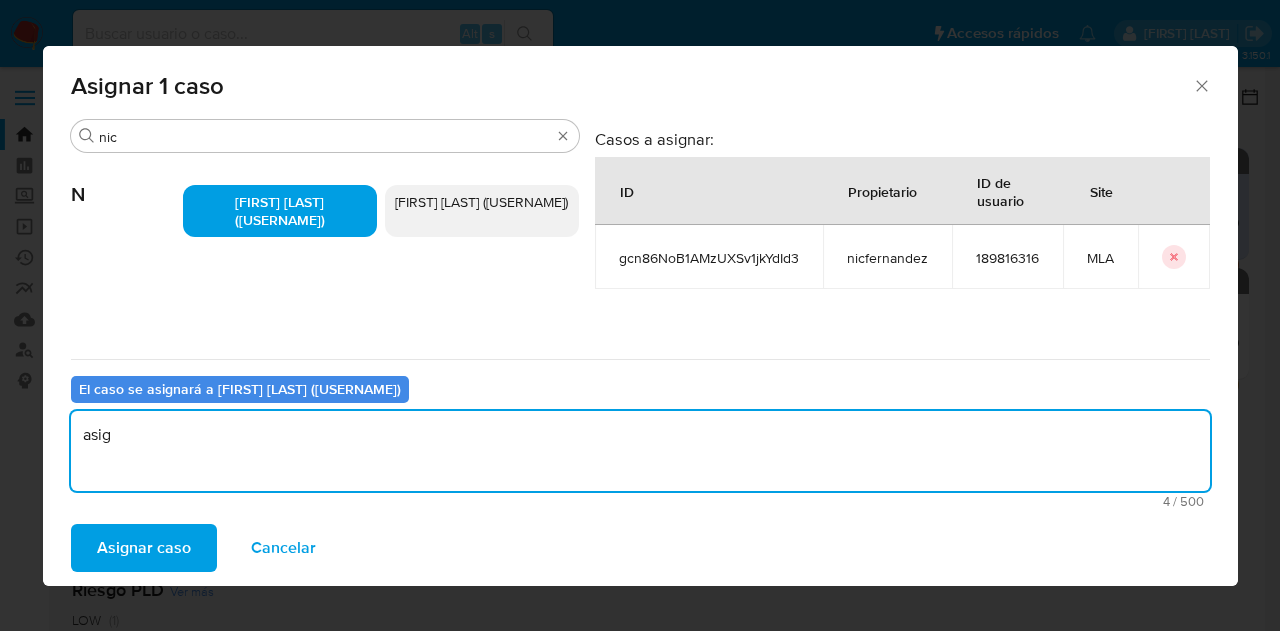 click on "Asignar caso" at bounding box center [144, 548] 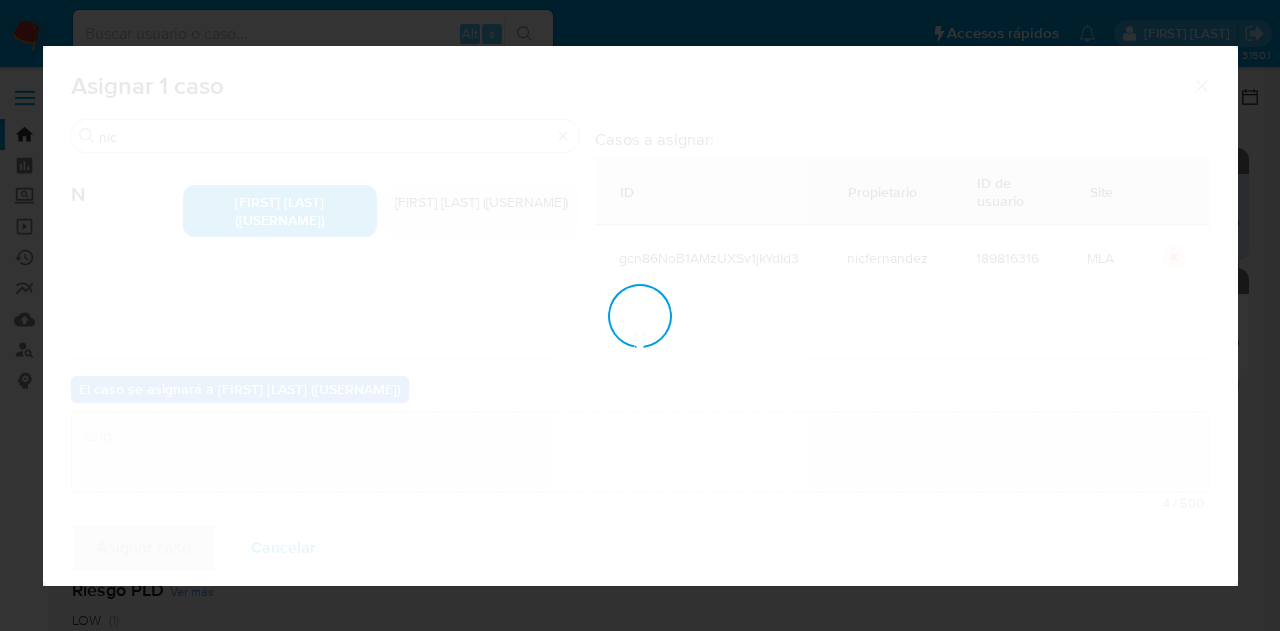 type 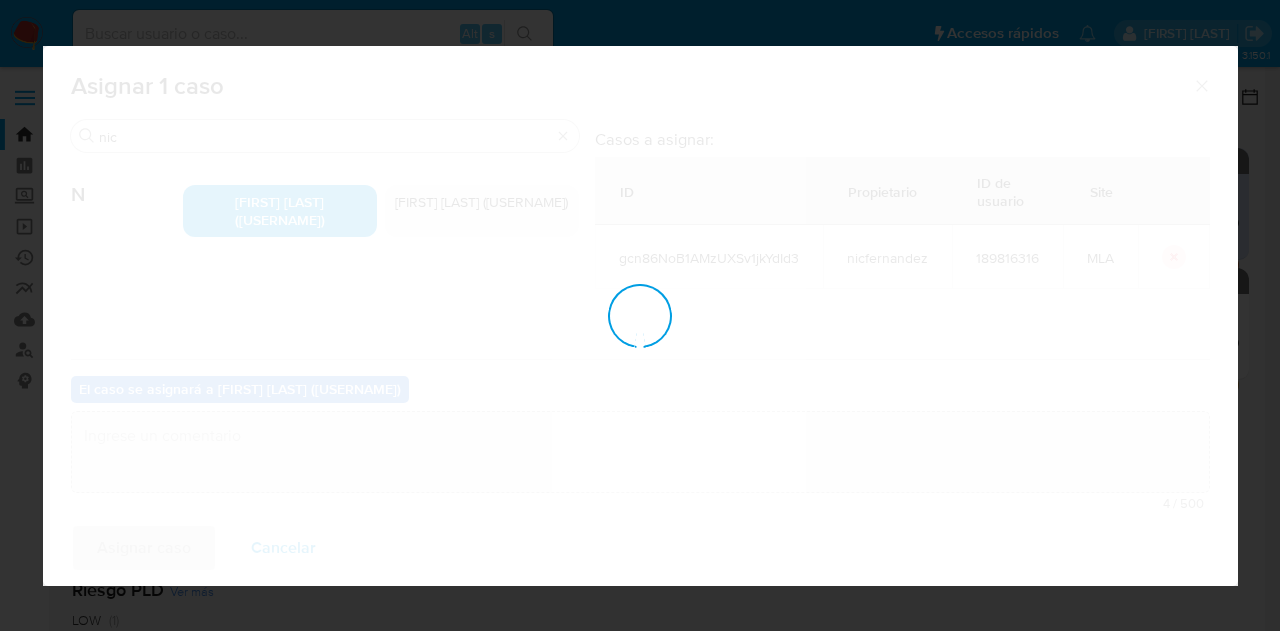 checkbox on "false" 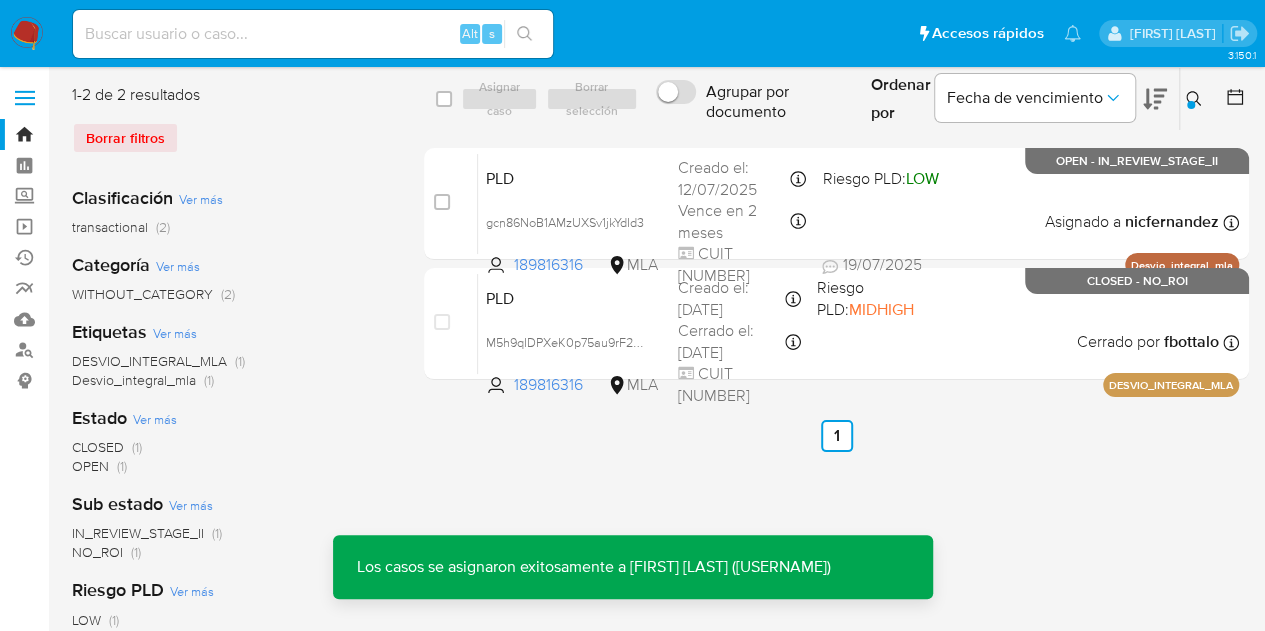 click on "PLD" at bounding box center (574, 177) 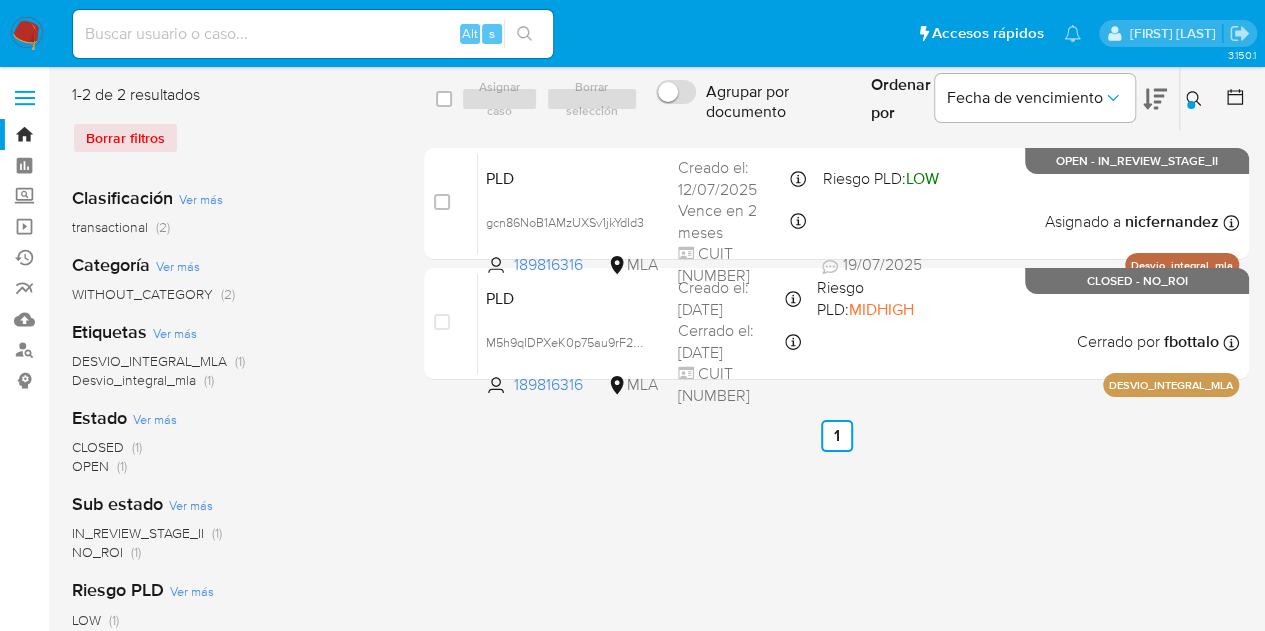 drag, startPoint x: 1190, startPoint y: 97, endPoint x: 1145, endPoint y: 143, distance: 64.3506 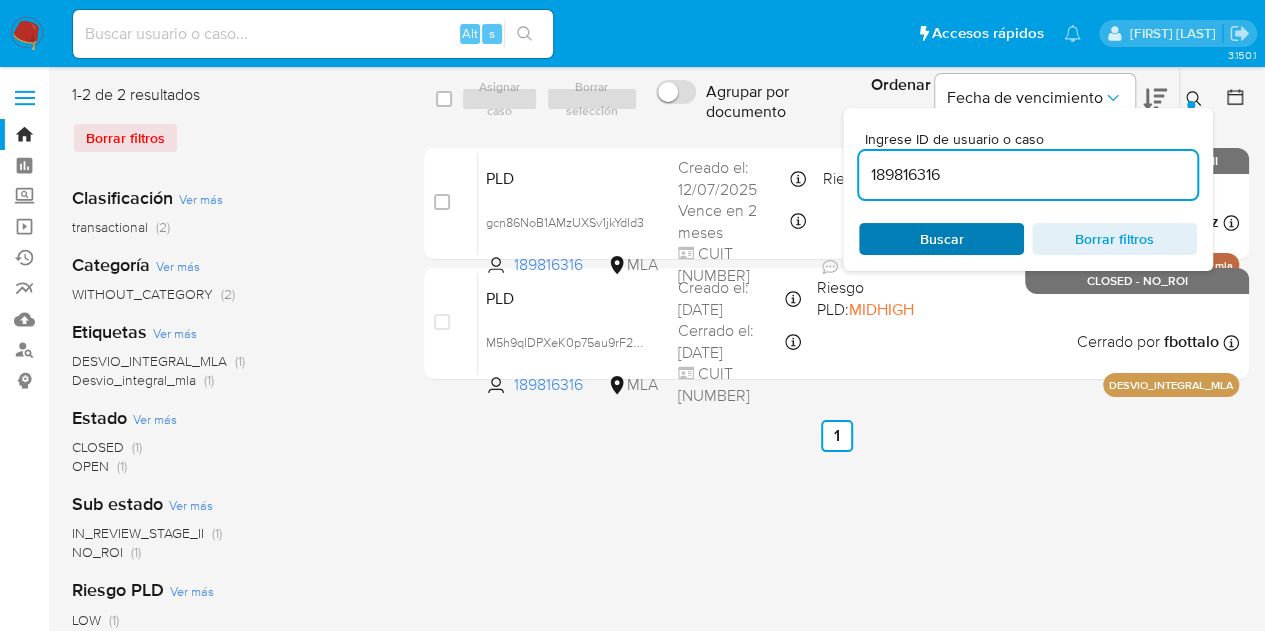 click on "Buscar" at bounding box center [941, 239] 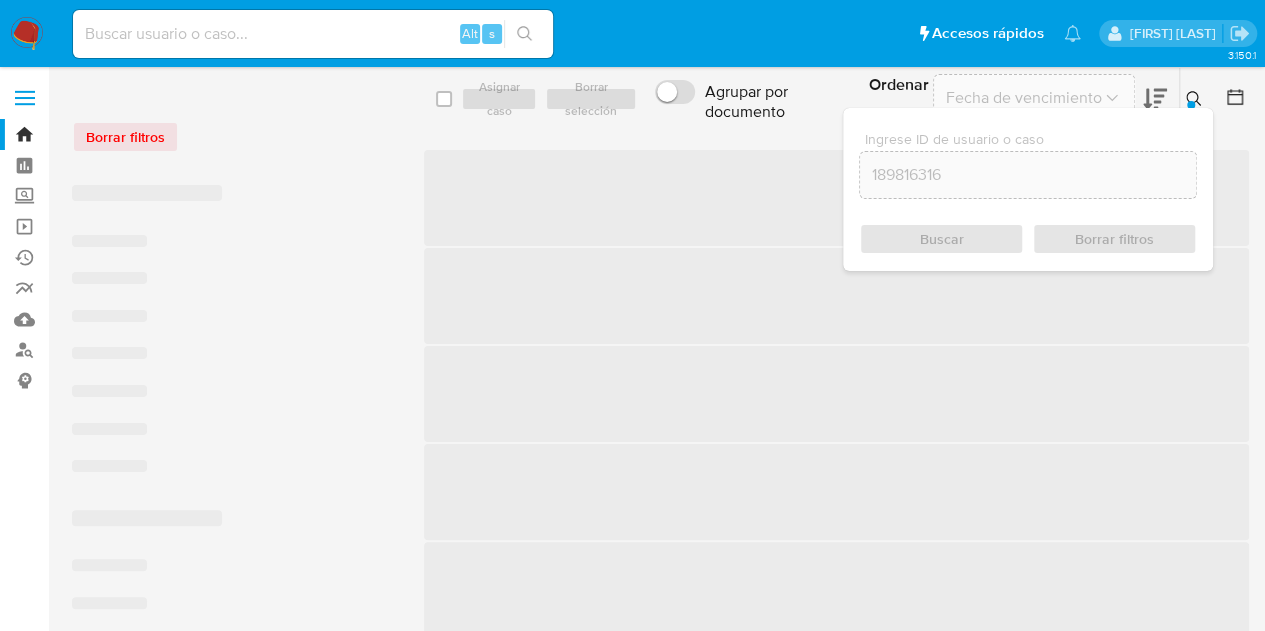 click 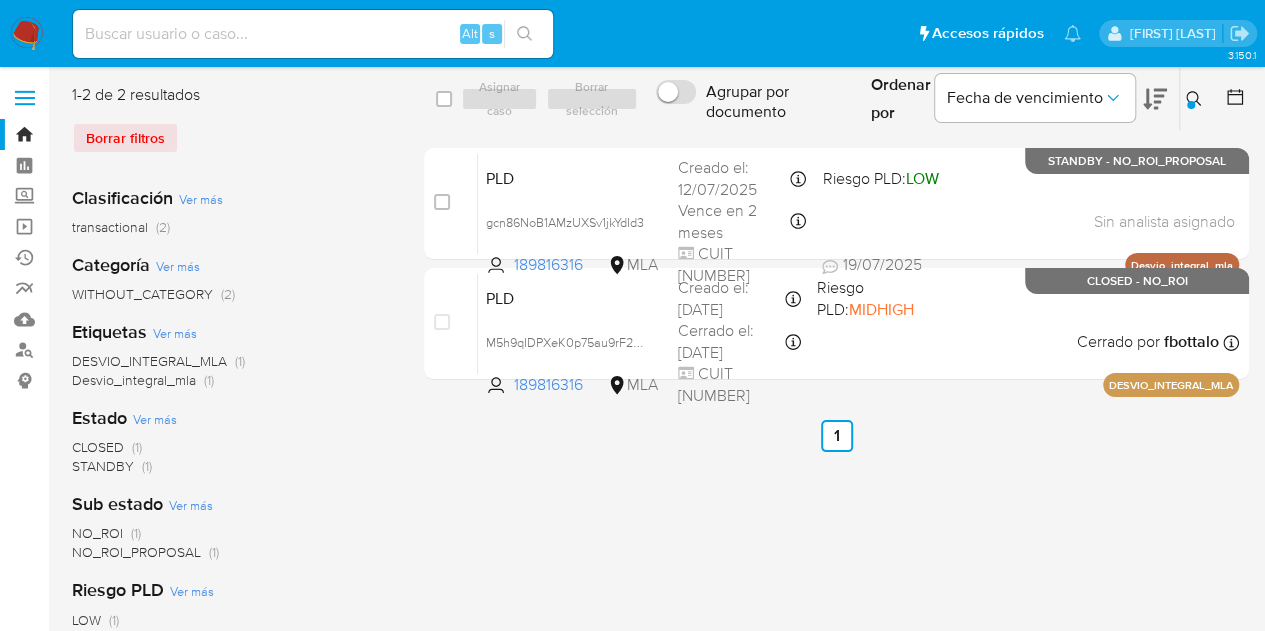 click 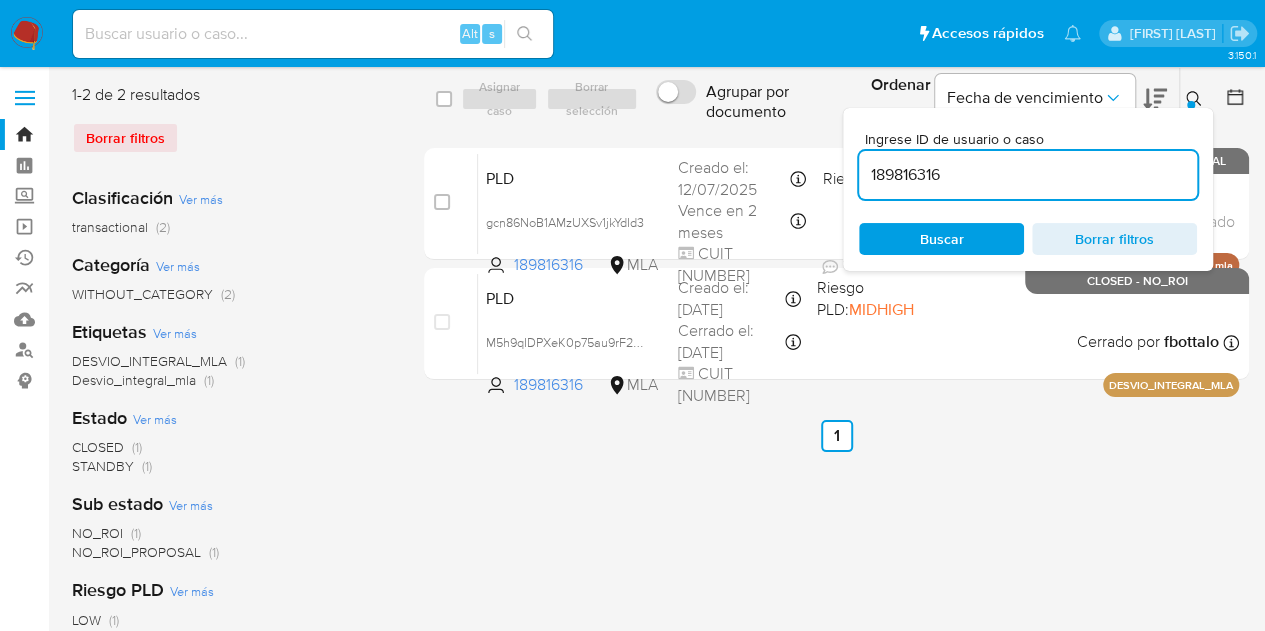 drag, startPoint x: 969, startPoint y: 242, endPoint x: 1096, endPoint y: 185, distance: 139.20488 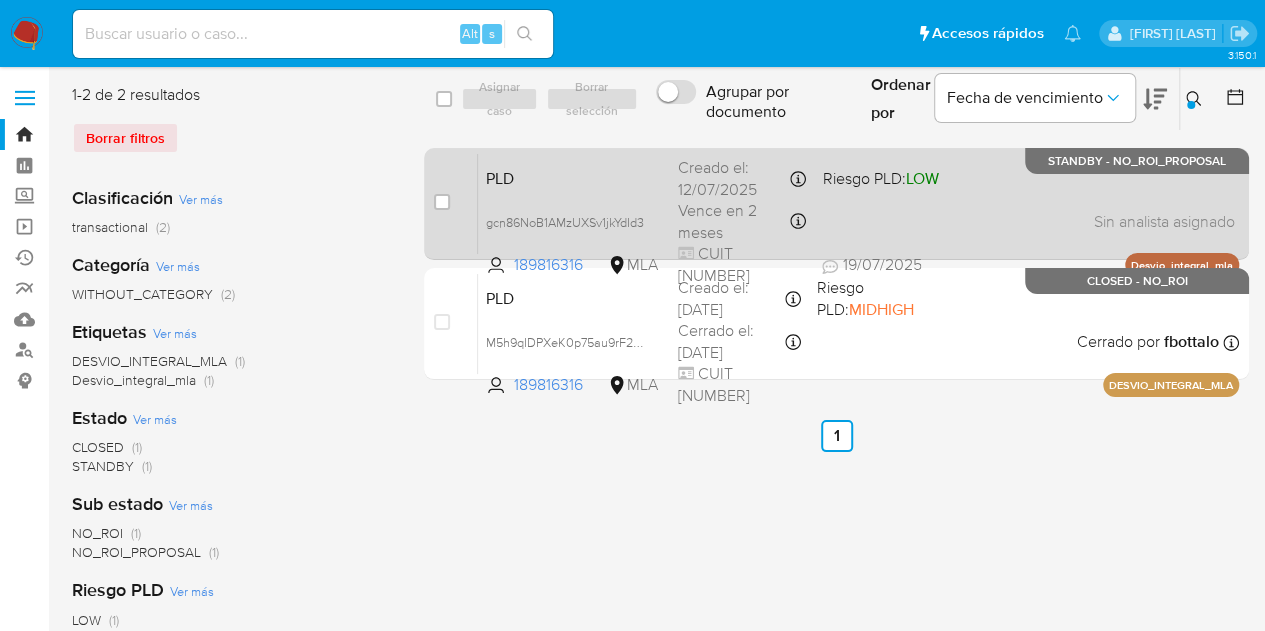 click on "PLD gcn86NoB1AMzUXSv1jkYdId3 189816316 MLA Riesgo PLD:  LOW Creado el: 12/07/2025   Creado el: 12/07/2025 03:38:23 Vence en 2 meses   Vence el 10/10/2025 03:38:23 CUIT   23309580389 19/07/2025   19/07/2025 10:37 Sin analista asignado   Asignado el: 17/07/2025 16:33:29 Desvio_integral_mla STANDBY - NO_ROI_PROPOSAL" at bounding box center (858, 203) 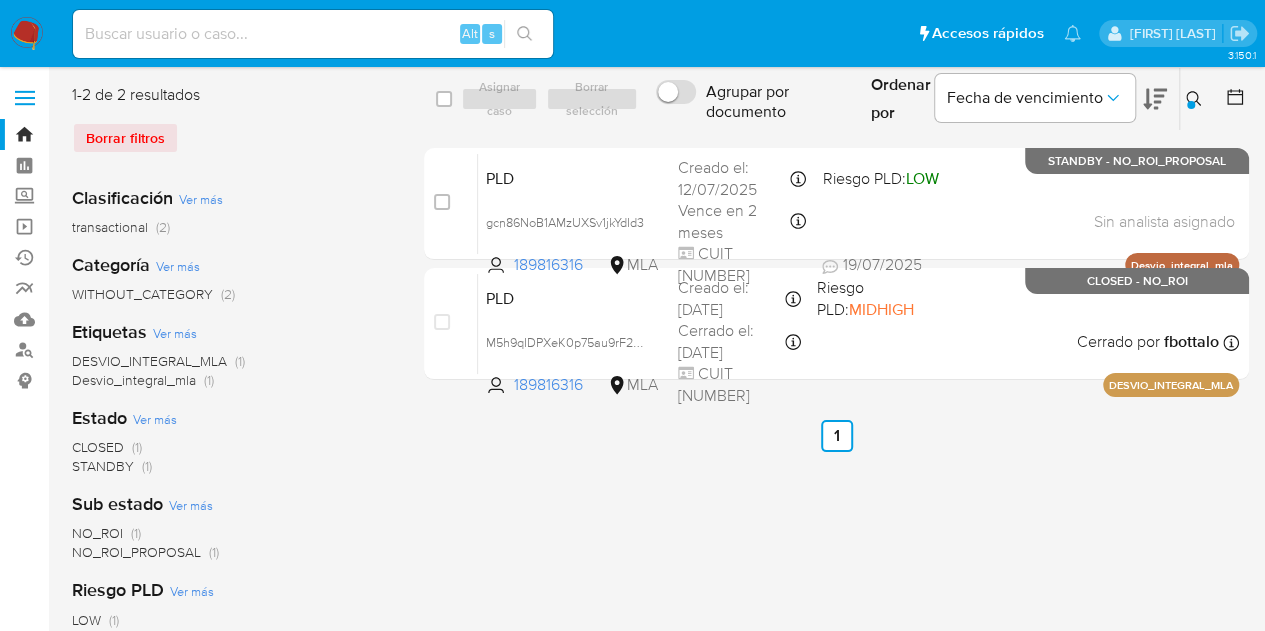 click 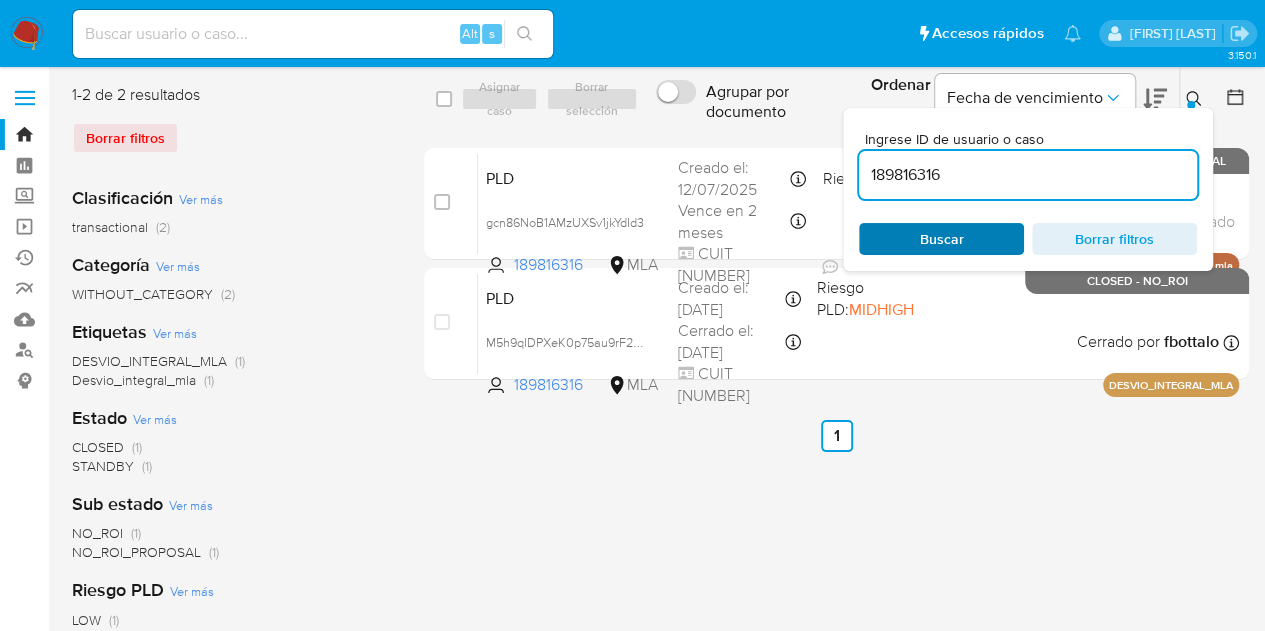 drag, startPoint x: 936, startPoint y: 224, endPoint x: 941, endPoint y: 235, distance: 12.083046 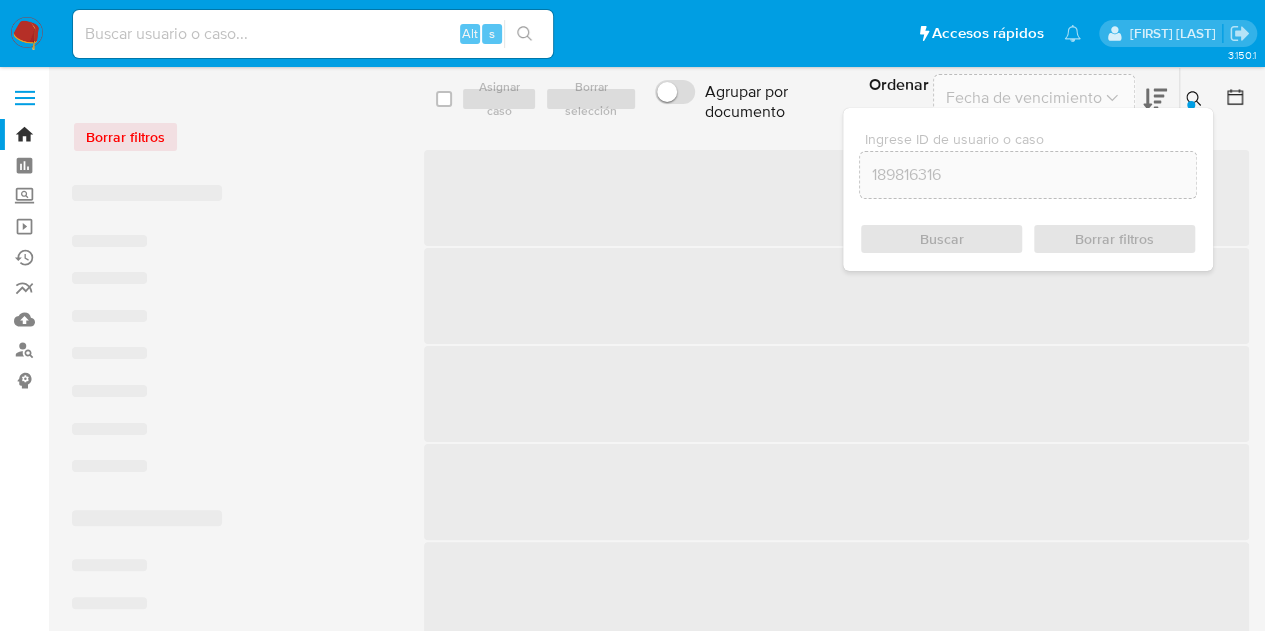 click at bounding box center [1196, 99] 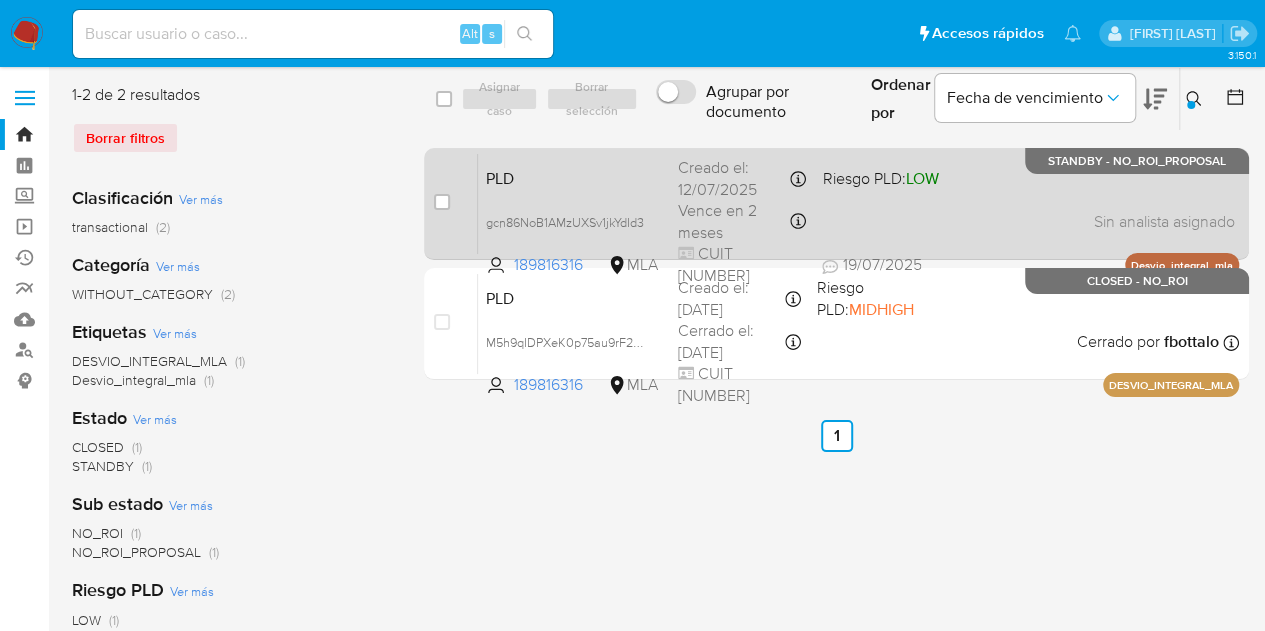 click on "PLD gcn86NoB1AMzUXSv1jkYdId3 189816316 MLA Riesgo PLD:  LOW Creado el: 12/07/2025   Creado el: 12/07/2025 03:38:23 Vence en 2 meses   Vence el 10/10/2025 03:38:23 CUIT   23309580389 19/07/2025   19/07/2025 10:37 Sin analista asignado   Asignado el: 17/07/2025 16:33:29 Desvio_integral_mla STANDBY - NO_ROI_PROPOSAL" at bounding box center (858, 203) 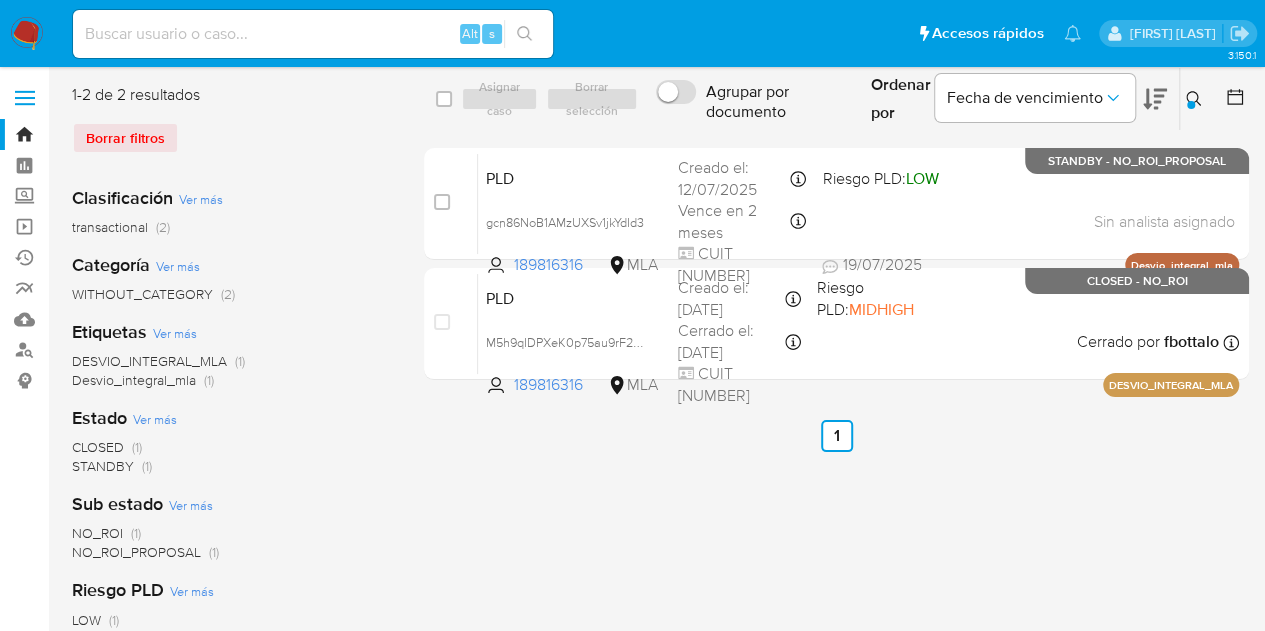 drag, startPoint x: 501, startPoint y: 535, endPoint x: 984, endPoint y: 362, distance: 513.0477 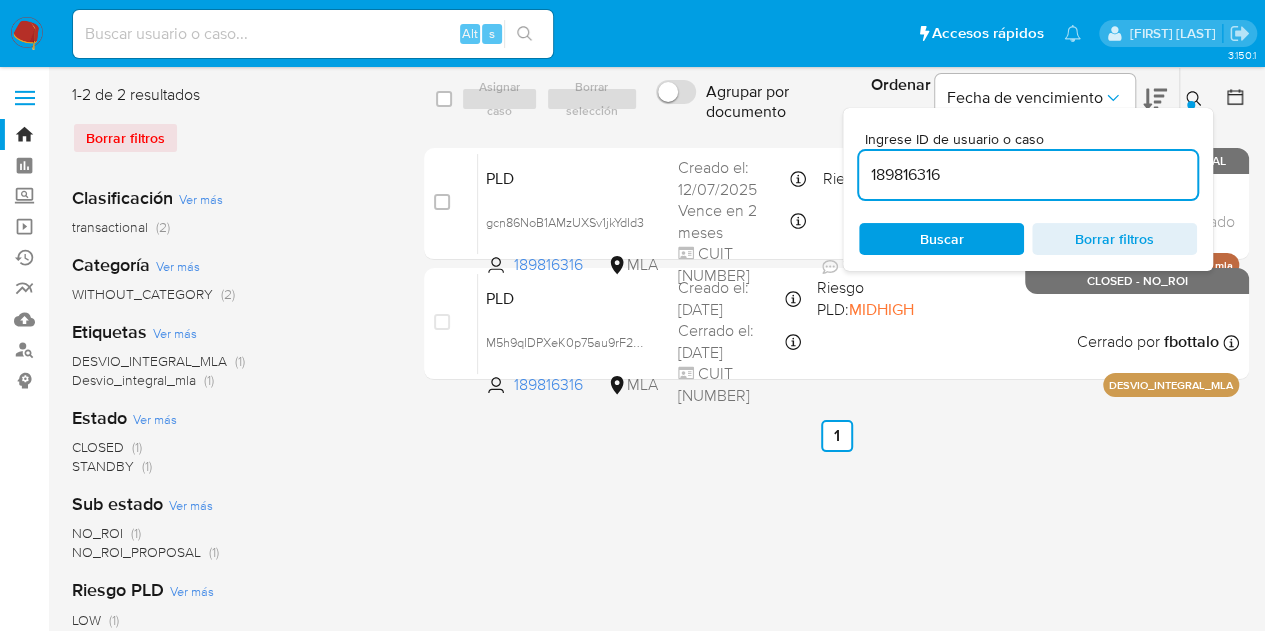 drag, startPoint x: 1003, startPoint y: 169, endPoint x: 766, endPoint y: 141, distance: 238.64827 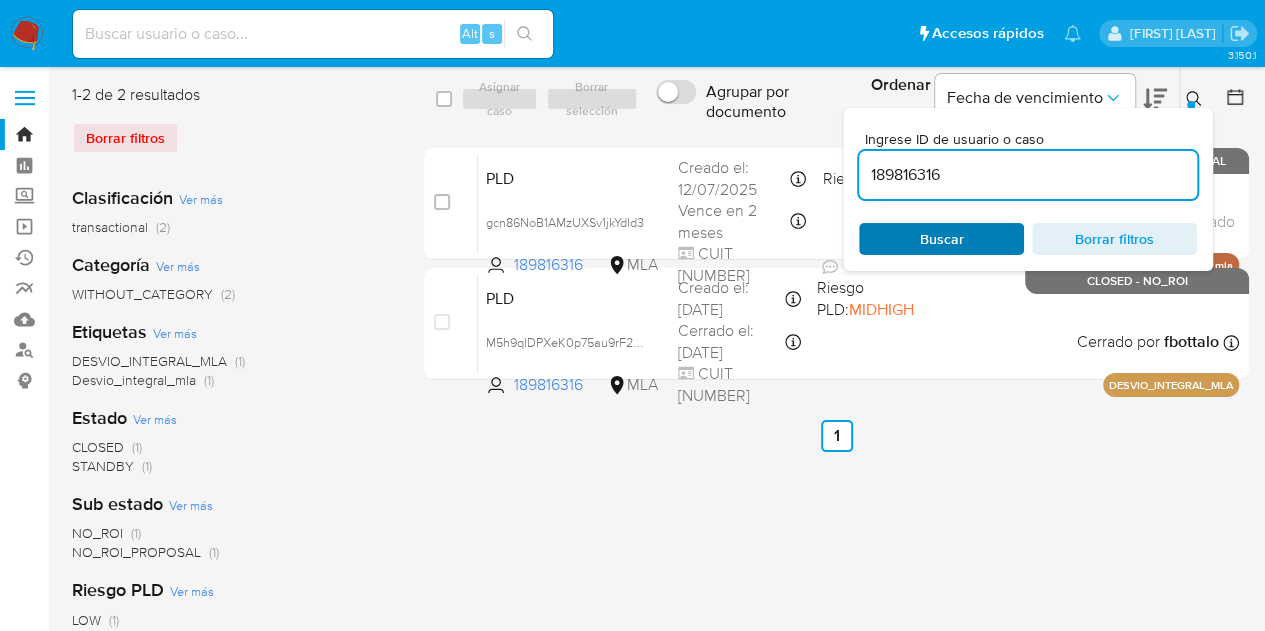 click on "Buscar" at bounding box center [942, 239] 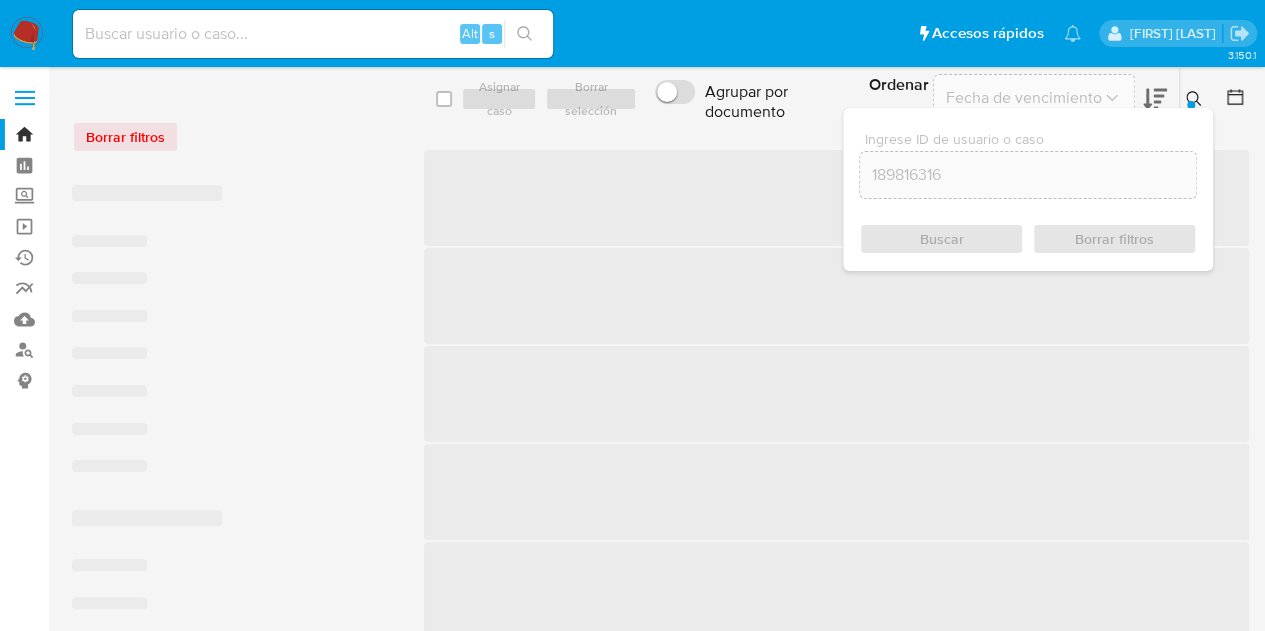 click at bounding box center (1191, 105) 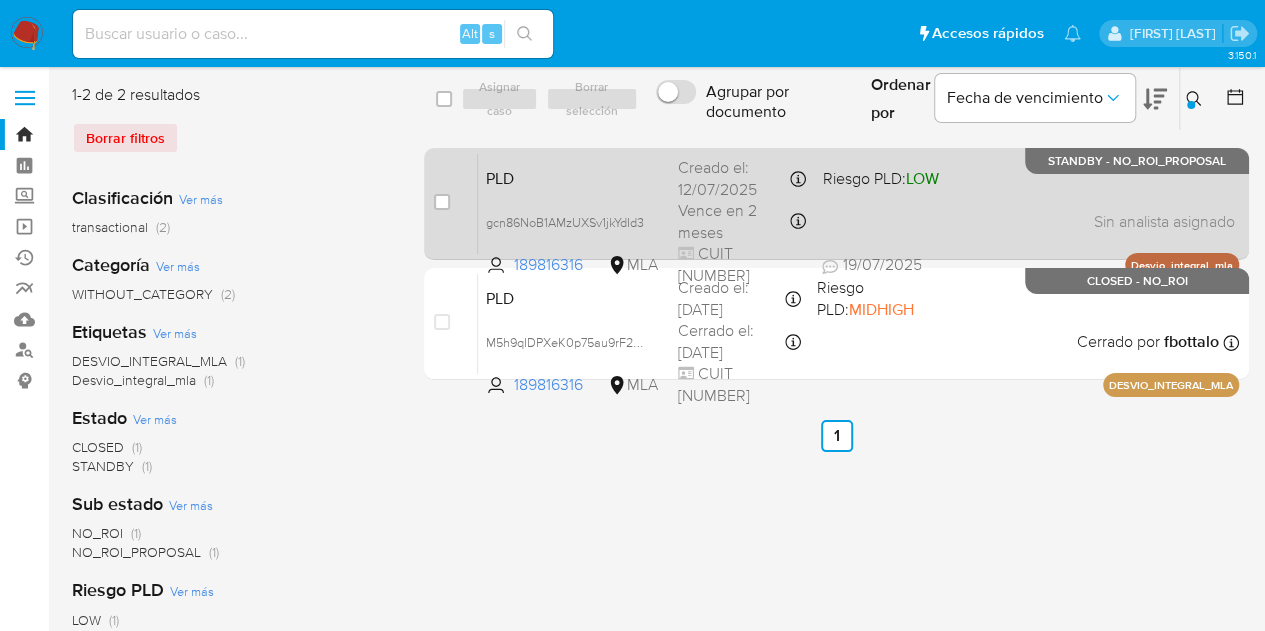 click on "PLD" at bounding box center [574, 177] 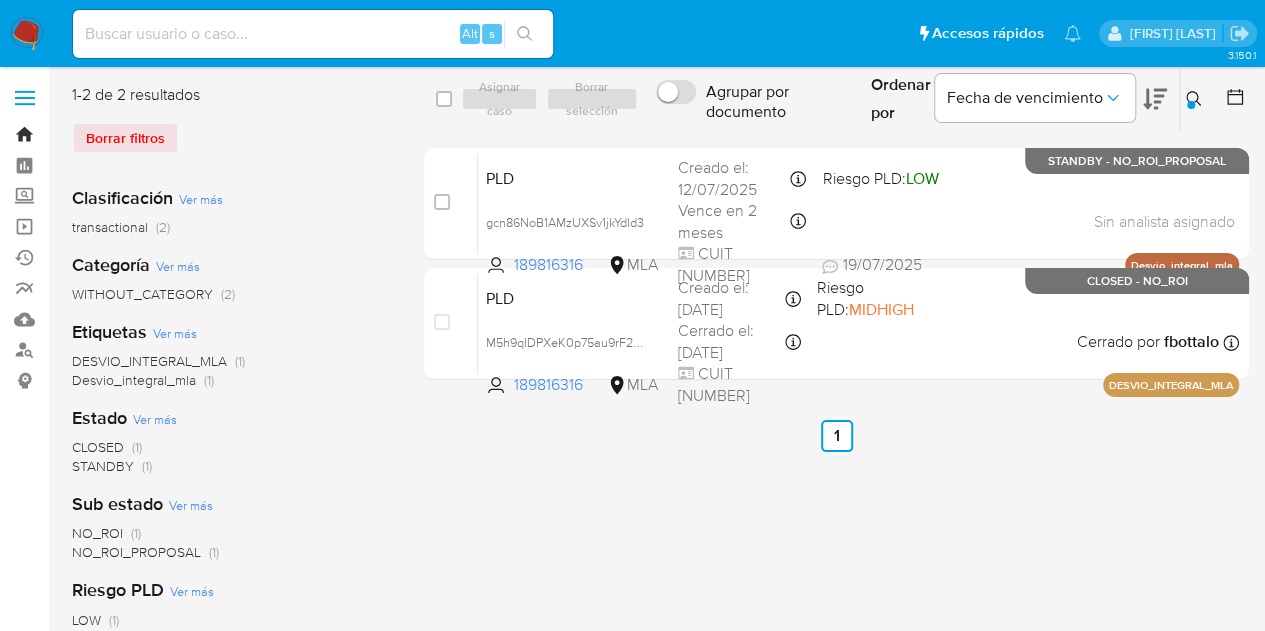click on "Bandeja" at bounding box center (119, 134) 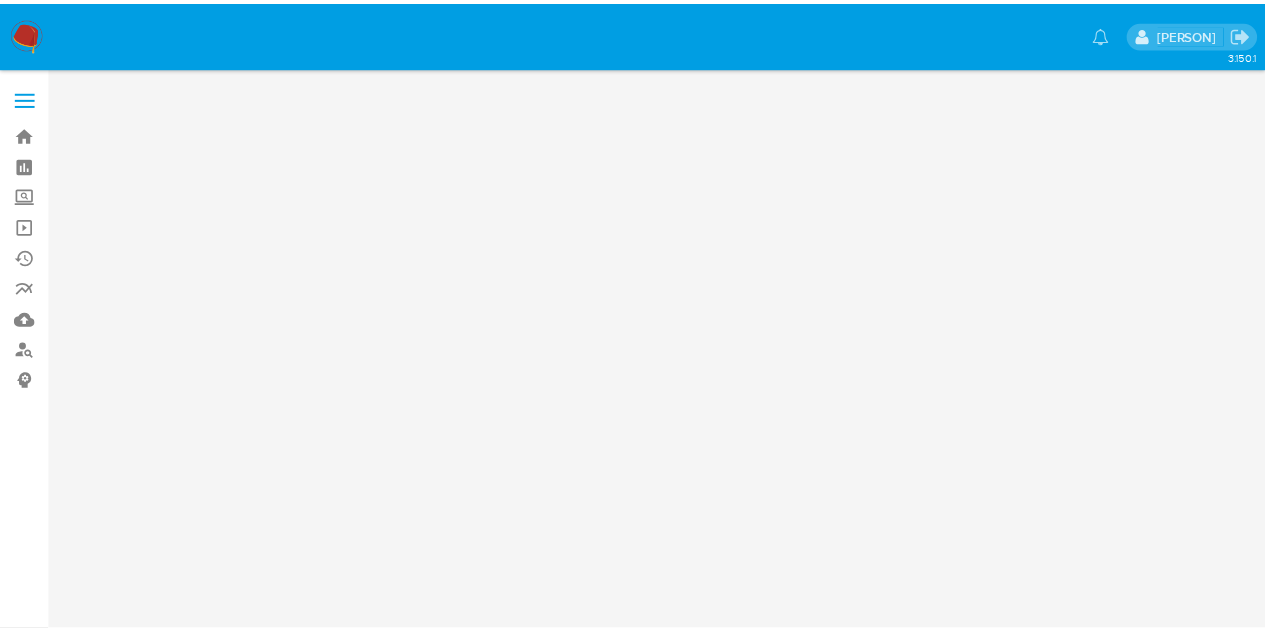 scroll, scrollTop: 0, scrollLeft: 0, axis: both 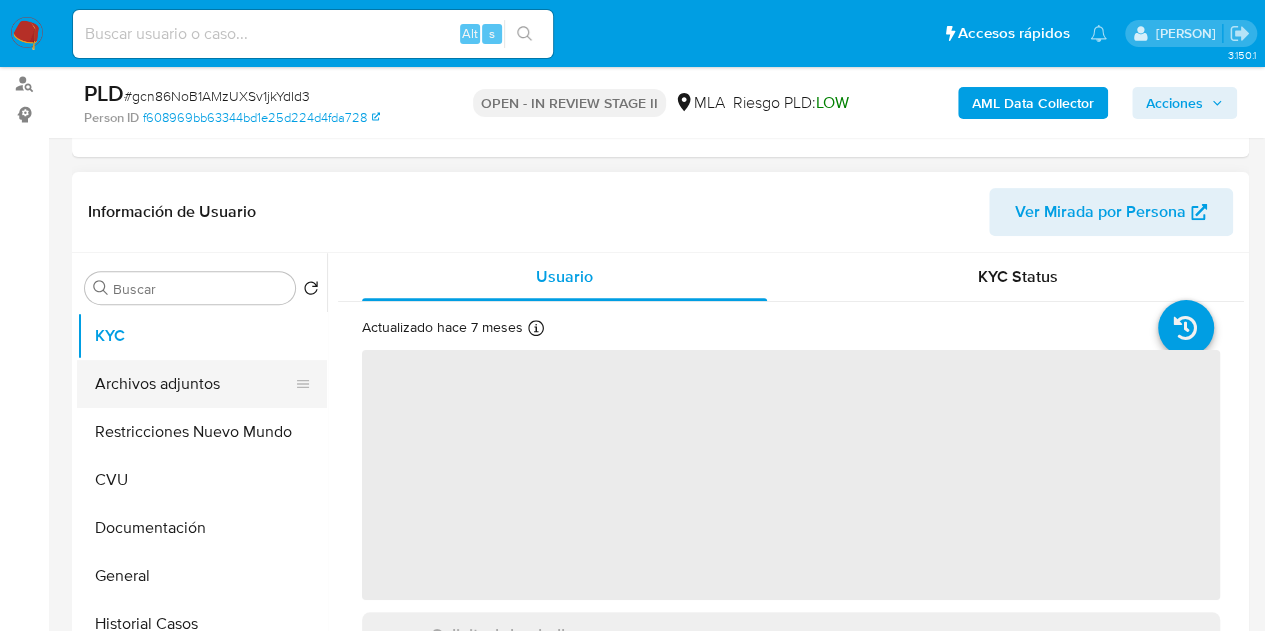 click on "Archivos adjuntos" at bounding box center (194, 384) 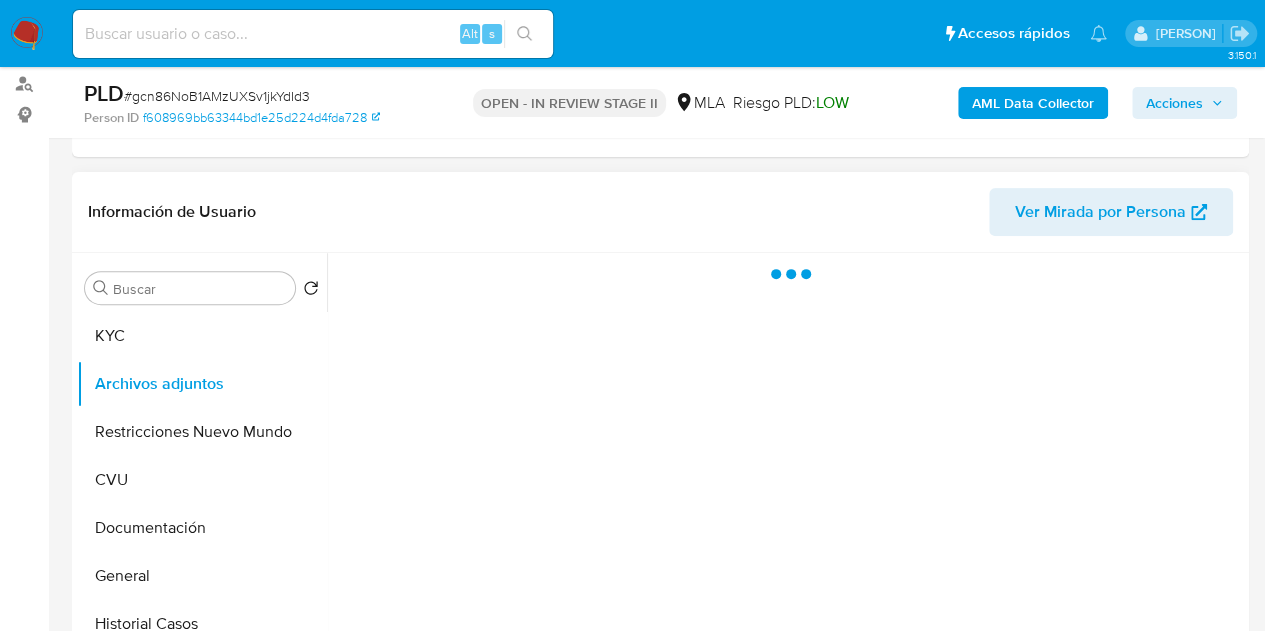 select on "10" 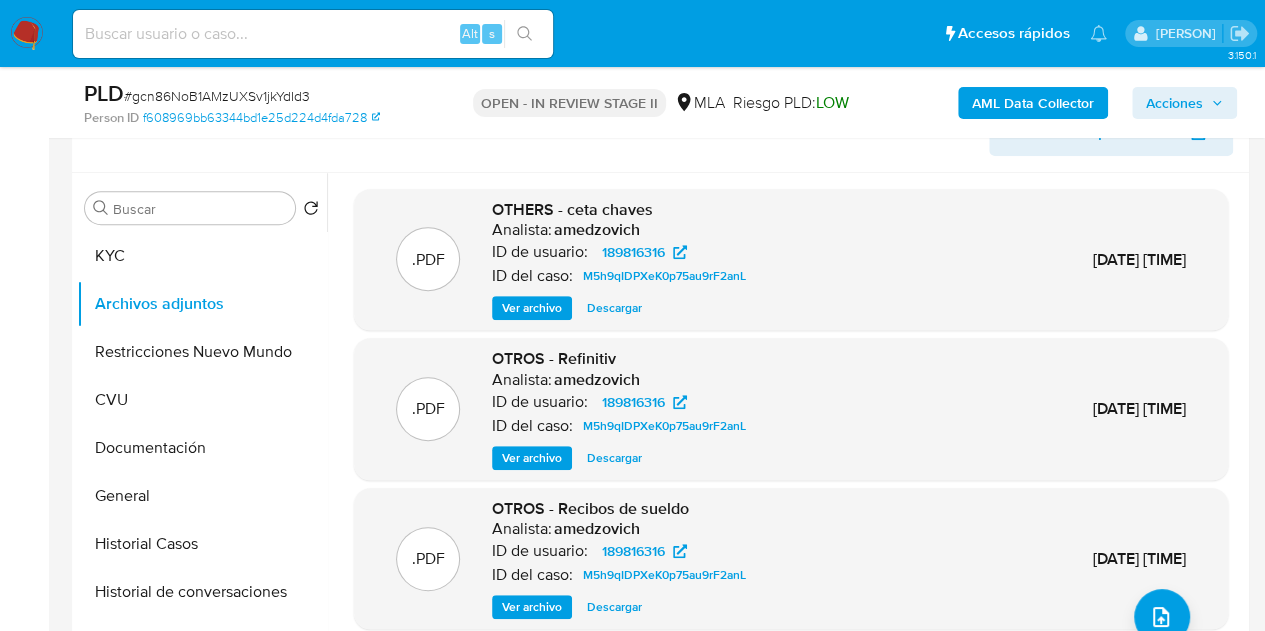 scroll, scrollTop: 254, scrollLeft: 0, axis: vertical 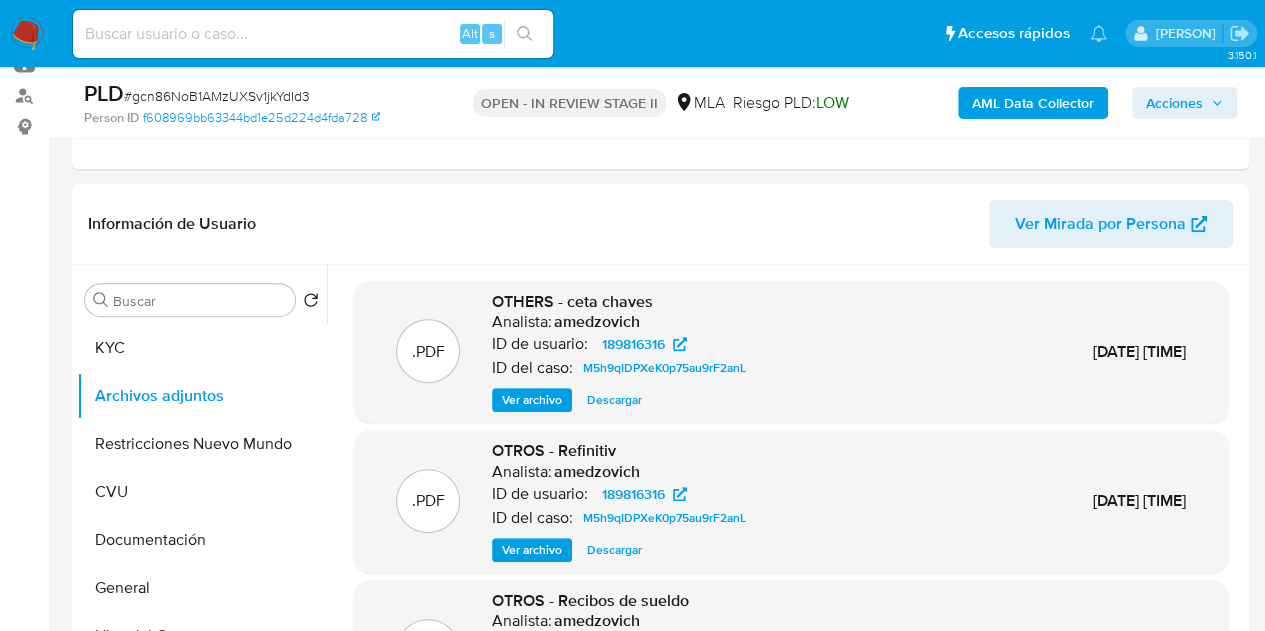 click on "AML Data Collector" at bounding box center [1033, 103] 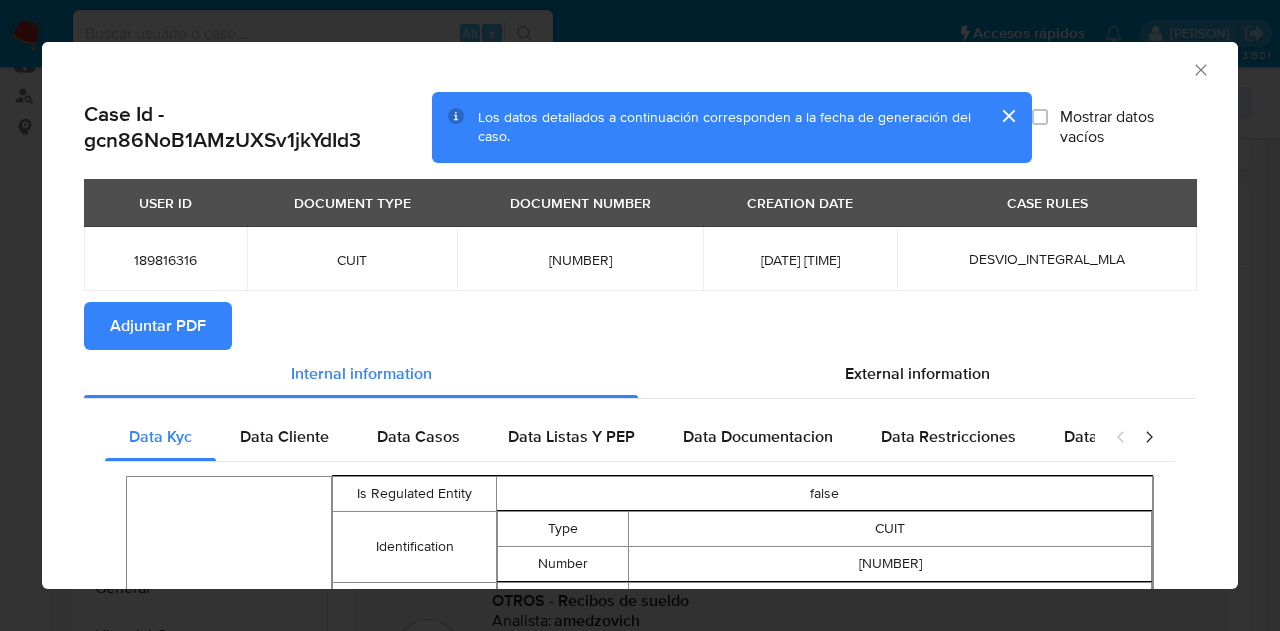 click on "Adjuntar PDF" at bounding box center [158, 326] 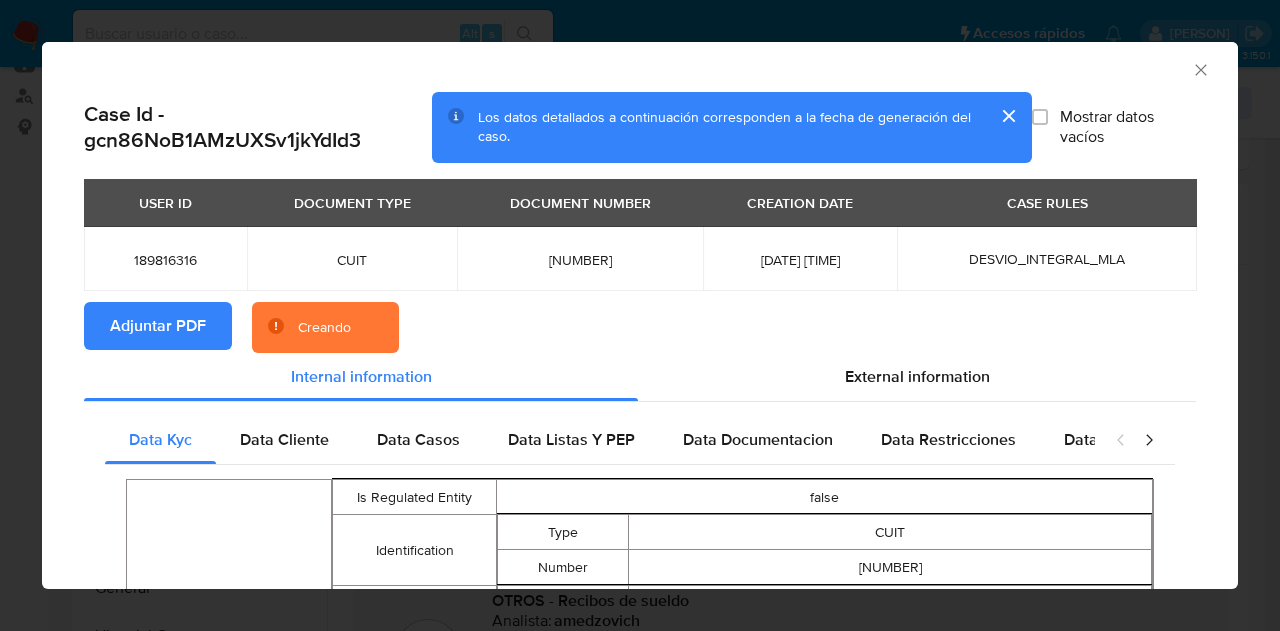 click at bounding box center [1008, 116] 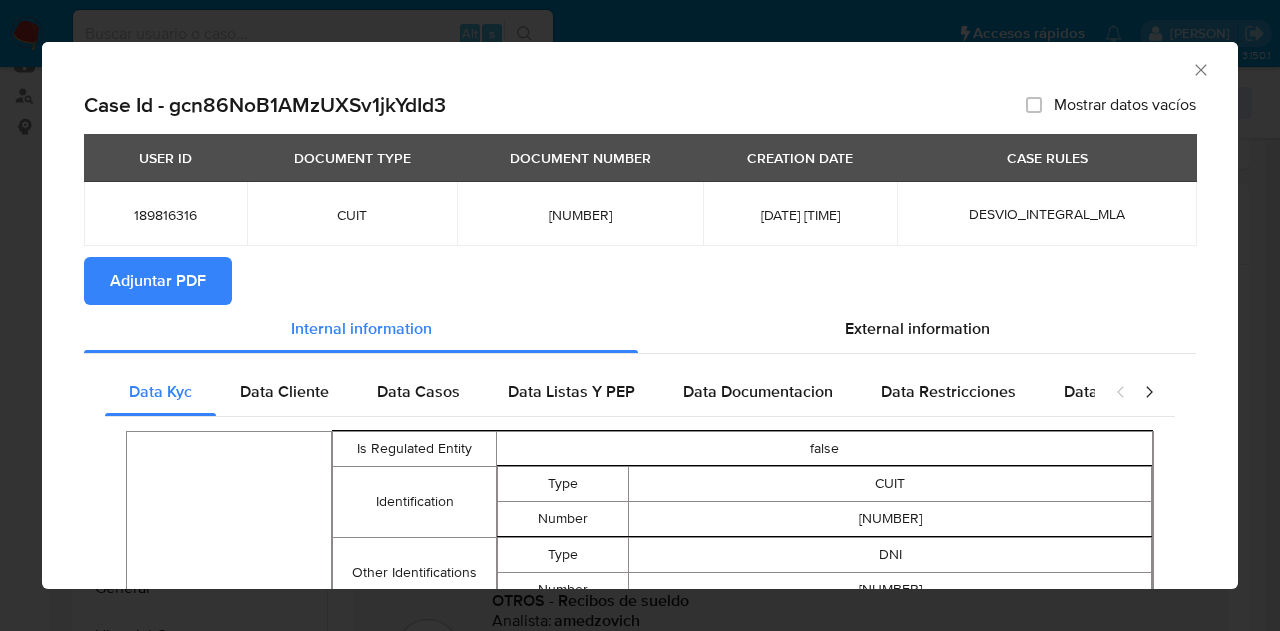 click 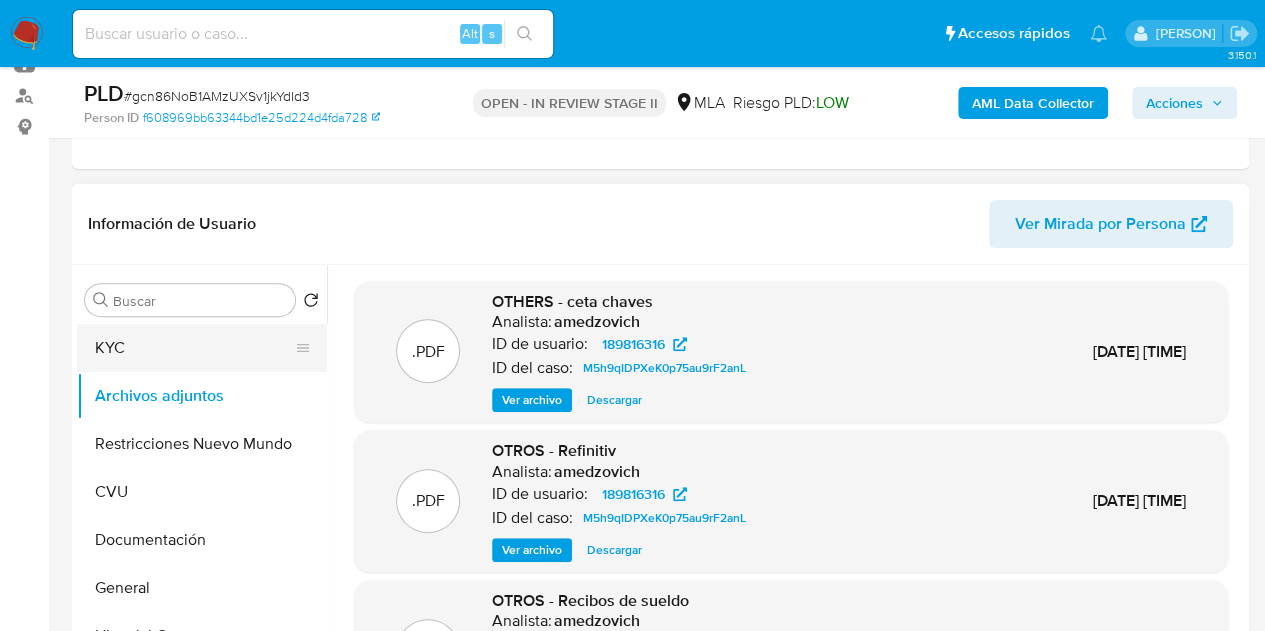 click on "KYC" at bounding box center (194, 348) 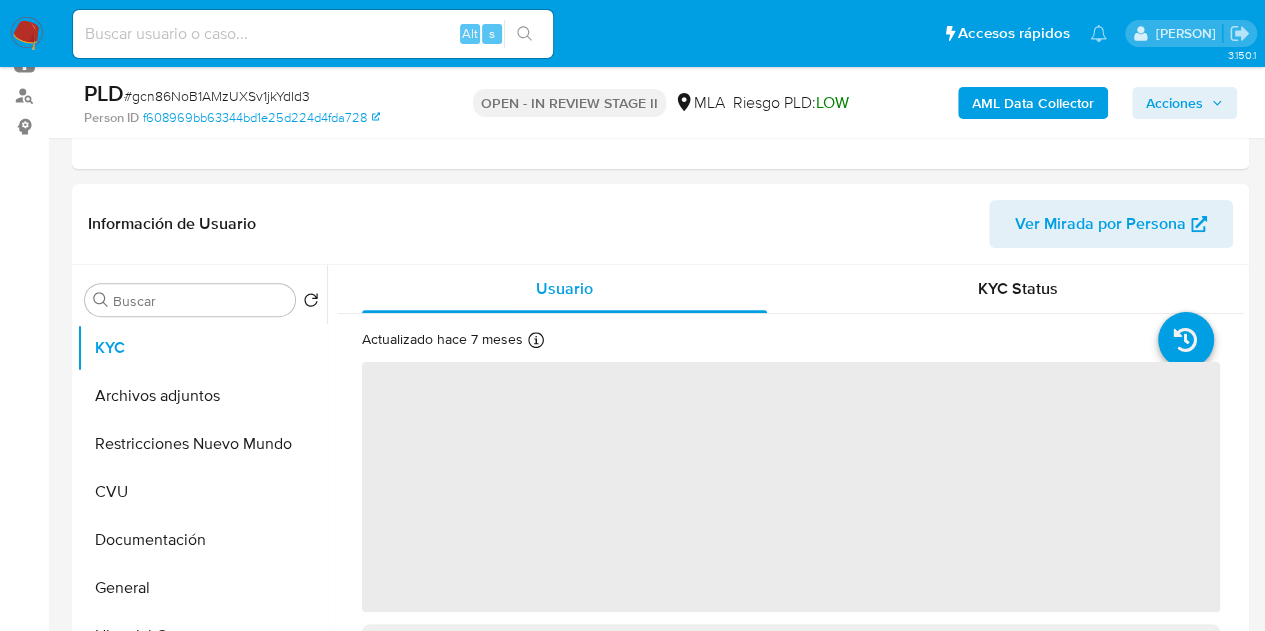 scroll, scrollTop: 0, scrollLeft: 0, axis: both 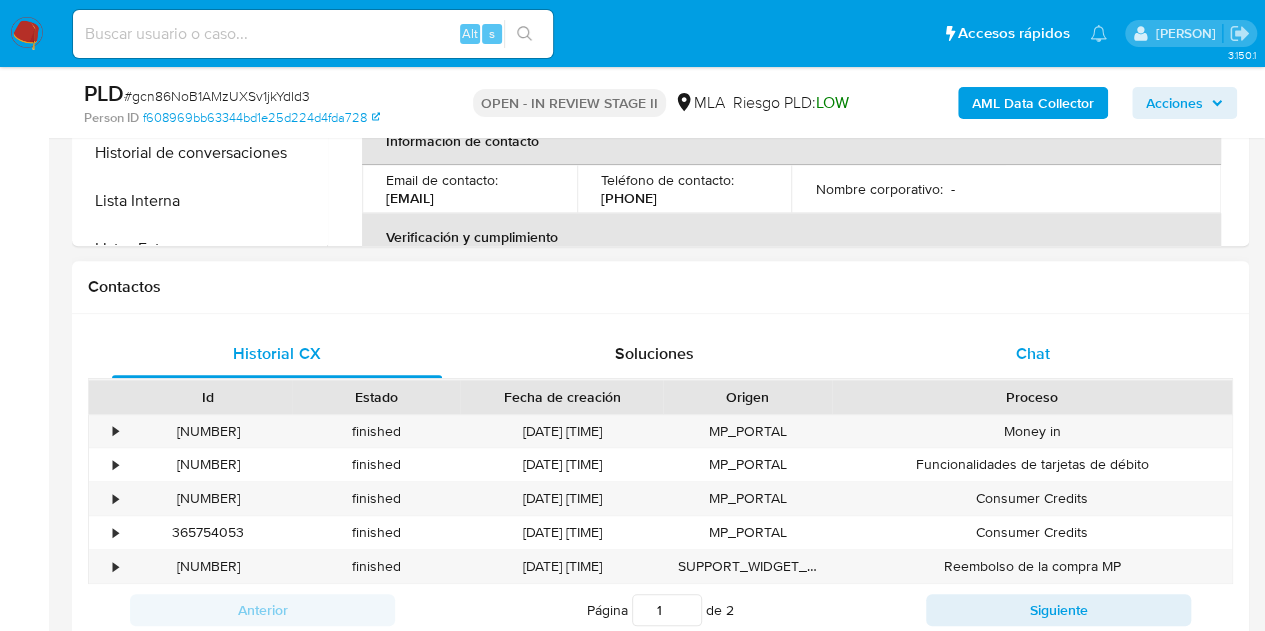 click on "Chat" at bounding box center (1033, 354) 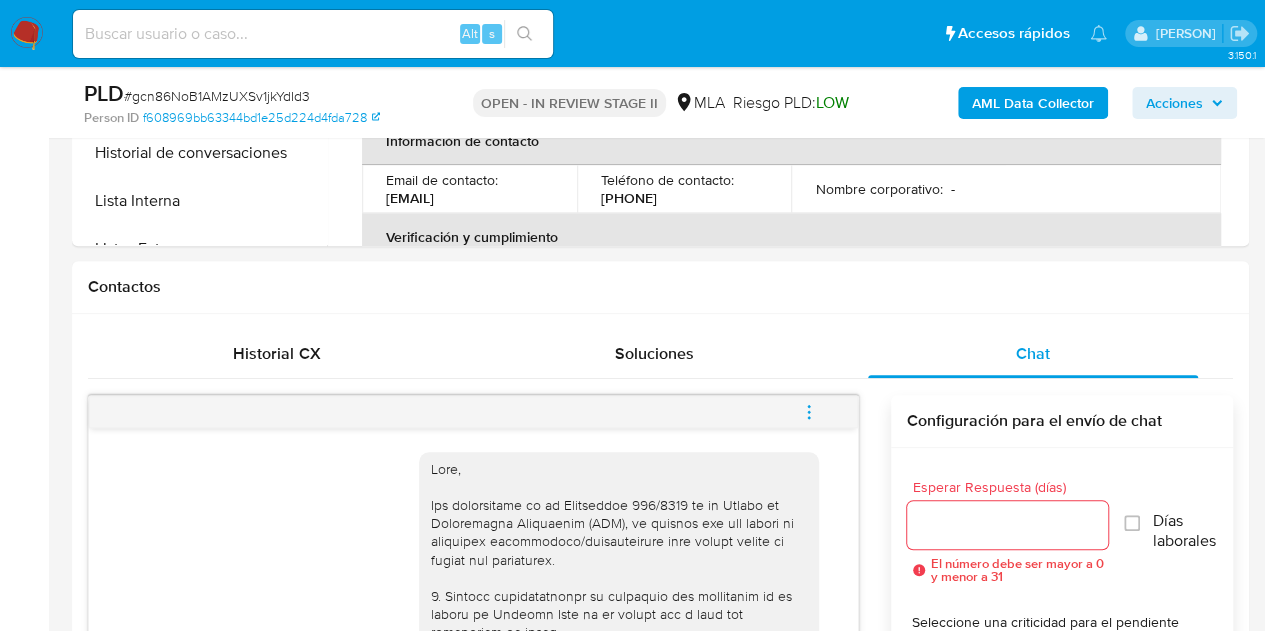 scroll, scrollTop: 1519, scrollLeft: 0, axis: vertical 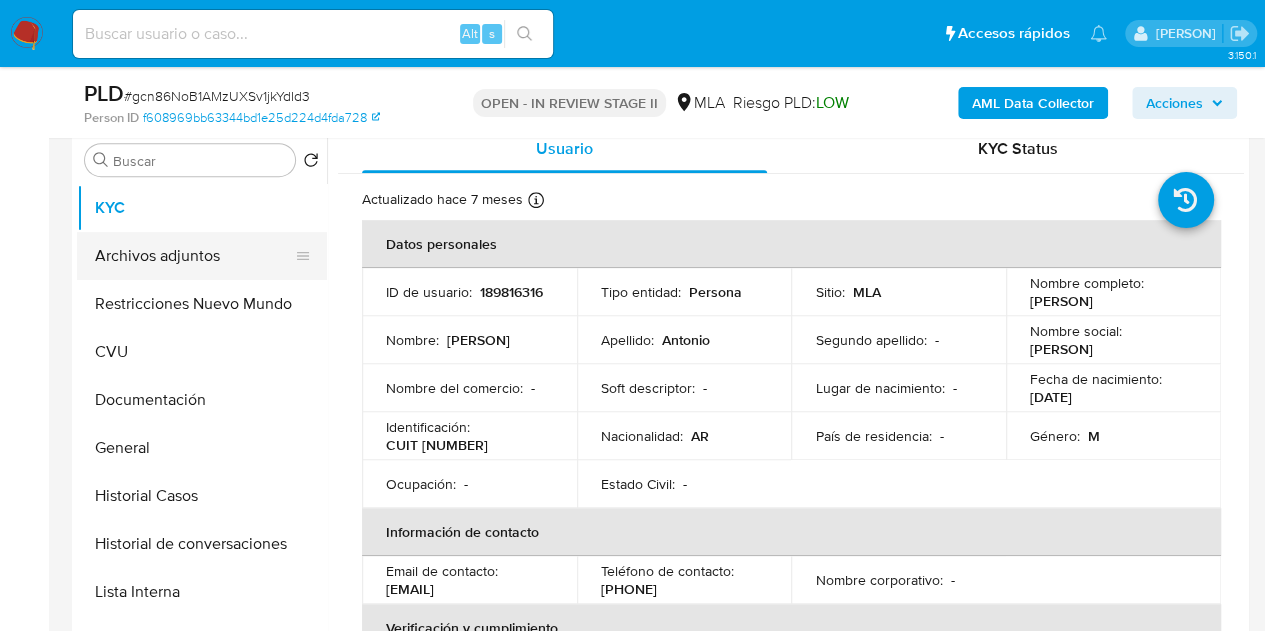 click on "Archivos adjuntos" at bounding box center (194, 256) 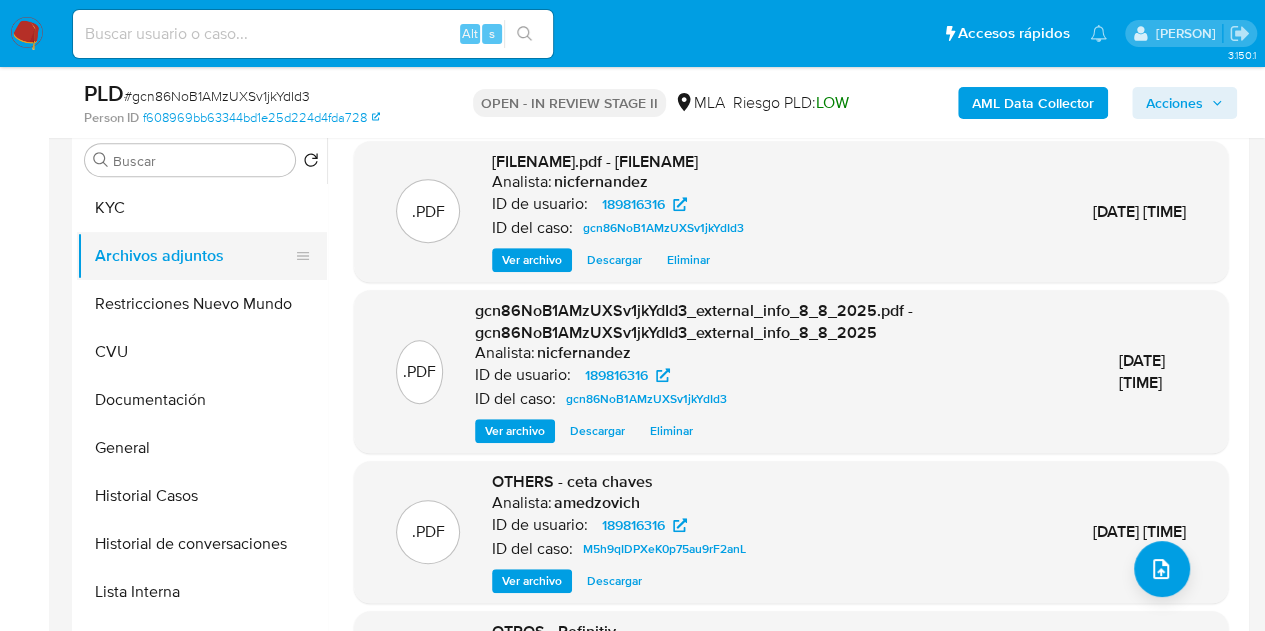 click on "Archivos adjuntos" at bounding box center [194, 256] 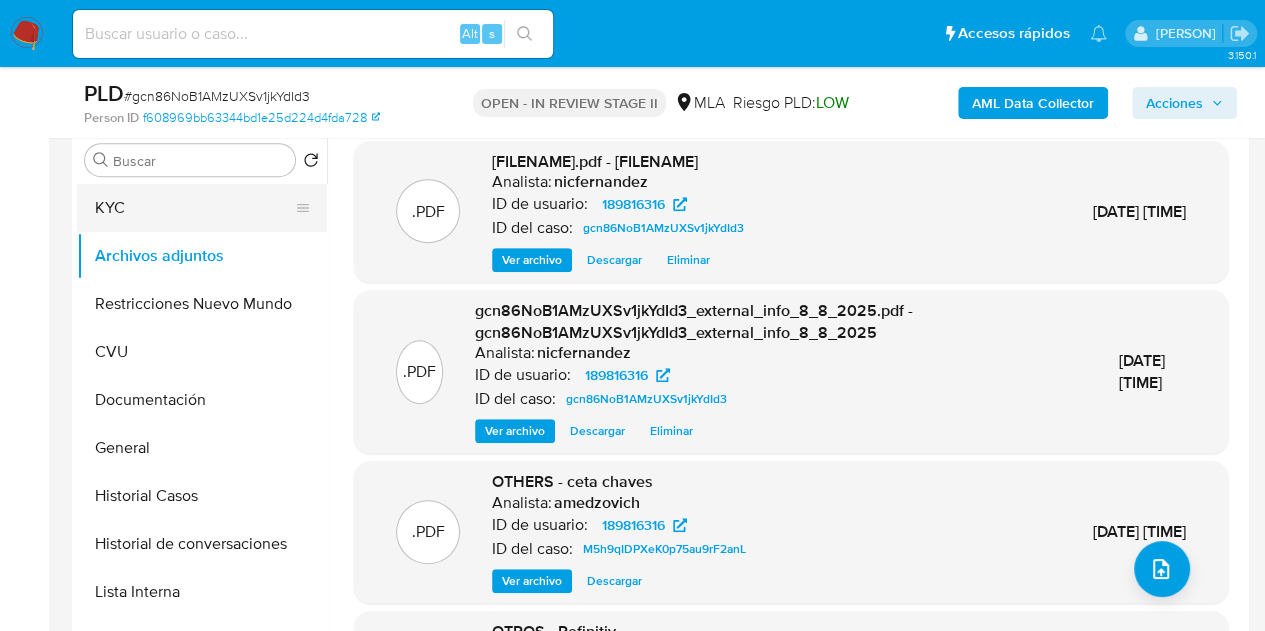 click on "KYC" at bounding box center (194, 208) 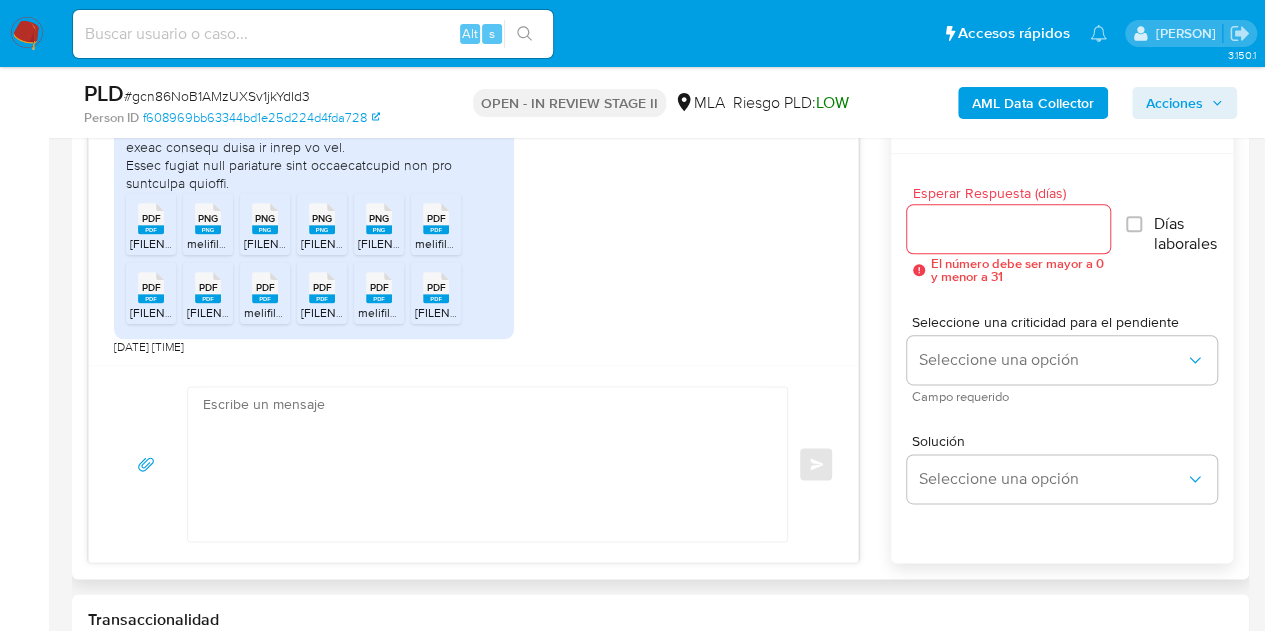 scroll, scrollTop: 1089, scrollLeft: 0, axis: vertical 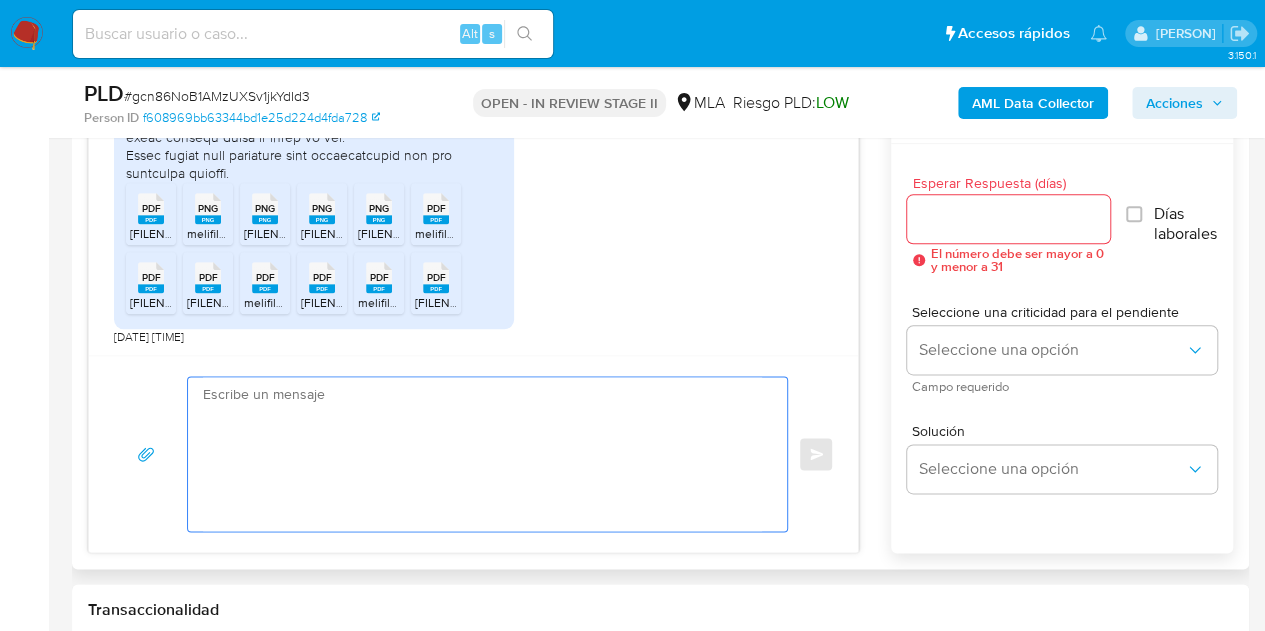 click at bounding box center [482, 454] 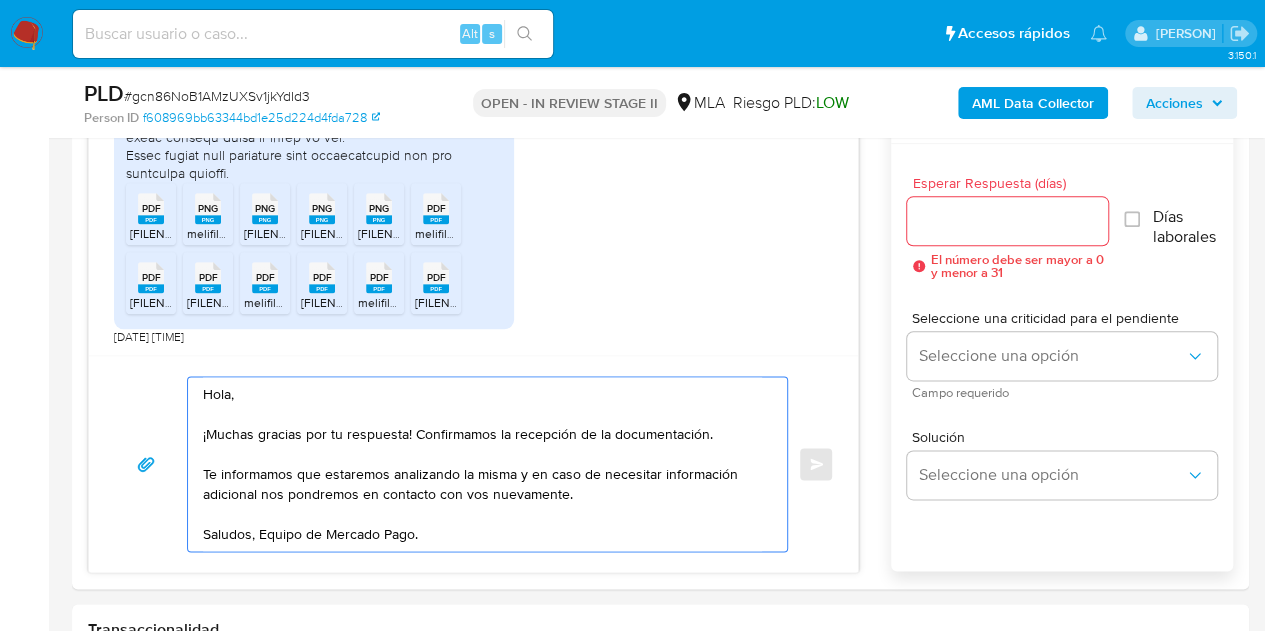 scroll, scrollTop: 524, scrollLeft: 0, axis: vertical 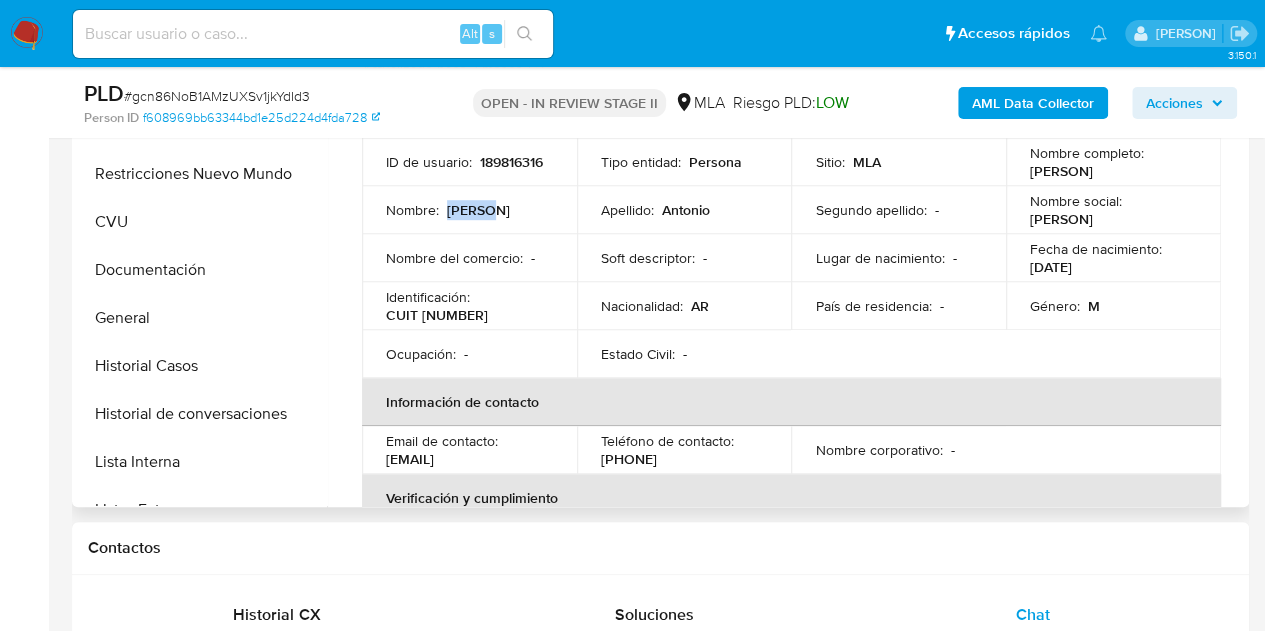 drag, startPoint x: 448, startPoint y: 213, endPoint x: 512, endPoint y: 217, distance: 64.12488 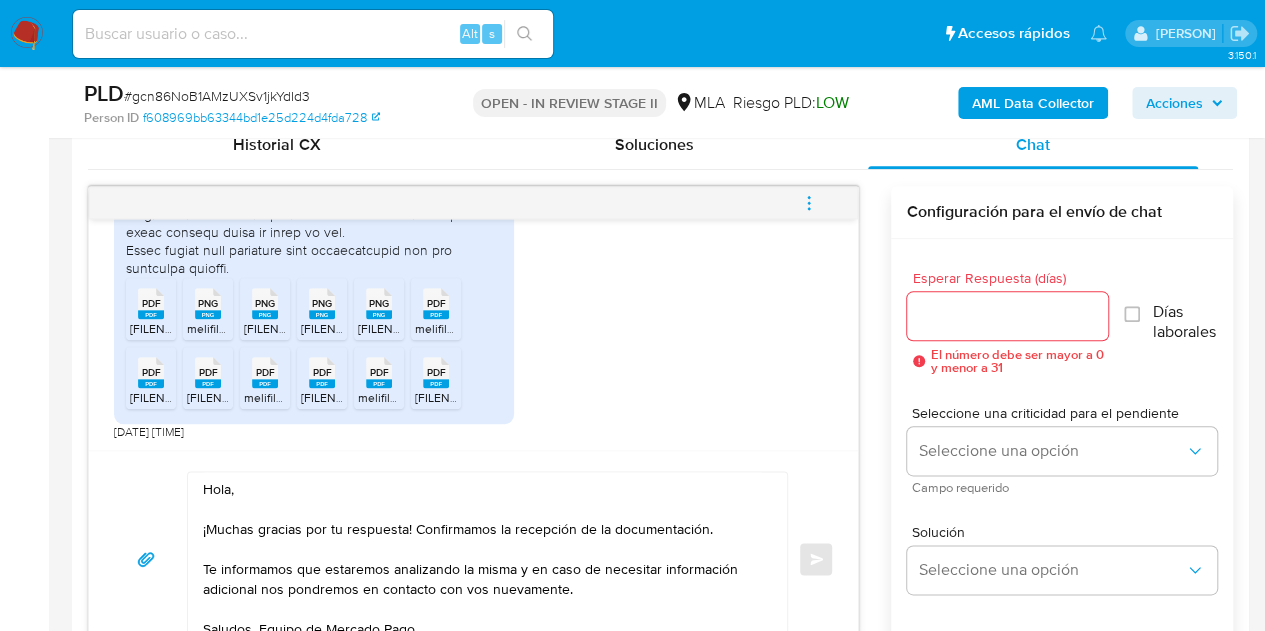 scroll, scrollTop: 988, scrollLeft: 0, axis: vertical 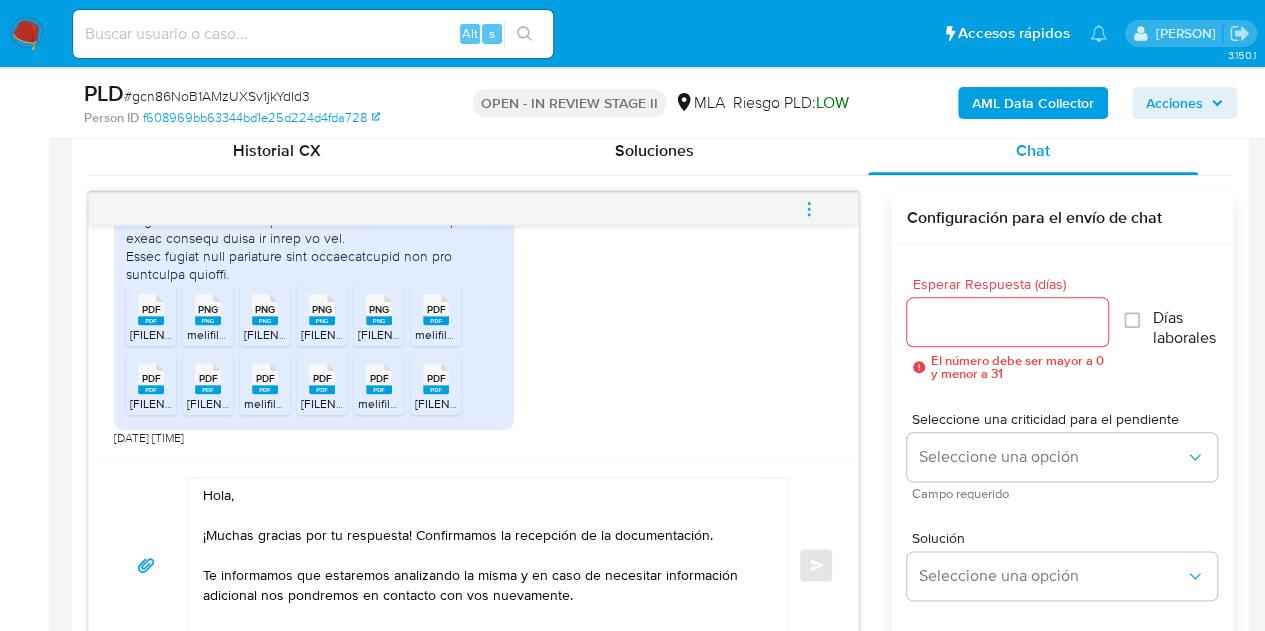 click on "Hola,
¡Muchas gracias por tu respuesta! Confirmamos la recepción de la documentación.
Te informamos que estaremos analizando la misma y en caso de necesitar información adicional nos pondremos en contacto con vos nuevamente.
Saludos, Equipo de Mercado Pago." at bounding box center [482, 565] 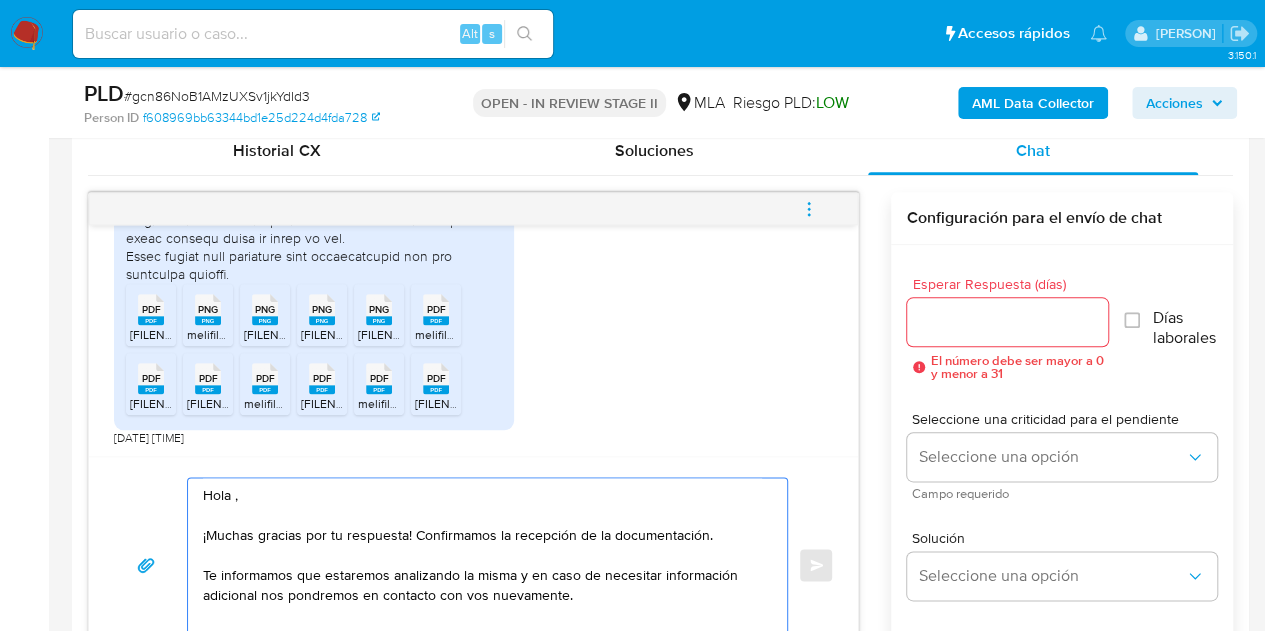 paste on "[FIRST]" 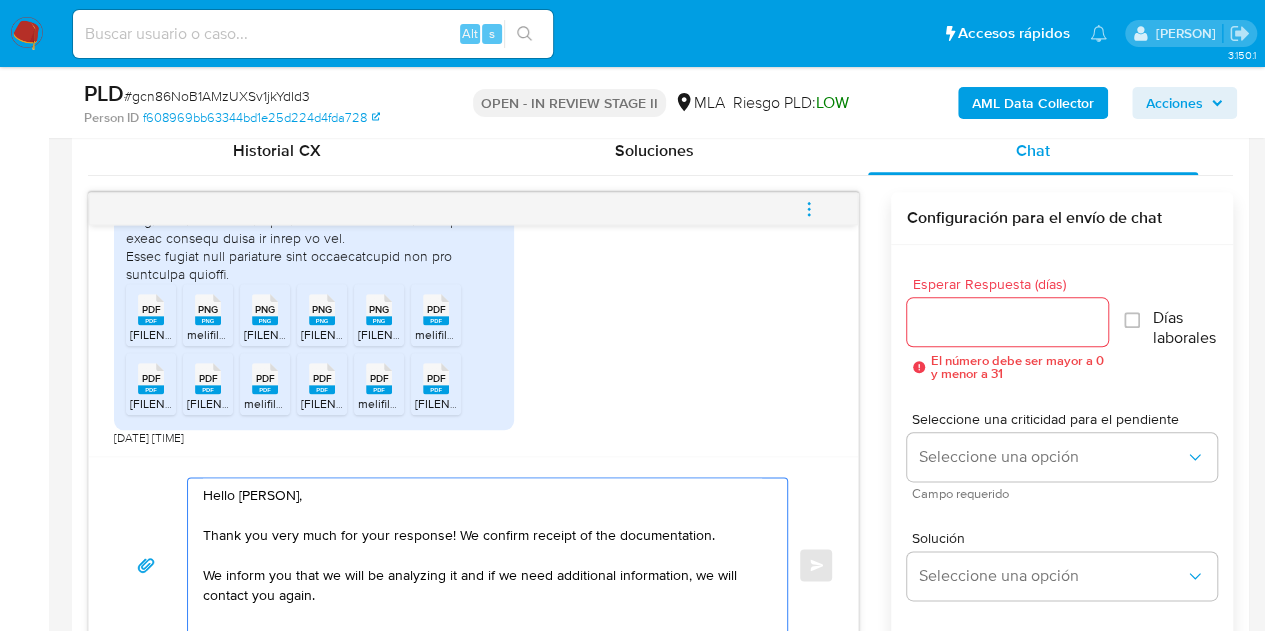 type on "Hola [FIRST],
¡Muchas gracias por tu respuesta! Confirmamos la recepción de la documentación.
Te informamos que estaremos analizando la misma y en caso de necesitar información adicional nos pondremos en contacto con vos nuevamente.
Saludos, Equipo de Mercado Pago." 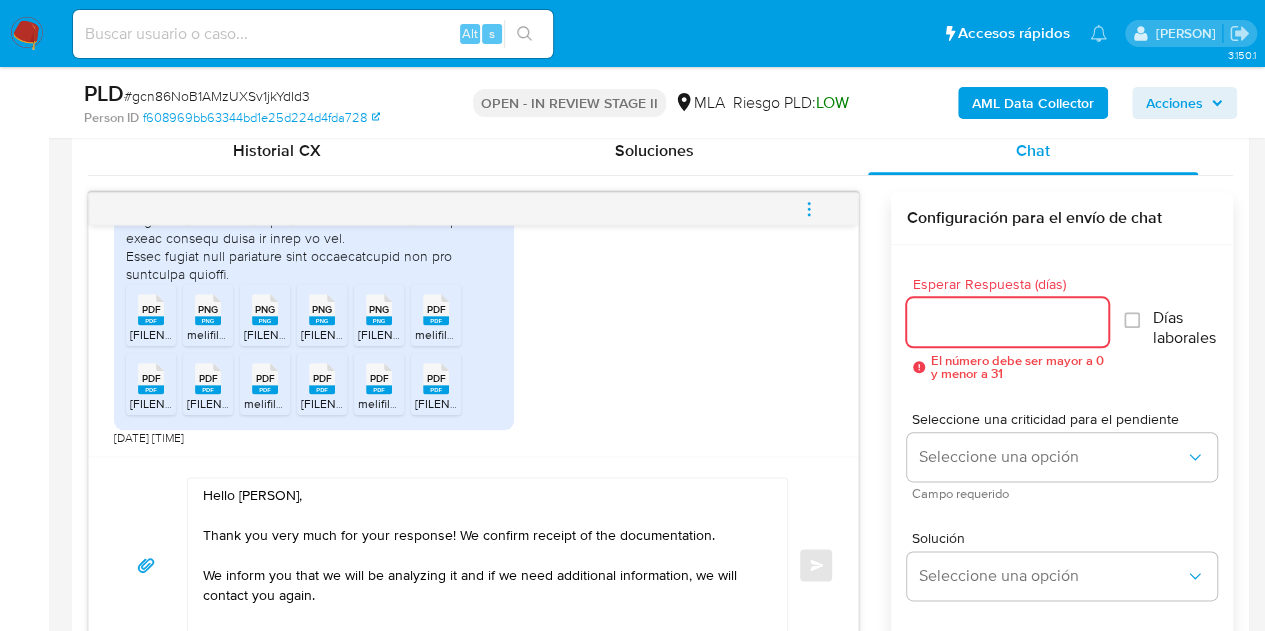 click on "Esperar Respuesta (días)" at bounding box center [1008, 322] 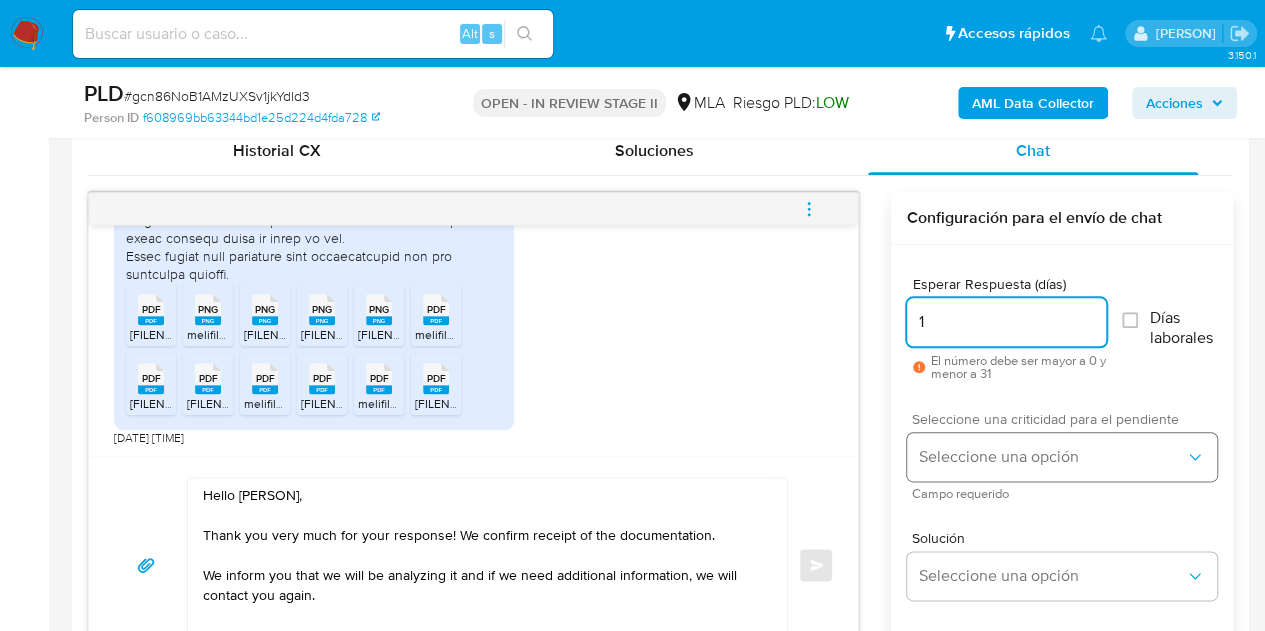 type on "1" 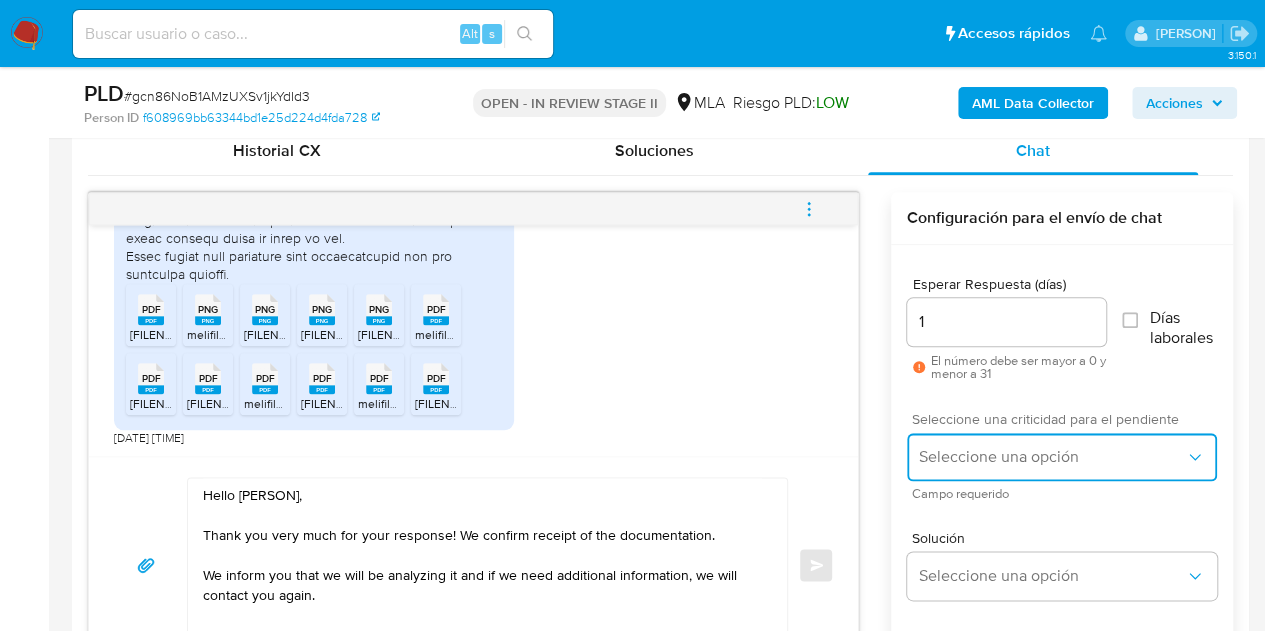 click on "Seleccione una opción" at bounding box center [1062, 457] 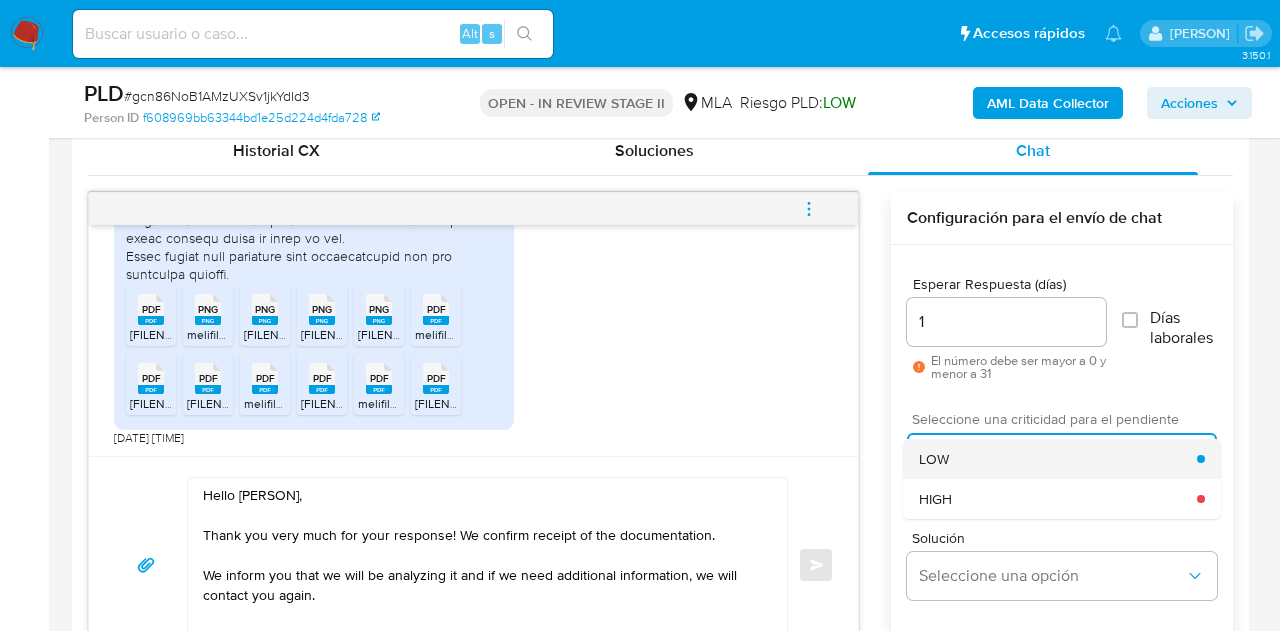 click on "LOW" at bounding box center [1058, 459] 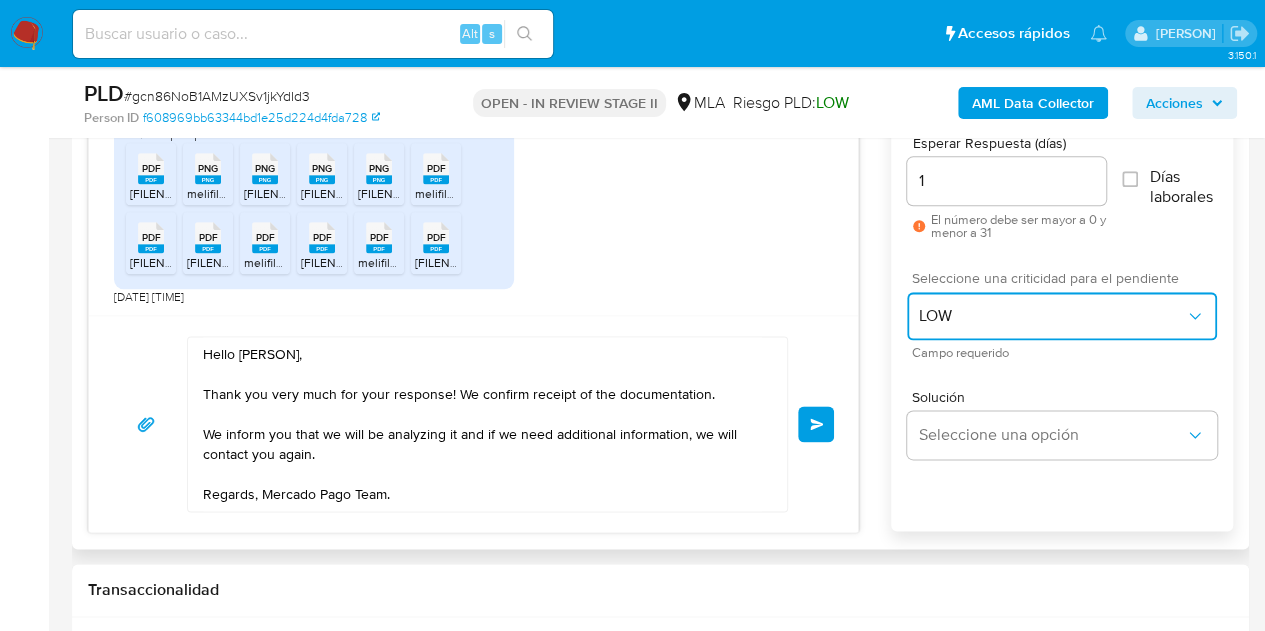 scroll, scrollTop: 1134, scrollLeft: 0, axis: vertical 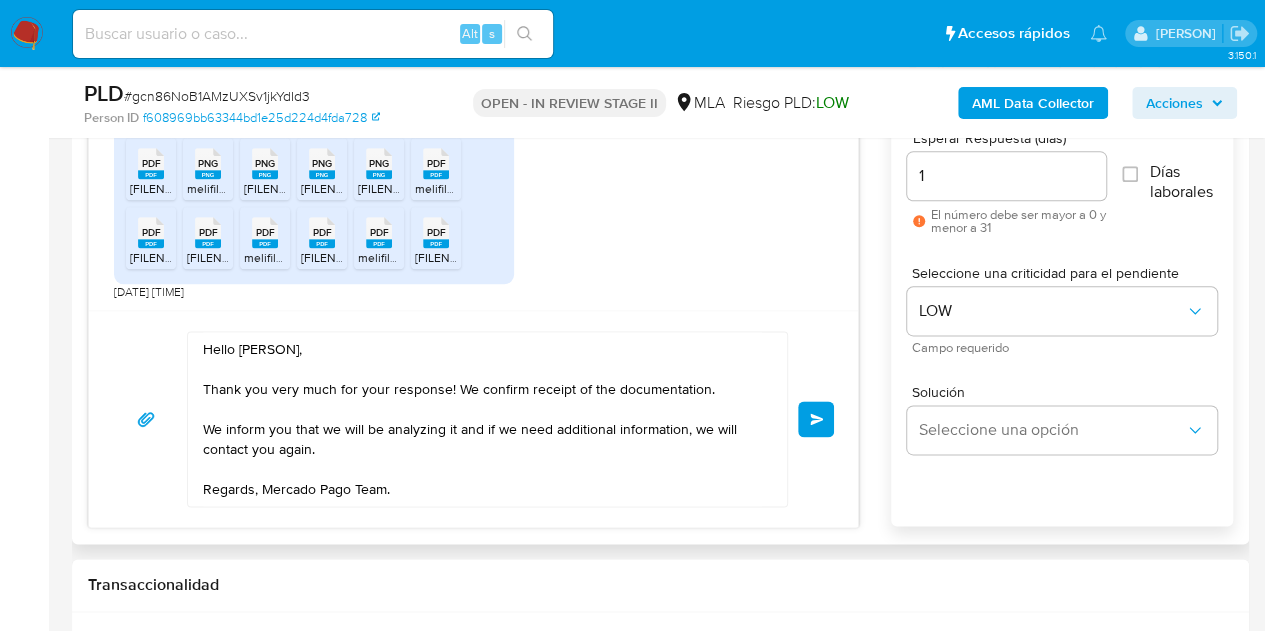 click on "Hola Manuel,
¡Muchas gracias por tu respuesta! Confirmamos la recepción de la documentación.
Te informamos que estaremos analizando la misma y en caso de necesitar información adicional nos pondremos en contacto con vos nuevamente.
Saludos, Equipo de Mercado Pago. Enviar" at bounding box center (473, 418) 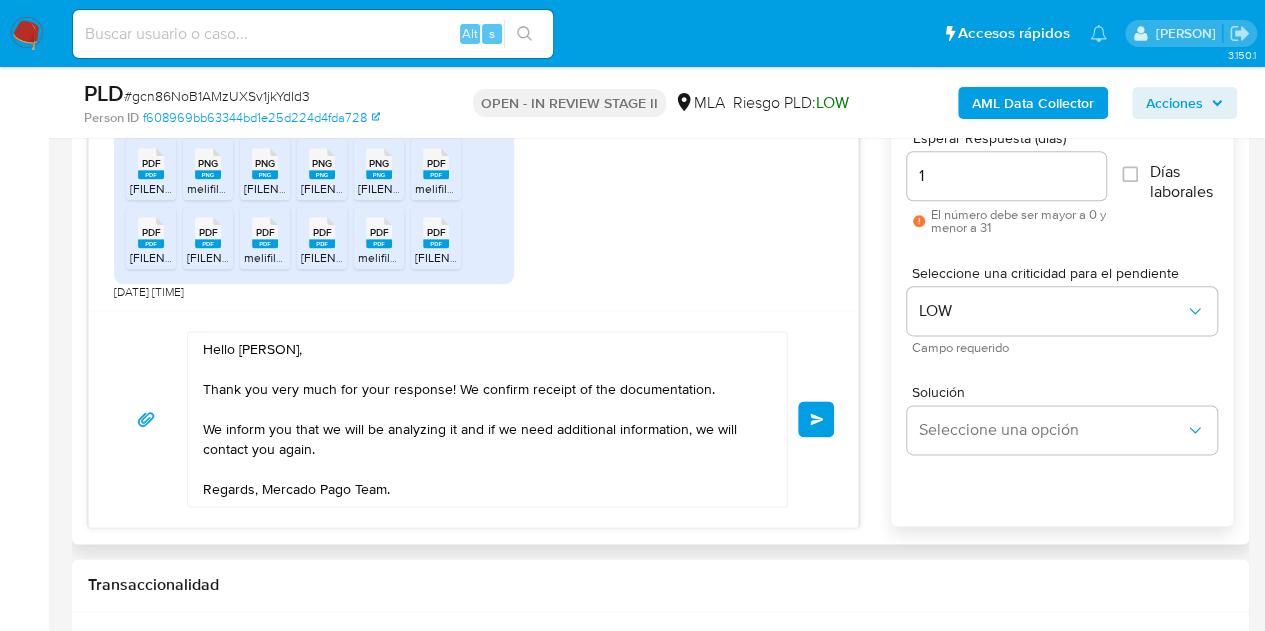 click on "Enviar" at bounding box center [817, 419] 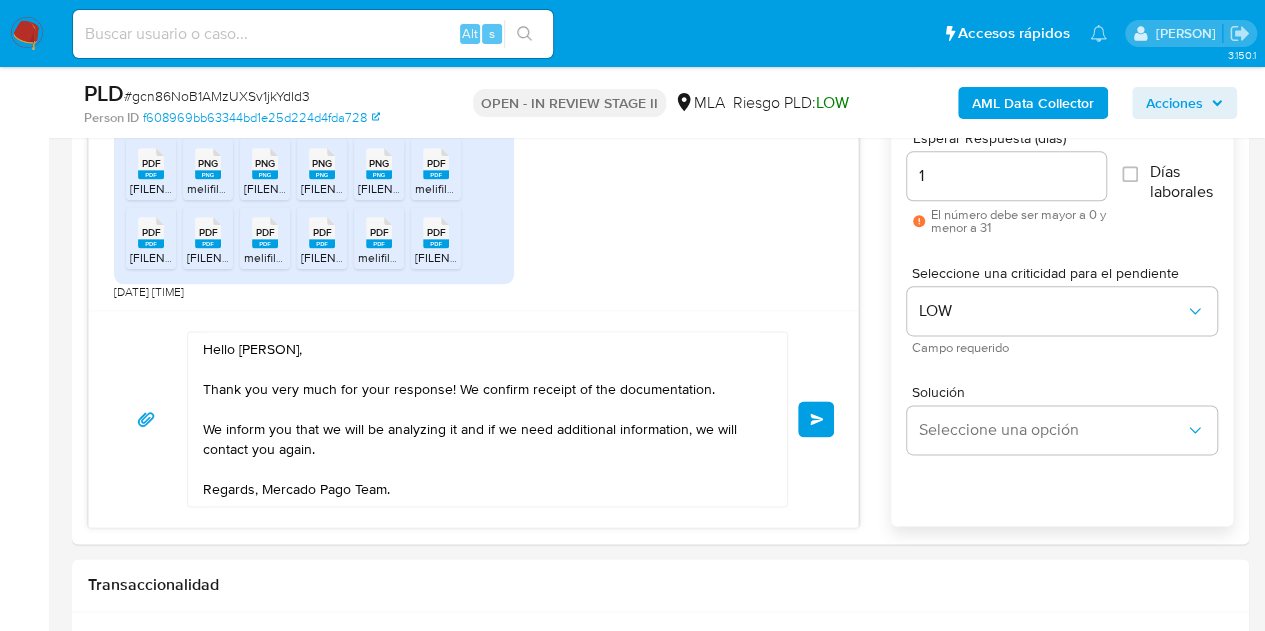 type 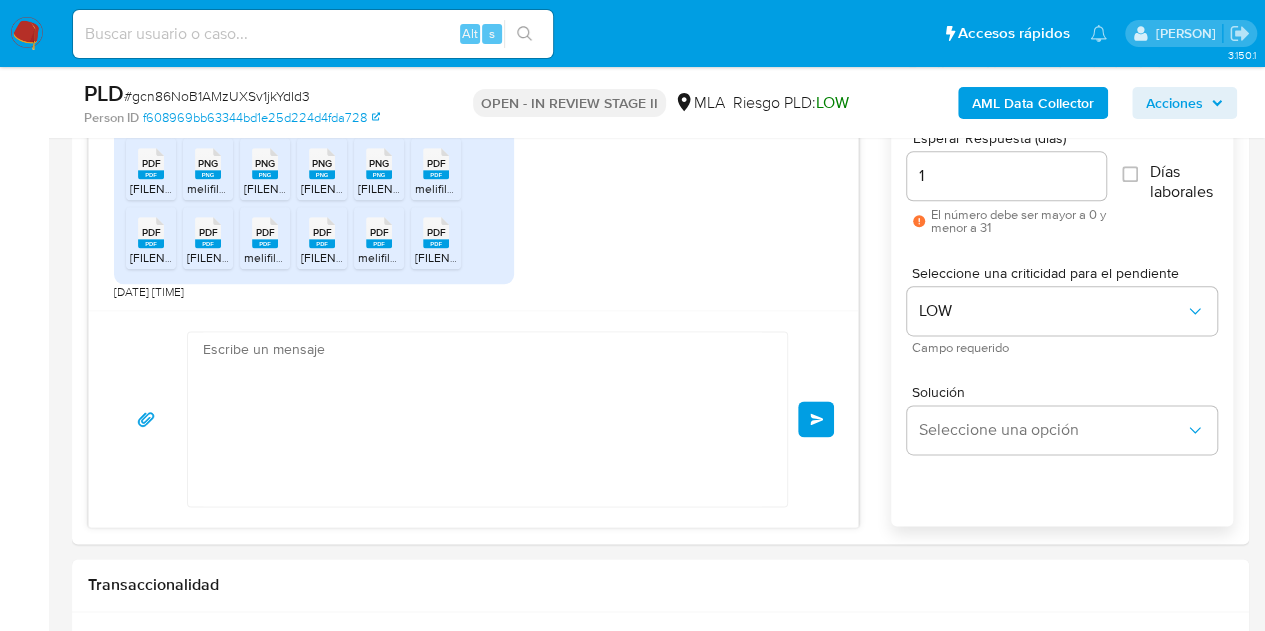 scroll, scrollTop: 1759, scrollLeft: 0, axis: vertical 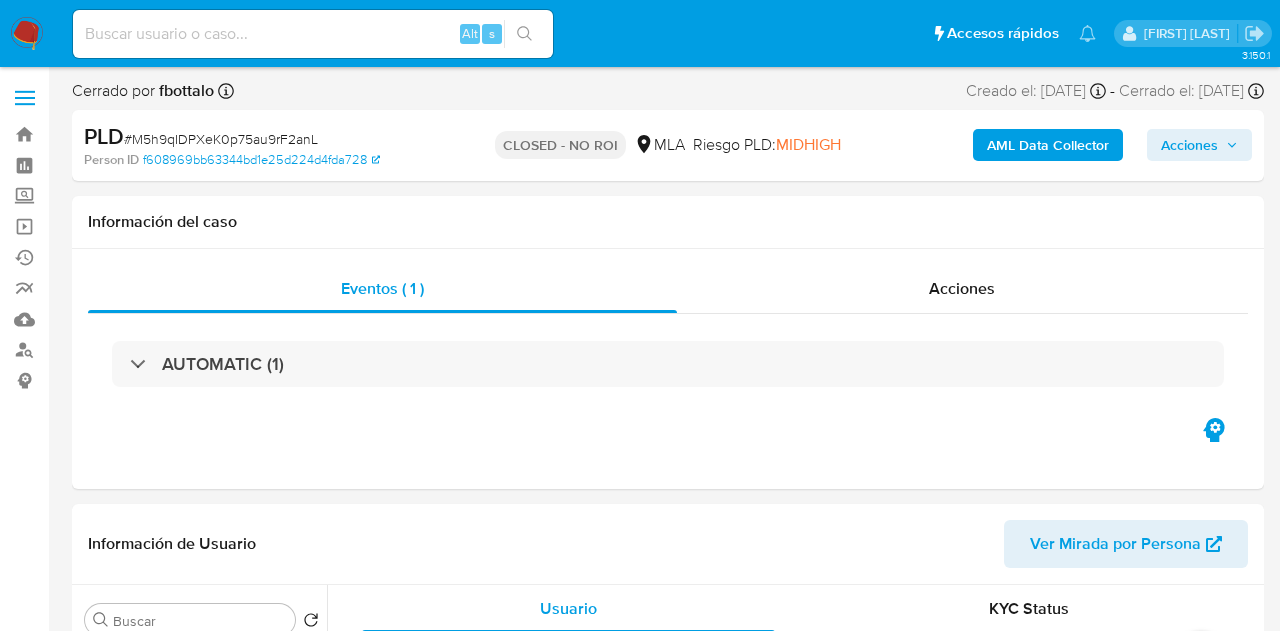 select on "10" 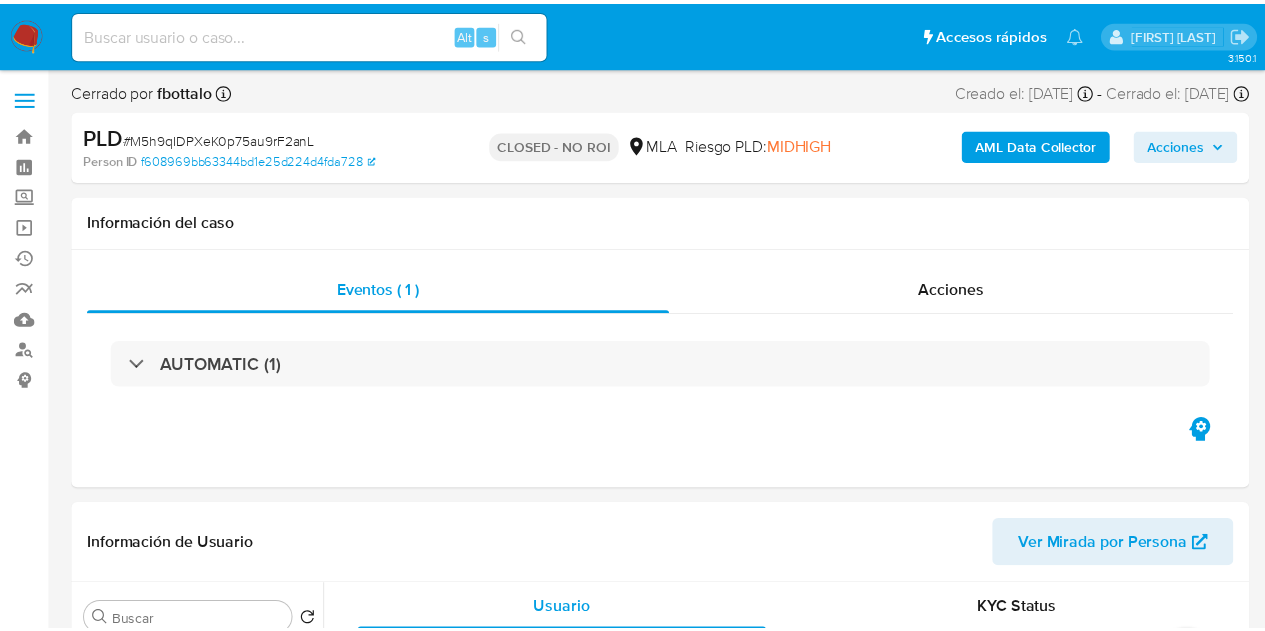 scroll, scrollTop: 0, scrollLeft: 0, axis: both 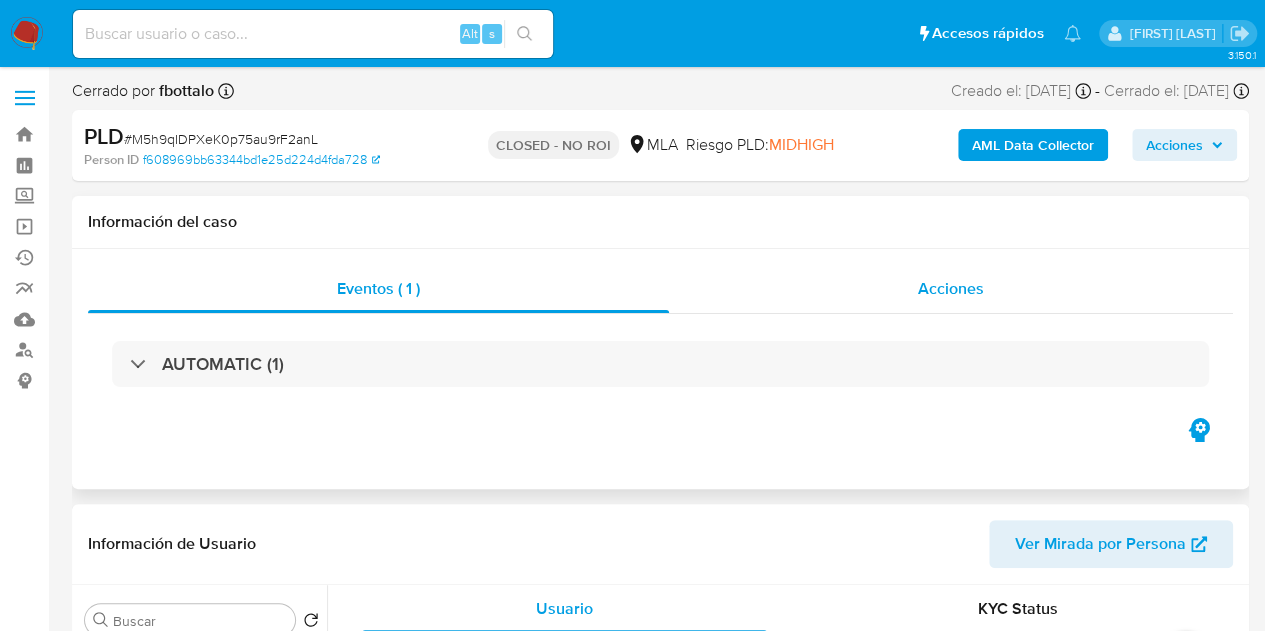 click on "Acciones" at bounding box center (951, 289) 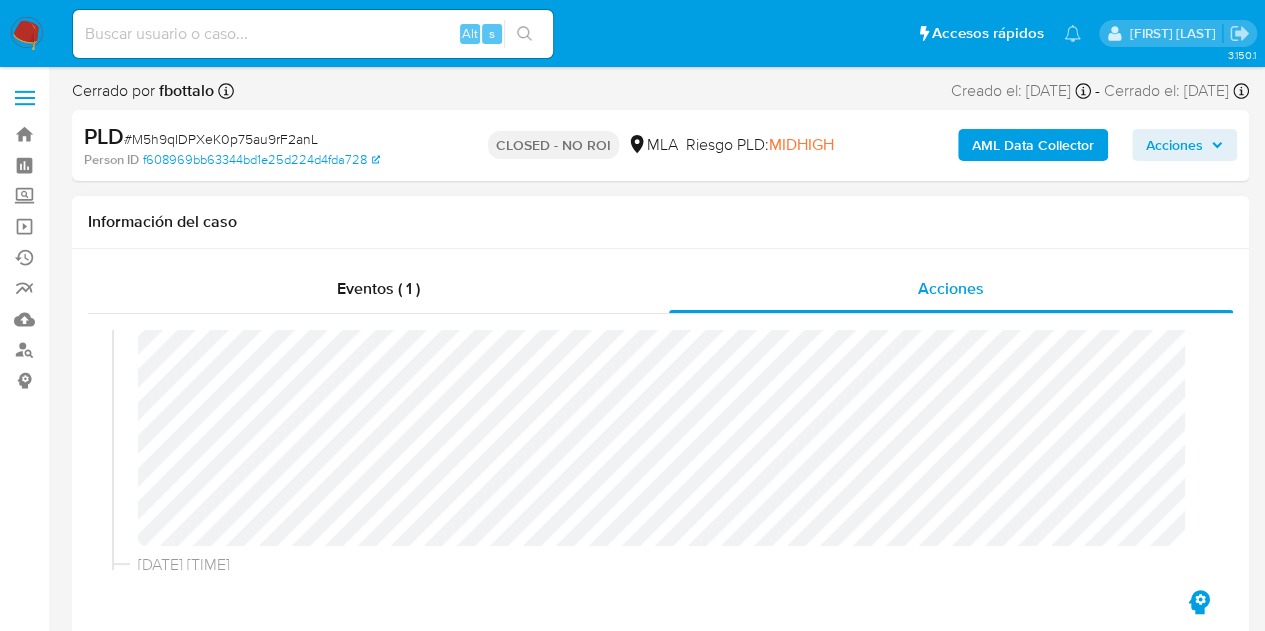 scroll, scrollTop: 492, scrollLeft: 0, axis: vertical 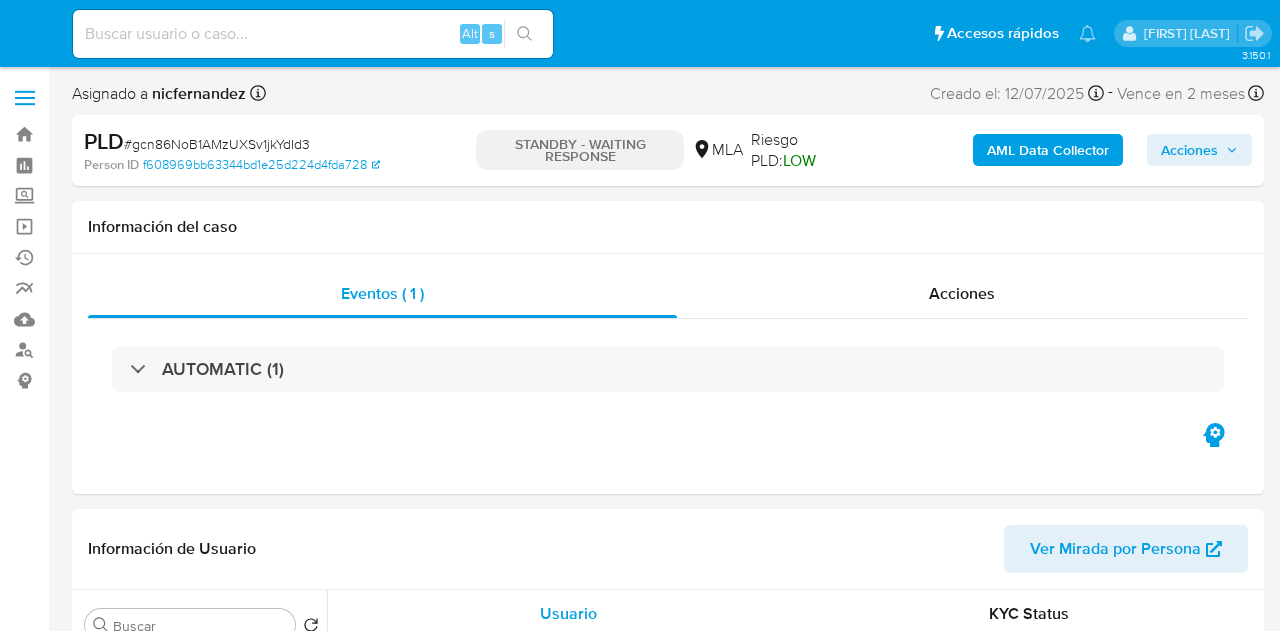 select on "10" 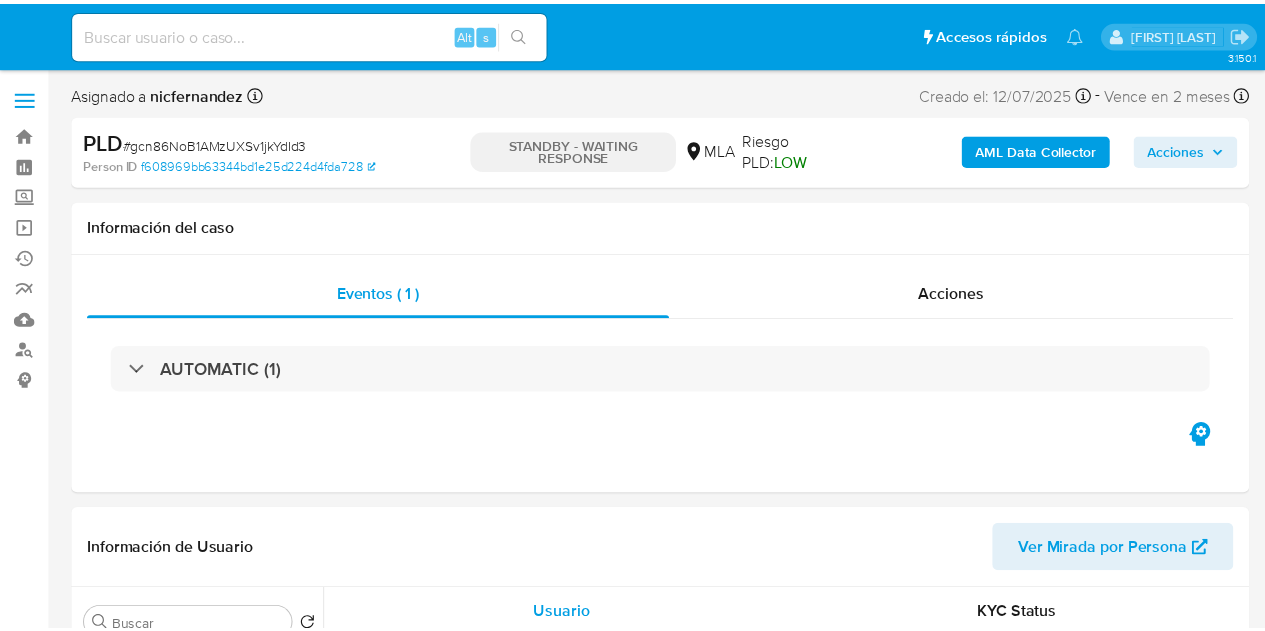 scroll, scrollTop: 0, scrollLeft: 0, axis: both 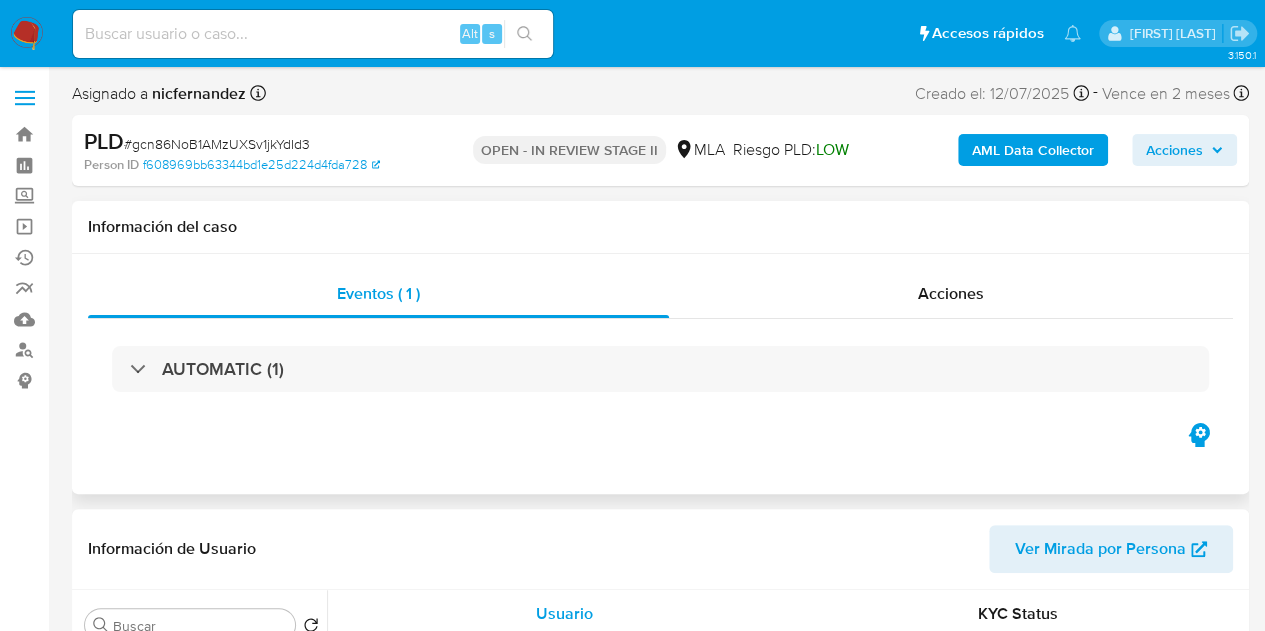 drag, startPoint x: 438, startPoint y: 241, endPoint x: 724, endPoint y: 233, distance: 286.11188 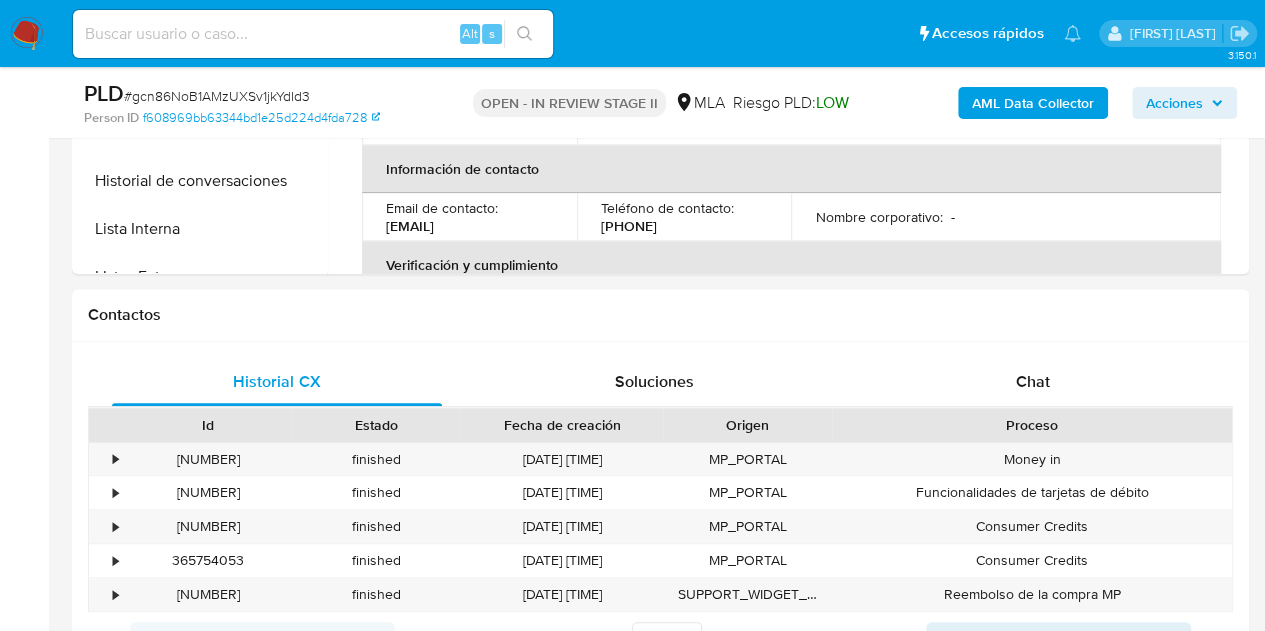 scroll, scrollTop: 789, scrollLeft: 0, axis: vertical 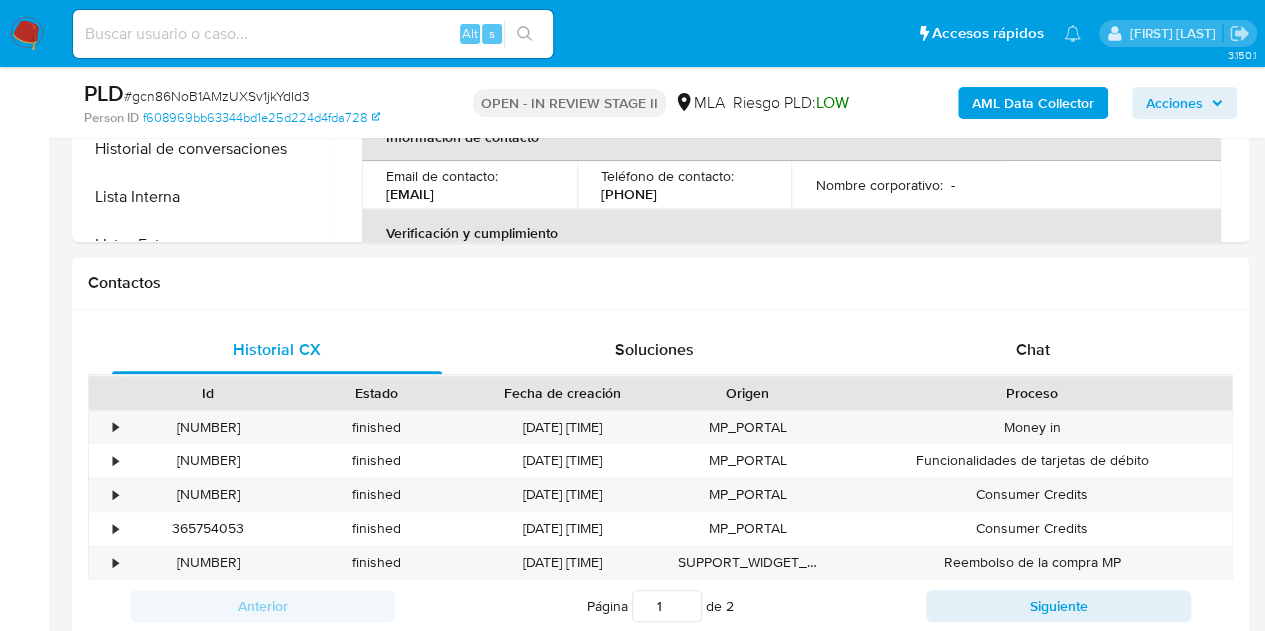 drag, startPoint x: 988, startPoint y: 383, endPoint x: 1001, endPoint y: 359, distance: 27.294687 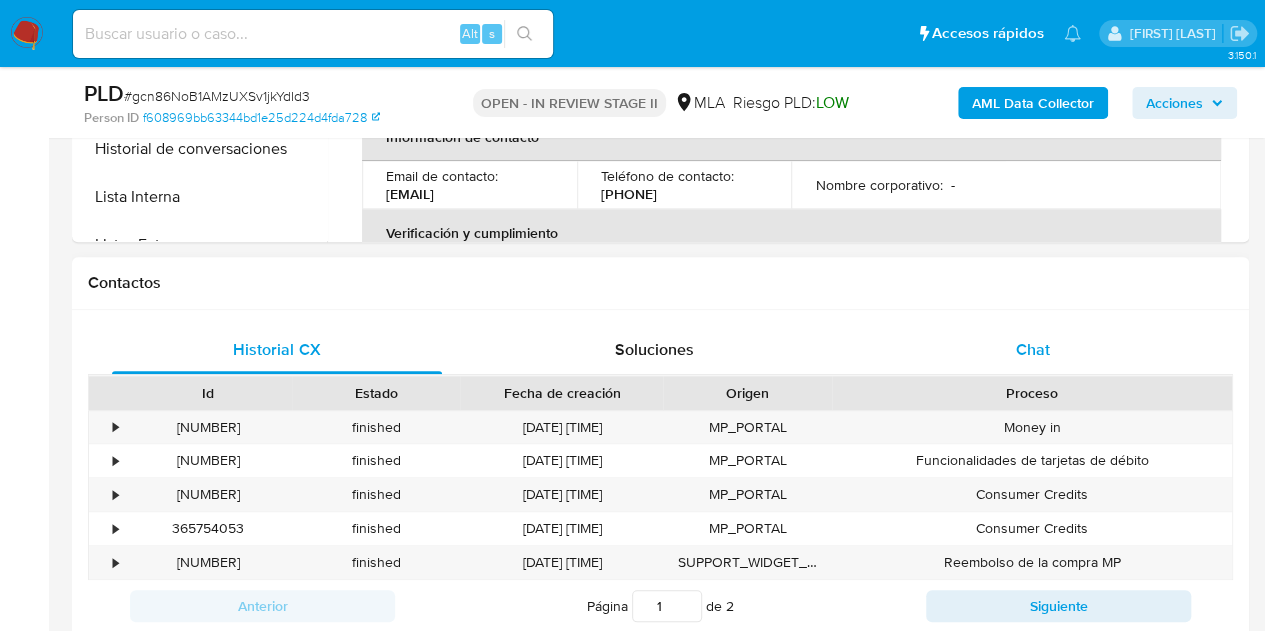 click on "Proceso" at bounding box center (1032, 393) 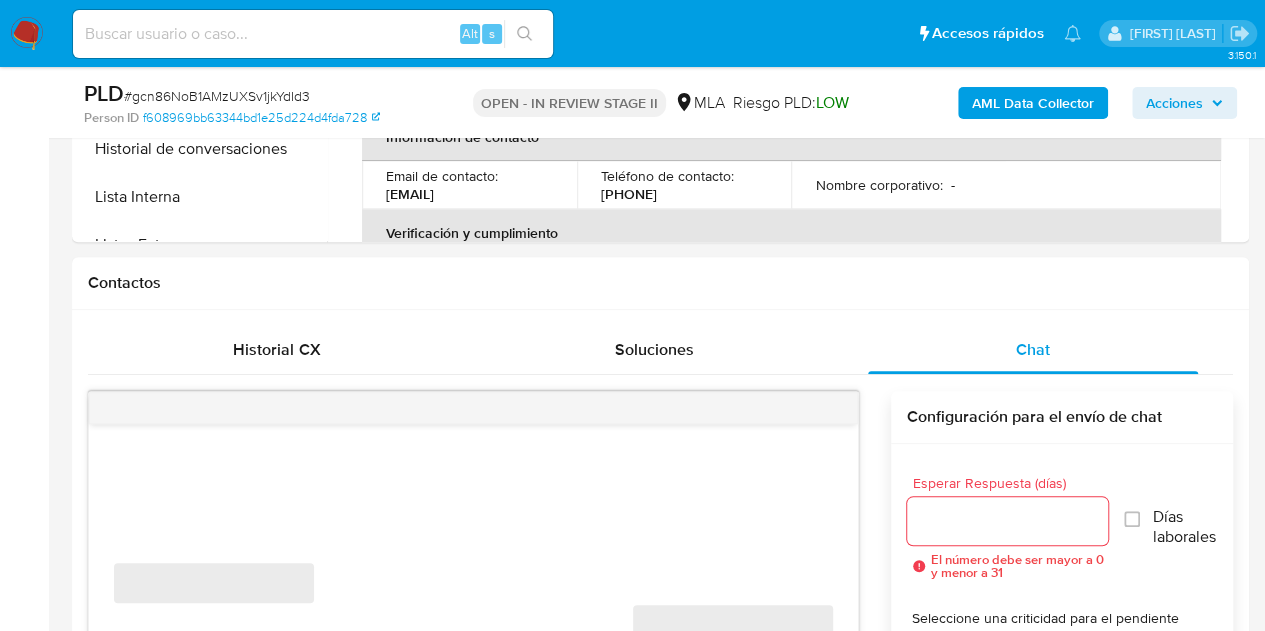 scroll, scrollTop: 911, scrollLeft: 0, axis: vertical 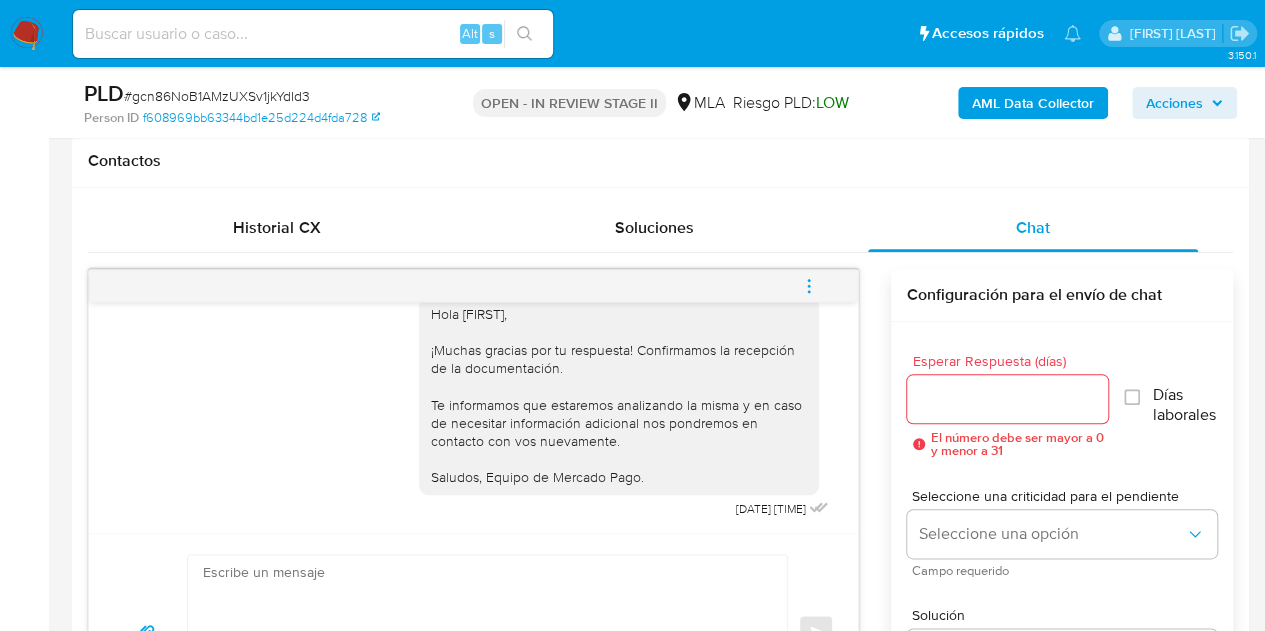 click 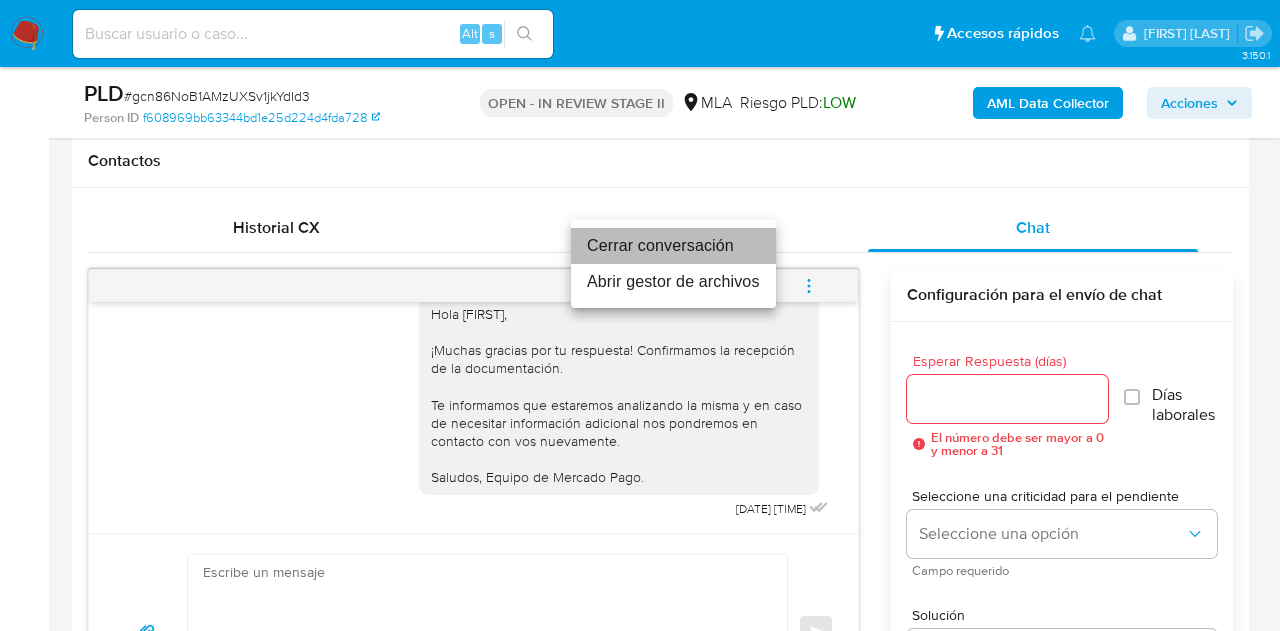 click on "Cerrar conversación" at bounding box center (673, 246) 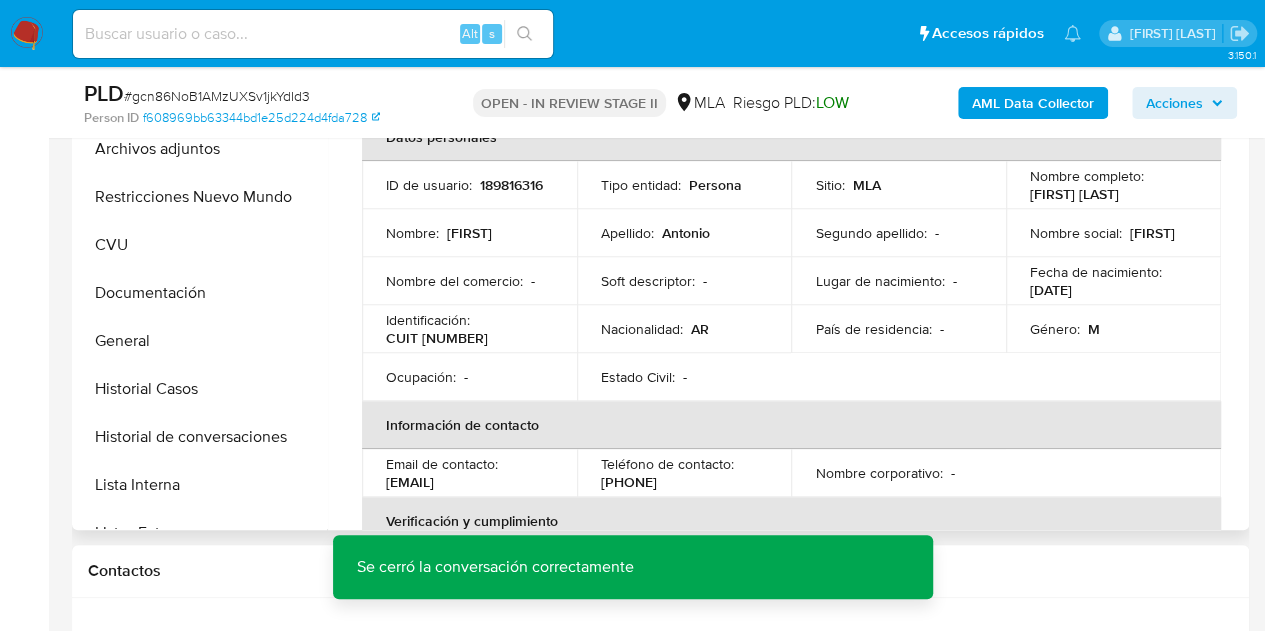 scroll, scrollTop: 491, scrollLeft: 0, axis: vertical 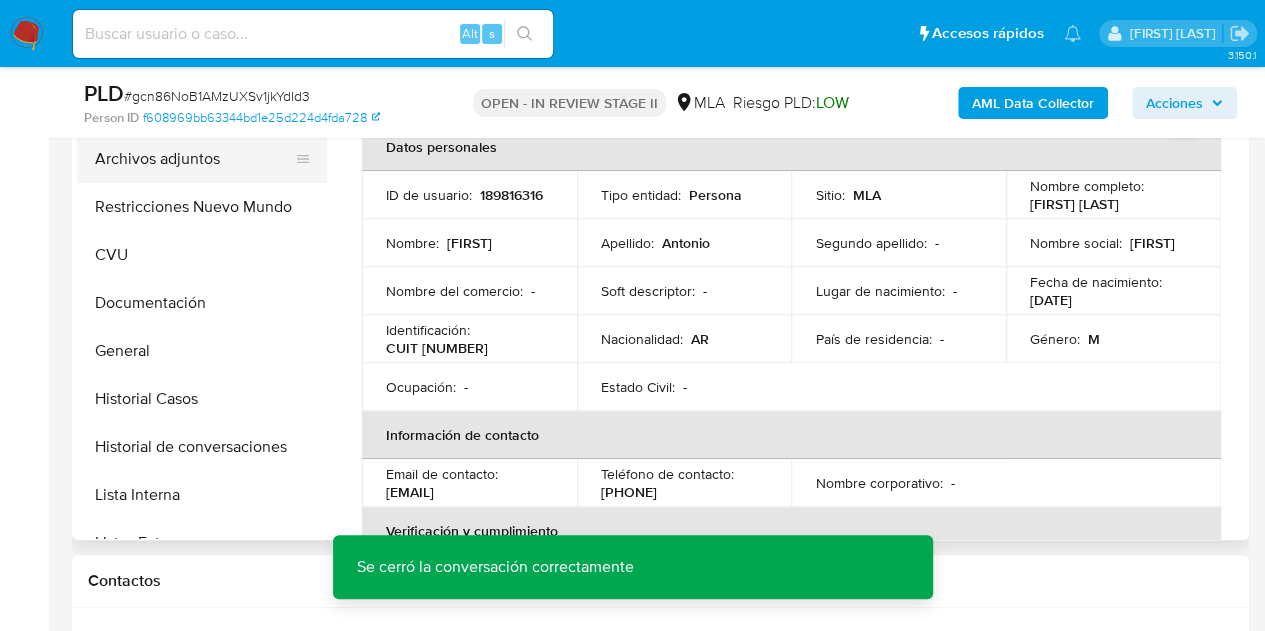 click on "Archivos adjuntos" at bounding box center [194, 159] 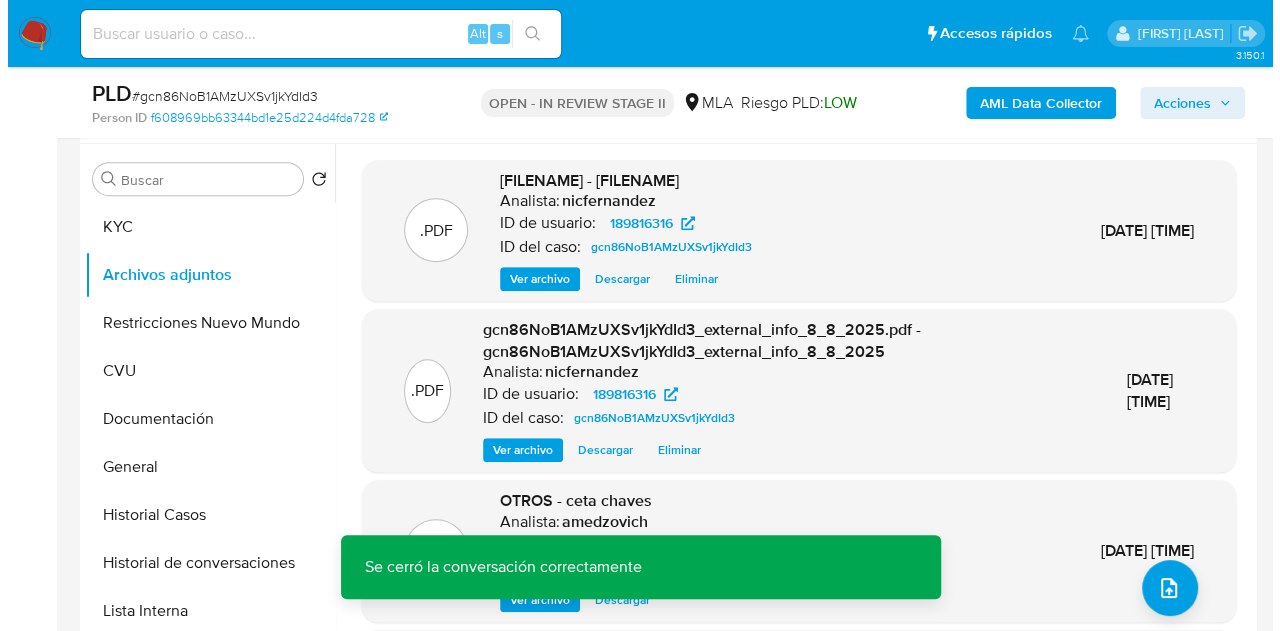 scroll, scrollTop: 460, scrollLeft: 0, axis: vertical 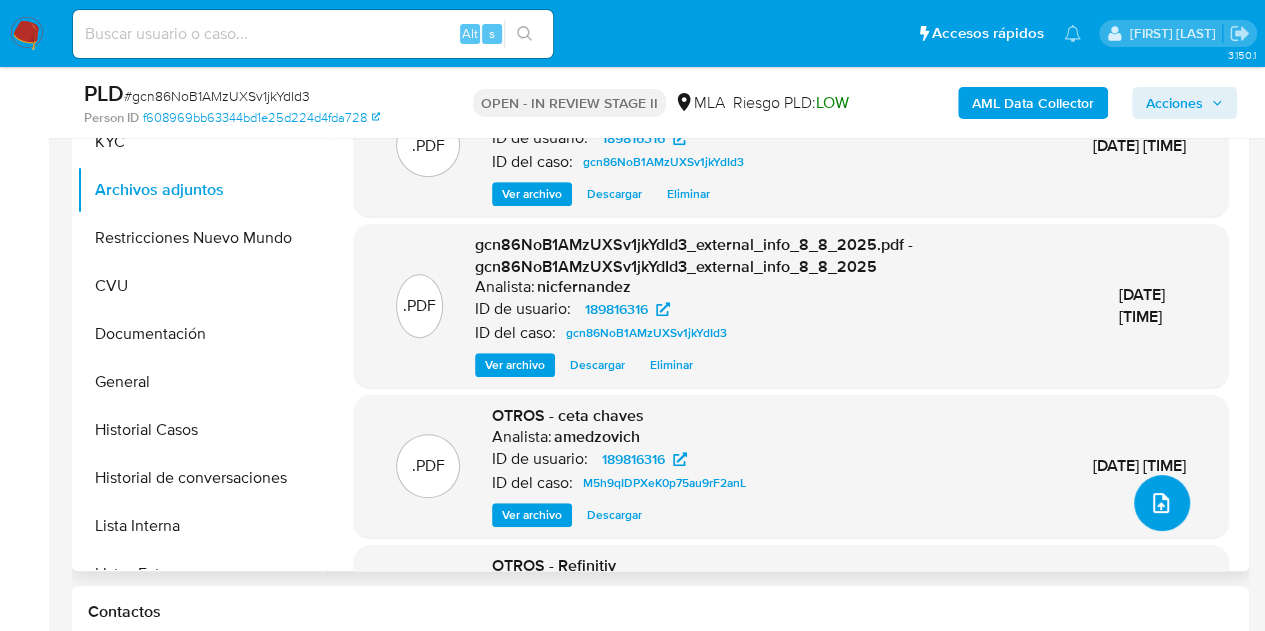 click at bounding box center [1162, 503] 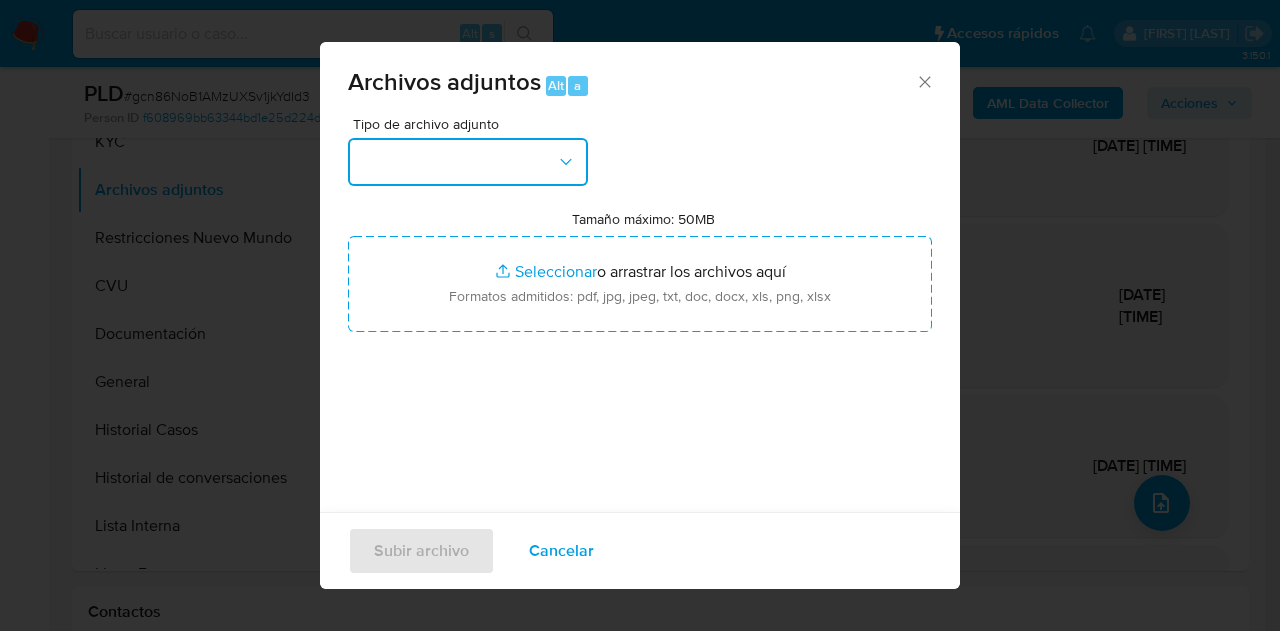 click at bounding box center [468, 162] 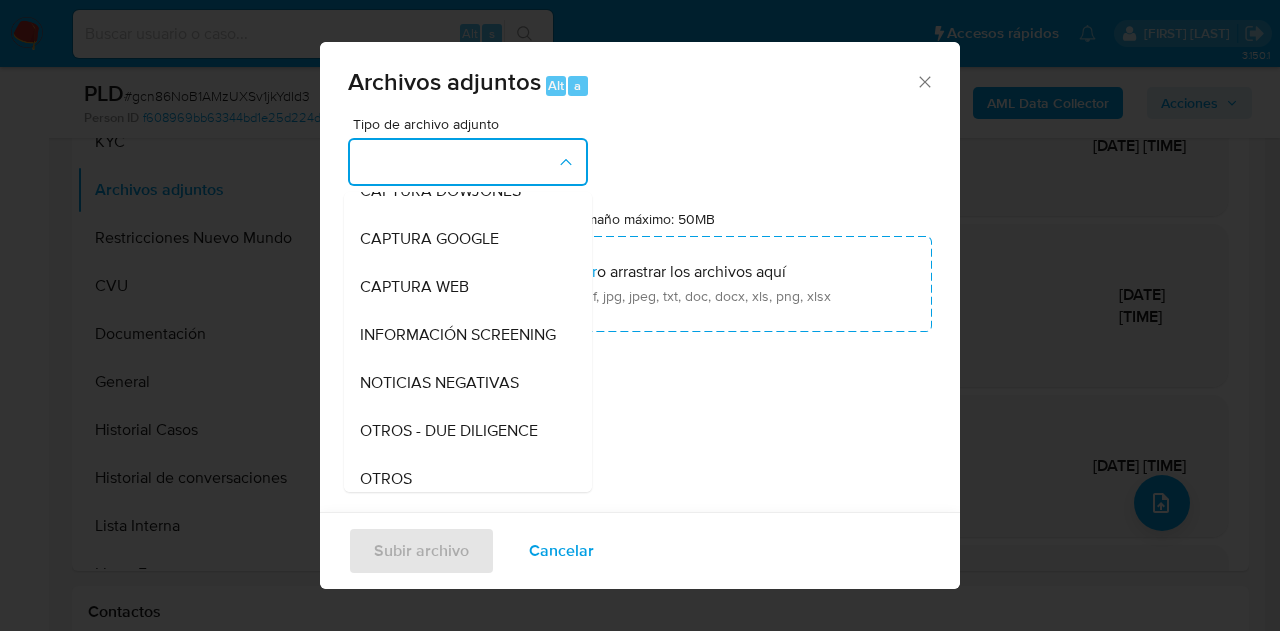 scroll, scrollTop: 194, scrollLeft: 0, axis: vertical 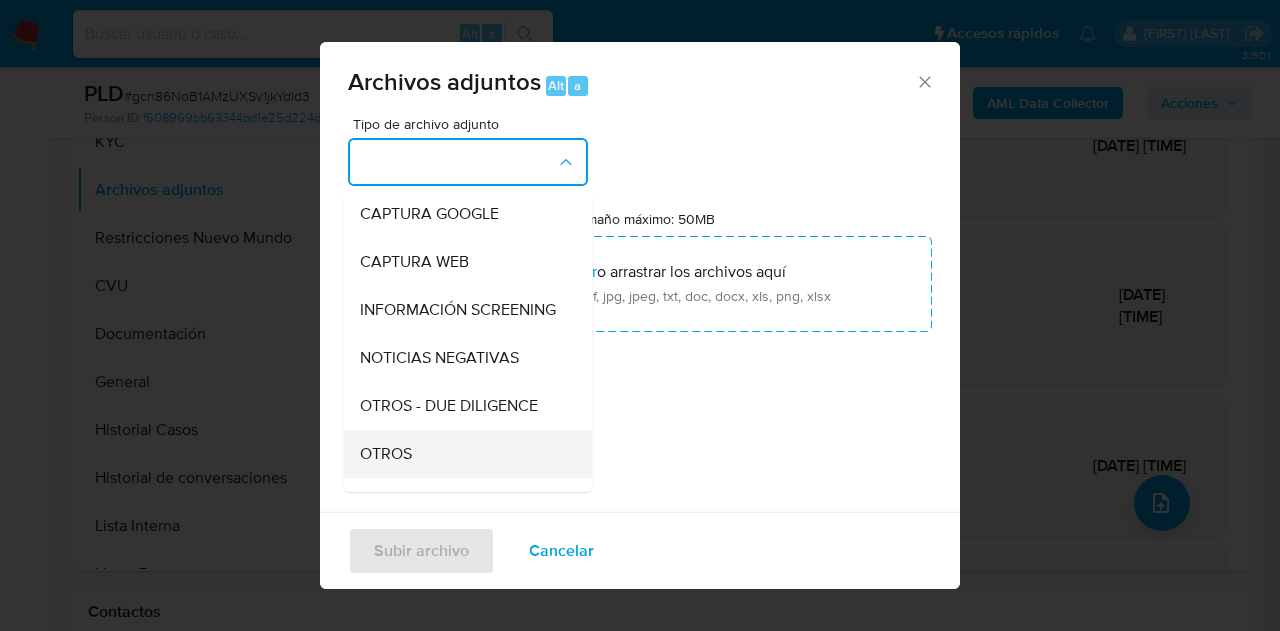click on "OTROS" at bounding box center (386, 454) 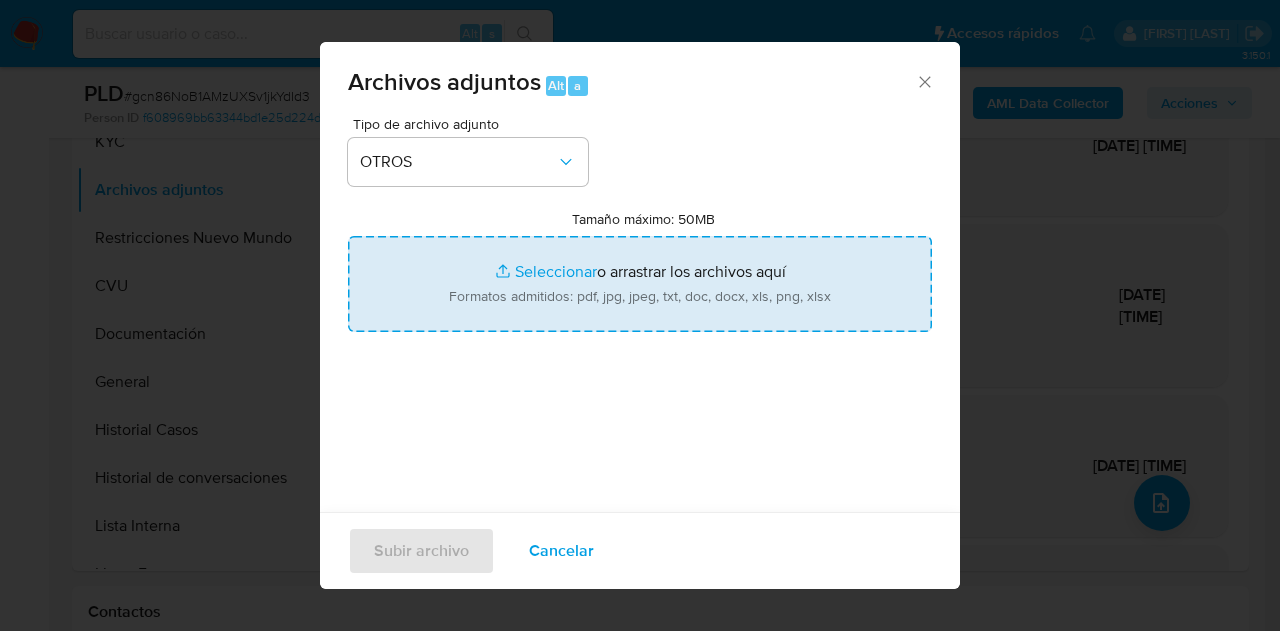 click on "Tamaño máximo: 50MB Seleccionar archivos" at bounding box center [640, 284] 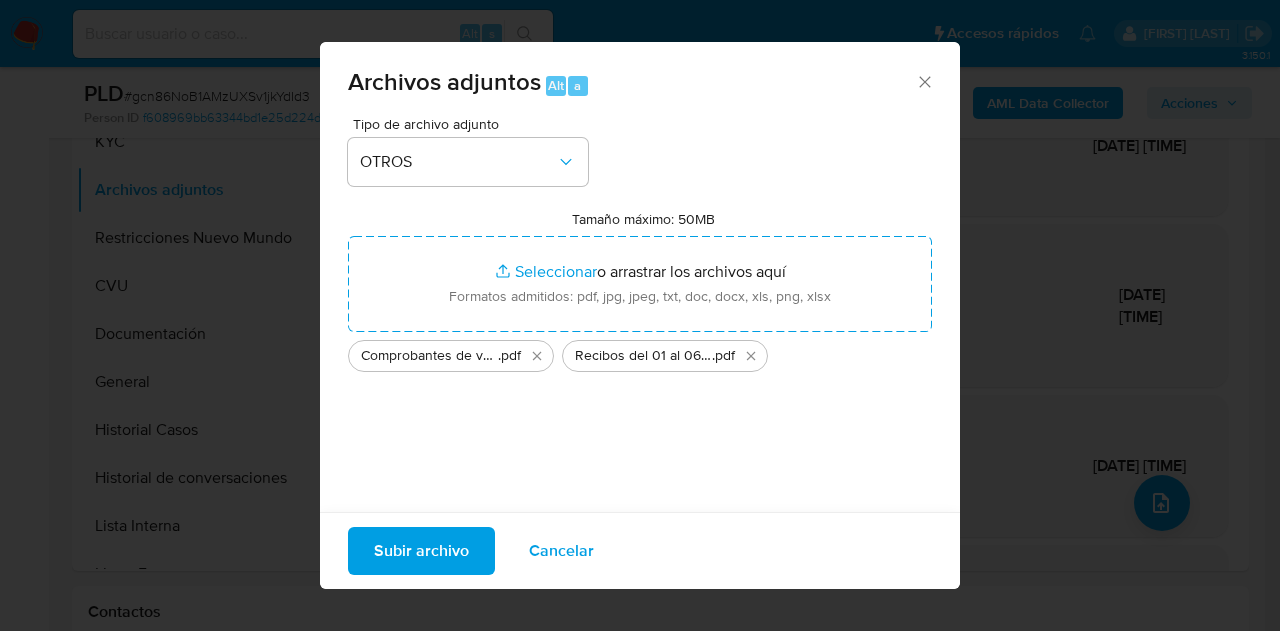 drag, startPoint x: 542, startPoint y: 289, endPoint x: 417, endPoint y: 548, distance: 287.58652 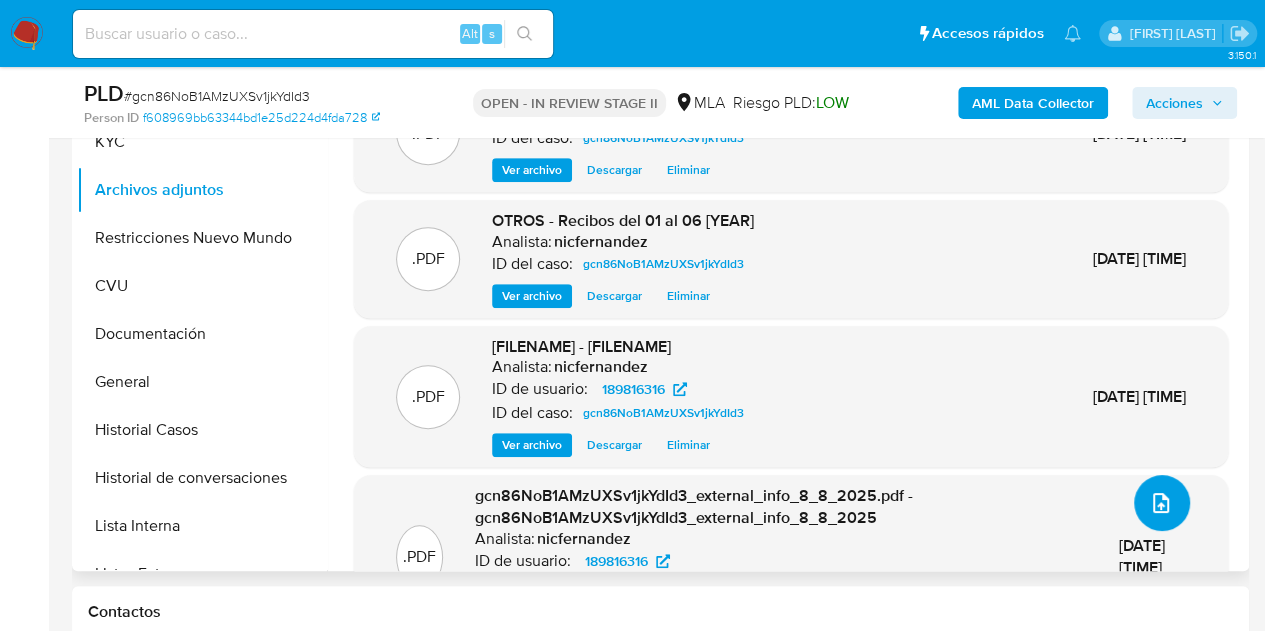click 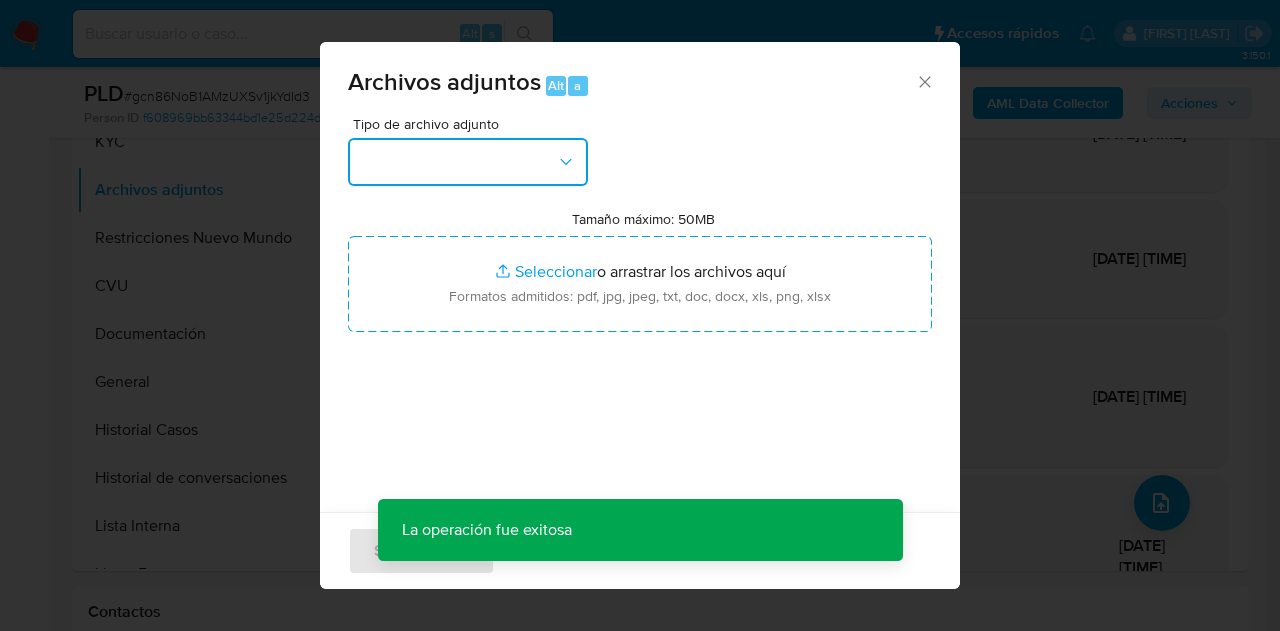 click 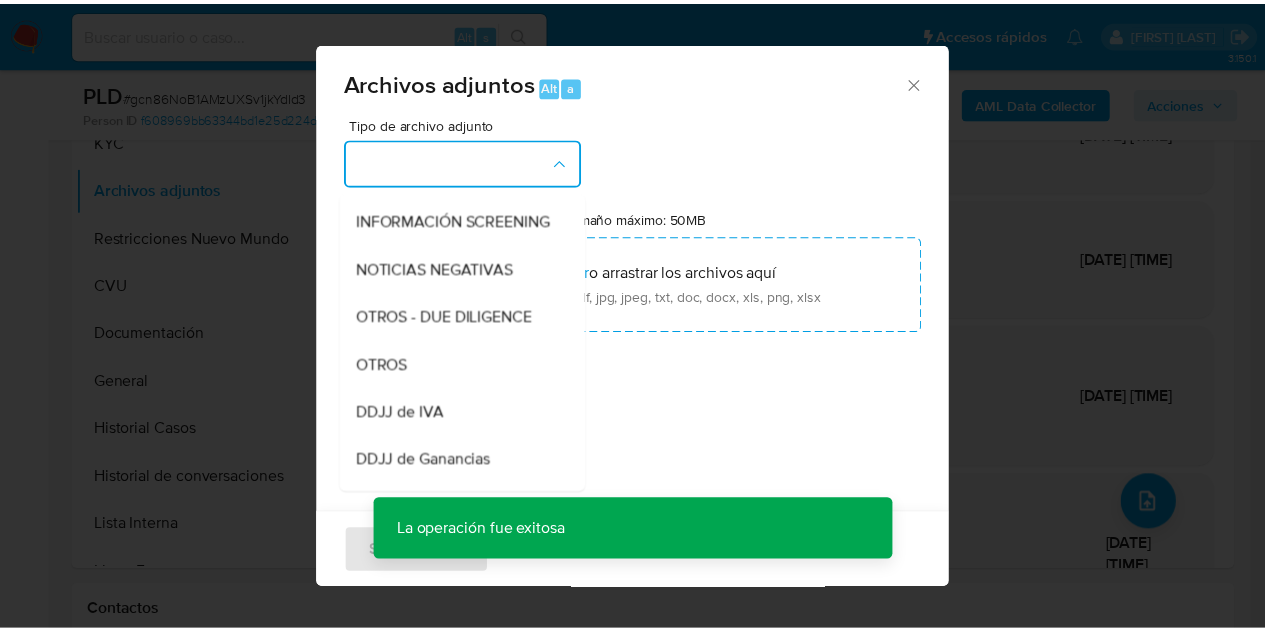scroll, scrollTop: 320, scrollLeft: 0, axis: vertical 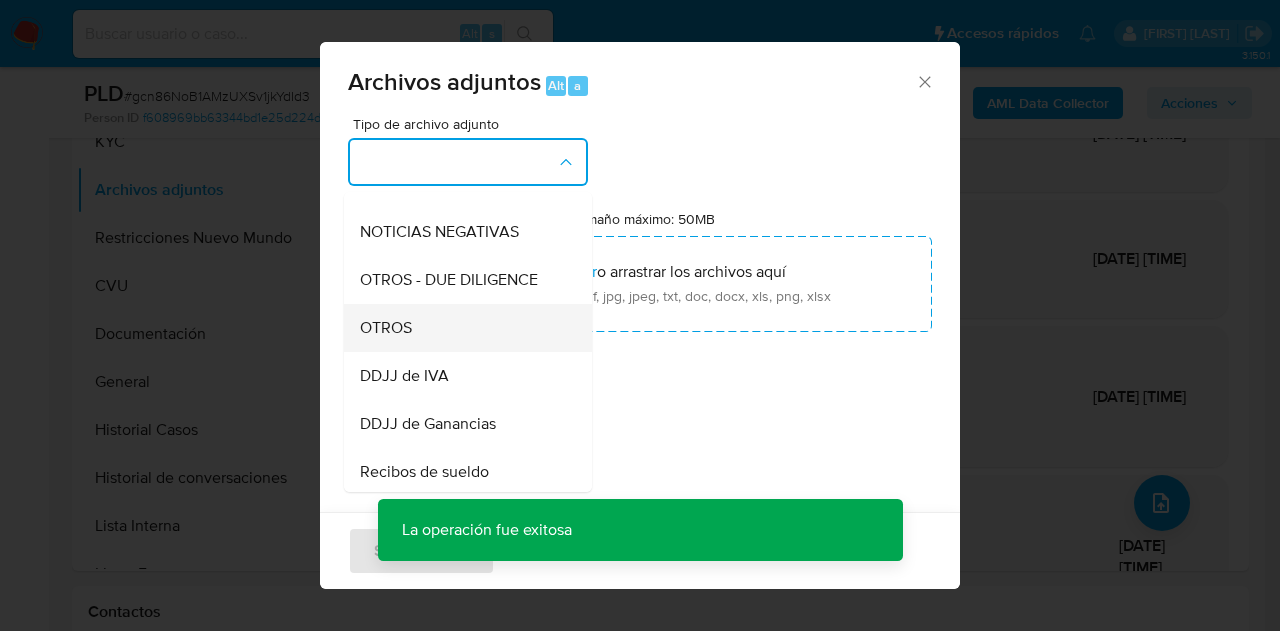 click on "OTROS" at bounding box center [462, 328] 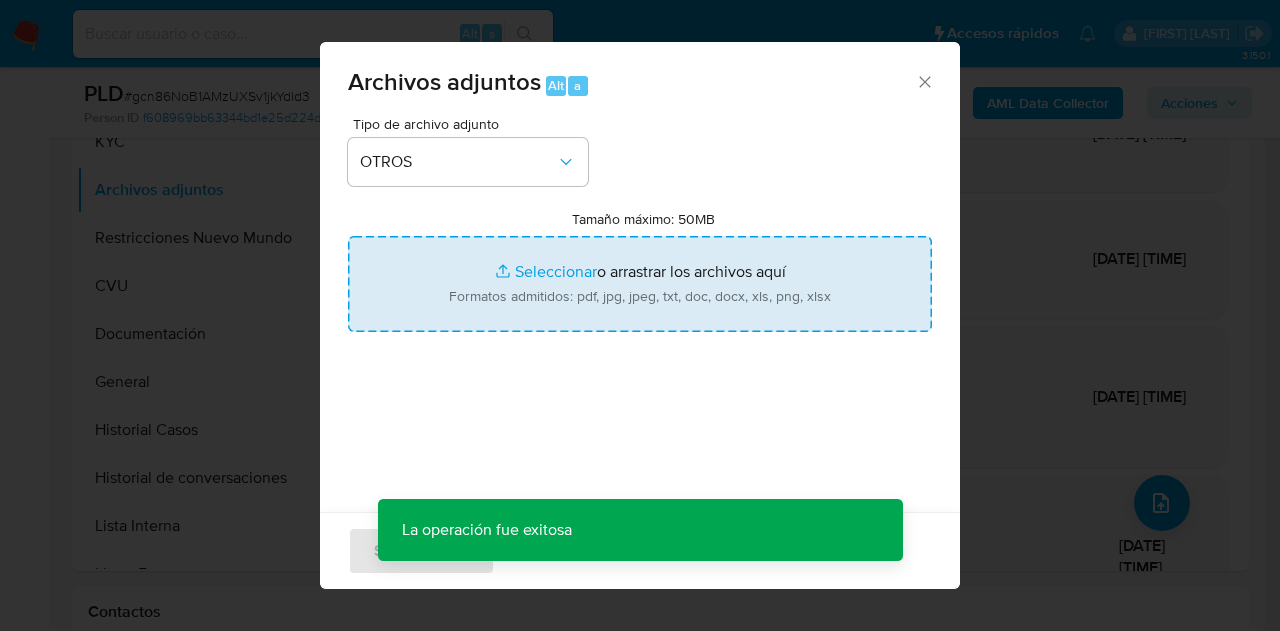 click on "Tamaño máximo: 50MB Seleccionar archivos" at bounding box center (640, 284) 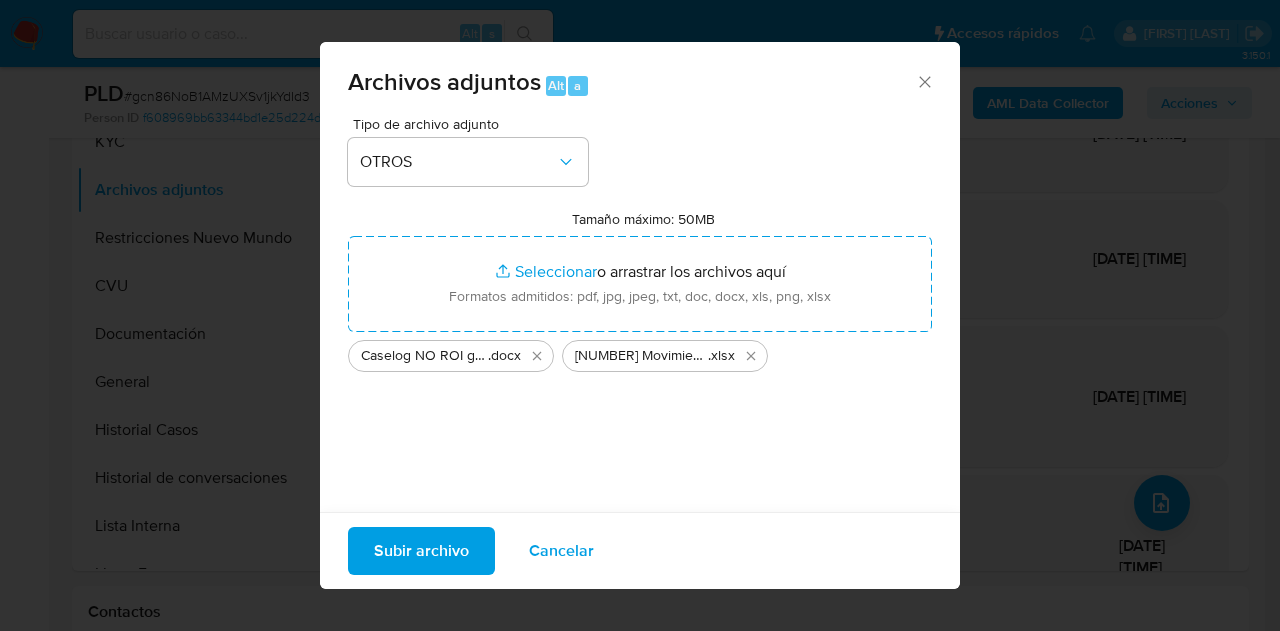 click on "Subir archivo" at bounding box center [421, 551] 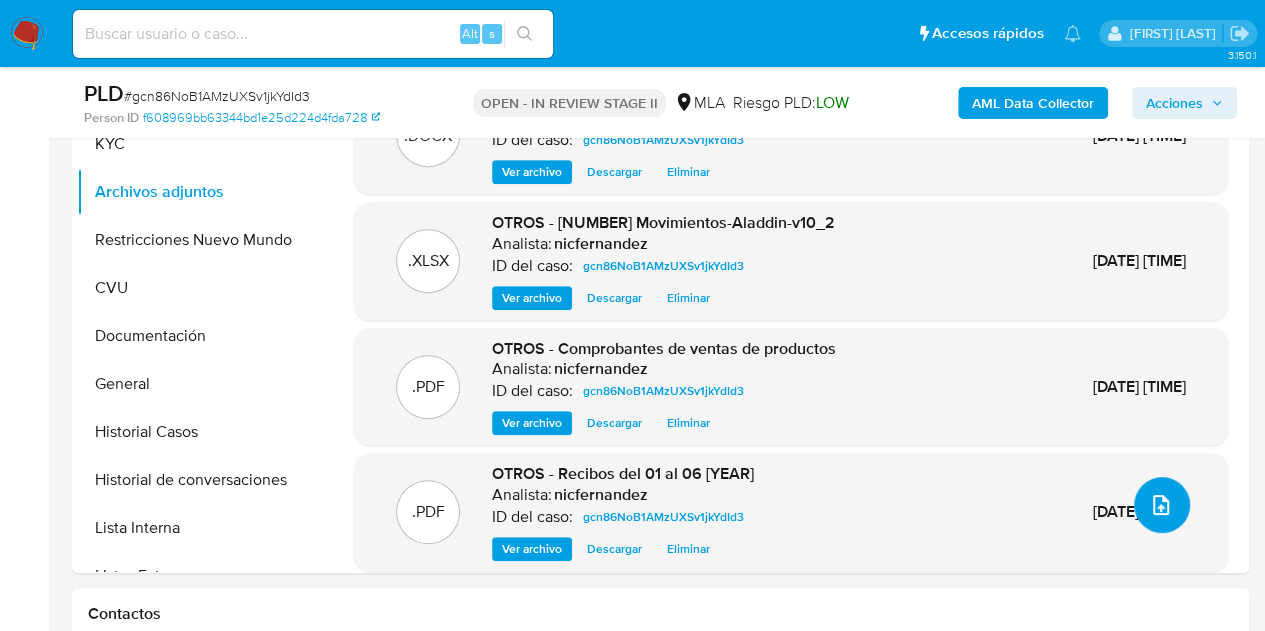 scroll, scrollTop: 410, scrollLeft: 0, axis: vertical 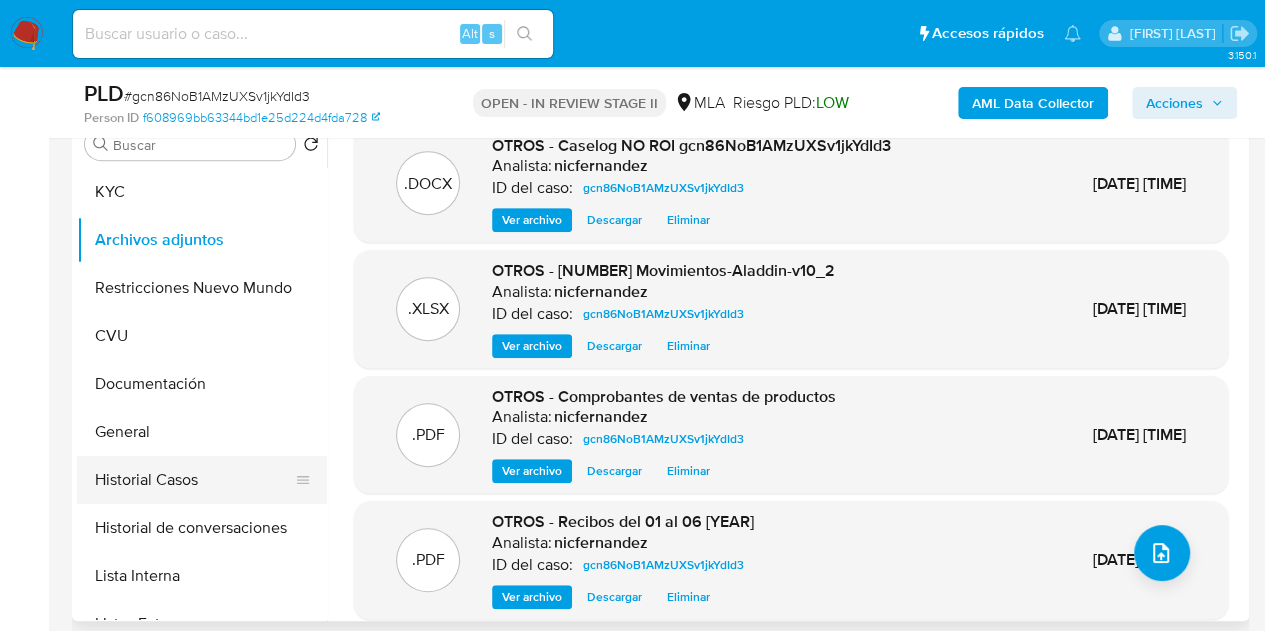 click on "Historial Casos" at bounding box center [194, 480] 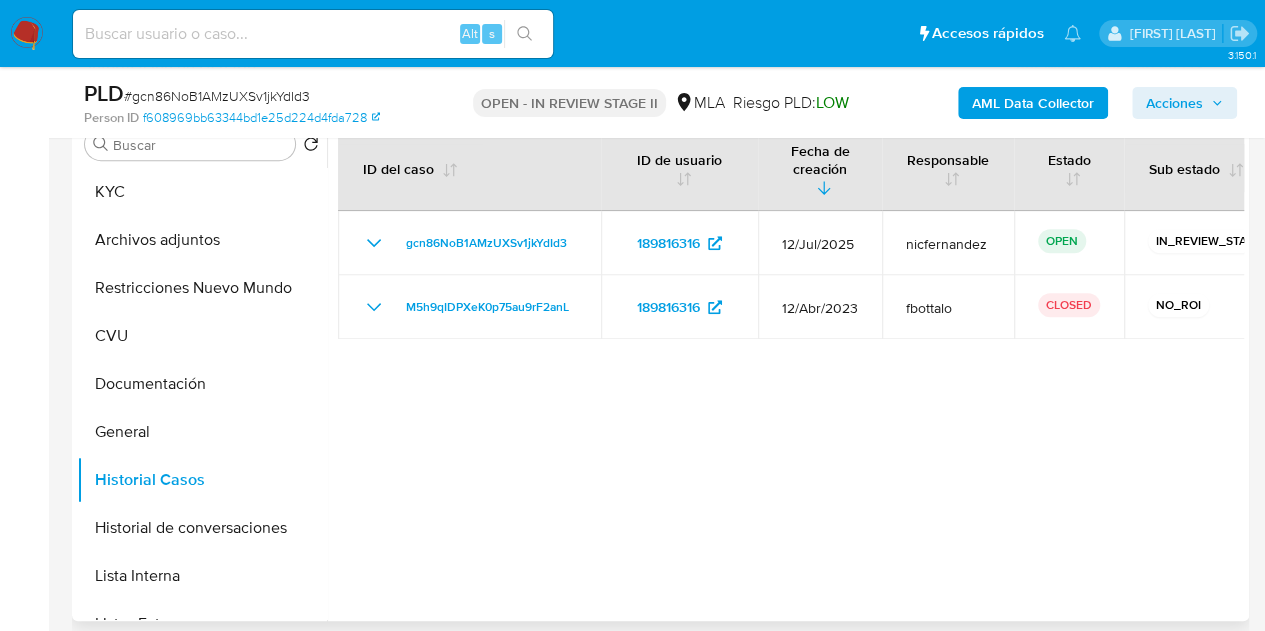 drag, startPoint x: 158, startPoint y: 403, endPoint x: 377, endPoint y: 349, distance: 225.55931 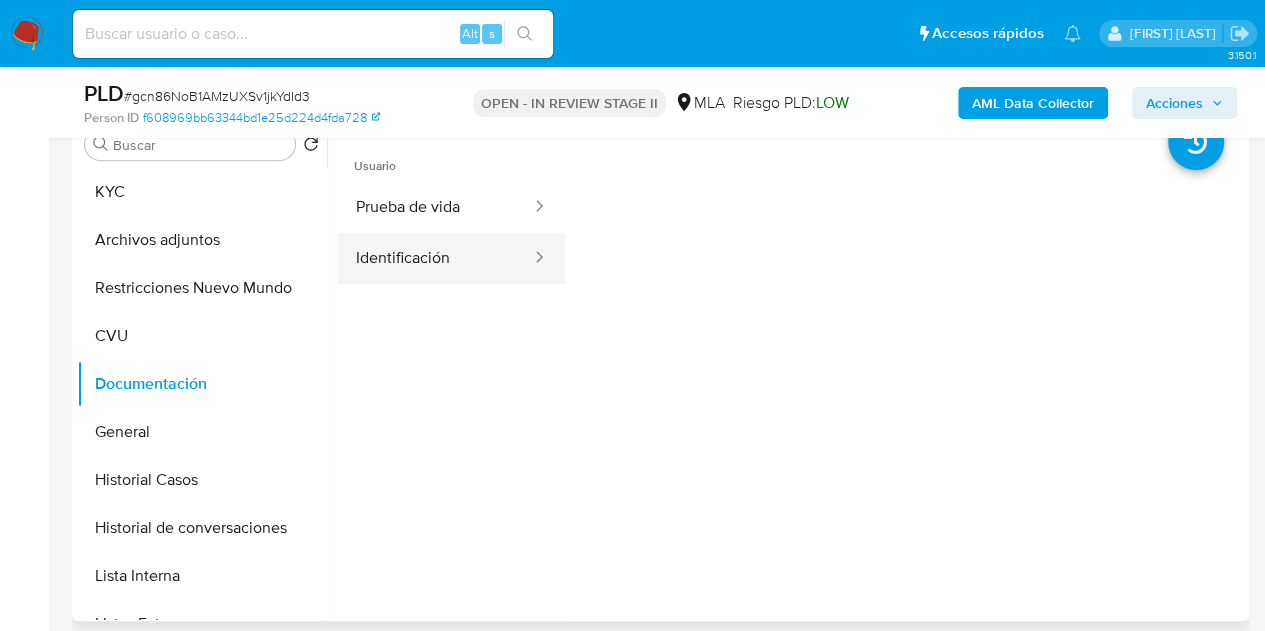 click on "Identificación" at bounding box center (435, 258) 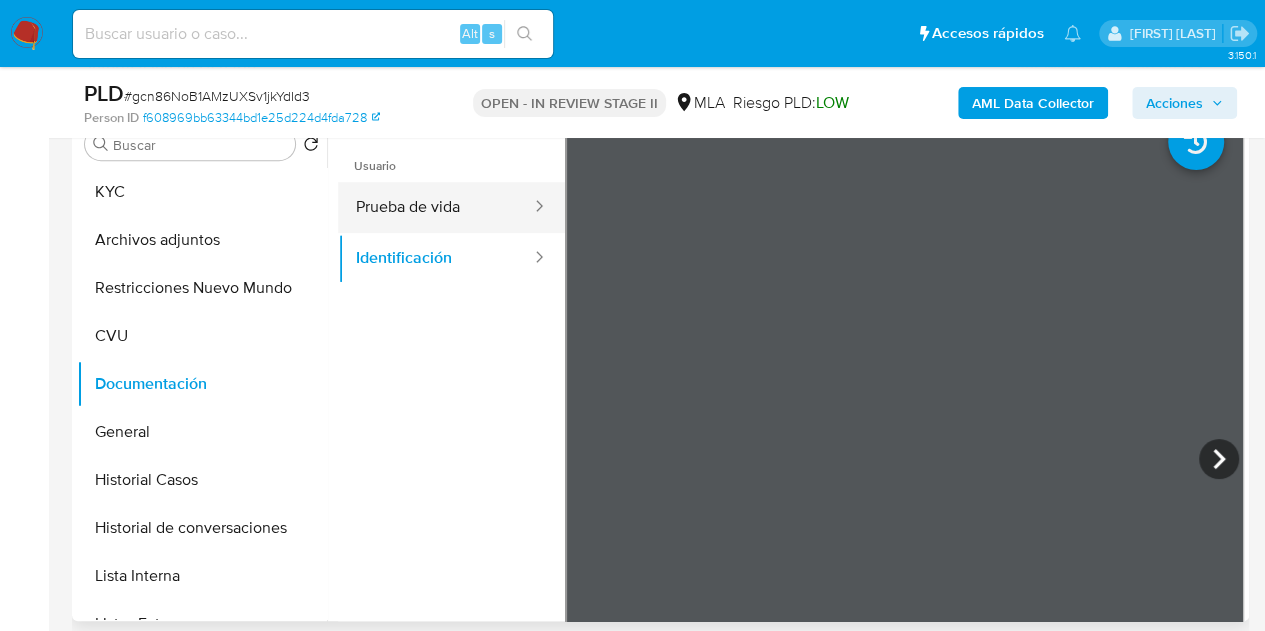 click on "Prueba de vida" at bounding box center (435, 207) 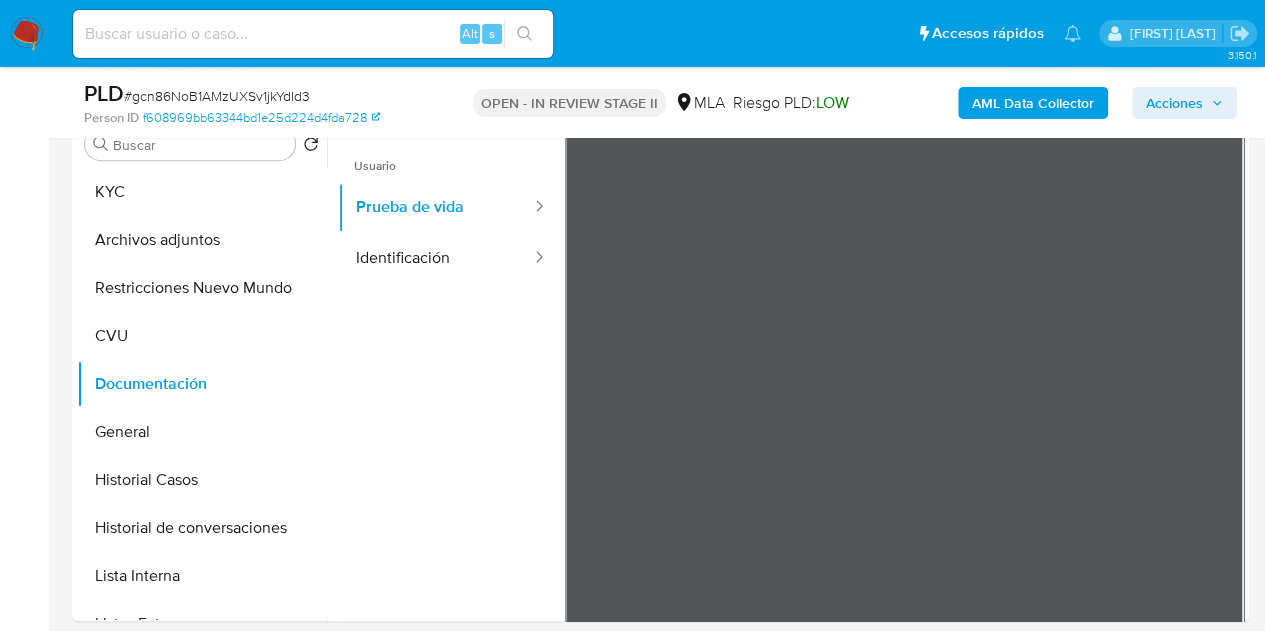 click on "Asignado a   nicfernandez   Asignado el: 17/07/2025 16:33:29 Creado el: 12/07/2025   Creado el: 12/07/2025 03:38:23 - Vence en 2 meses   Vence el 10/10/2025 03:38:23 PLD # gcn86NoB1AMzUXSv1jkYdId3 Person ID f608969bb63344bd1e25d224d4fda728 OPEN - IN REVIEW STAGE II  MLA Riesgo PLD:  LOW AML Data Collector Acciones Información del caso Eventos ( 1 ) Acciones AUTOMATIC (1) Información de Usuario Ver Mirada por Persona Buscar   Volver al orden por defecto KYC Archivos adjuntos Restricciones Nuevo Mundo CVU Documentación General Historial Casos Historial de conversaciones Lista Interna Listas Externas Anticipos de dinero Cruces y Relaciones Créditos Cuentas Bancarias Datos Modificados Devices Geolocation Direcciones Dispositivos Point Fecha Compliant Historial Riesgo PLD IV Challenges Información de accesos Insurtech Inversiones Items Marcas AML Perfiles Tarjetas Contactos Historial CX Soluciones Chat Id Estado Fecha de creación Origen Proceso • 374790143 finished 14/03/2025 18:28:33 MP_PORTAL Money in" at bounding box center [660, 1740] 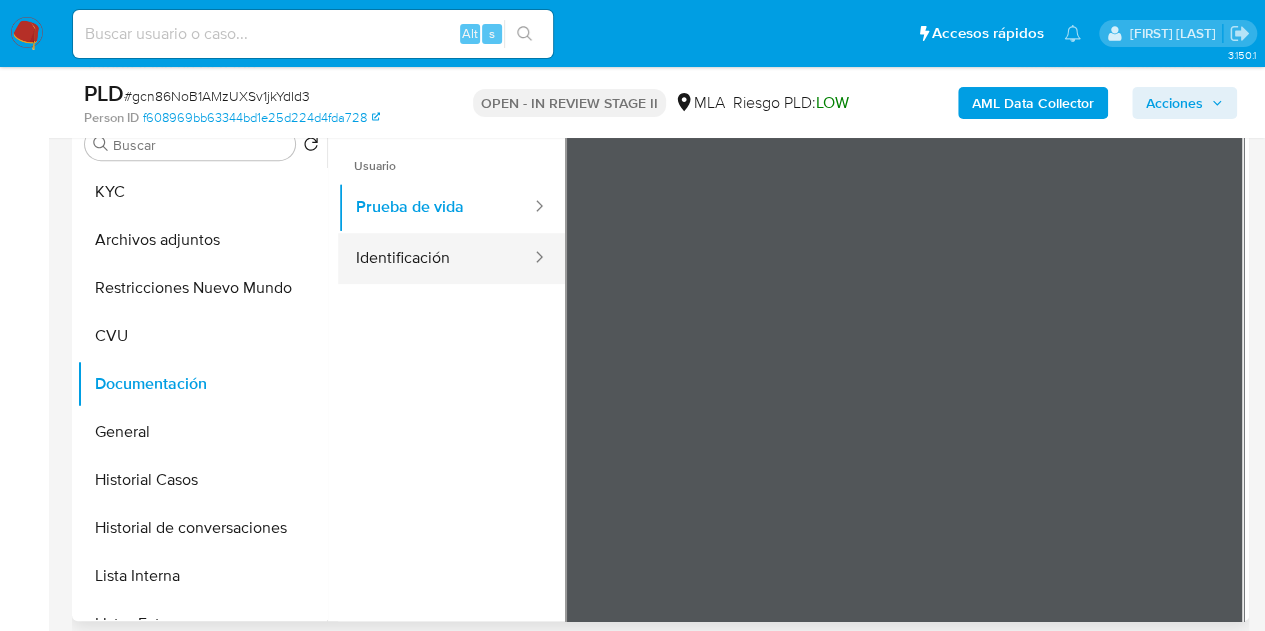 click on "Identificación" at bounding box center [435, 258] 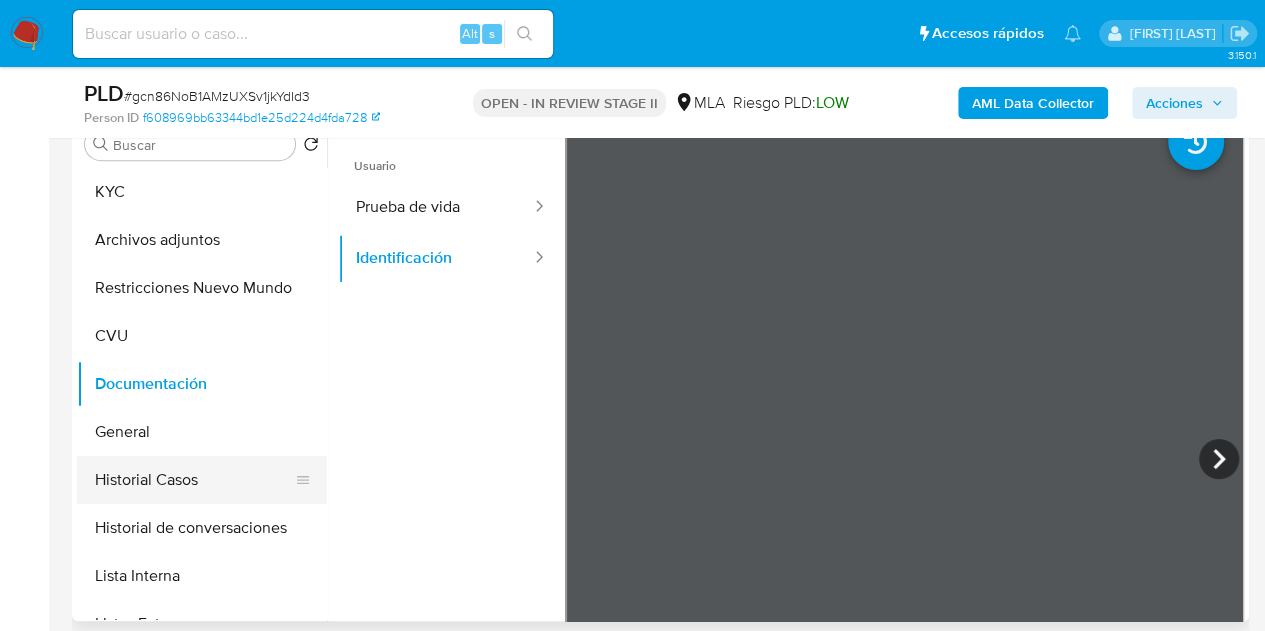click on "Historial Casos" at bounding box center (194, 480) 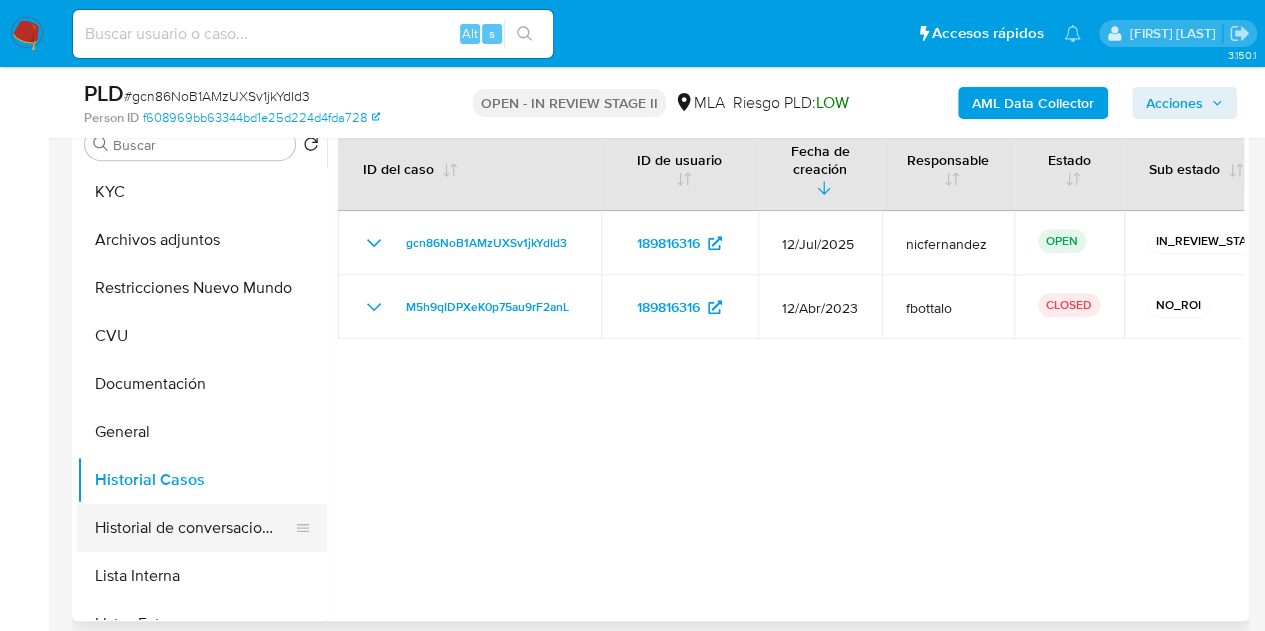 click on "Historial de conversaciones" at bounding box center (194, 528) 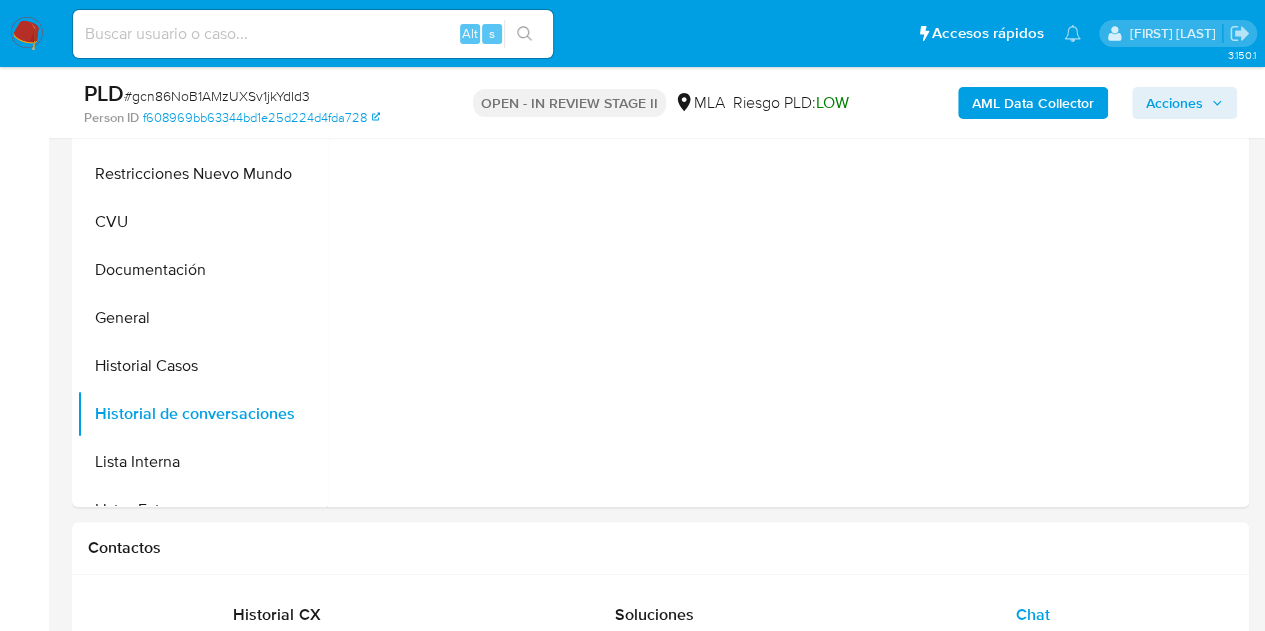 scroll, scrollTop: 486, scrollLeft: 0, axis: vertical 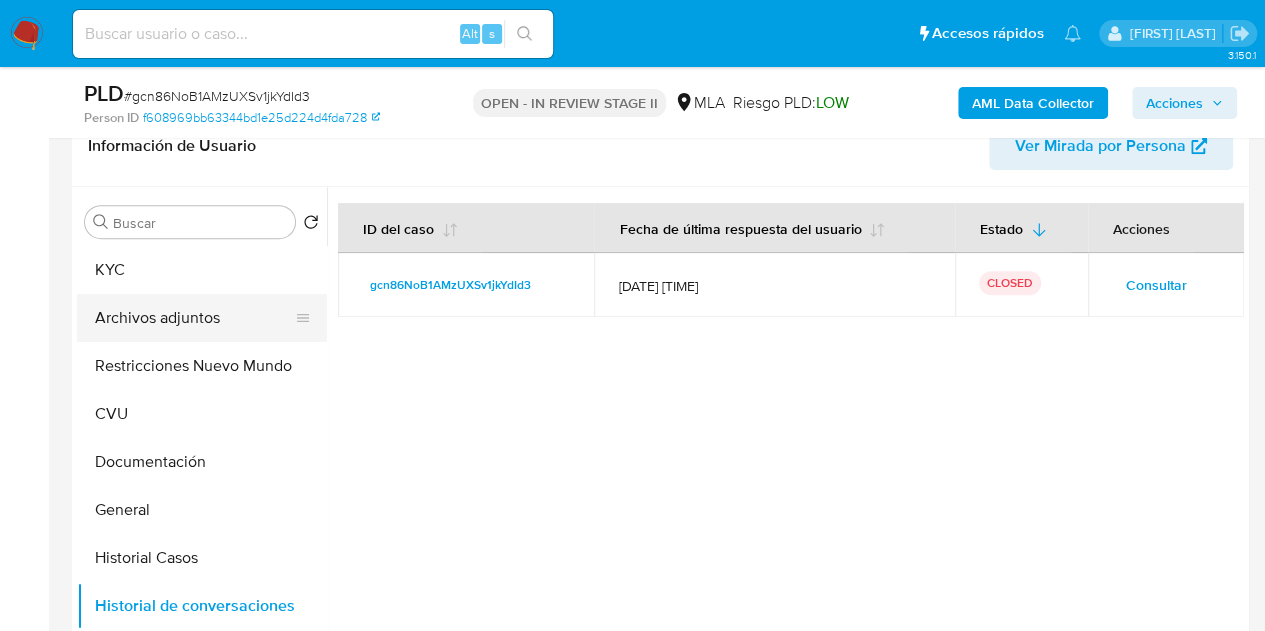 click on "Archivos adjuntos" at bounding box center [194, 318] 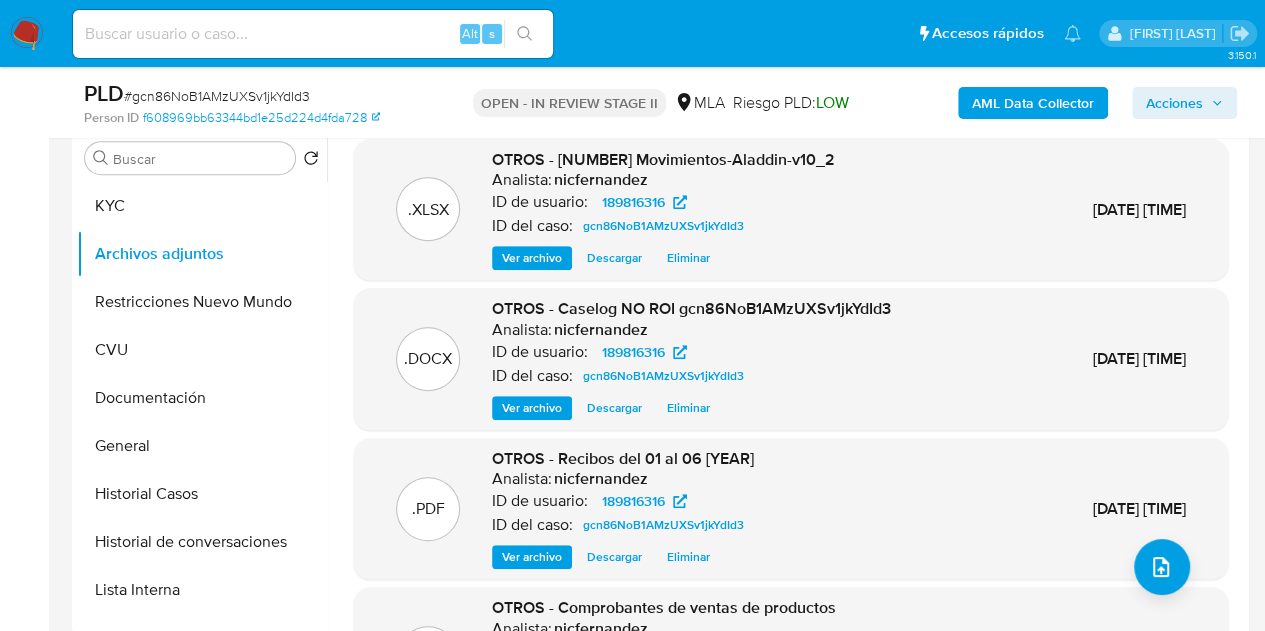 scroll, scrollTop: 406, scrollLeft: 0, axis: vertical 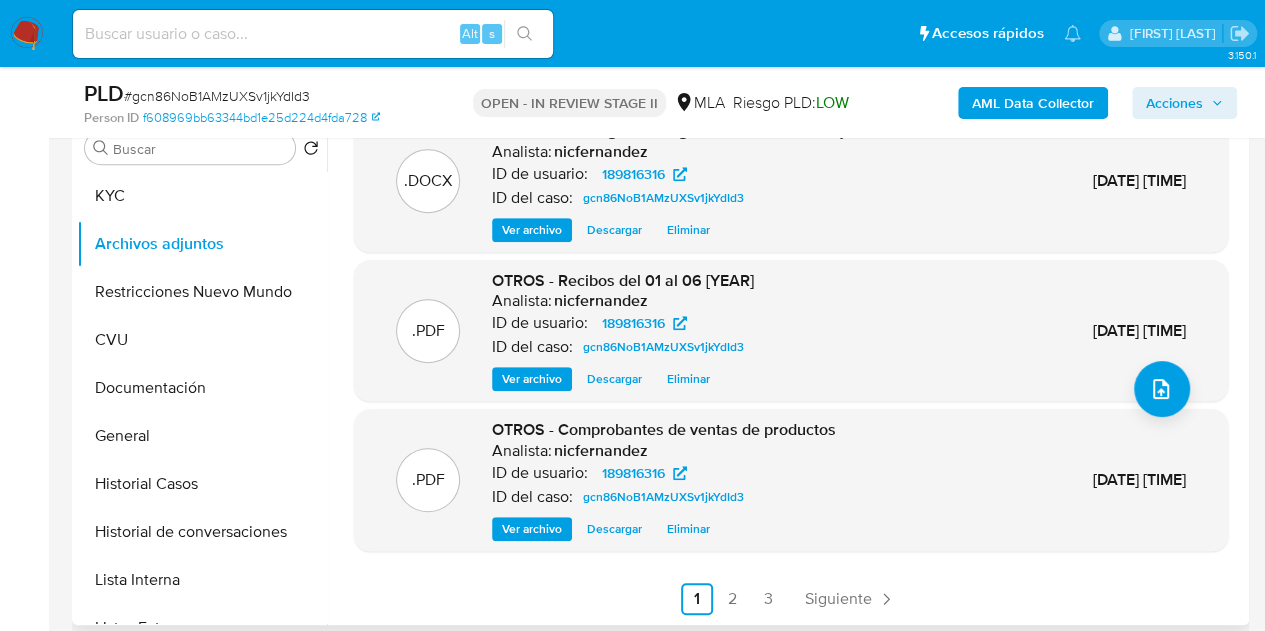 click on "Ver archivo" at bounding box center [532, 379] 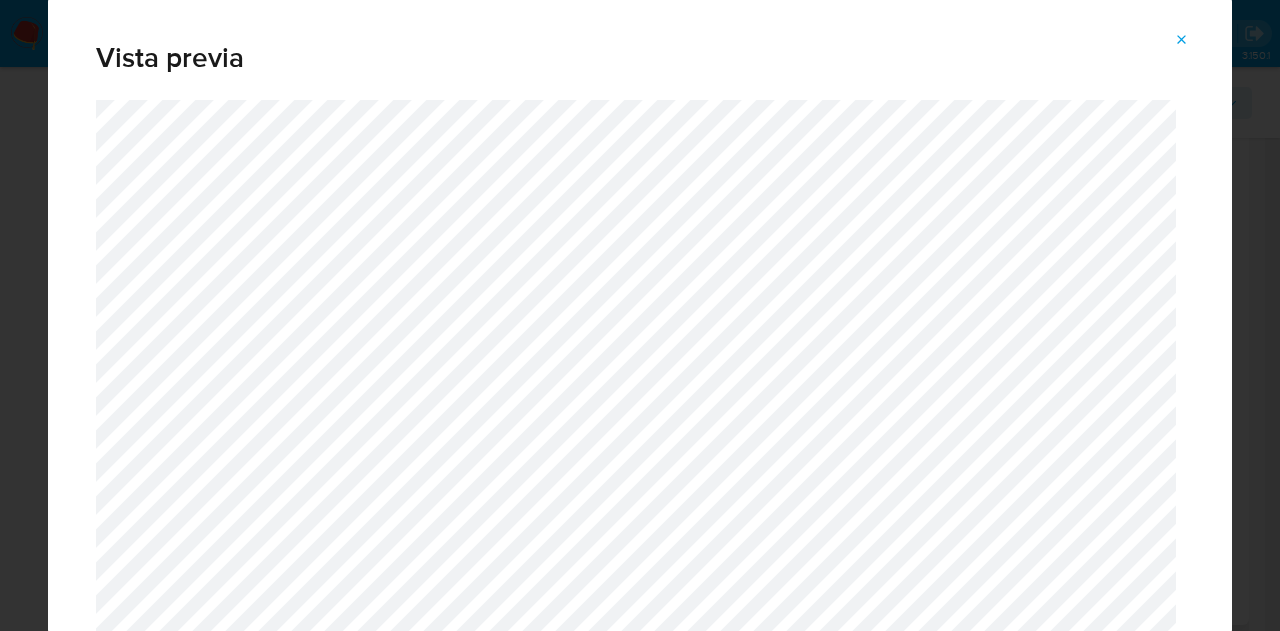 click at bounding box center (1182, 40) 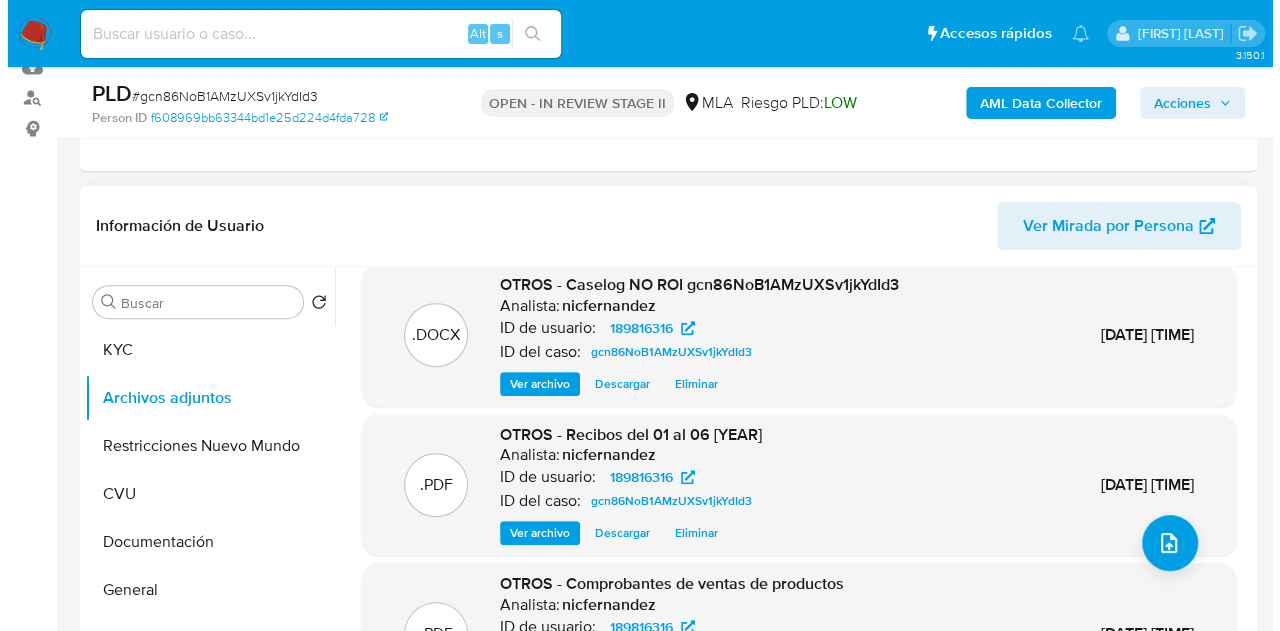 scroll, scrollTop: 242, scrollLeft: 0, axis: vertical 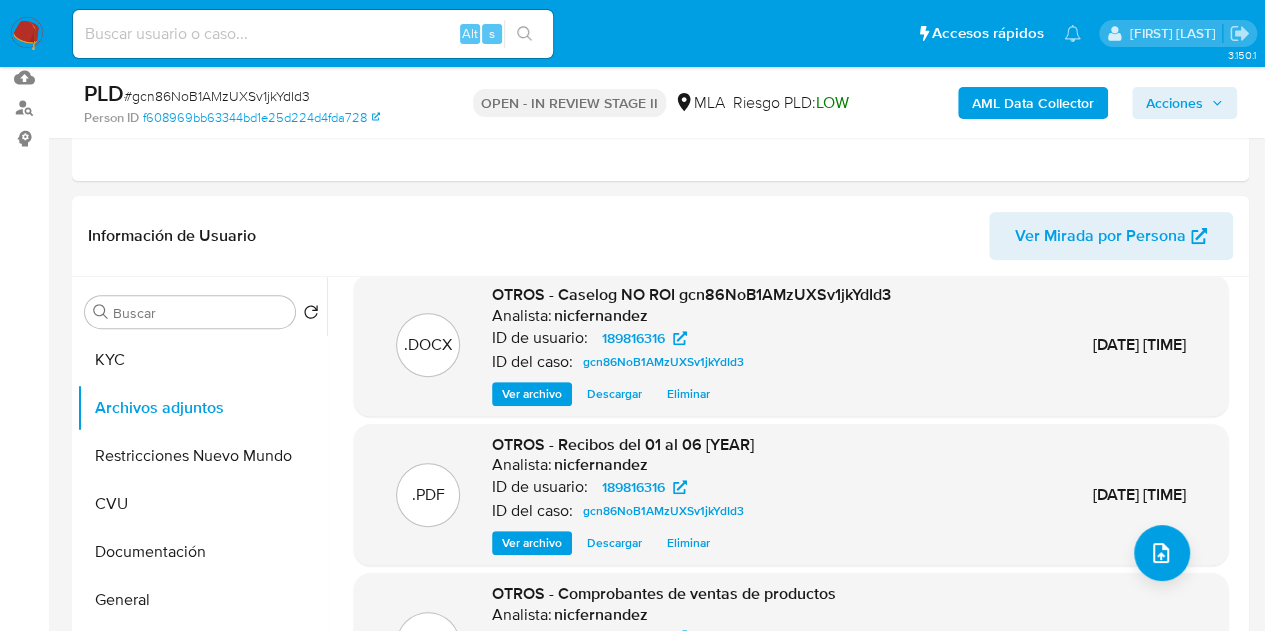 click on "Ver archivo" at bounding box center [532, 394] 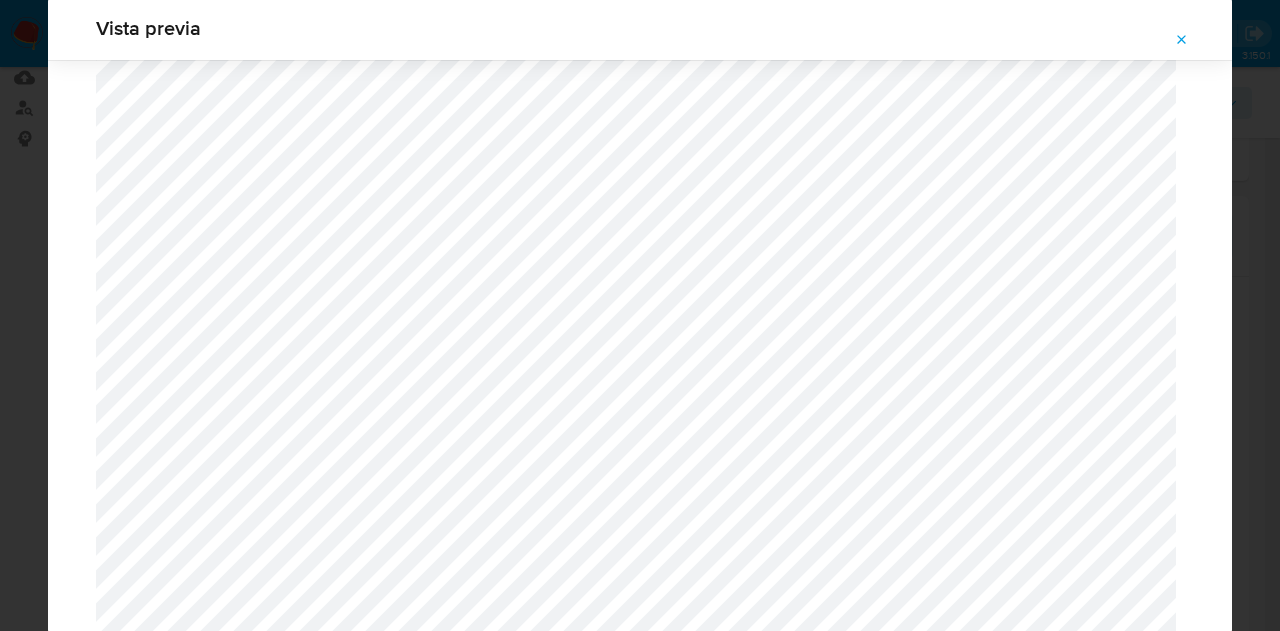 scroll, scrollTop: 2281, scrollLeft: 0, axis: vertical 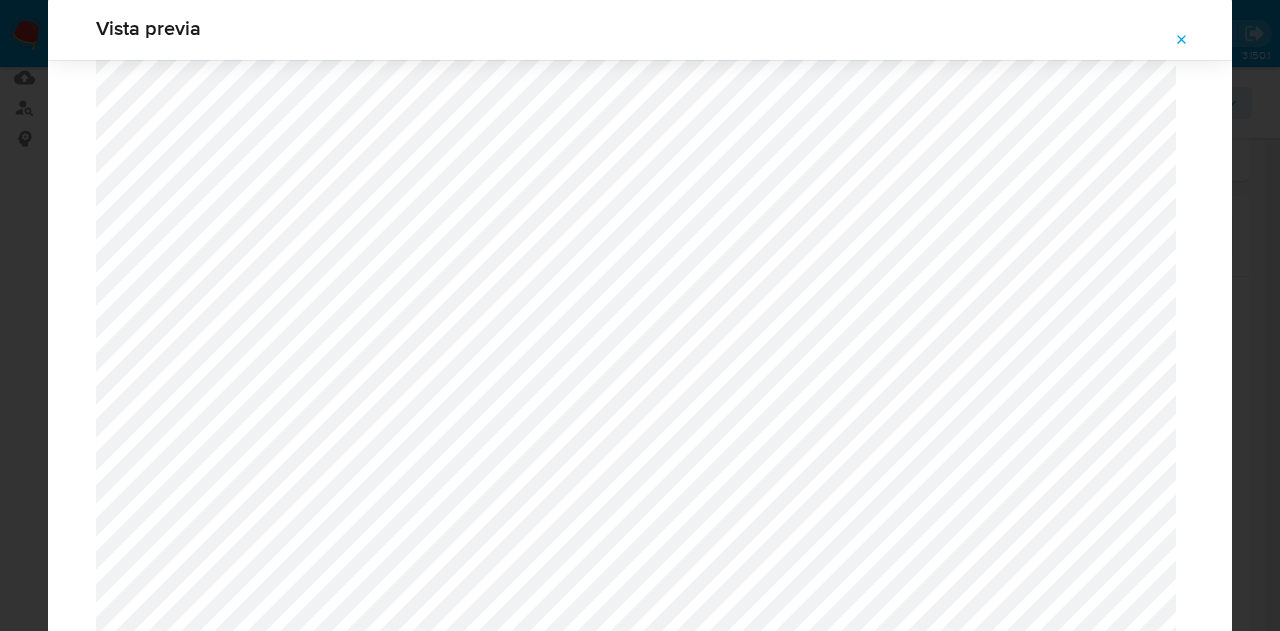 click on "Vista previa" at bounding box center [640, 28] 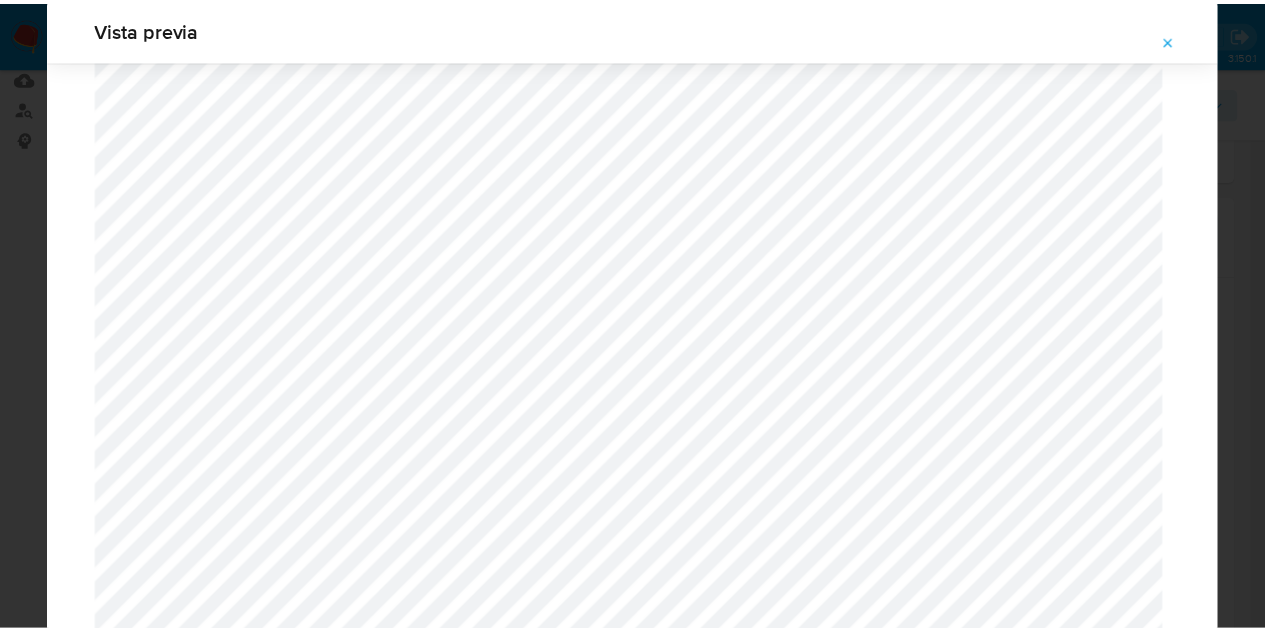 scroll, scrollTop: 64, scrollLeft: 0, axis: vertical 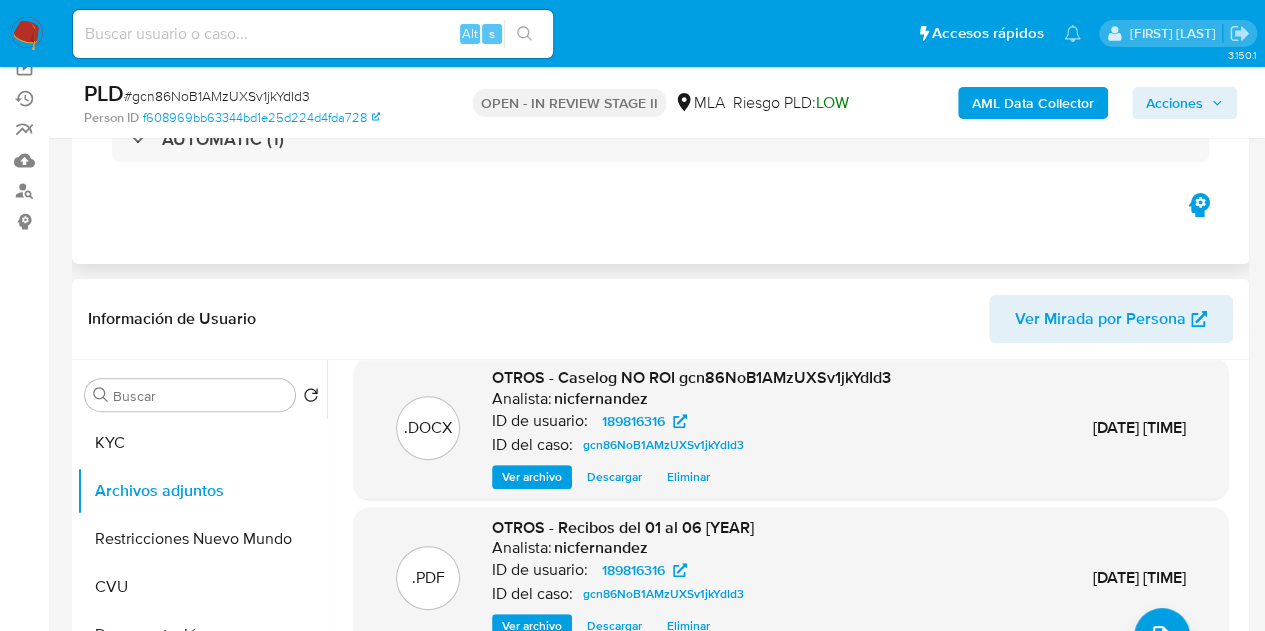 drag, startPoint x: 581, startPoint y: 298, endPoint x: 746, endPoint y: 255, distance: 170.511 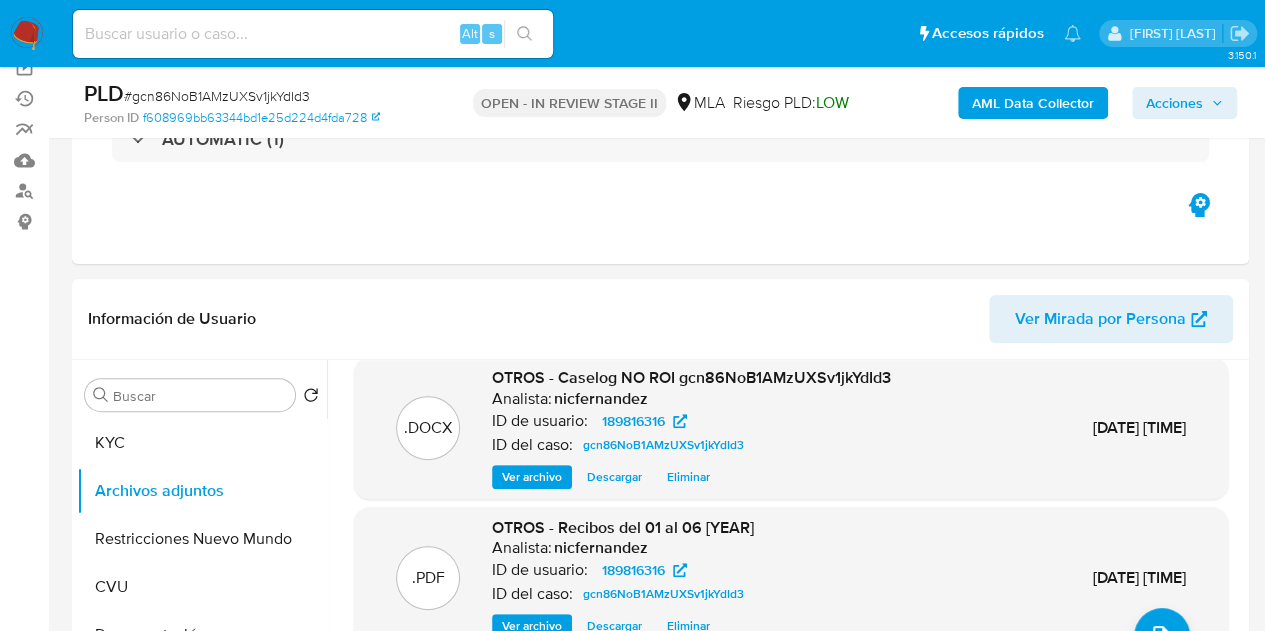 click on "Acciones" at bounding box center (1174, 103) 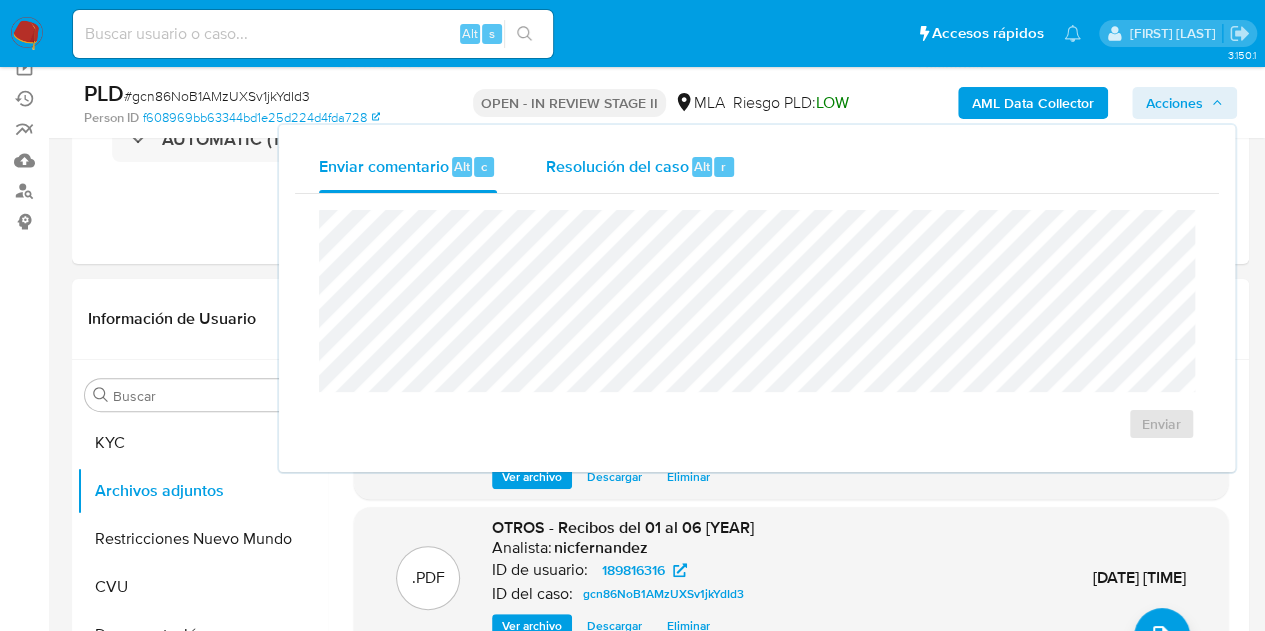 click on "Resolución del caso Alt r" at bounding box center [640, 167] 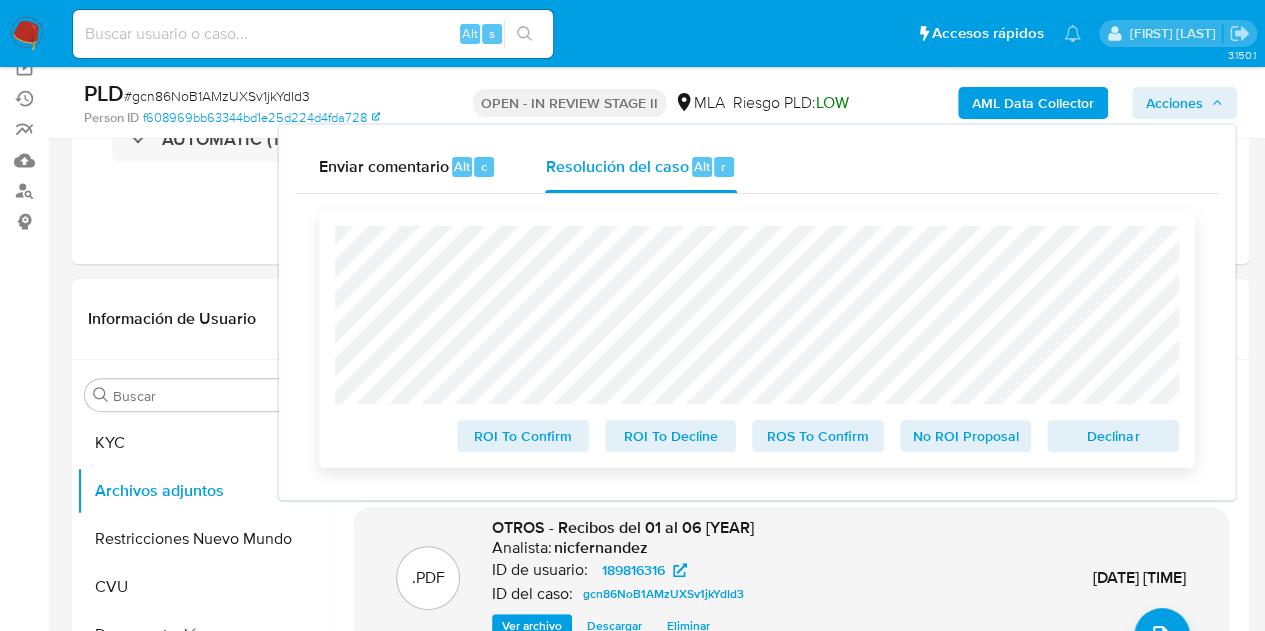 click on "No ROI Proposal" at bounding box center (966, 436) 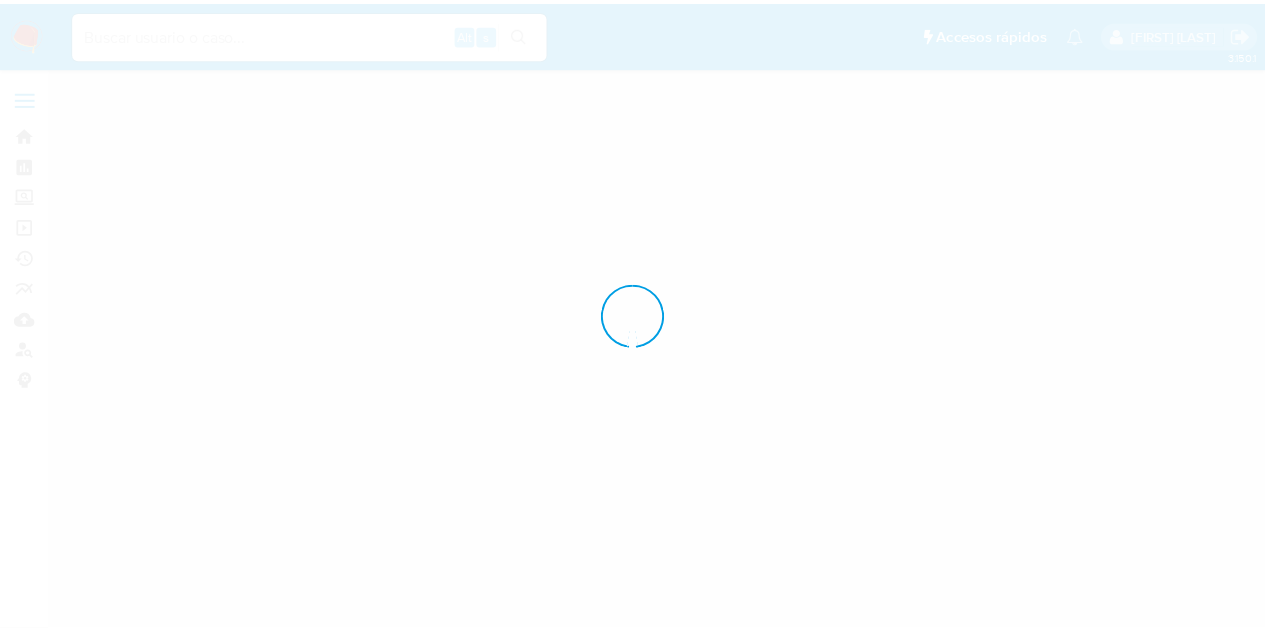 scroll, scrollTop: 0, scrollLeft: 0, axis: both 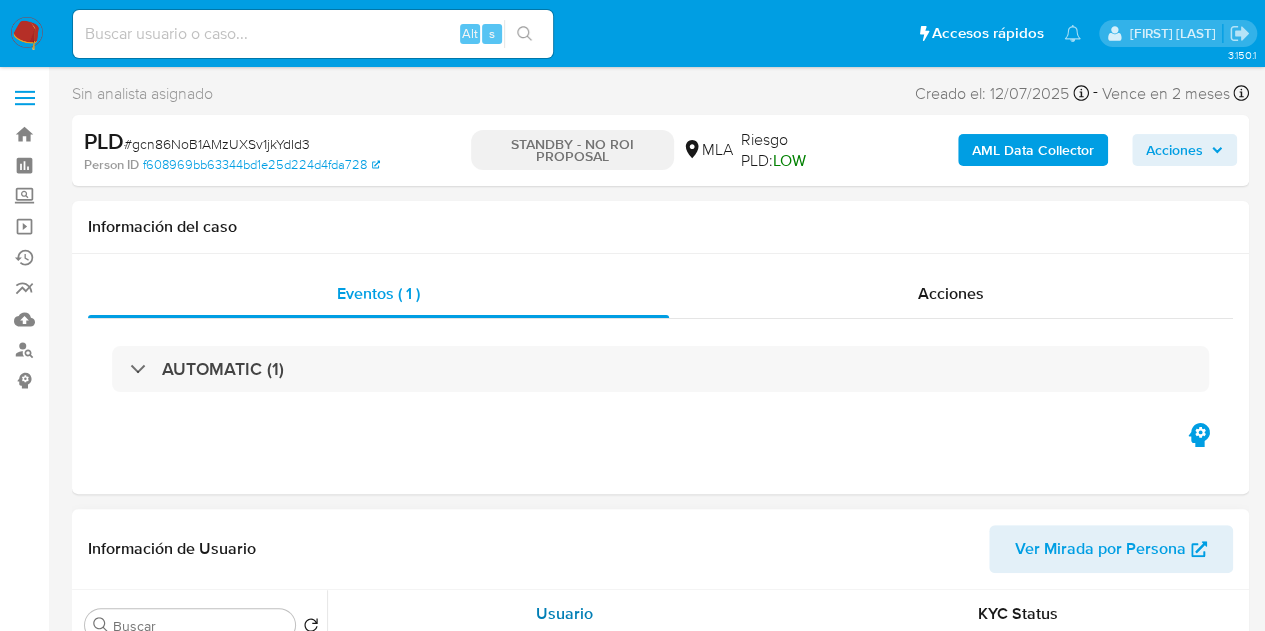 select on "10" 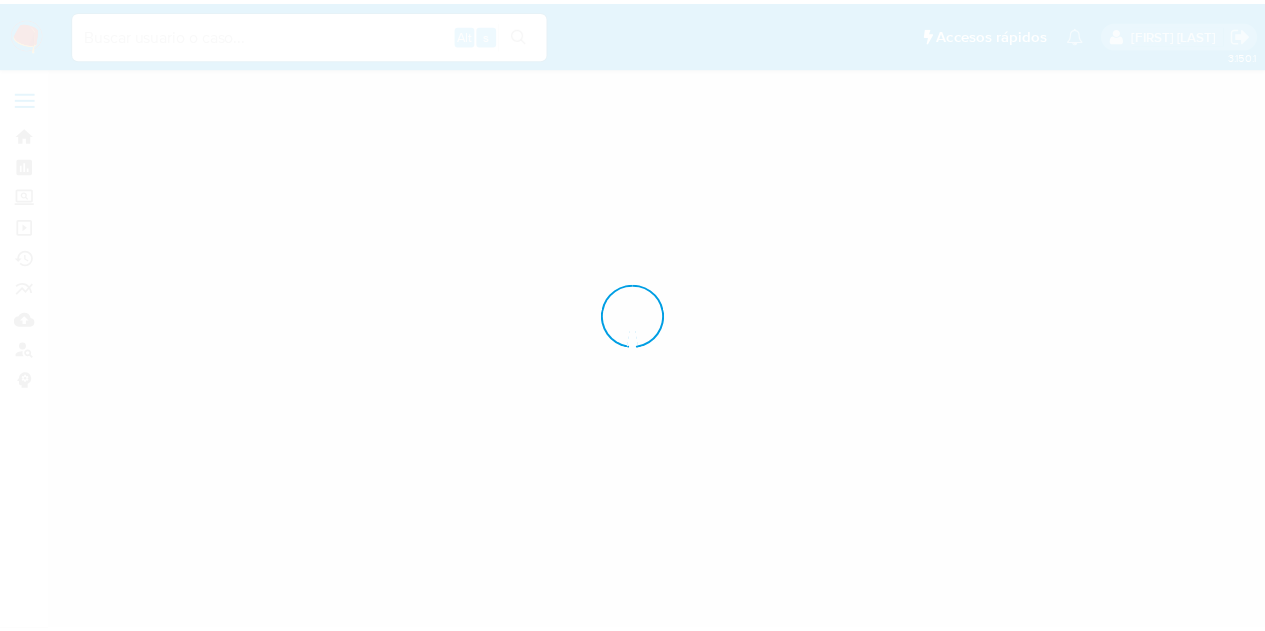 scroll, scrollTop: 0, scrollLeft: 0, axis: both 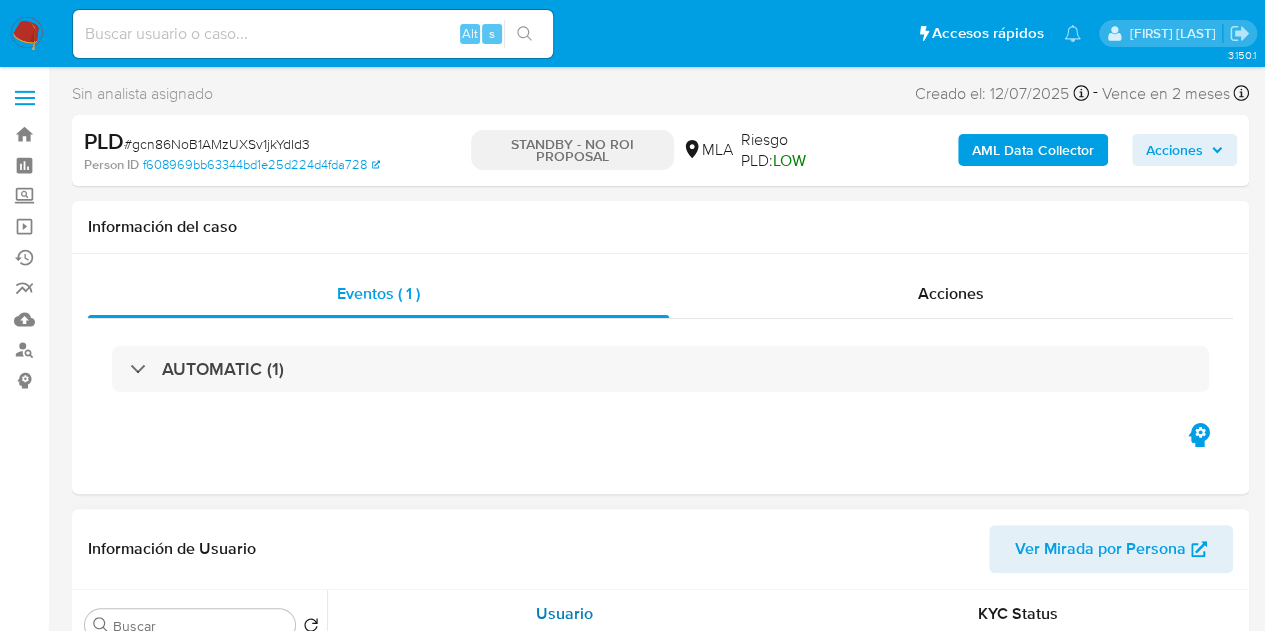 select on "10" 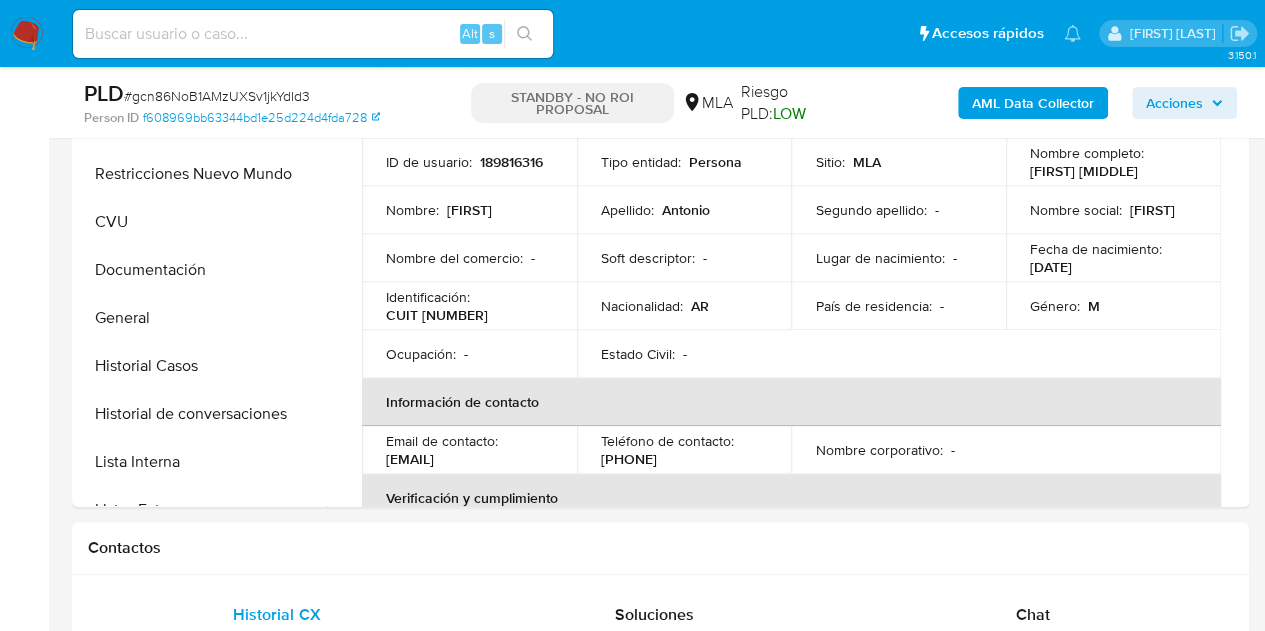 scroll, scrollTop: 442, scrollLeft: 0, axis: vertical 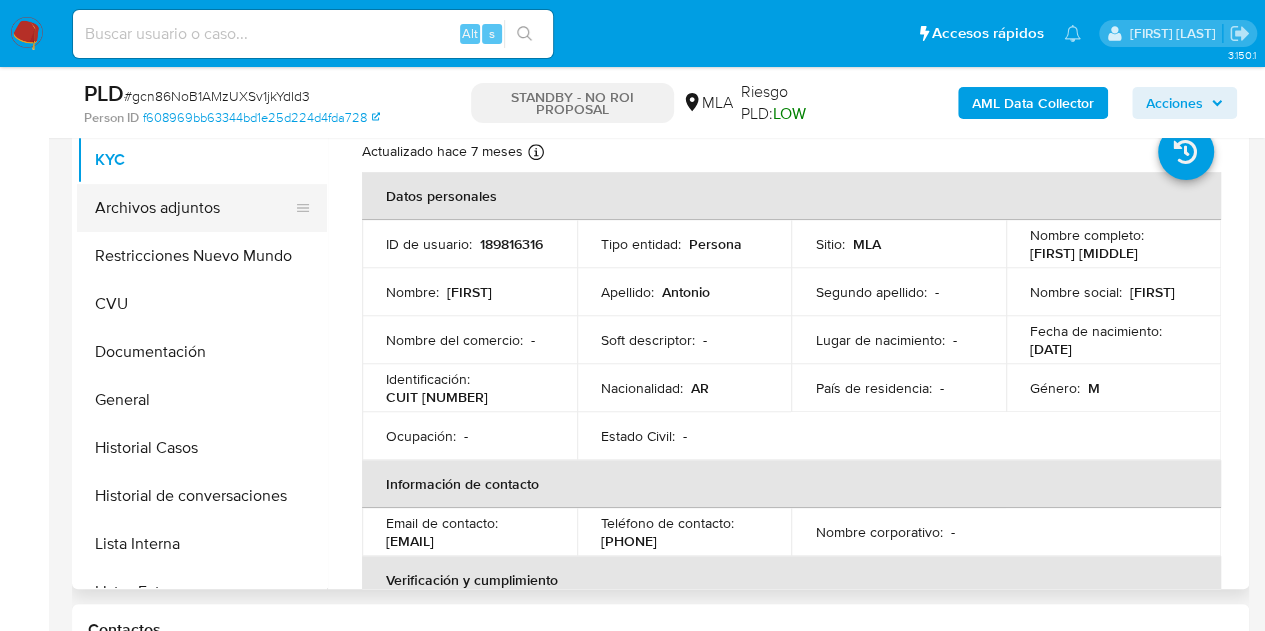 click on "Archivos adjuntos" at bounding box center (194, 208) 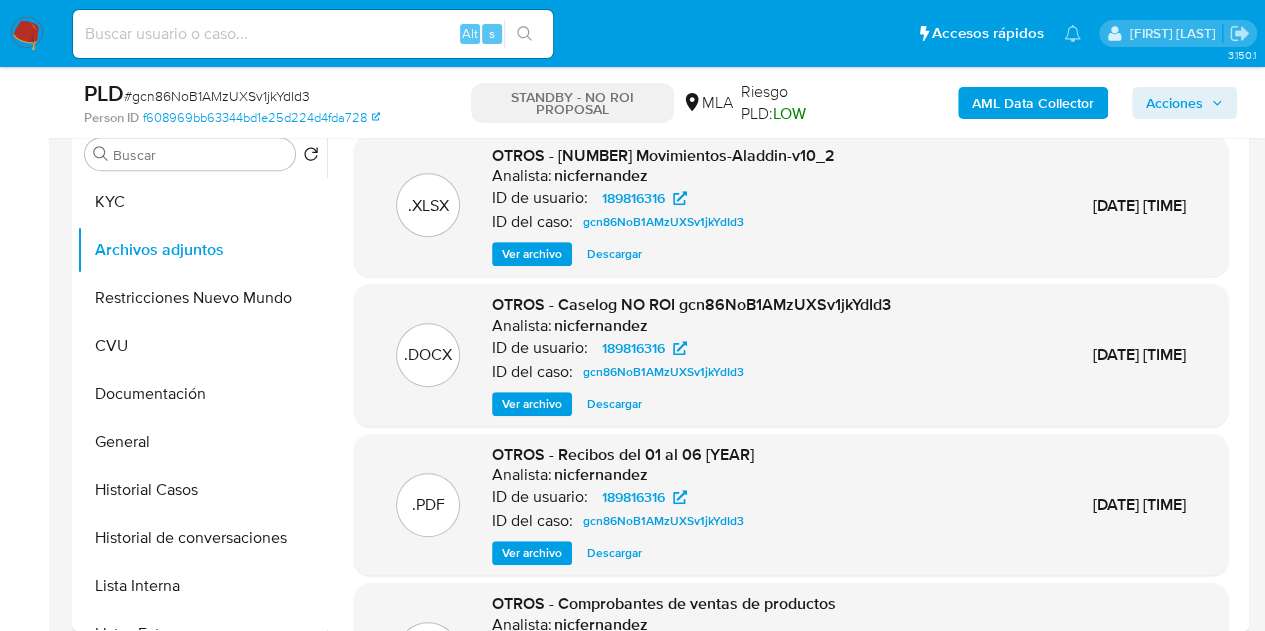scroll, scrollTop: 381, scrollLeft: 0, axis: vertical 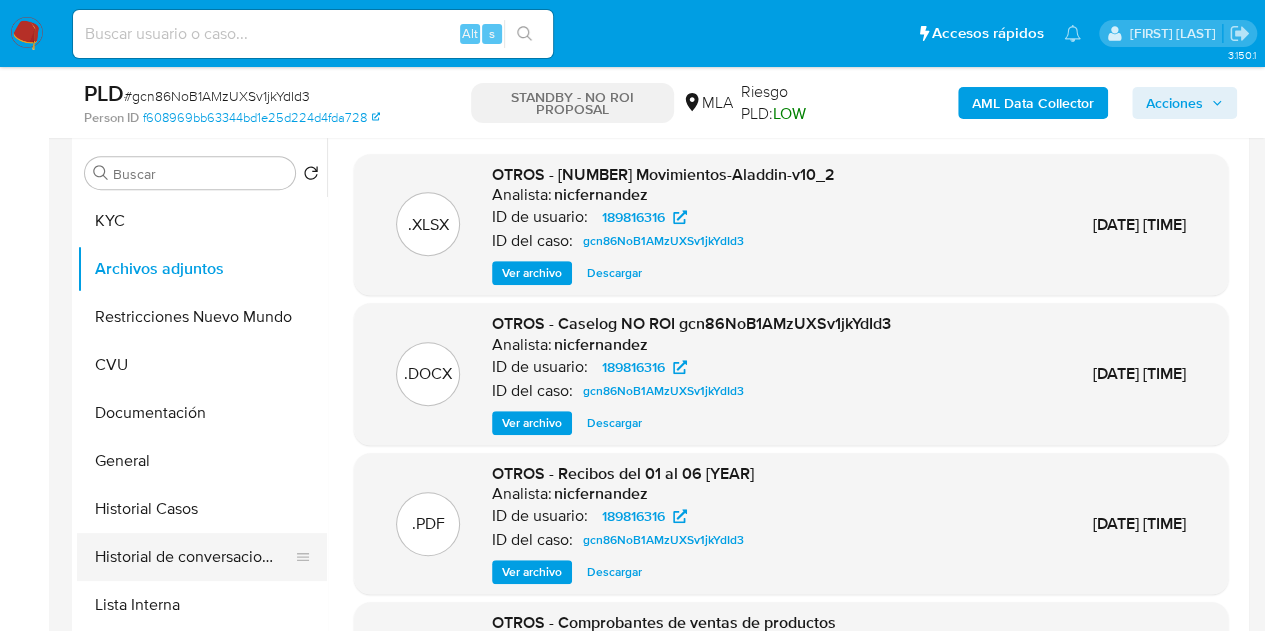 click on "Historial de conversaciones" at bounding box center [194, 557] 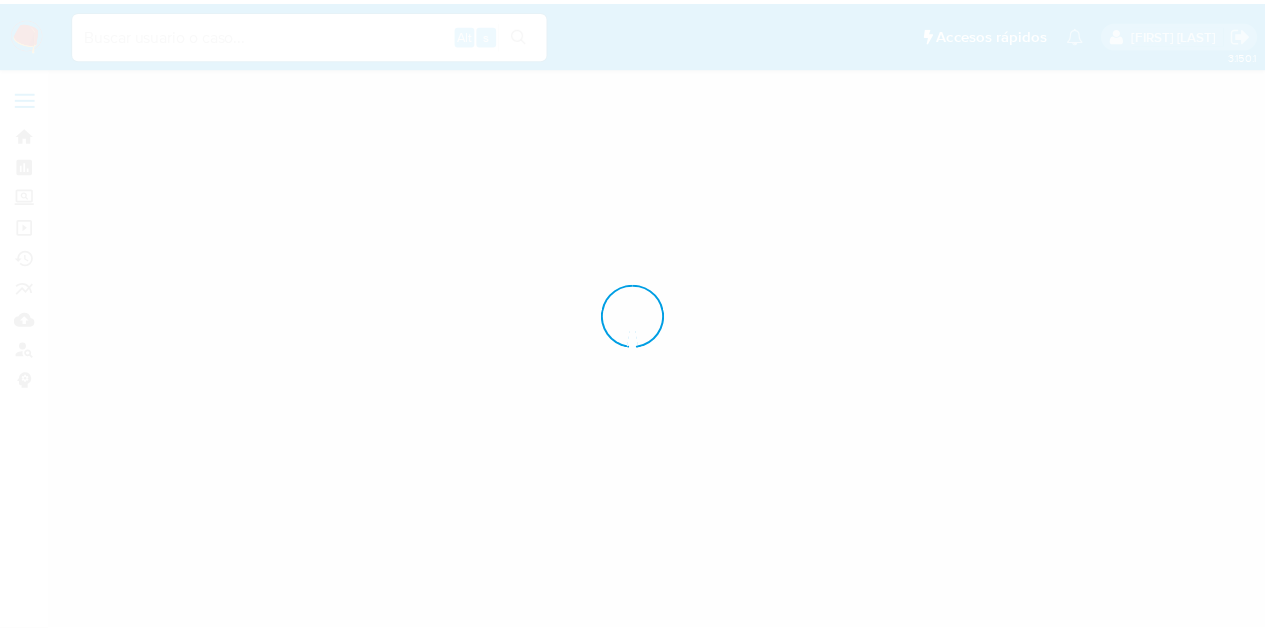 scroll, scrollTop: 0, scrollLeft: 0, axis: both 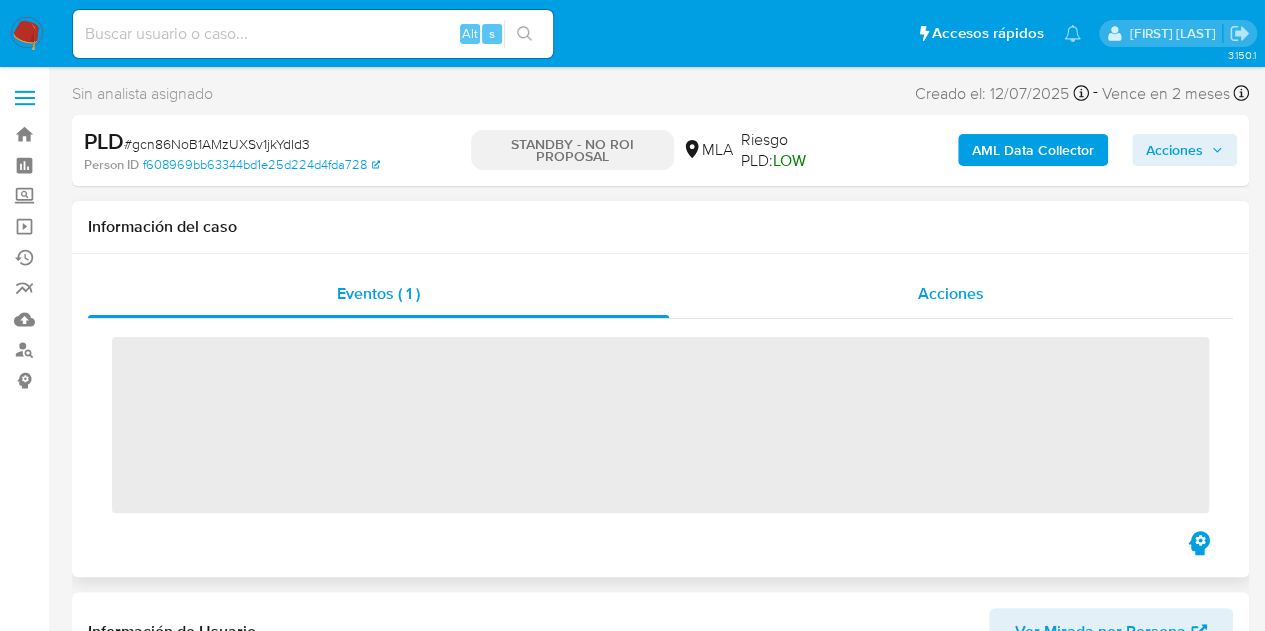 click on "Acciones" at bounding box center (951, 294) 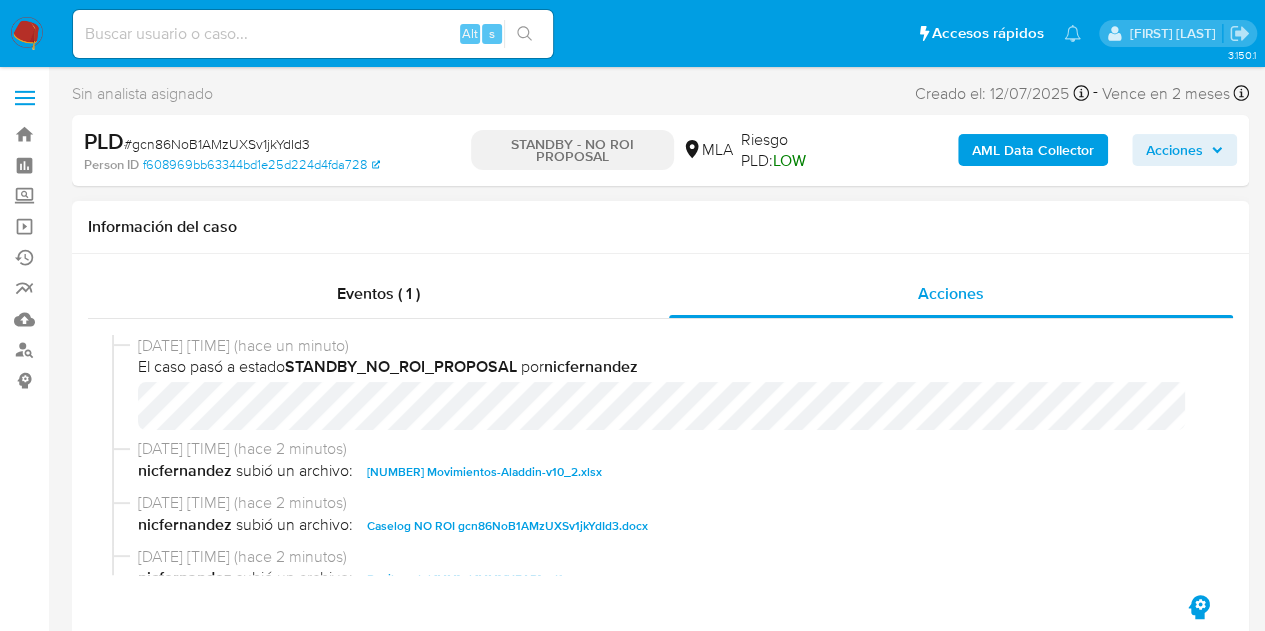select on "10" 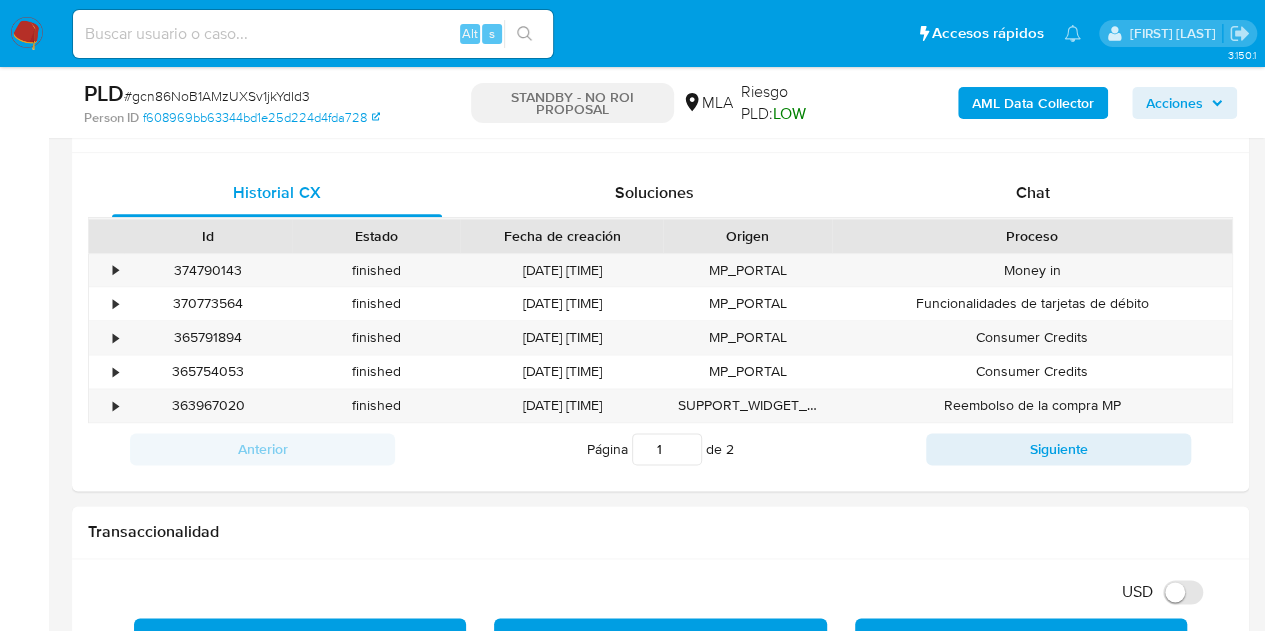 scroll, scrollTop: 1097, scrollLeft: 0, axis: vertical 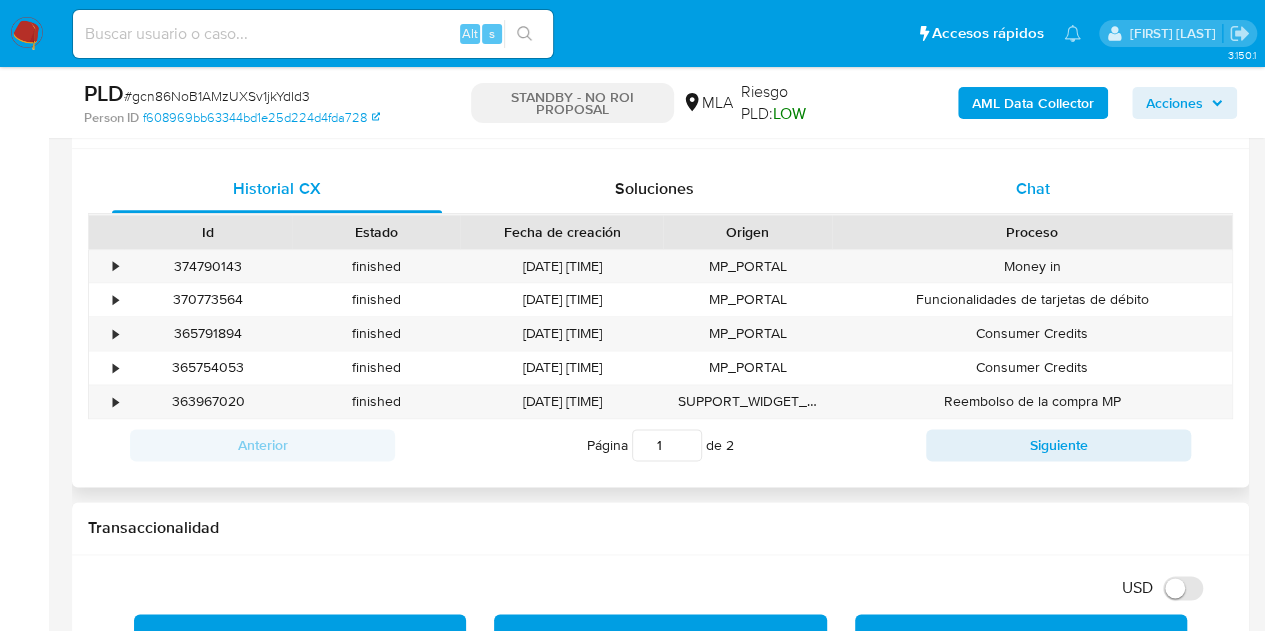 click on "Chat" at bounding box center [1033, 189] 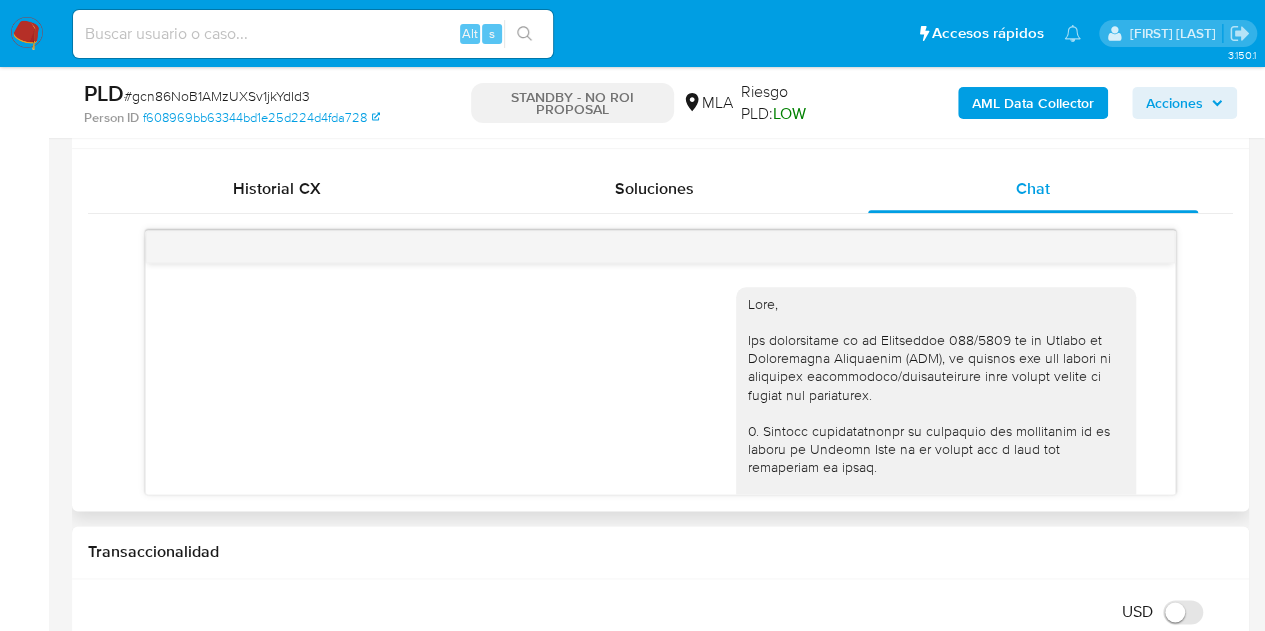 scroll, scrollTop: 1759, scrollLeft: 0, axis: vertical 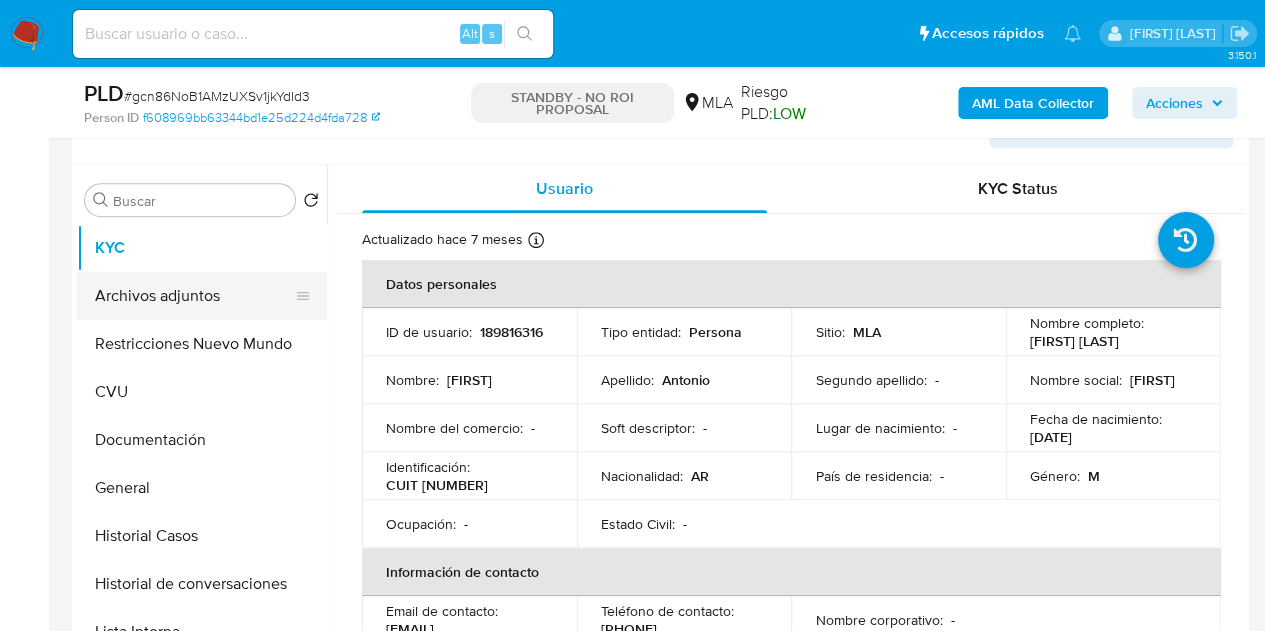 click on "Archivos adjuntos" at bounding box center [194, 296] 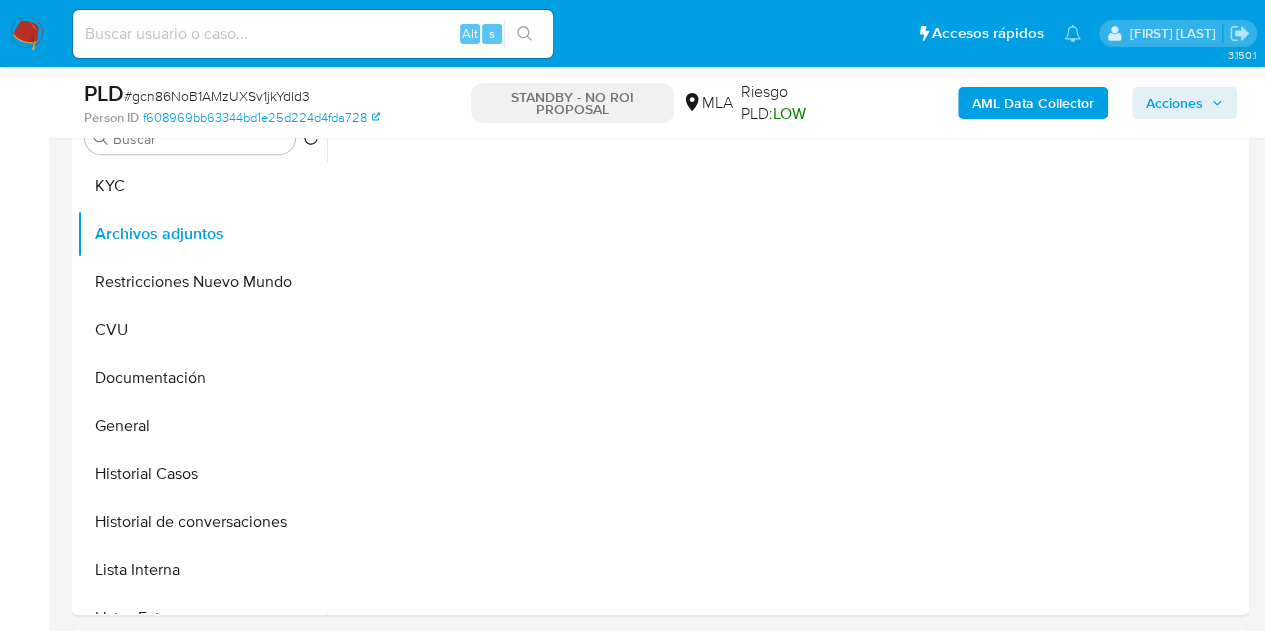 select on "10" 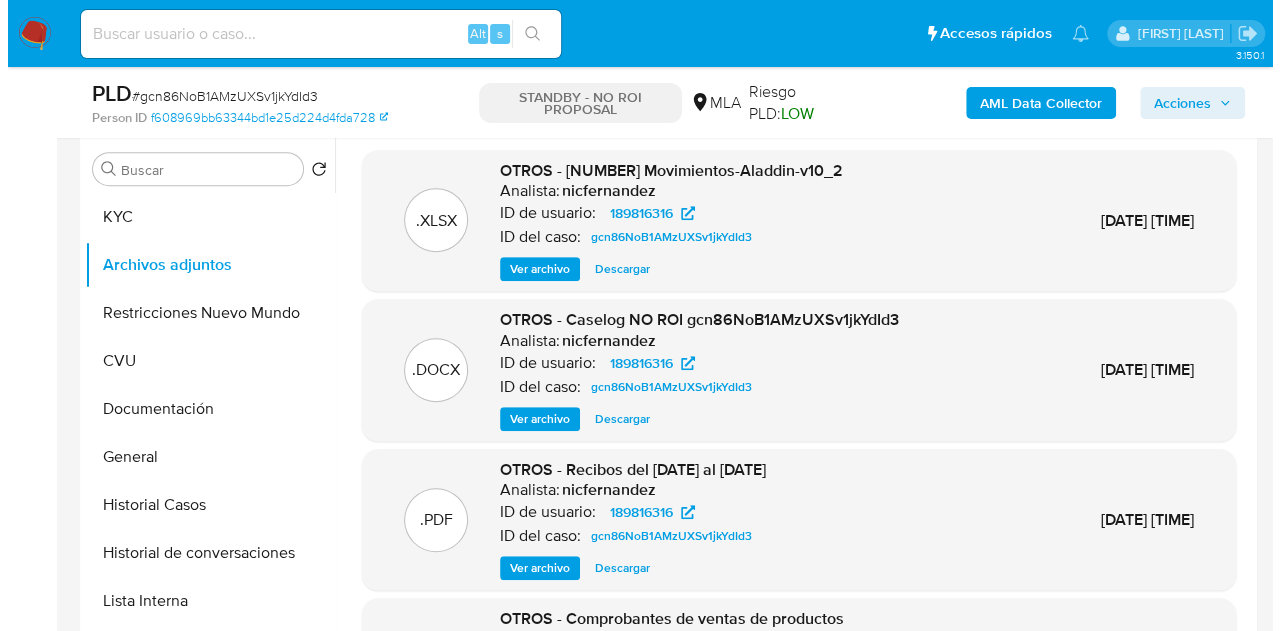 scroll, scrollTop: 377, scrollLeft: 0, axis: vertical 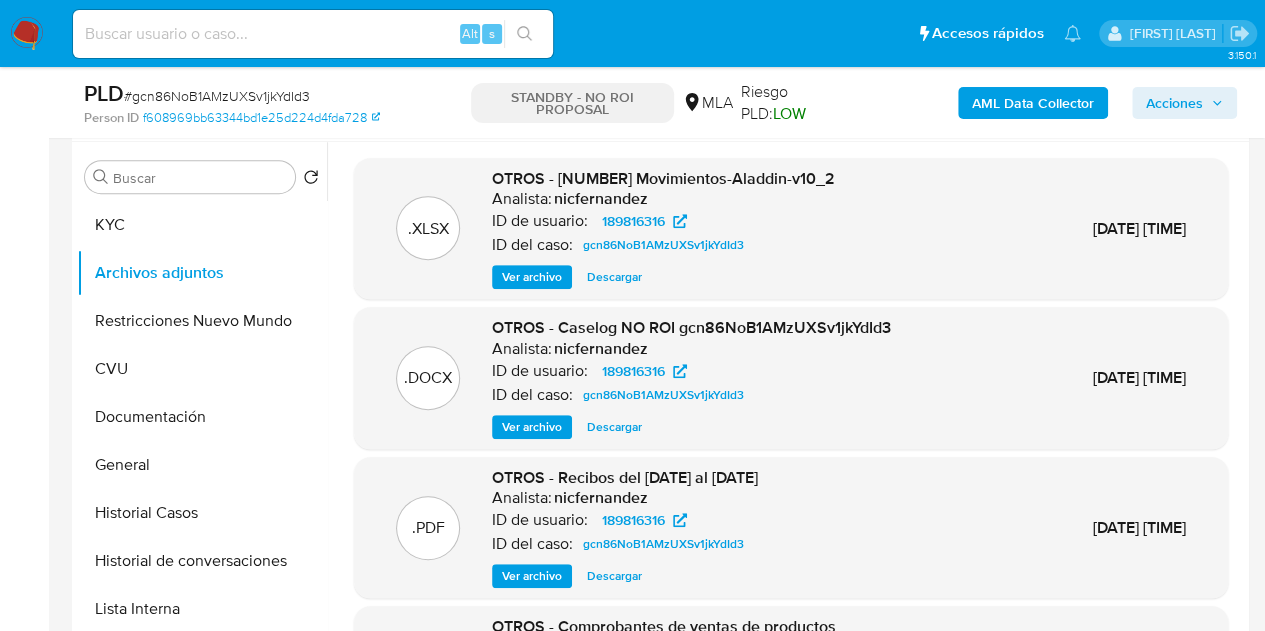 click on "Ver archivo" at bounding box center [532, 427] 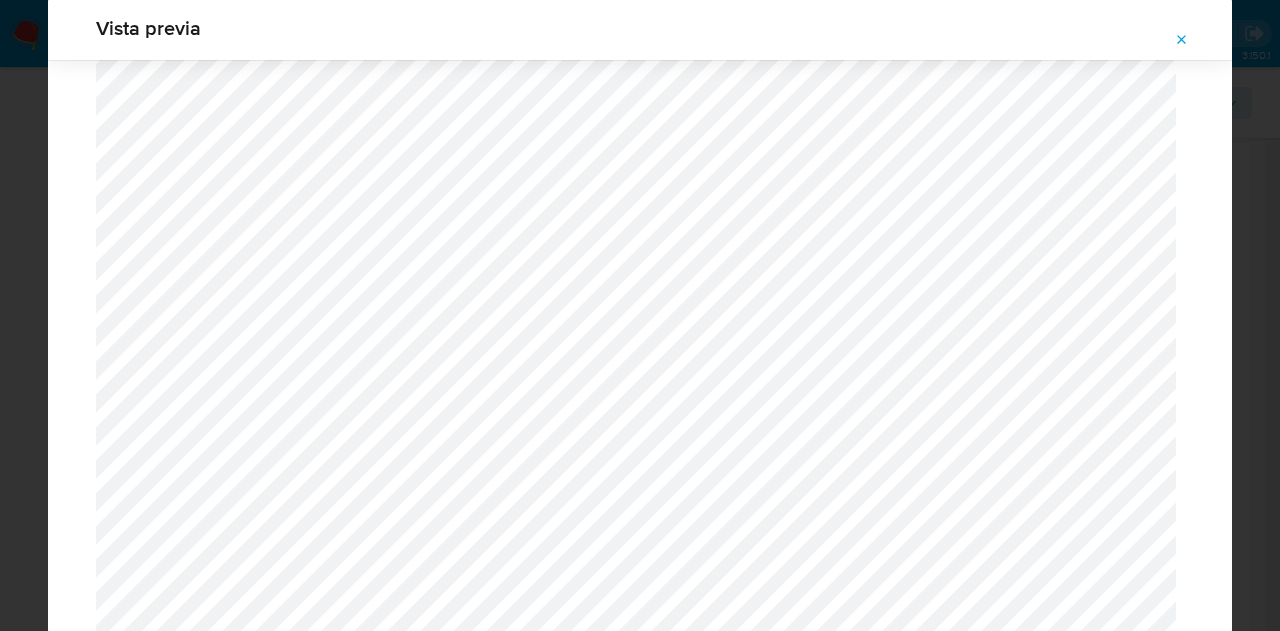 scroll, scrollTop: 2118, scrollLeft: 0, axis: vertical 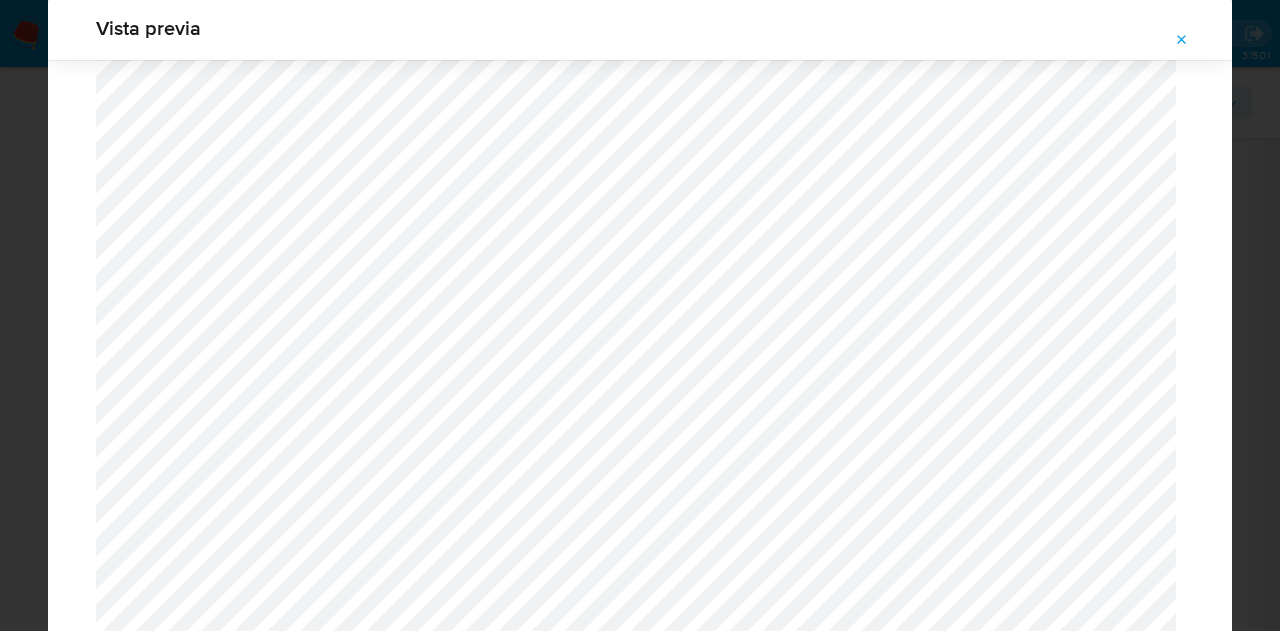 click 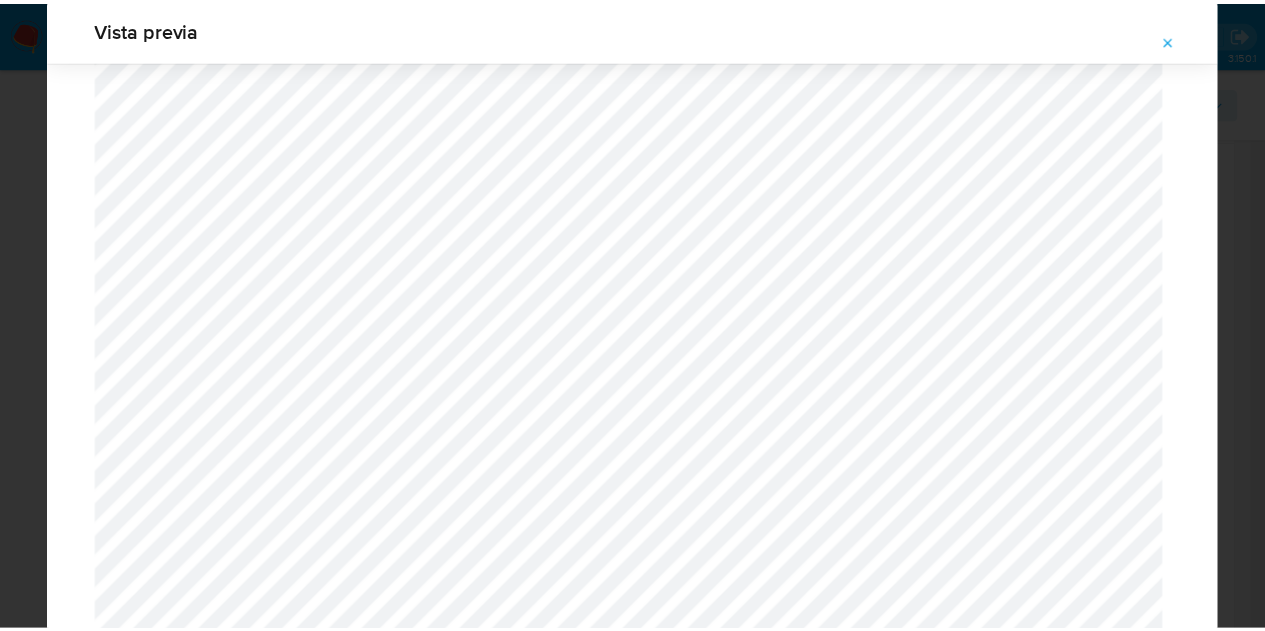 scroll, scrollTop: 64, scrollLeft: 0, axis: vertical 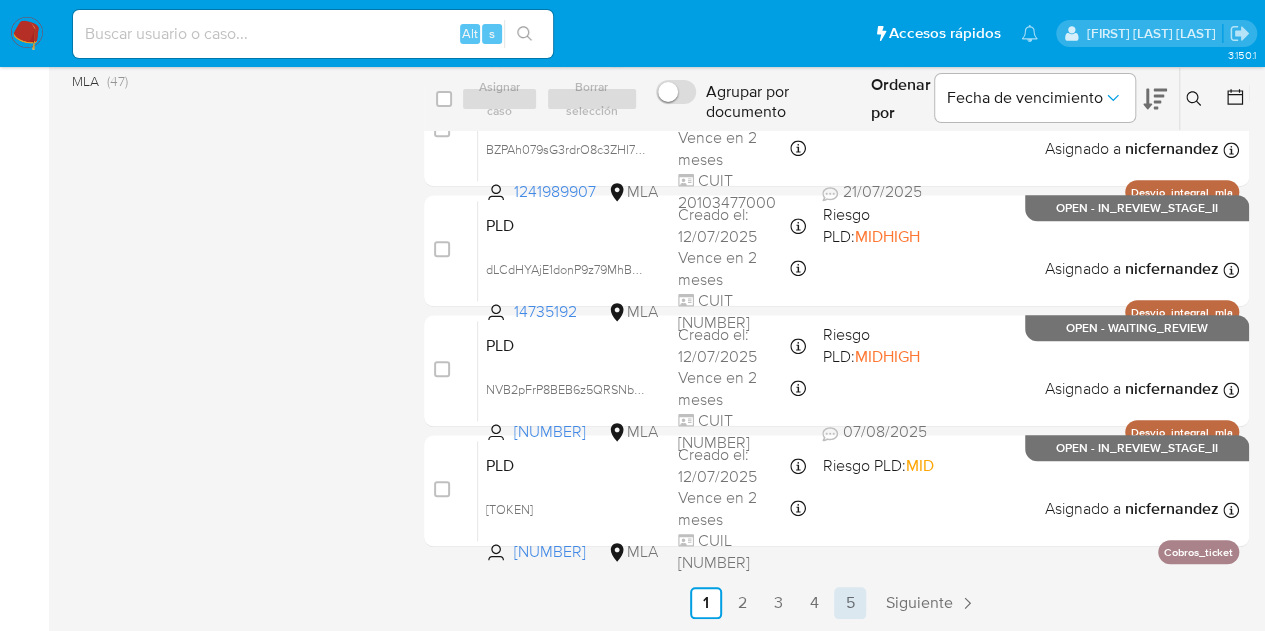 click on "5" at bounding box center (850, 603) 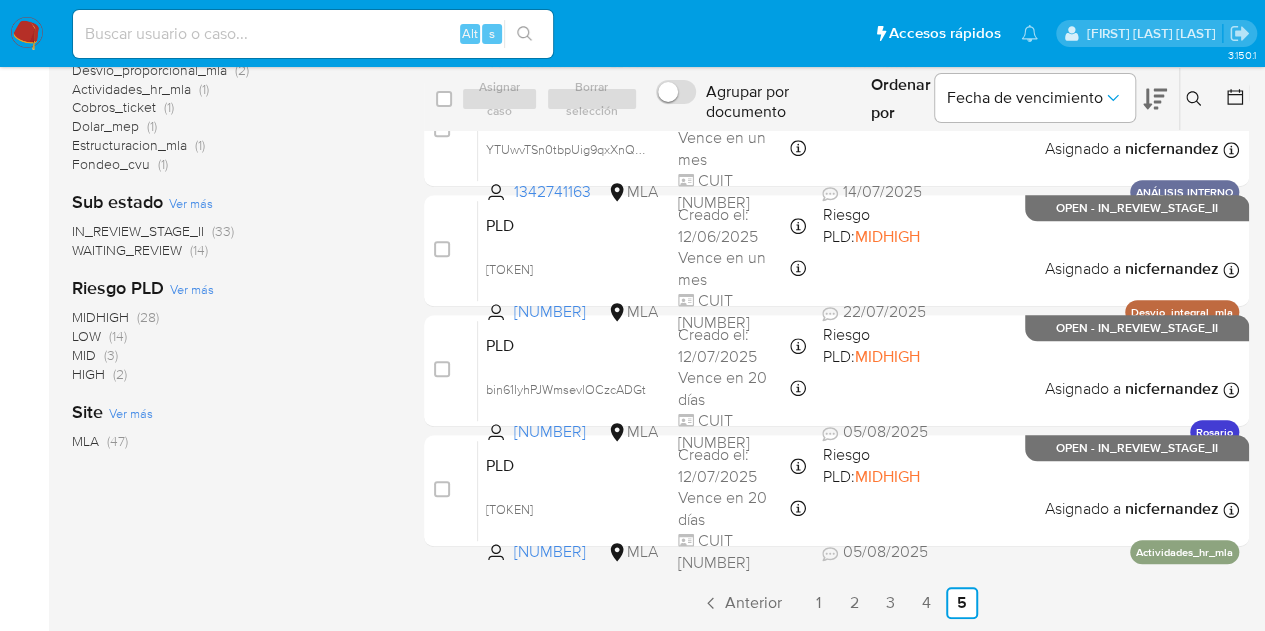scroll, scrollTop: 0, scrollLeft: 0, axis: both 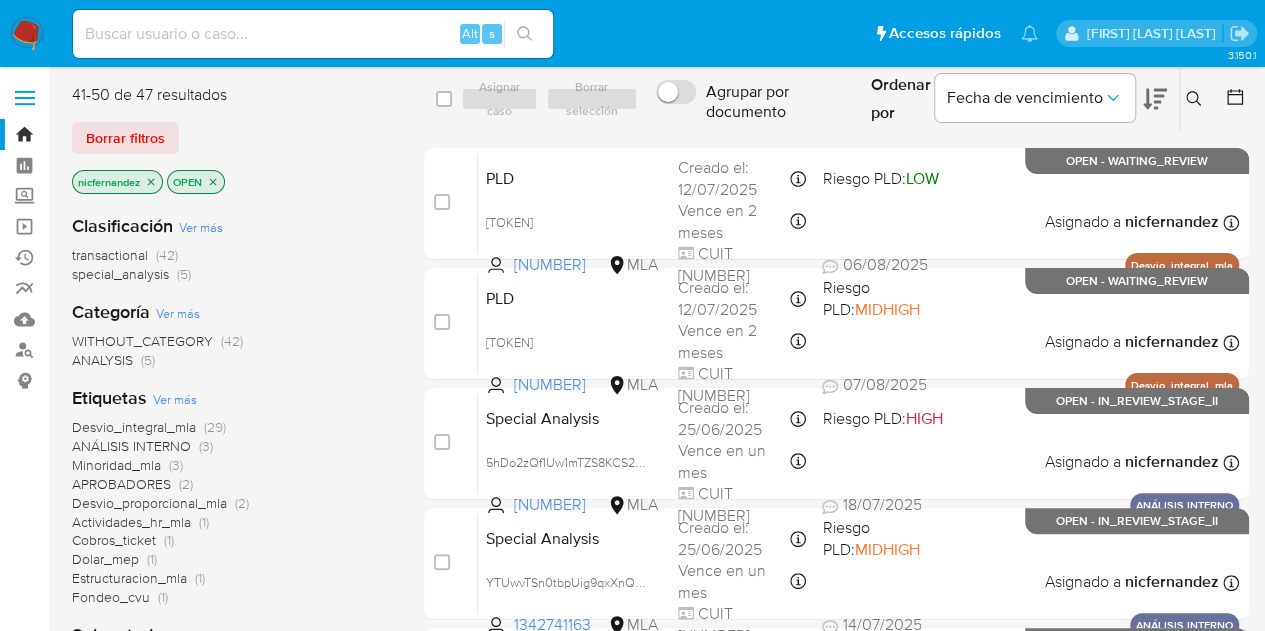 drag, startPoint x: 390, startPoint y: 535, endPoint x: 389, endPoint y: 525, distance: 10.049875 